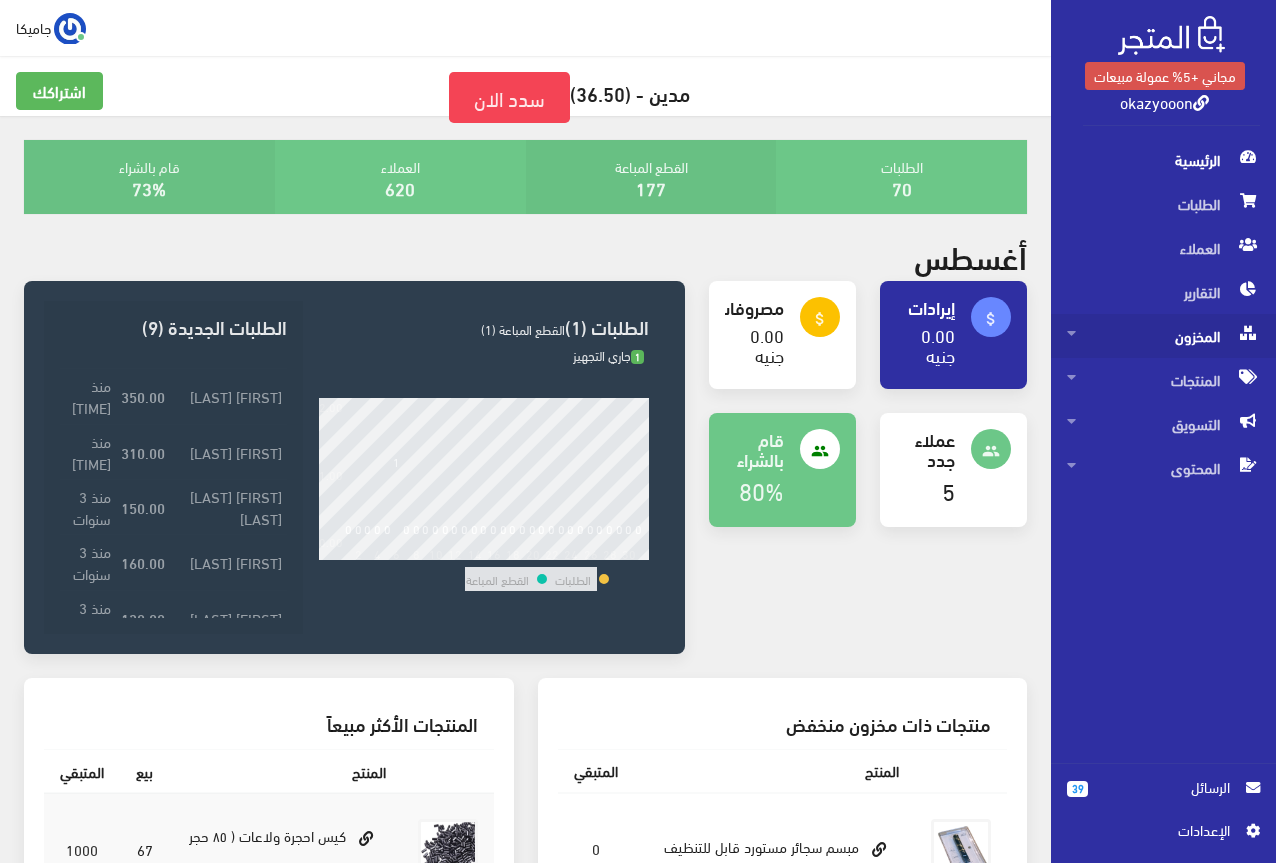 scroll, scrollTop: 0, scrollLeft: 0, axis: both 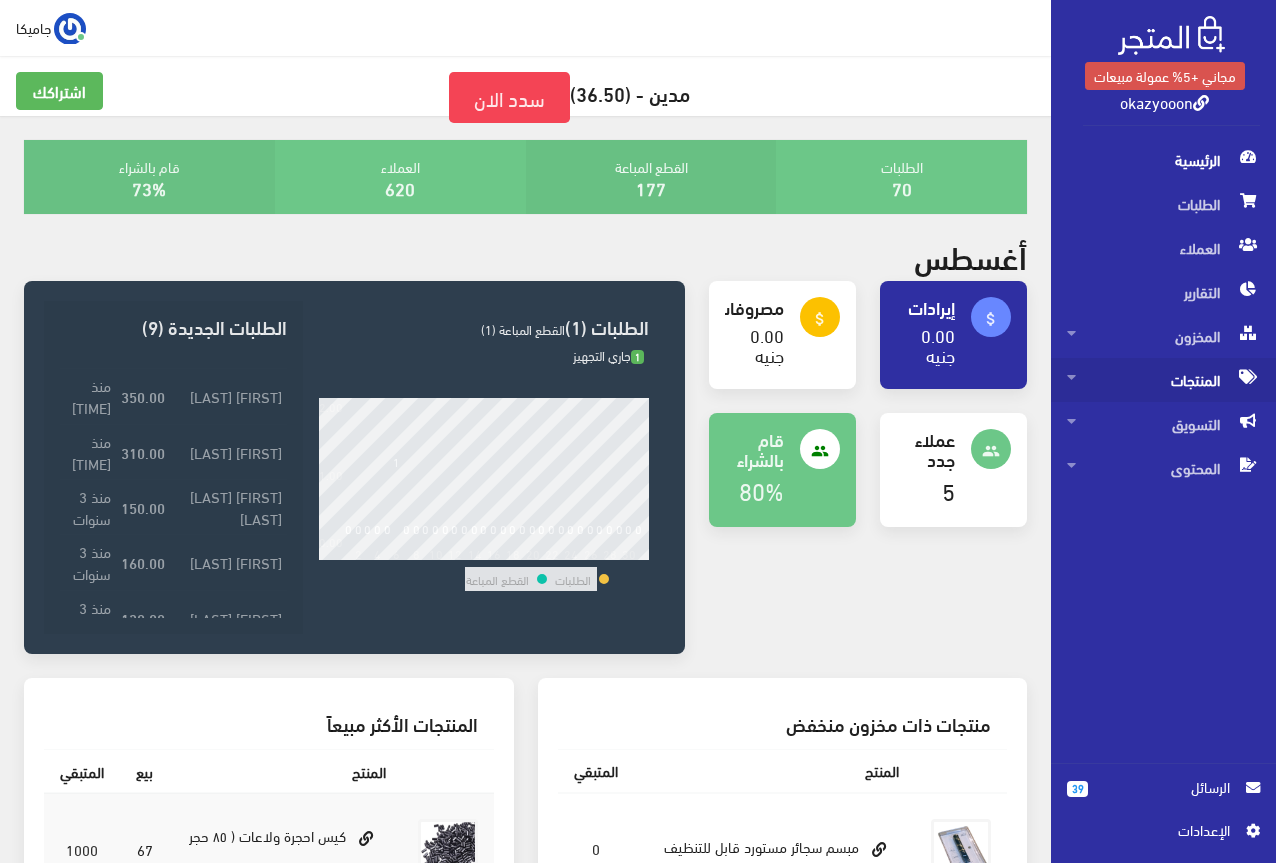 click at bounding box center (1071, 377) 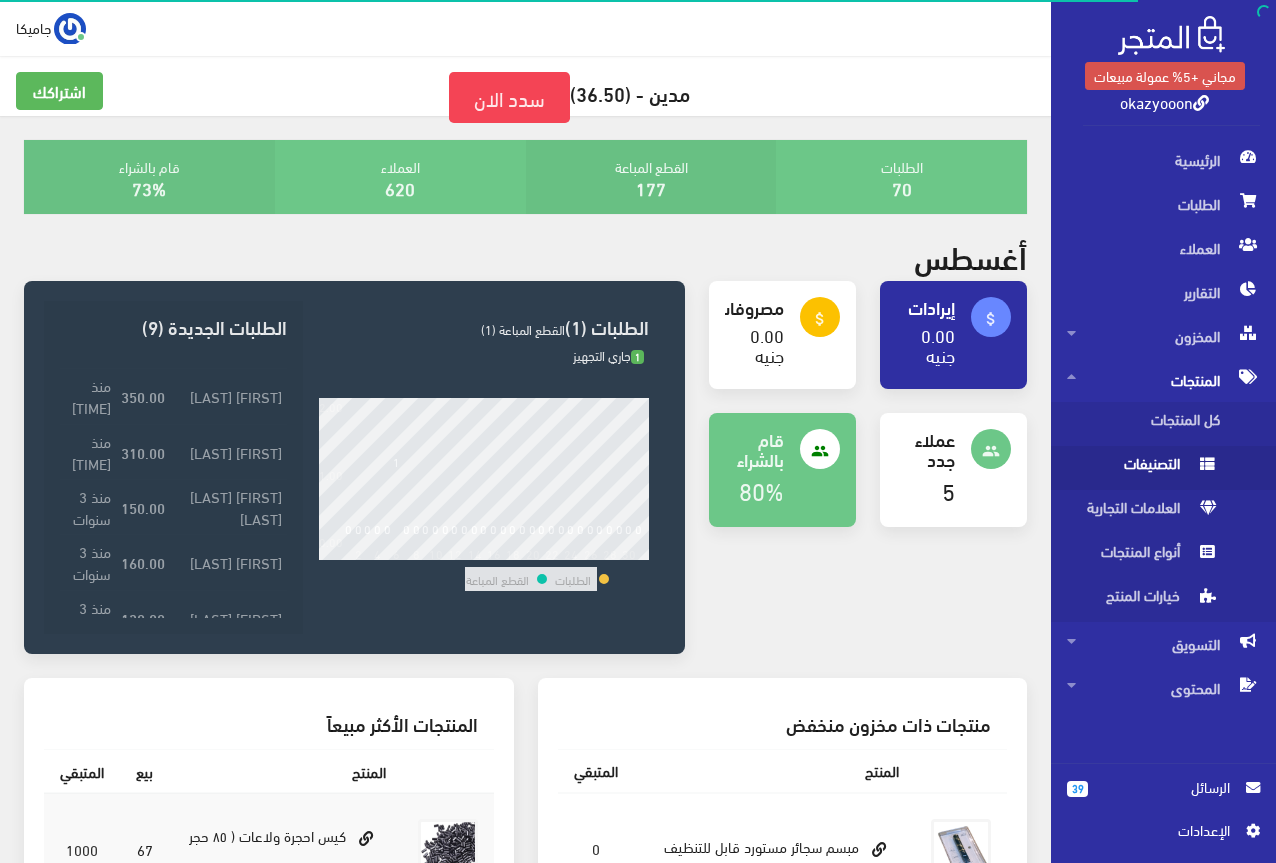 click on "التصنيفات" at bounding box center [1143, 468] 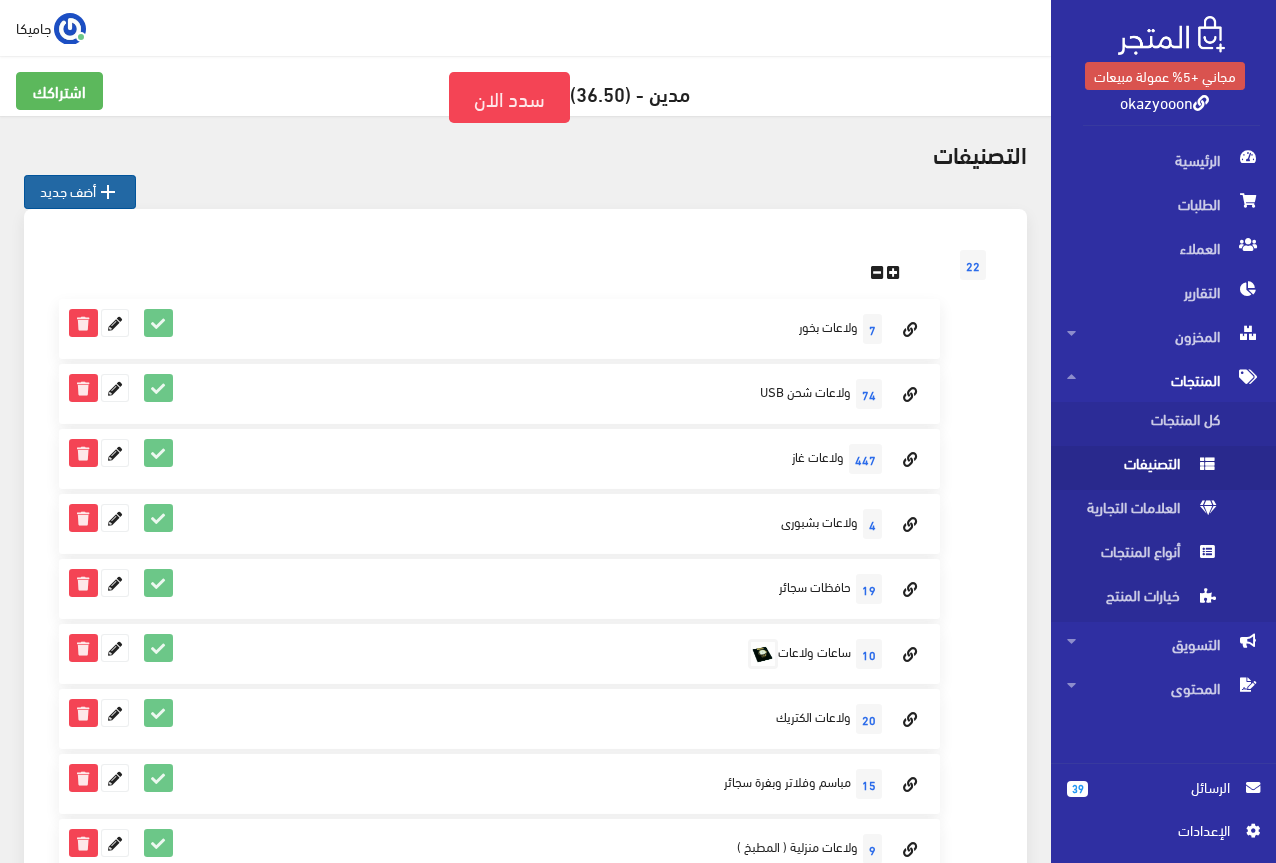 click on "  أضف جديد" at bounding box center [80, 192] 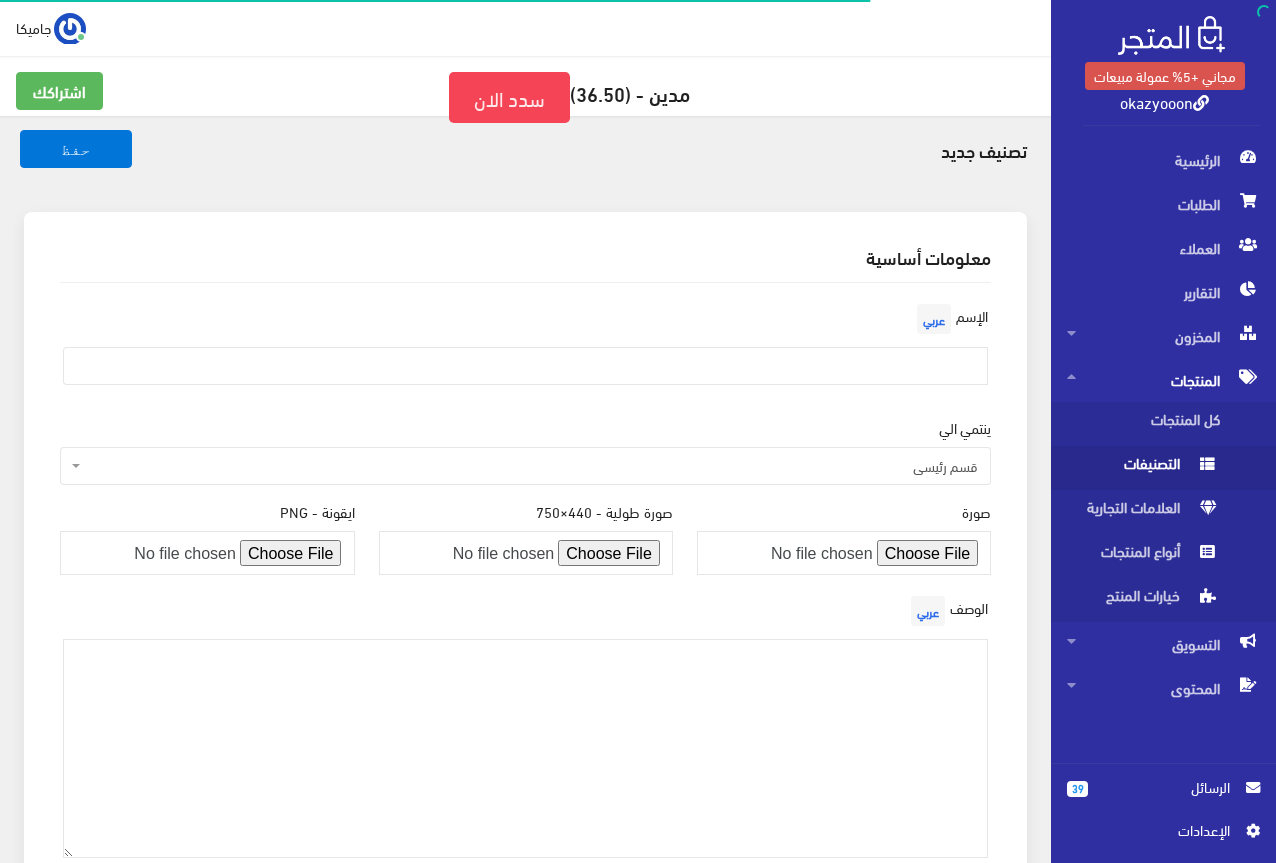 scroll, scrollTop: 0, scrollLeft: 0, axis: both 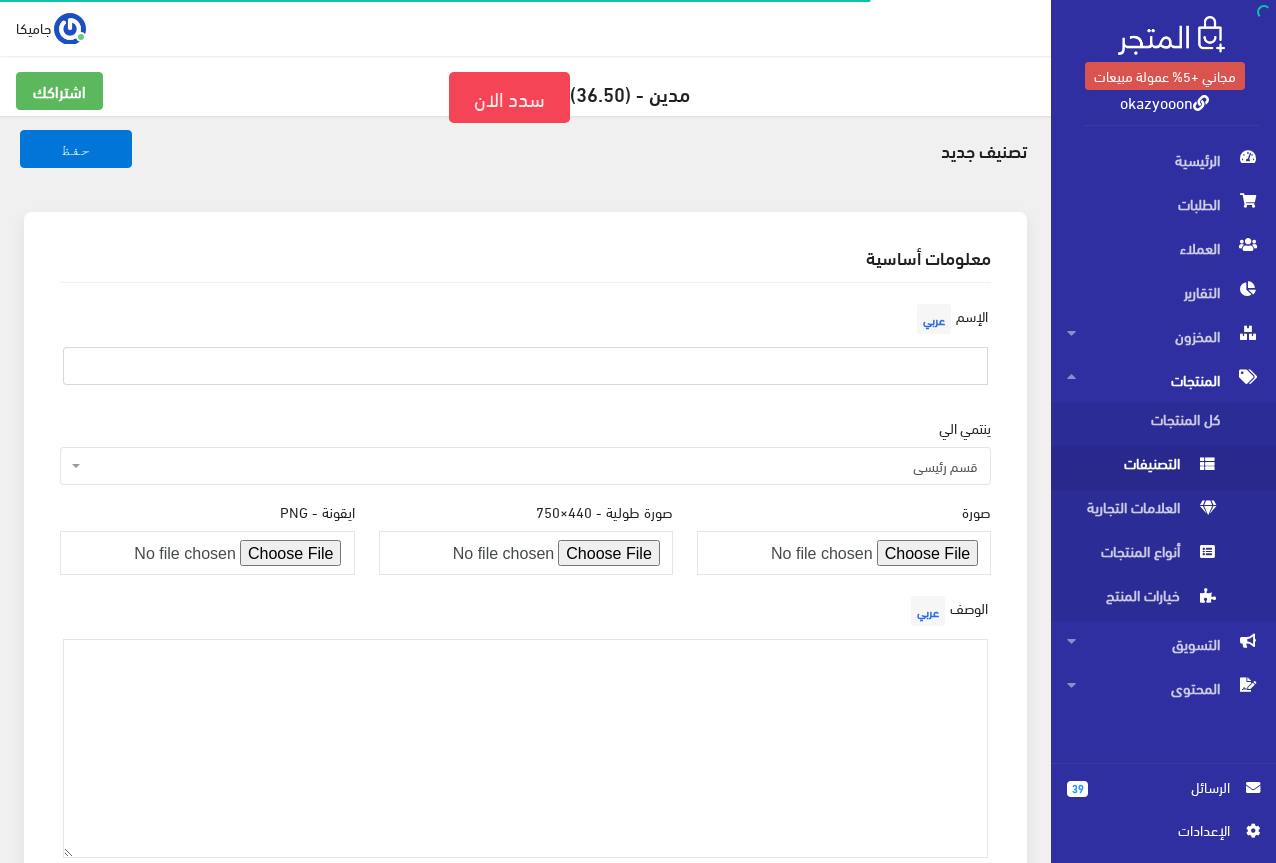 click at bounding box center (525, 366) 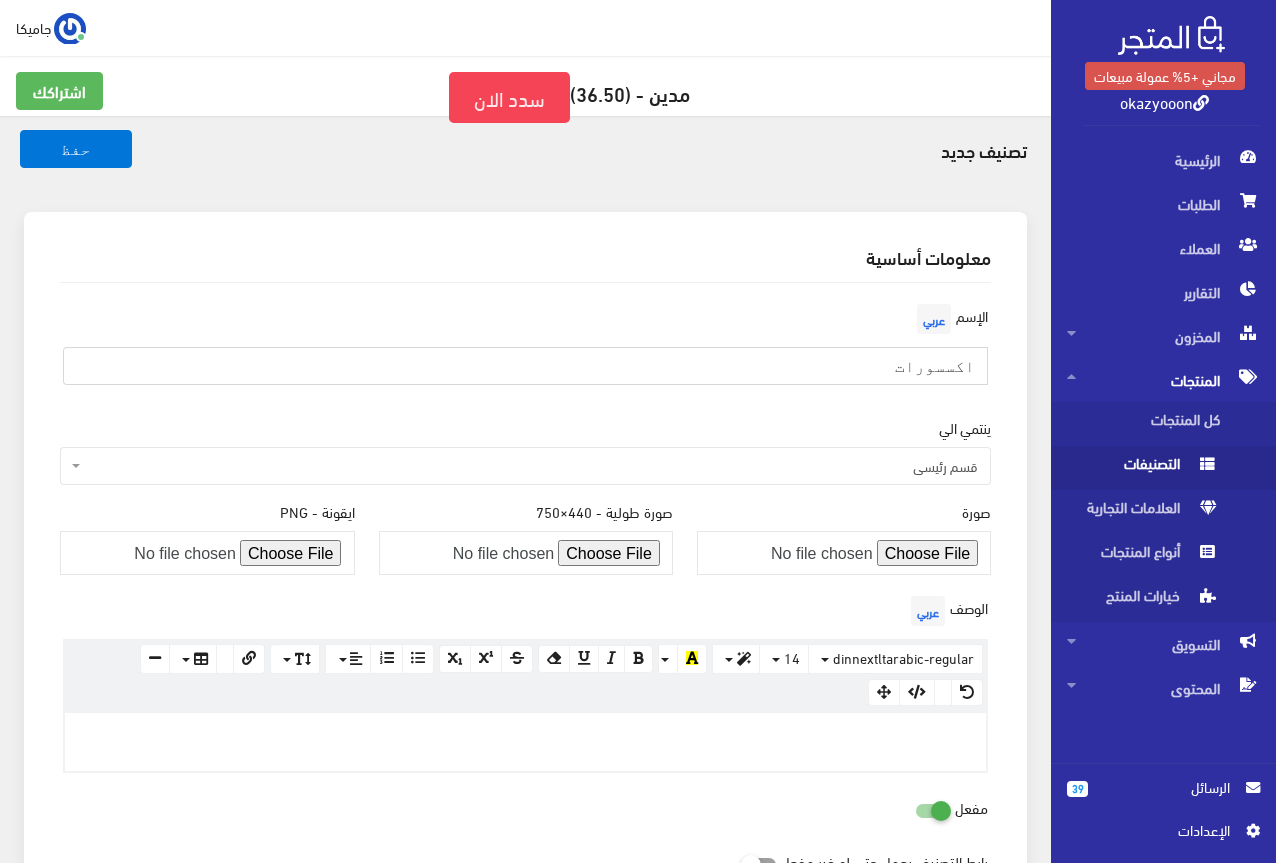click on "اكسسورات" at bounding box center [525, 366] 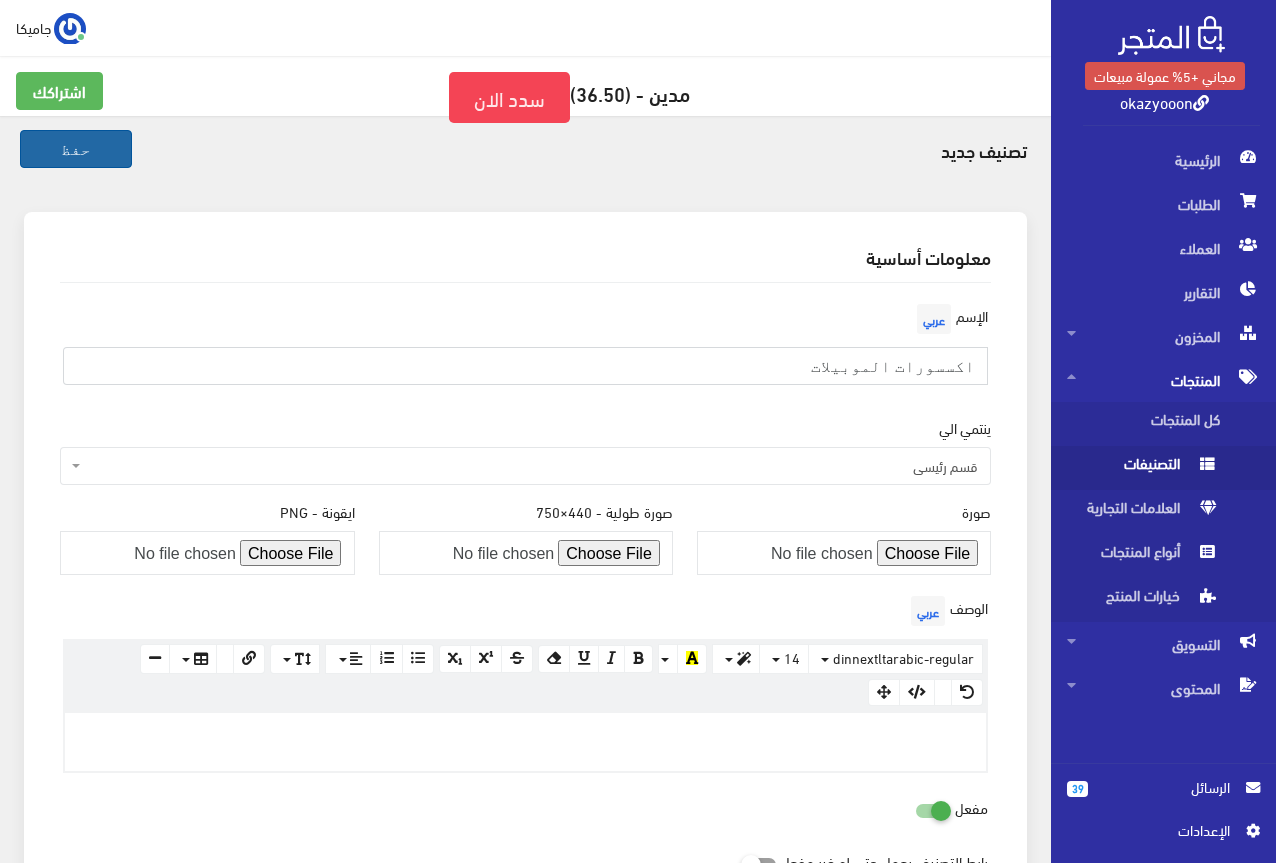 type on "اكسسورات الموبيلات" 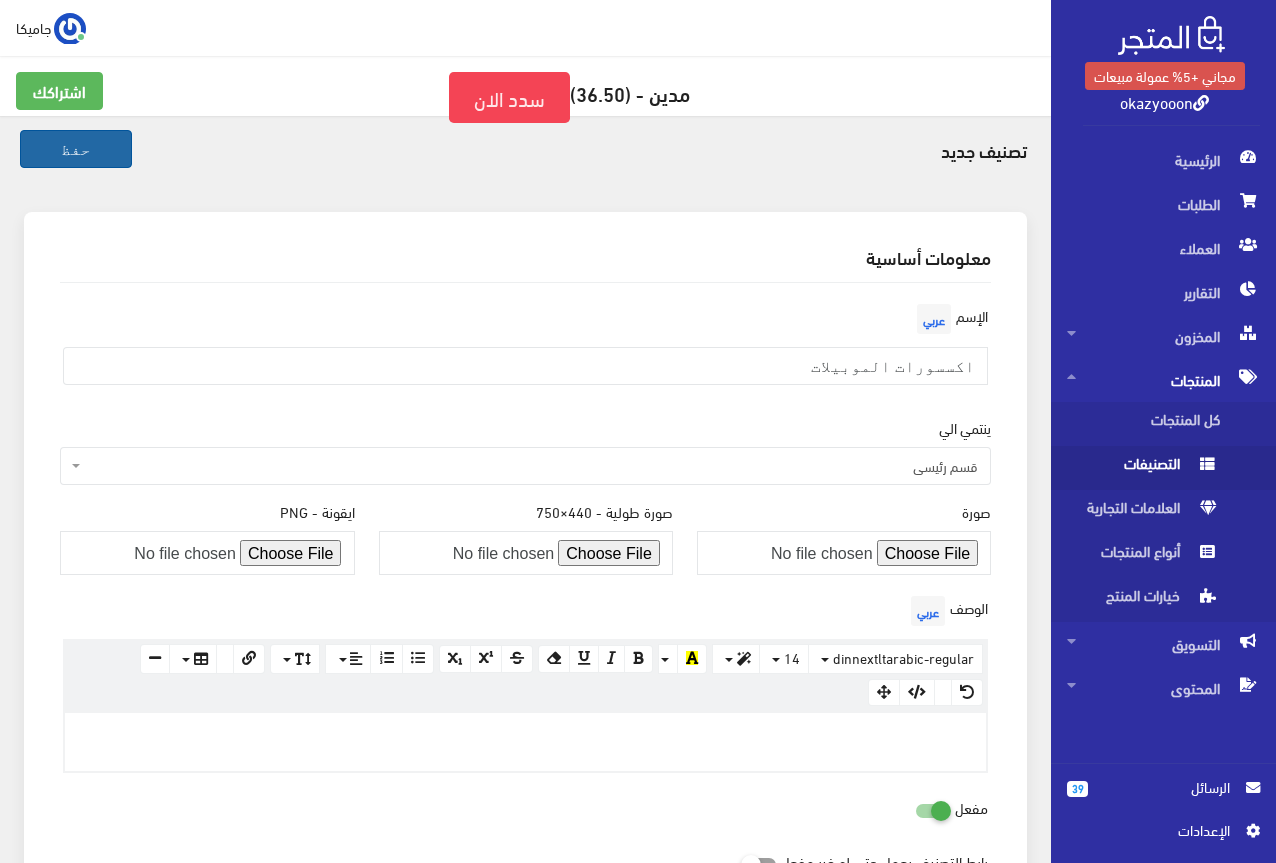 click on "حفظ" at bounding box center [76, 149] 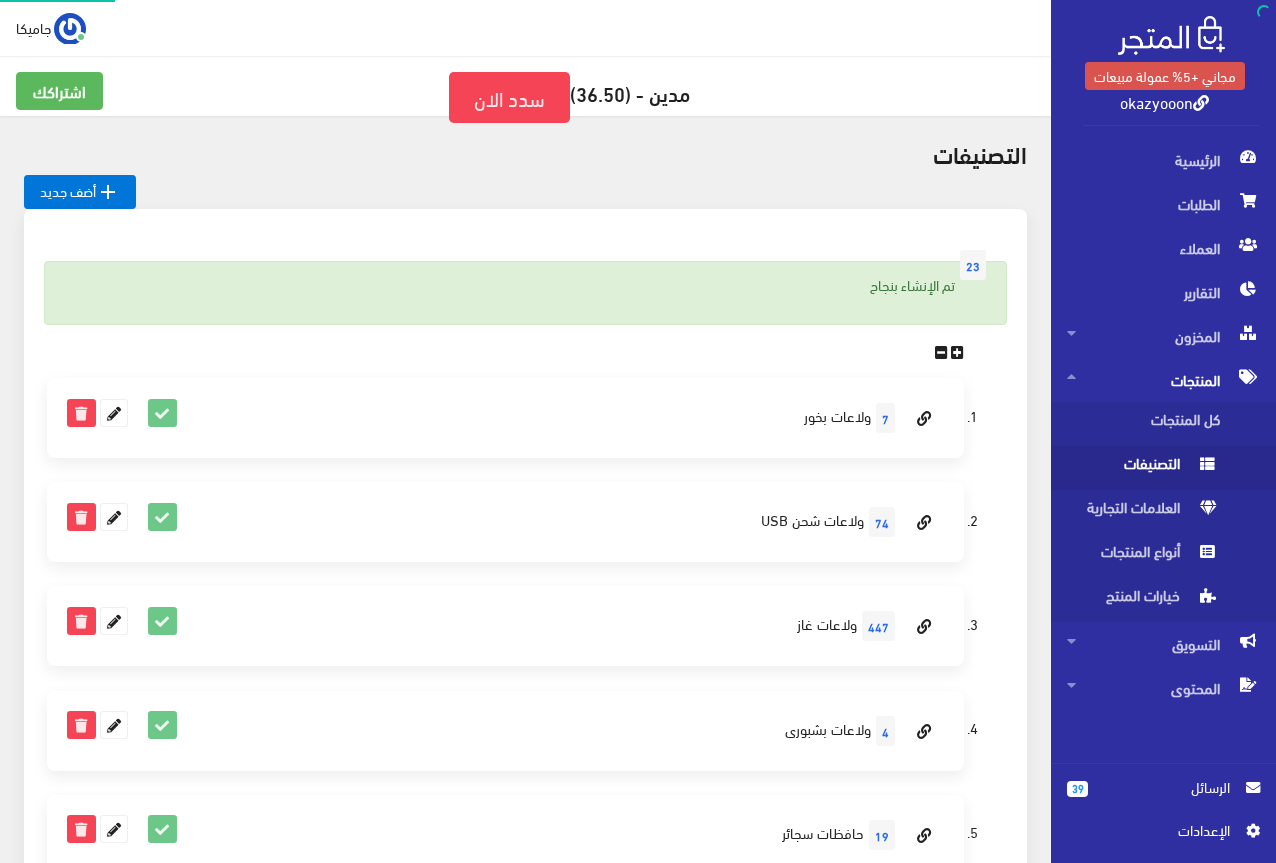 scroll, scrollTop: 0, scrollLeft: 0, axis: both 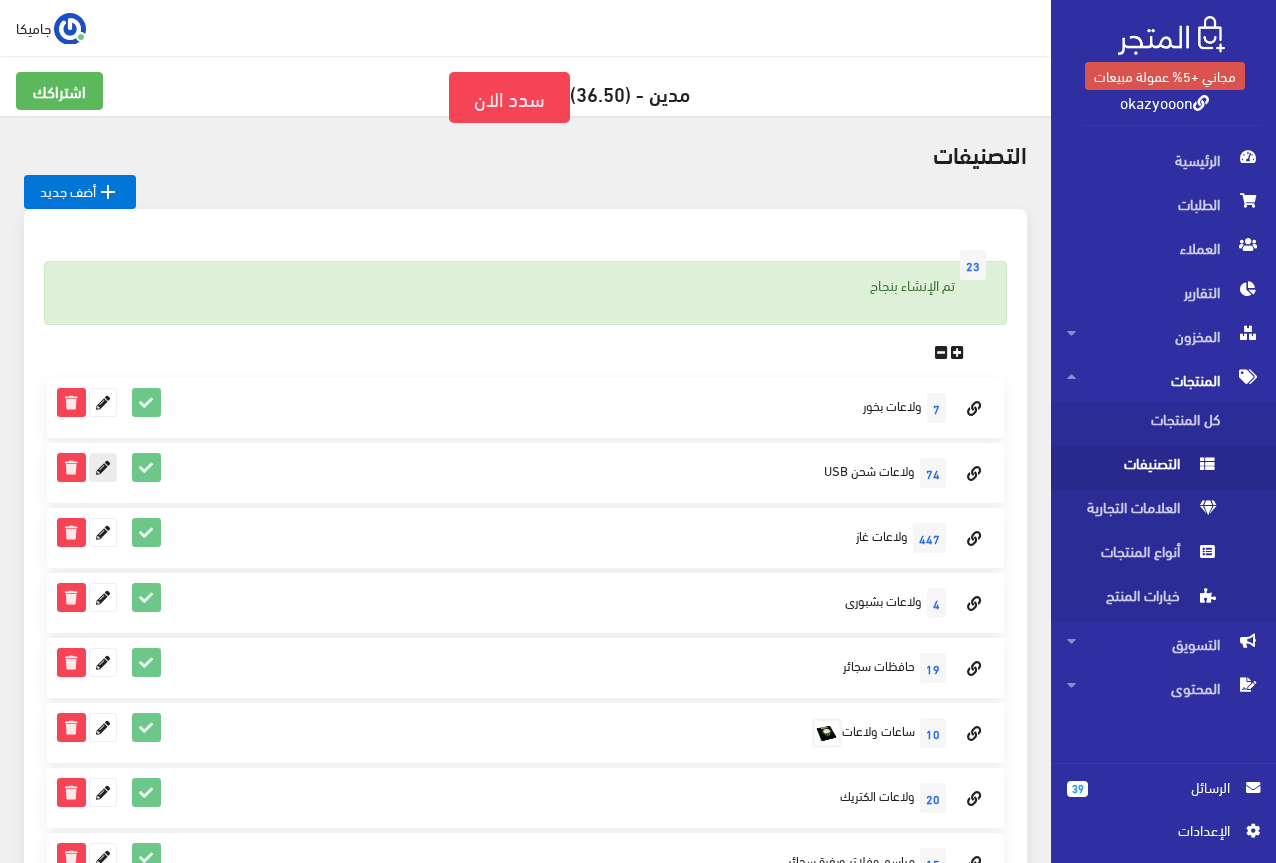 click at bounding box center [103, 467] 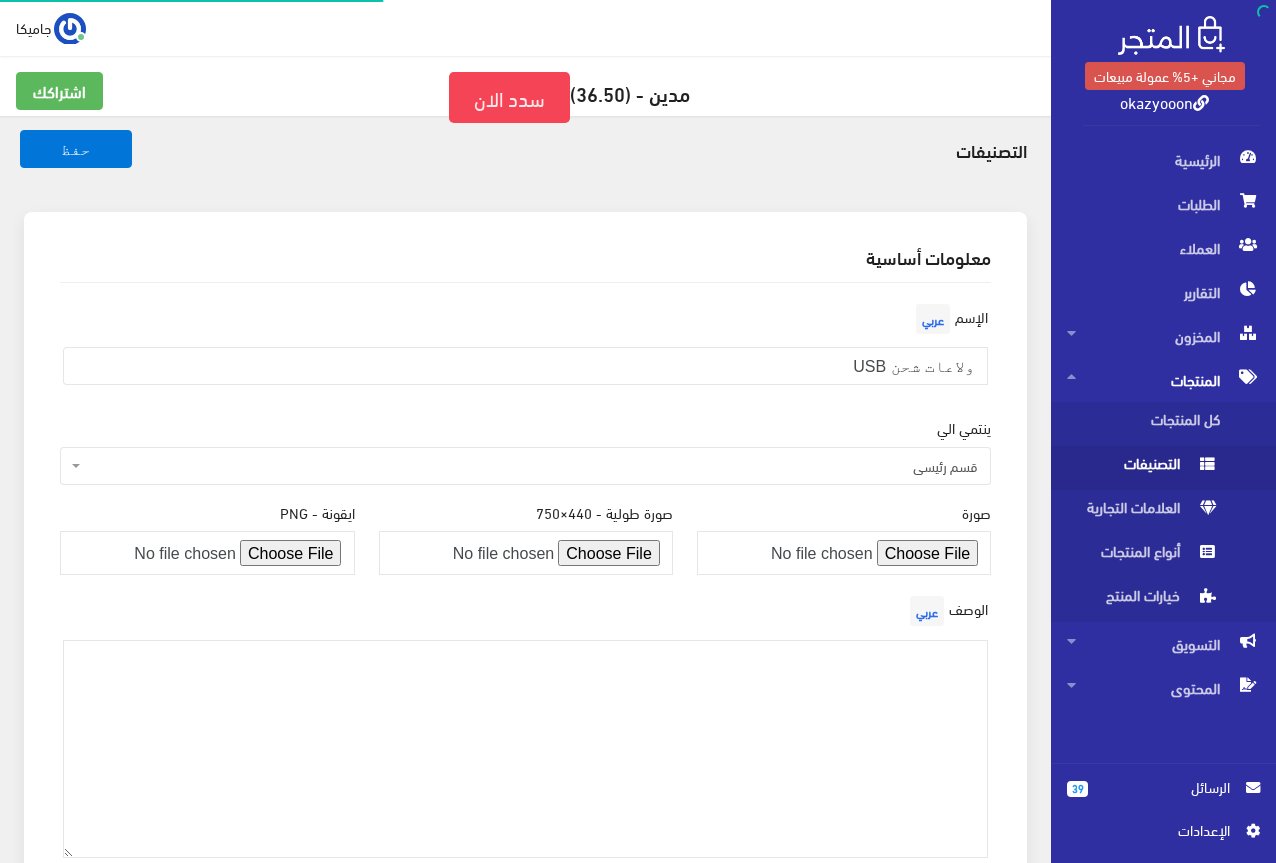 scroll, scrollTop: 0, scrollLeft: 0, axis: both 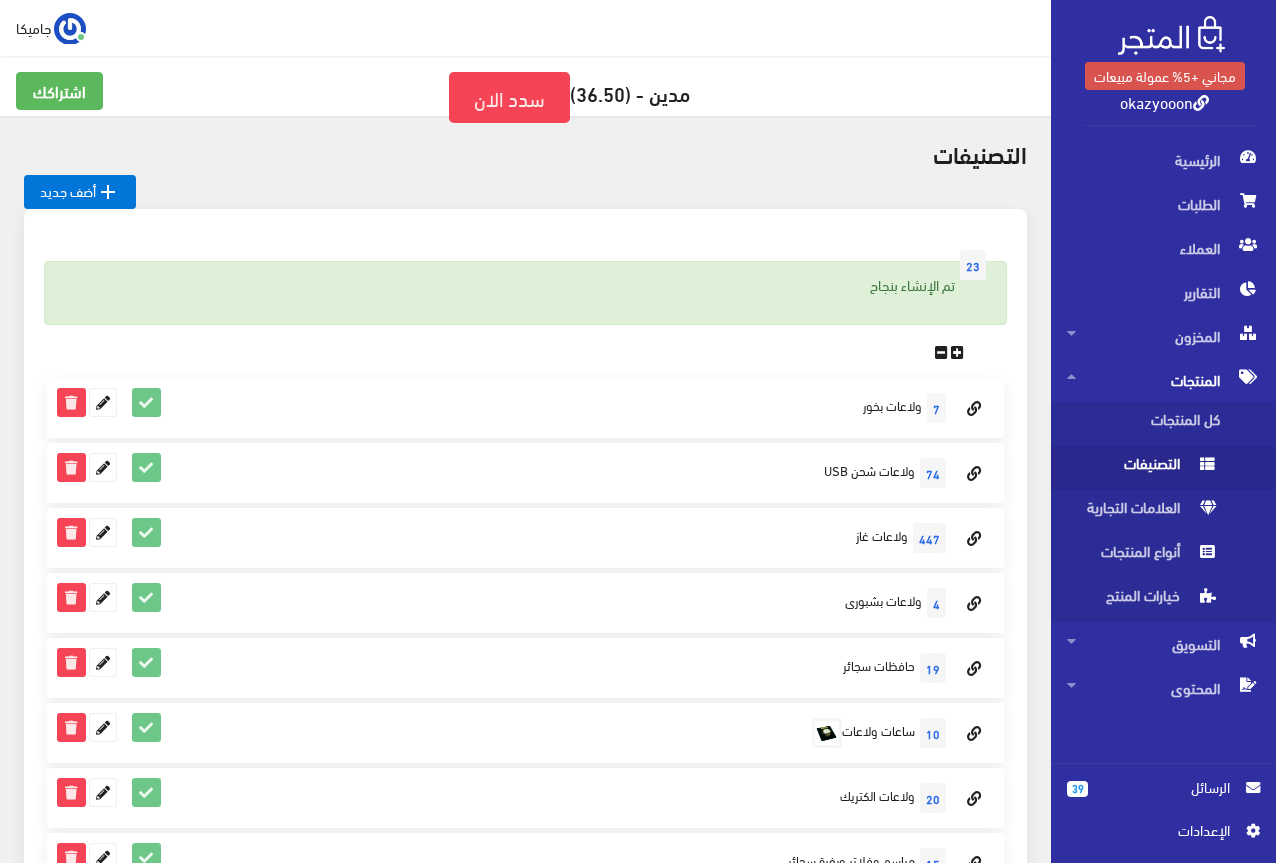 click on "المنتجات" at bounding box center [1163, 380] 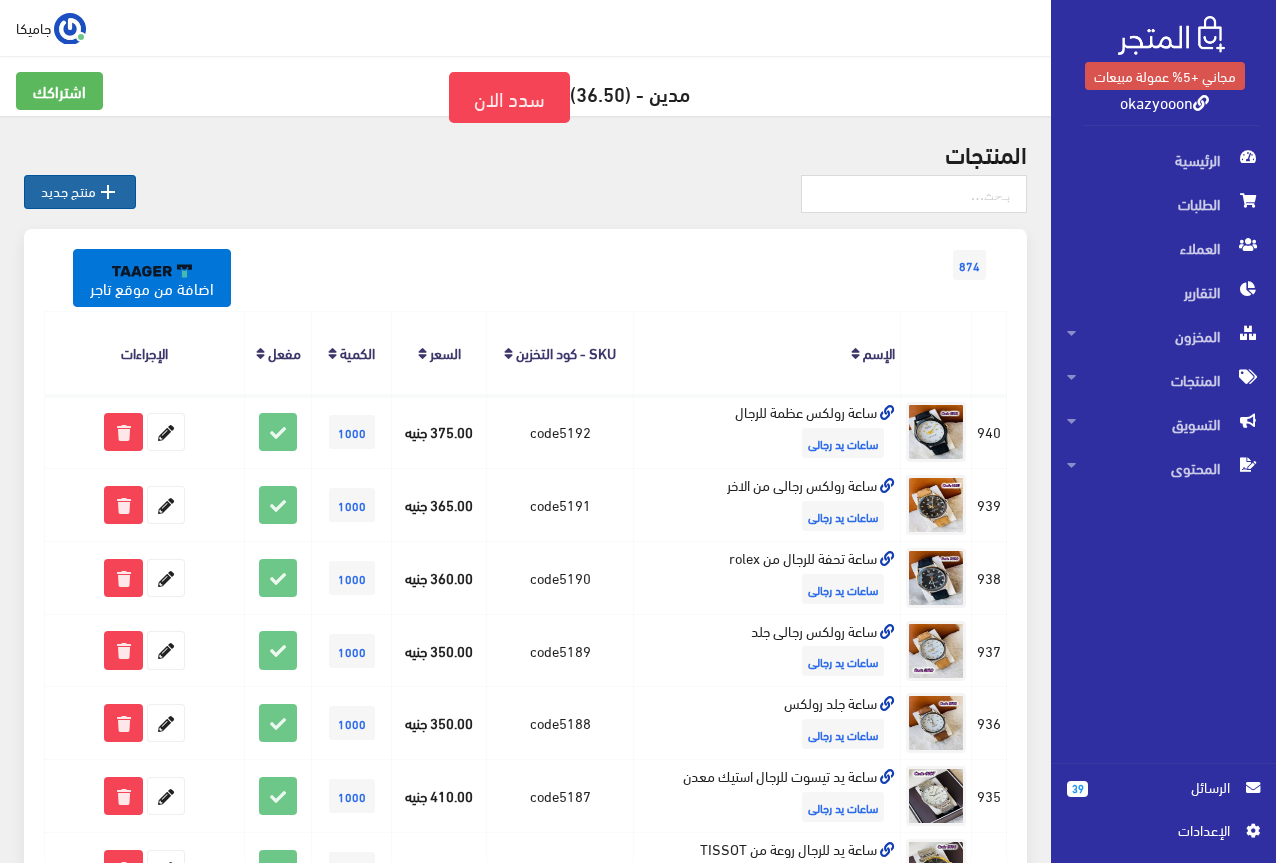 click on "  منتج جديد" at bounding box center [80, 192] 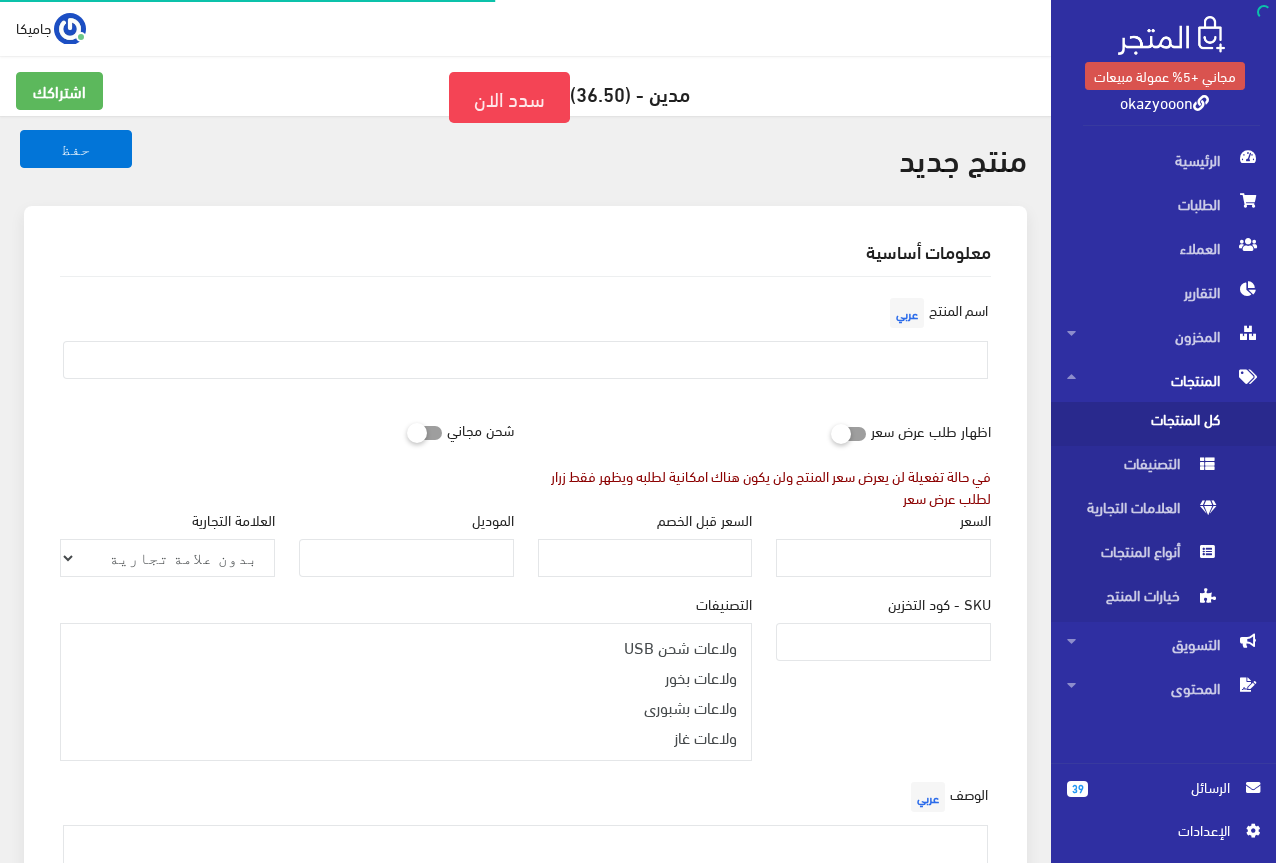 select 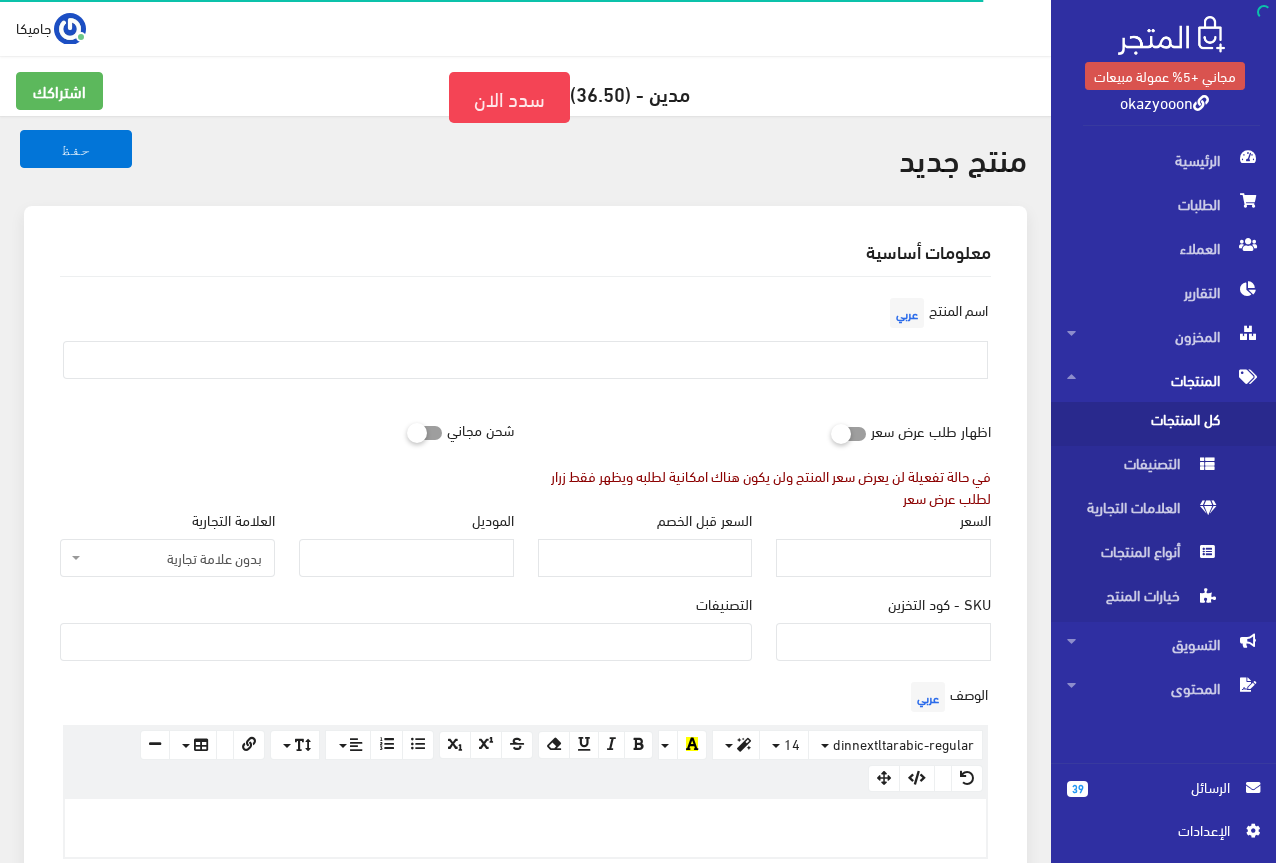 click on "اسم المنتج  عربي" at bounding box center (525, 344) 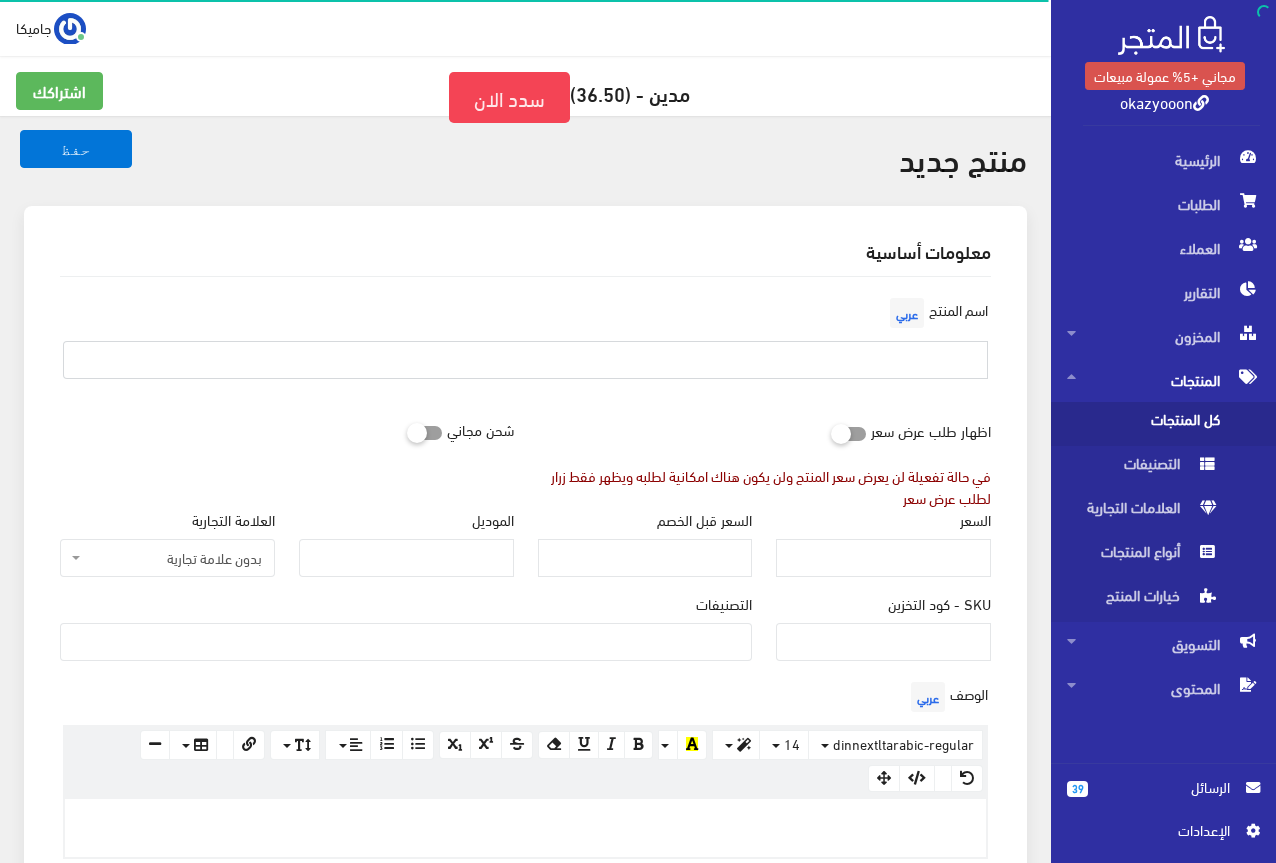 click at bounding box center (525, 360) 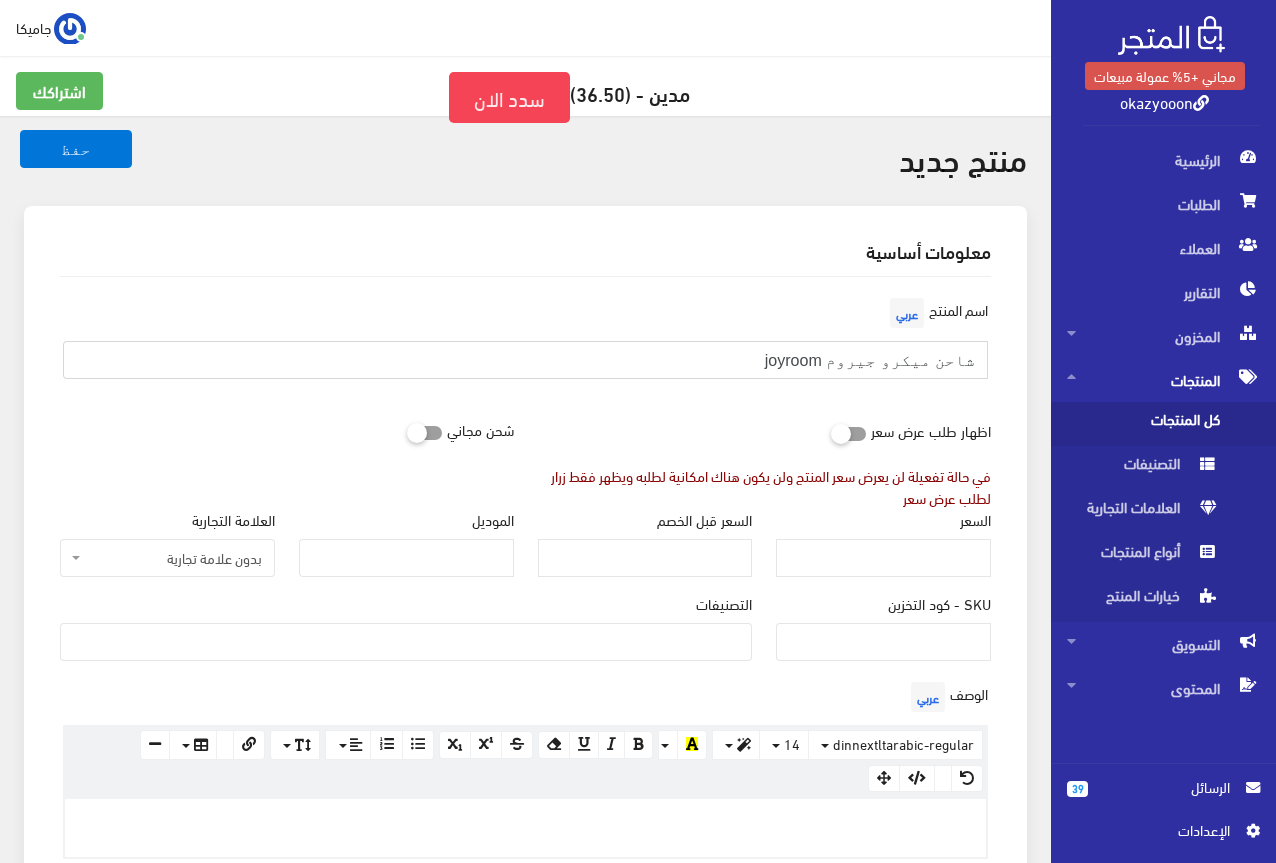 type on "شاحن ميكرو جيروم joyroom" 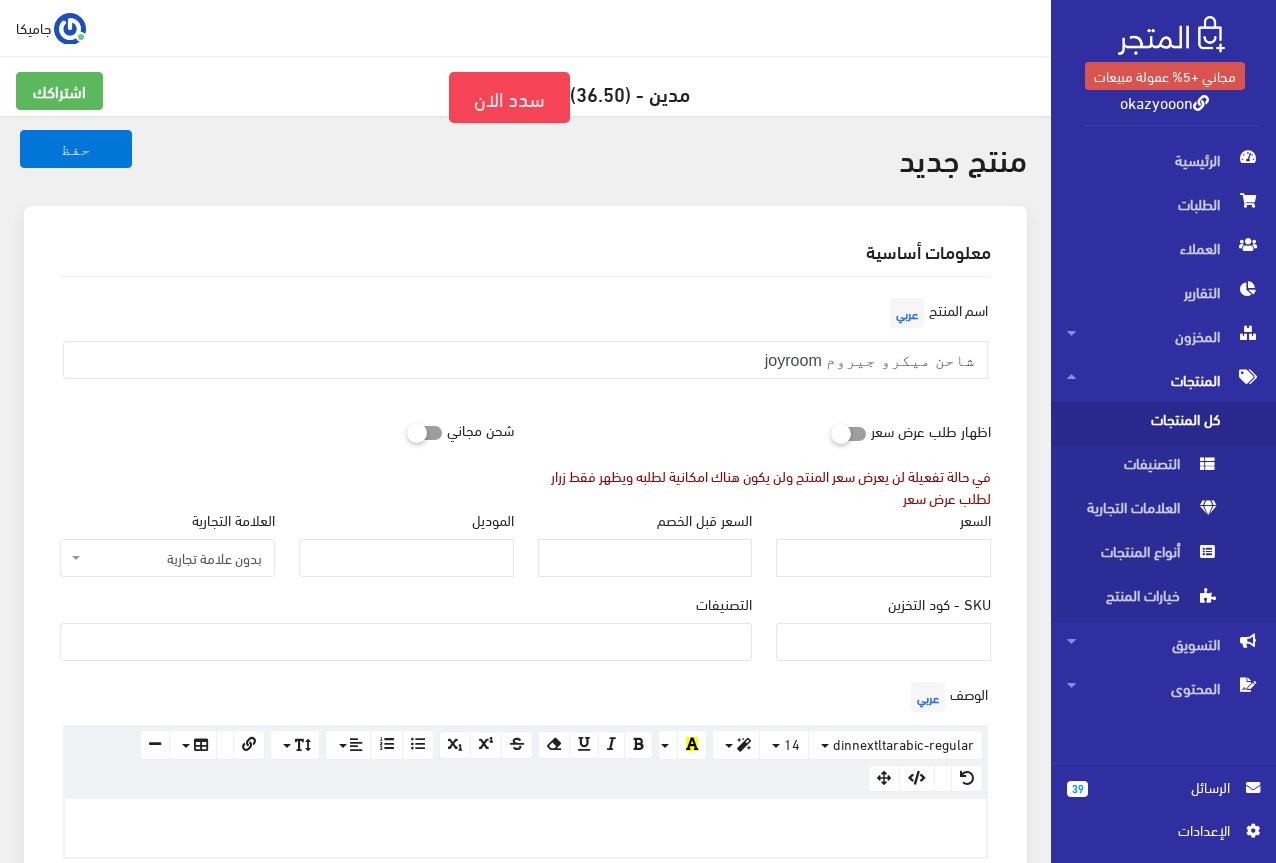 click on "اسم المنتج  عربي
شاحن ميكرو جيروم joyroom" at bounding box center (525, 352) 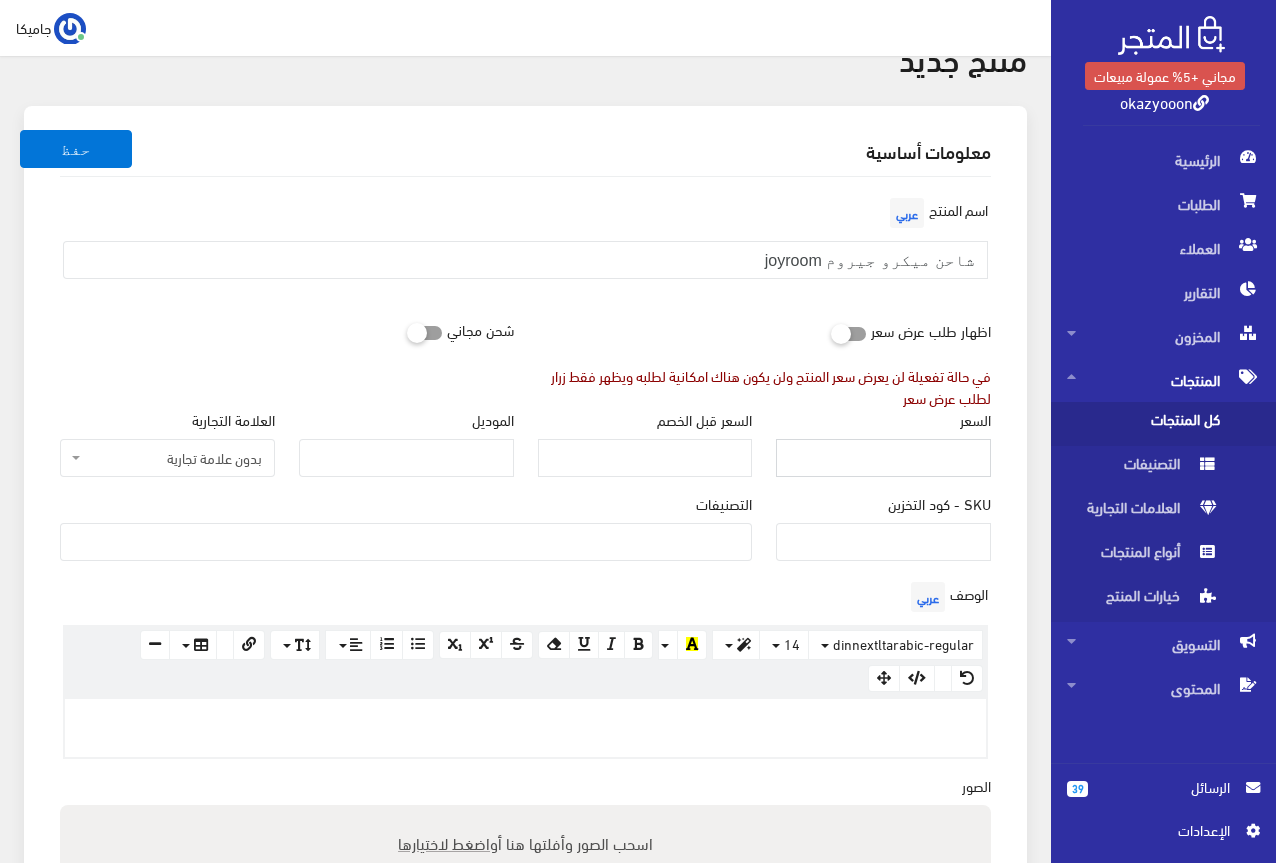 click on "السعر" at bounding box center [883, 458] 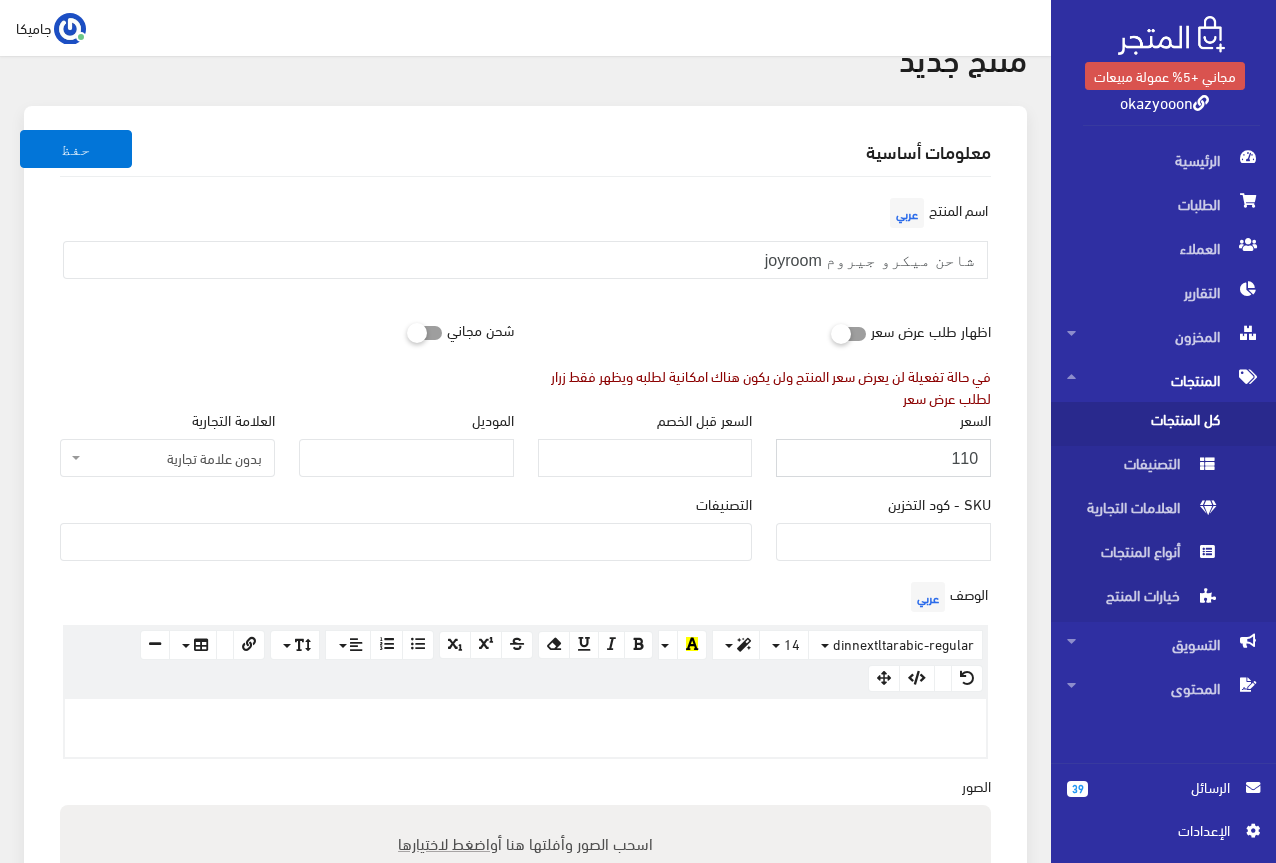 type on "110" 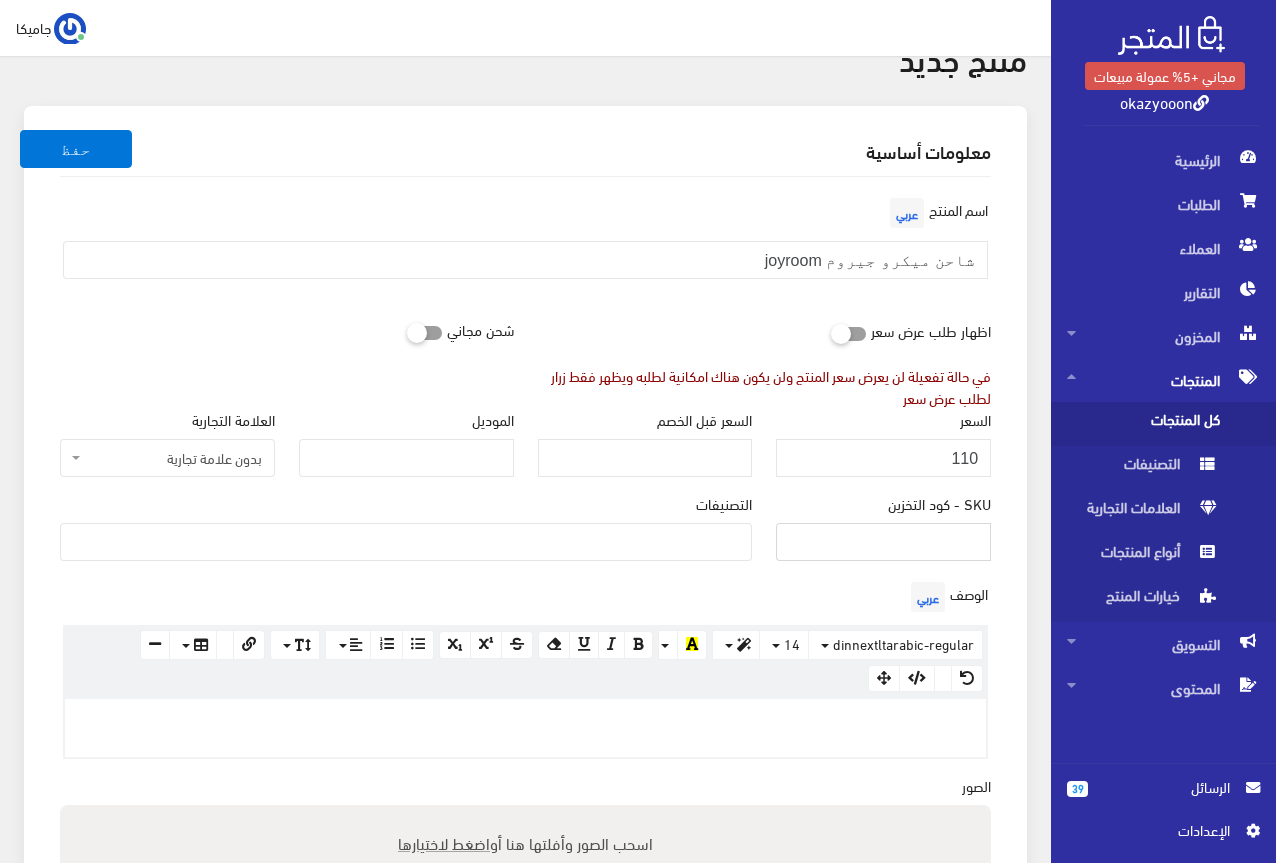 click on "SKU - كود التخزين" at bounding box center (883, 542) 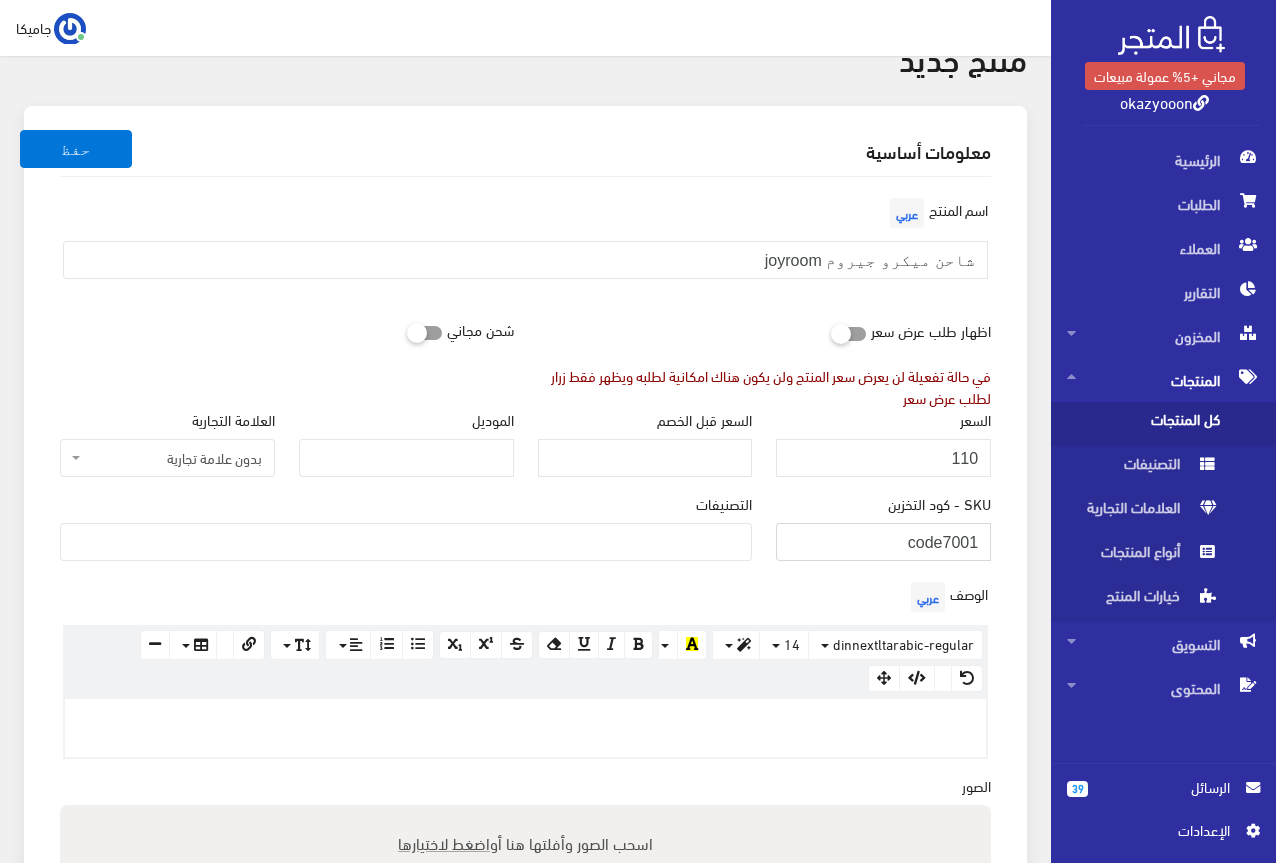 type on "code7001" 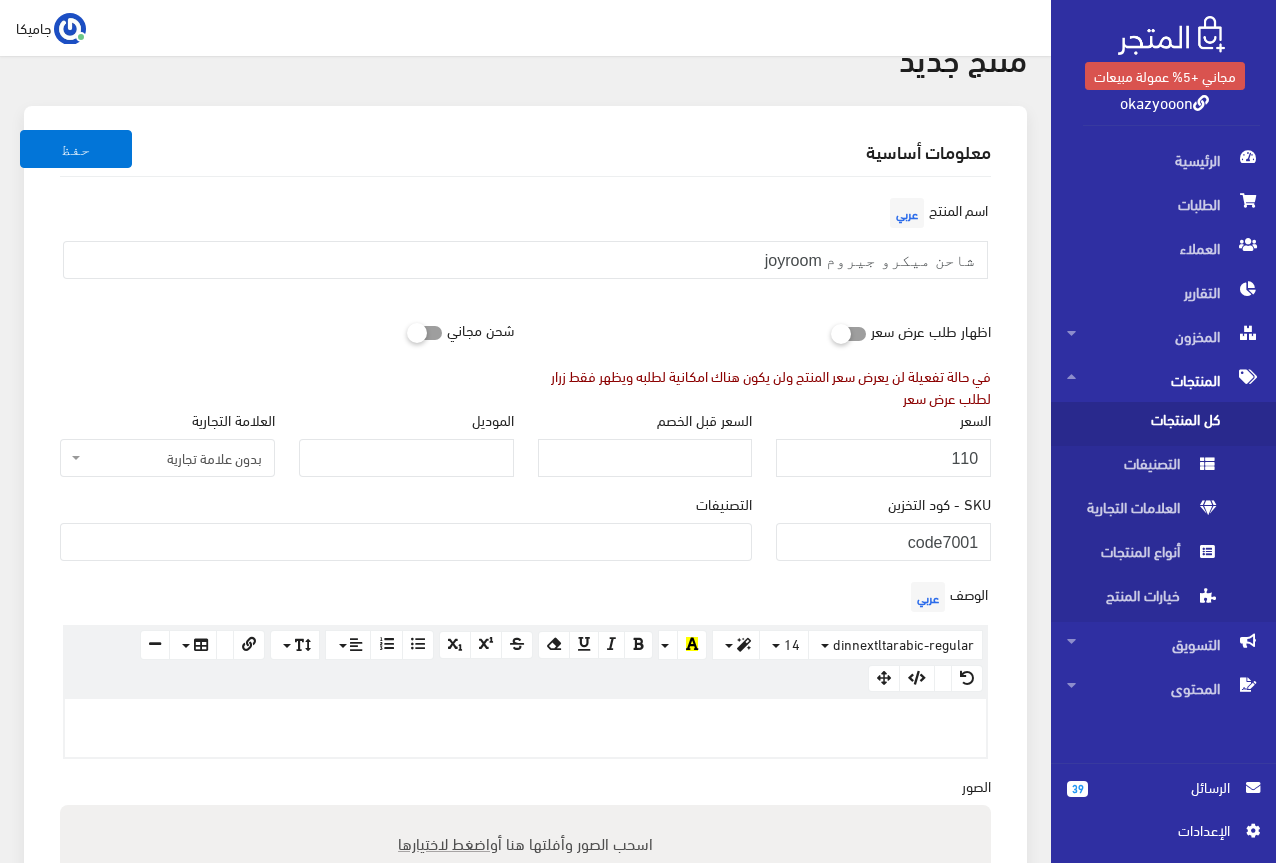 click at bounding box center (406, 540) 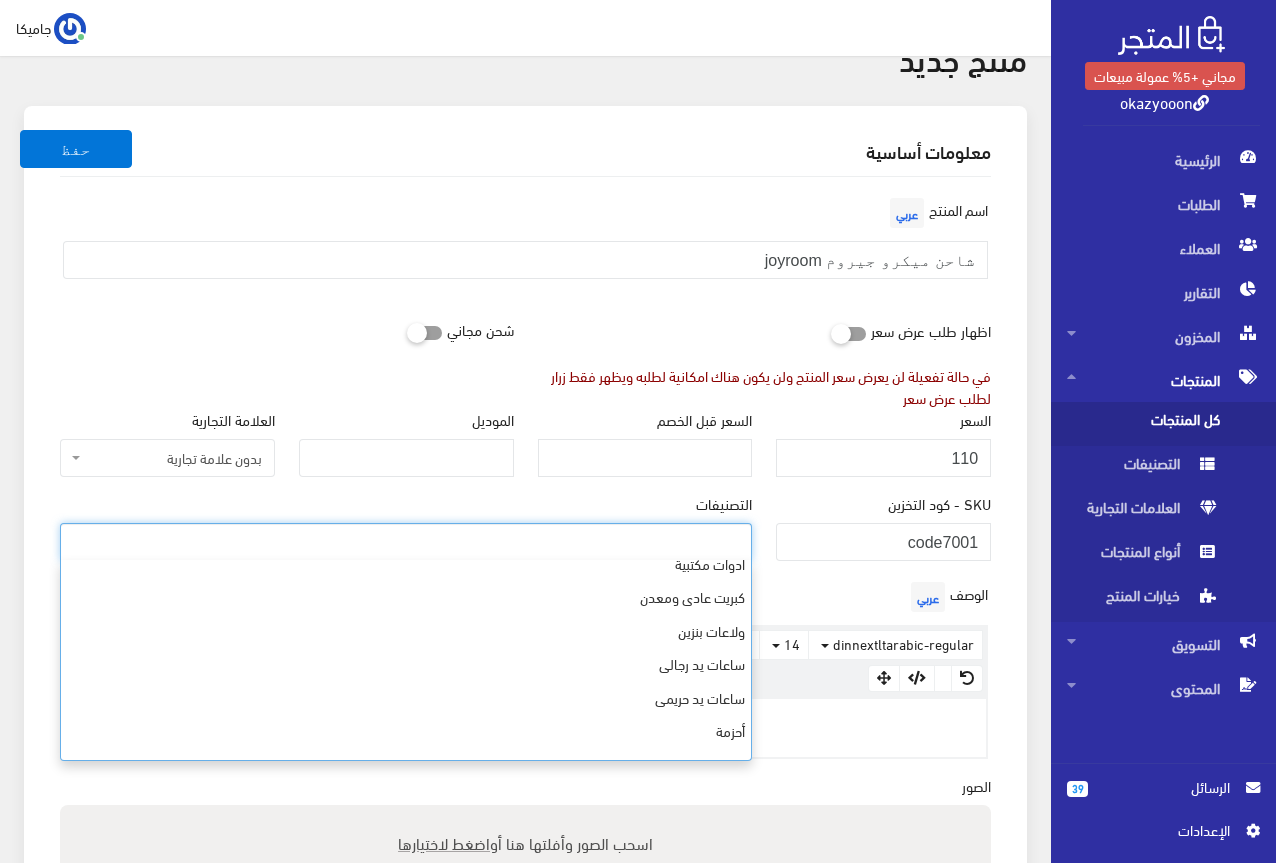 scroll, scrollTop: 568, scrollLeft: 0, axis: vertical 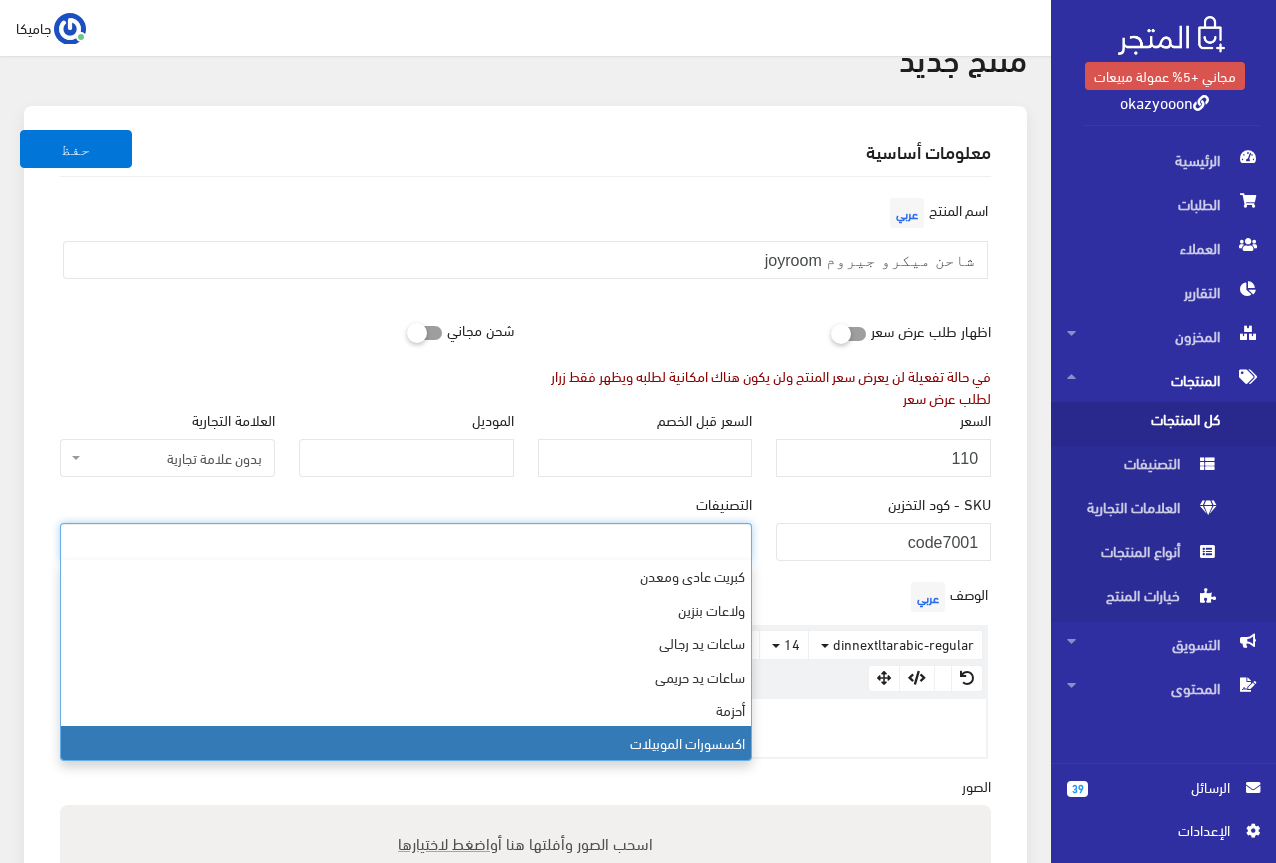 select on "26" 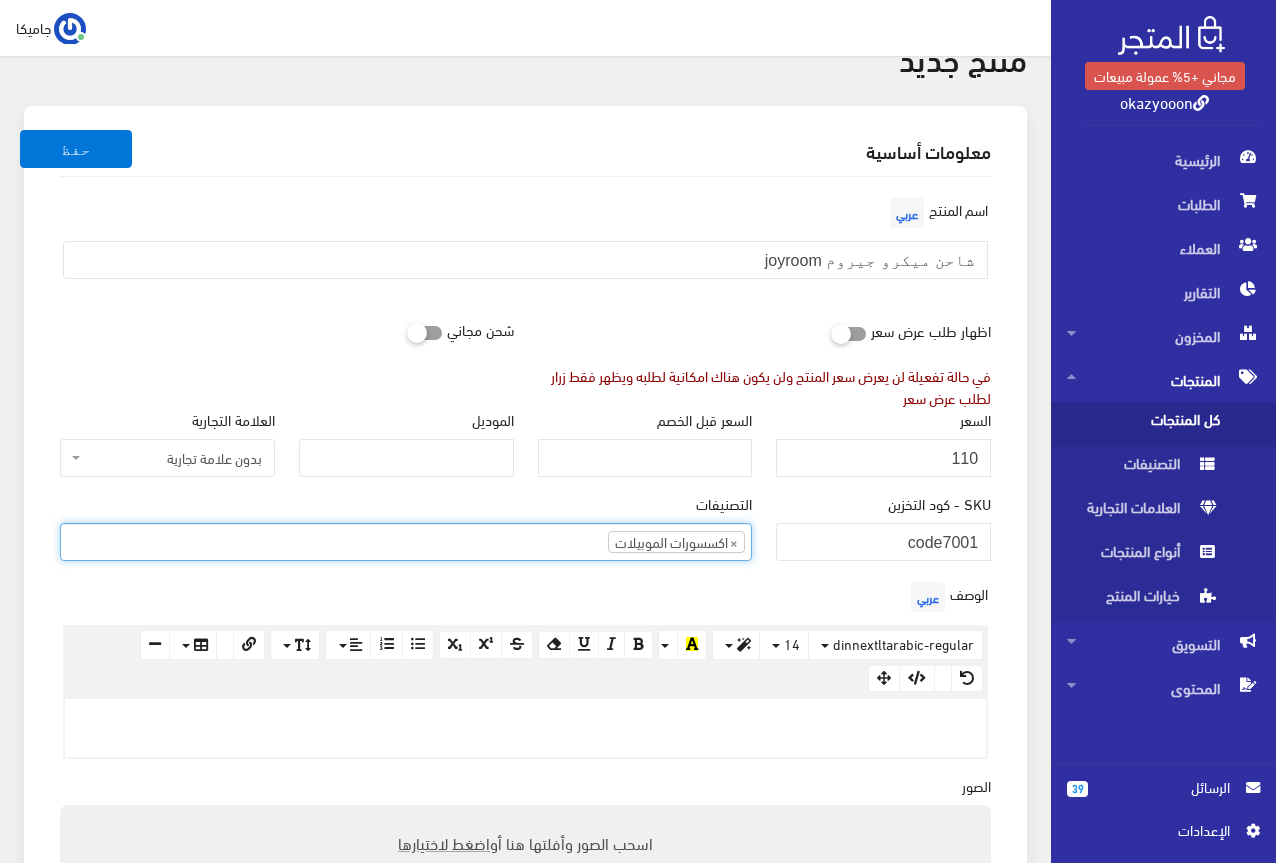 click at bounding box center [525, 720] 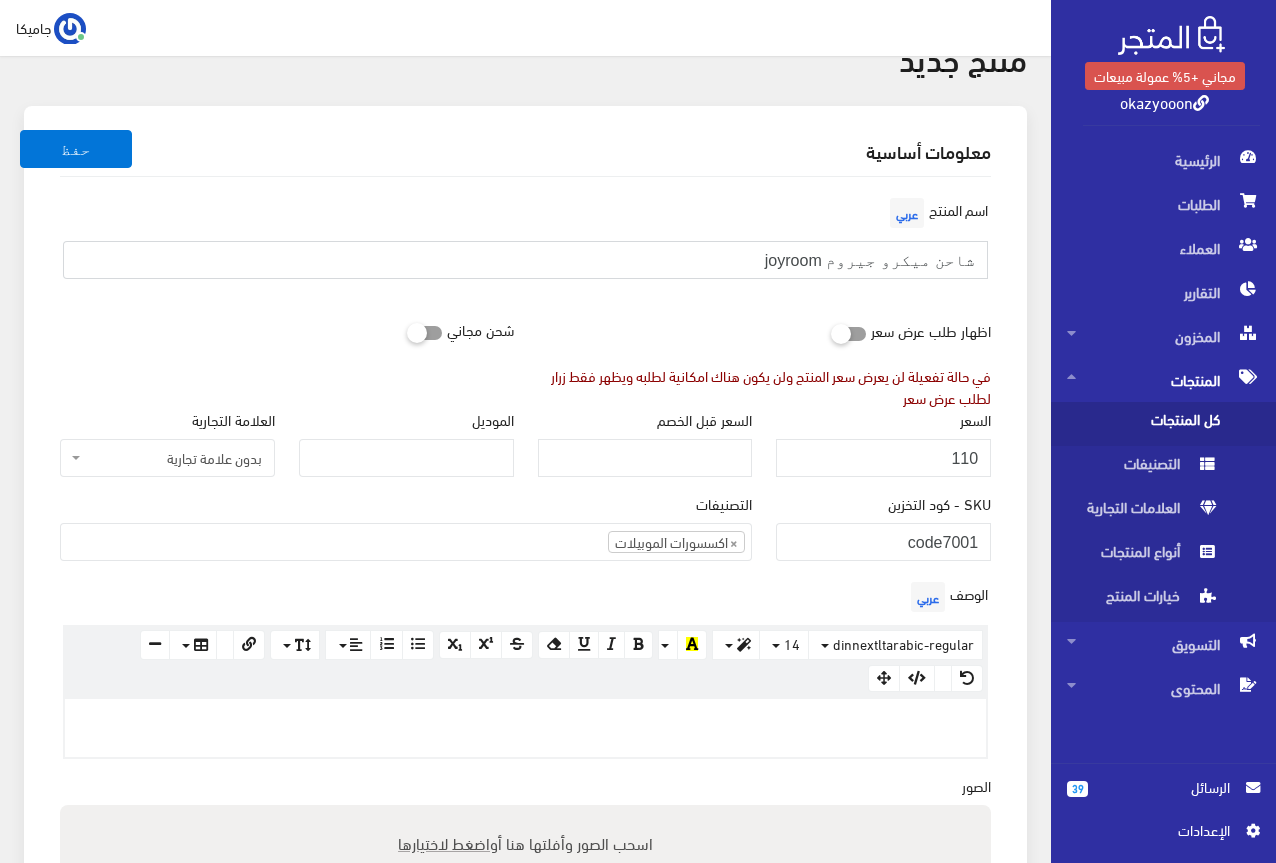 click on "شاحن ميكرو جيروم joyroom" at bounding box center [525, 260] 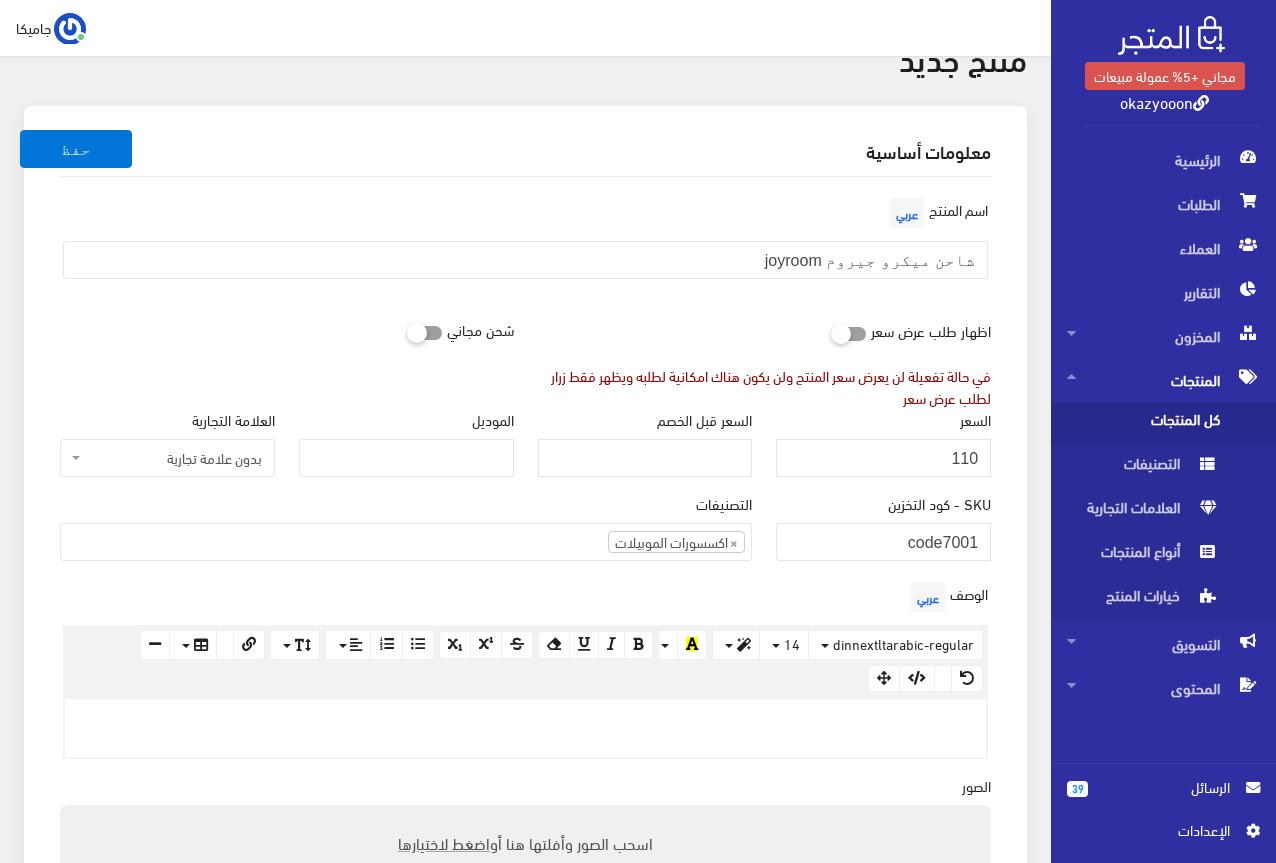 paste 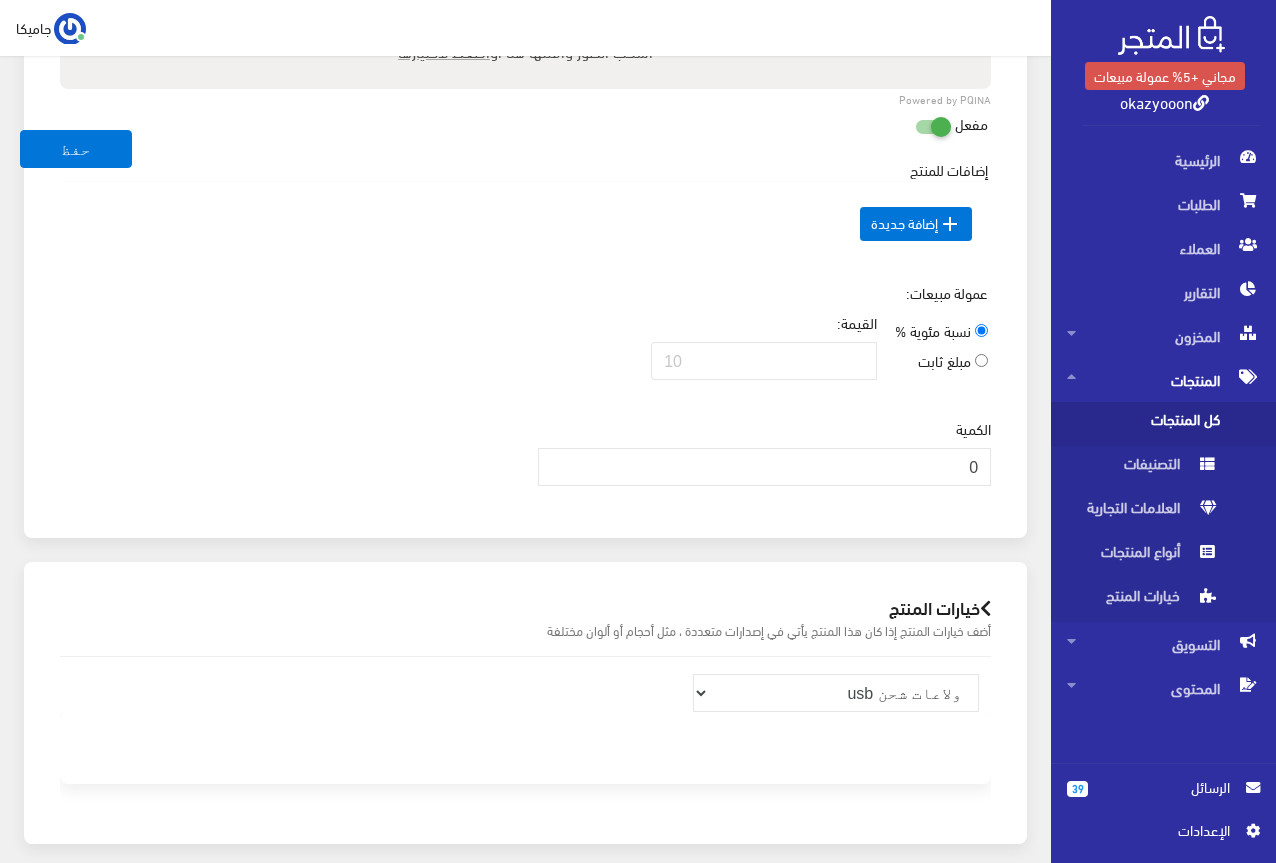 scroll, scrollTop: 900, scrollLeft: 0, axis: vertical 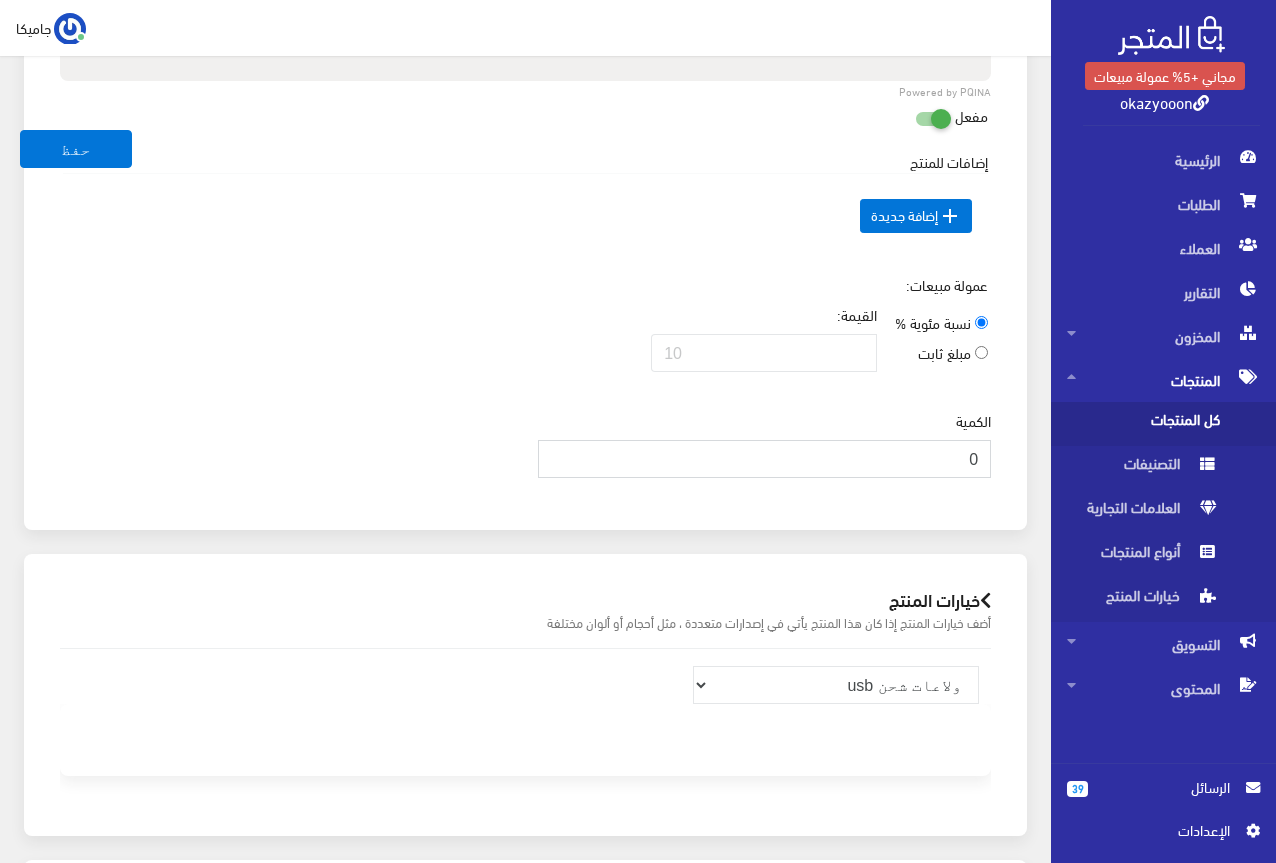 click on "0" at bounding box center [765, 459] 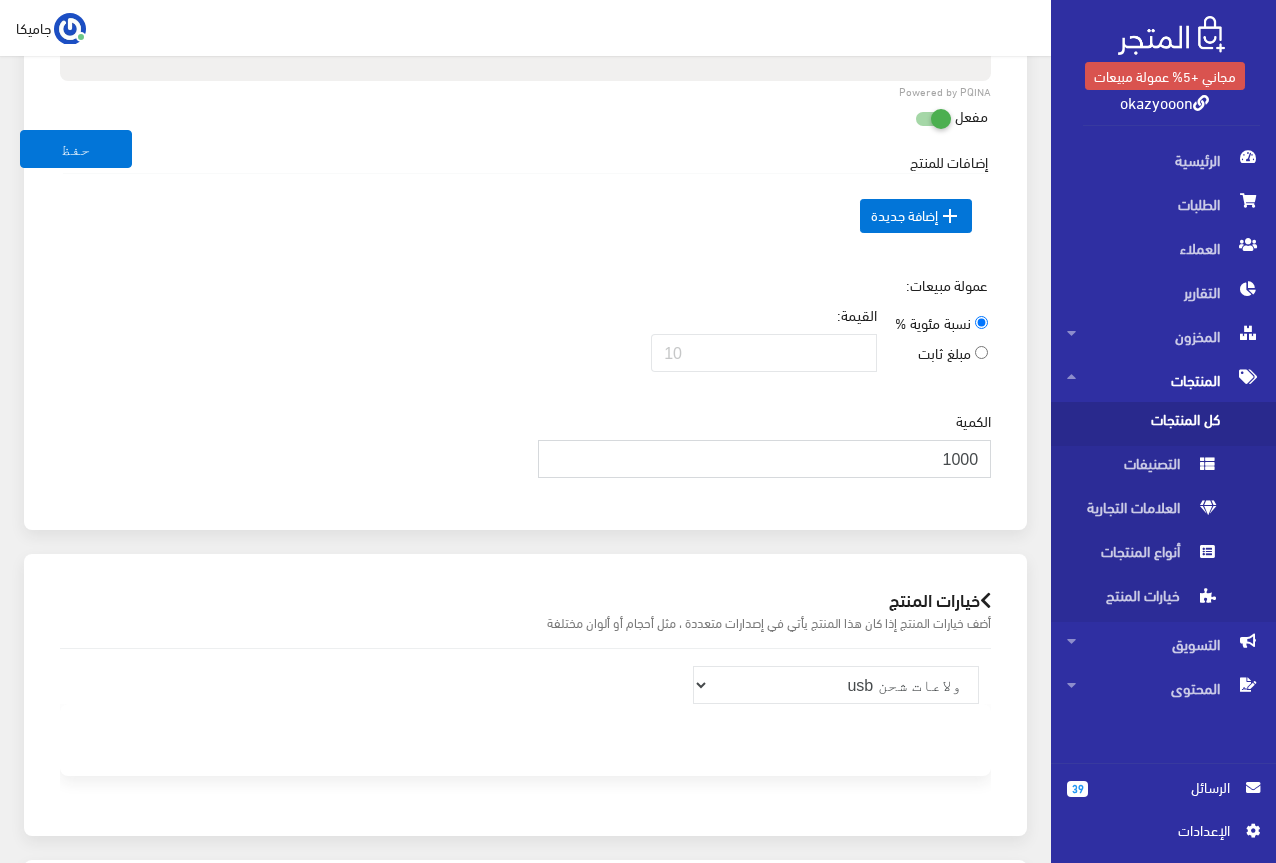 type on "1000" 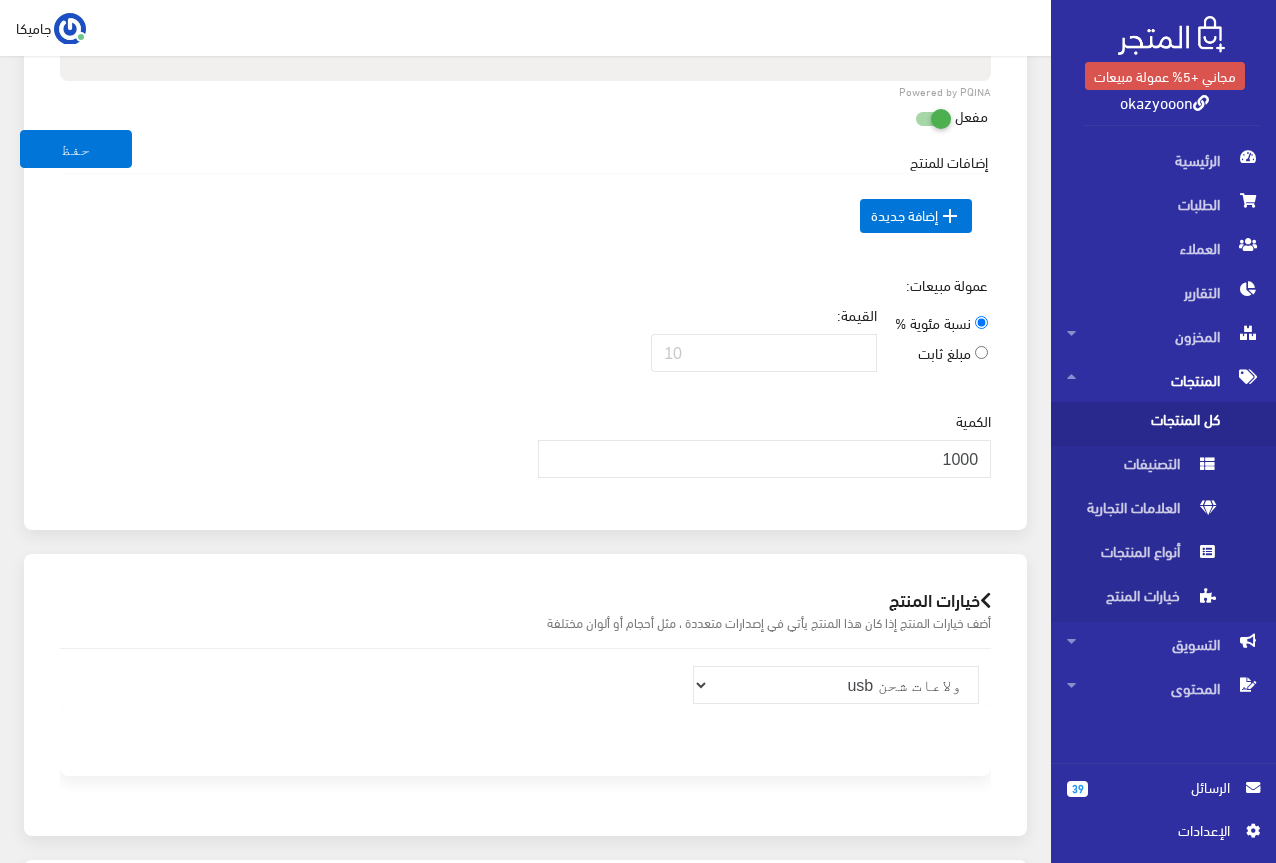 click on "عمولة مبيعات:
نسبة مئوية %
مبلغ ثابت
القيمة:" at bounding box center (525, 331) 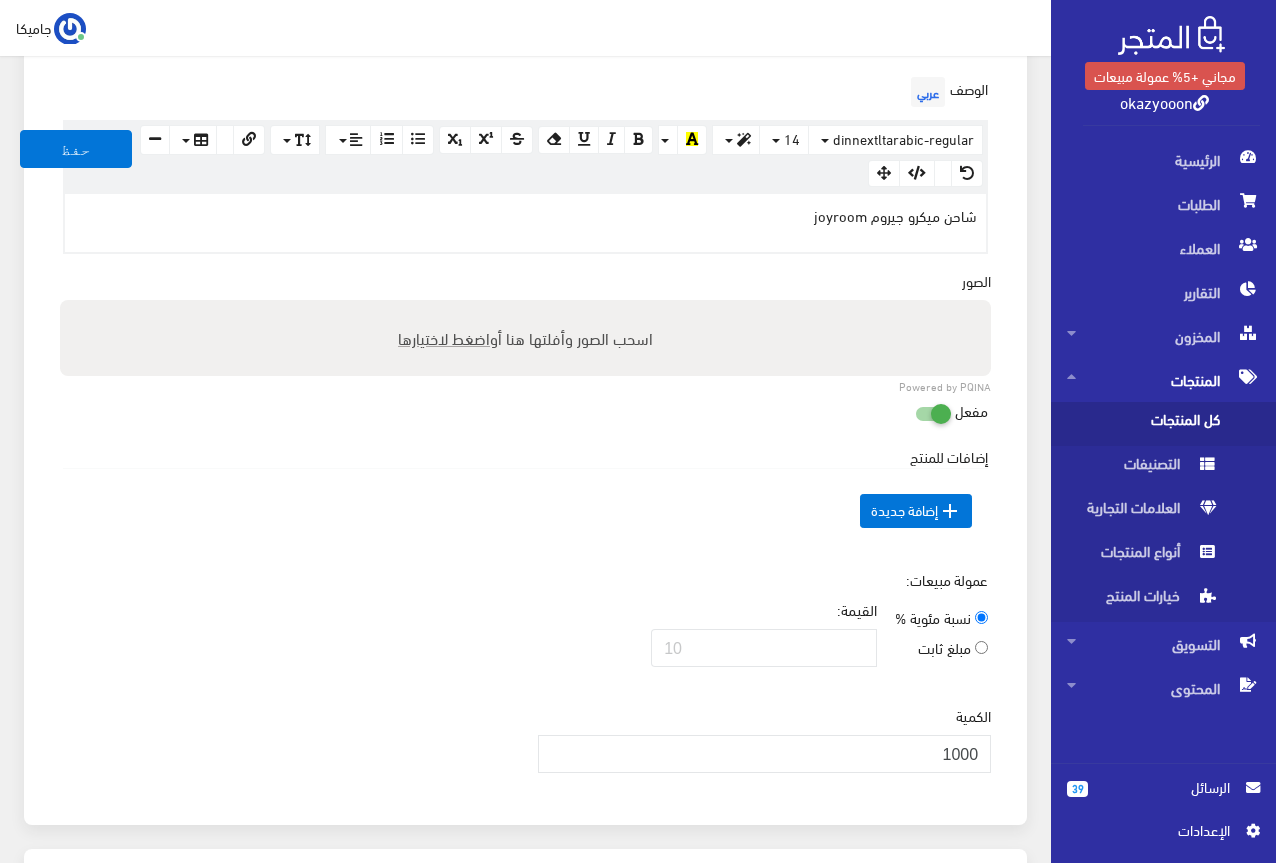 scroll, scrollTop: 600, scrollLeft: 0, axis: vertical 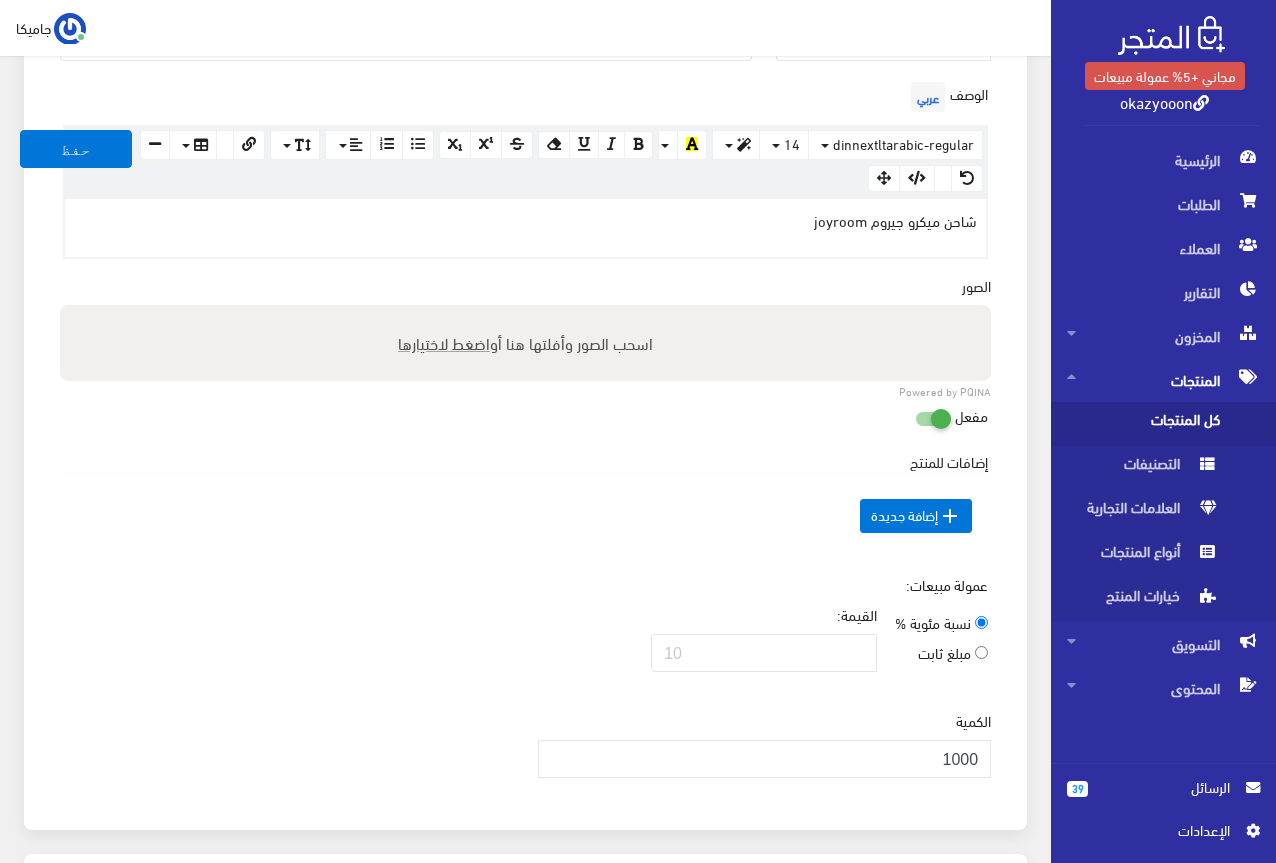 click on "اضغط لاختيارها" at bounding box center [444, 342] 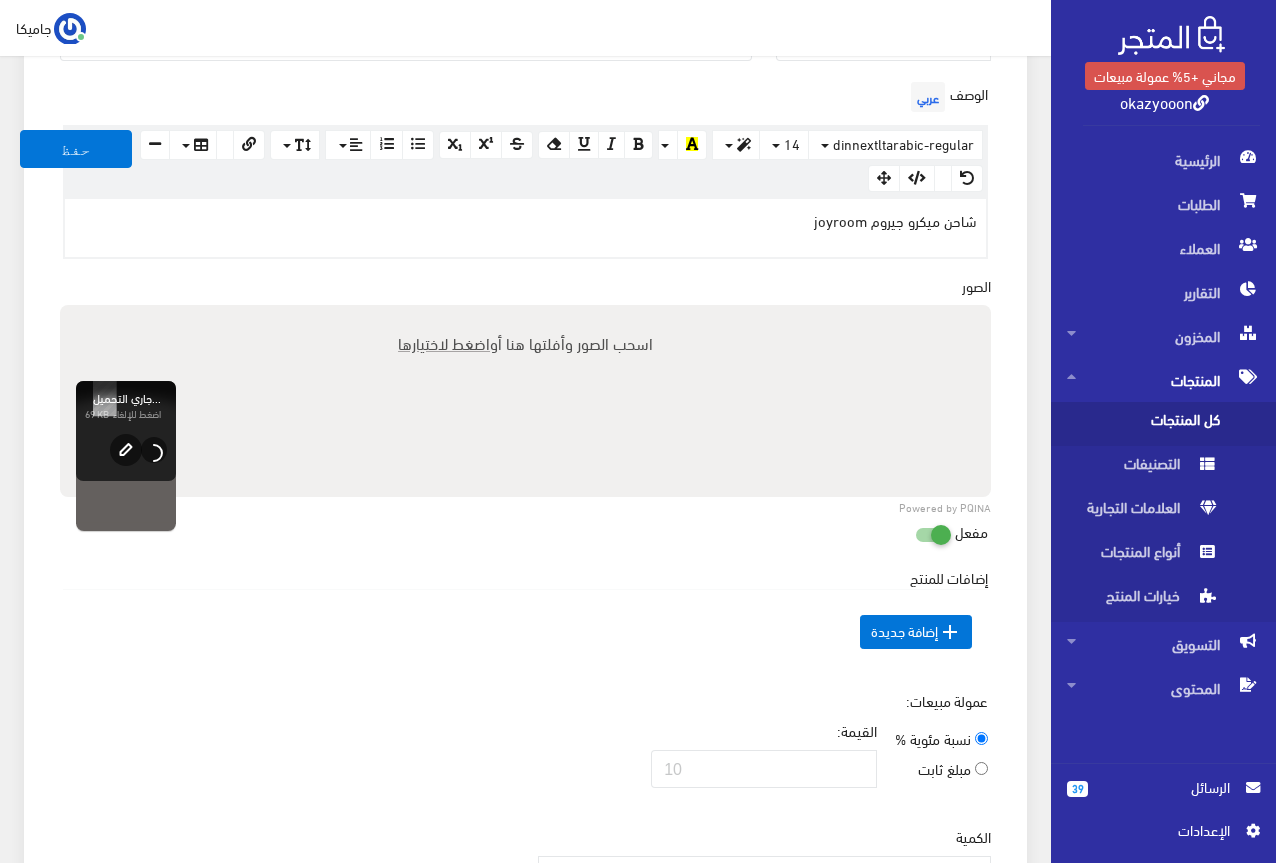 click on "اضغط لاختيارها" at bounding box center [444, 342] 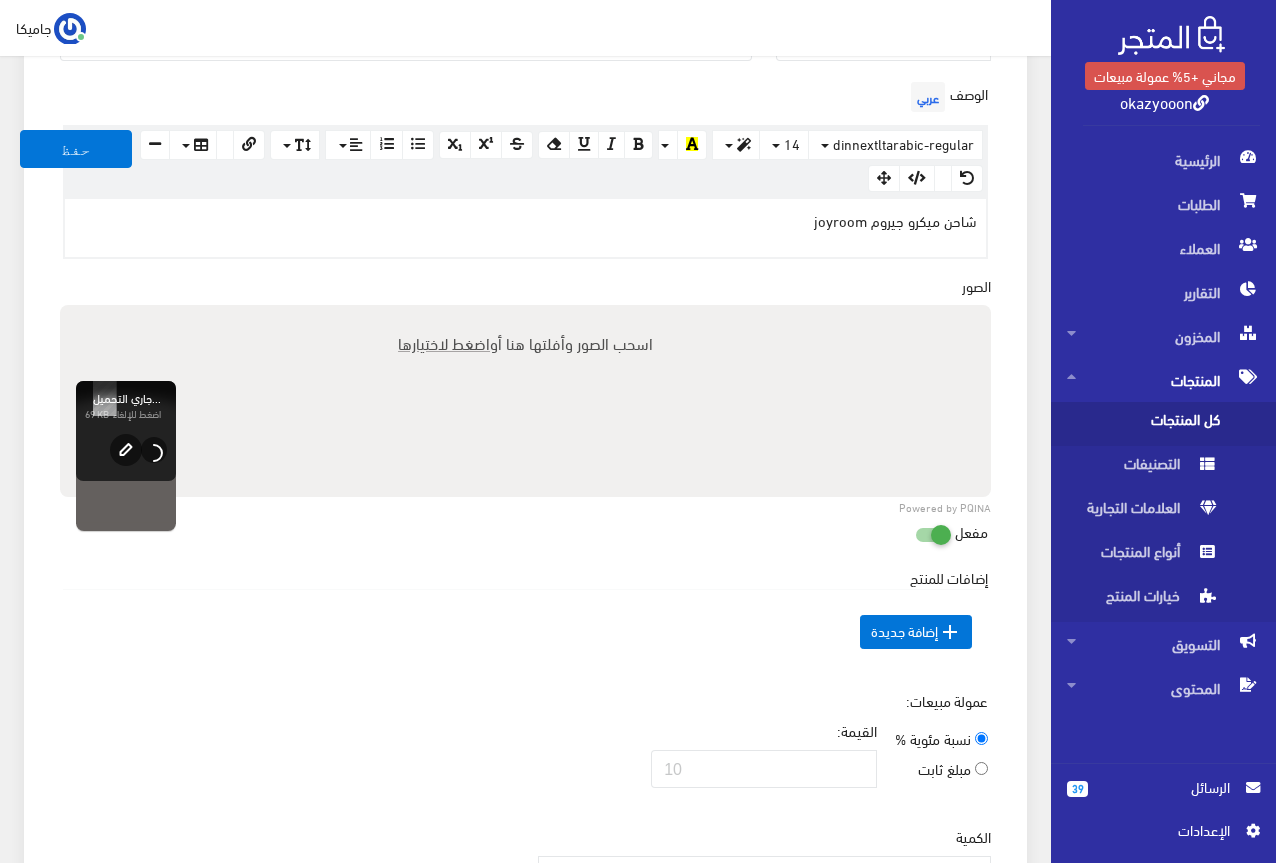 type on "C:\fakepath\f49288c3-ab3e-4a7f-b95c-3846a59124d0.jpeg" 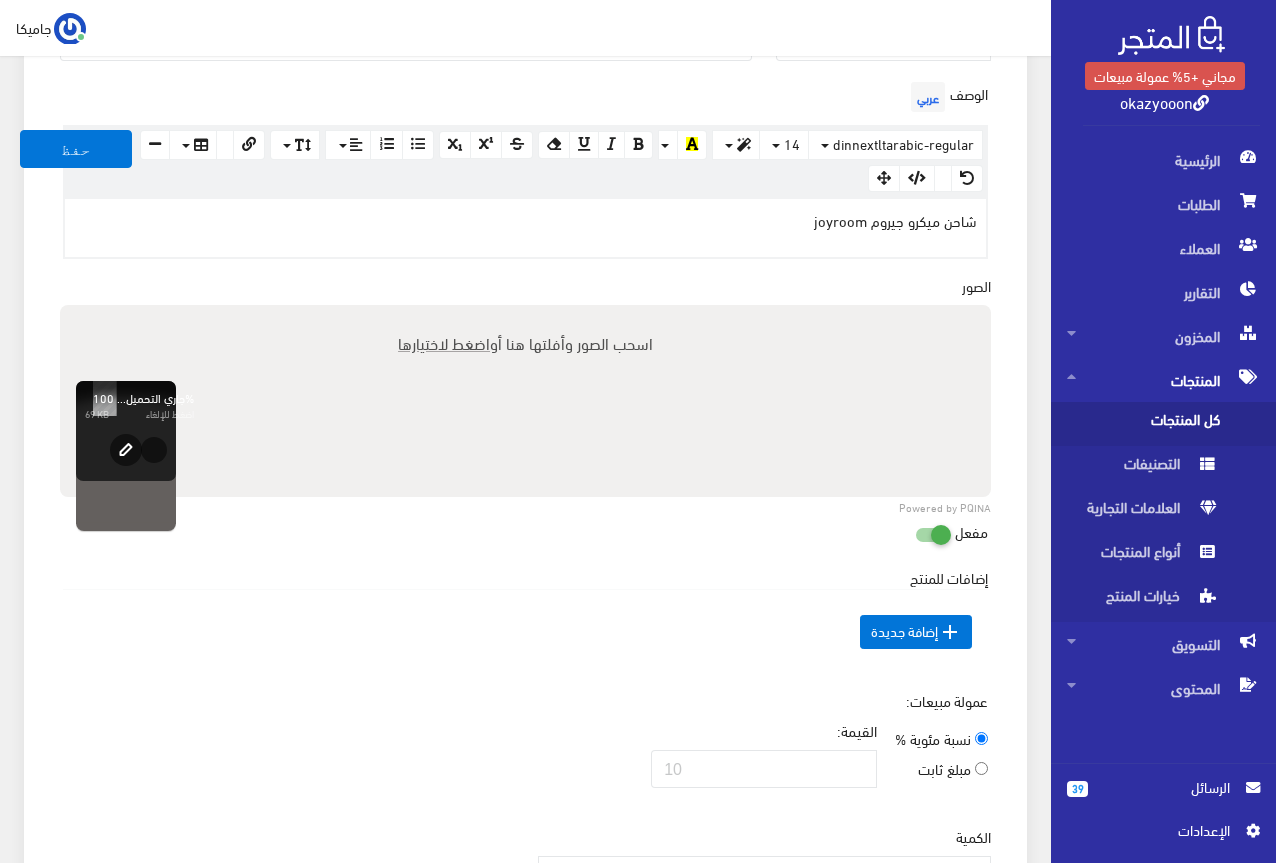 type 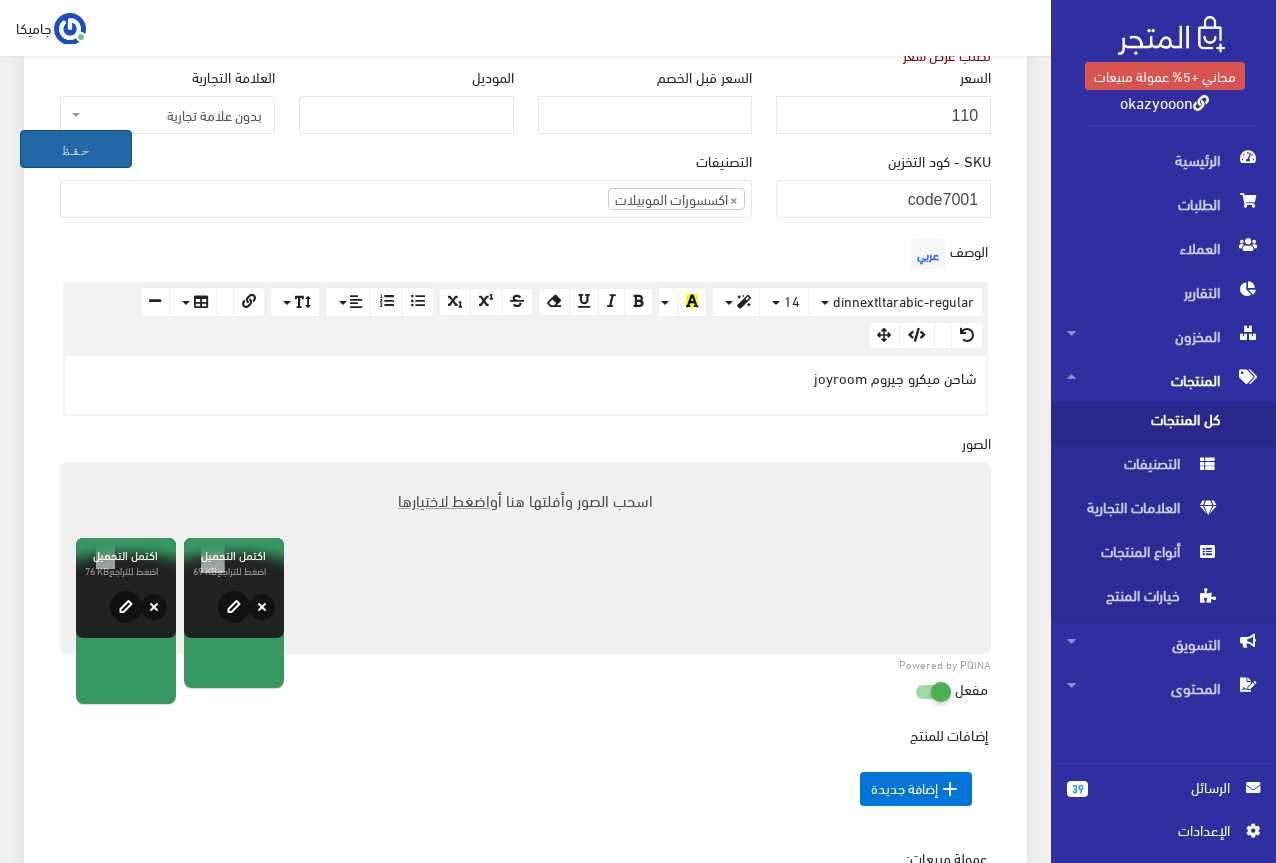 scroll, scrollTop: 200, scrollLeft: 0, axis: vertical 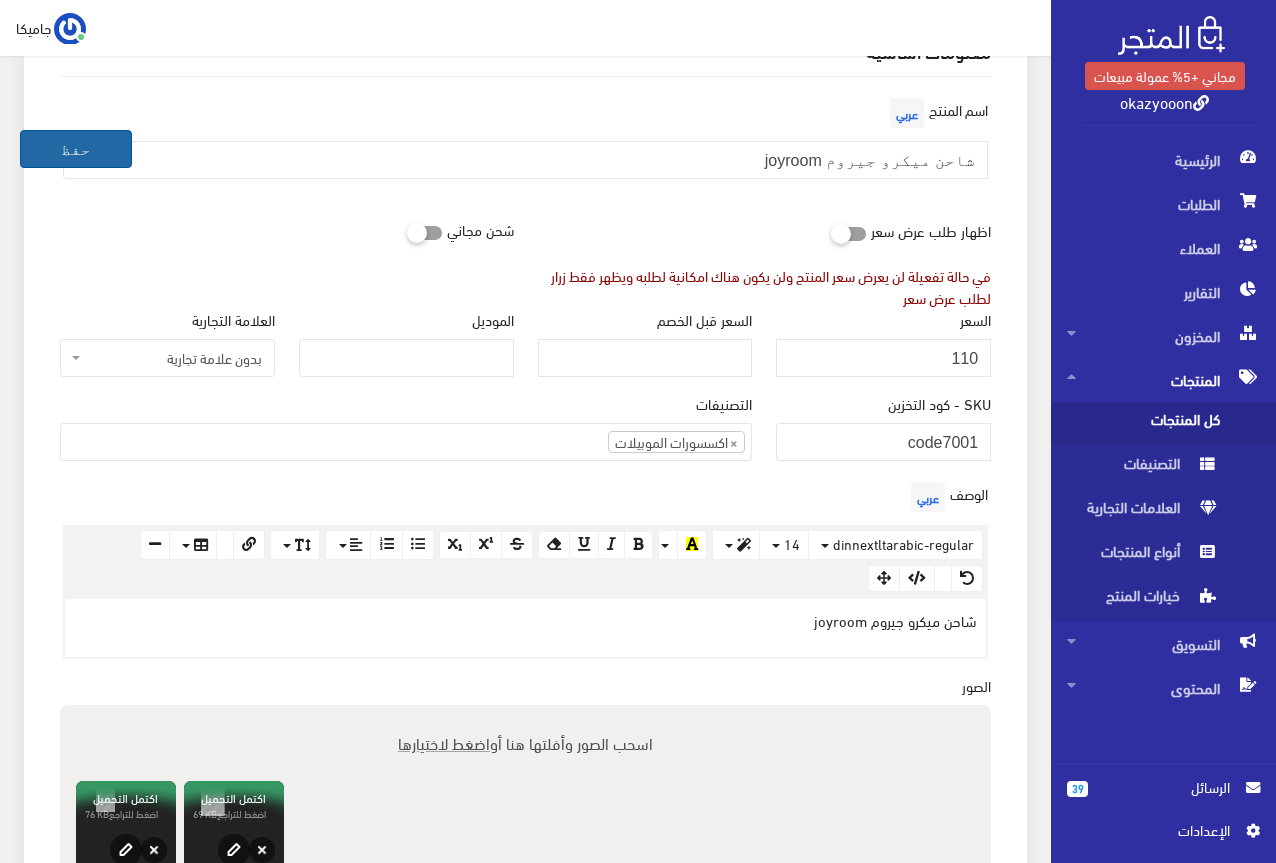 click on "حفظ" at bounding box center (76, 149) 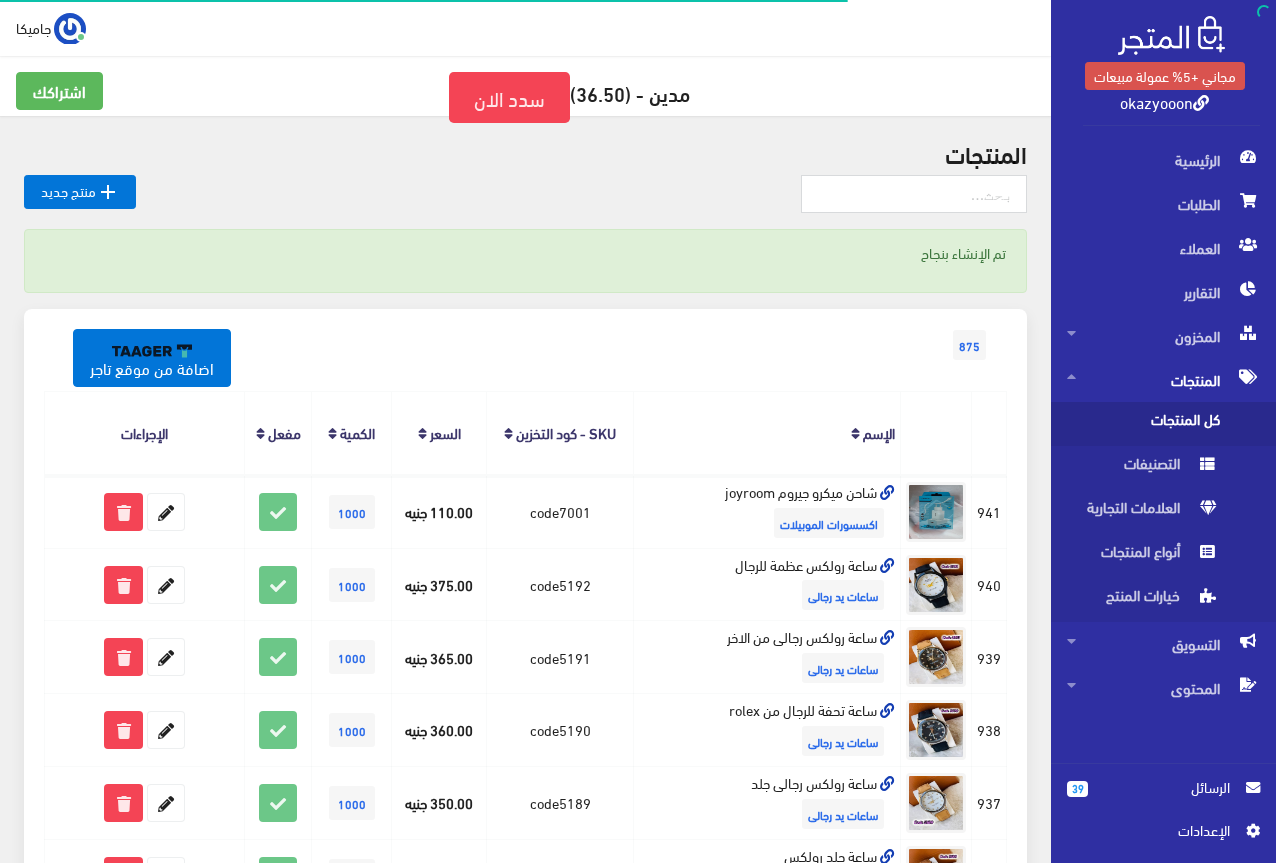 scroll, scrollTop: 0, scrollLeft: 0, axis: both 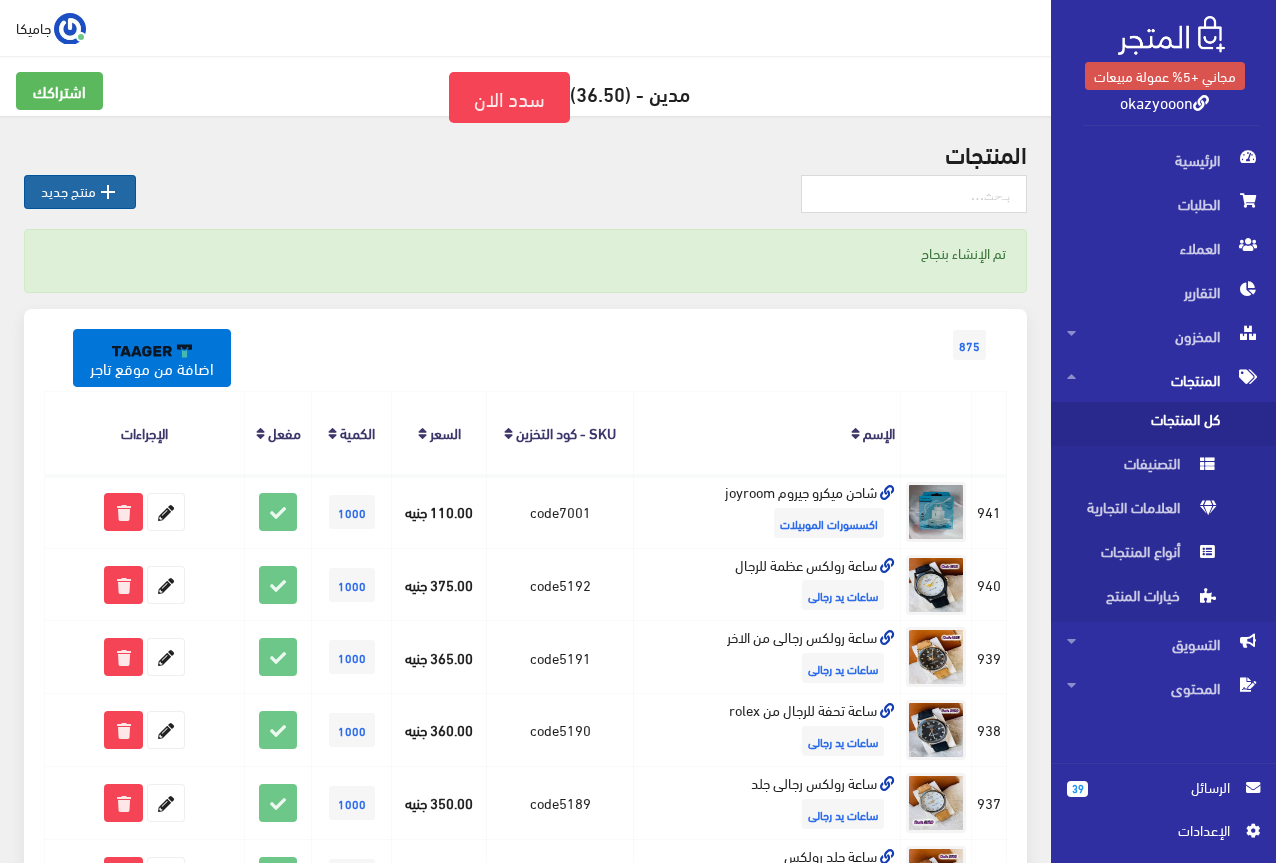 click on "  منتج جديد" at bounding box center (80, 192) 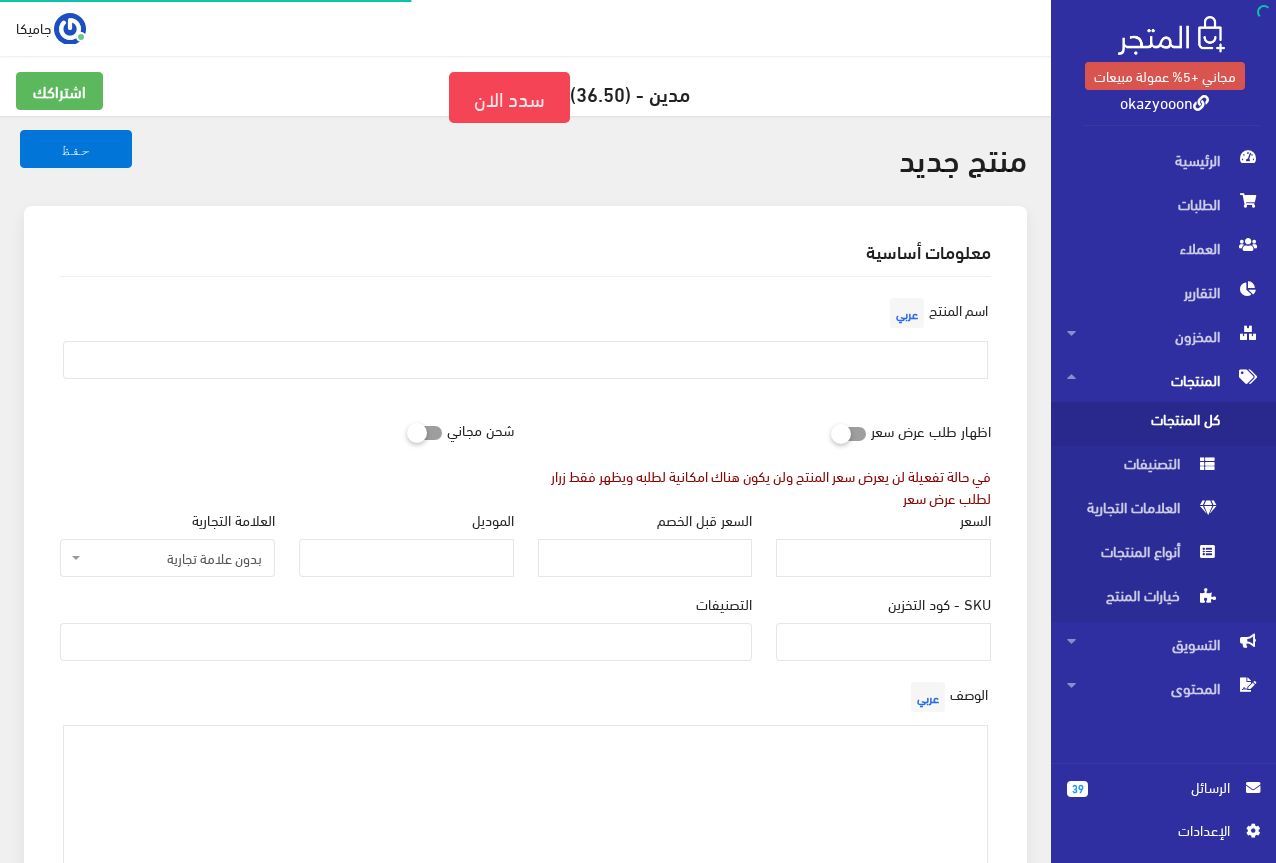 select 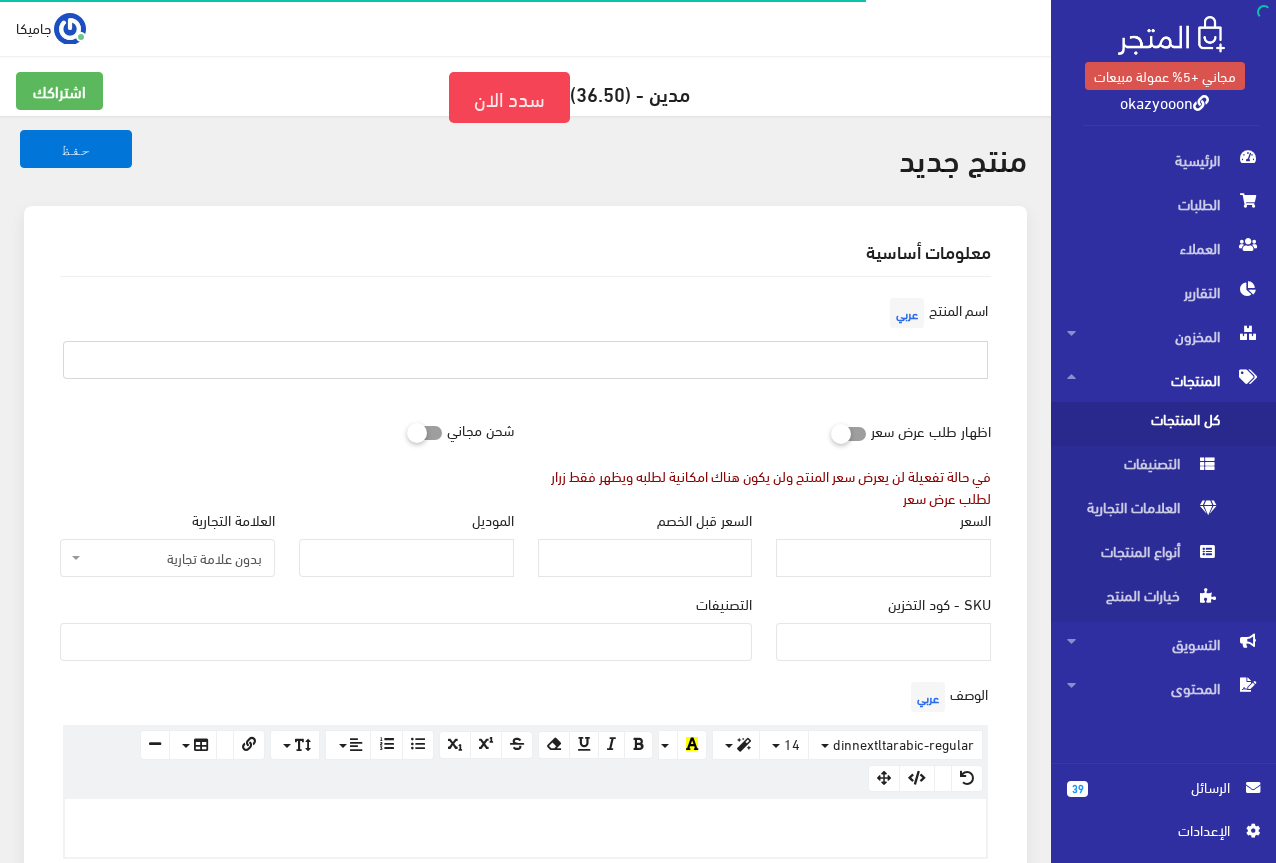click at bounding box center (525, 360) 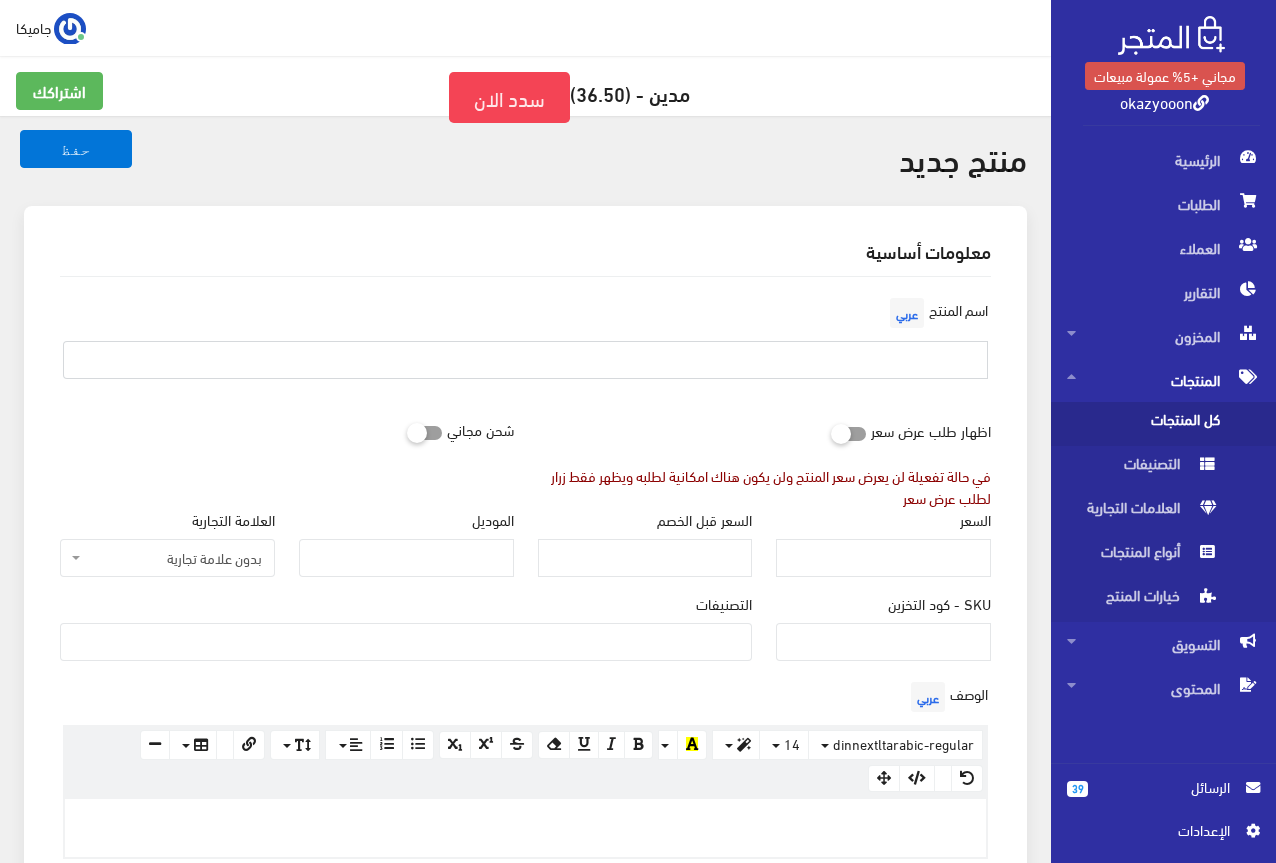 type on "a" 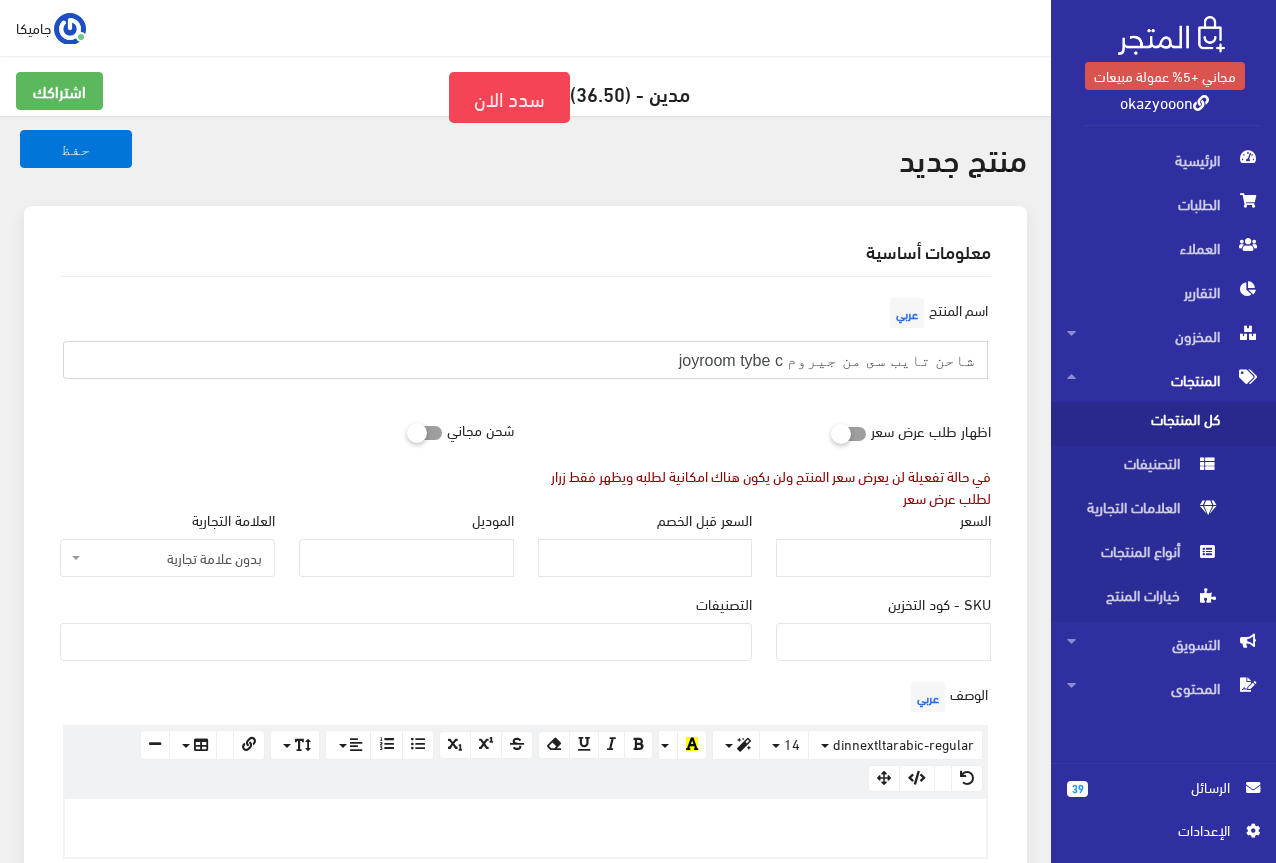 type on "شاحن تايب سى من جيروم joyroom tybe c" 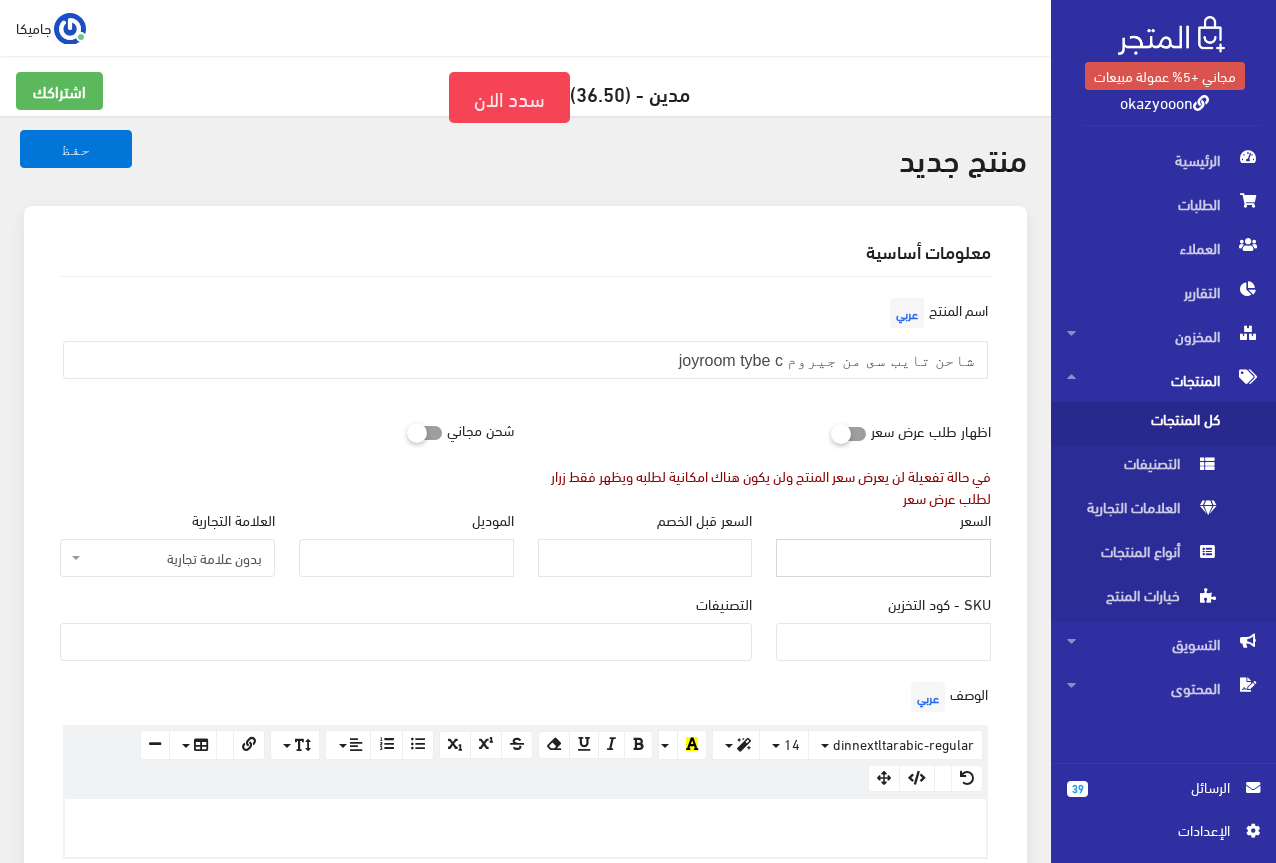 click on "السعر" at bounding box center (883, 558) 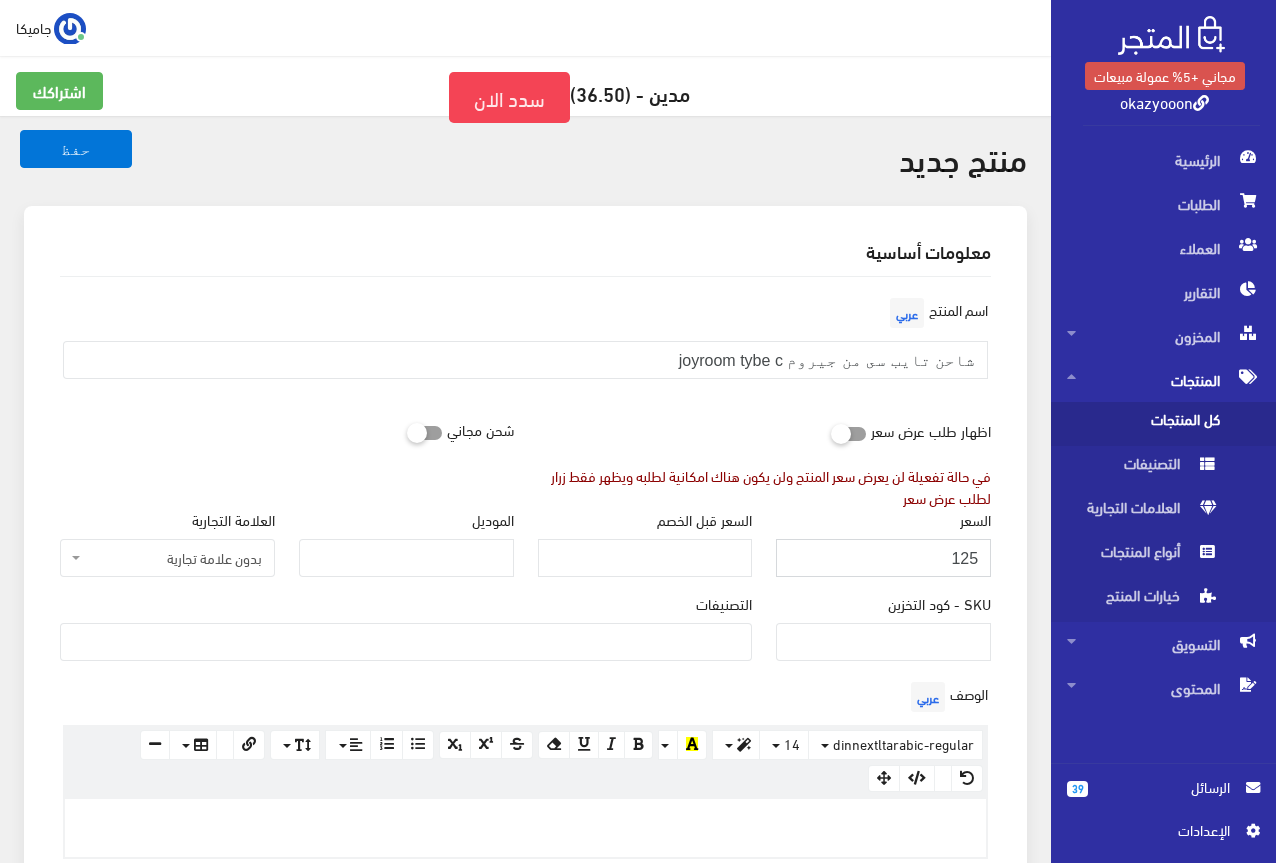 type on "125" 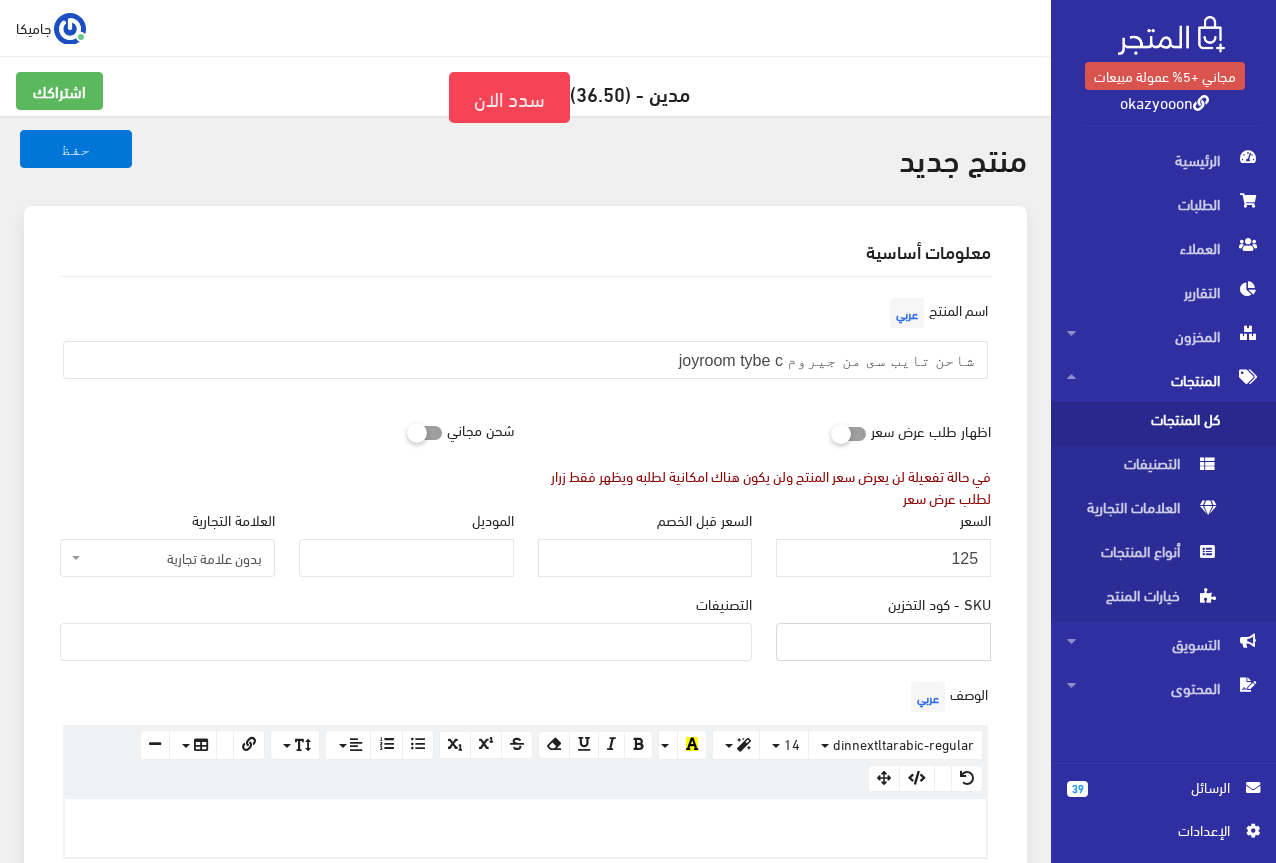 click on "SKU - كود التخزين" at bounding box center [883, 642] 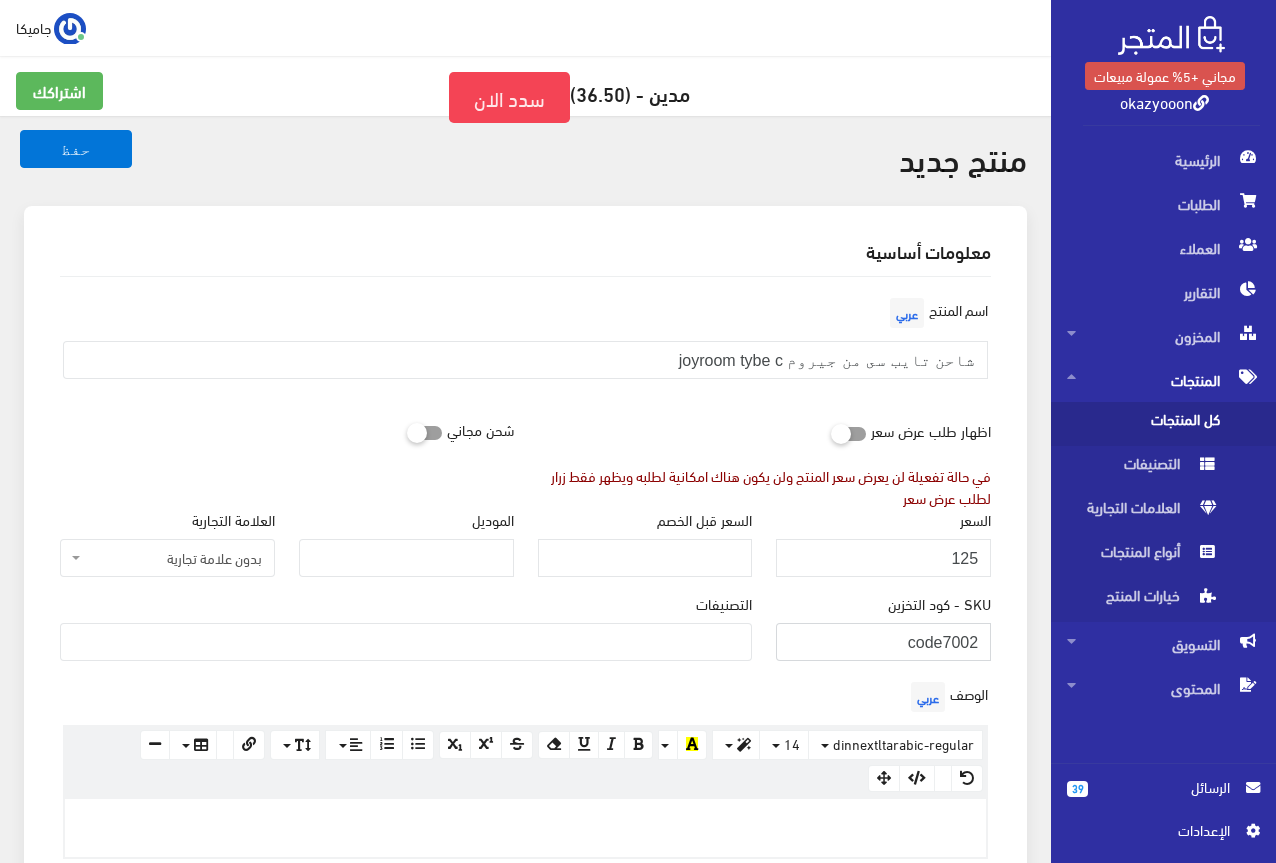type on "code7002" 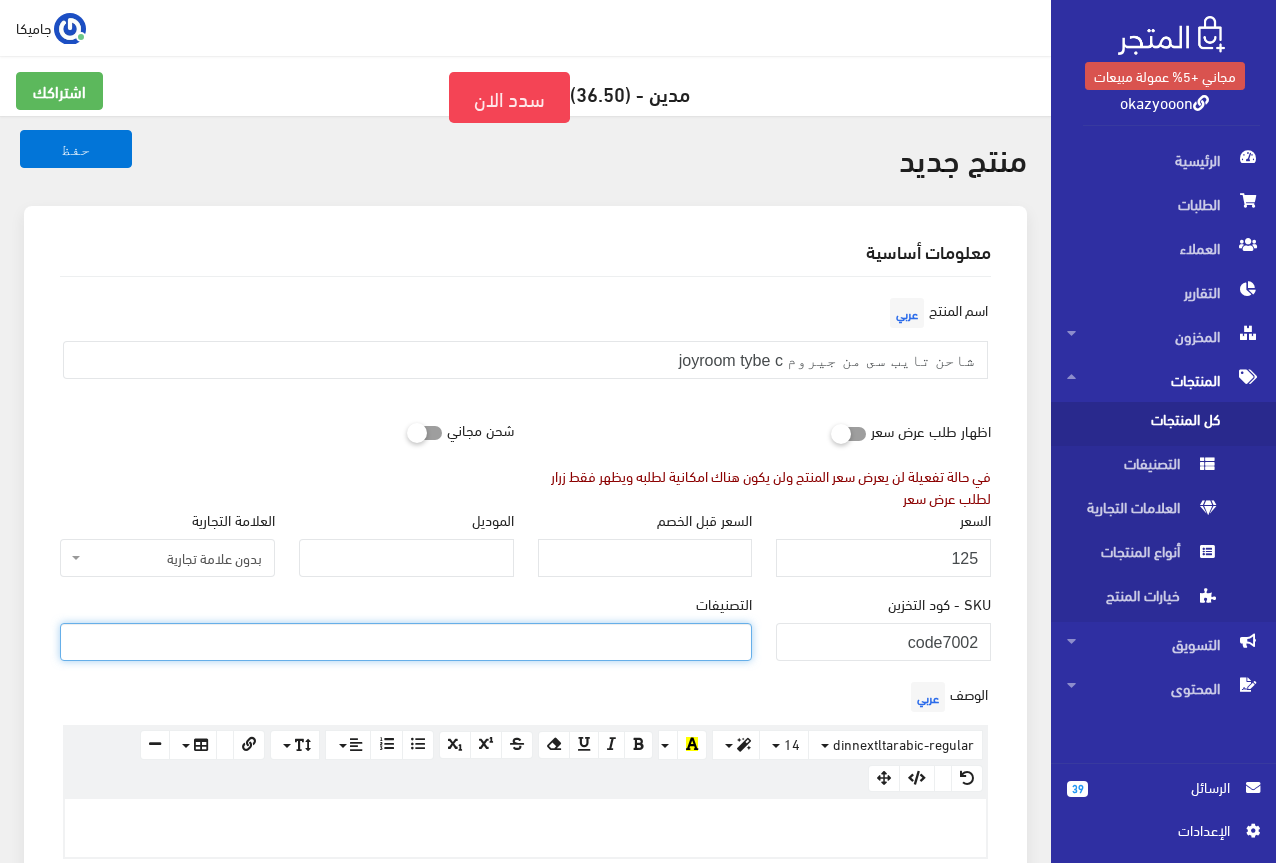 click at bounding box center [406, 640] 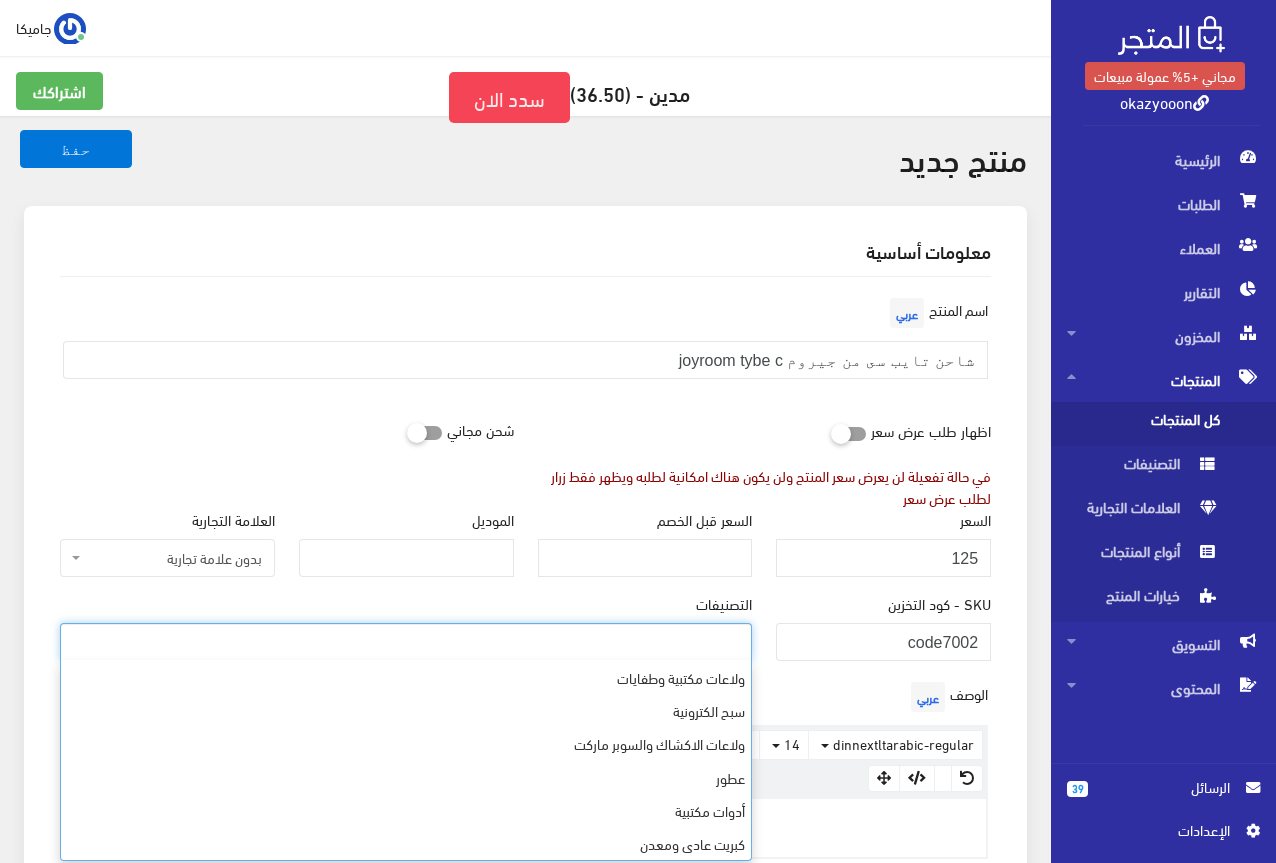 scroll, scrollTop: 568, scrollLeft: 0, axis: vertical 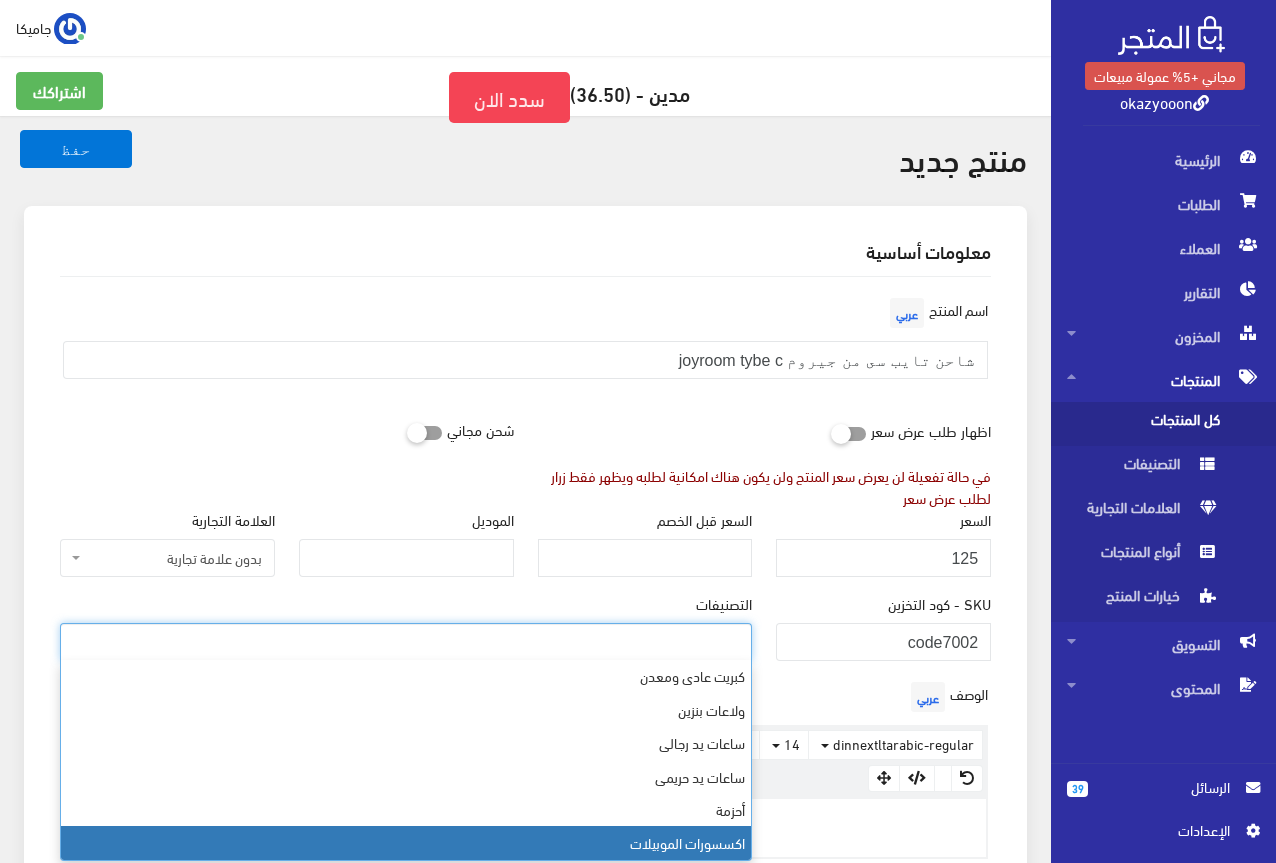select on "26" 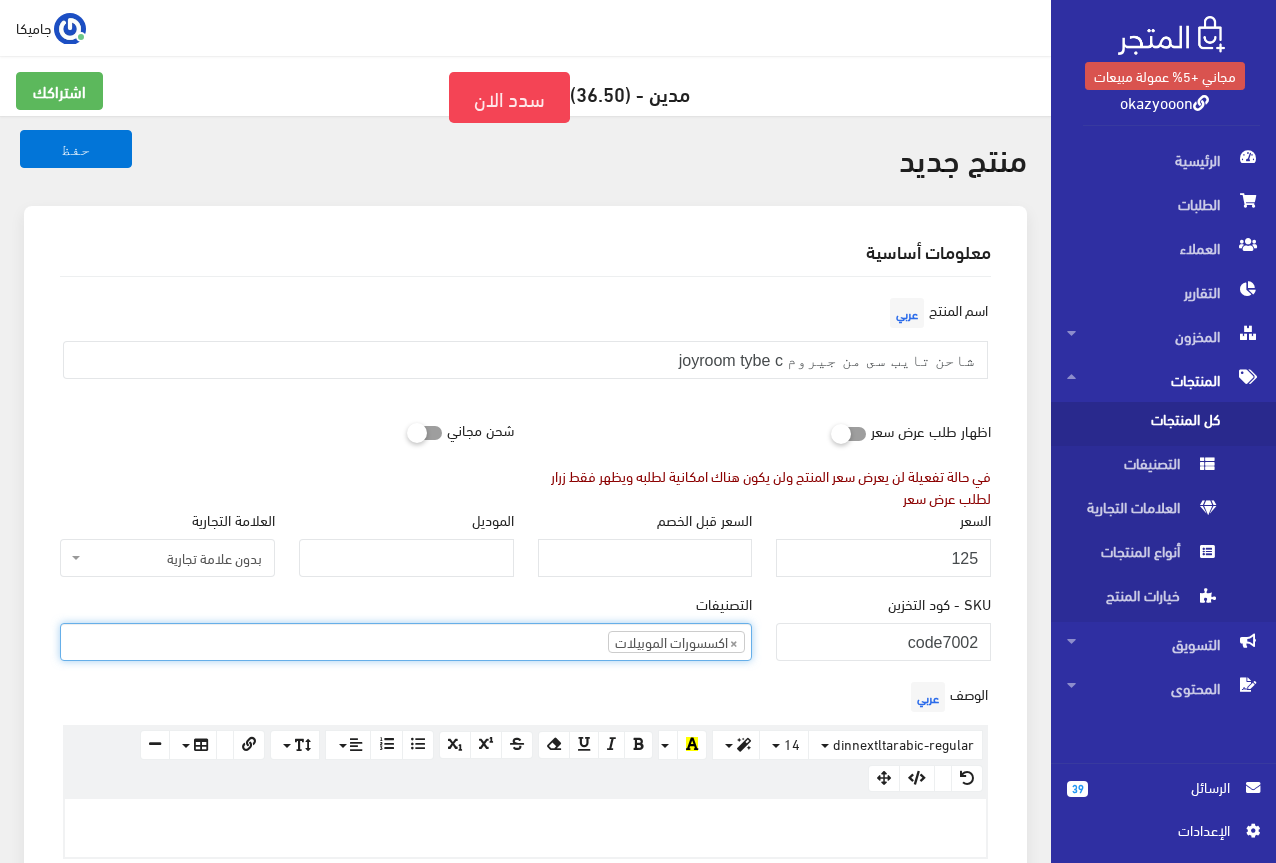scroll, scrollTop: 528, scrollLeft: 0, axis: vertical 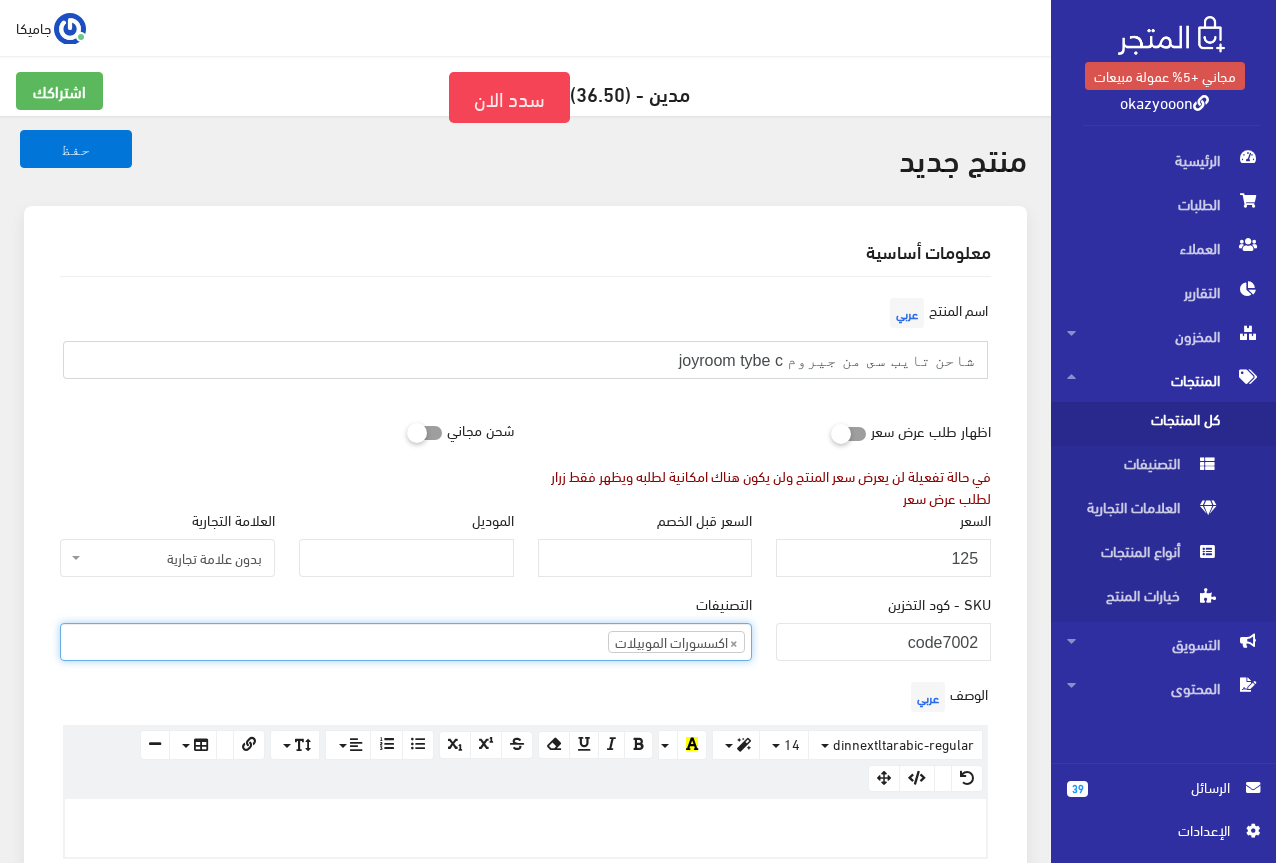 click on "شاحن تايب سى من جيروم joyroom tybe c" at bounding box center [525, 360] 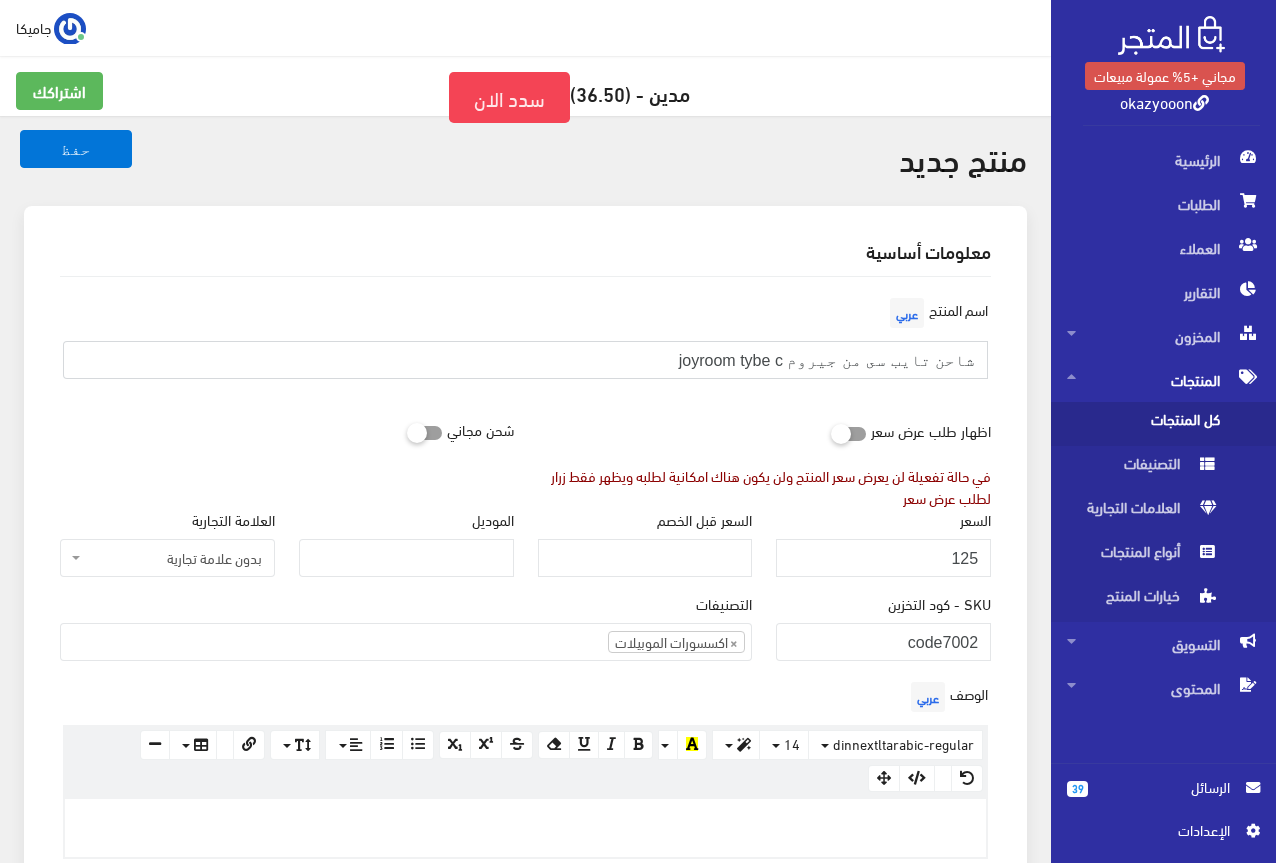click on "شاحن تايب سى من جيروم joyroom tybe c" at bounding box center [525, 360] 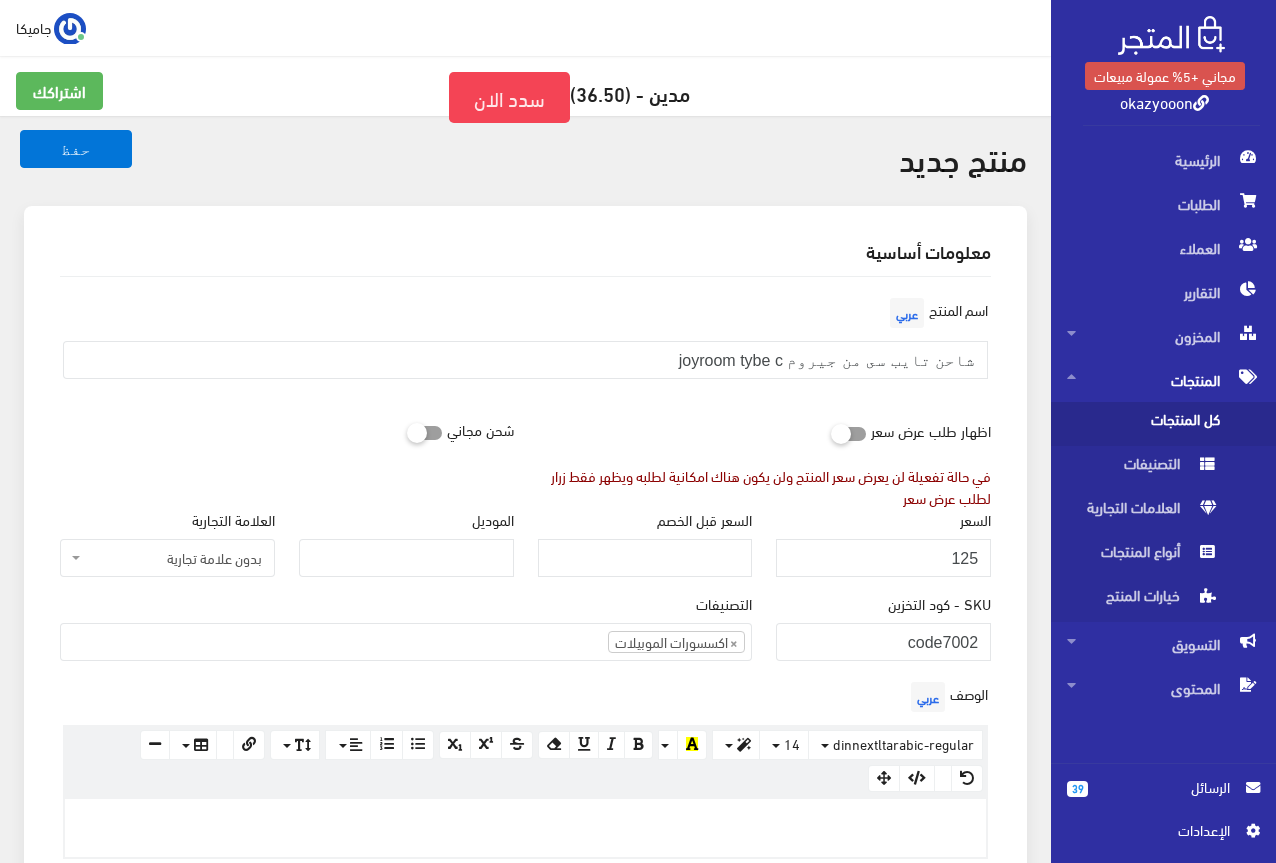 paste 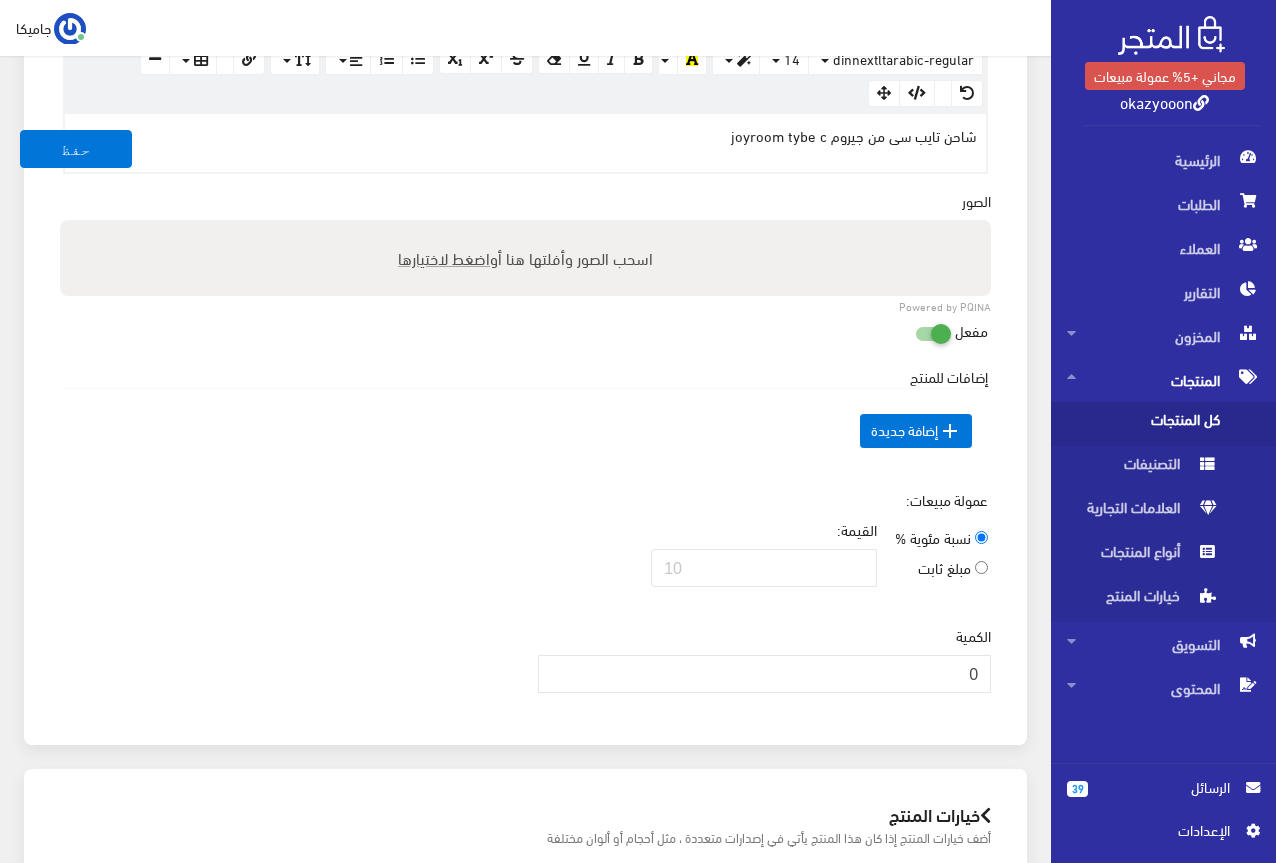 scroll, scrollTop: 700, scrollLeft: 0, axis: vertical 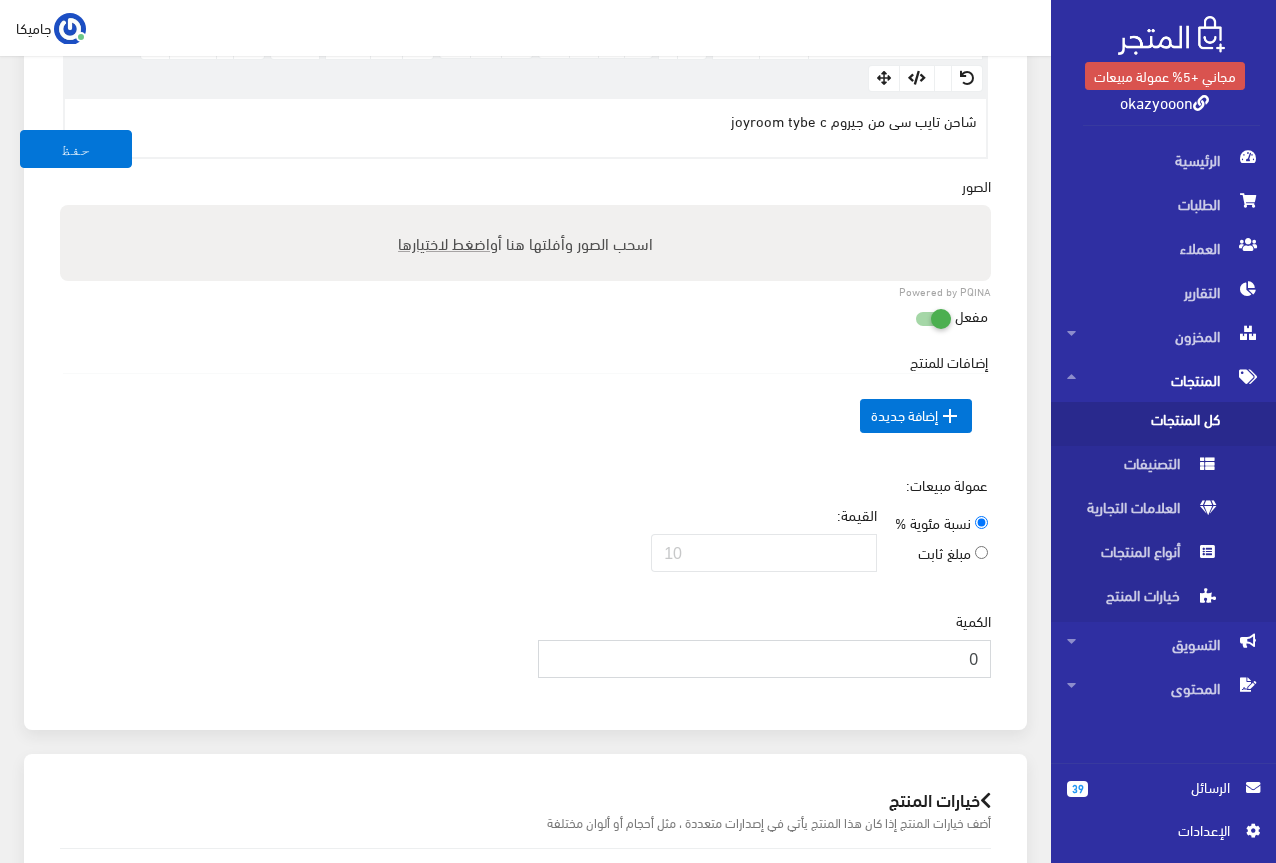 click on "0" at bounding box center (765, 659) 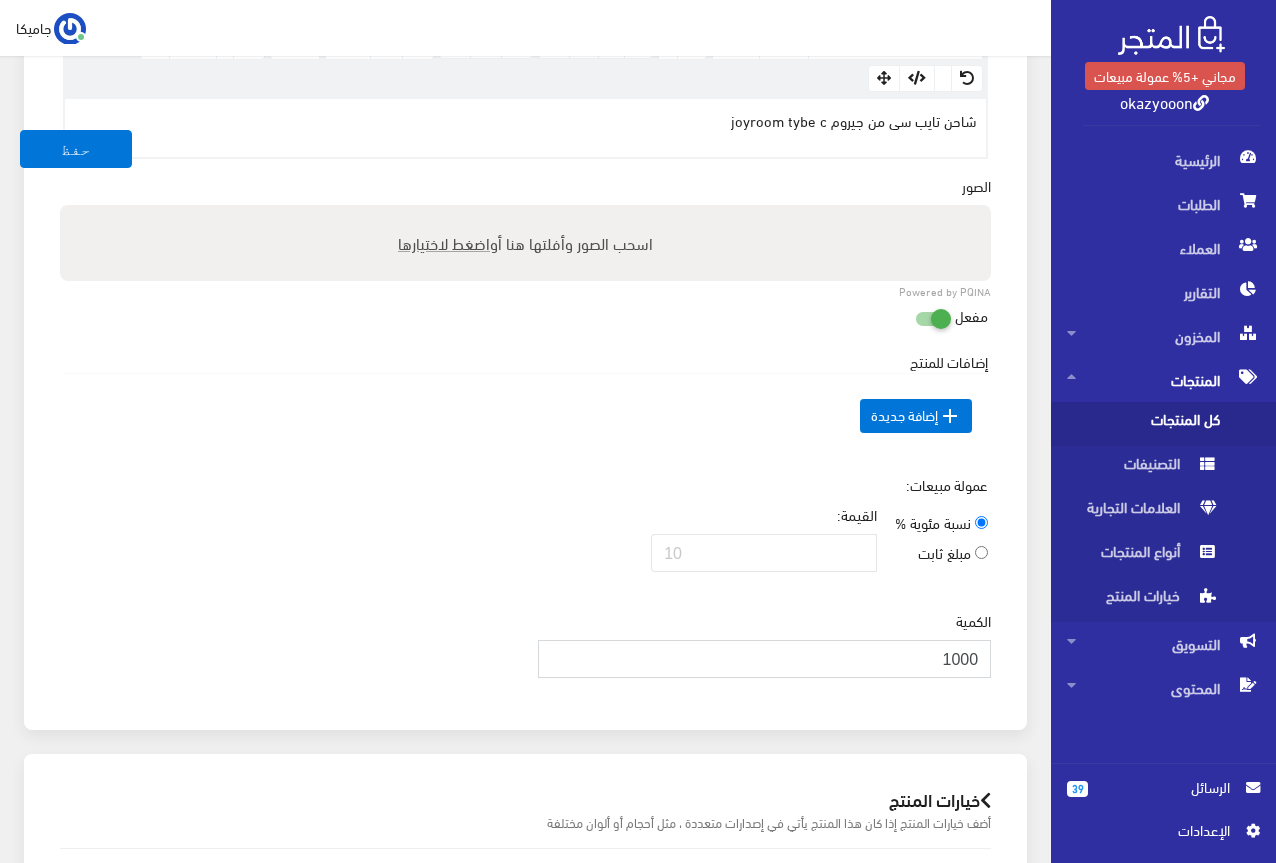 type on "1000" 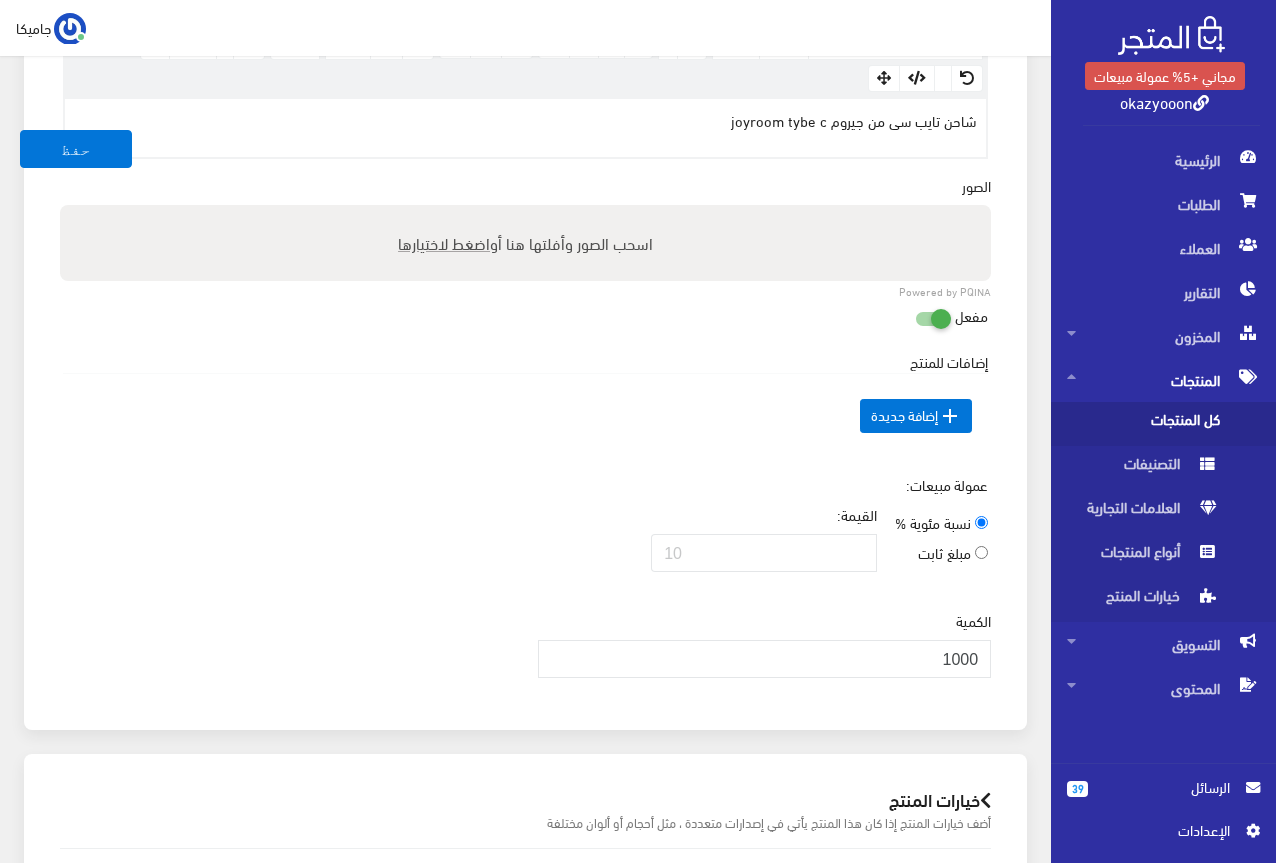 click on " إضافة جديدة" at bounding box center [525, 416] 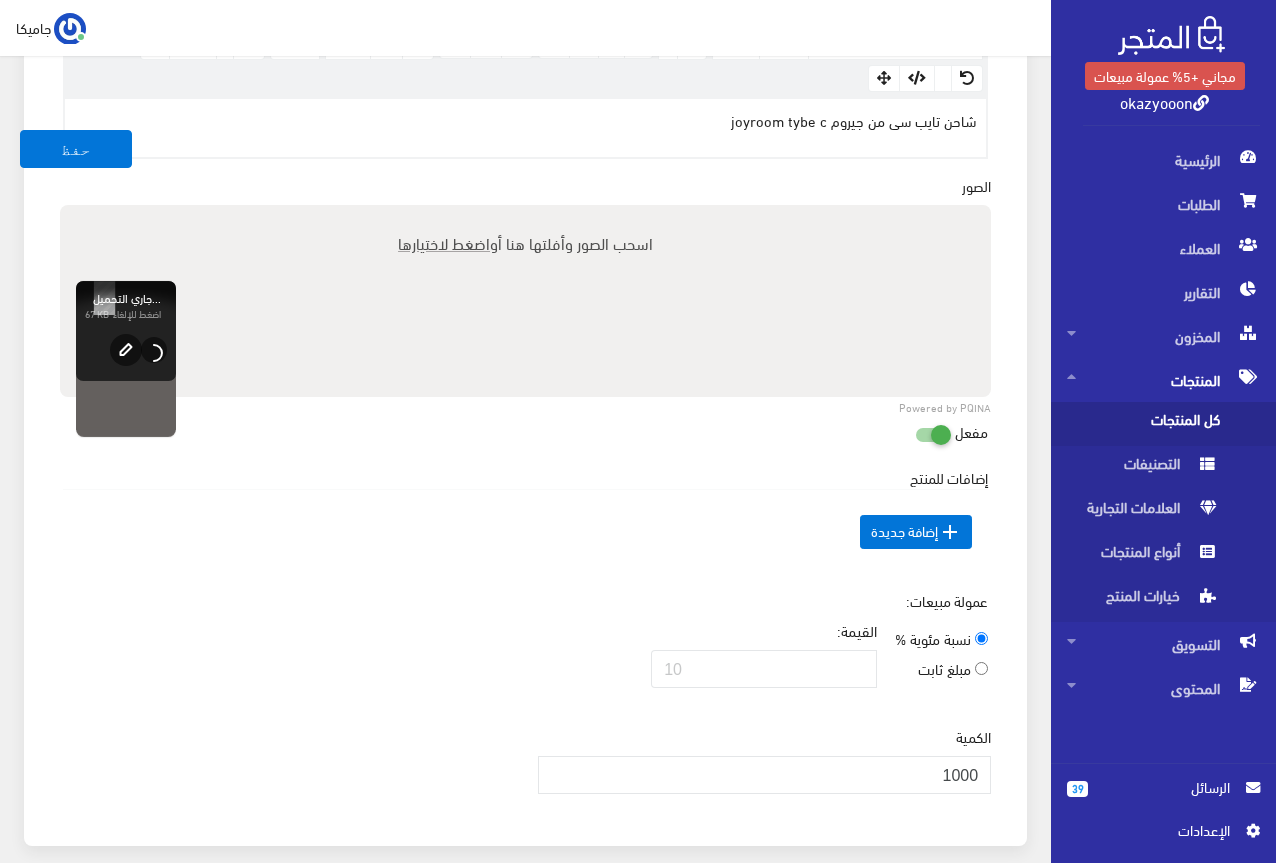click on "اضغط لاختيارها" at bounding box center (444, 242) 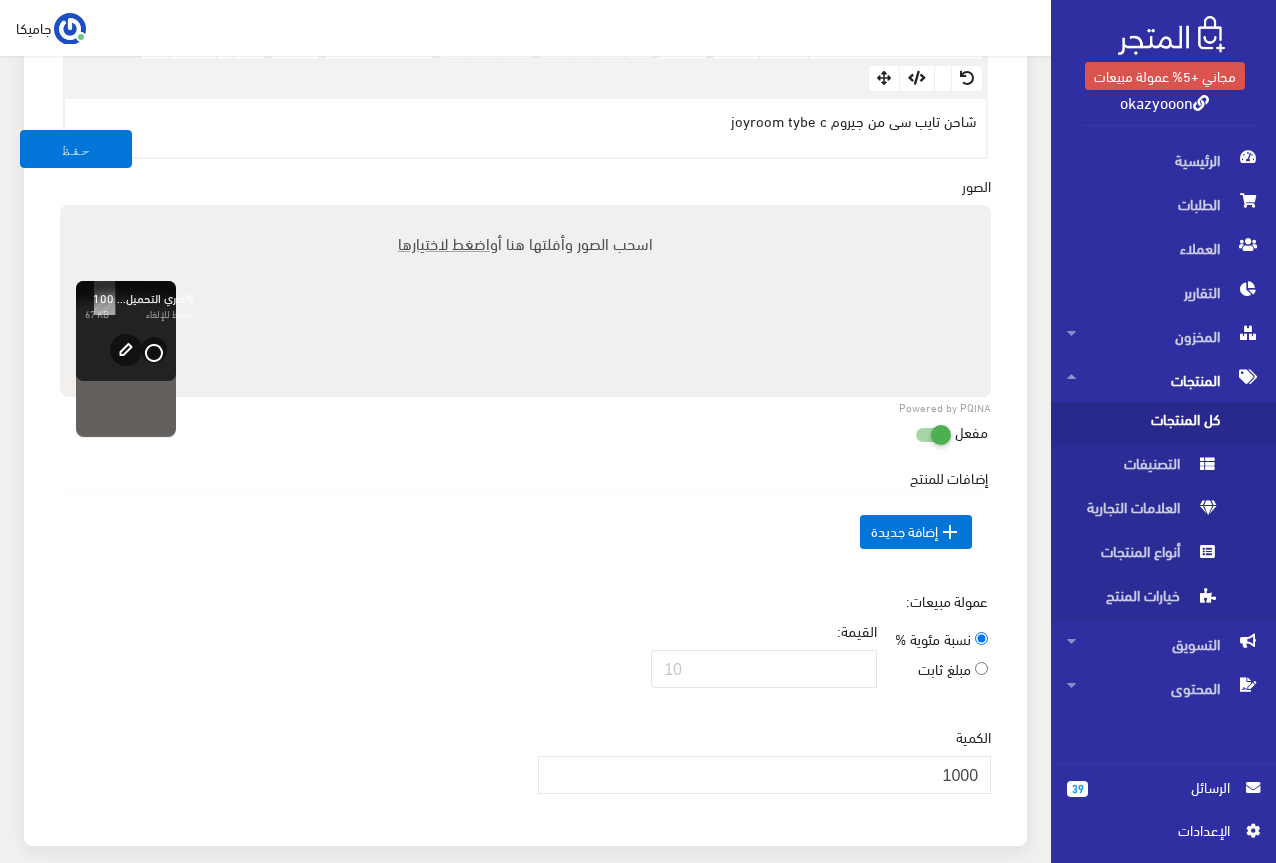 type on "C:\fakepath\5805612392309181546.jpg" 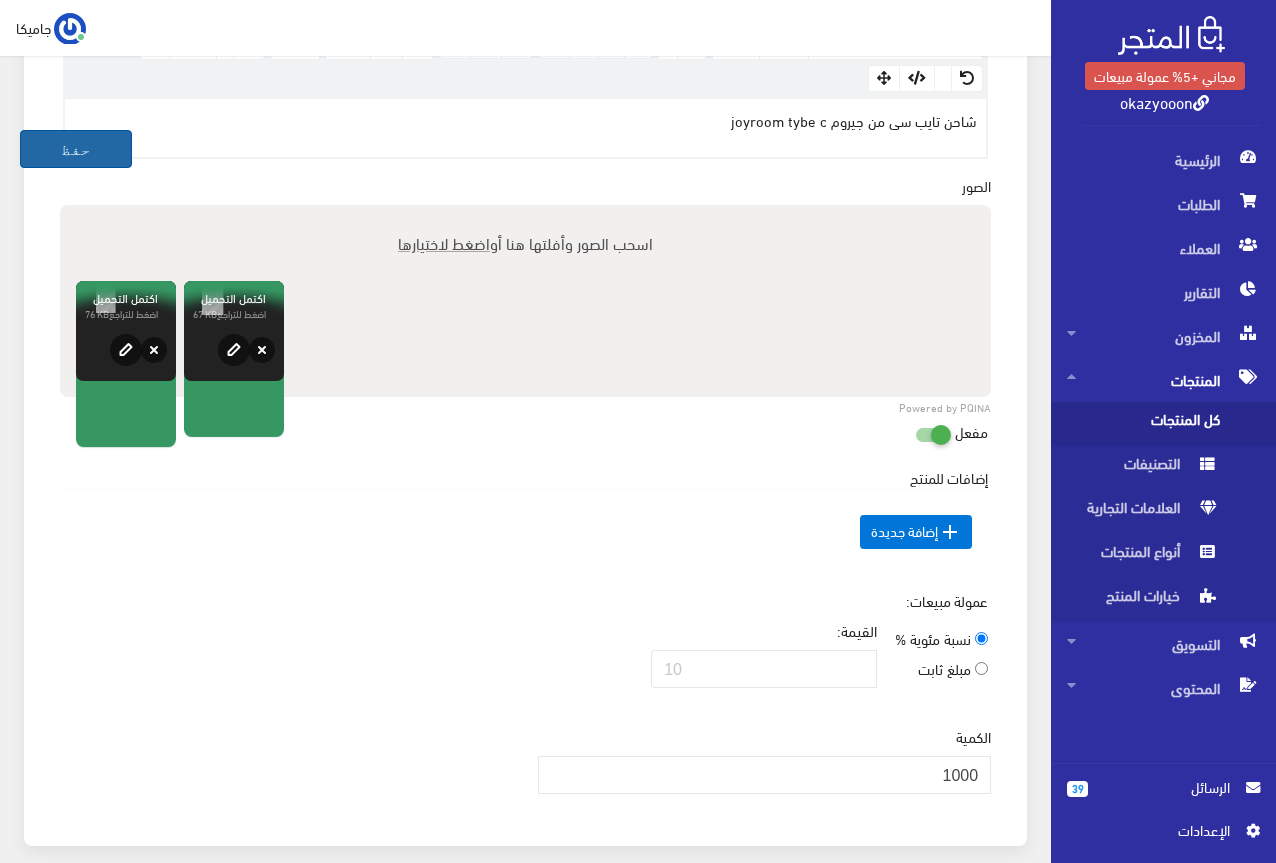 click on "حفظ" at bounding box center [76, 149] 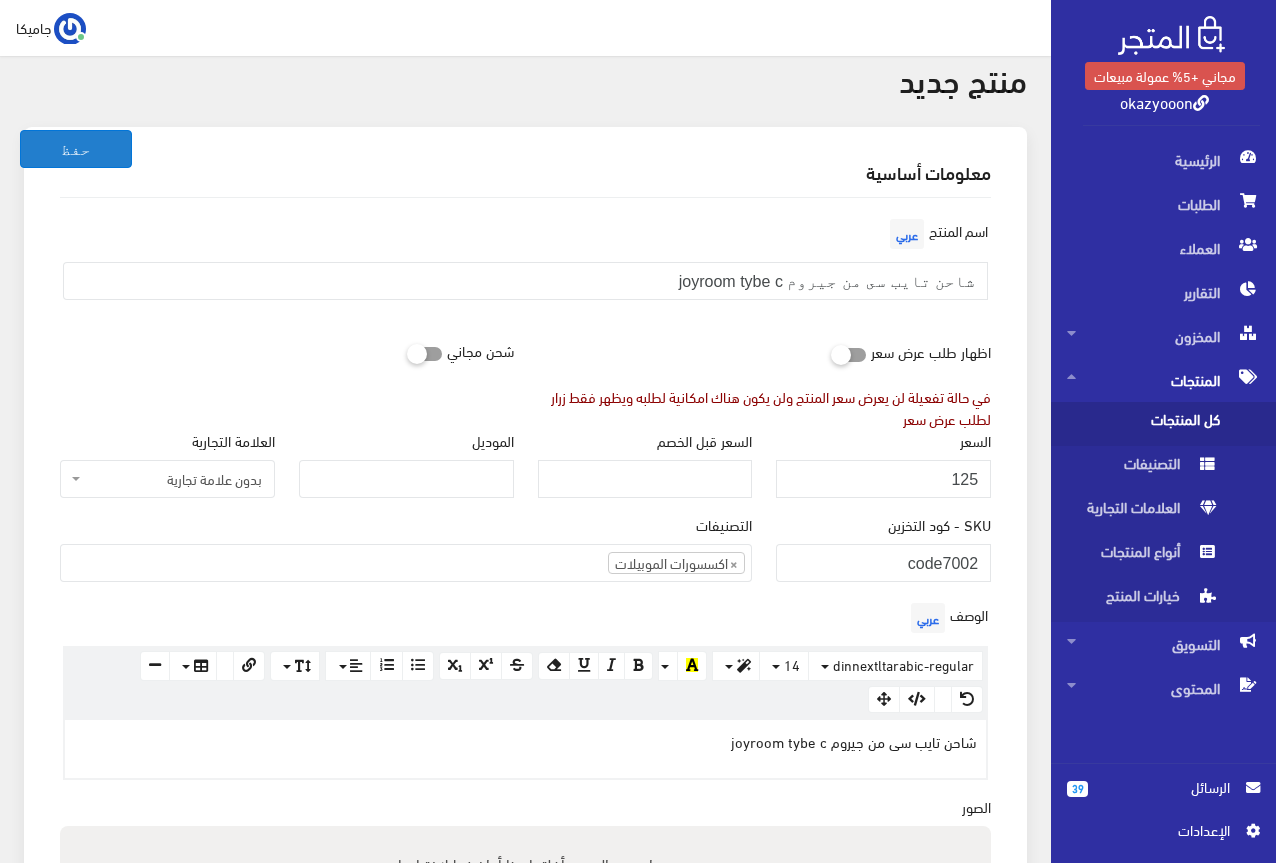 scroll, scrollTop: 0, scrollLeft: 0, axis: both 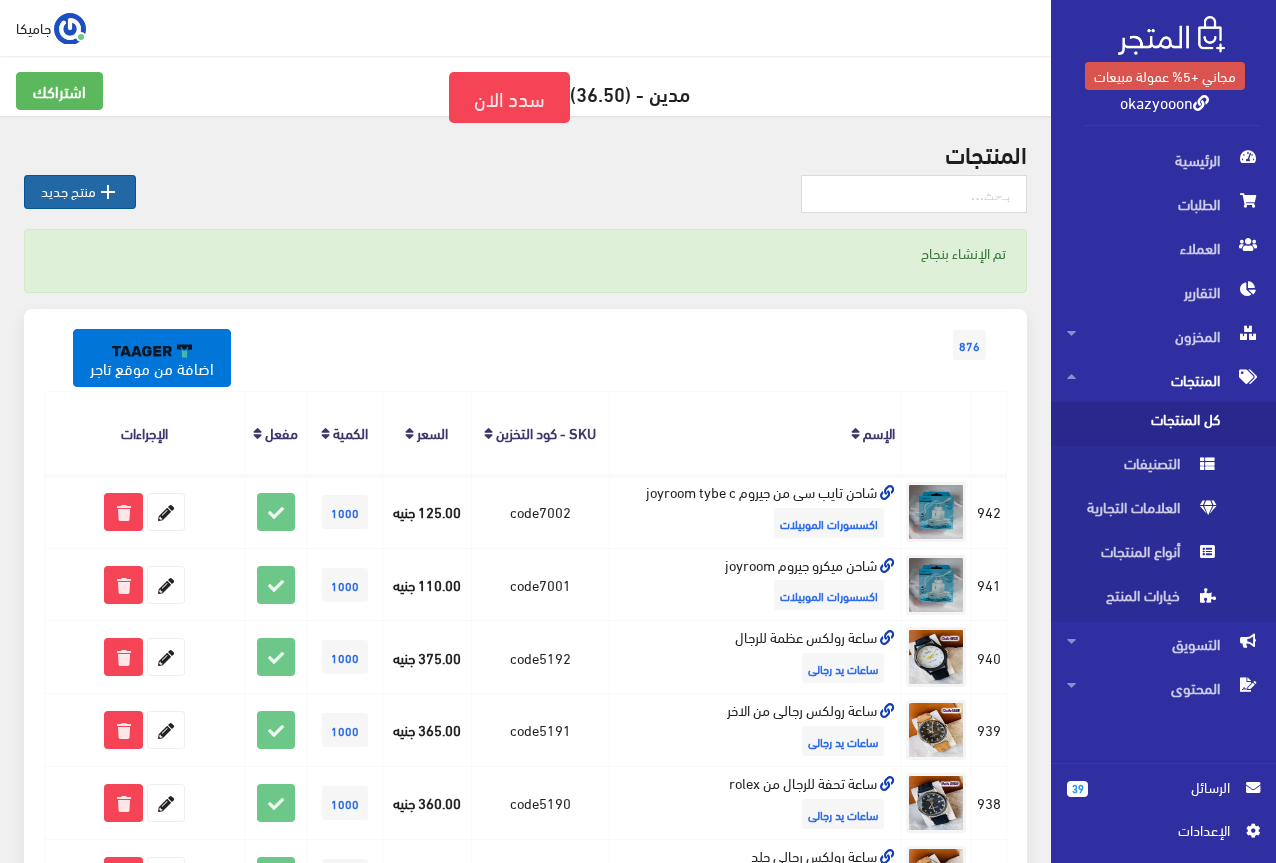 click on "  منتج جديد" at bounding box center [80, 192] 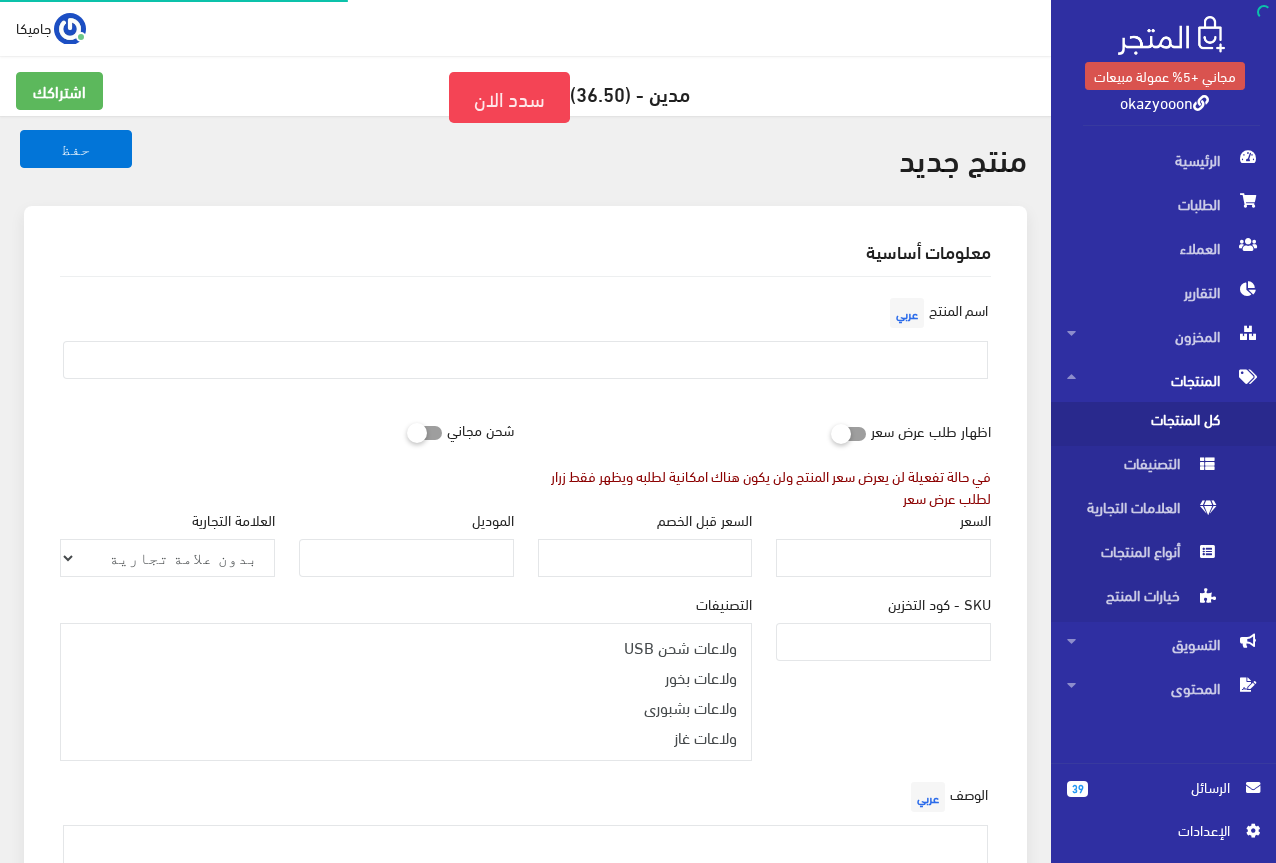 select 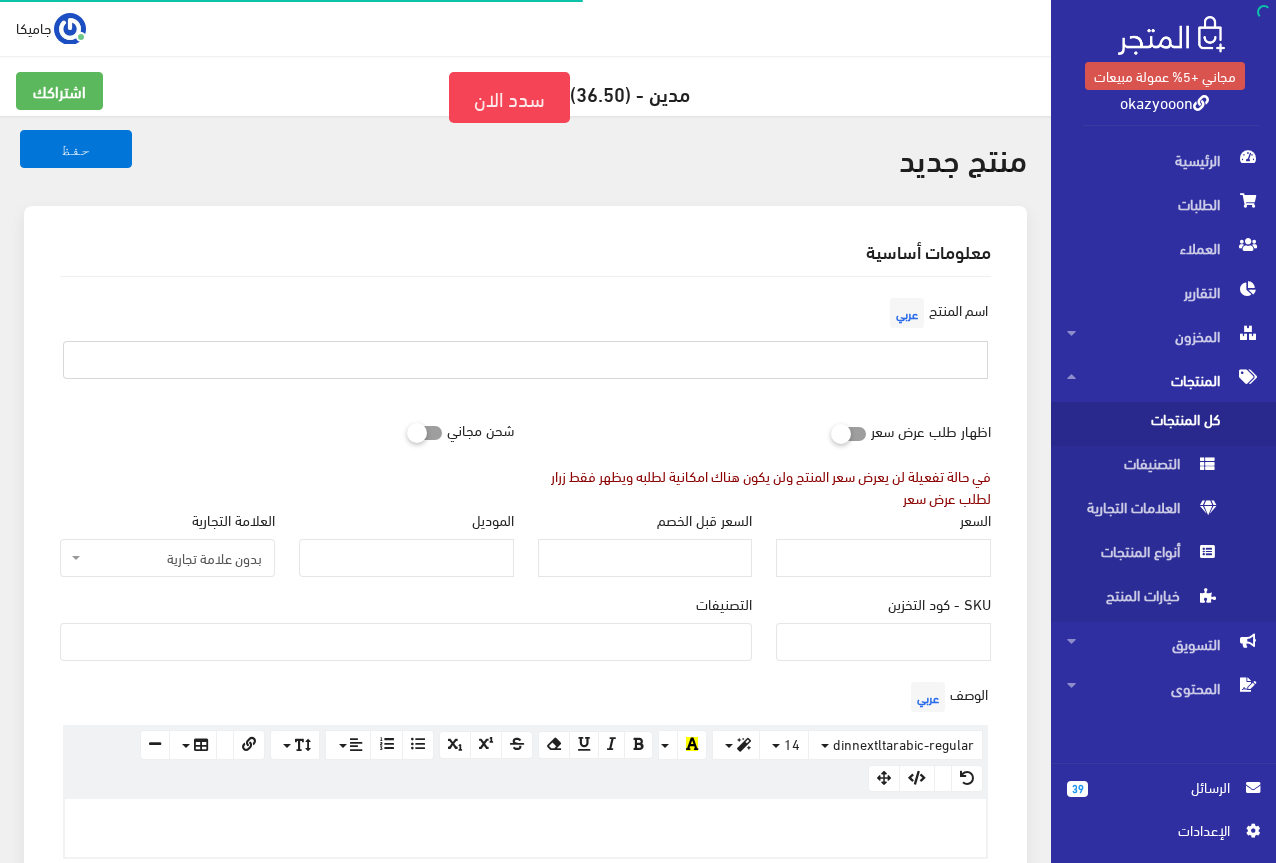 click at bounding box center [525, 360] 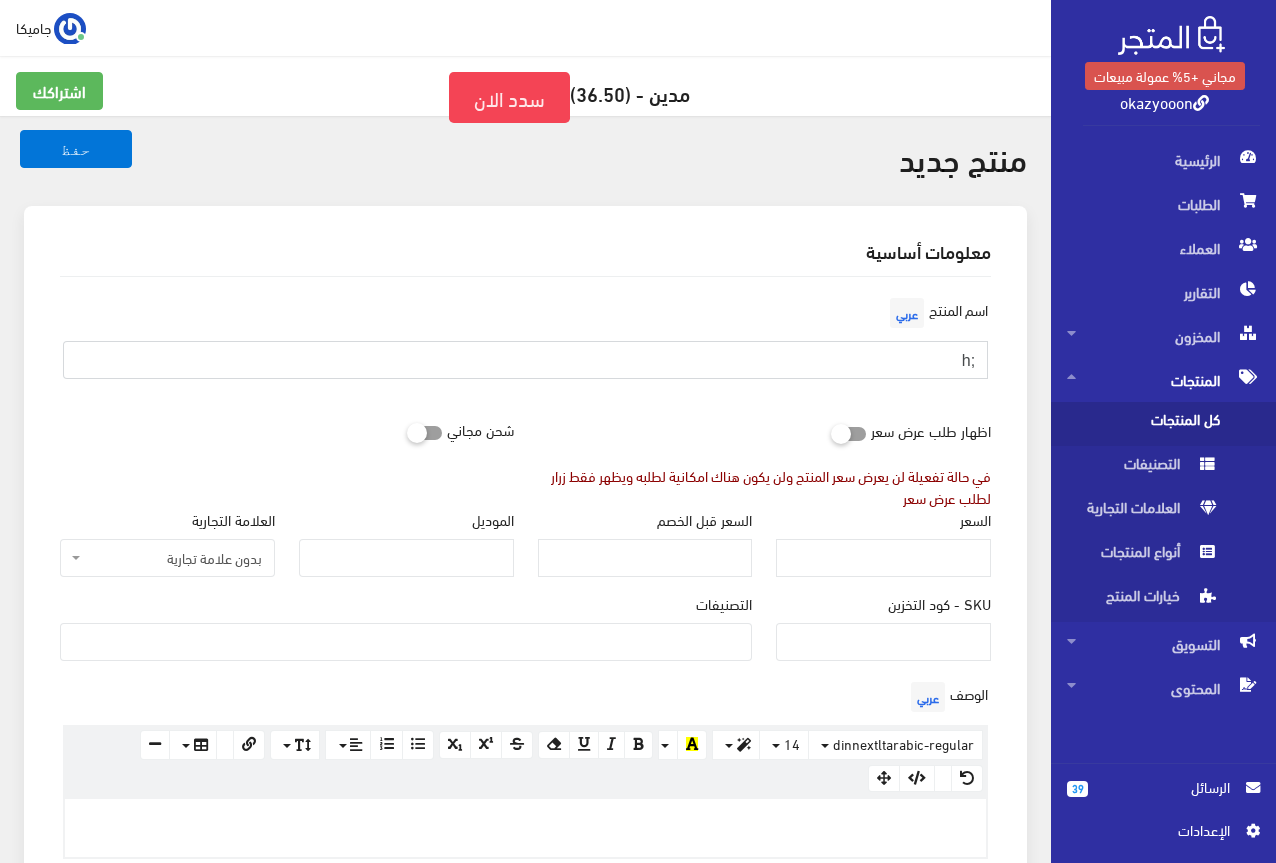 type on ";" 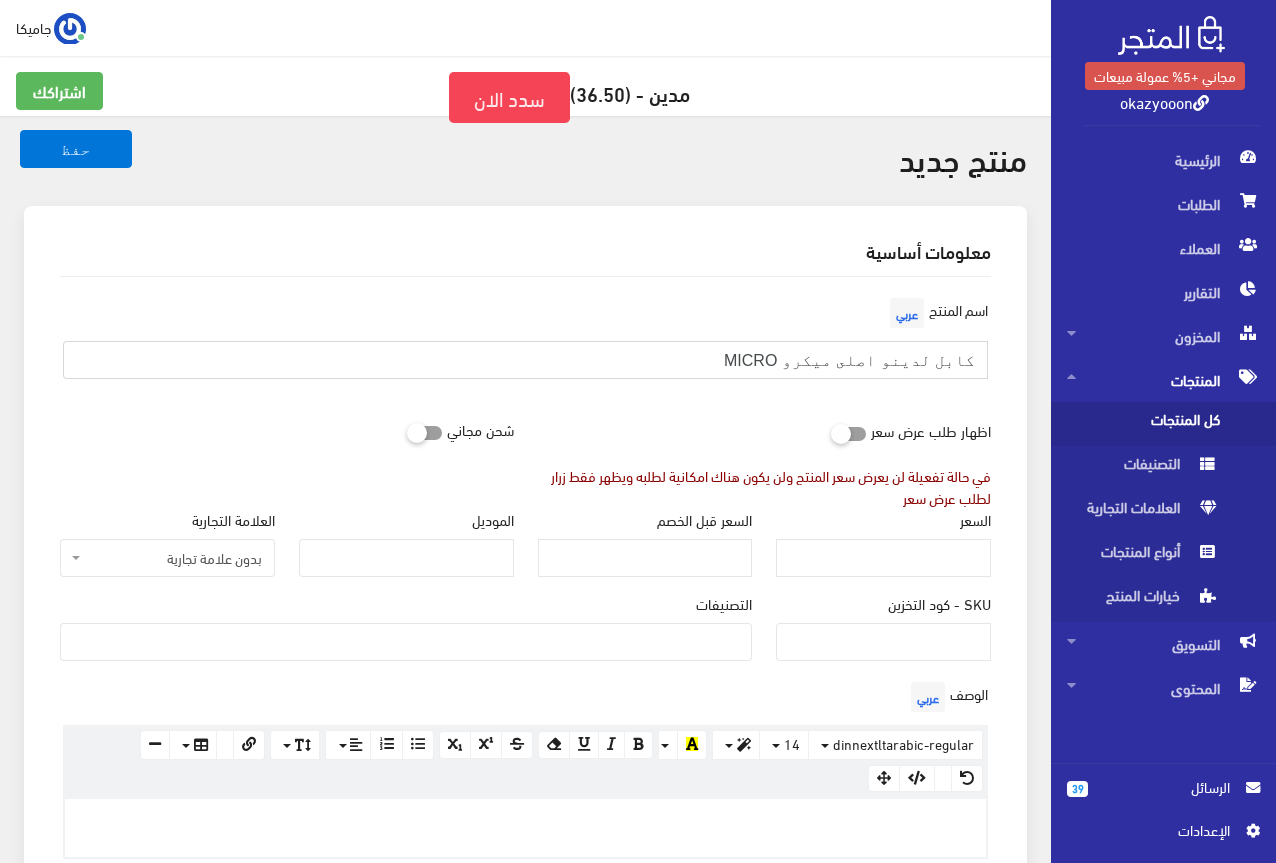 type on "كابل لدينو اصلى ميكرو MICRO" 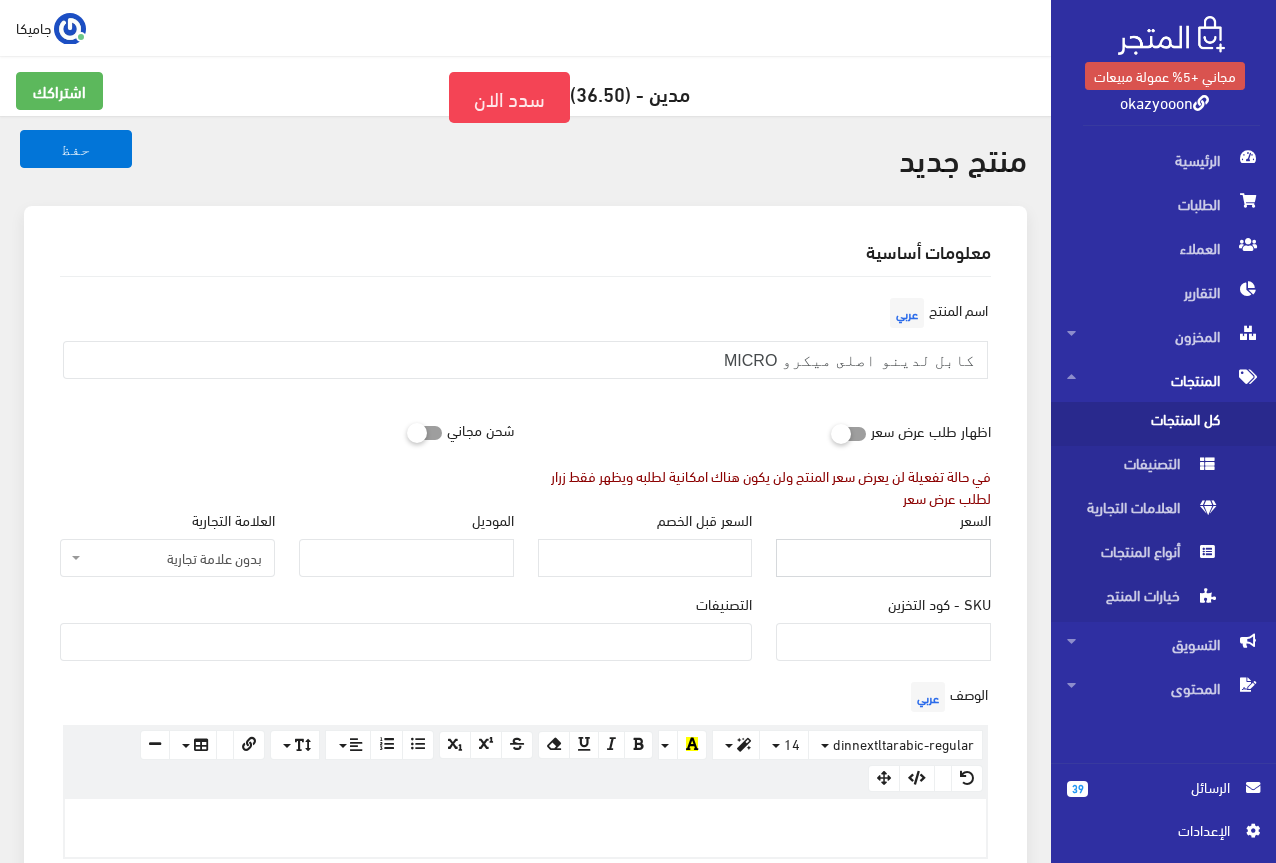 click on "السعر" at bounding box center [883, 558] 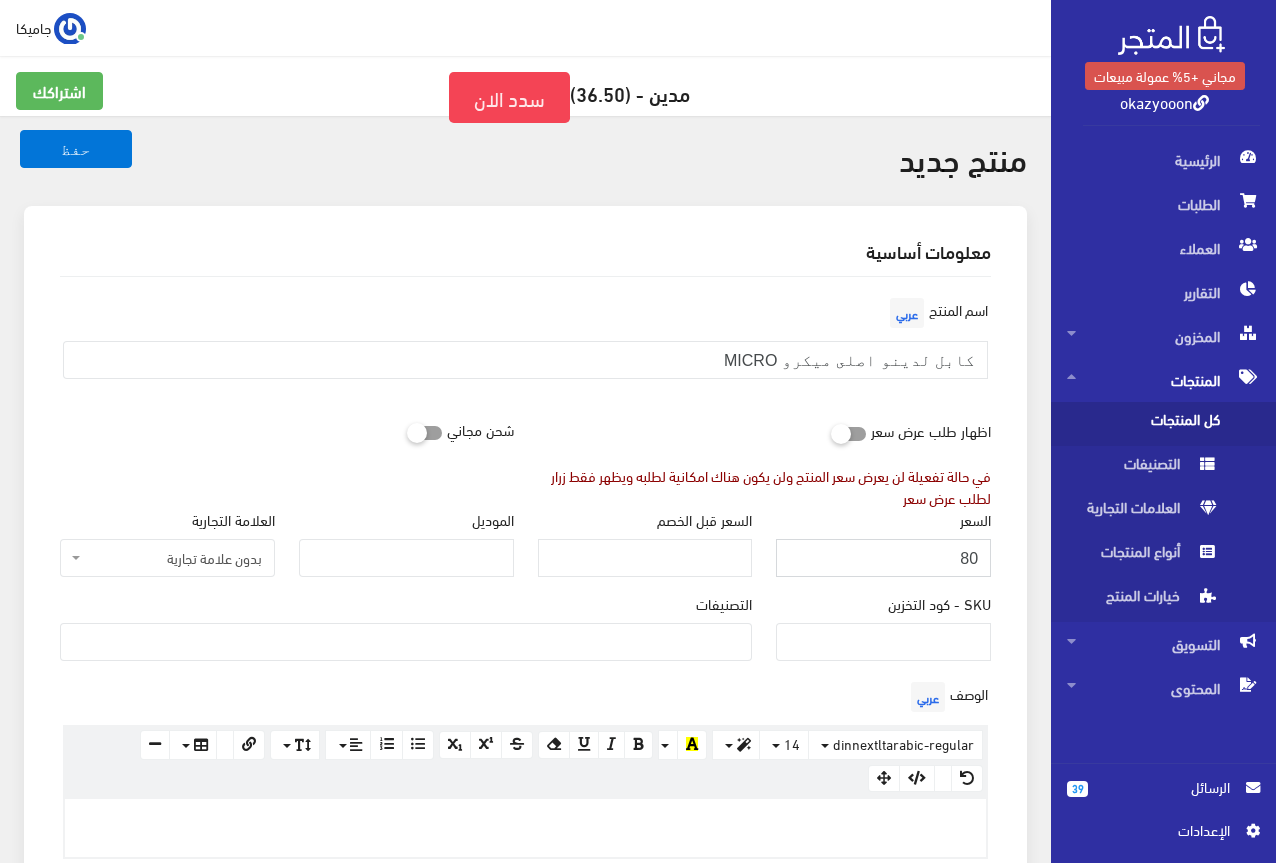 type on "80" 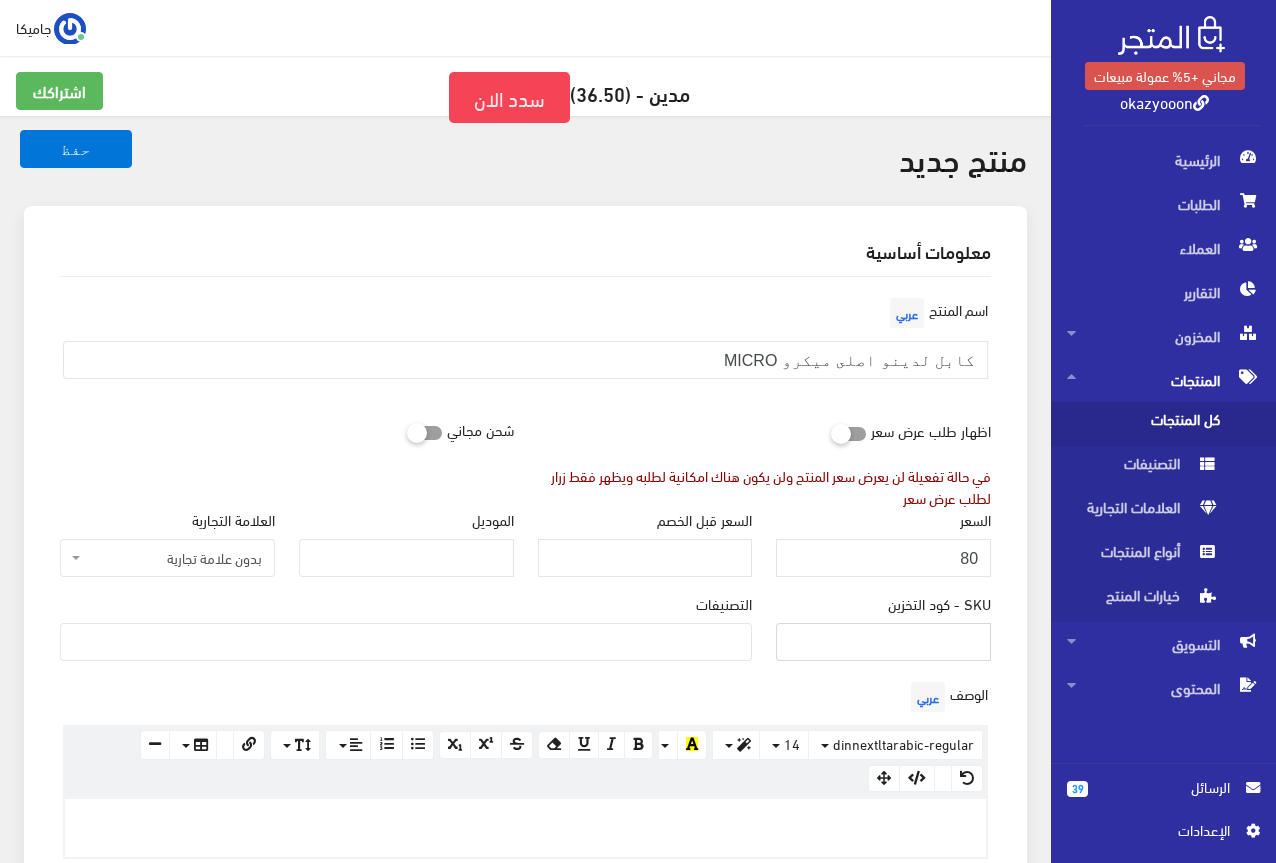 click on "SKU - كود التخزين" at bounding box center (883, 642) 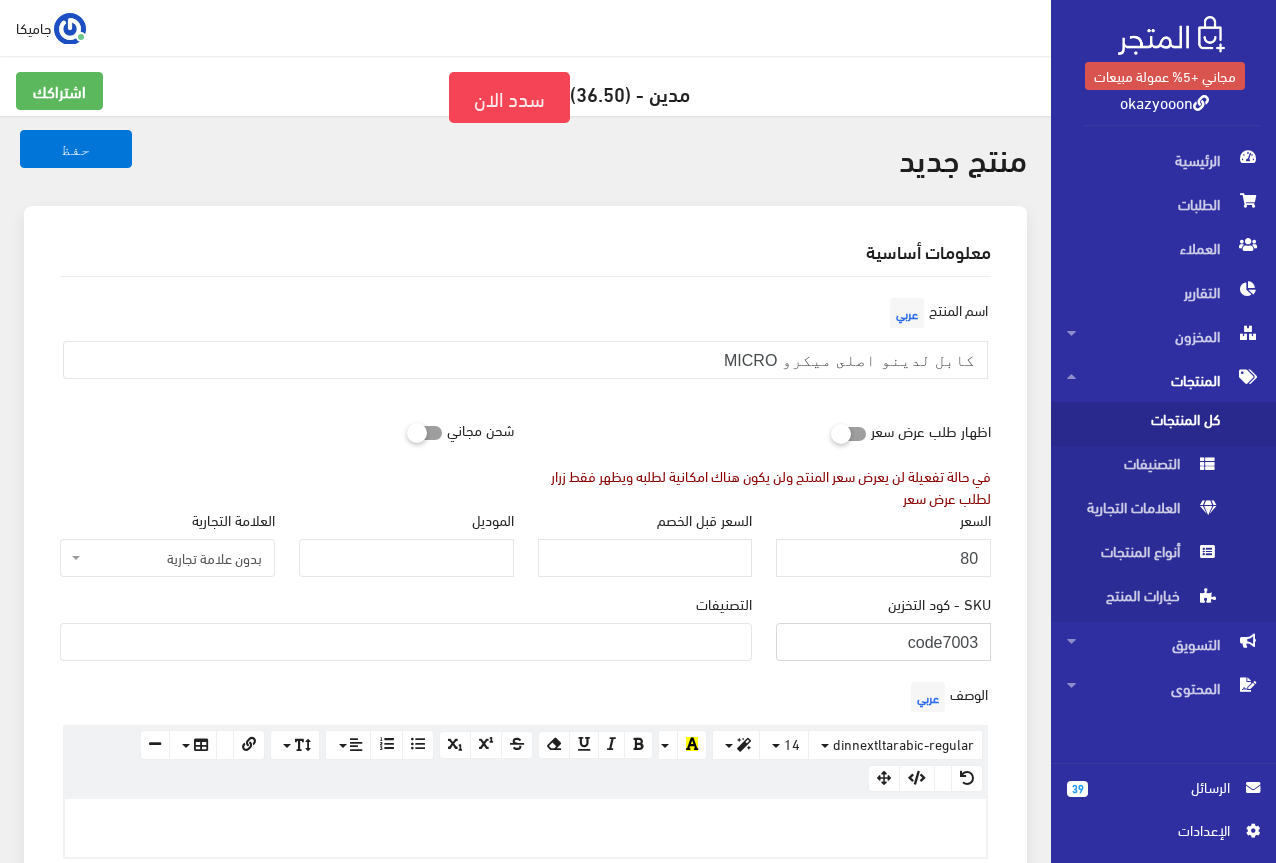 type on "code7003" 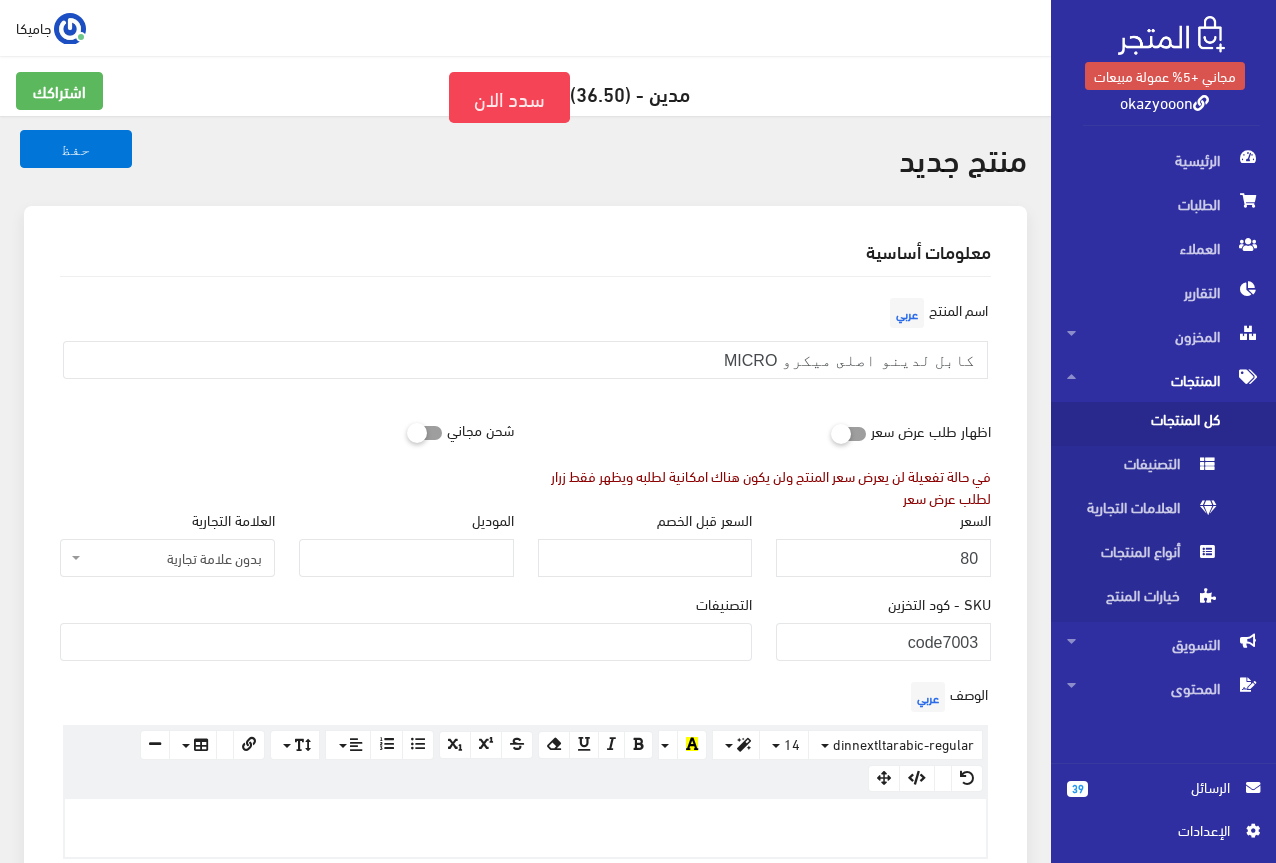 click at bounding box center (406, 640) 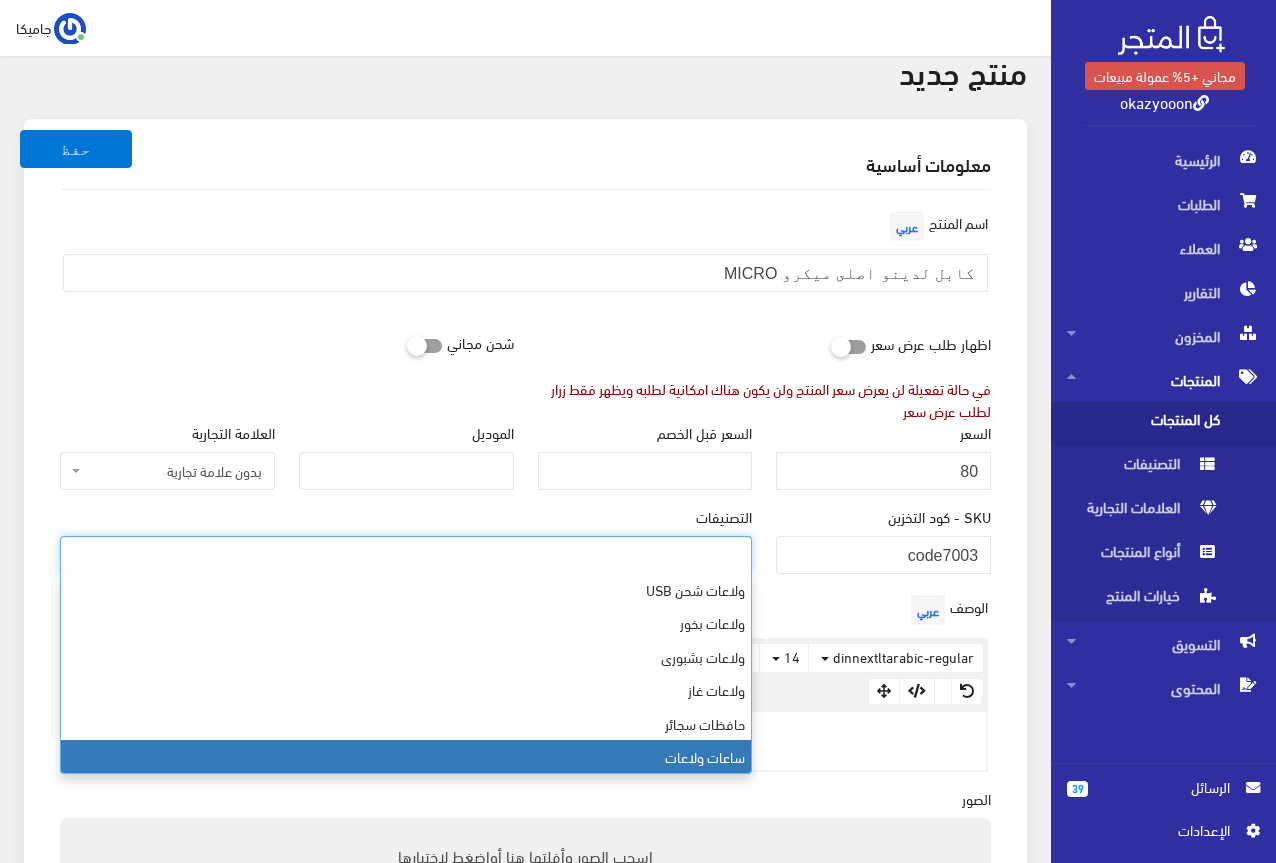scroll, scrollTop: 400, scrollLeft: 0, axis: vertical 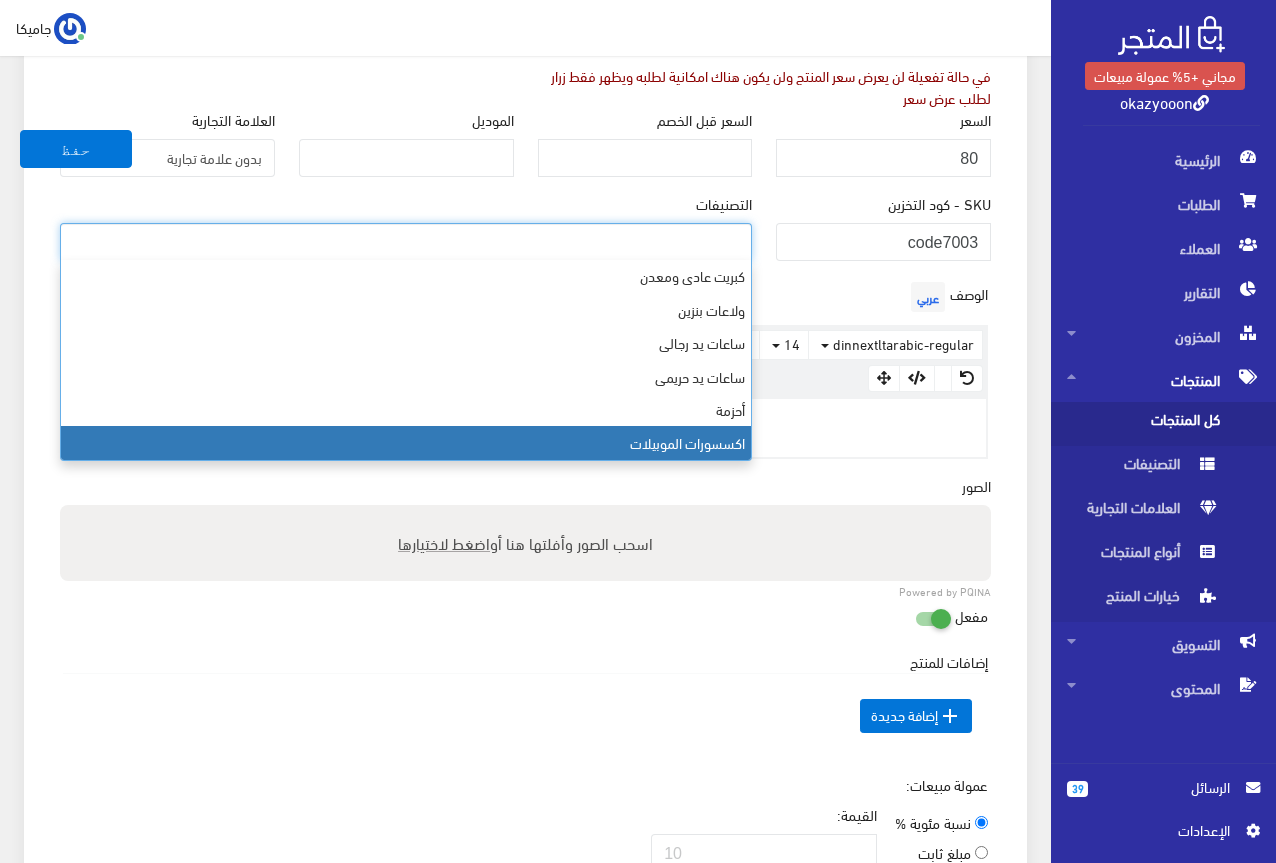 select on "26" 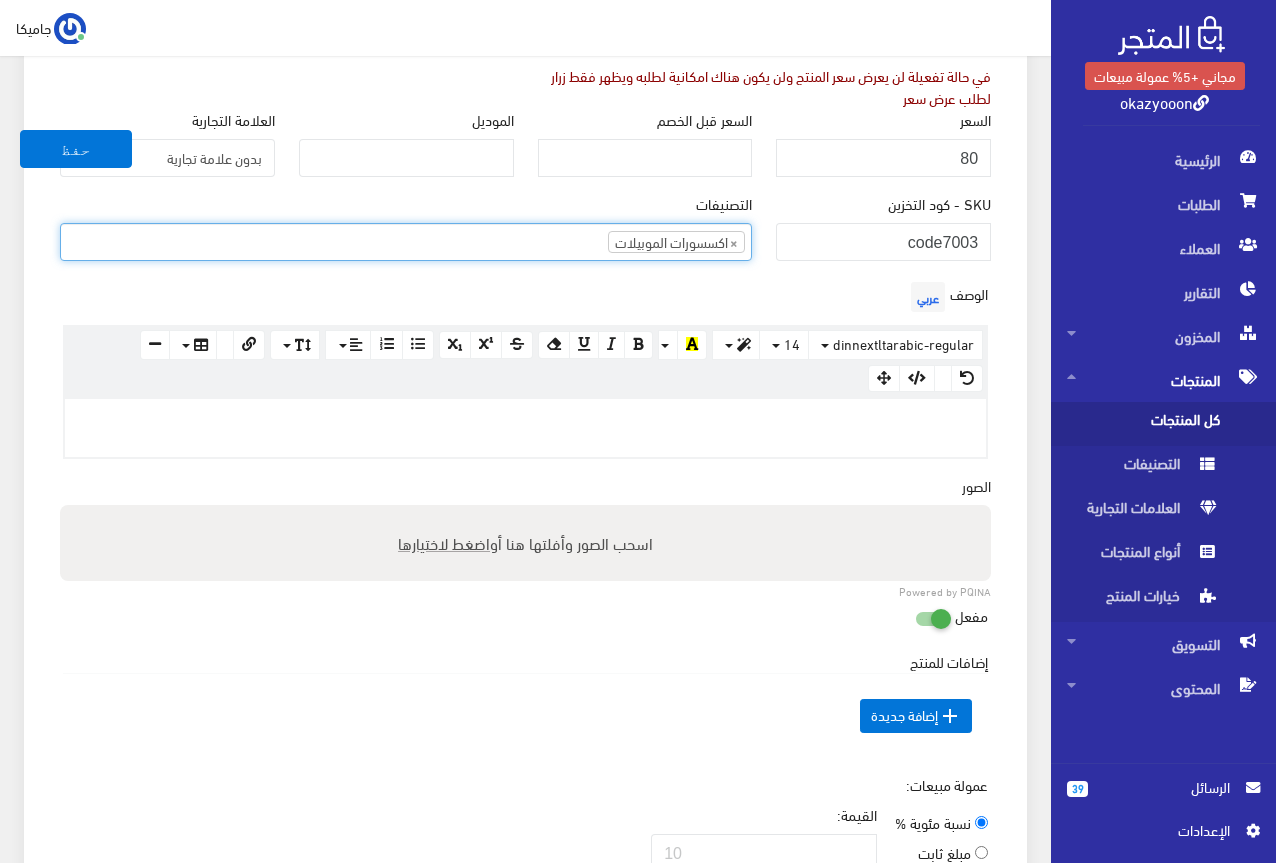 scroll, scrollTop: 528, scrollLeft: 0, axis: vertical 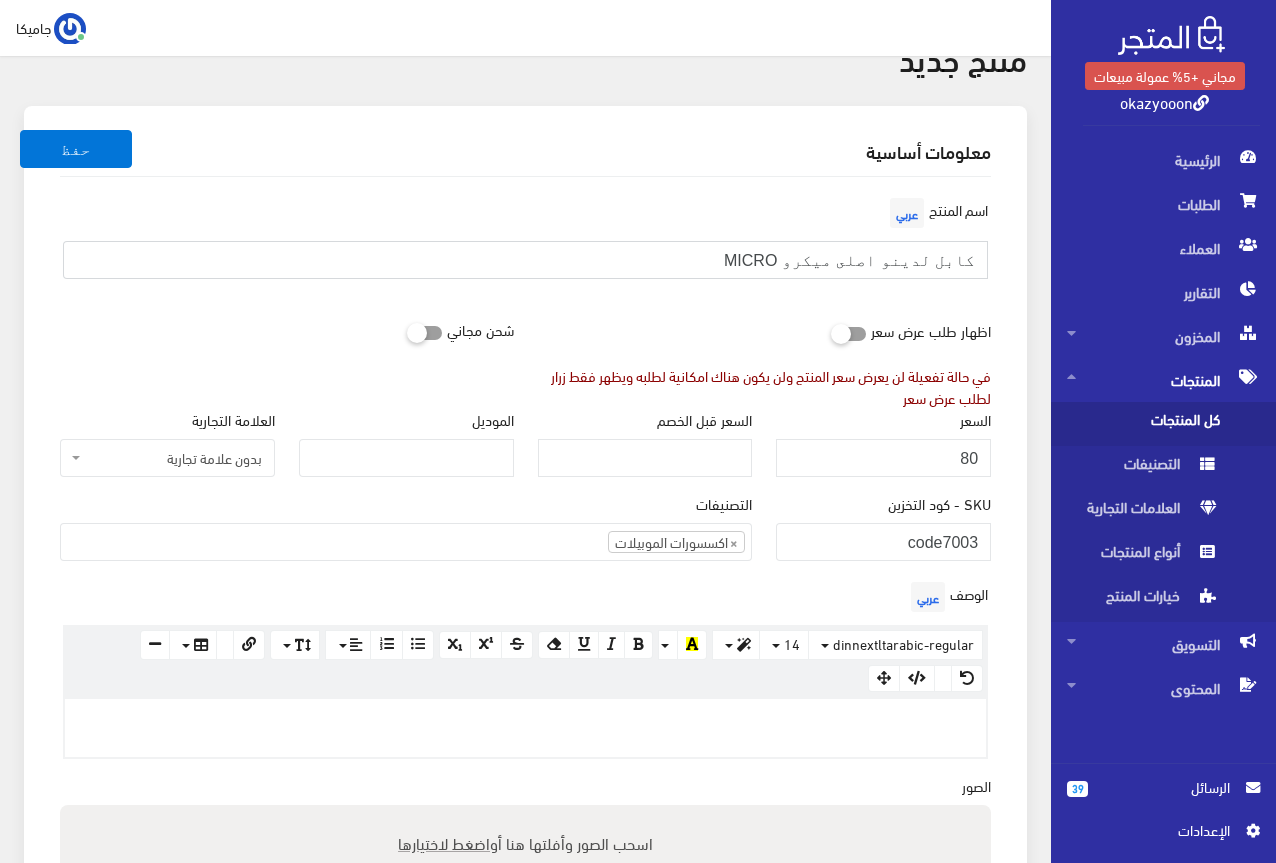 click on "كابل لدينو اصلى ميكرو MICRO" at bounding box center [525, 260] 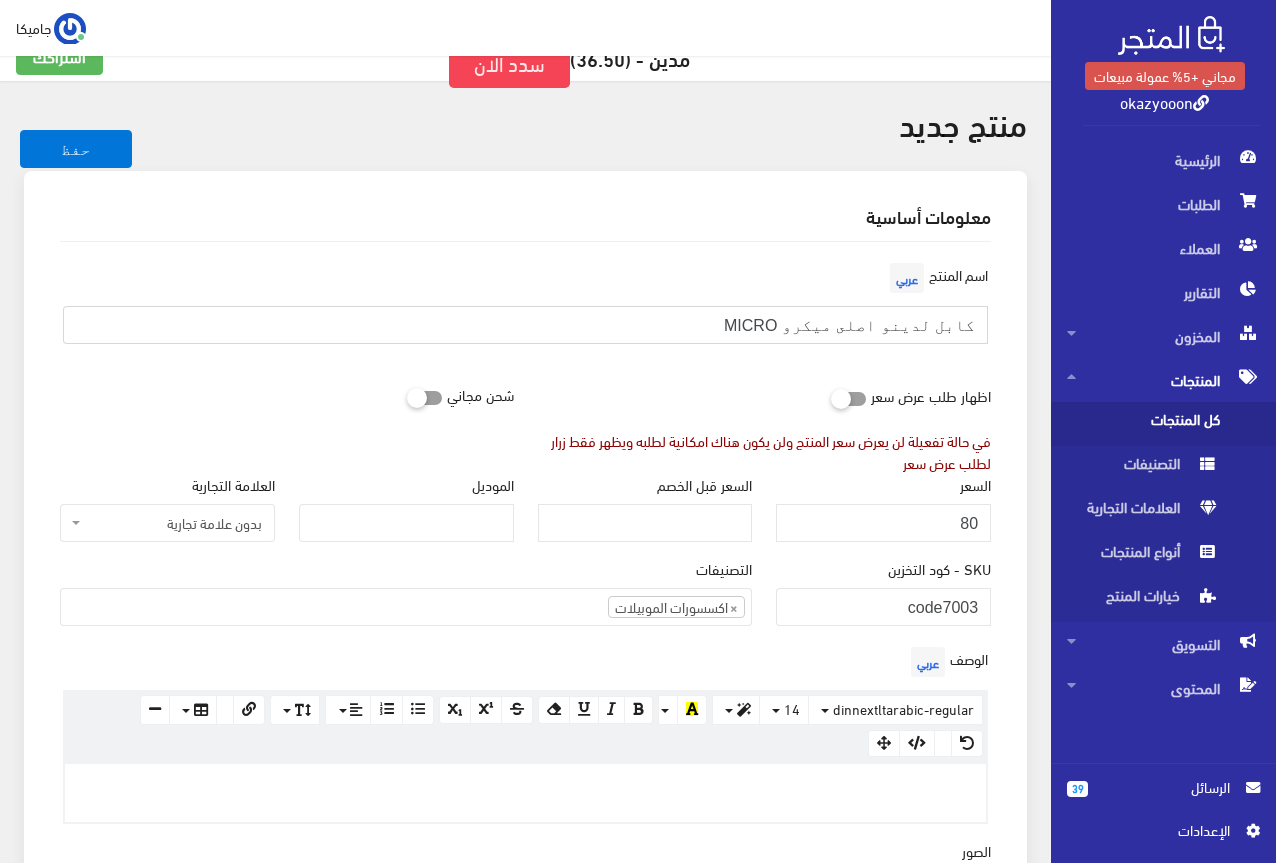 scroll, scrollTop: 0, scrollLeft: 0, axis: both 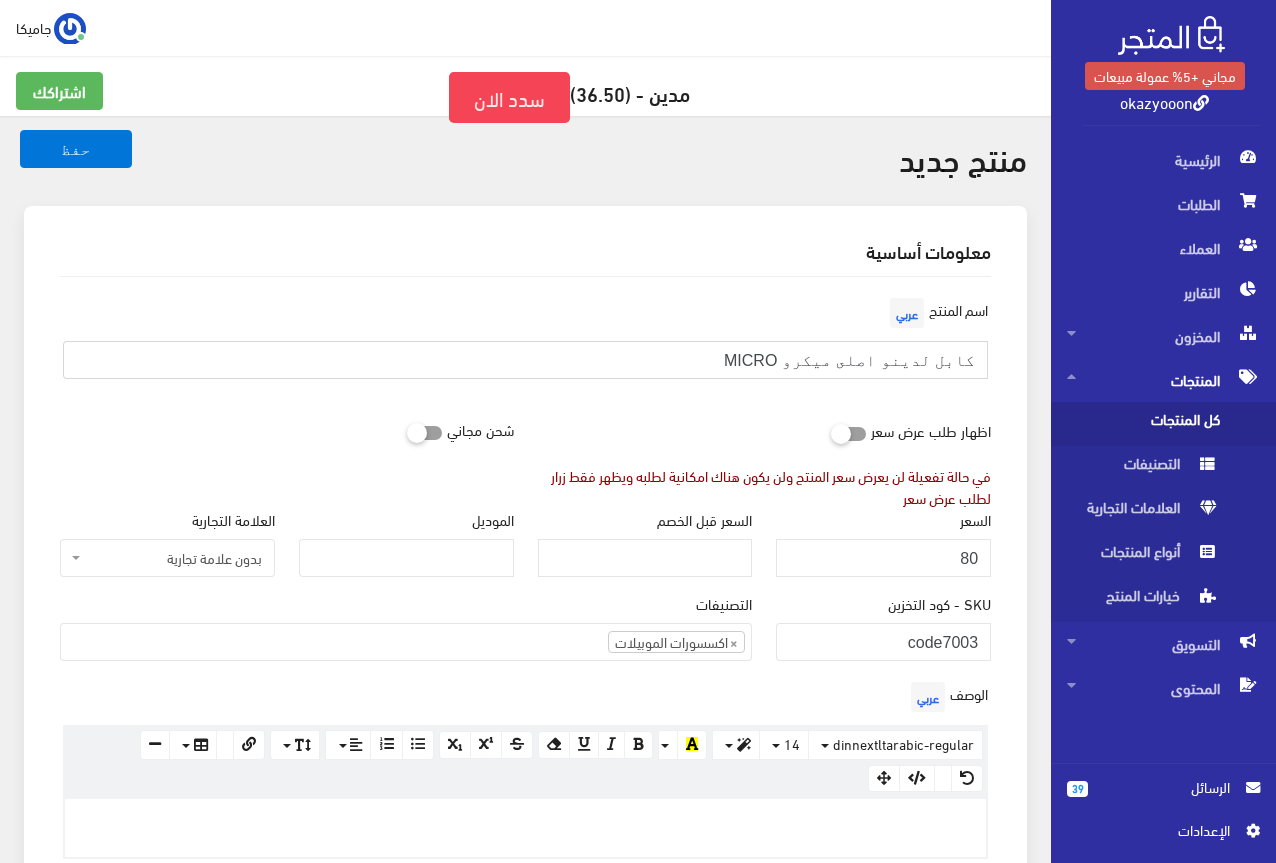 drag, startPoint x: 910, startPoint y: 257, endPoint x: 813, endPoint y: 354, distance: 137.17871 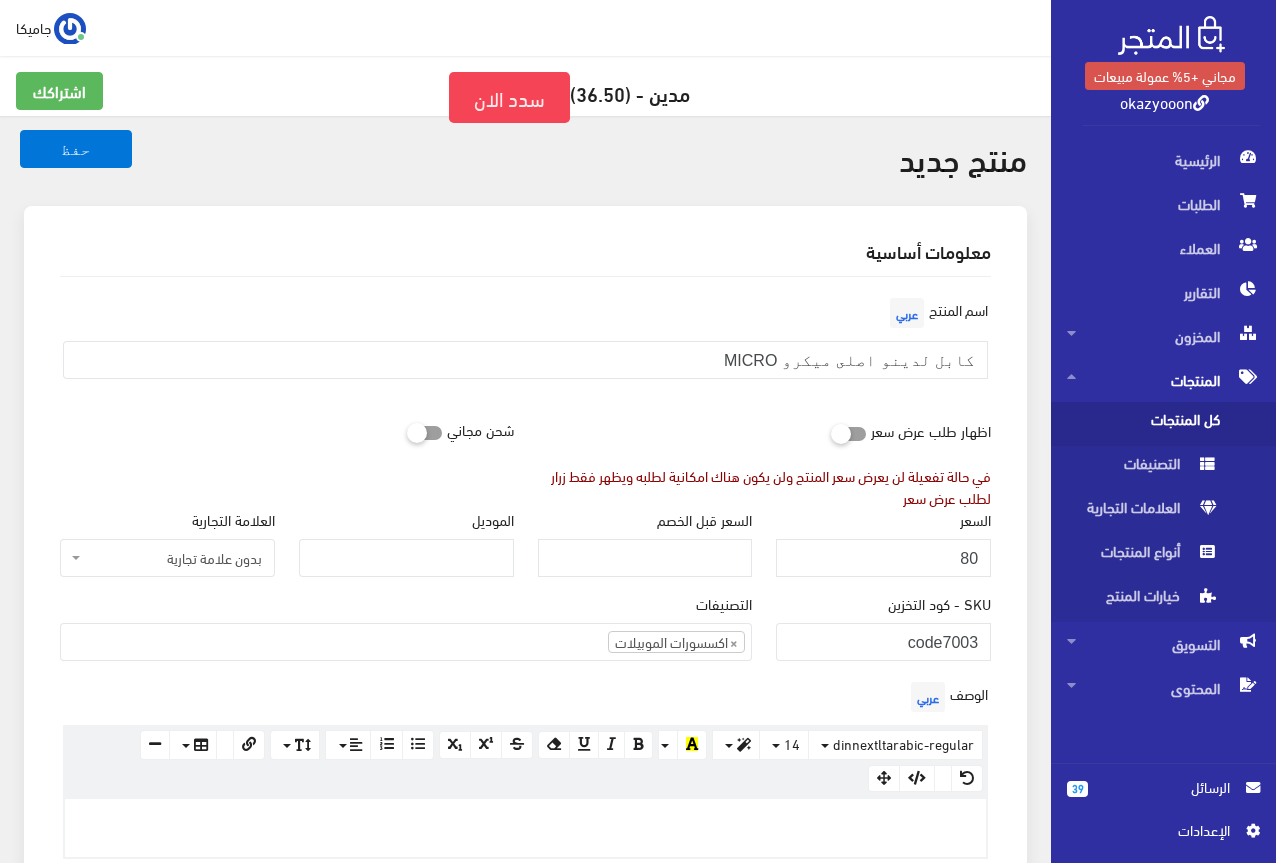 paste 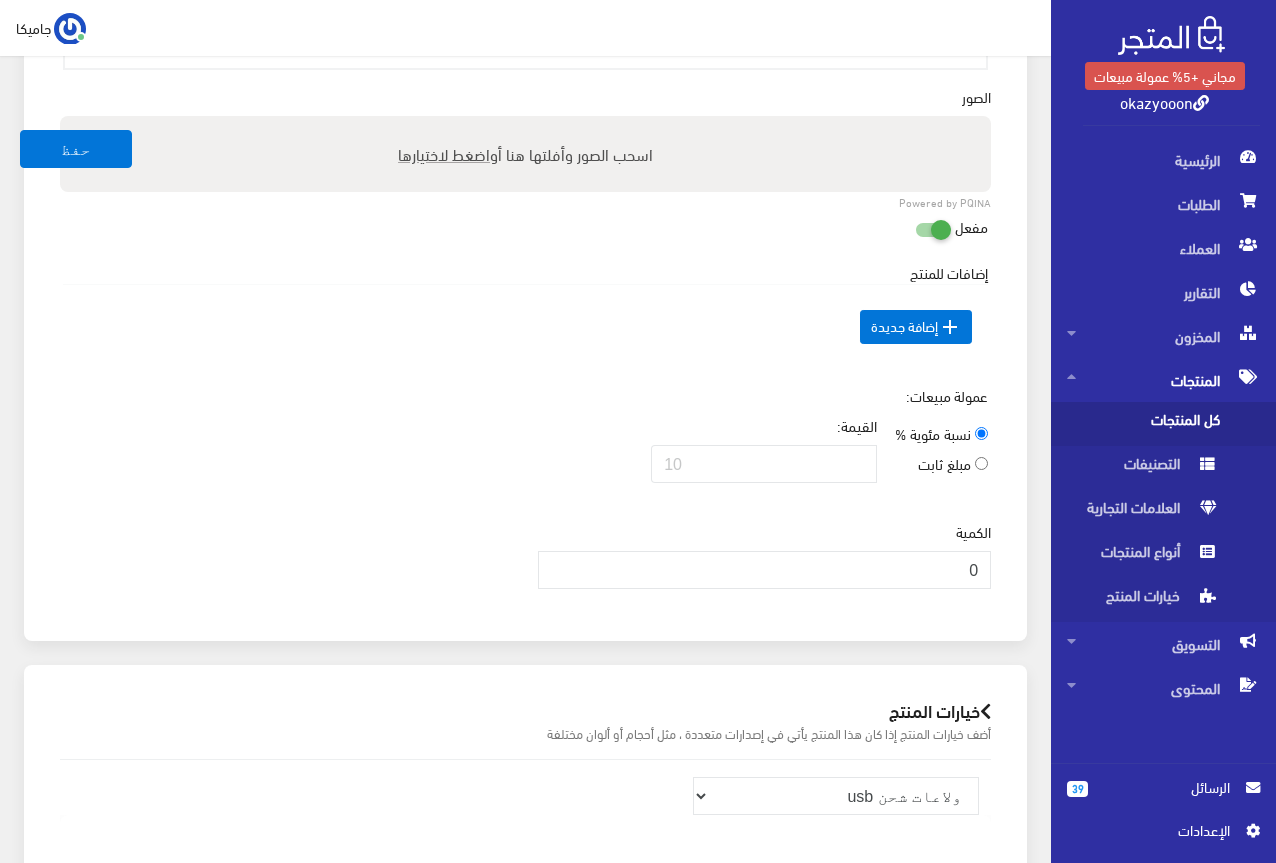 scroll, scrollTop: 800, scrollLeft: 0, axis: vertical 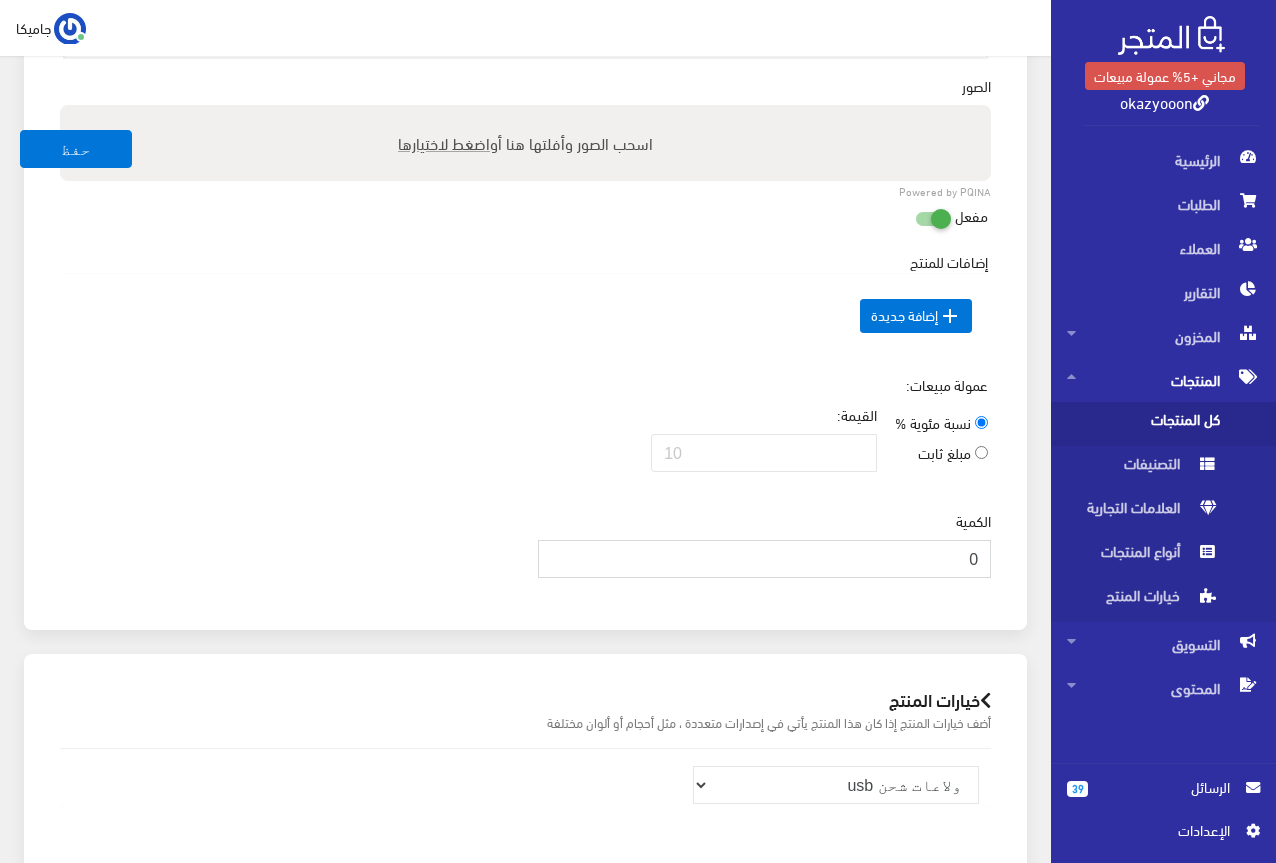 click on "0" at bounding box center (765, 559) 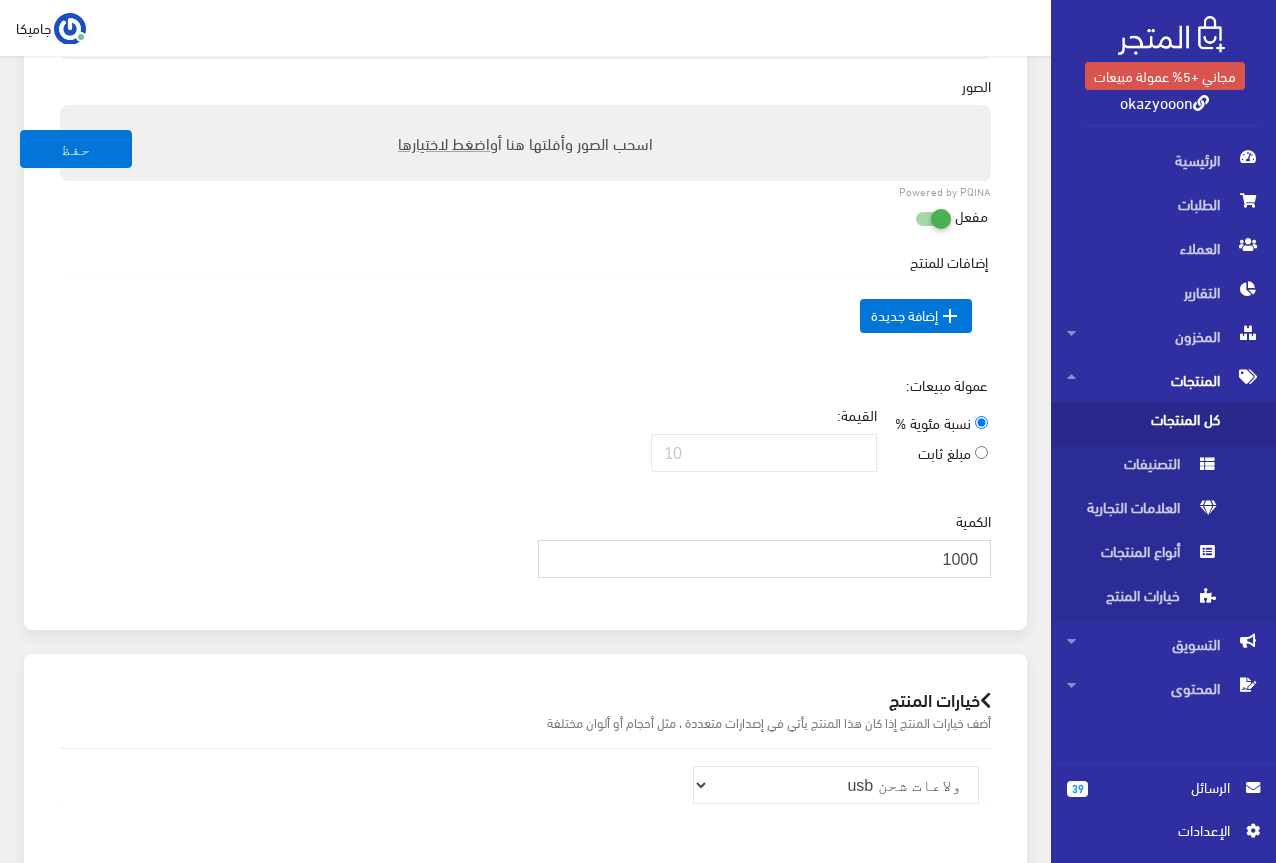 type on "1000" 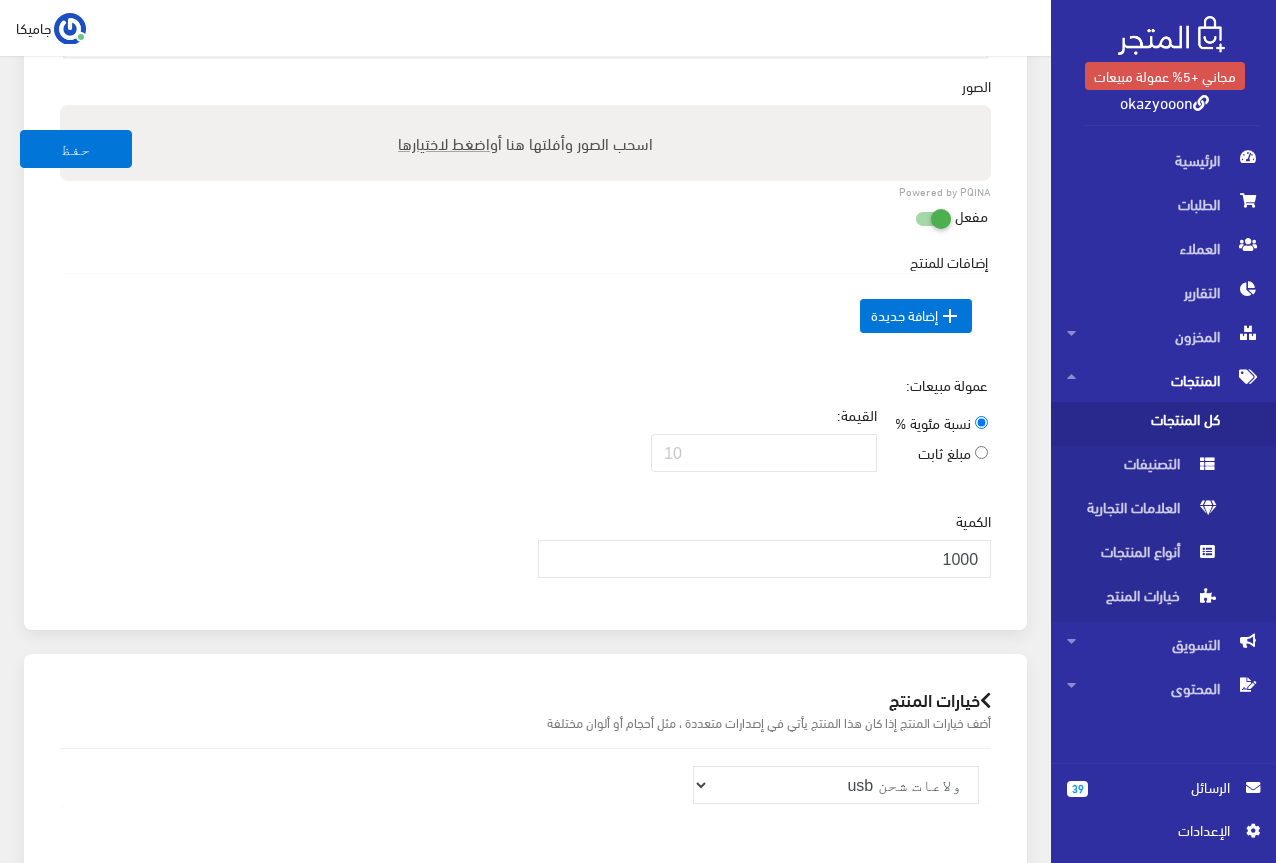 click on "اضغط لاختيارها" at bounding box center (444, 142) 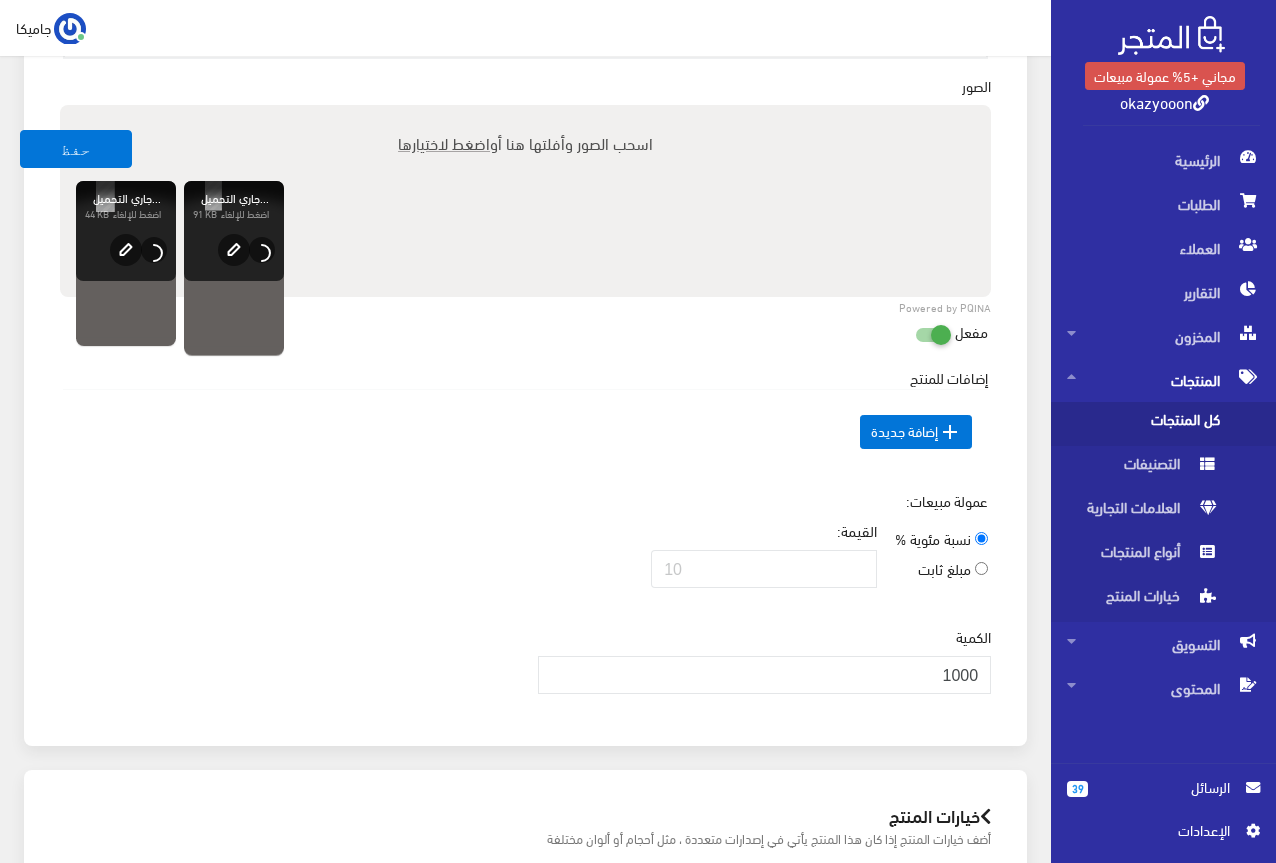 click on "اضغط لاختيارها" at bounding box center (444, 142) 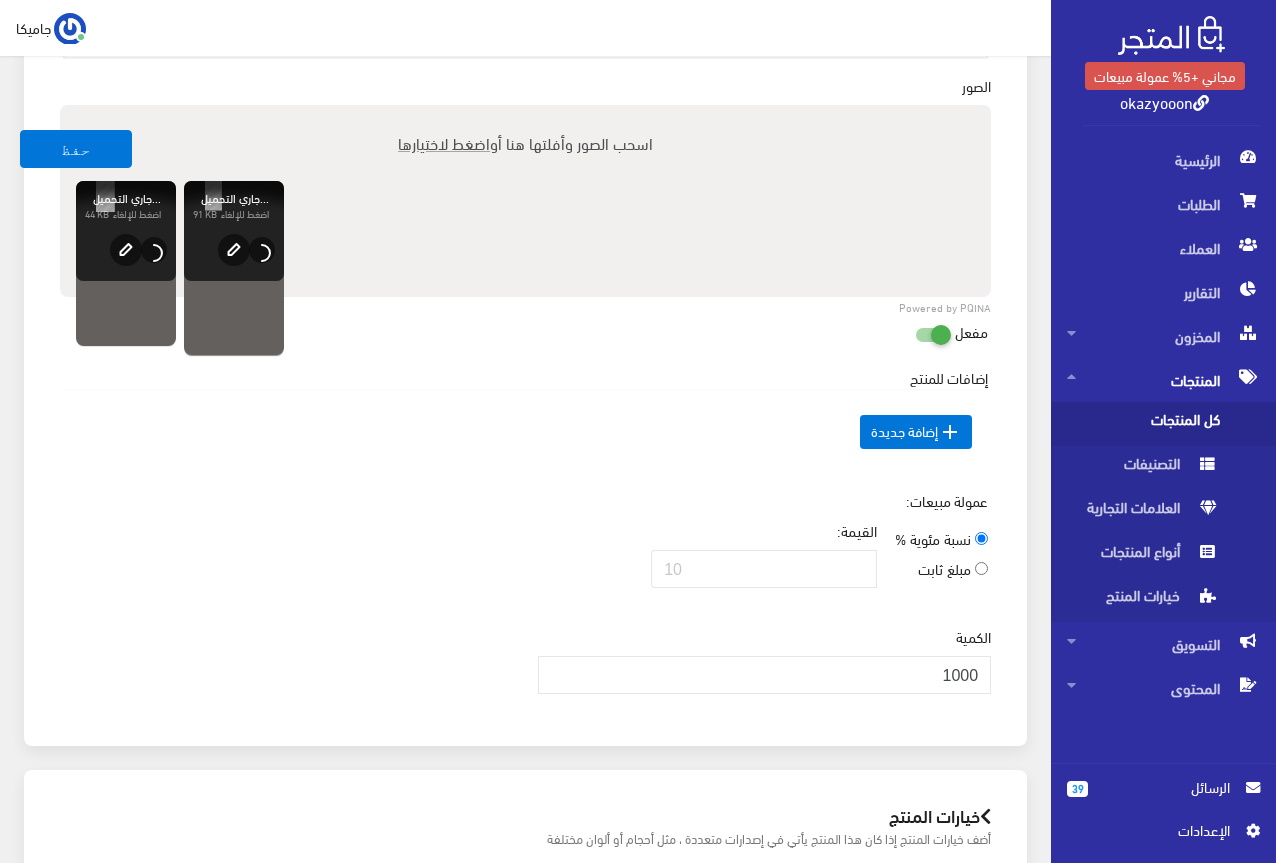 type on "C:\fakepath\5805612392309181554.jpg" 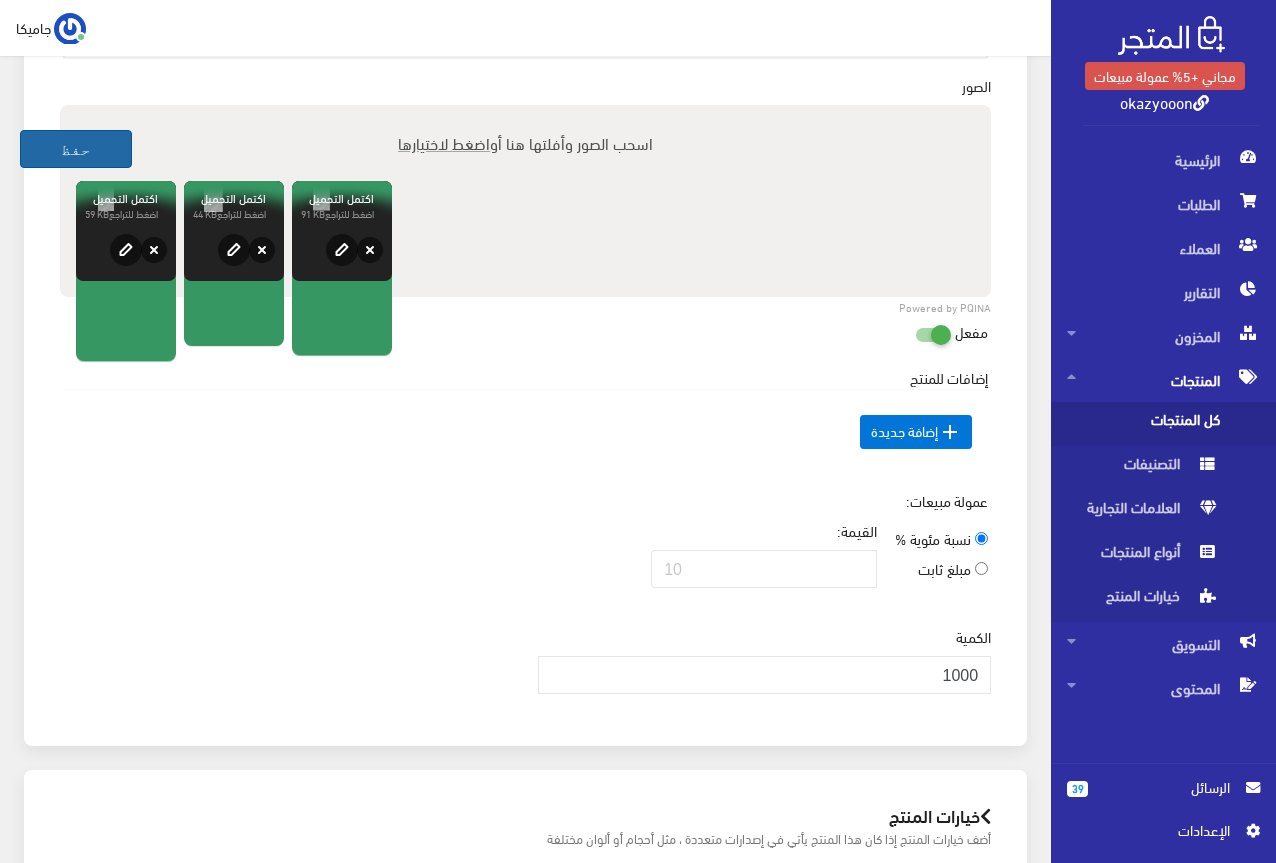 click on "حفظ" at bounding box center [76, 149] 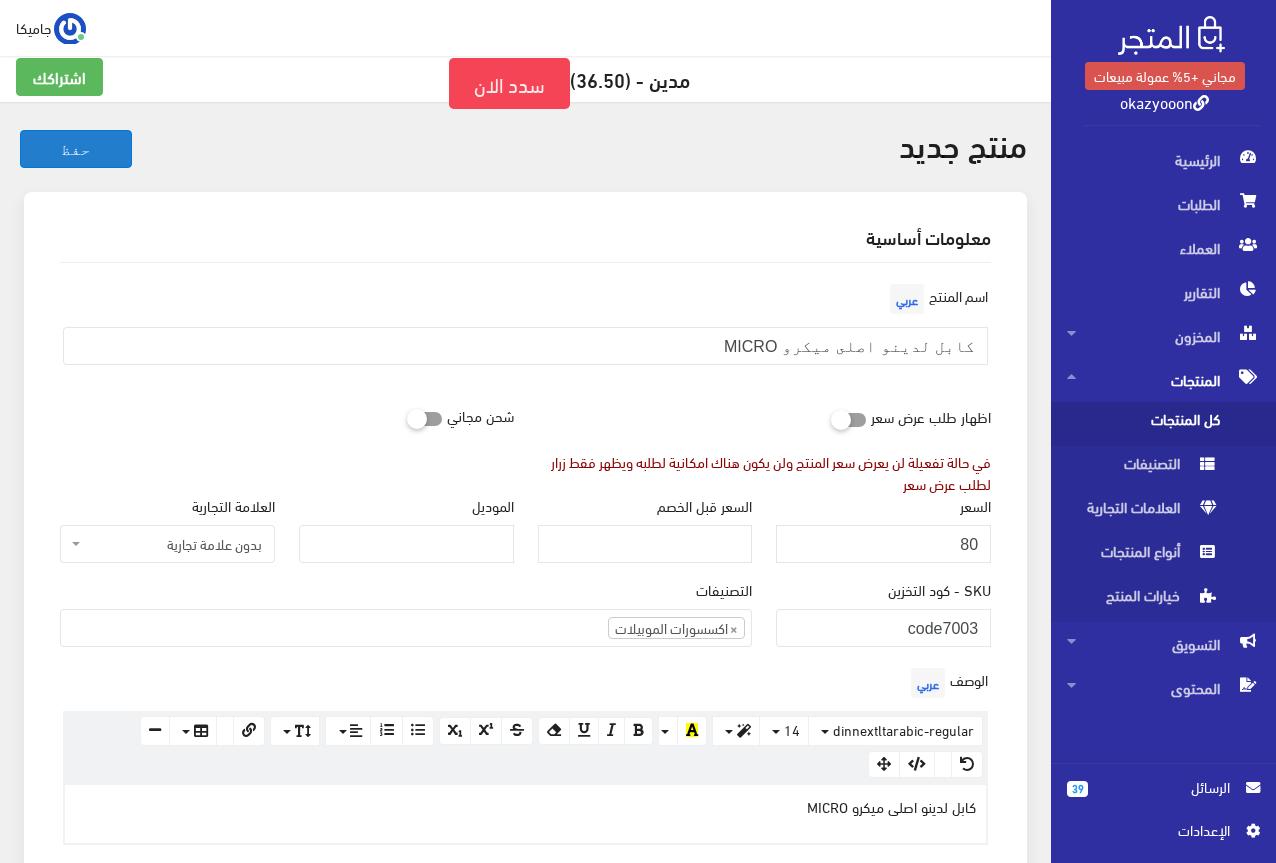 scroll, scrollTop: 0, scrollLeft: 0, axis: both 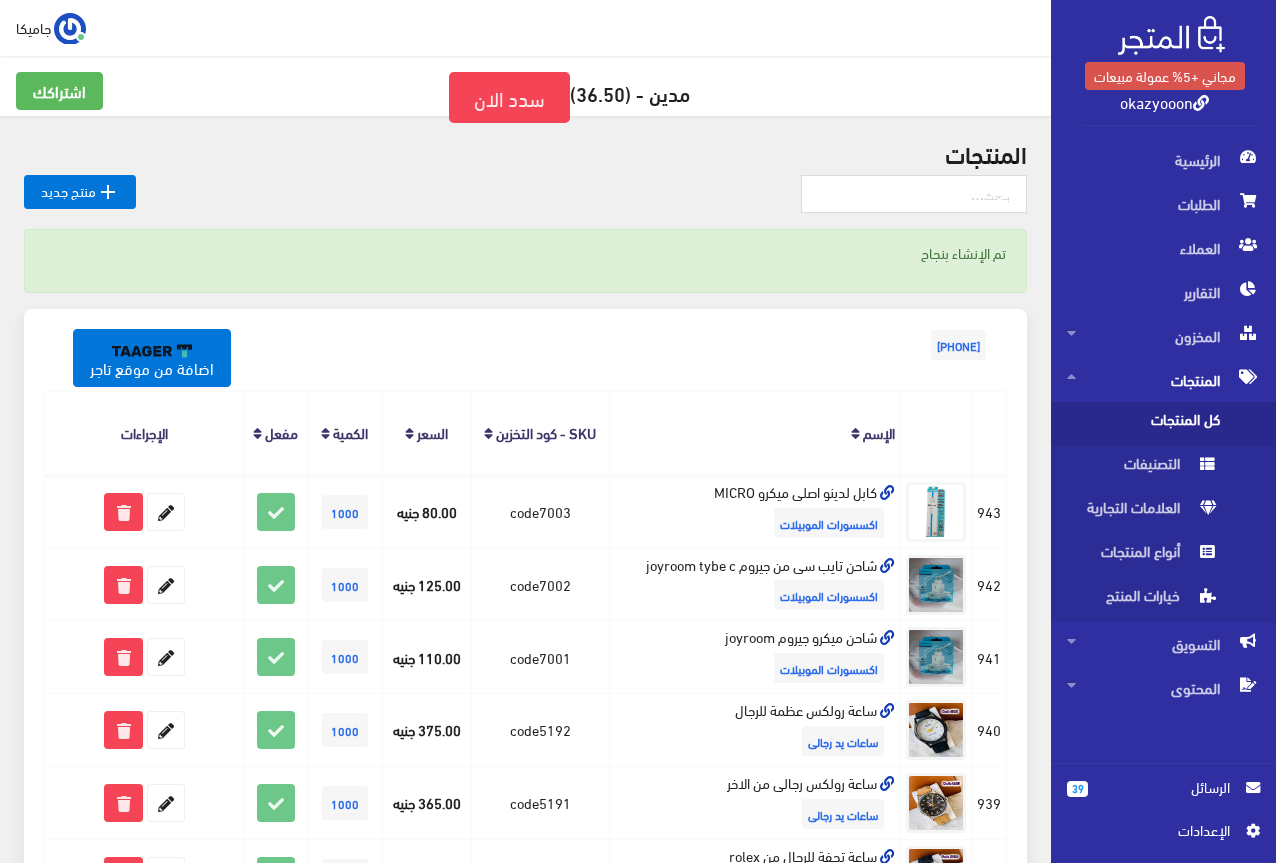 click on "المنتجات
  منتج جديد
تم الإنشاء بنجاح
877" at bounding box center [525, 1115] 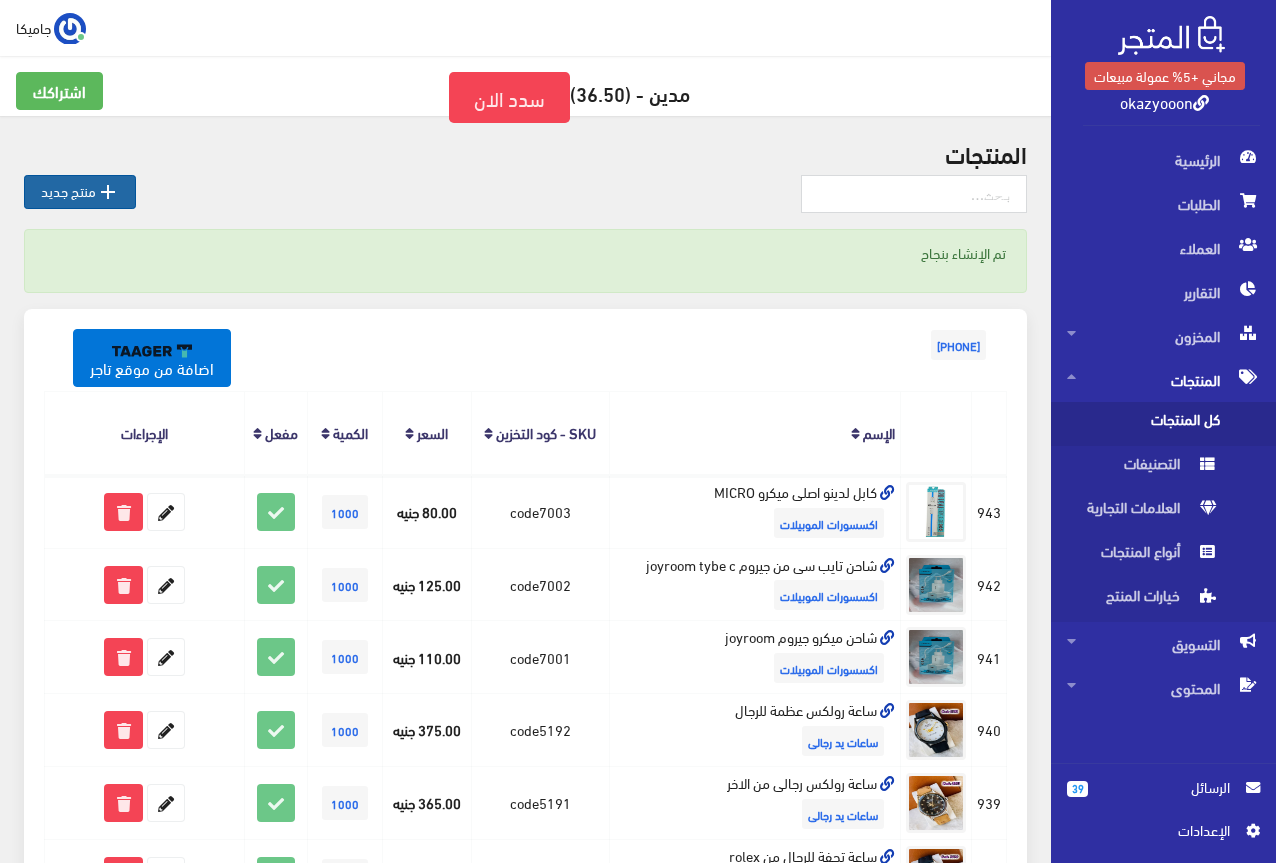 click on "  منتج جديد" at bounding box center [80, 192] 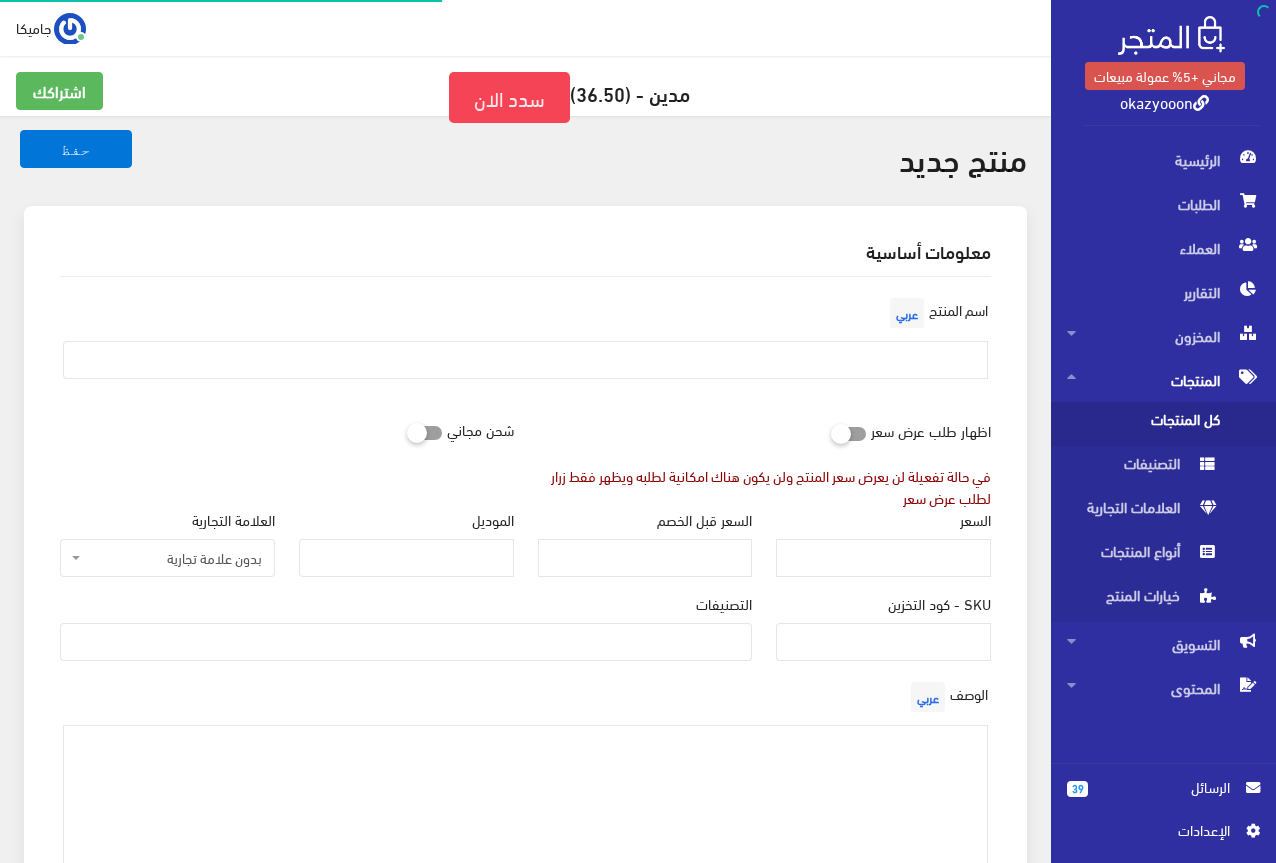 select 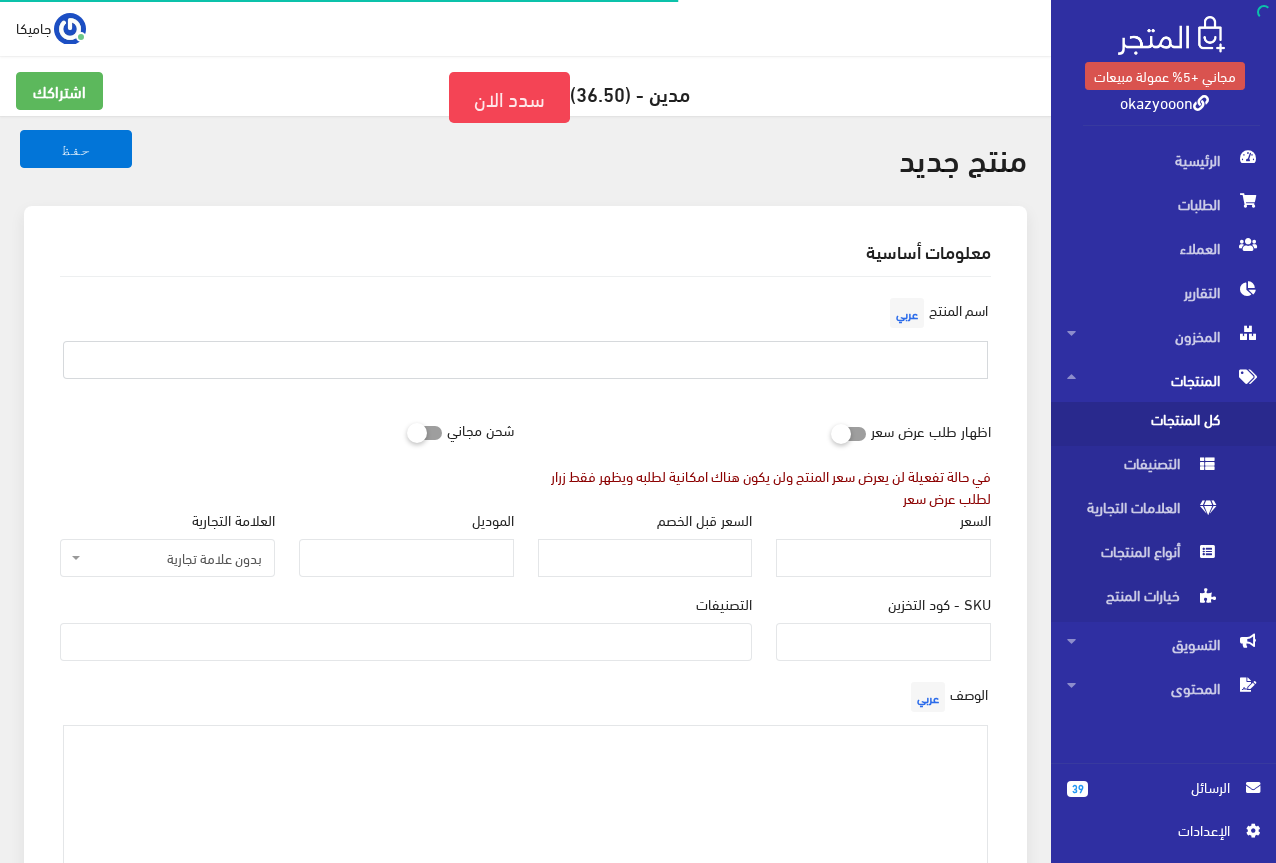click at bounding box center (525, 360) 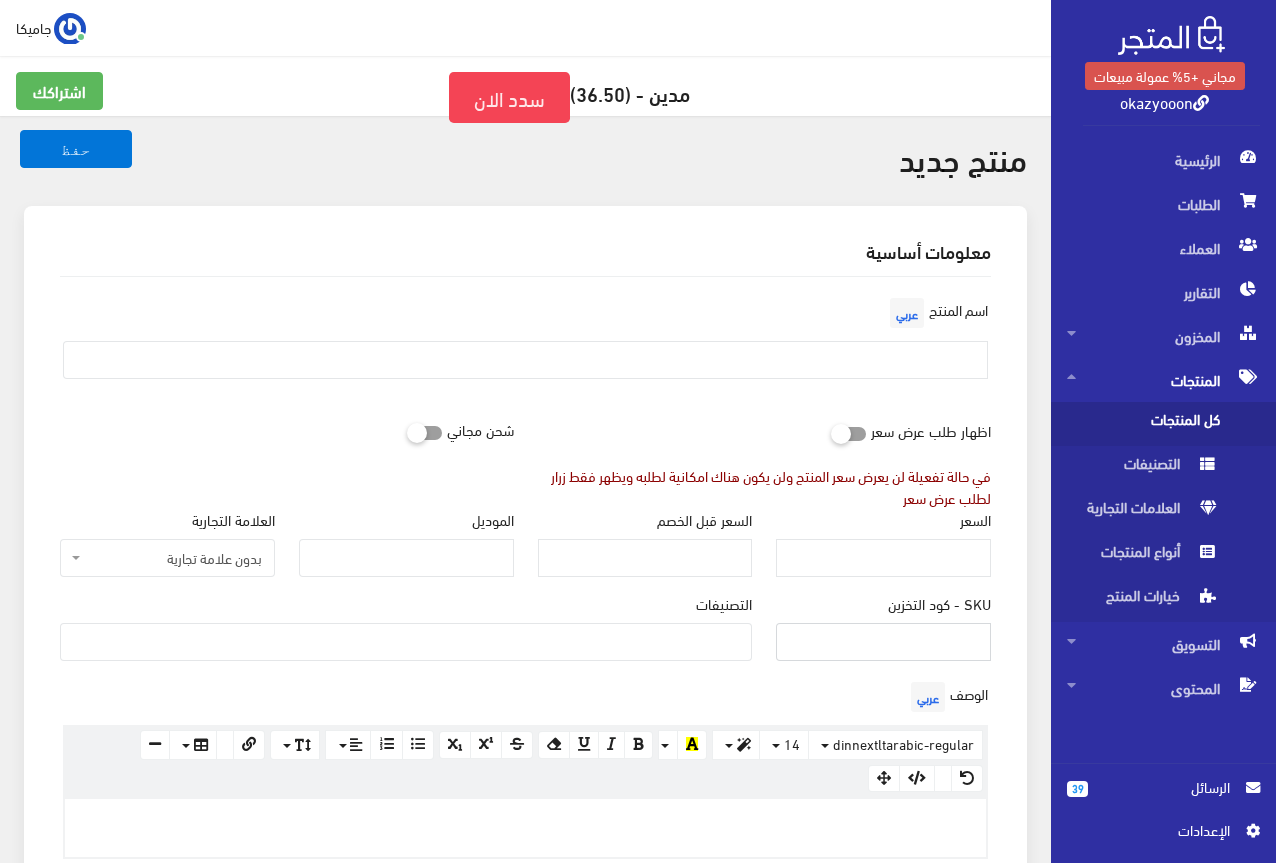 click on "SKU - كود التخزين" at bounding box center (883, 642) 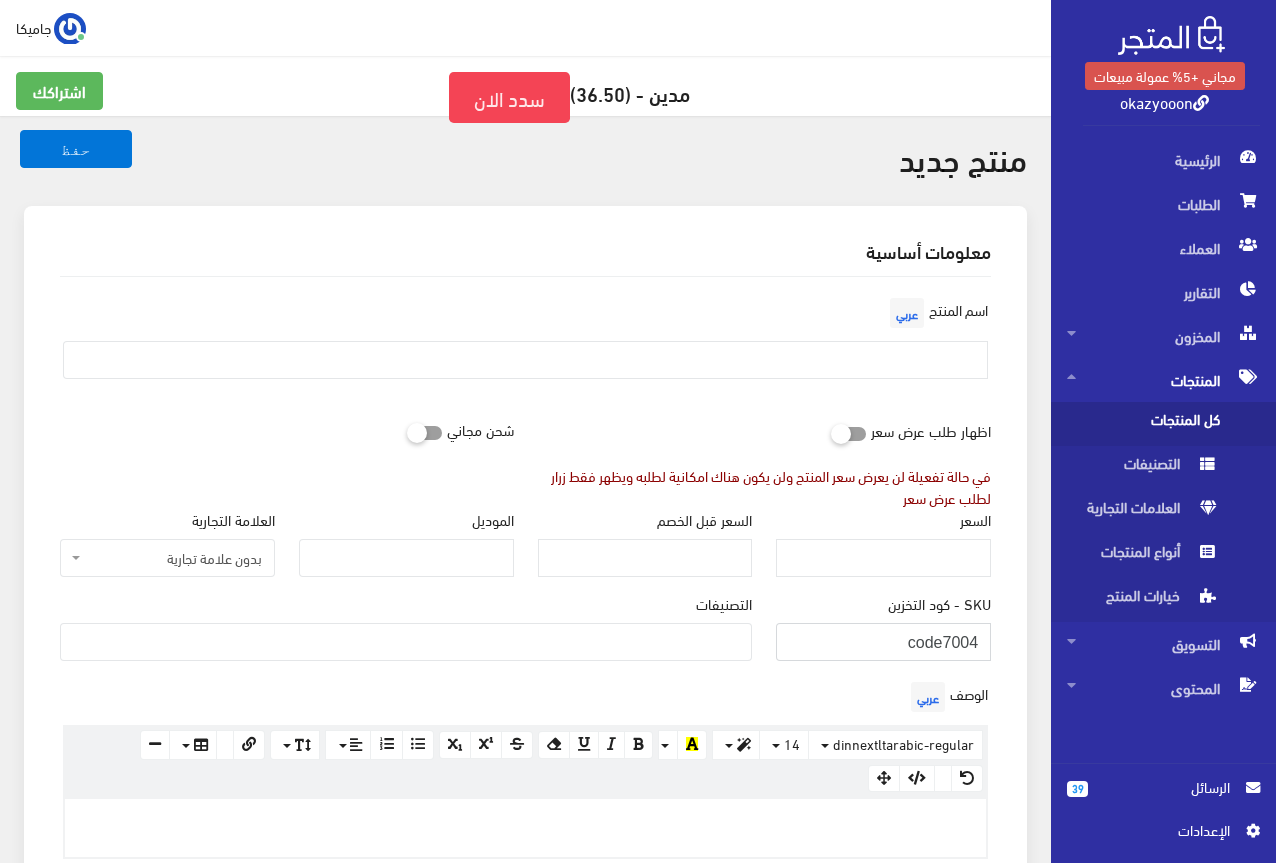 type on "code7004" 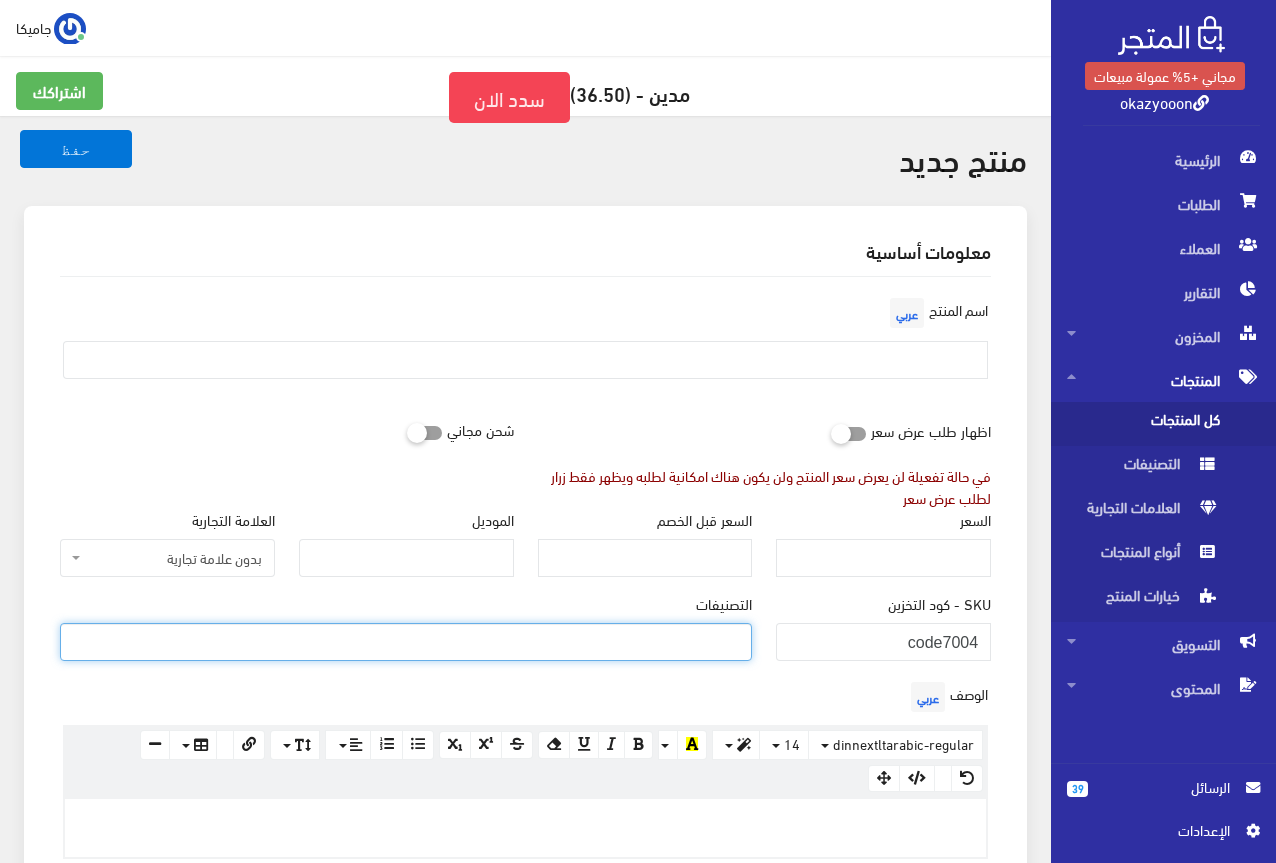 click at bounding box center (406, 640) 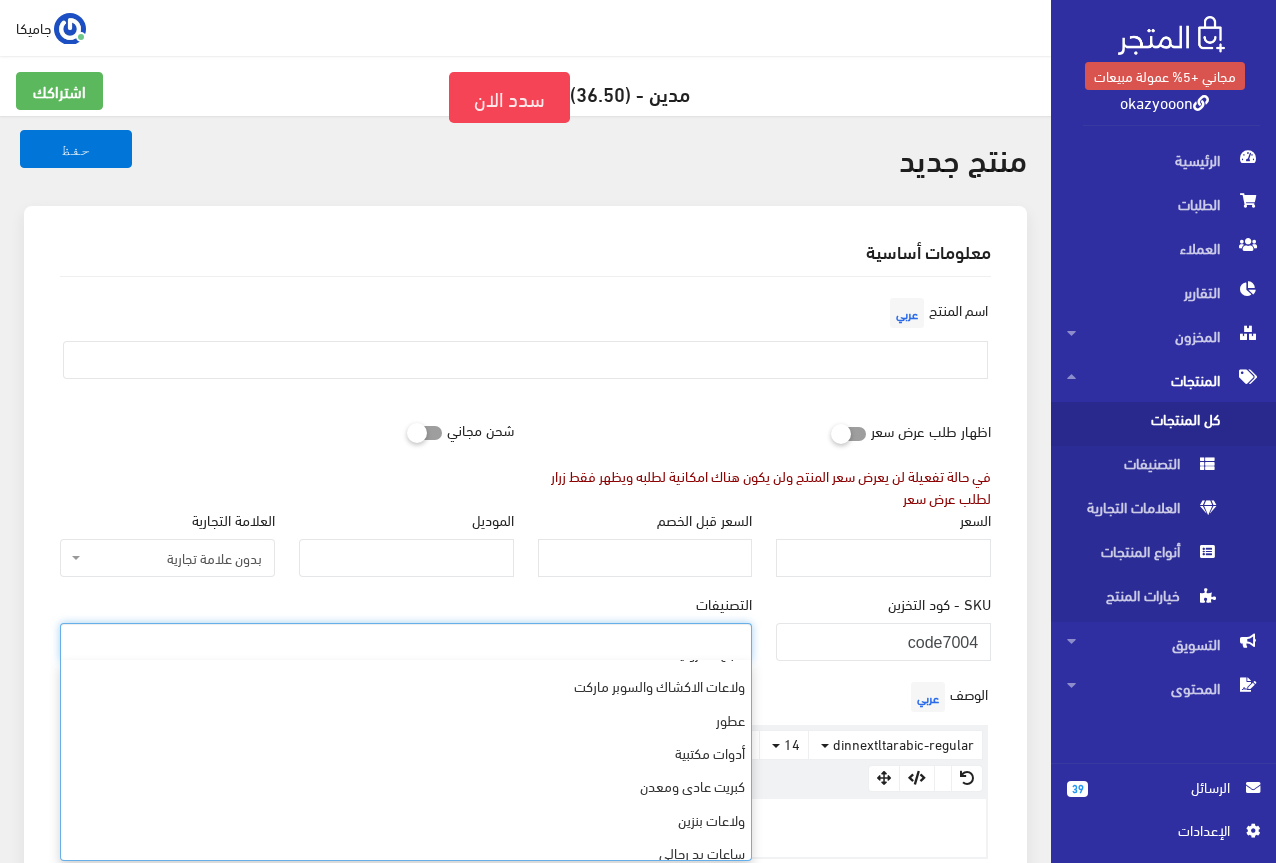 scroll, scrollTop: 568, scrollLeft: 0, axis: vertical 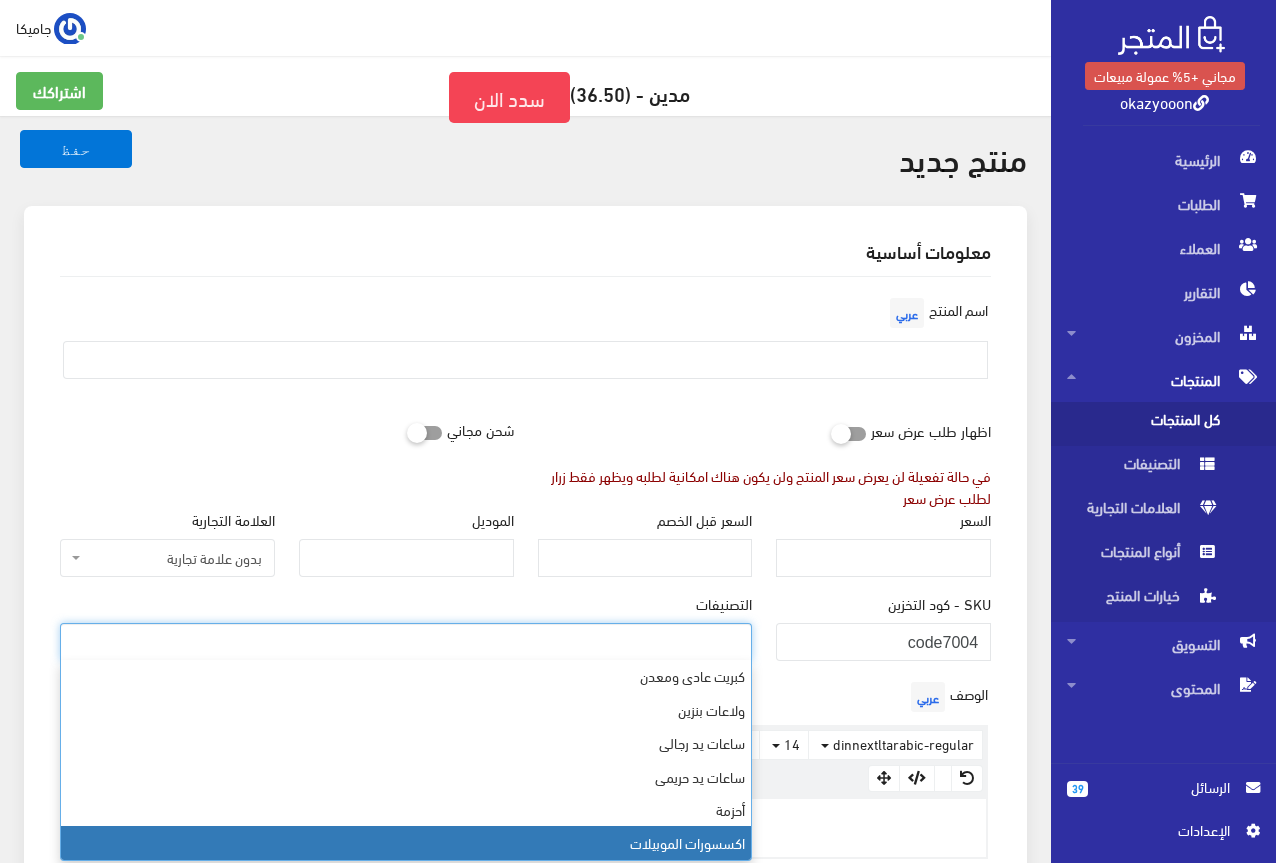 select on "26" 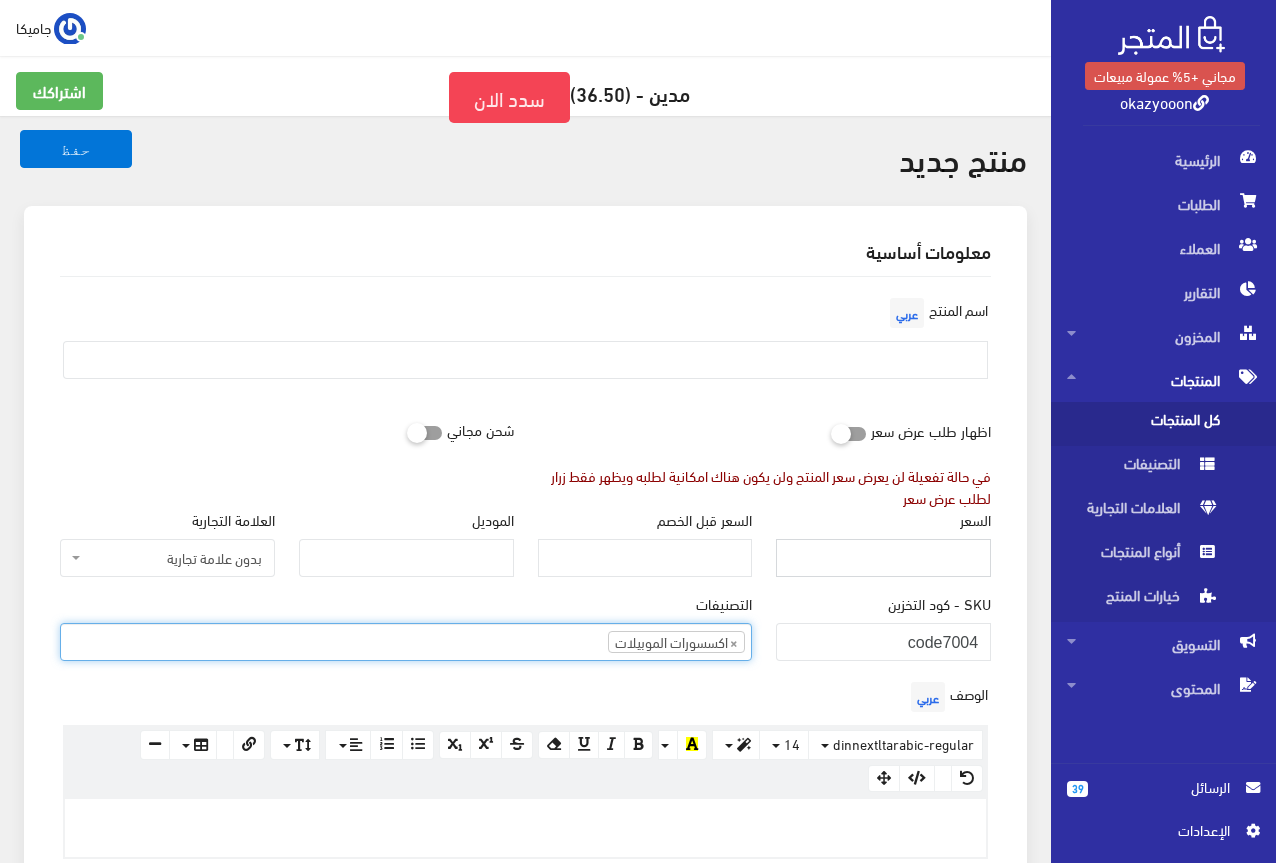 click on "السعر" at bounding box center (883, 558) 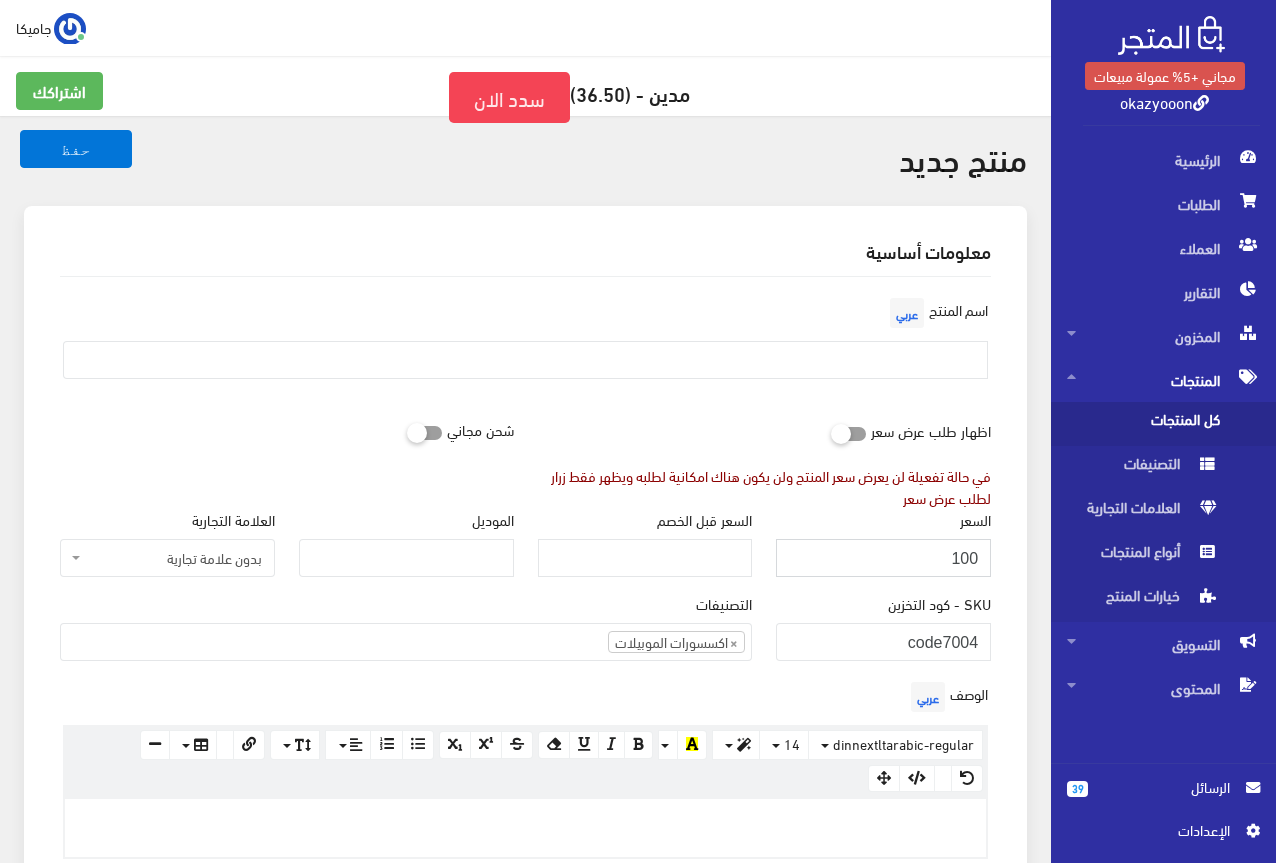 type on "100" 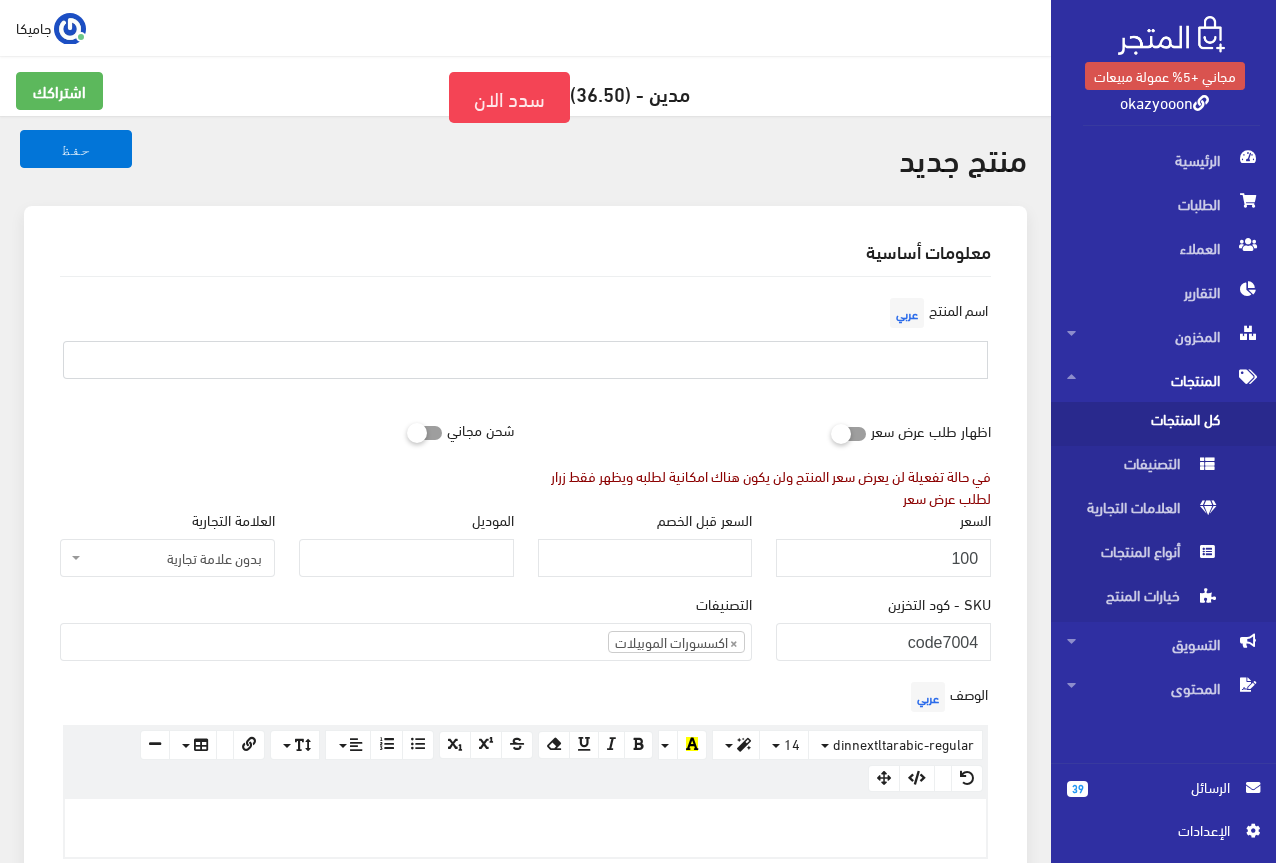 click at bounding box center [525, 360] 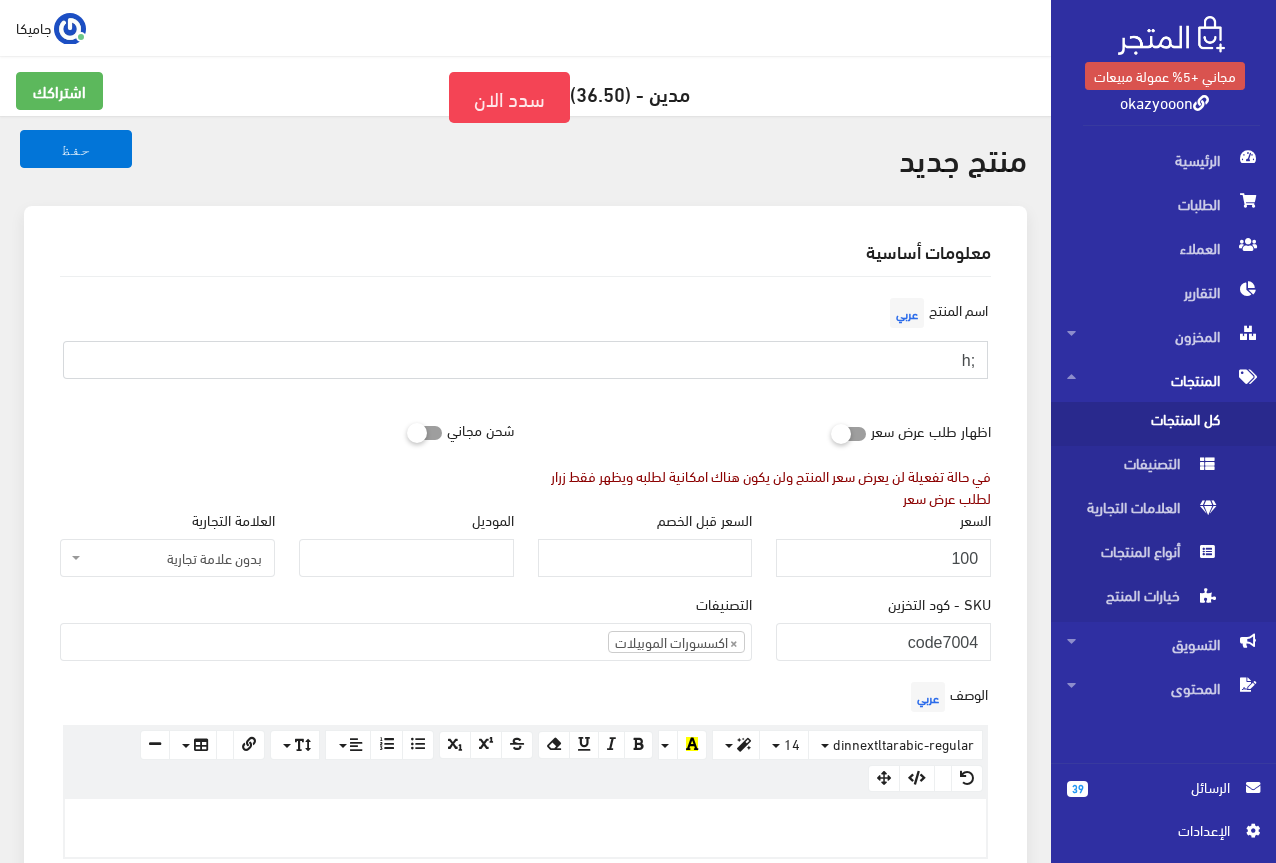 type on ";" 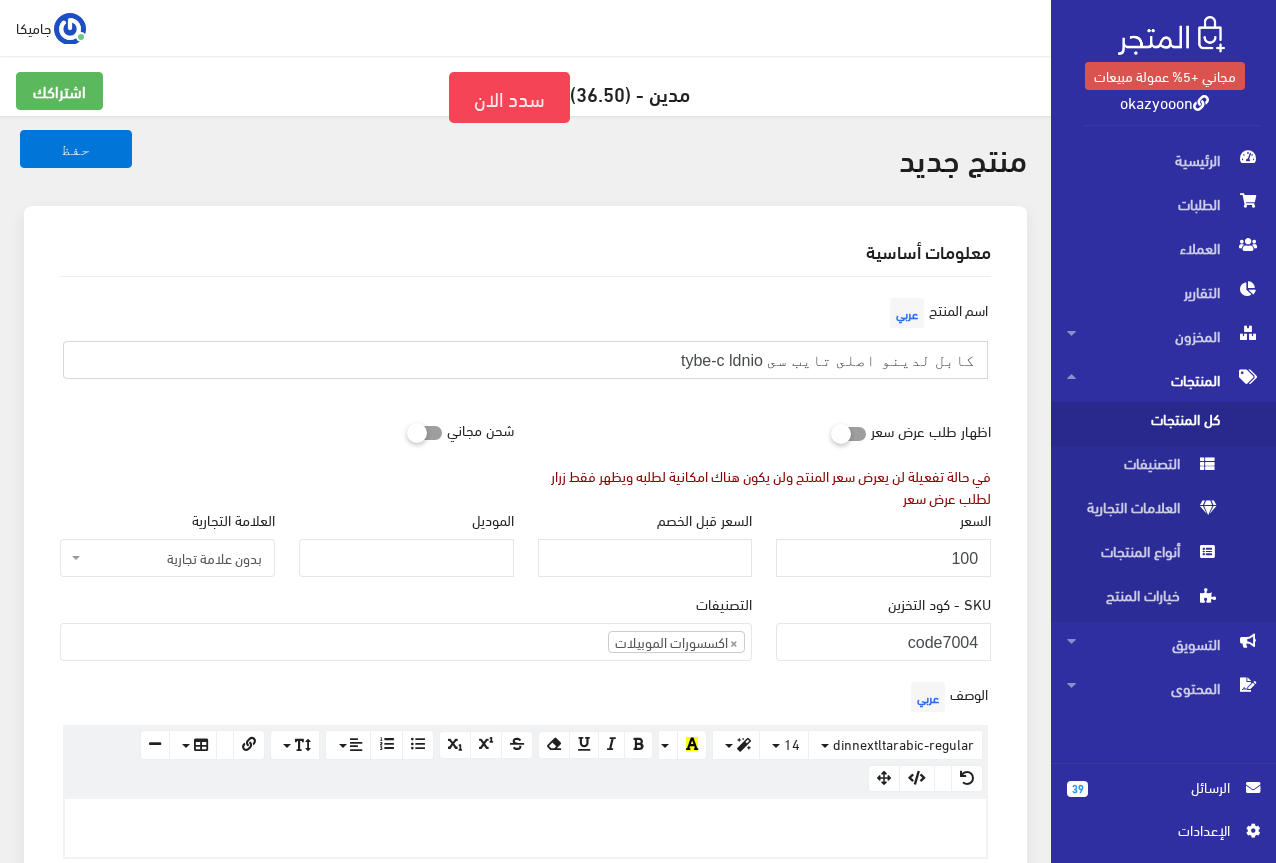 click on "كابل لدينو اصلى تايب سى tybe-c ldnio" at bounding box center (525, 360) 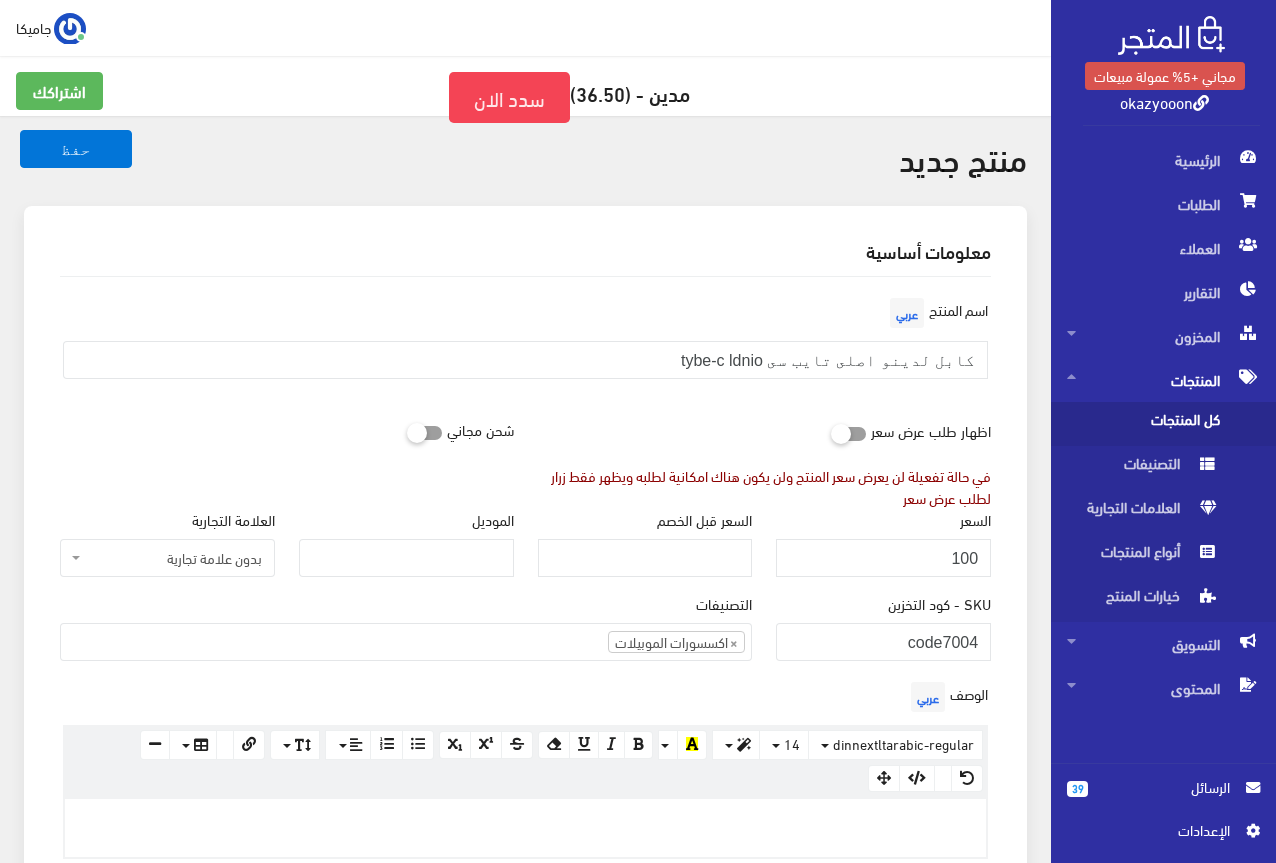 click on "اسم المنتج  عربي
كابل لدينو اصلى تايب سى tybe-c ldnio" at bounding box center (525, 352) 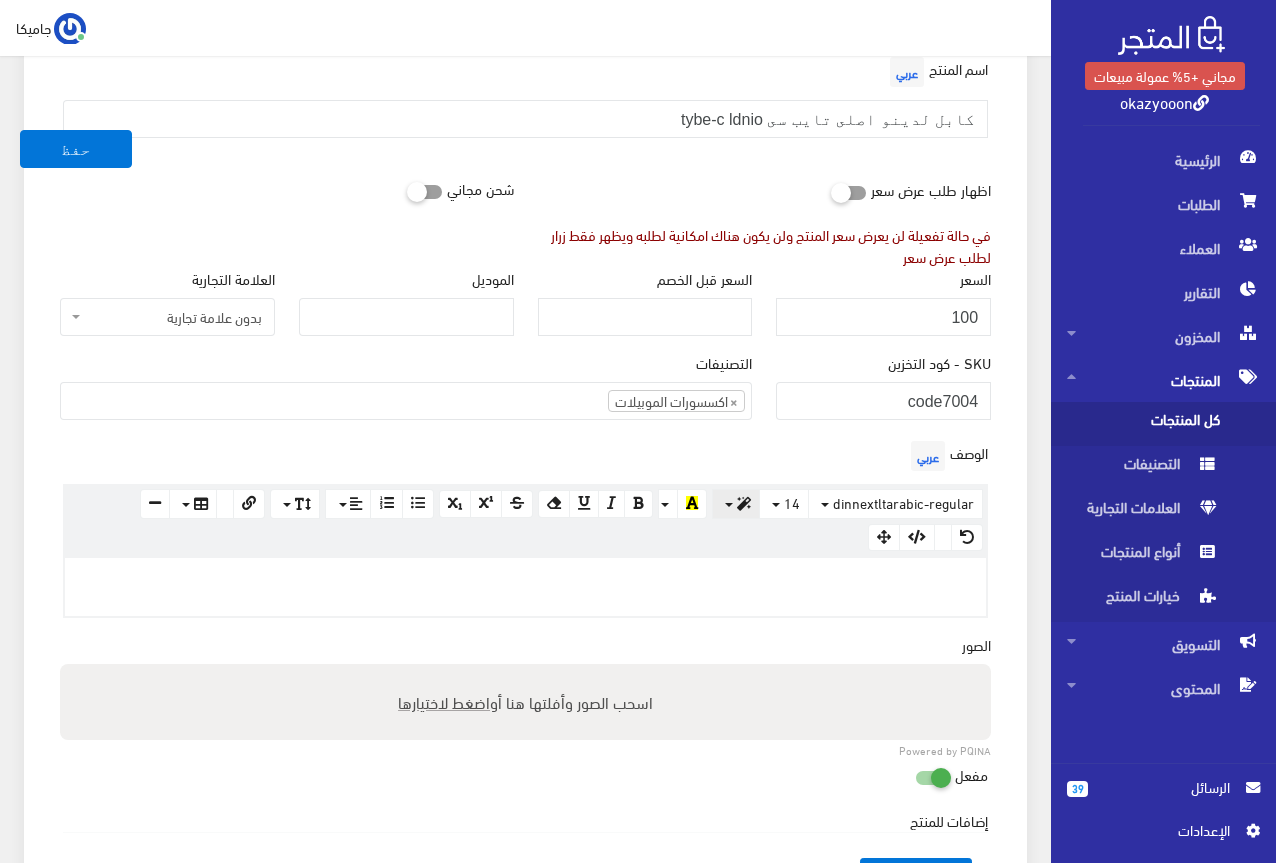 scroll, scrollTop: 300, scrollLeft: 0, axis: vertical 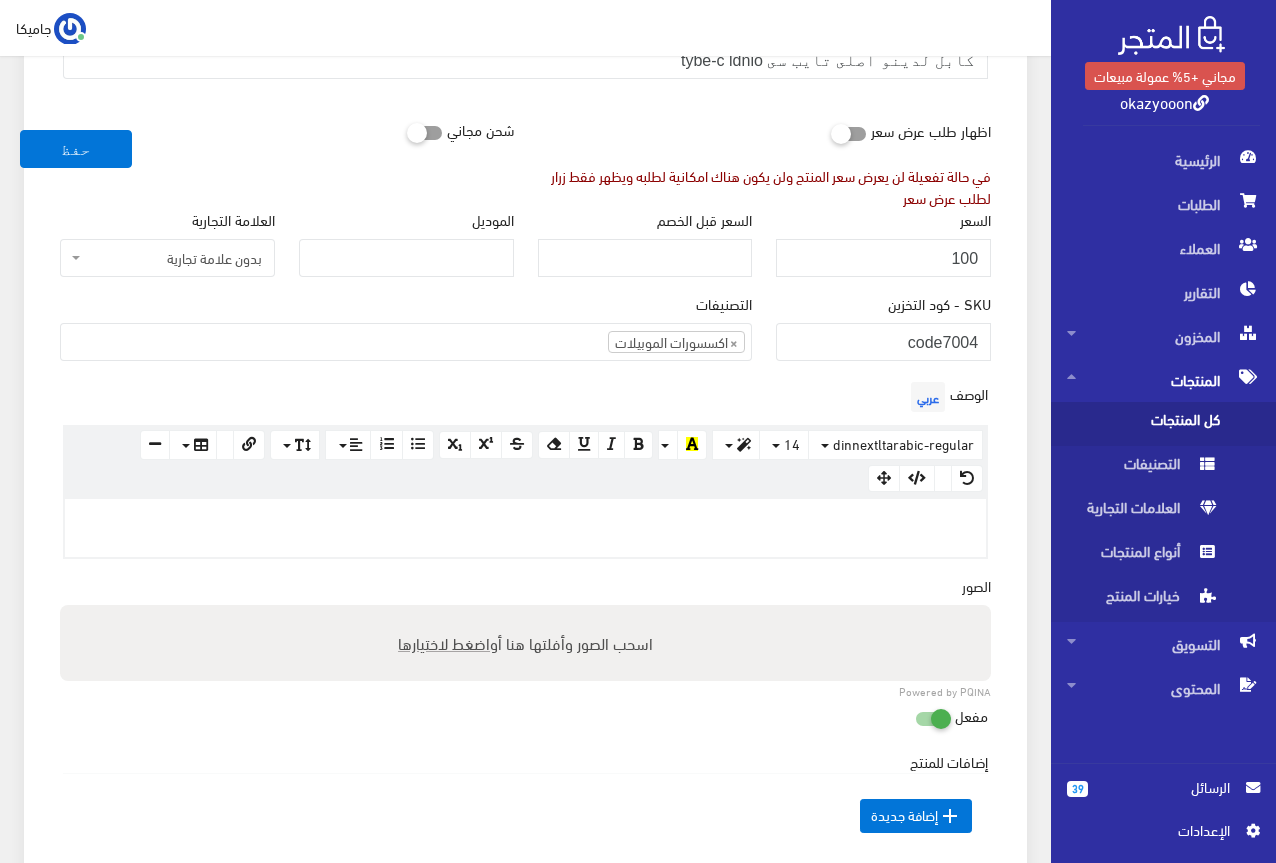 paste 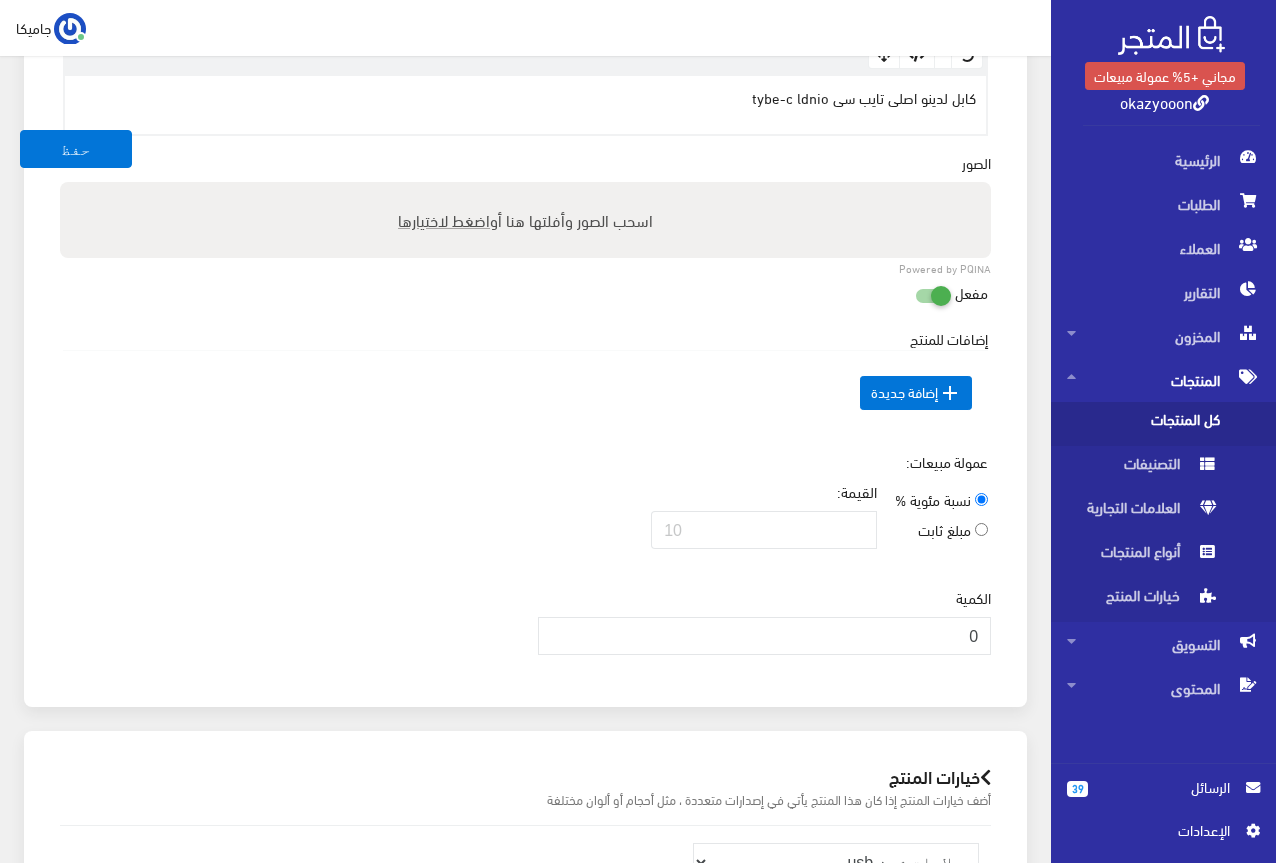 scroll, scrollTop: 800, scrollLeft: 0, axis: vertical 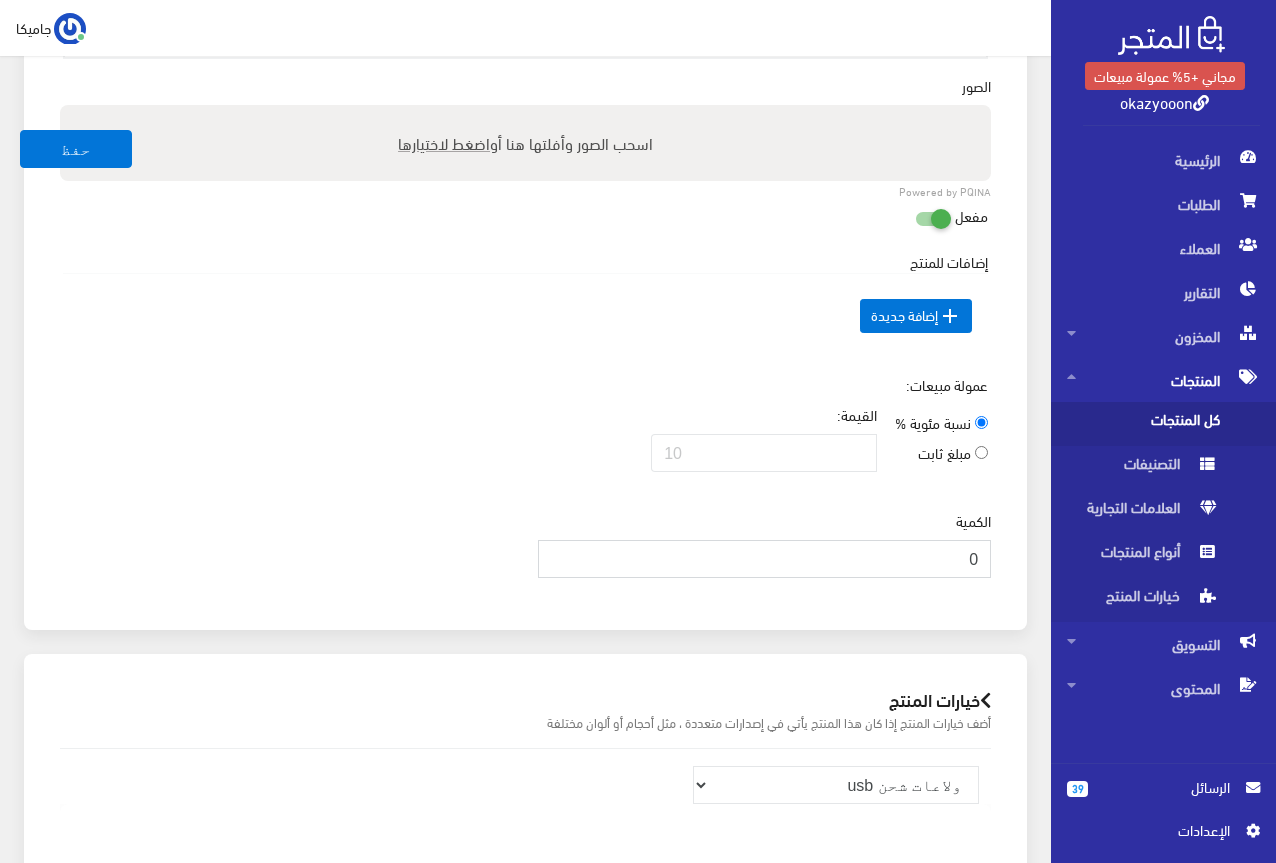click on "0" at bounding box center (765, 559) 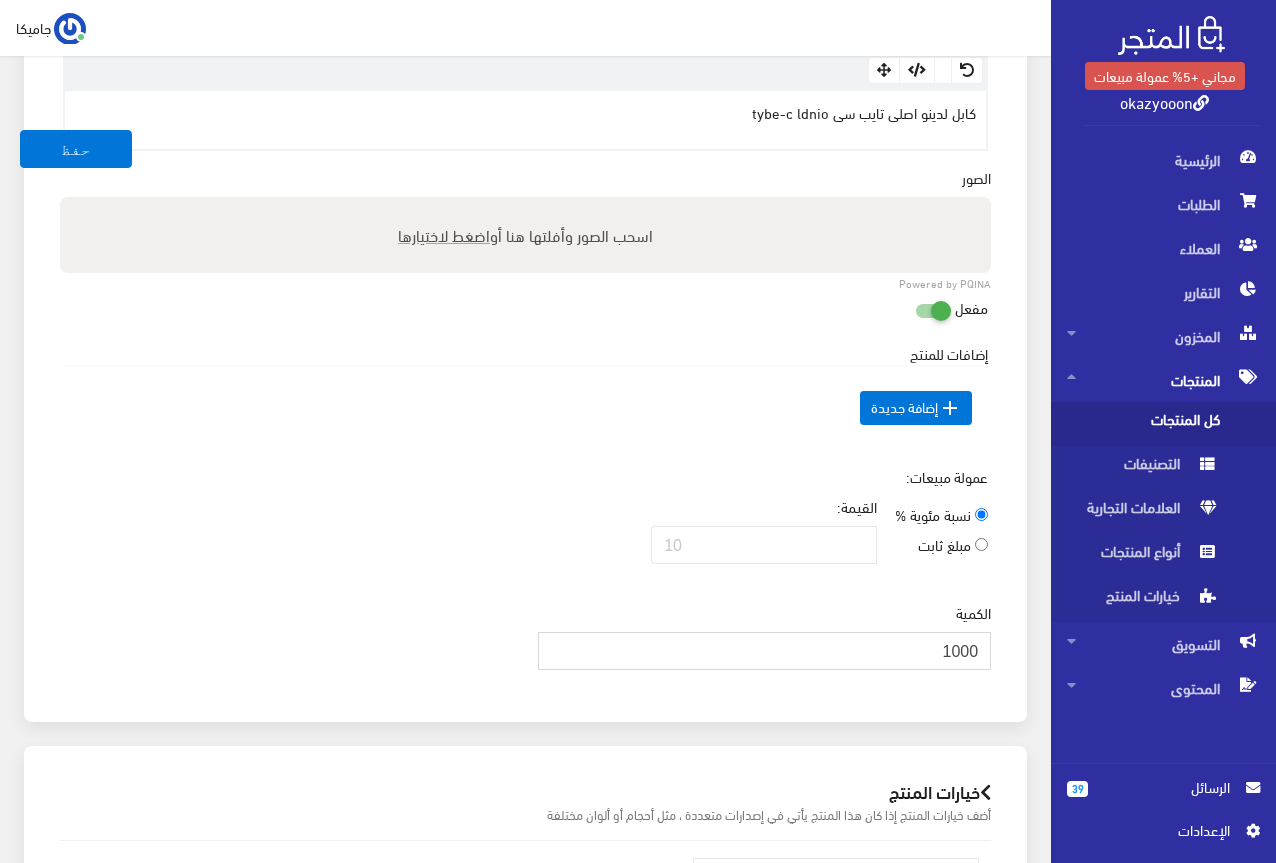 scroll, scrollTop: 600, scrollLeft: 0, axis: vertical 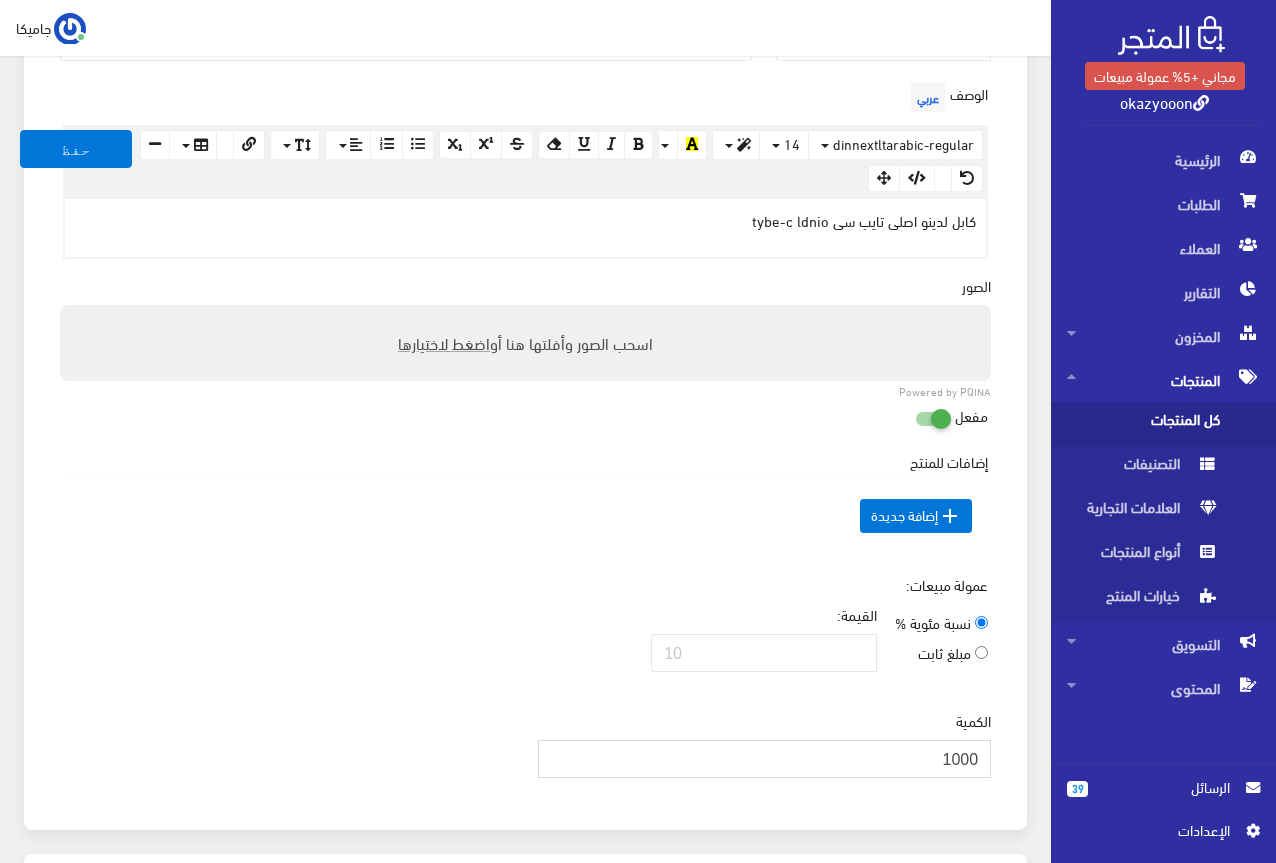 type on "1000" 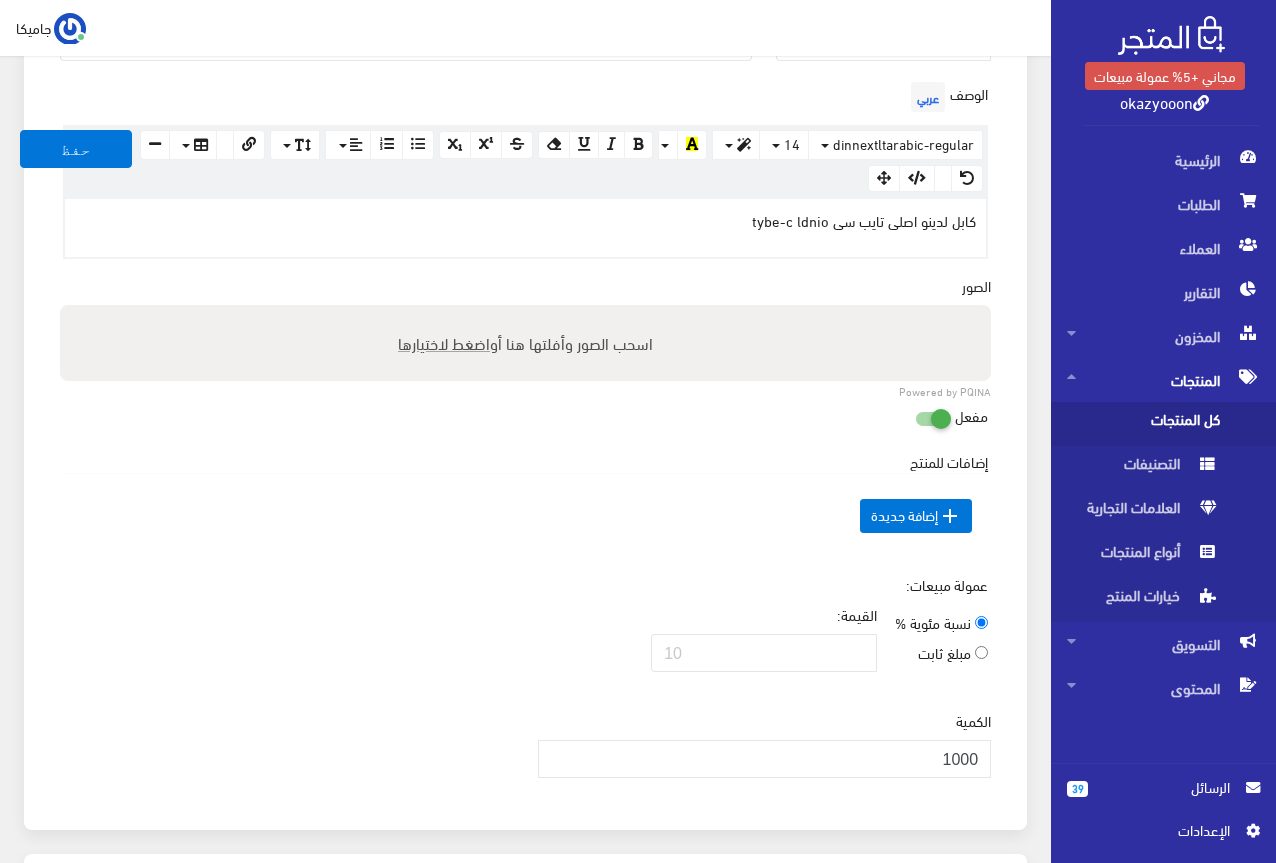click on " إضافة جديدة" at bounding box center [525, 516] 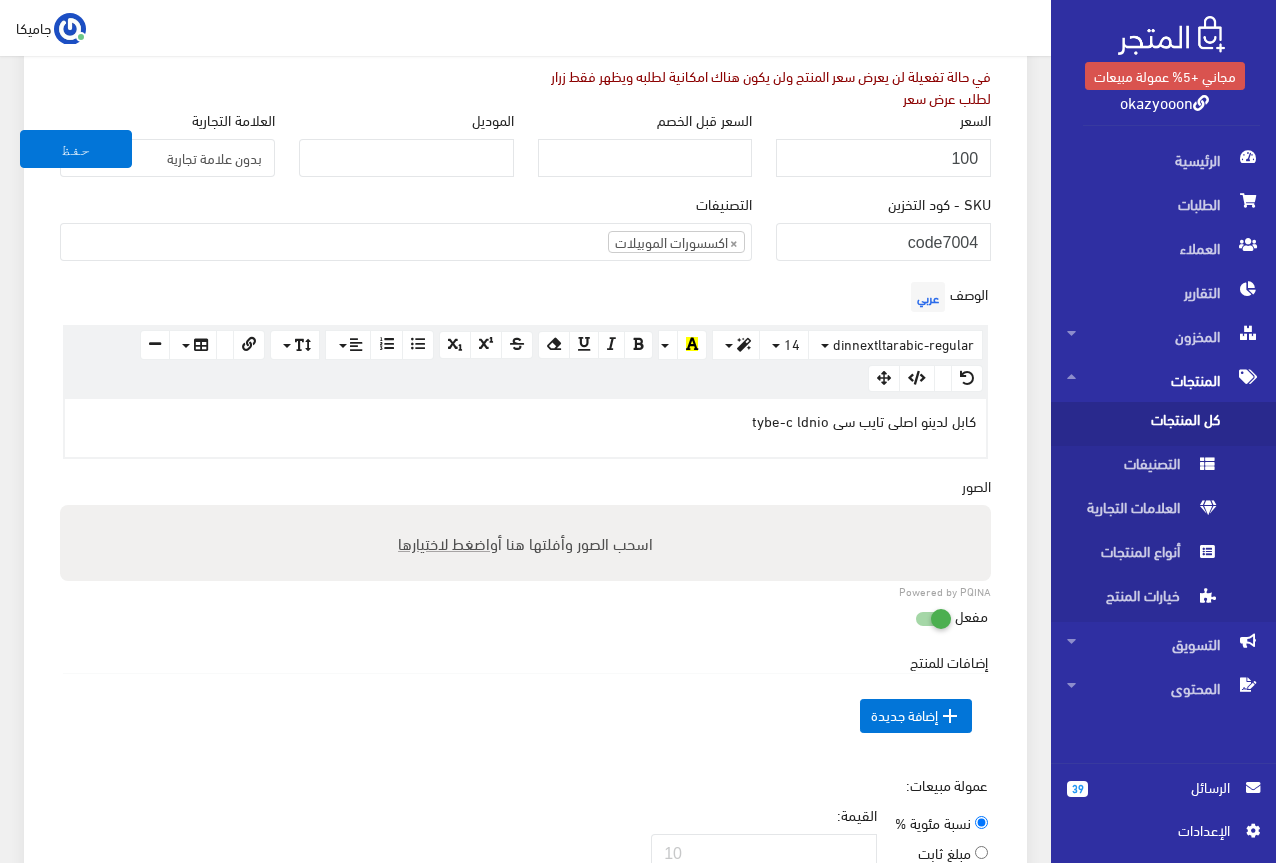 click on "اضغط لاختيارها" at bounding box center [444, 542] 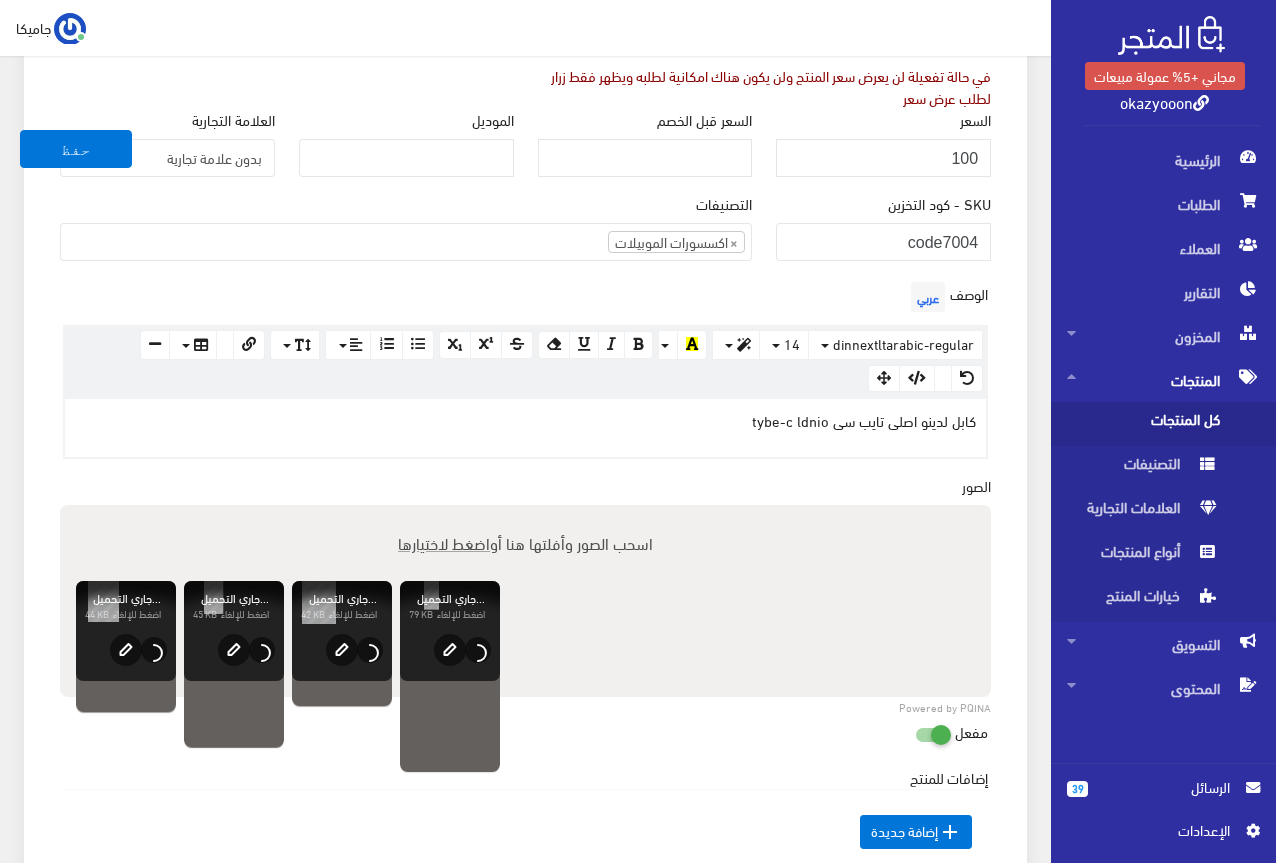 click on "اضغط لاختيارها" at bounding box center (444, 542) 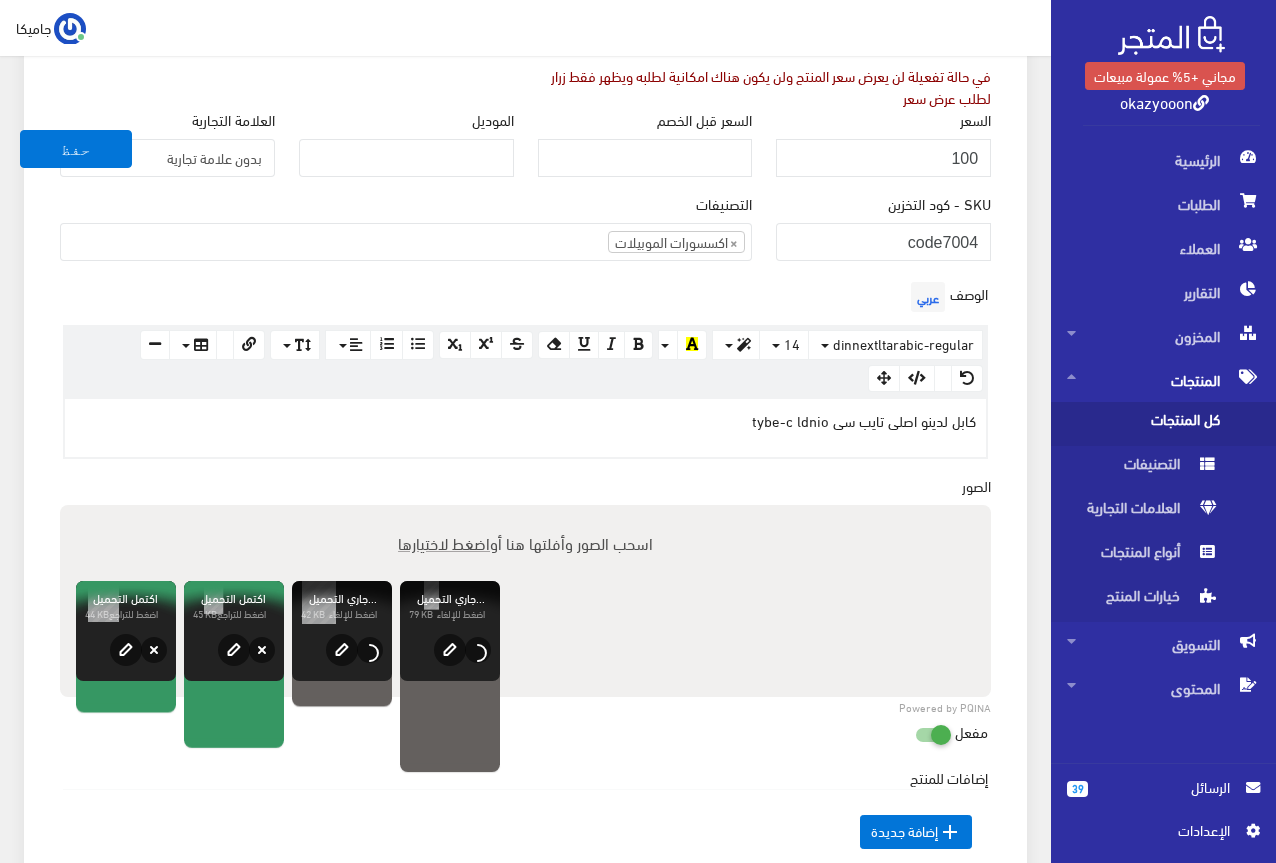 type on "C:\fakepath\5805612392309181557.jpg" 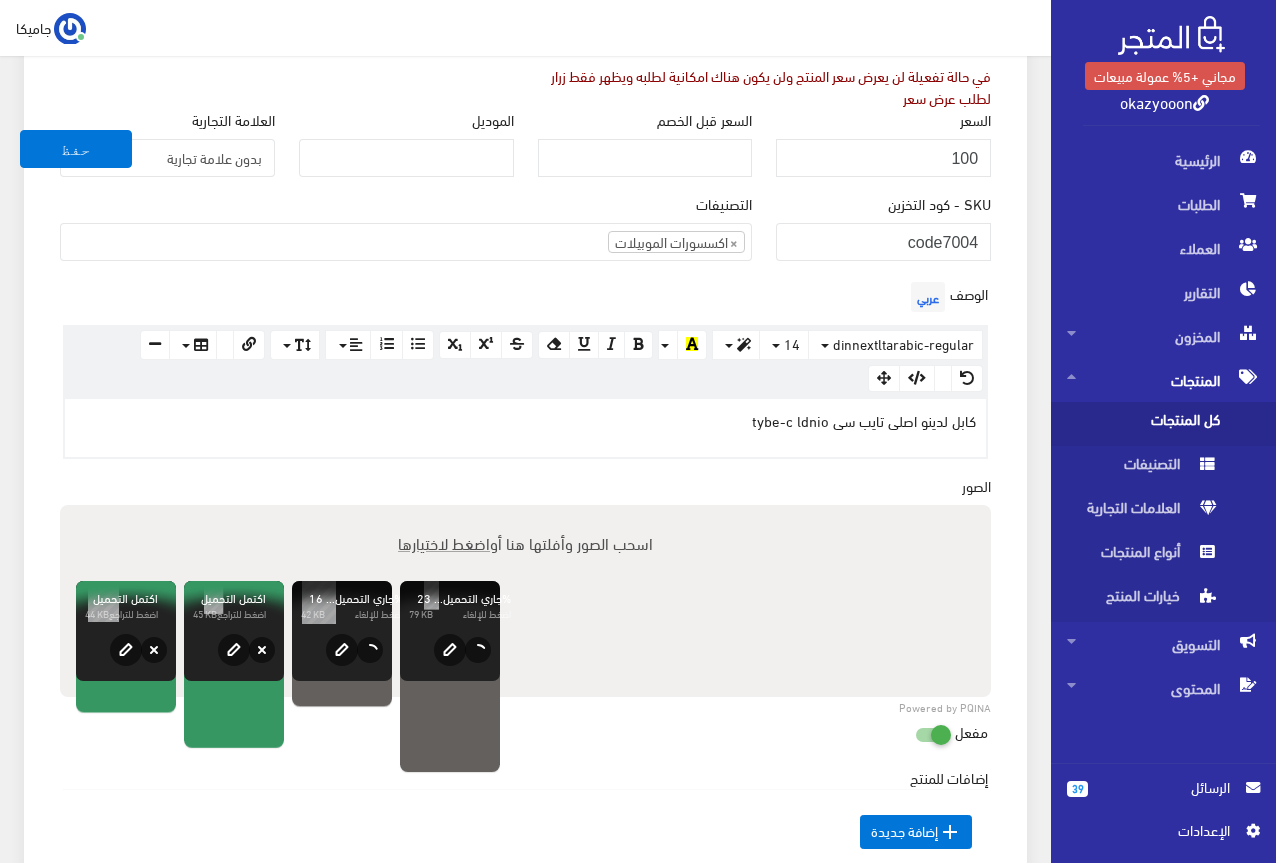 type 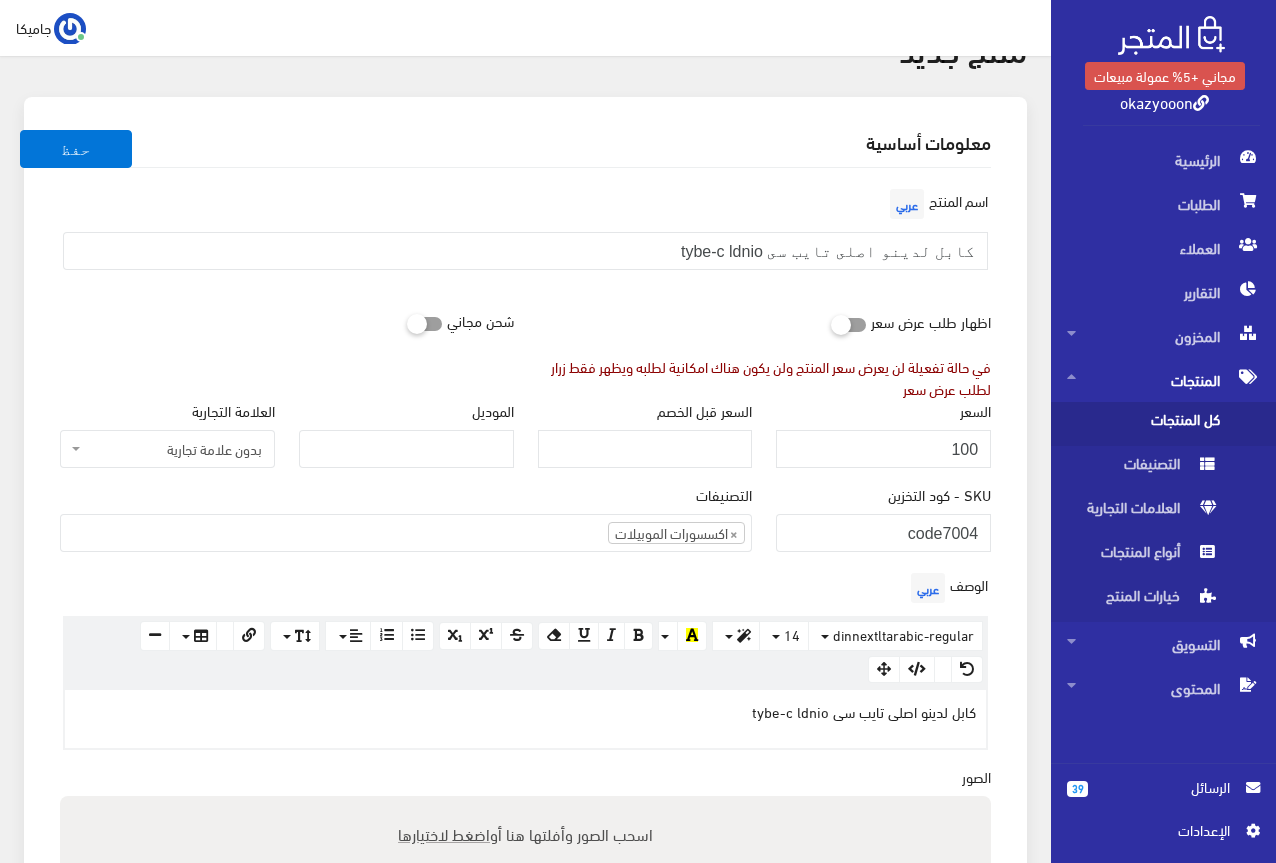 scroll, scrollTop: 100, scrollLeft: 0, axis: vertical 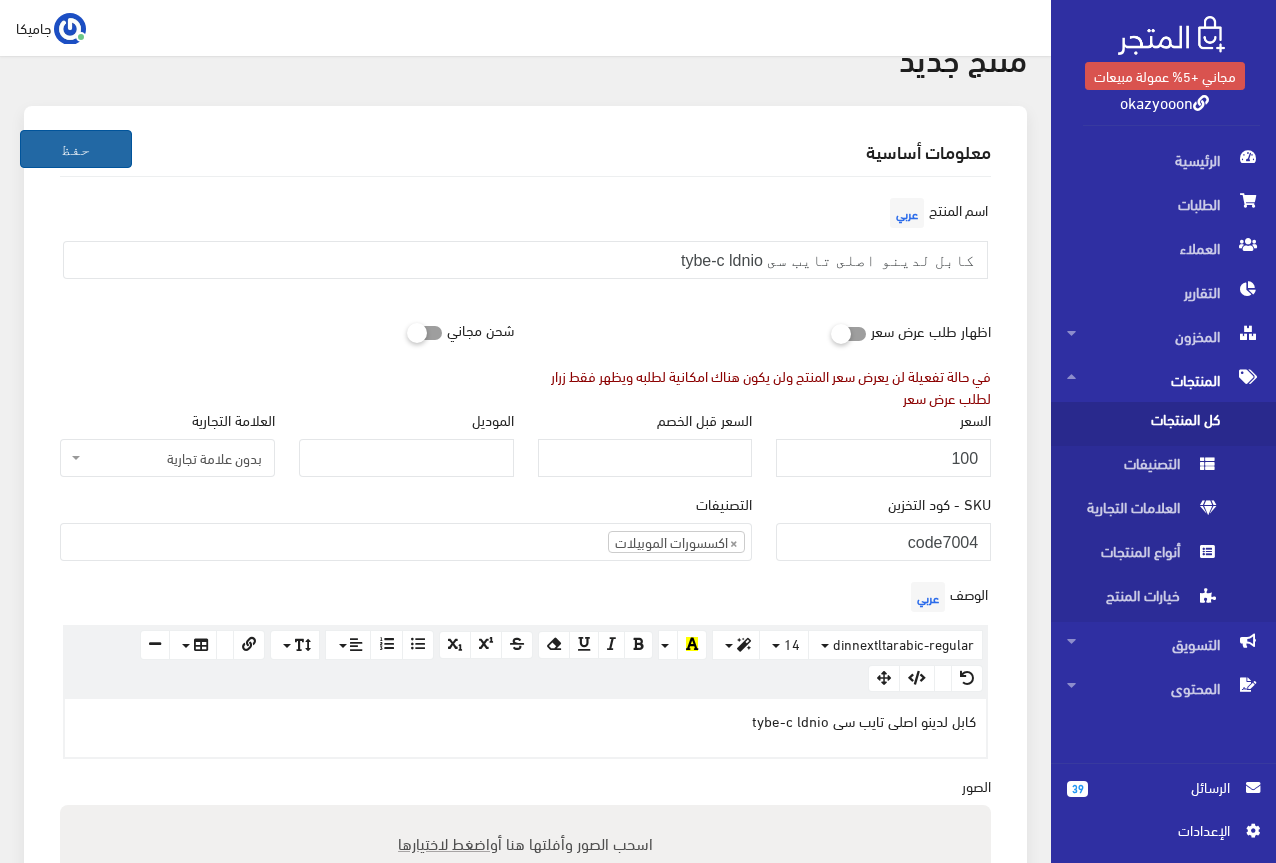 click on "حفظ" at bounding box center (76, 149) 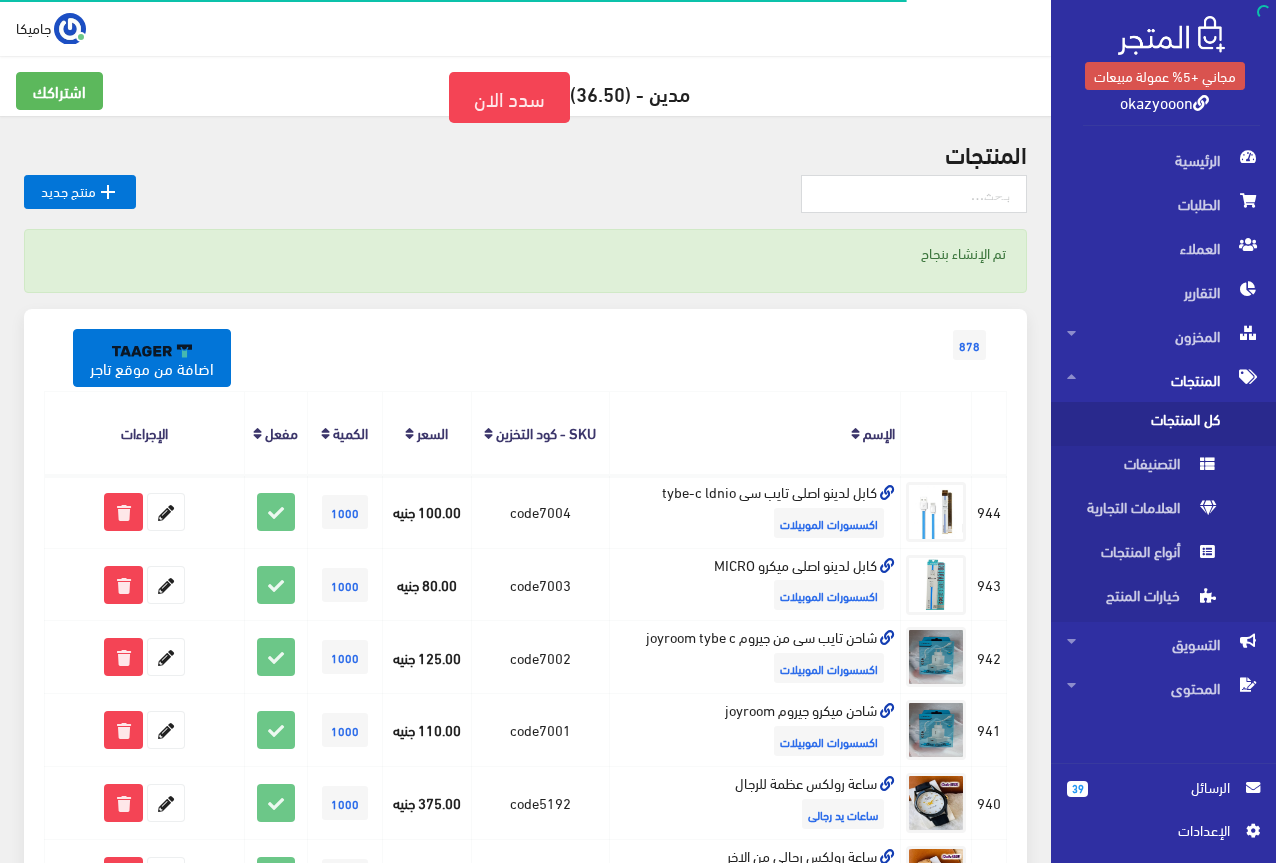 scroll, scrollTop: 0, scrollLeft: 0, axis: both 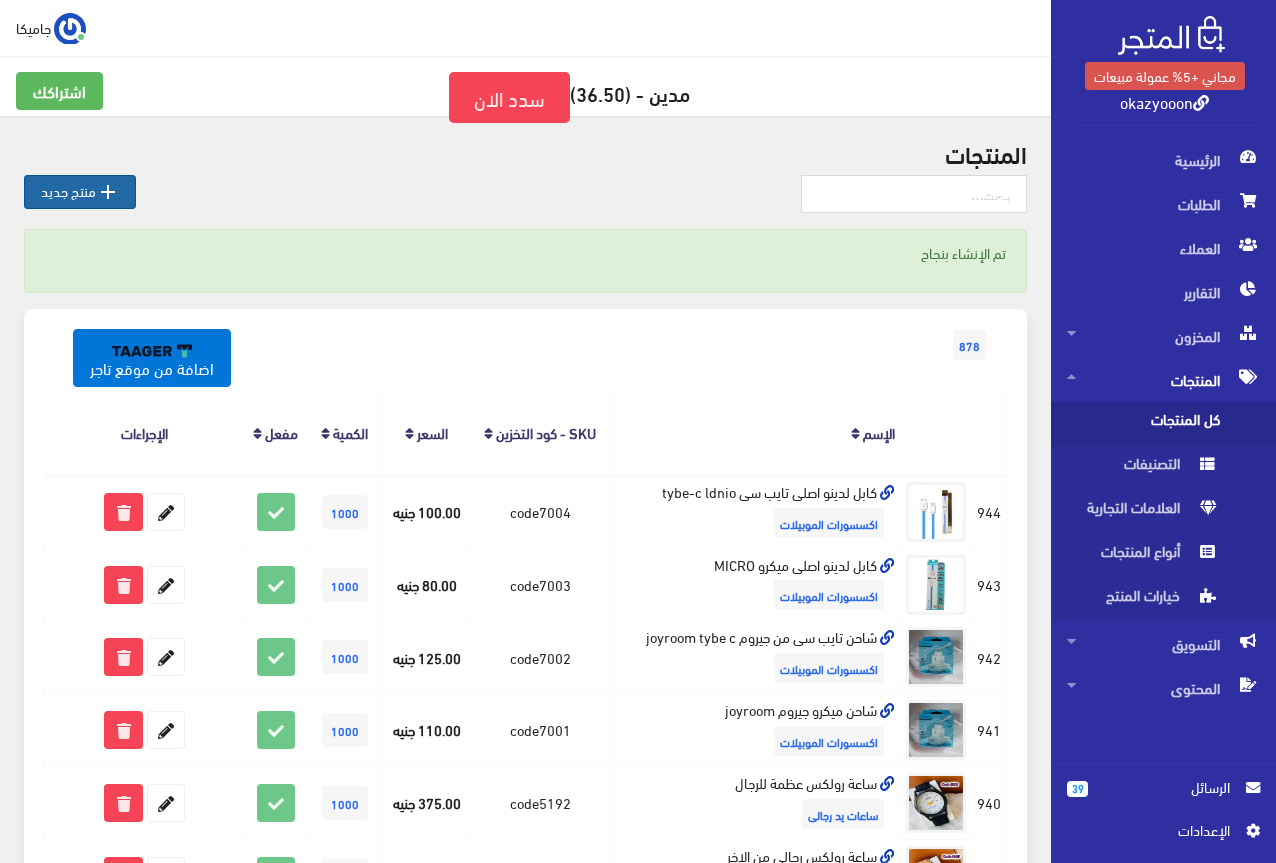 click on "  منتج جديد" at bounding box center [80, 192] 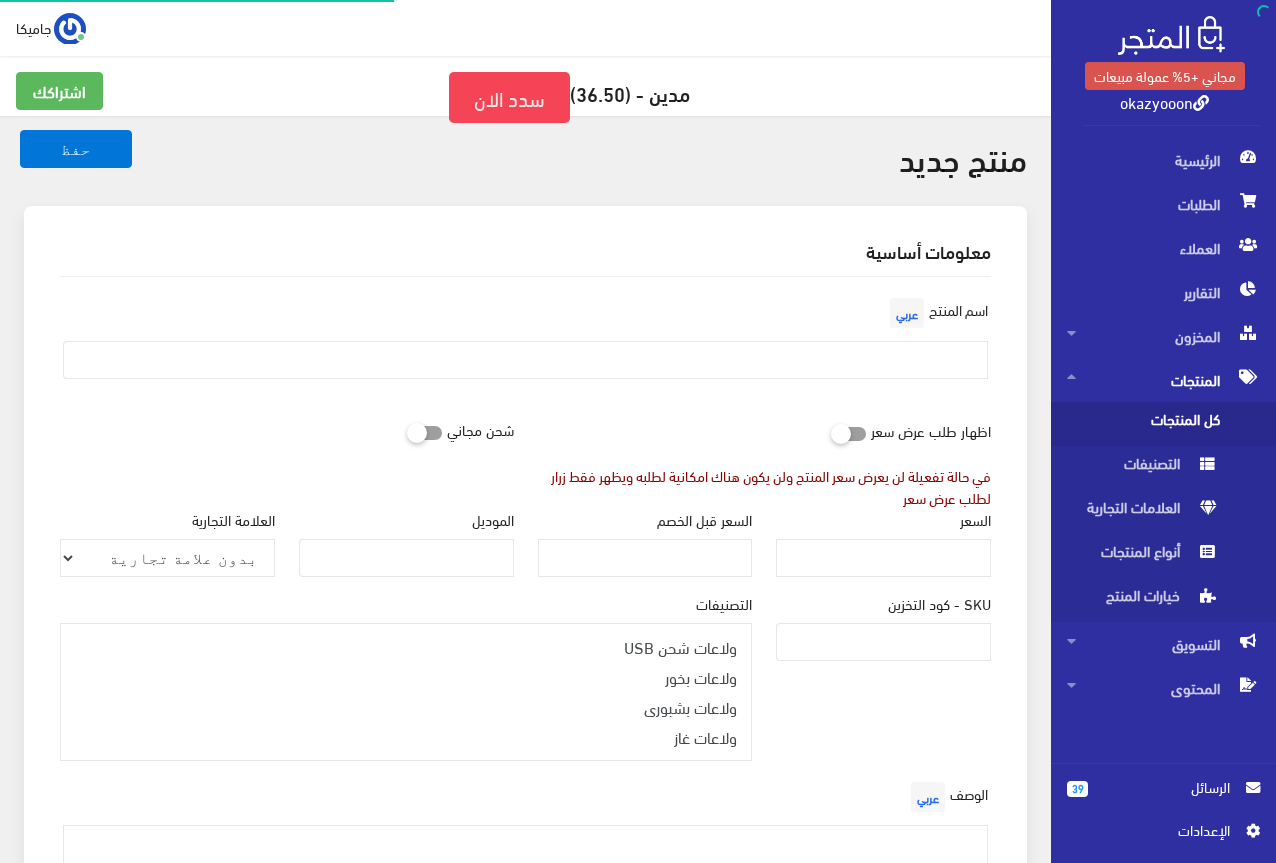 select 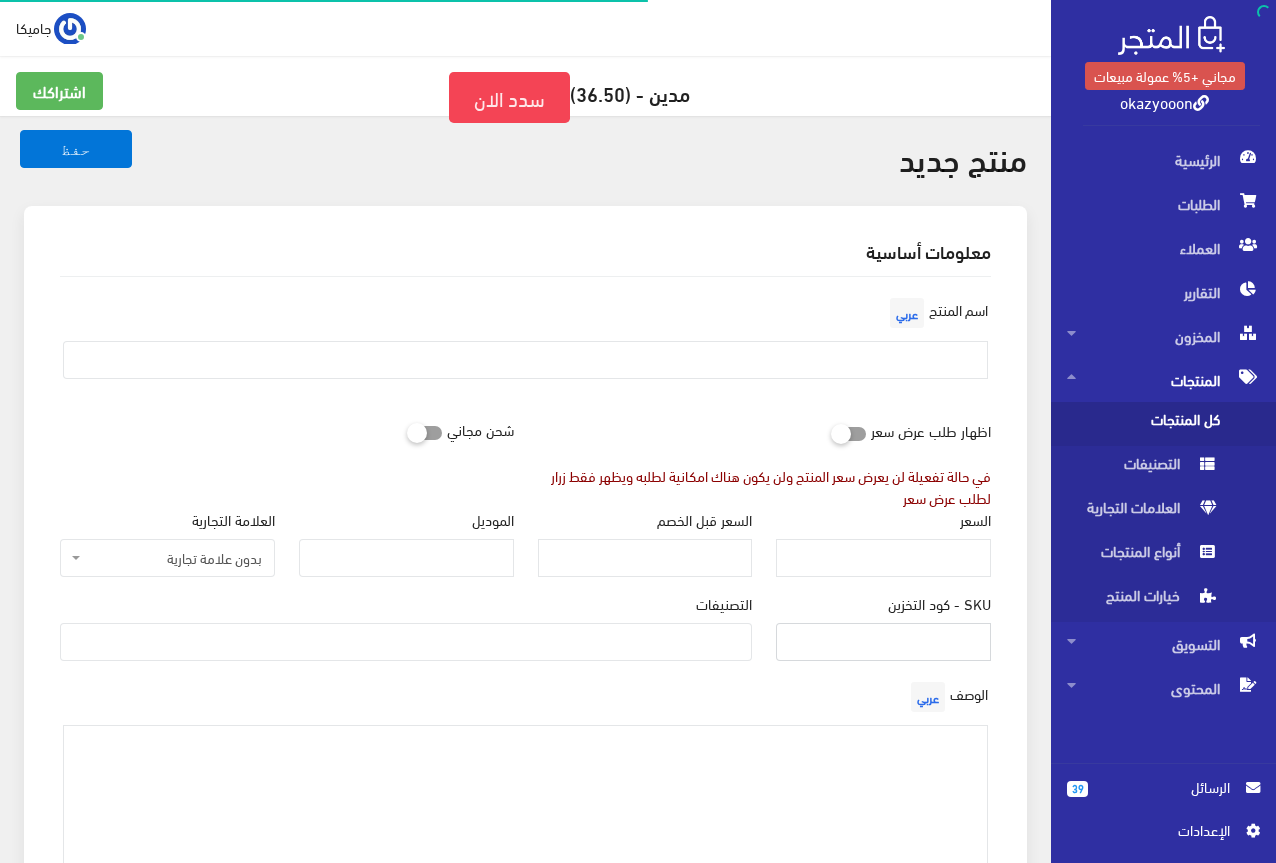 click on "SKU - كود التخزين" at bounding box center [883, 642] 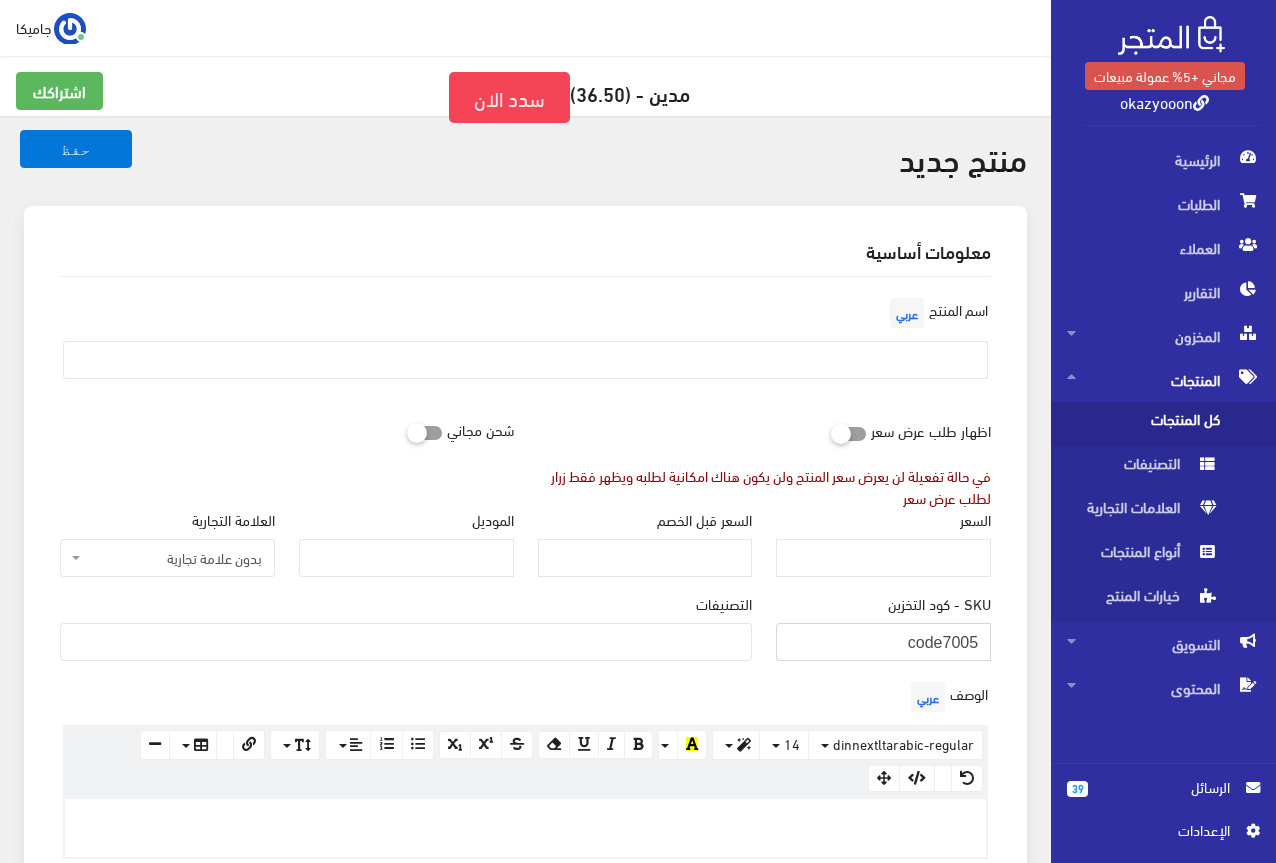 type on "code7005" 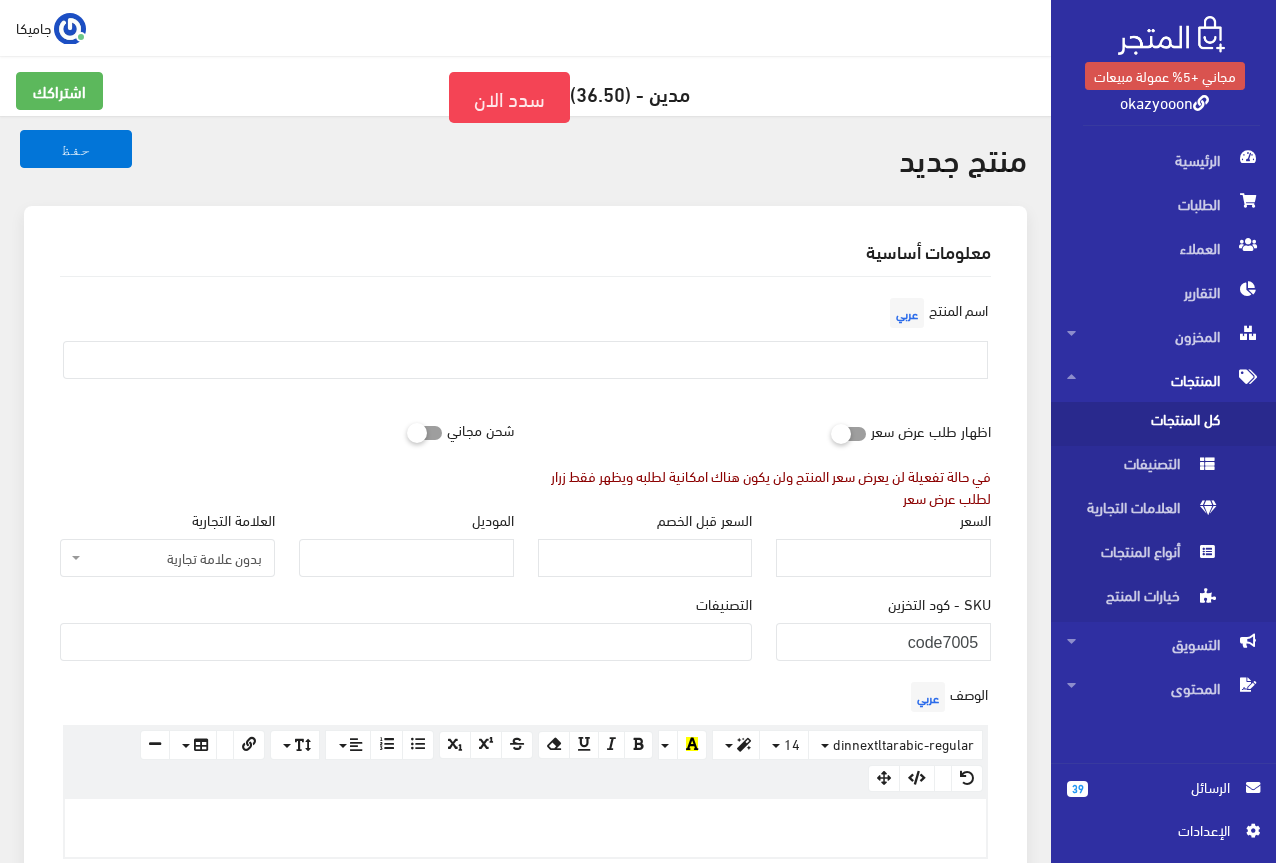 click at bounding box center (406, 640) 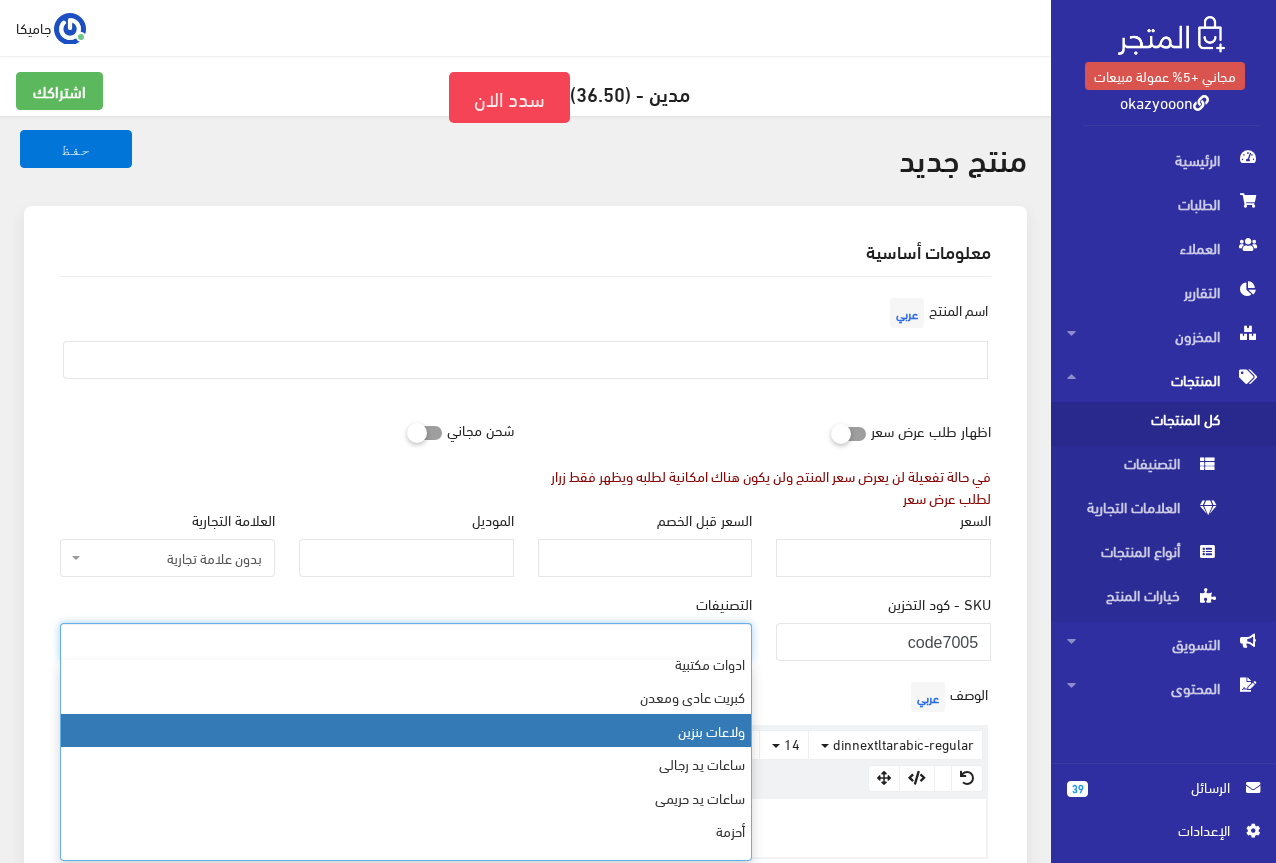 scroll, scrollTop: 568, scrollLeft: 0, axis: vertical 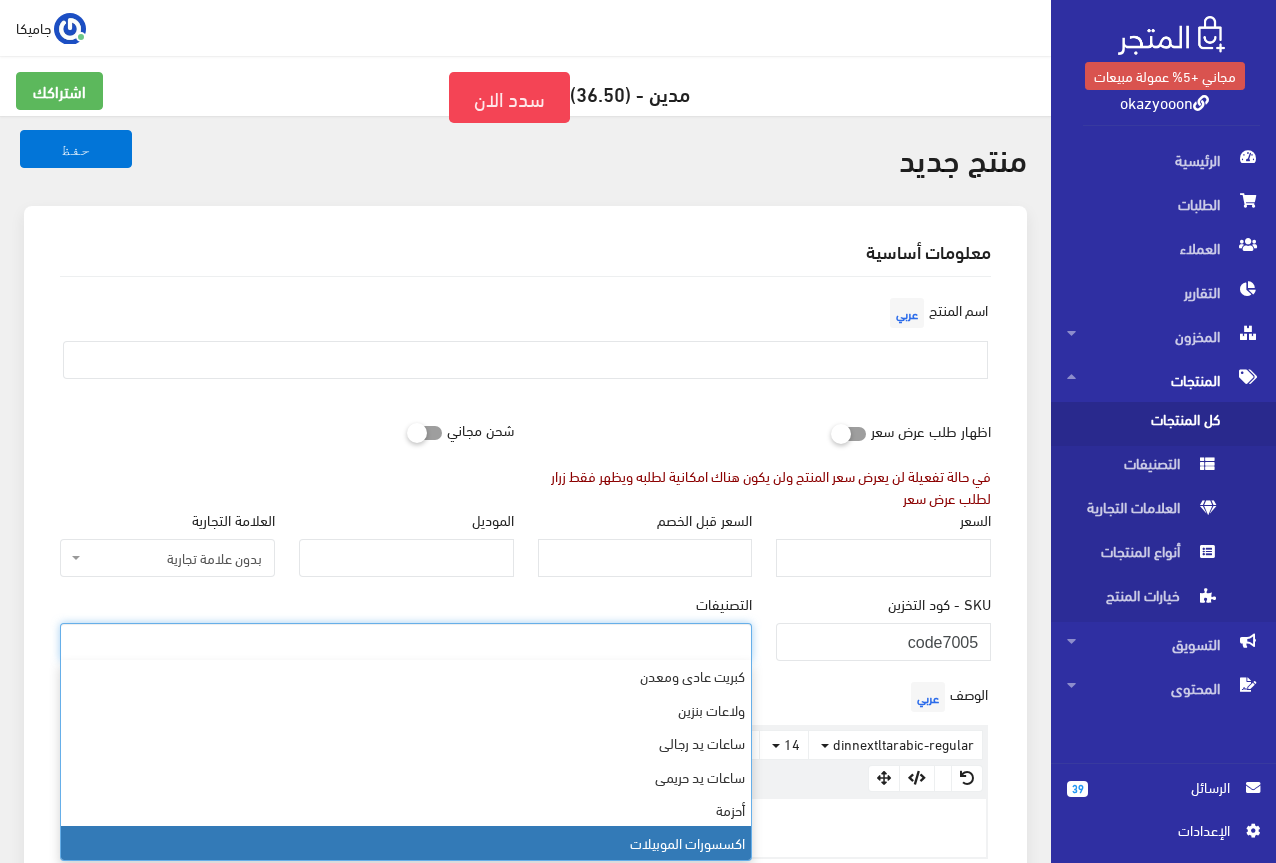select on "26" 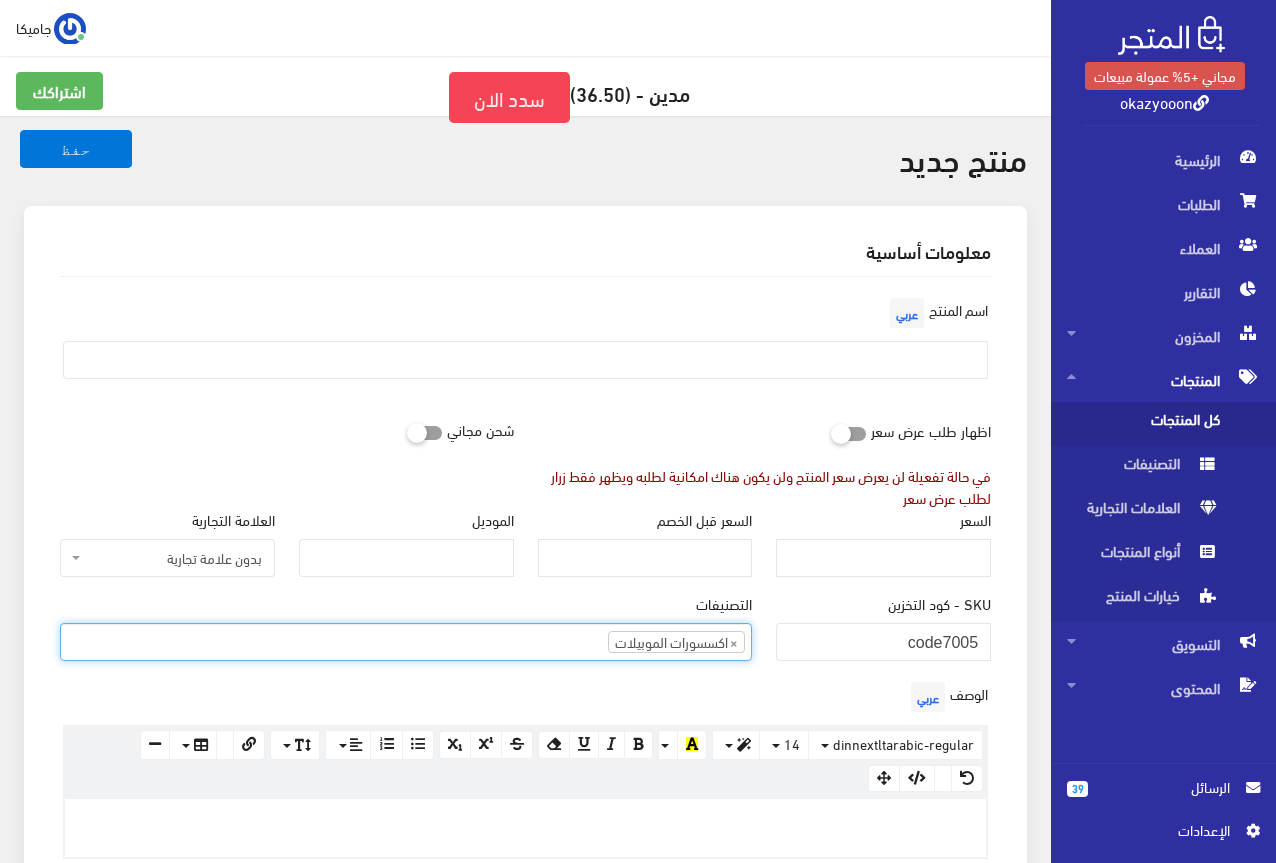 click on "الوصف  عربي
× Insert Image Select from files Image URL Insert Image × Insert Link Text to display To what URL should this link go? http://  Open in new window Insert Link Close Keyboard shortcuts Action Ctrl + Z Undo Ctrl + Shift + Z Redo Ctrl + ] Indent Ctrl + [ Outdent Ctrl + ENTER Insert Horizontal Rule Text formatting Ctrl + B Bold Ctrl + I Italic Ctrl + U Underline Ctrl + \ Remove Font Style Document Style Ctrl + NUM0 Normal Ctrl + NUM1 Header 1 Ctrl + NUM2 Header 2 Ctrl + NUM3 Header 3 Ctrl + NUM4 Header 4 Ctrl + NUM5 Header 5 Ctrl + NUM6 Header 6 Paragraph formatting Ctrl + Shift + L Align left Ctrl + Shift + E Align center Ctrl + Shift + R Align right Ctrl + Shift + J Justify full Ctrl + Shift + NUM7 Ordered list Ctrl + Shift + NUM8 Unordered list Summernote 0.6.16  ·  Project  ·  Issues dinnextltarabic-regular    Arial  Arial Black  Comic Sans MS  Courier New  Helvetica  Impact  Tahoma  Times New Roman  Verdana 14    8  9  10  11  12  14  18  24  36" at bounding box center (525, 768) 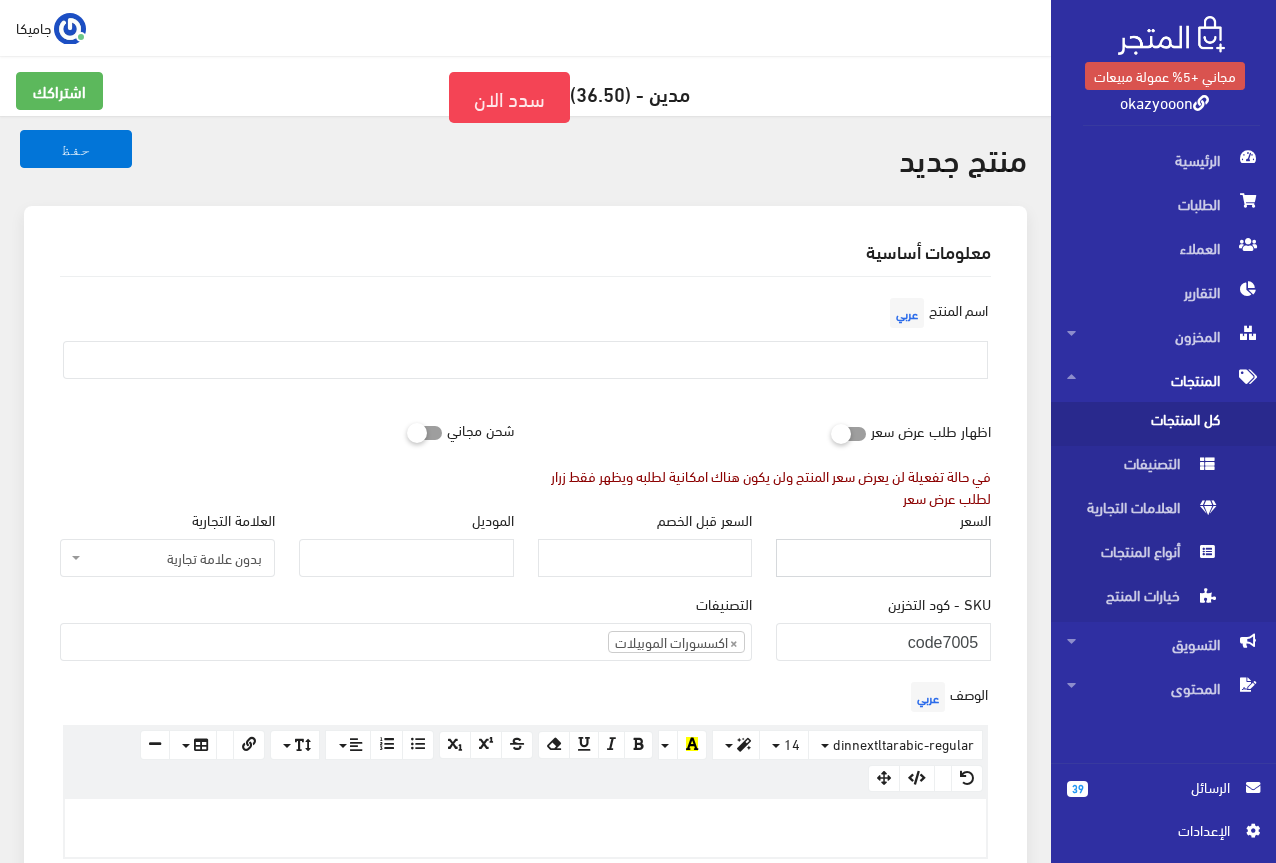 click on "السعر" at bounding box center [883, 558] 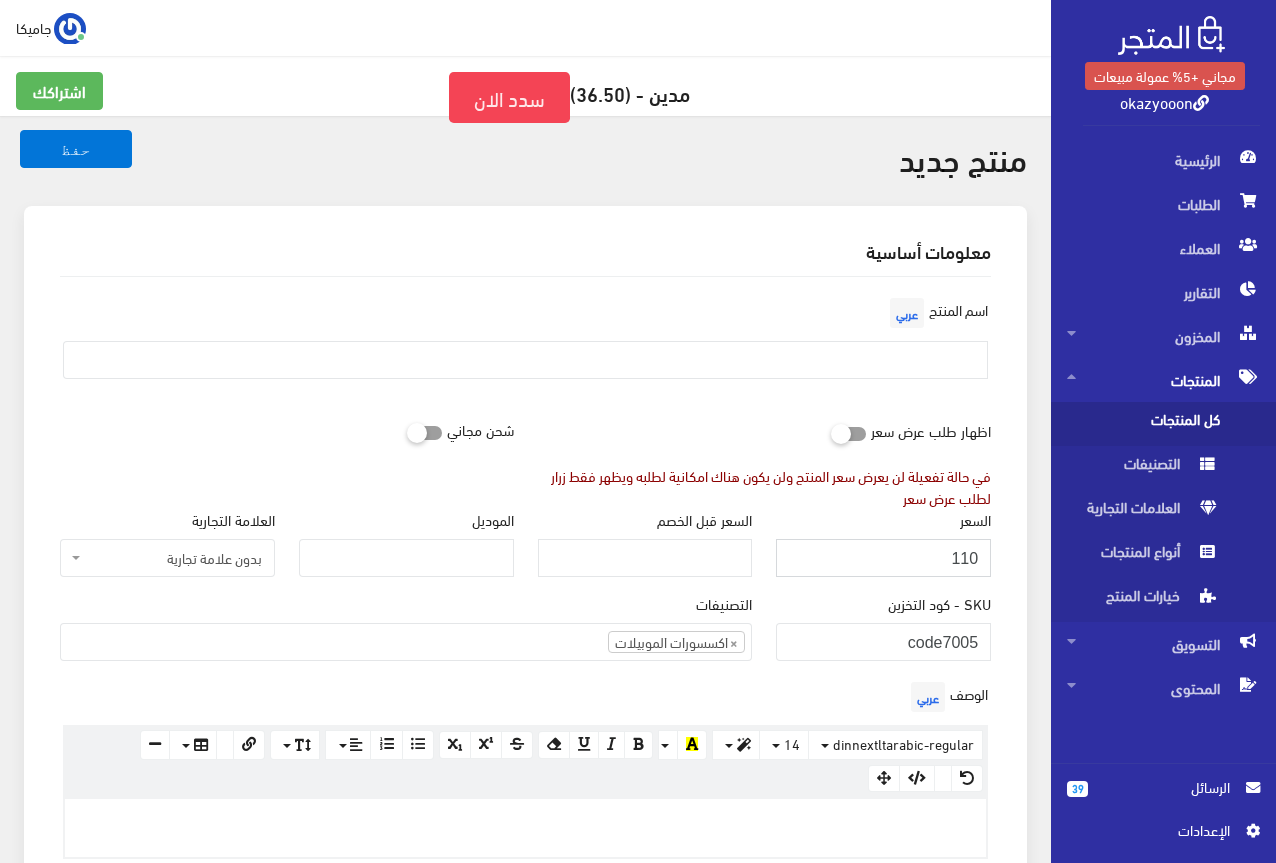 type on "110" 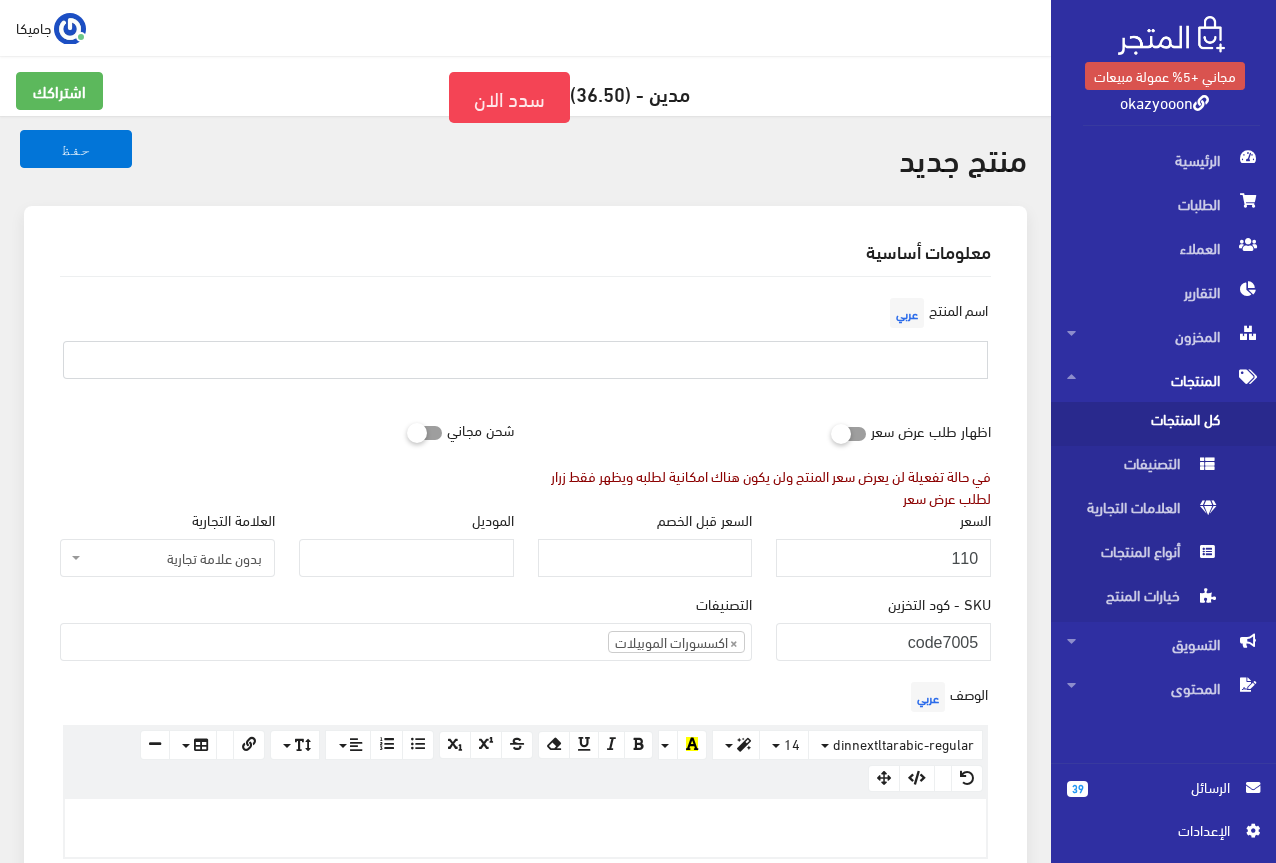 click at bounding box center (525, 360) 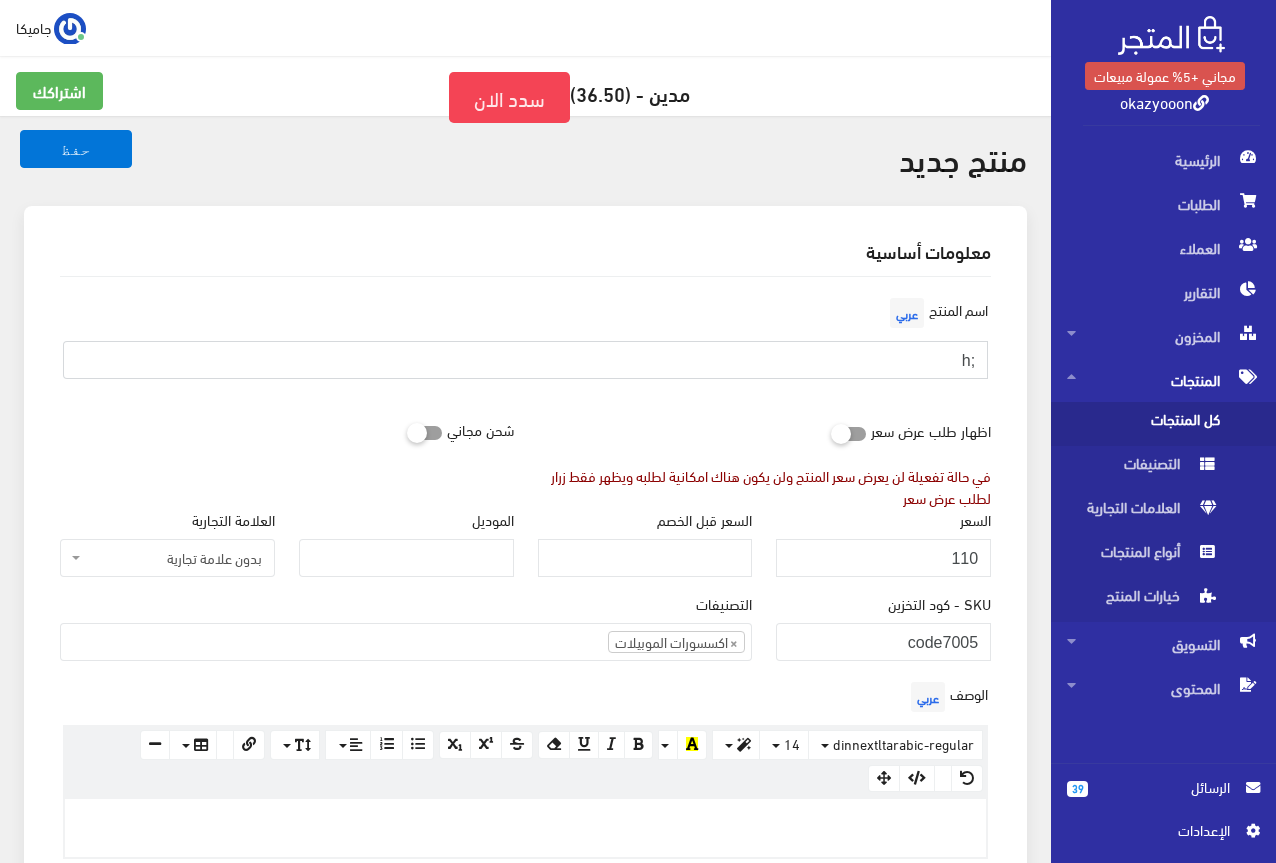 type on ";" 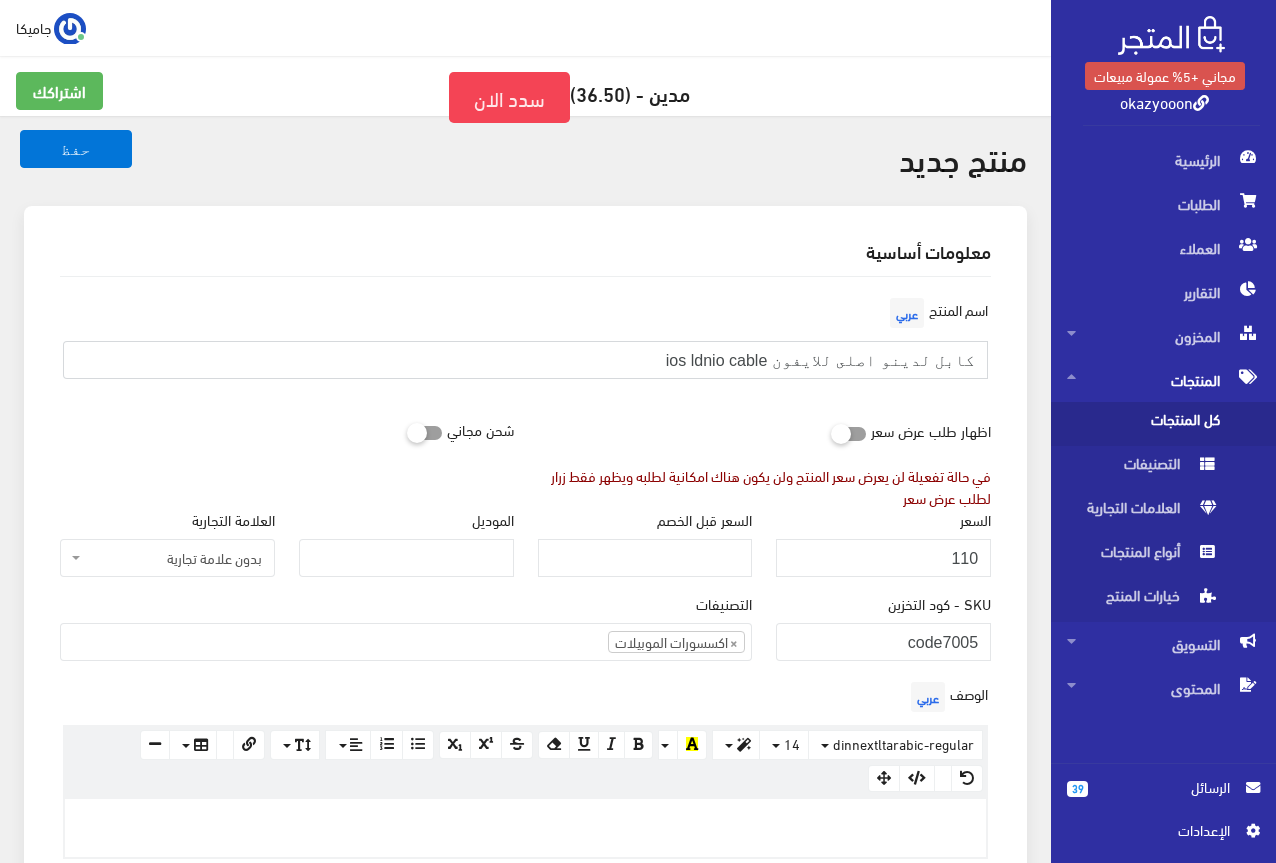 type on "كابل لدينو اصلى للايفون ios ldnio cable" 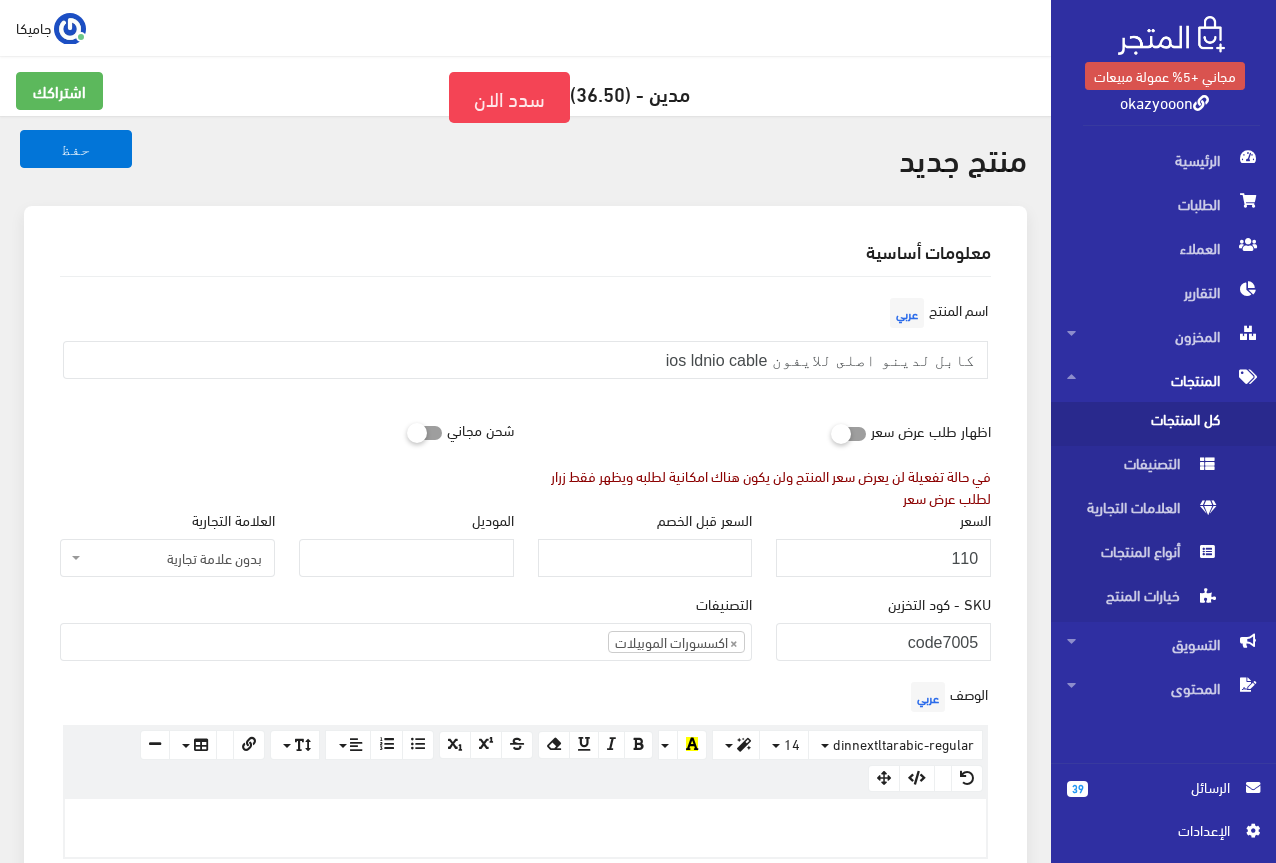 click on "معلومات أساسية" at bounding box center [525, 251] 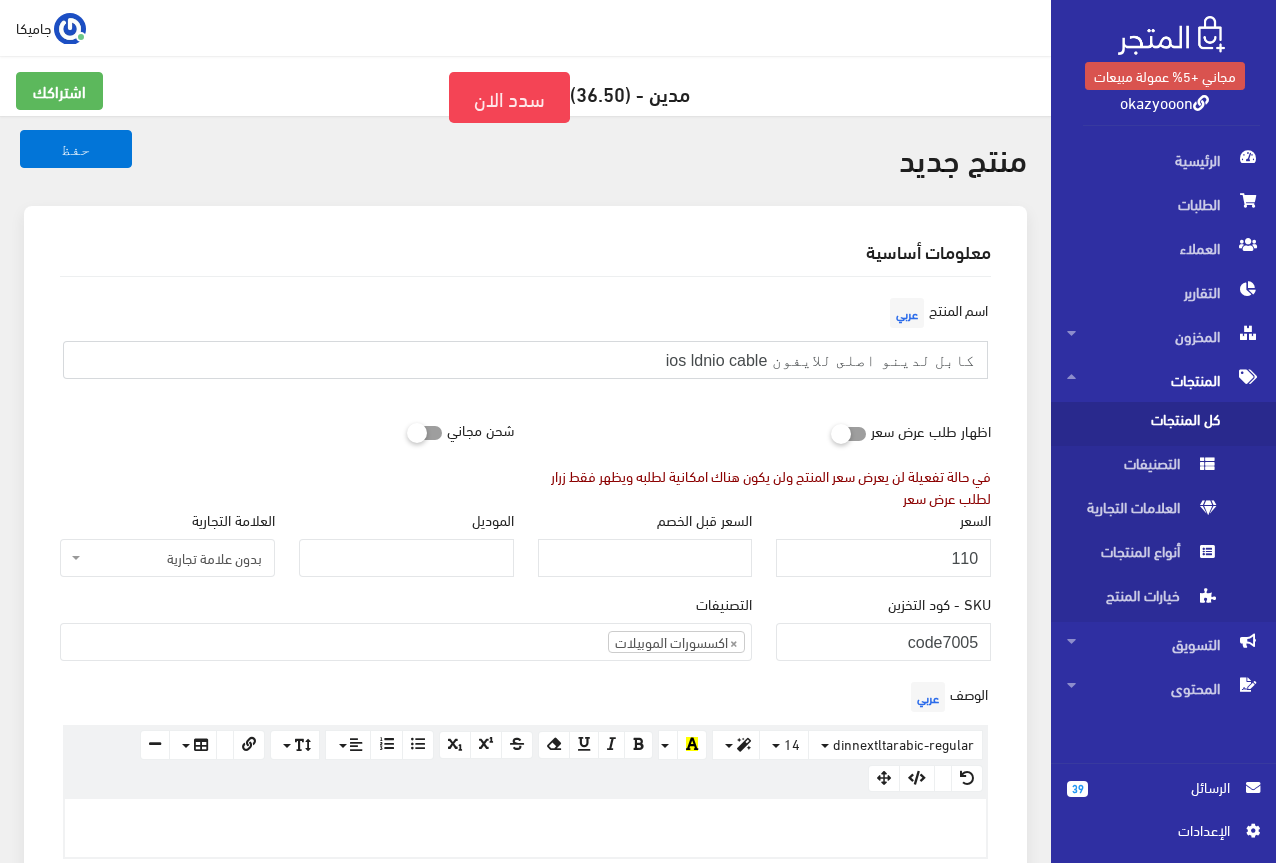 click on "كابل لدينو اصلى للايفون ios ldnio cable" at bounding box center (525, 360) 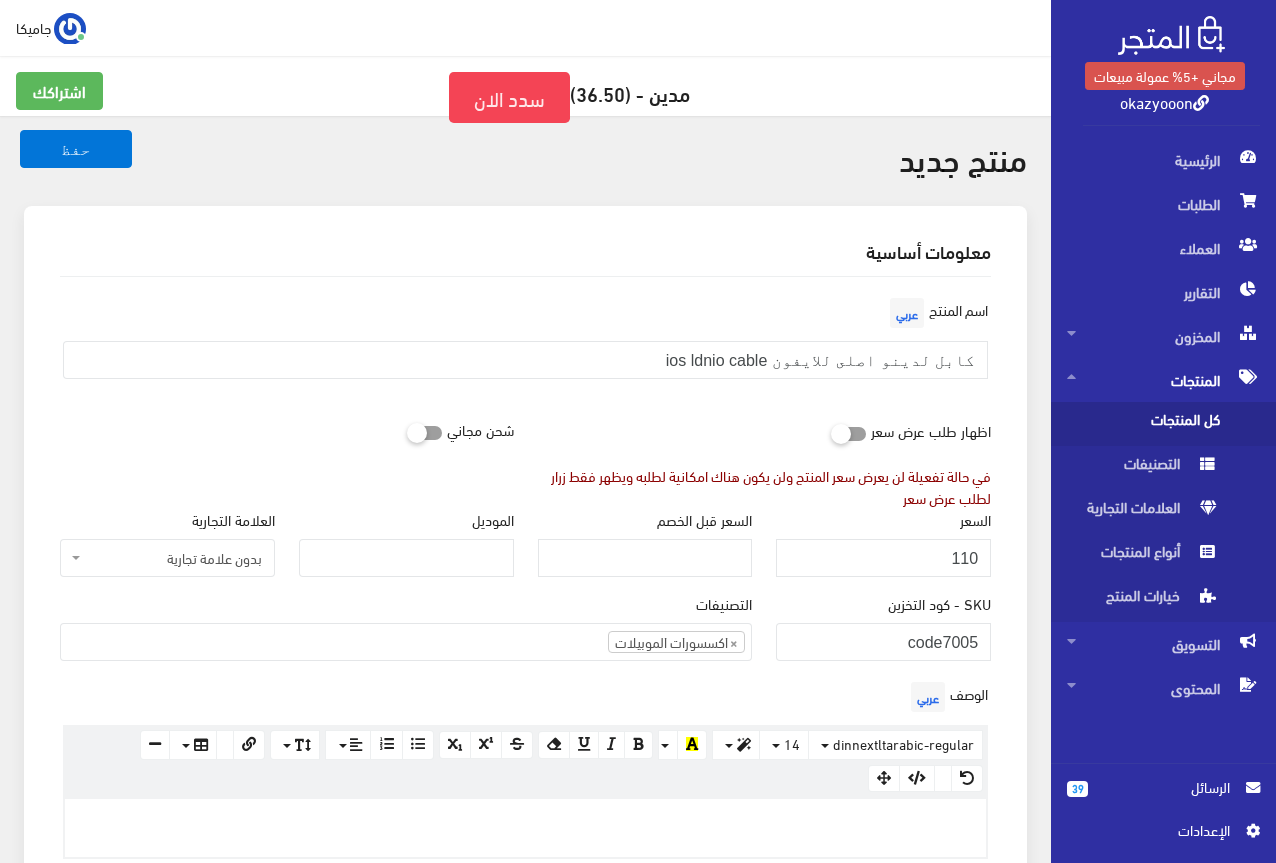 click on "اسم المنتج  عربي
كابل لدينو اصلى للايفون ios ldnio cable" at bounding box center [525, 344] 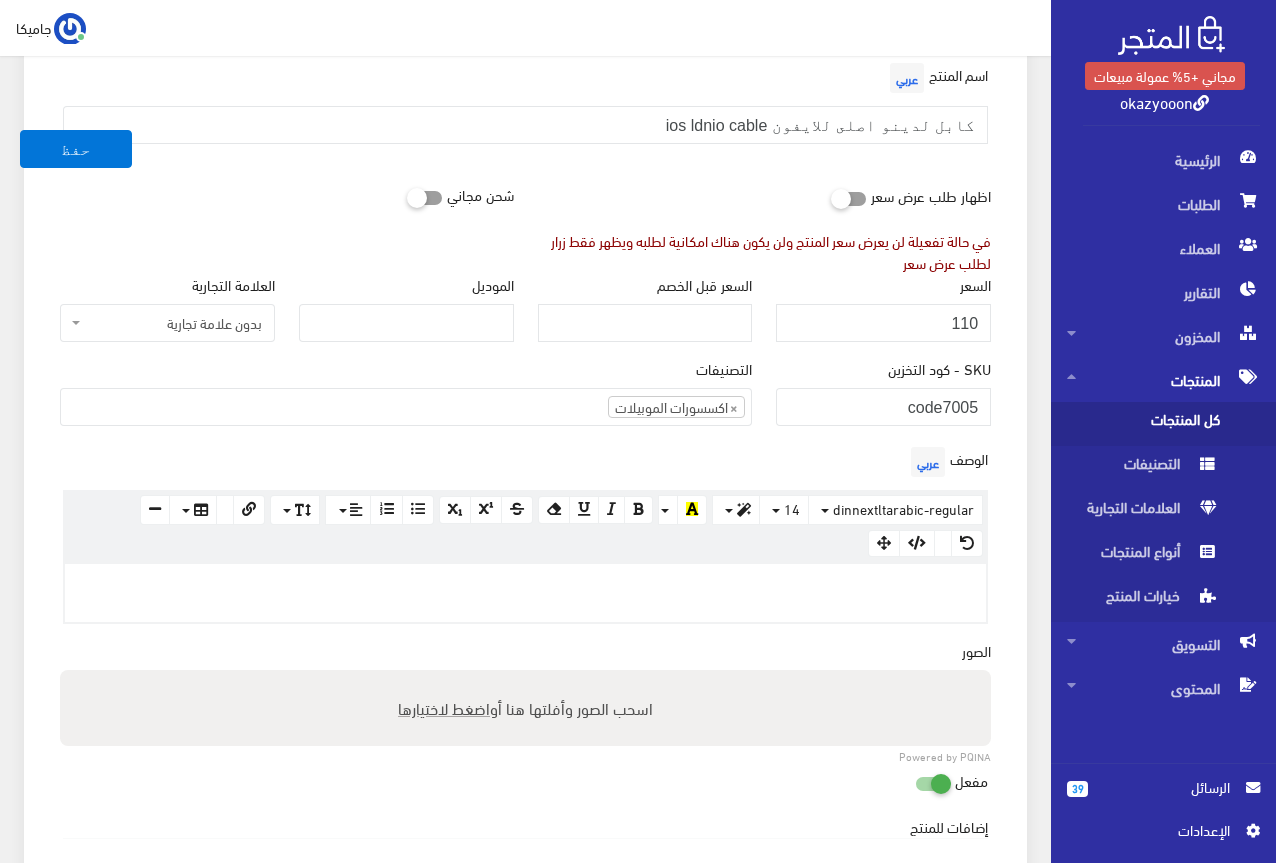 scroll, scrollTop: 300, scrollLeft: 0, axis: vertical 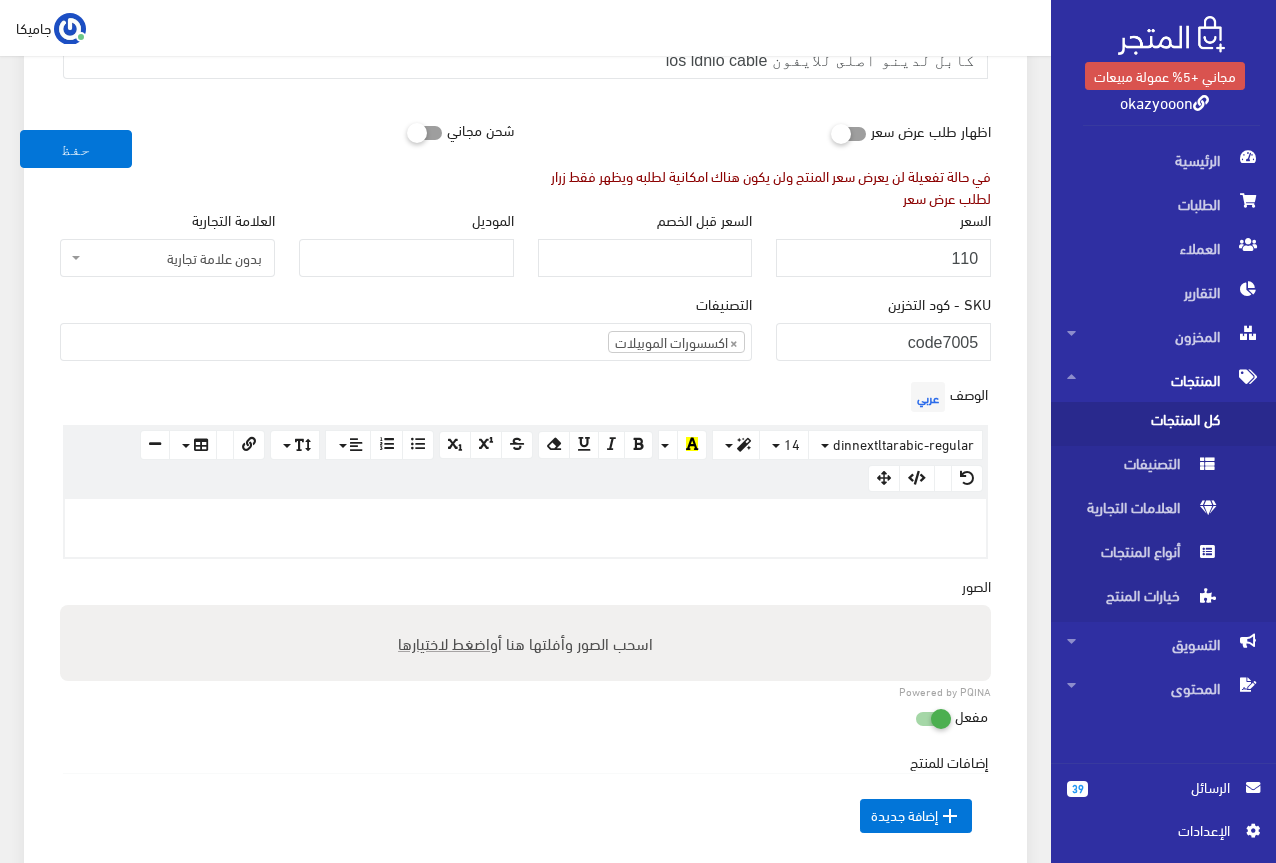 paste 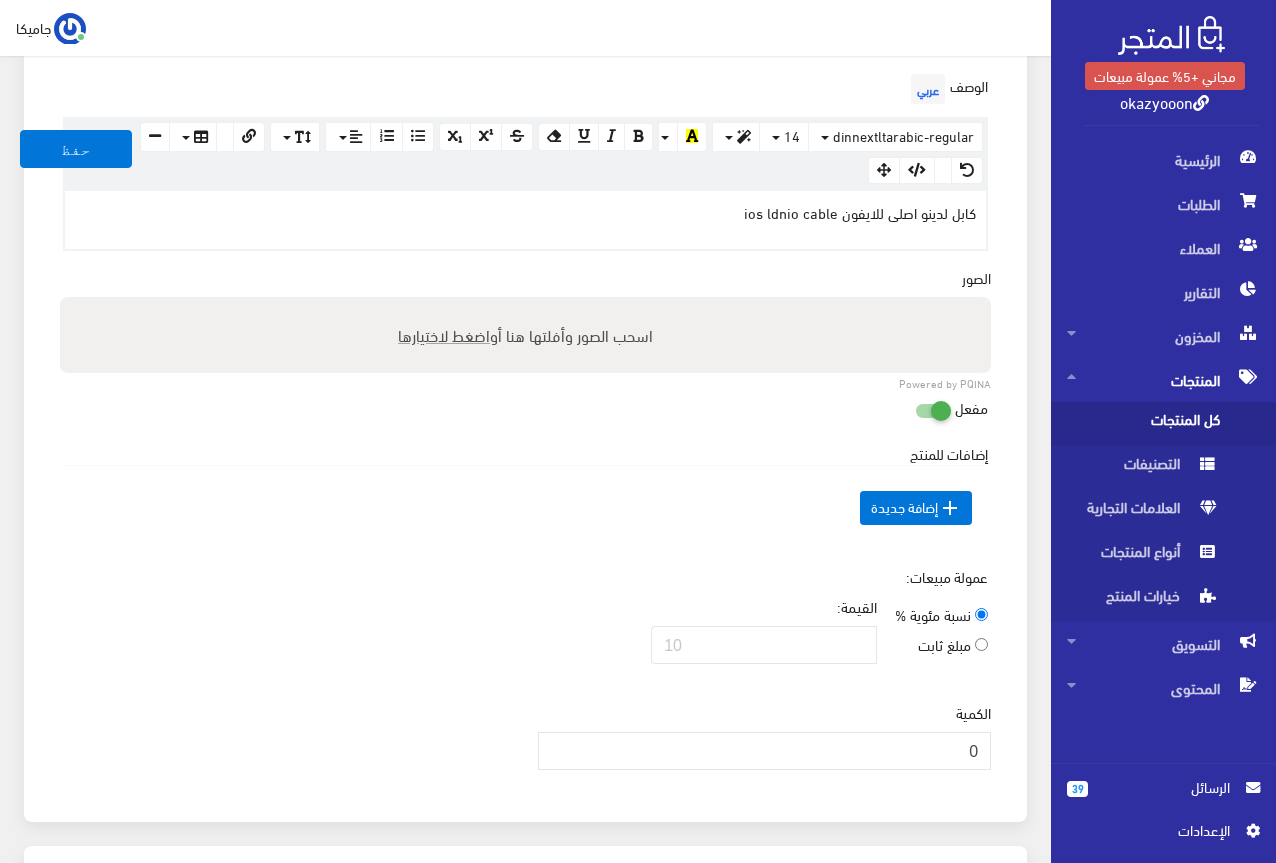 scroll, scrollTop: 700, scrollLeft: 0, axis: vertical 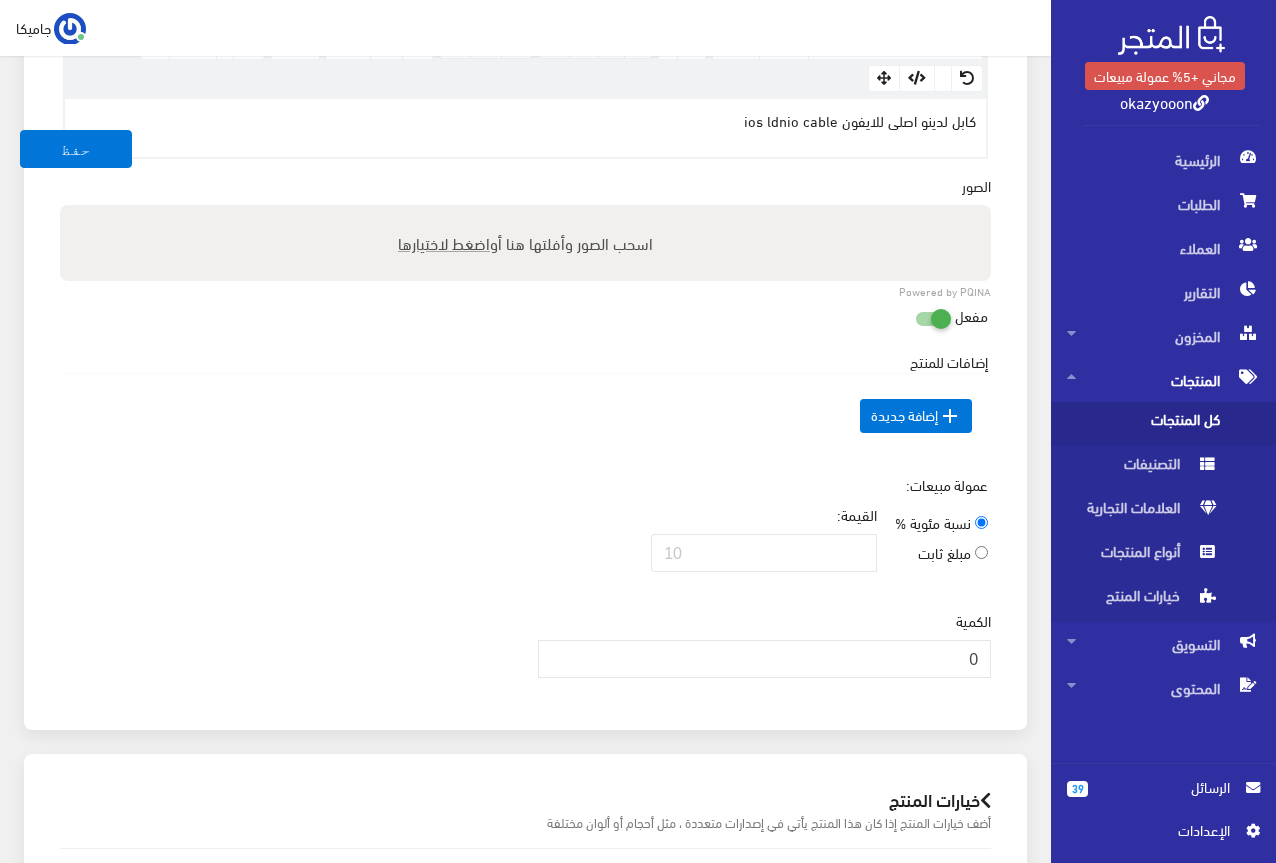 click on "الكمية
0" at bounding box center [765, 644] 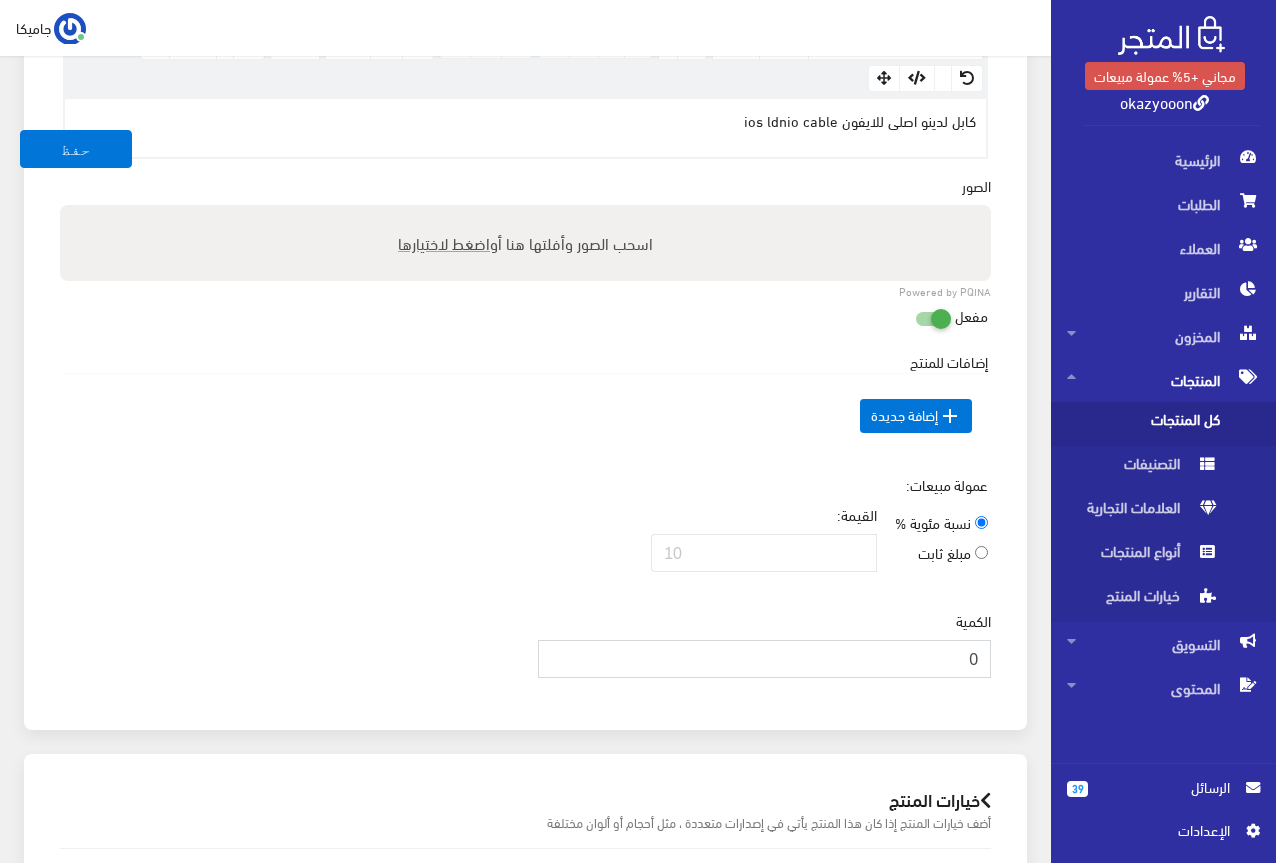 click on "0" at bounding box center (765, 659) 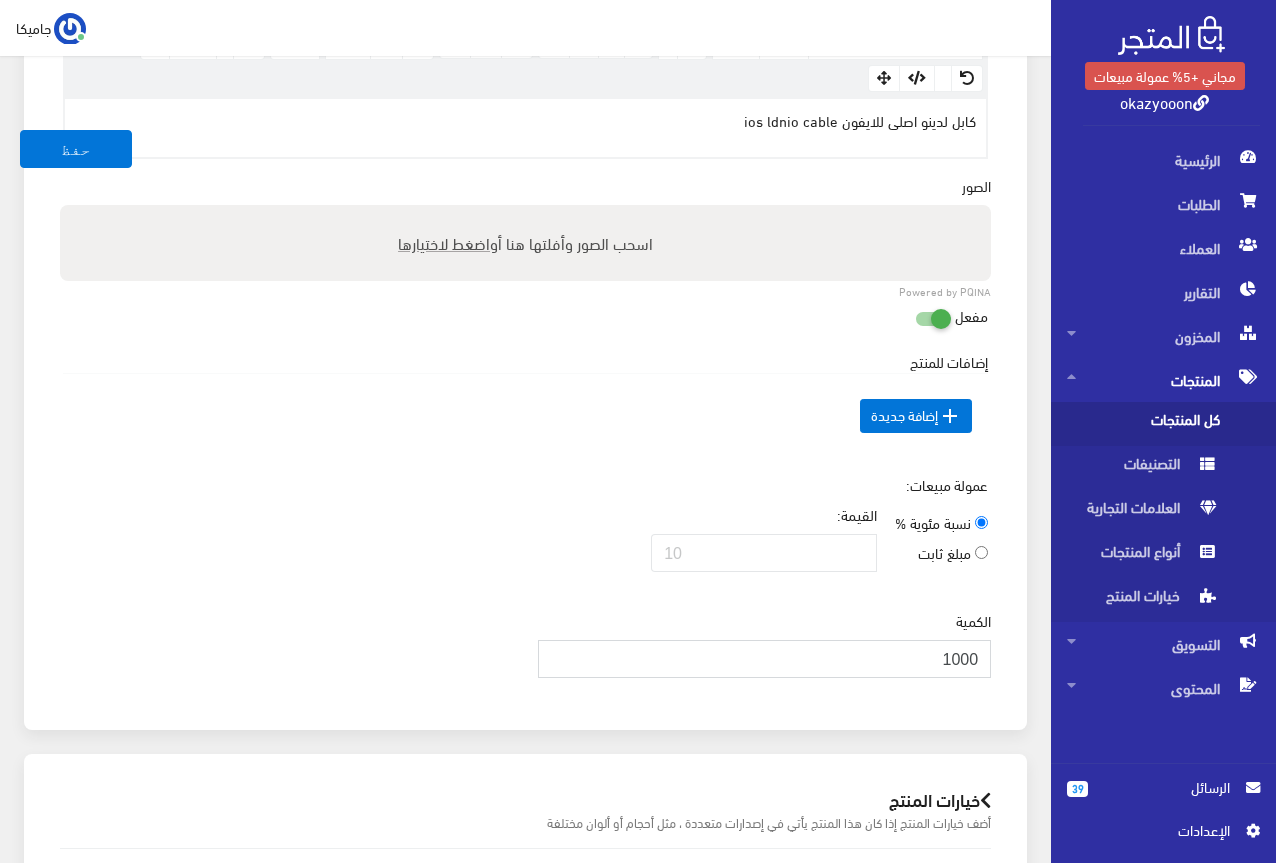 type on "1000" 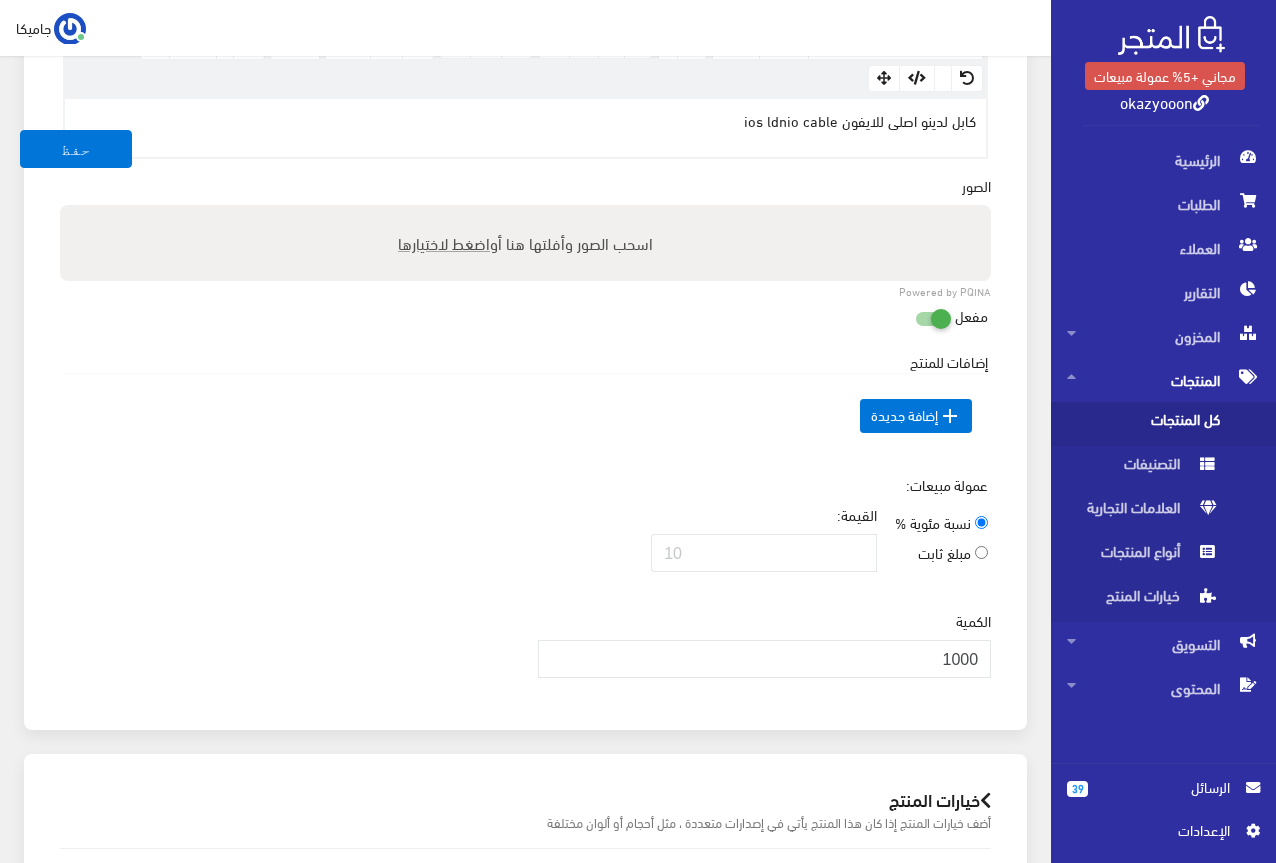 click on "إضافات للمنتج
السعر الإضافي
الإسم  عربي" at bounding box center [525, 412] 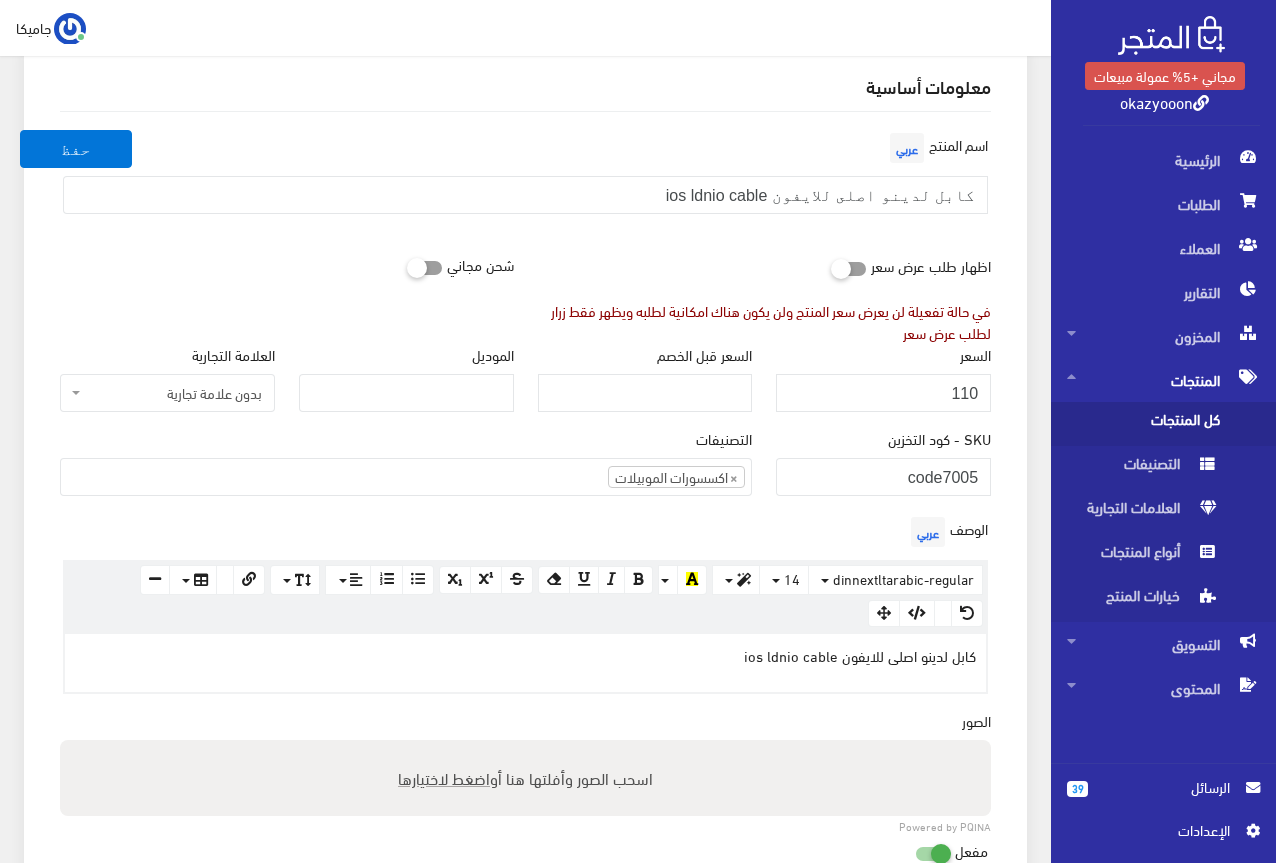 scroll, scrollTop: 200, scrollLeft: 0, axis: vertical 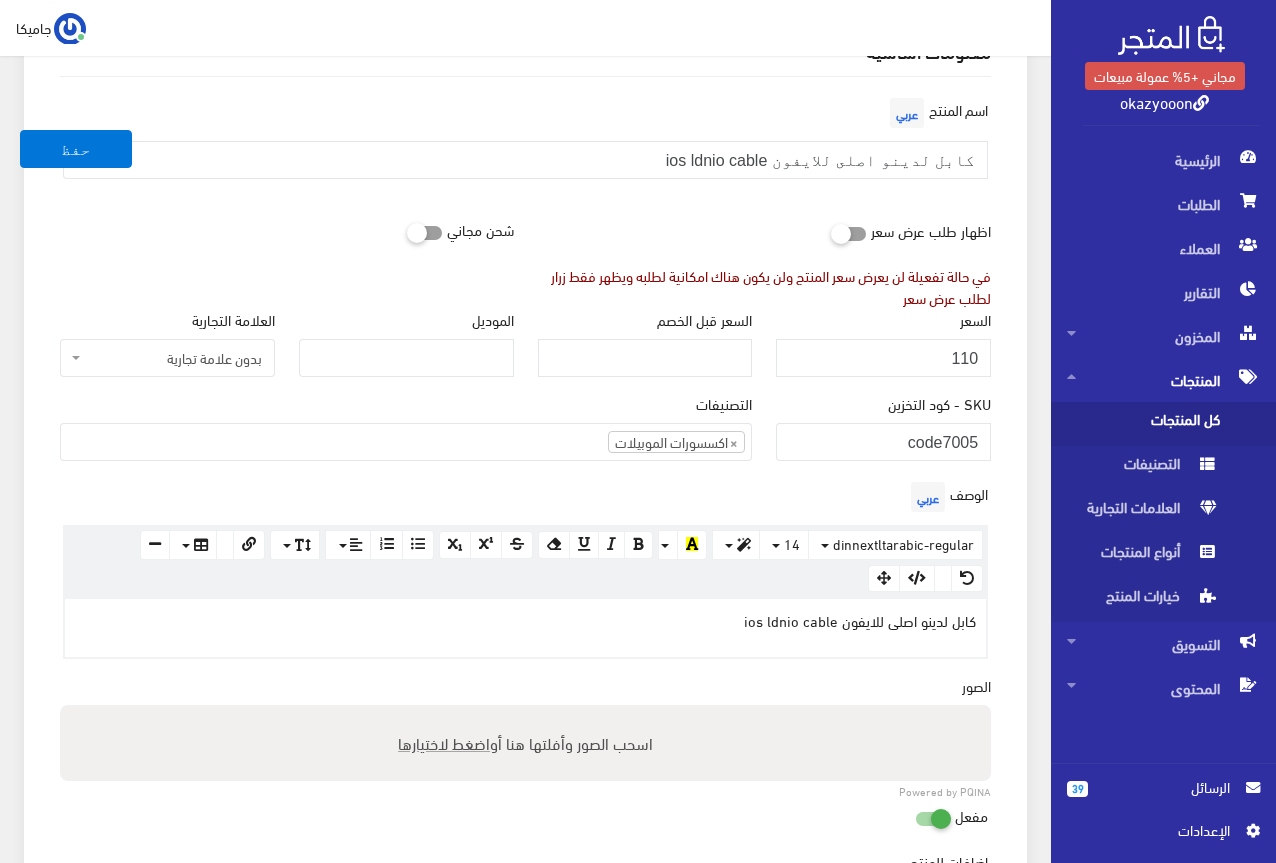 click on "اضغط لاختيارها" at bounding box center [444, 742] 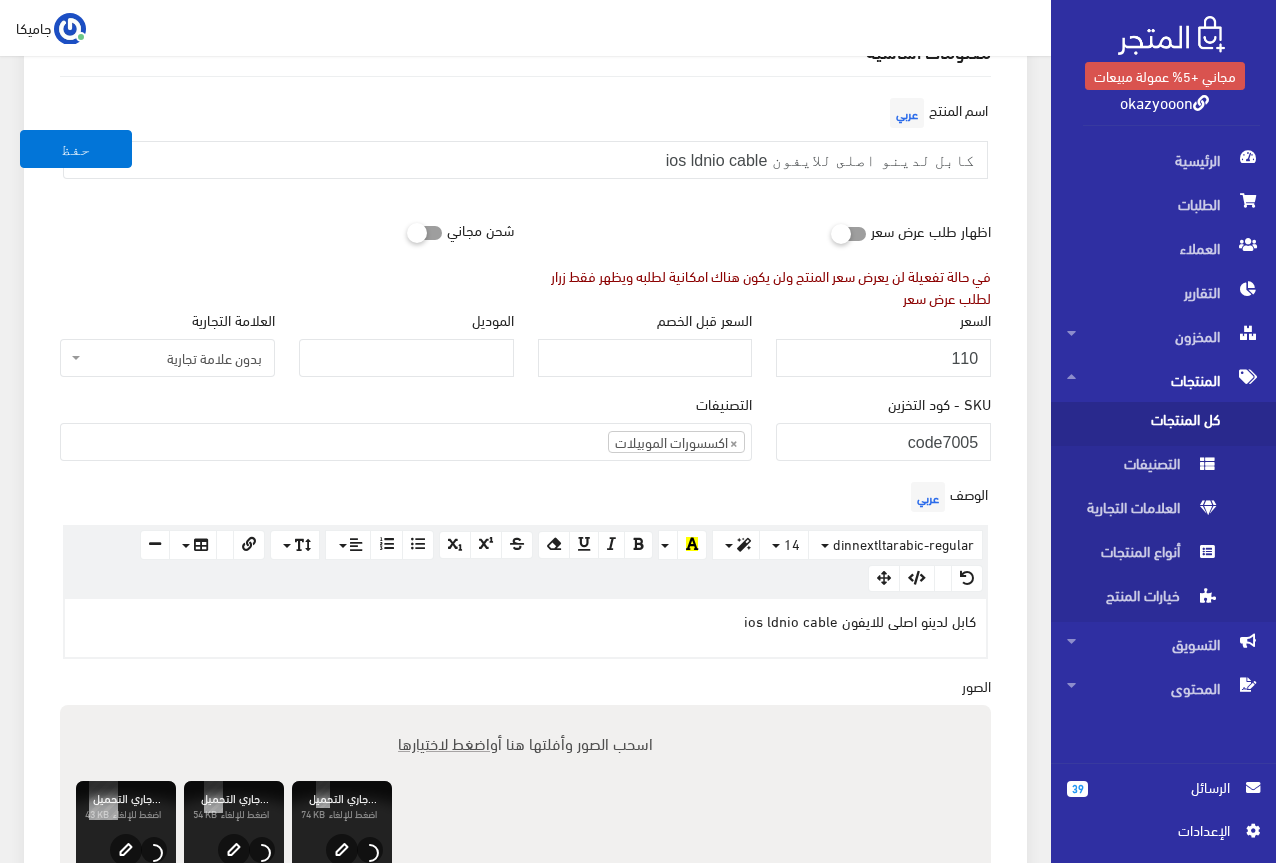 click on "اضغط لاختيارها" at bounding box center (444, 742) 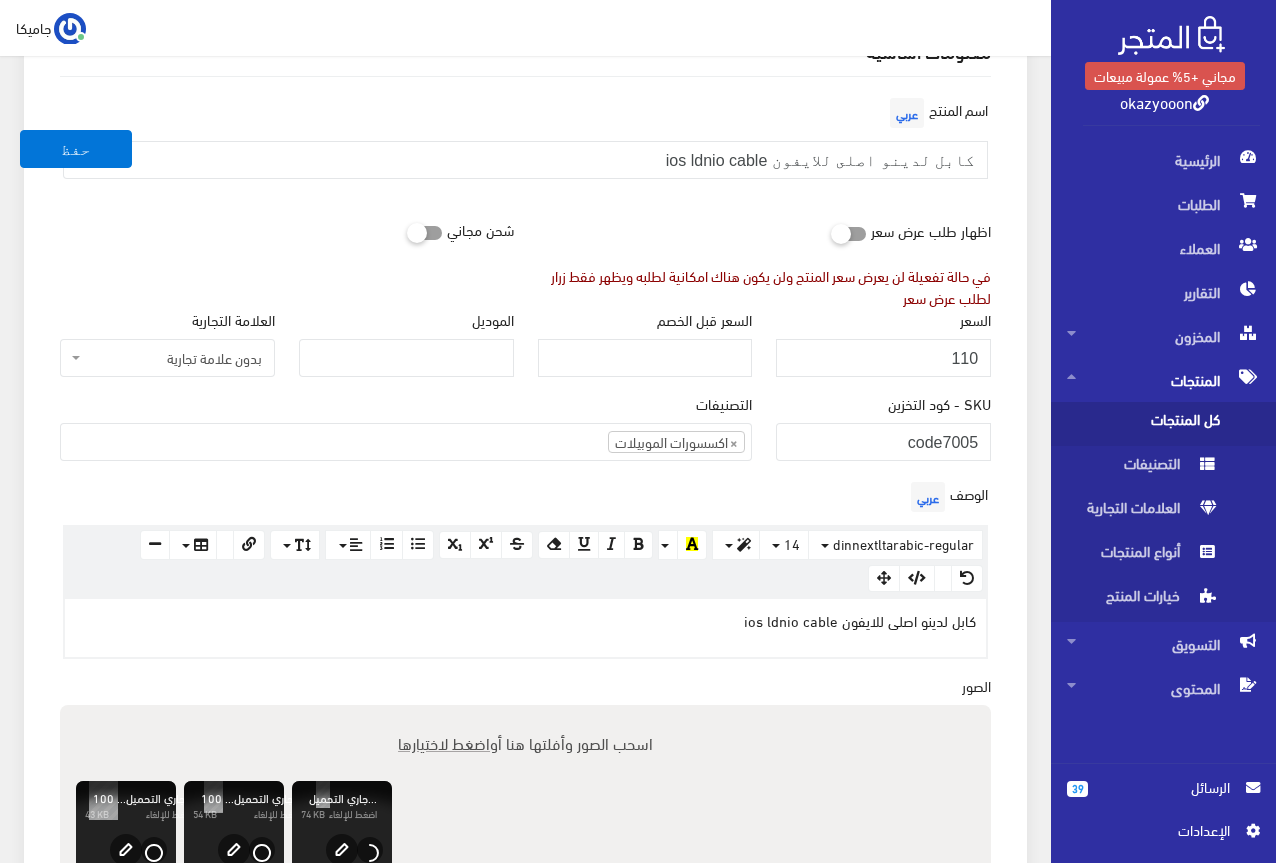 type on "C:\fakepath\5805612392309181564.jpg" 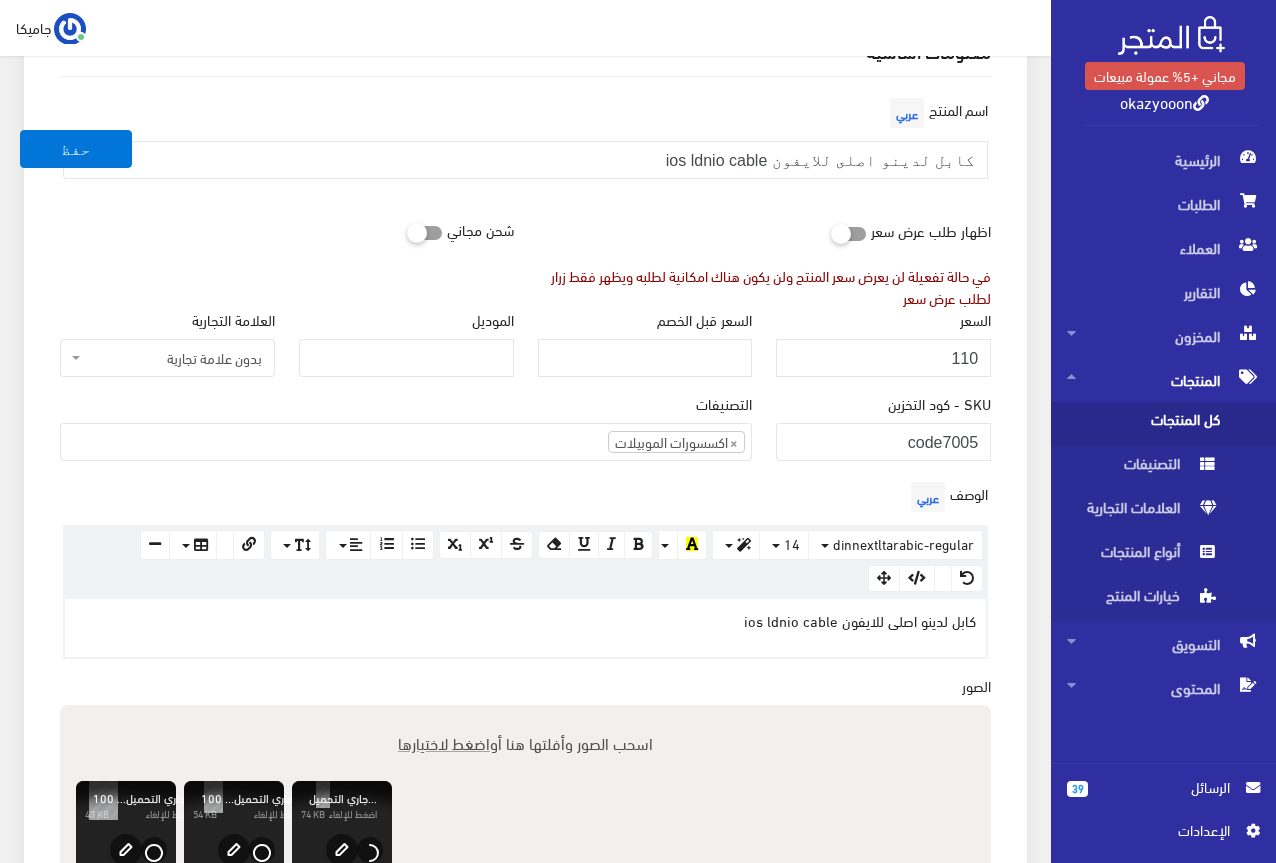 type 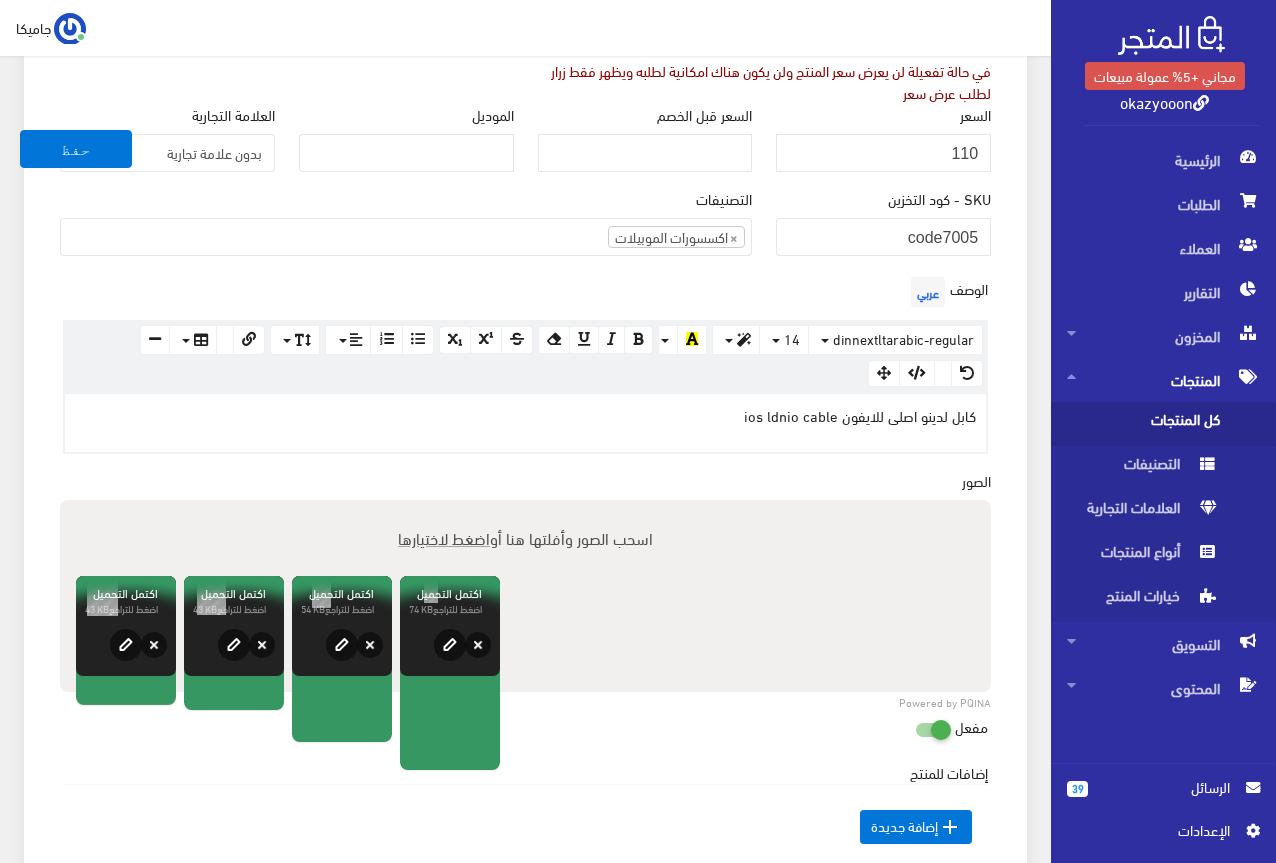 scroll, scrollTop: 400, scrollLeft: 0, axis: vertical 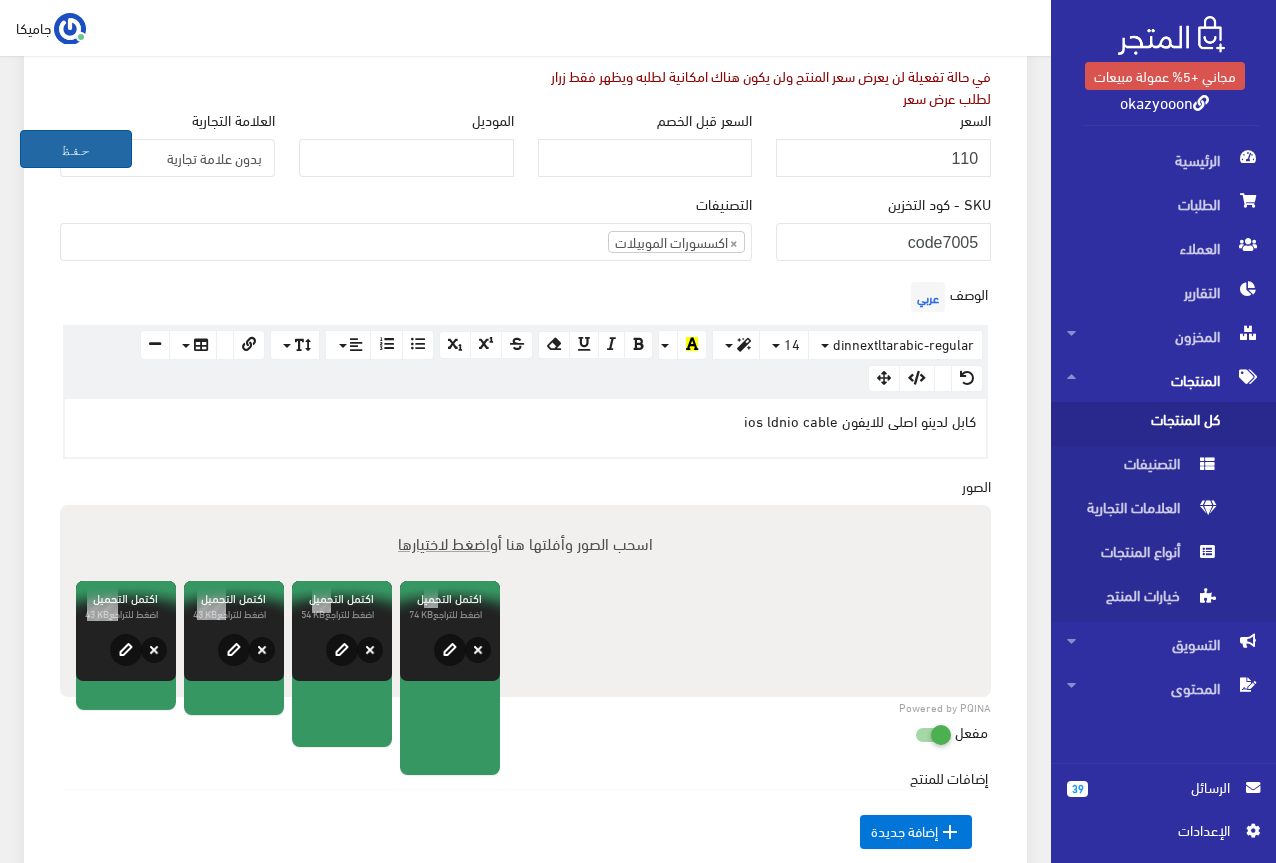 click on "حفظ" at bounding box center (76, 149) 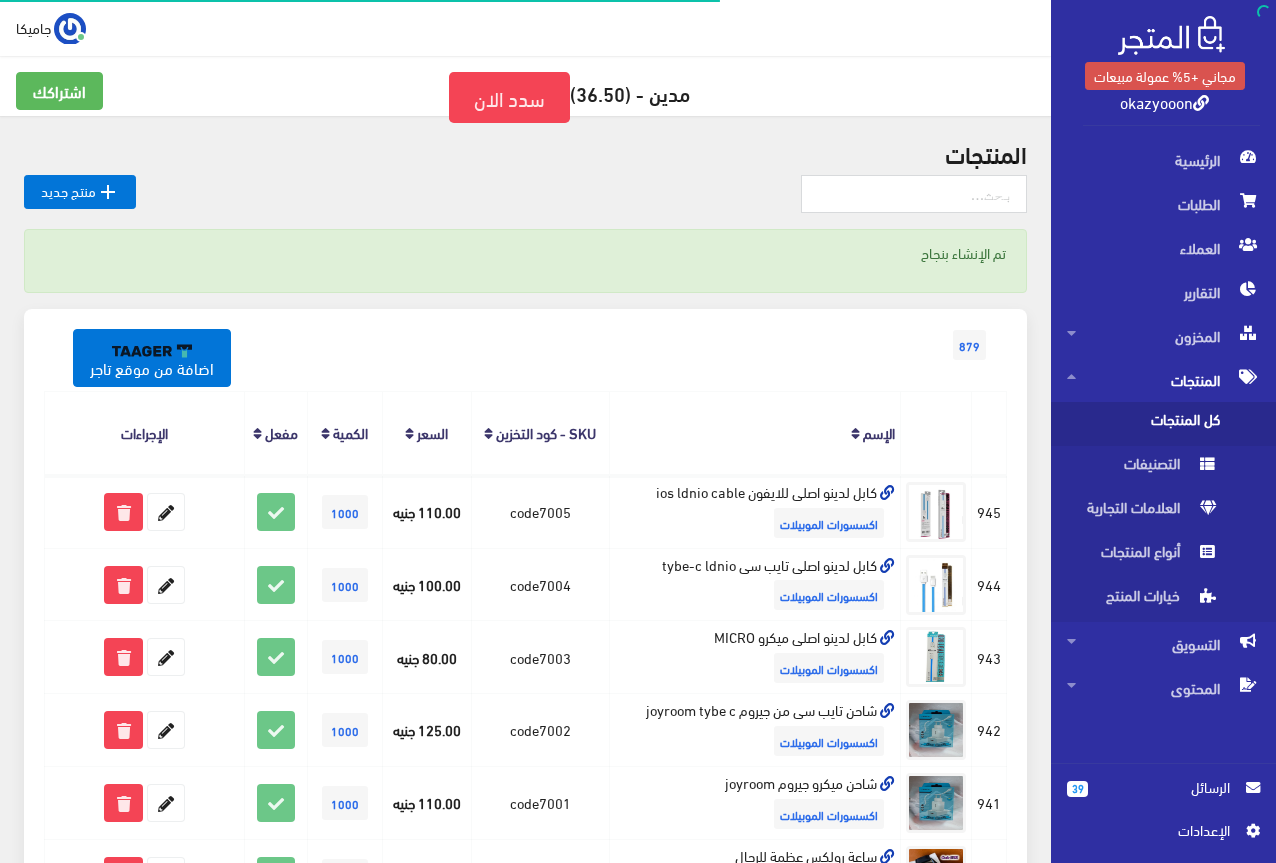 scroll, scrollTop: 0, scrollLeft: 0, axis: both 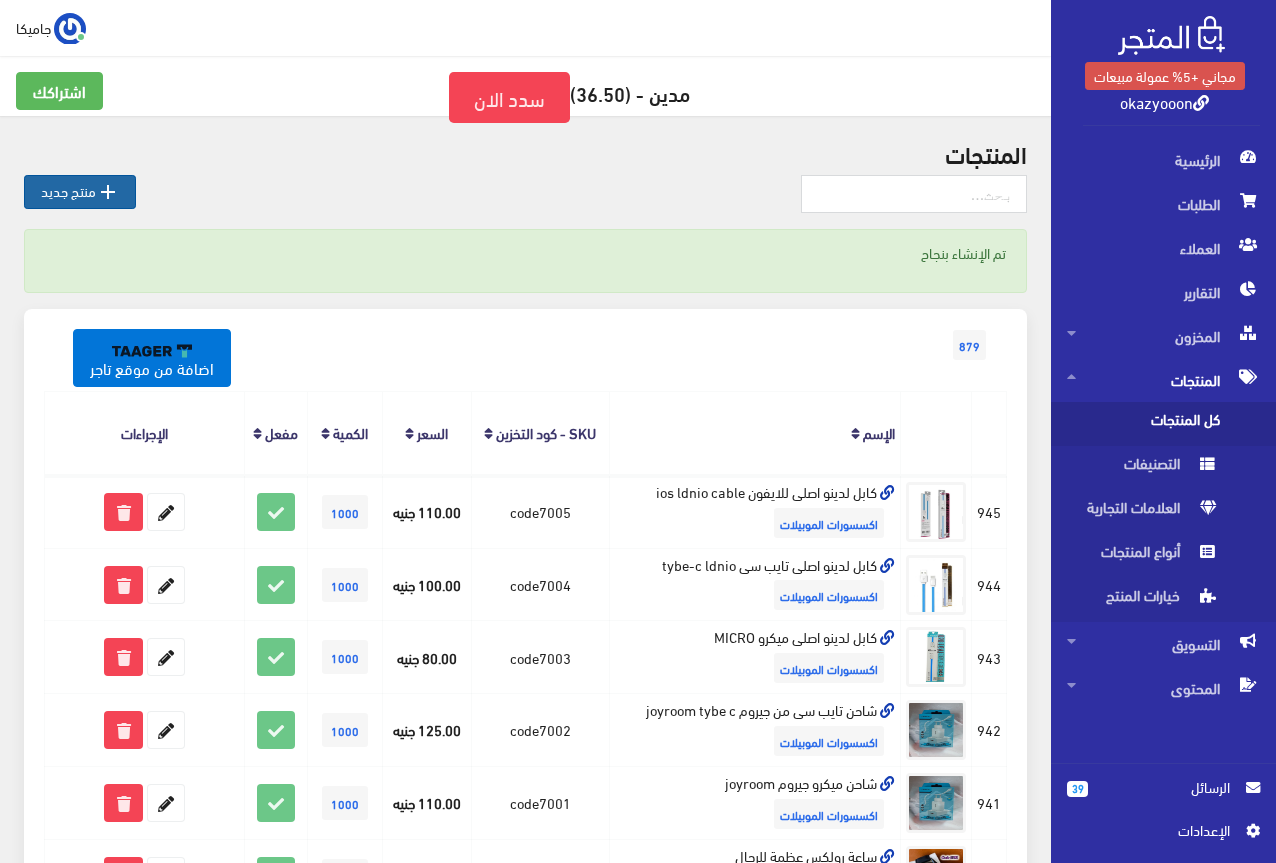click on "  منتج جديد" at bounding box center [80, 192] 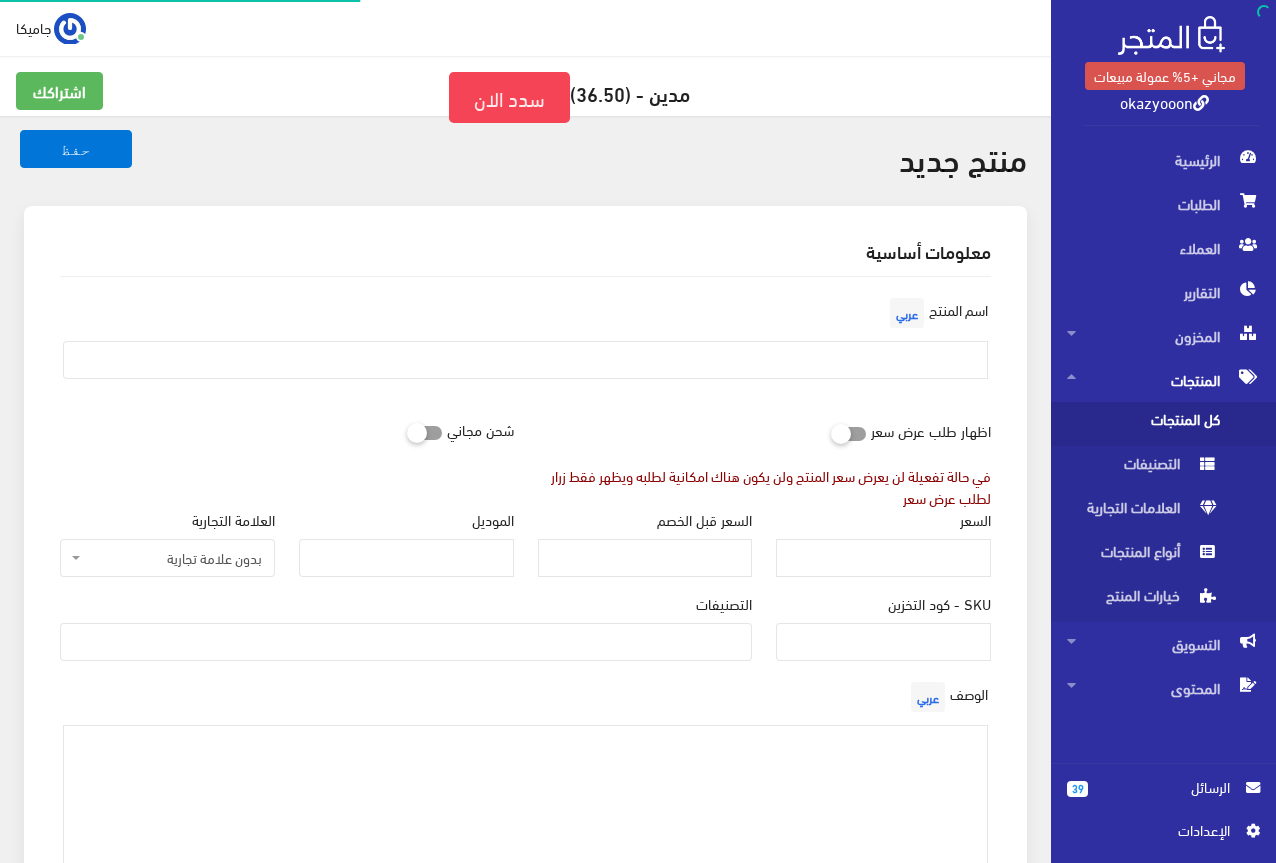 select 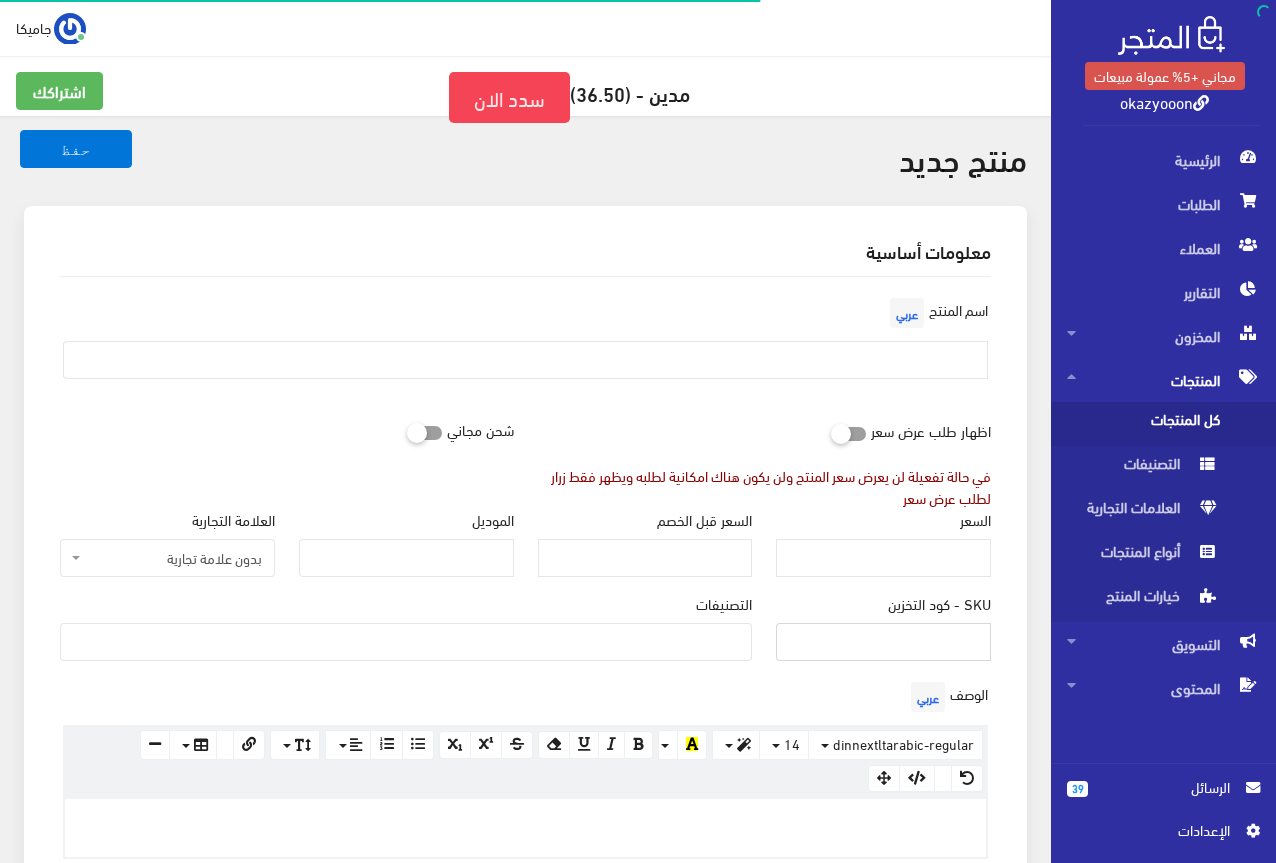 click on "SKU - كود التخزين" at bounding box center [883, 642] 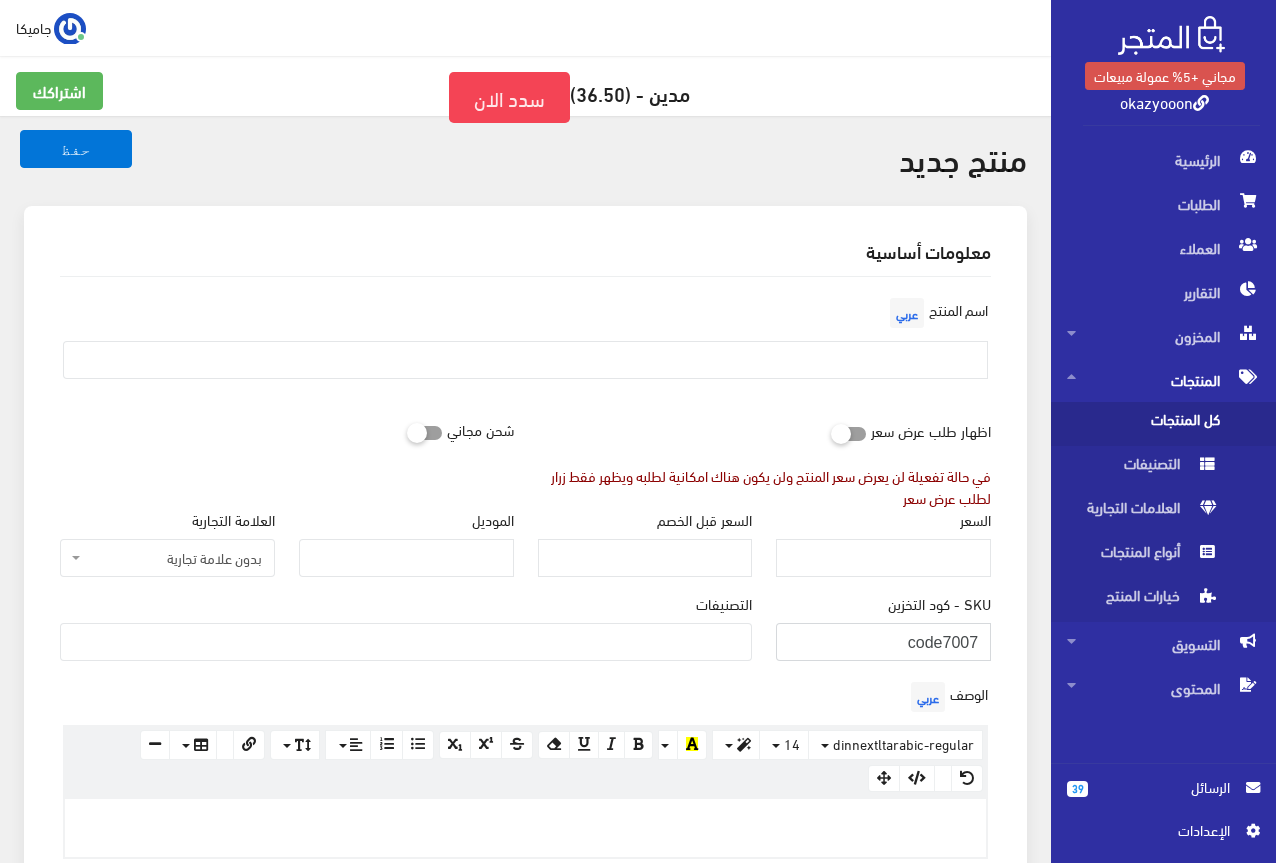 type on "code7007" 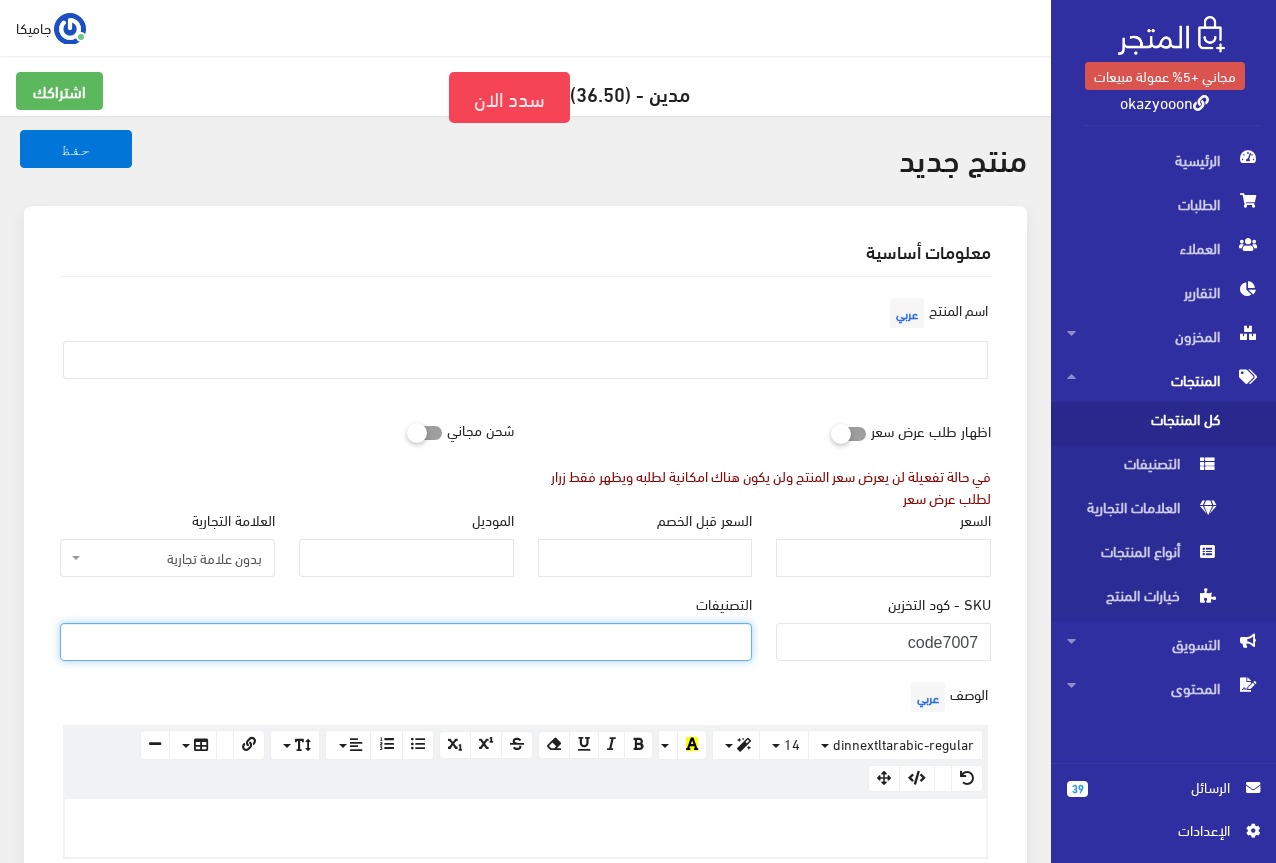 click at bounding box center [406, 640] 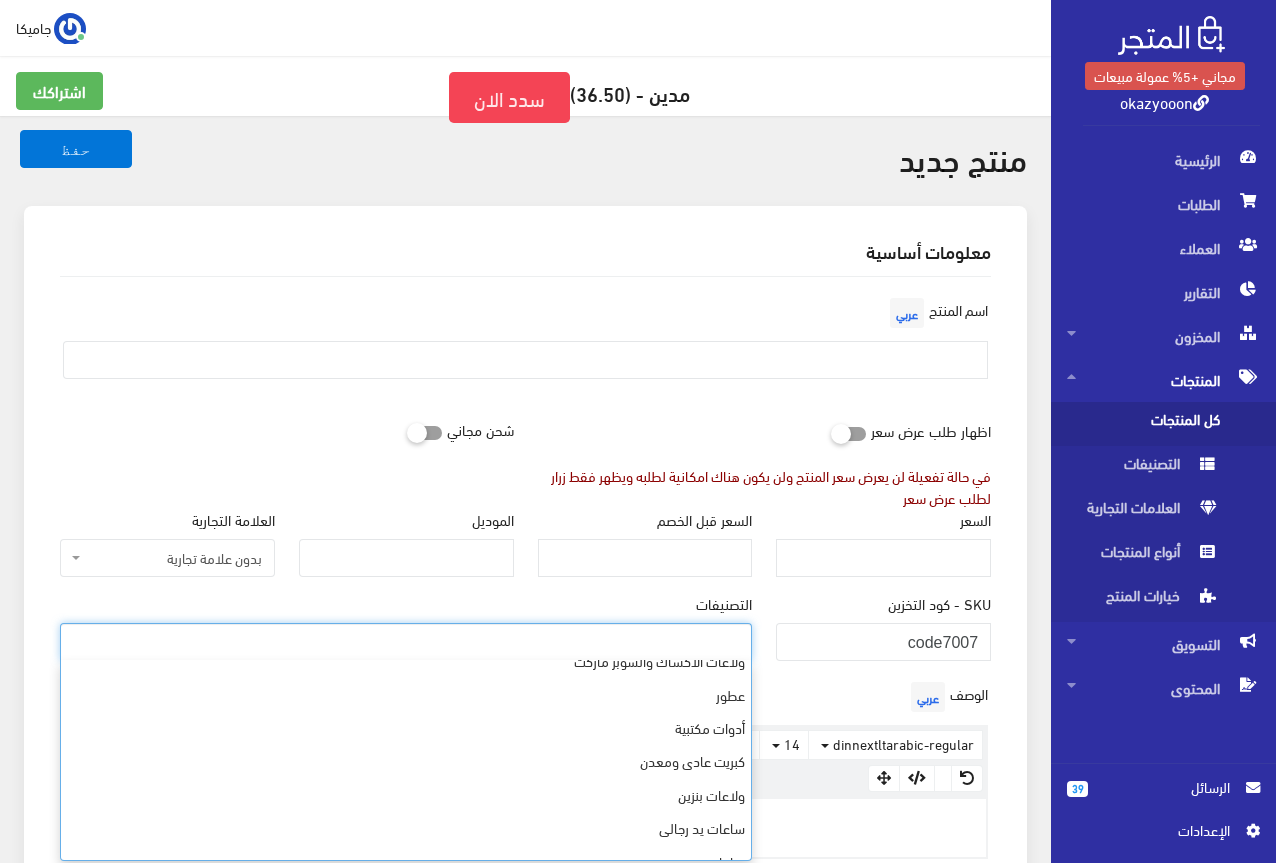 scroll, scrollTop: 568, scrollLeft: 0, axis: vertical 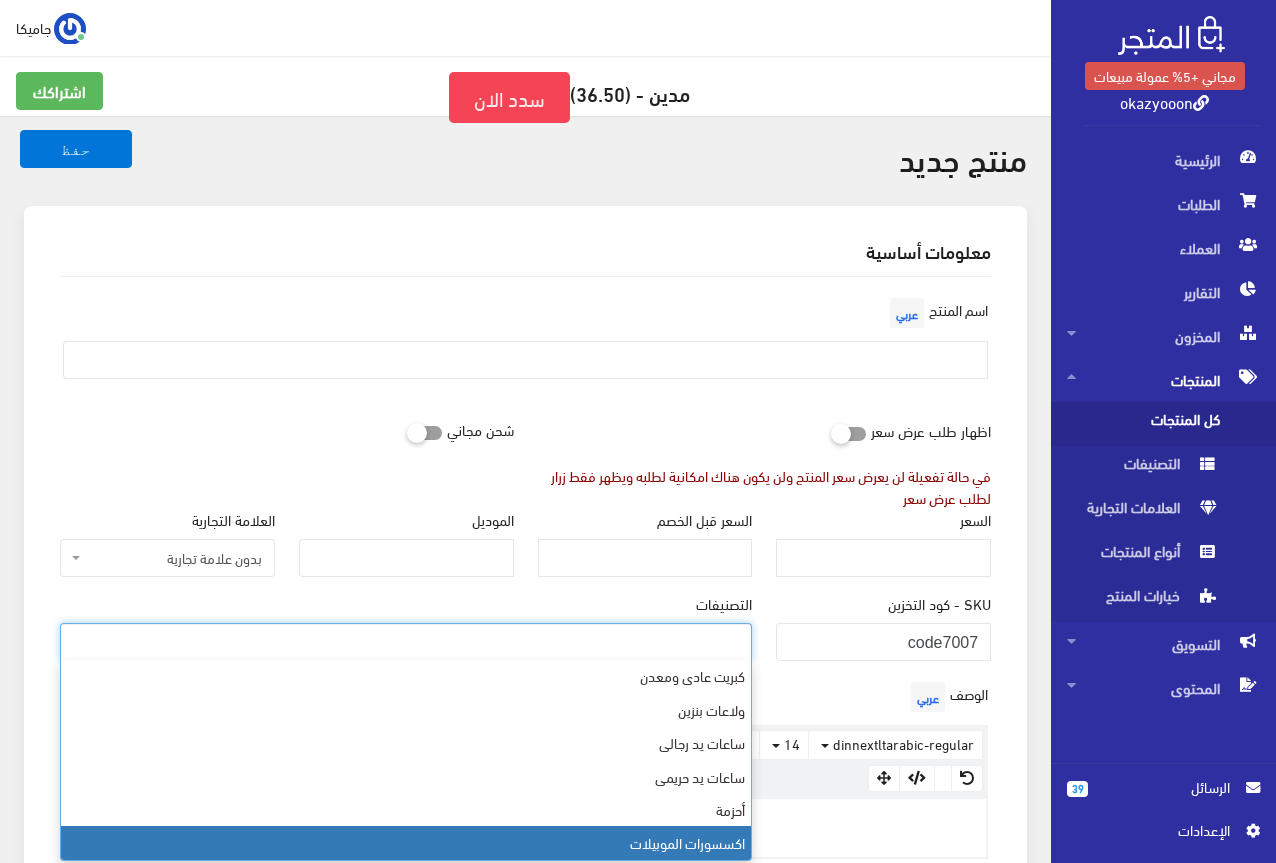 select on "26" 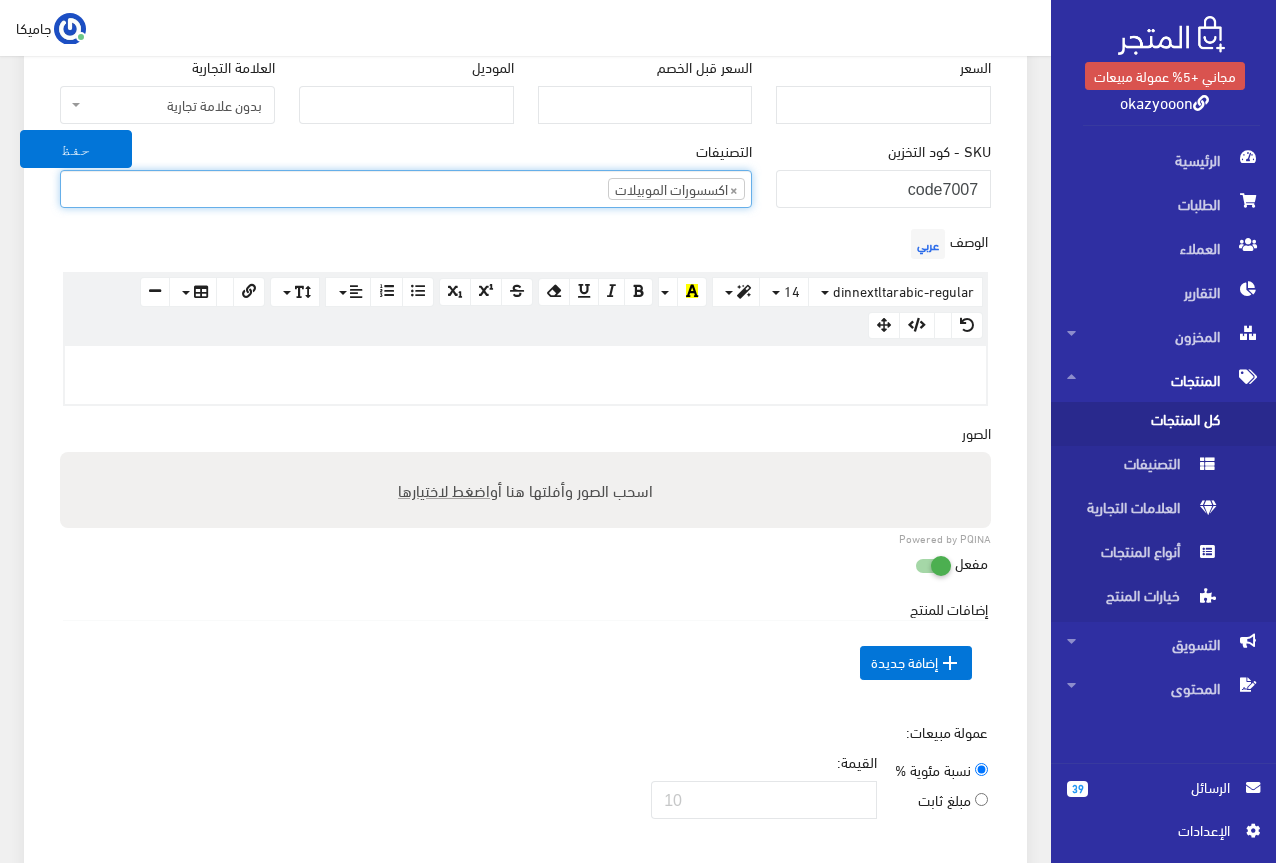 scroll, scrollTop: 800, scrollLeft: 0, axis: vertical 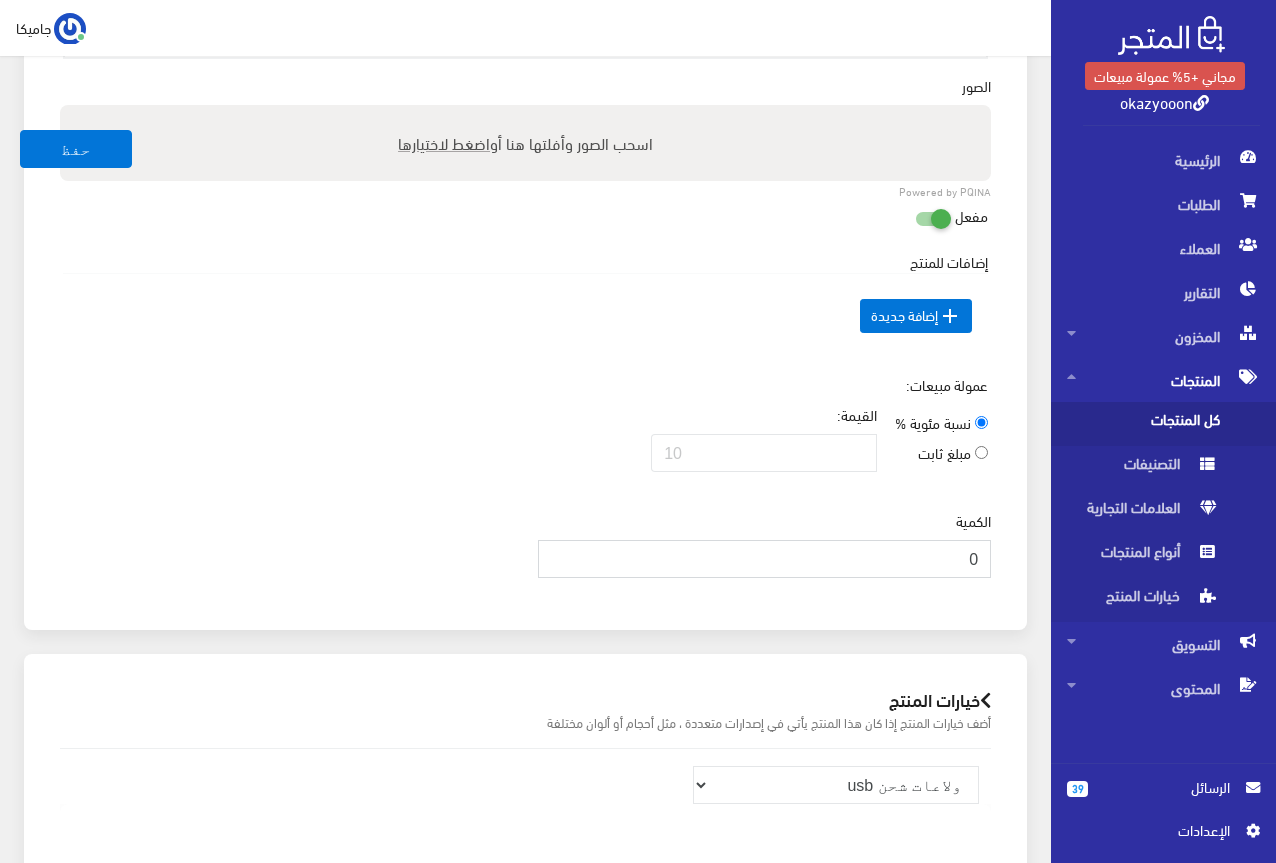 click on "0" at bounding box center (765, 559) 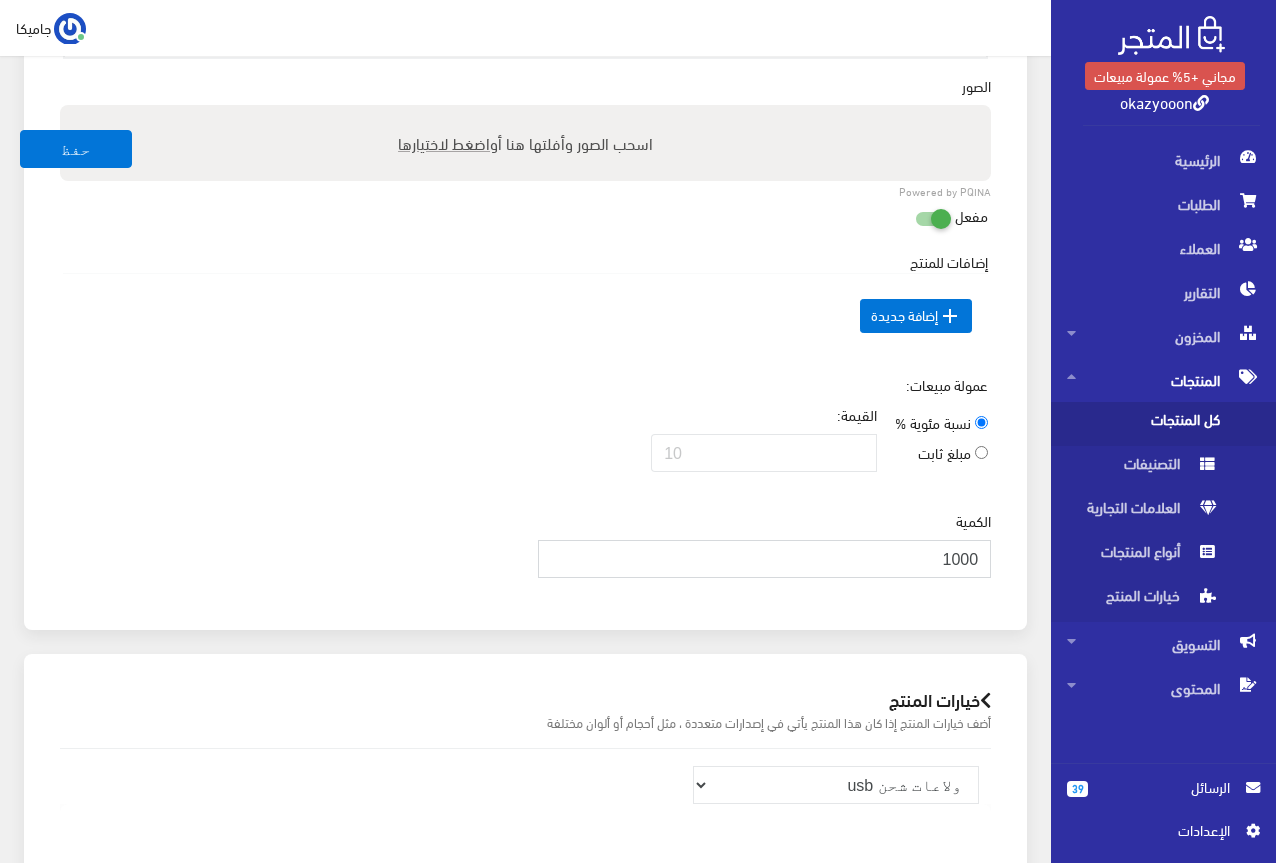 type on "1000" 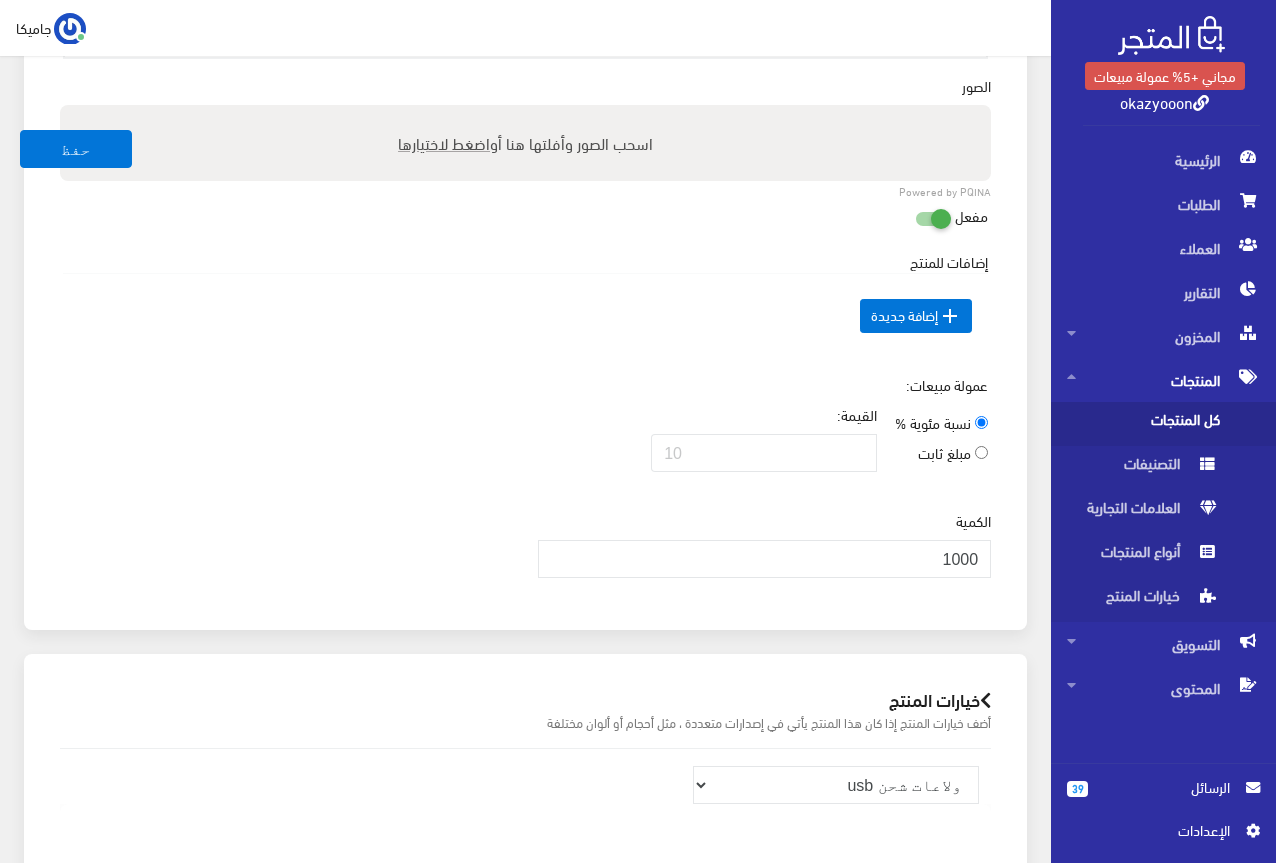 click on " إضافة جديدة" at bounding box center (525, 316) 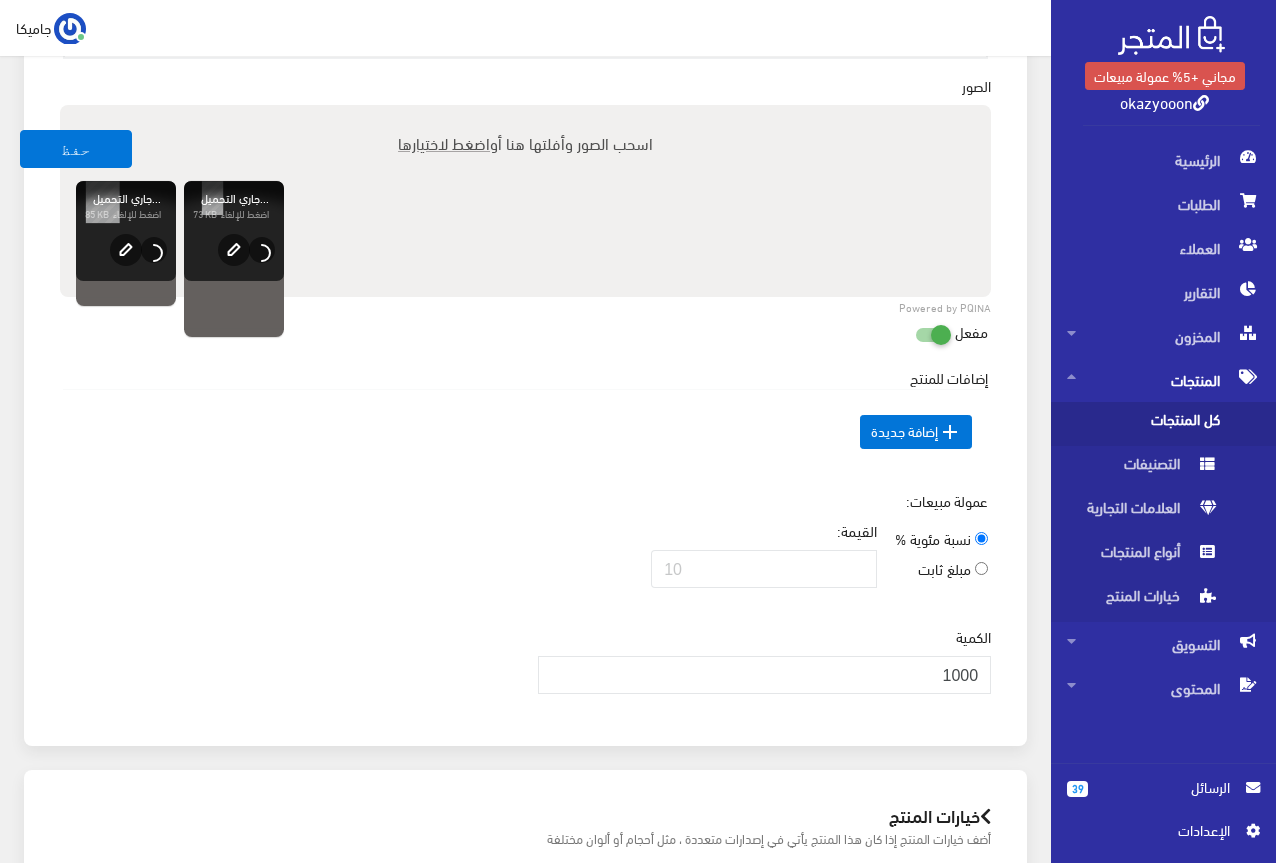 click on "اضغط لاختيارها" at bounding box center [444, 142] 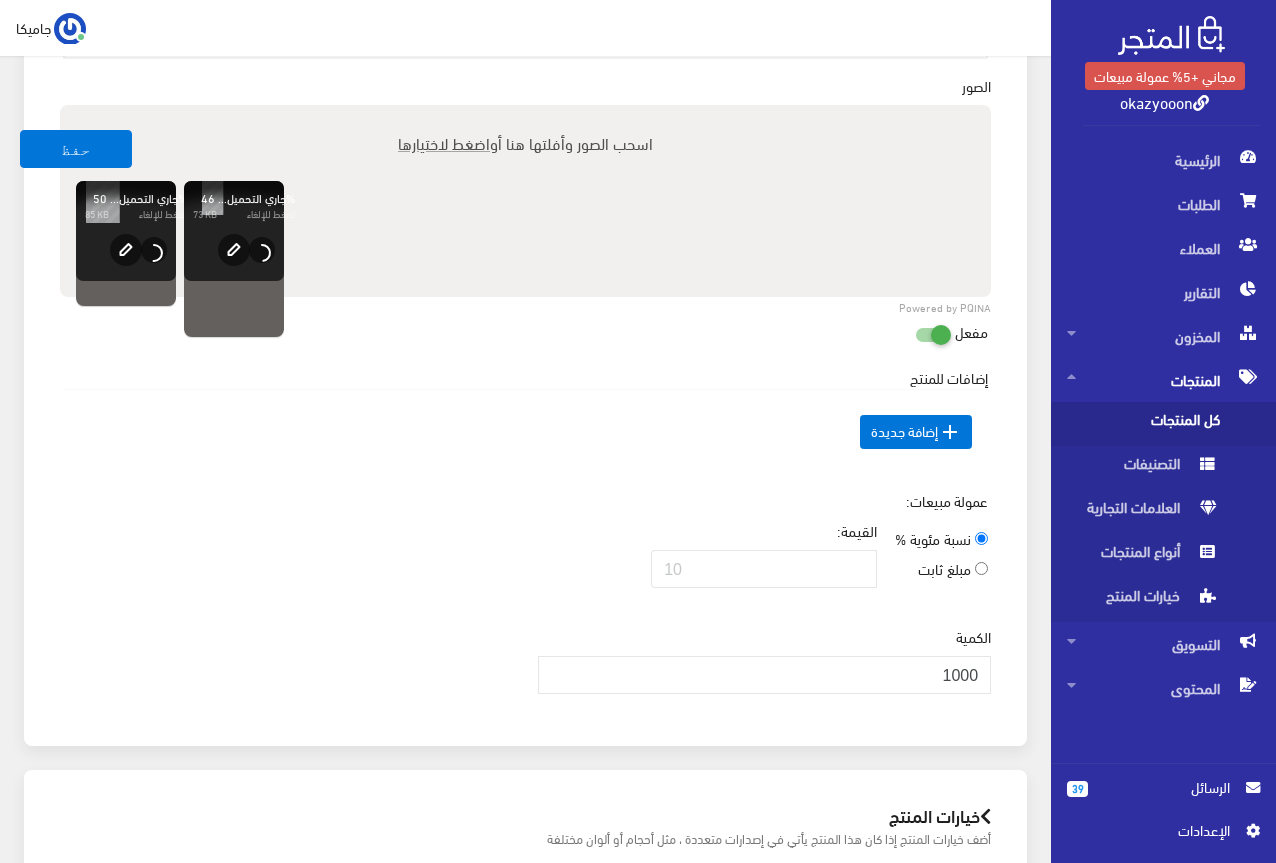 type on "C:\fakepath\5807455616178964484.jpg" 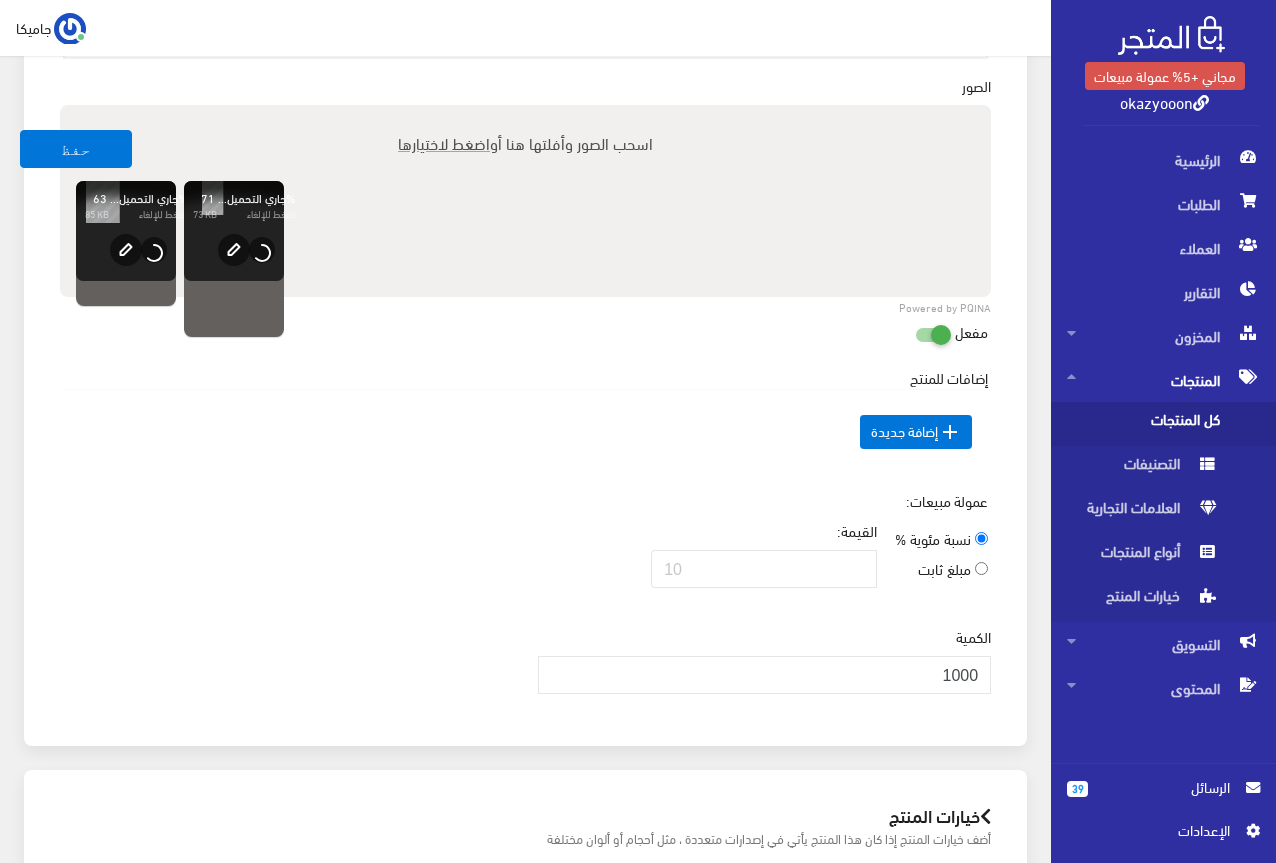 type 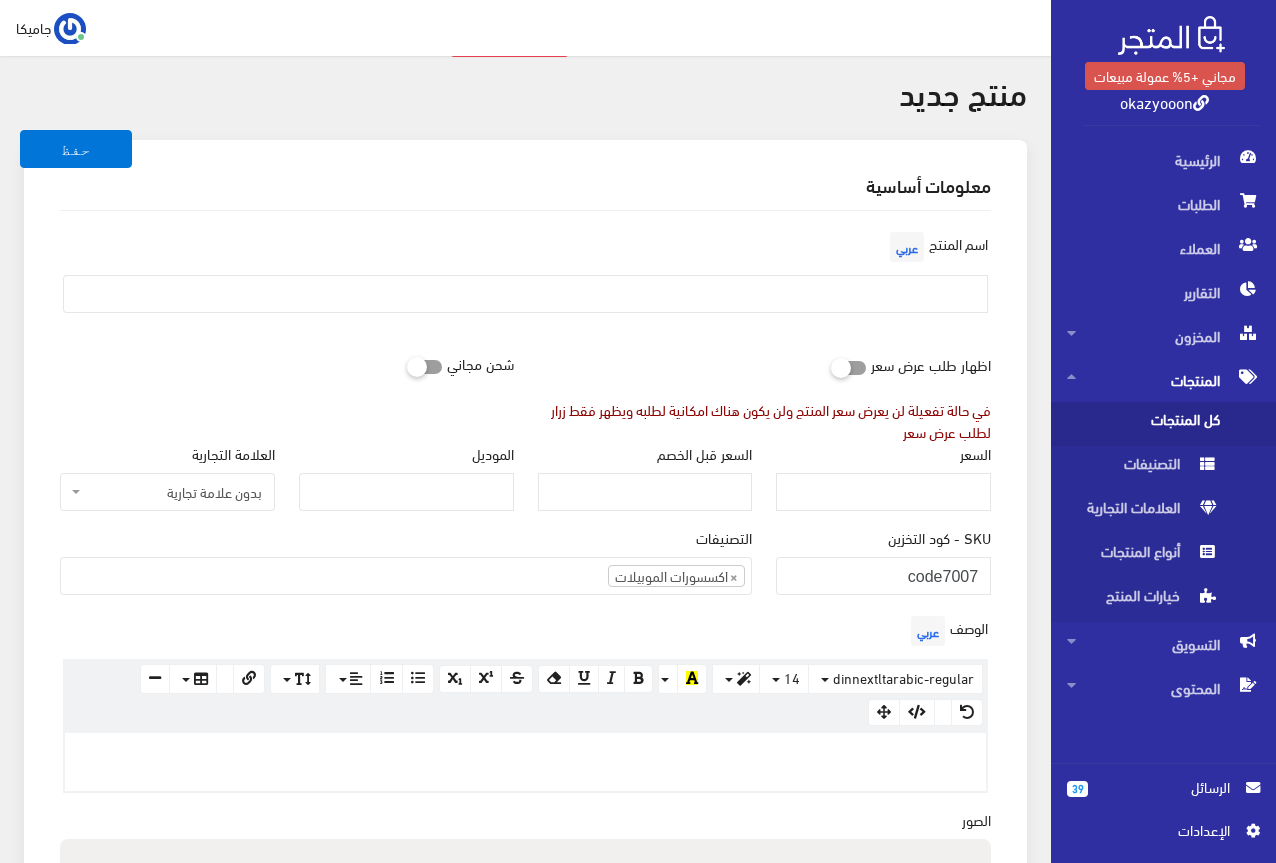 scroll, scrollTop: 0, scrollLeft: 0, axis: both 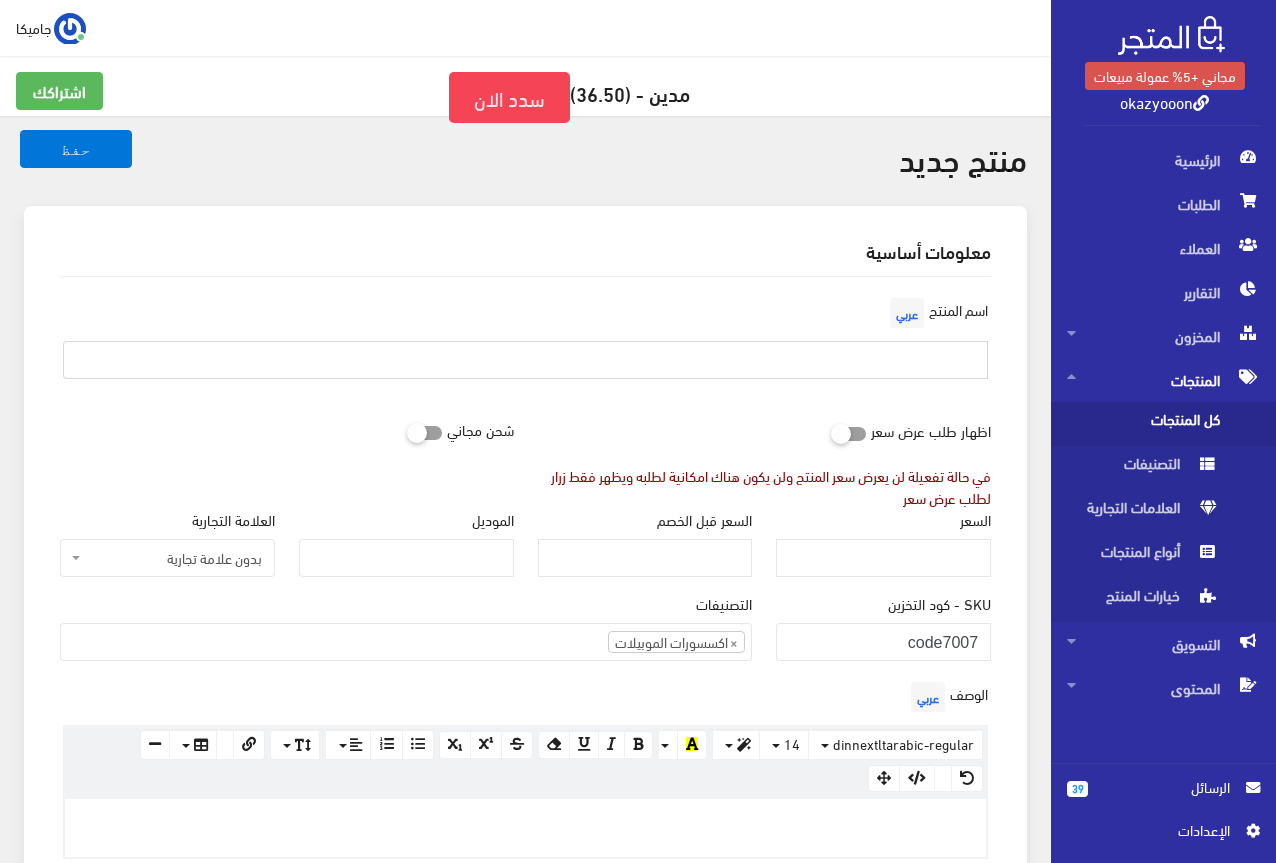 click at bounding box center (525, 360) 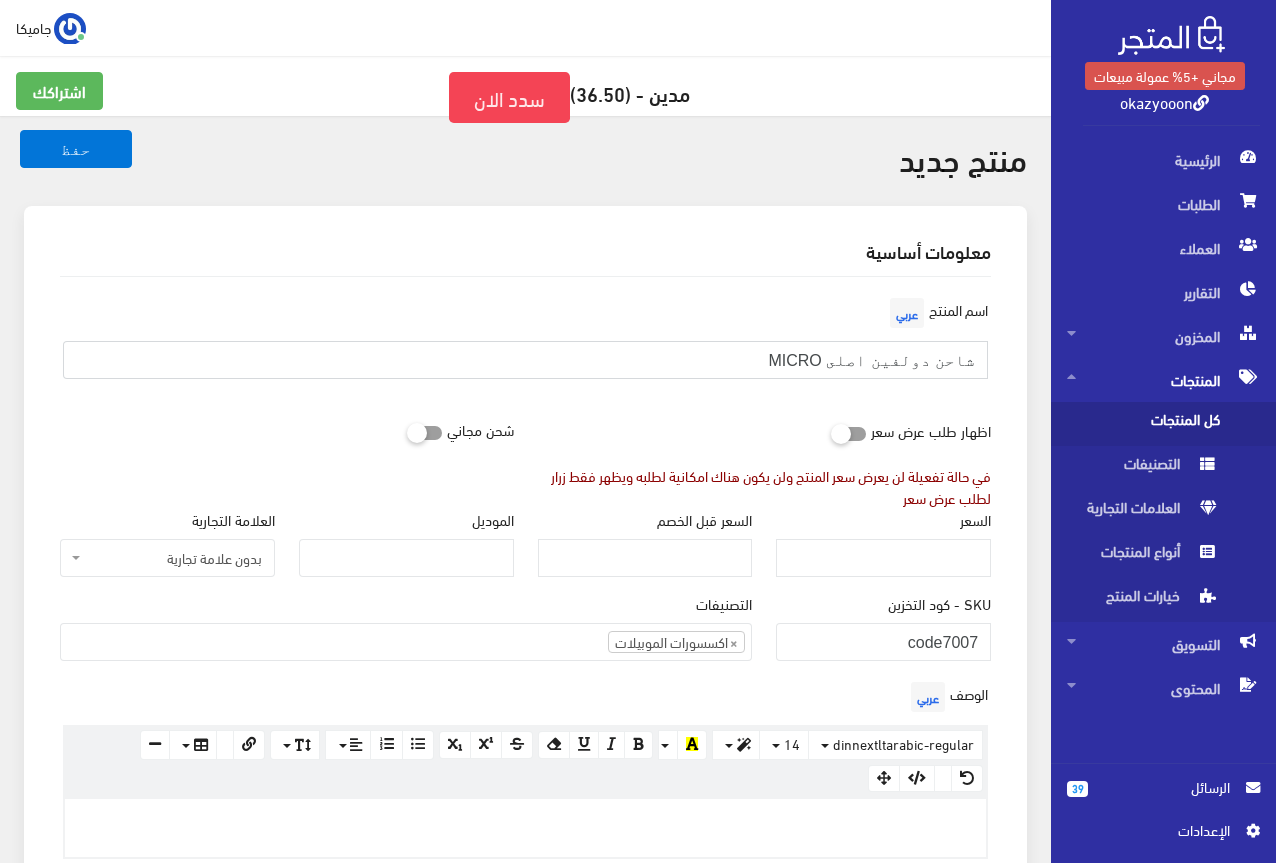 type on "شاحن دولفين اصلى MICRO" 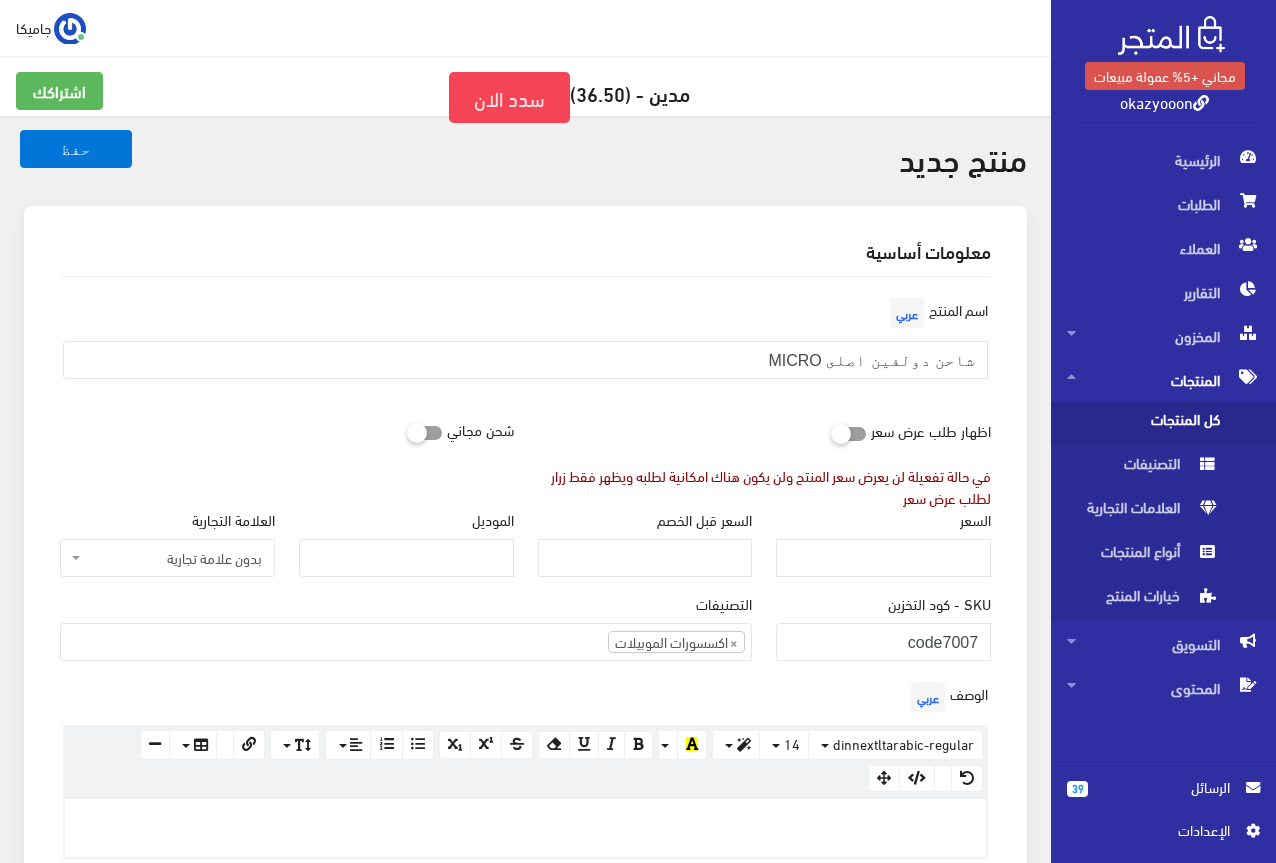 click on "معلومات أساسية" at bounding box center (525, 251) 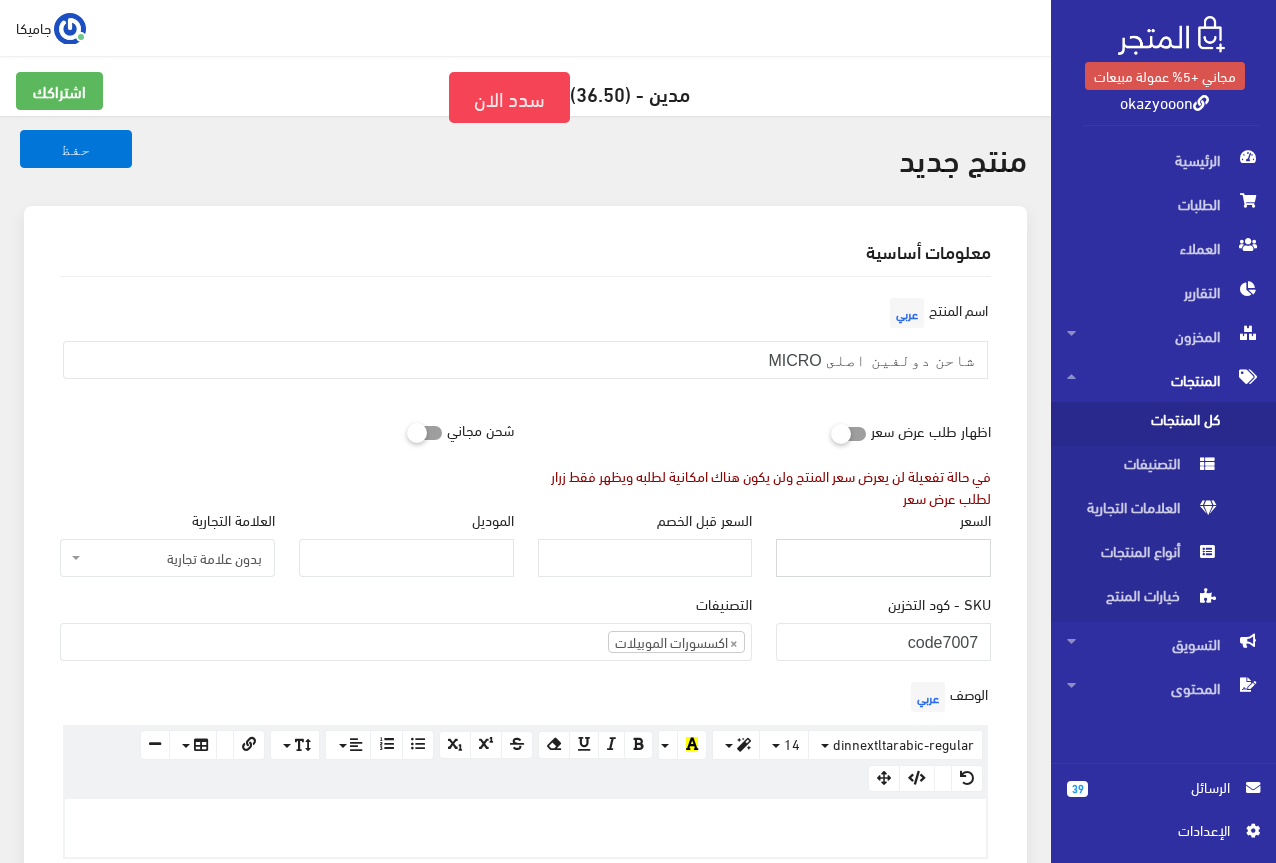 click on "السعر" at bounding box center (883, 558) 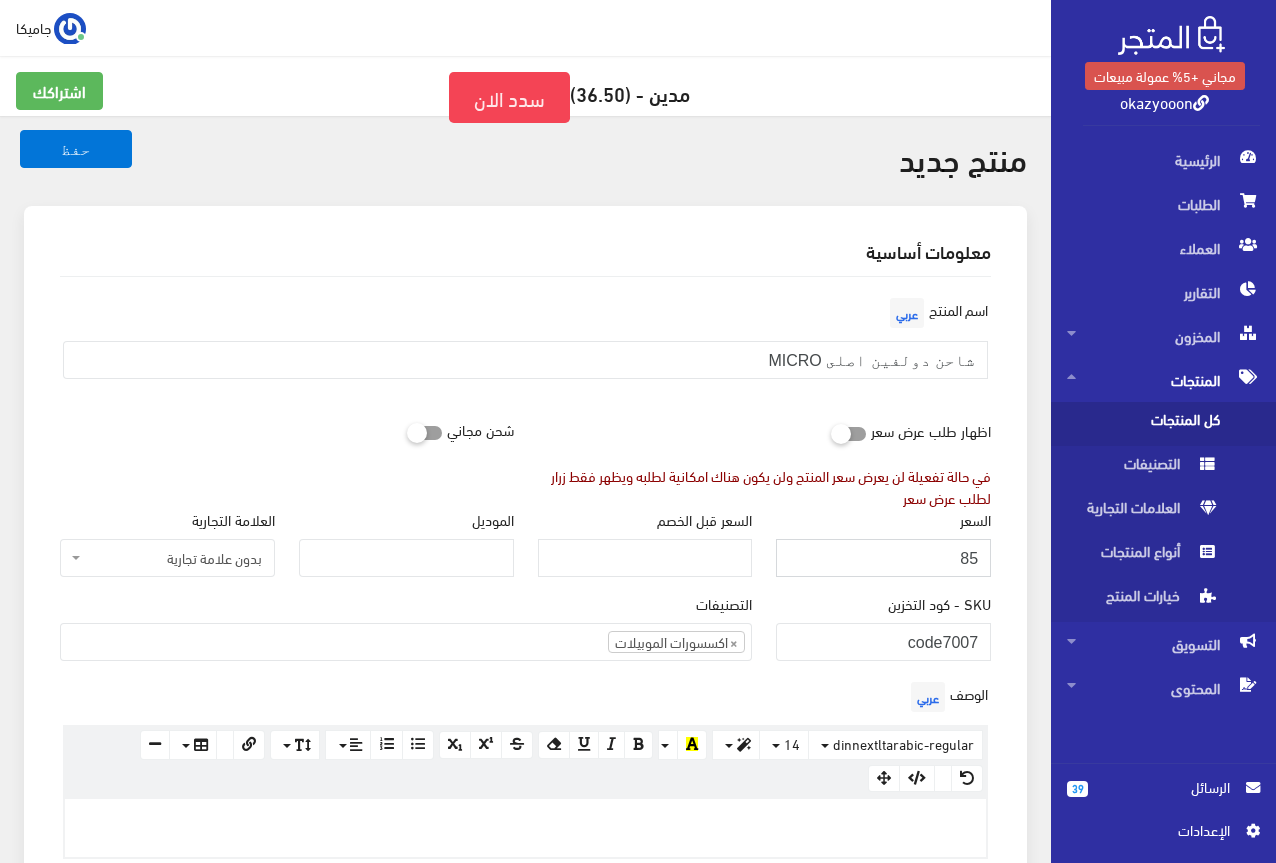 type on "85" 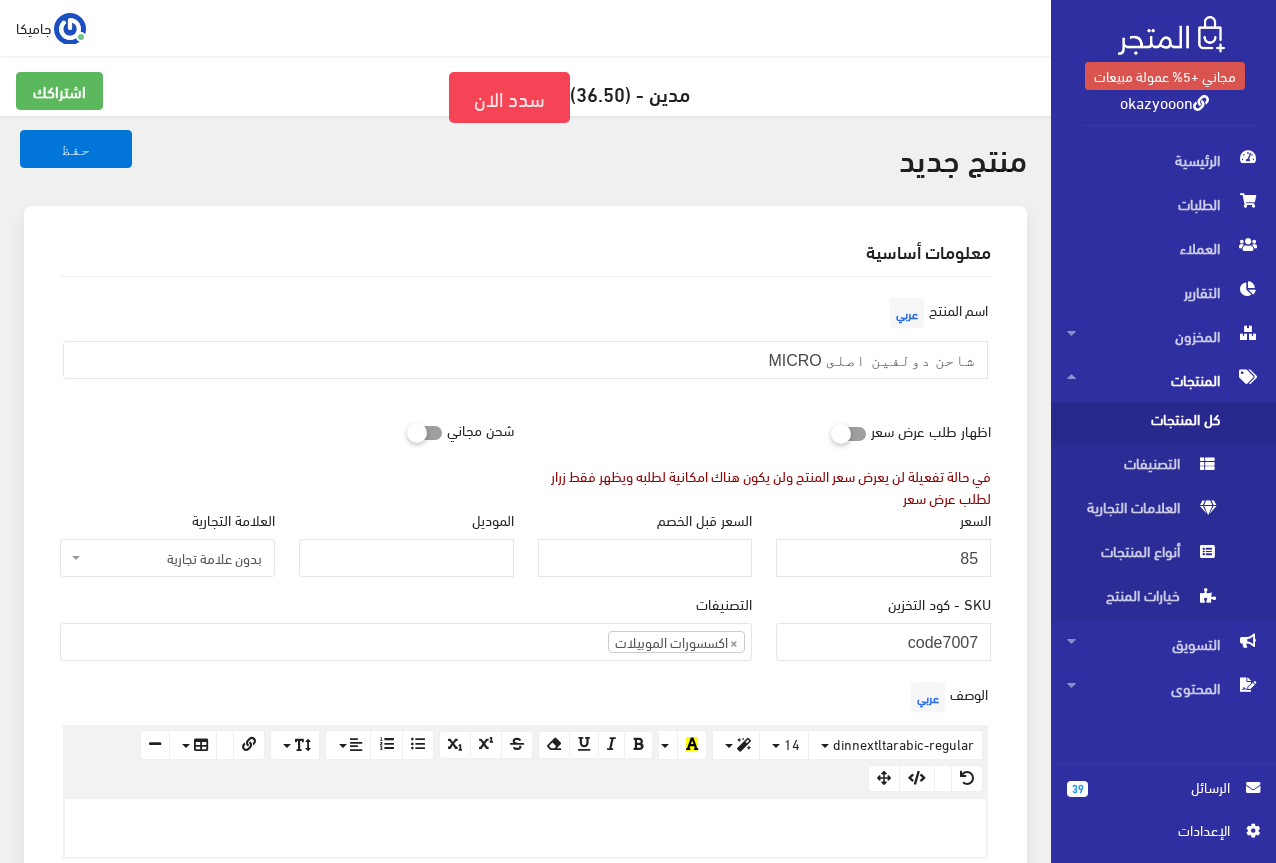 click on "اظهار طلب عرض سعر
في حالة تفعيلة لن يعرض سعر المنتج ولن يكون هناك امكانية لطلبه ويظهر فقط زرار لطلب عرض سعر" at bounding box center [765, 460] 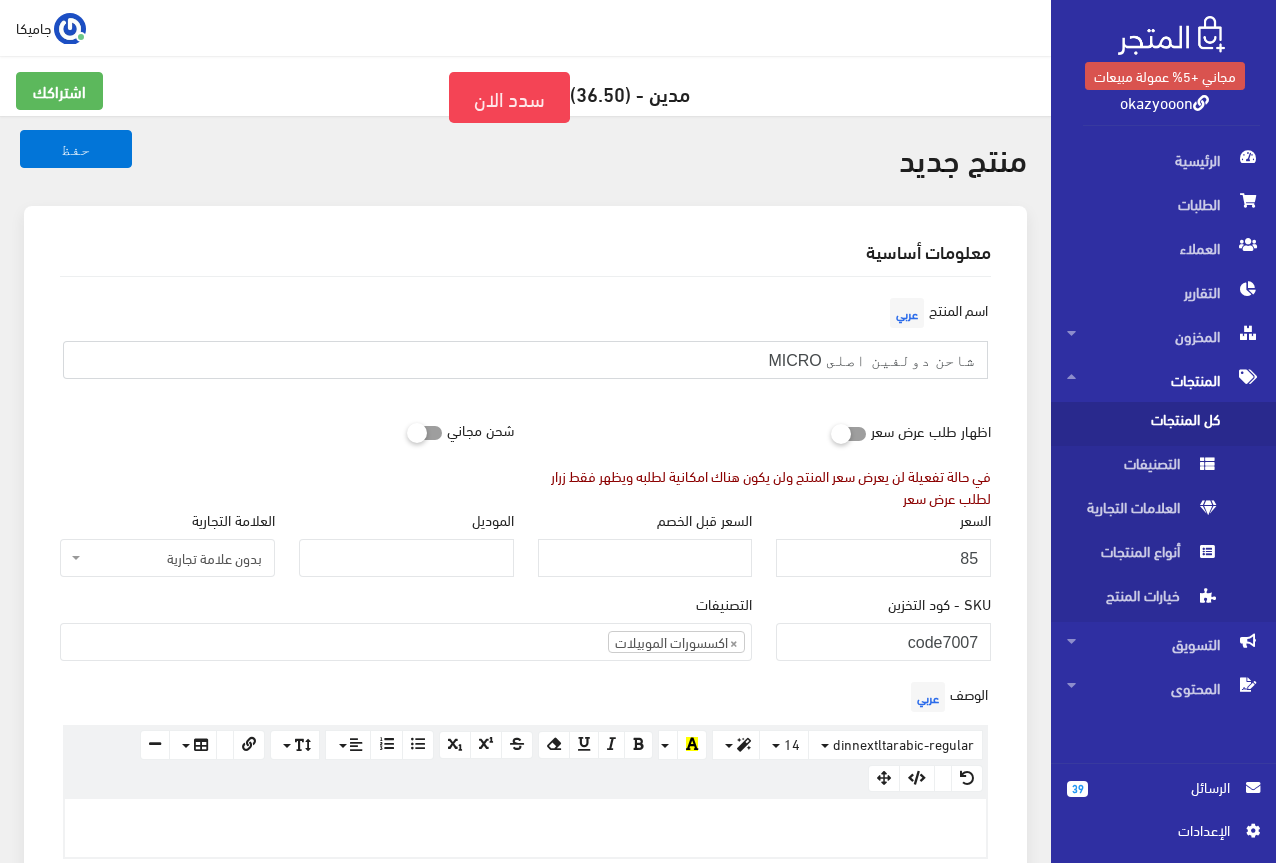 click on "شاحن دولفين اصلى MICRO" at bounding box center (525, 360) 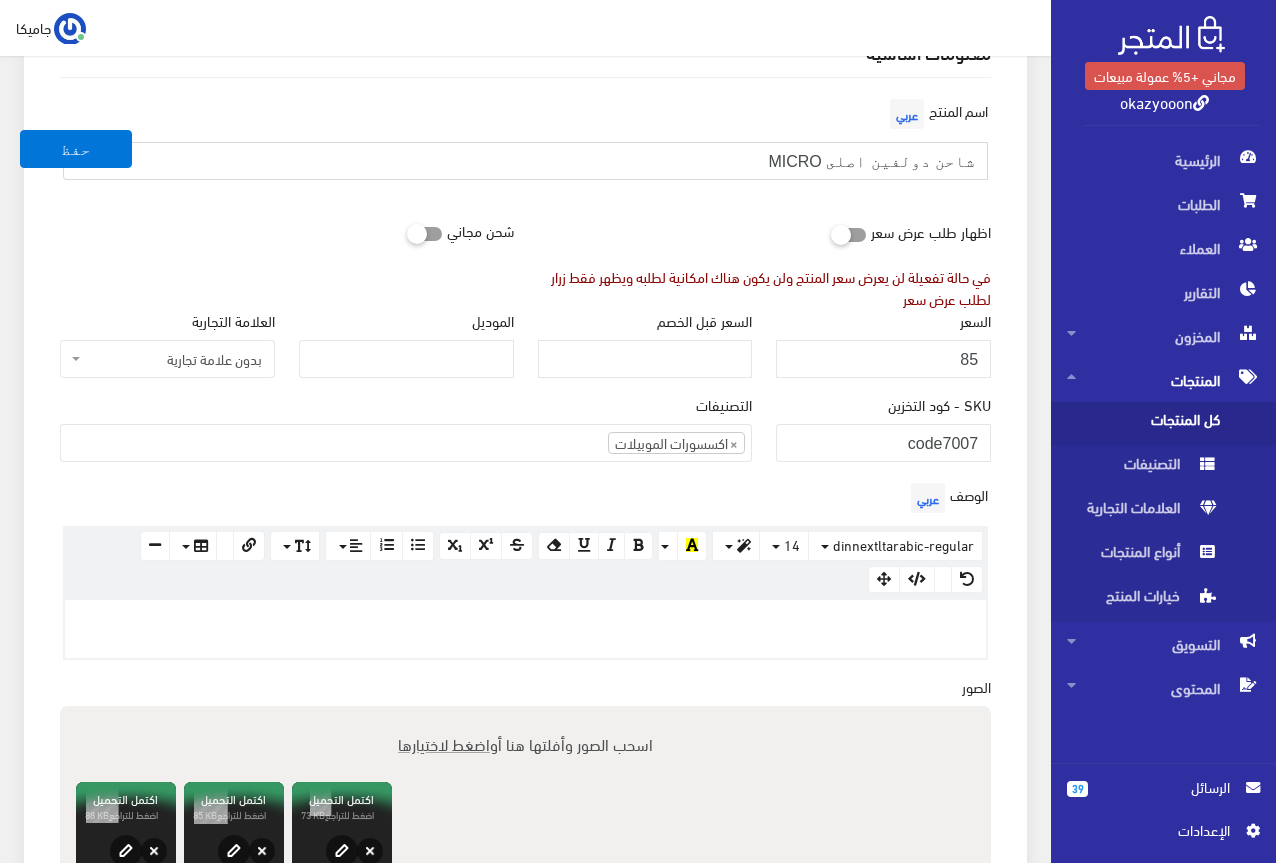 scroll, scrollTop: 200, scrollLeft: 0, axis: vertical 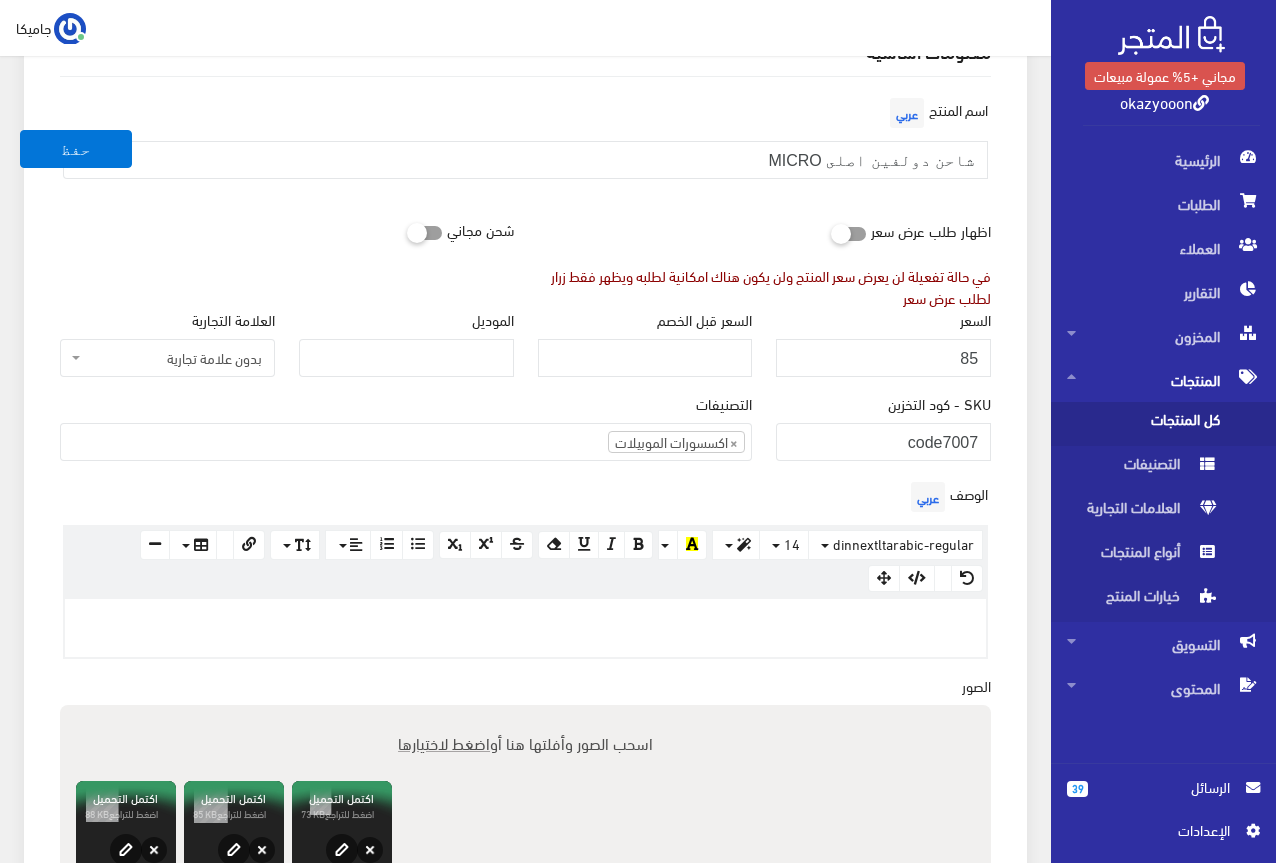 paste 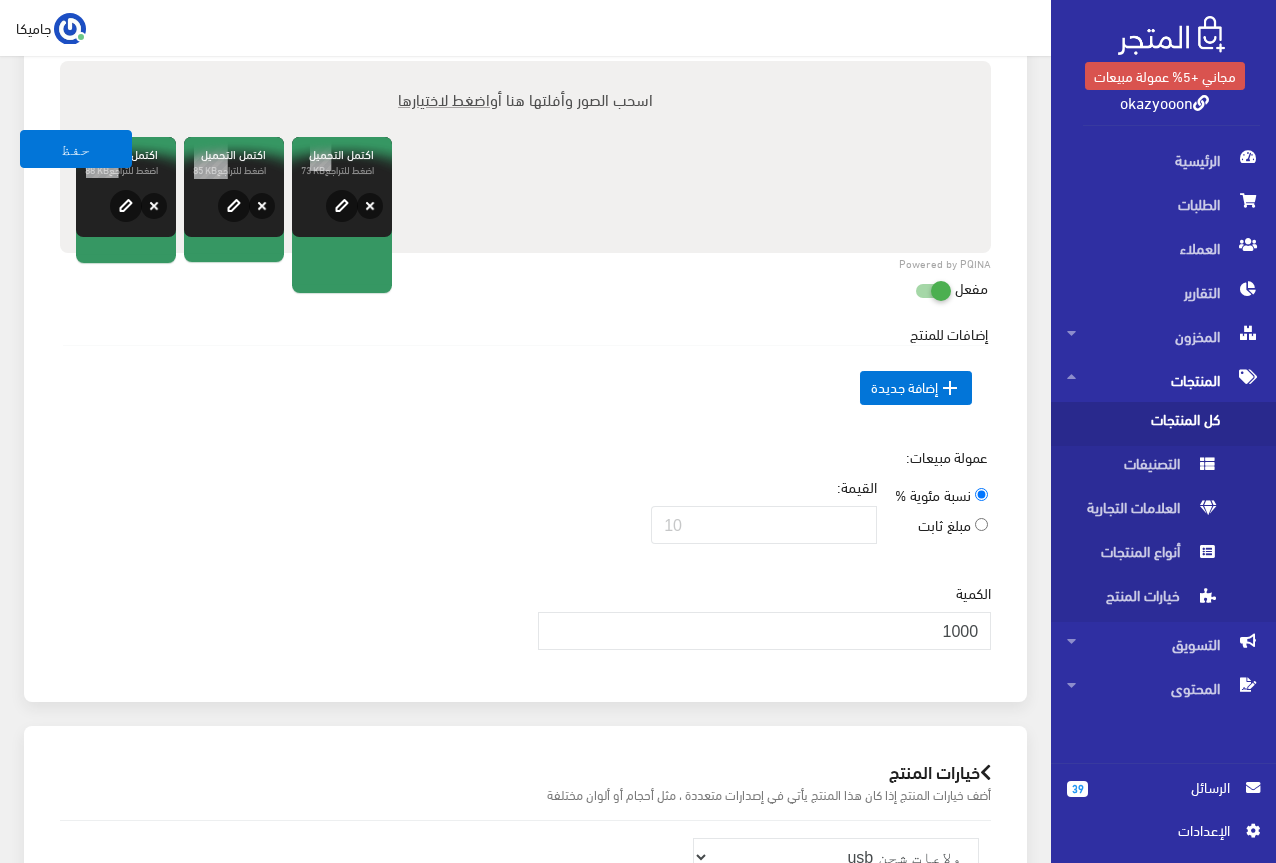 scroll, scrollTop: 900, scrollLeft: 0, axis: vertical 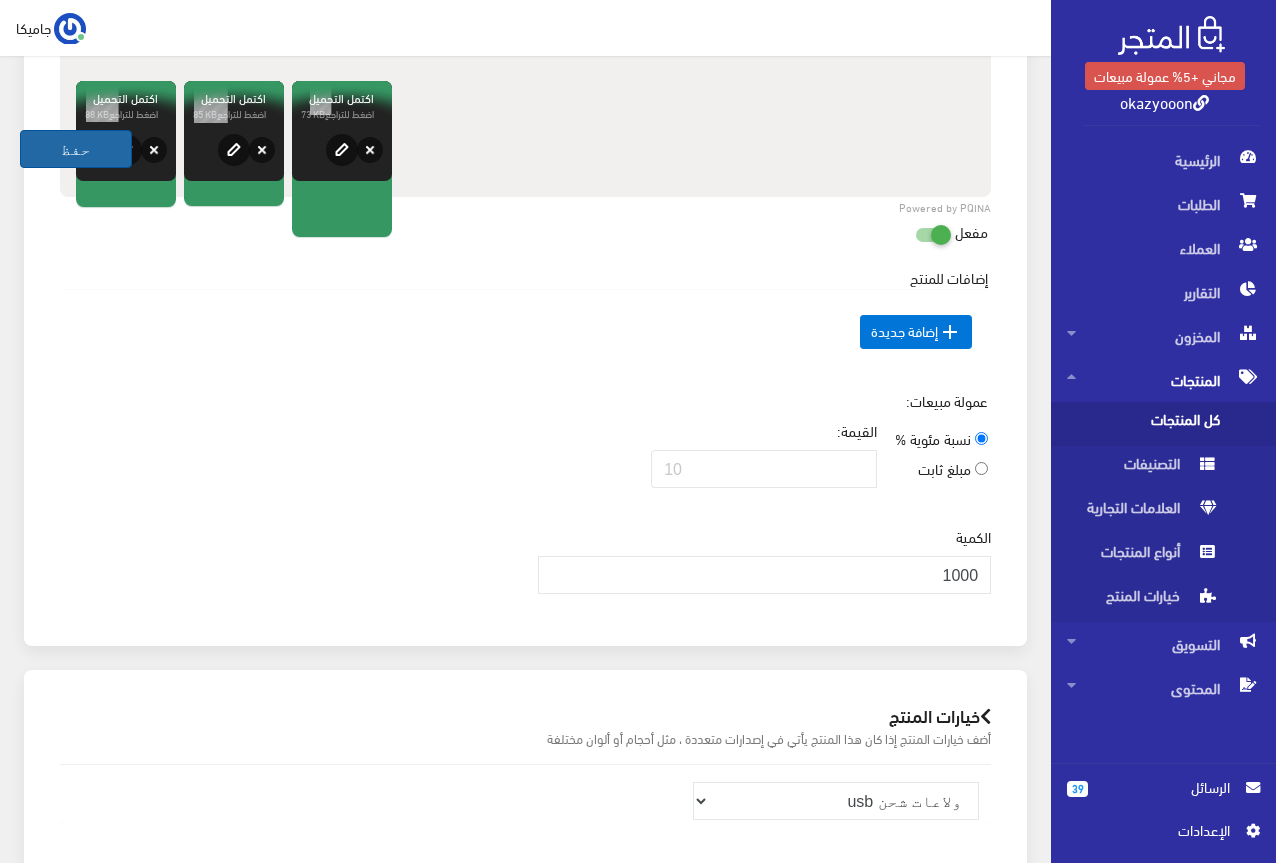 click on "حفظ" at bounding box center (76, 149) 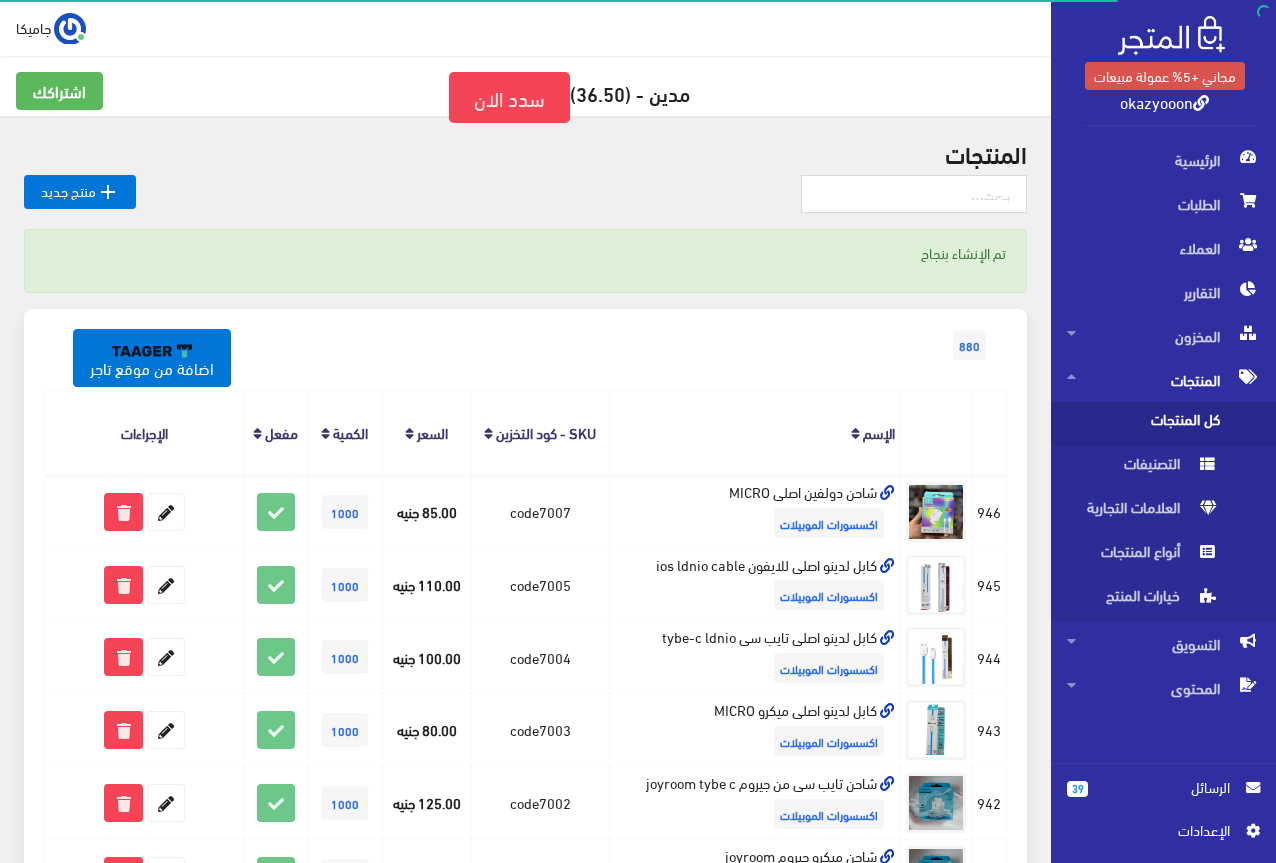 scroll, scrollTop: 0, scrollLeft: 0, axis: both 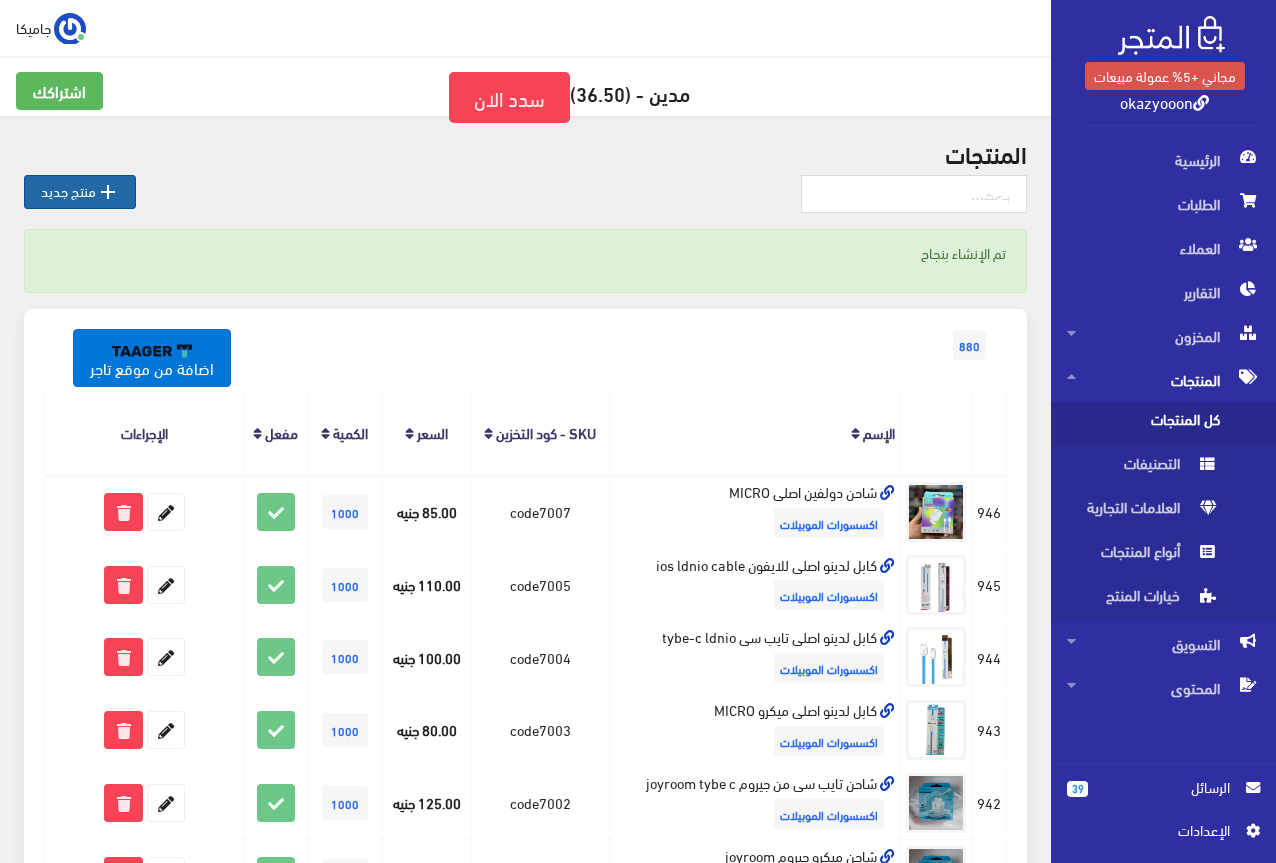 click on "  منتج جديد" at bounding box center [80, 192] 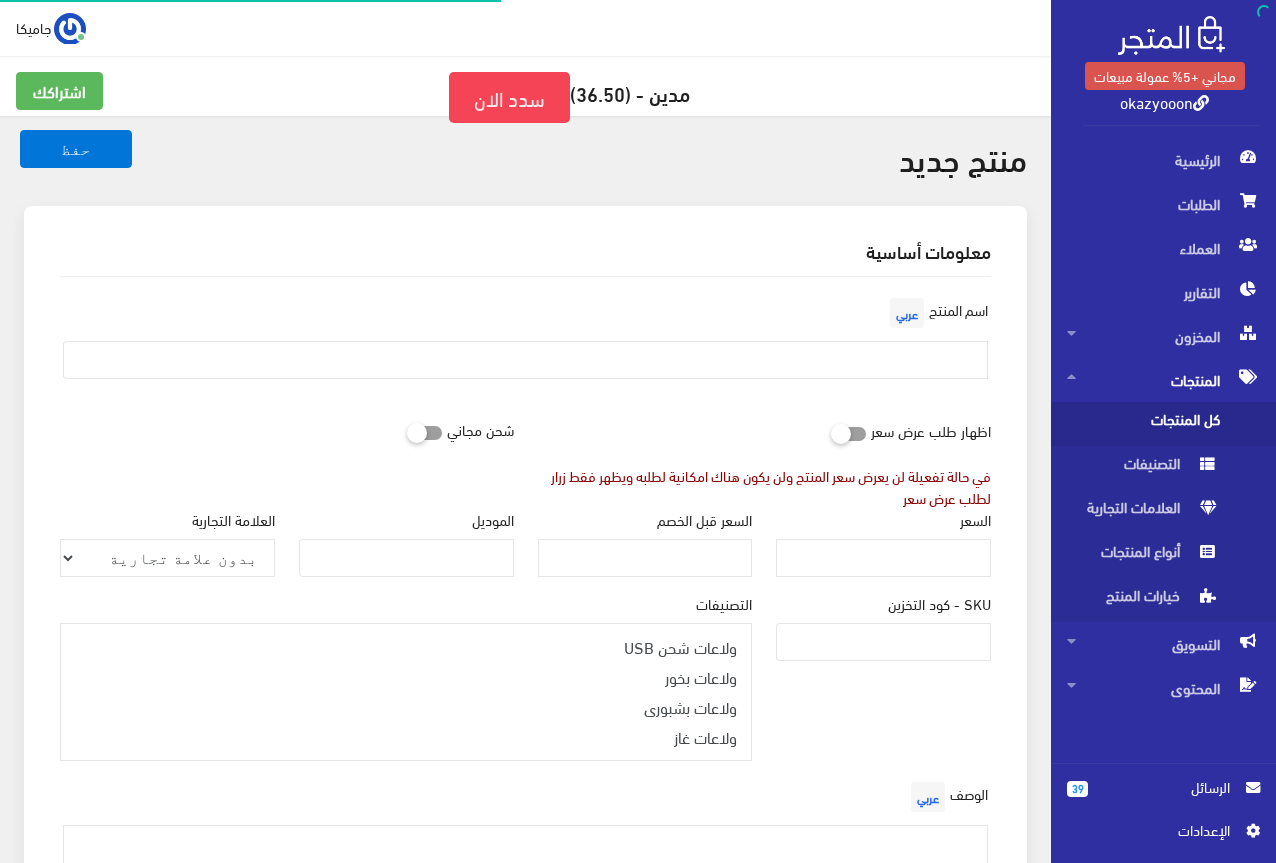 select 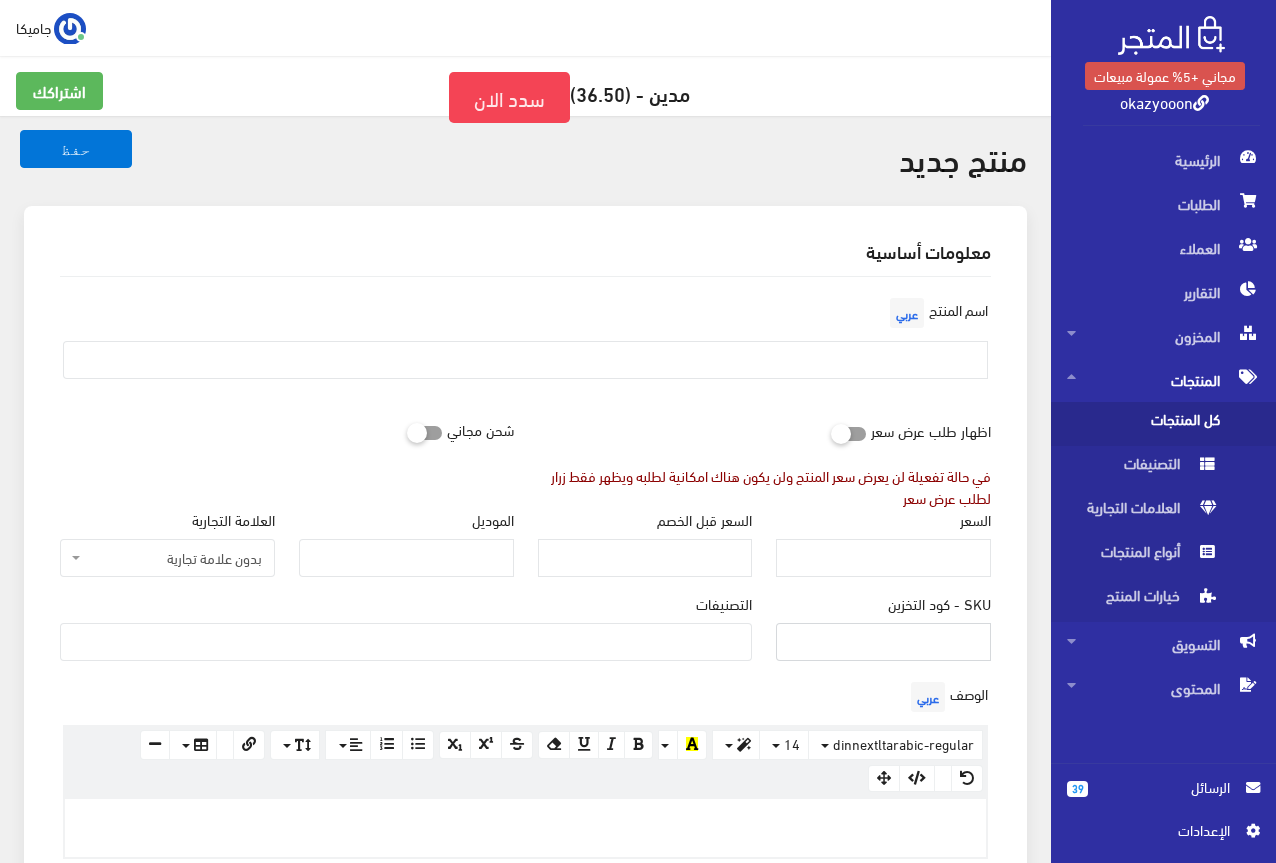 click on "SKU - كود التخزين" at bounding box center (883, 642) 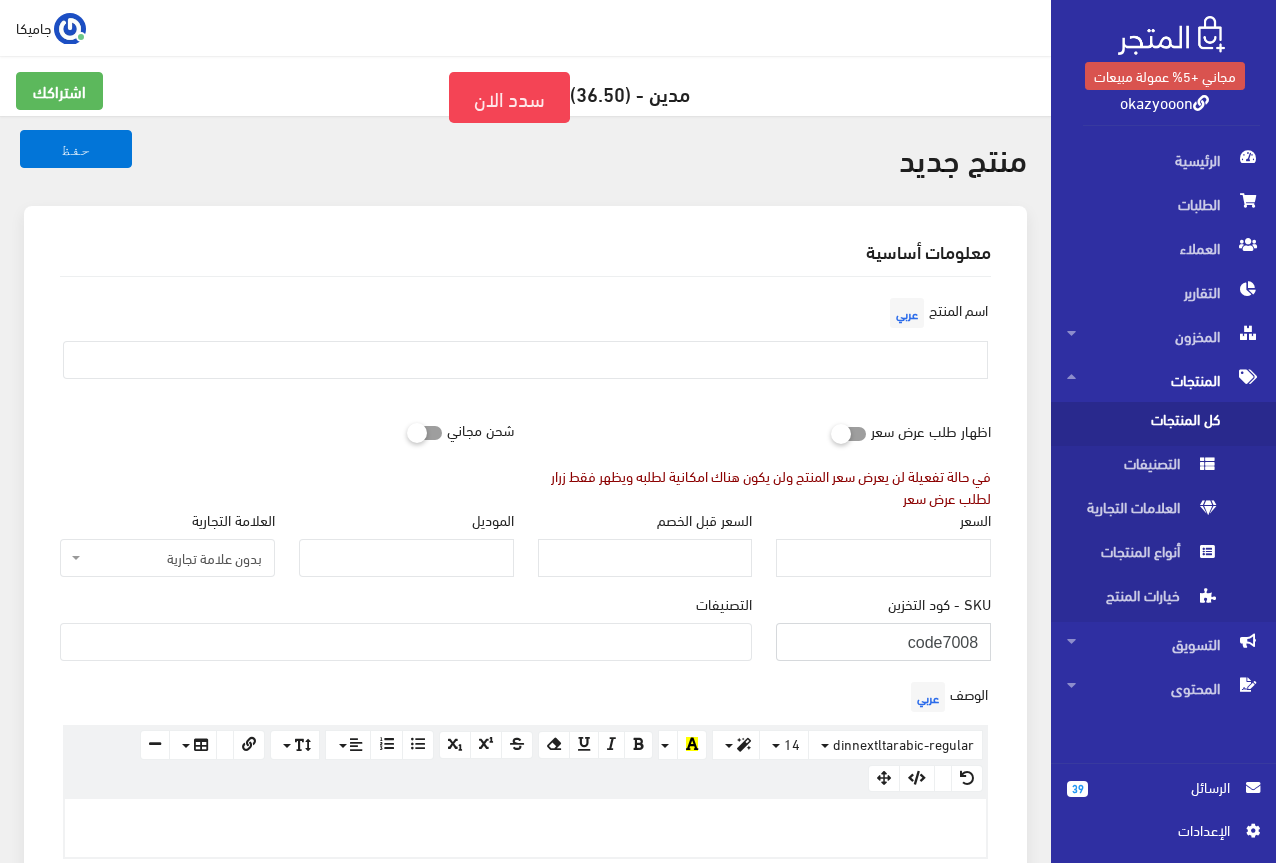 type on "code7008" 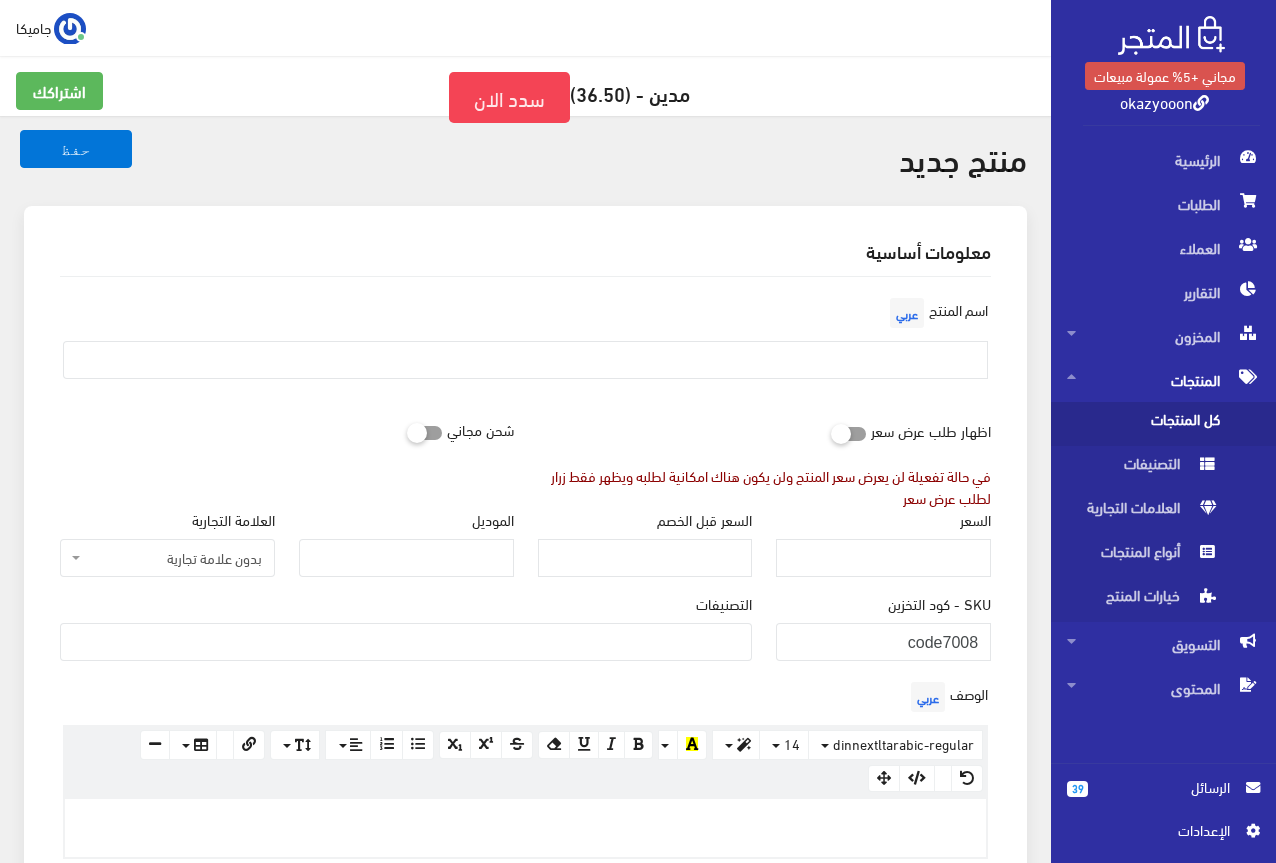 click at bounding box center (406, 640) 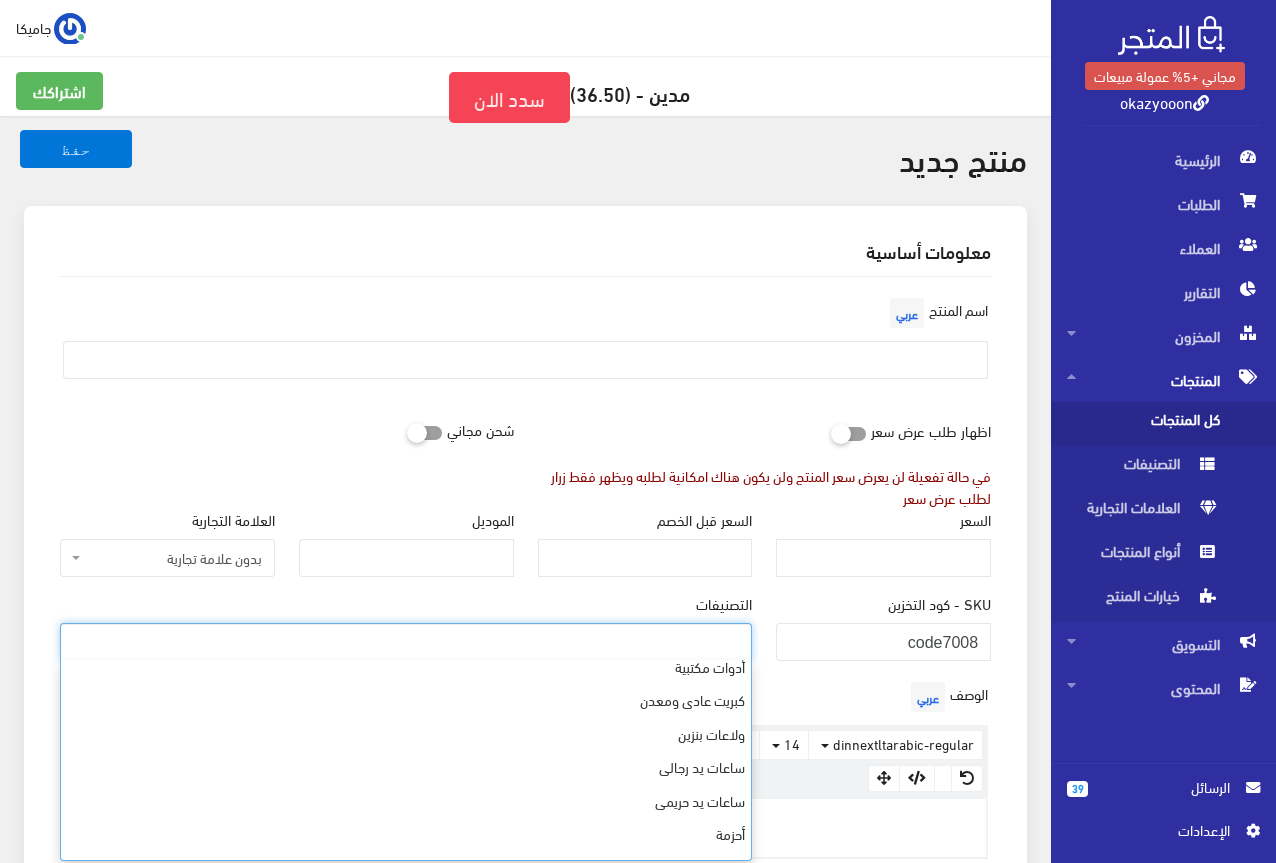 scroll, scrollTop: 568, scrollLeft: 0, axis: vertical 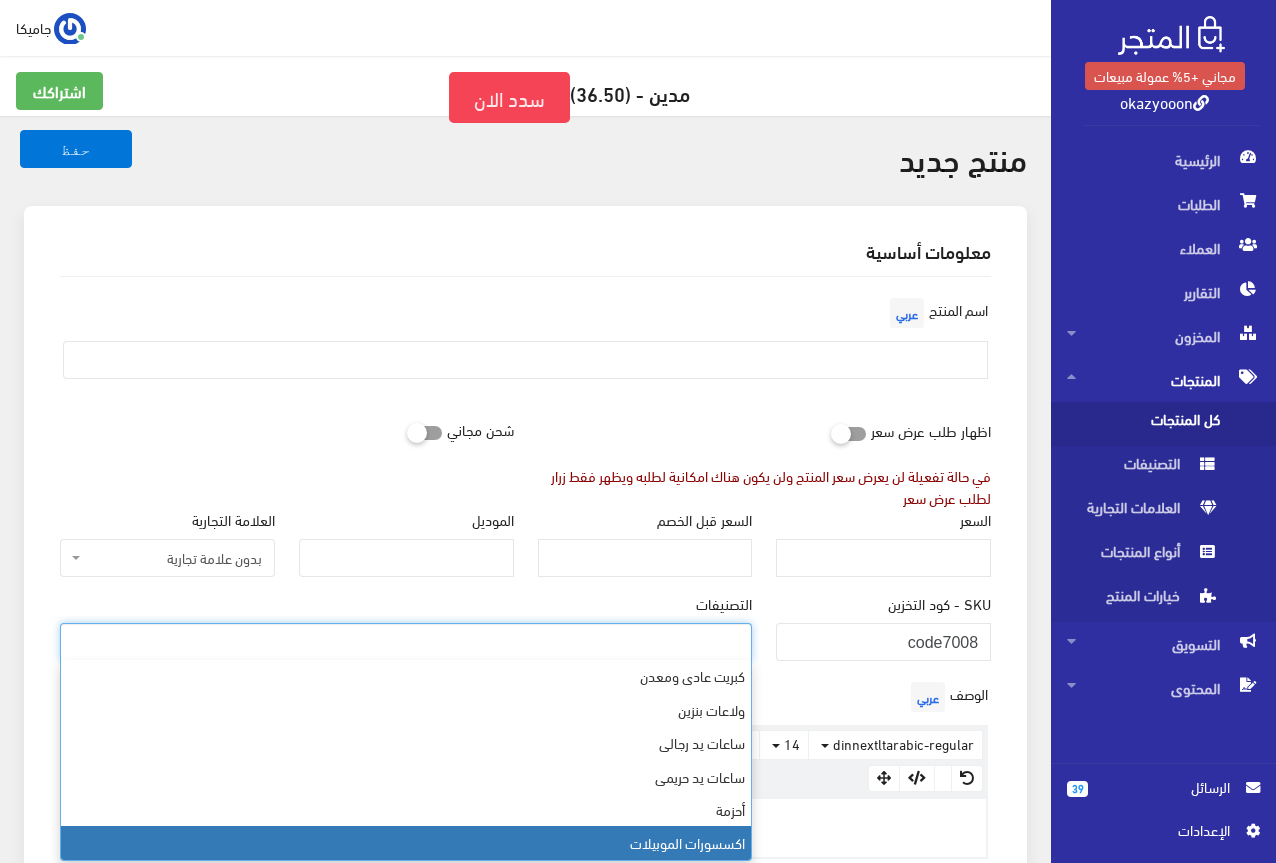 select on "26" 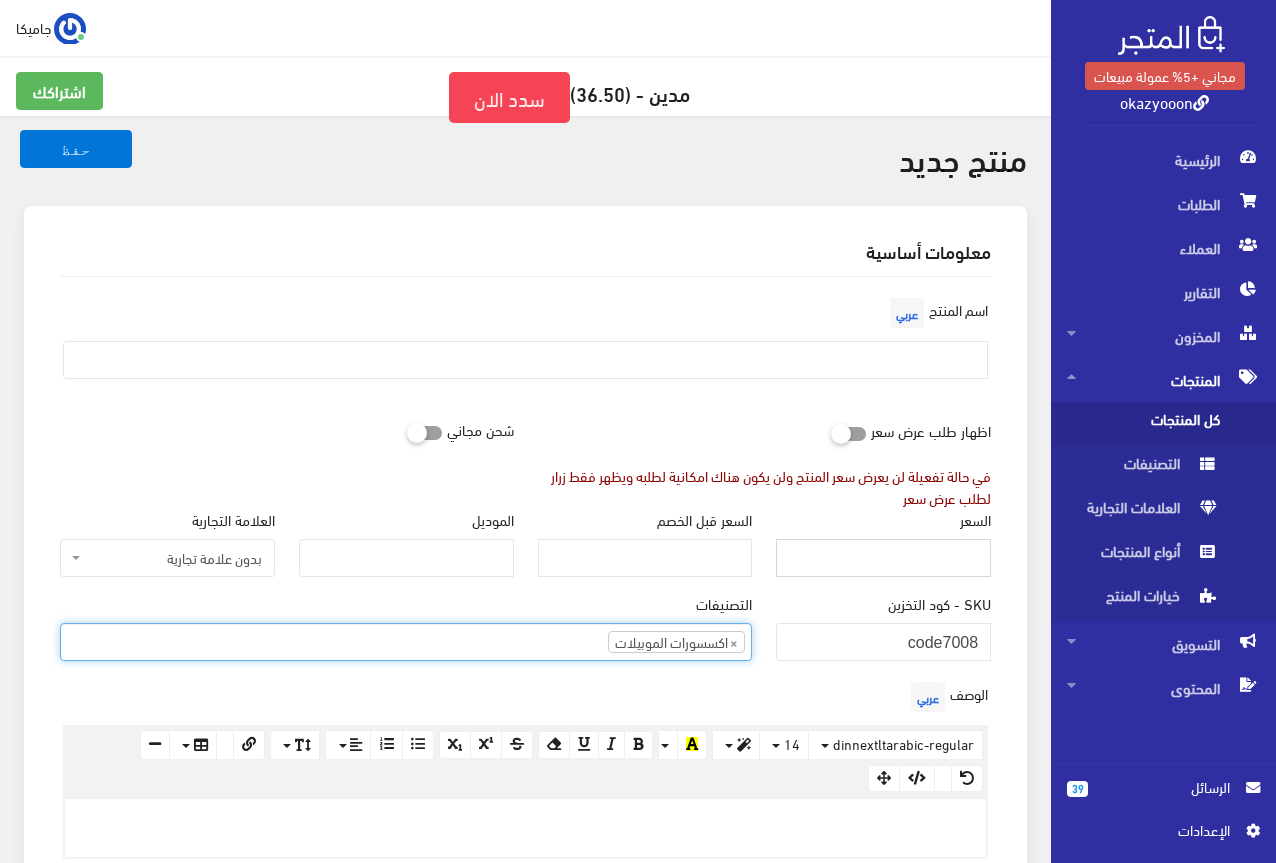 click on "السعر" at bounding box center (883, 558) 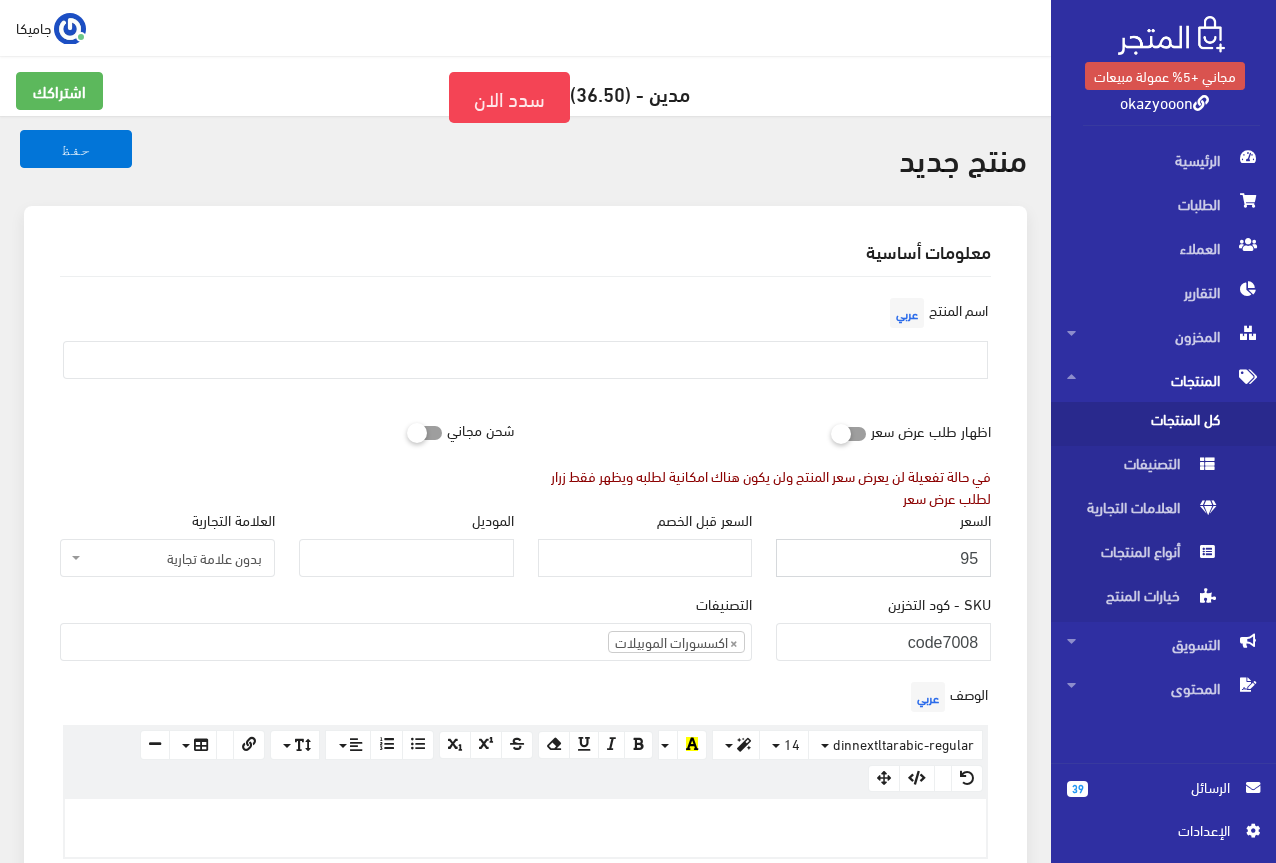 type on "95" 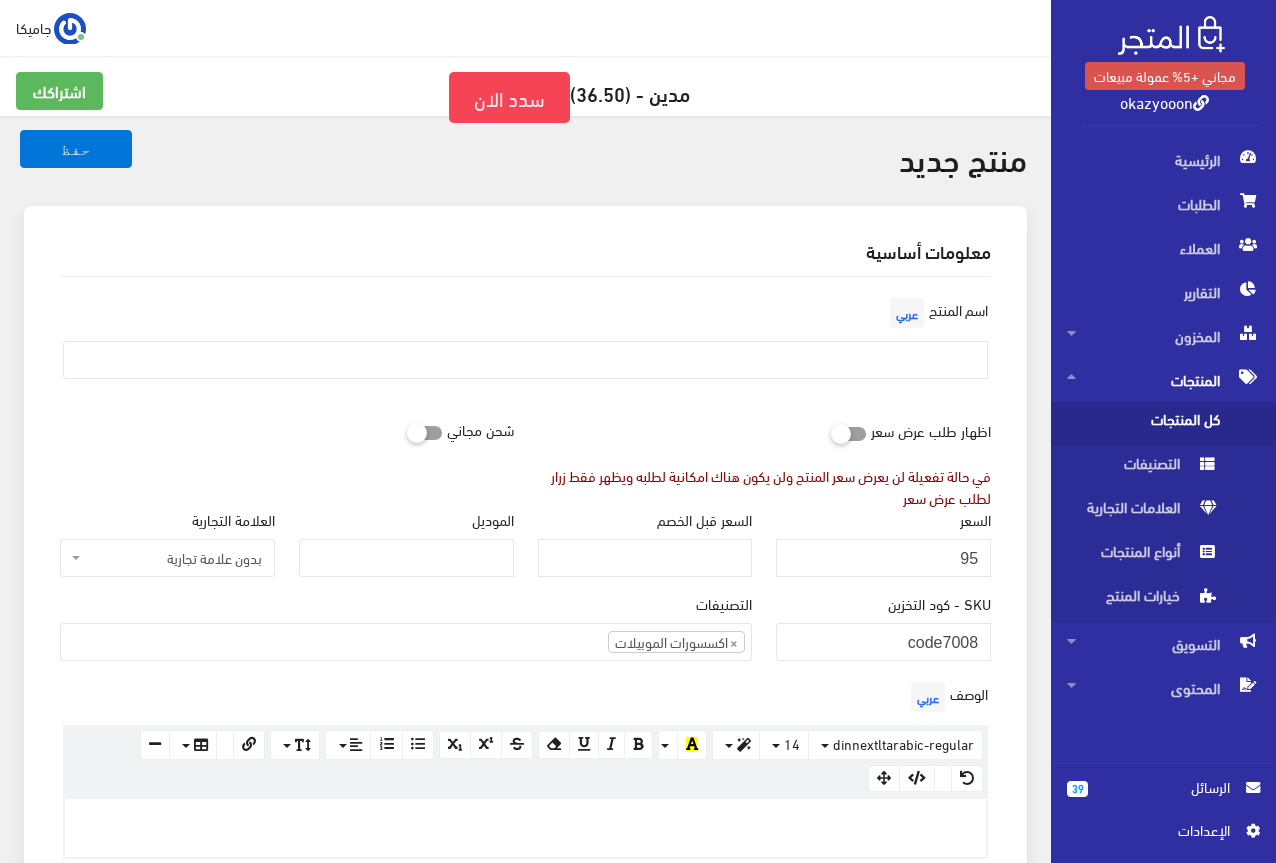 click on "اظهار طلب عرض سعر
في حالة تفعيلة لن يعرض سعر المنتج ولن يكون هناك امكانية لطلبه ويظهر فقط زرار لطلب عرض سعر" at bounding box center (765, 460) 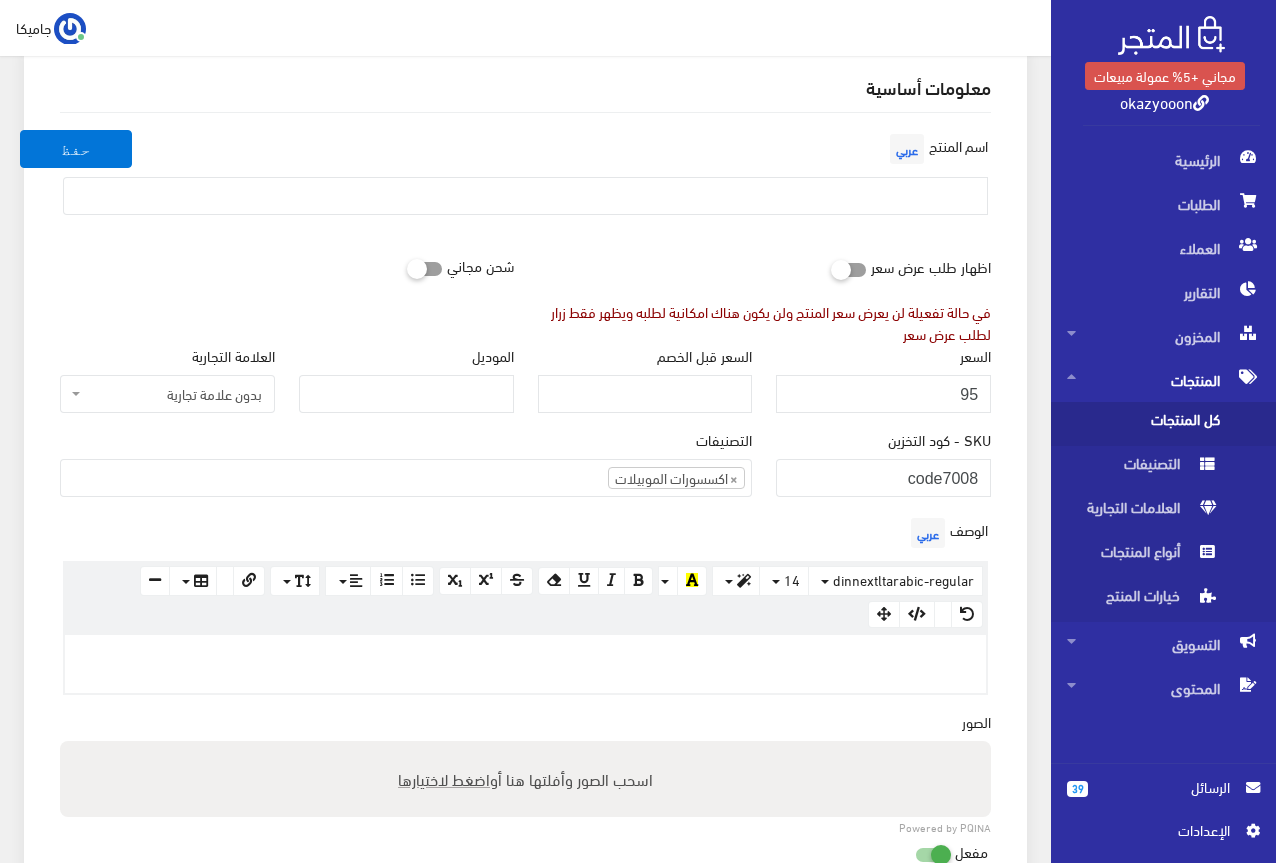 scroll, scrollTop: 0, scrollLeft: 0, axis: both 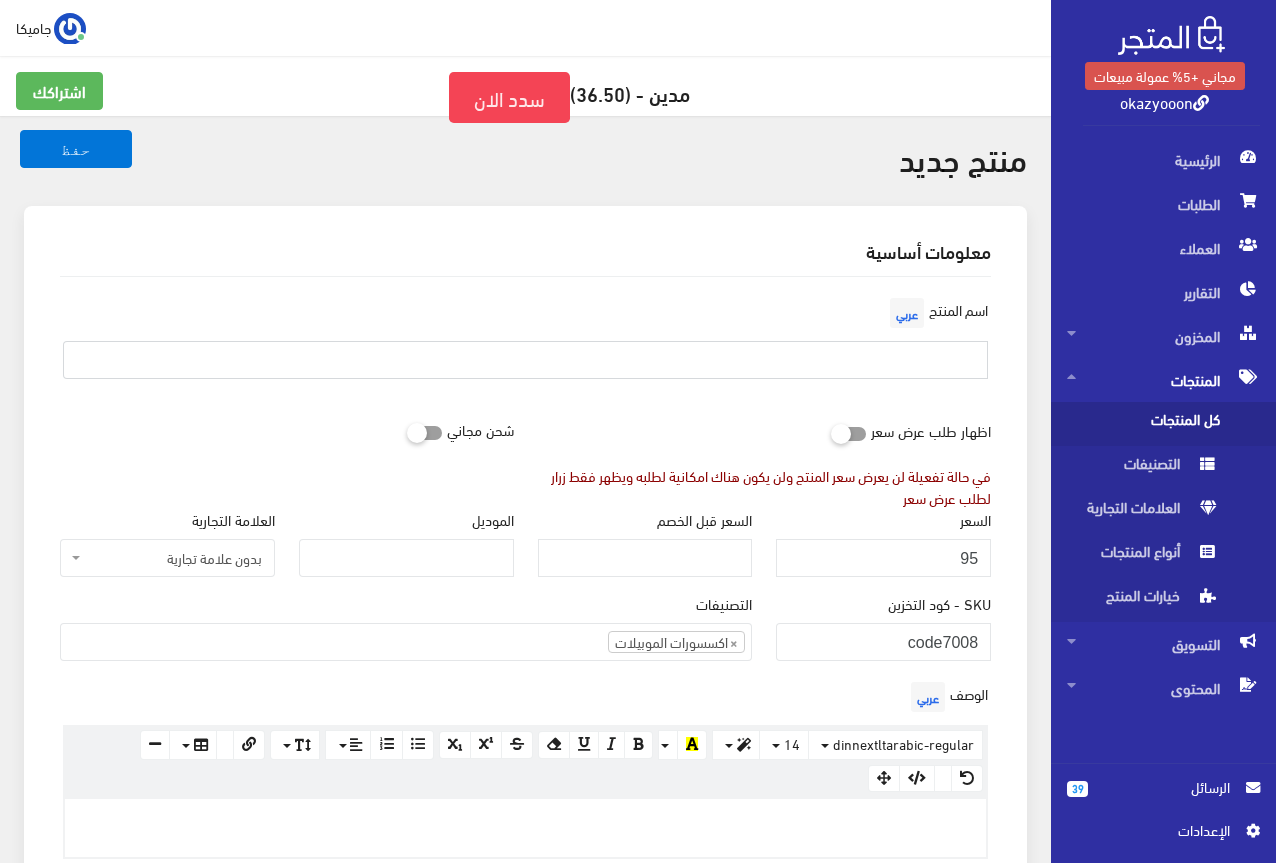 click at bounding box center (525, 360) 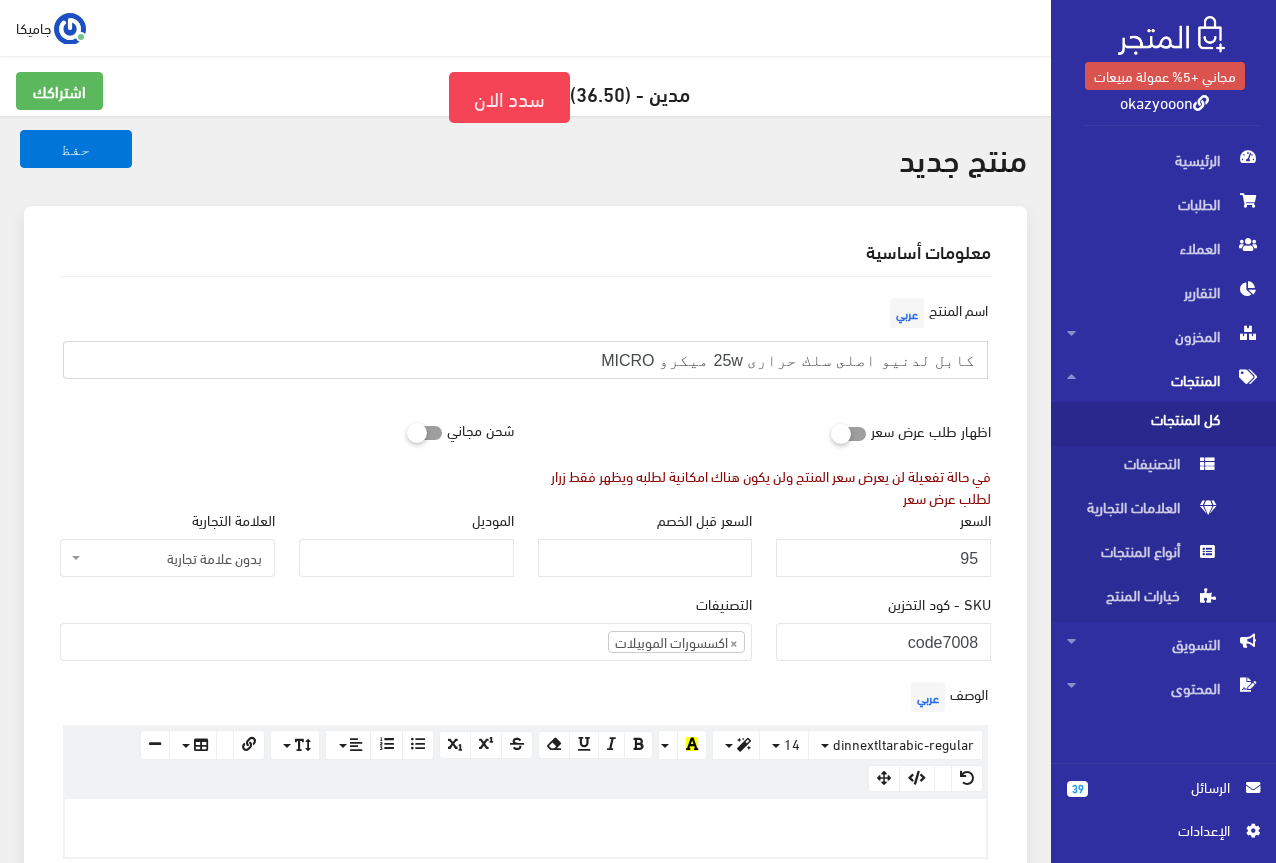 click on "كابل لدنيو اصلى سلك حرارى 25w ميكرو MICRO" at bounding box center (525, 360) 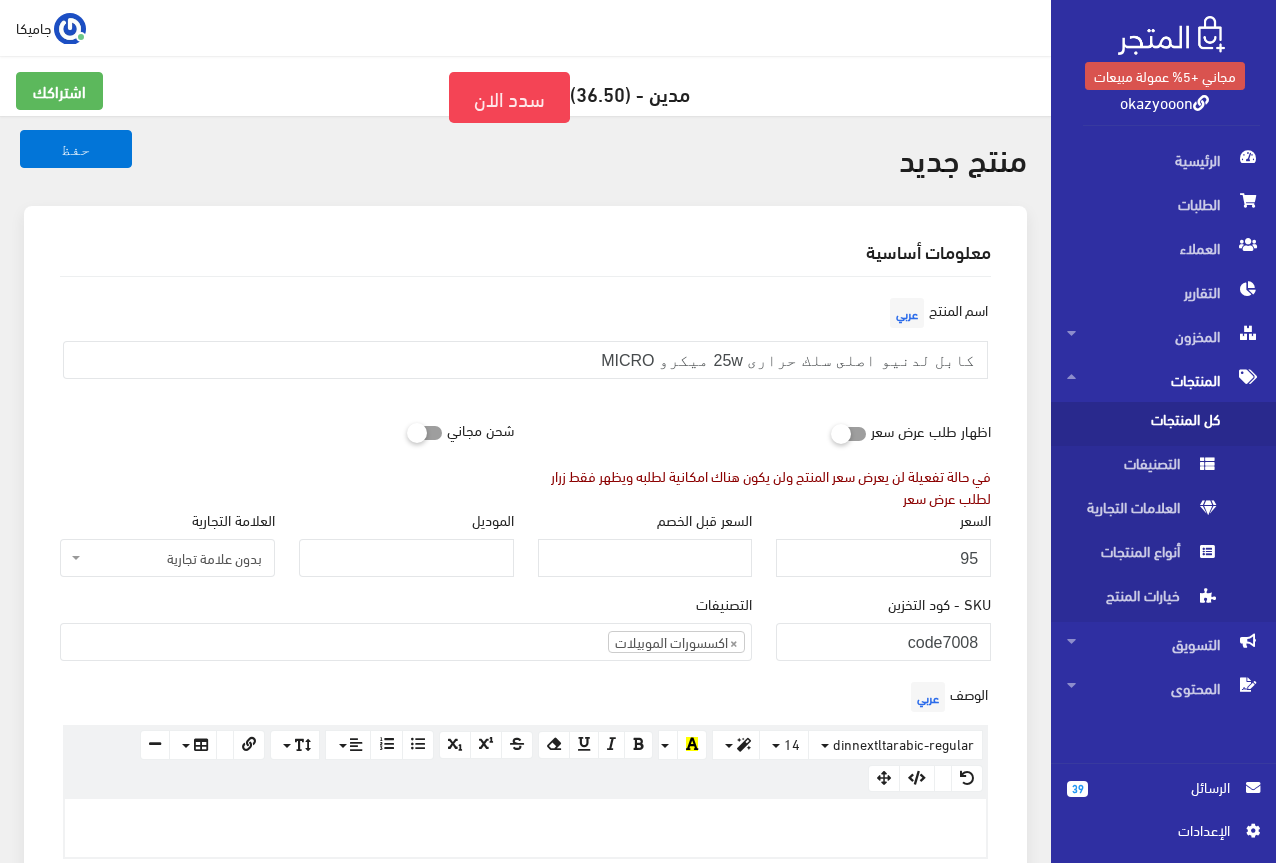 click on "اظهار طلب عرض سعر
في حالة تفعيلة لن يعرض سعر المنتج ولن يكون هناك امكانية لطلبه ويظهر فقط زرار لطلب عرض سعر" at bounding box center [765, 460] 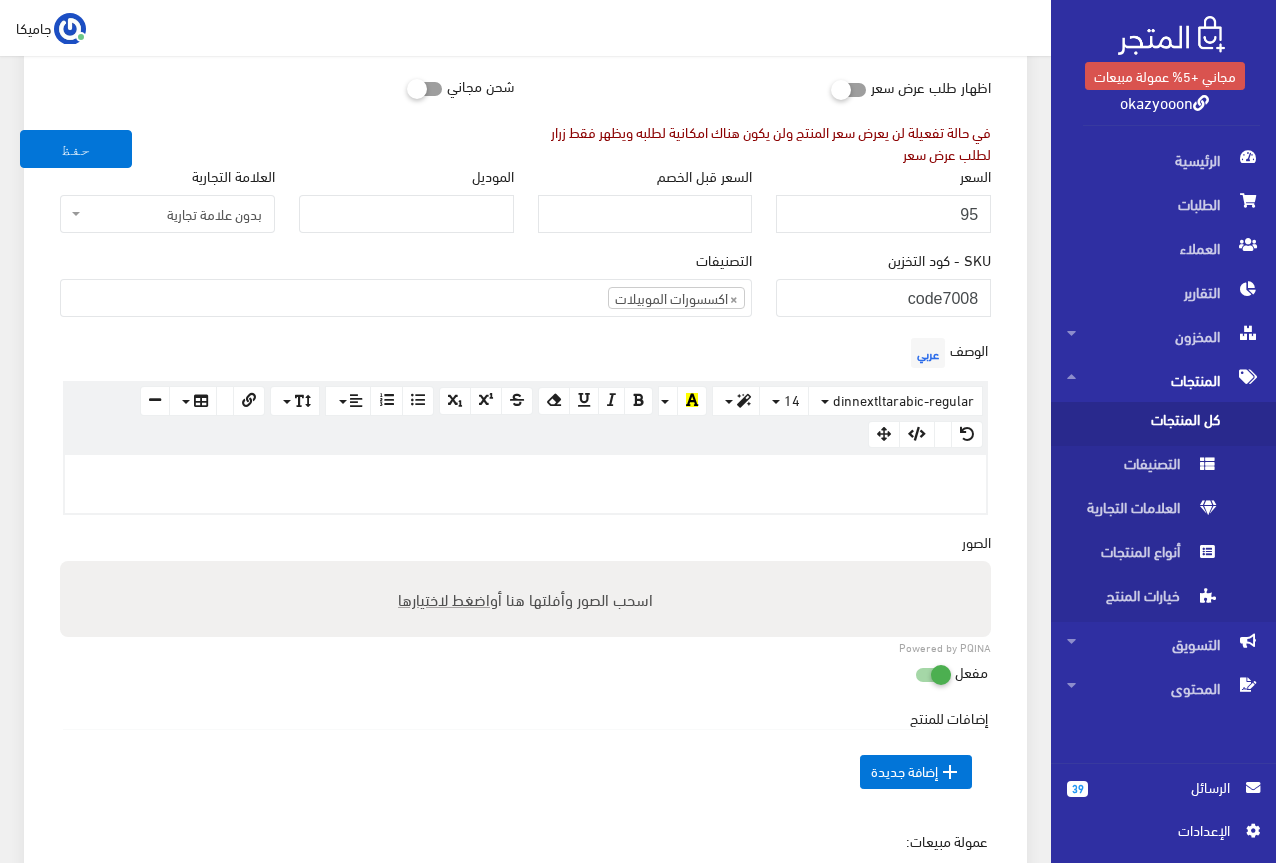 scroll, scrollTop: 400, scrollLeft: 0, axis: vertical 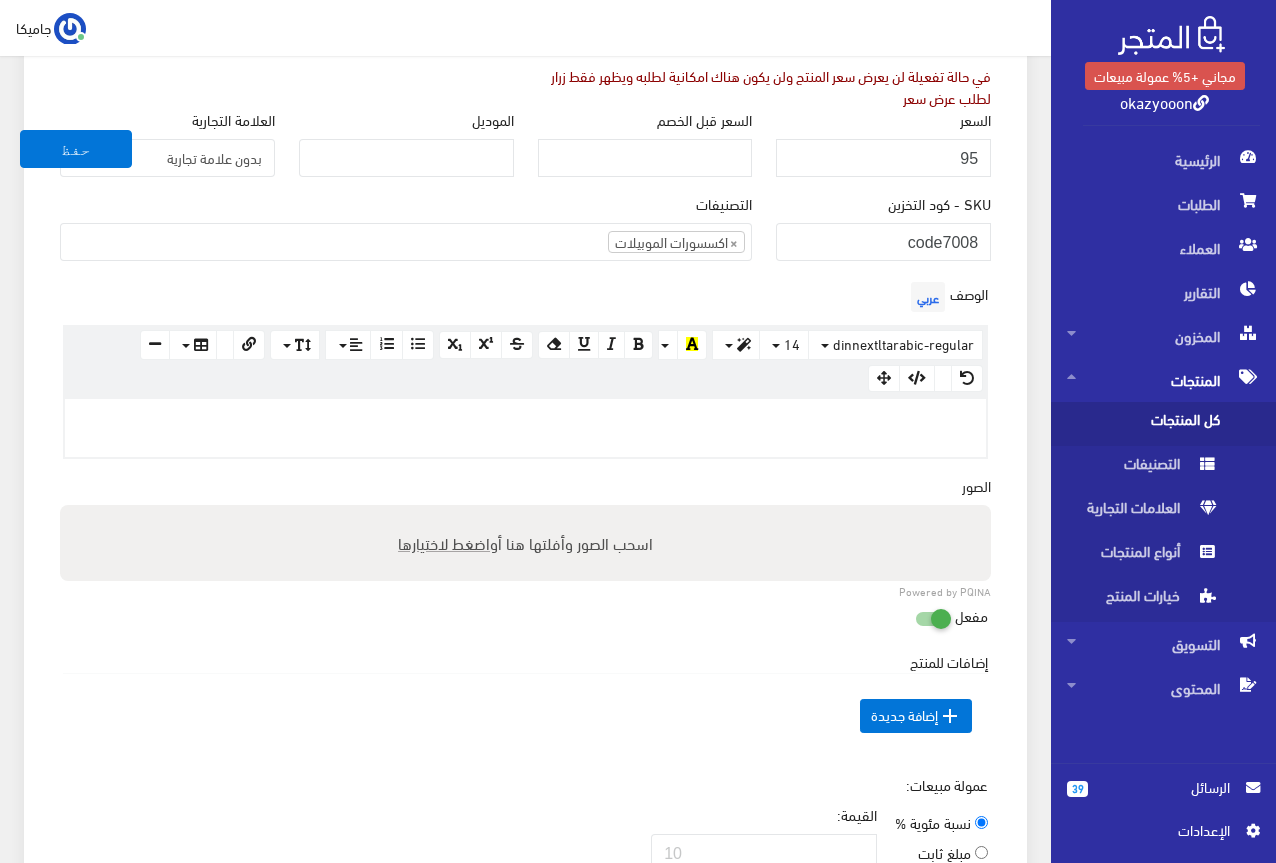 paste 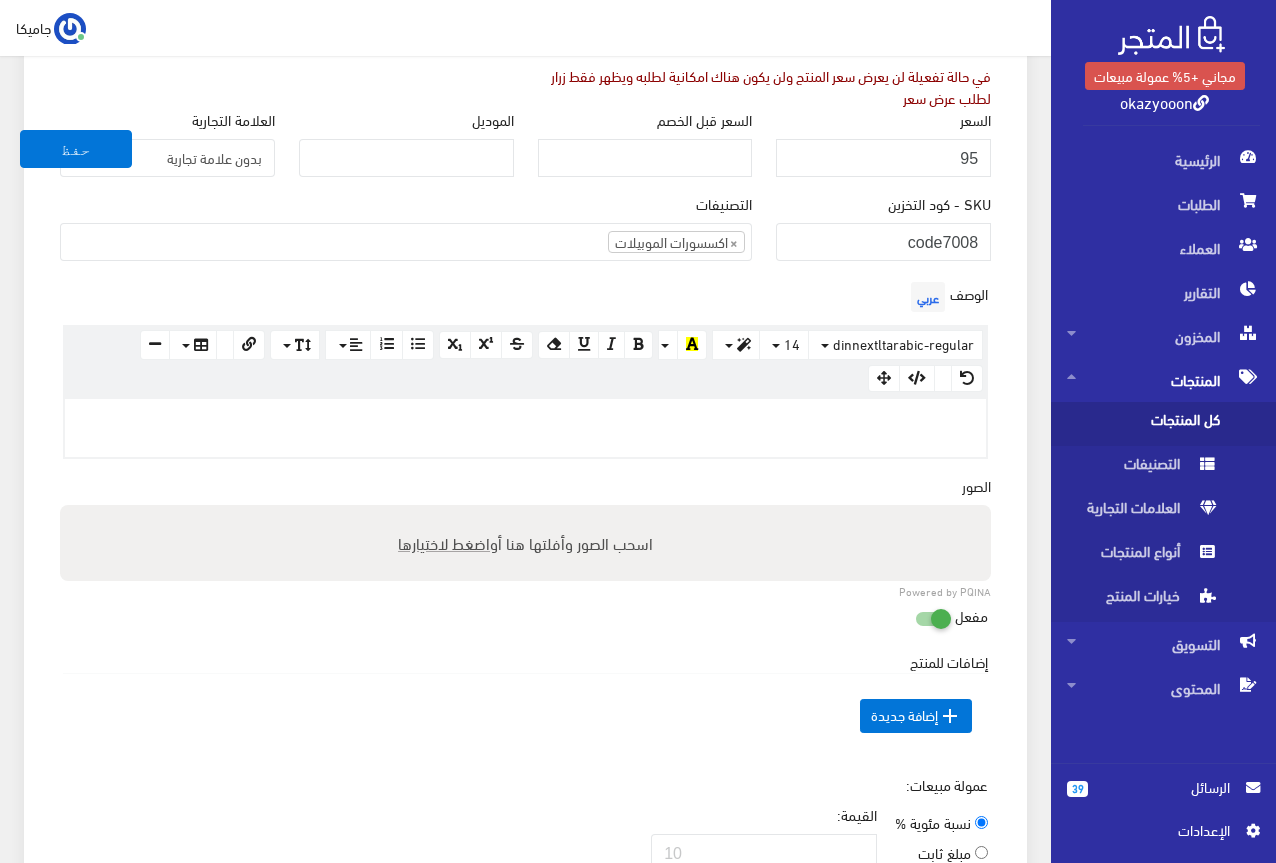 type 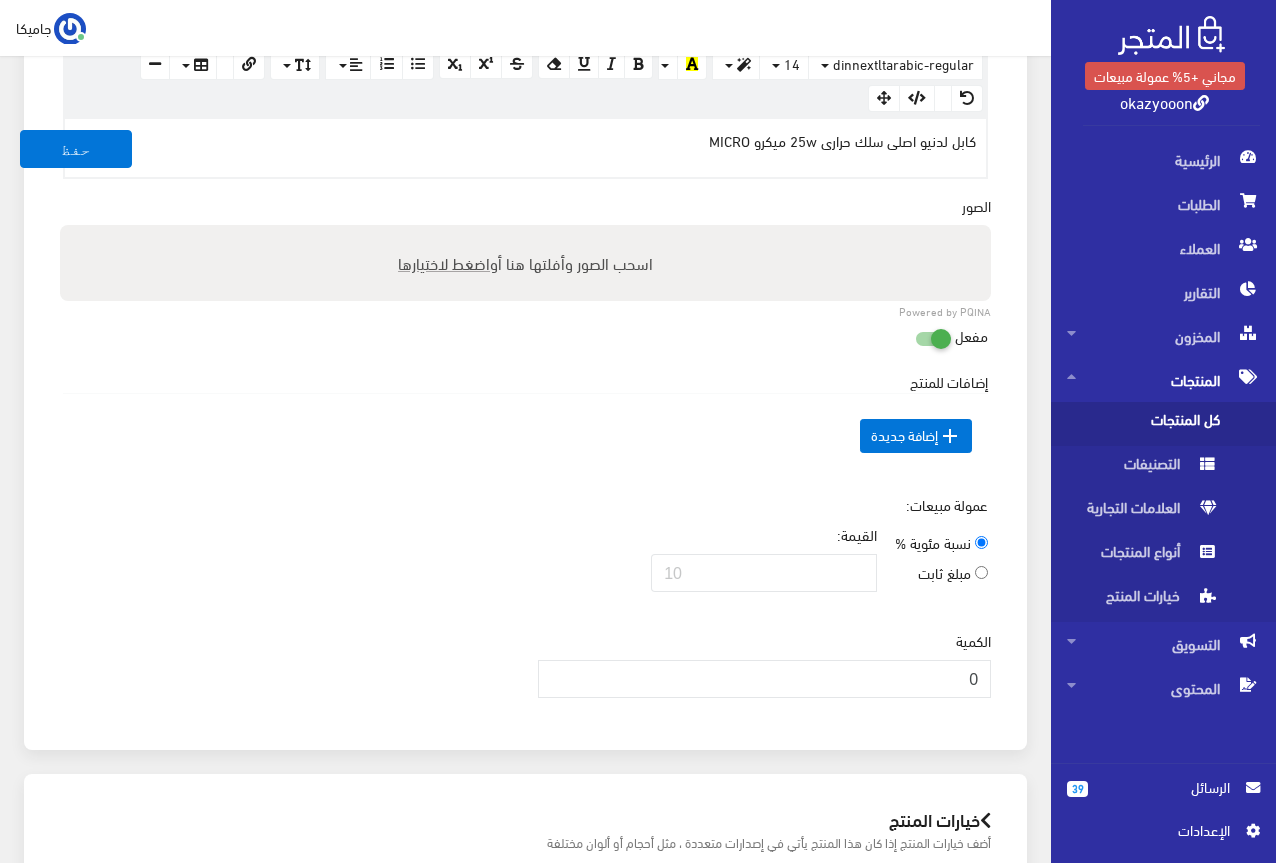 scroll, scrollTop: 700, scrollLeft: 0, axis: vertical 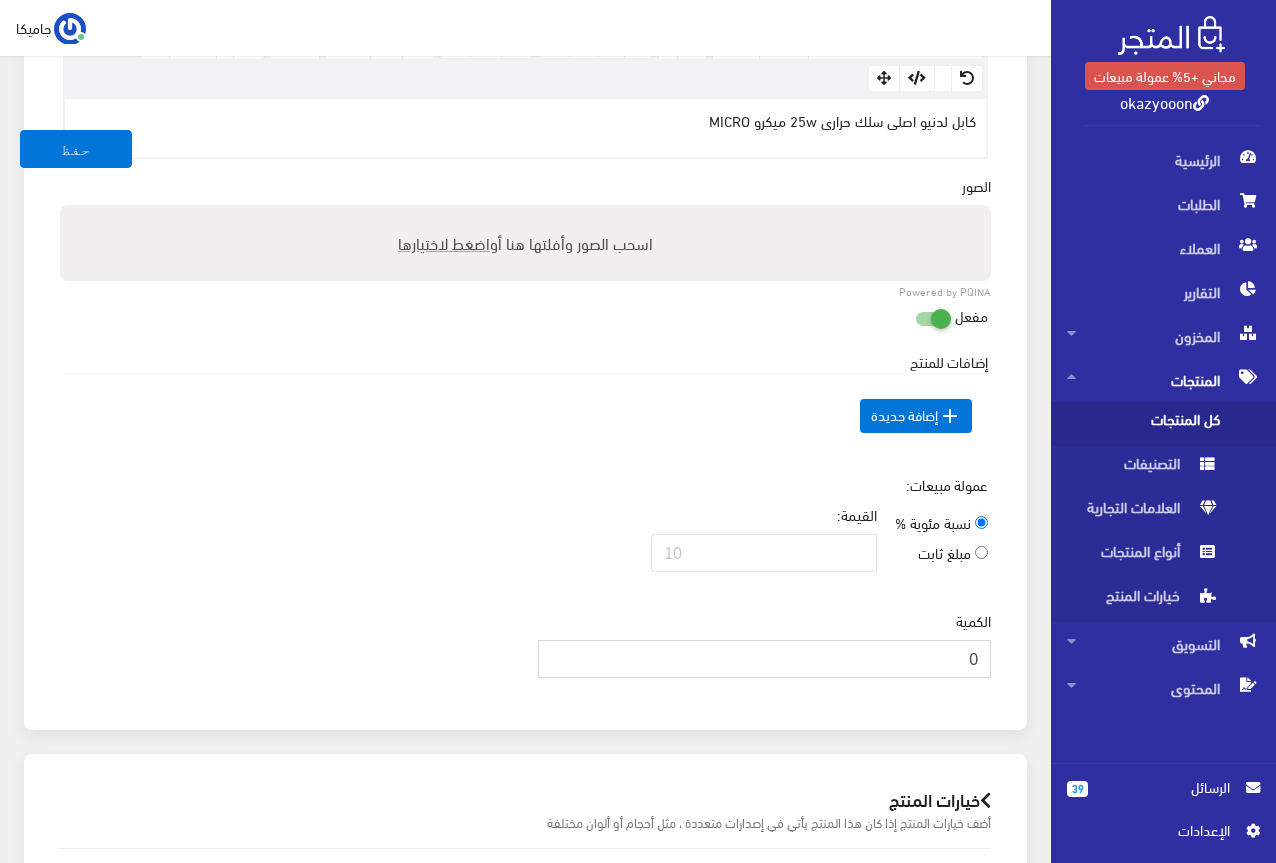 click on "0" at bounding box center (765, 659) 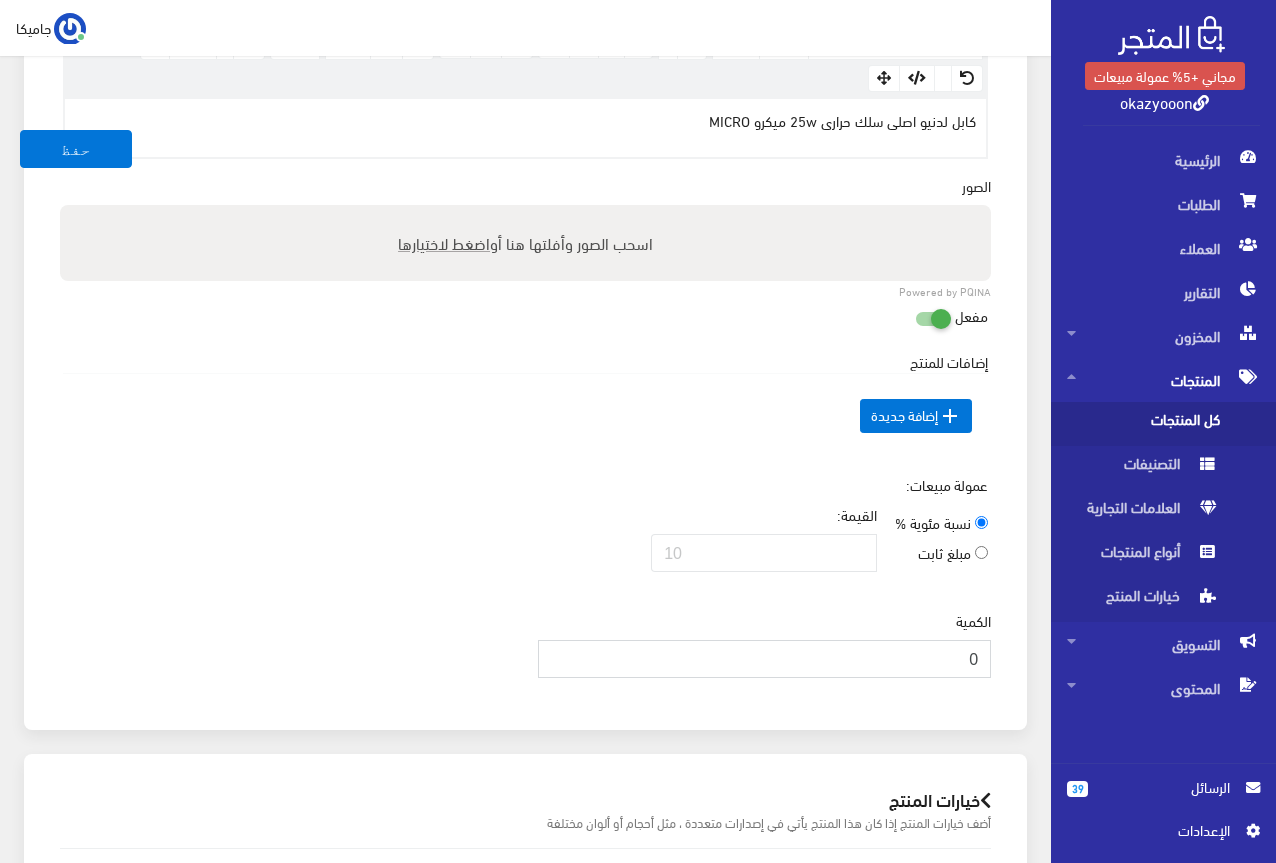 click on "0" at bounding box center [765, 659] 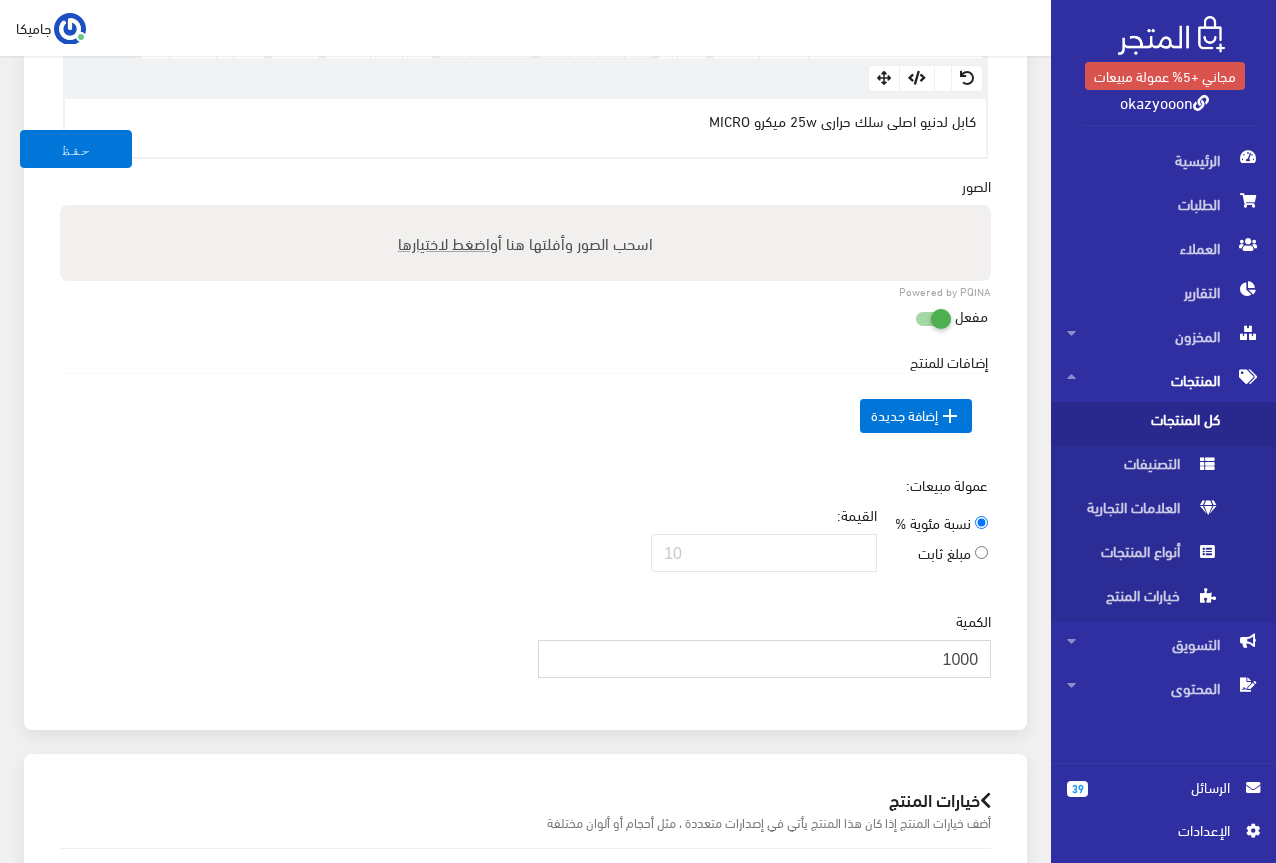 type on "1000" 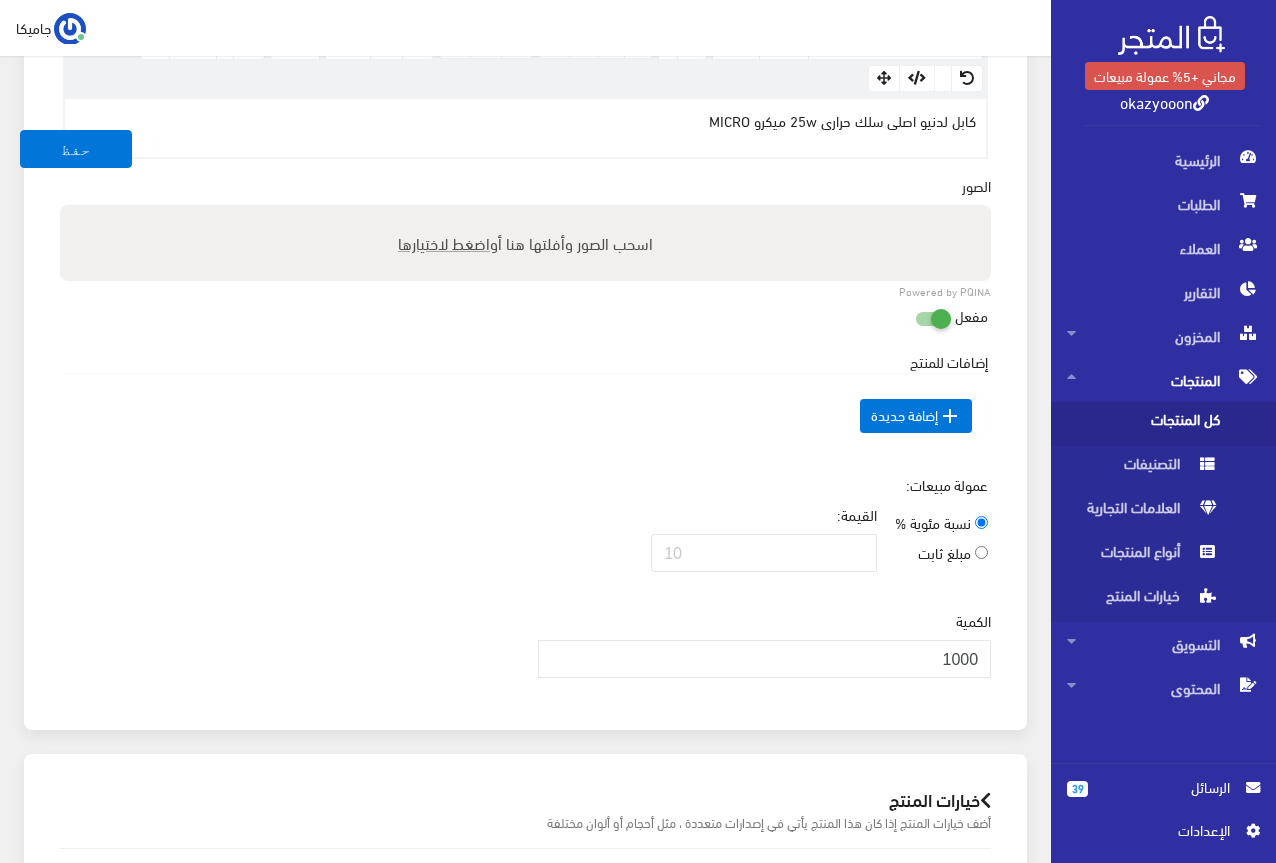 click on "إضافات للمنتج
السعر الإضافي
الإسم  عربي" at bounding box center (525, 404) 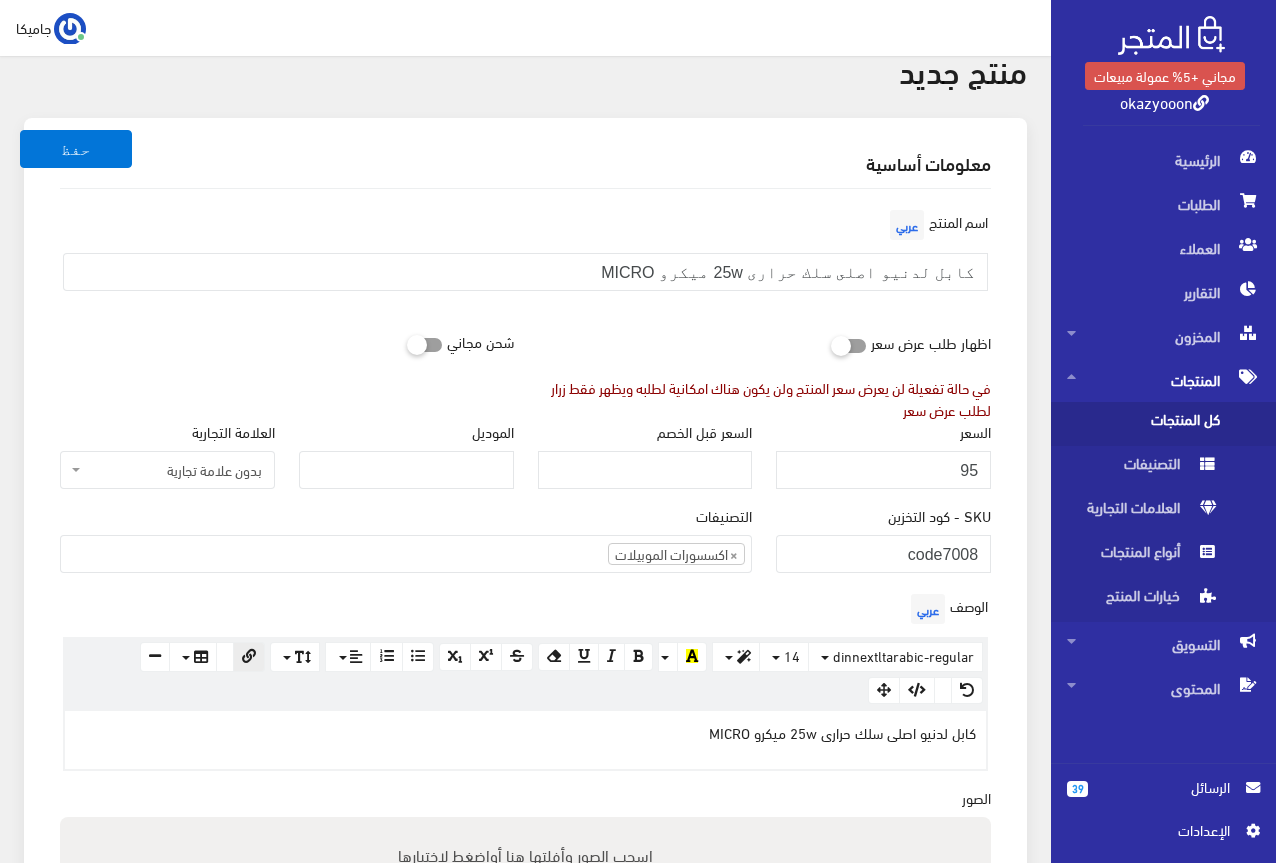 scroll, scrollTop: 200, scrollLeft: 0, axis: vertical 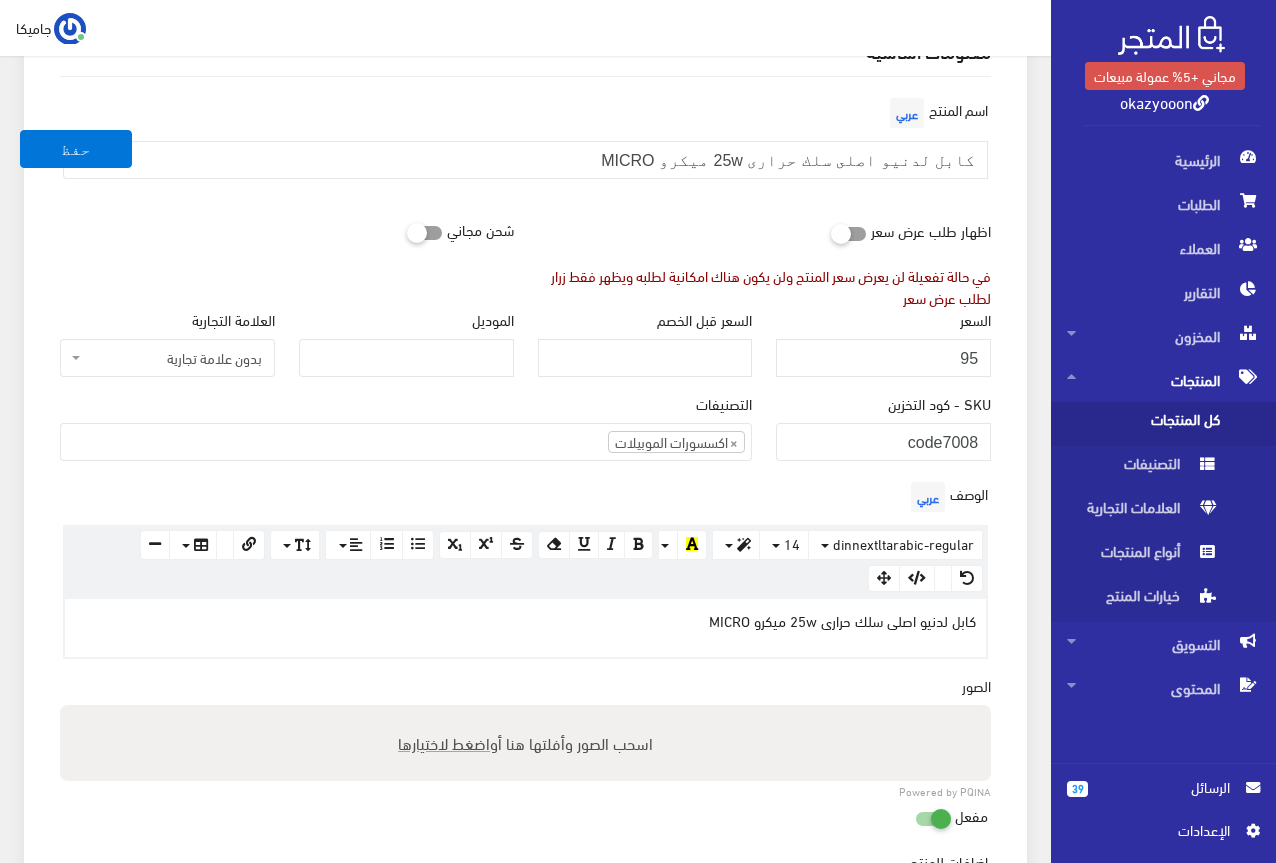 click on "اضغط لاختيارها" at bounding box center (444, 742) 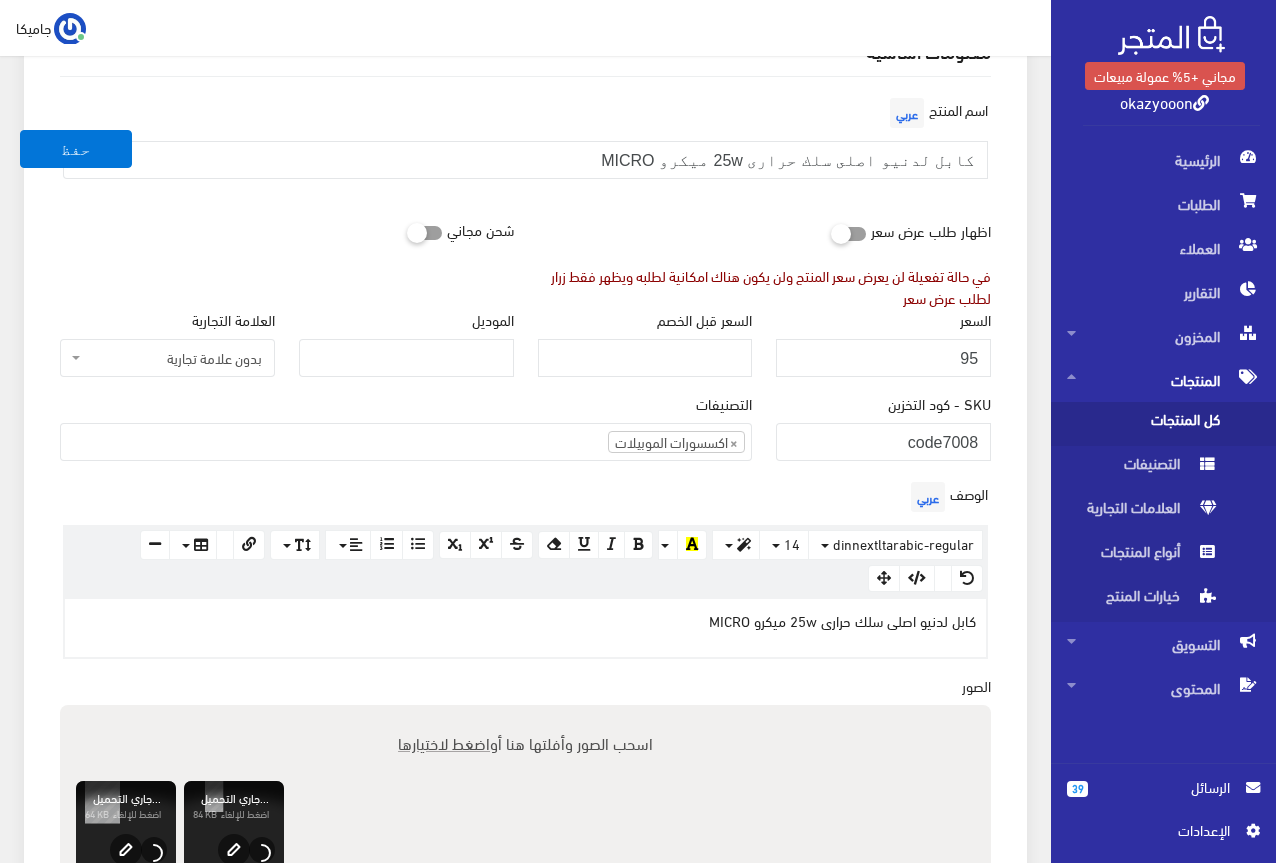 click on "اضغط لاختيارها" at bounding box center (444, 742) 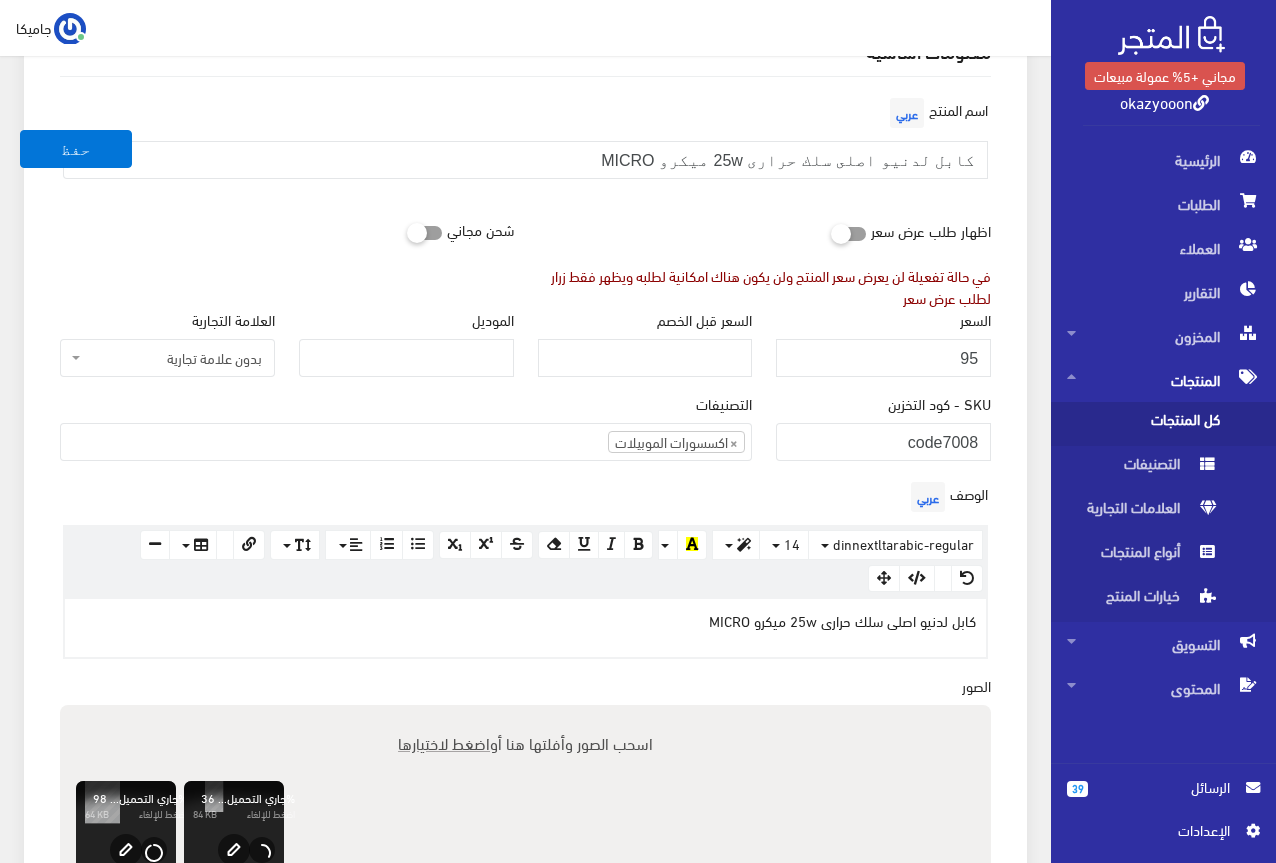 type on "C:\fakepath\5807455616178964488.jpg" 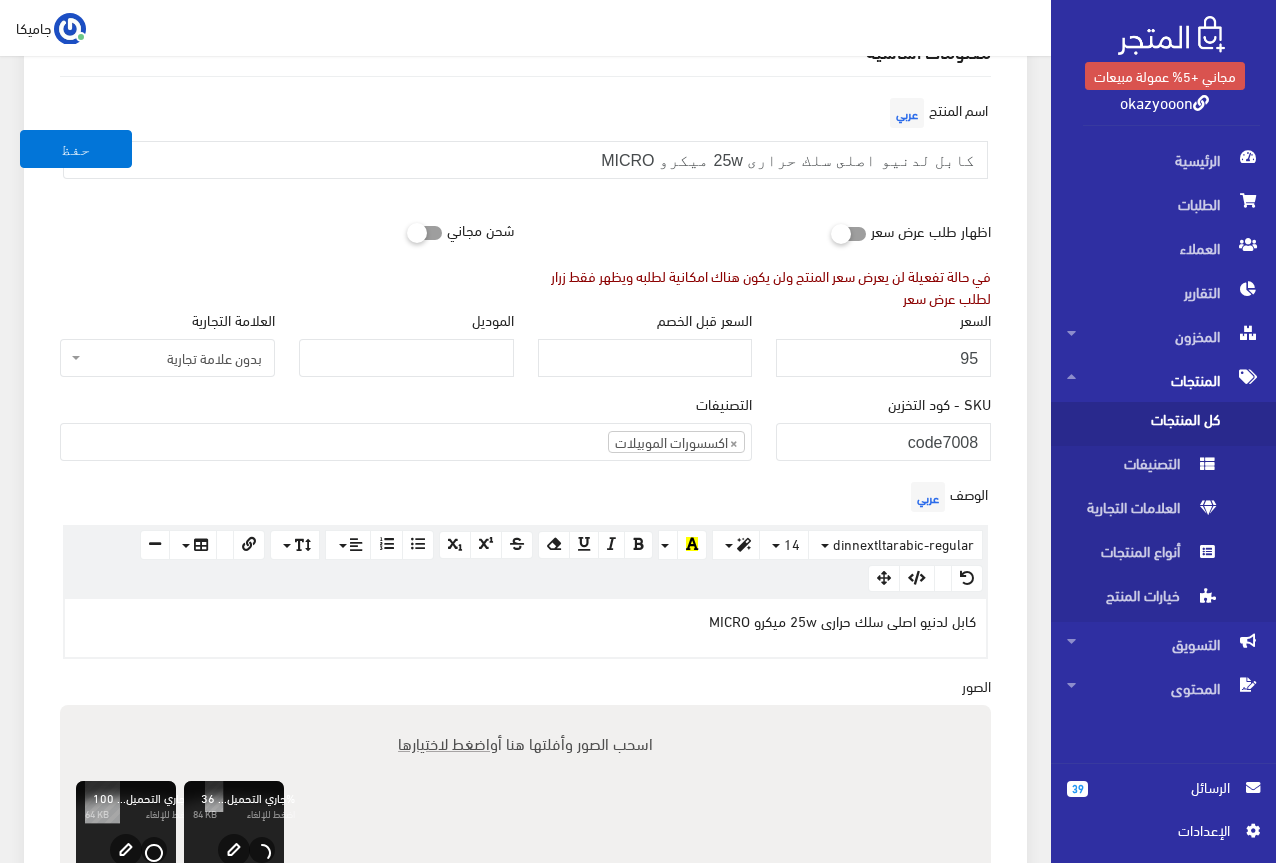 type 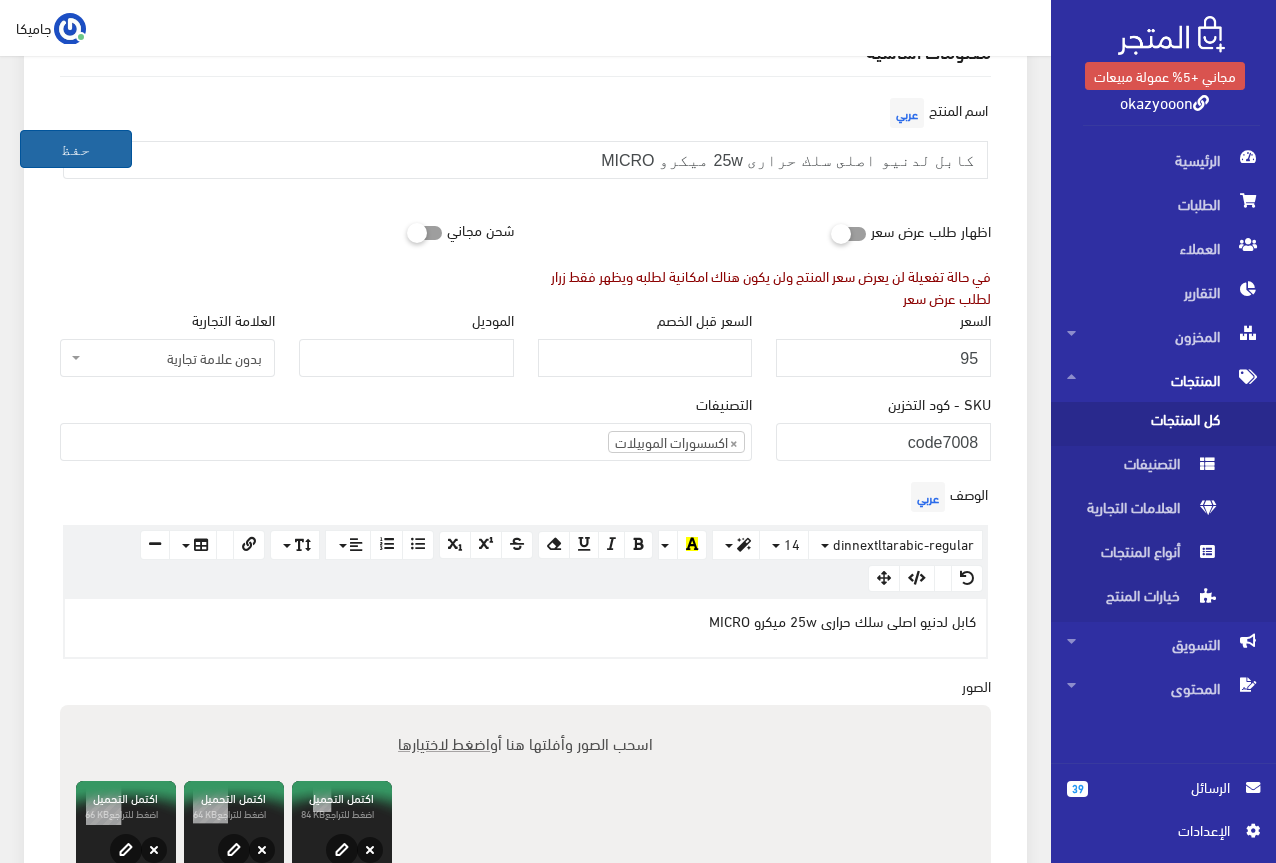 click on "حفظ" at bounding box center (76, 149) 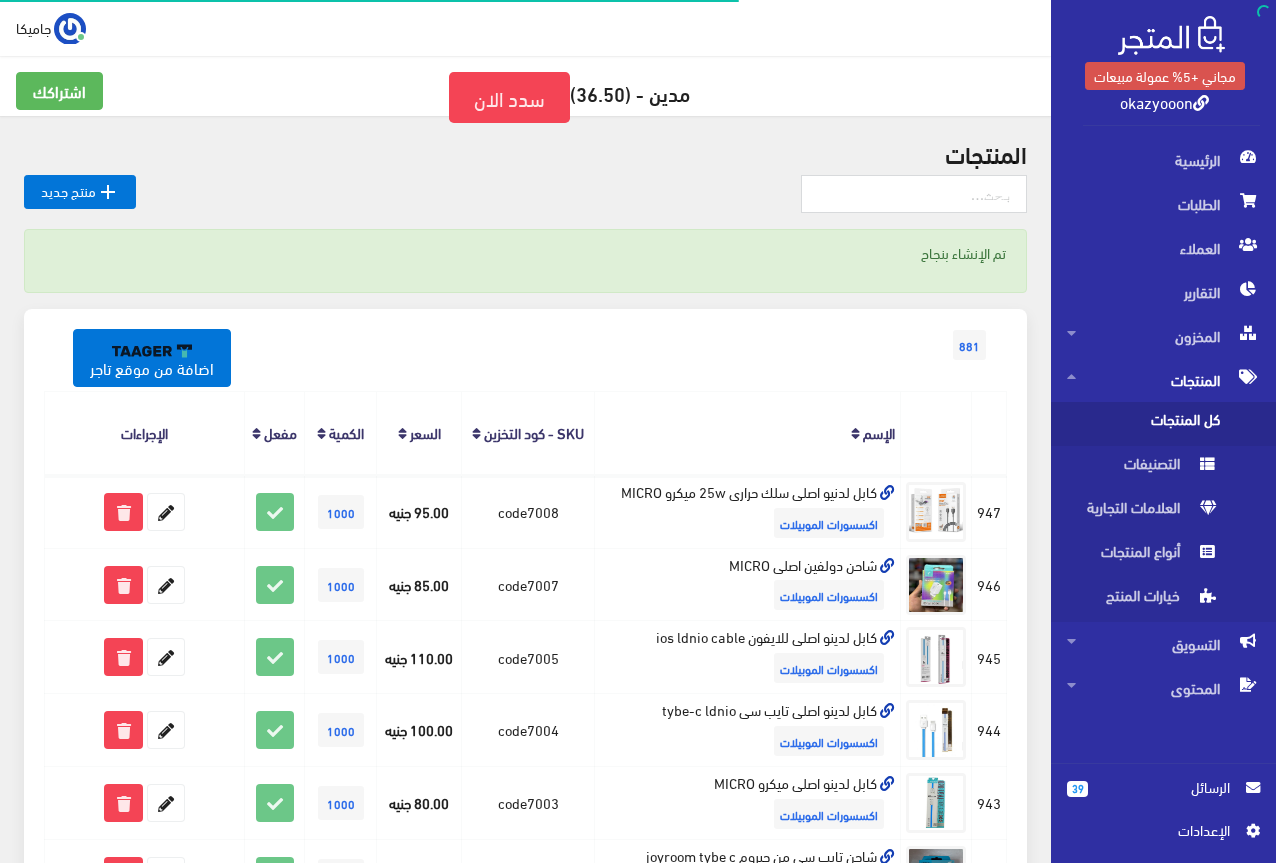 scroll, scrollTop: 0, scrollLeft: 0, axis: both 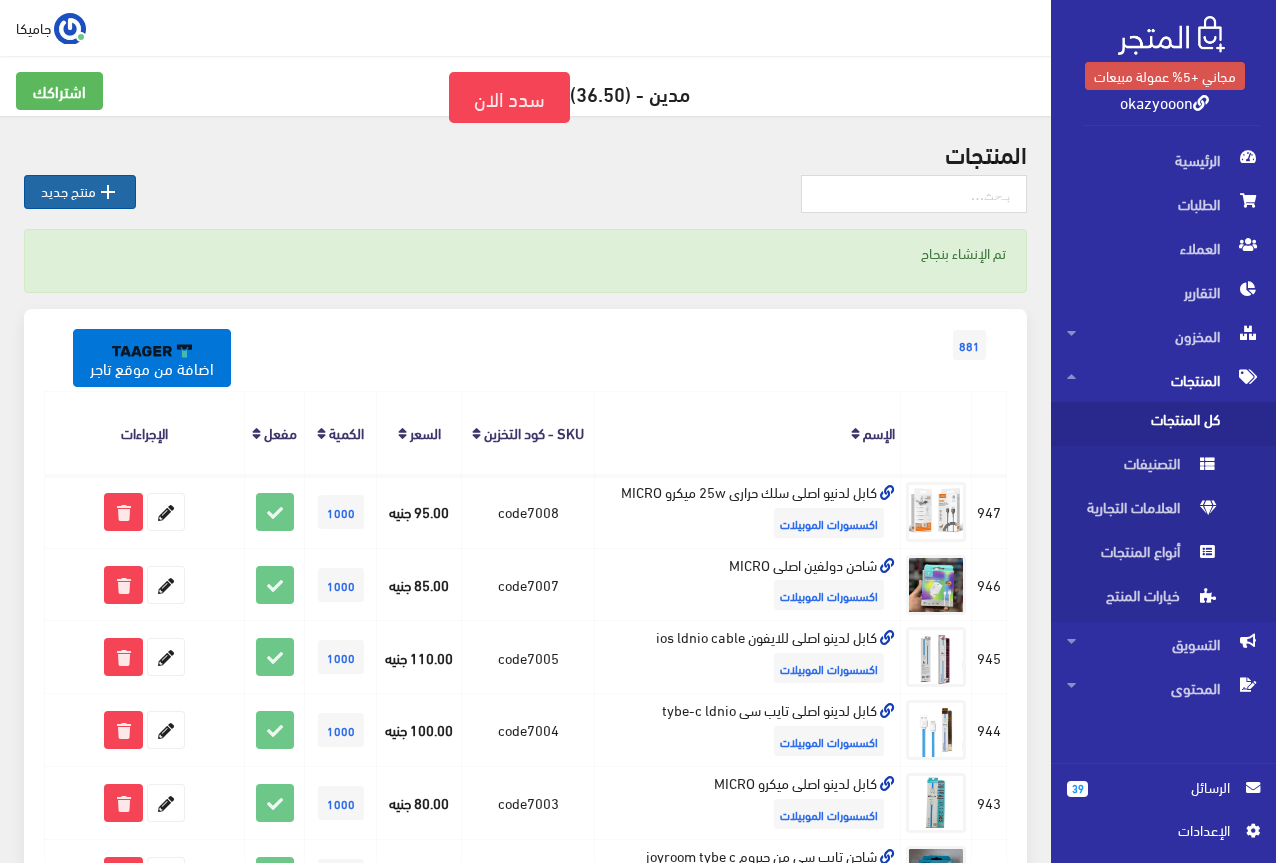 click on "  منتج جديد" at bounding box center (80, 192) 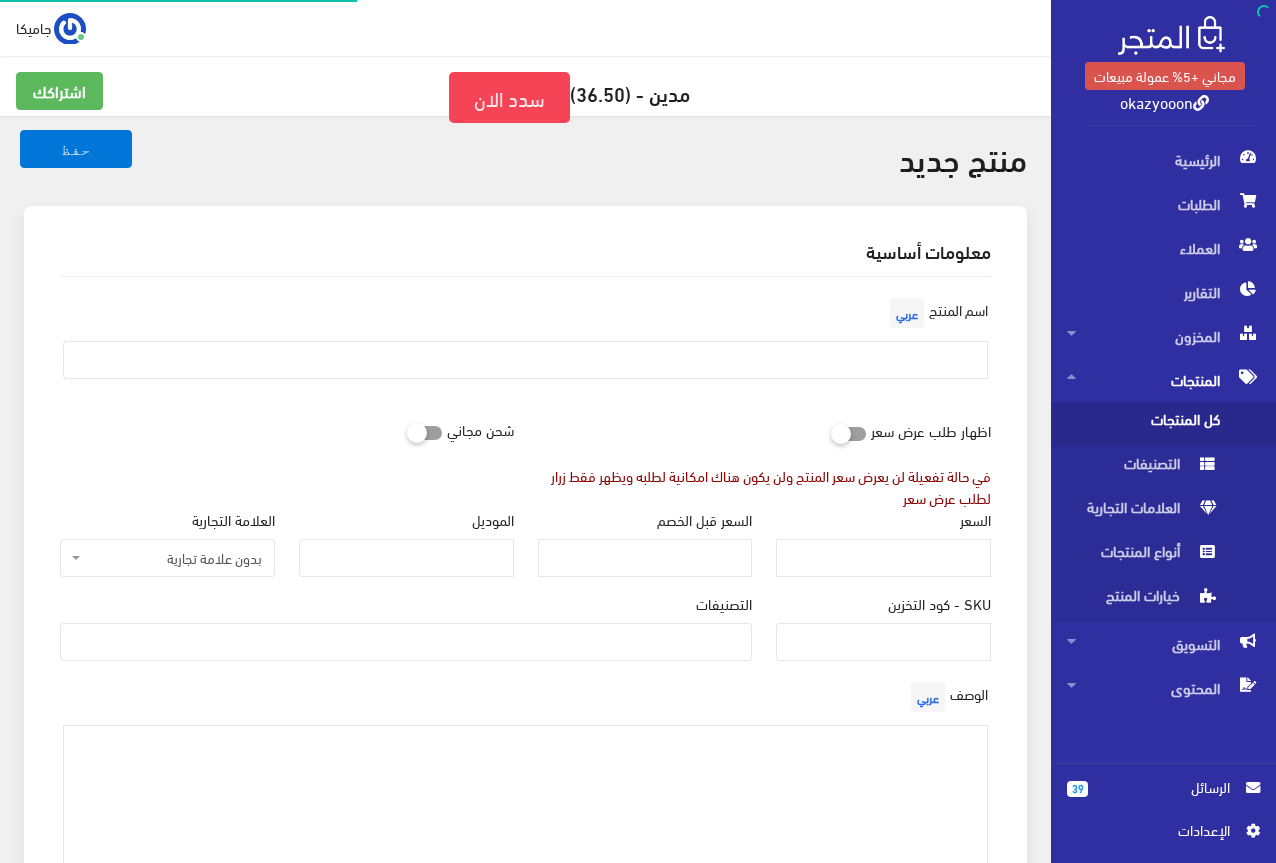 select 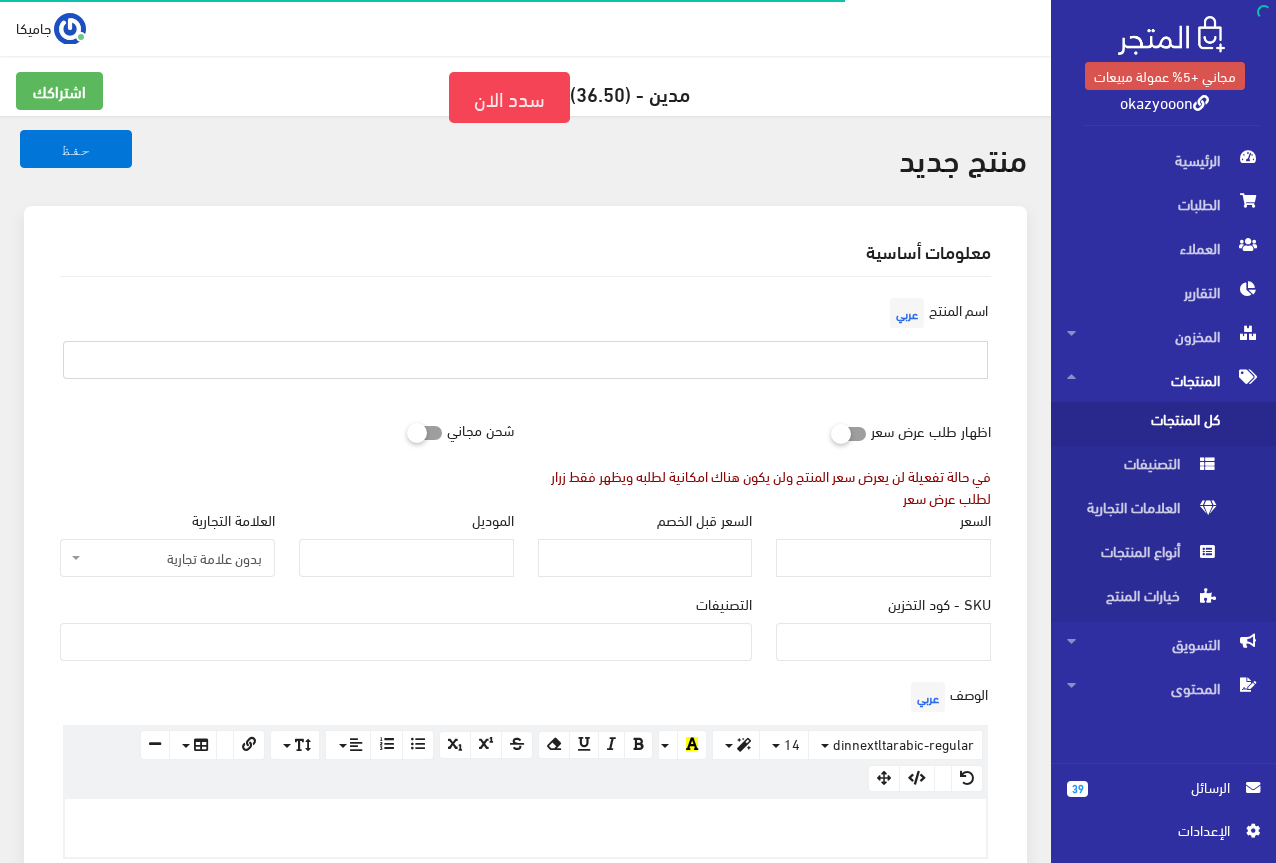click at bounding box center [525, 360] 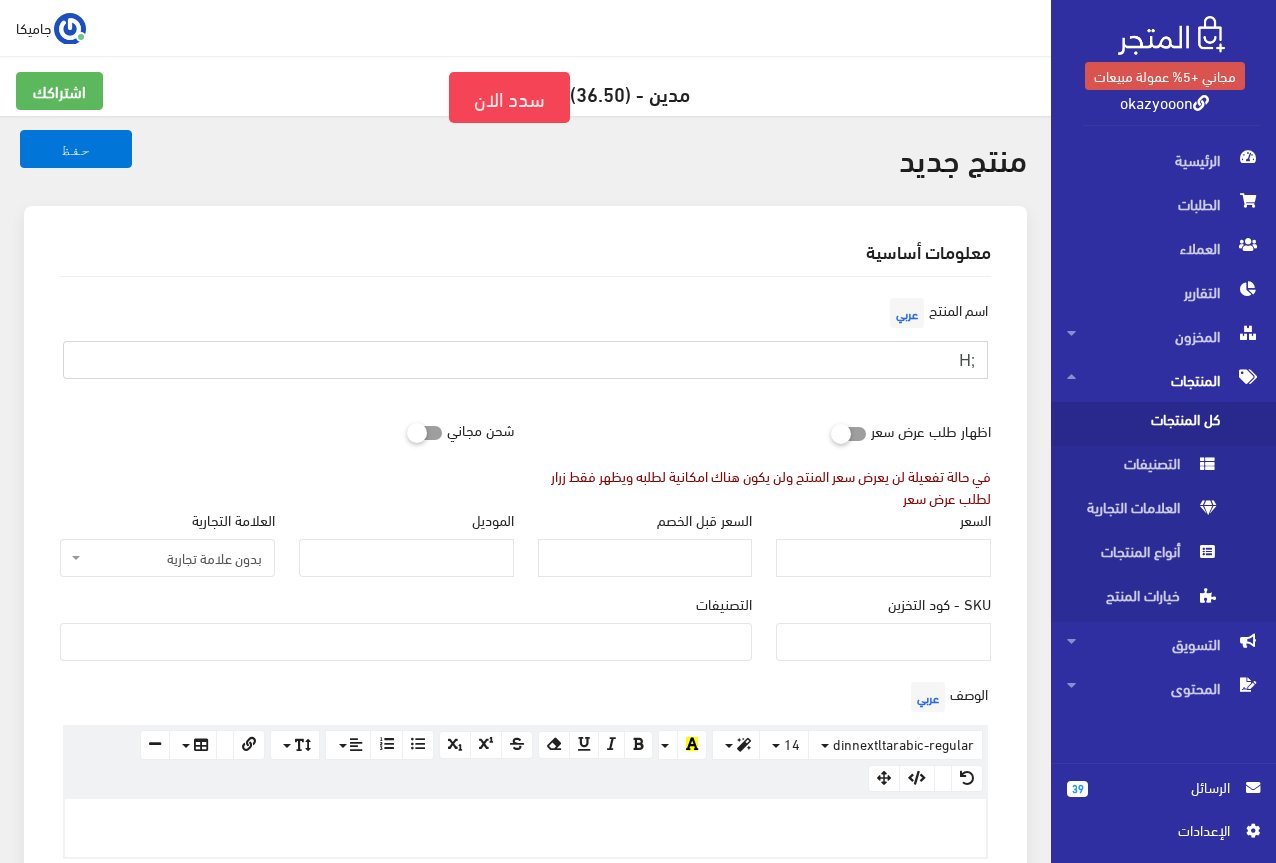 type on ";" 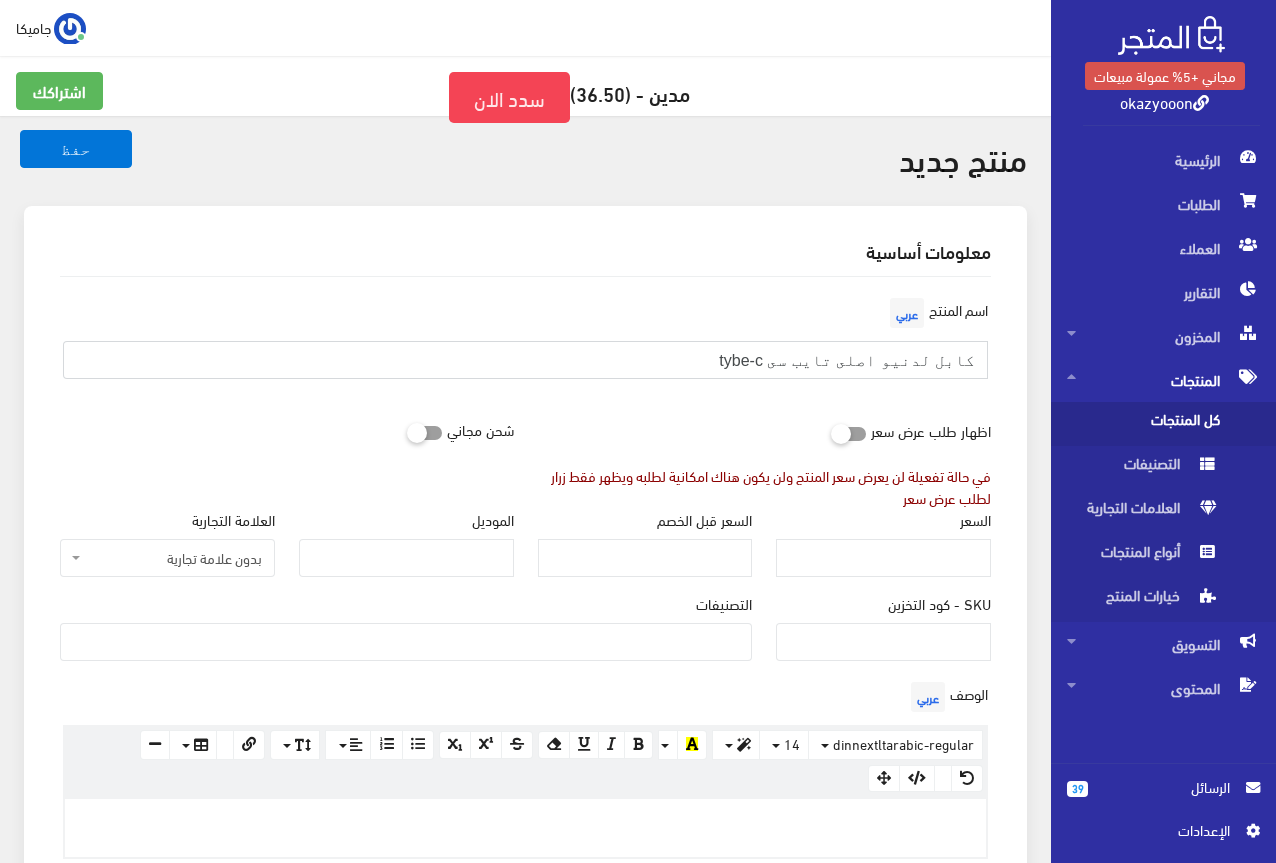 type on "كابل لدنيو اصلى تايب سى tybe-c" 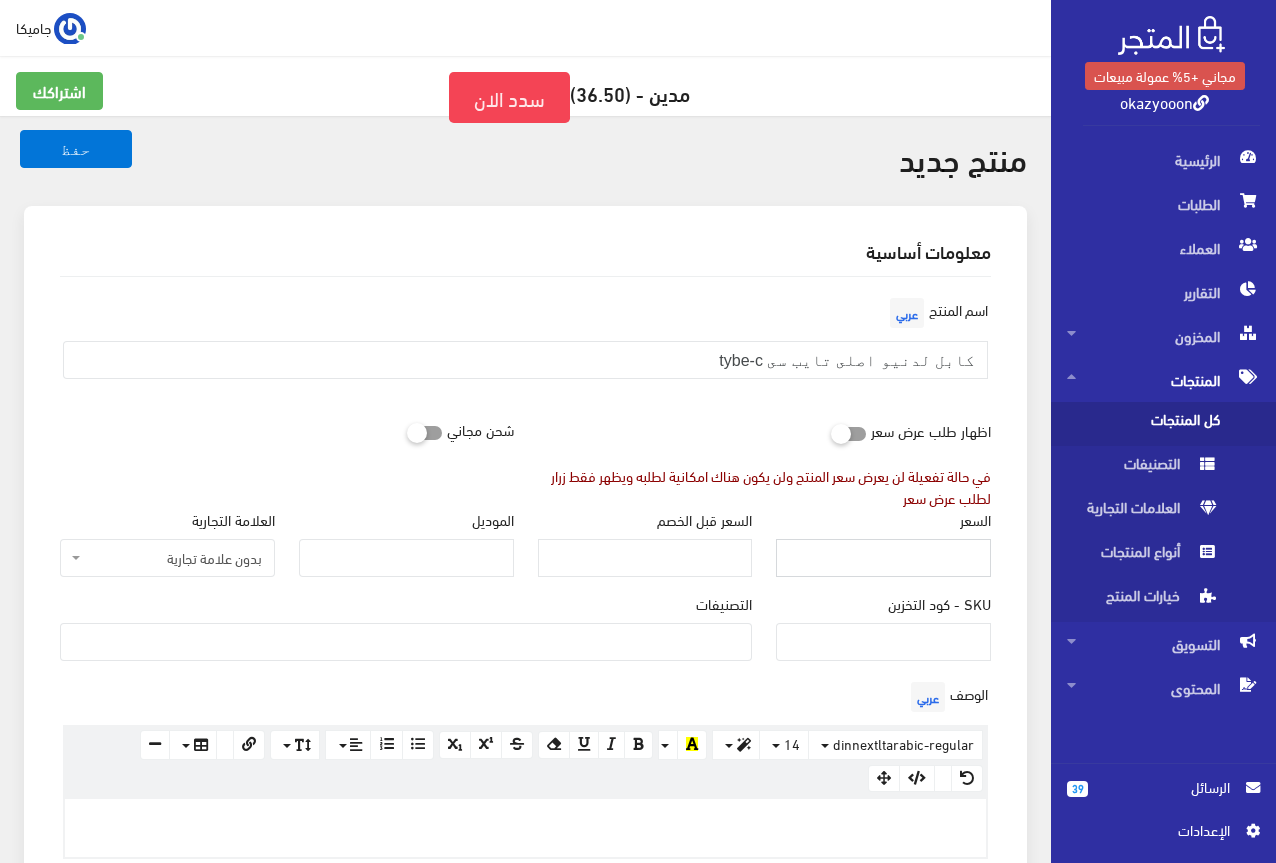 click on "السعر" at bounding box center (883, 558) 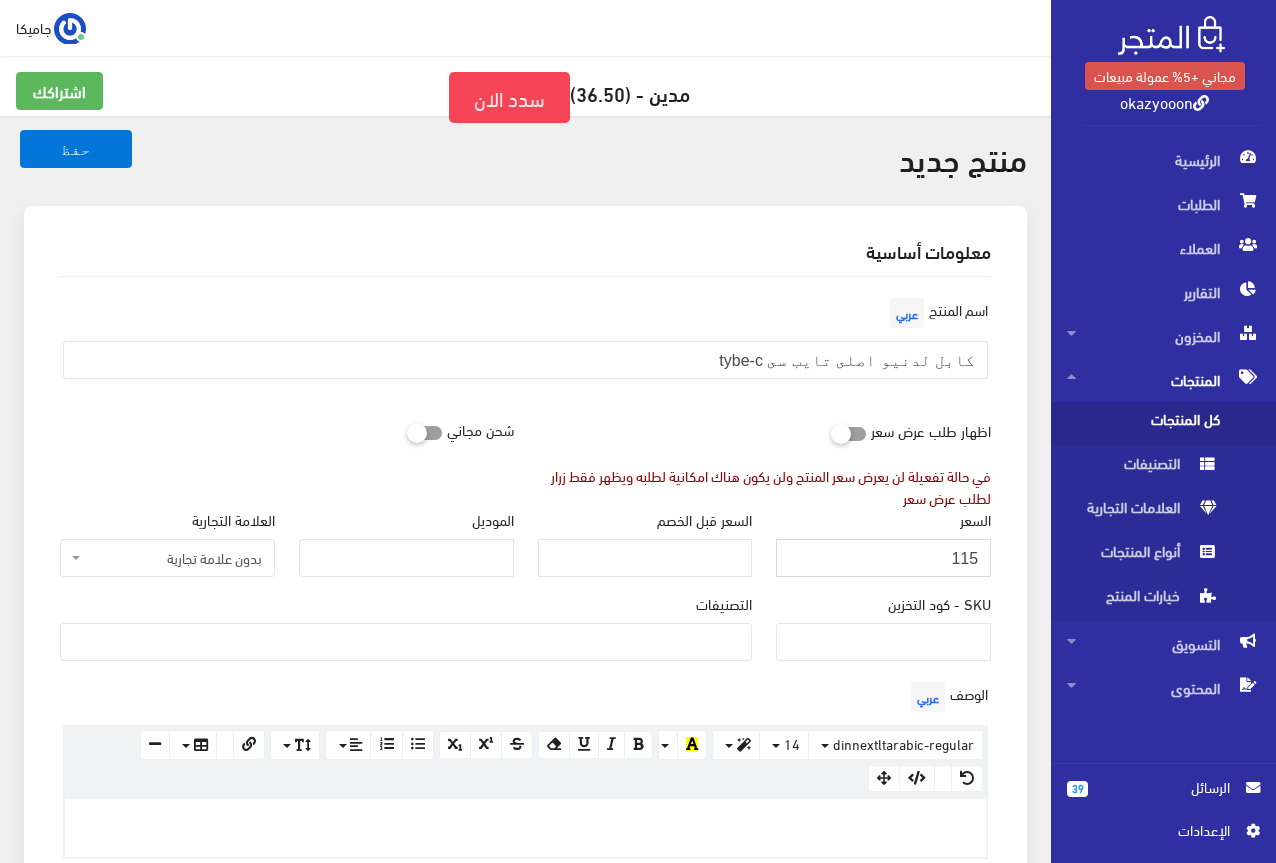 type on "115" 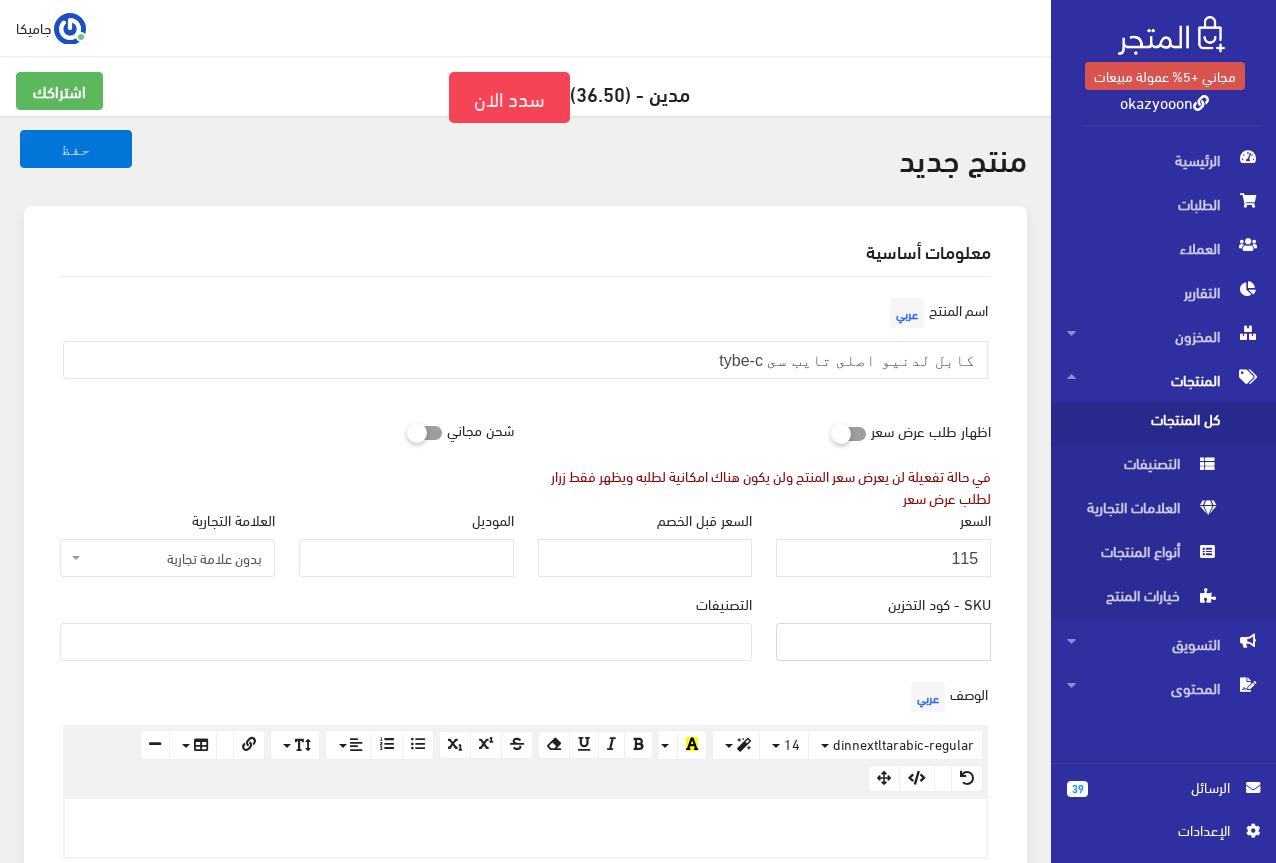 click on "SKU - كود التخزين" at bounding box center (883, 642) 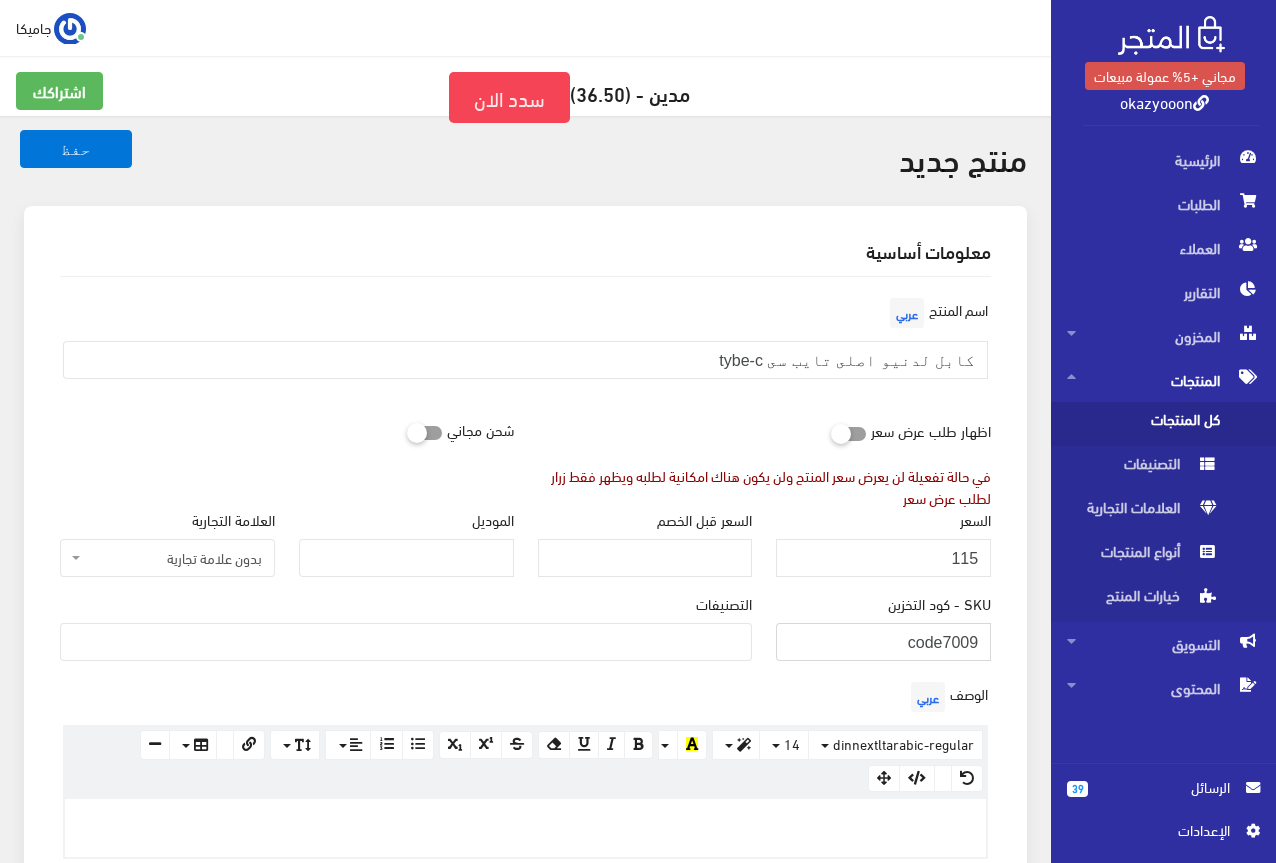type on "code7009" 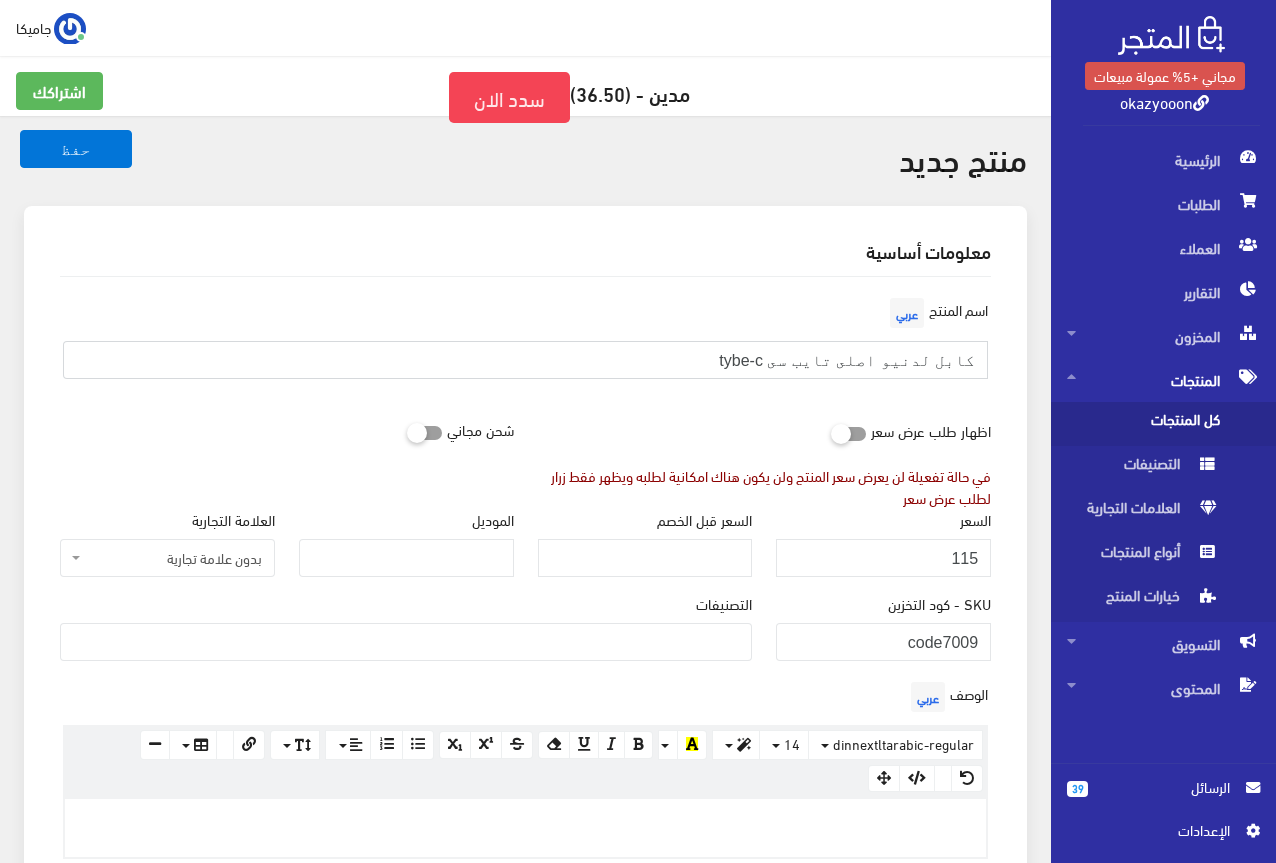 drag, startPoint x: 913, startPoint y: 365, endPoint x: 940, endPoint y: 365, distance: 27 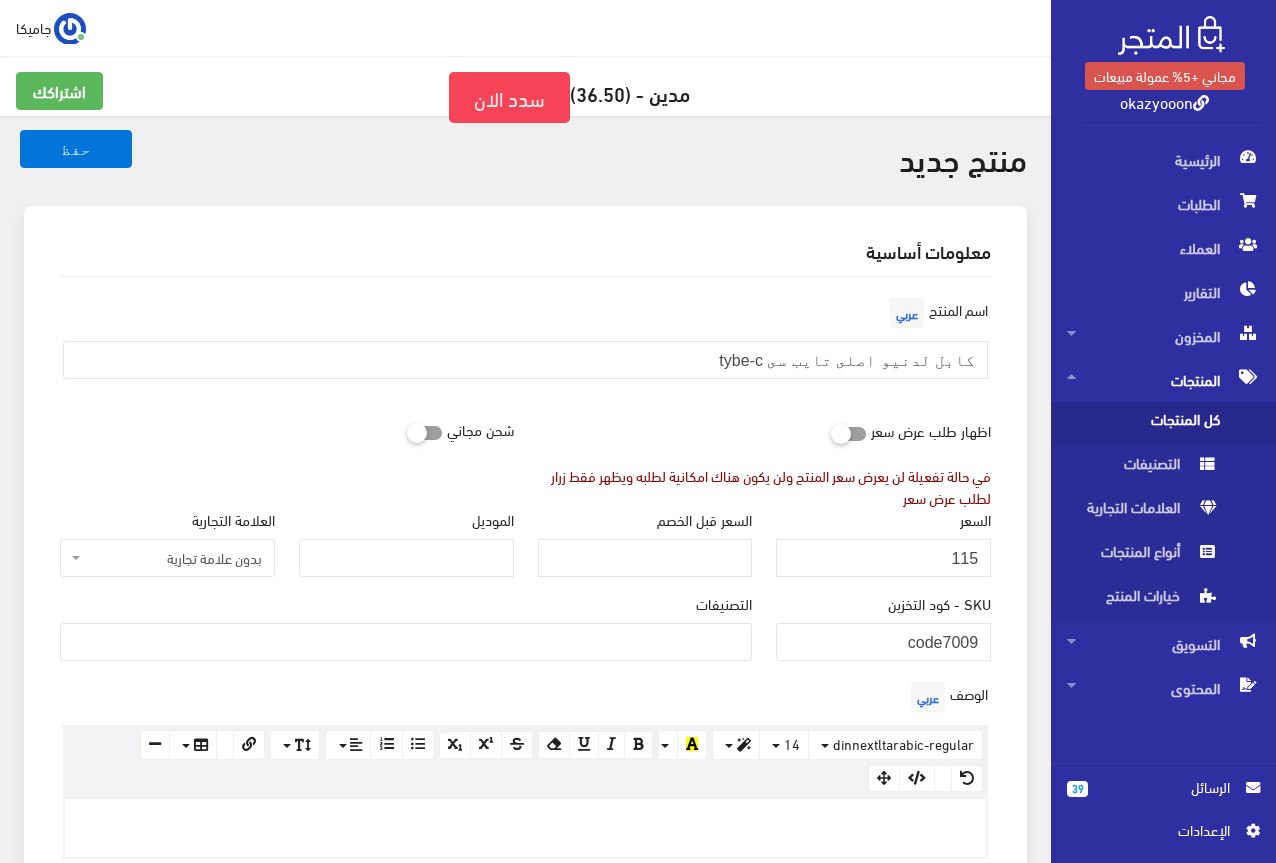 click on "معلومات أساسية
اسم المنتج  عربي
كابل لدنيو اصلى تايب سى tybe-c
اظهار طلب عرض سعر
في حالة تفعيلة لن يعرض سعر المنتج ولن يكون هناك امكانية لطلبه ويظهر فقط زرار لطلب عرض سعر" at bounding box center (525, 818) 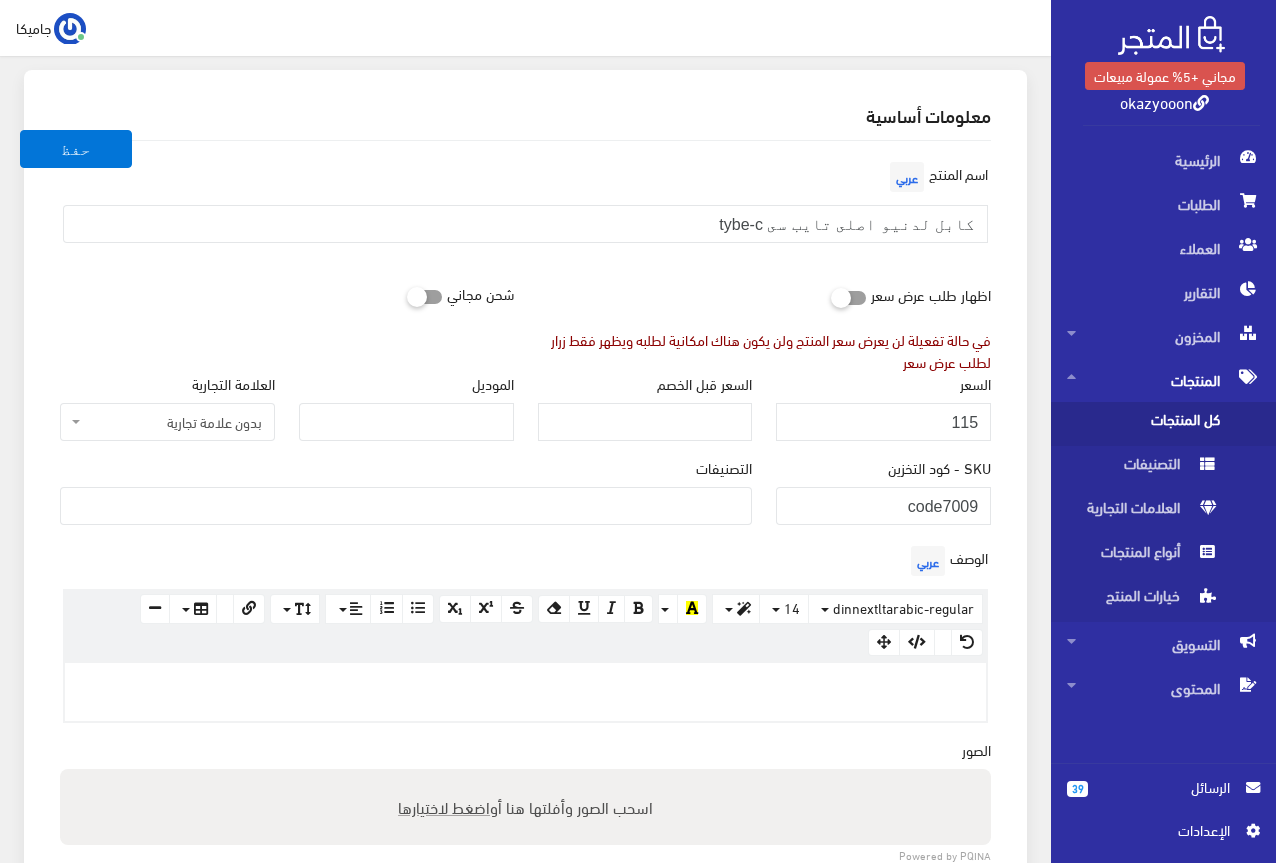 scroll, scrollTop: 200, scrollLeft: 0, axis: vertical 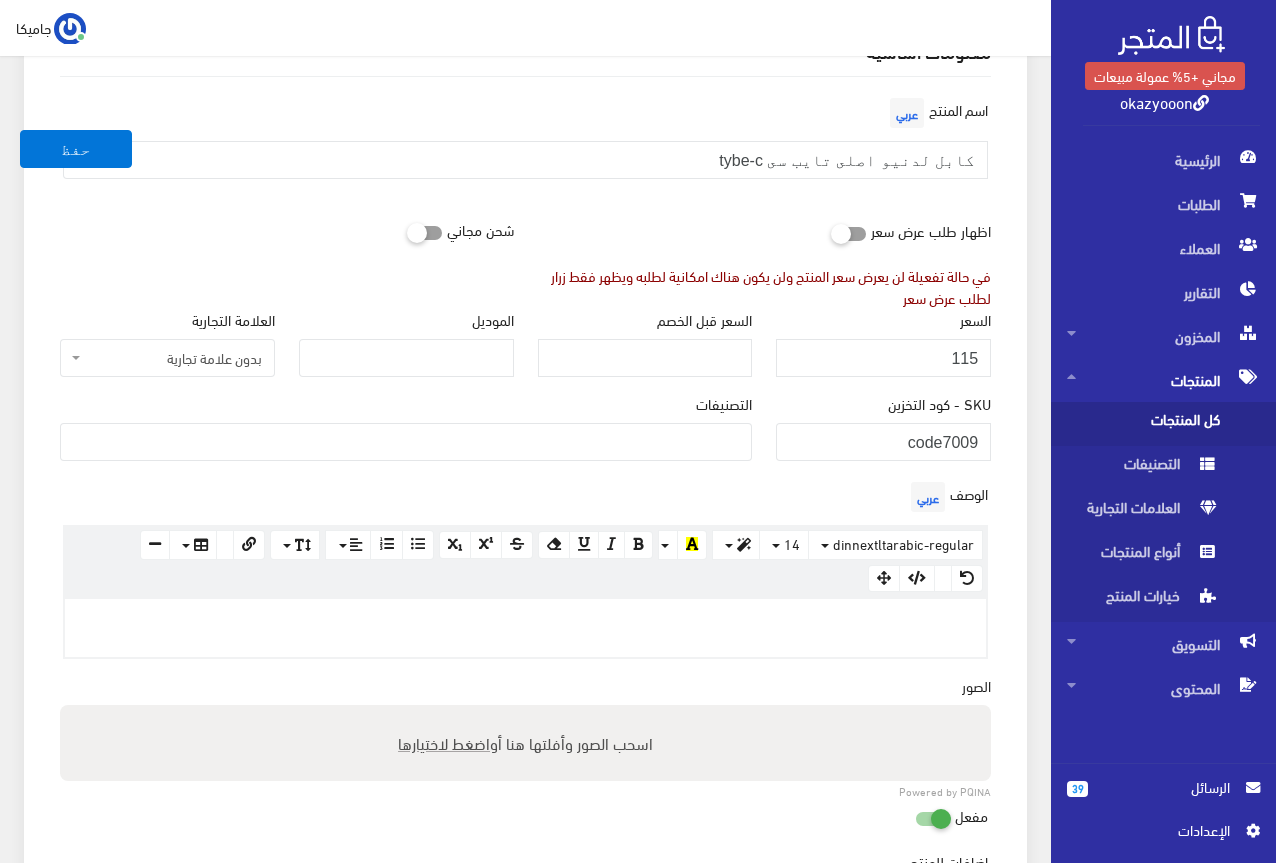 click at bounding box center [406, 440] 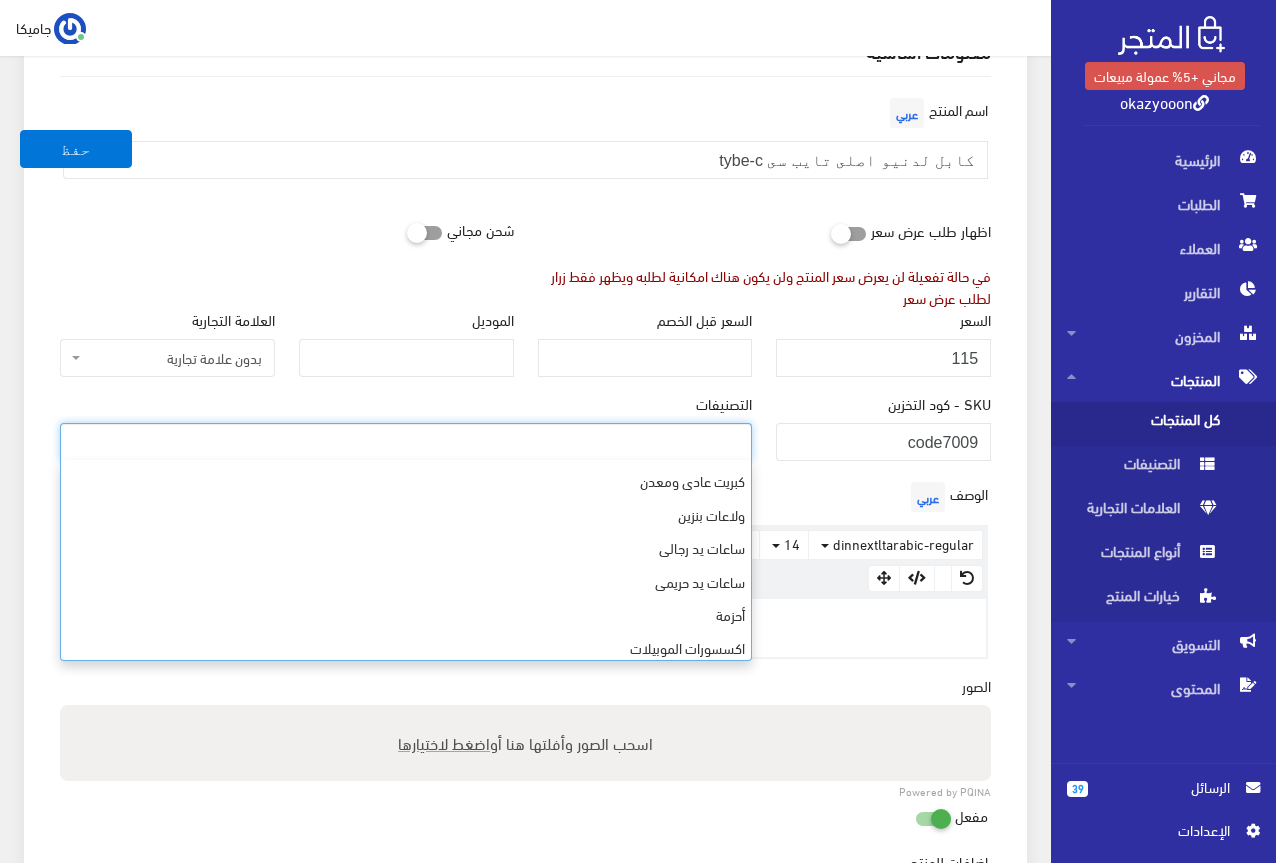 scroll, scrollTop: 568, scrollLeft: 0, axis: vertical 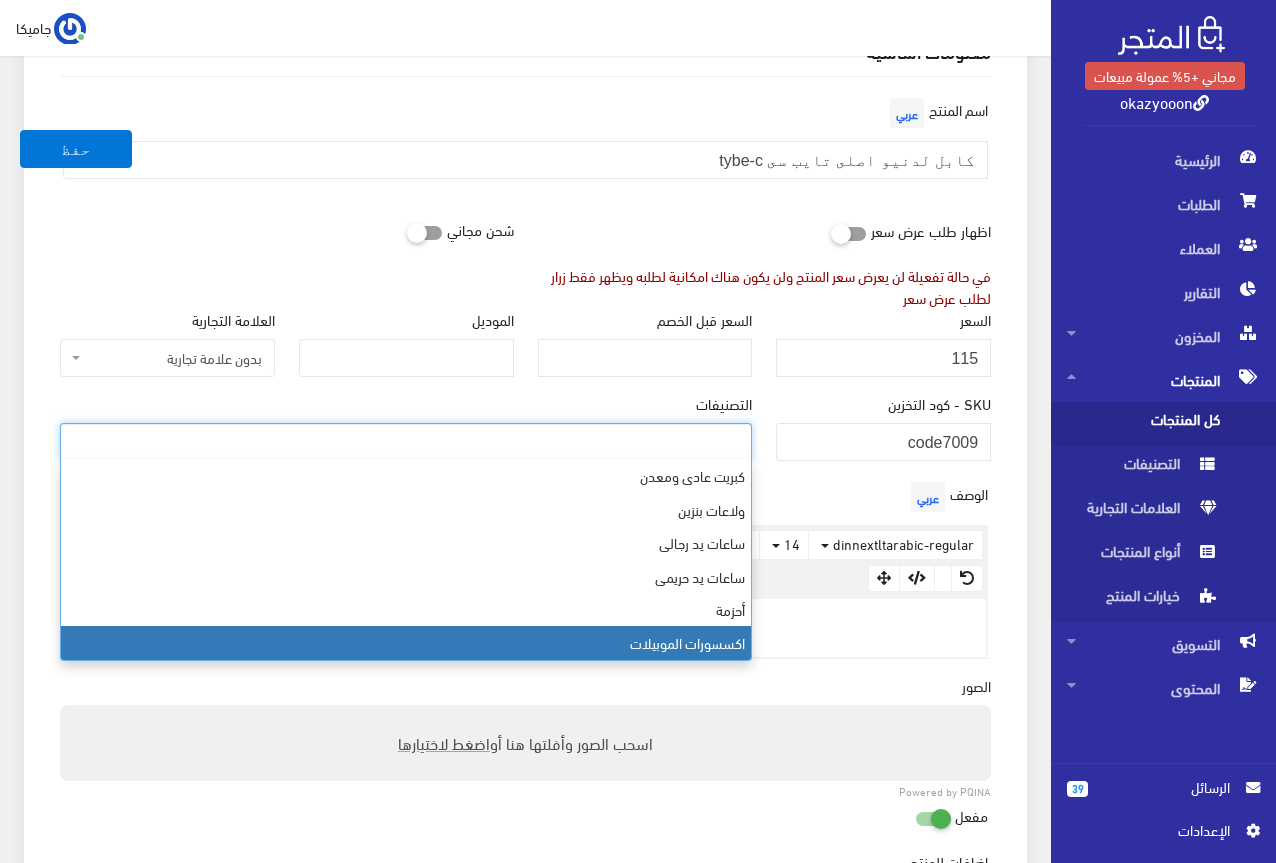 select on "26" 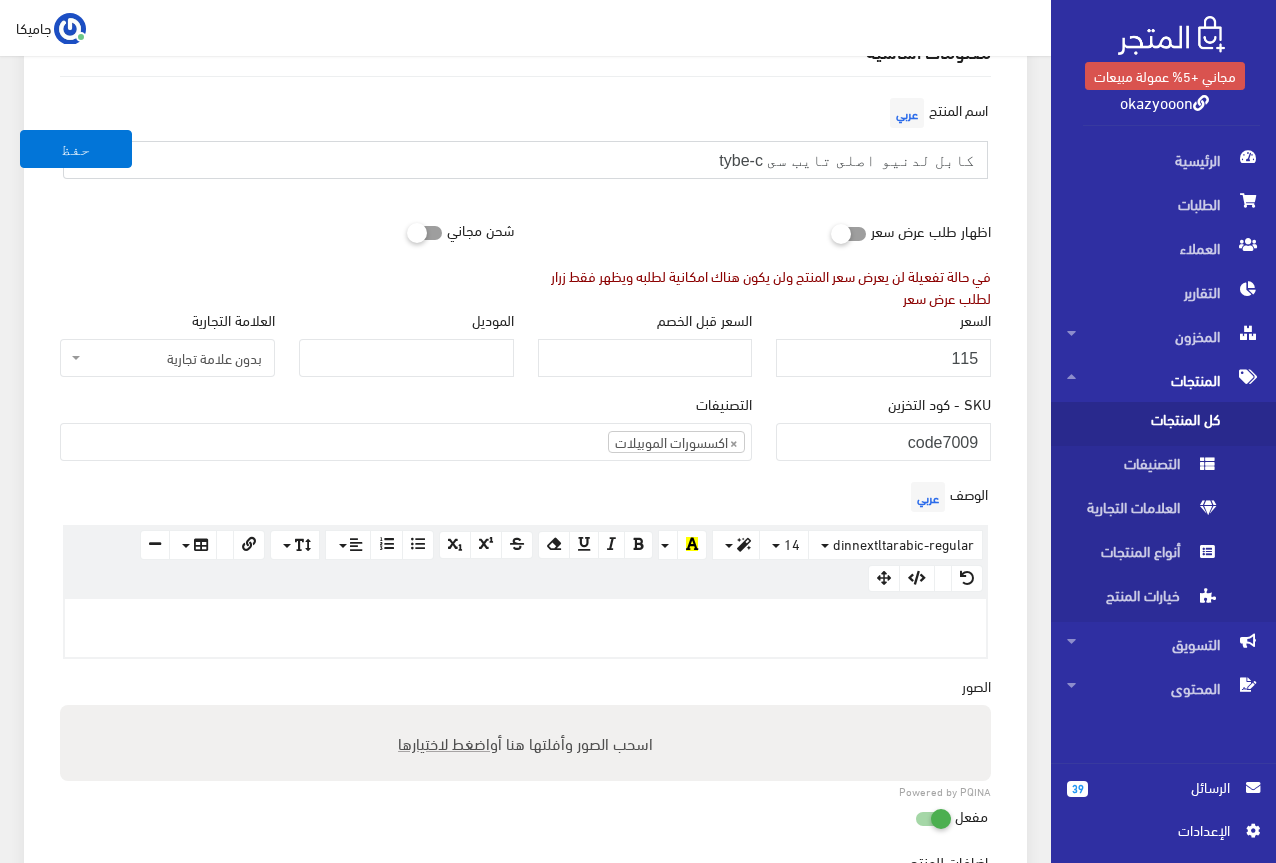 click on "كابل لدنيو اصلى تايب سى tybe-c" at bounding box center (525, 160) 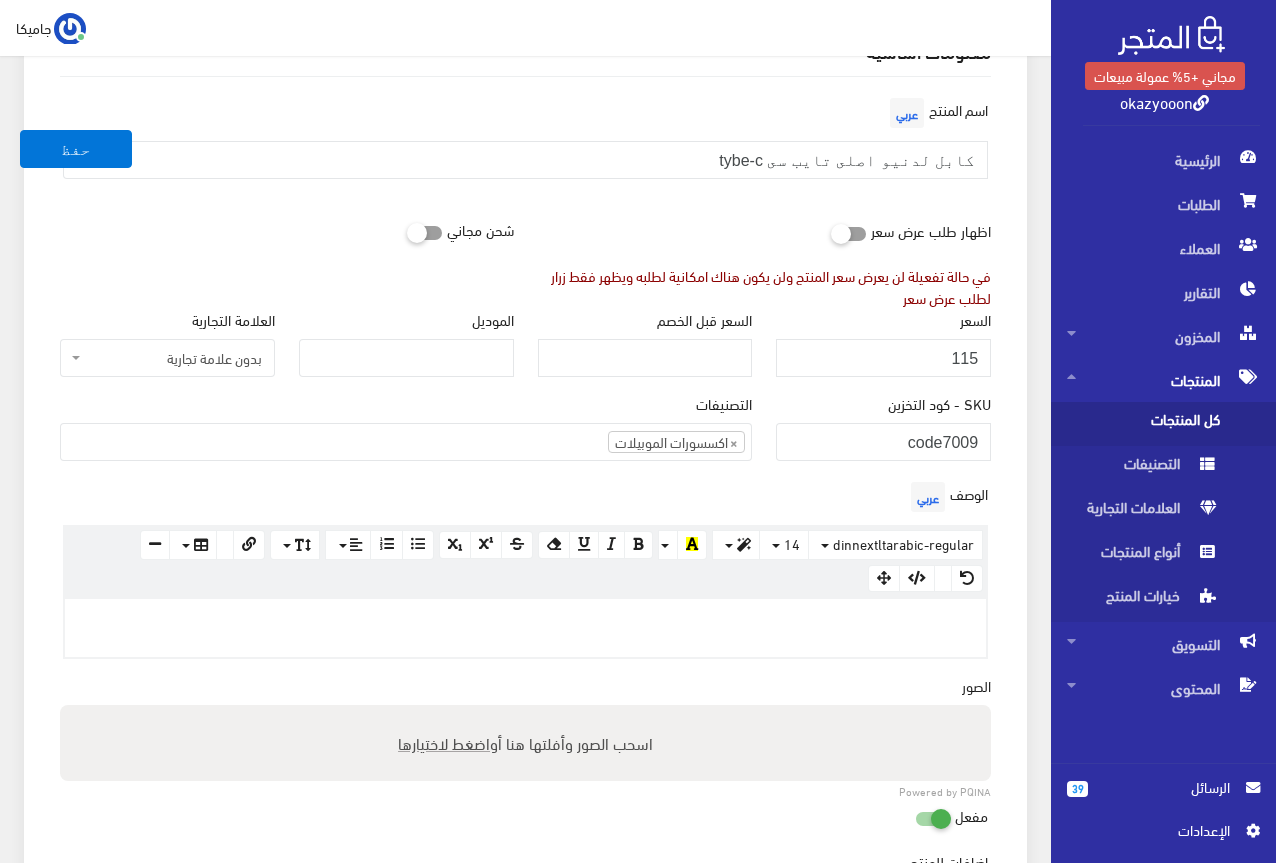 paste 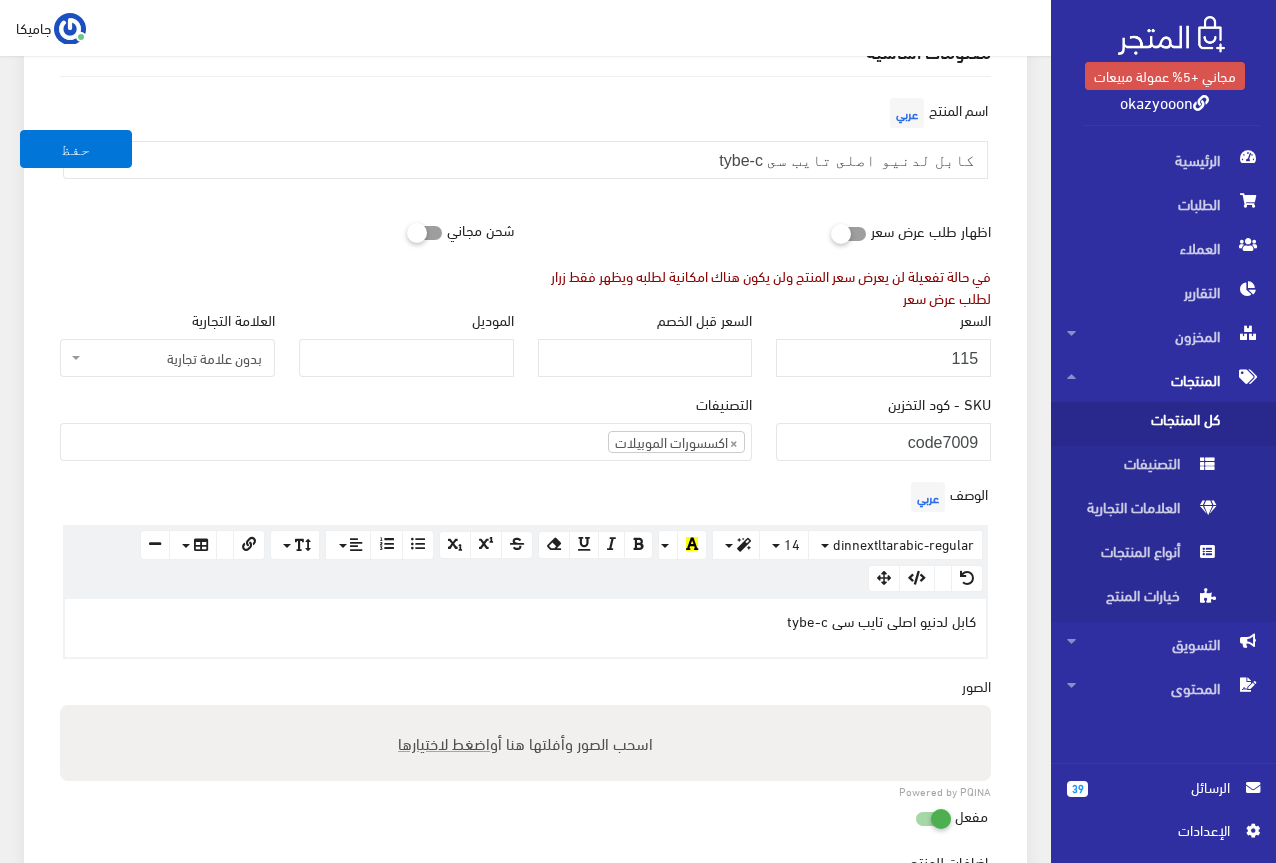 scroll, scrollTop: 400, scrollLeft: 0, axis: vertical 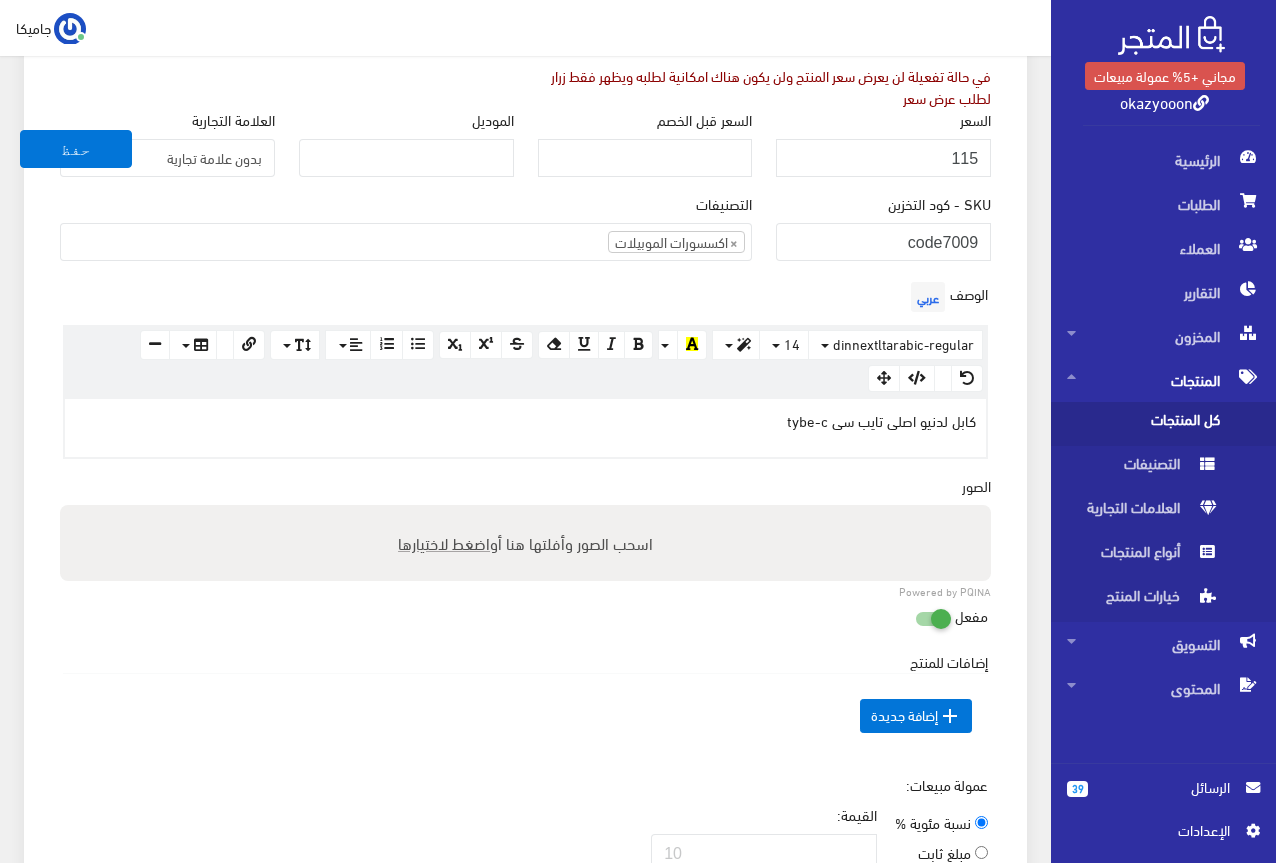 click on "اضغط لاختيارها" at bounding box center (444, 542) 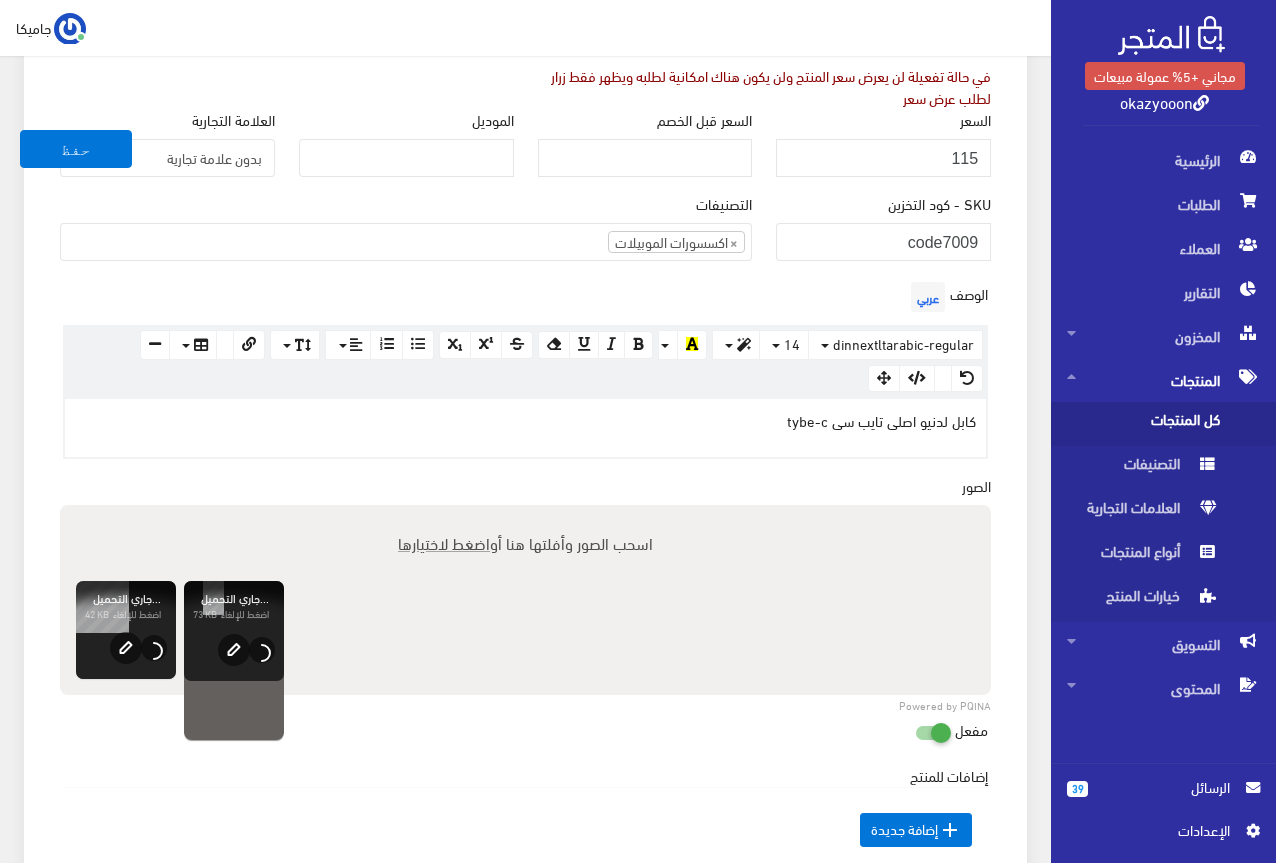 click on "اضغط لاختيارها" at bounding box center (444, 542) 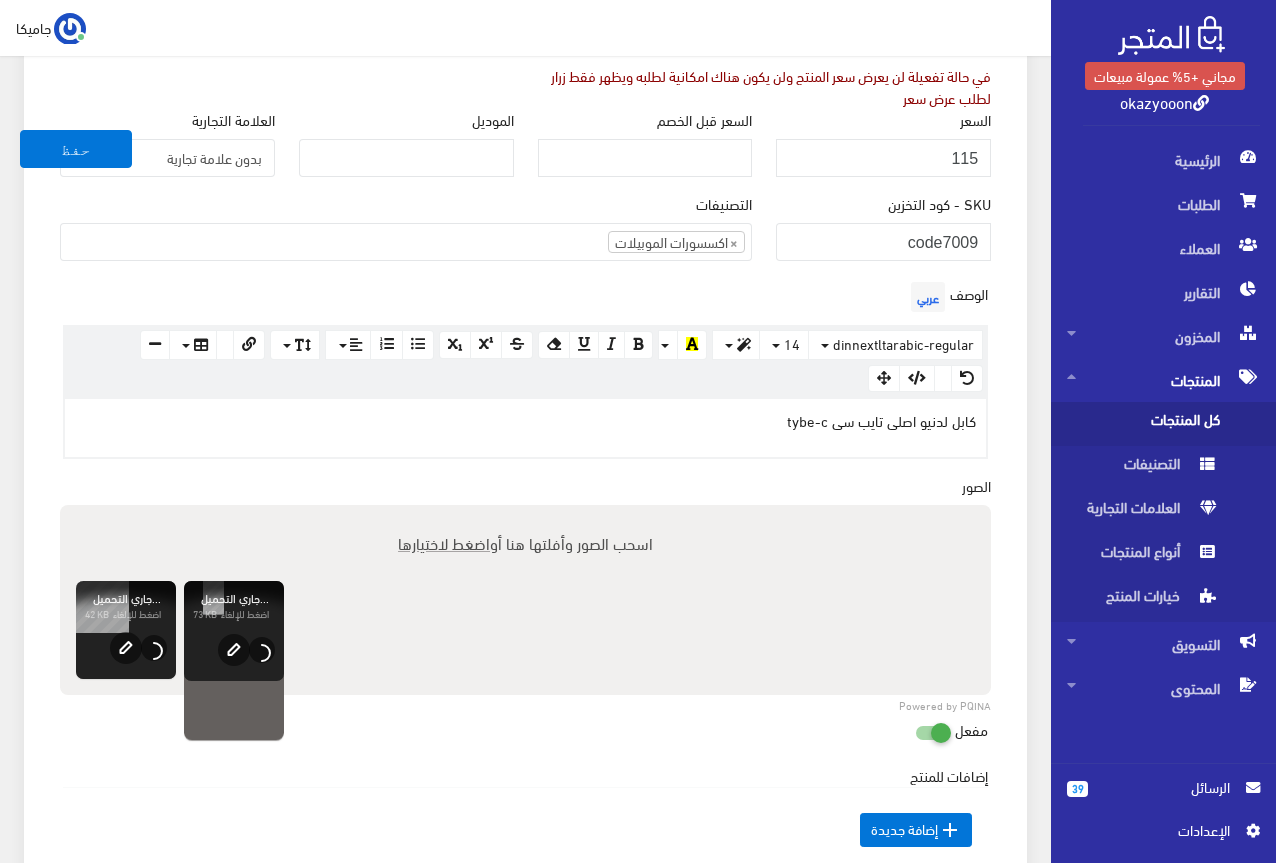 type on "C:\fakepath\5807455616178964491.jpg" 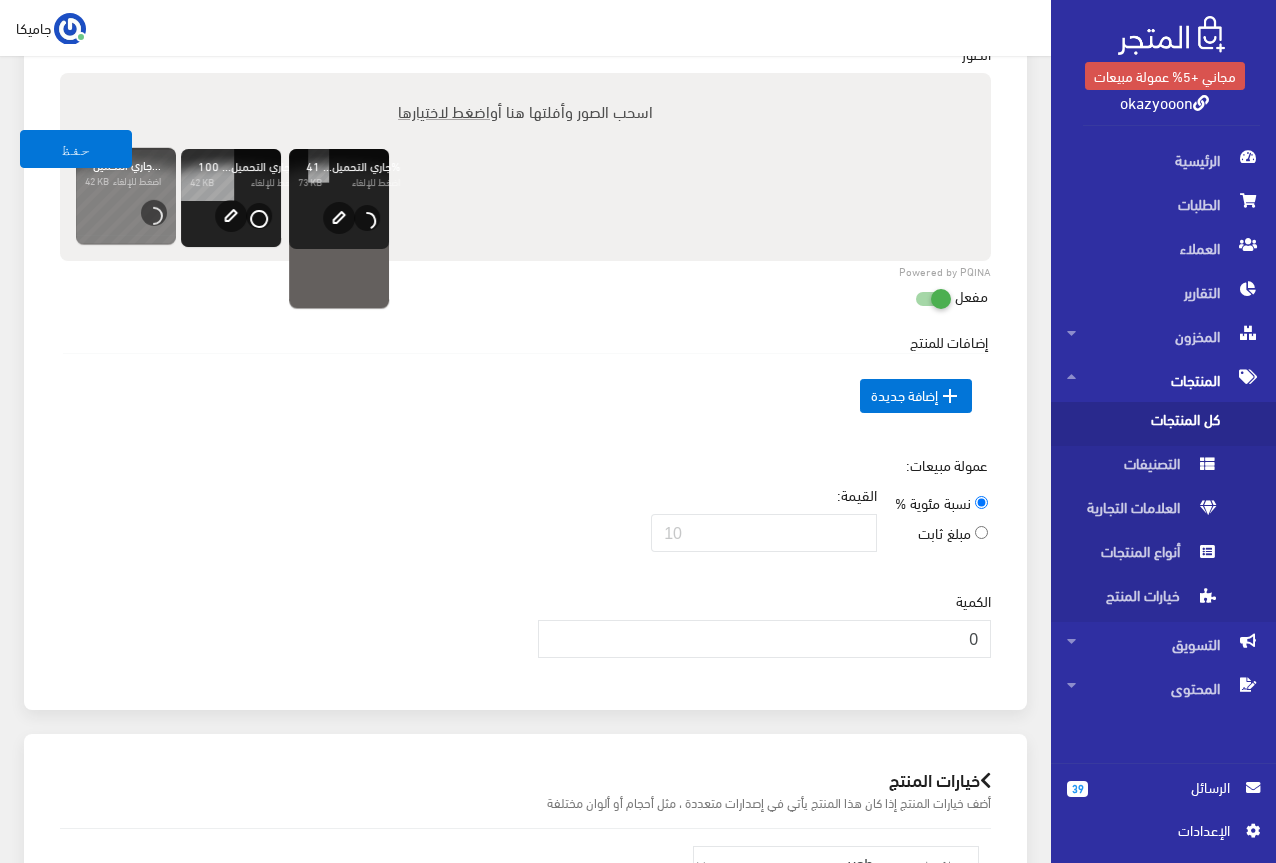 scroll, scrollTop: 900, scrollLeft: 0, axis: vertical 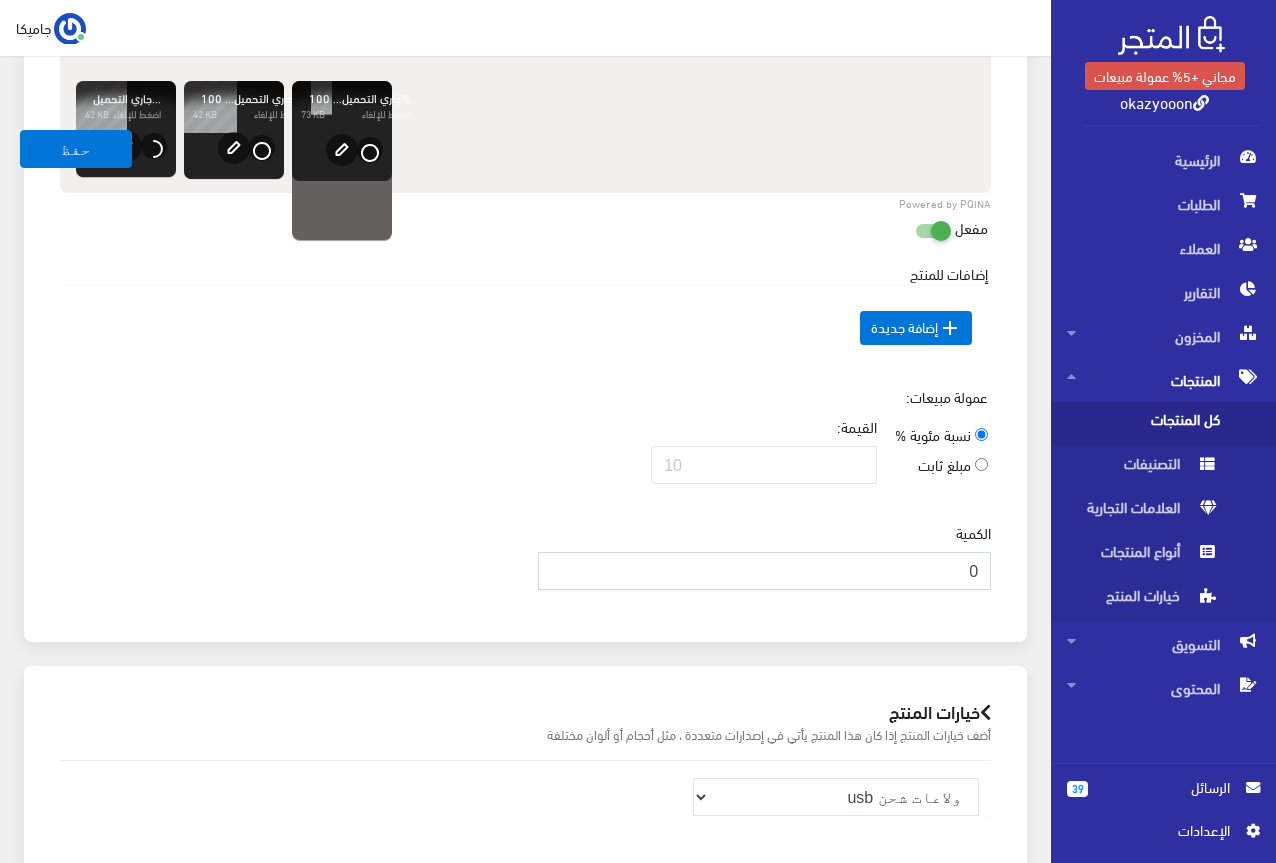 click on "0" at bounding box center (765, 571) 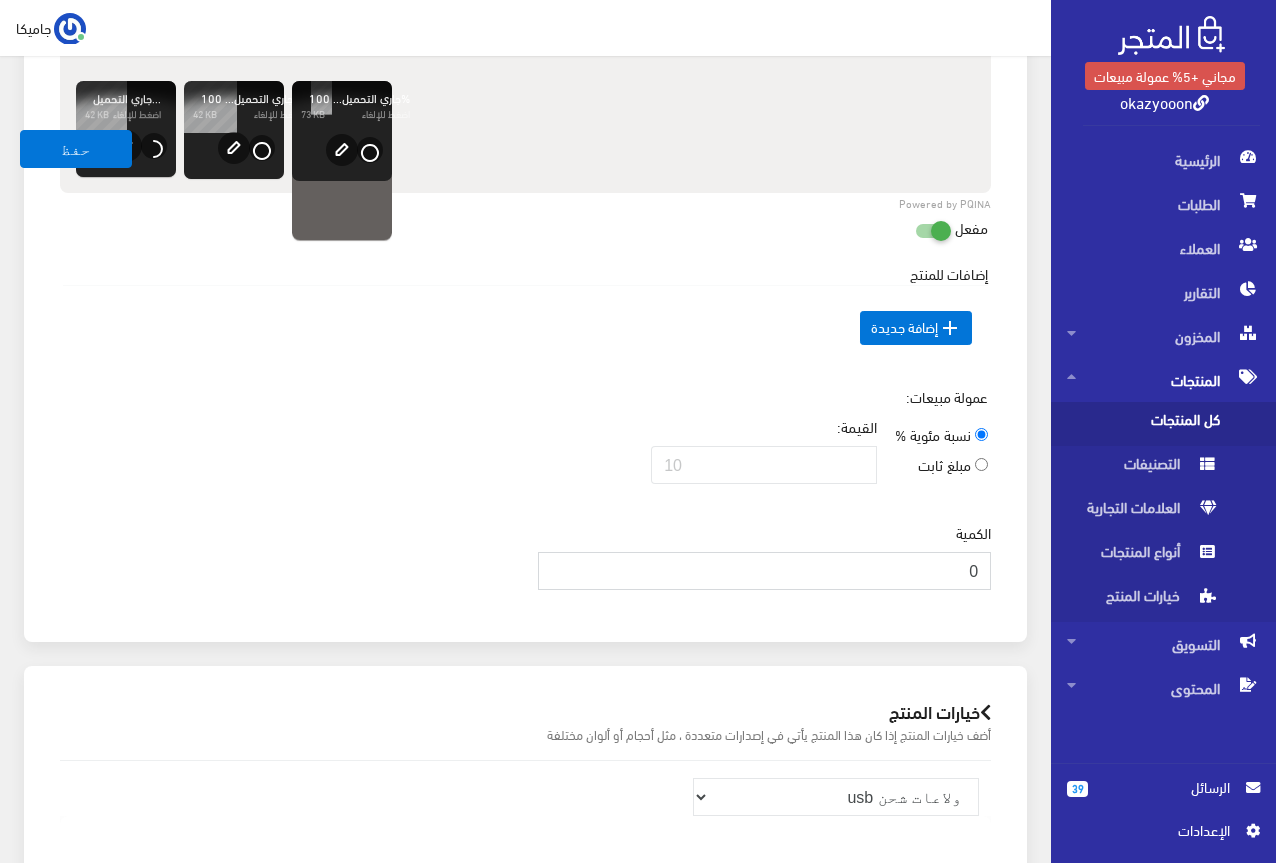 click on "0" at bounding box center (765, 571) 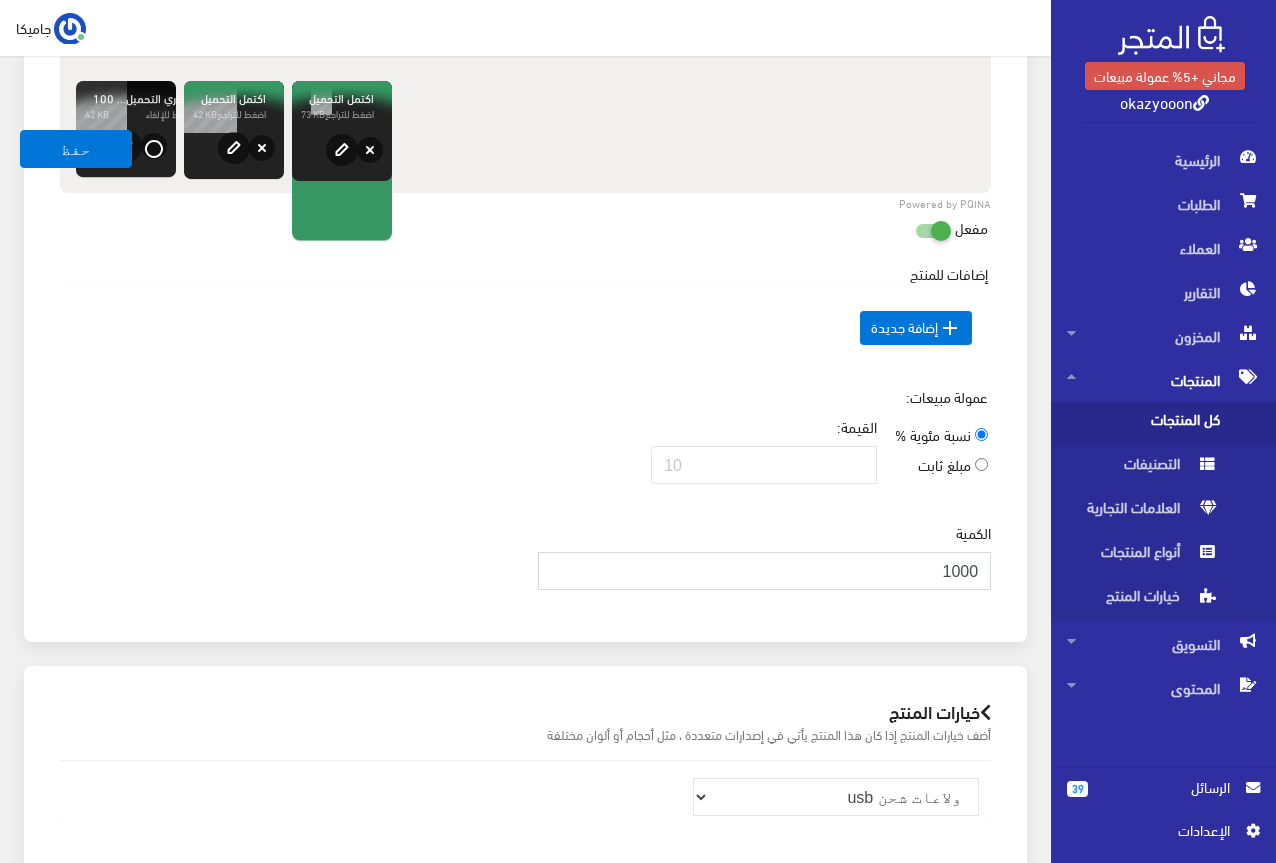 type on "1000" 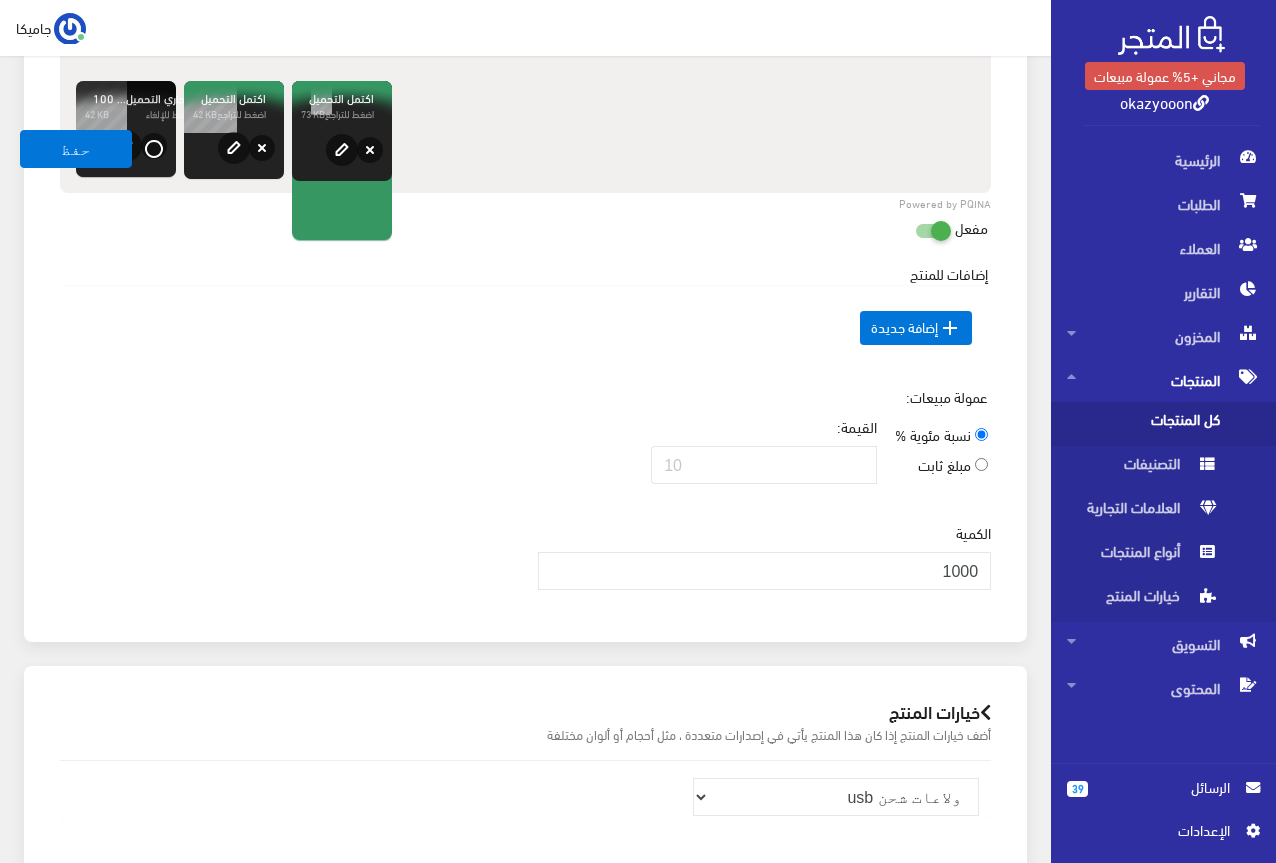 click on "عمولة مبيعات:
نسبة مئوية %
مبلغ ثابت
القيمة:" at bounding box center [525, 443] 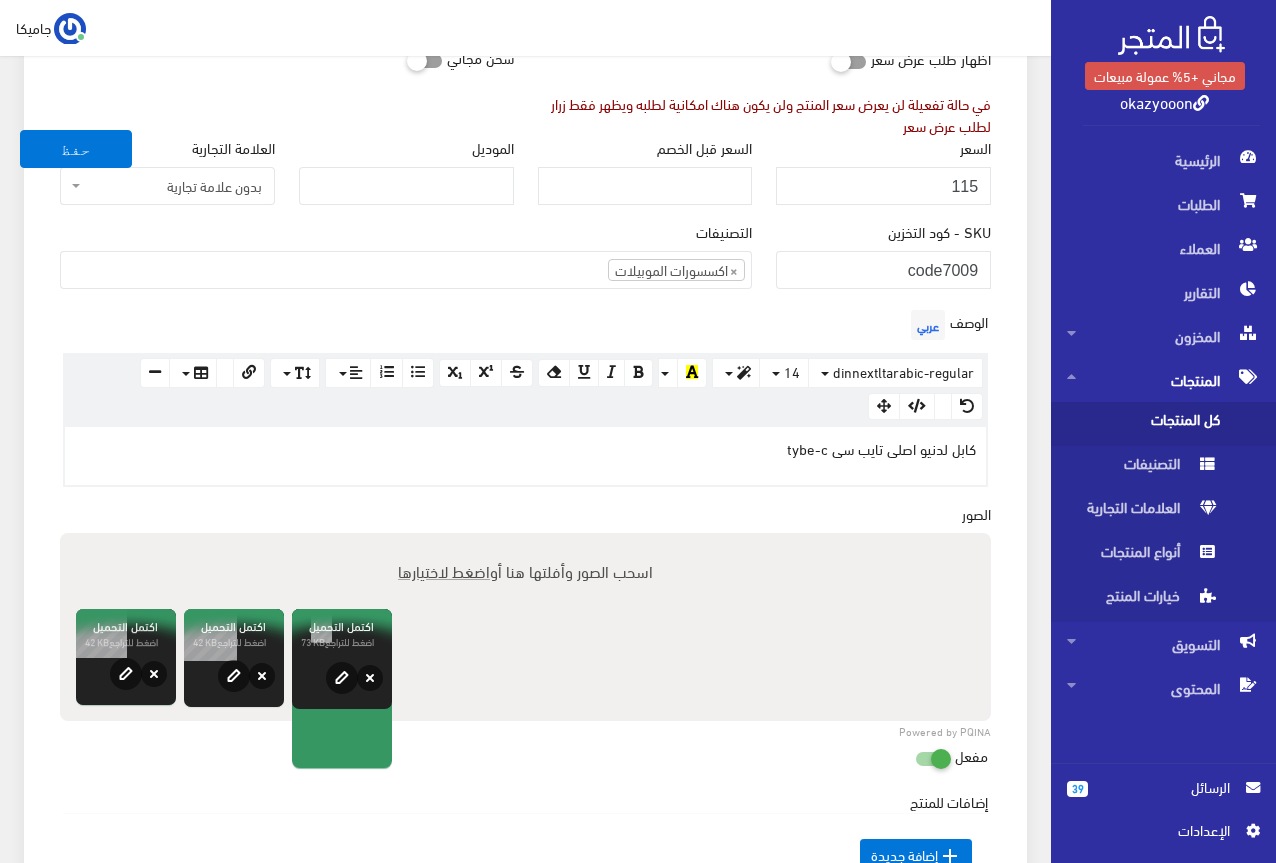 scroll, scrollTop: 0, scrollLeft: 0, axis: both 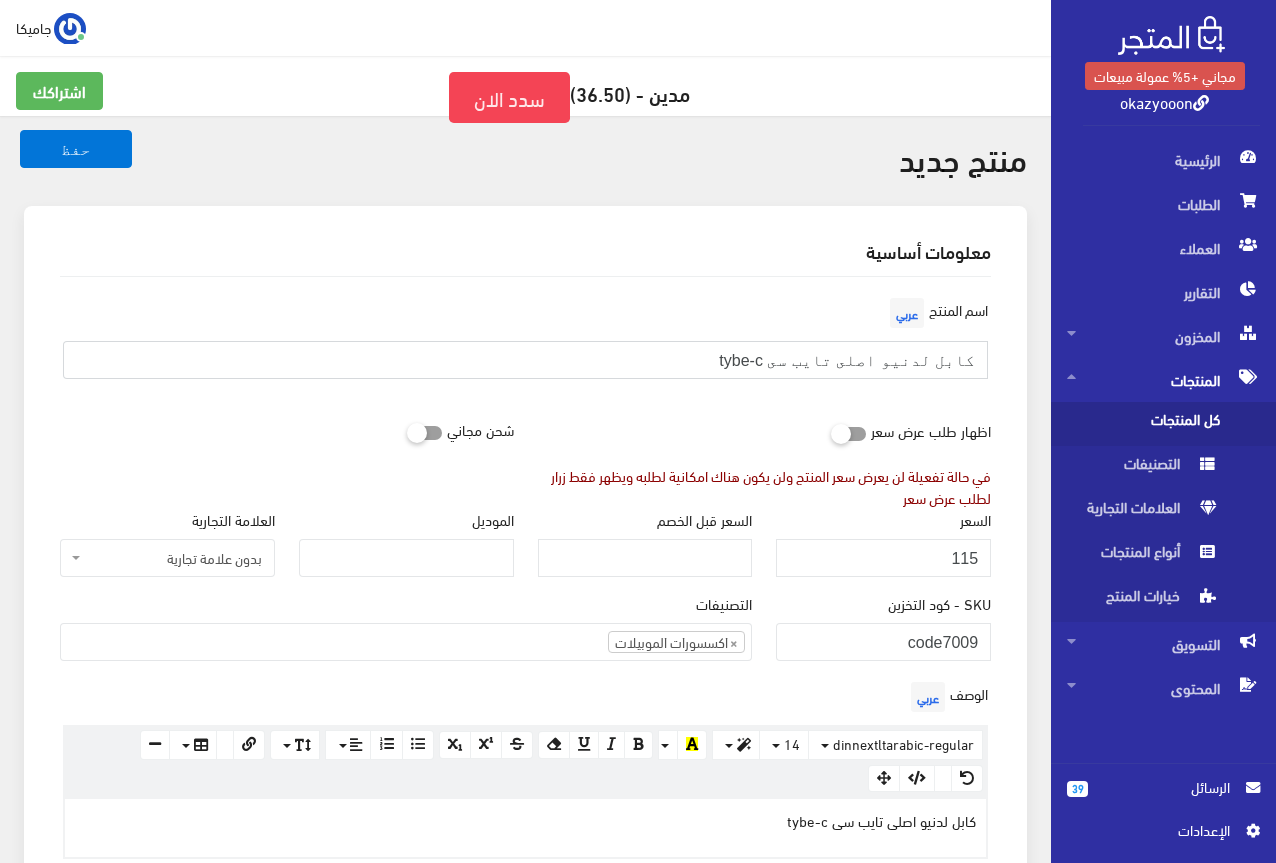 drag, startPoint x: 908, startPoint y: 359, endPoint x: 925, endPoint y: 362, distance: 17.262676 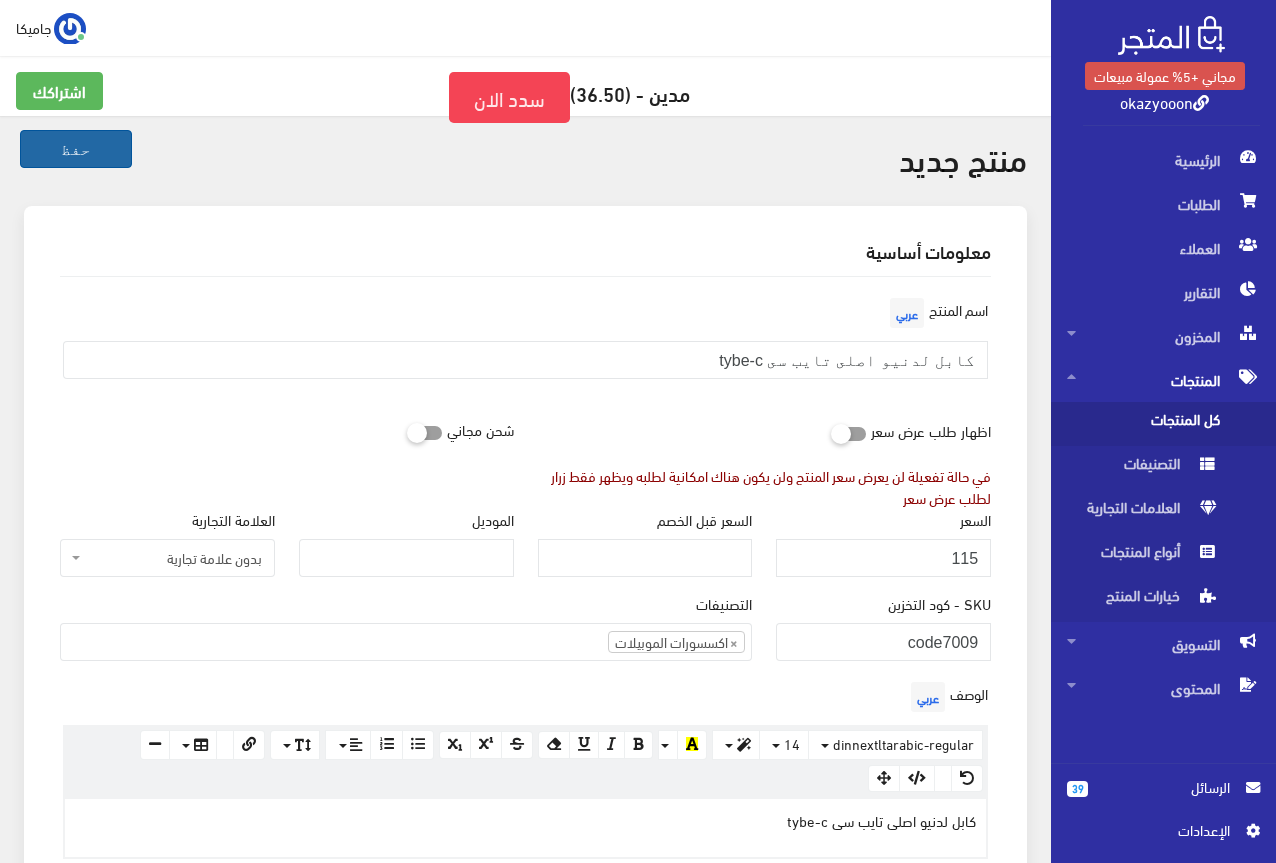 click on "حفظ" at bounding box center [76, 149] 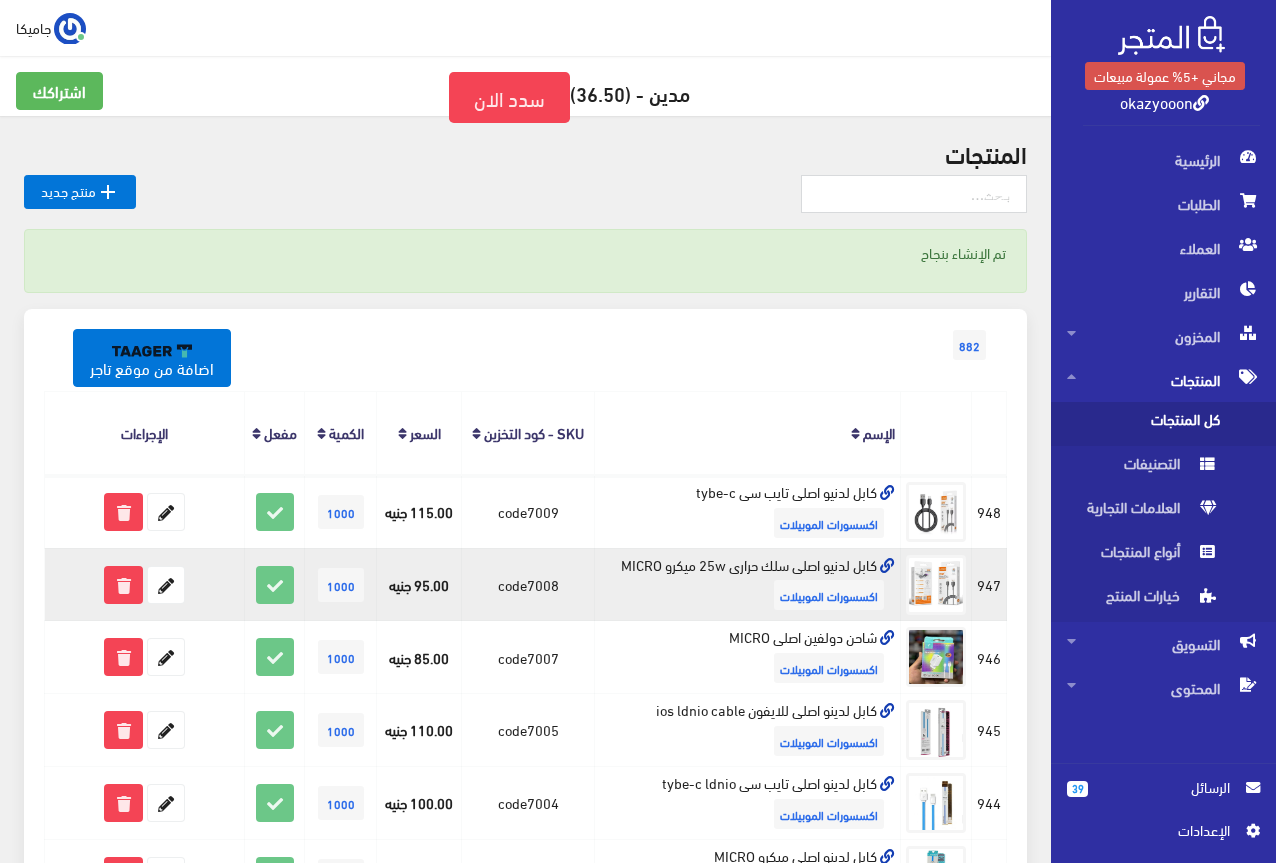 scroll, scrollTop: 100, scrollLeft: 0, axis: vertical 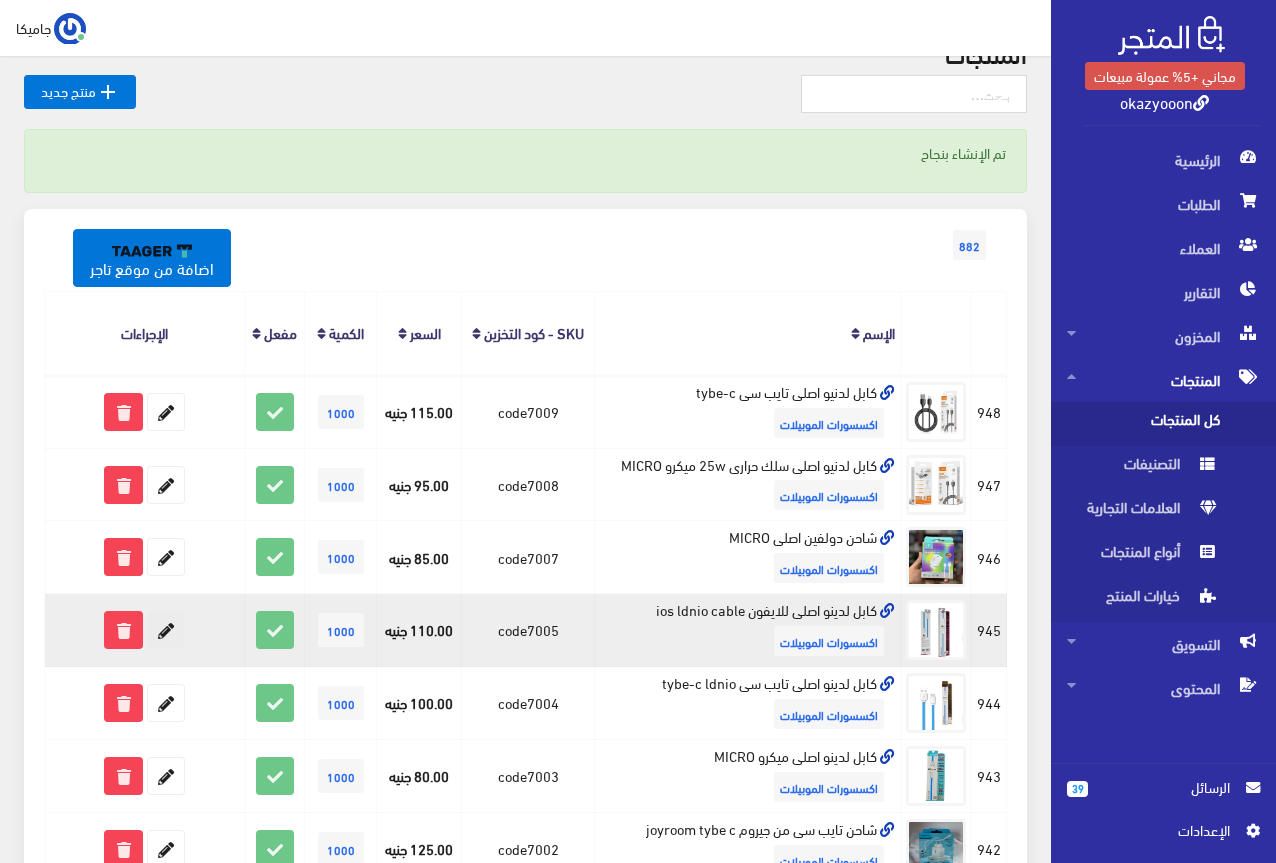 click at bounding box center [166, 630] 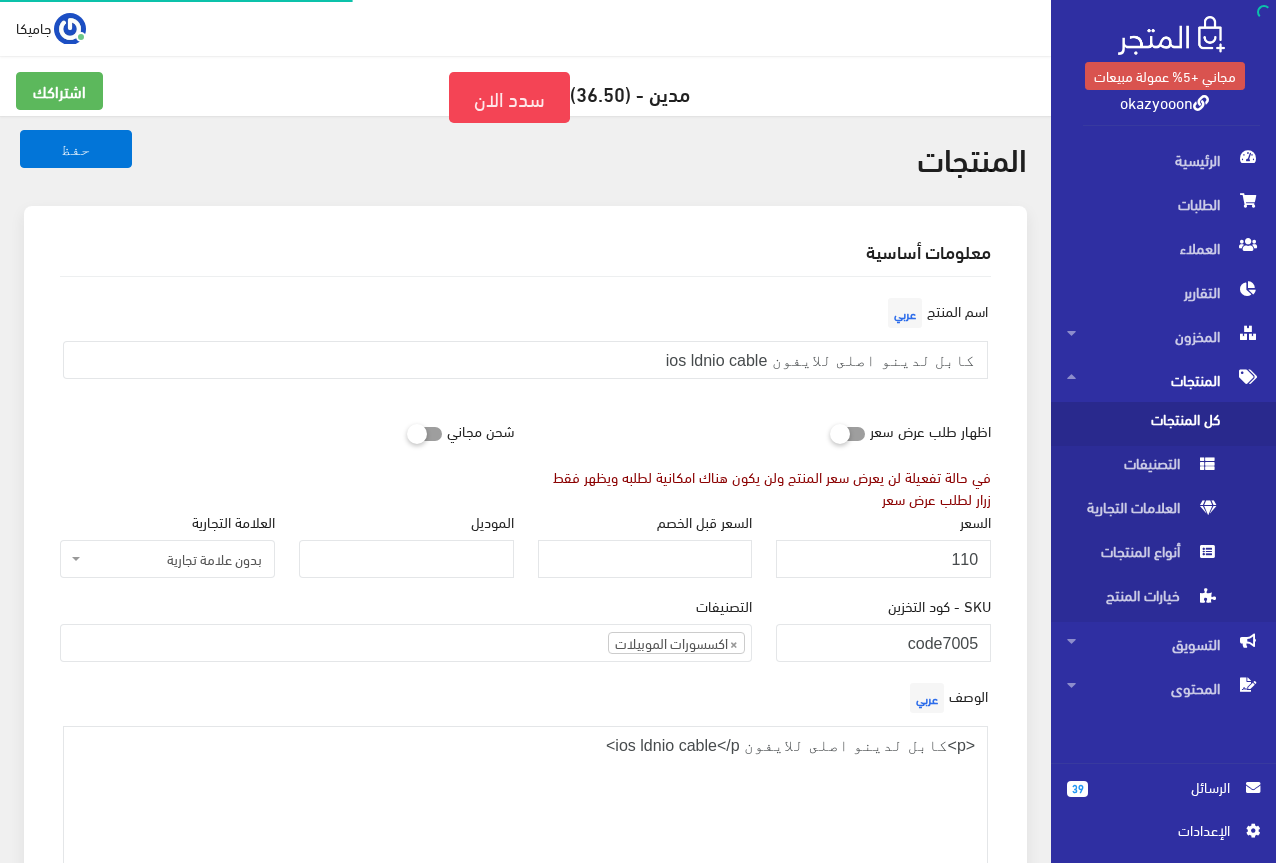 scroll, scrollTop: 0, scrollLeft: 0, axis: both 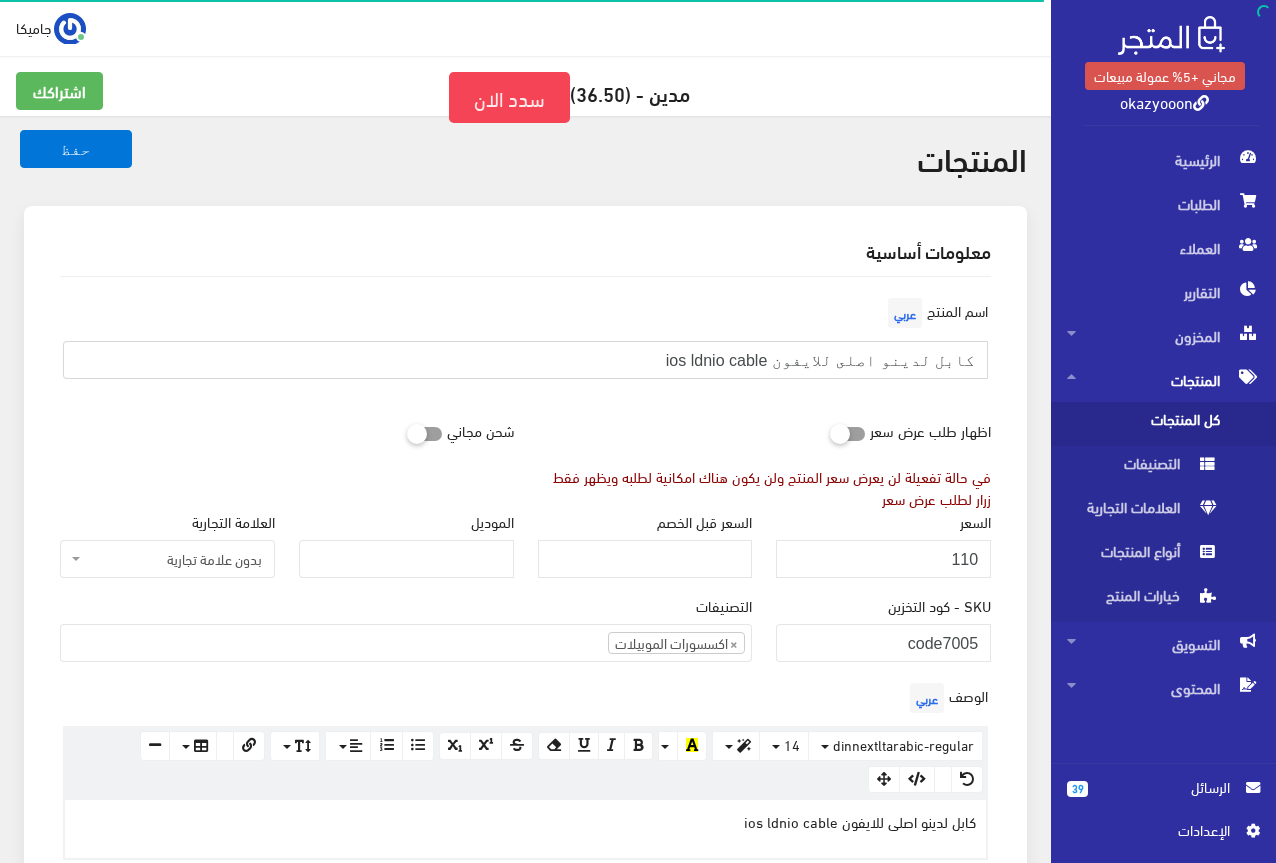 drag, startPoint x: 913, startPoint y: 359, endPoint x: 940, endPoint y: 362, distance: 27.166155 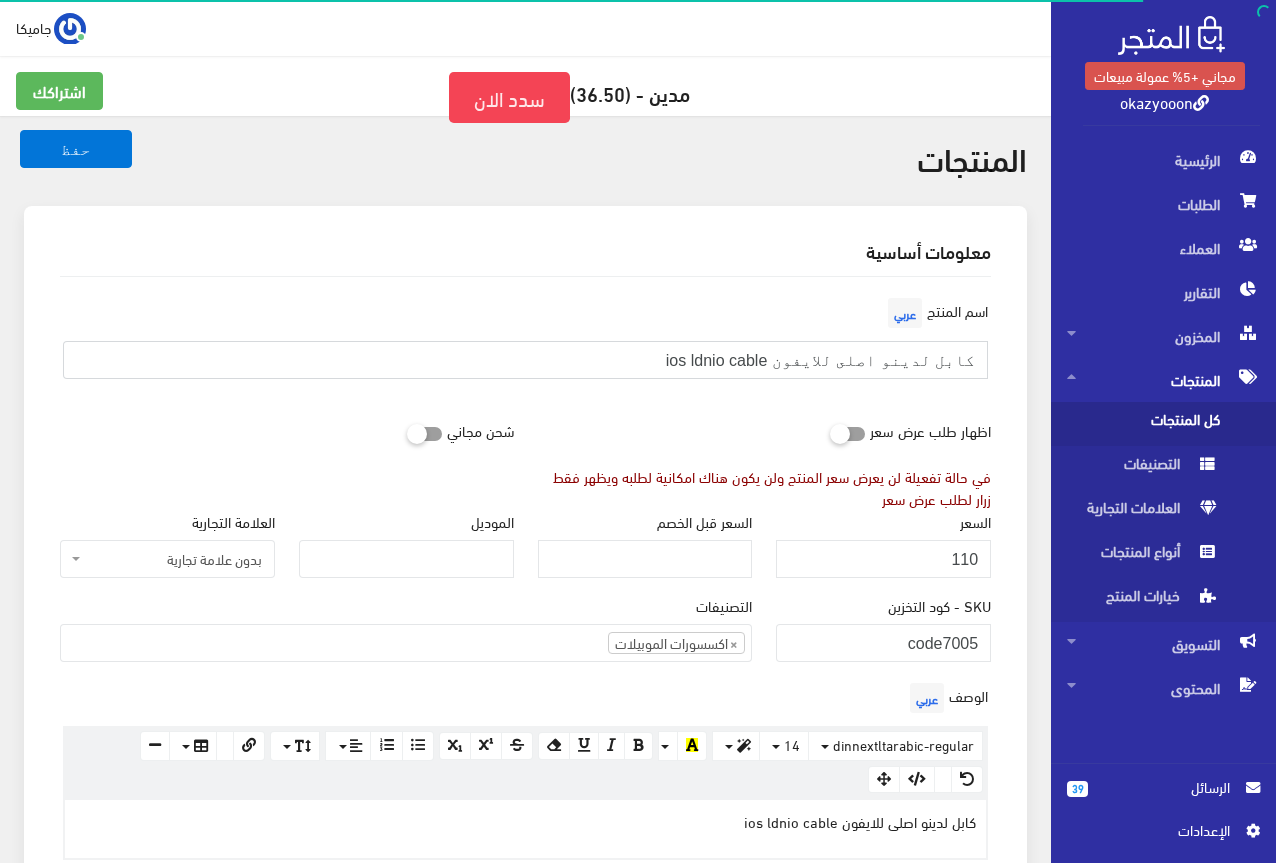 paste on "ي" 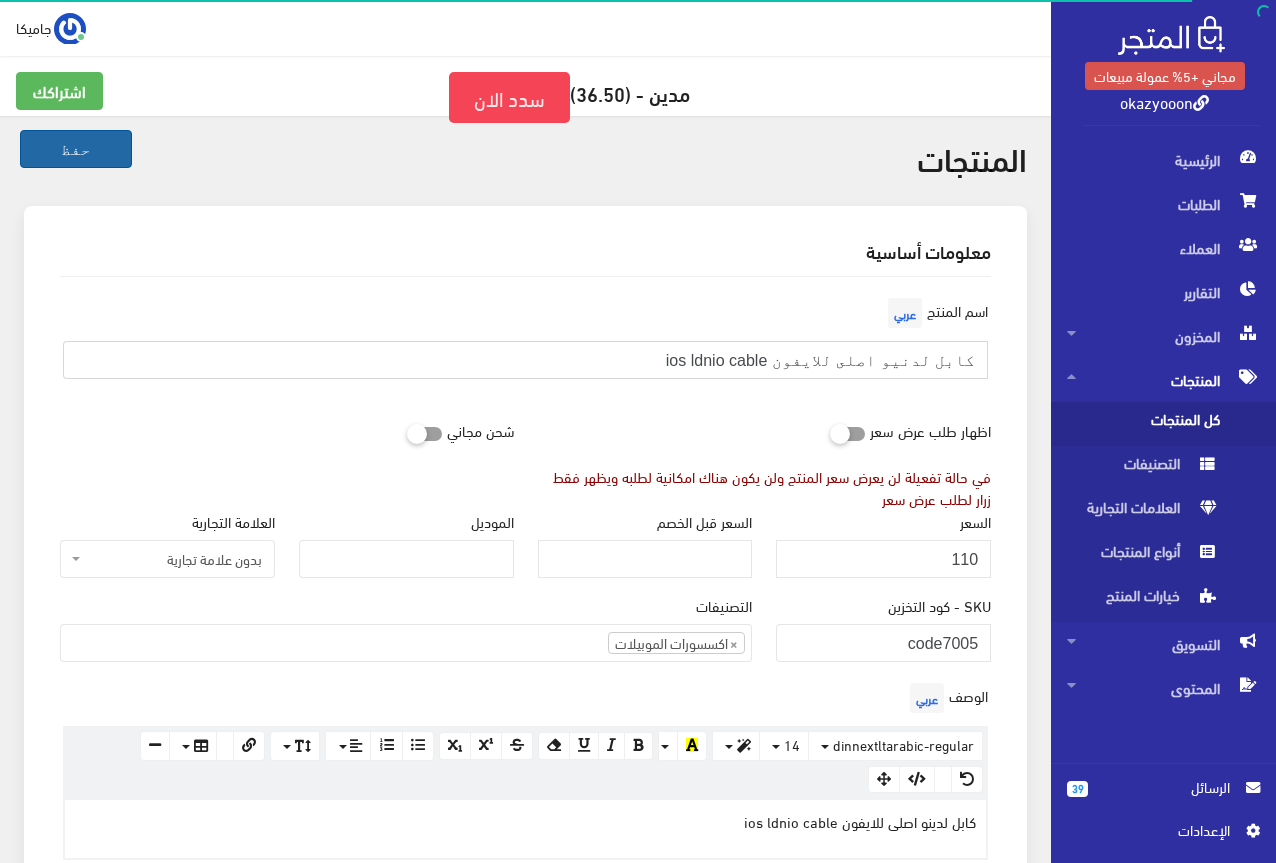 type on "كابل لدنيو اصلى للايفون ios ldnio cable" 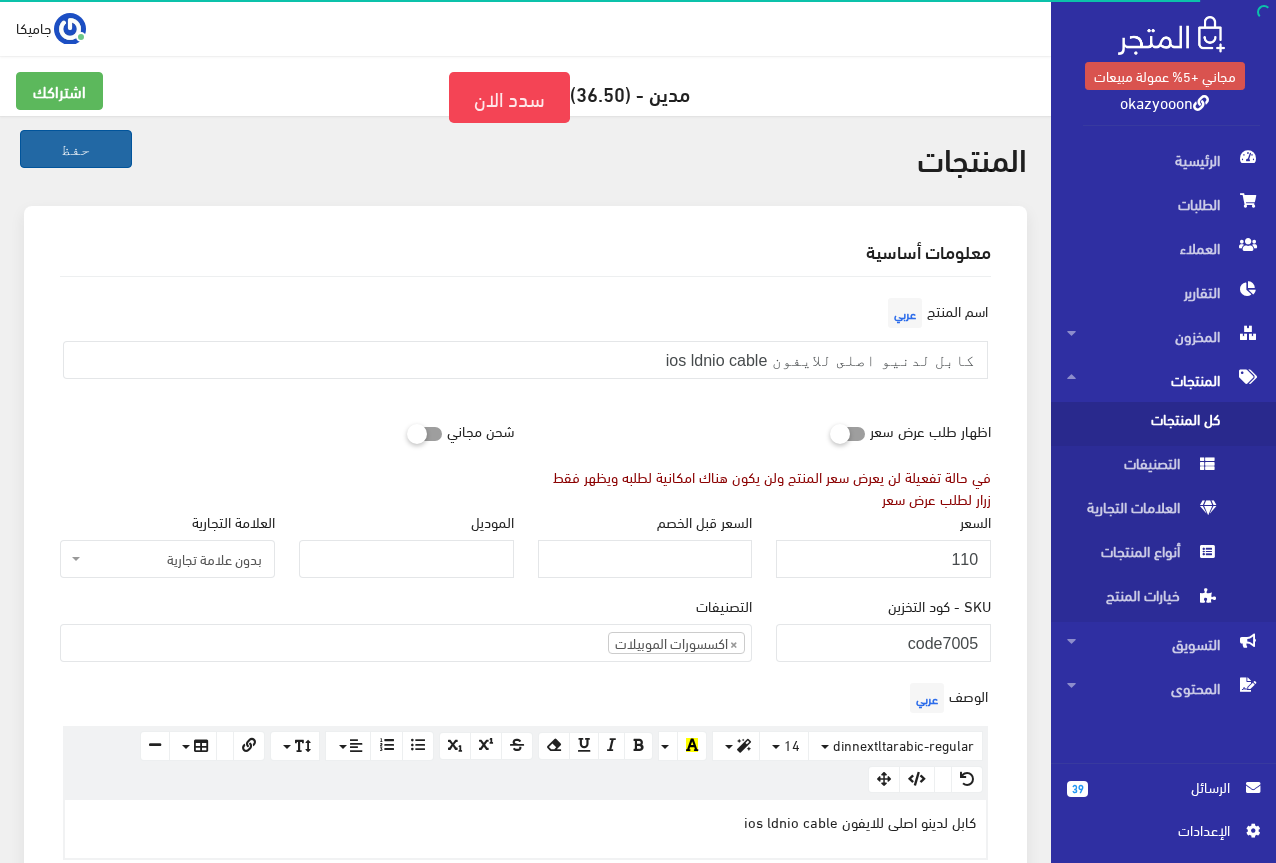 click on "حفظ" at bounding box center (76, 149) 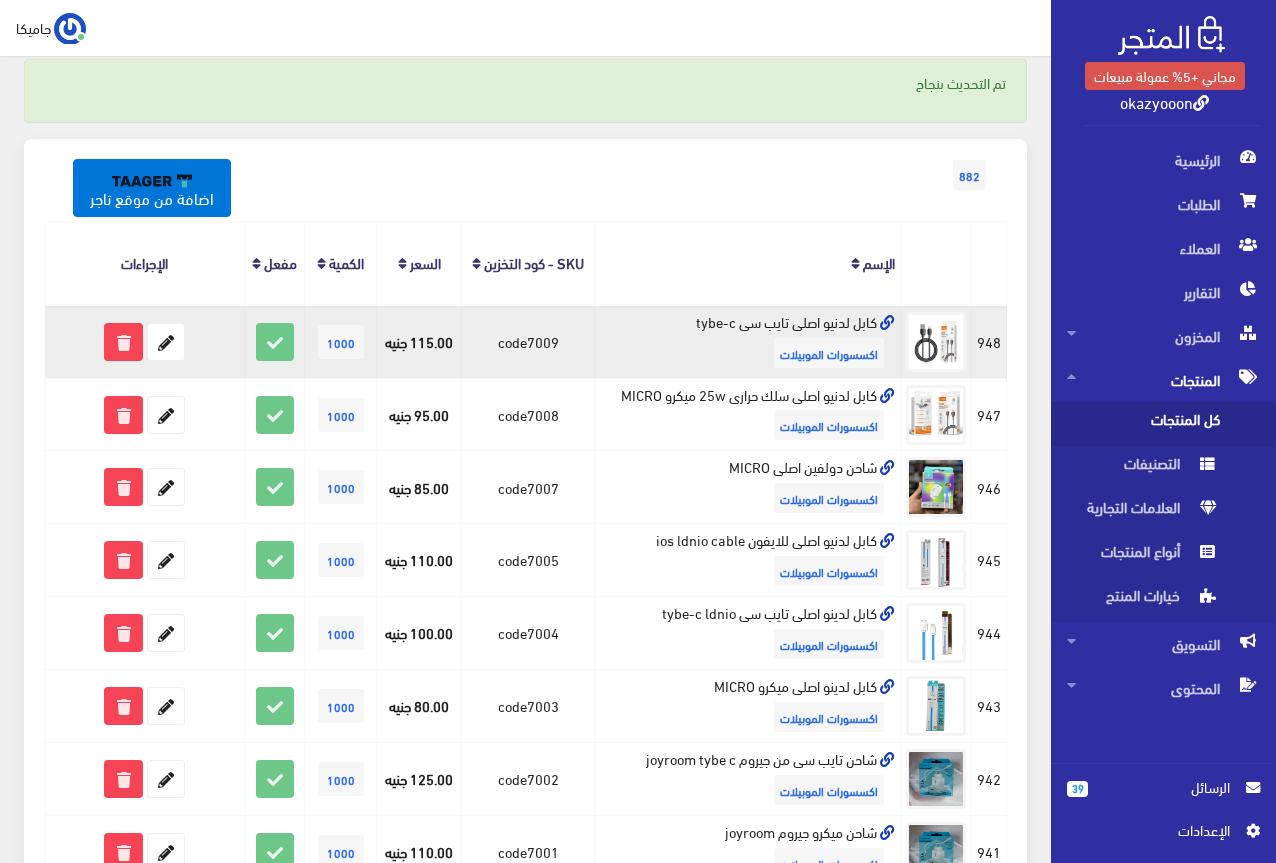 scroll, scrollTop: 200, scrollLeft: 0, axis: vertical 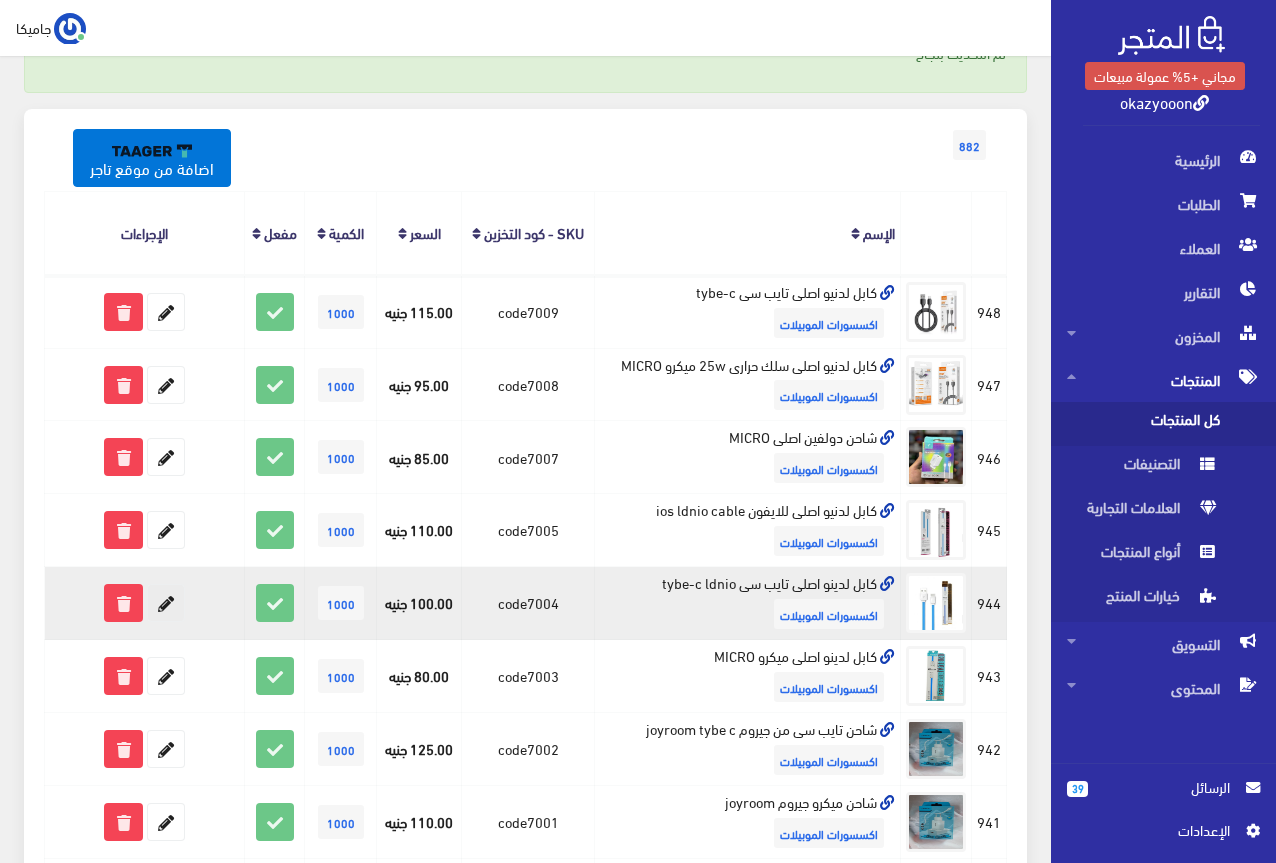 click at bounding box center (166, 603) 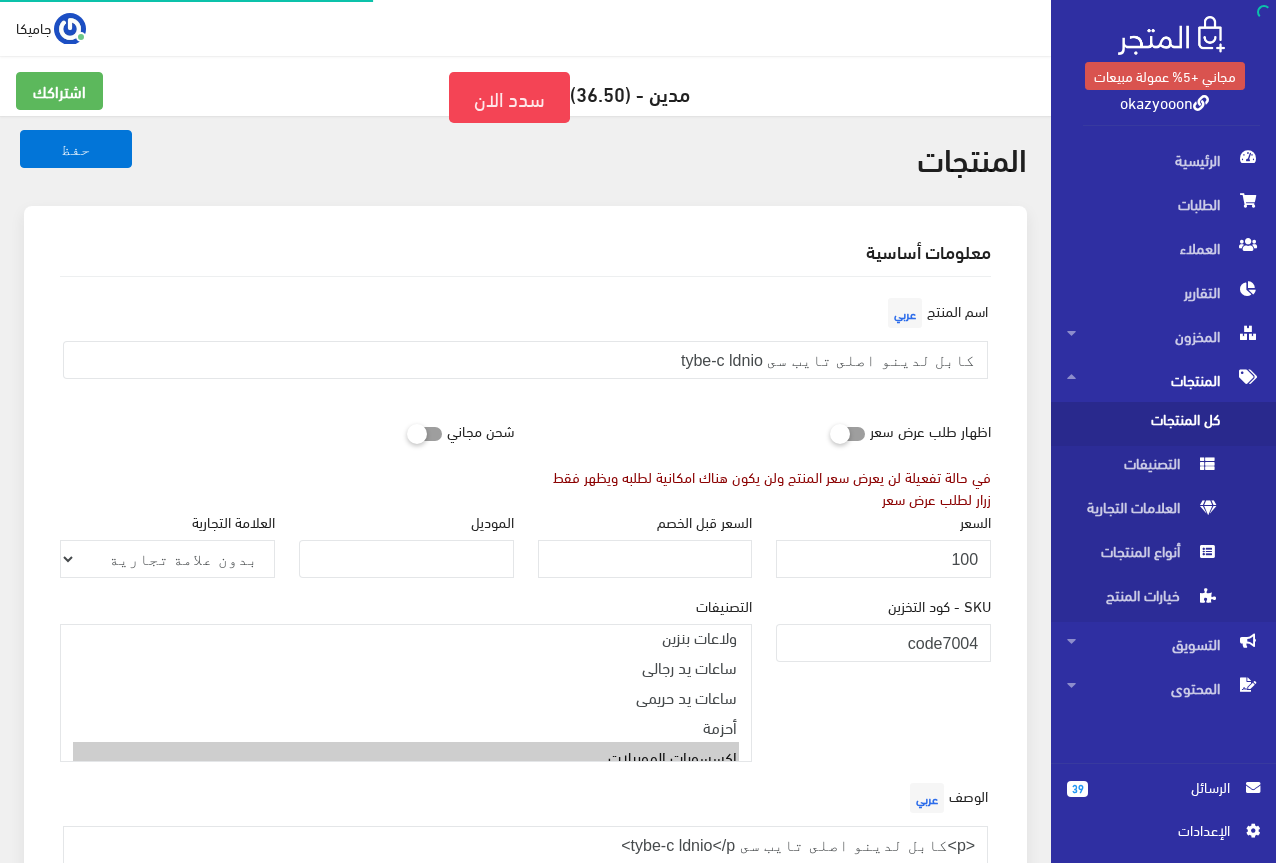scroll, scrollTop: 0, scrollLeft: 0, axis: both 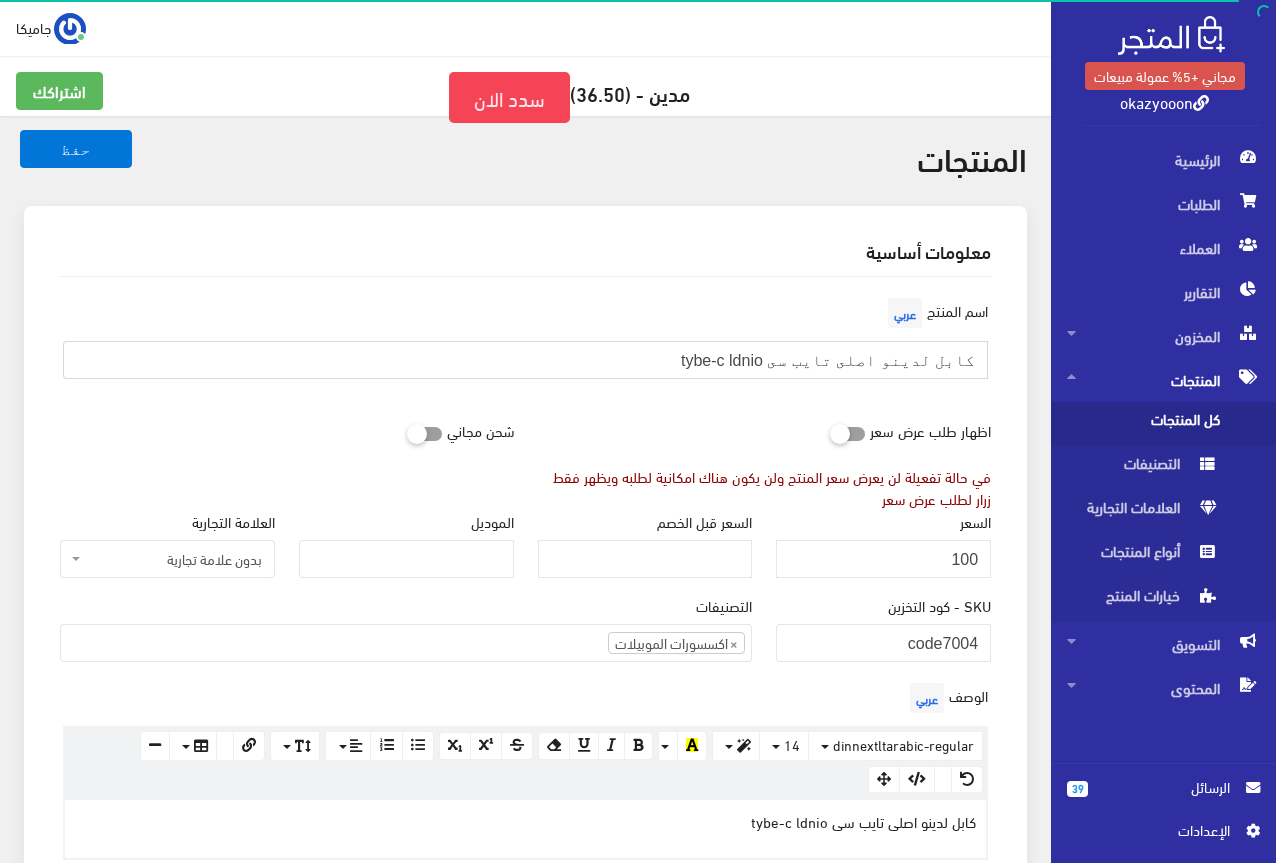 drag, startPoint x: 914, startPoint y: 365, endPoint x: 942, endPoint y: 374, distance: 29.410883 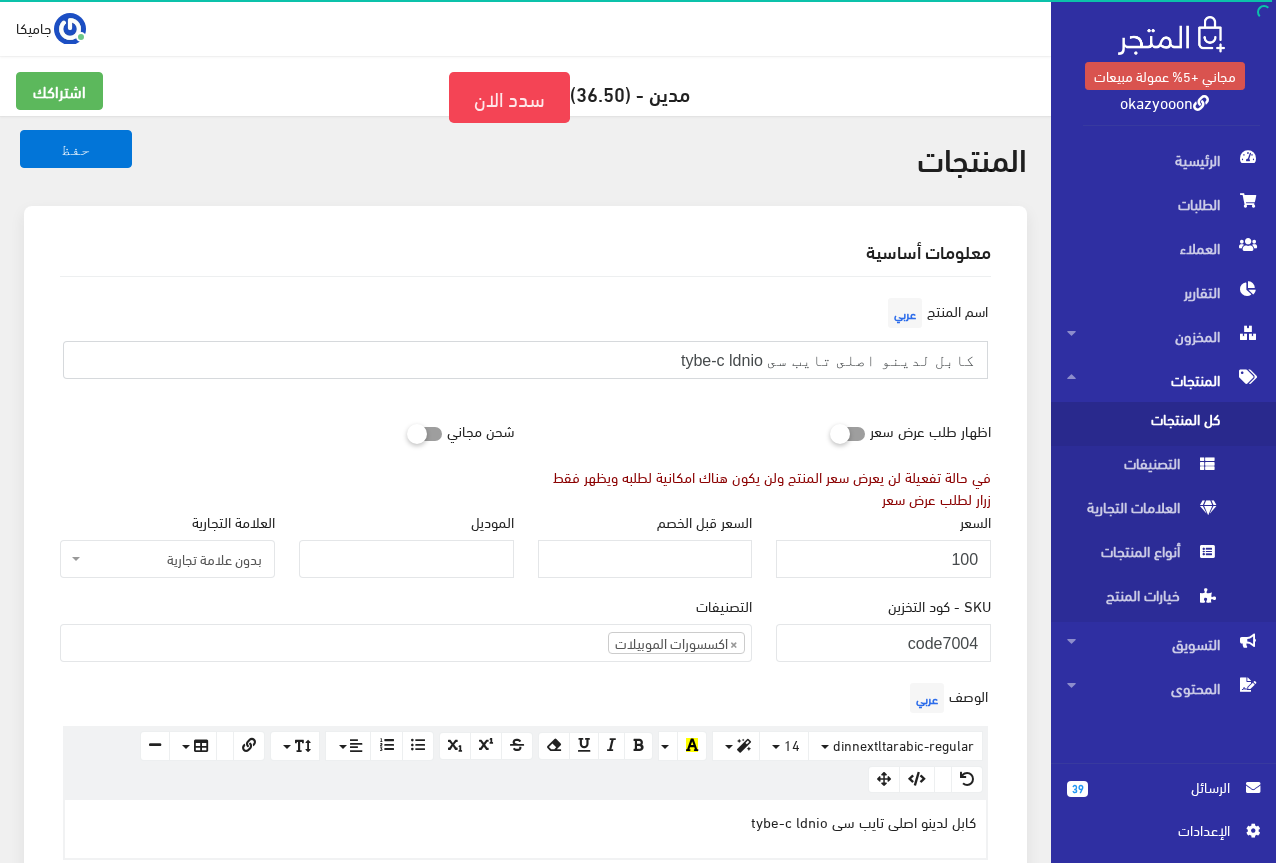 paste on "ي" 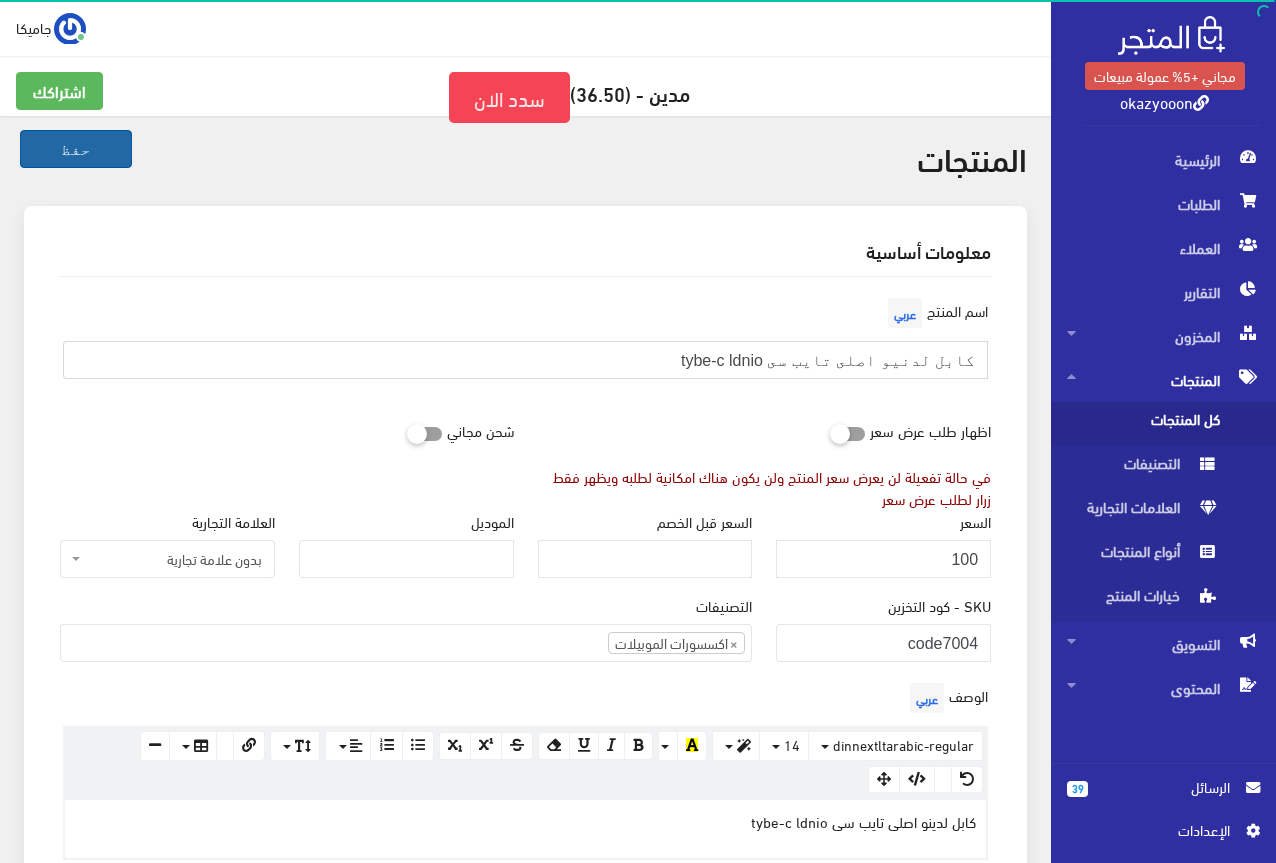 type on "كابل لدنيو اصلى تايب سى tybe-c ldnio" 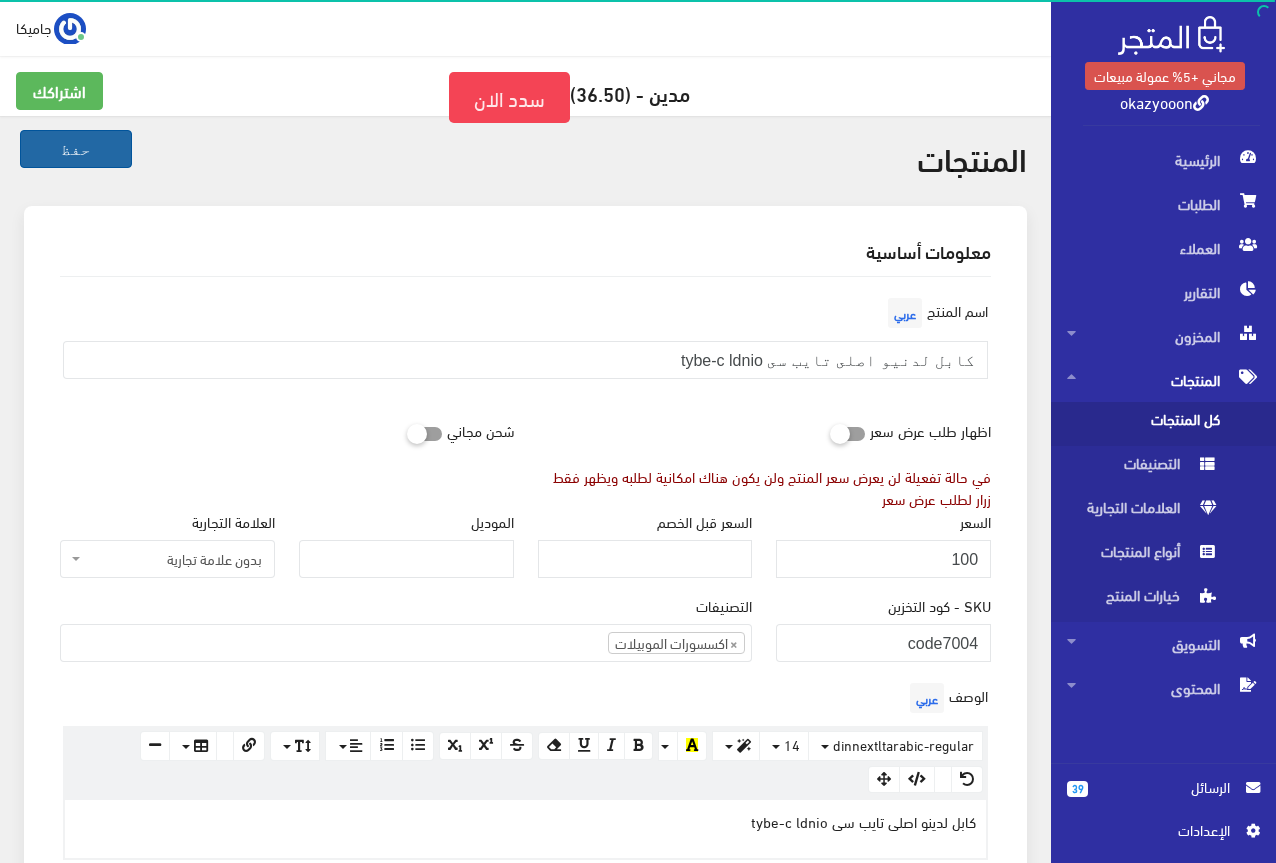 click on "حفظ" at bounding box center [76, 149] 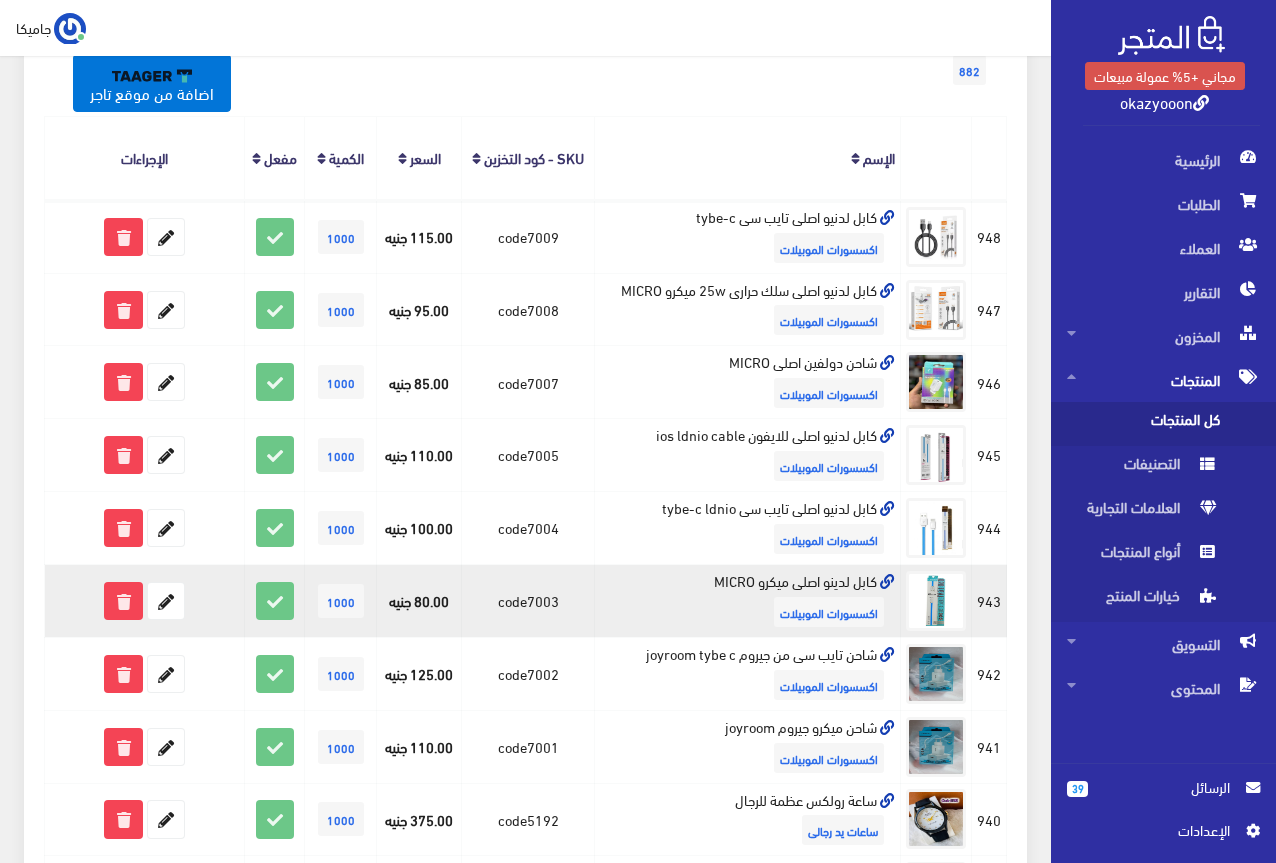 scroll, scrollTop: 300, scrollLeft: 0, axis: vertical 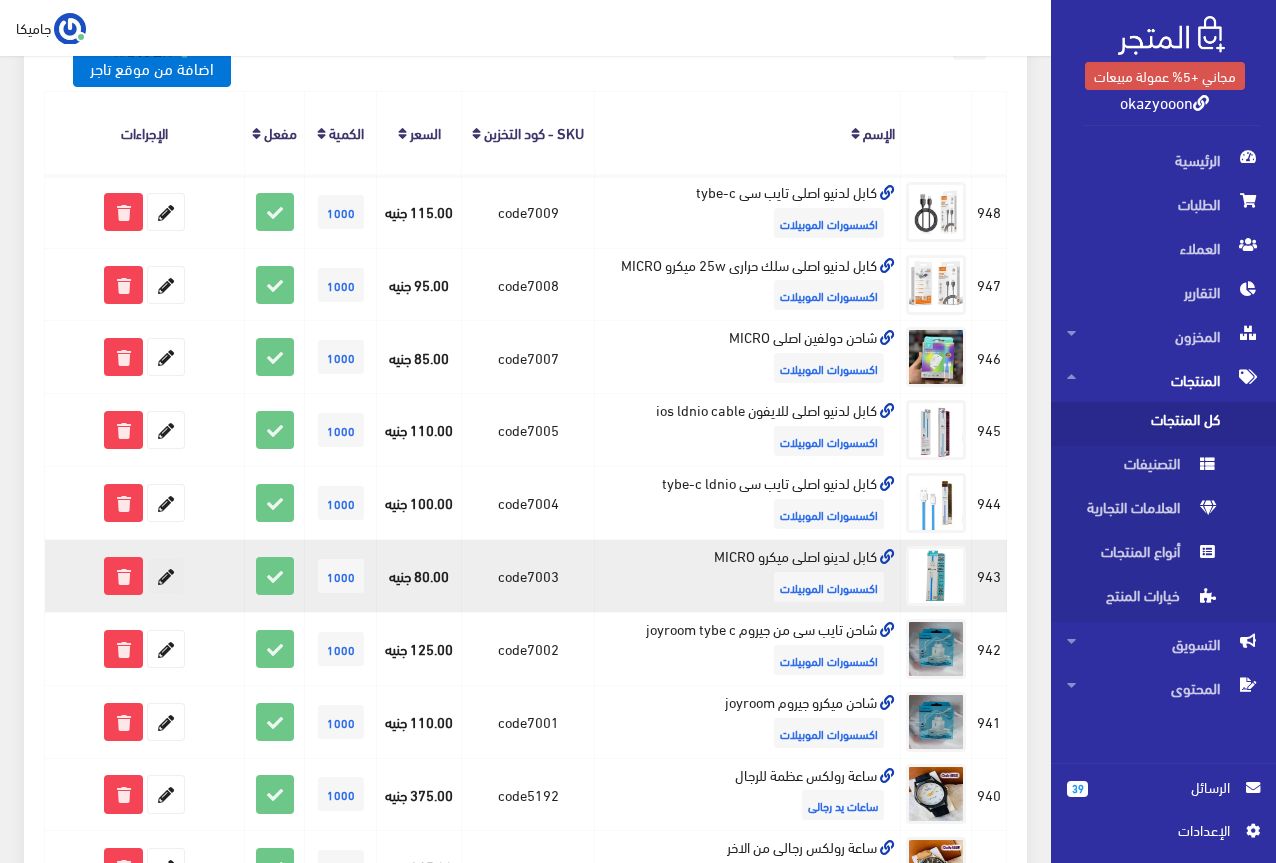click at bounding box center (166, 576) 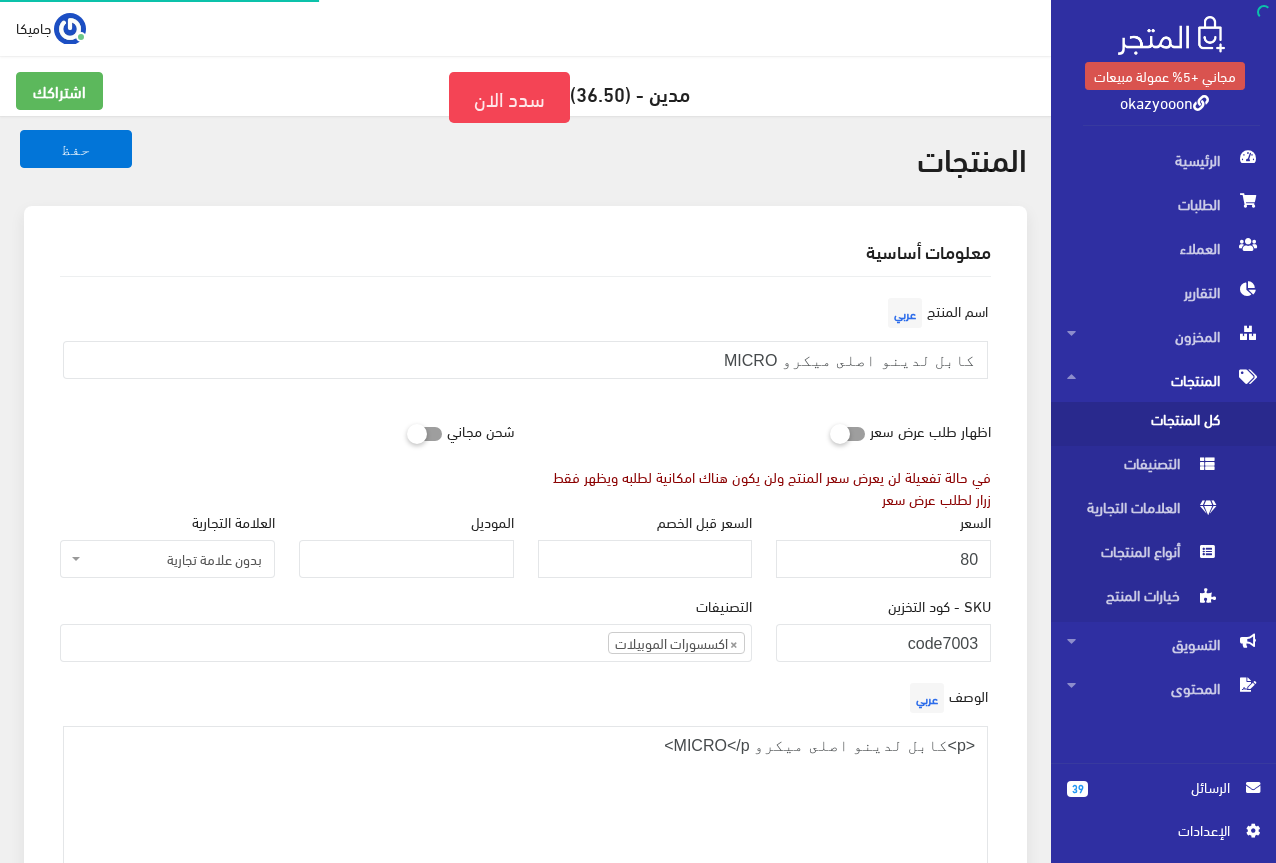 scroll, scrollTop: 0, scrollLeft: 0, axis: both 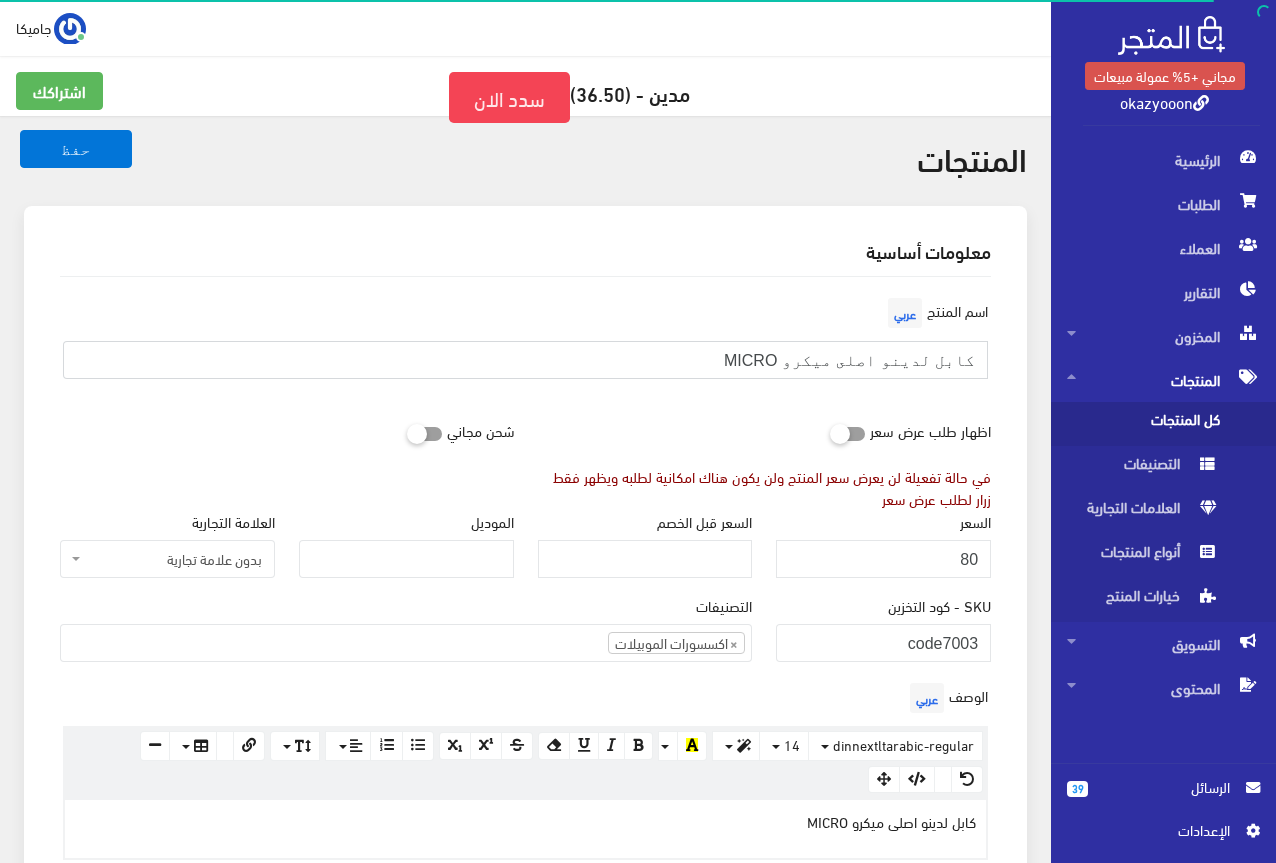 drag, startPoint x: 910, startPoint y: 364, endPoint x: 943, endPoint y: 371, distance: 33.734257 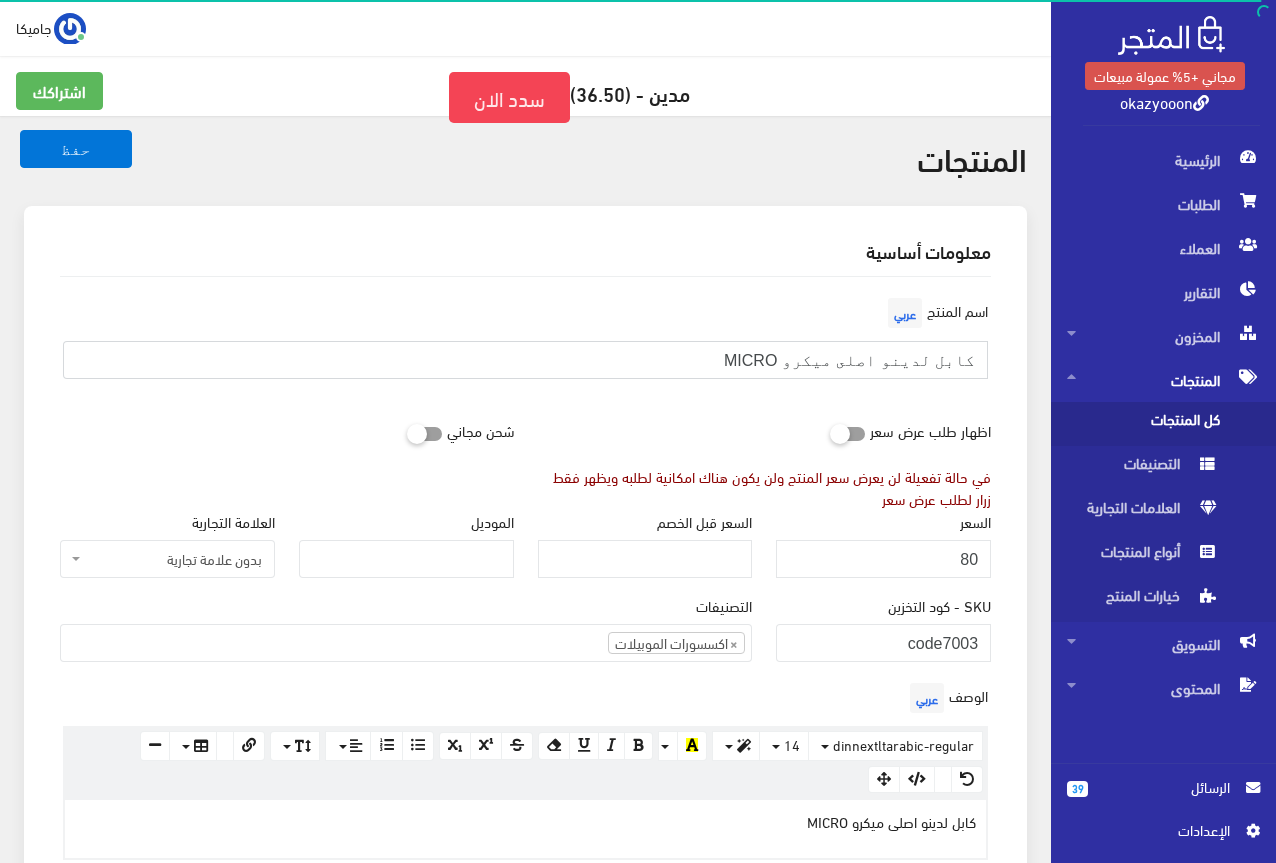 paste on "ي" 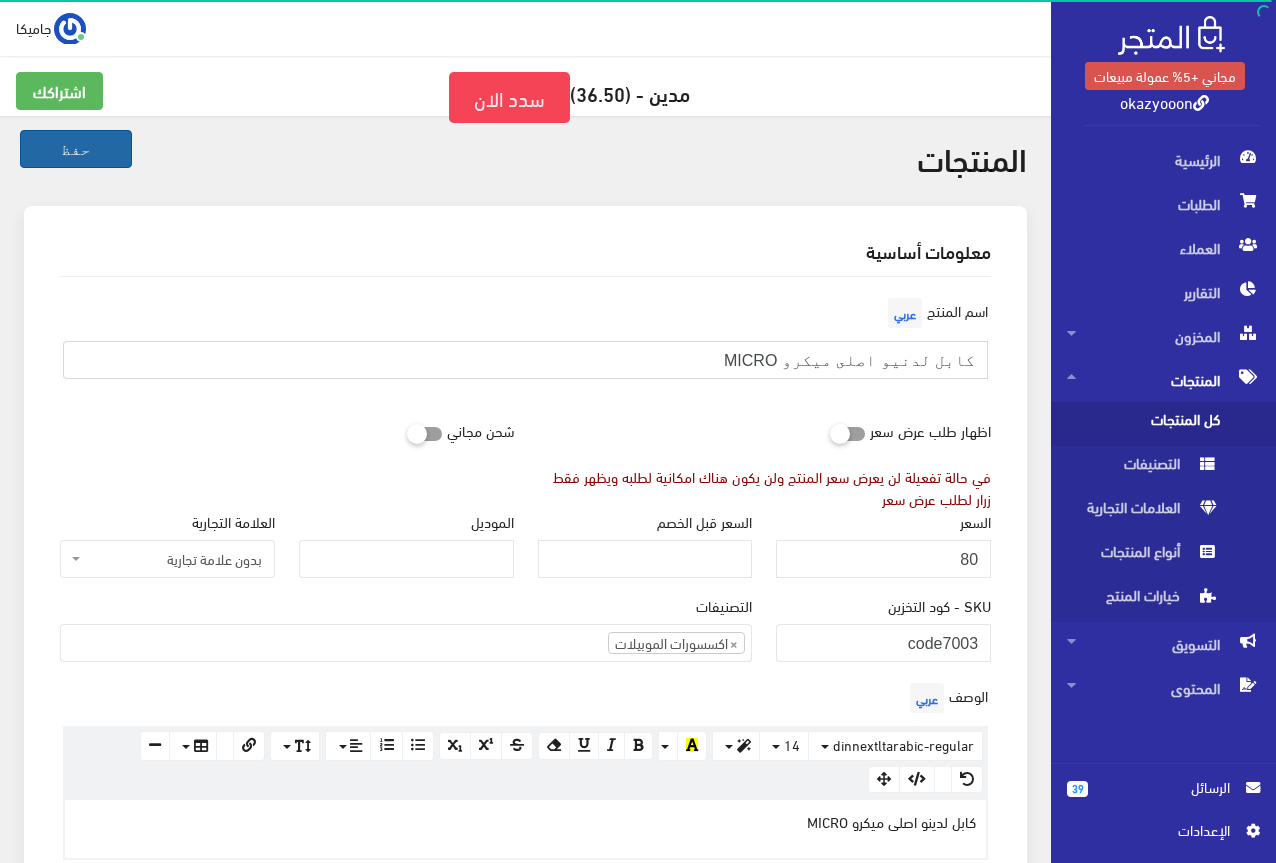type on "كابل لدنيو اصلى ميكرو MICRO" 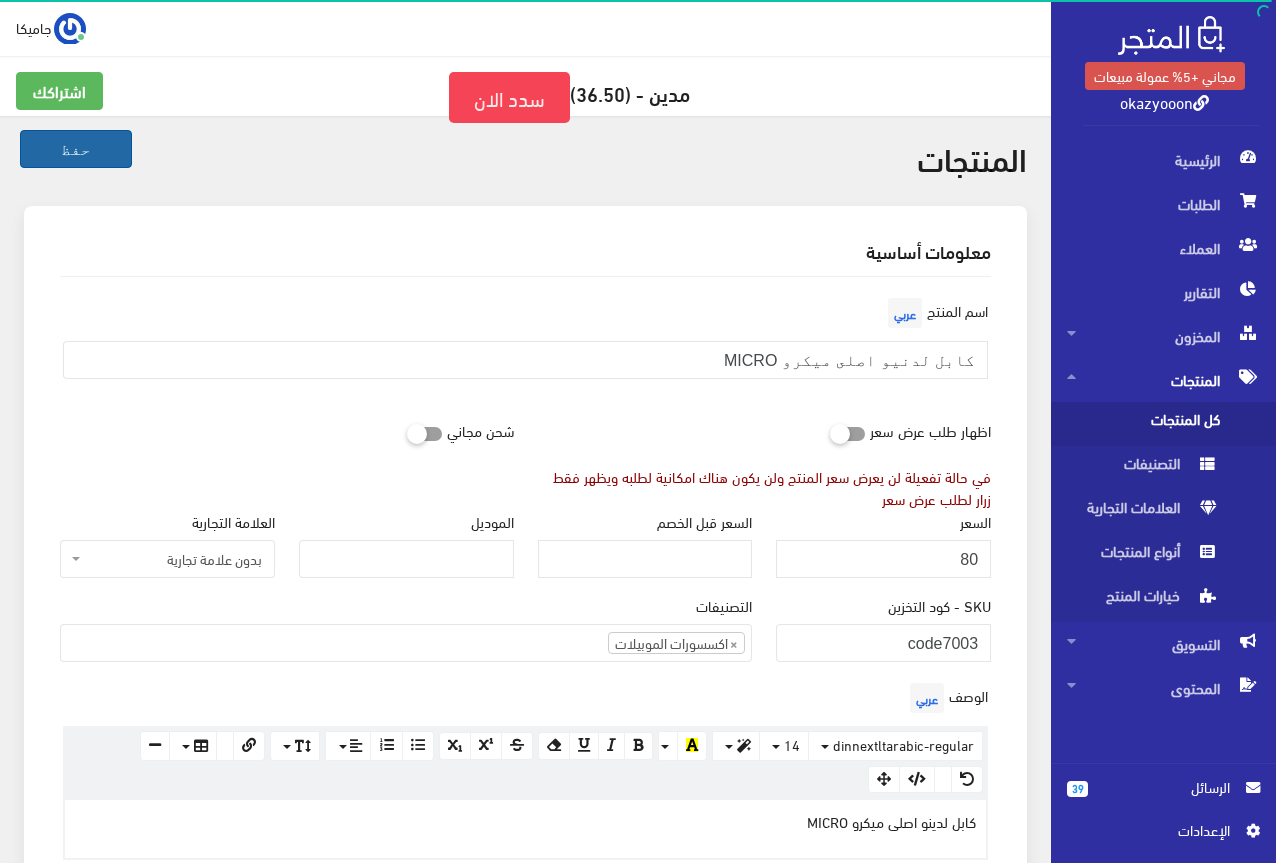 click on "حفظ" at bounding box center [76, 149] 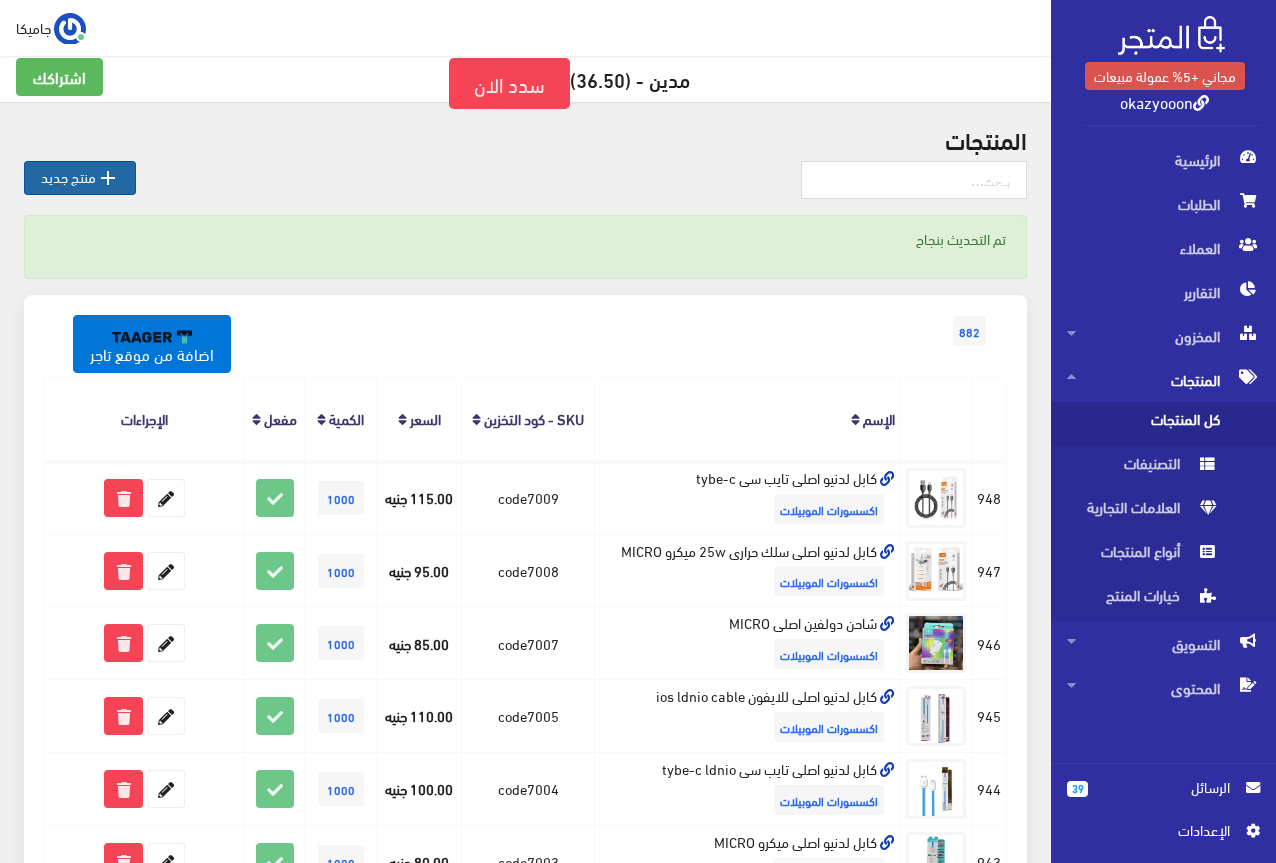 scroll, scrollTop: 0, scrollLeft: 0, axis: both 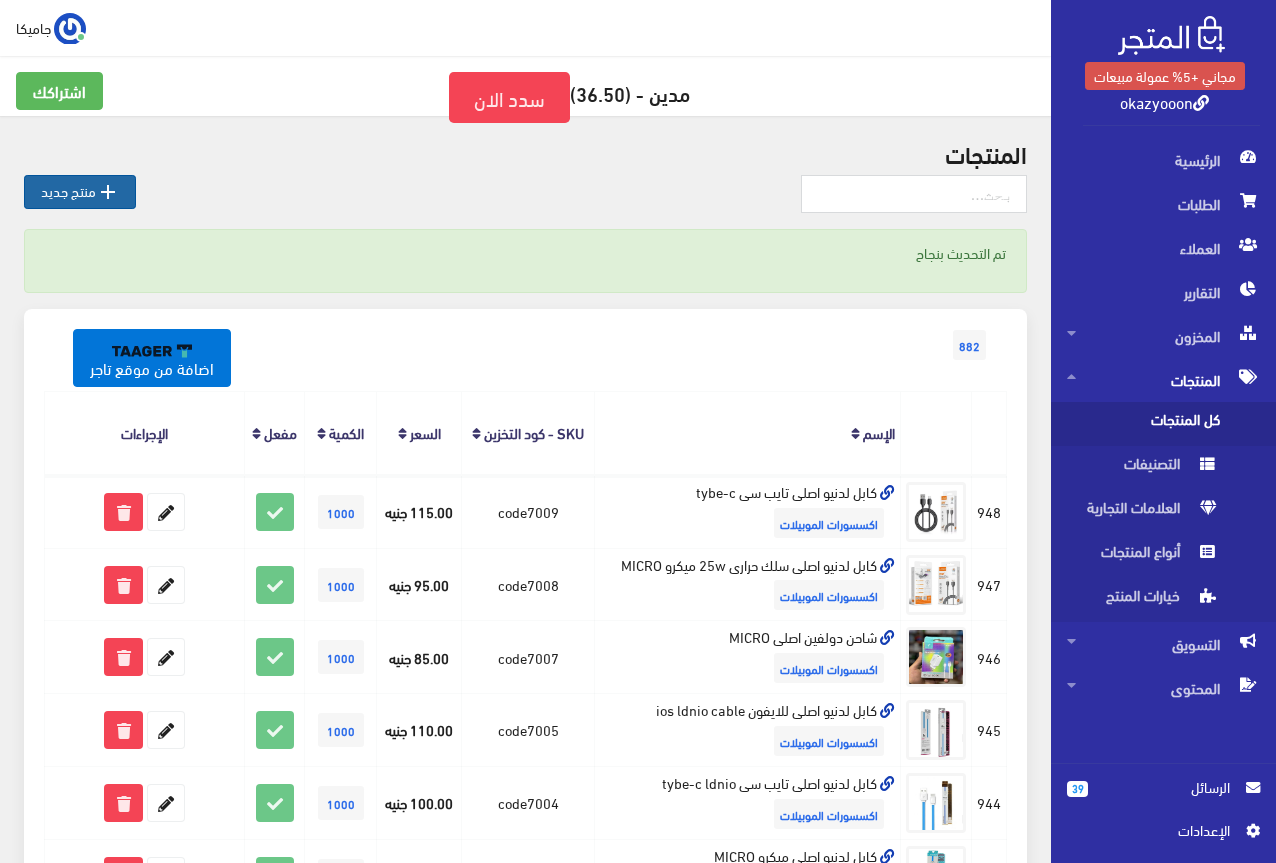 click on "  منتج جديد" at bounding box center [80, 192] 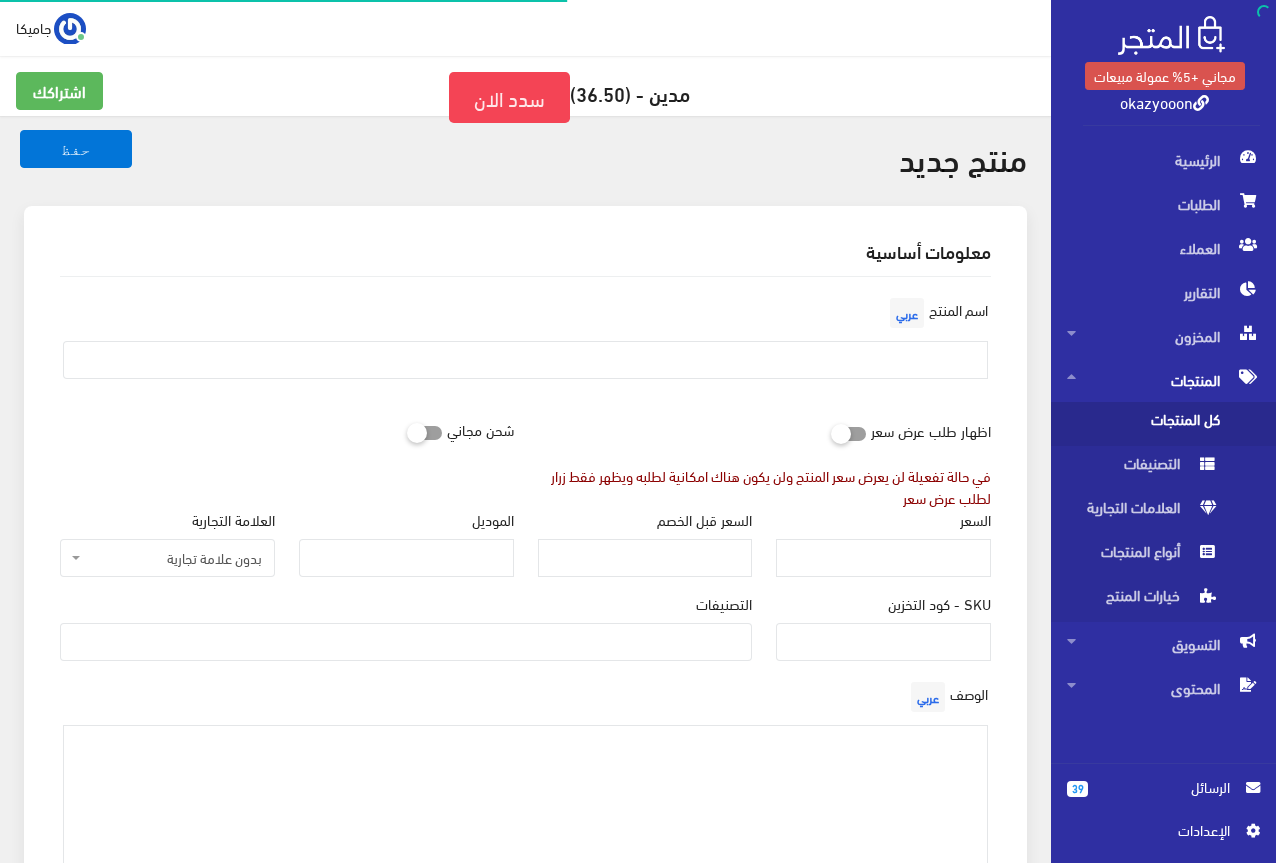 select 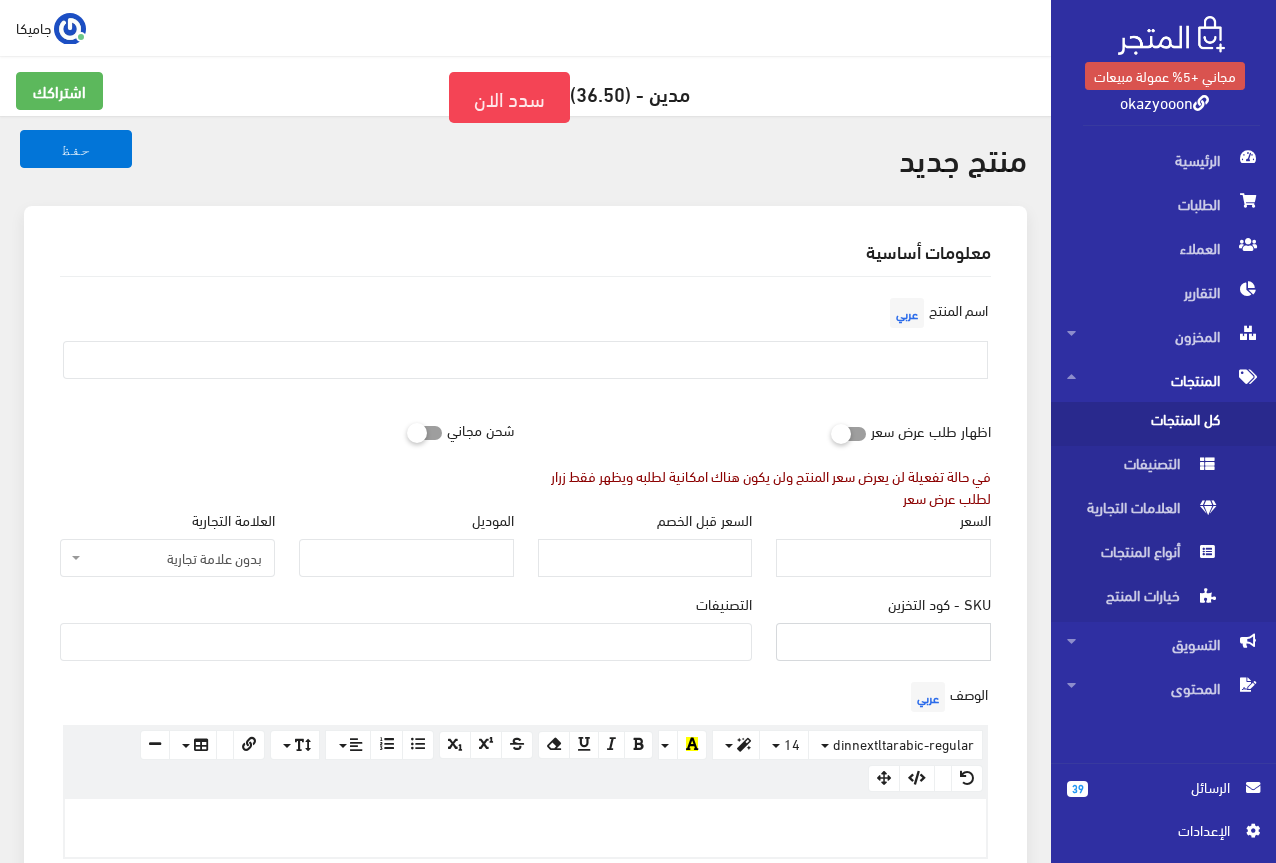 click on "SKU - كود التخزين" at bounding box center [883, 642] 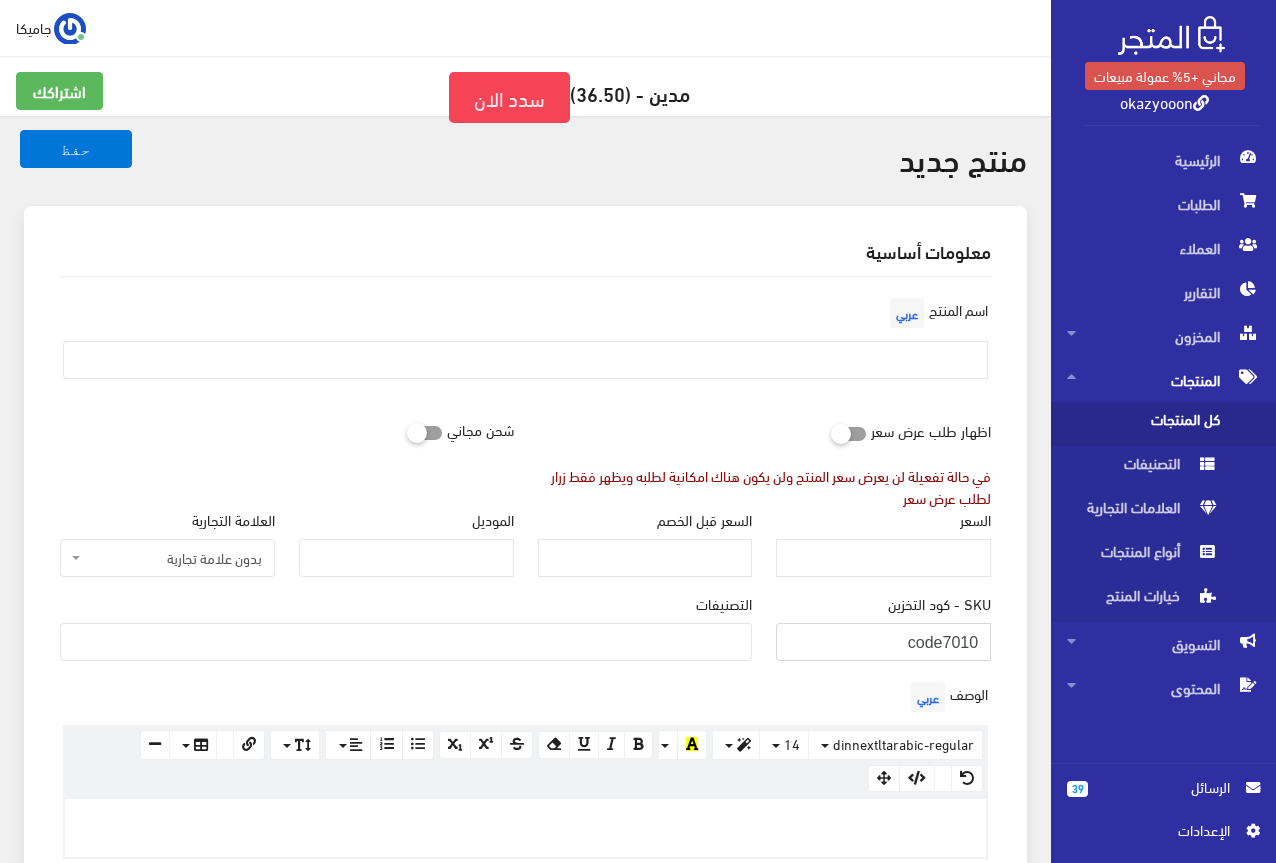 type on "code7010" 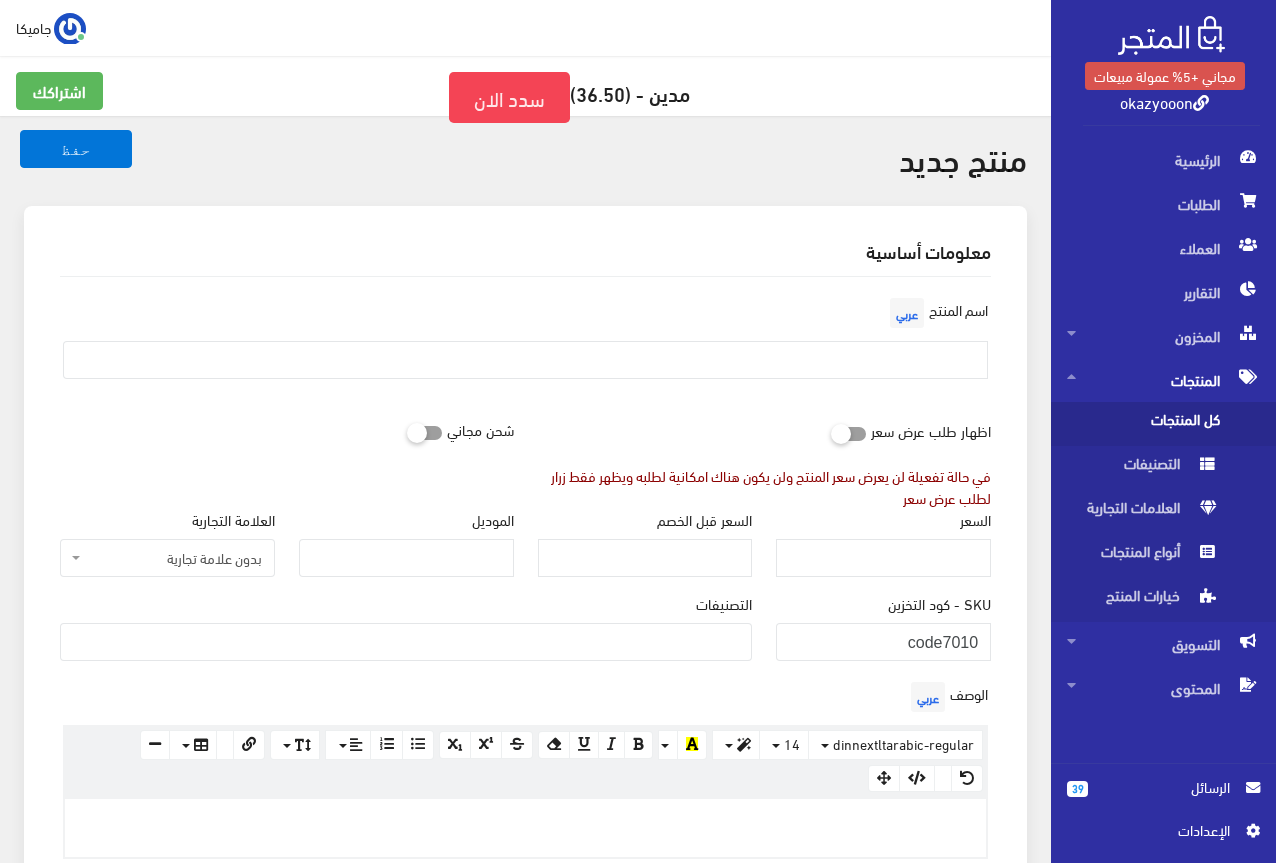 click at bounding box center [406, 640] 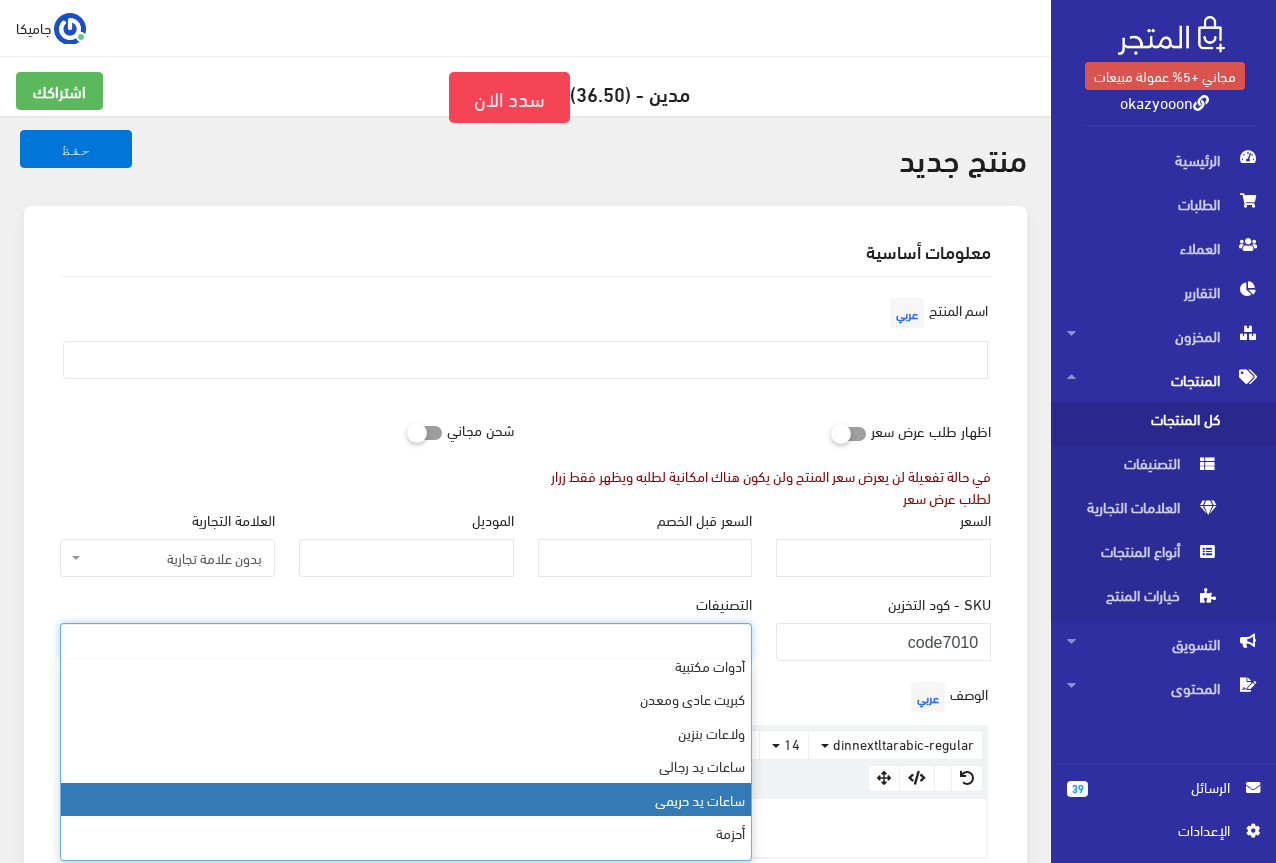 scroll, scrollTop: 568, scrollLeft: 0, axis: vertical 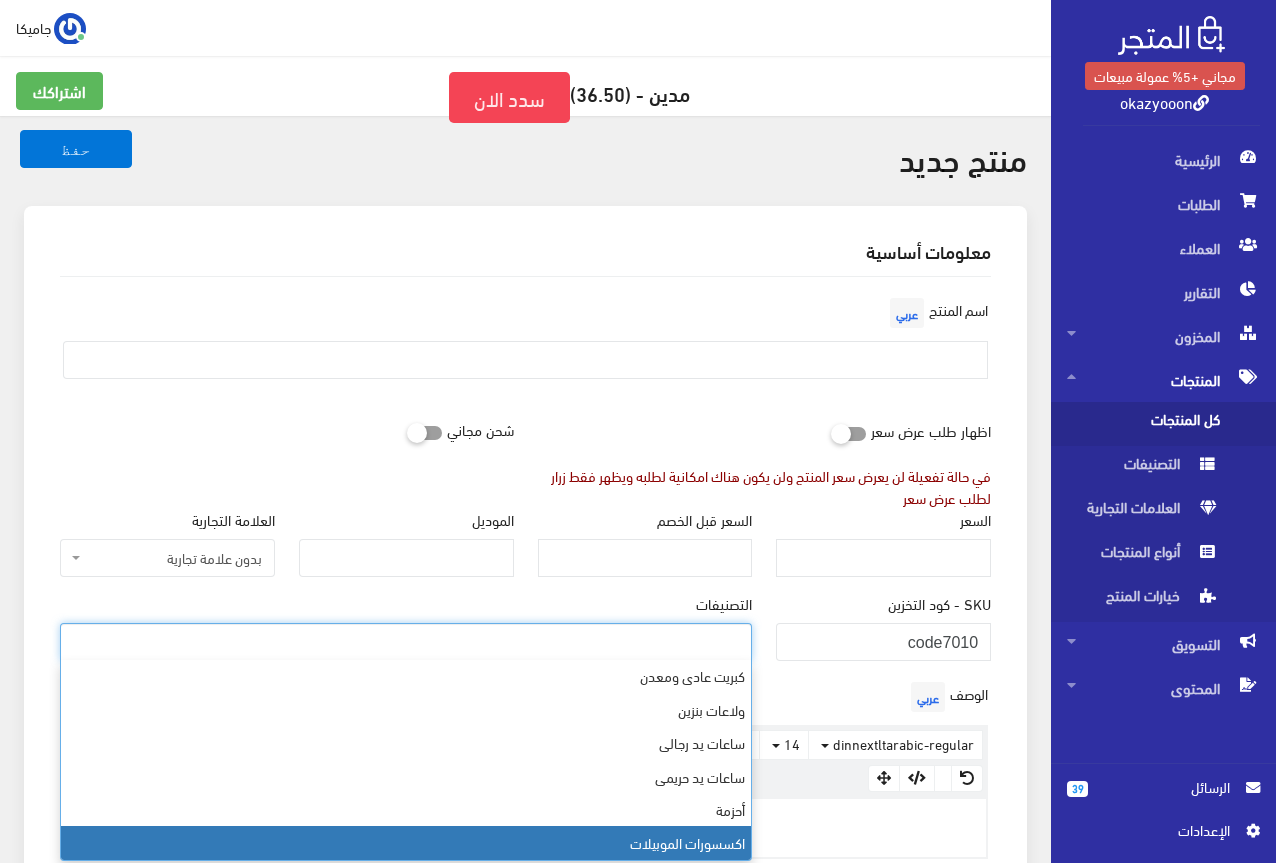 select on "26" 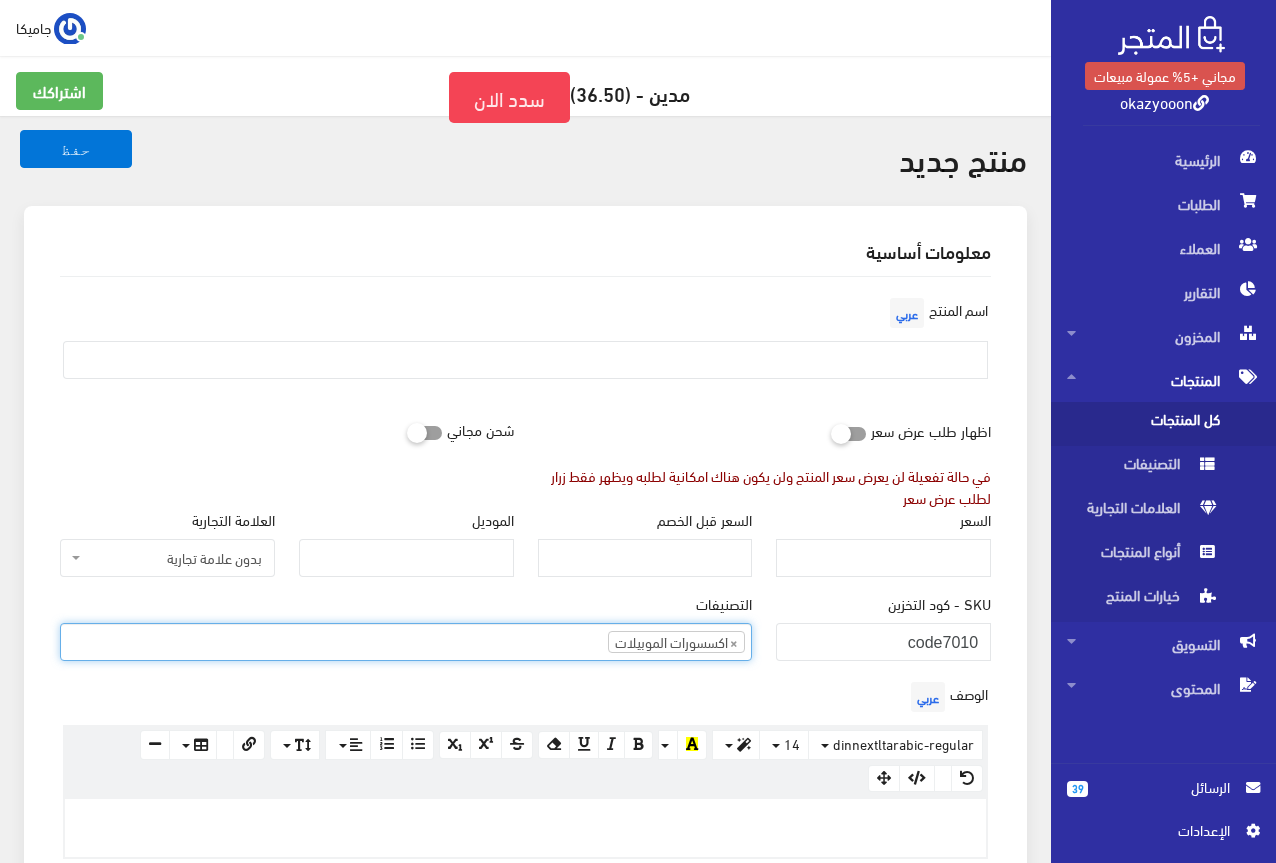 scroll, scrollTop: 528, scrollLeft: 0, axis: vertical 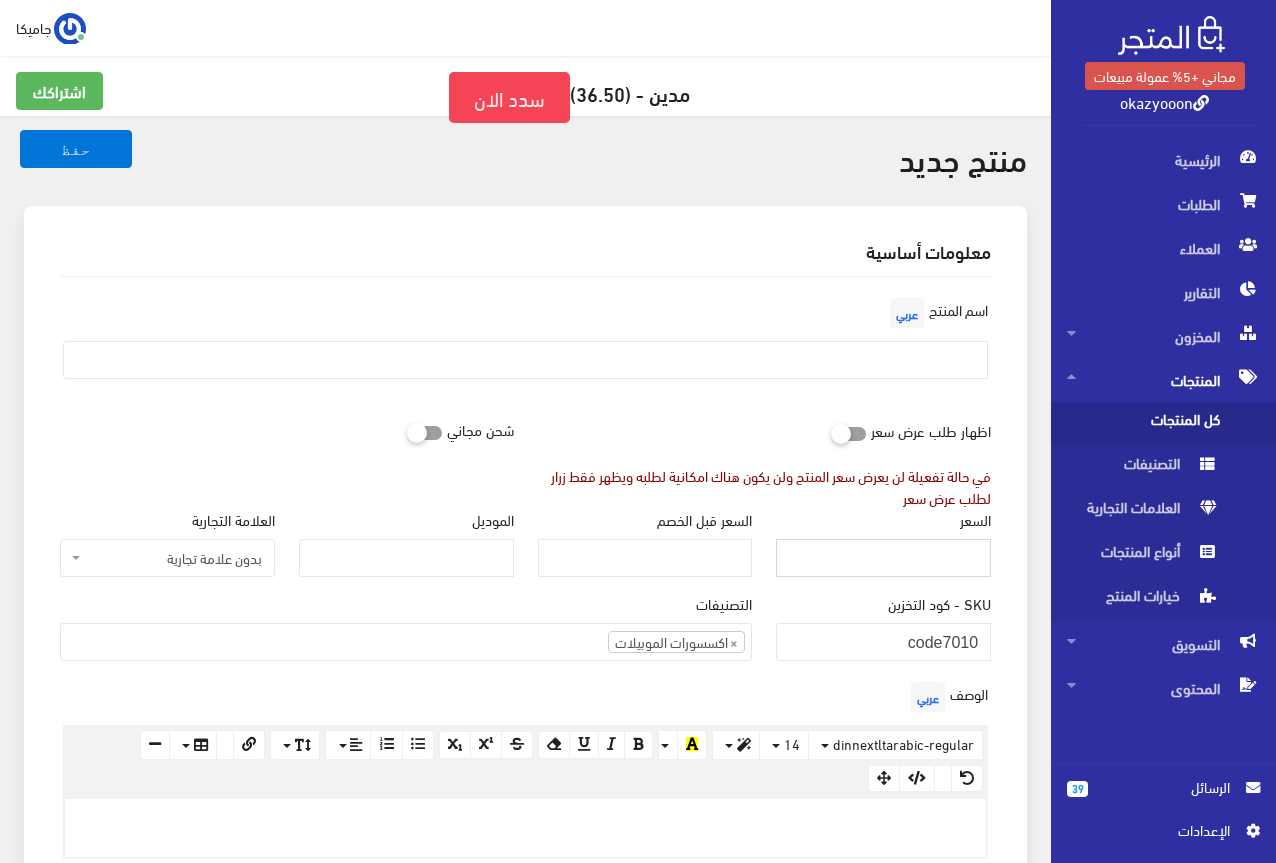 click on "السعر" at bounding box center (883, 558) 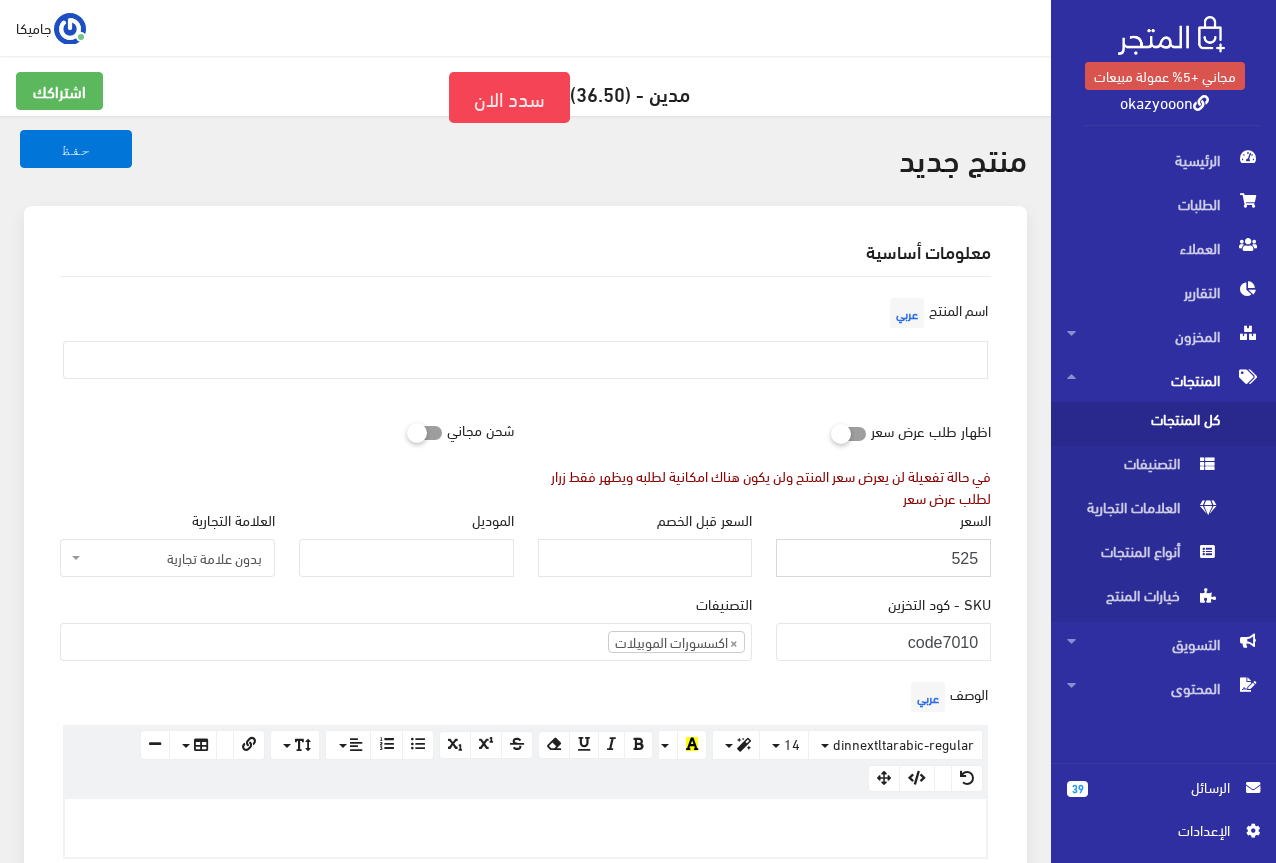 type on "525" 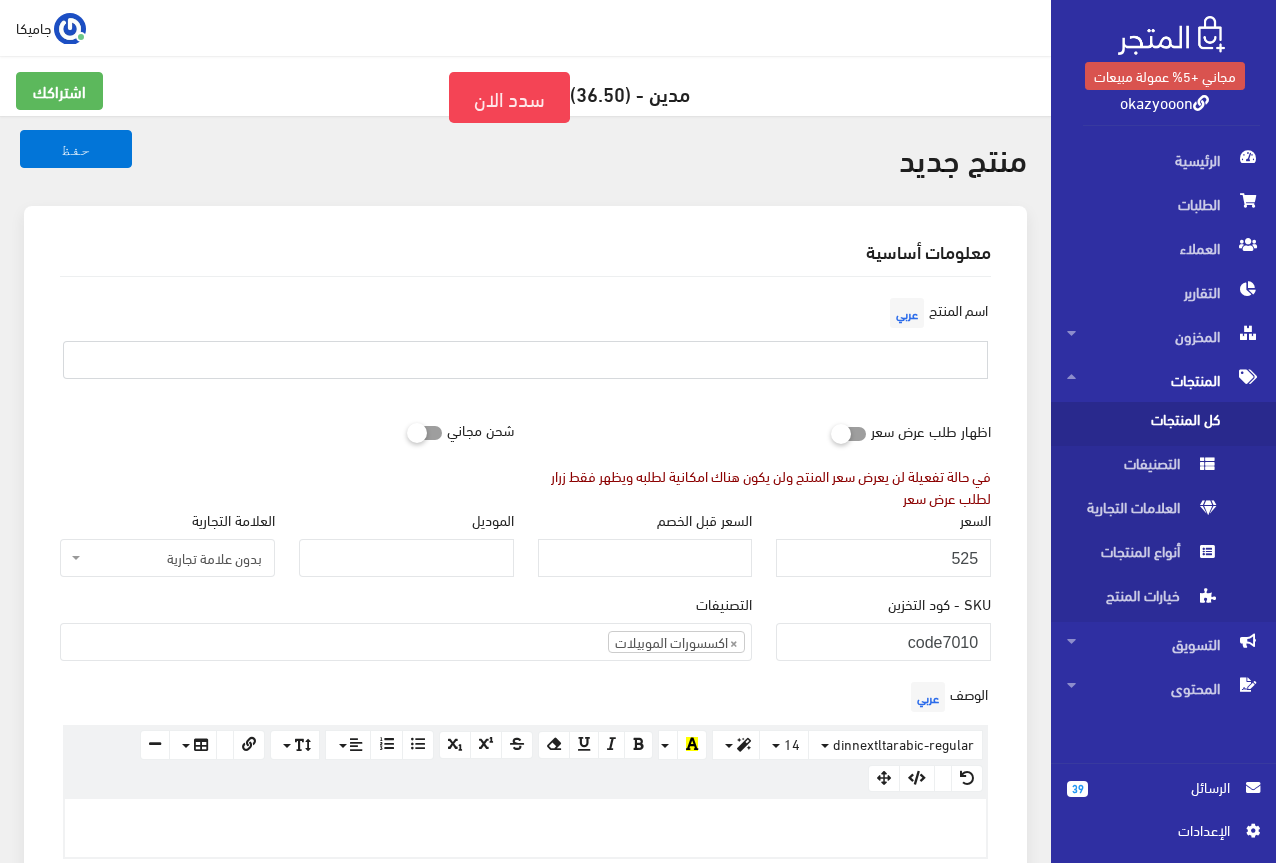 click at bounding box center (525, 360) 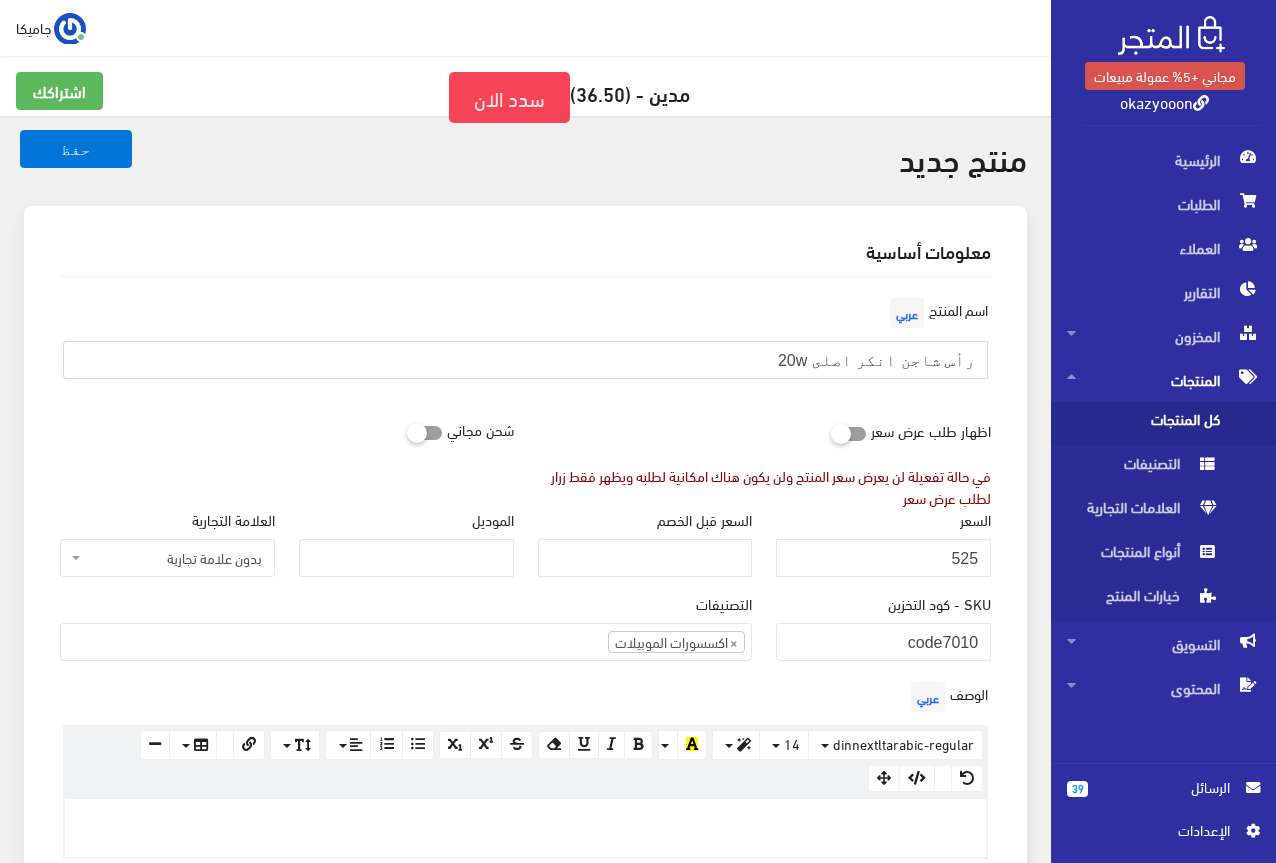 click on "رأس شاجن انكر اصلى 20w" at bounding box center (525, 360) 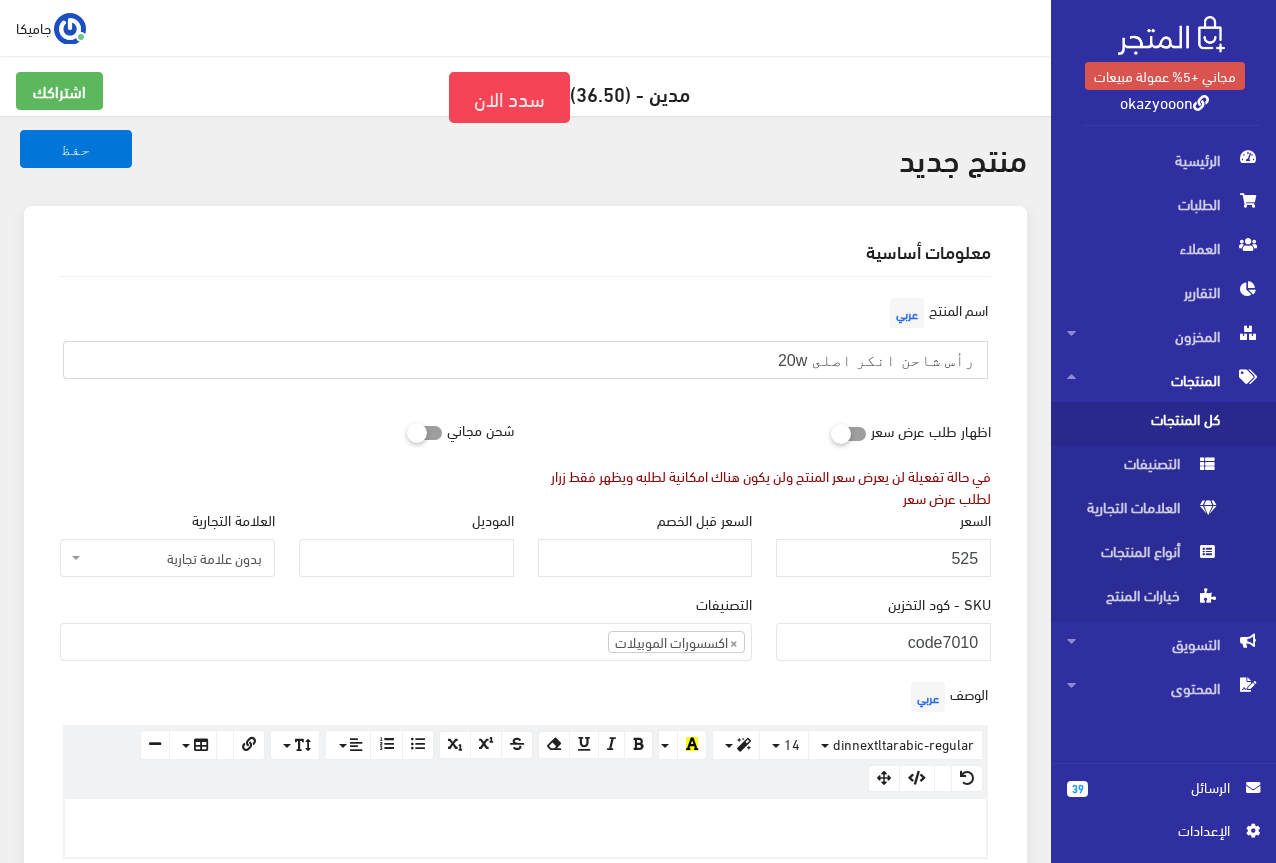 type on "رأس شاحن انكر اصلى 20w" 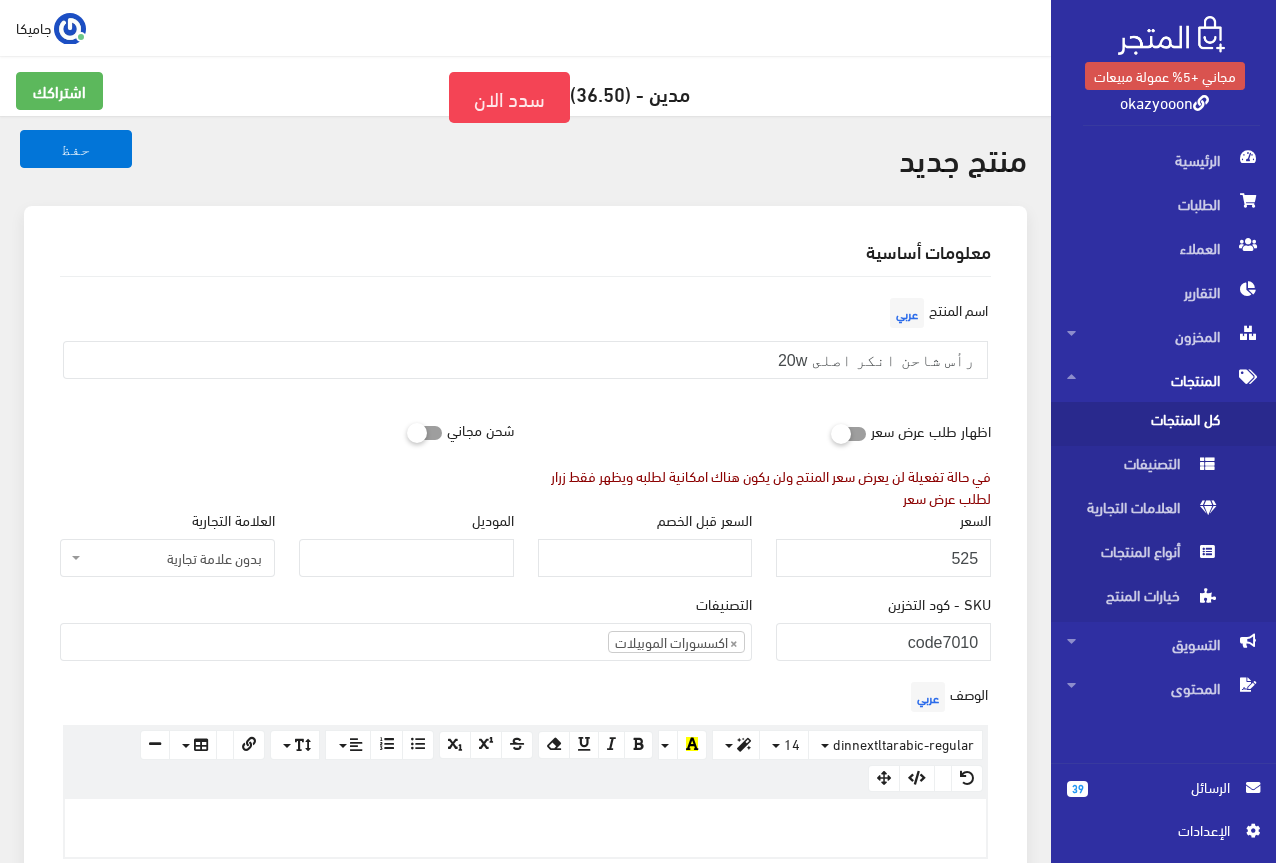 click on "اسم المنتج  عربي
رأس شاحن انكر اصلى 20w" at bounding box center [525, 344] 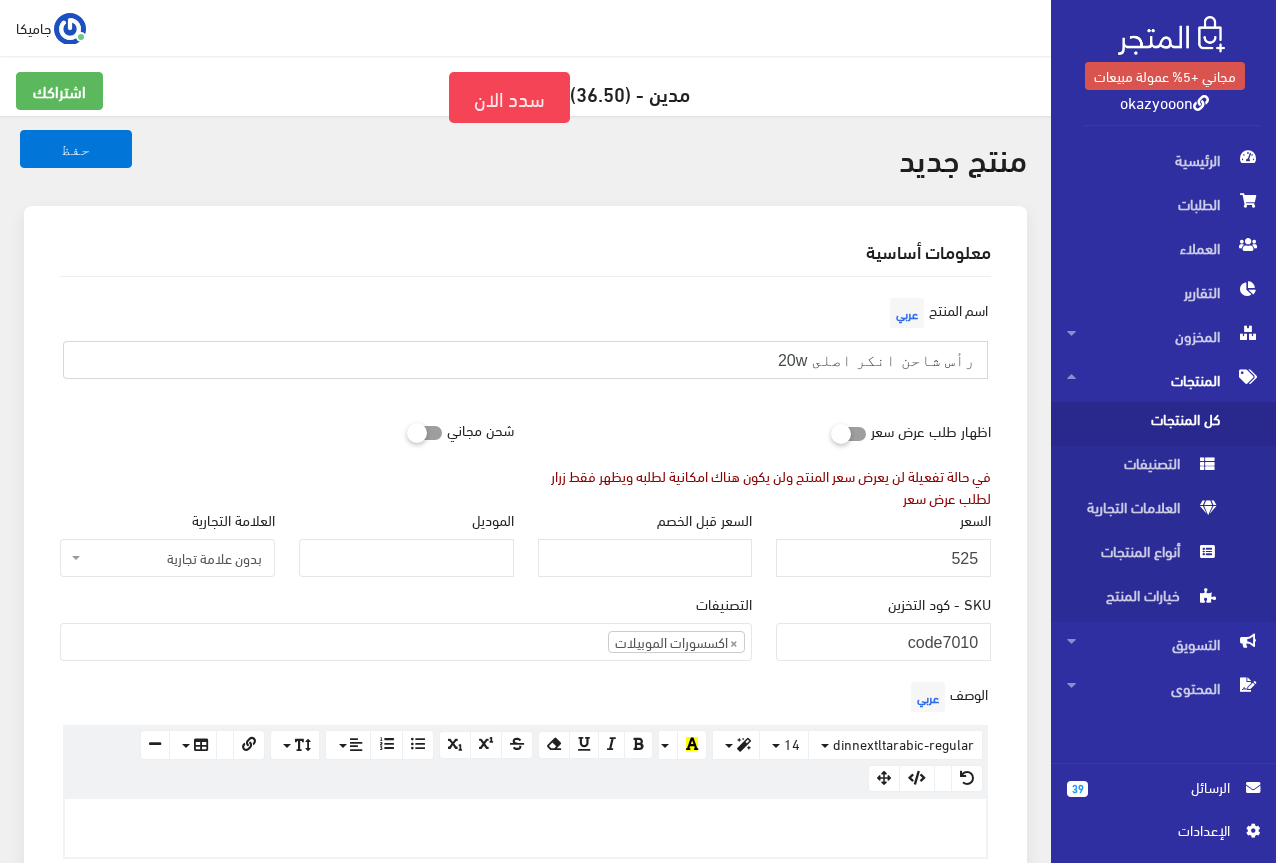 click on "رأس شاحن انكر اصلى 20w" at bounding box center [525, 360] 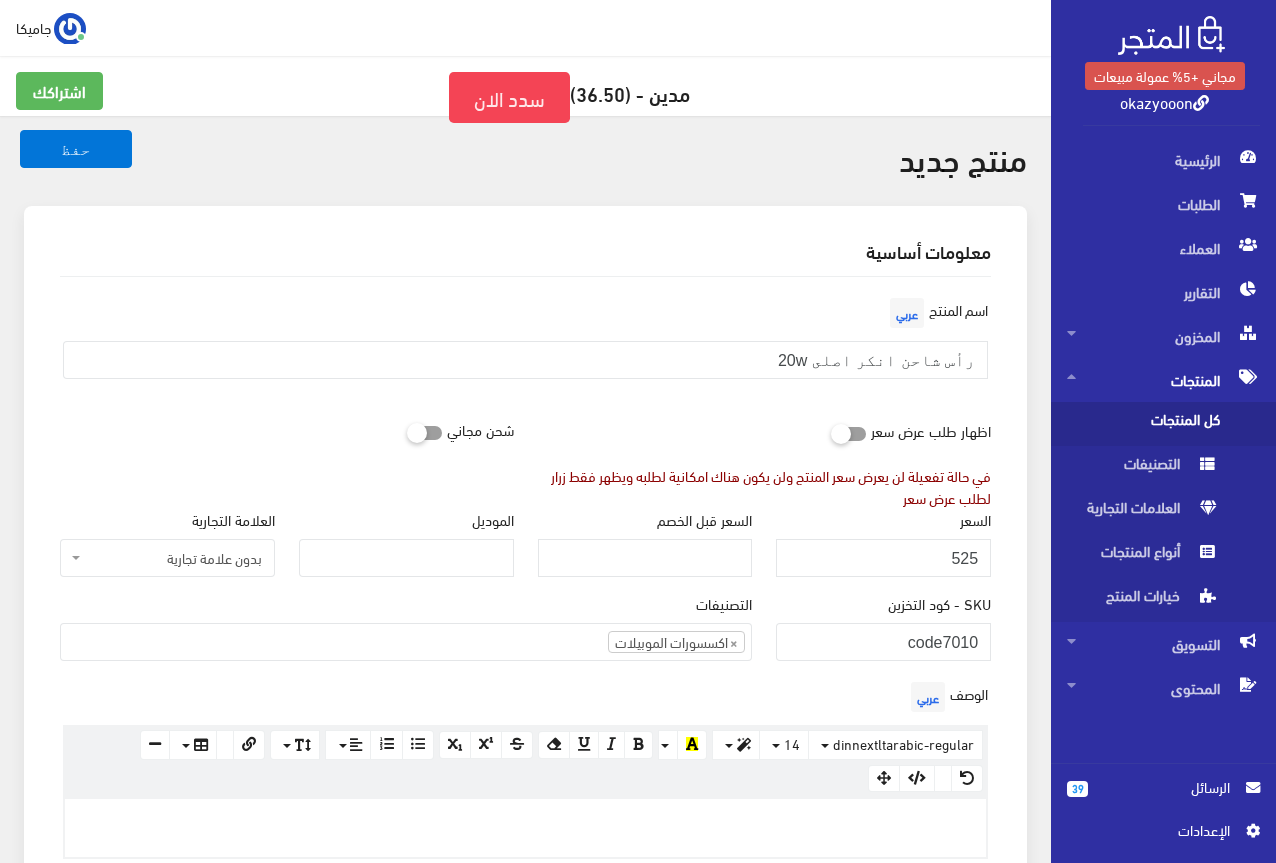 click on "اسم المنتج  عربي
رأس شاحن انكر اصلى 20w" at bounding box center [525, 344] 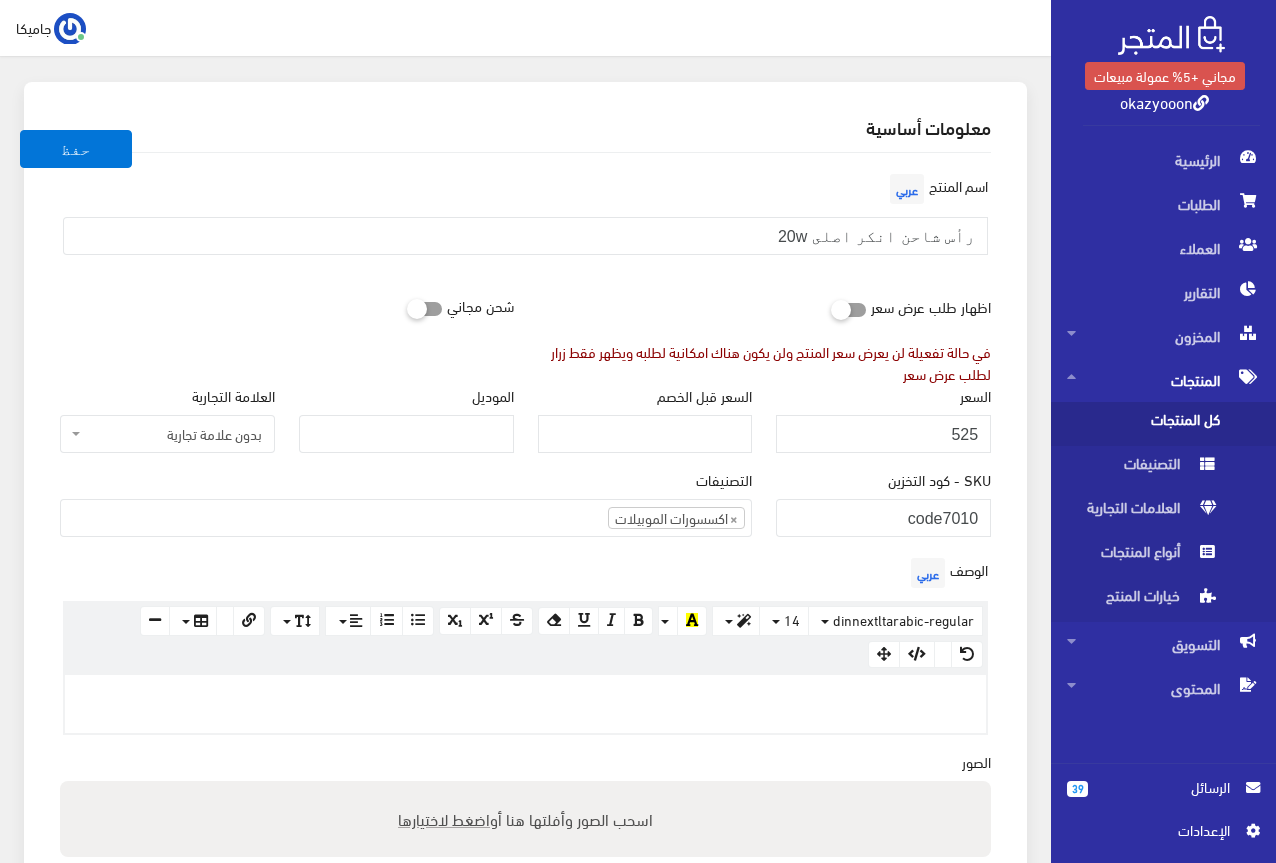 scroll, scrollTop: 400, scrollLeft: 0, axis: vertical 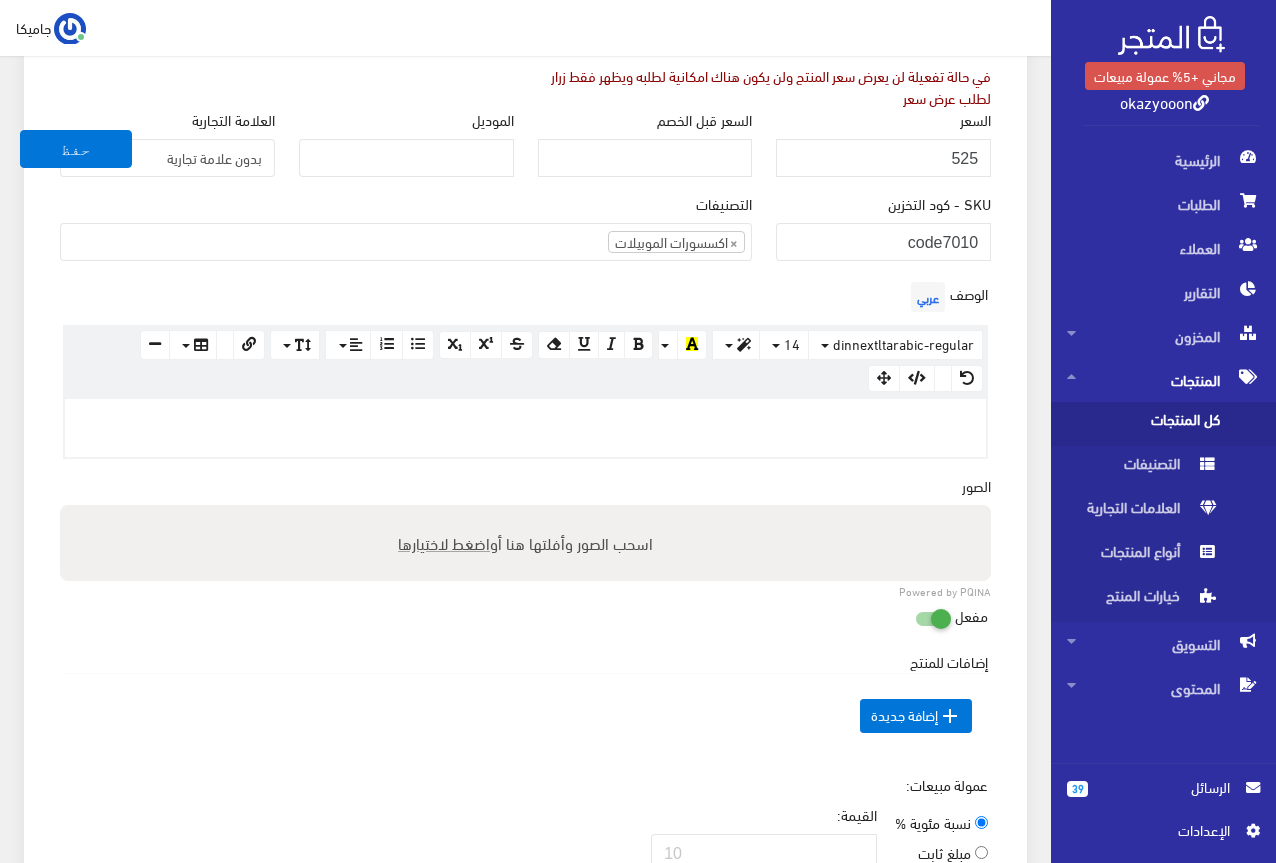 paste 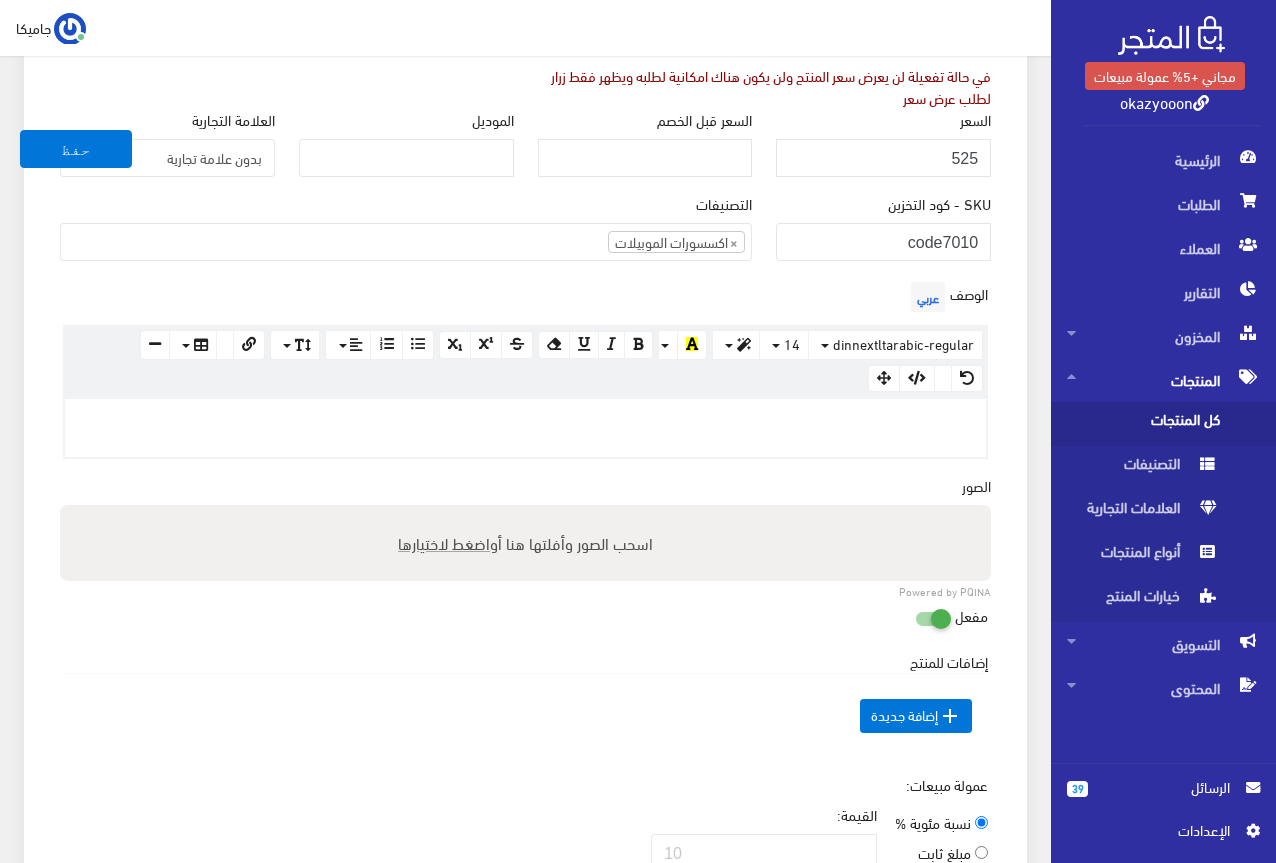 type 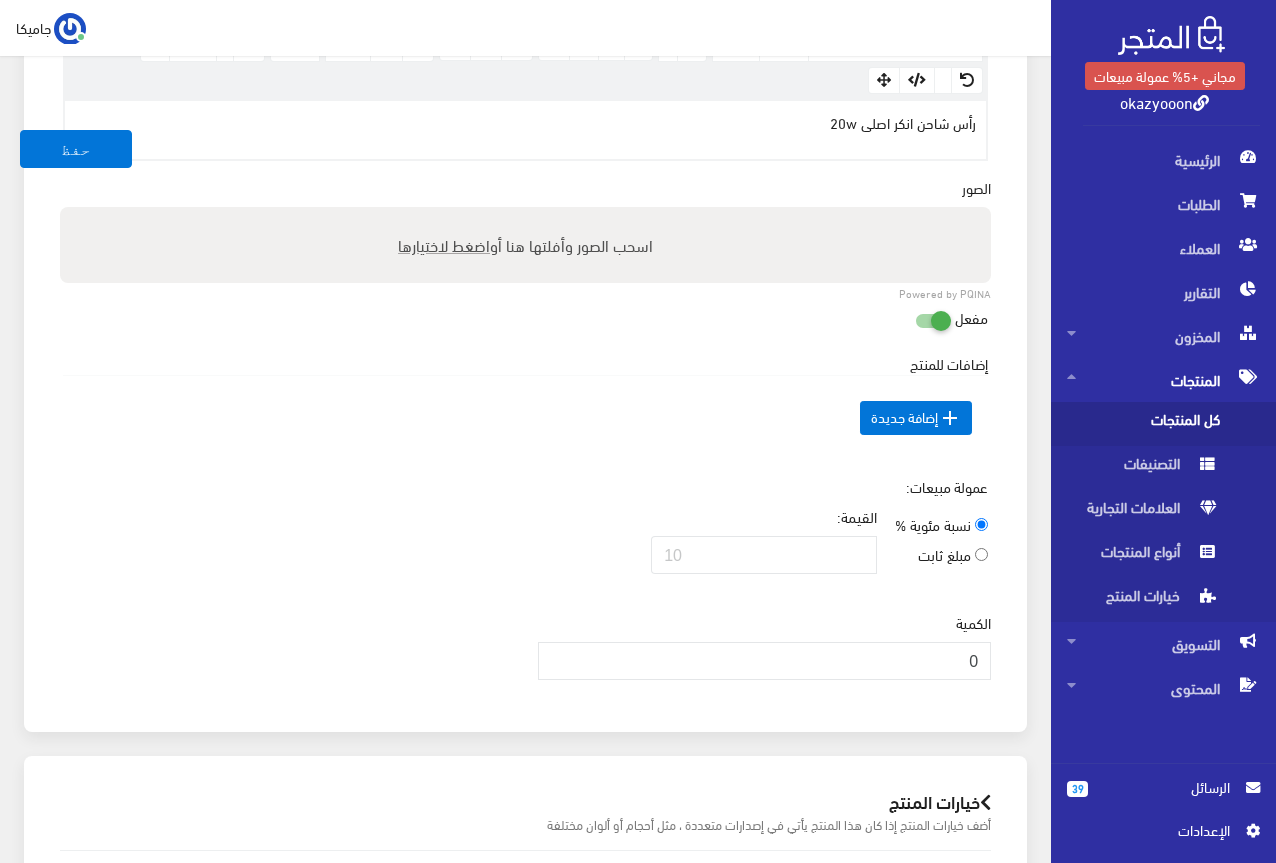 scroll, scrollTop: 700, scrollLeft: 0, axis: vertical 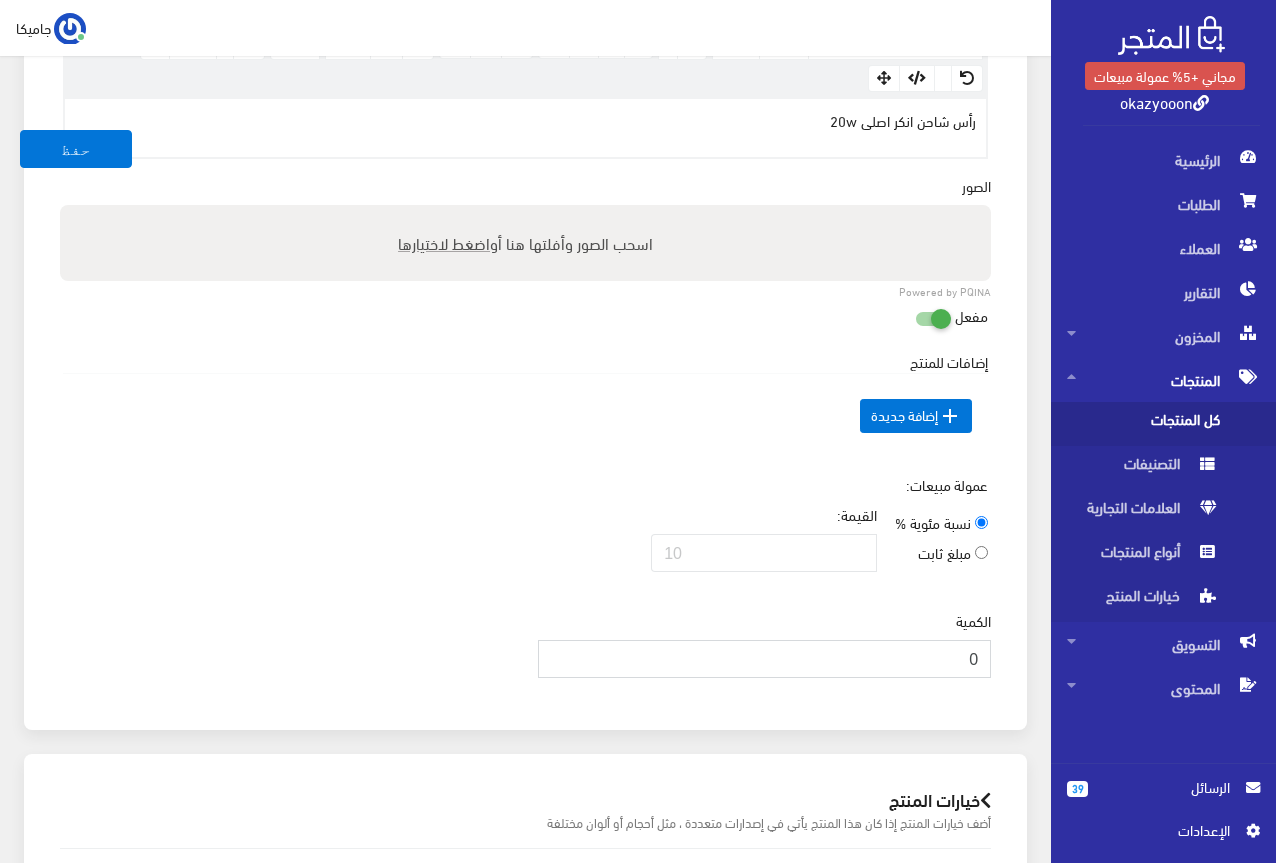 click on "0" at bounding box center [765, 659] 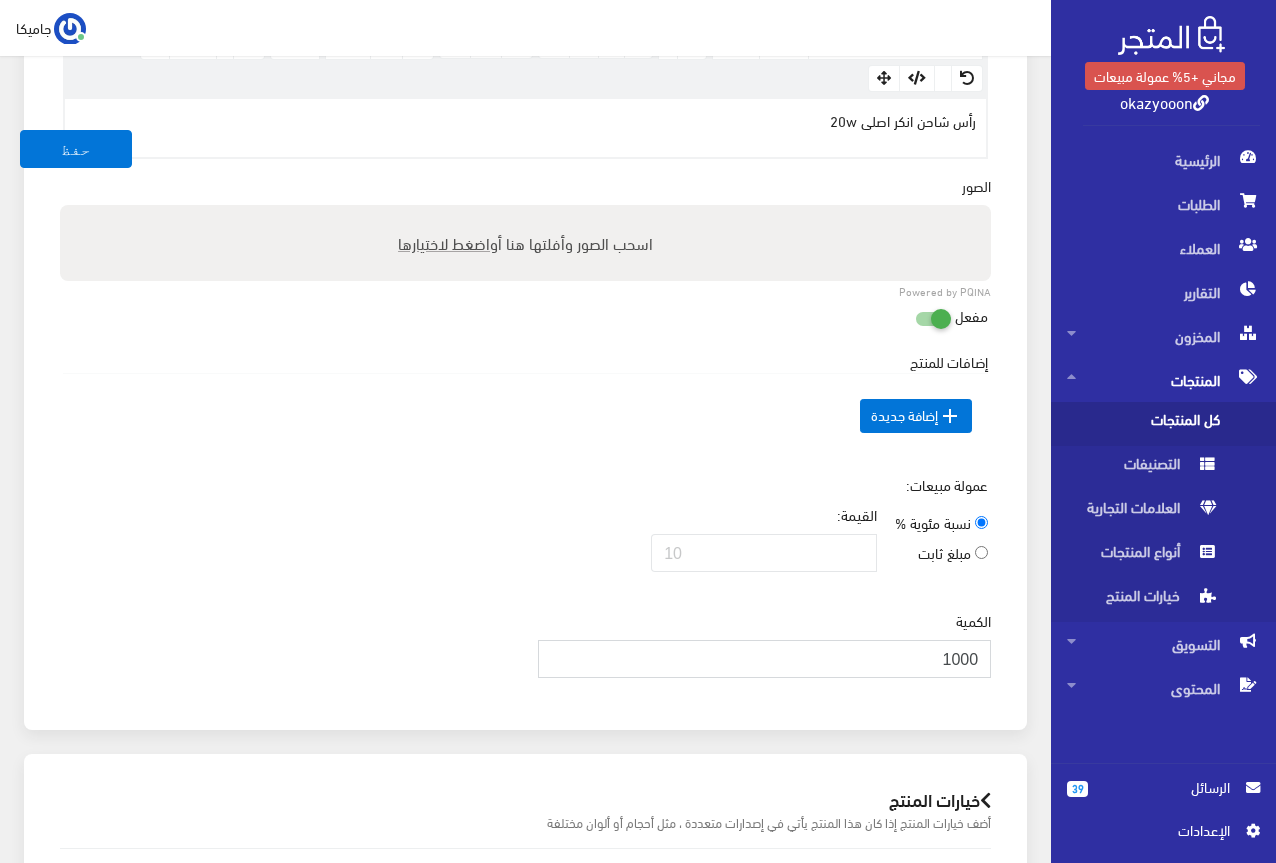 type on "1000" 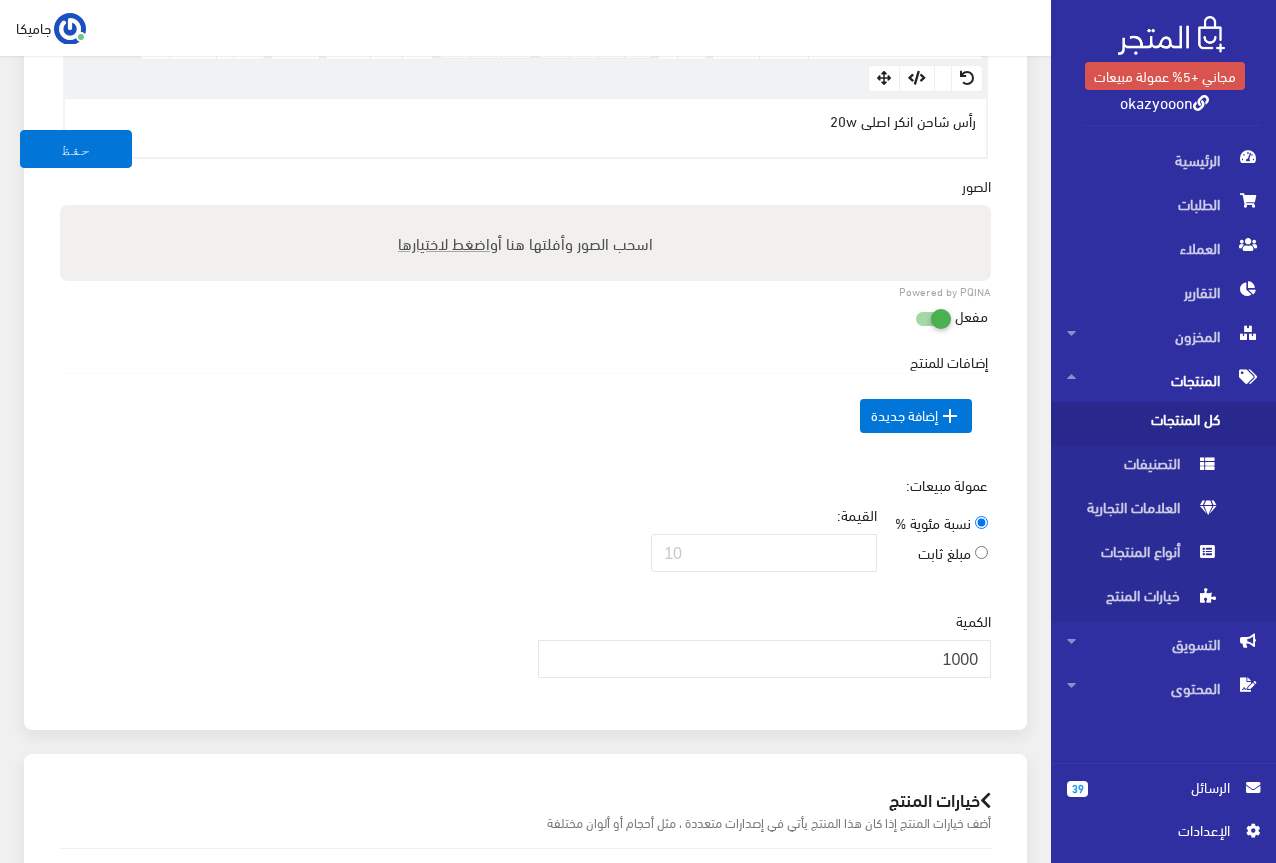 click on "اضغط لاختيارها" at bounding box center (444, 242) 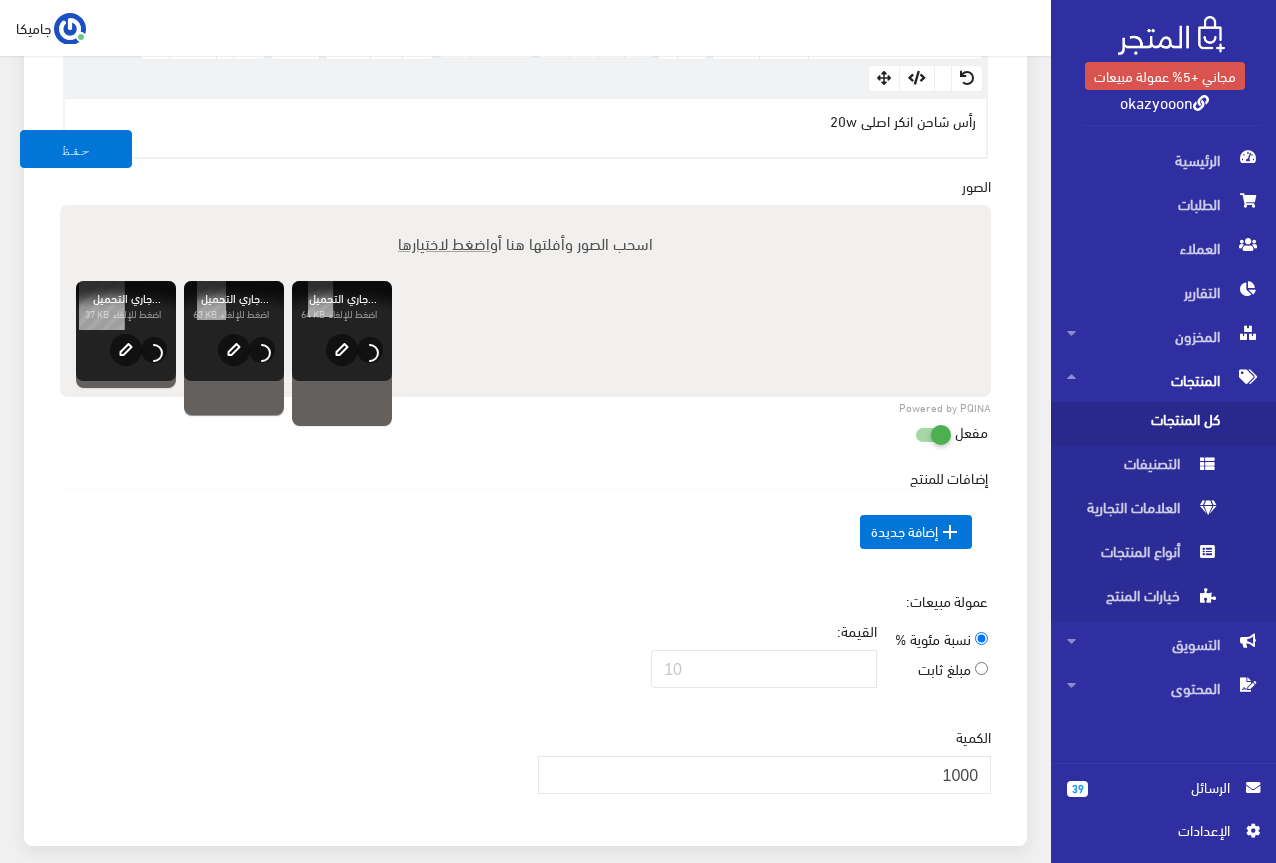 click on "اضغط لاختيارها" at bounding box center (444, 242) 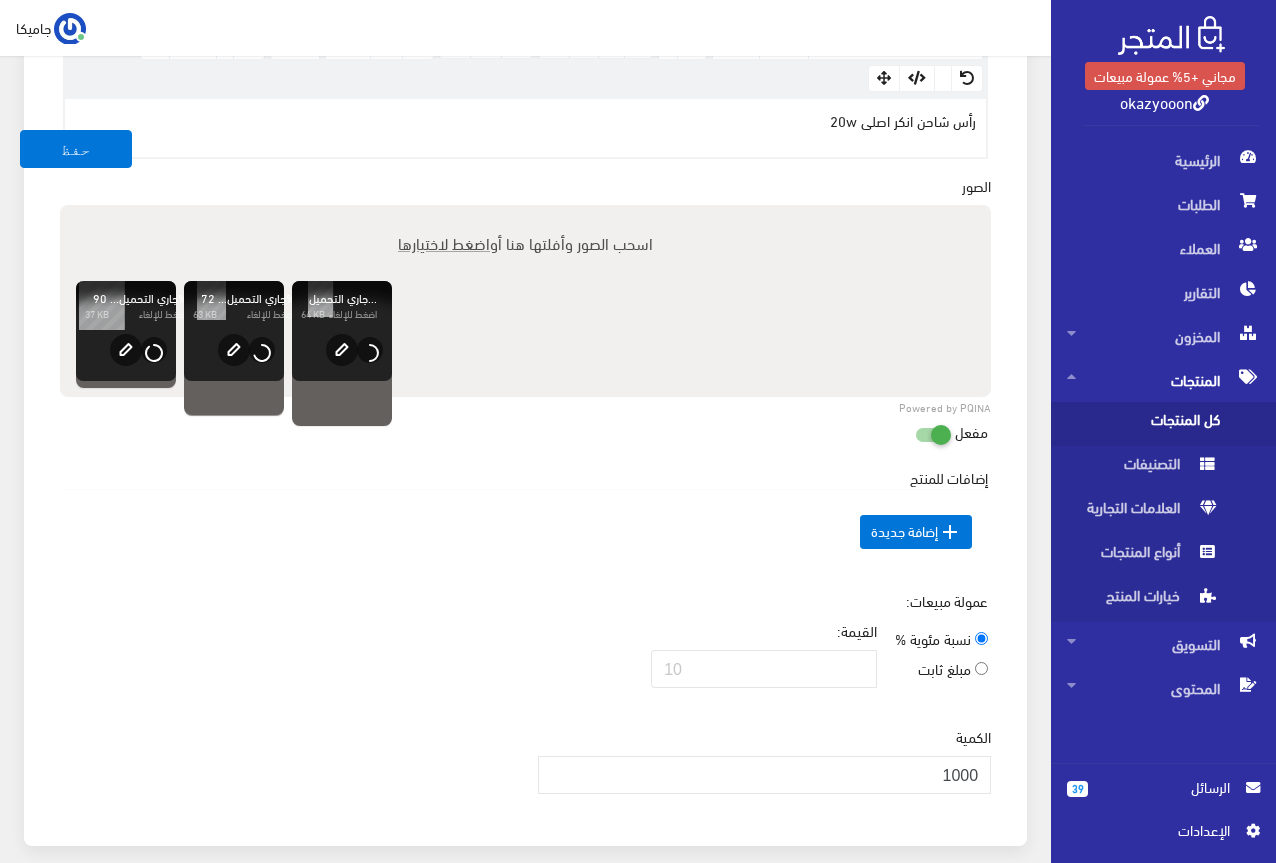 type on "C:\fakepath\[FILENAME]" 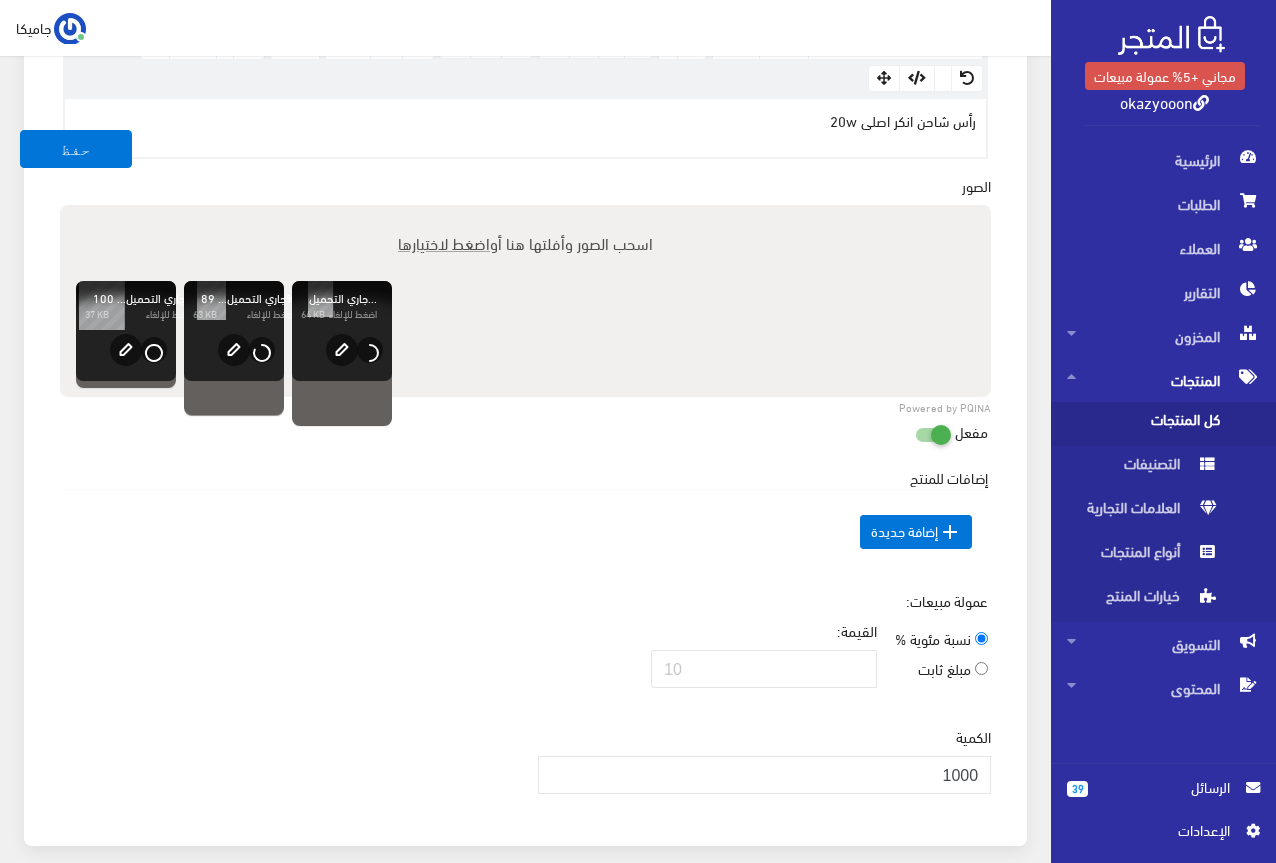 type 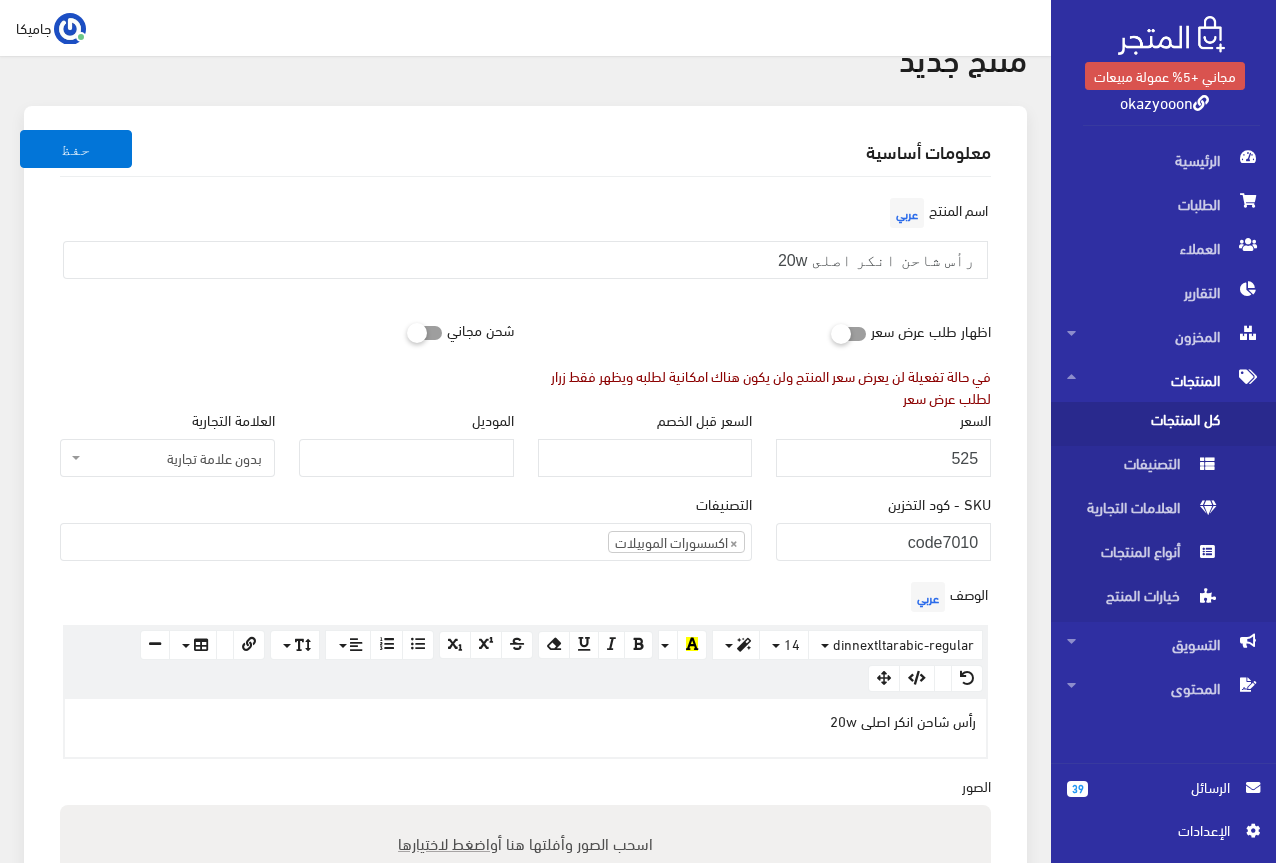scroll, scrollTop: 0, scrollLeft: 0, axis: both 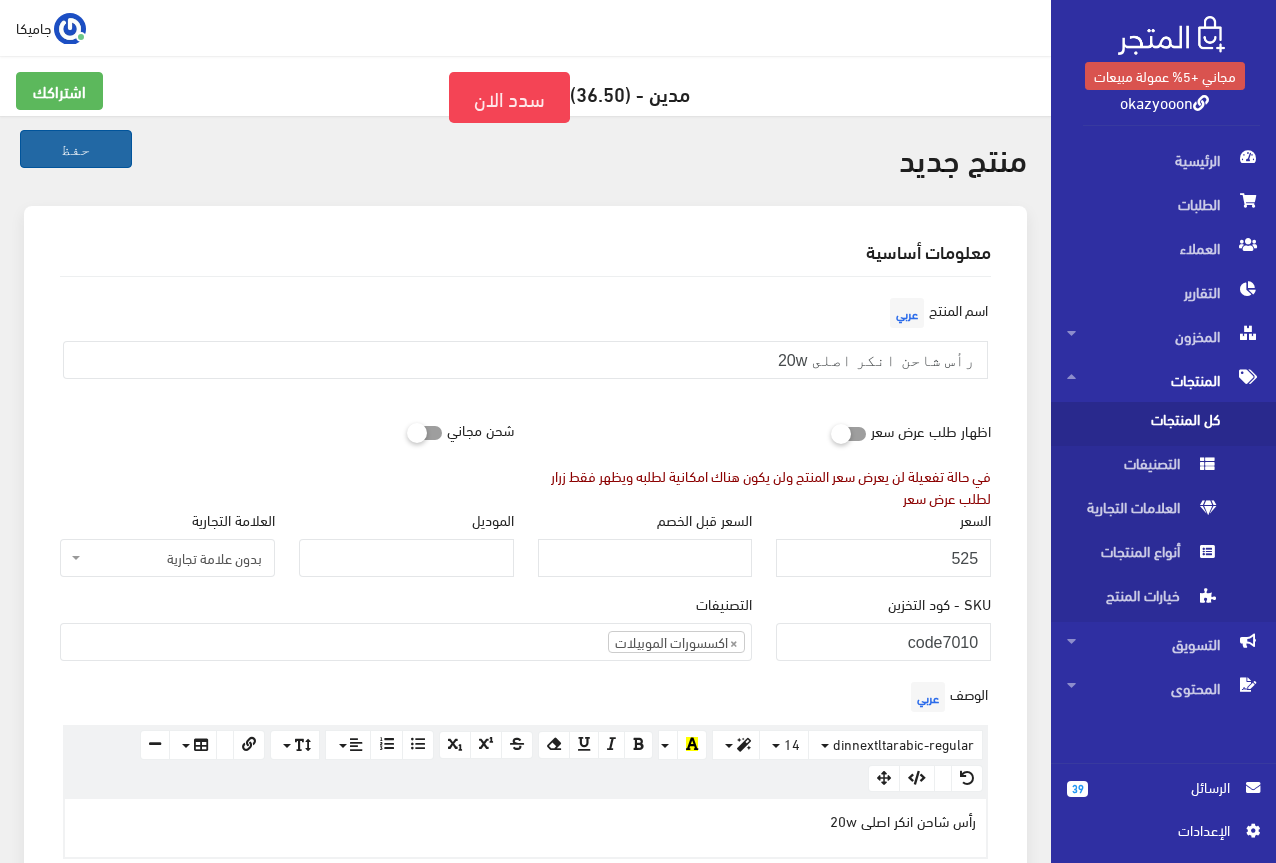 click on "حفظ" at bounding box center [76, 149] 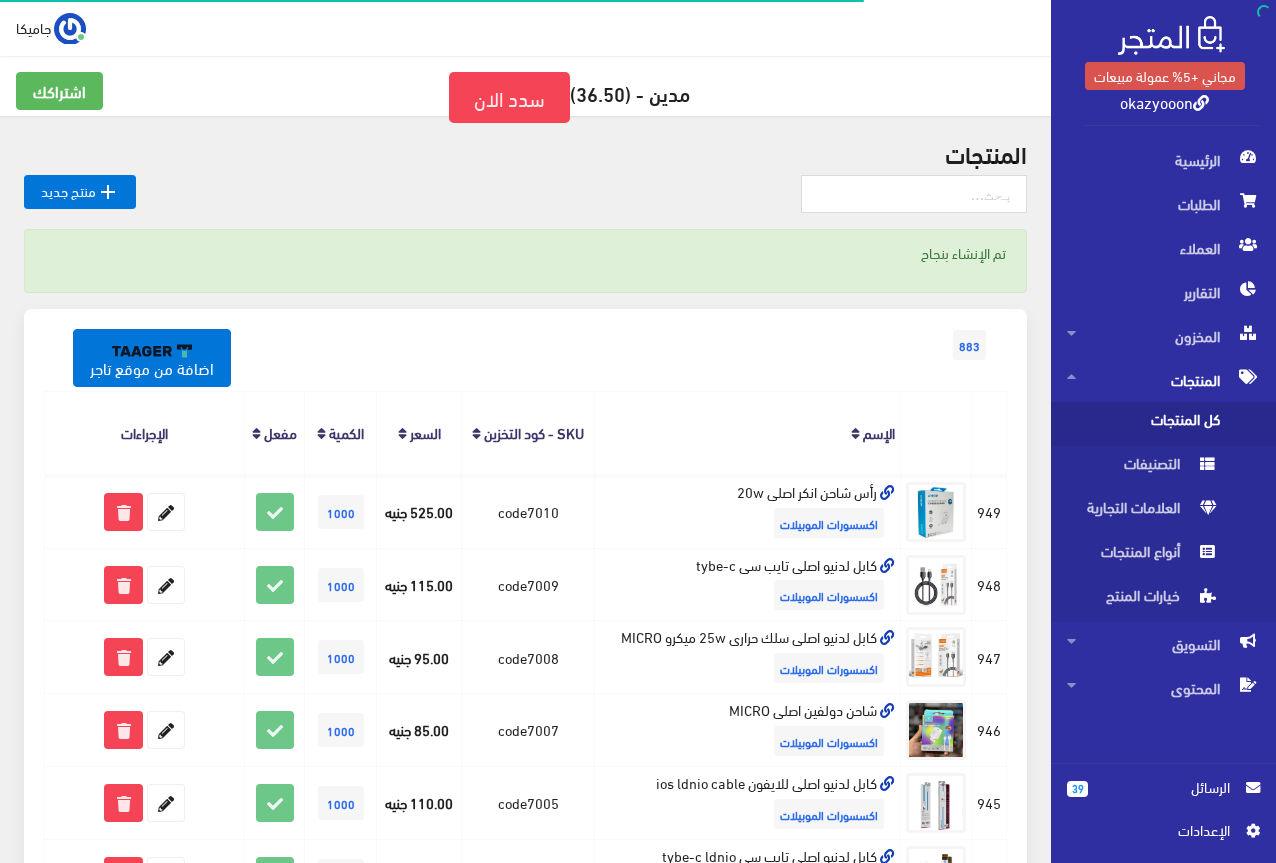 scroll, scrollTop: 0, scrollLeft: 0, axis: both 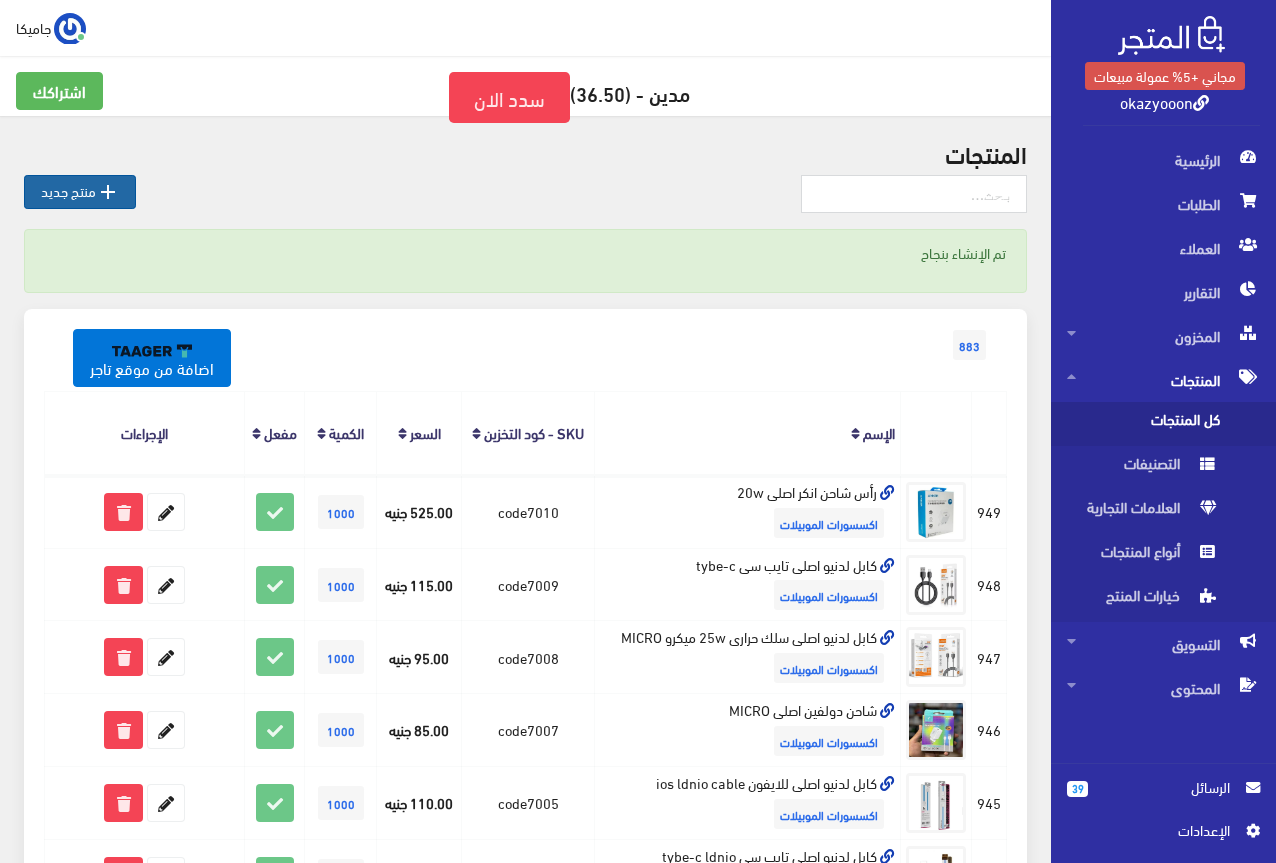 click on "  منتج جديد" at bounding box center [80, 192] 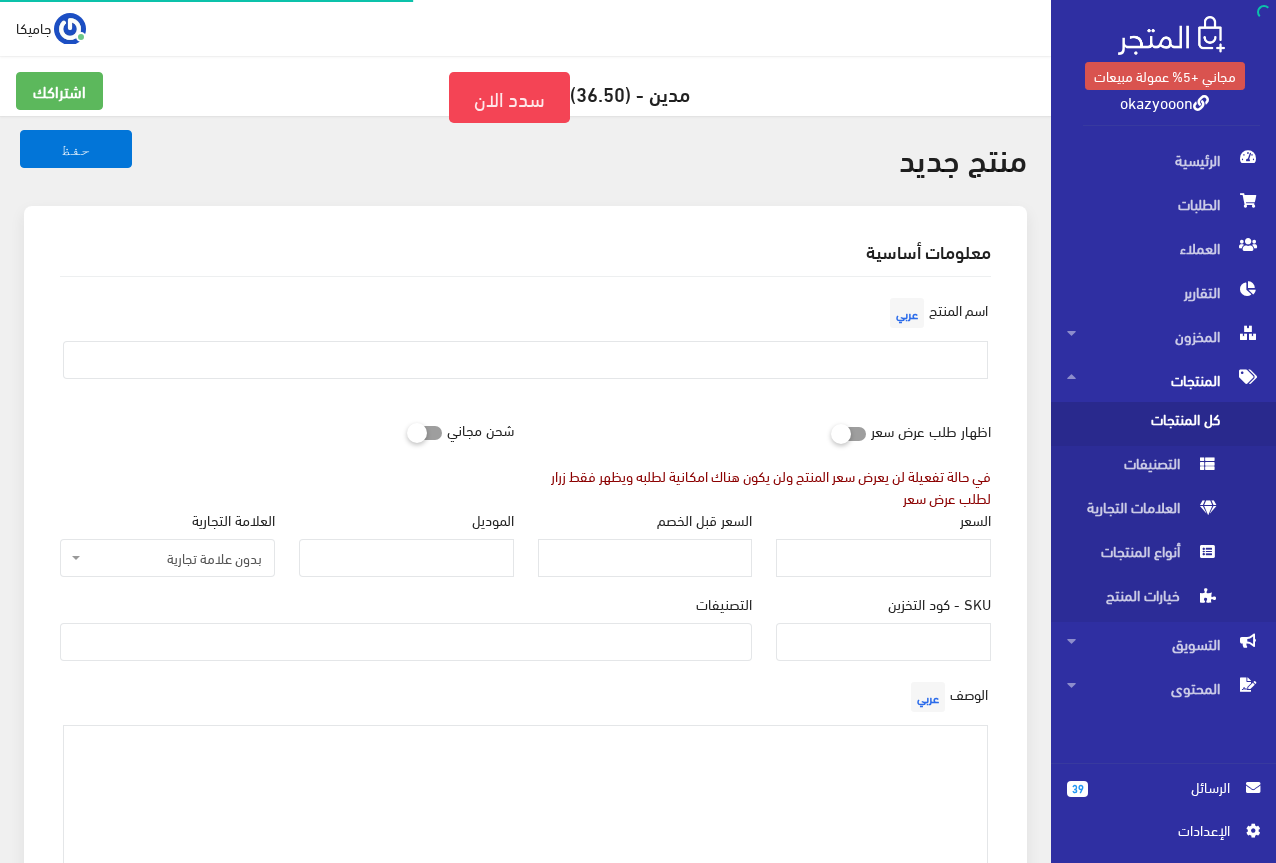 select 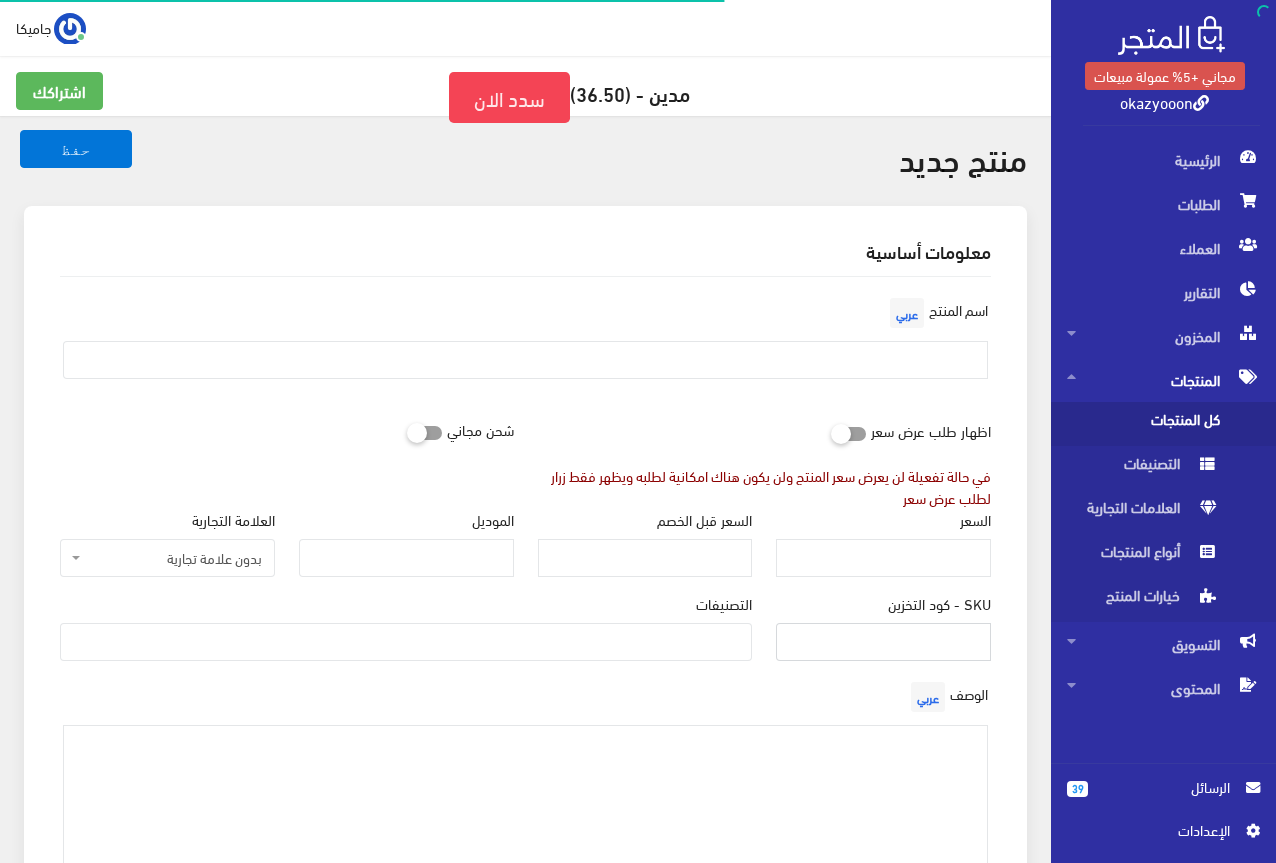 click on "SKU - كود التخزين" at bounding box center [883, 642] 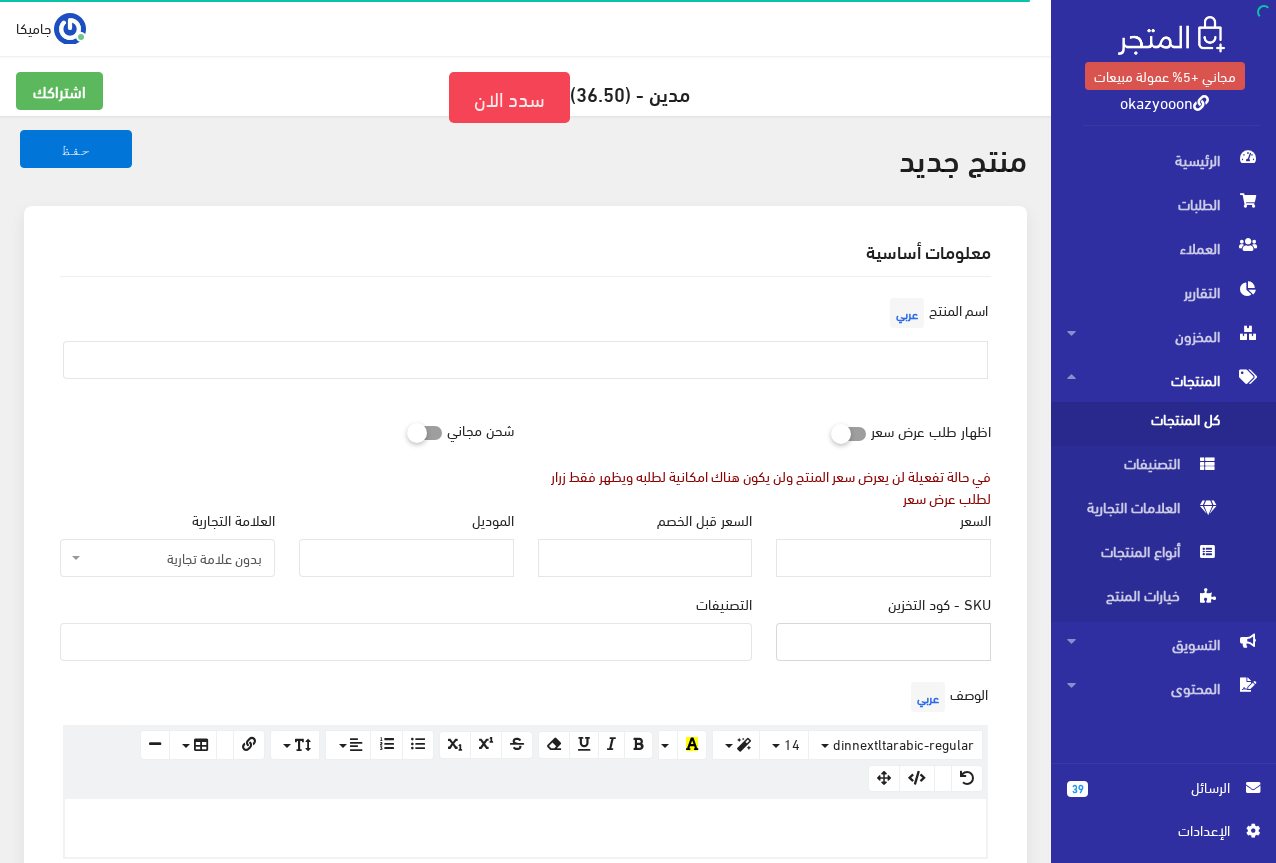 type on "ؤ" 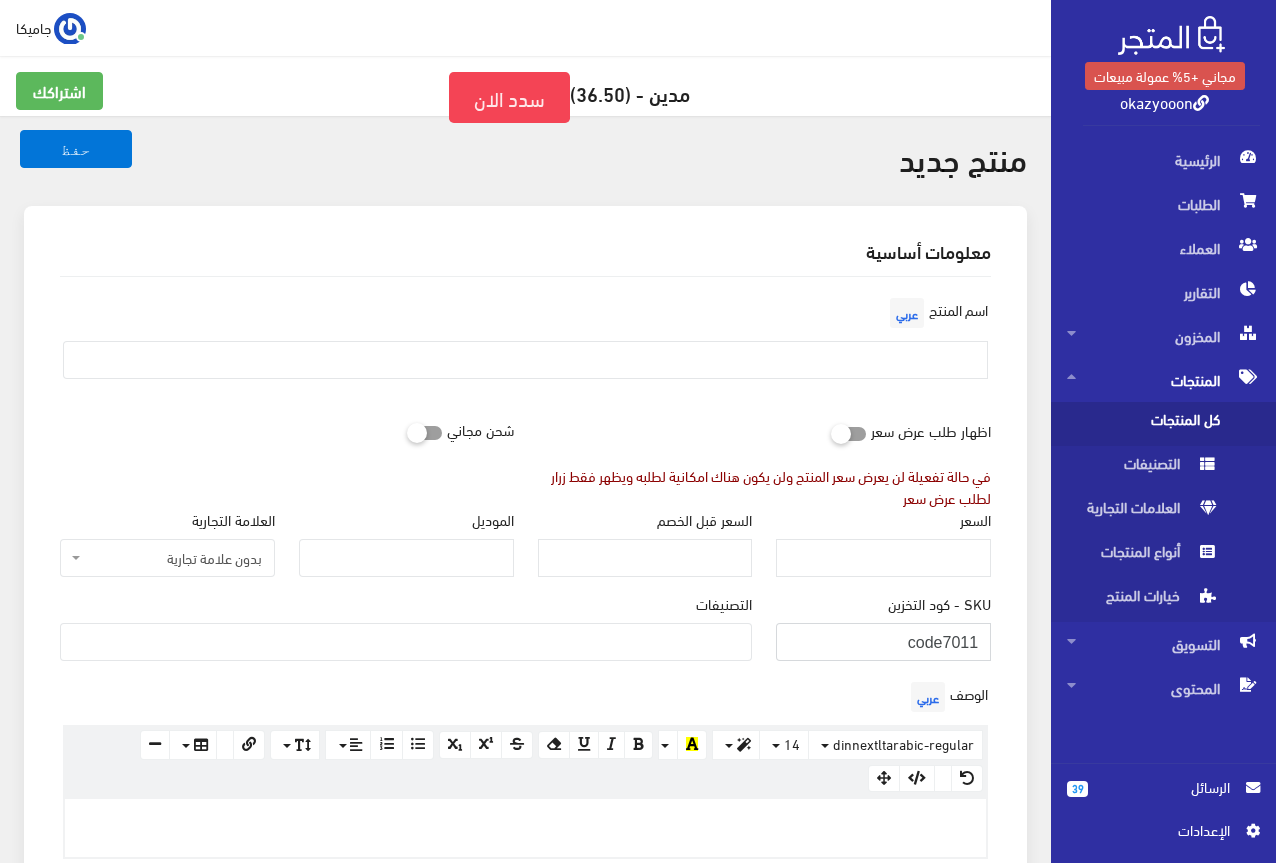 type on "code7011" 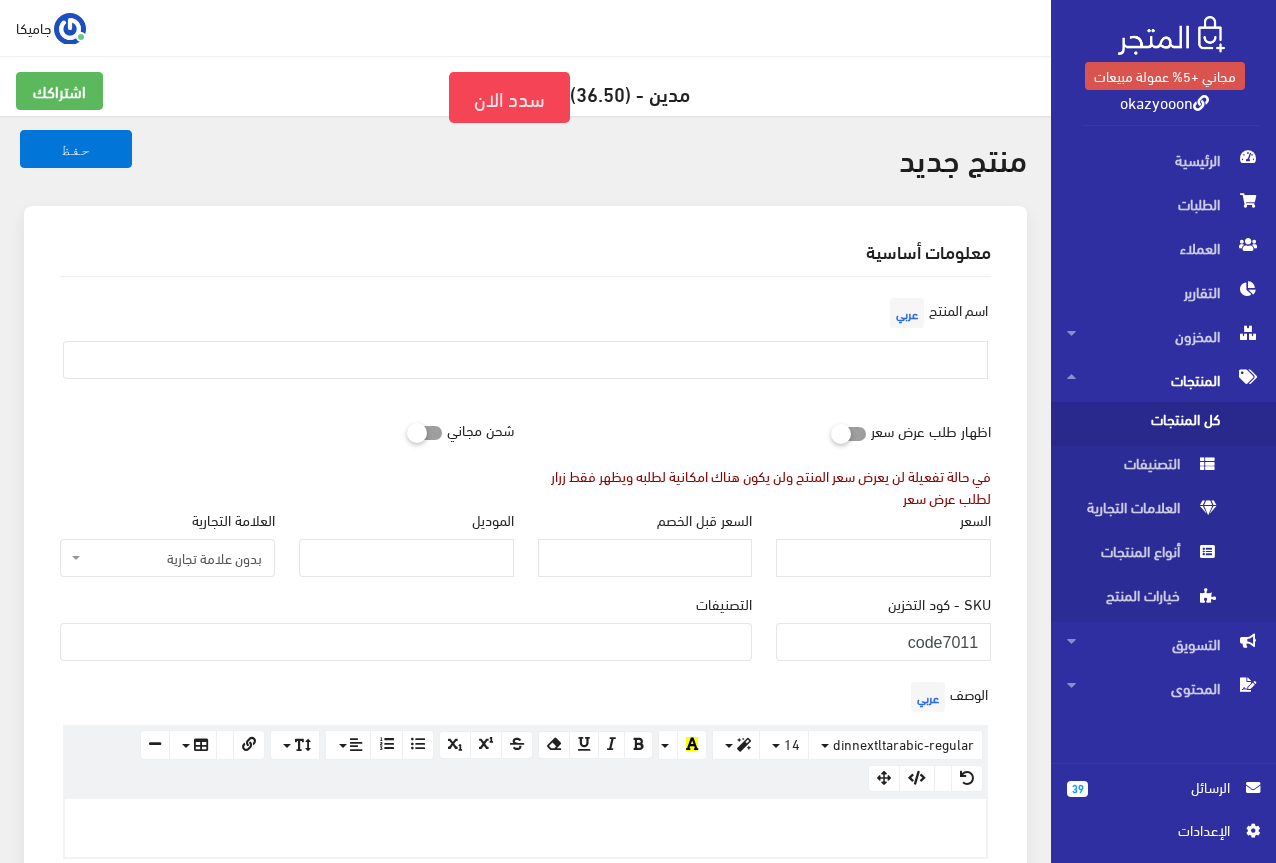 click at bounding box center (406, 640) 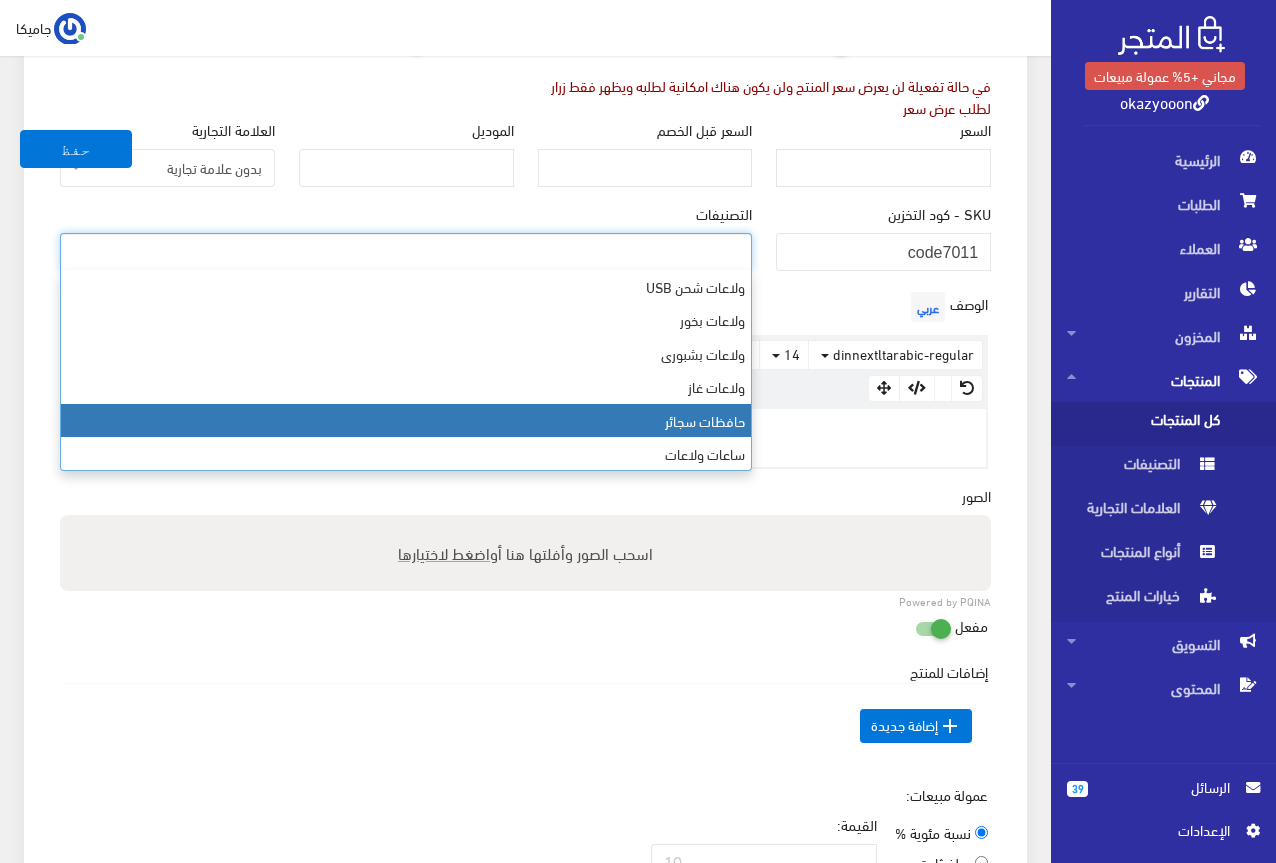 scroll, scrollTop: 600, scrollLeft: 0, axis: vertical 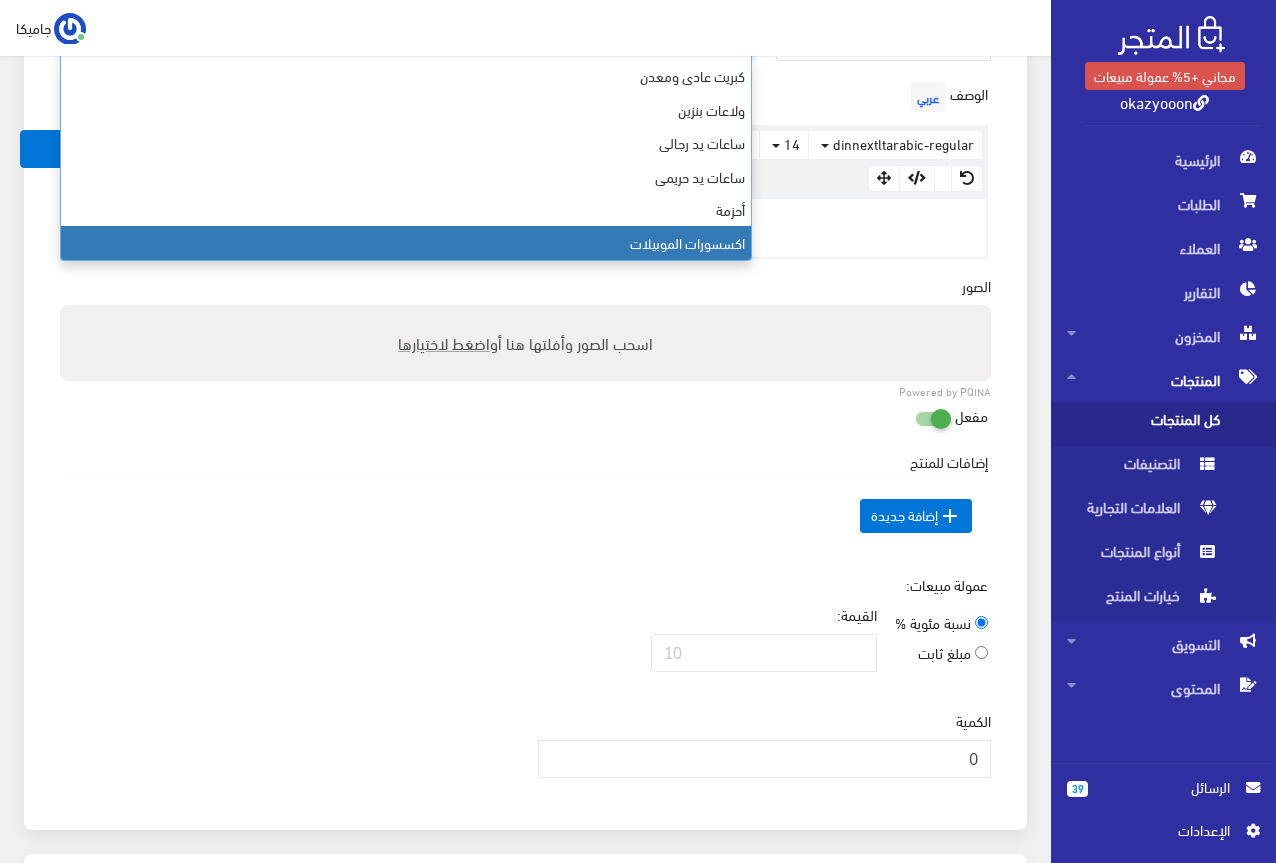 select on "26" 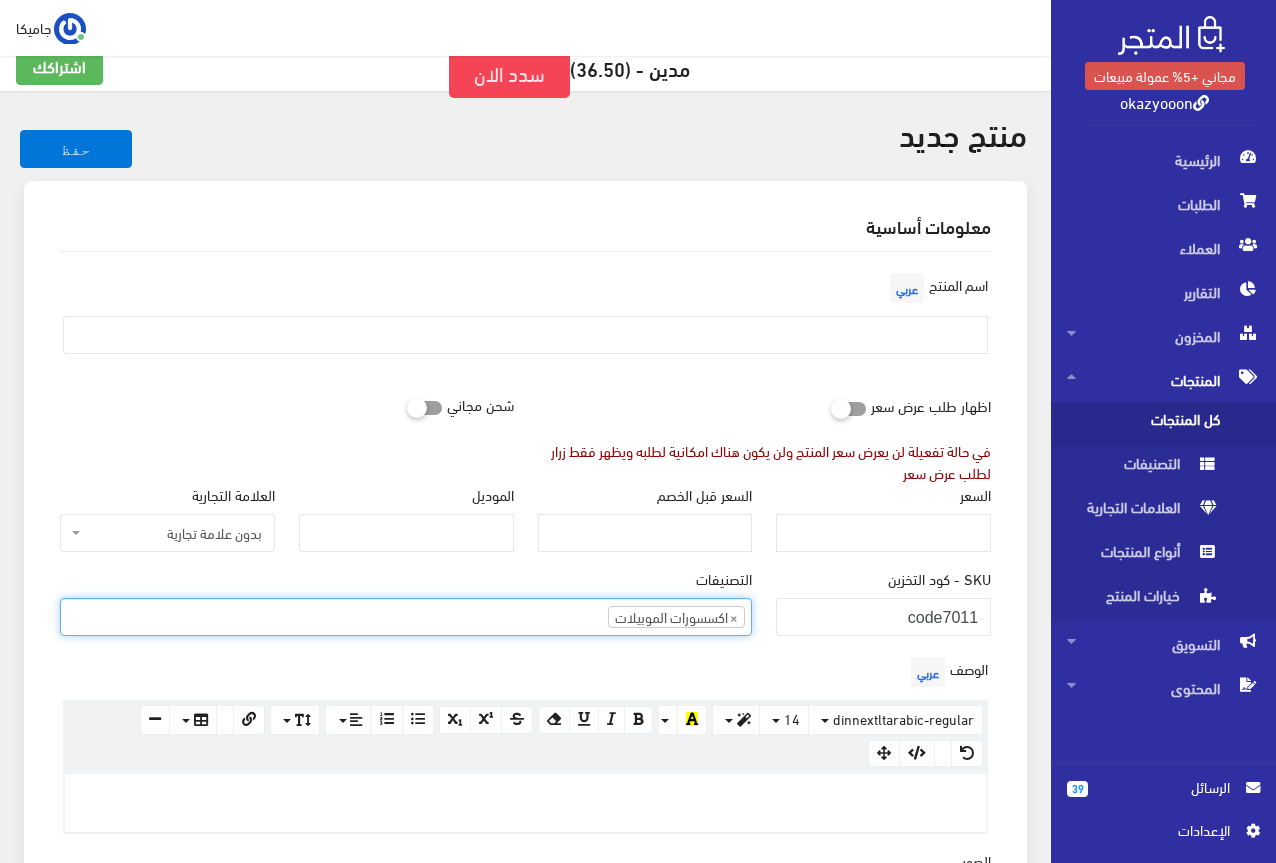 scroll, scrollTop: 0, scrollLeft: 0, axis: both 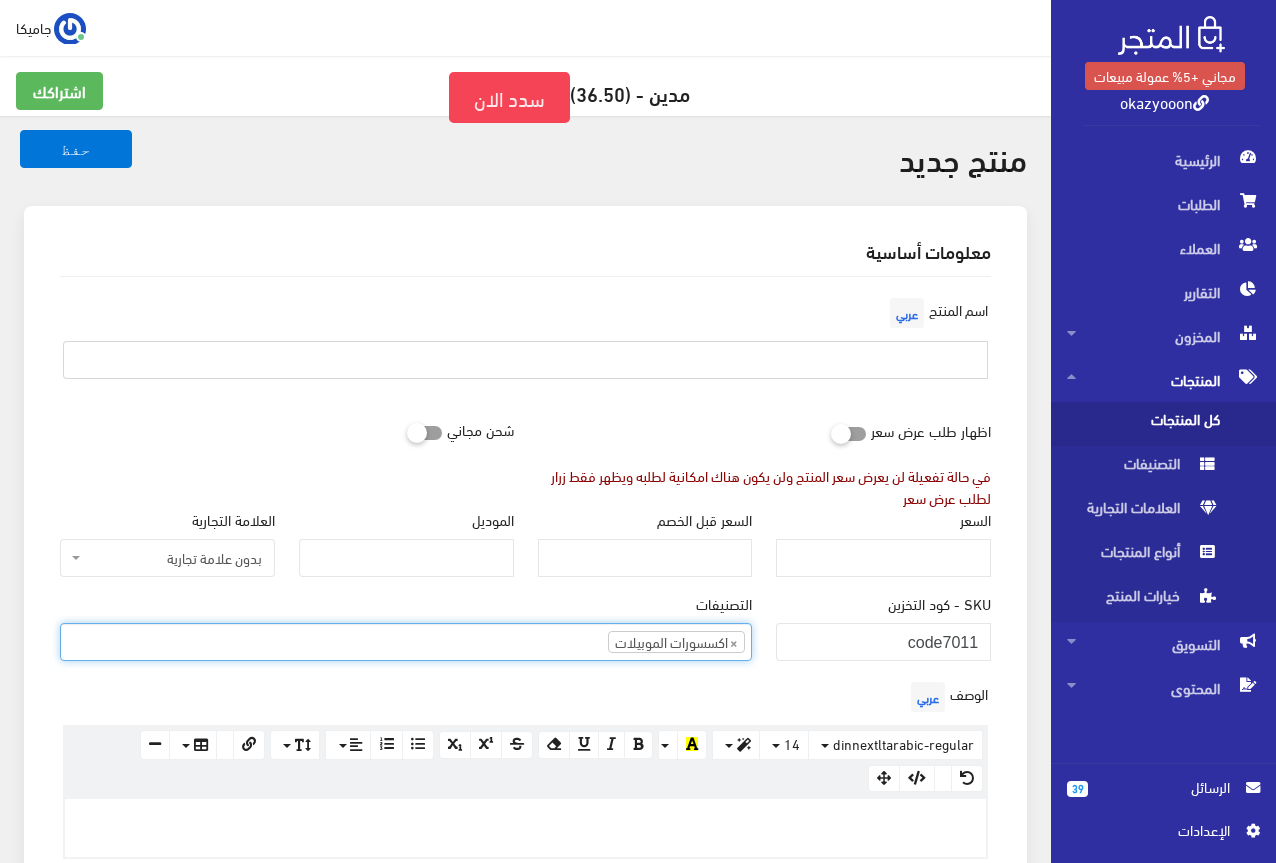 click at bounding box center [525, 360] 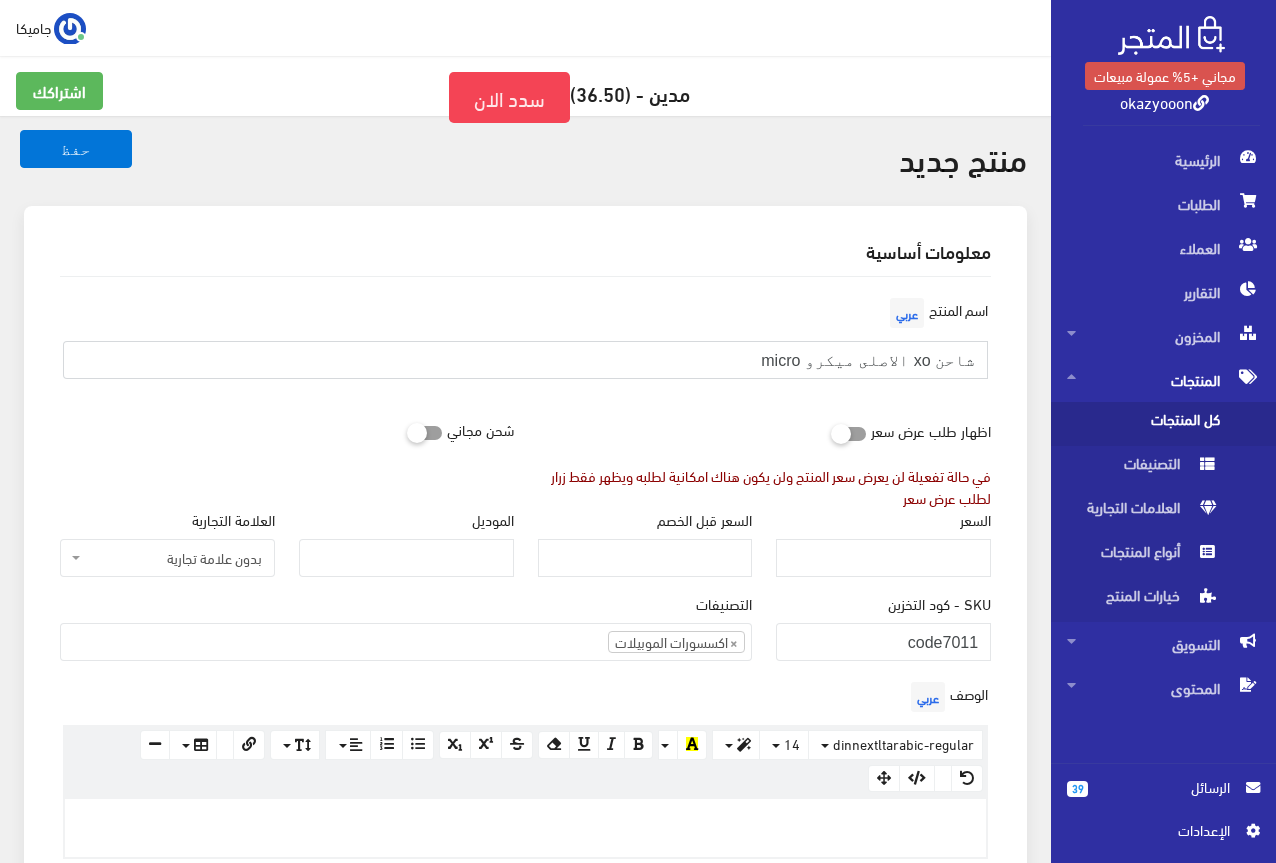 type on "شاحن xo الاصلى ميكرو micro" 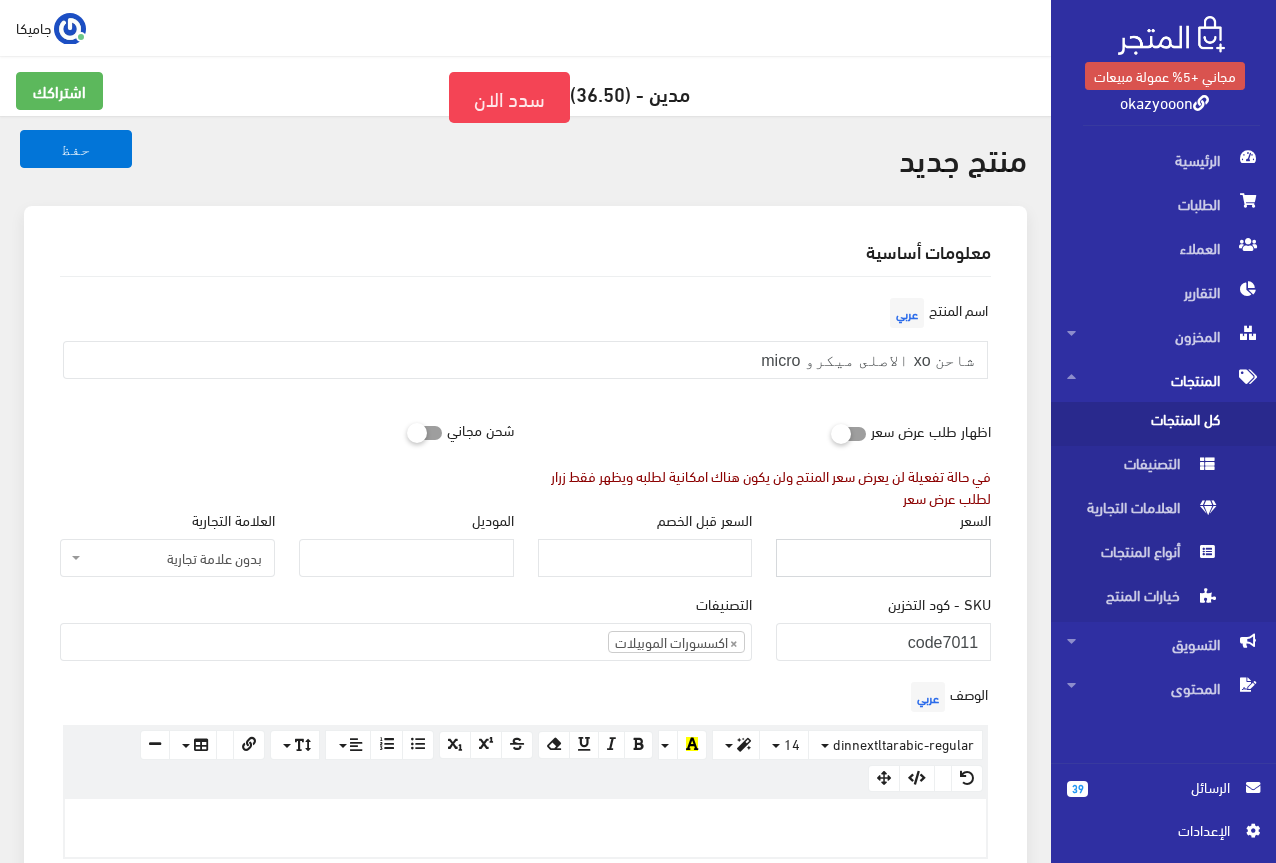 click on "السعر" at bounding box center [883, 558] 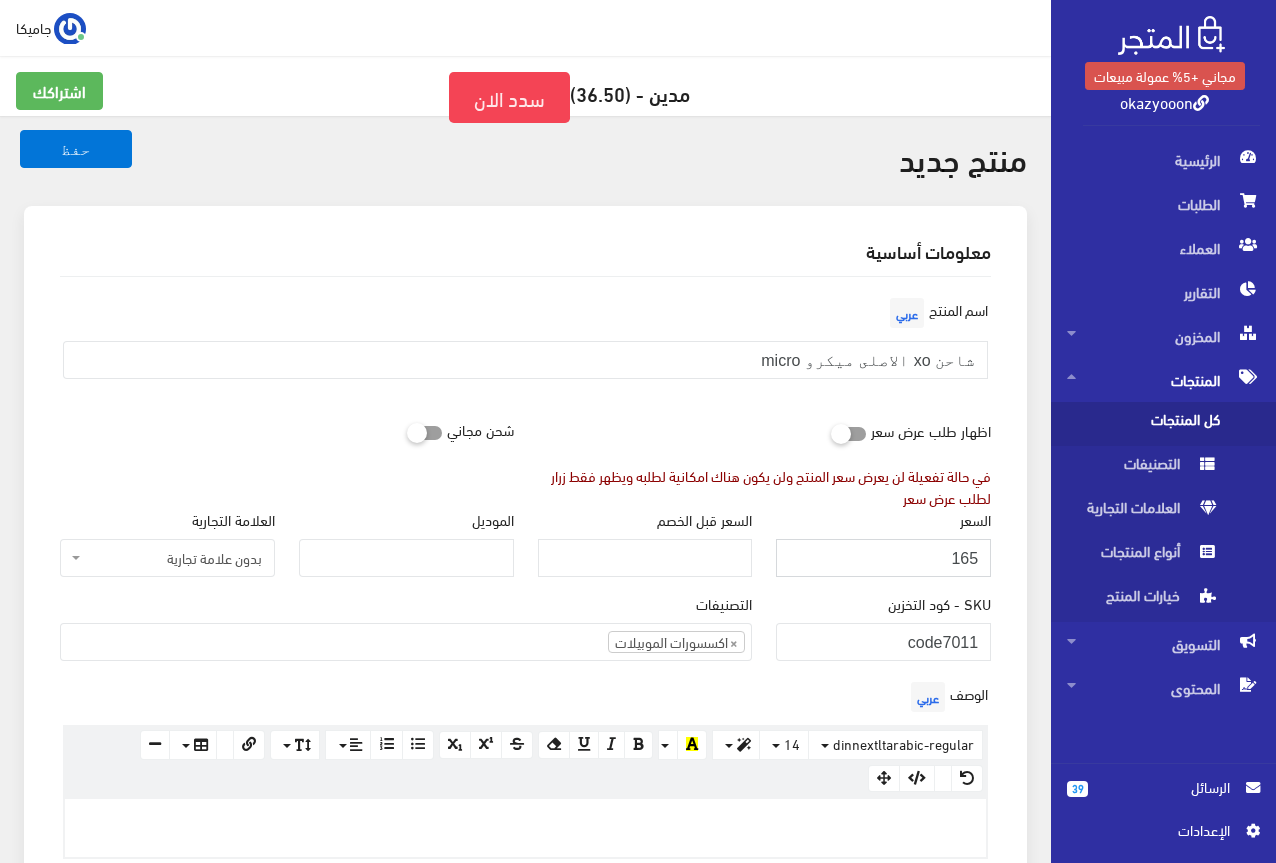 type on "165" 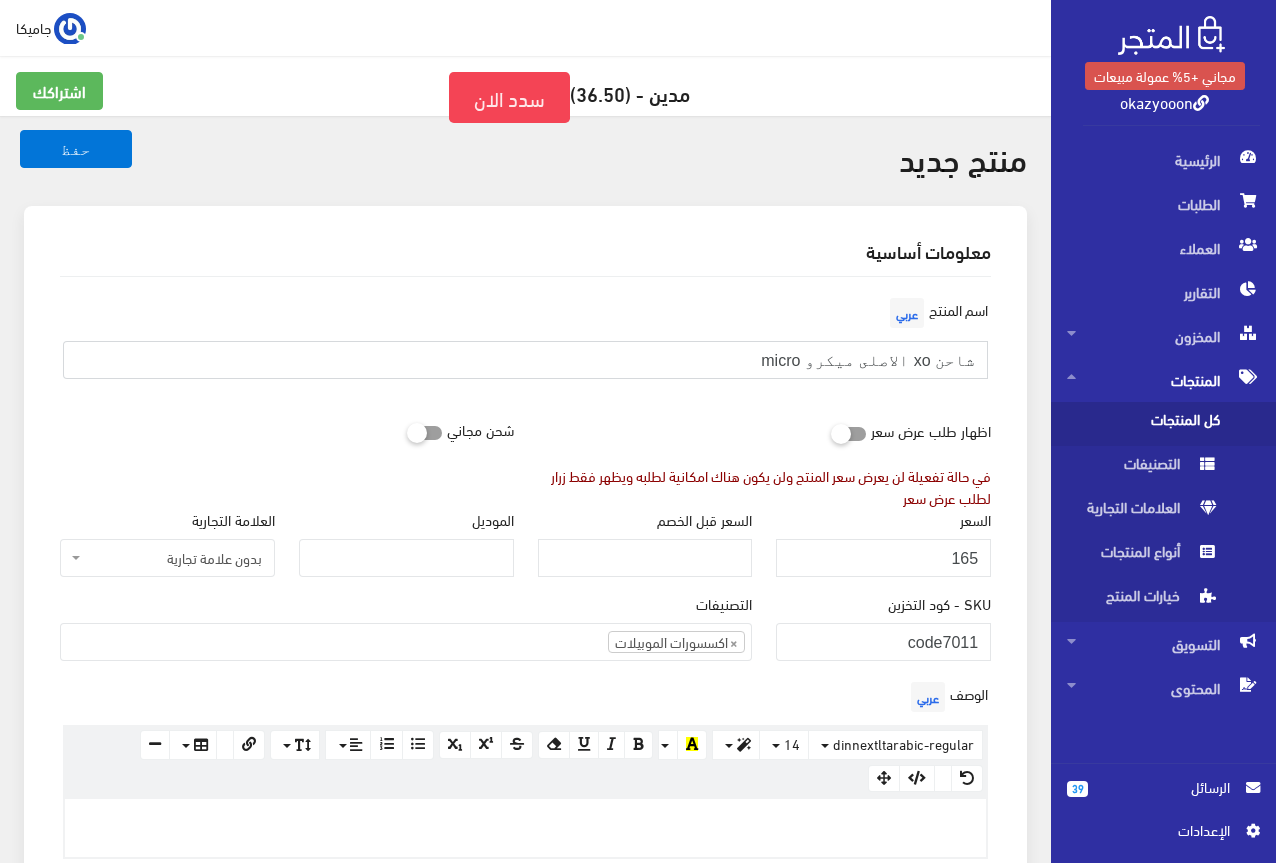 click on "شاحن xo الاصلى ميكرو micro" at bounding box center (525, 360) 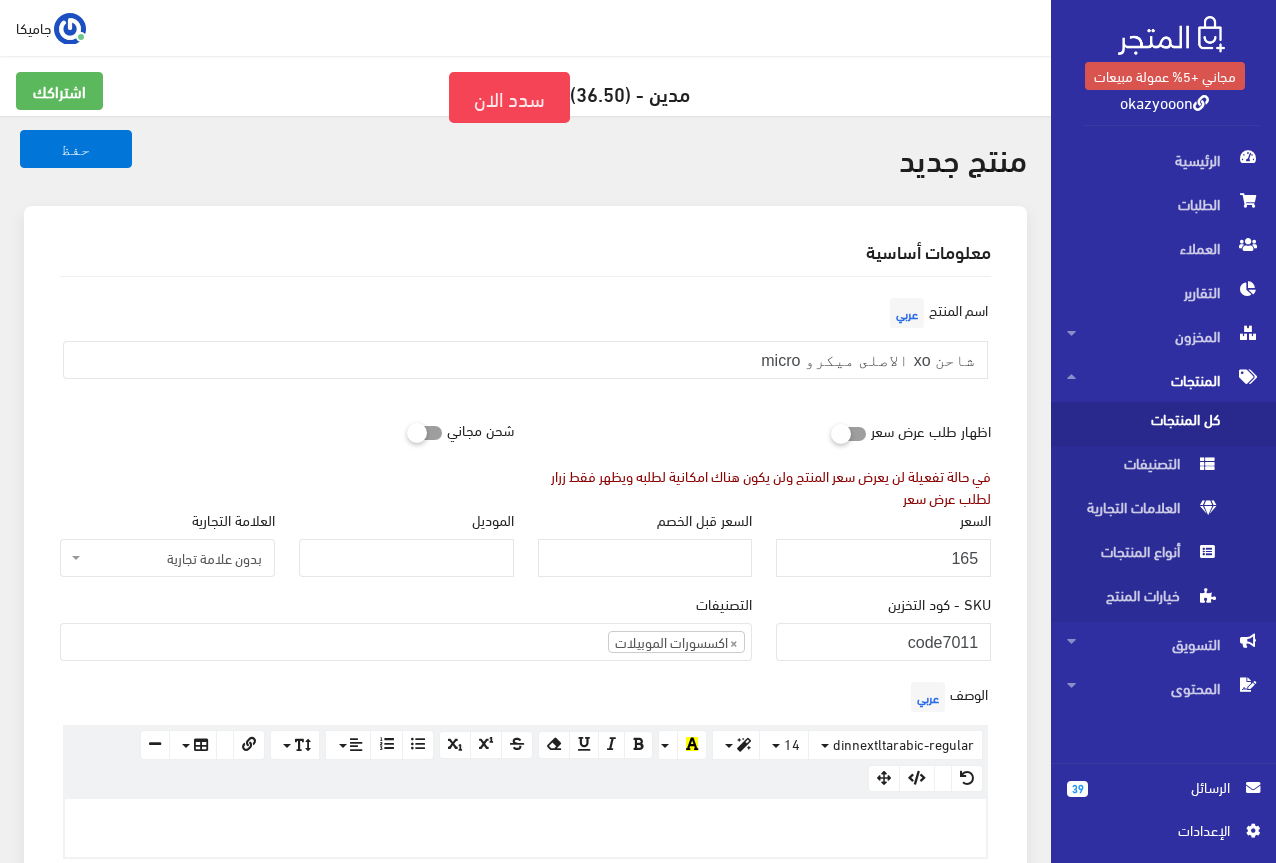click on "SKU - كود التخزين
code7011" at bounding box center [883, 635] 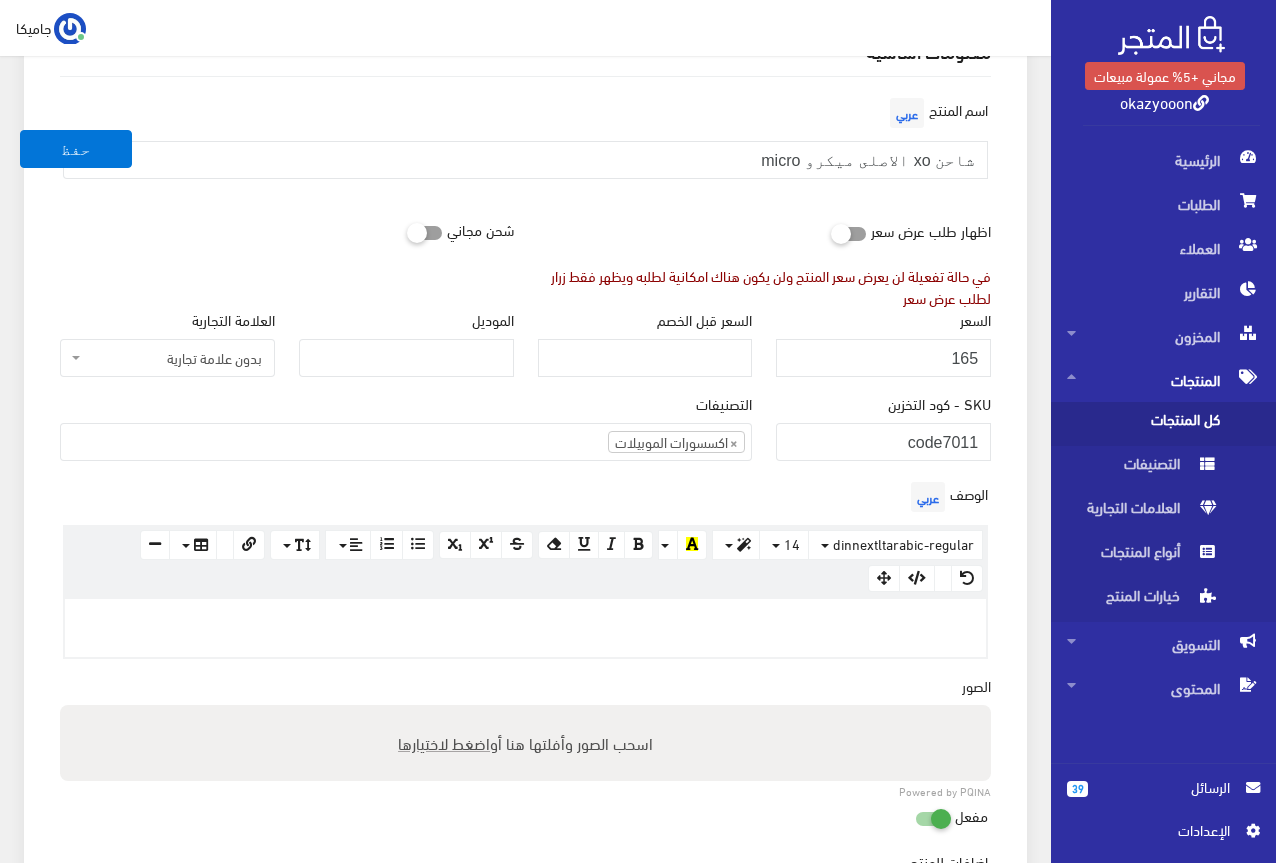 paste 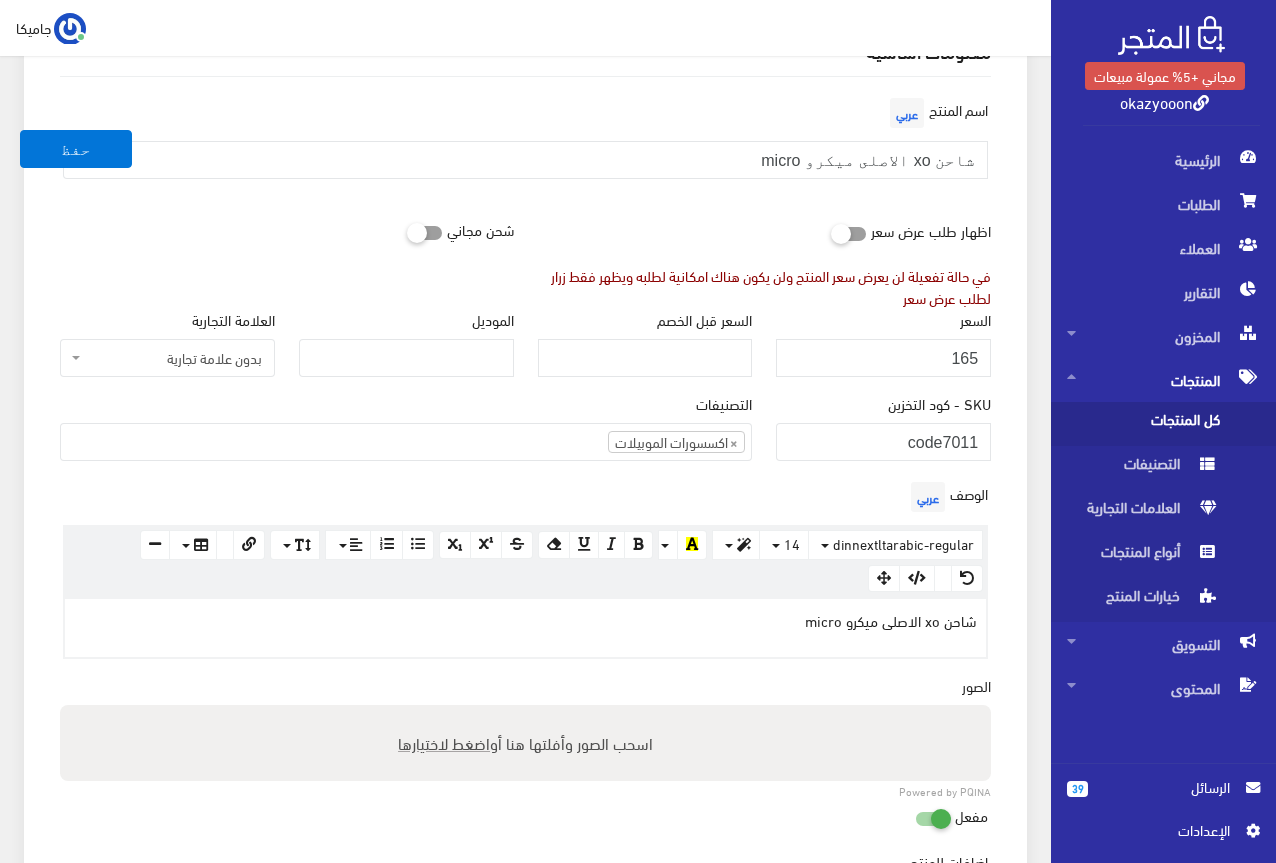 click on "اضغط لاختيارها" at bounding box center (444, 742) 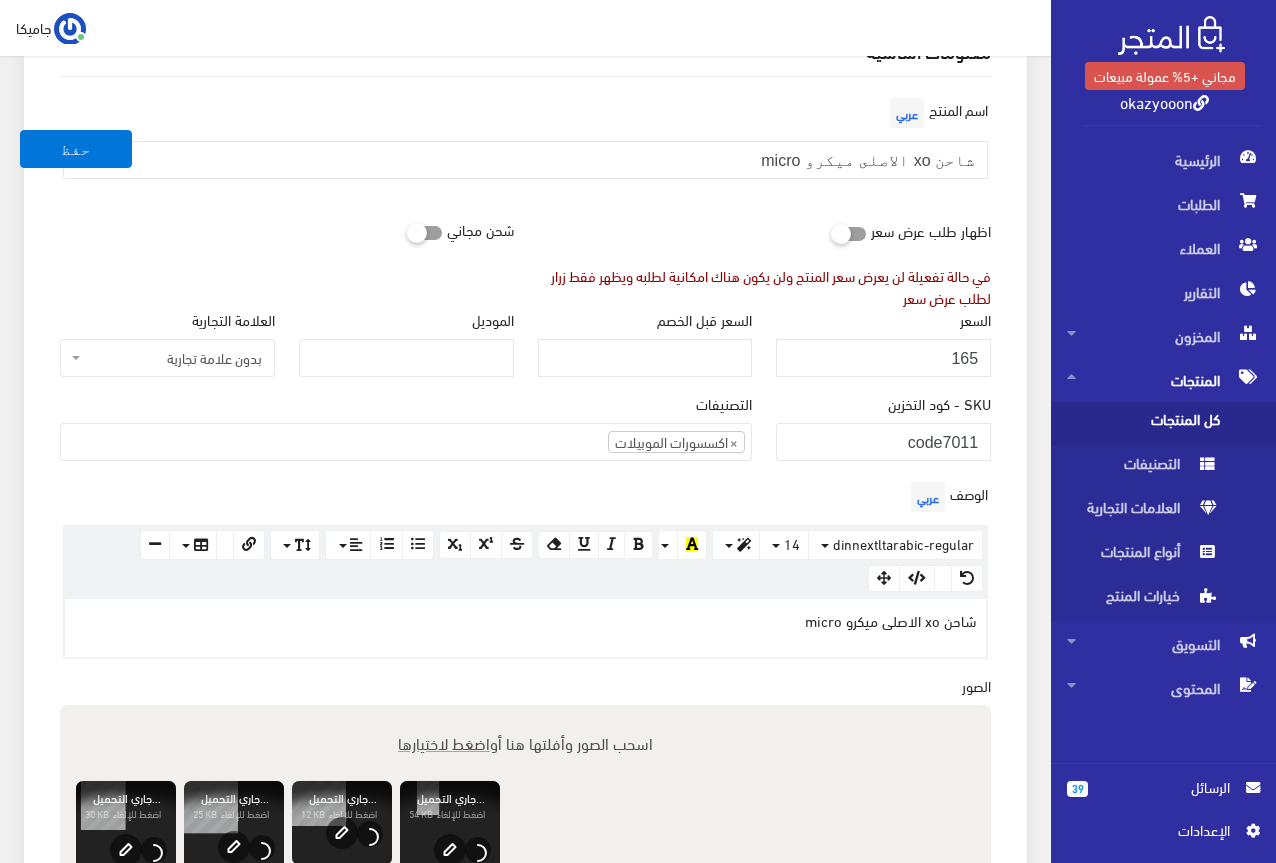 click on "اضغط لاختيارها" at bounding box center (444, 742) 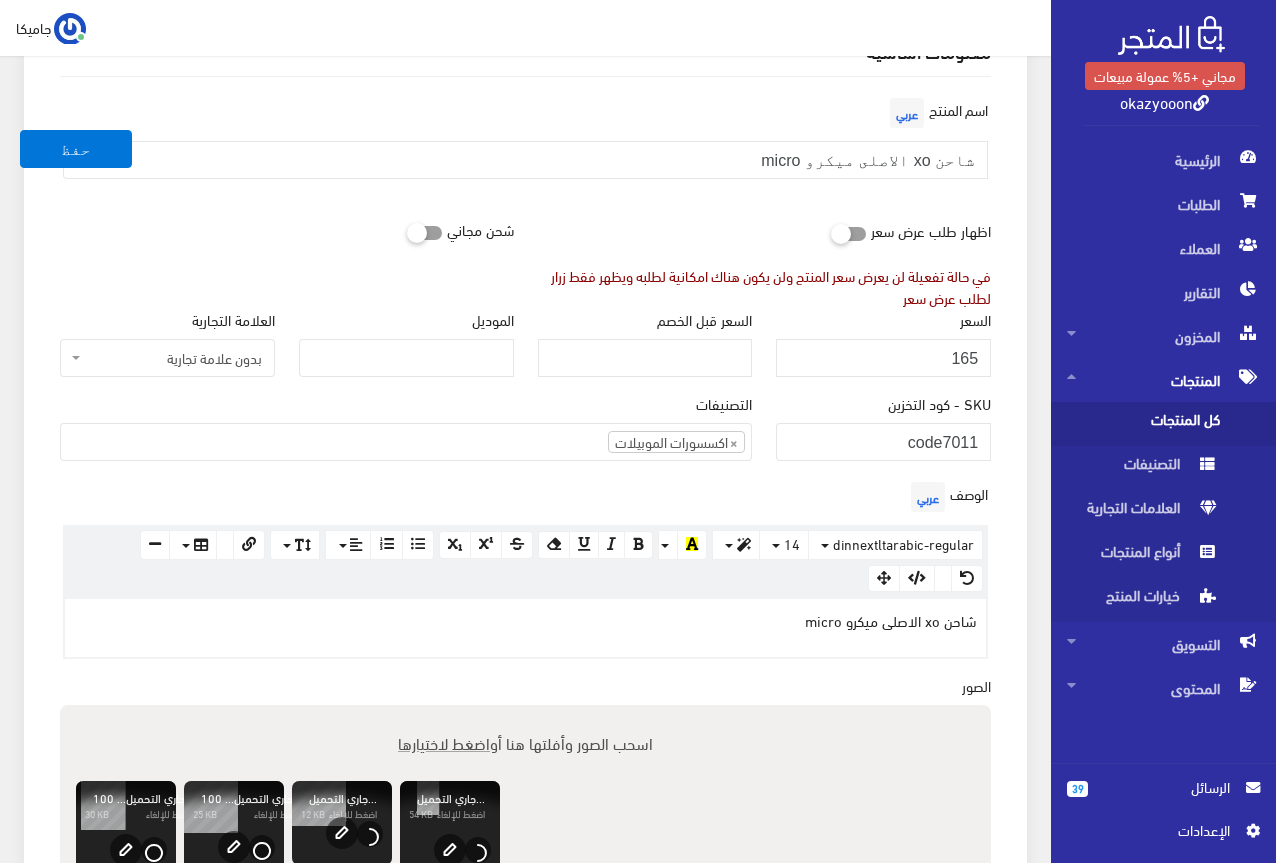 type on "C:\fakepath\5807455616178964499.jpg" 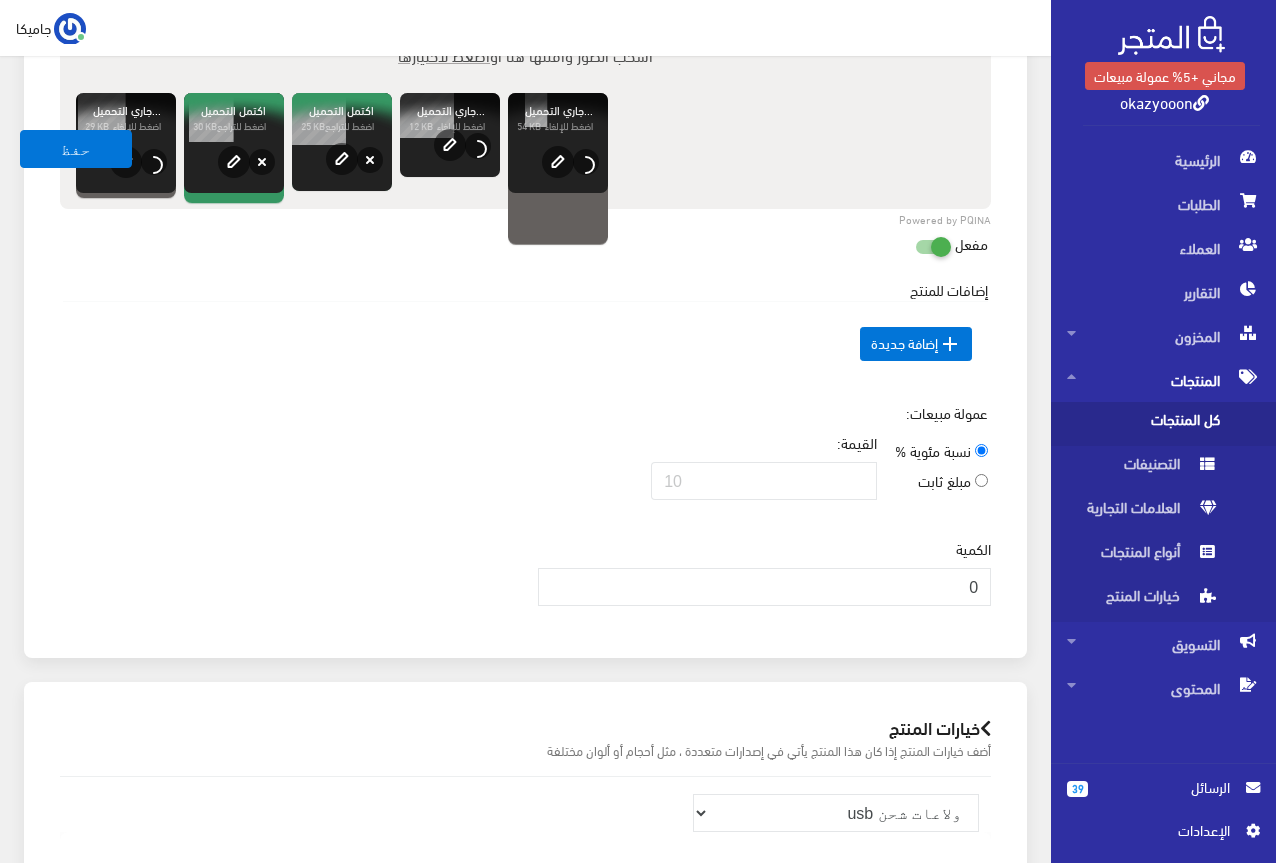 scroll, scrollTop: 900, scrollLeft: 0, axis: vertical 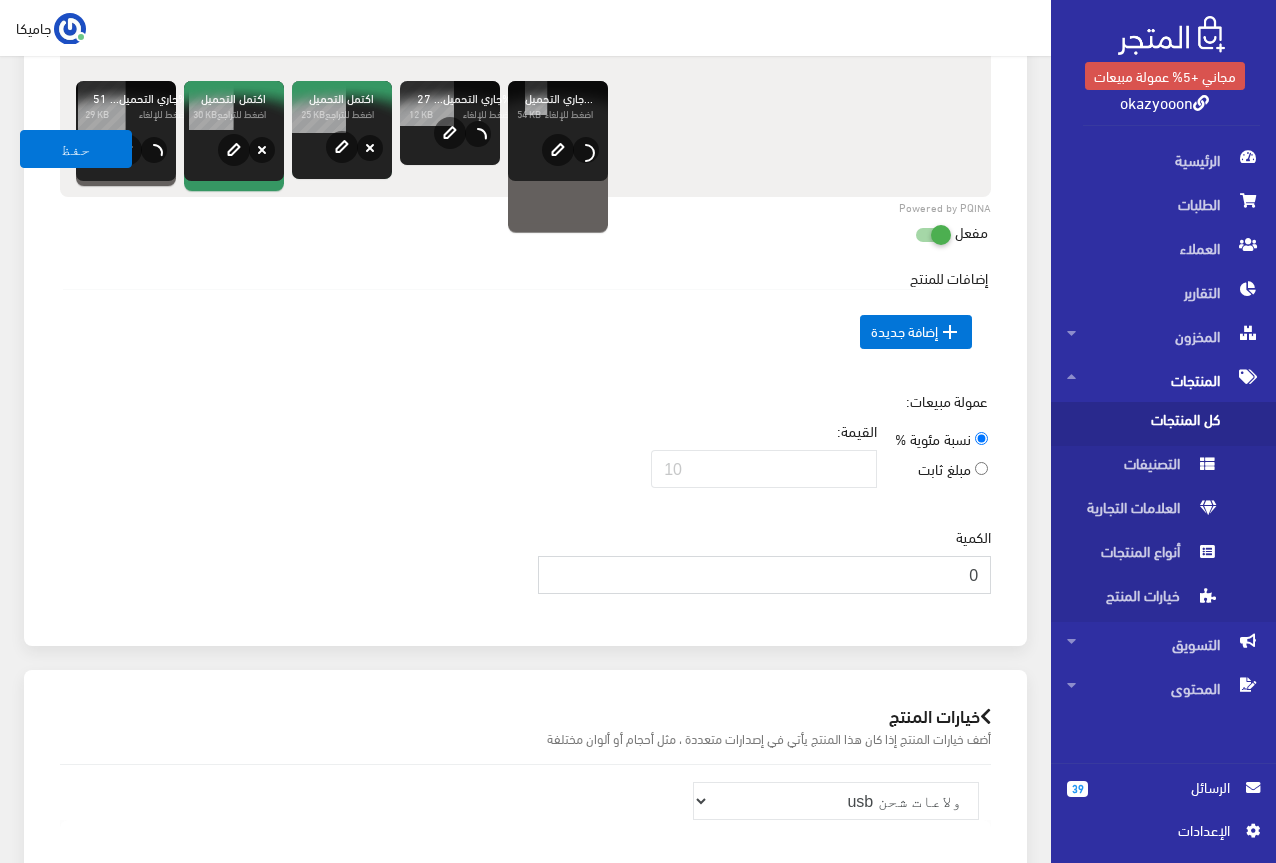click on "0" at bounding box center (765, 575) 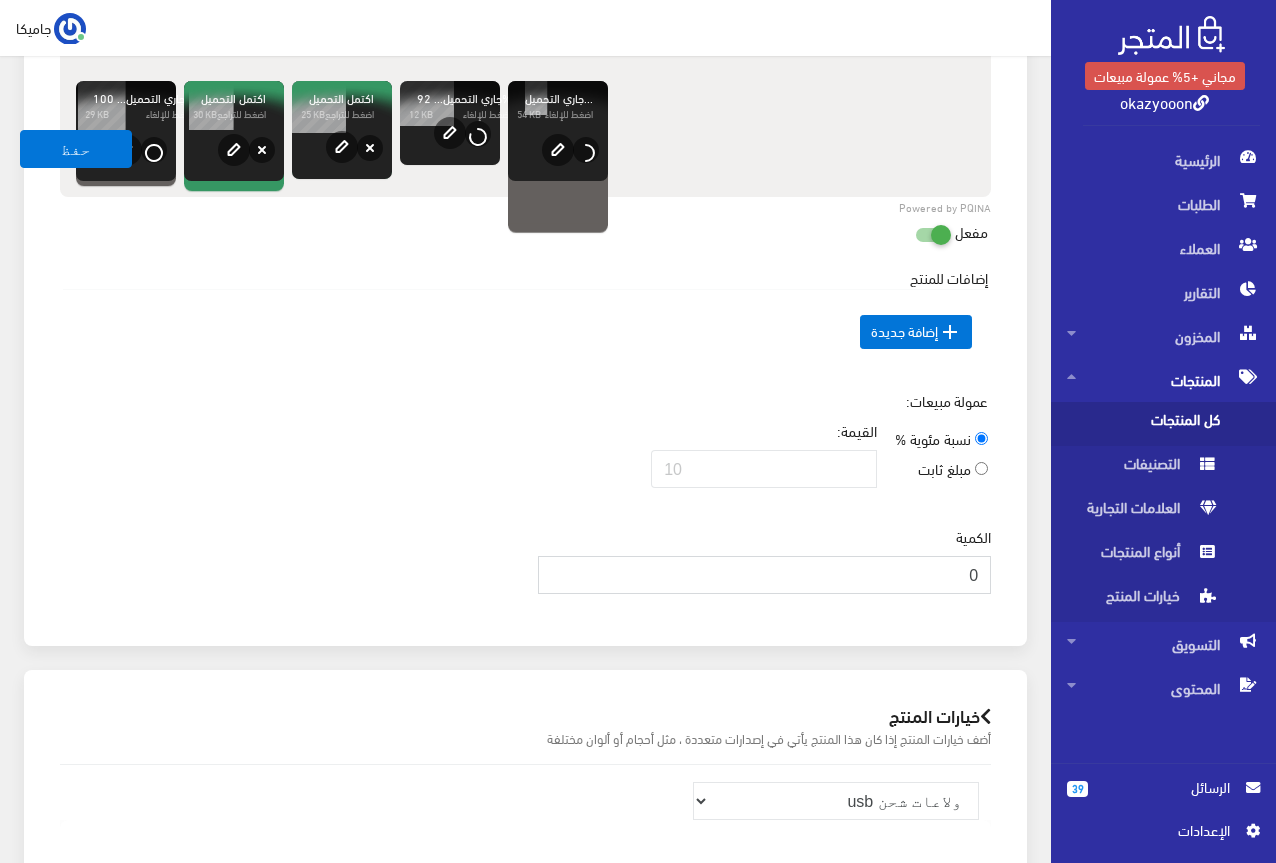 click on "0" at bounding box center [765, 575] 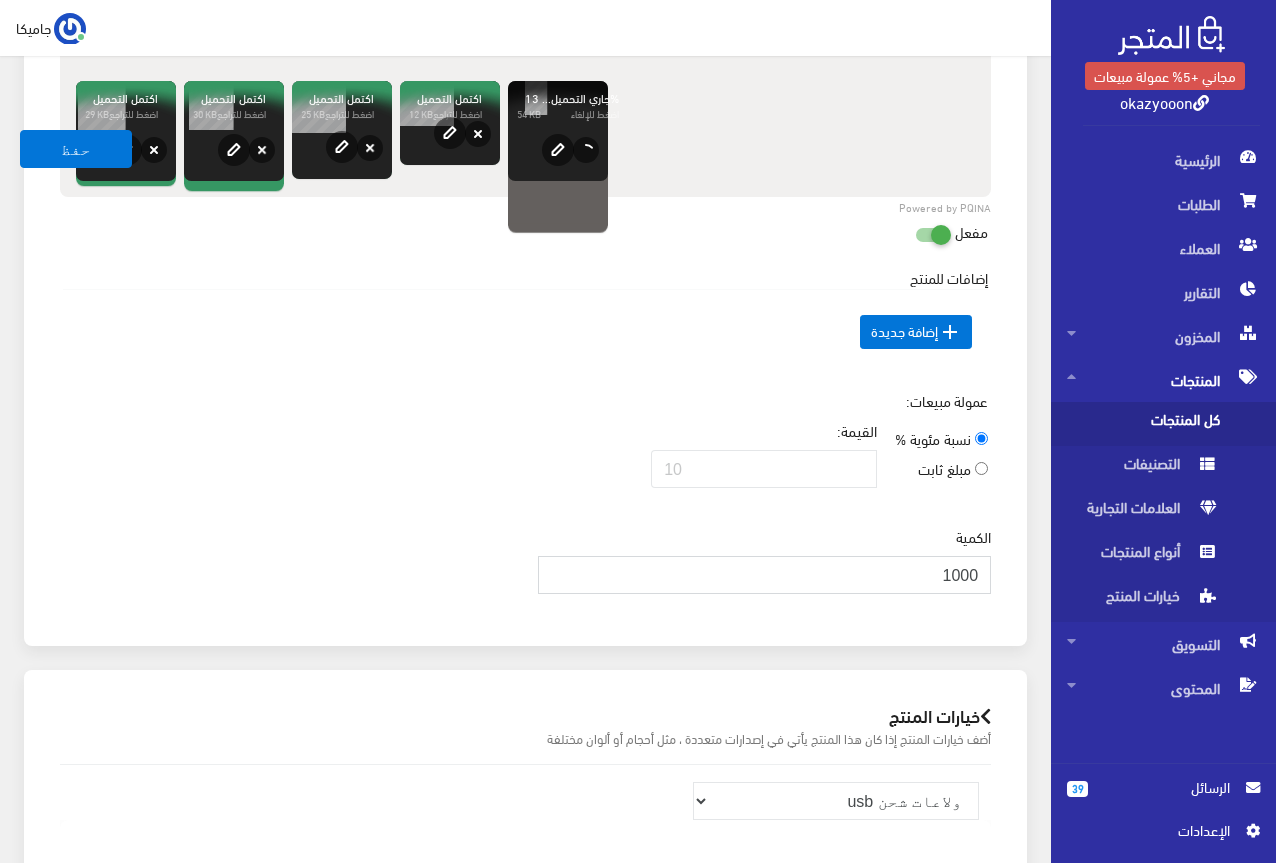 type on "1000" 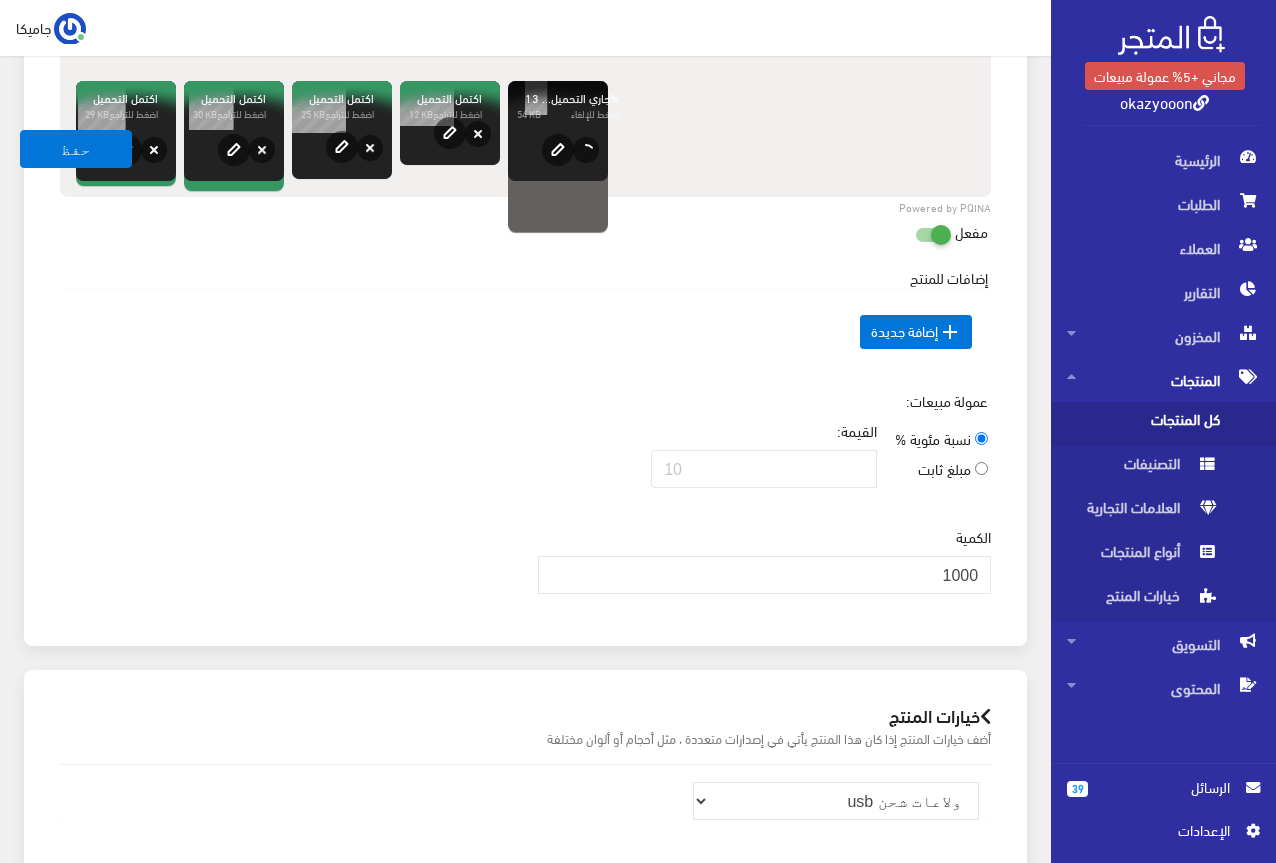 click on "عمولة مبيعات:
نسبة مئوية %
مبلغ ثابت
القيمة:" at bounding box center [525, 447] 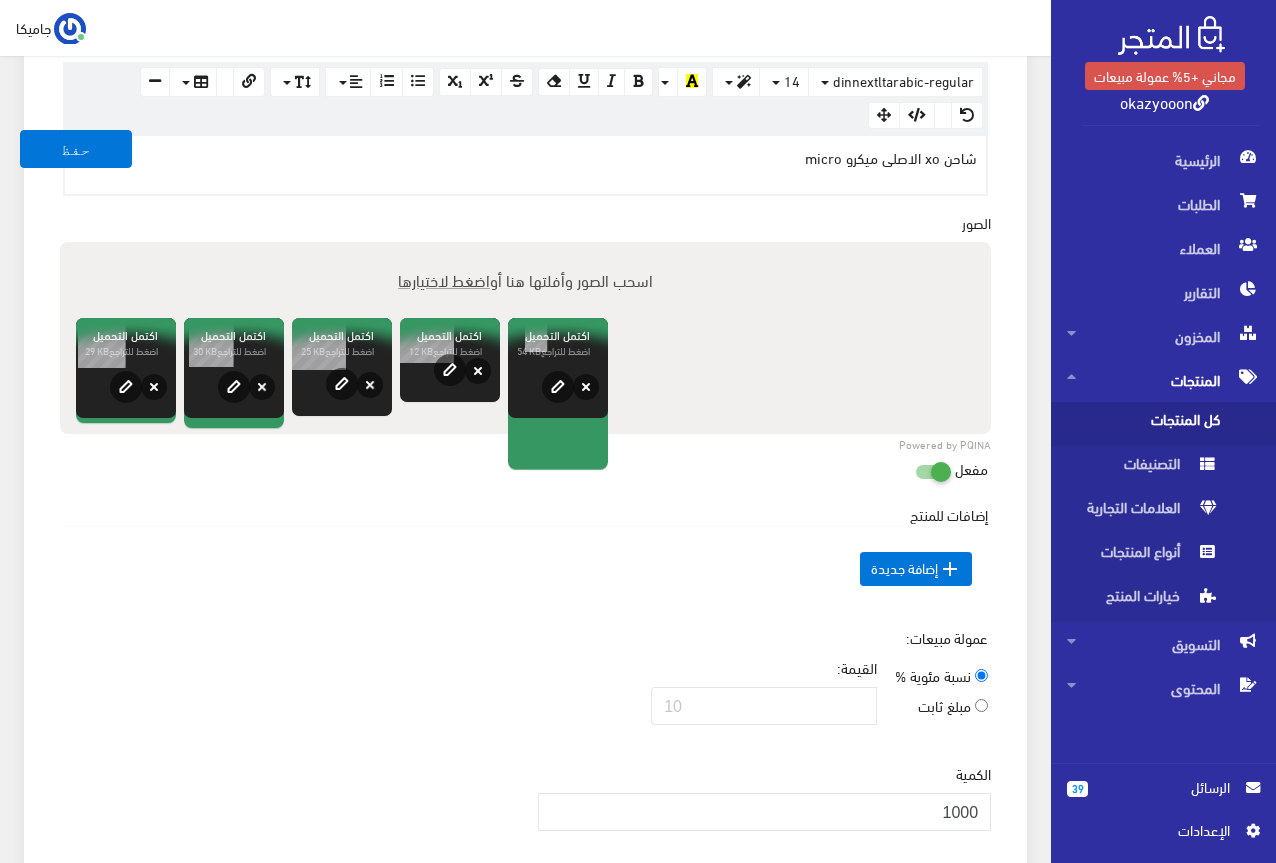 scroll, scrollTop: 800, scrollLeft: 0, axis: vertical 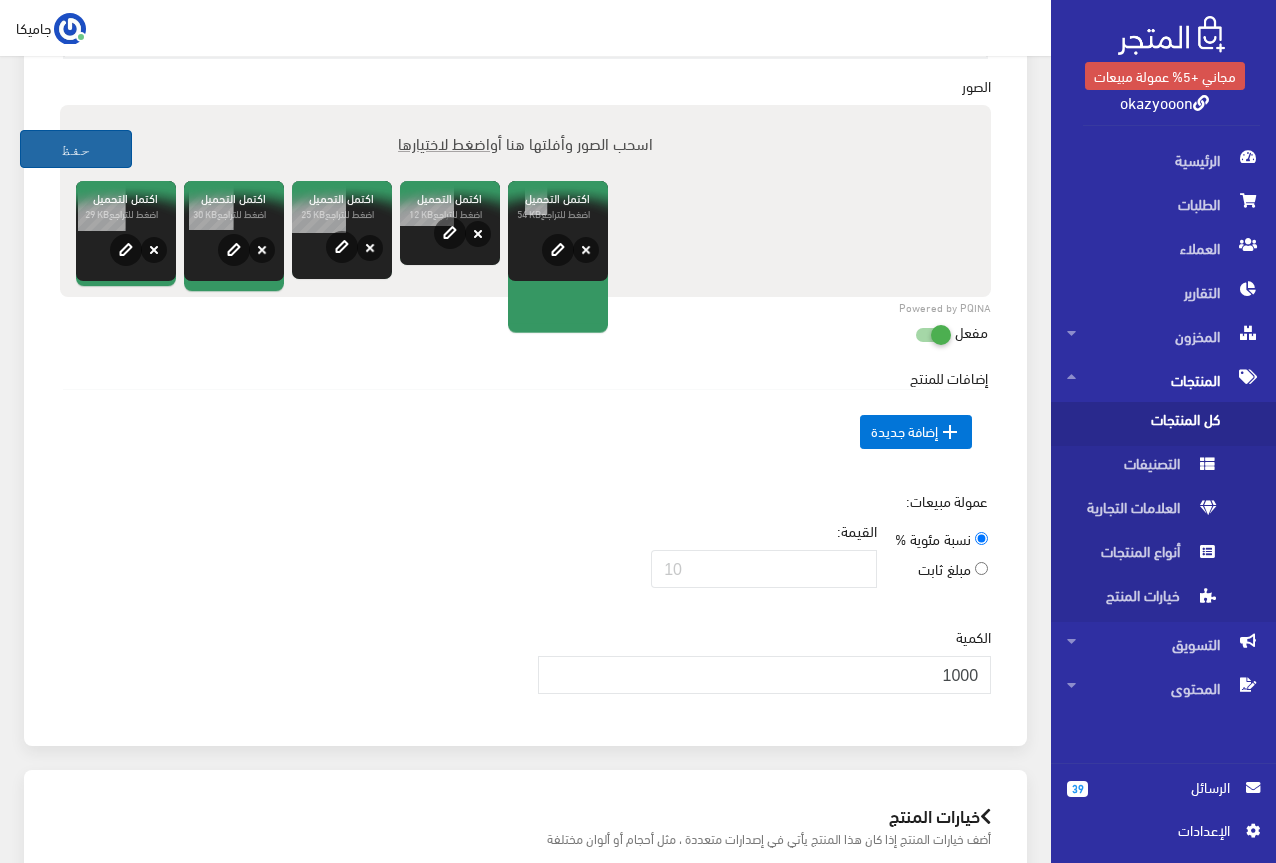 click on "حفظ" at bounding box center [76, 149] 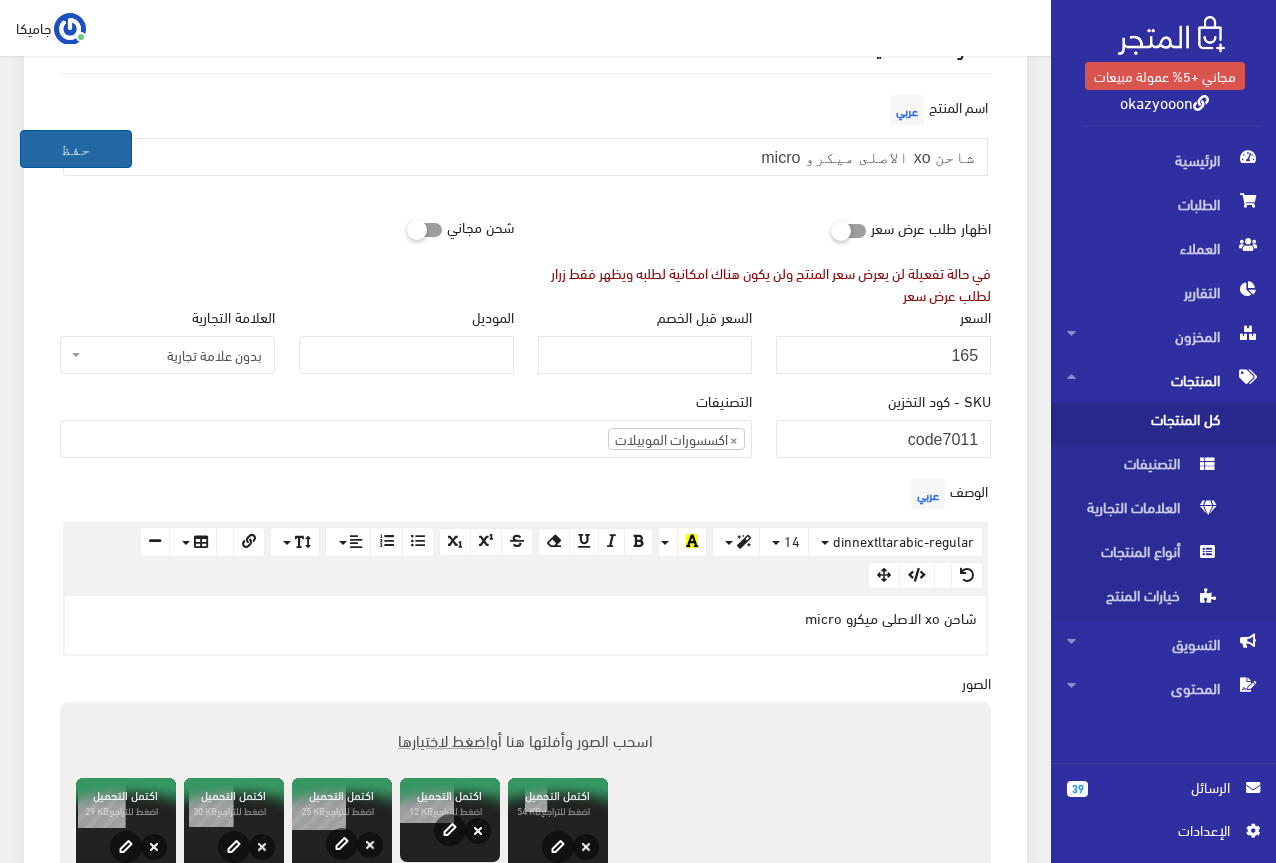 scroll, scrollTop: 200, scrollLeft: 0, axis: vertical 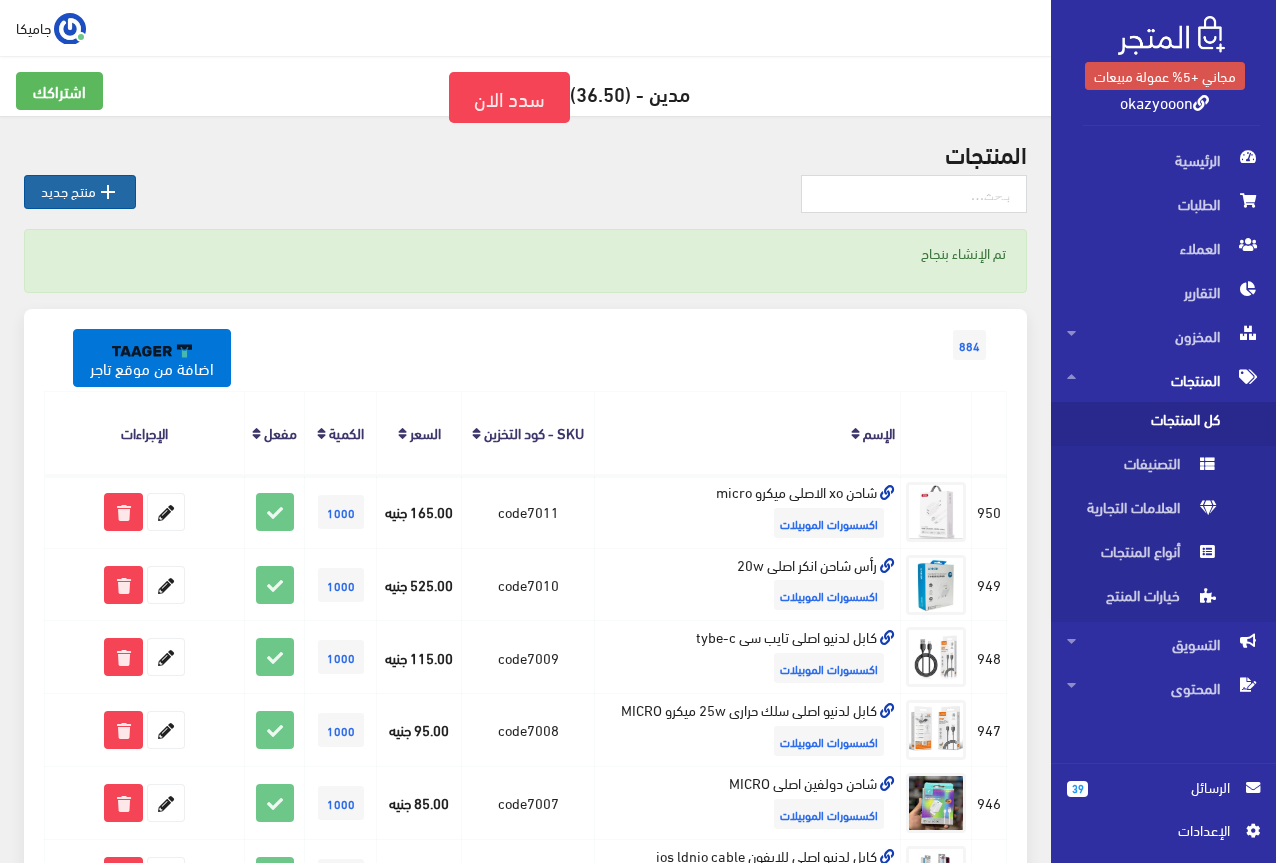 click on "  منتج جديد" at bounding box center (80, 192) 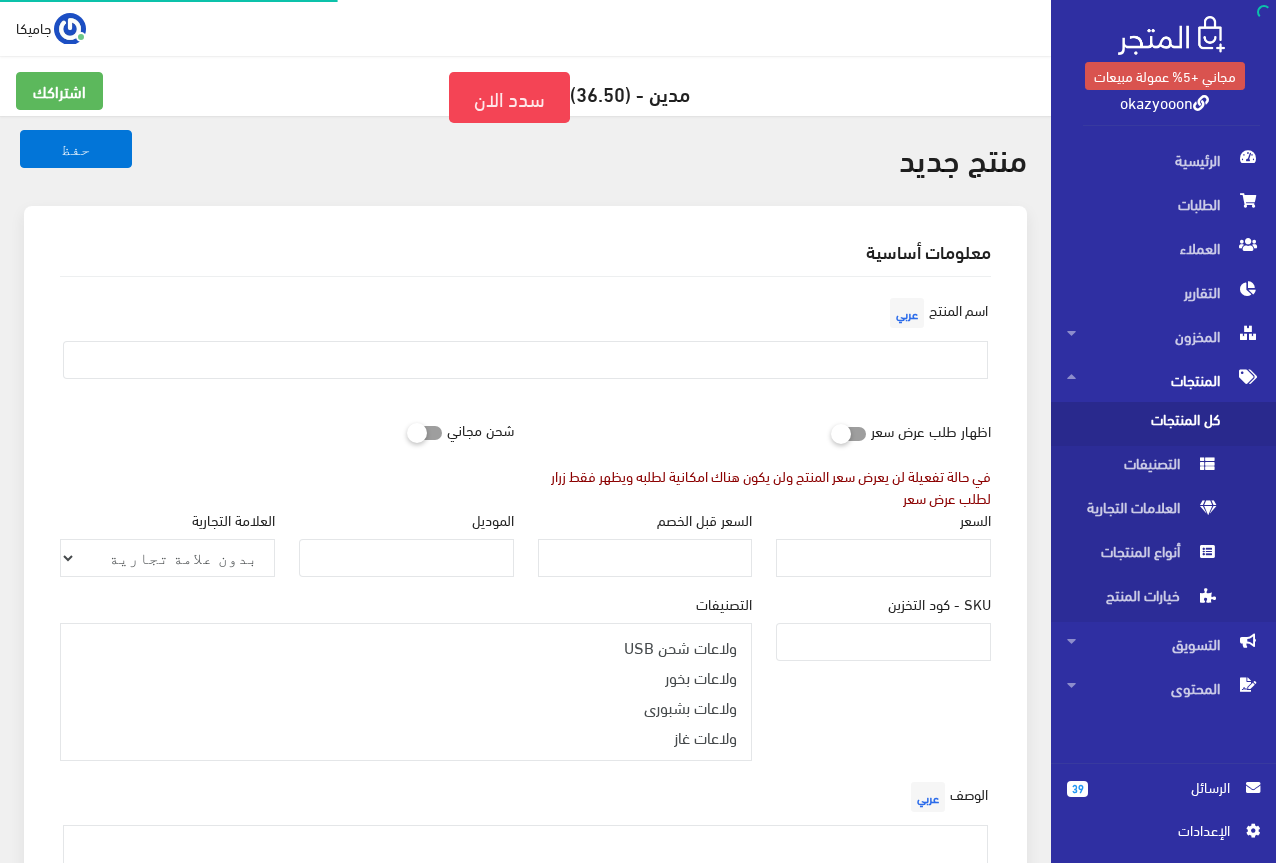 select 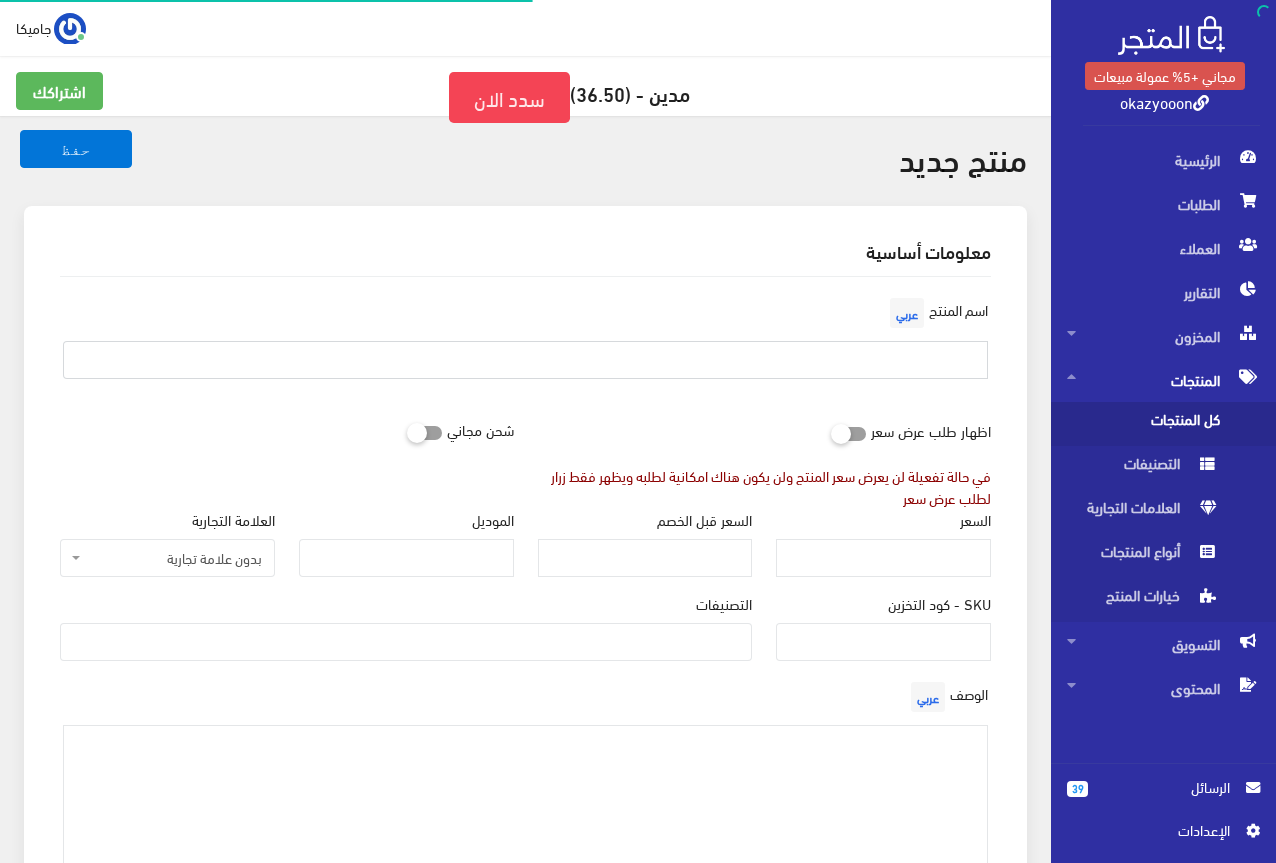 click at bounding box center [525, 360] 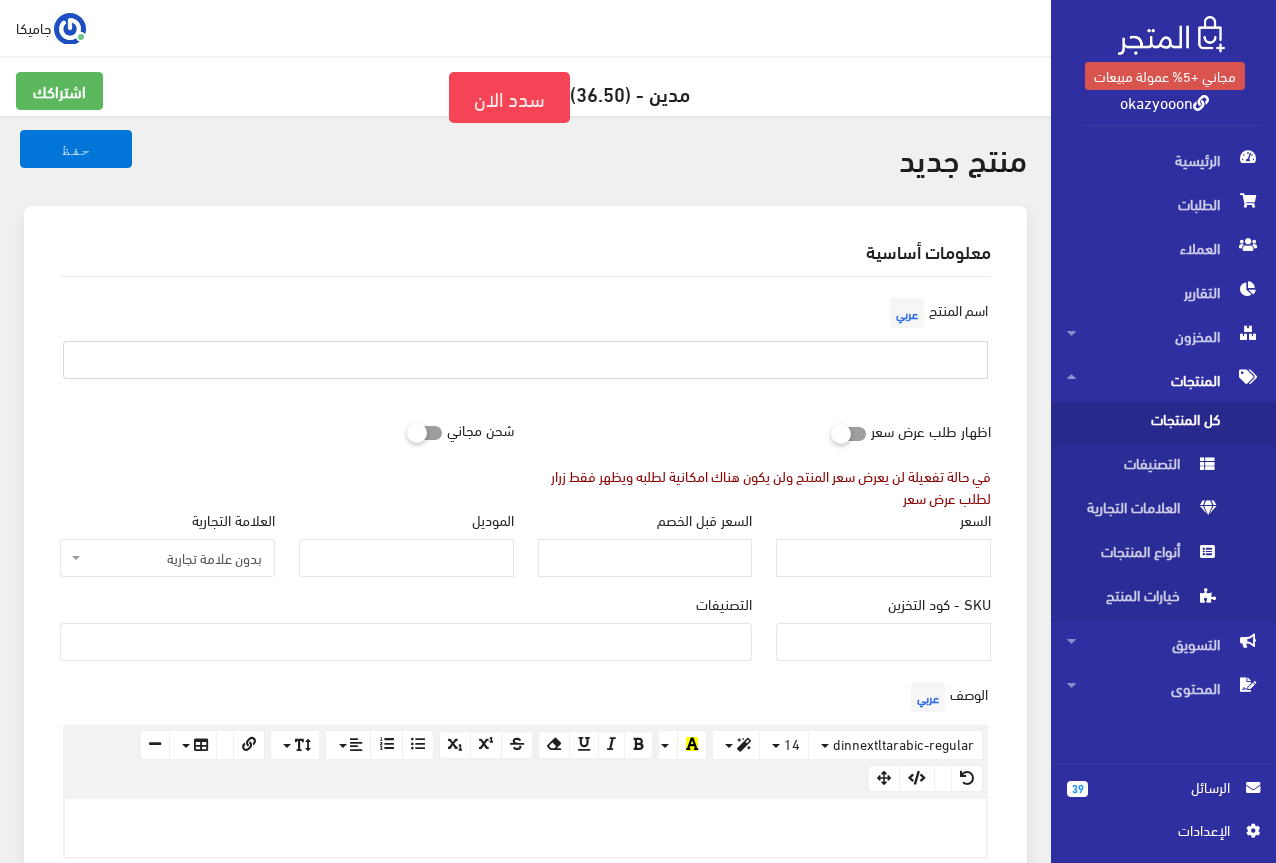type on "a" 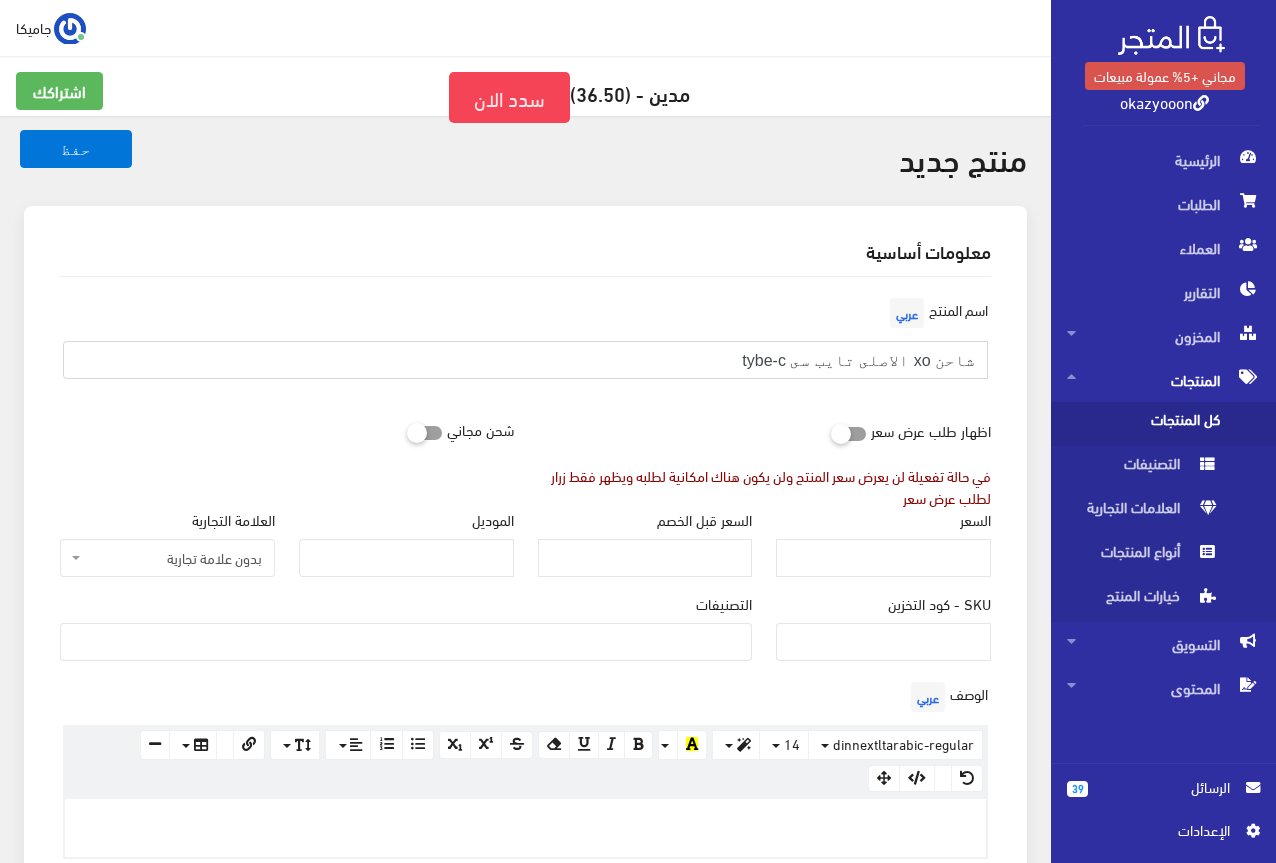 type on "شاحن xo الاصلى تايب سى tybe-c" 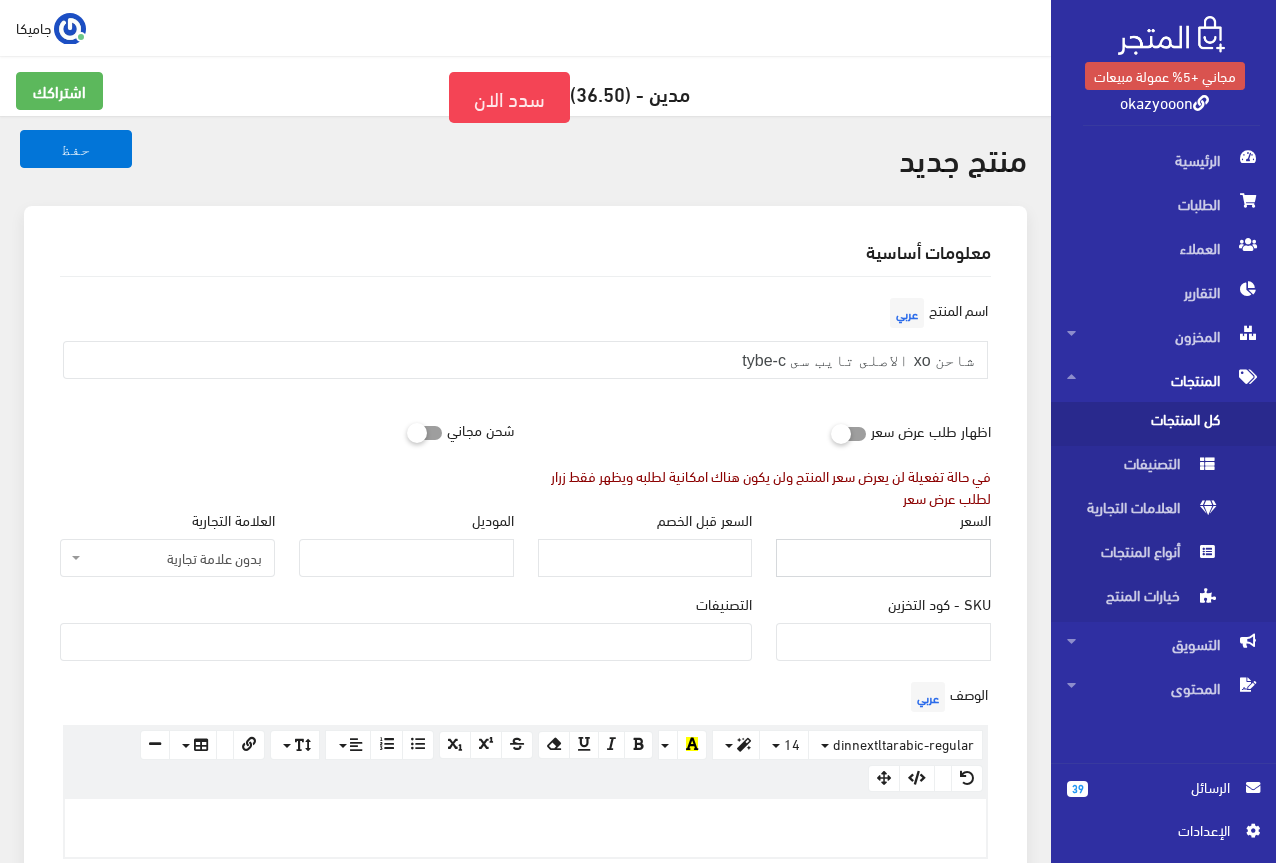 click on "السعر" at bounding box center (883, 558) 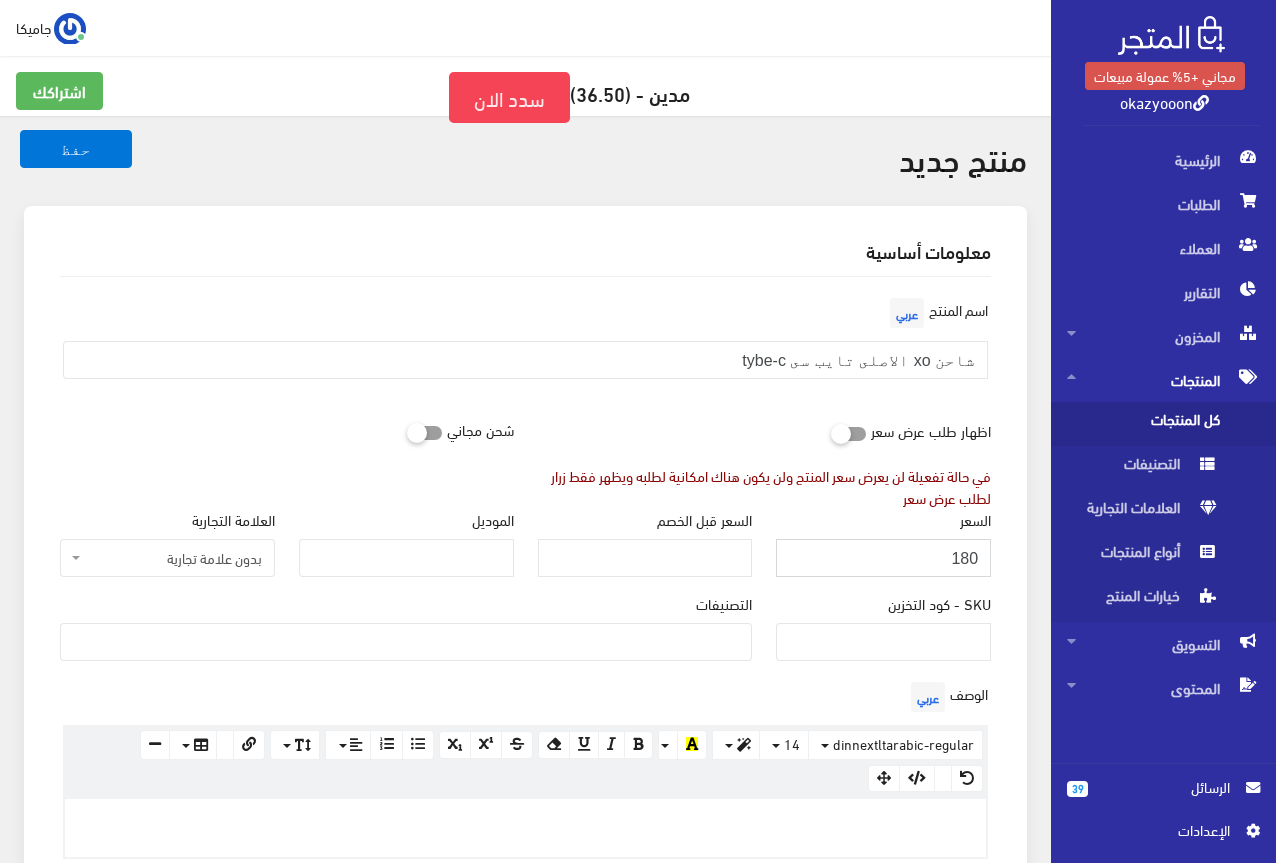 type on "180" 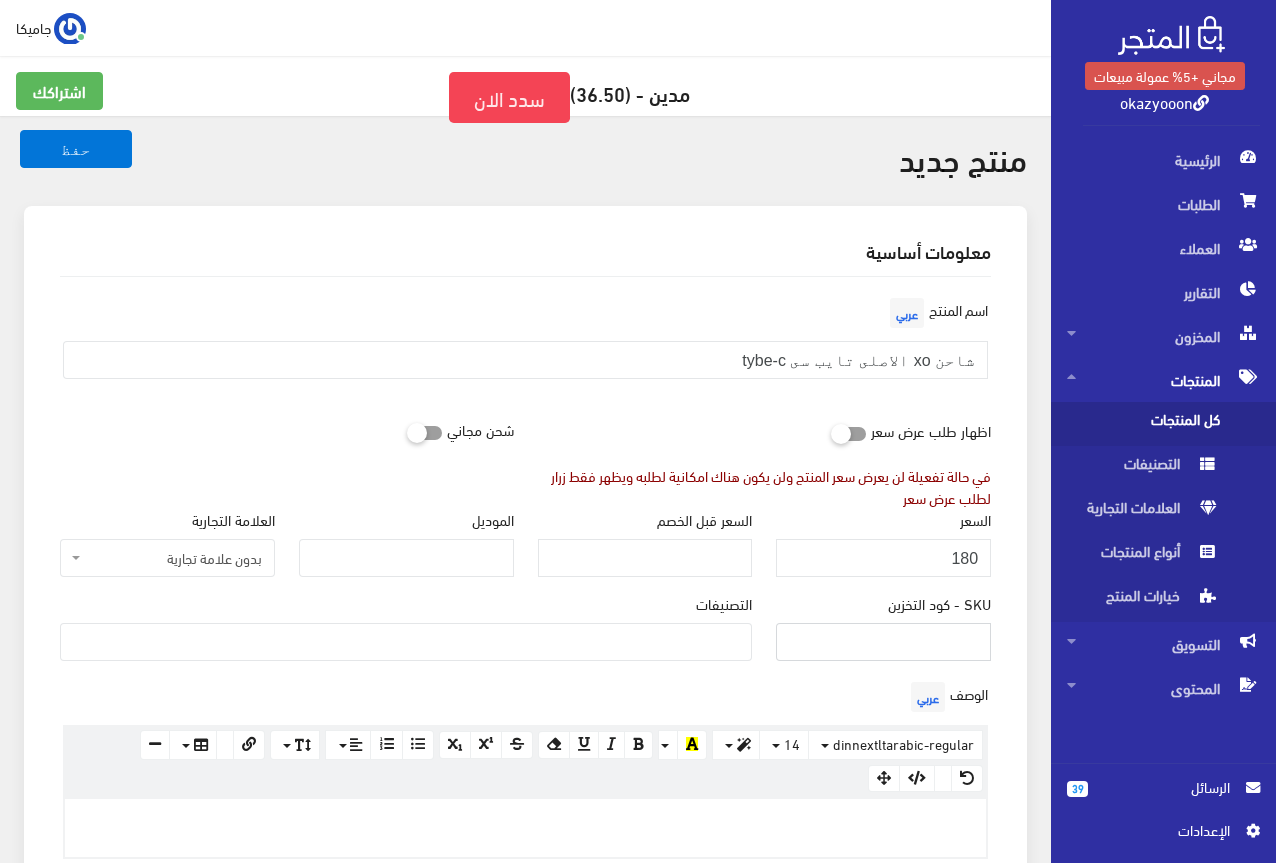 click on "SKU - كود التخزين" at bounding box center [883, 642] 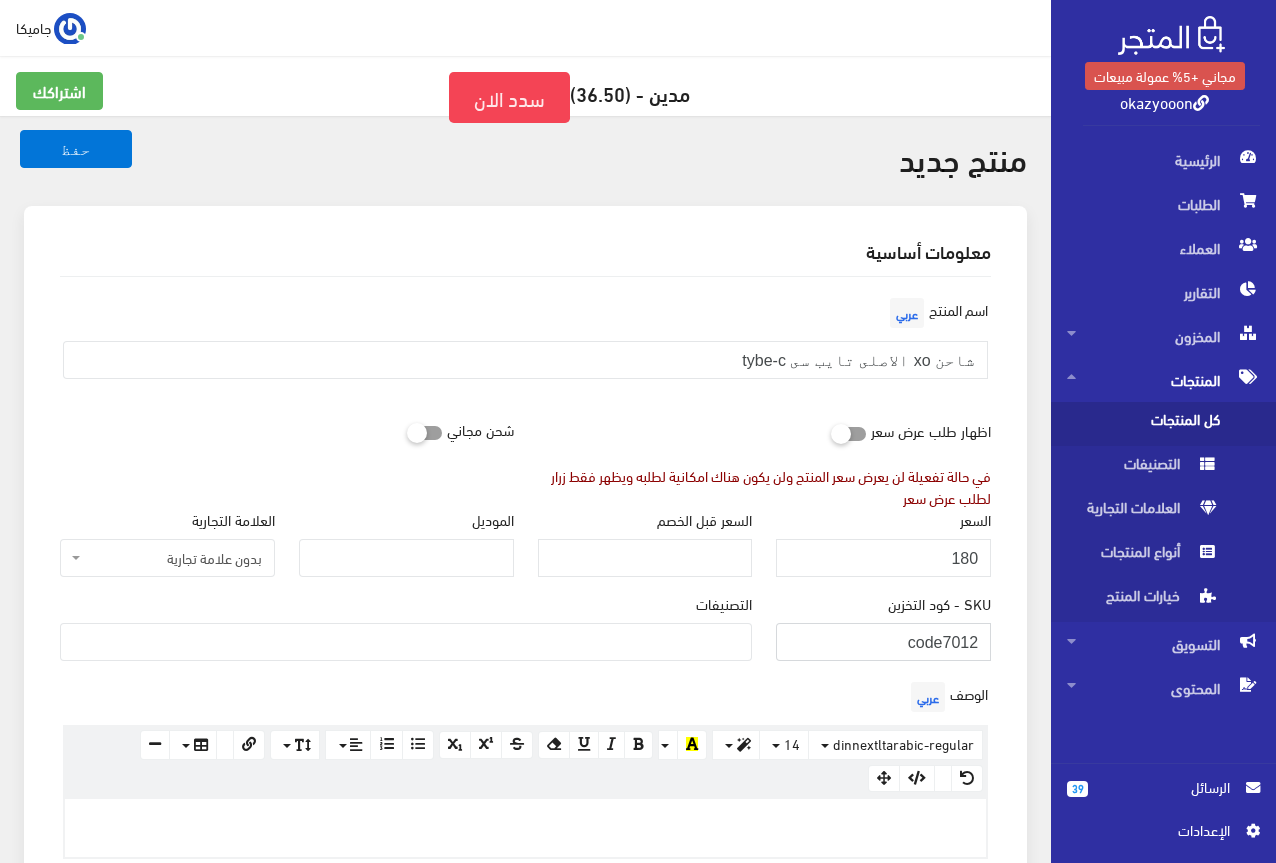 type on "code7012" 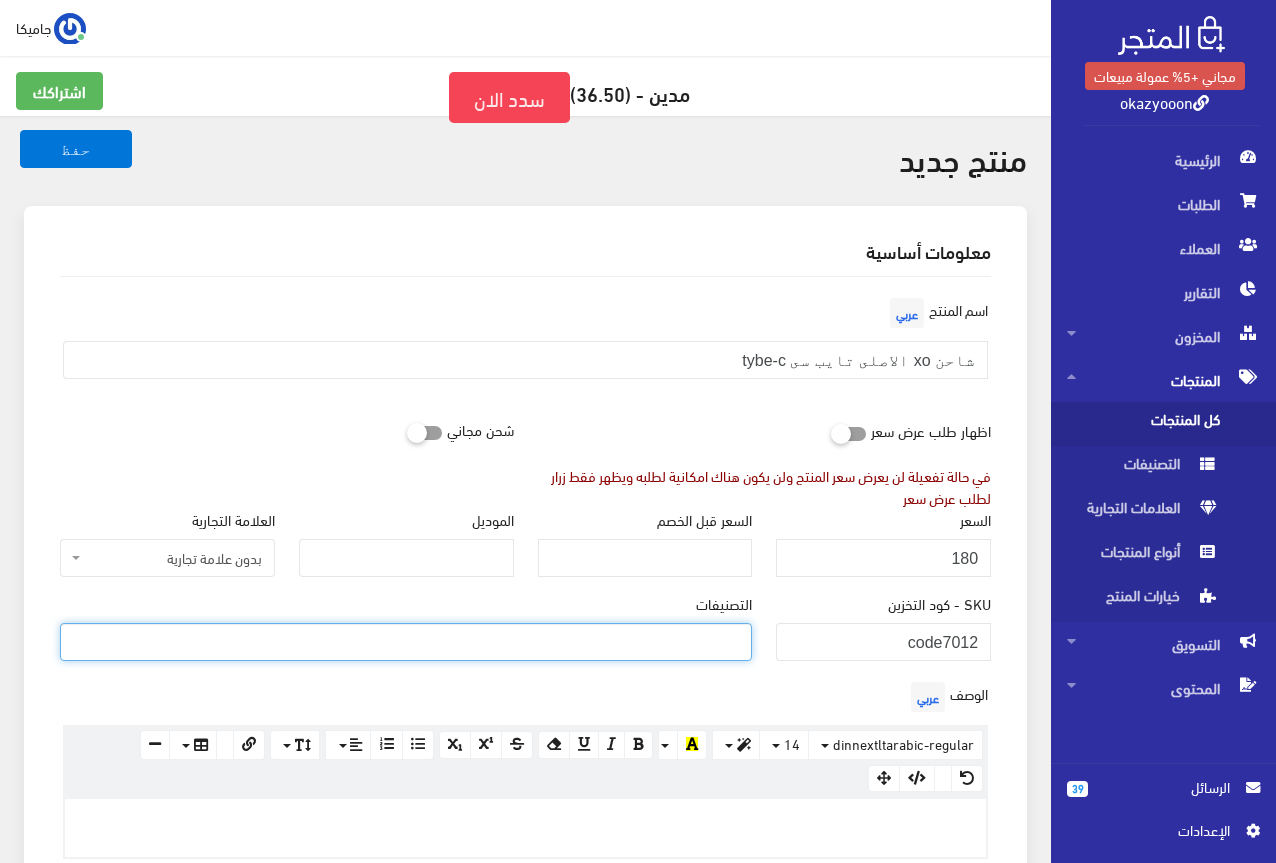 click at bounding box center (406, 640) 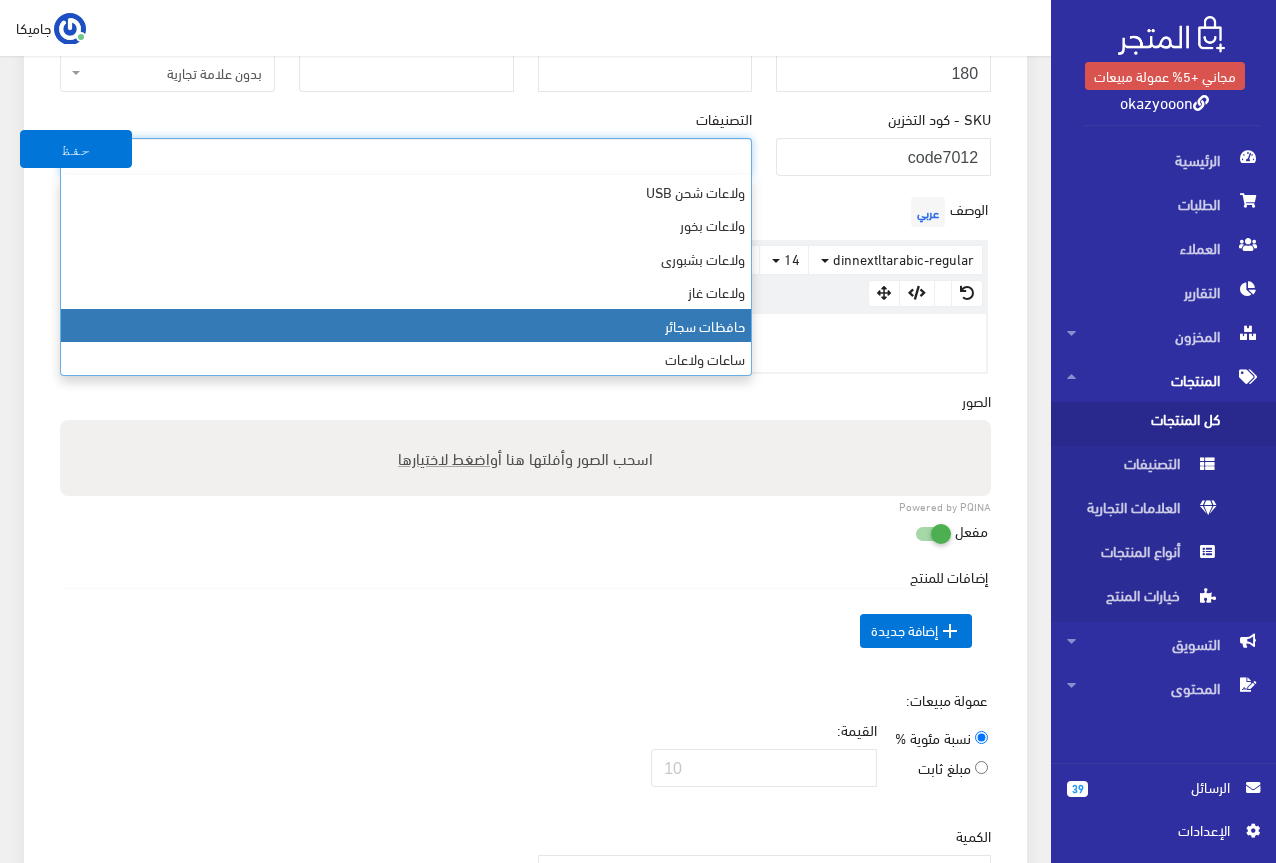 scroll, scrollTop: 500, scrollLeft: 0, axis: vertical 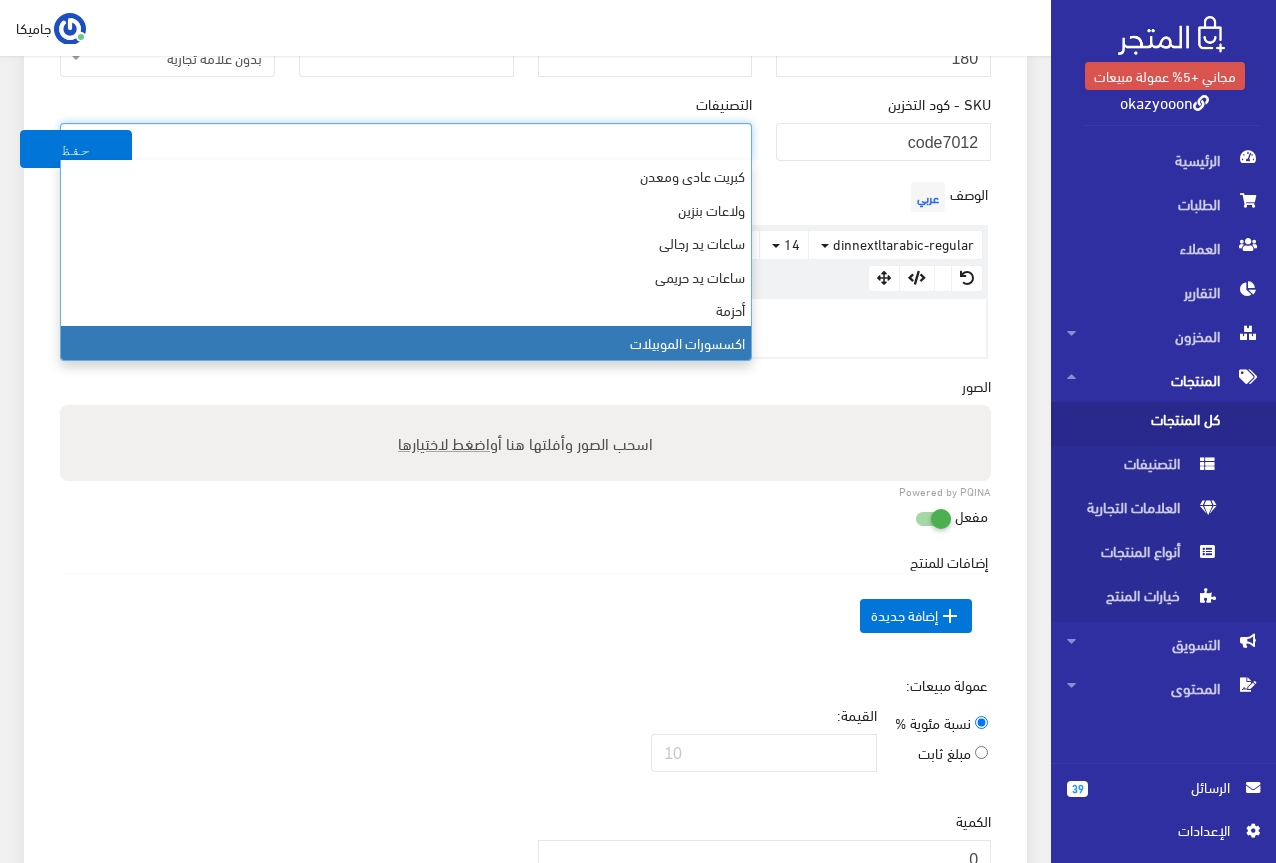 select on "26" 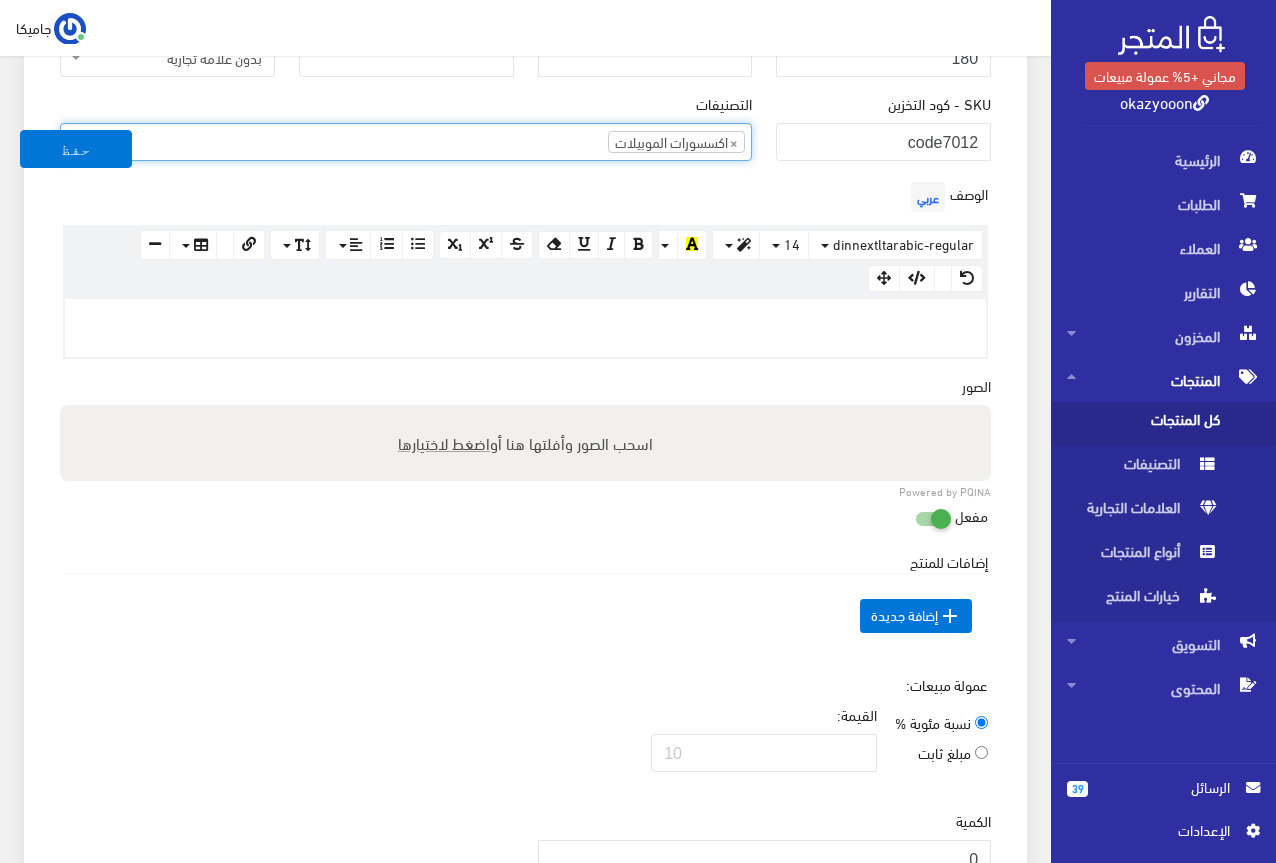 scroll, scrollTop: 528, scrollLeft: 0, axis: vertical 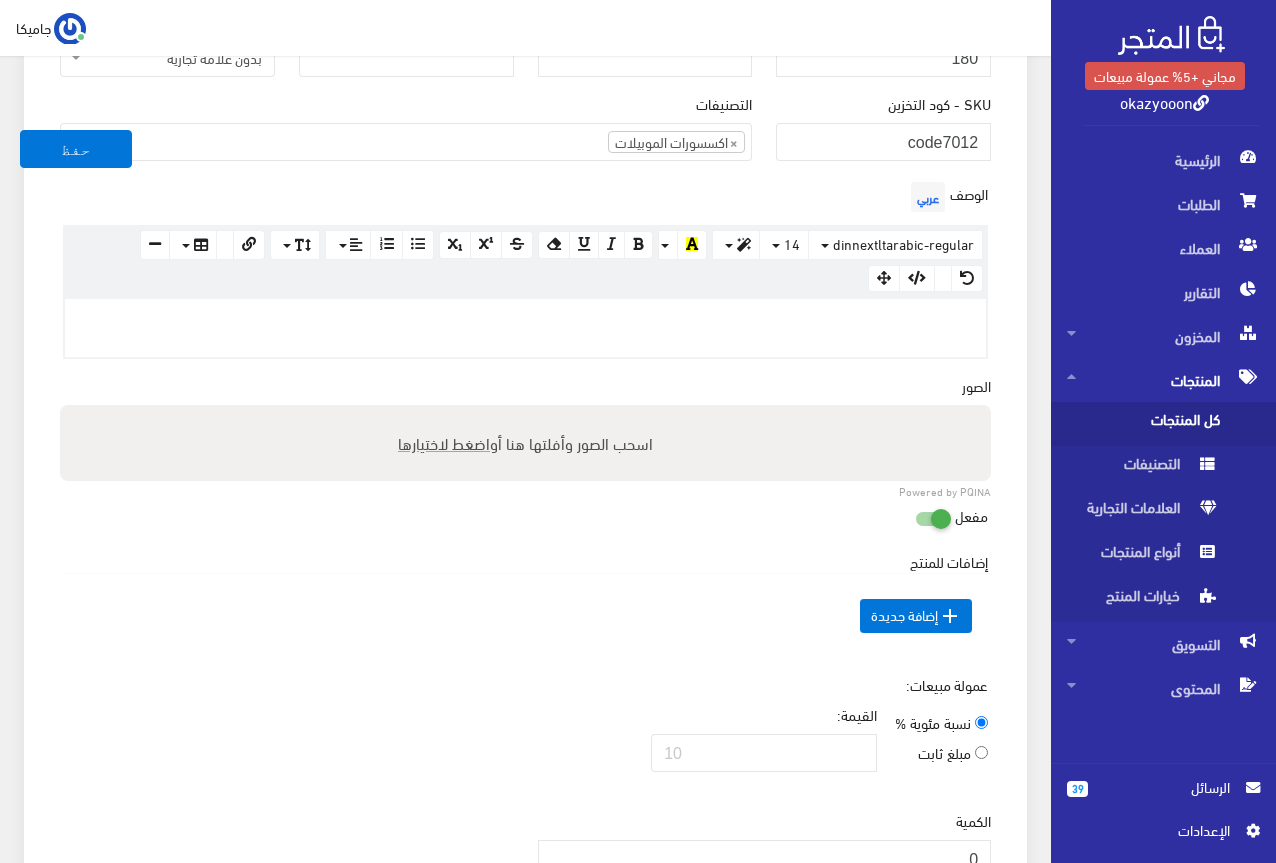 type on "C:\fakepath\5807455616178964500.jpg" 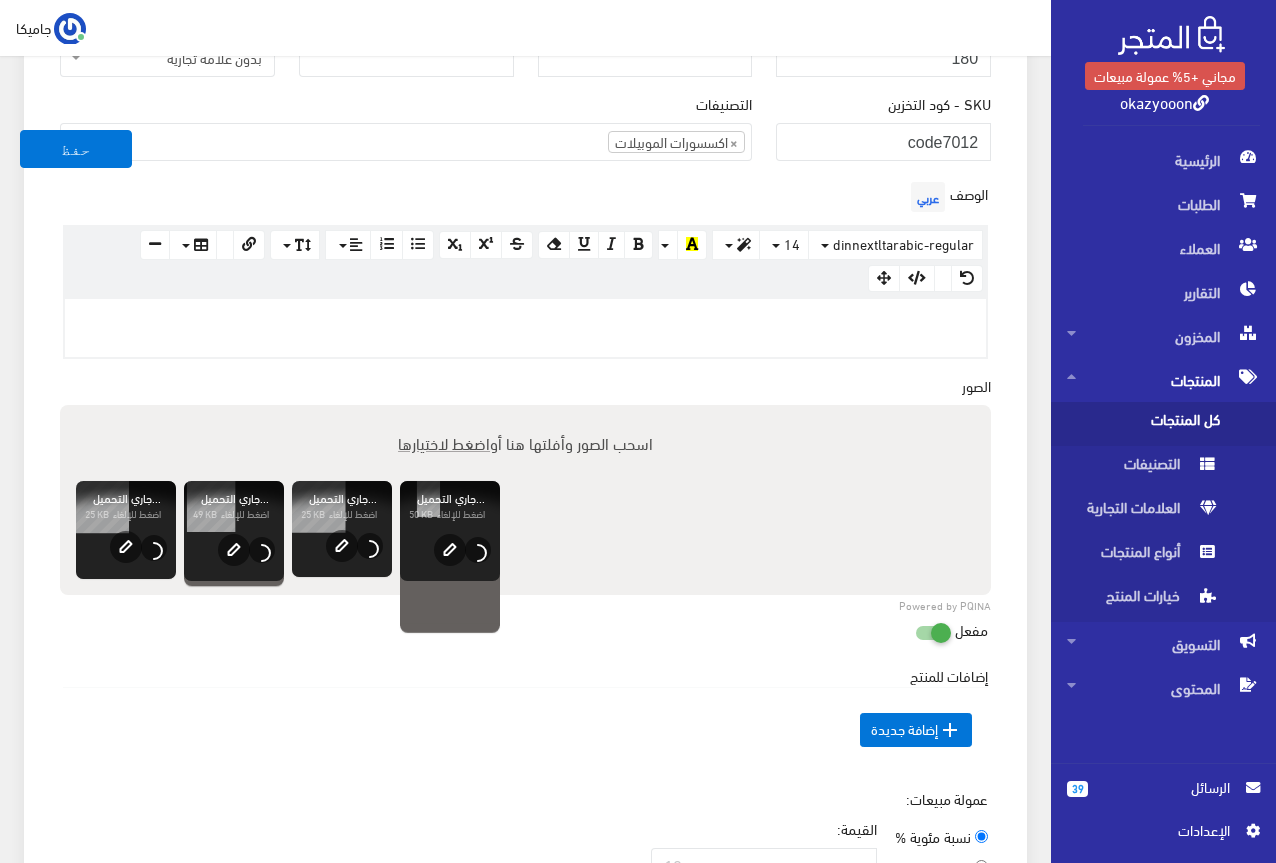 click on "اضغط لاختيارها" at bounding box center (444, 442) 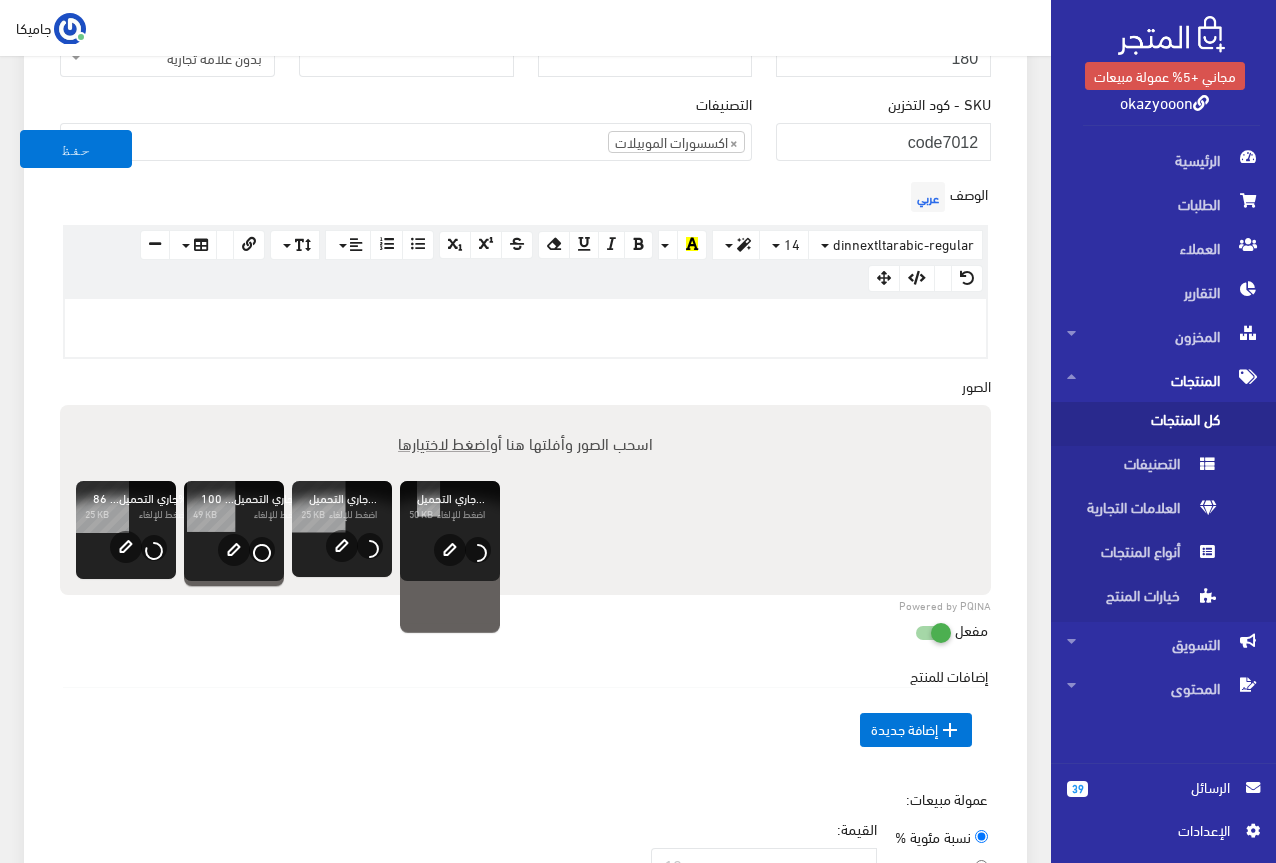 type on "C:\fakepath\5807455616178964505.jpg" 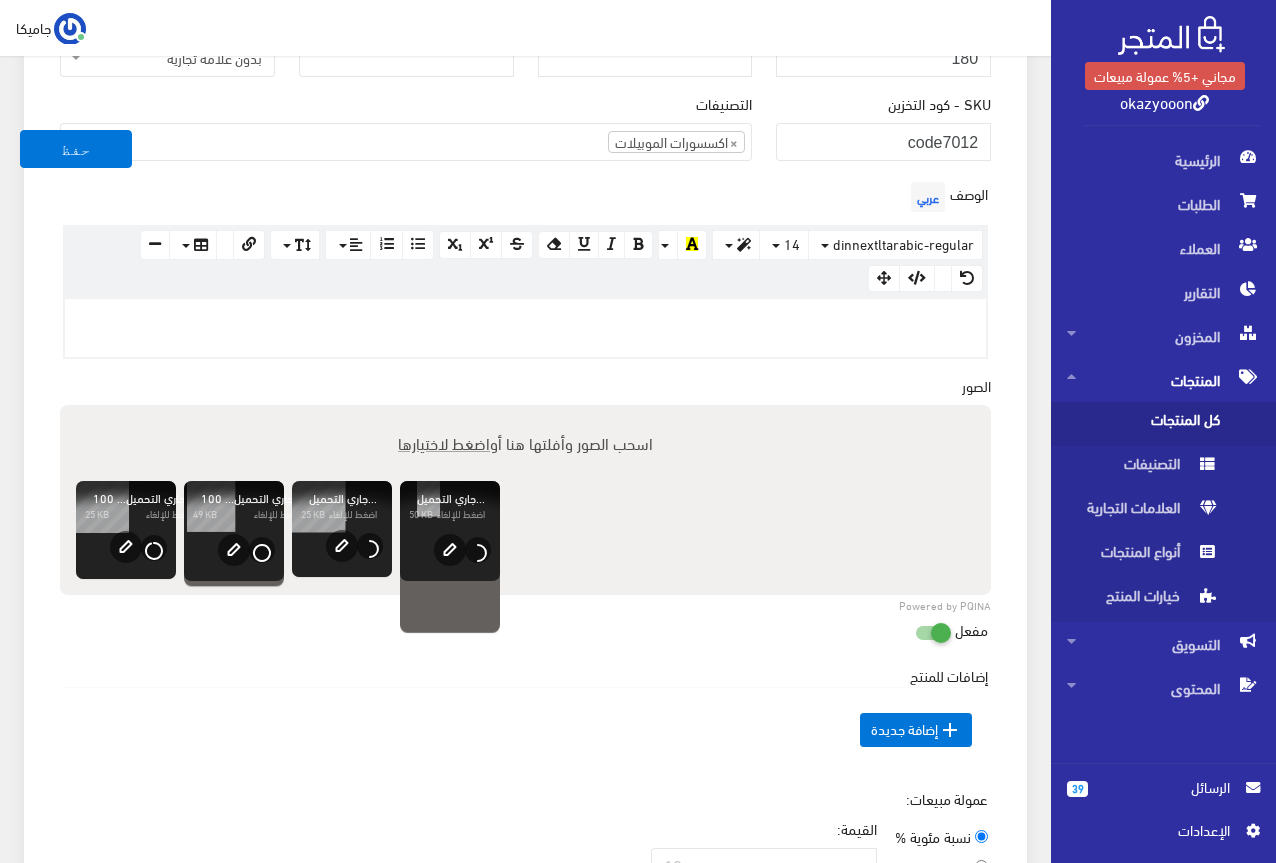 type 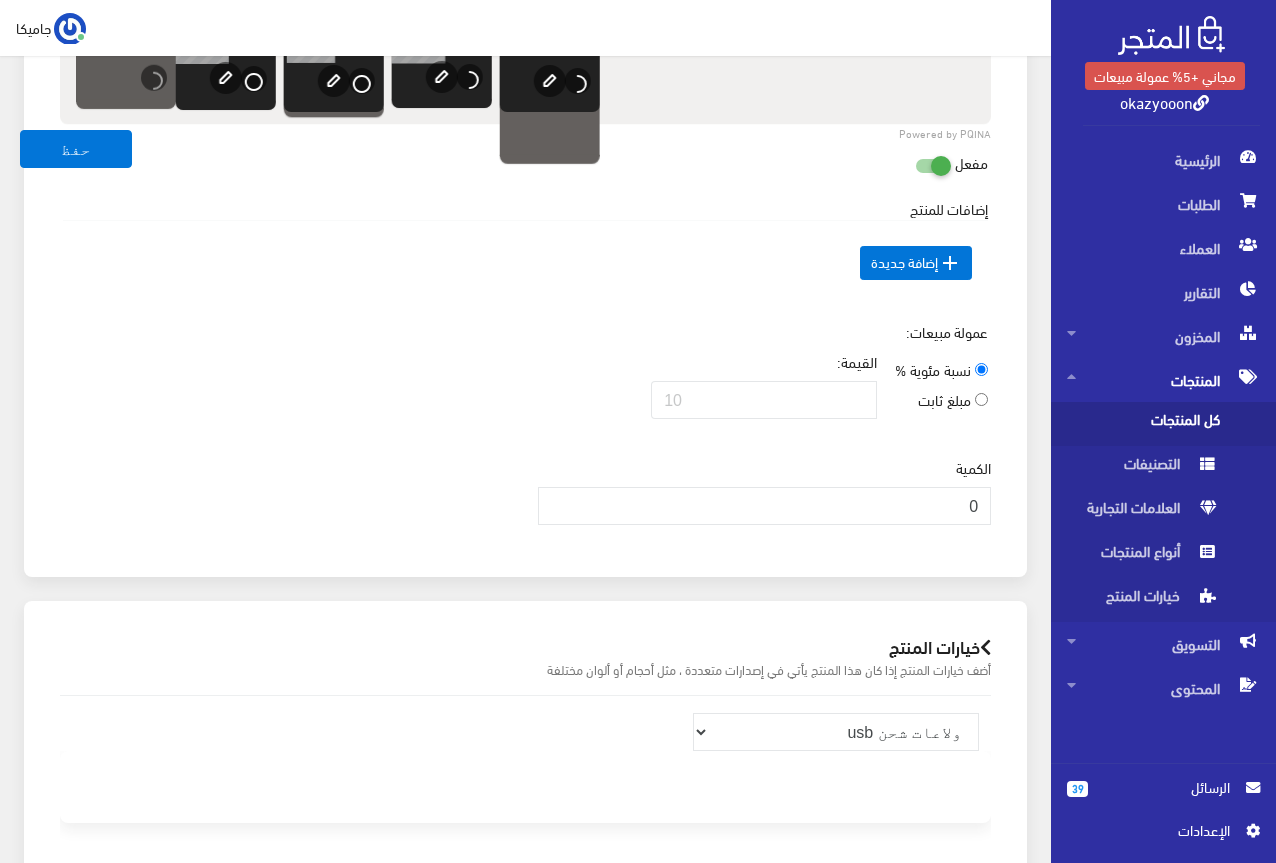 scroll, scrollTop: 1000, scrollLeft: 0, axis: vertical 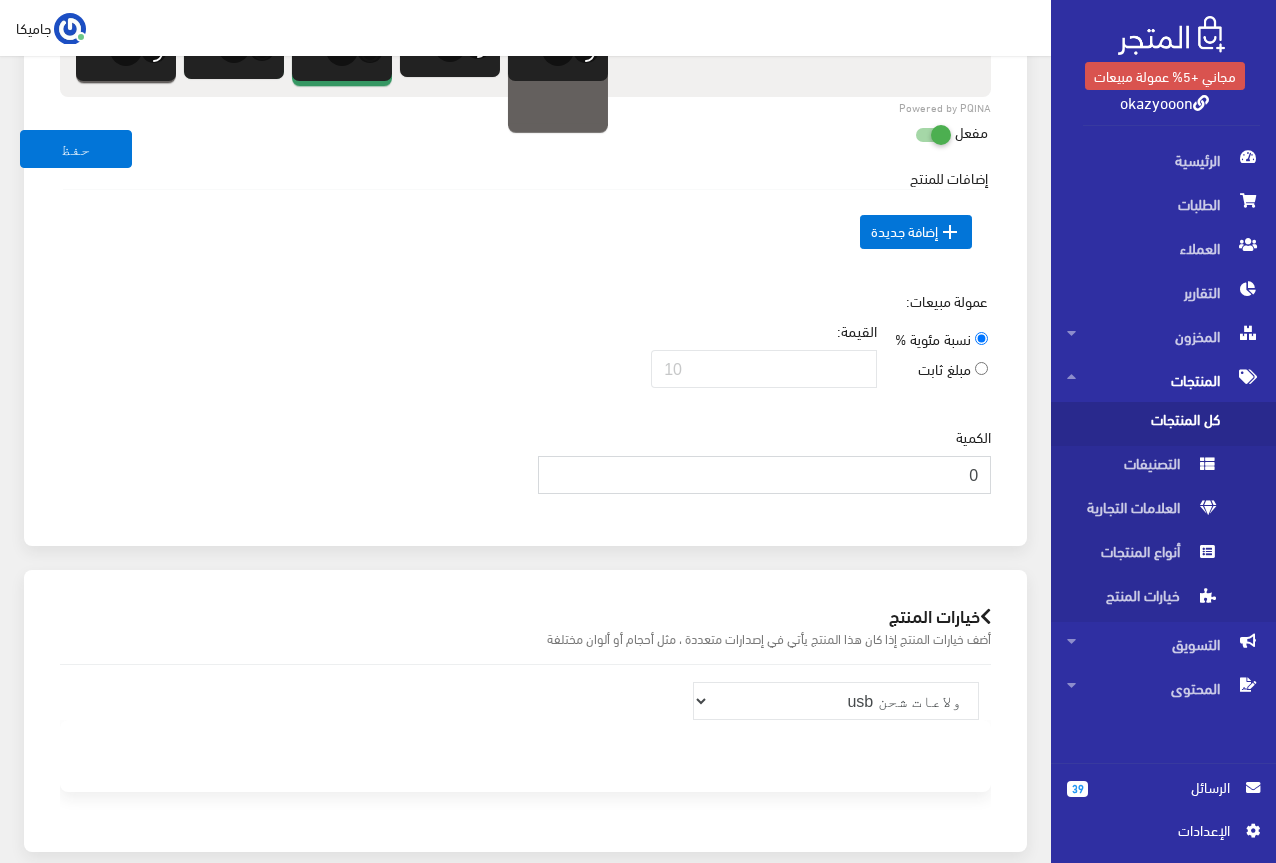 click on "0" at bounding box center (765, 475) 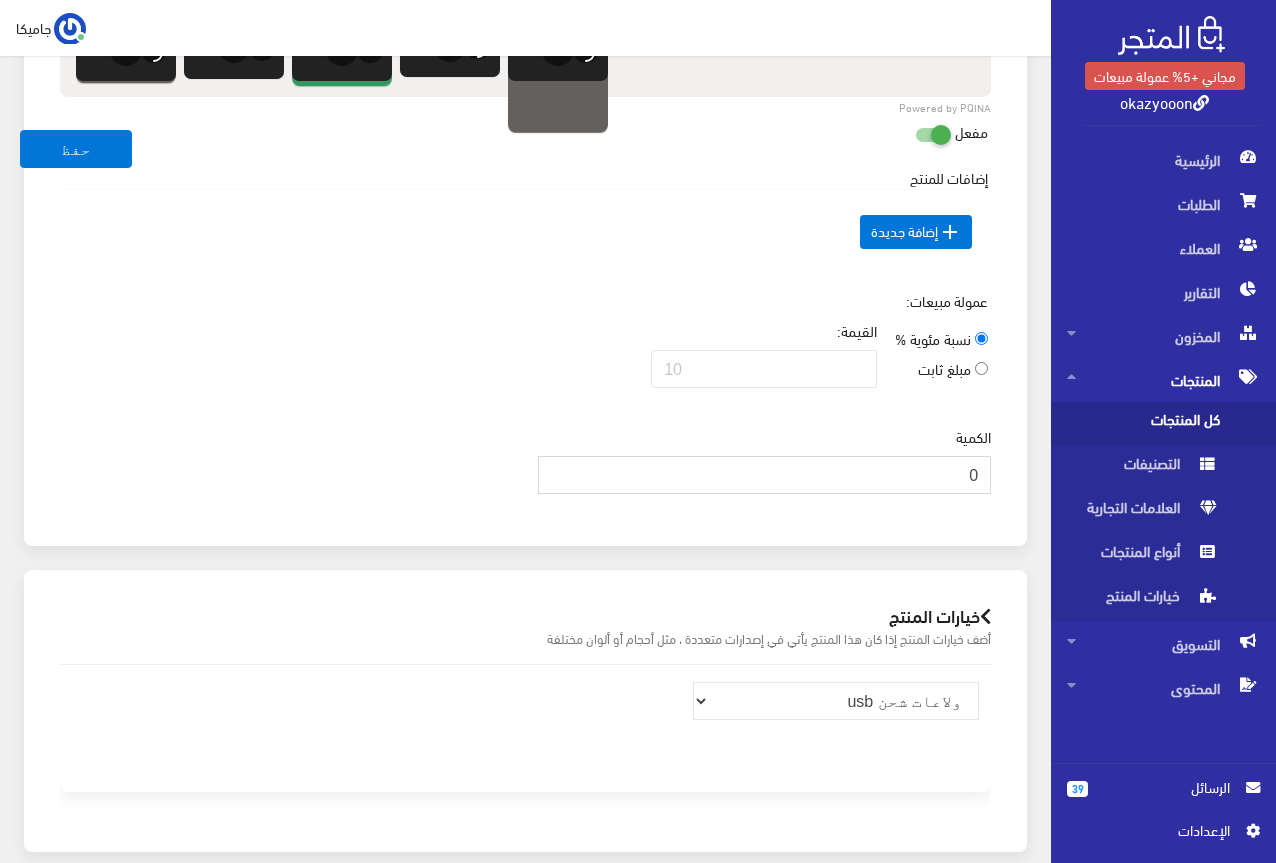 click on "0" at bounding box center (765, 475) 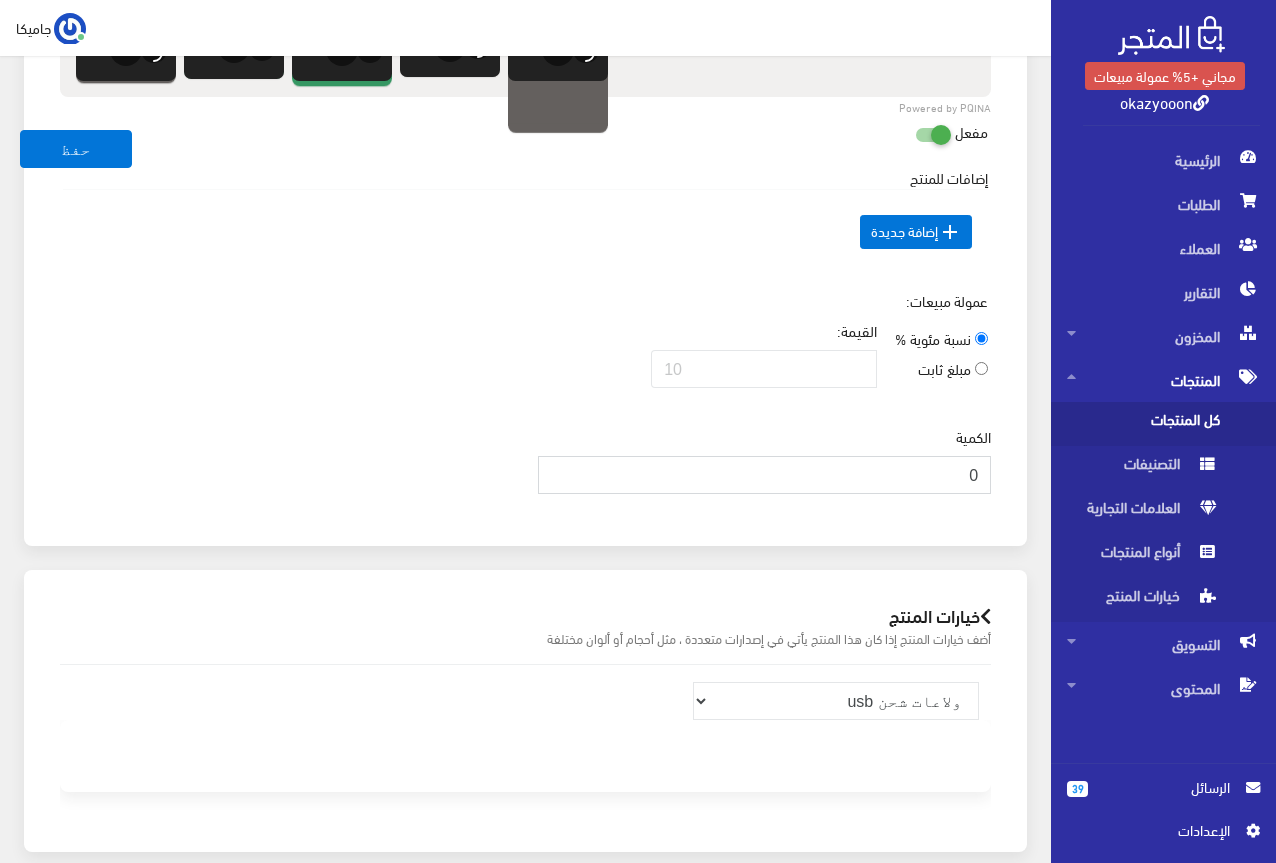 click on "0" at bounding box center [765, 475] 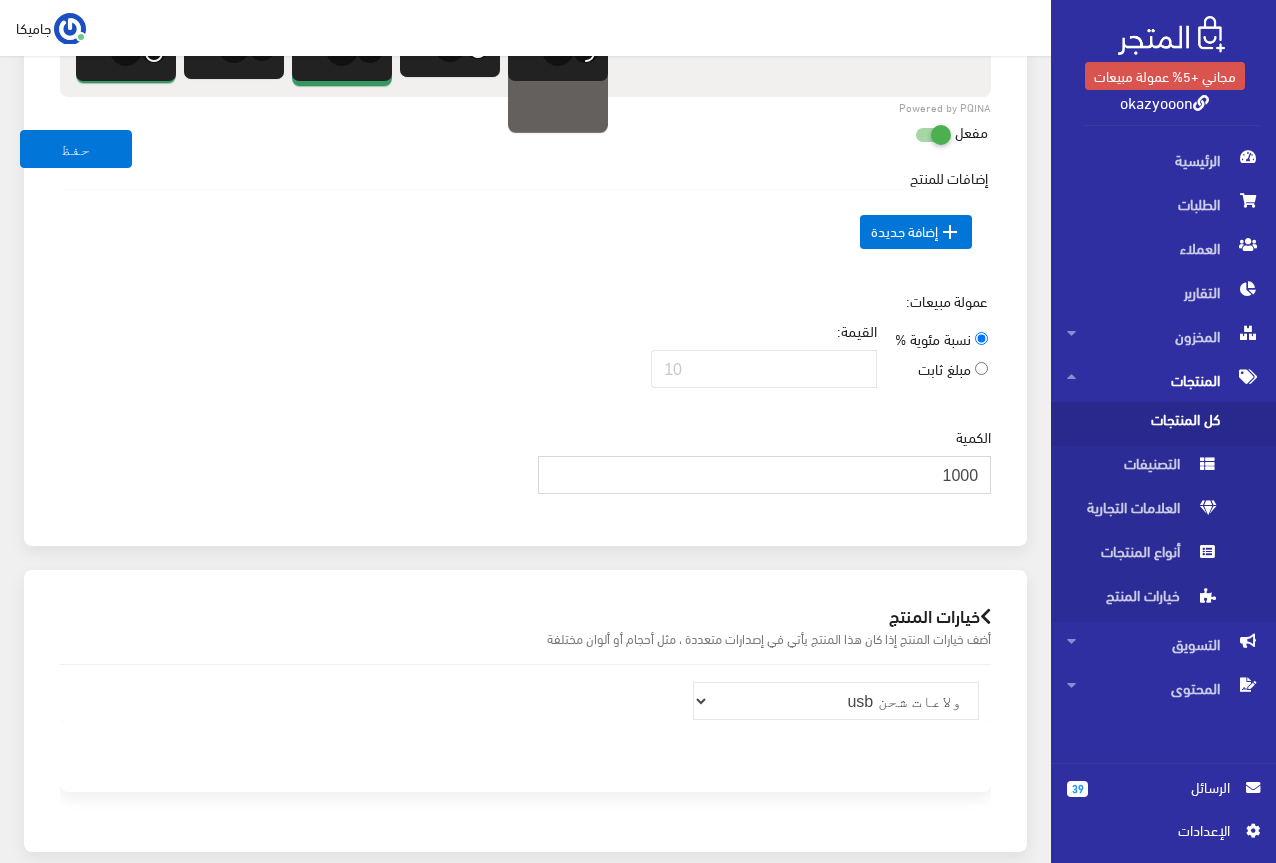 type on "1000" 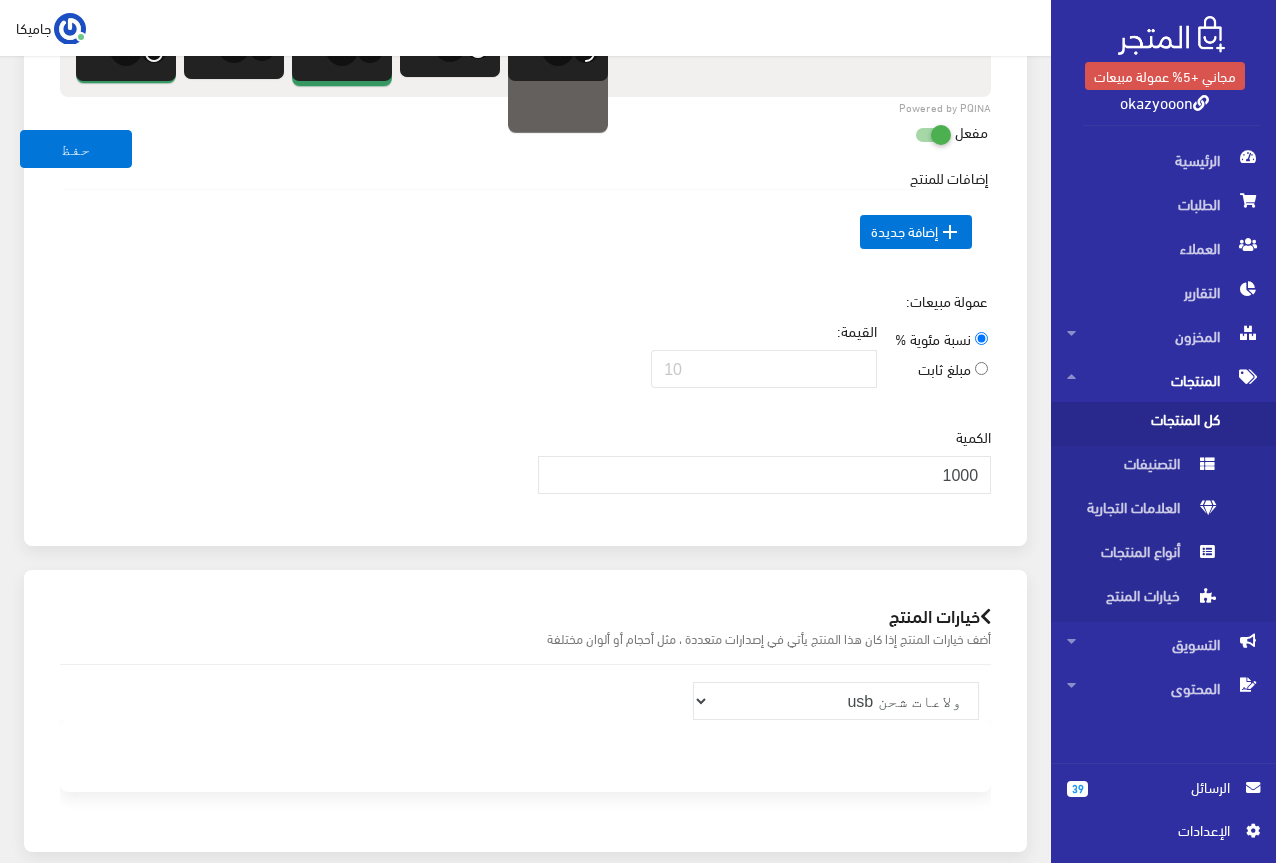 click on "عمولة مبيعات:
نسبة مئوية %
مبلغ ثابت
القيمة:" at bounding box center (525, 347) 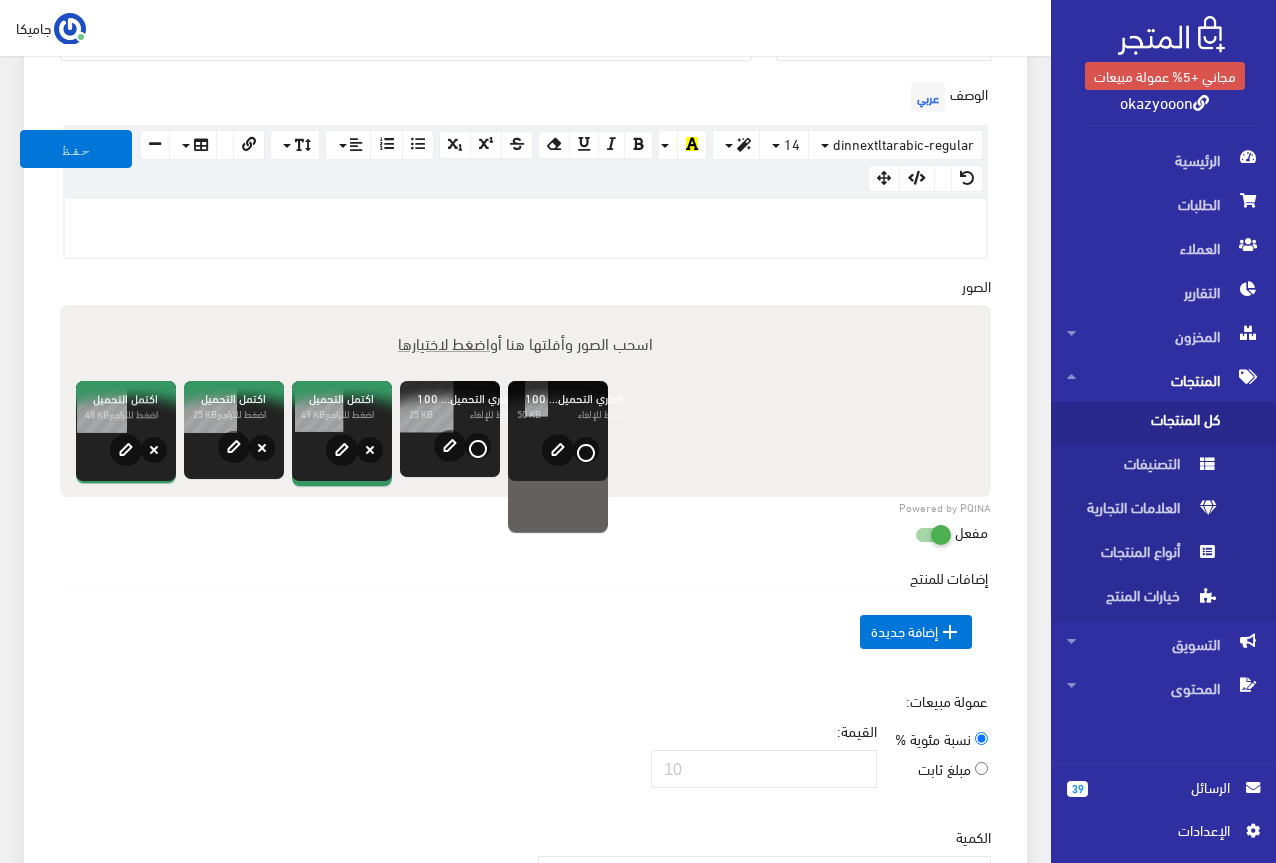 scroll, scrollTop: 500, scrollLeft: 0, axis: vertical 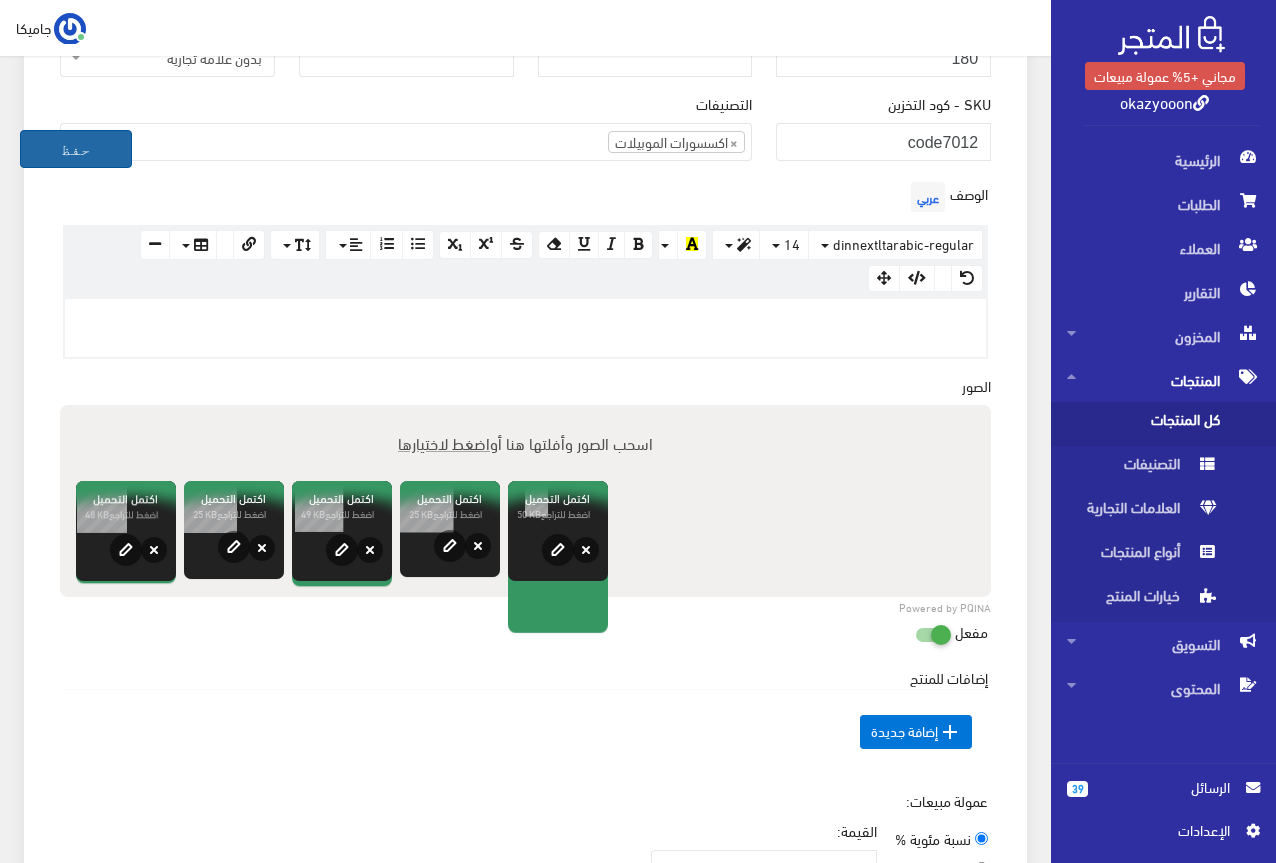 click on "حفظ" at bounding box center (76, 149) 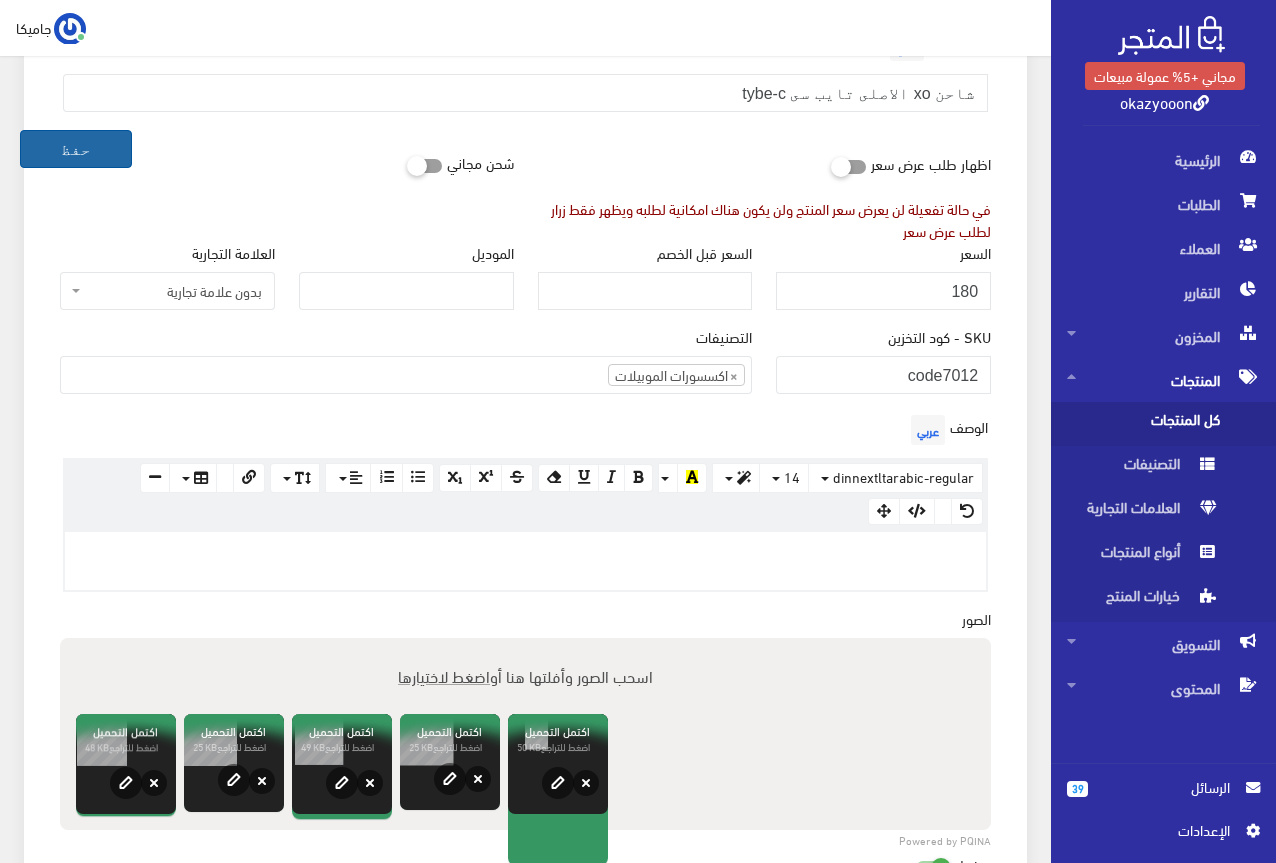 scroll, scrollTop: 200, scrollLeft: 0, axis: vertical 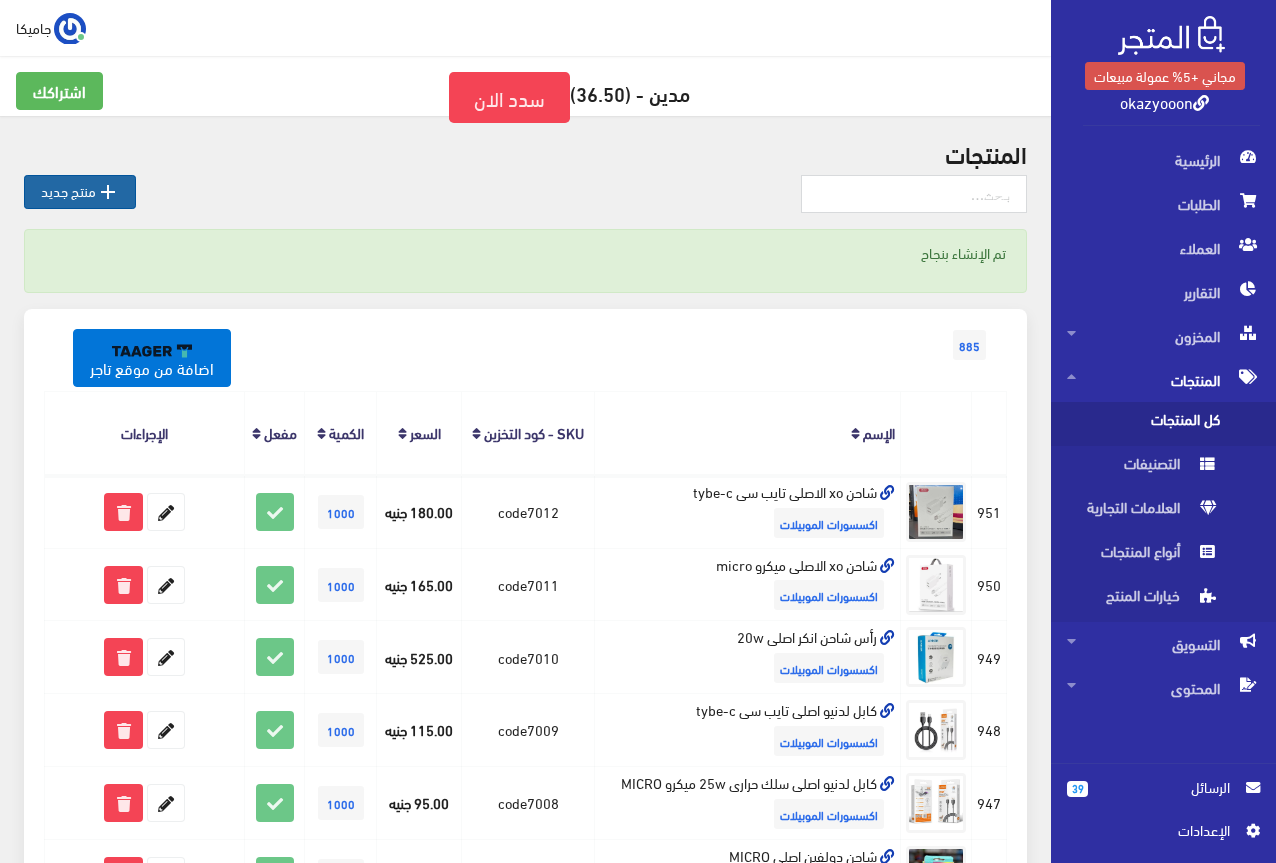 click on "  منتج جديد" at bounding box center [80, 192] 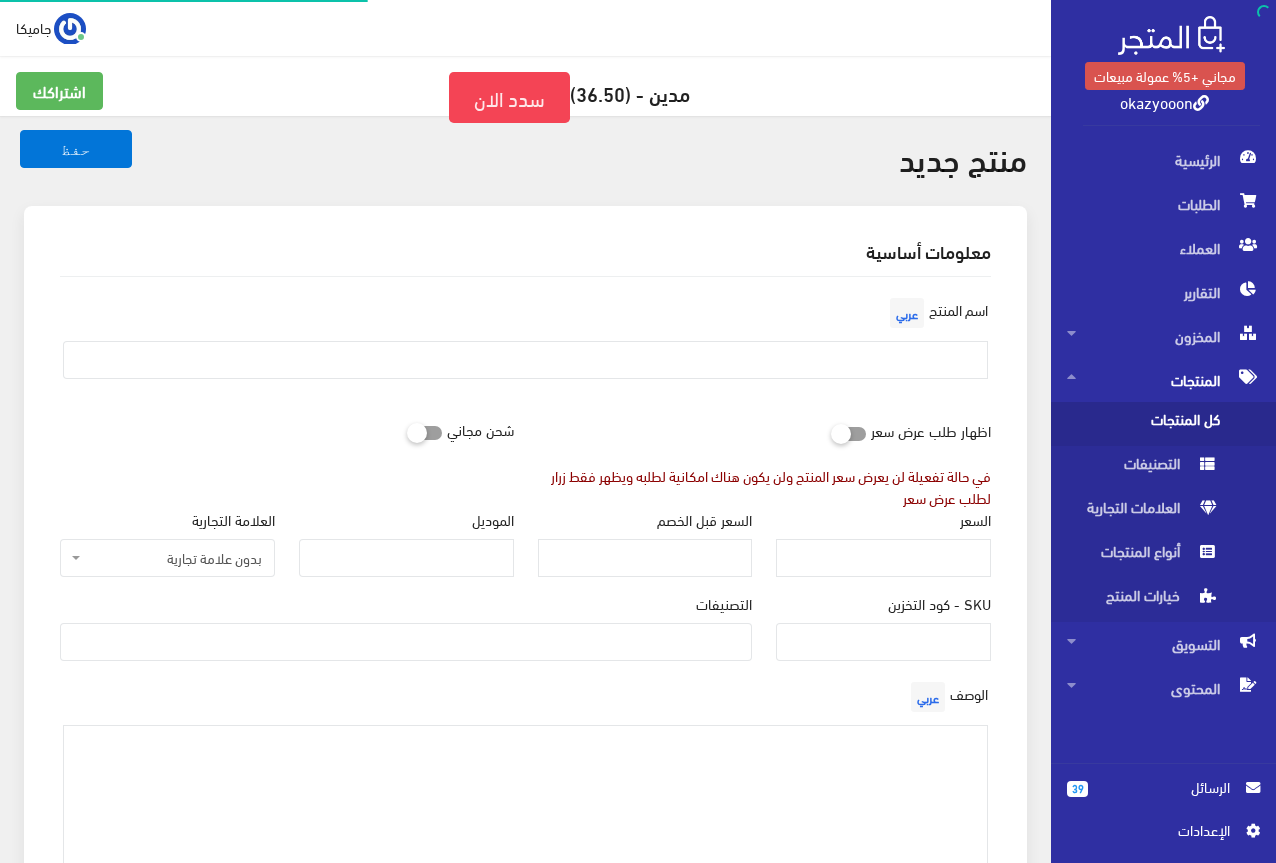 select 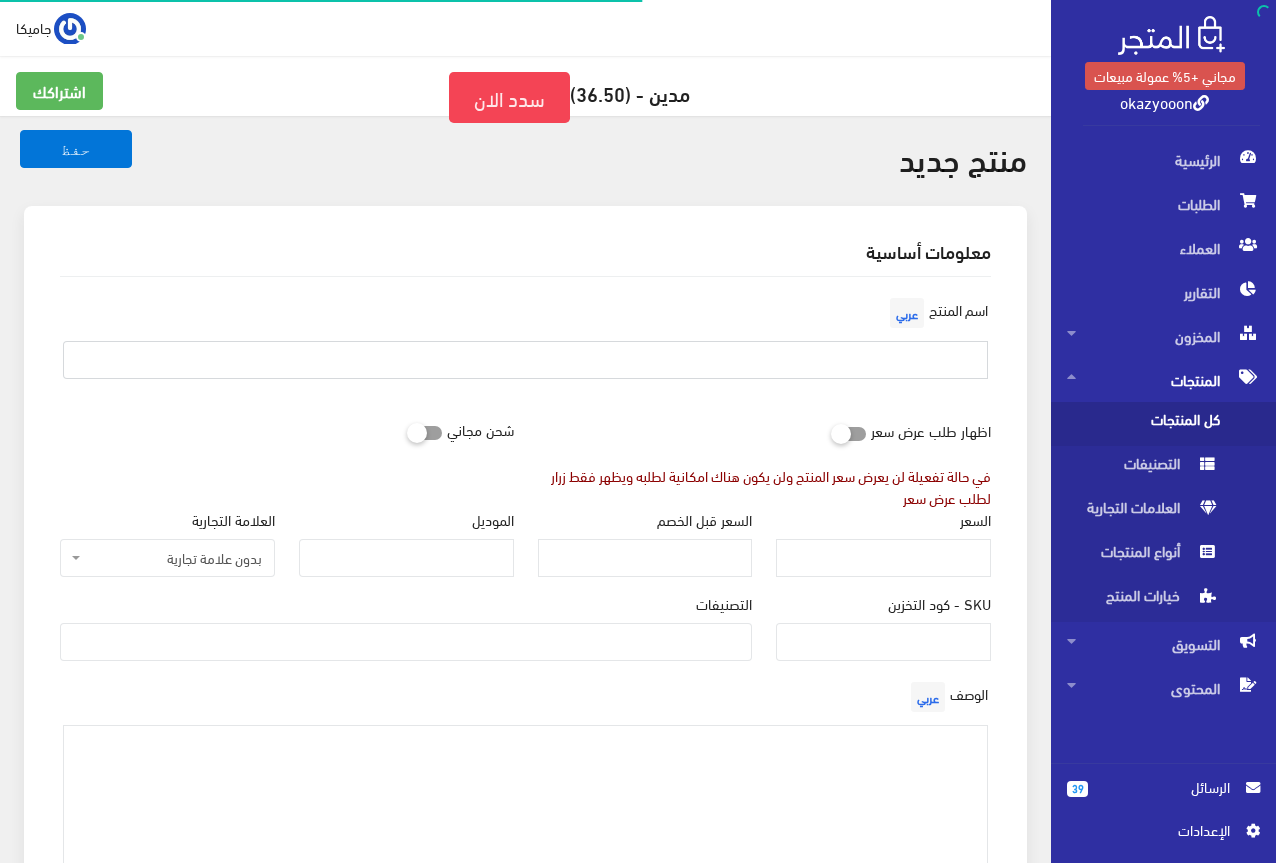 click at bounding box center (525, 360) 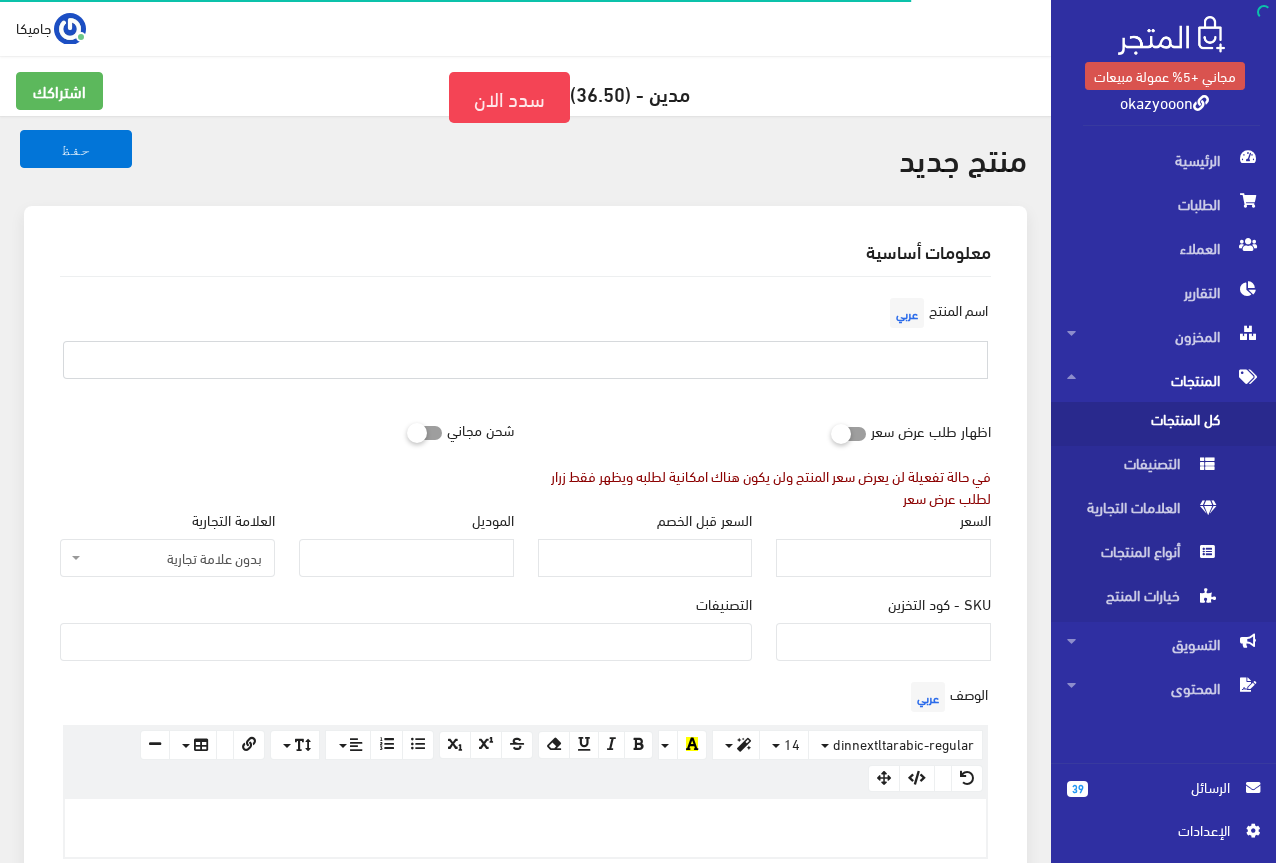 type on "s" 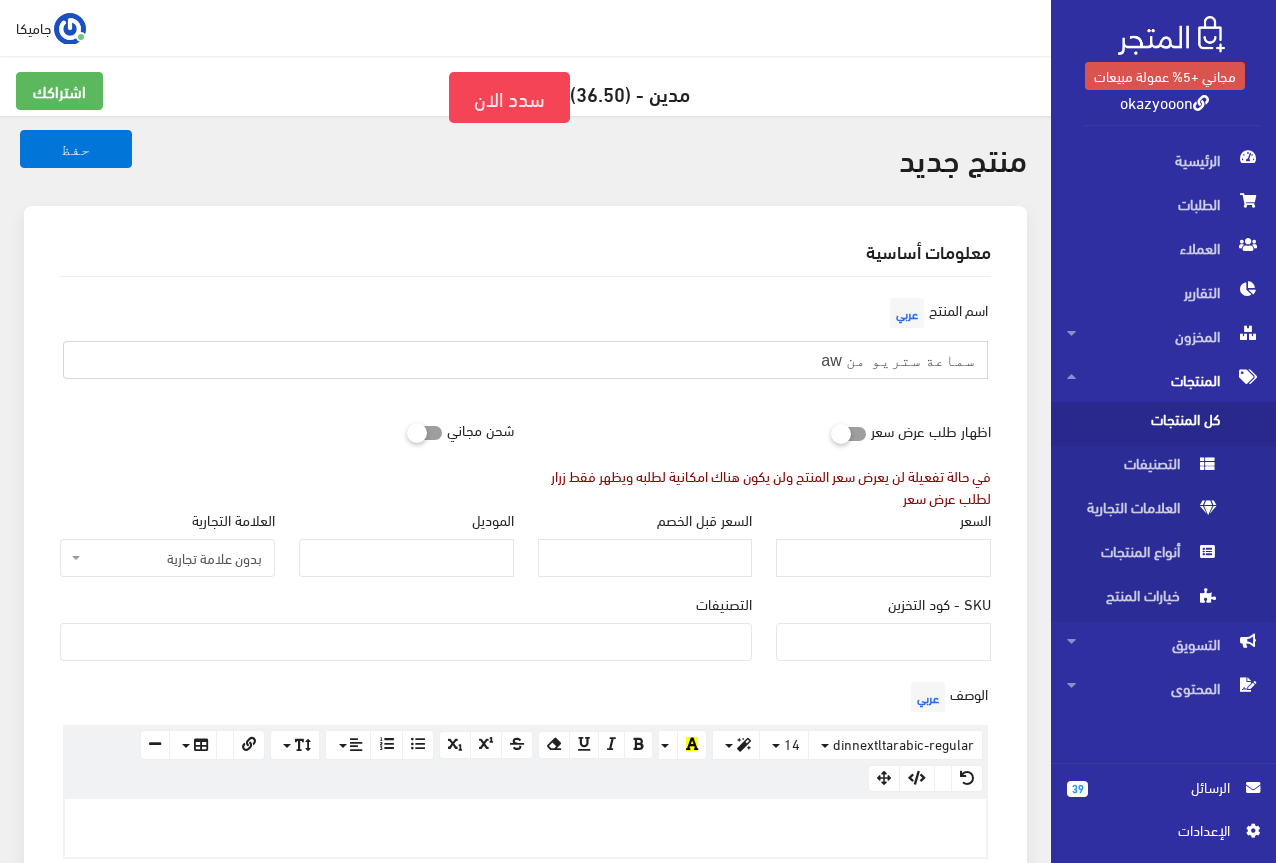type on "سماعة ستريو من aw" 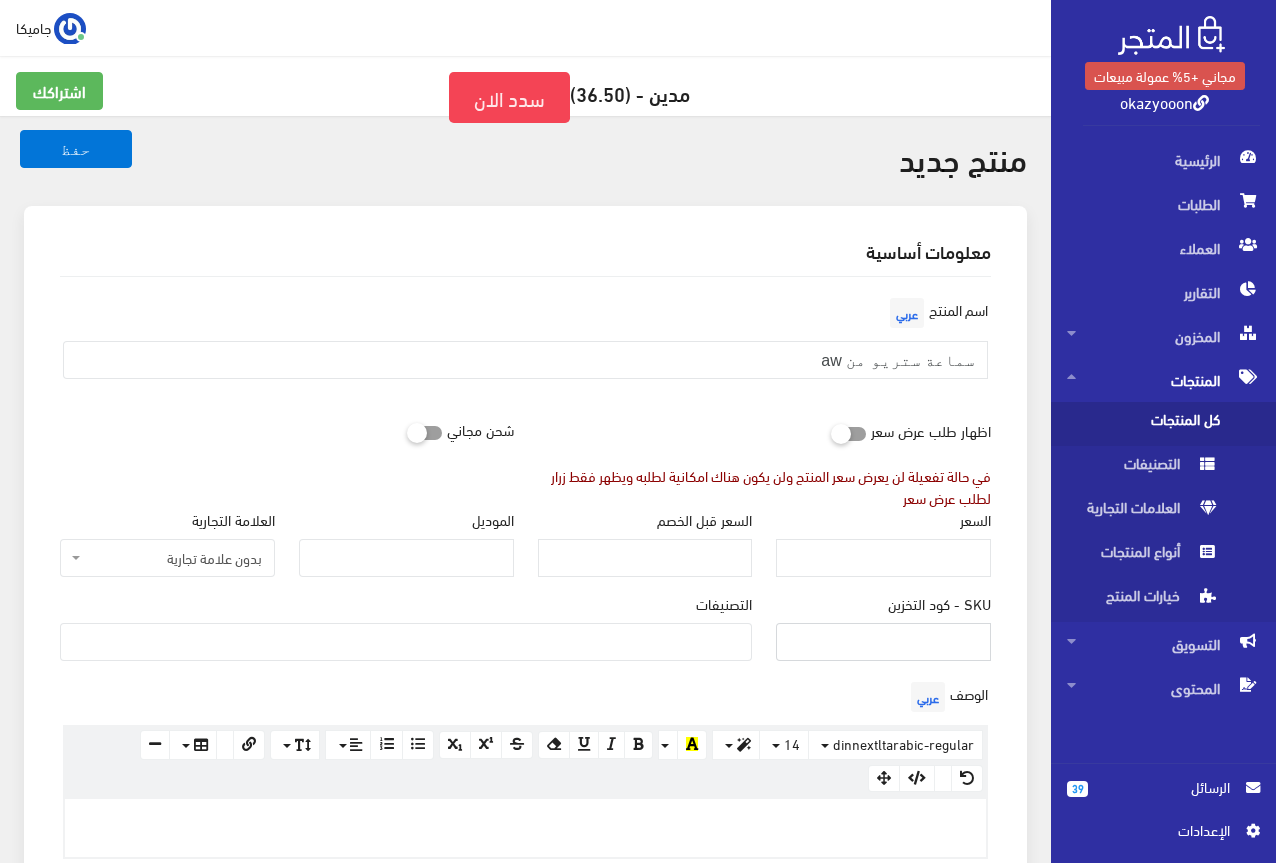 click on "SKU - كود التخزين" at bounding box center [883, 642] 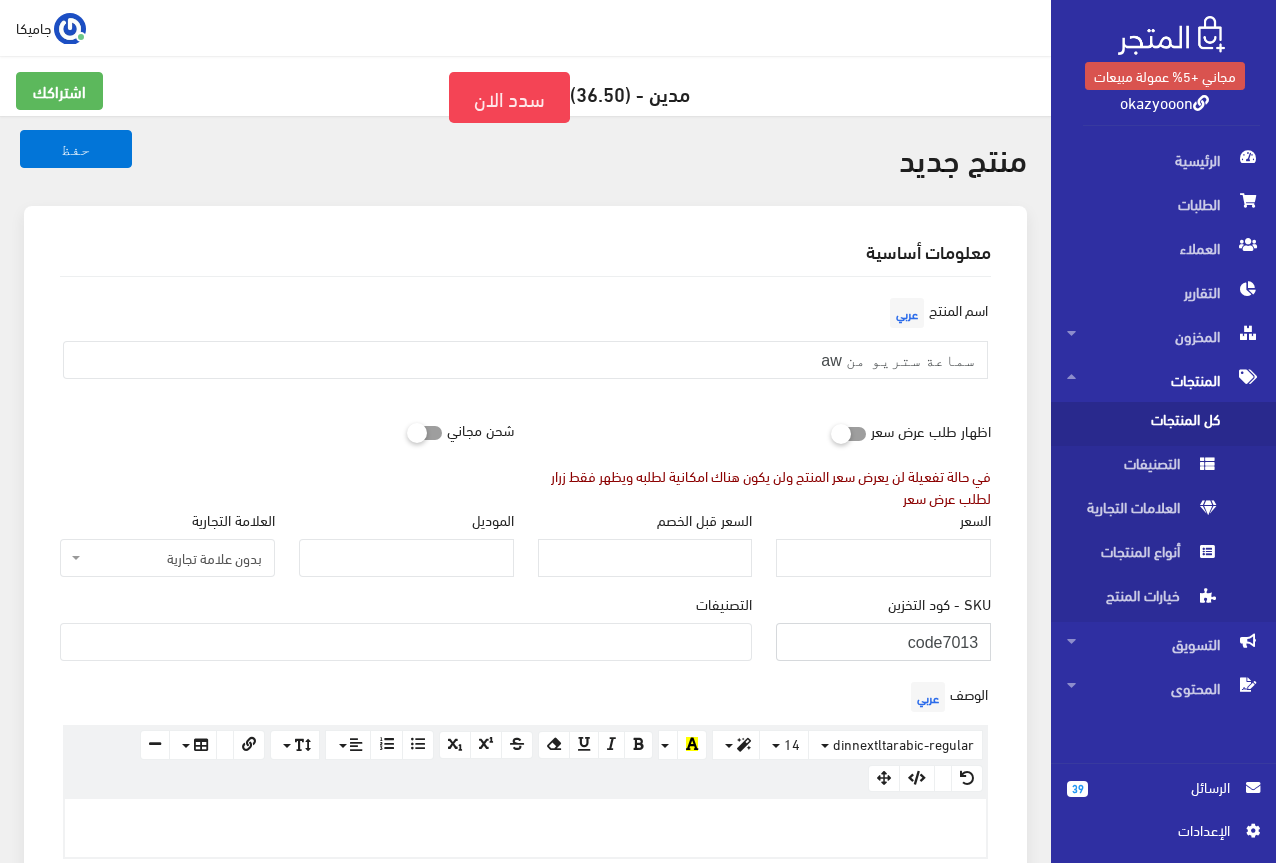 type on "code7013" 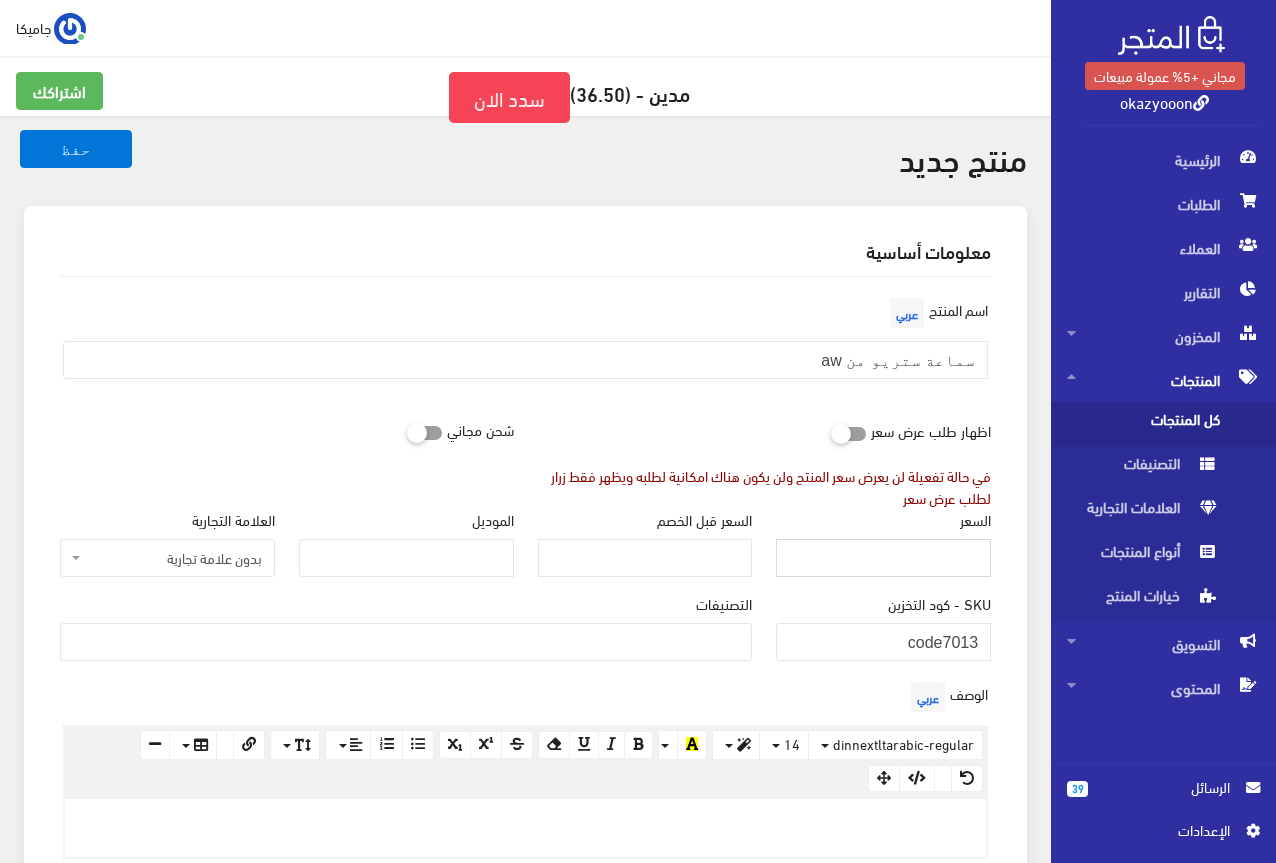 click on "السعر" at bounding box center [883, 558] 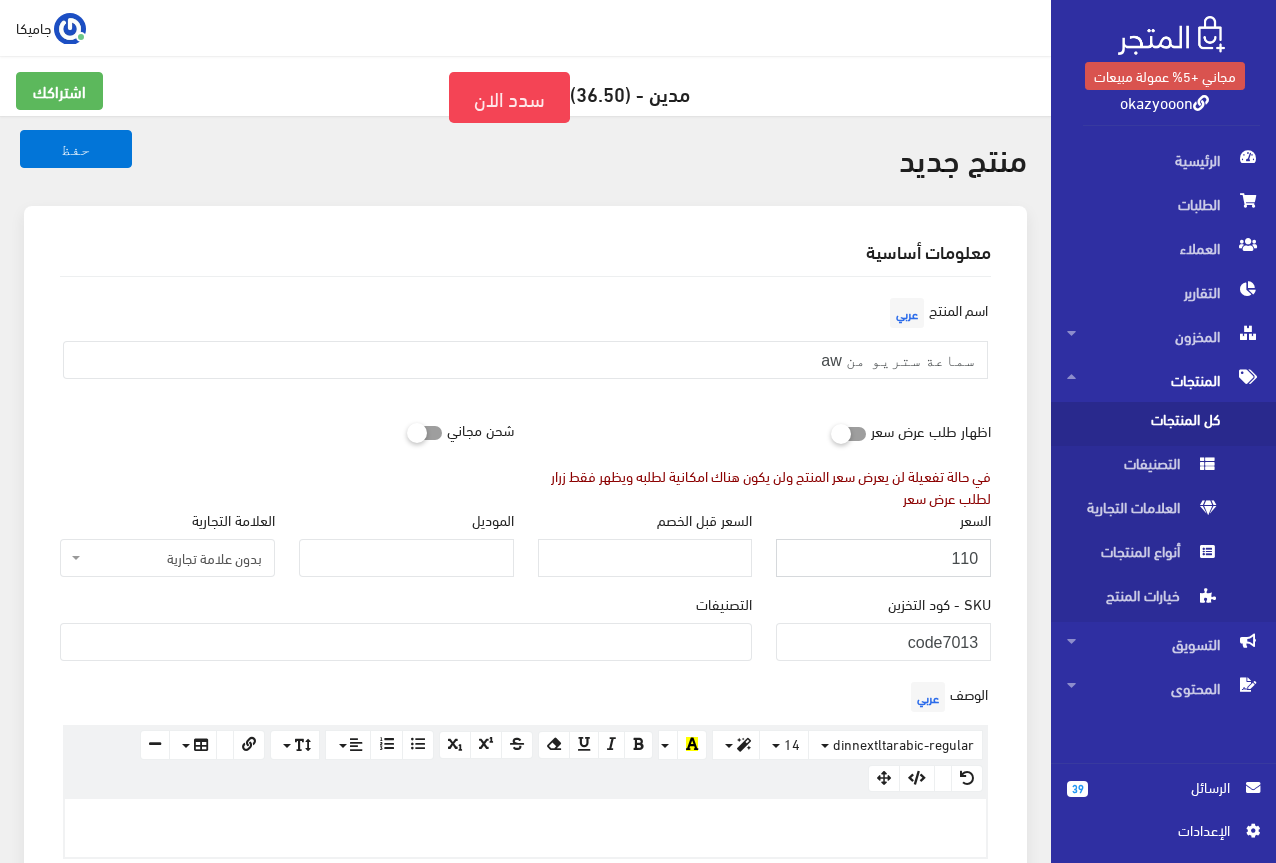 type on "110" 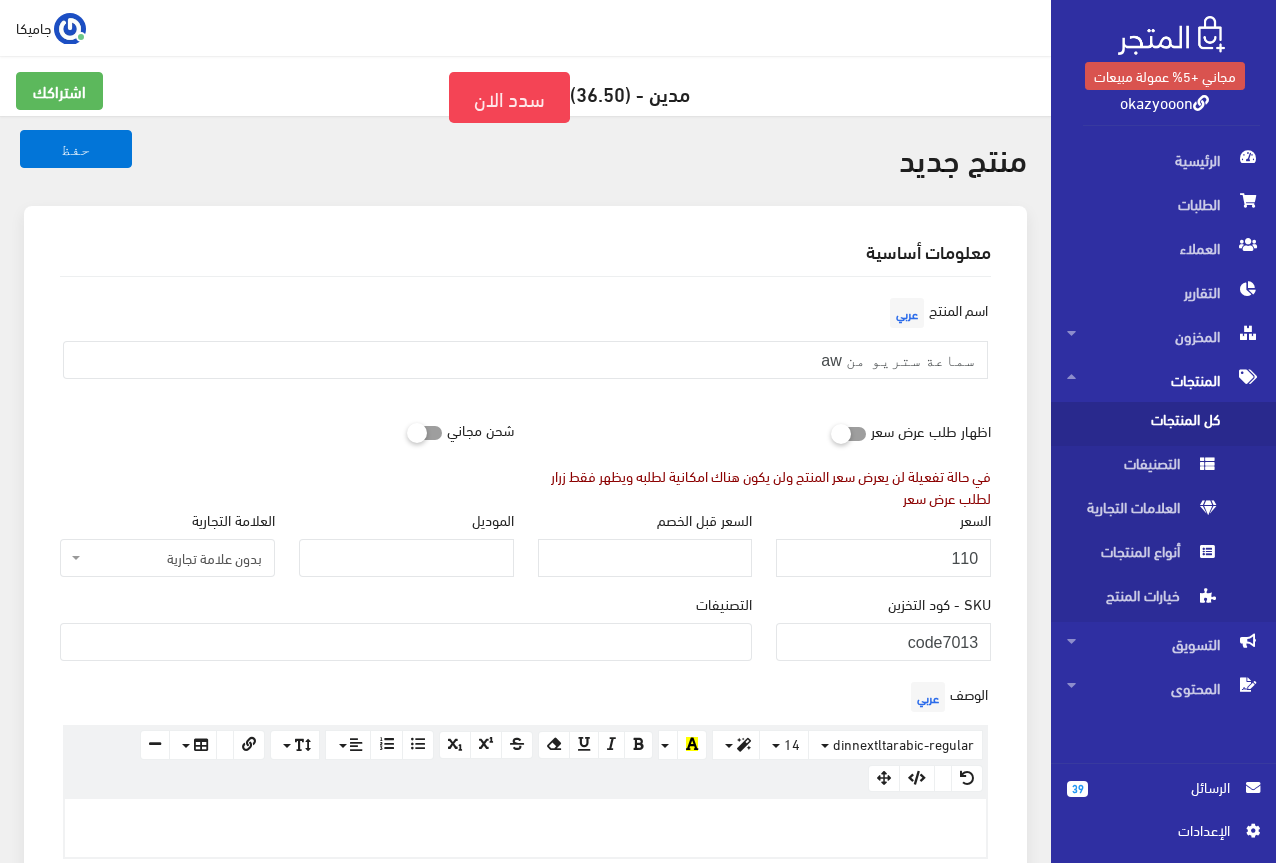 click at bounding box center [406, 640] 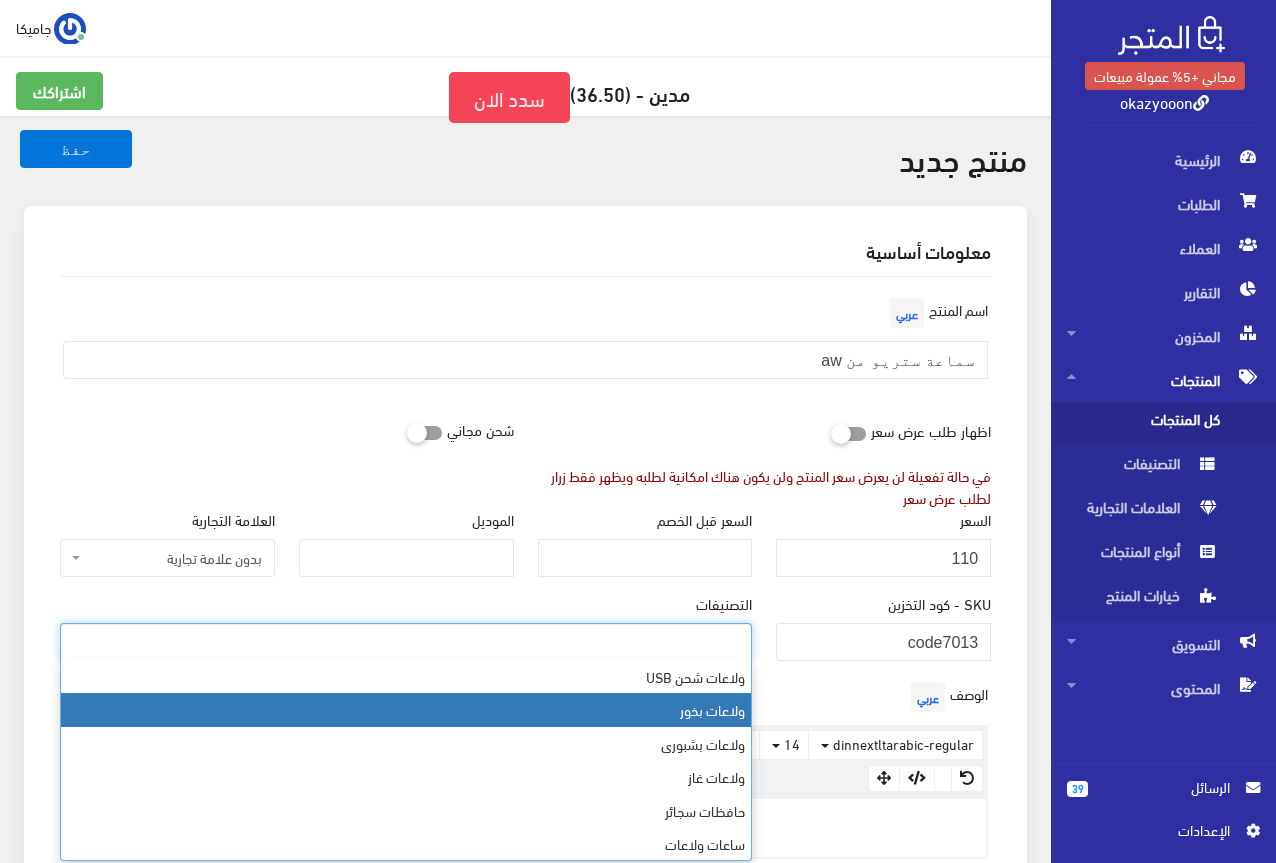scroll, scrollTop: 568, scrollLeft: 0, axis: vertical 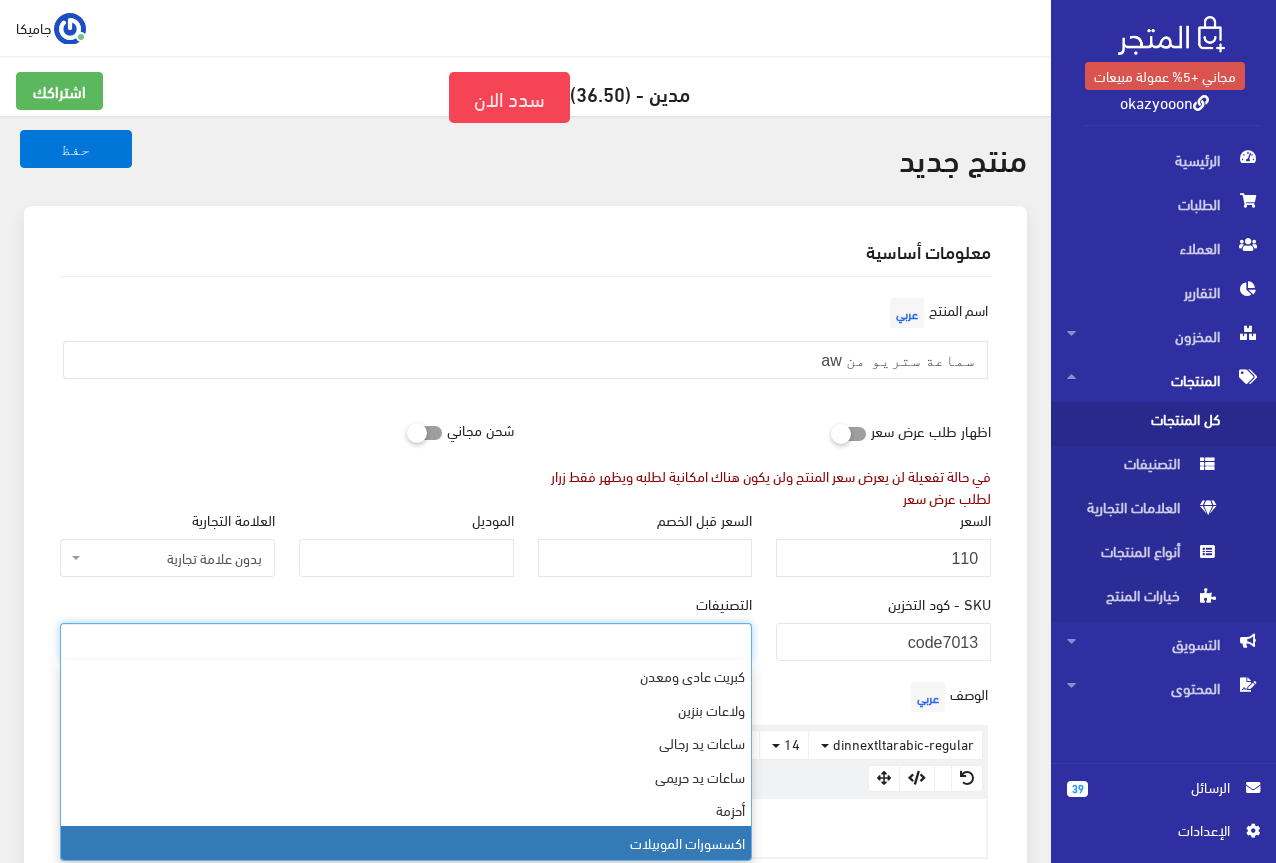 select on "[NUMBER]" 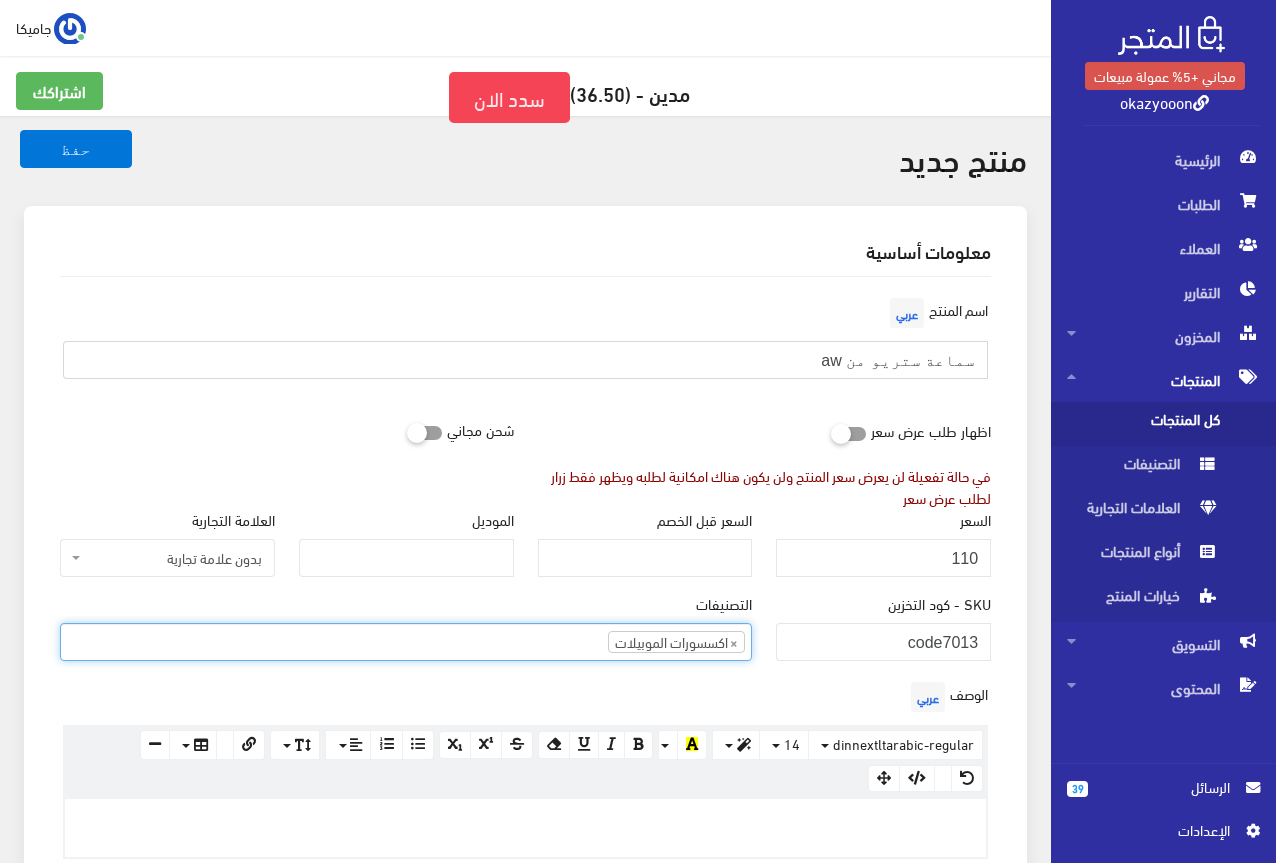 click on "سماعة ستريو من aw" at bounding box center [525, 360] 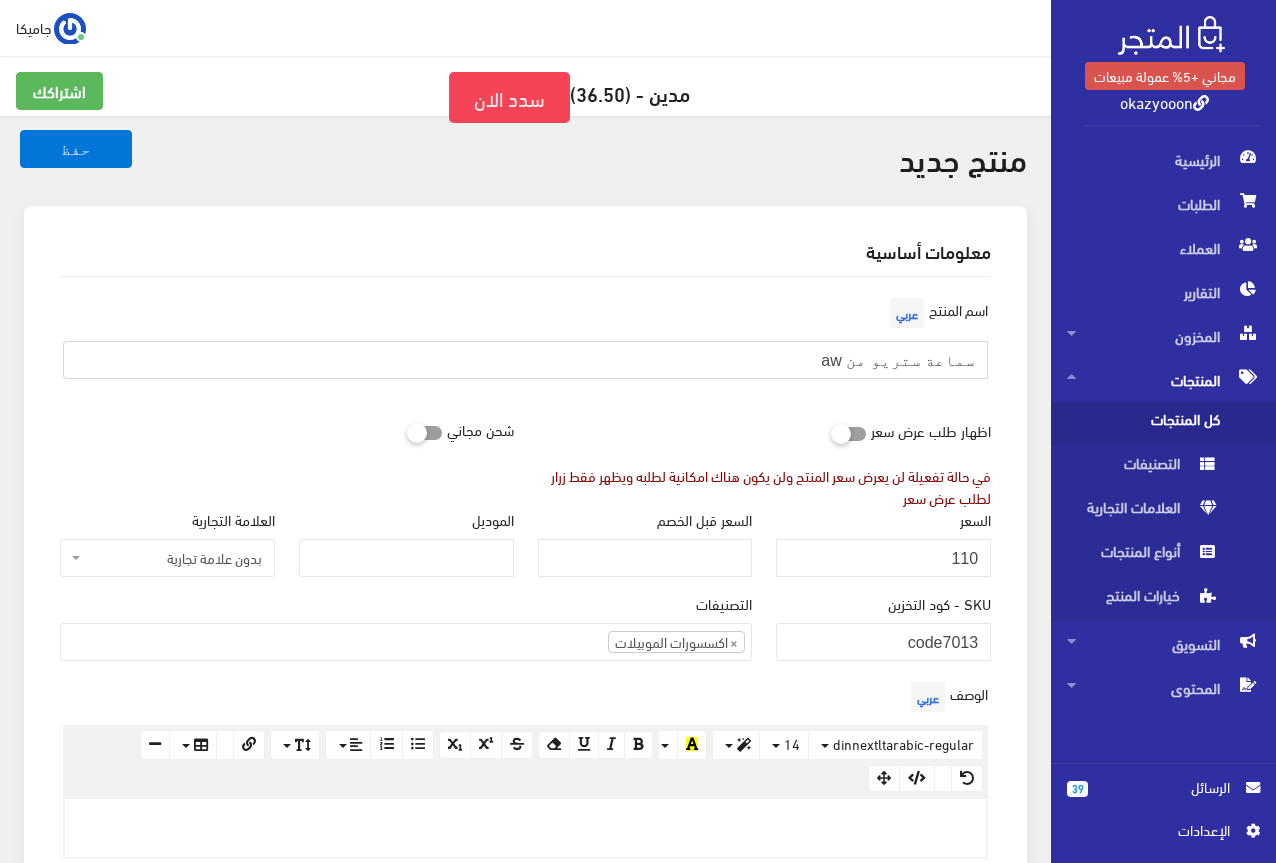 click on "سماعة ستريو من aw" at bounding box center [525, 360] 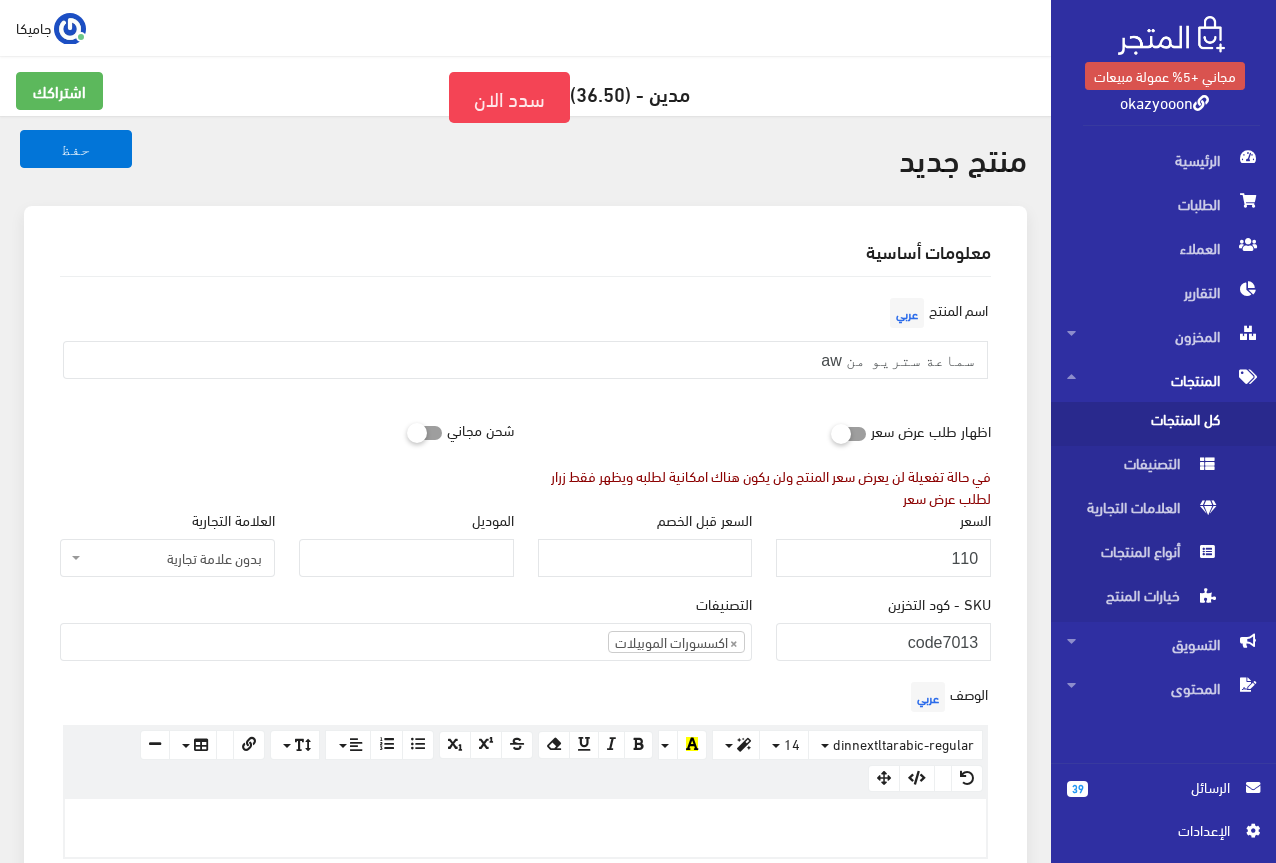 click on "اسم المنتج  عربي
سماعة ستريو من aw" at bounding box center (525, 352) 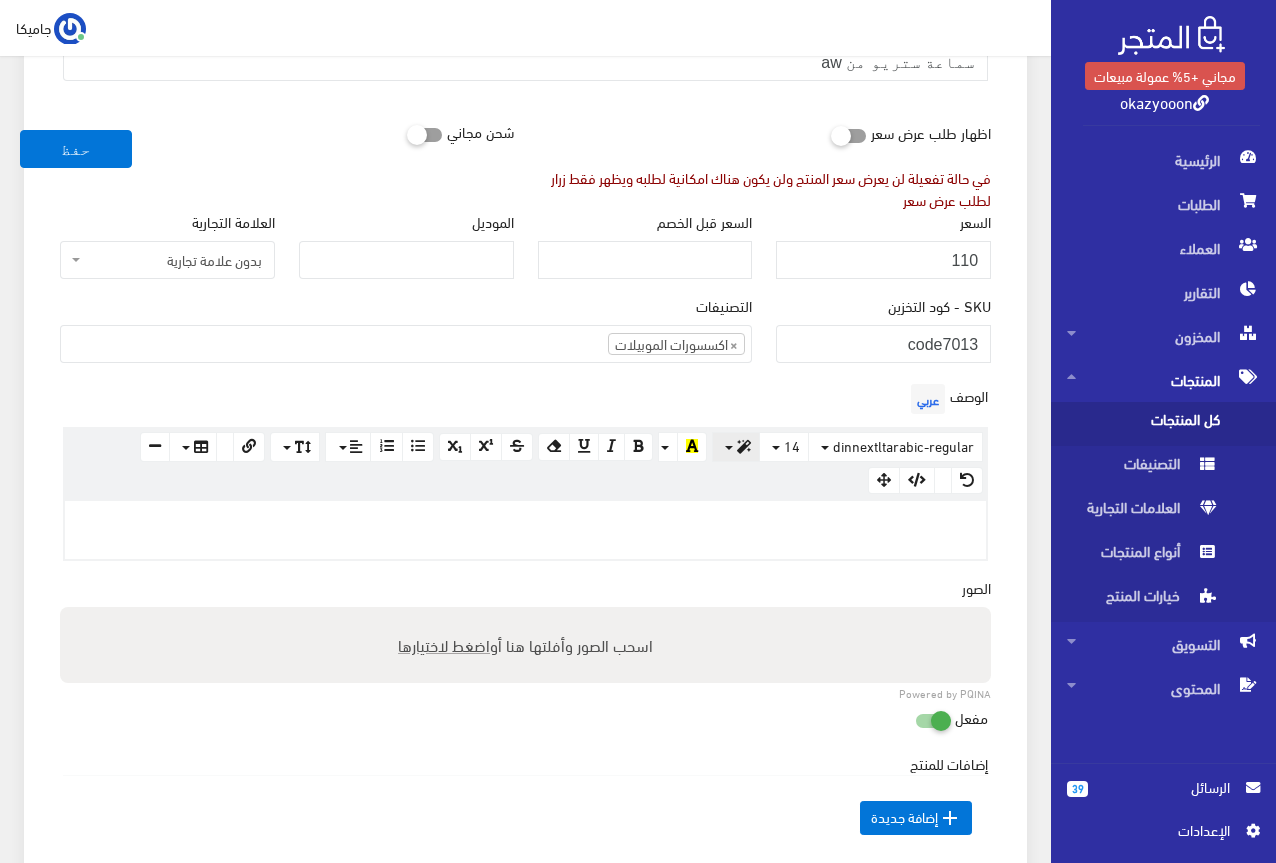 scroll, scrollTop: 300, scrollLeft: 0, axis: vertical 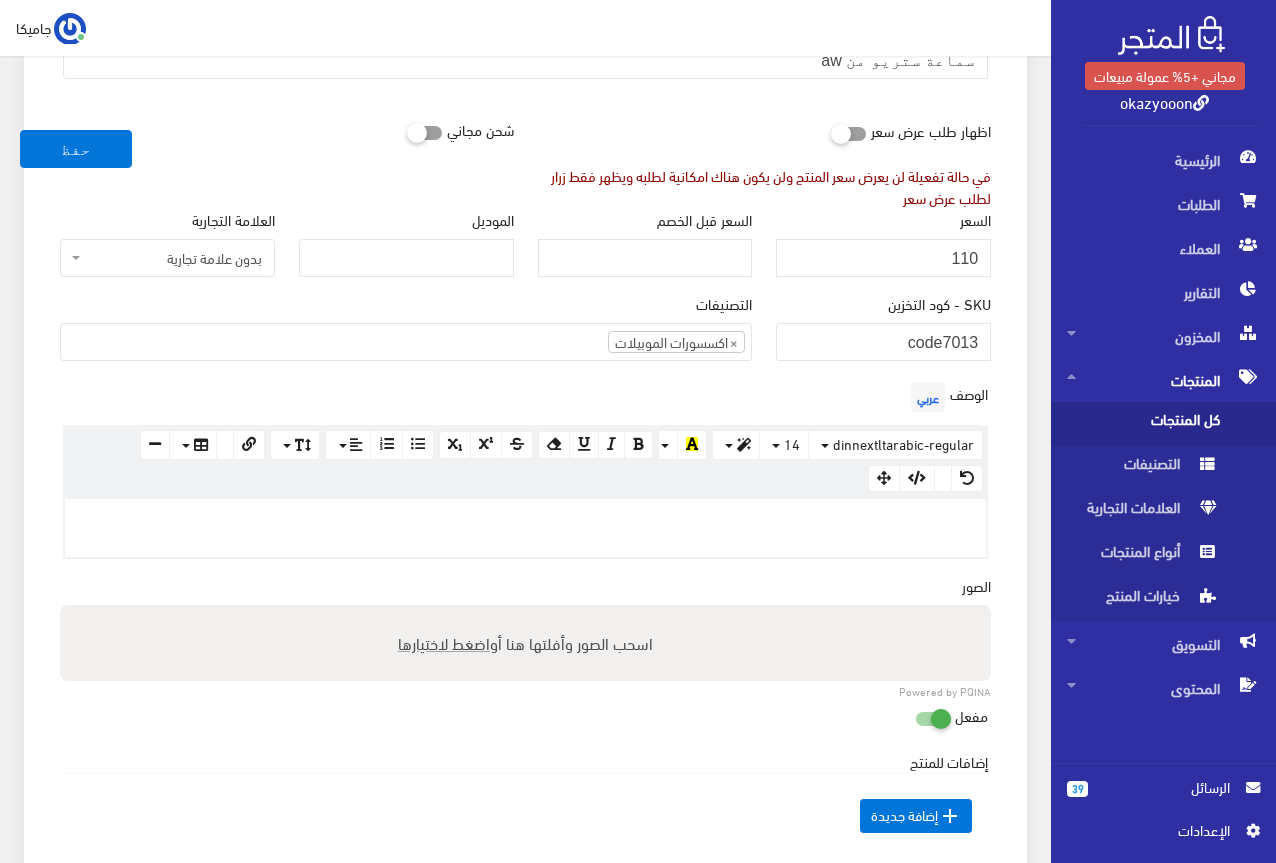 paste 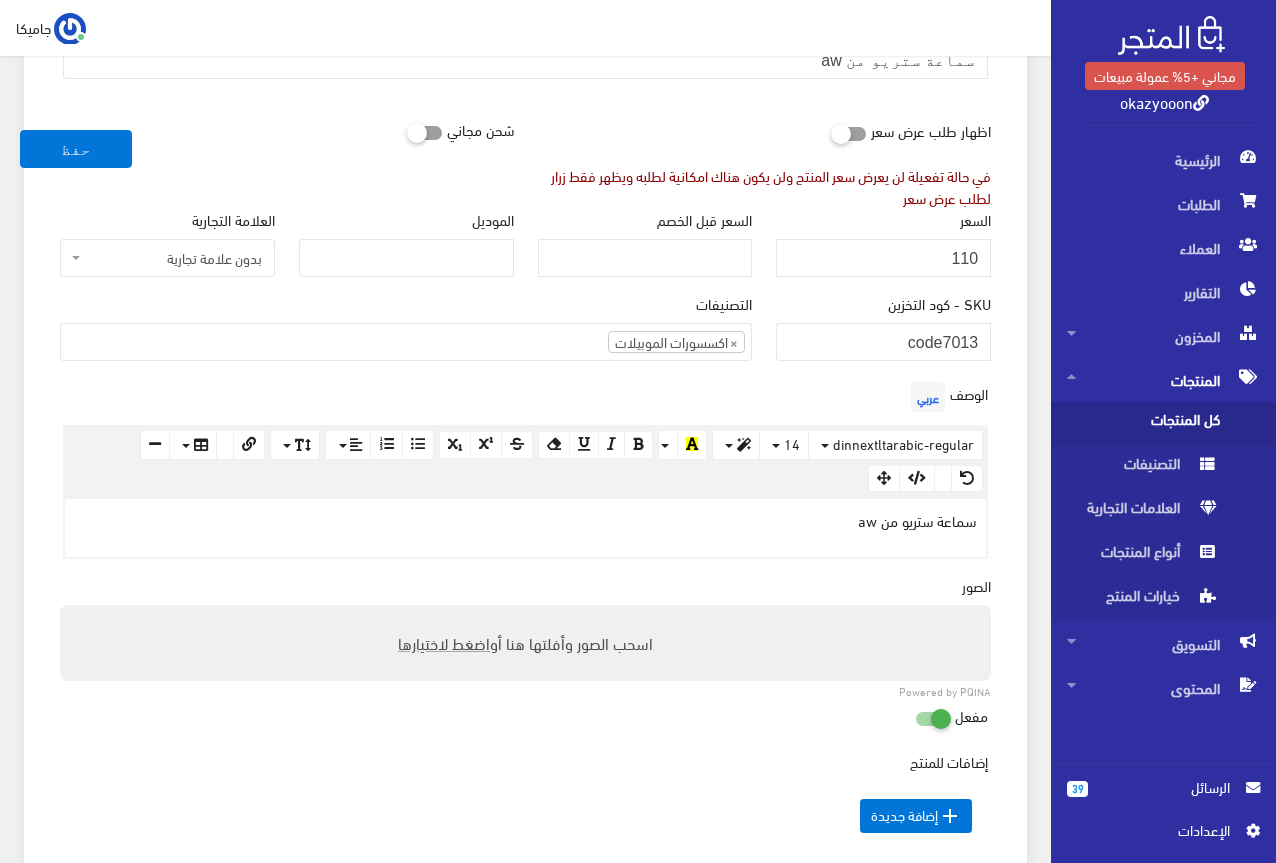 click on "اضغط لاختيارها" at bounding box center [444, 642] 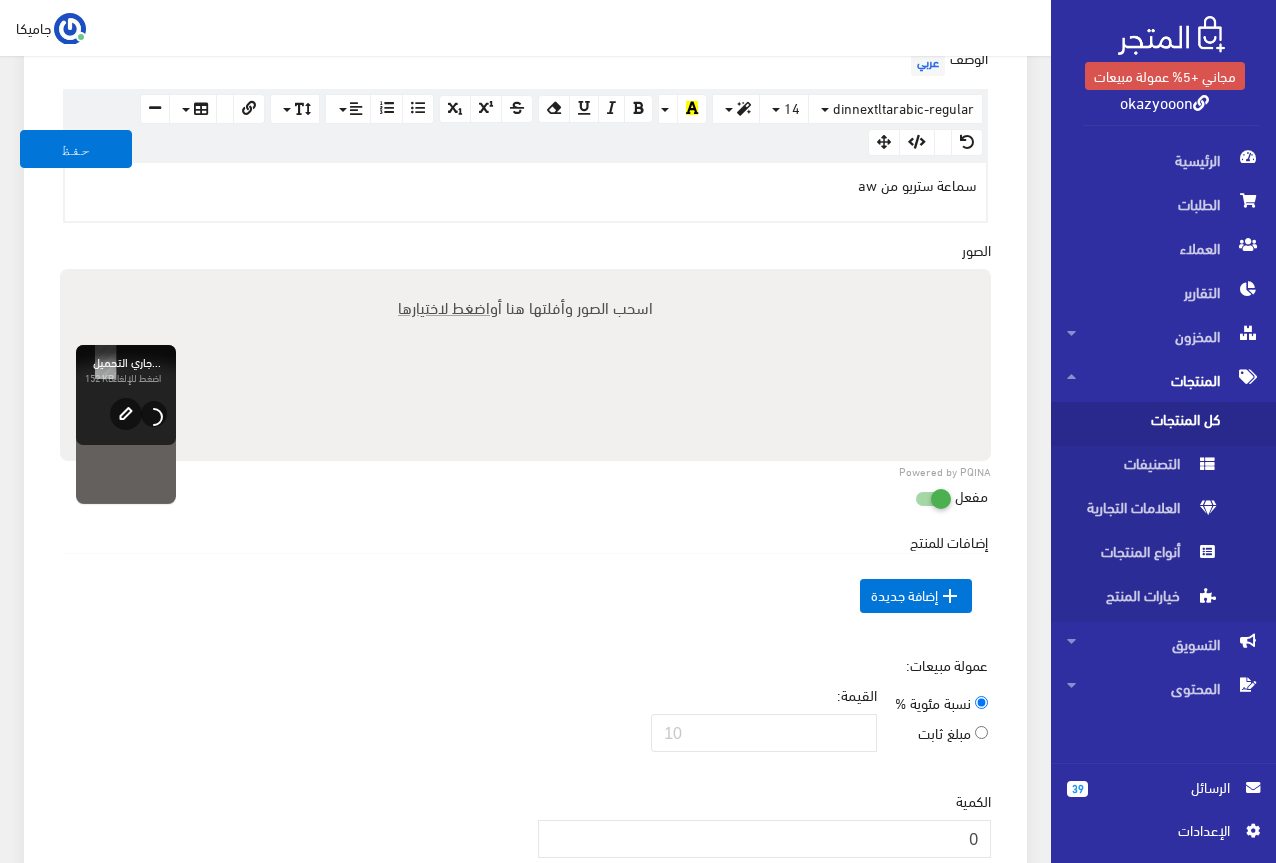 scroll, scrollTop: 700, scrollLeft: 0, axis: vertical 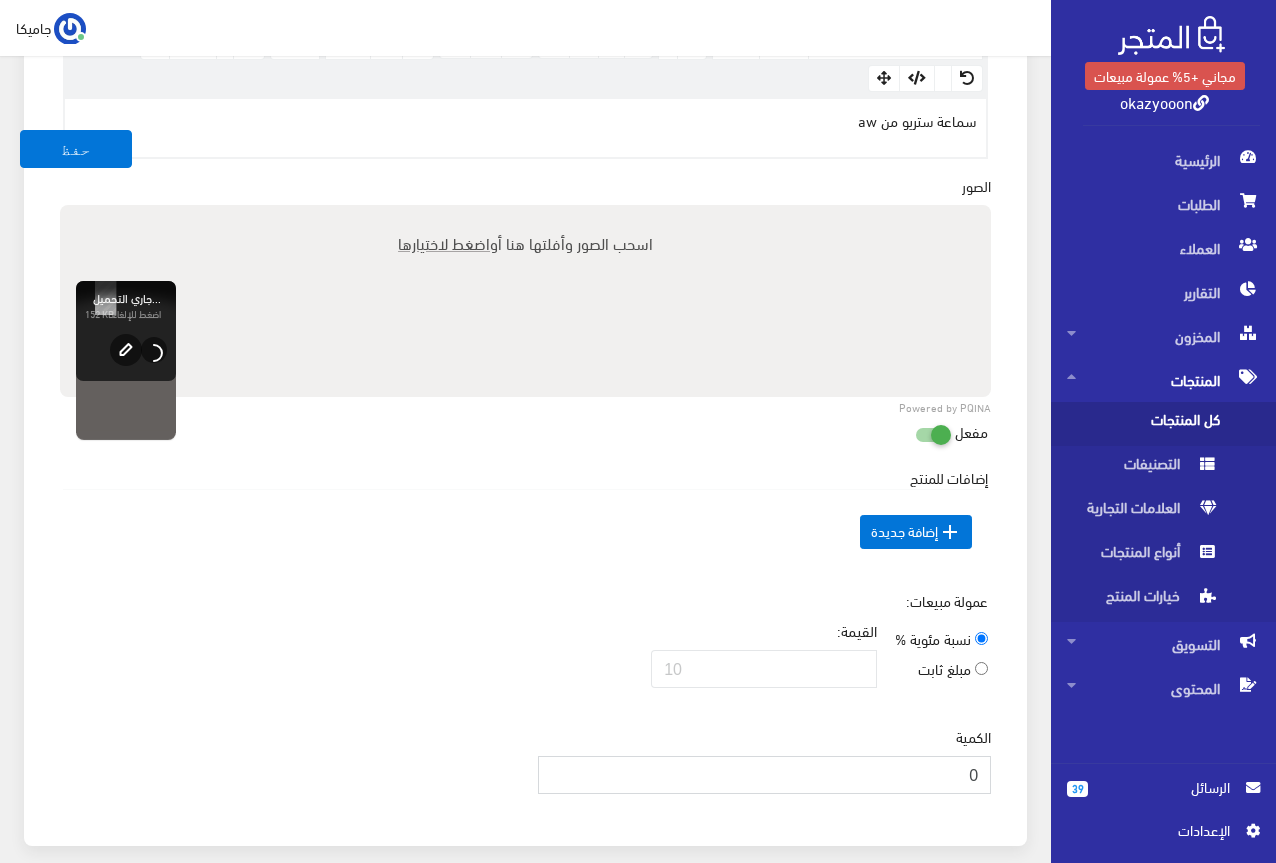 click on "0" at bounding box center (765, 775) 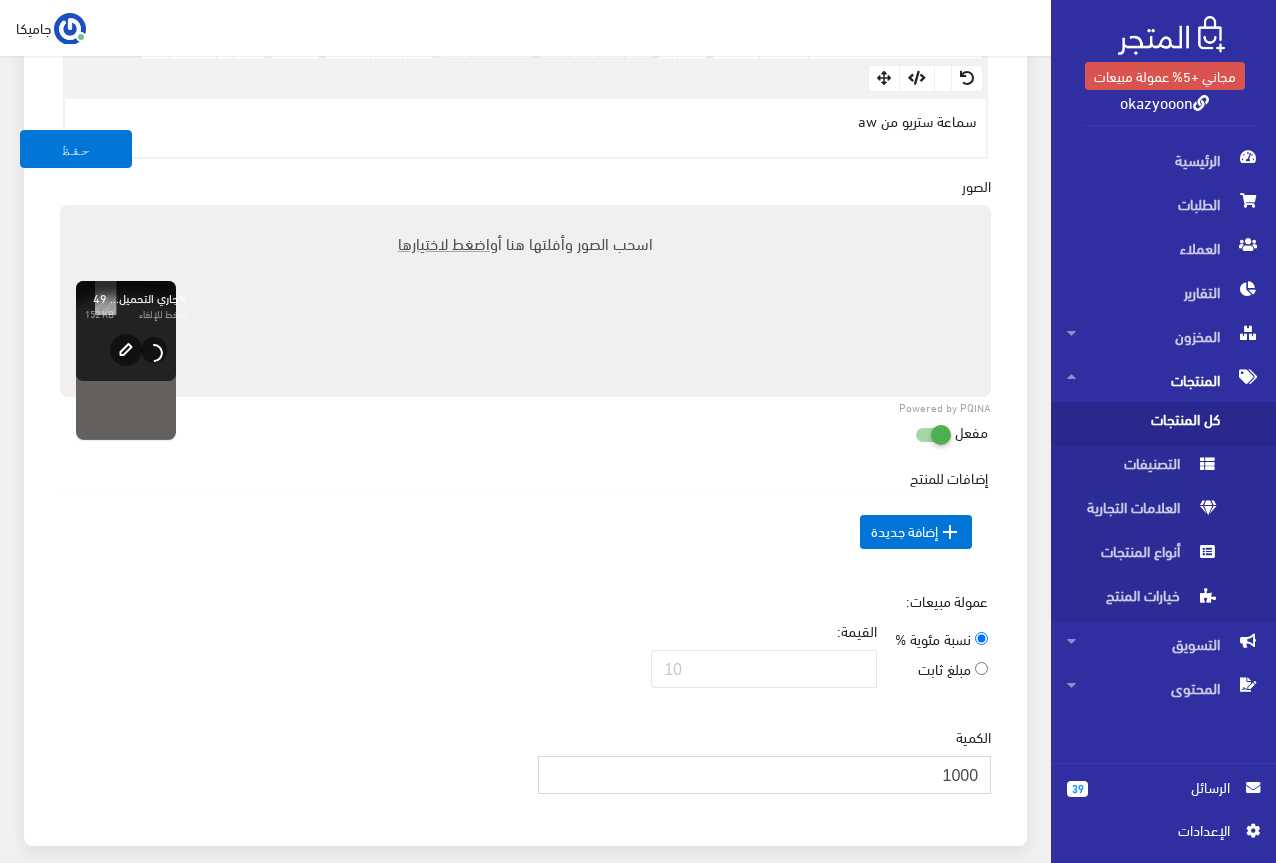 type on "1000" 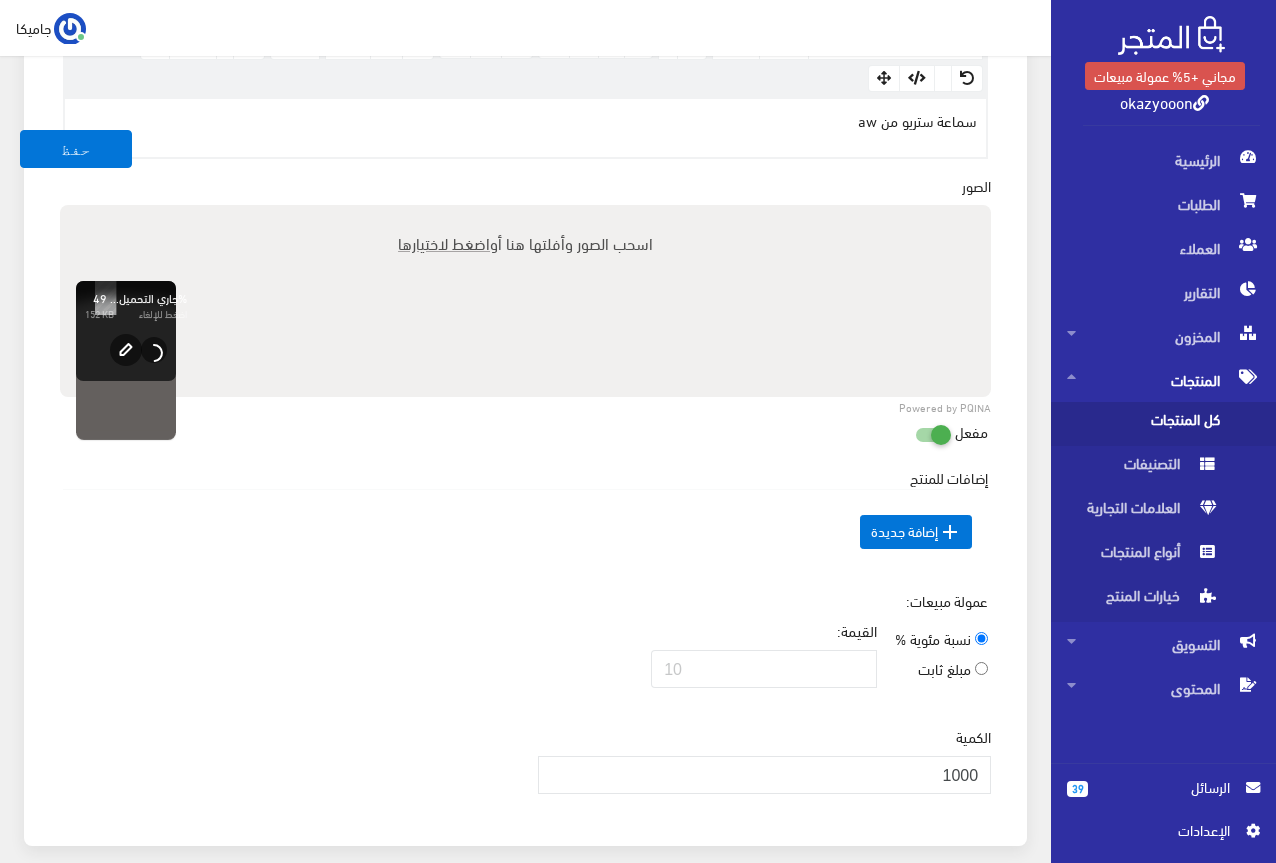click on " إضافة جديدة" at bounding box center [525, 532] 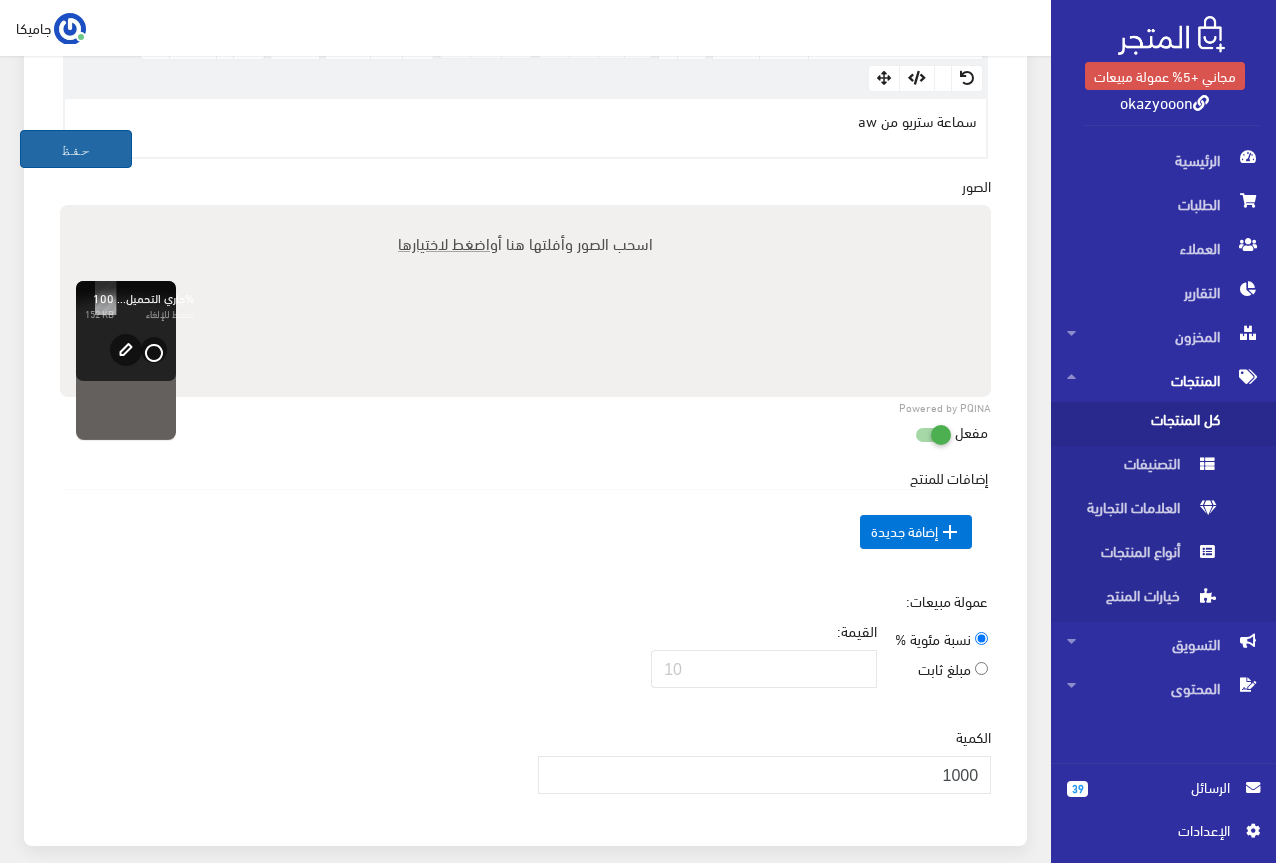 click on "حفظ" at bounding box center [76, 149] 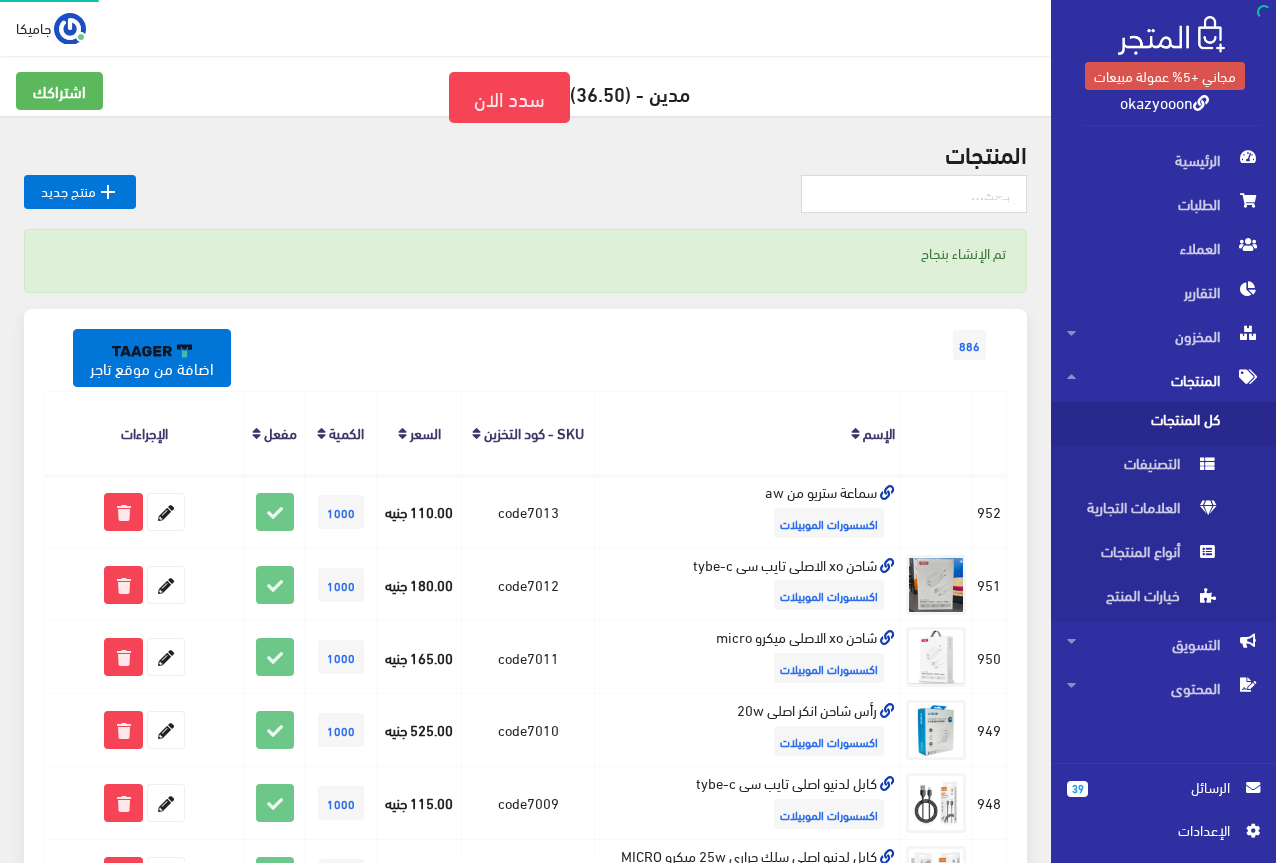 scroll, scrollTop: 0, scrollLeft: 0, axis: both 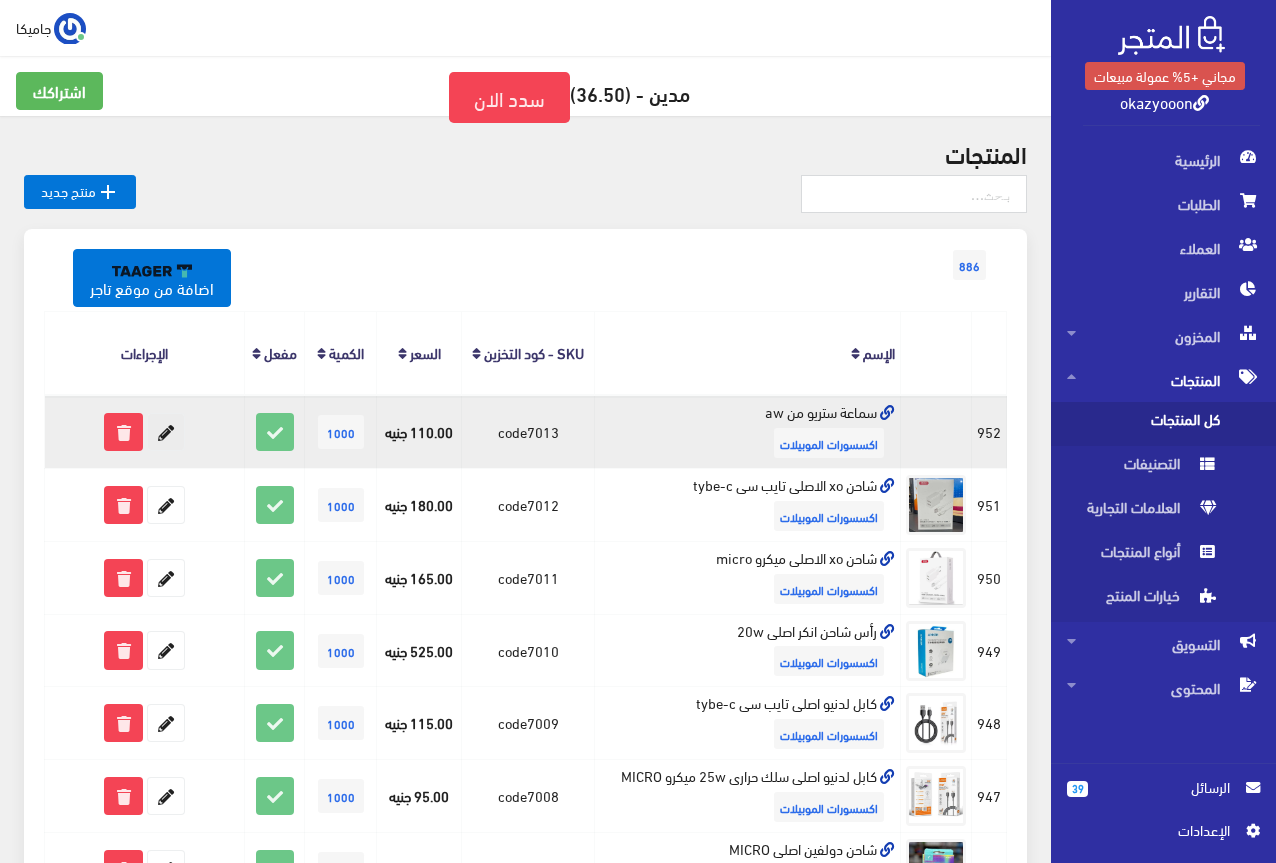 click at bounding box center (166, 432) 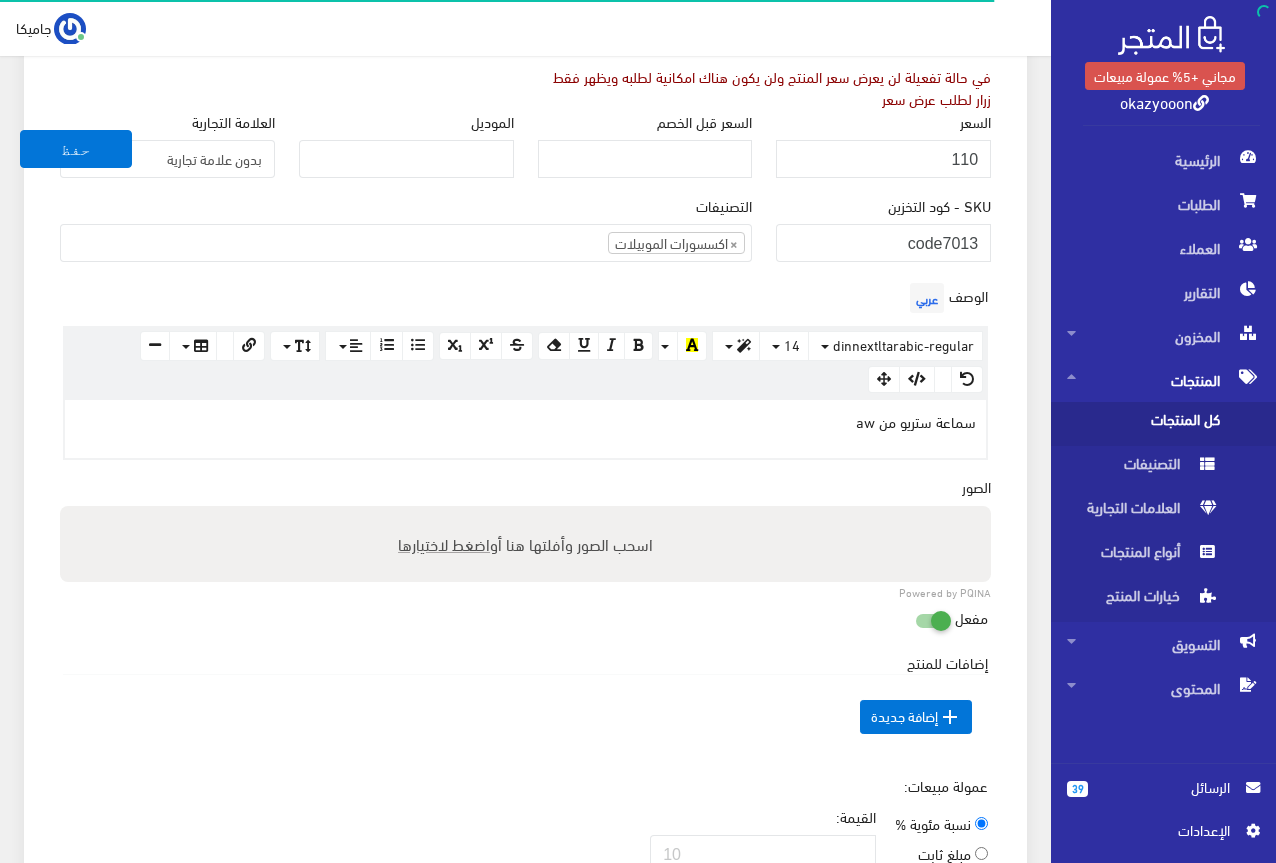 scroll, scrollTop: 400, scrollLeft: 0, axis: vertical 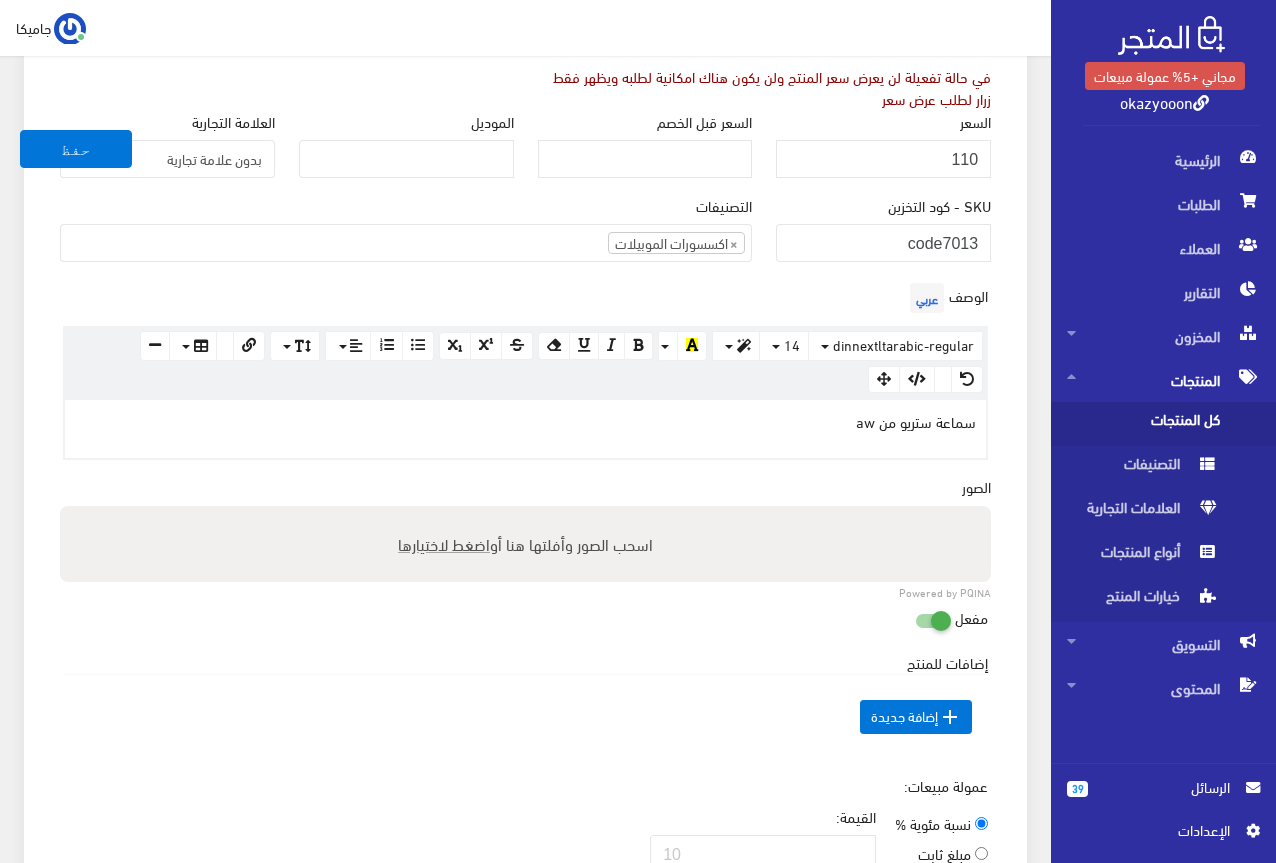 click on "اضغط لاختيارها" at bounding box center (444, 543) 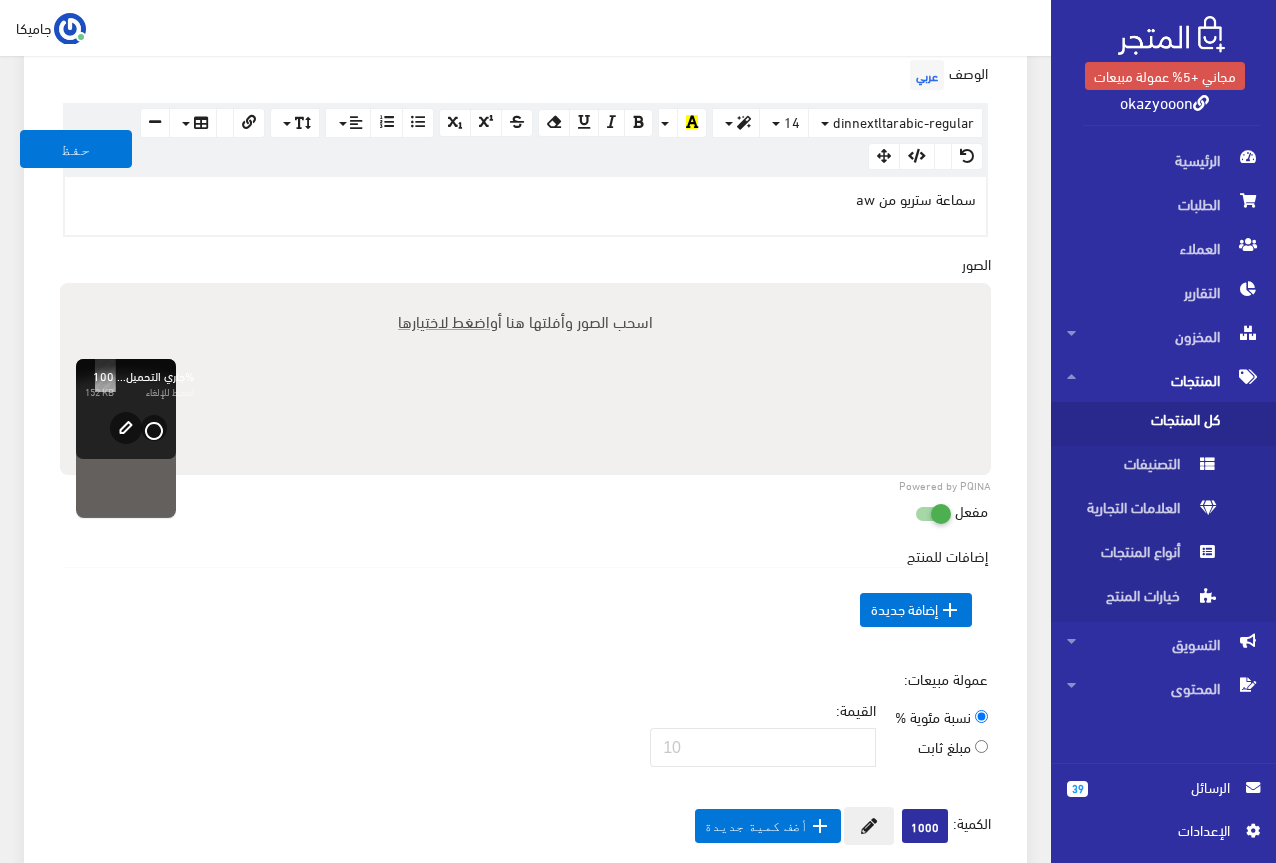 scroll, scrollTop: 600, scrollLeft: 0, axis: vertical 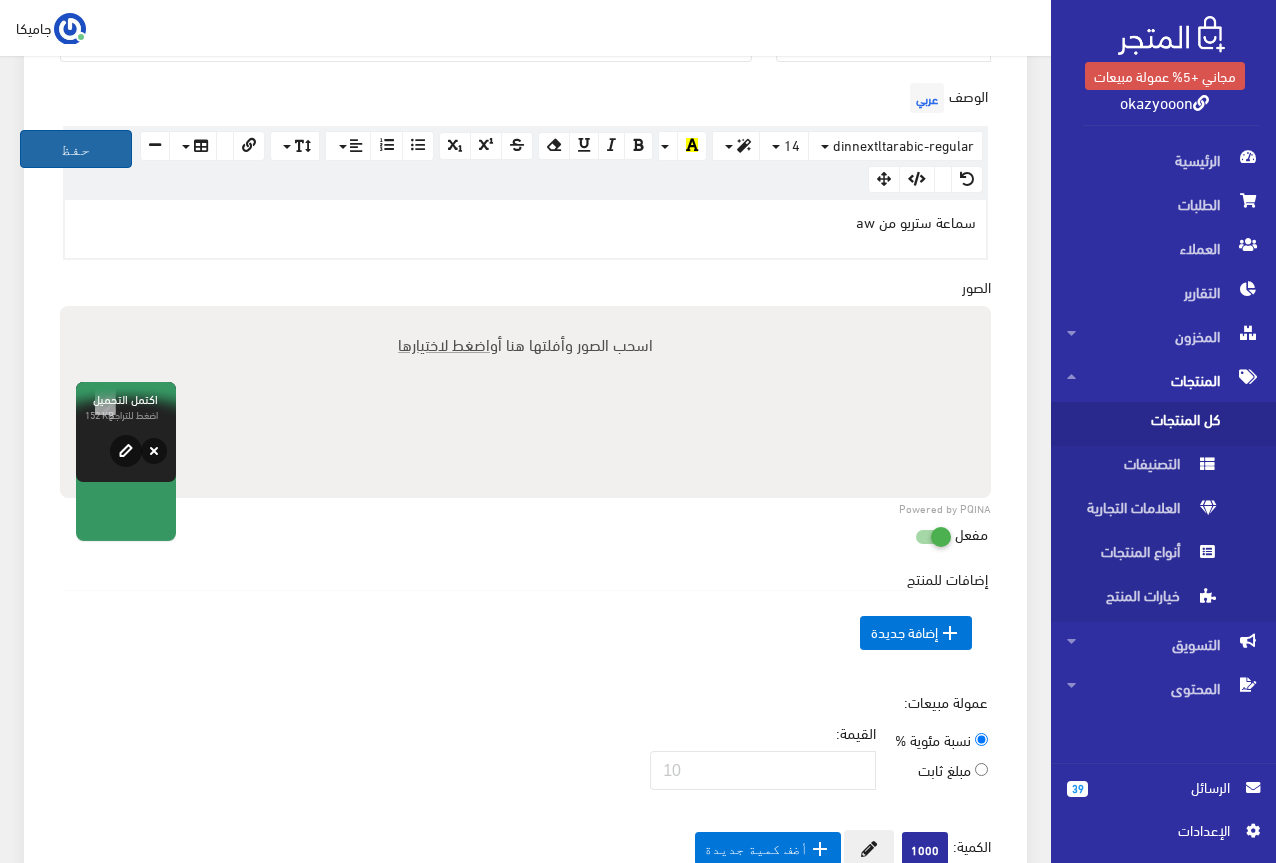 click on "حفظ" at bounding box center [76, 149] 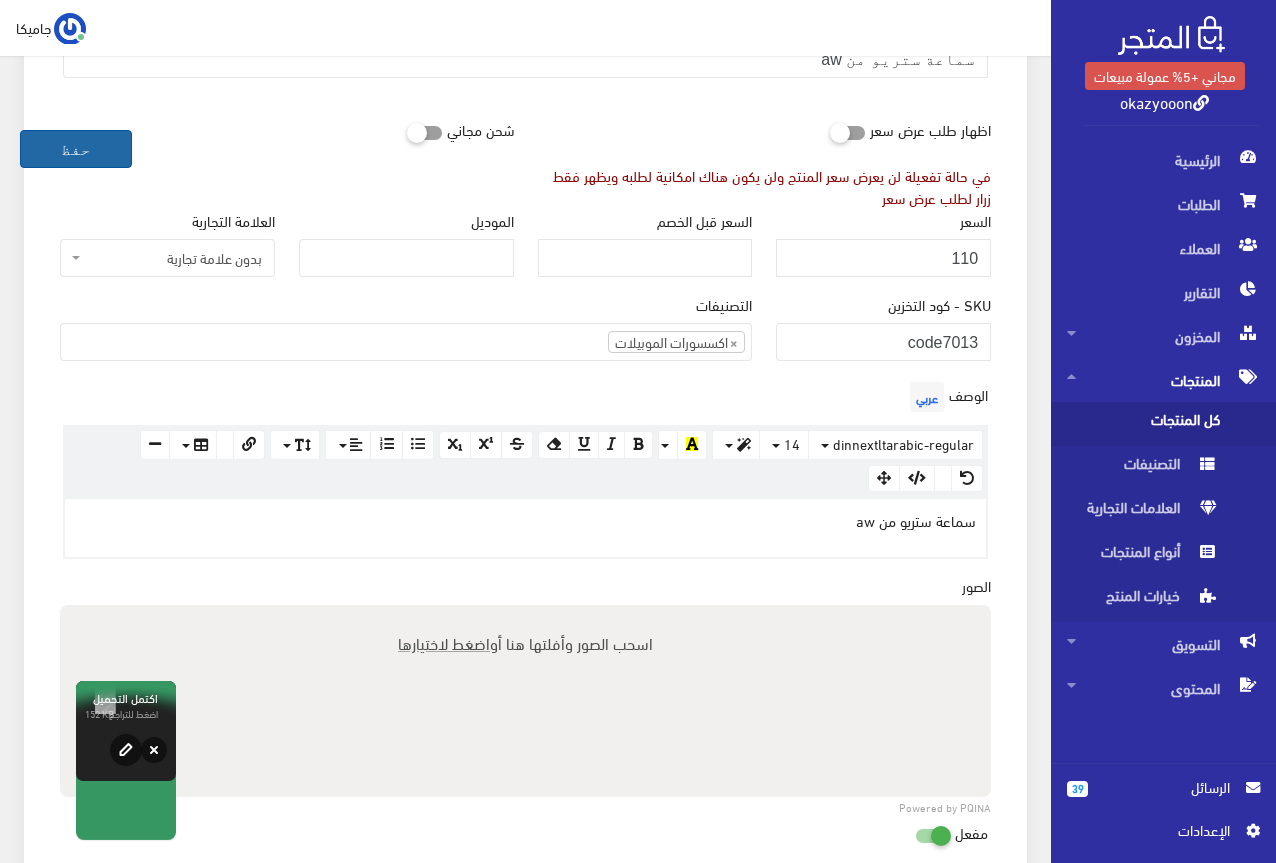 scroll, scrollTop: 300, scrollLeft: 0, axis: vertical 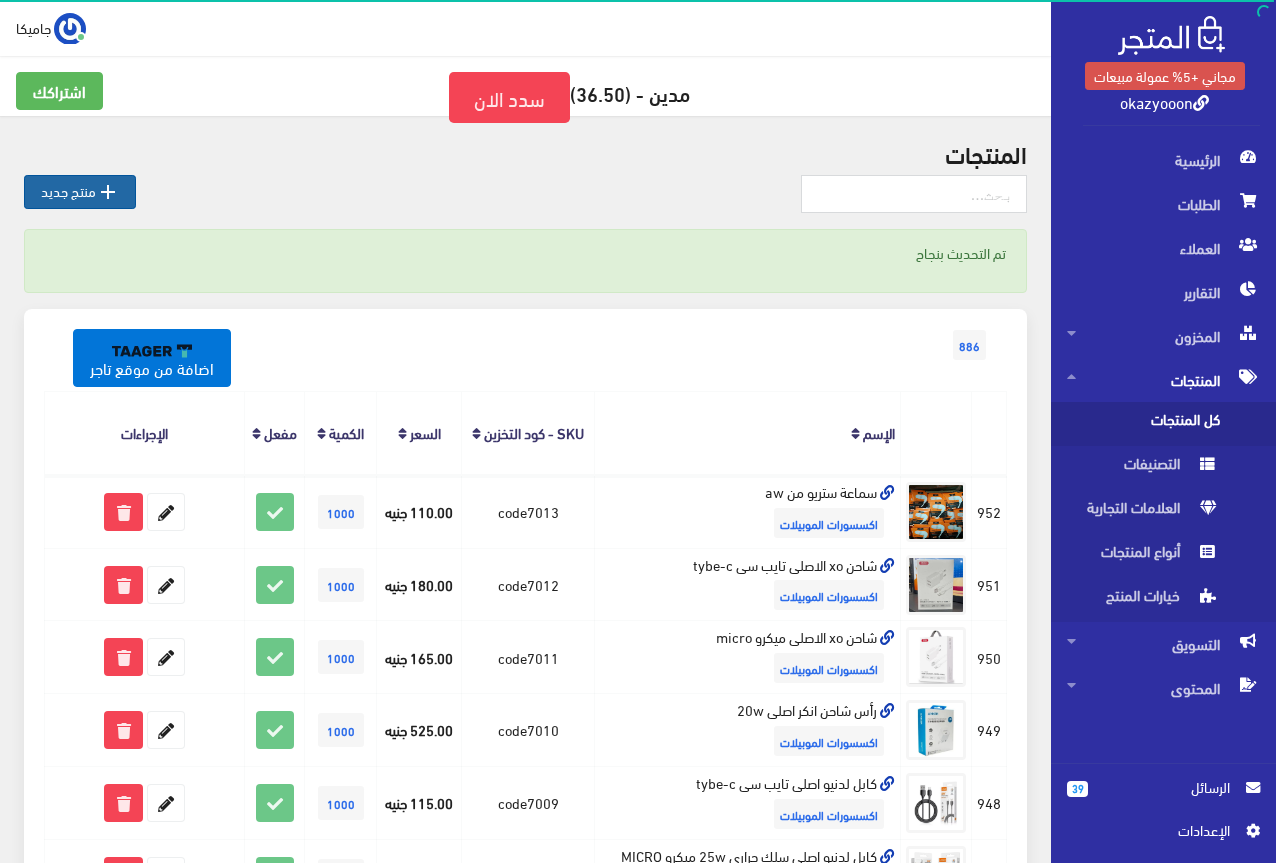 click on "  منتج جديد" at bounding box center [80, 192] 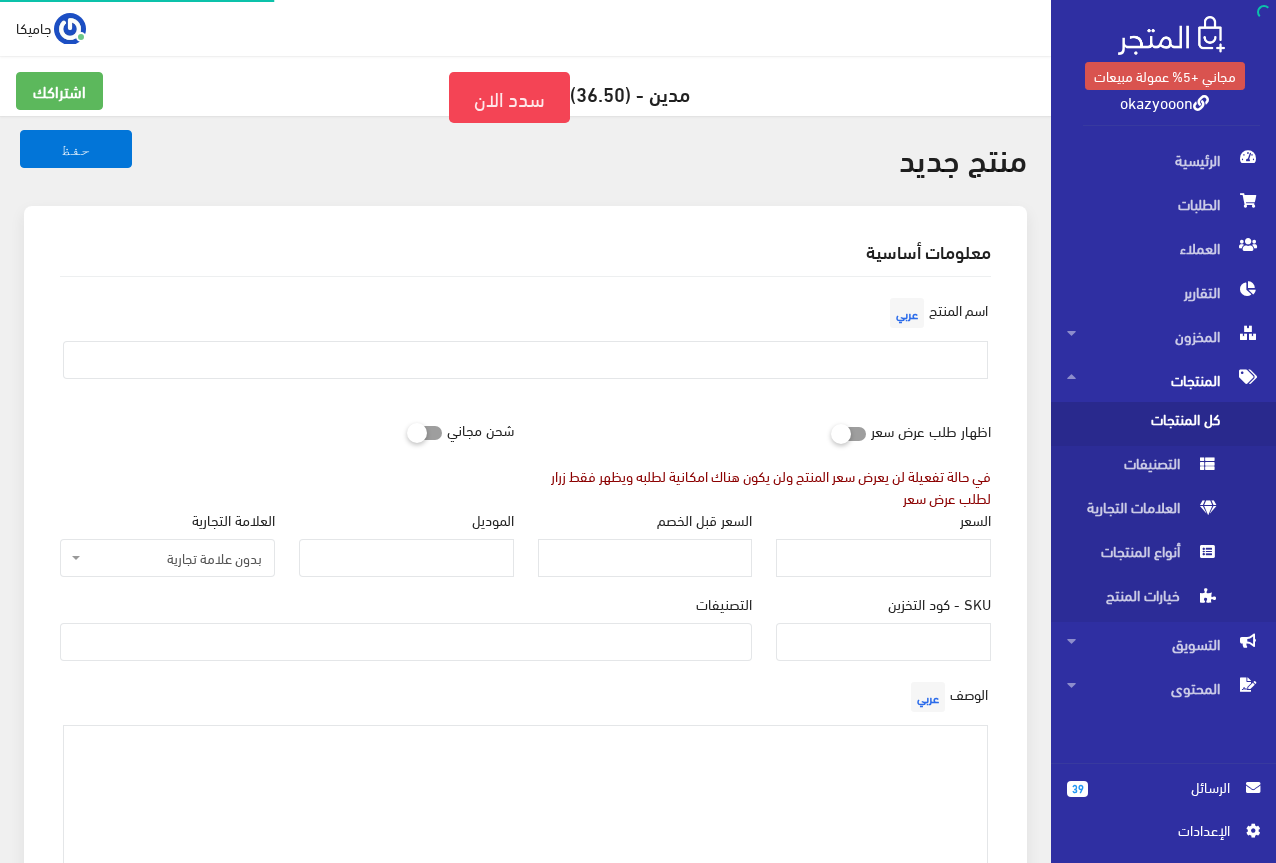 select 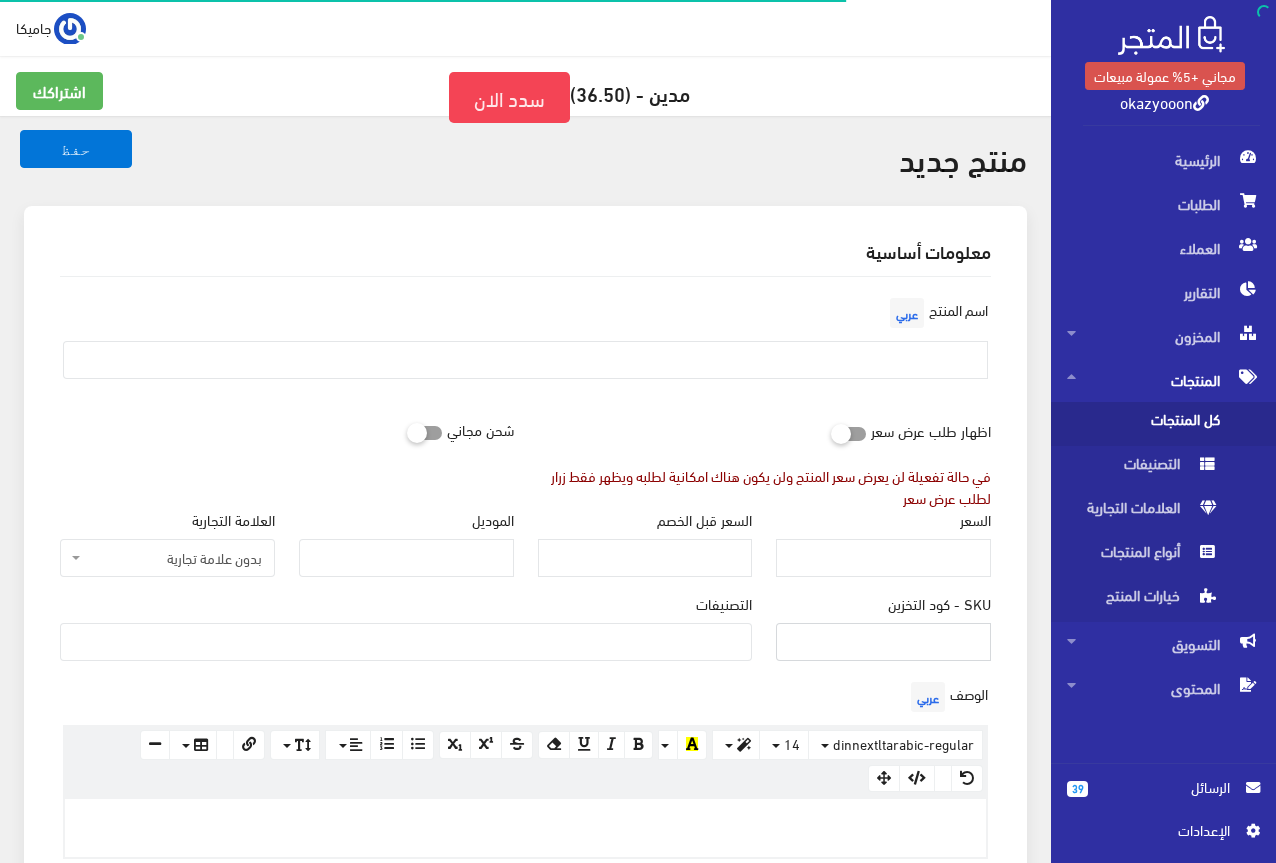 click on "SKU - كود التخزين" at bounding box center (883, 642) 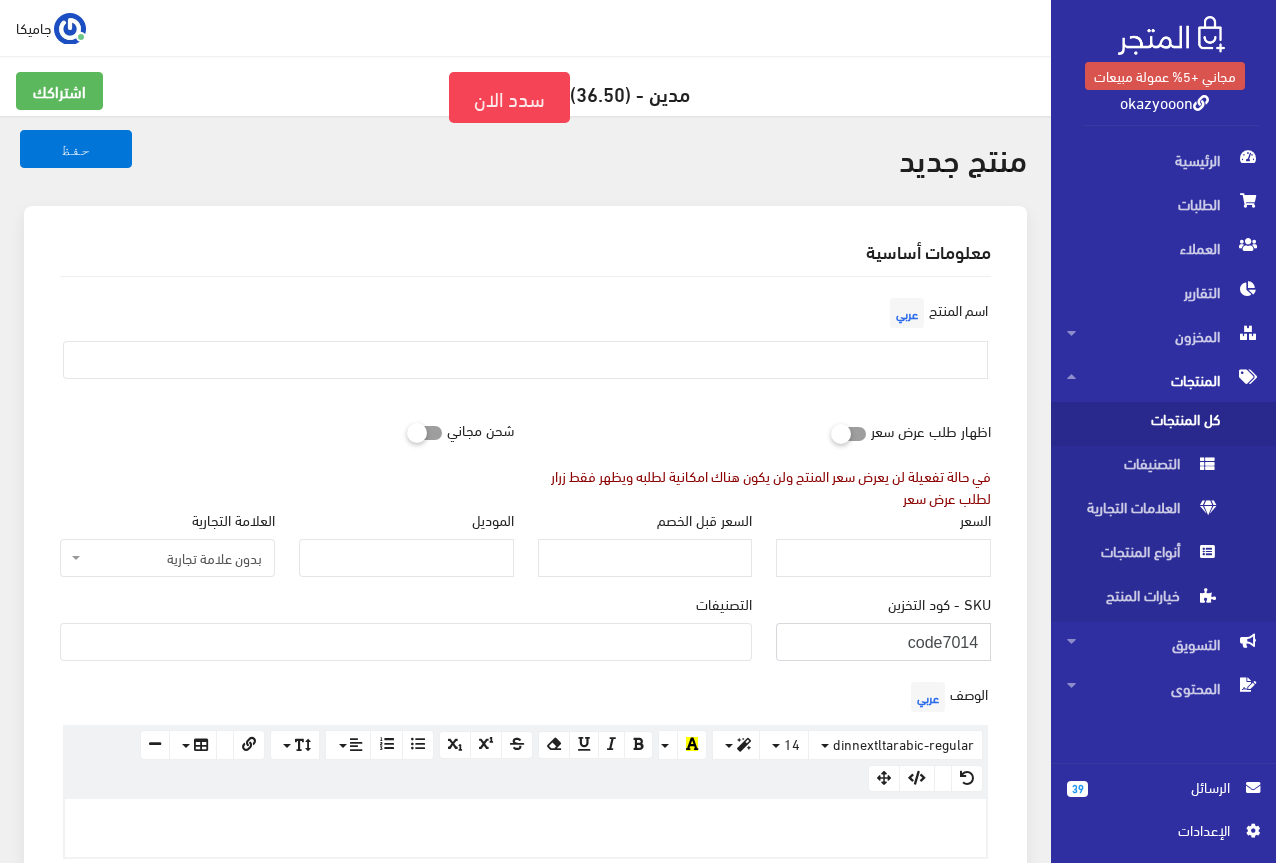 type on "code7014" 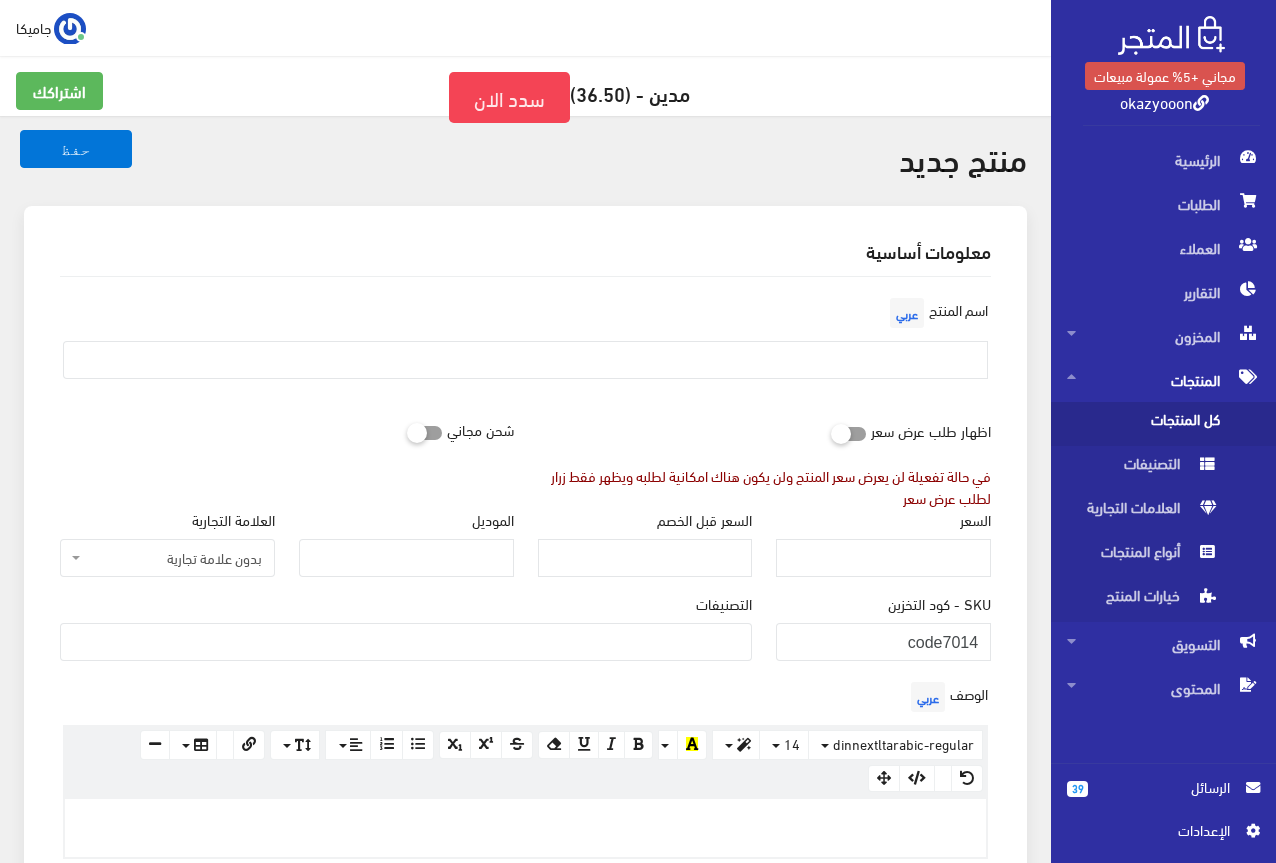 click at bounding box center [406, 640] 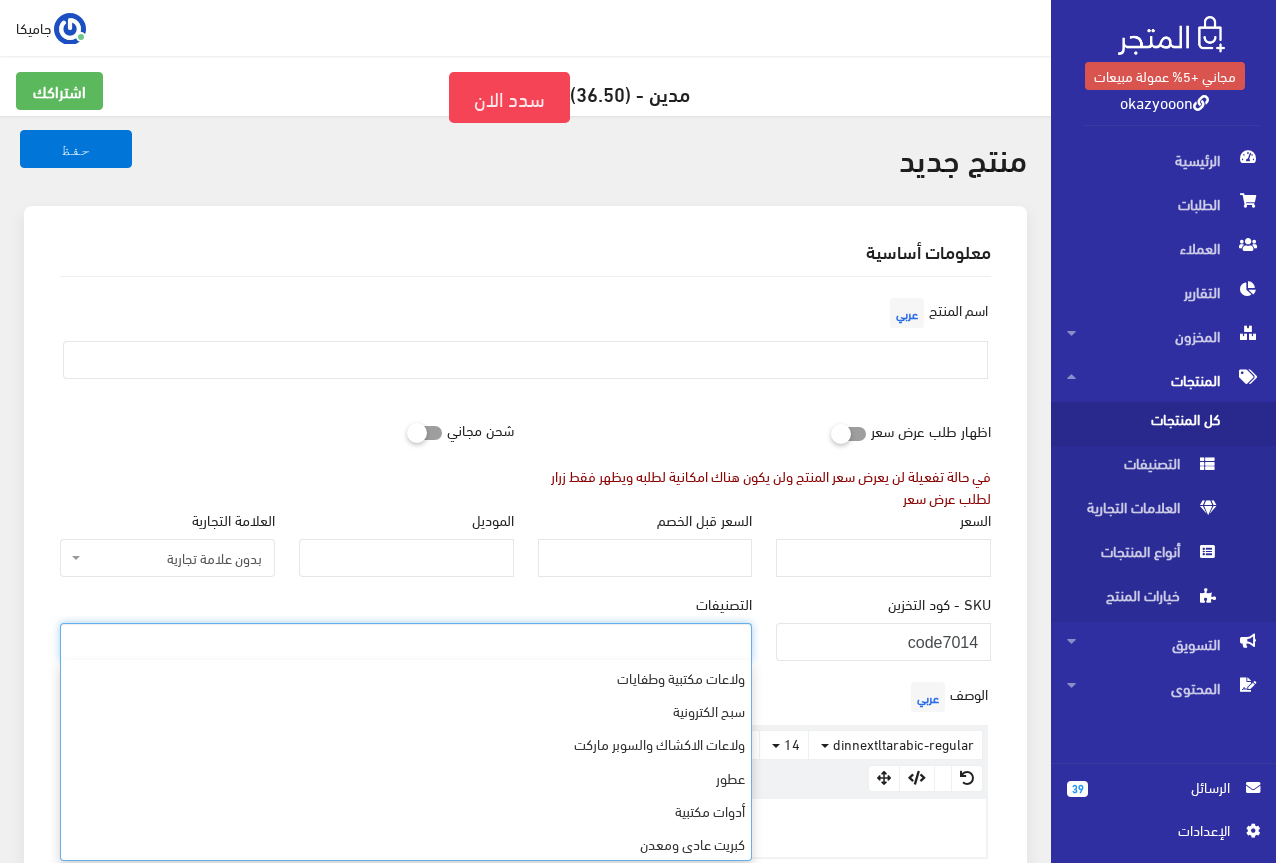 scroll, scrollTop: 568, scrollLeft: 0, axis: vertical 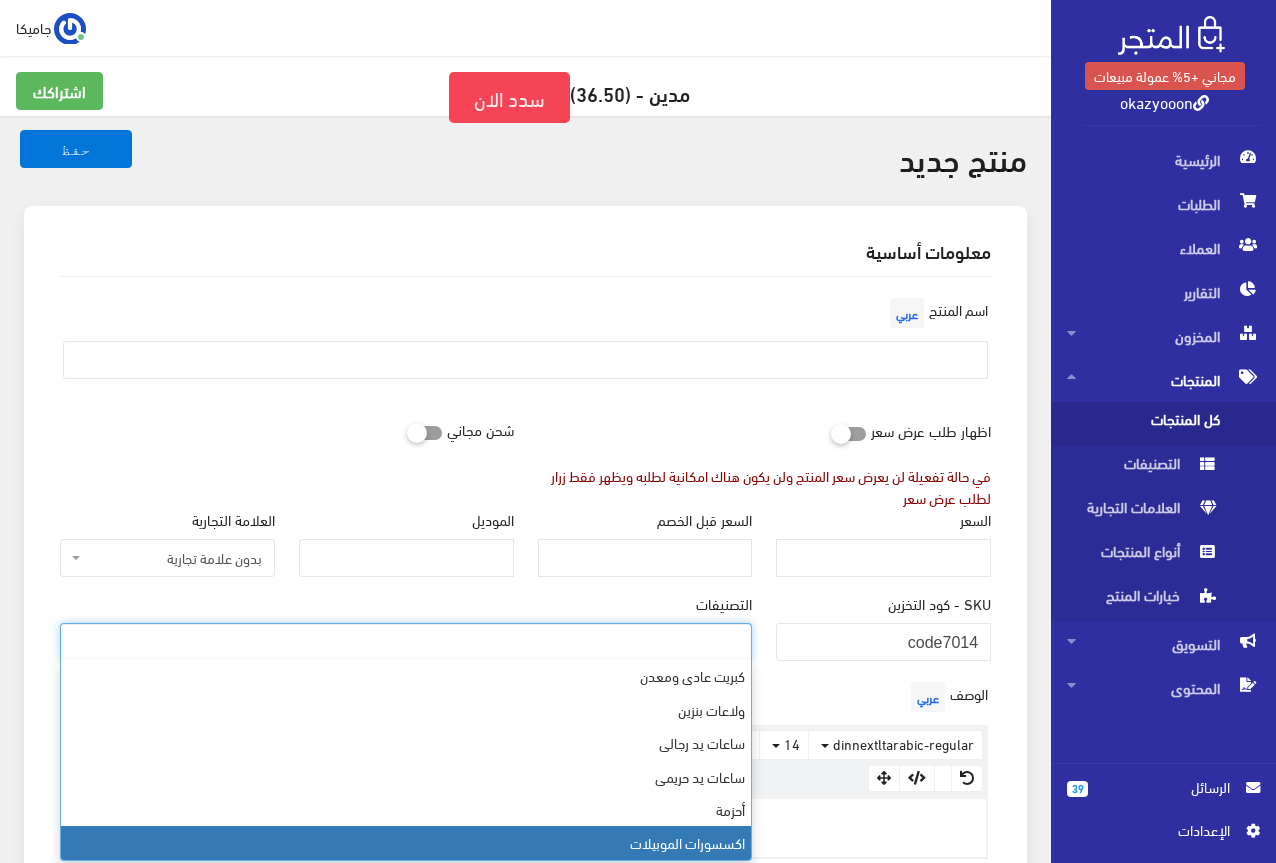 select on "26" 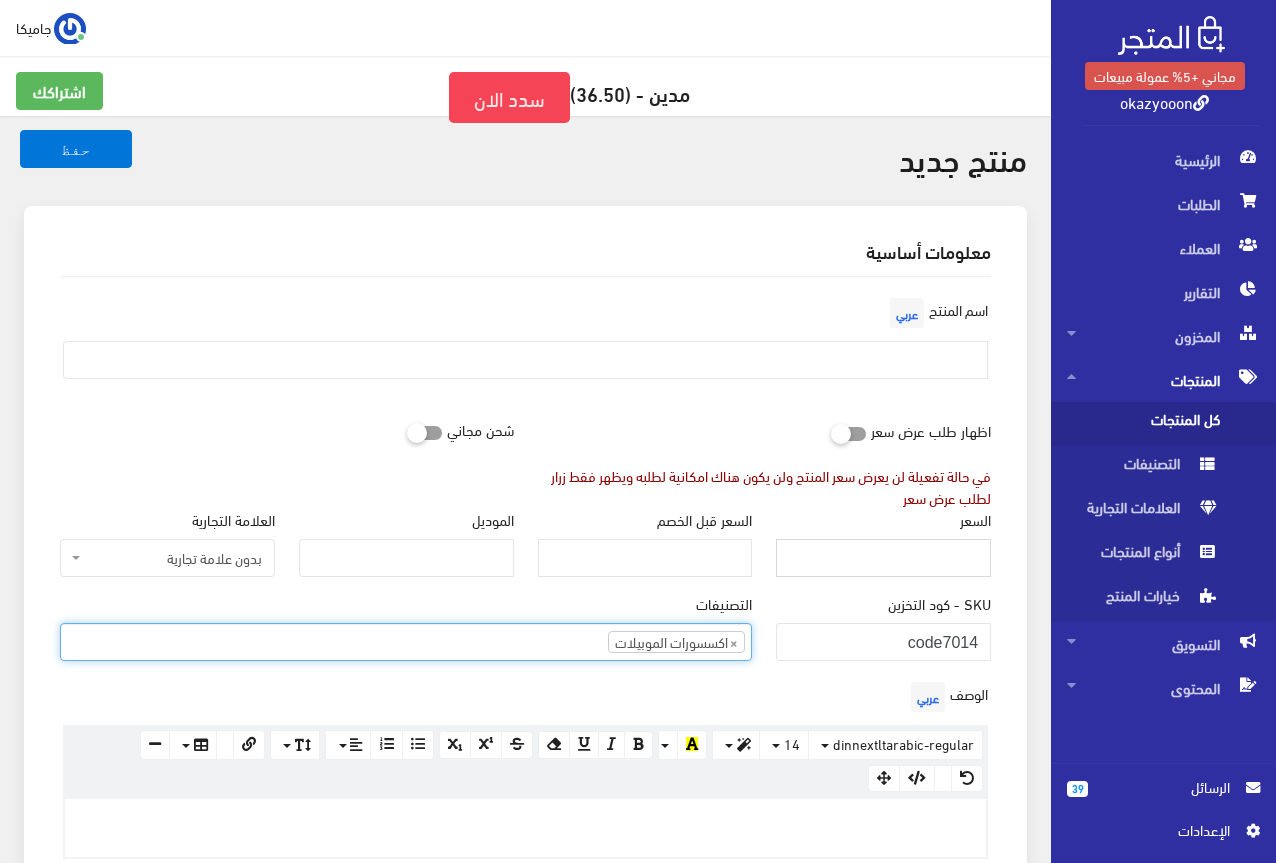 click on "السعر" at bounding box center [883, 558] 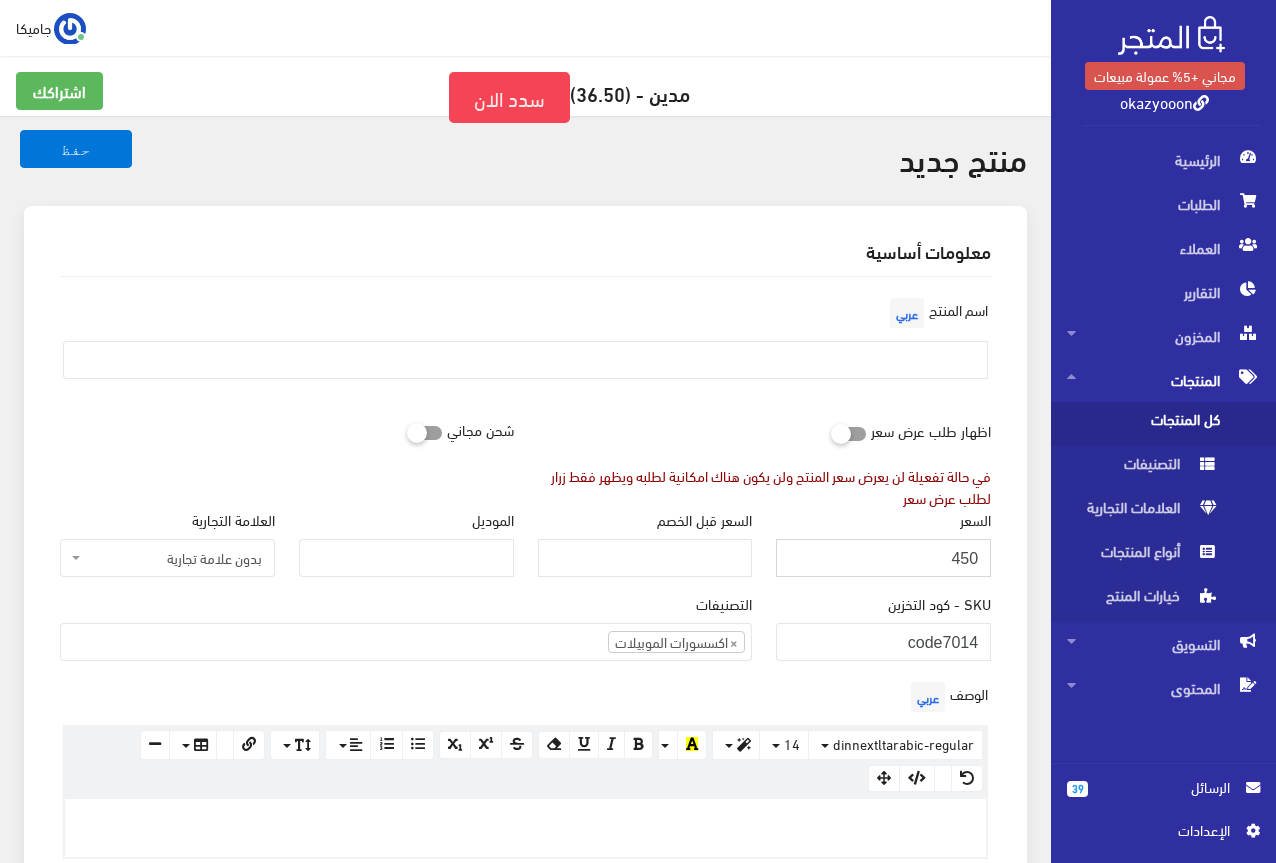 type on "450" 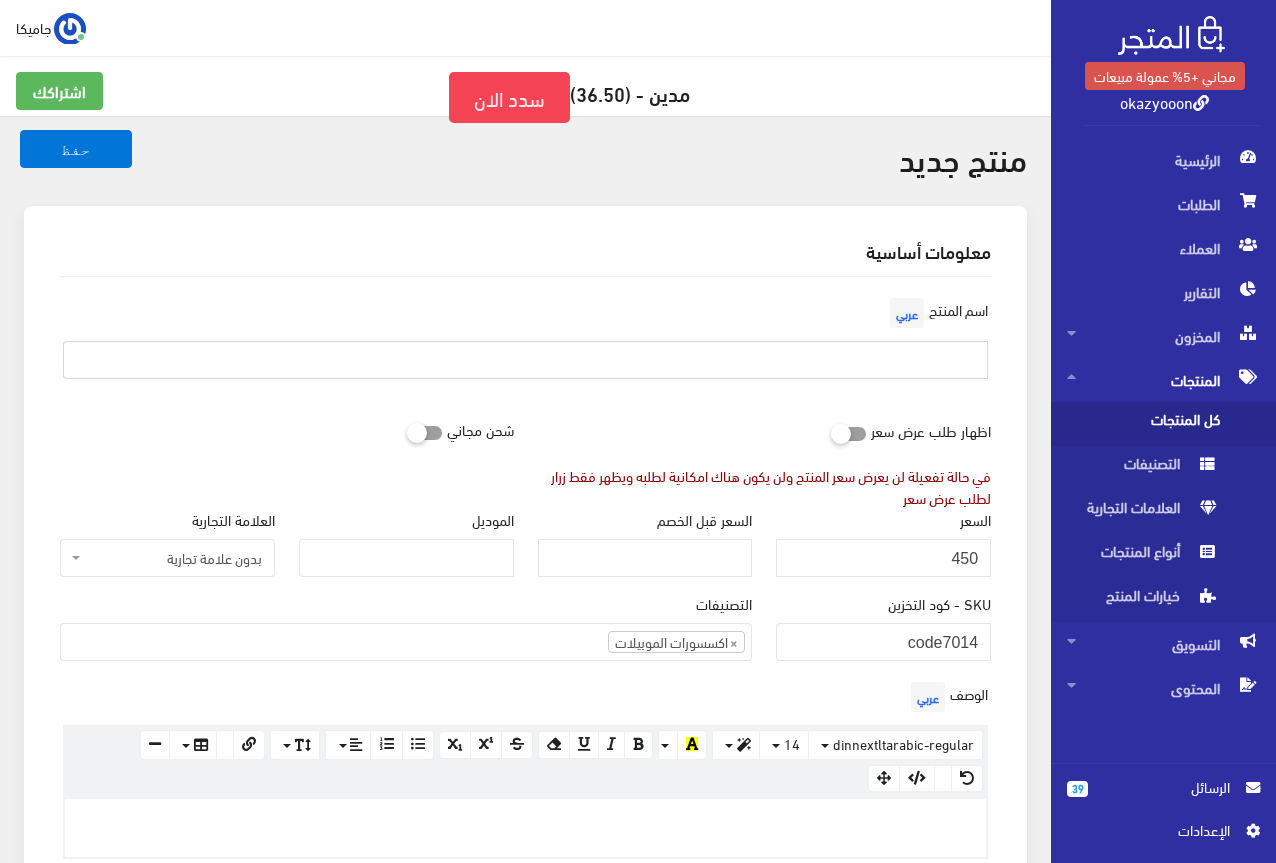 click at bounding box center [525, 360] 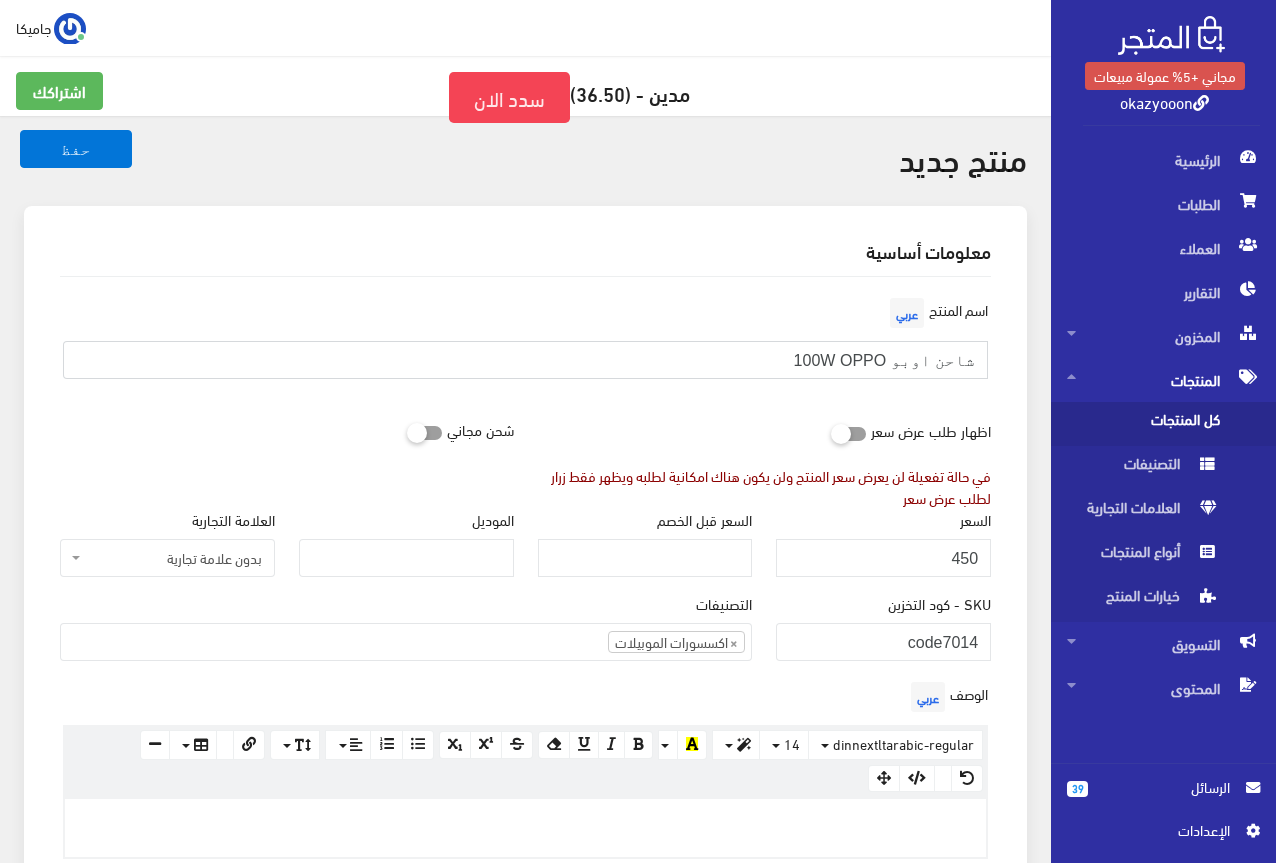click on "شاحن اوبو 100W OPPO" at bounding box center [525, 360] 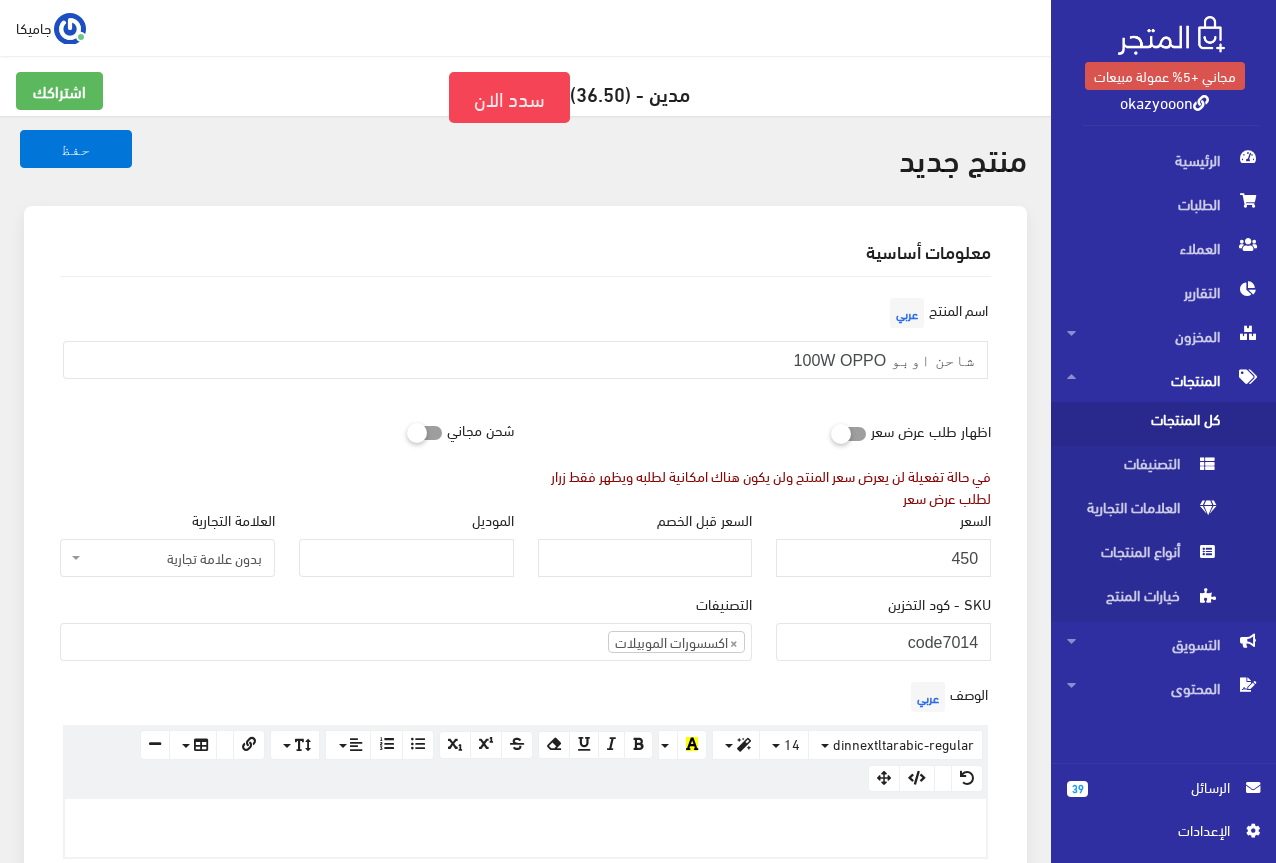 click on "اظهار طلب عرض سعر
في حالة تفعيلة لن يعرض سعر المنتج ولن يكون هناك امكانية لطلبه ويظهر فقط زرار لطلب عرض سعر" at bounding box center (765, 460) 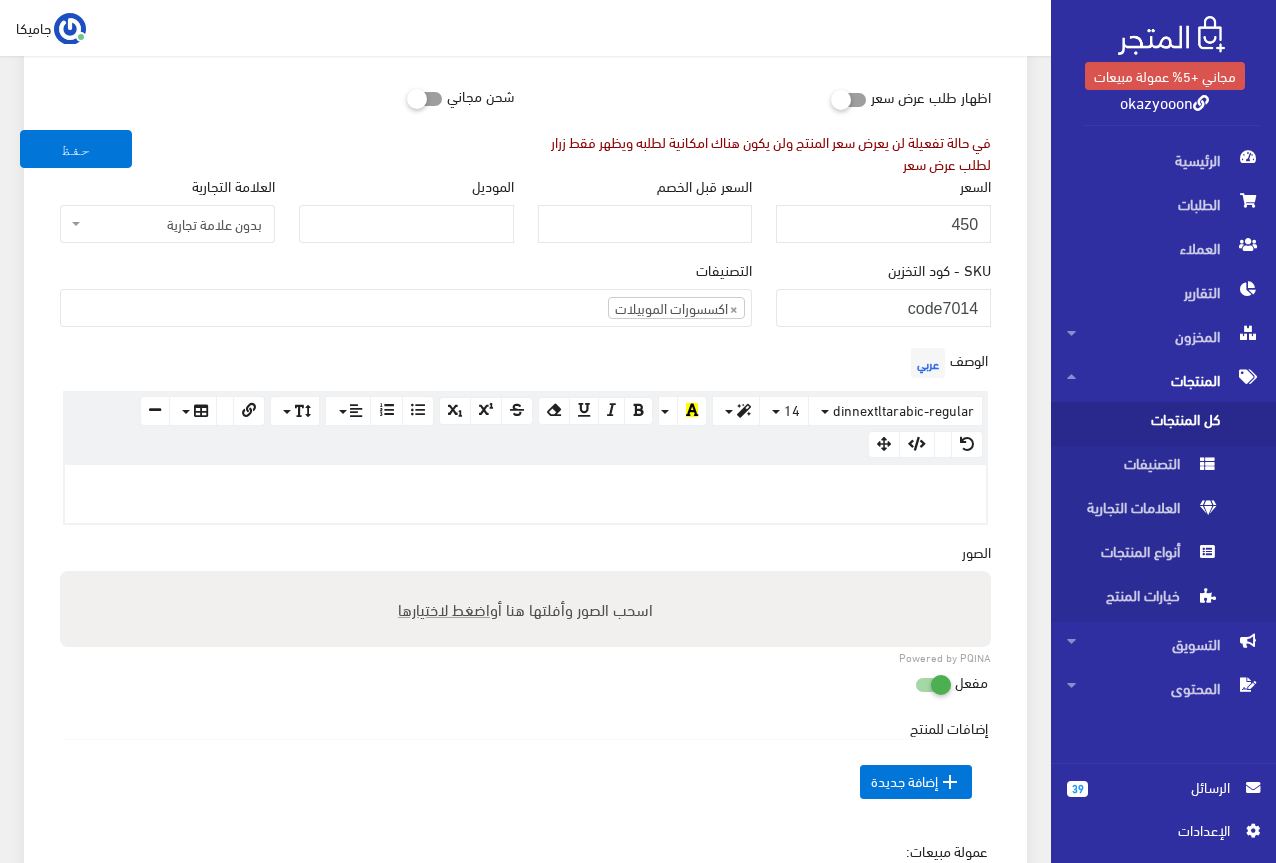 scroll, scrollTop: 400, scrollLeft: 0, axis: vertical 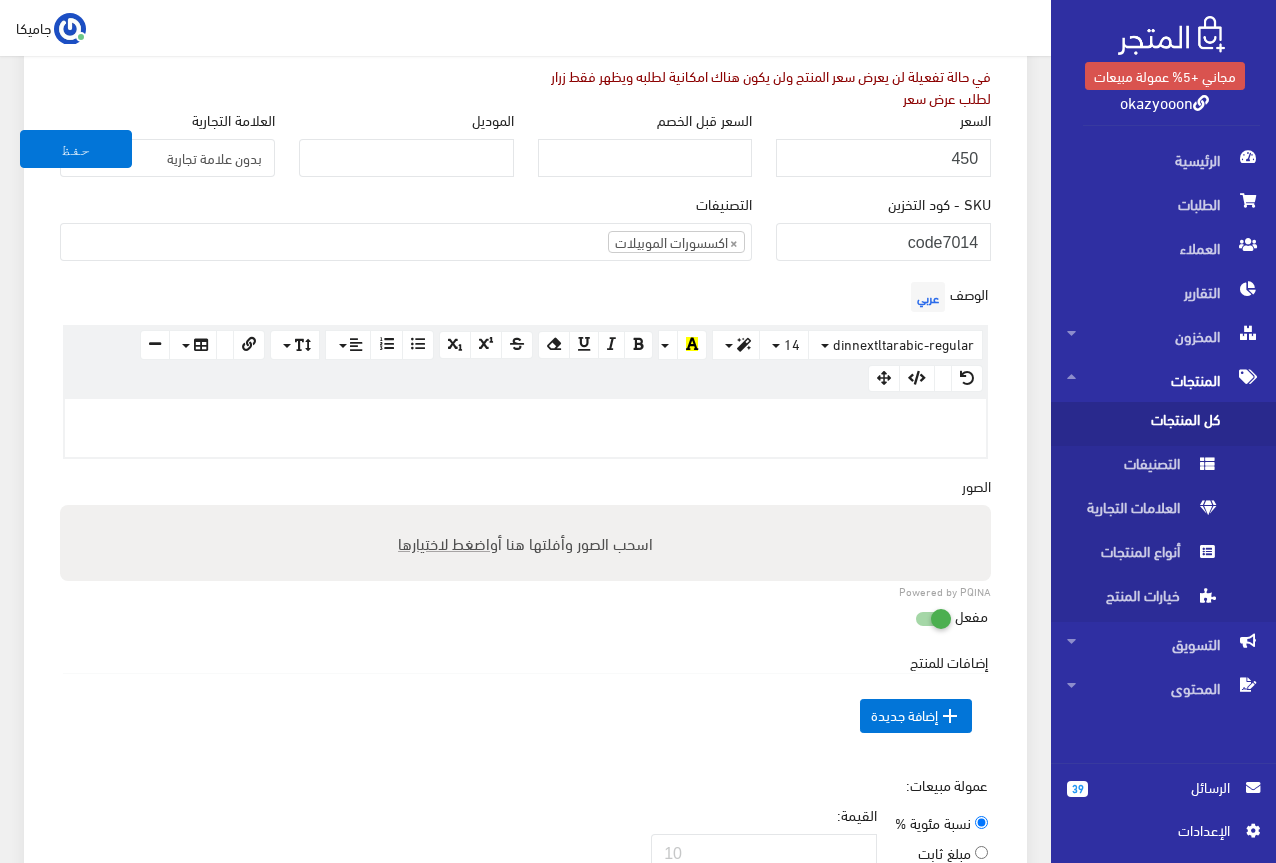 paste 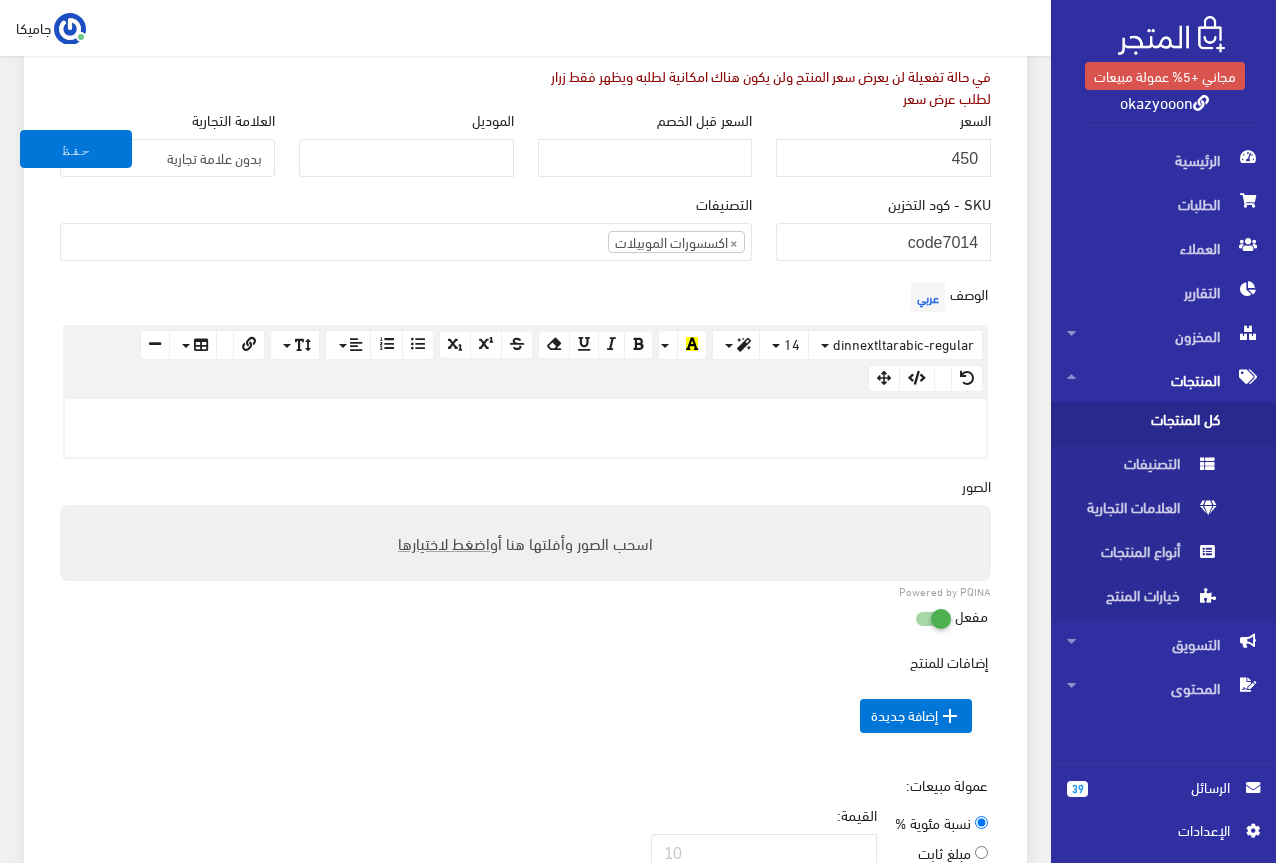 type 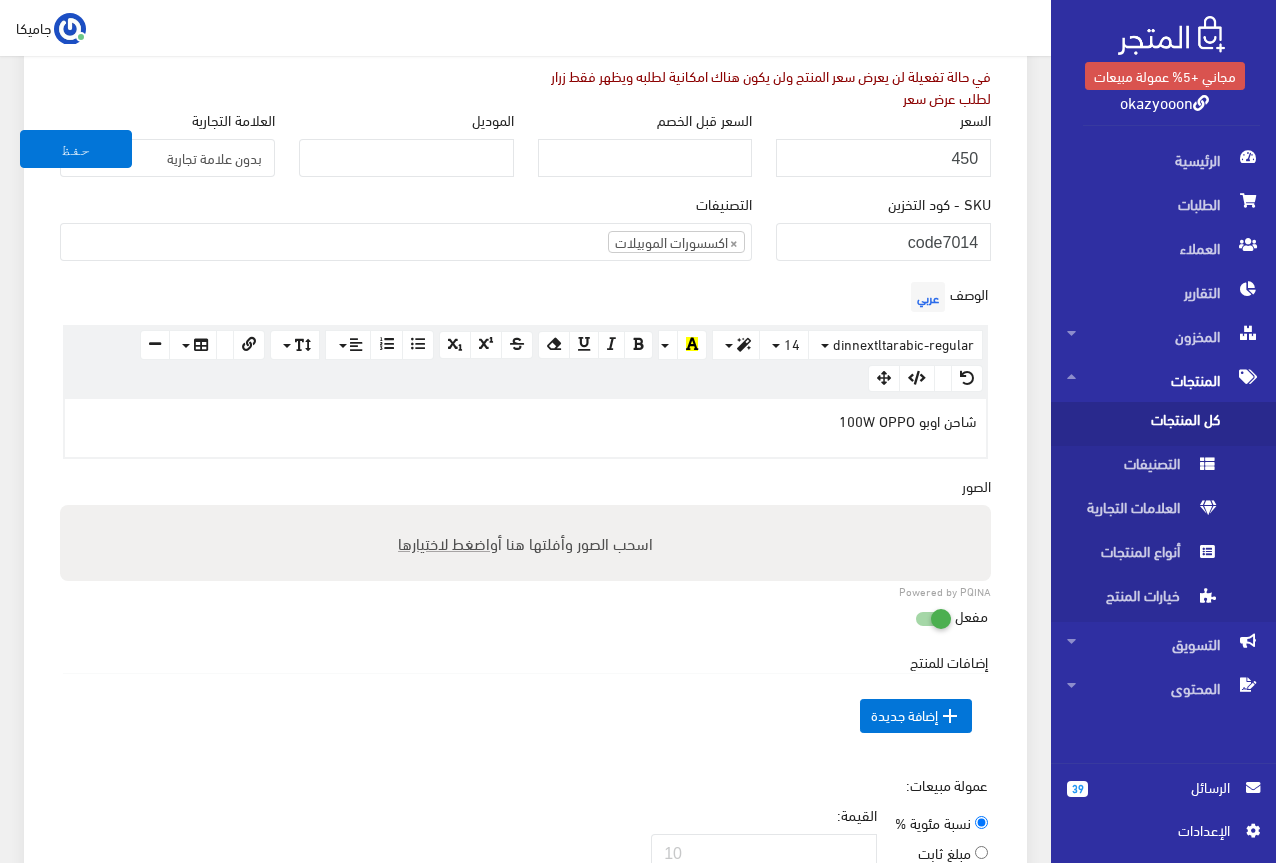 click on "اسم المنتج  عربي
شاحن اوبو 100W OPPO
اظهار طلب عرض سعر
في حالة تفعيلة لن يعرض سعر المنتج ولن يكون هناك امكانية لطلبه ويظهر فقط زرار لطلب عرض سعر
شحن مجاني
السعر" at bounding box center (525, 443) 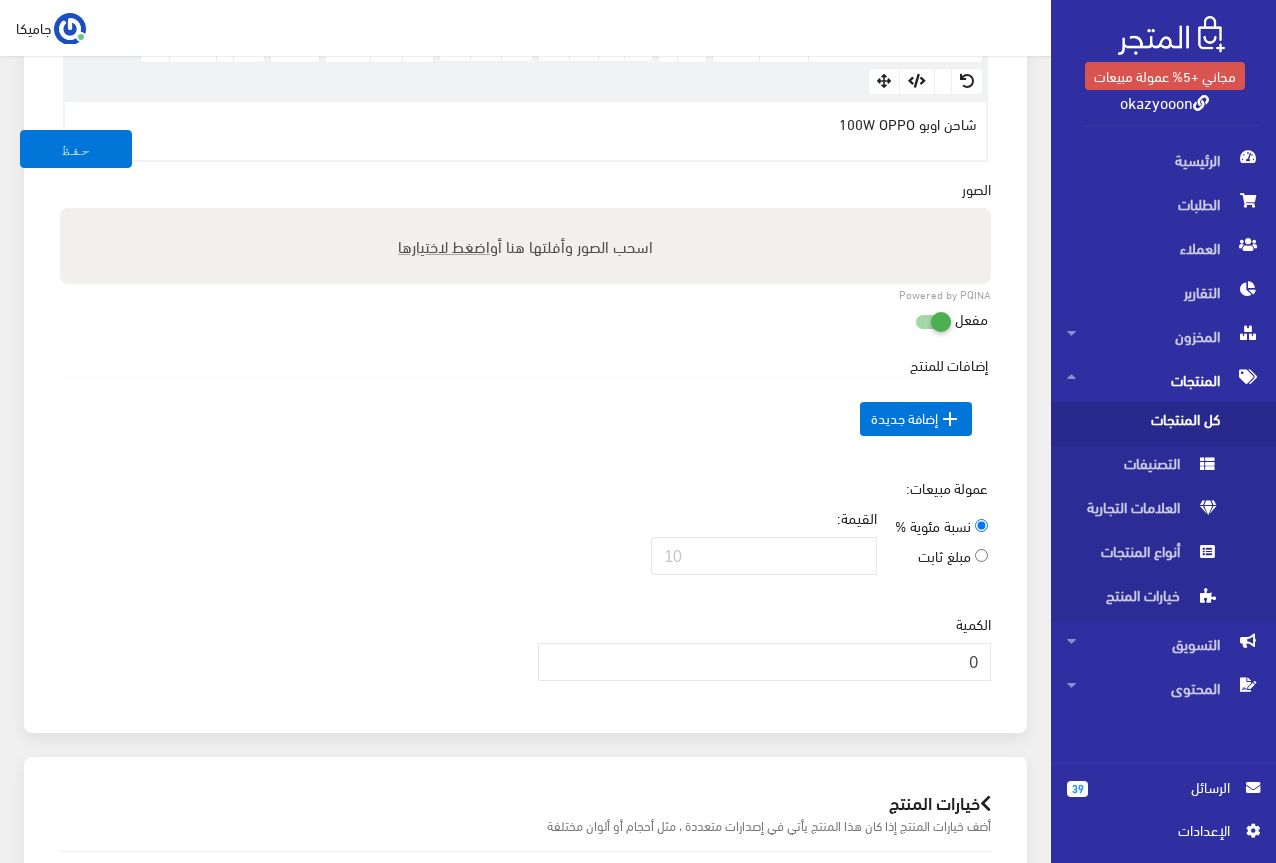 scroll, scrollTop: 700, scrollLeft: 0, axis: vertical 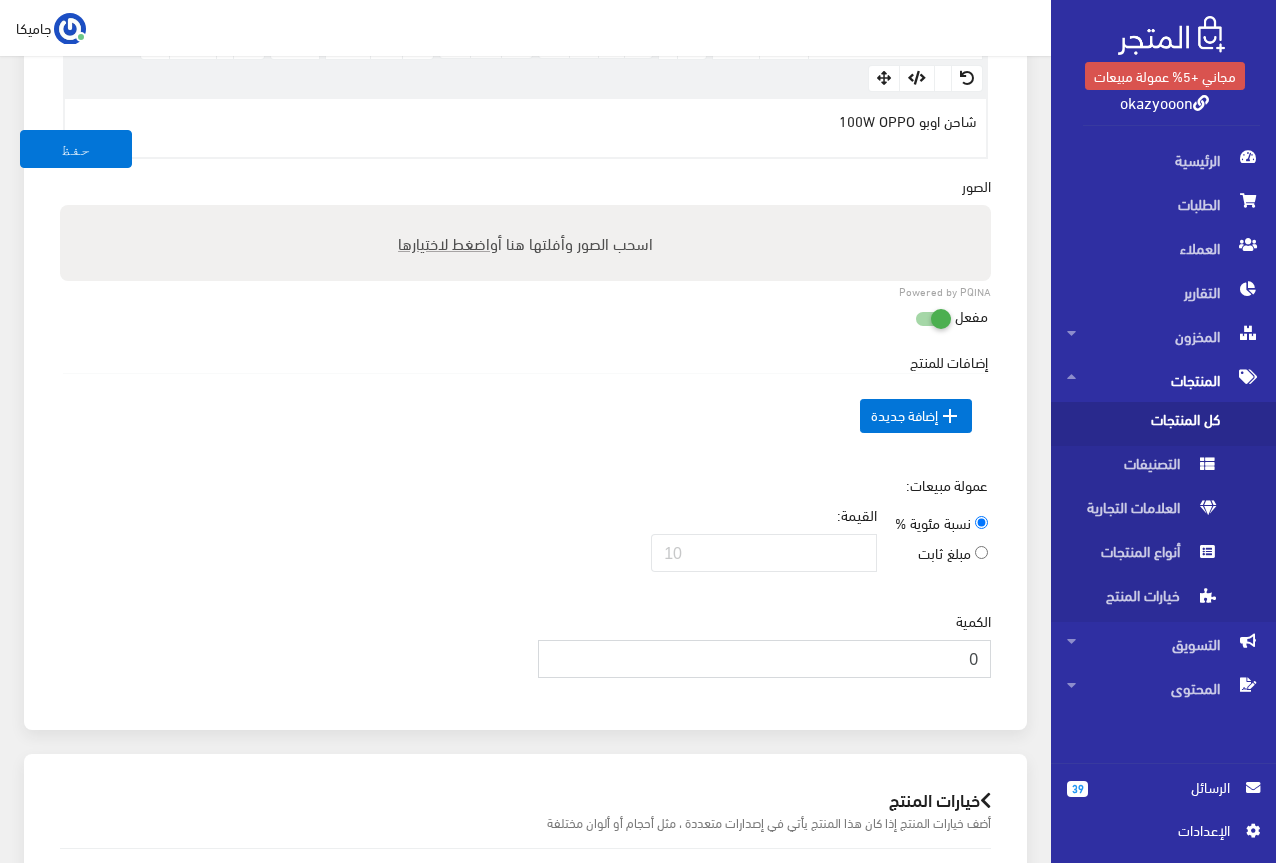 click on "[NUMBER]" at bounding box center [765, 659] 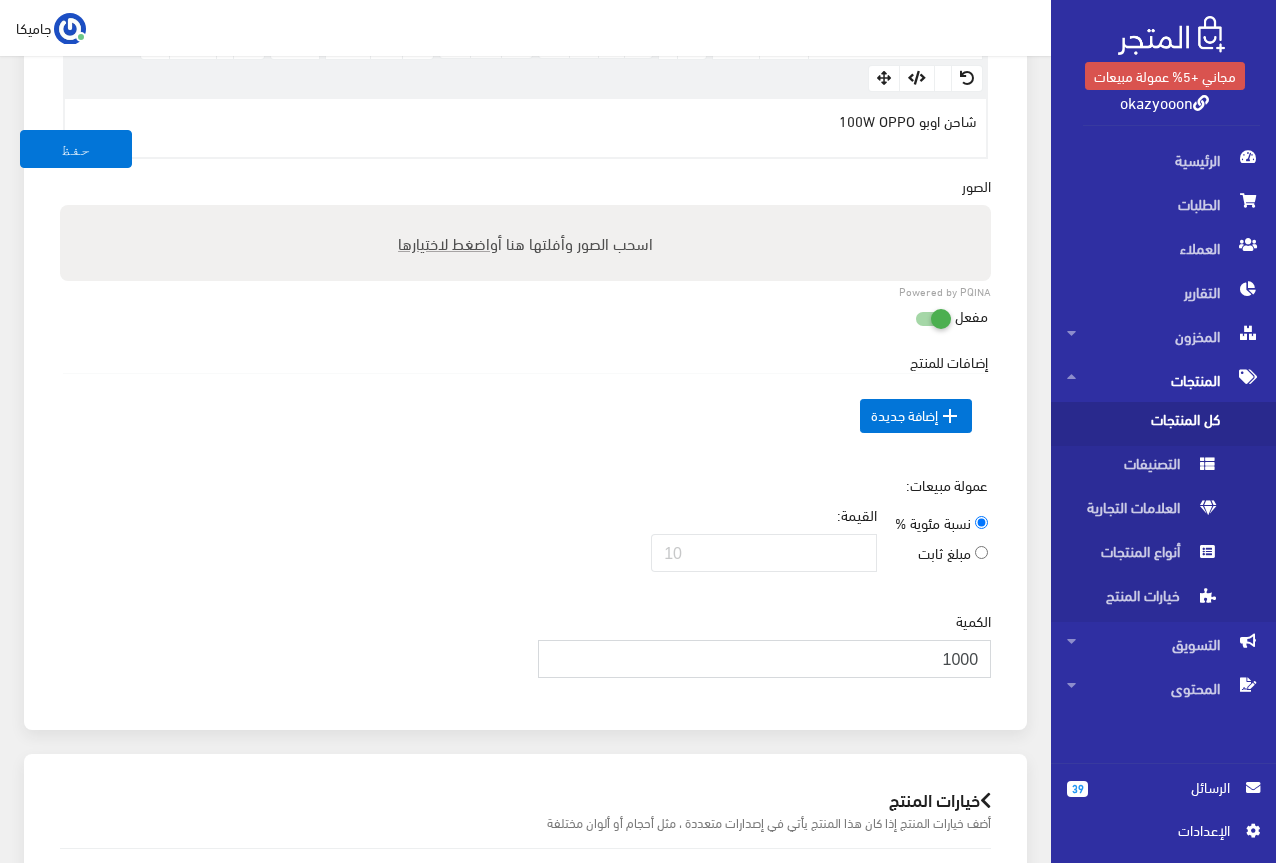 type on "1000" 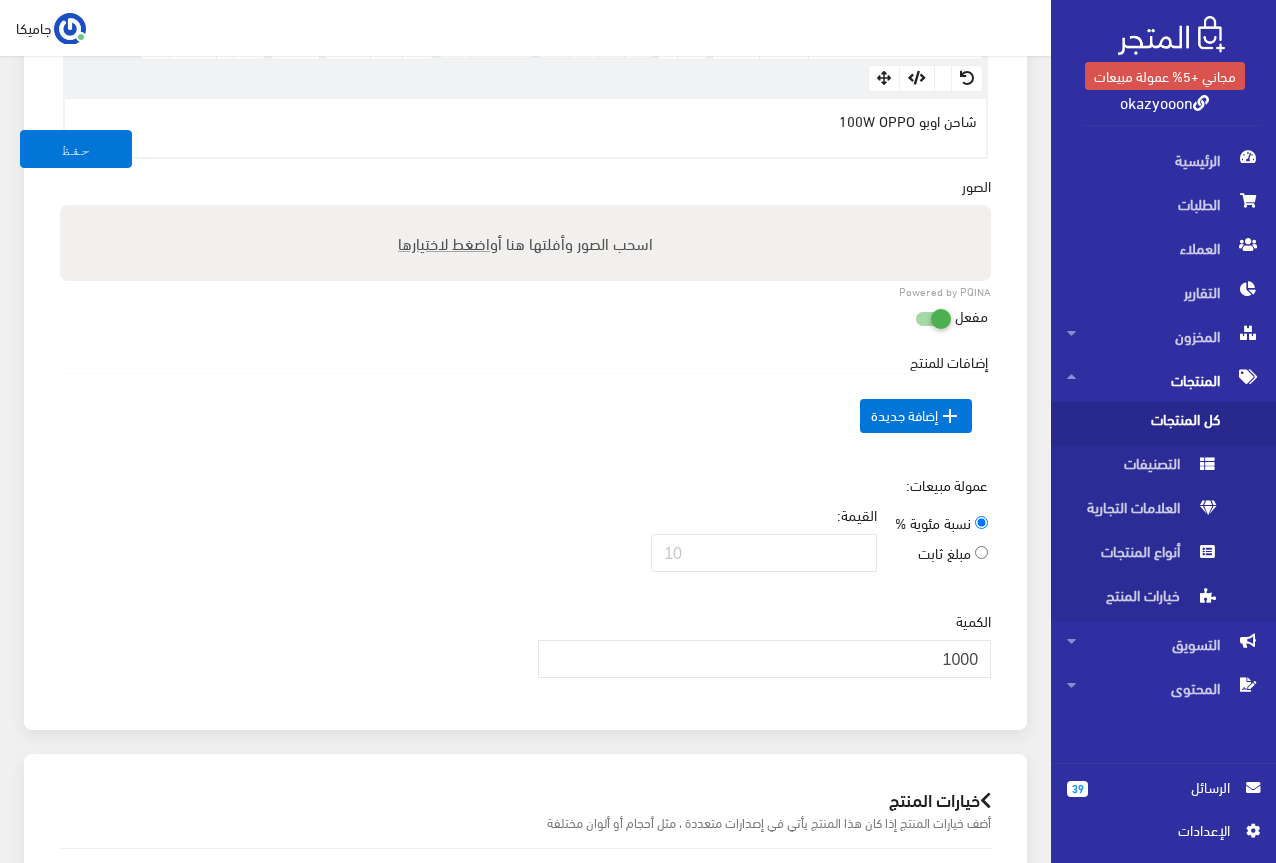 click on "إضافات للمنتج
السعر الإضافي
الإسم  عربي" at bounding box center (525, 404) 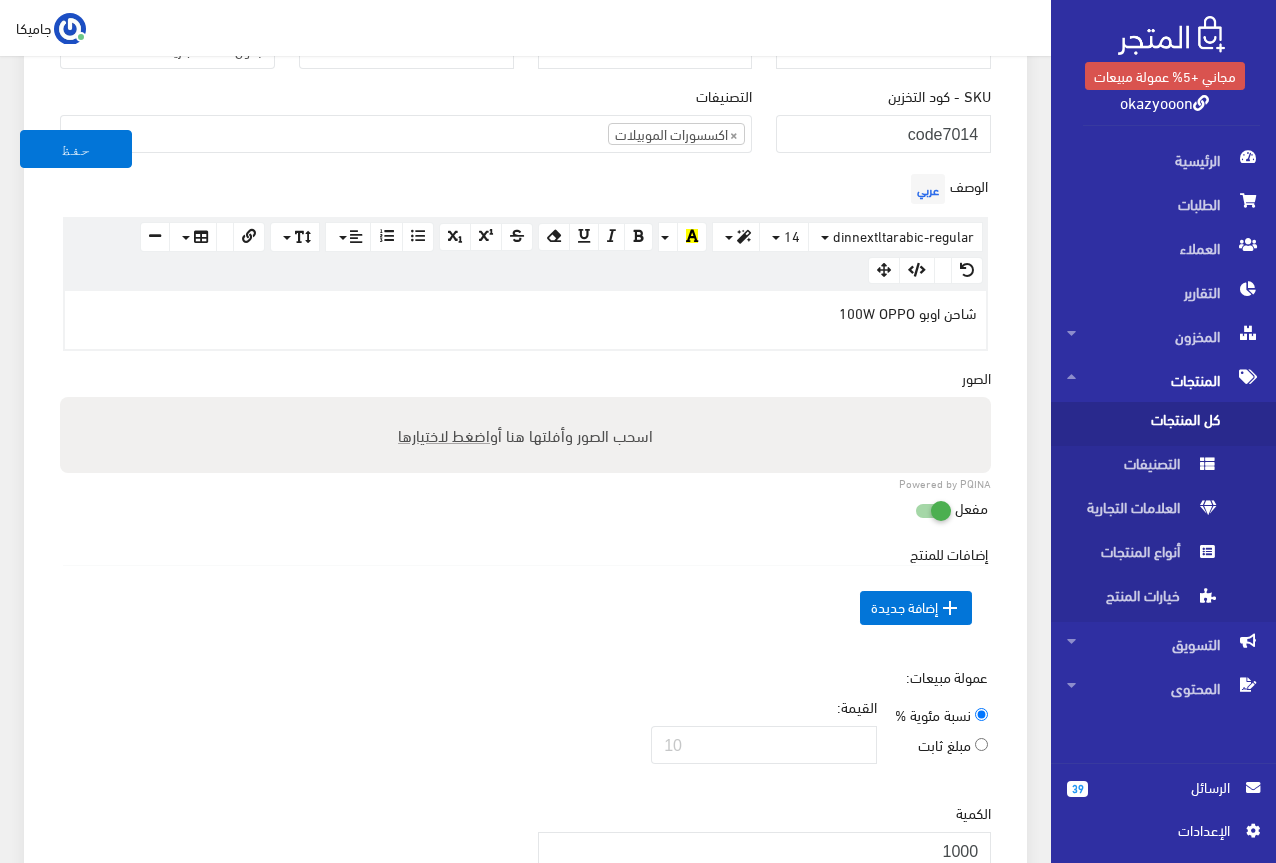 scroll, scrollTop: 500, scrollLeft: 0, axis: vertical 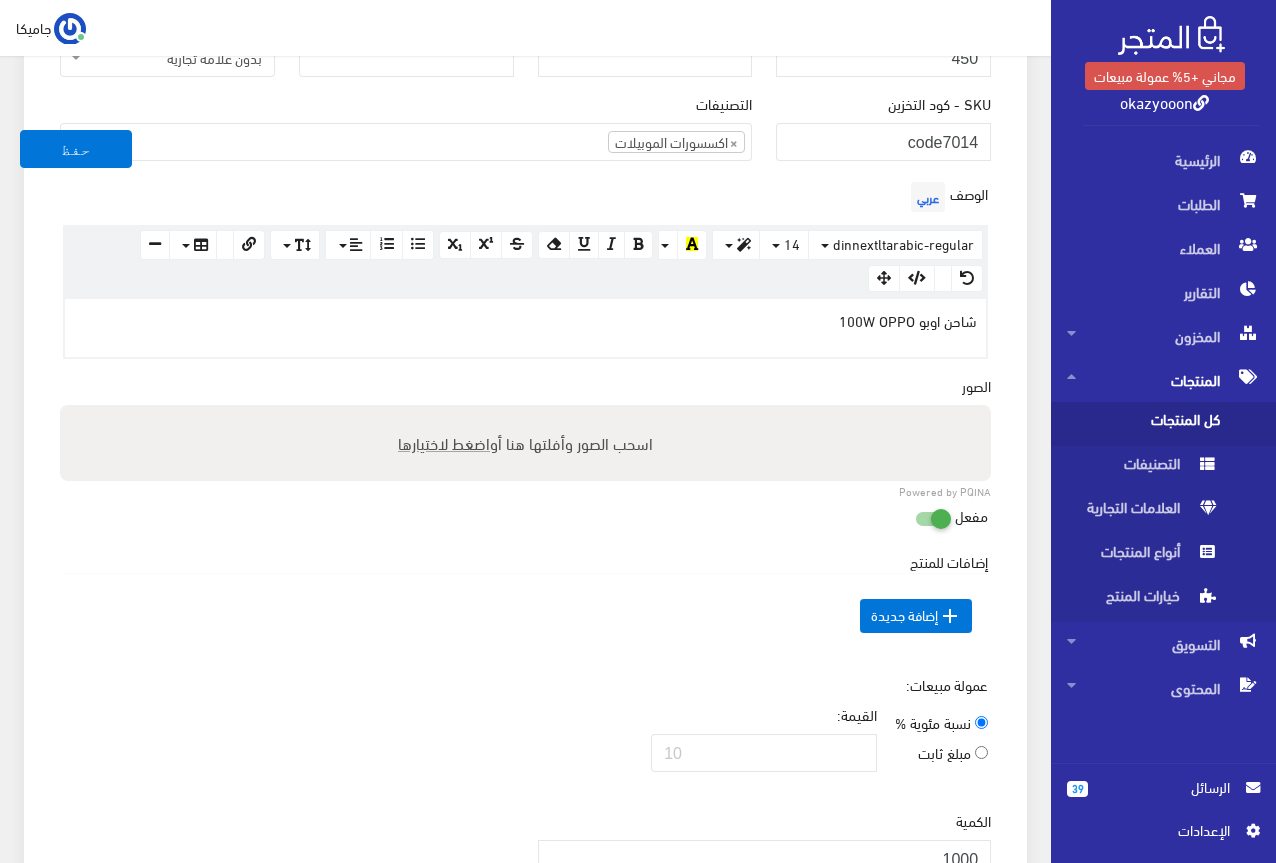 click on "اضغط لاختيارها" at bounding box center (444, 442) 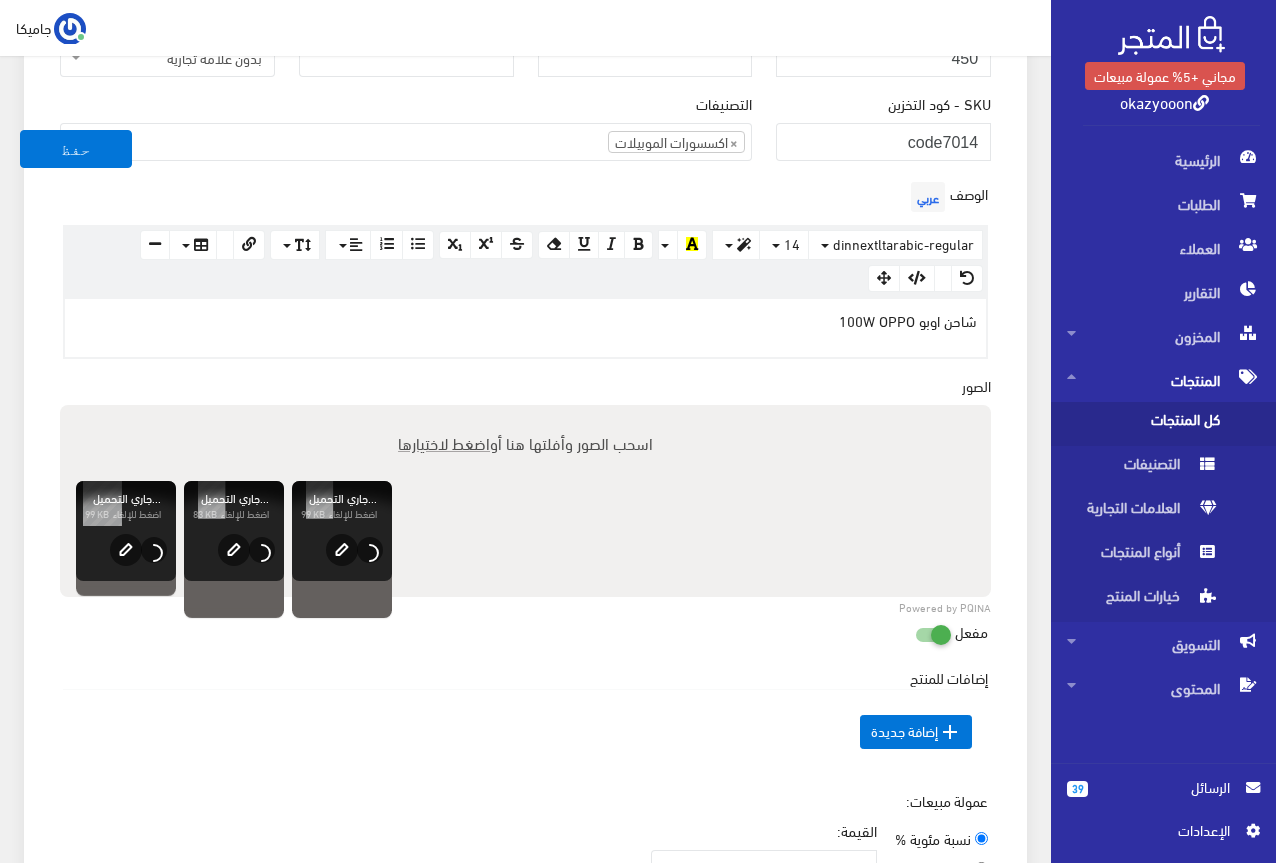 click on "اضغط لاختيارها" at bounding box center (444, 442) 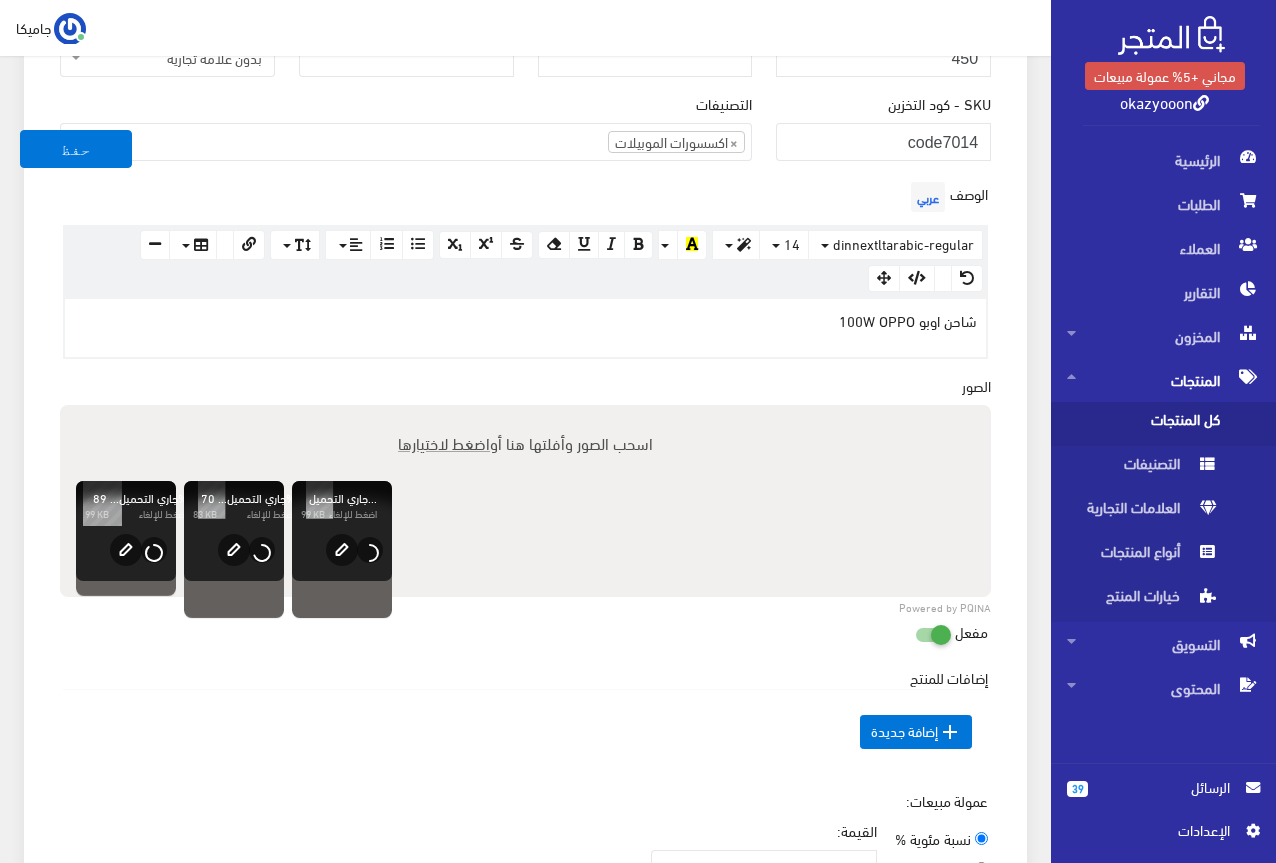 type on "C:\fakepath\5807455616178964512.jpg" 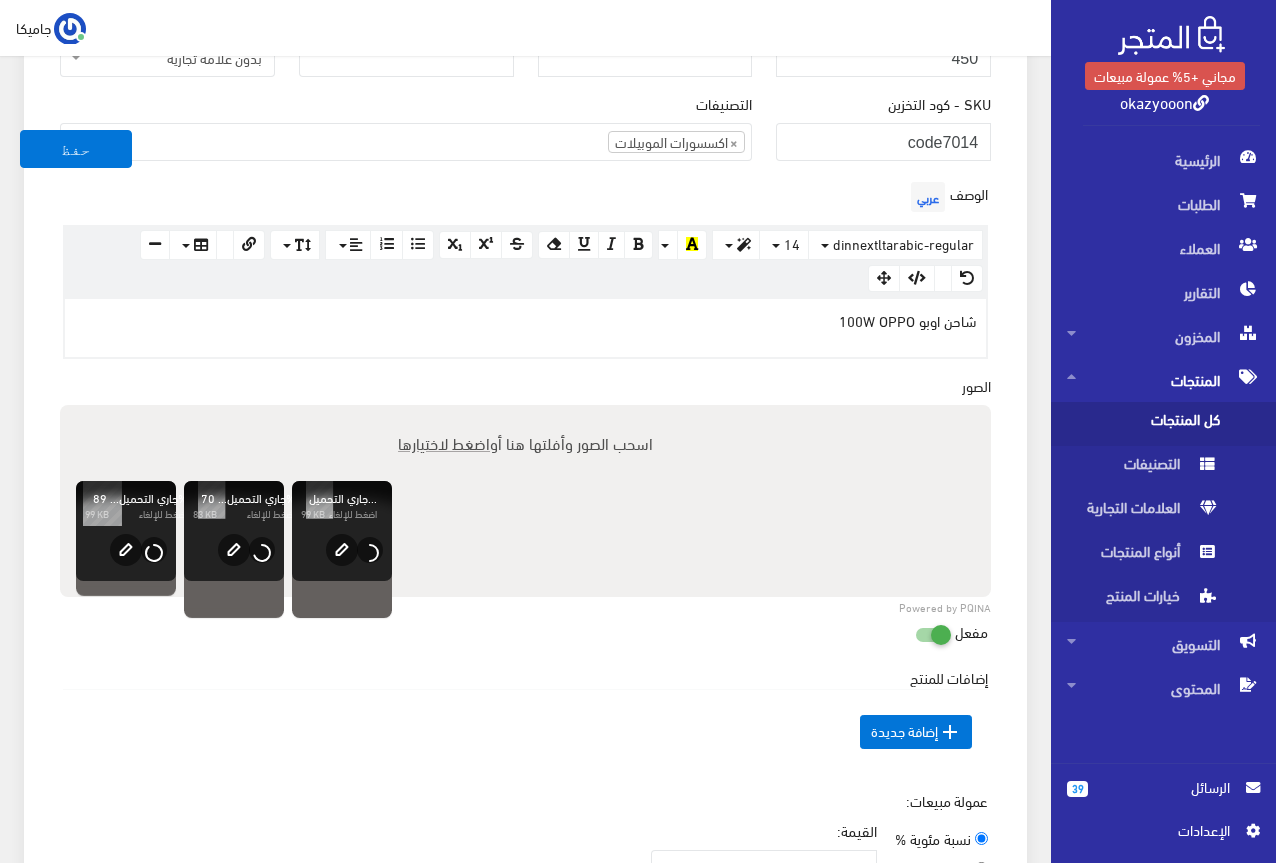 type 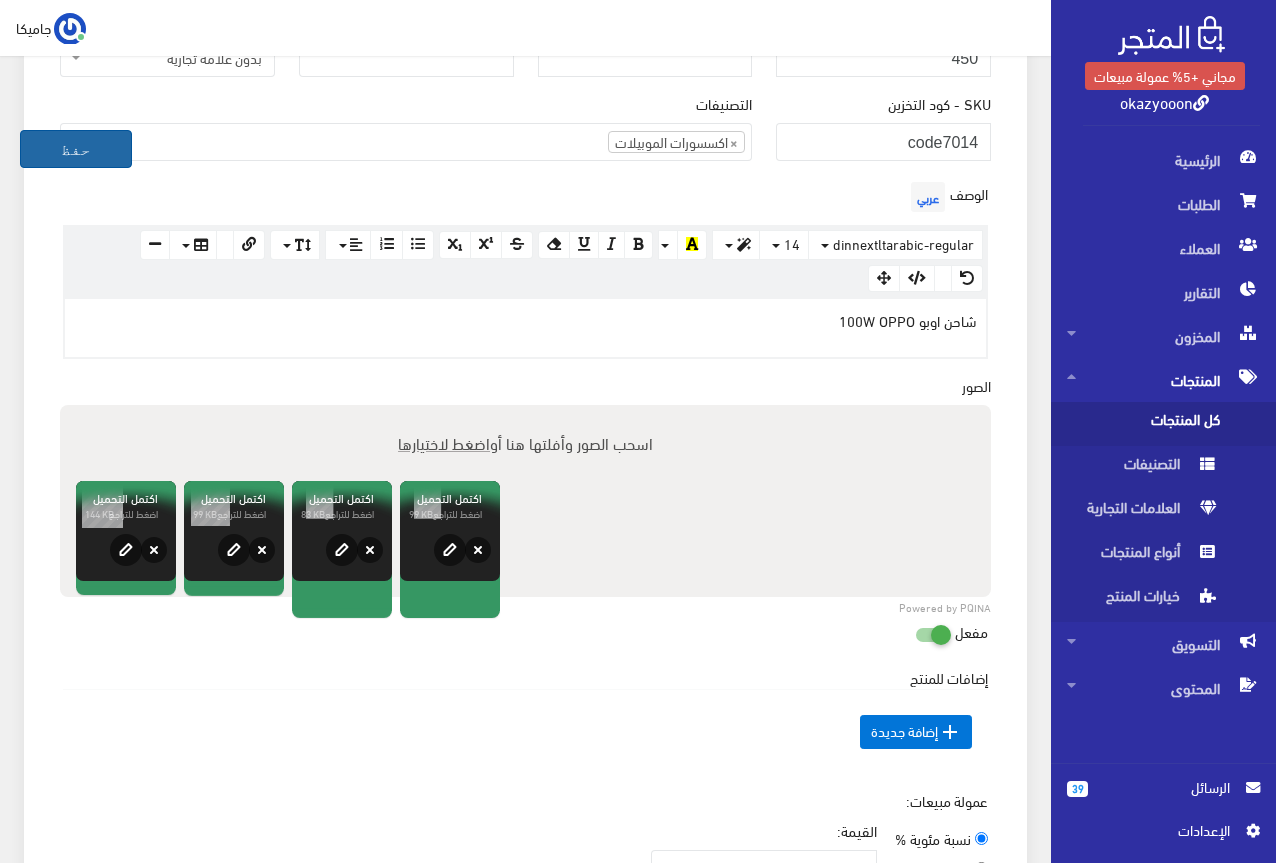 click on "حفظ" at bounding box center (76, 149) 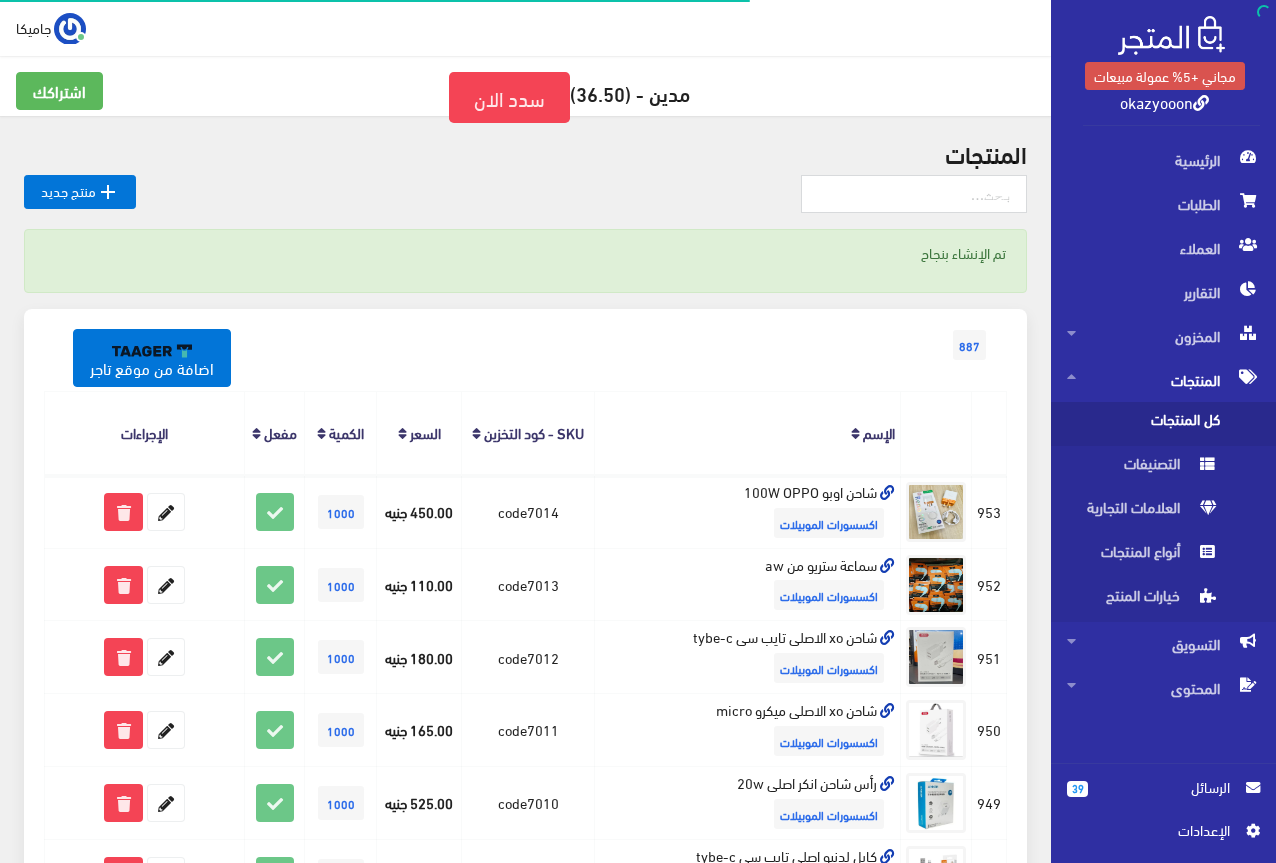 scroll, scrollTop: 0, scrollLeft: 0, axis: both 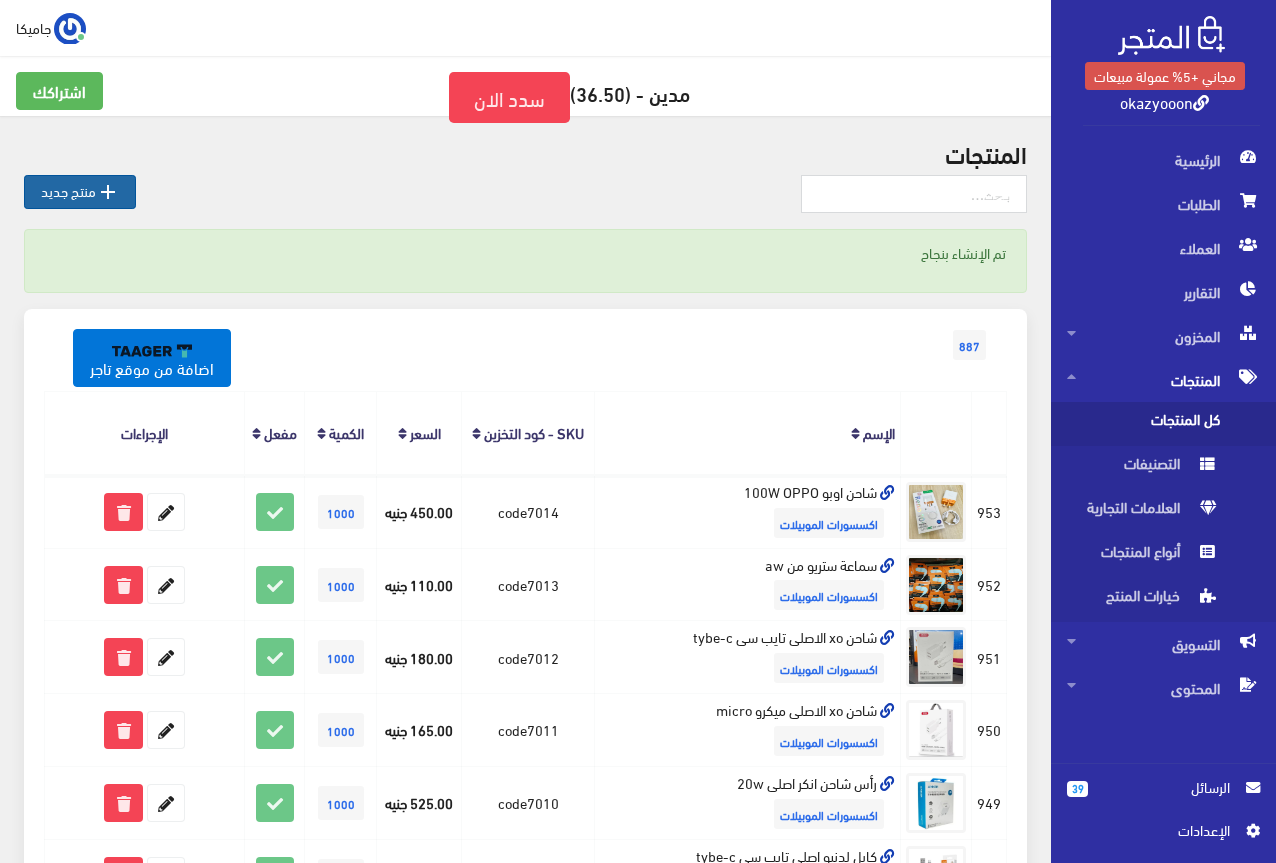 click on "  منتج جديد" at bounding box center [80, 192] 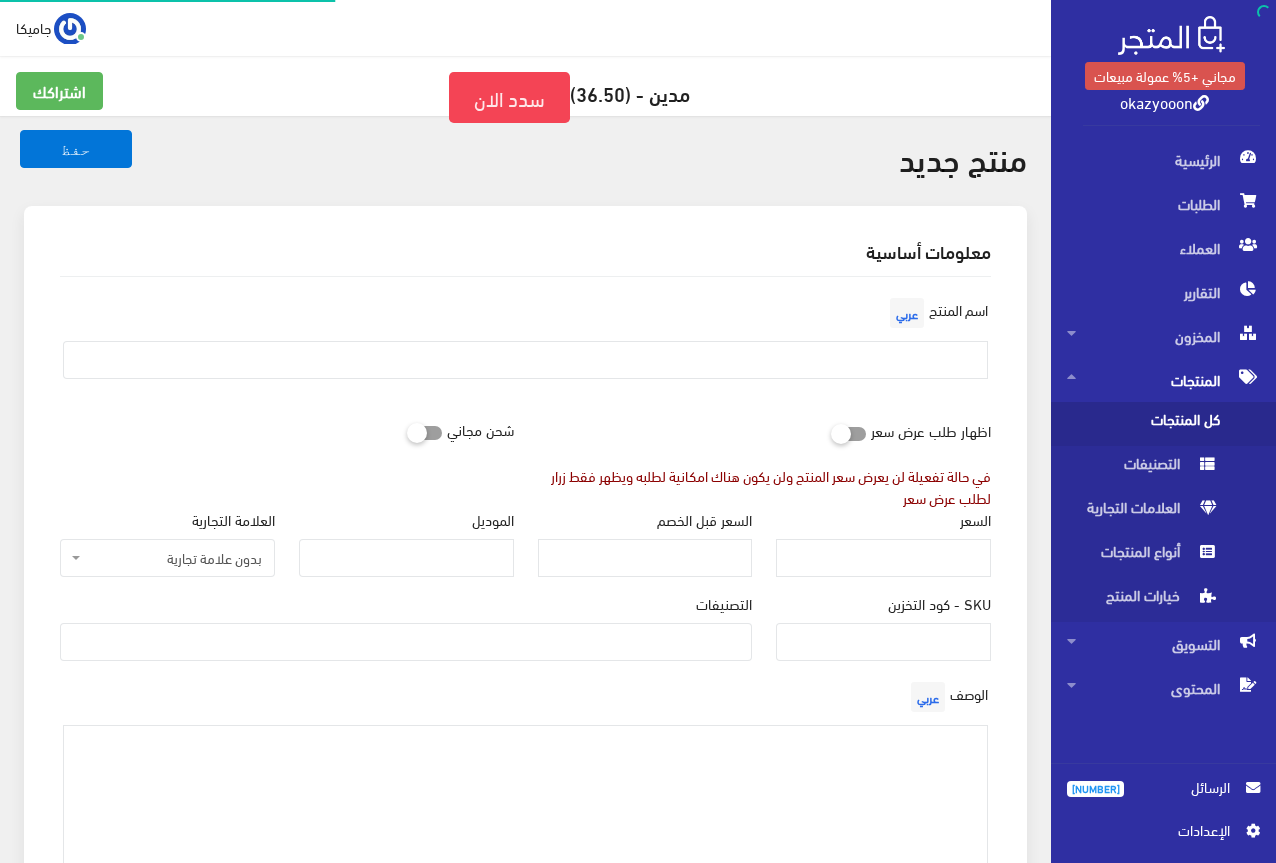 select 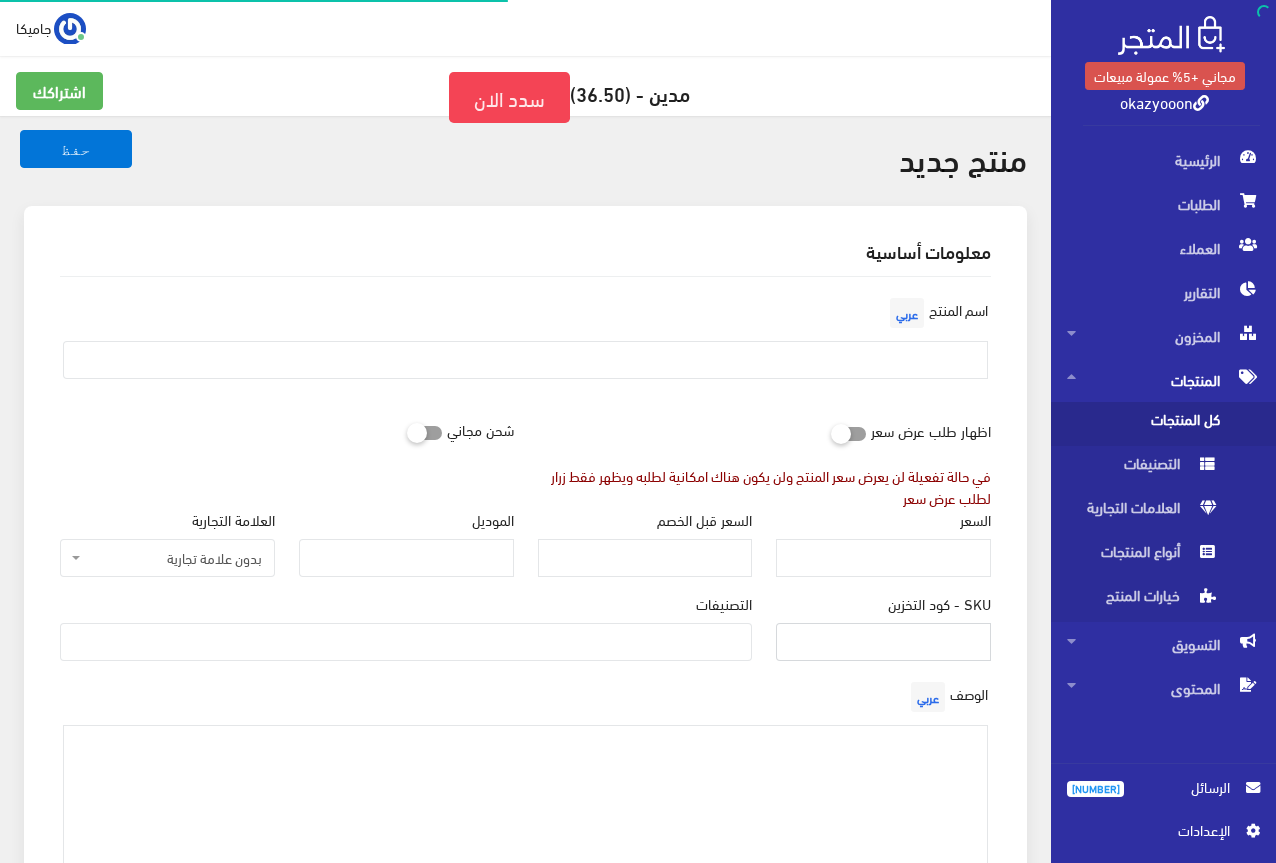 click on "SKU - كود التخزين" at bounding box center [883, 642] 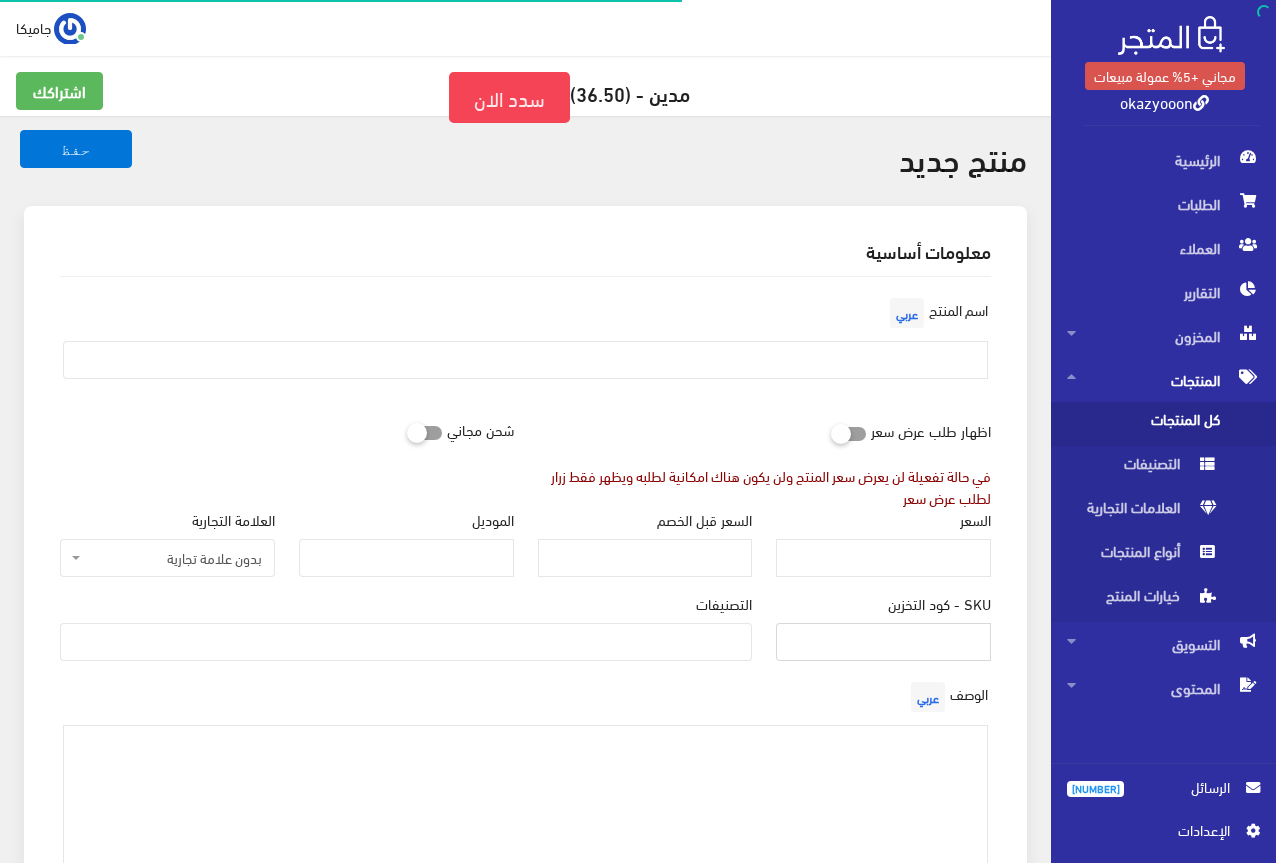 type on "C" 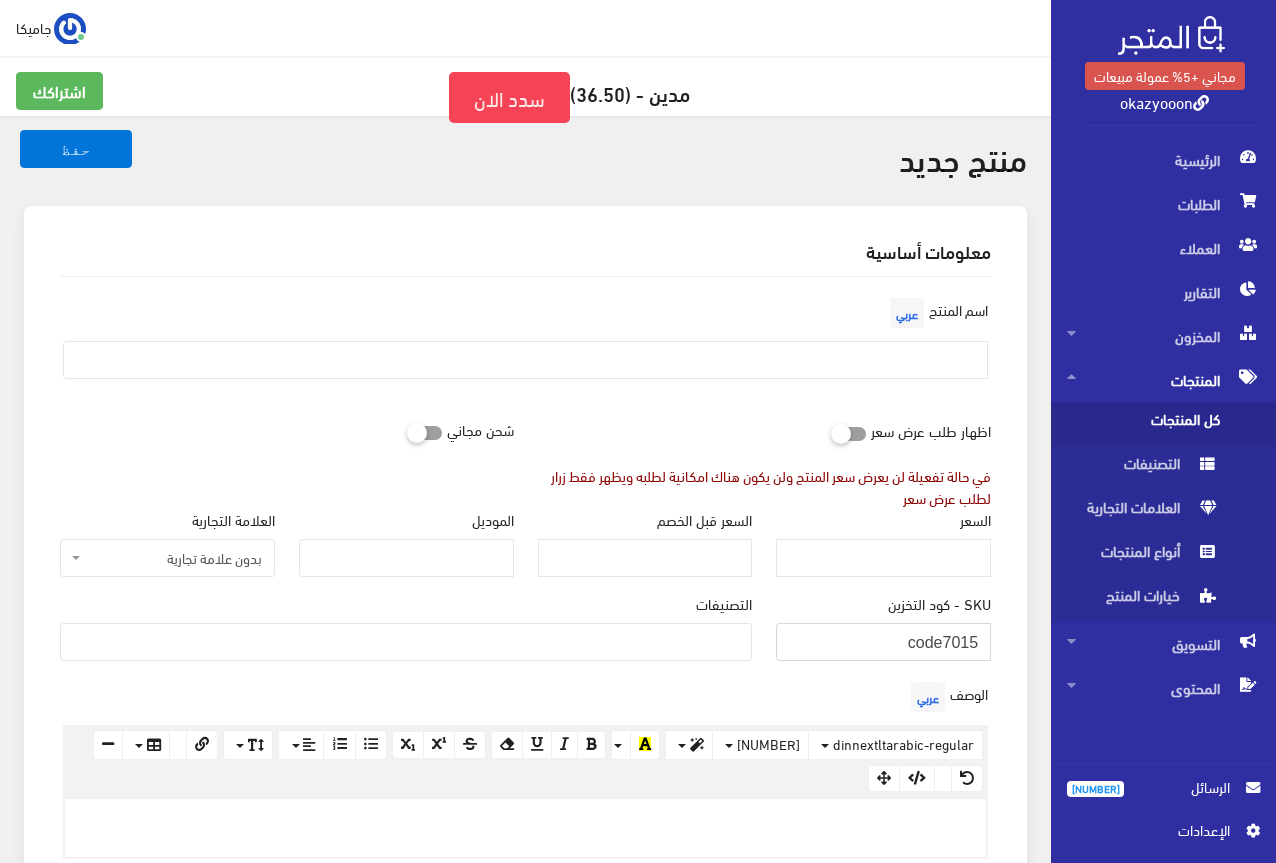 type on "code7015" 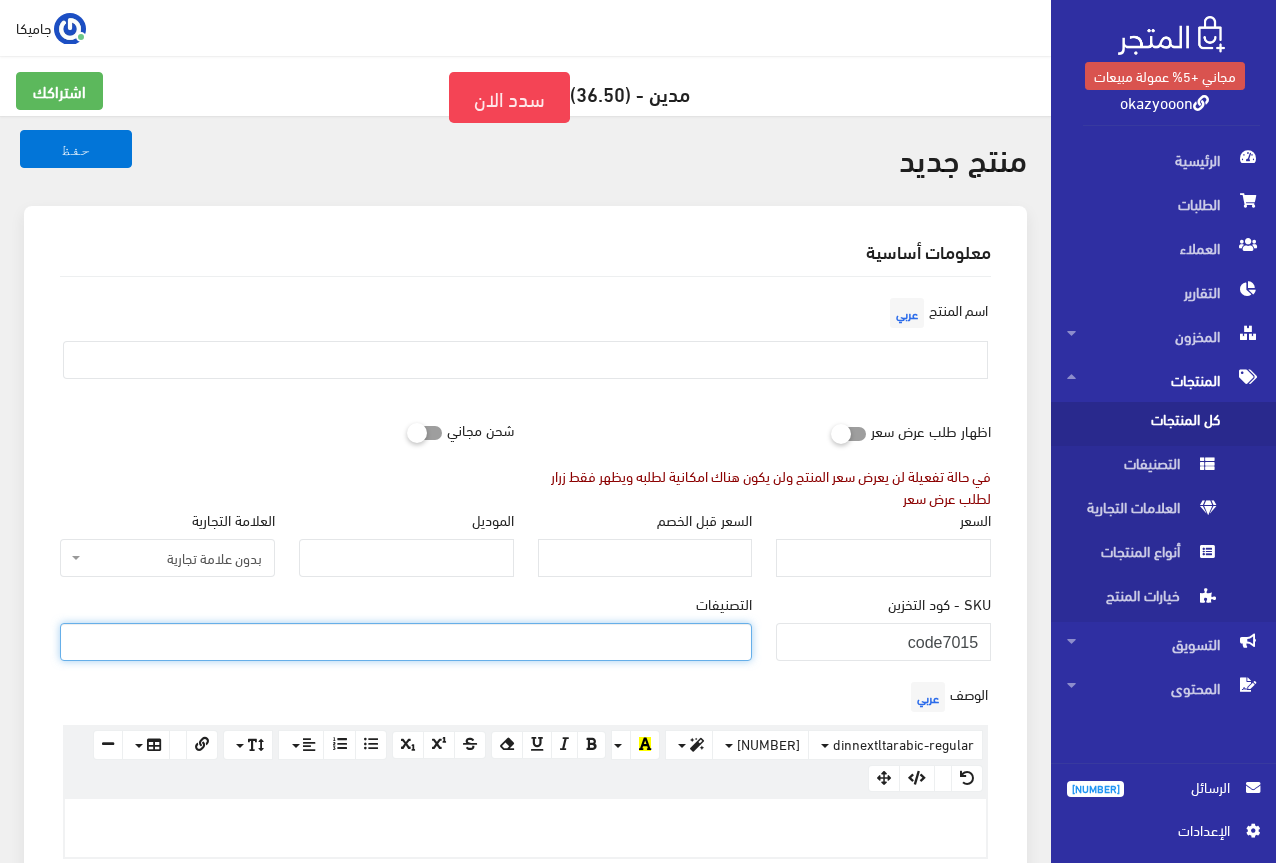 click at bounding box center [406, 640] 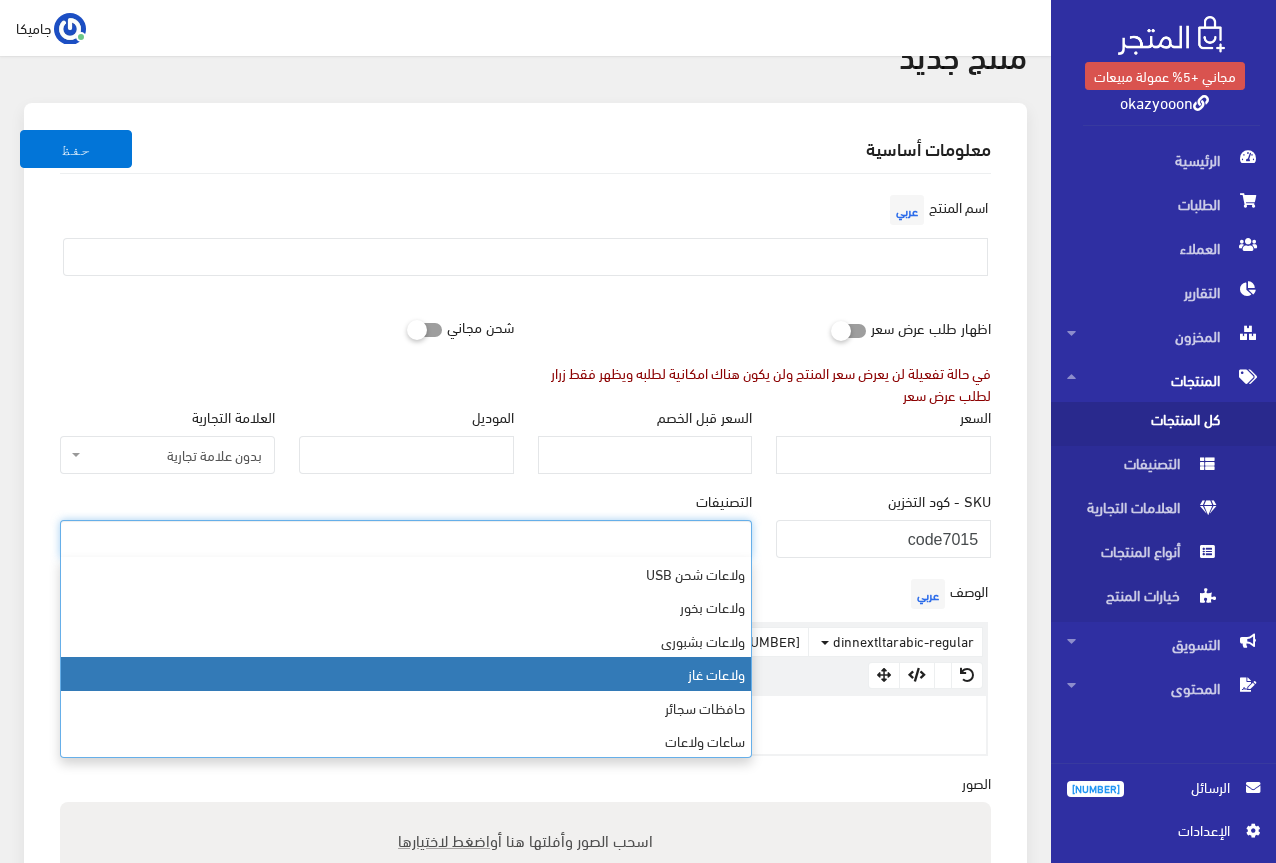 scroll, scrollTop: 400, scrollLeft: 0, axis: vertical 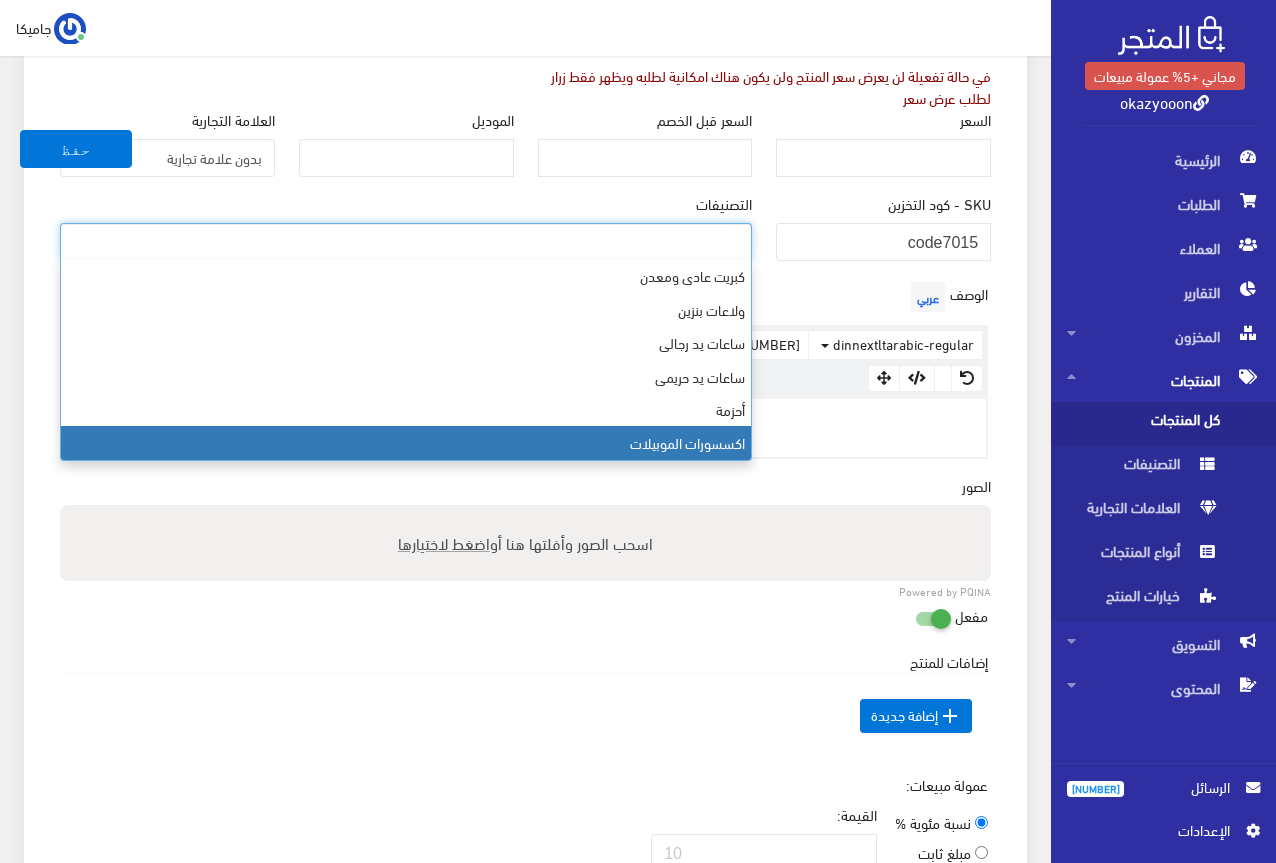 select on "[NUMBER]" 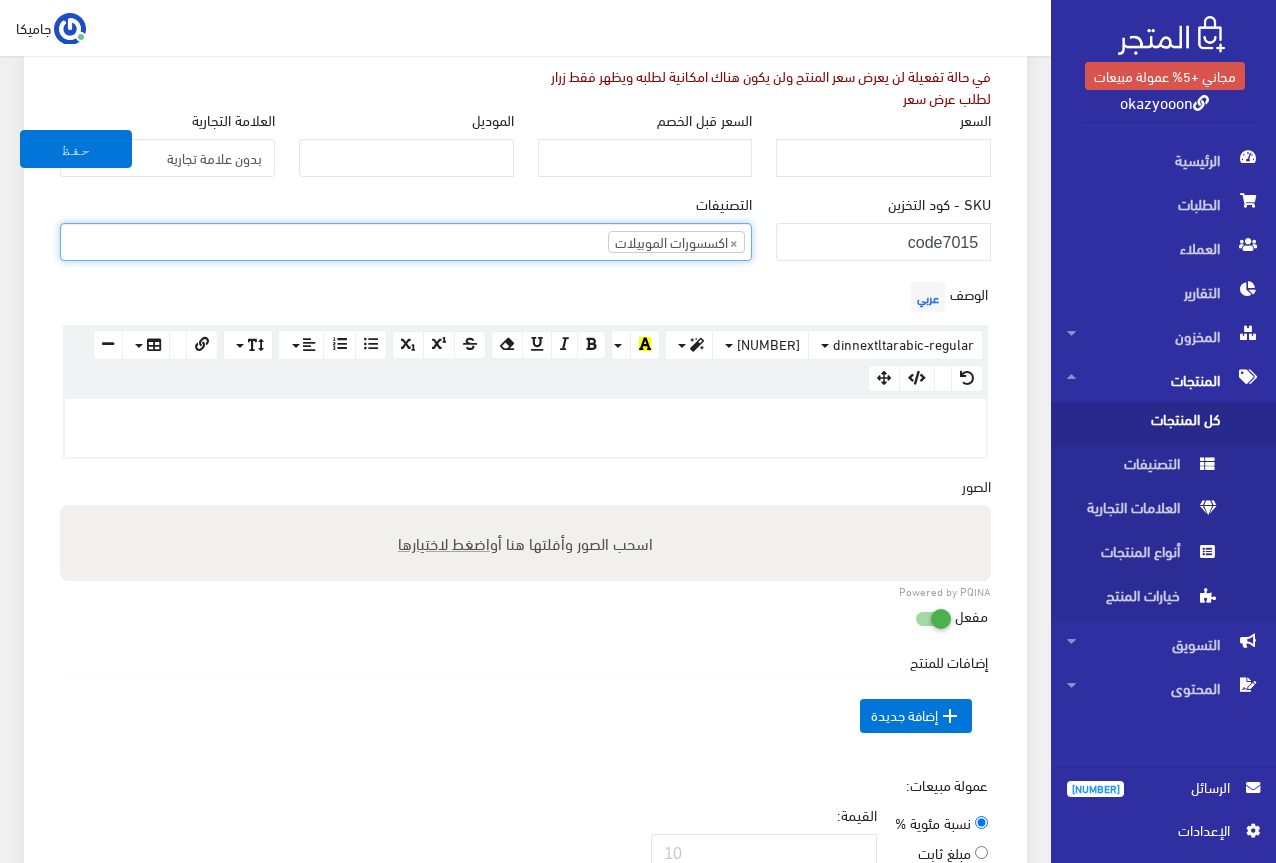 click on "اسم المنتج  عربي
اظهار طلب عرض سعر
في حالة تفعيلة لن يعرض سعر المنتج ولن يكون هناك امكانية لطلبه ويظهر فقط زرار لطلب عرض سعر
شحن مجاني" at bounding box center [525, 443] 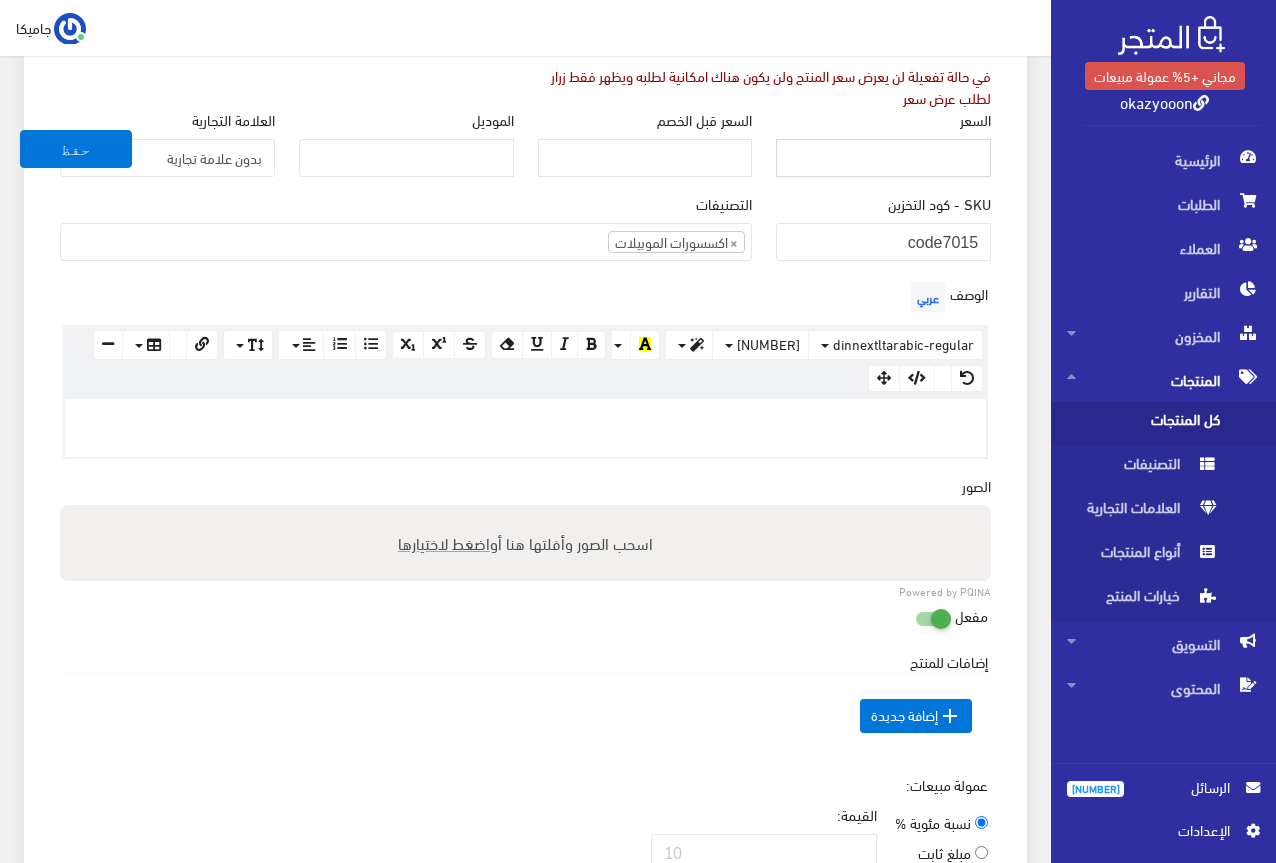 click on "السعر" at bounding box center [883, 158] 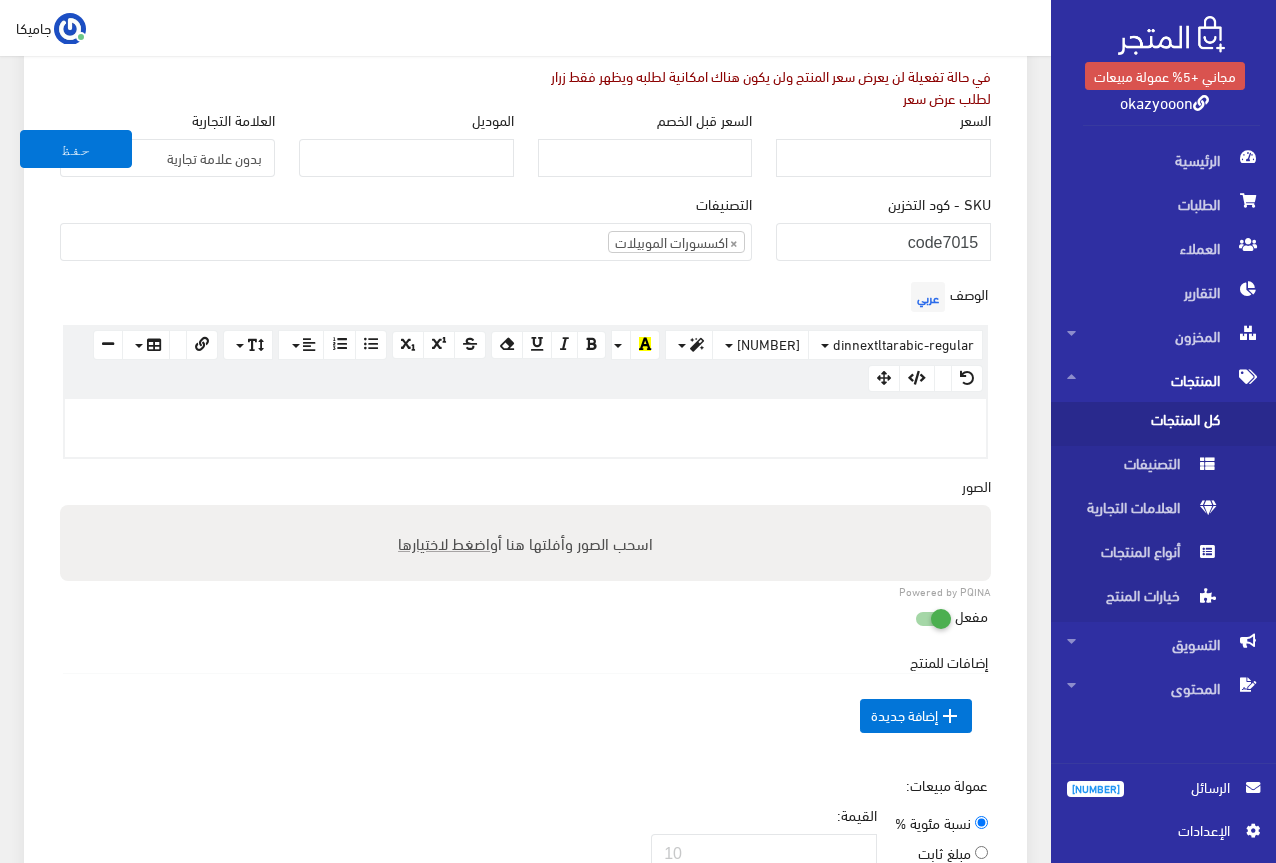 click on "SKU - كود التخزين
code7015" at bounding box center (883, 227) 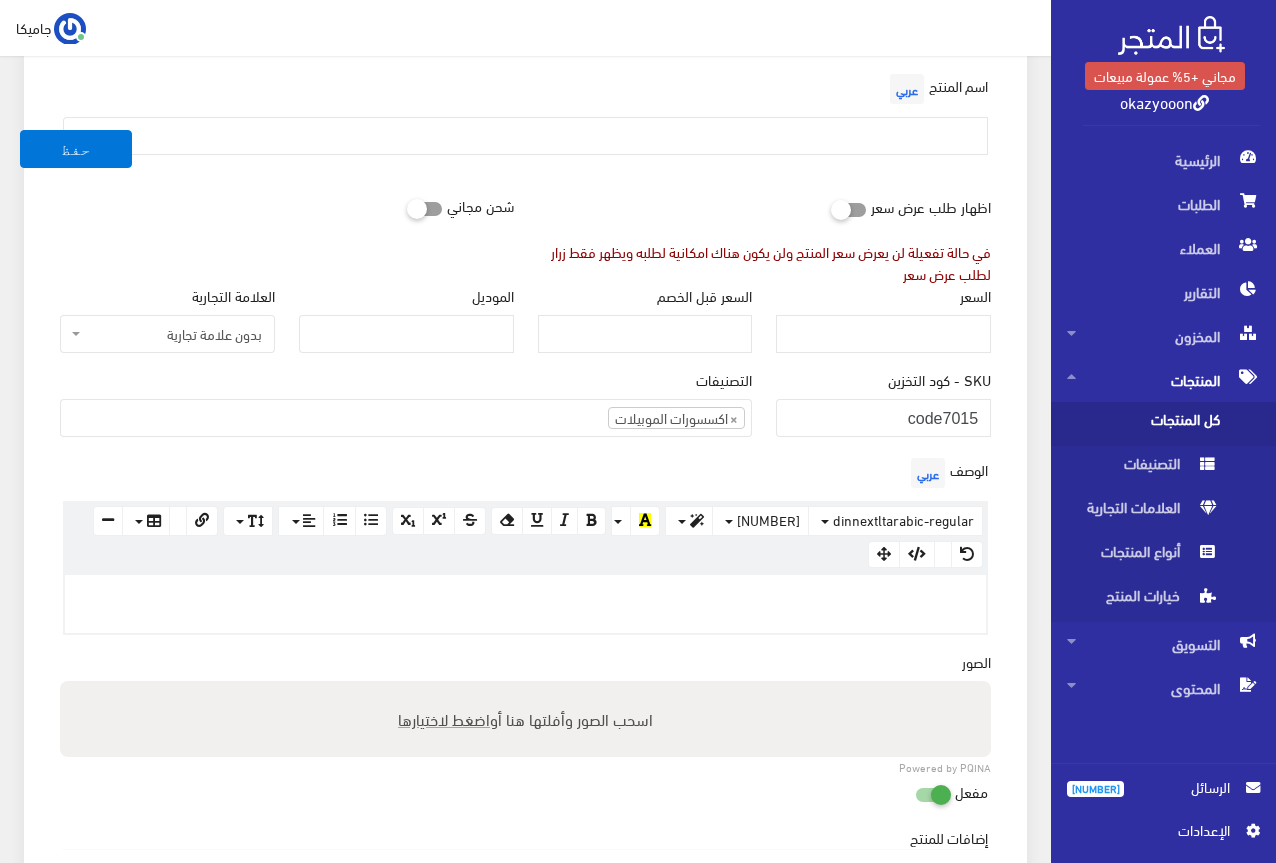 scroll, scrollTop: 200, scrollLeft: 0, axis: vertical 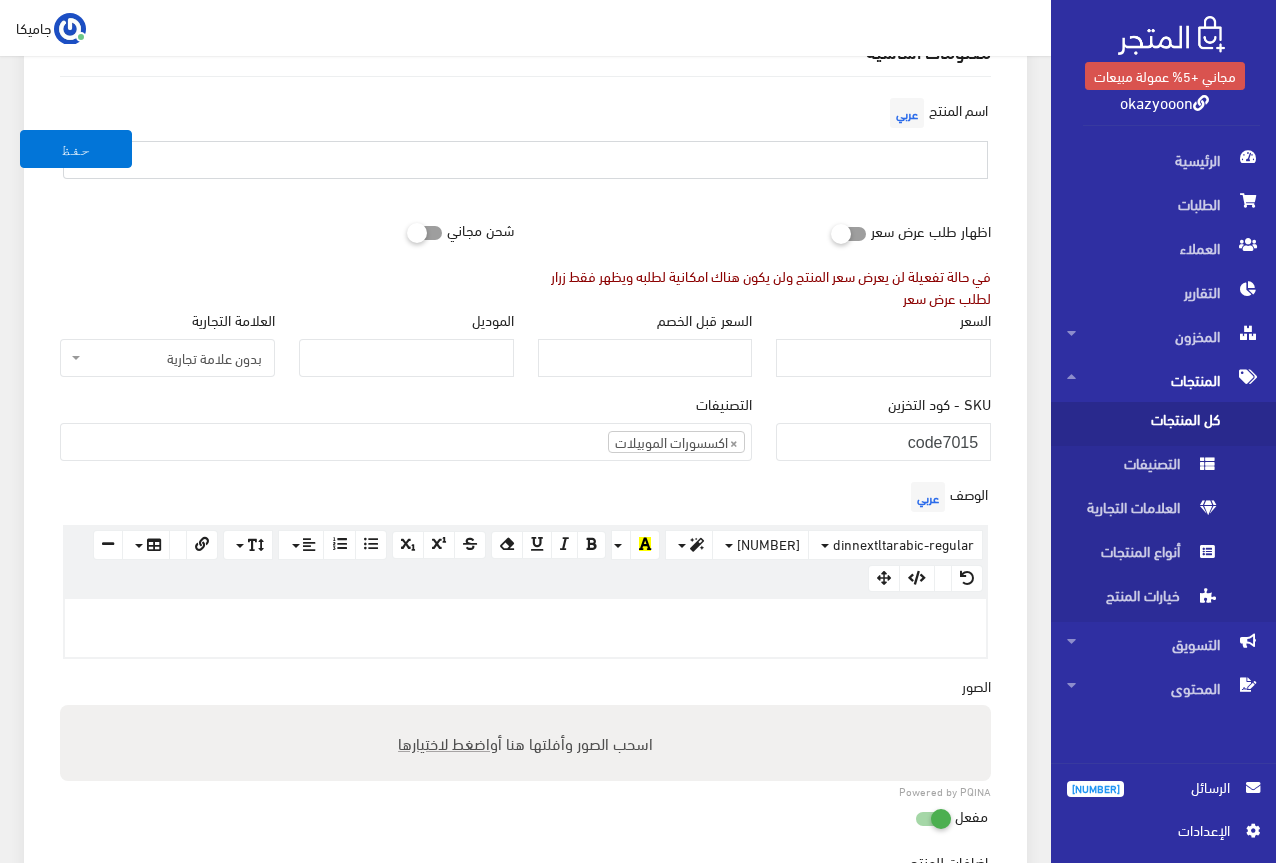 click at bounding box center [525, 160] 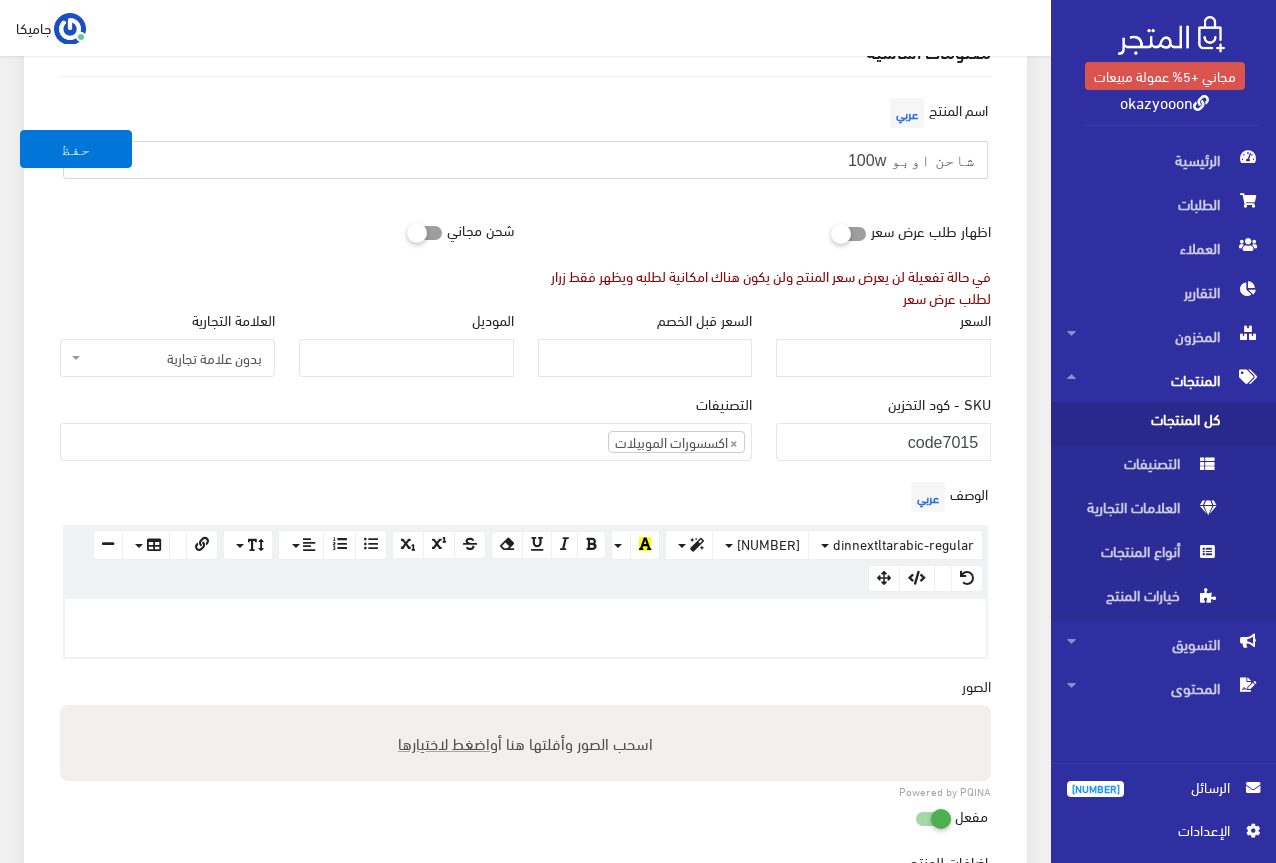 click on "شاحن اوبو 100w" at bounding box center (525, 160) 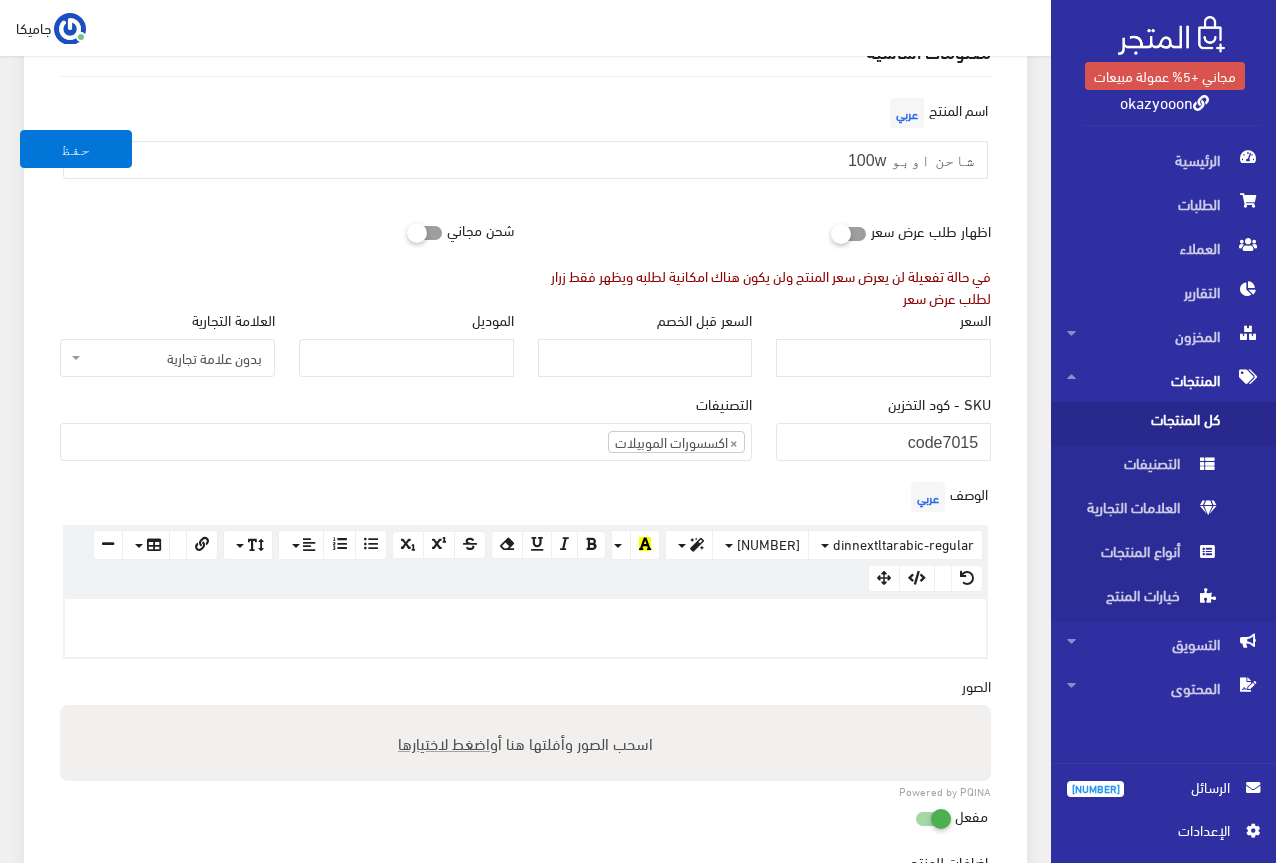 click on "اسم المنتج  عربي
شاحن اوبو 100w
اظهار طلب عرض سعر
في حالة تفعيلة لن يعرض سعر المنتج ولن يكون هناك امكانية لطلبه ويظهر فقط زرار لطلب عرض سعر
شحن مجاني" at bounding box center (525, 643) 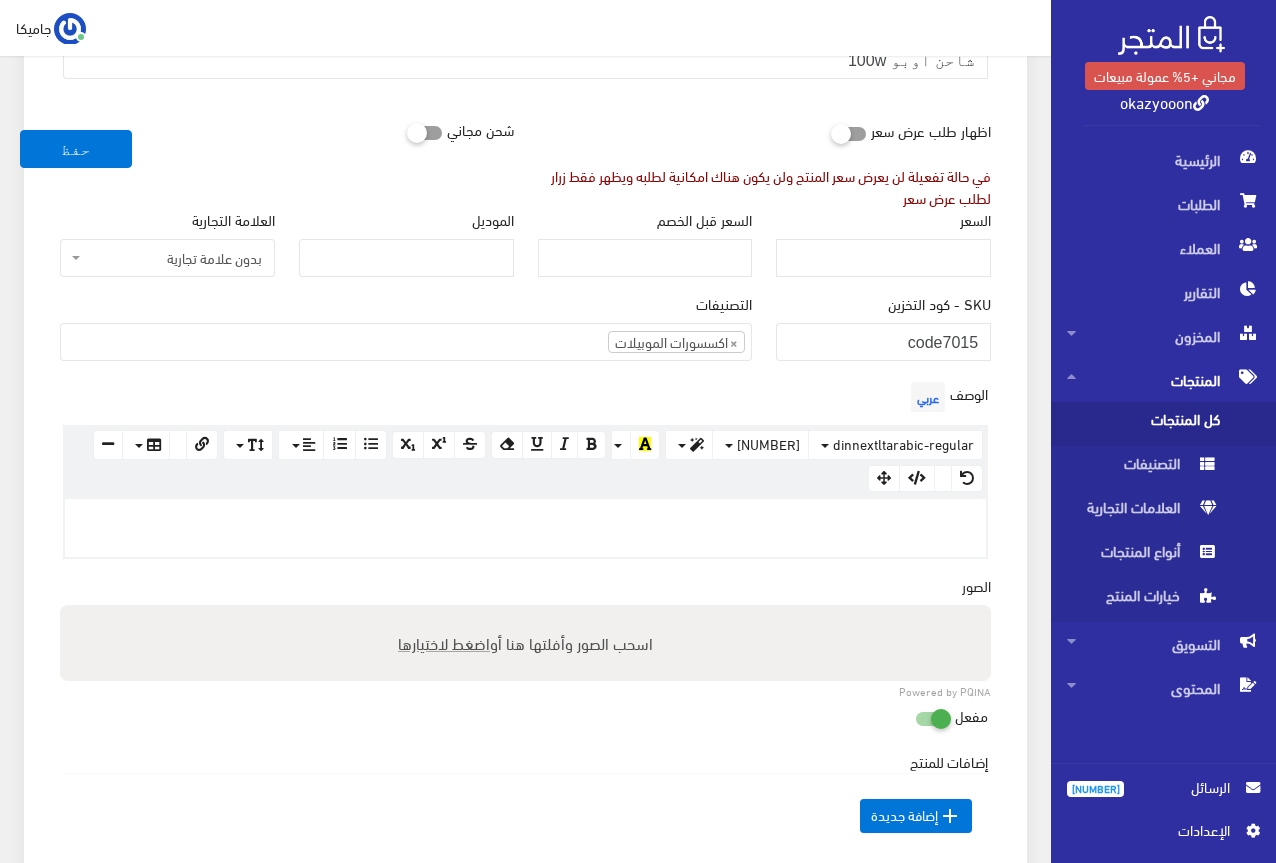 paste 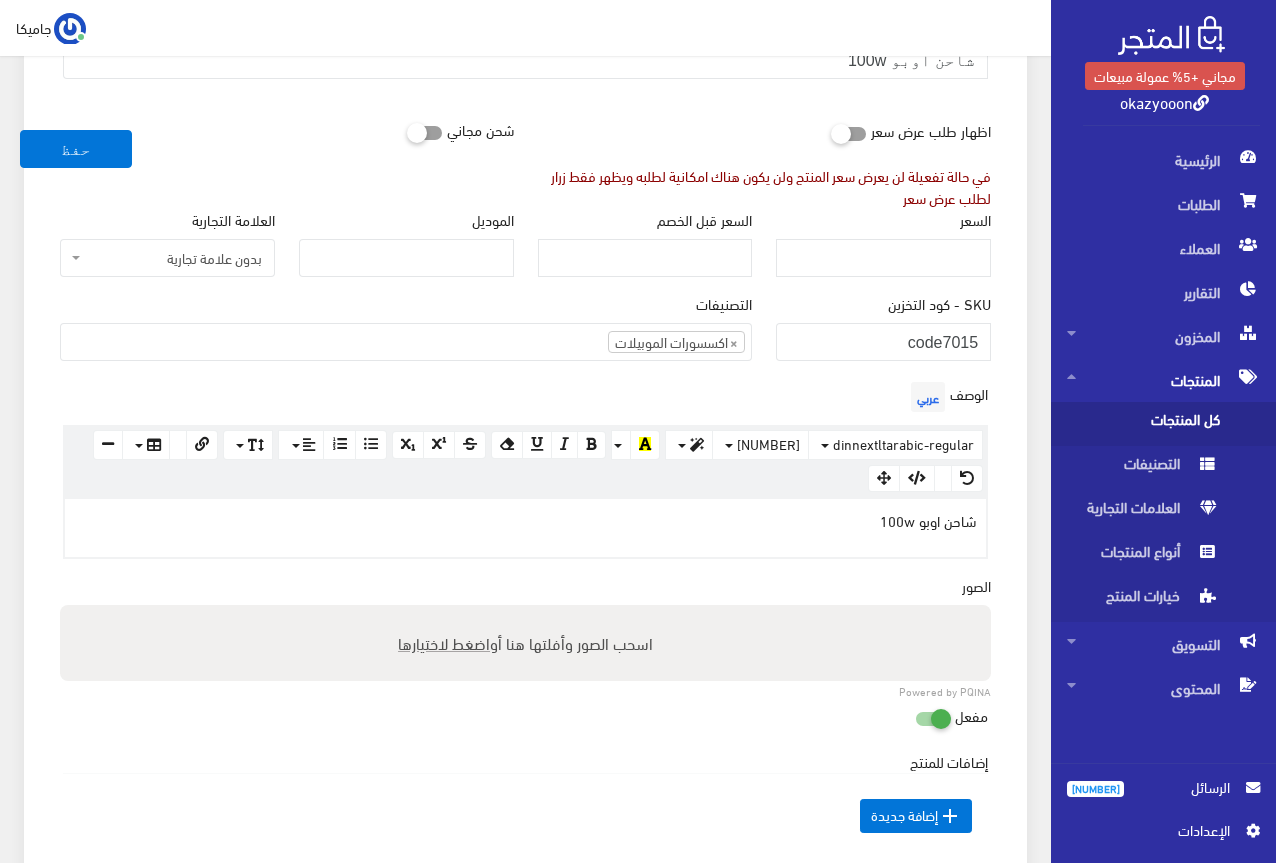 click on "معلومات أساسية
اسم المنتج  عربي
شاحن اوبو 100w
اظهار طلب عرض سعر
في حالة تفعيلة لن يعرض سعر المنتج ولن يكون هناك امكانية لطلبه ويظهر فقط زرار لطلب عرض سعر" at bounding box center (525, 518) 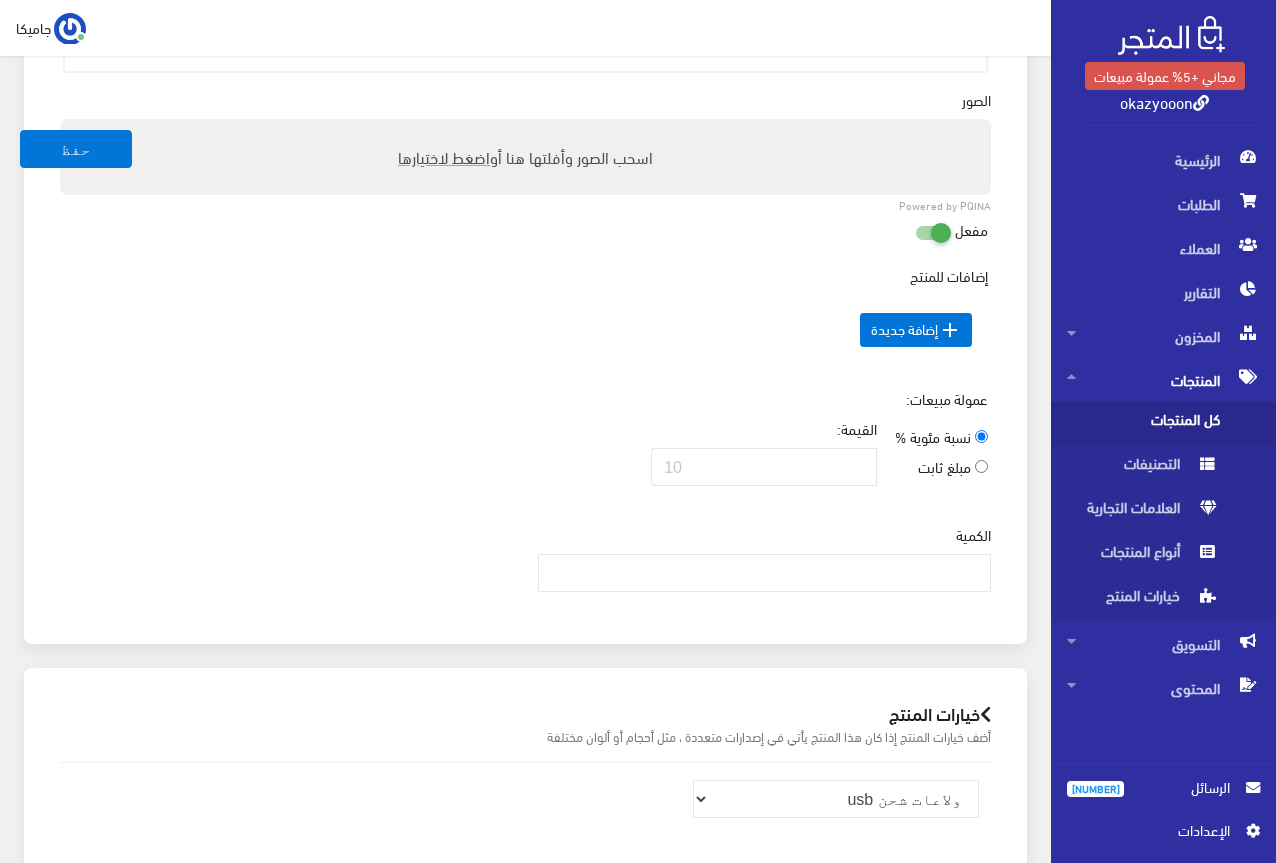 scroll, scrollTop: 800, scrollLeft: 0, axis: vertical 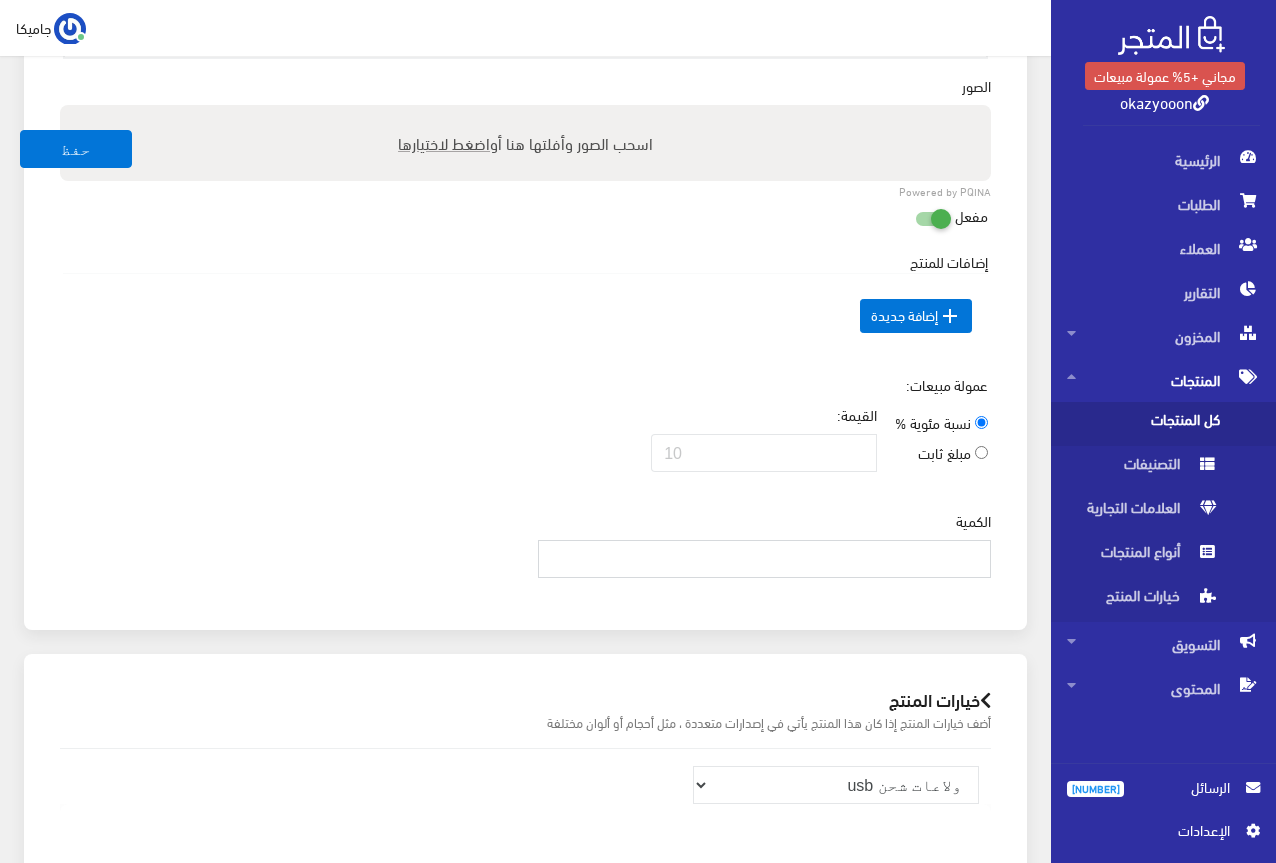 click on "0" at bounding box center (765, 559) 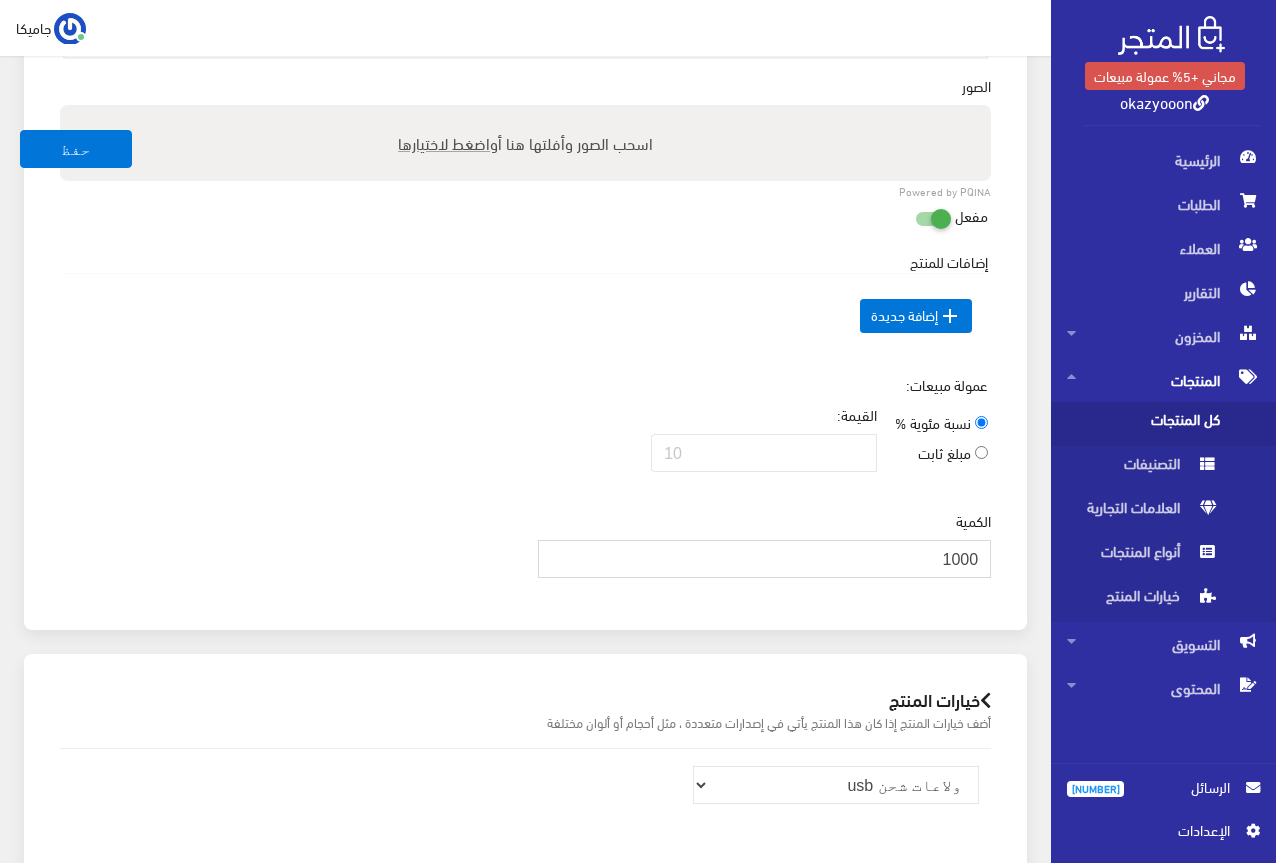 type on "1000" 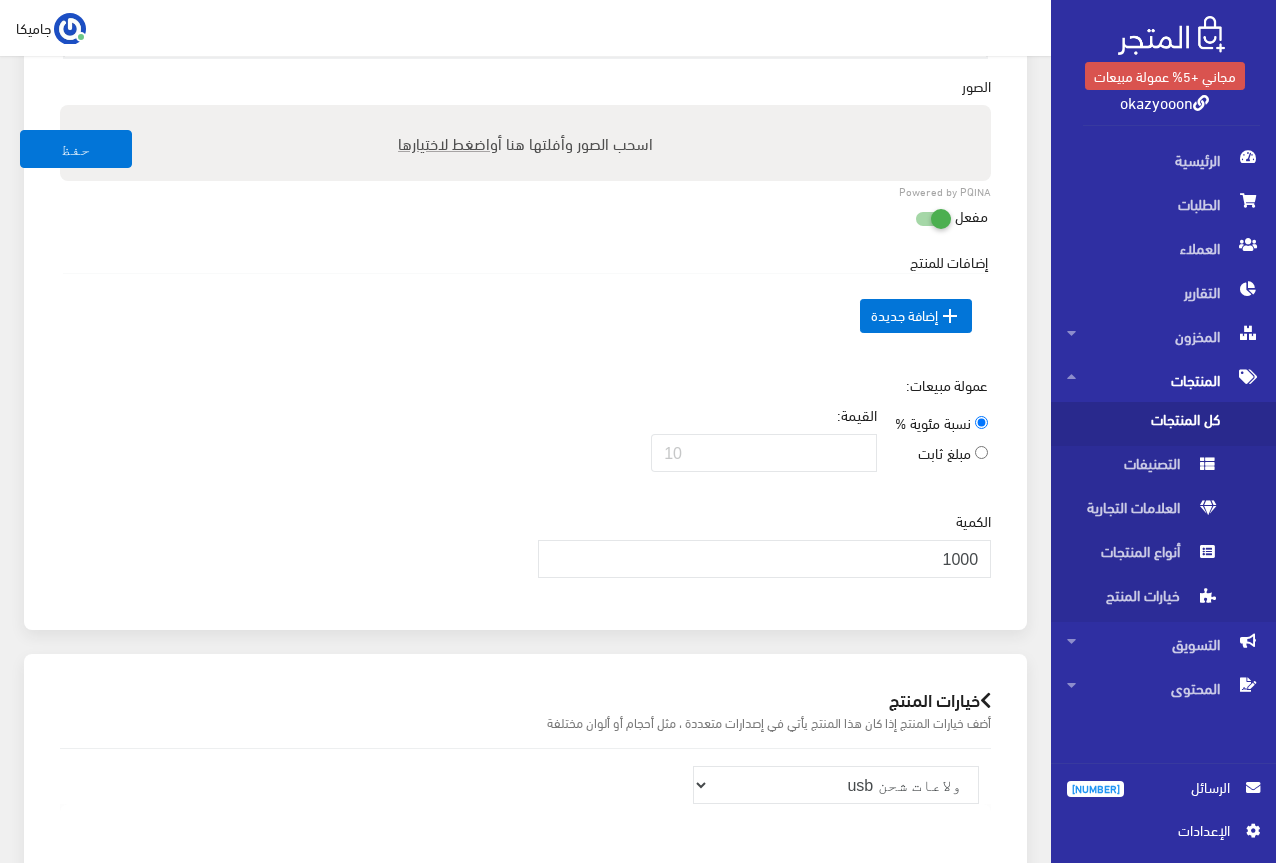 click on " إضافة جديدة" at bounding box center (525, 316) 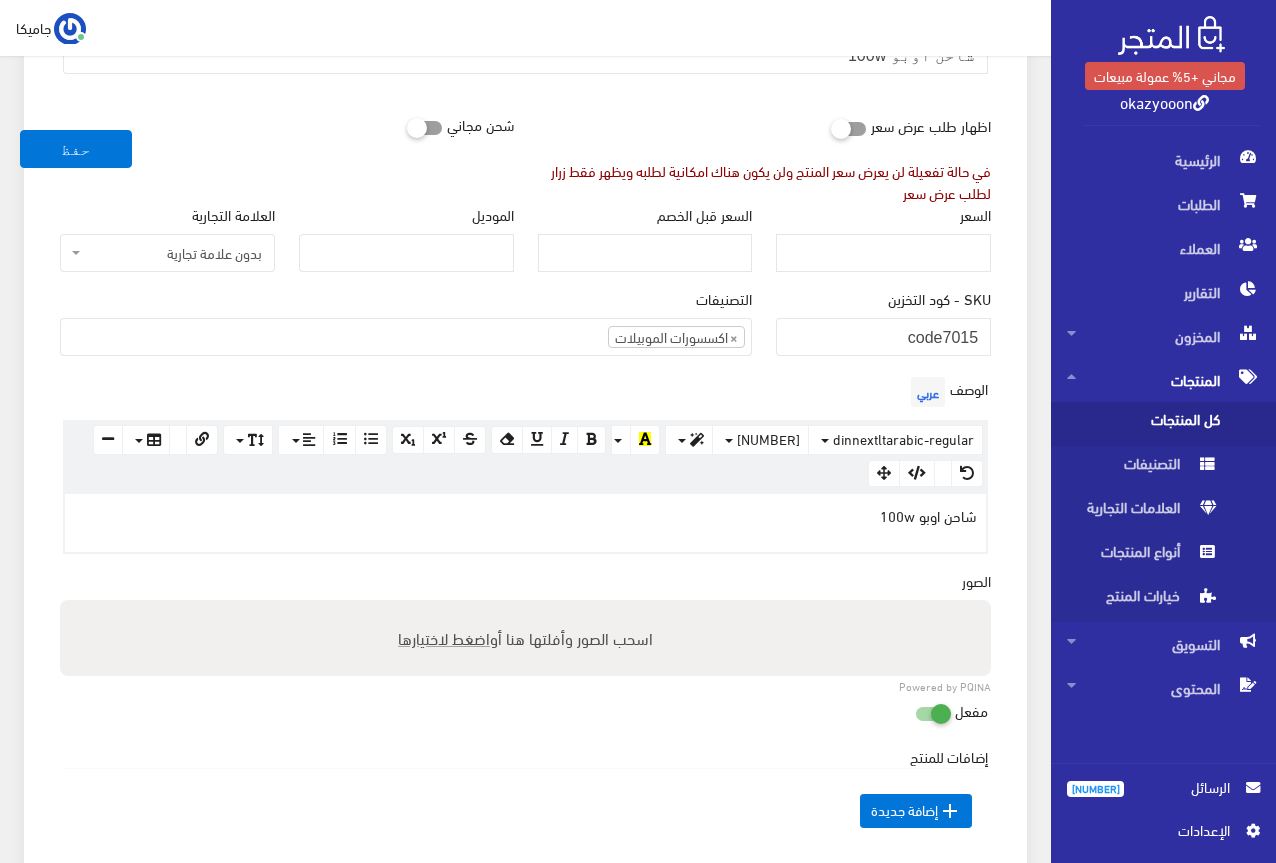 scroll, scrollTop: 300, scrollLeft: 0, axis: vertical 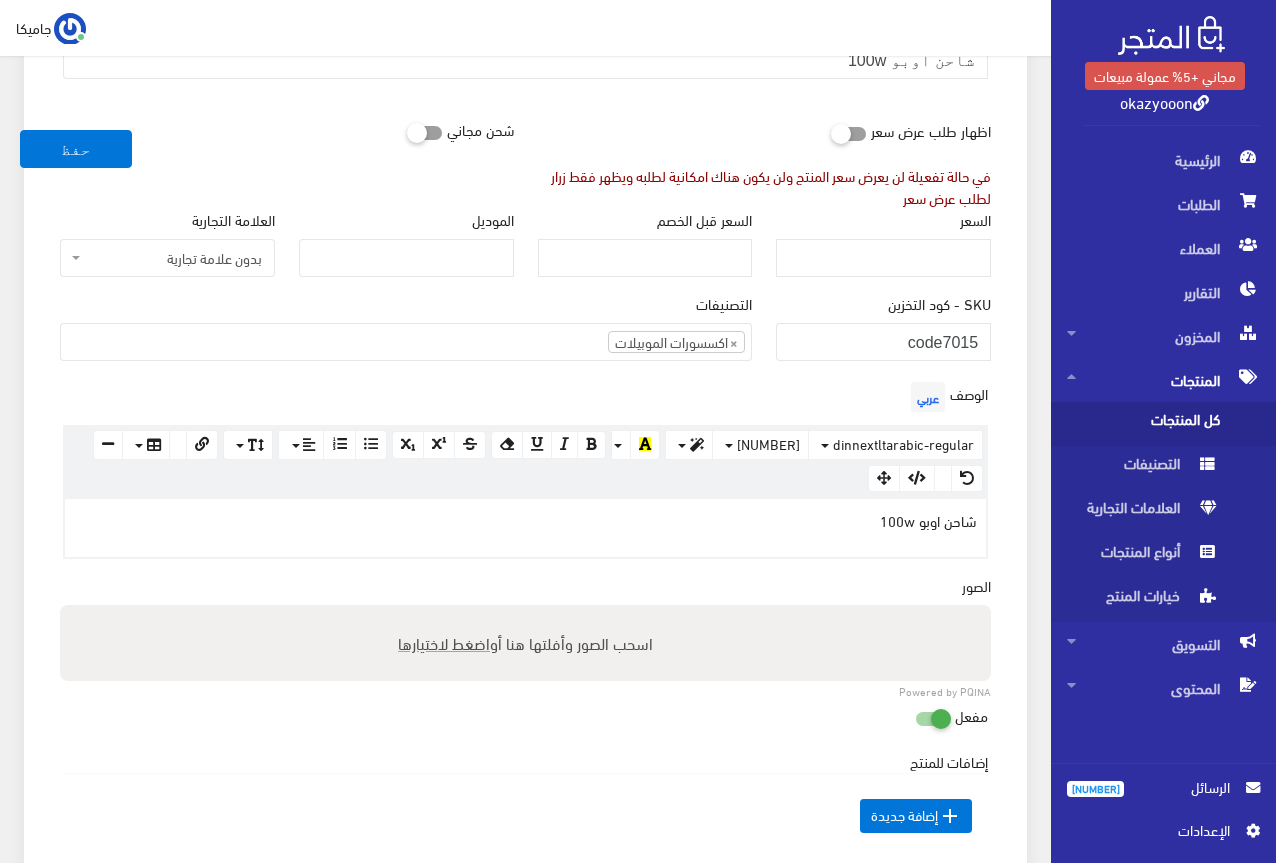 click on "اضغط لاختيارها" at bounding box center [444, 642] 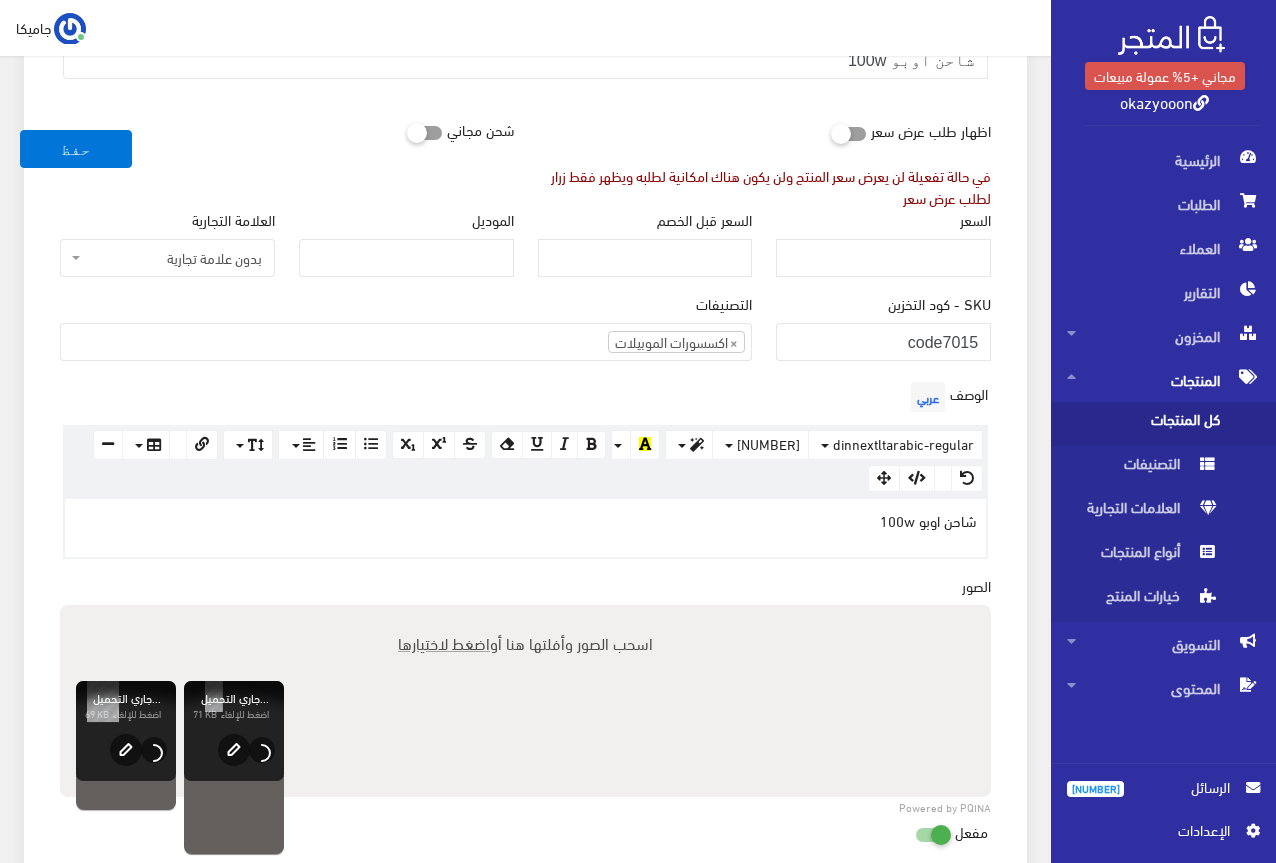 click on "اضغط لاختيارها" at bounding box center (444, 642) 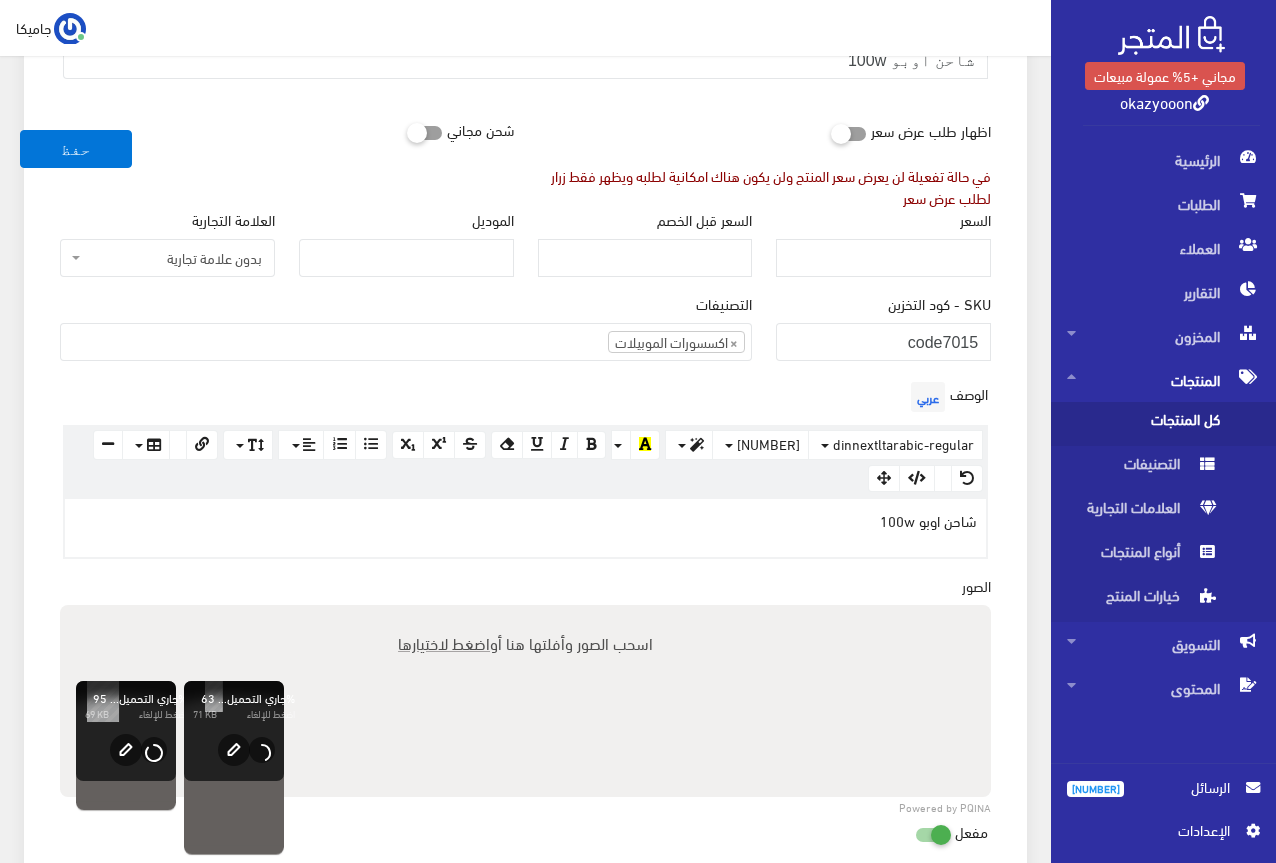 type on "C:\fakepath\5807455616178964516.jpg" 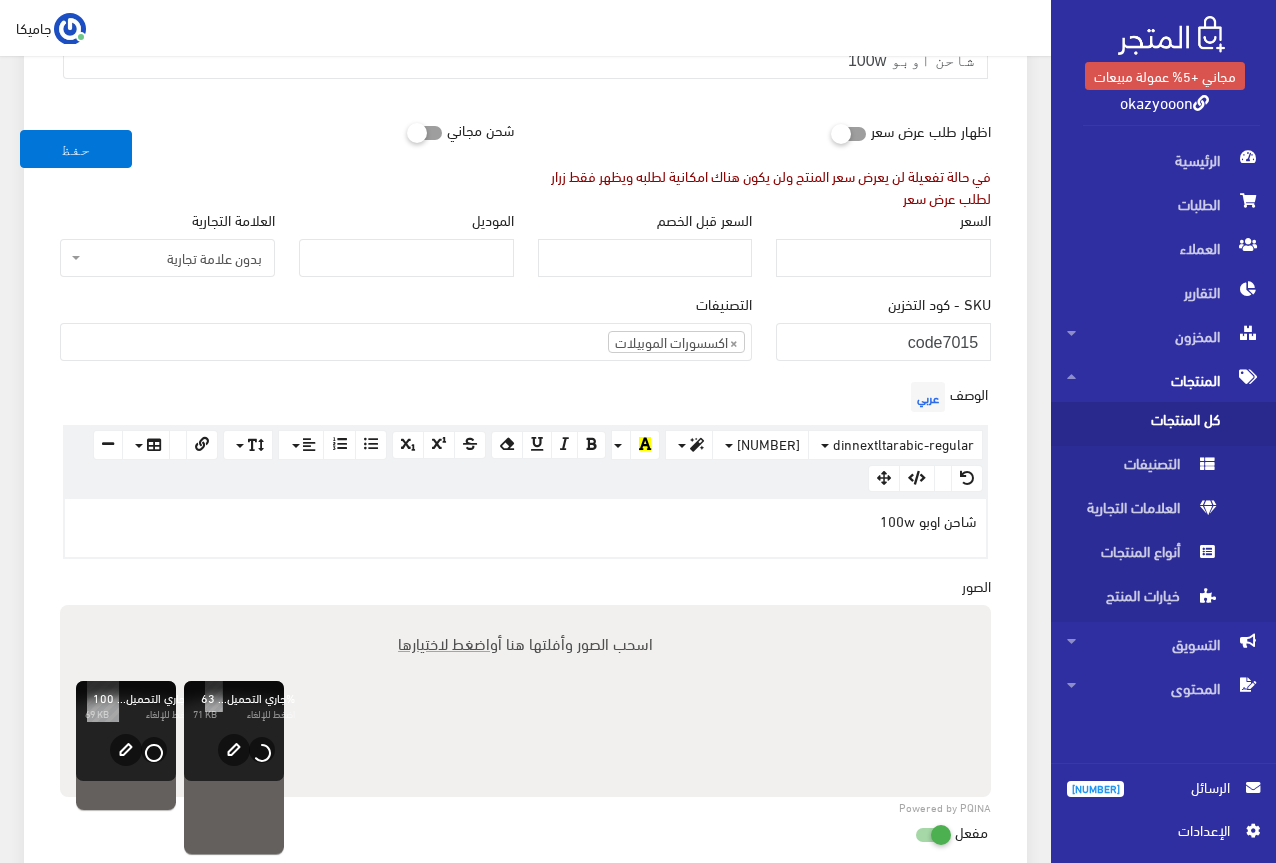 type 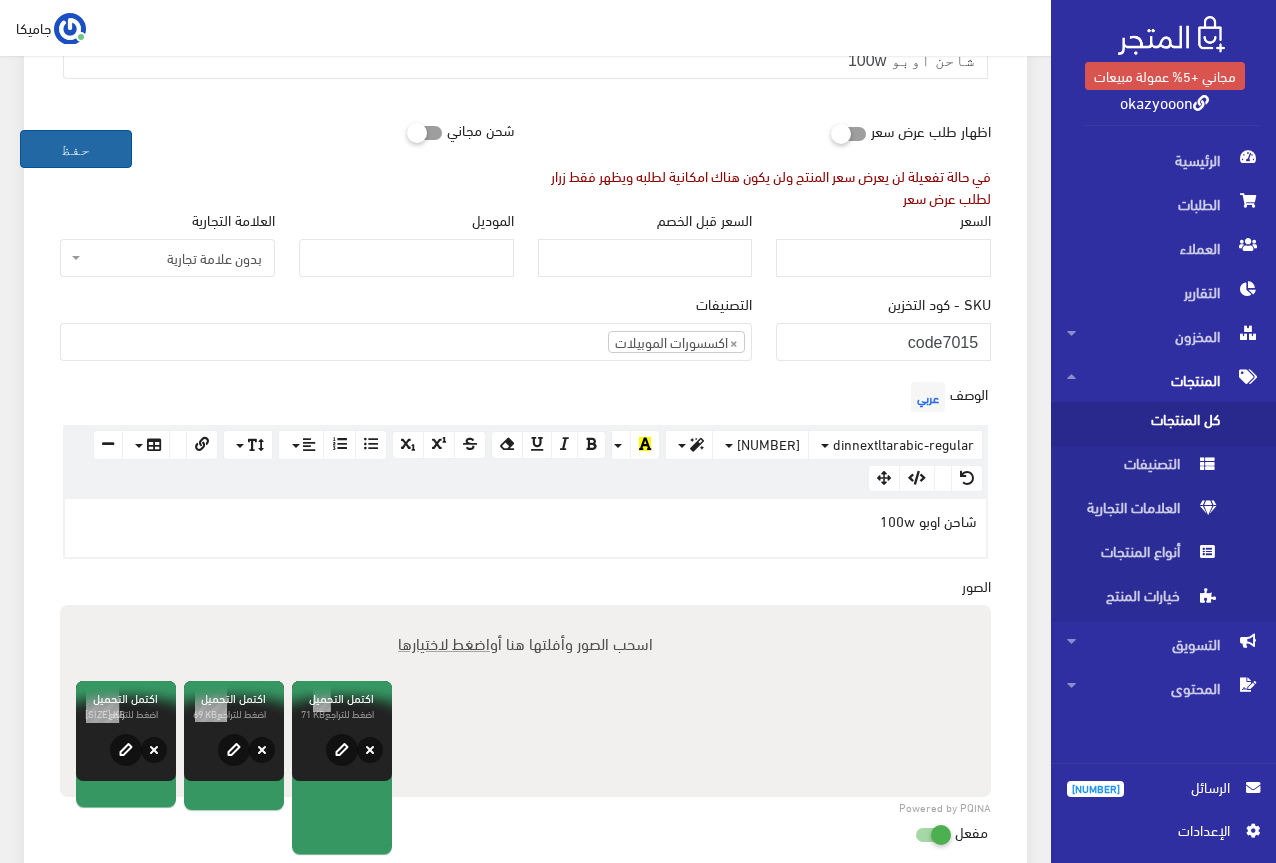 click on "حفظ" at bounding box center (76, 149) 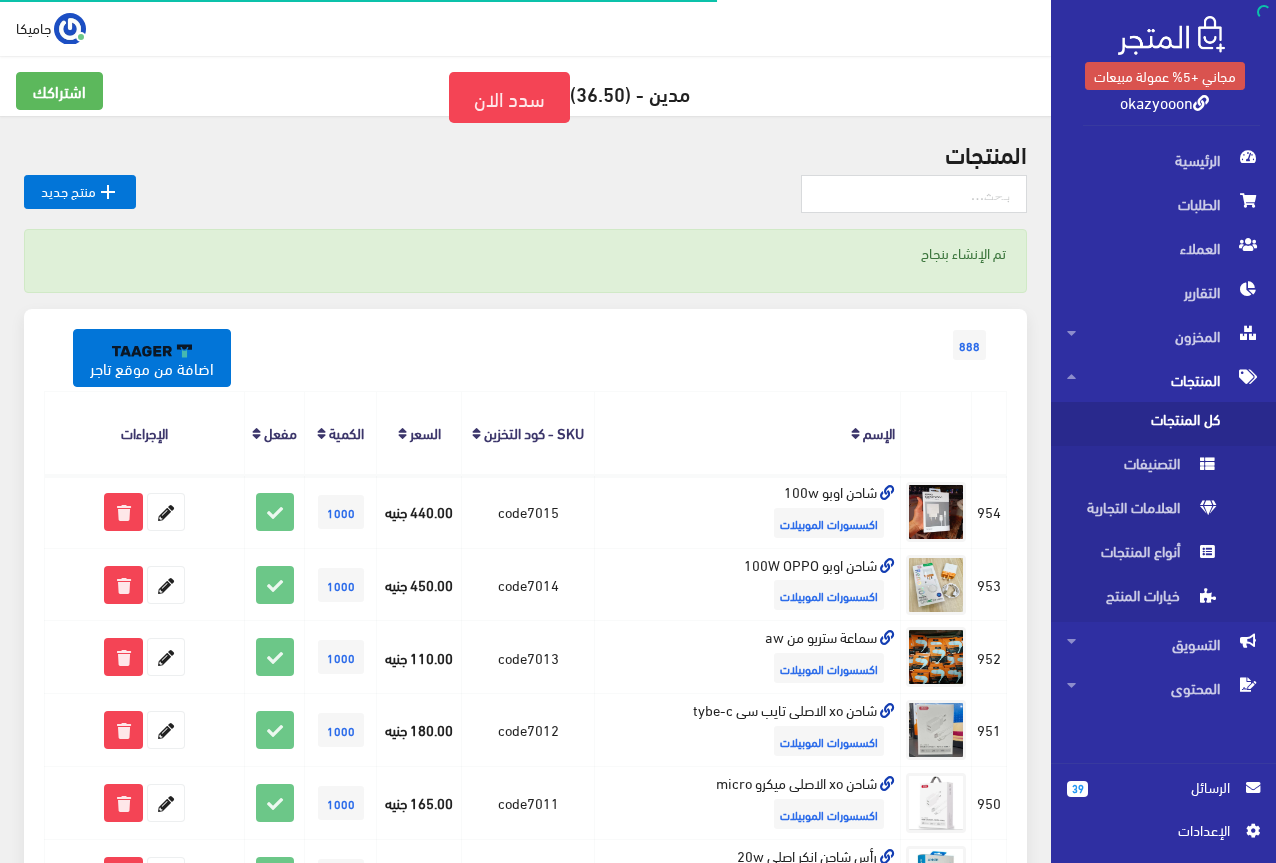scroll, scrollTop: 0, scrollLeft: 0, axis: both 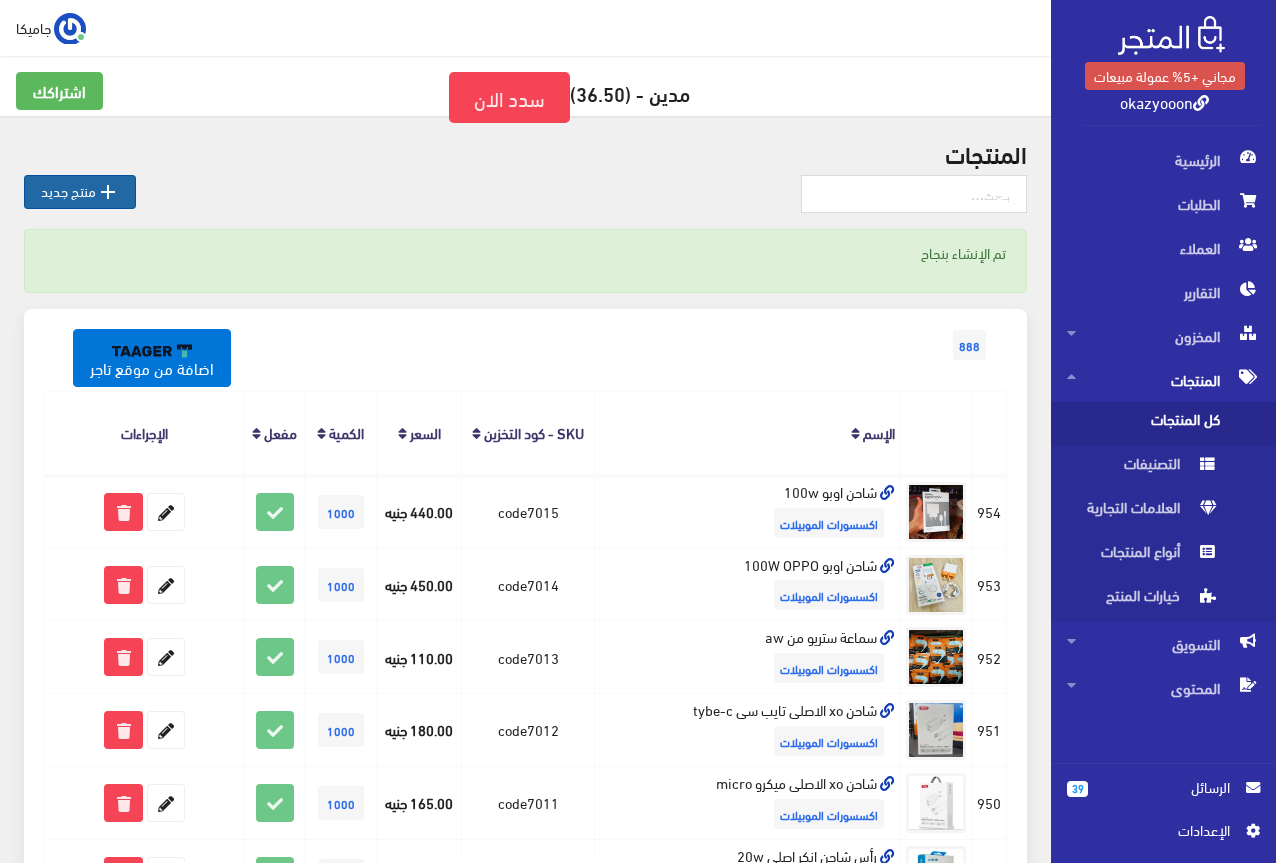 click on "  منتج جديد" at bounding box center (80, 192) 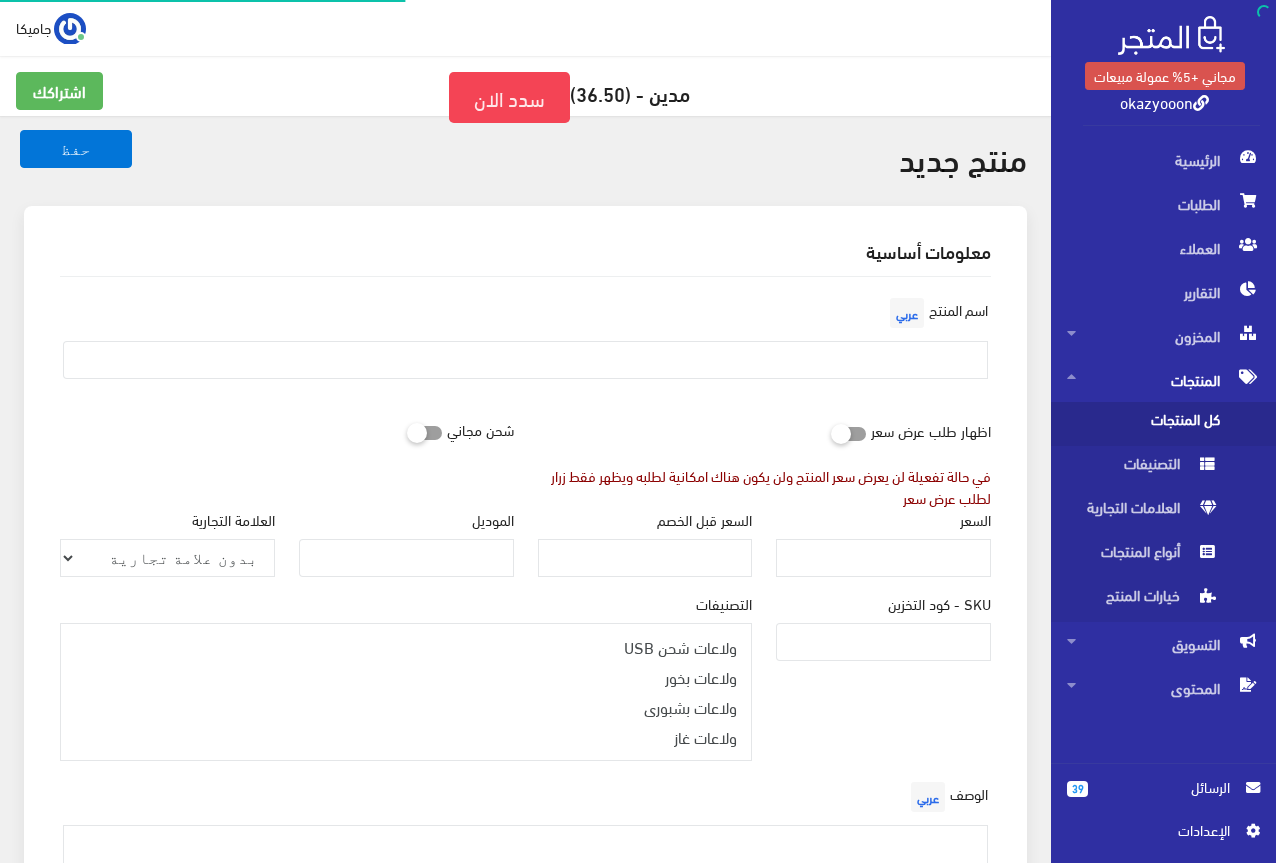 select 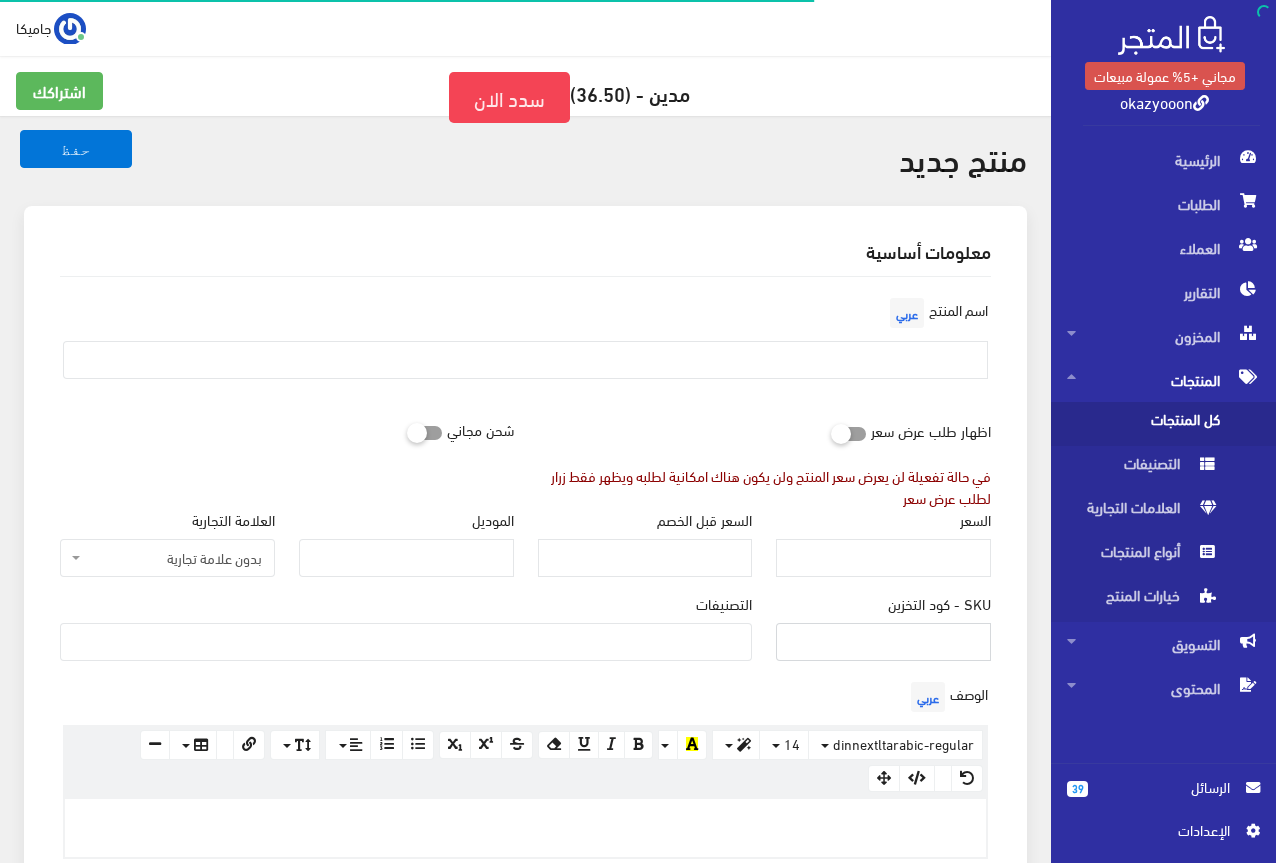 click on "SKU - كود التخزين" at bounding box center [883, 642] 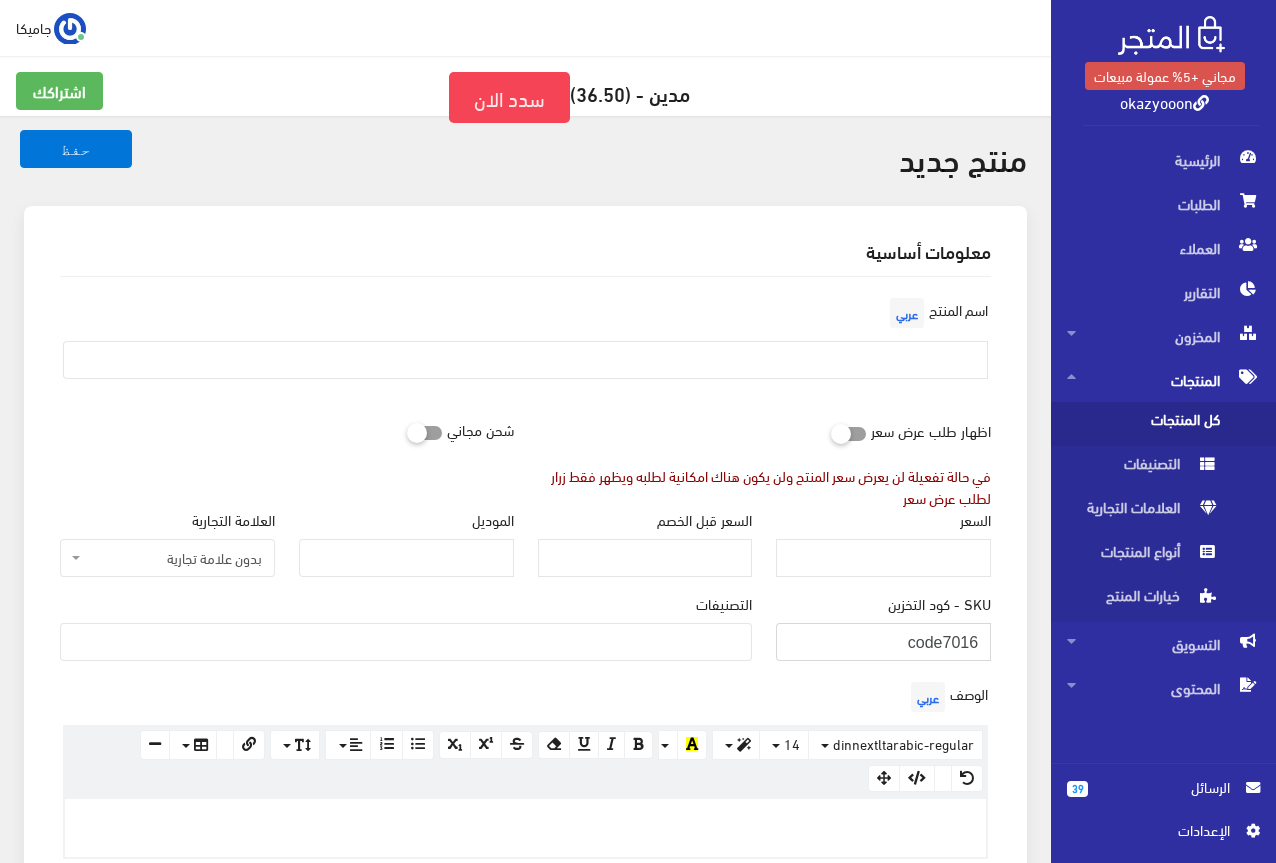 type on "code7016" 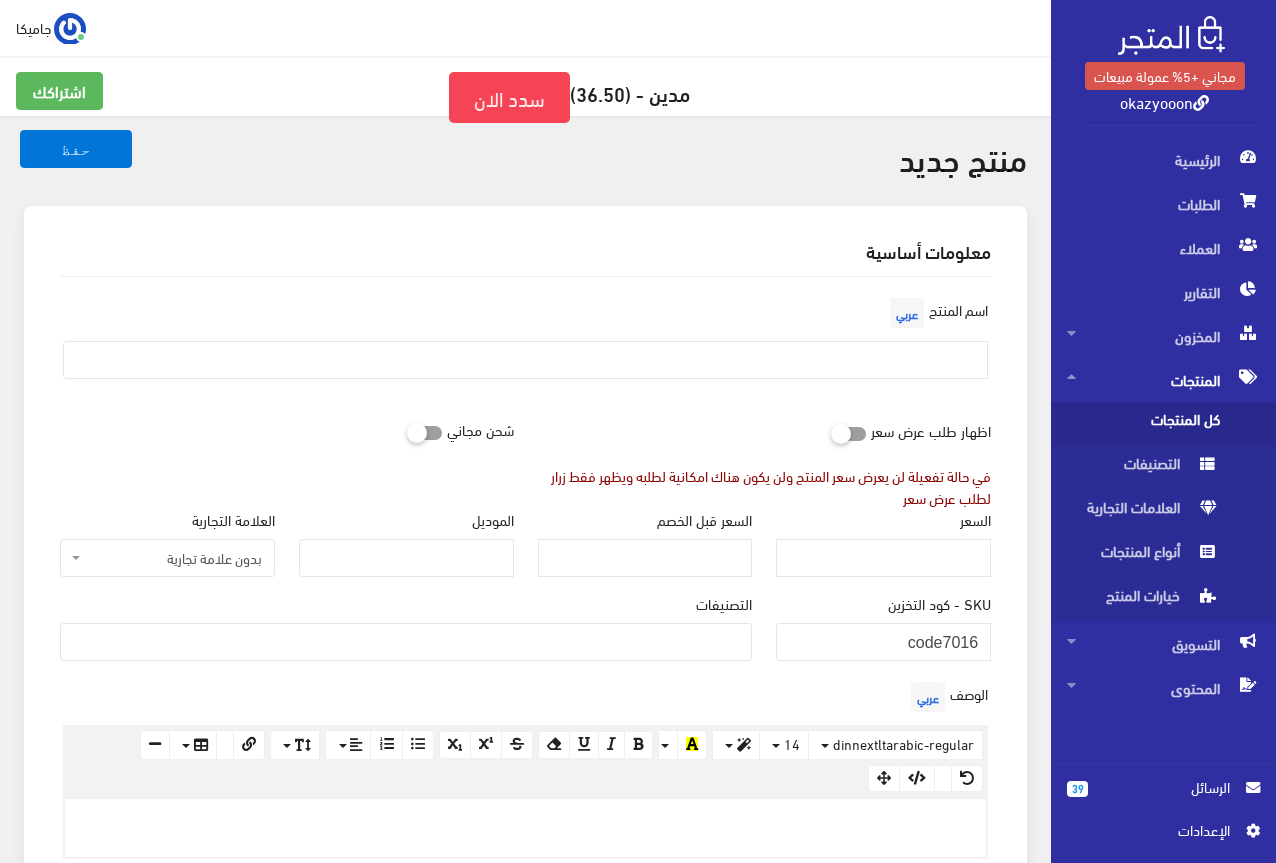 click at bounding box center [406, 640] 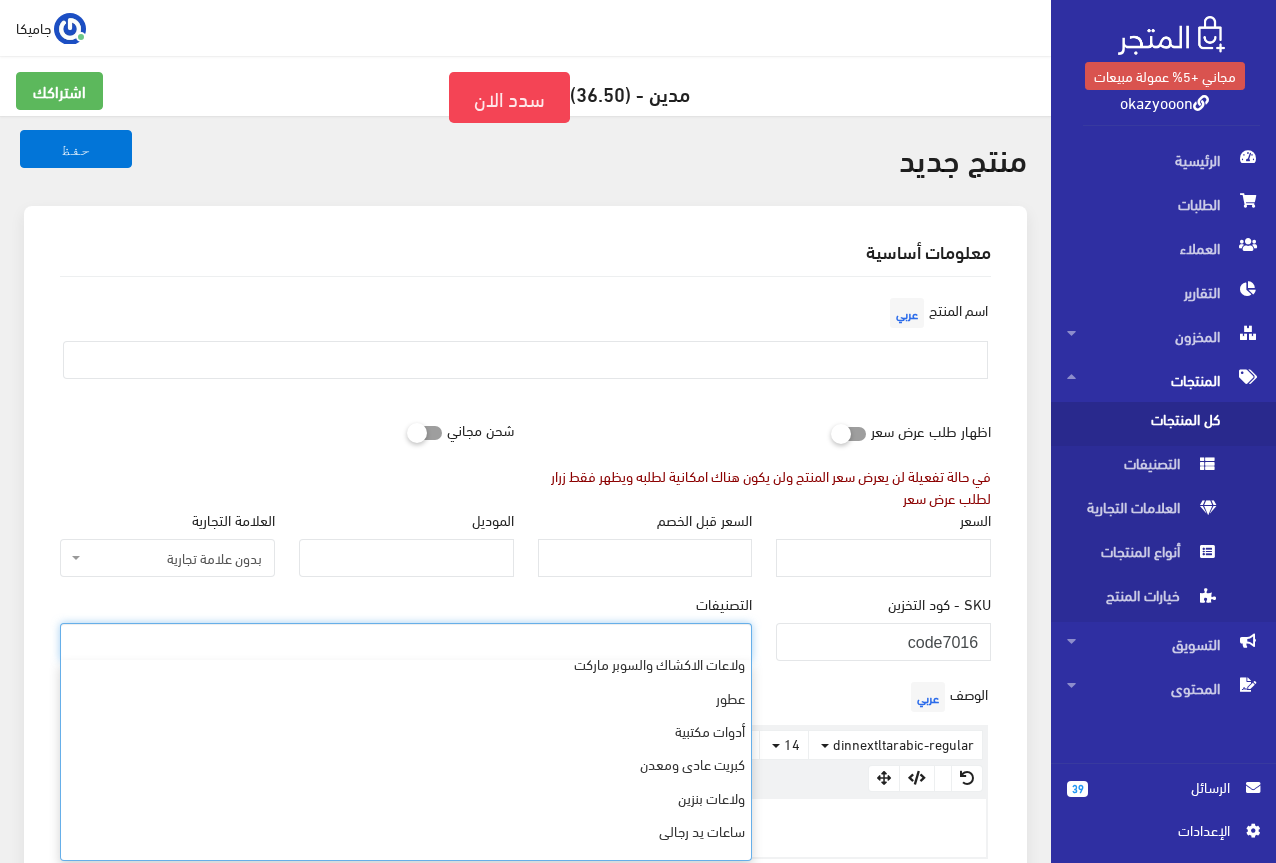 scroll, scrollTop: 568, scrollLeft: 0, axis: vertical 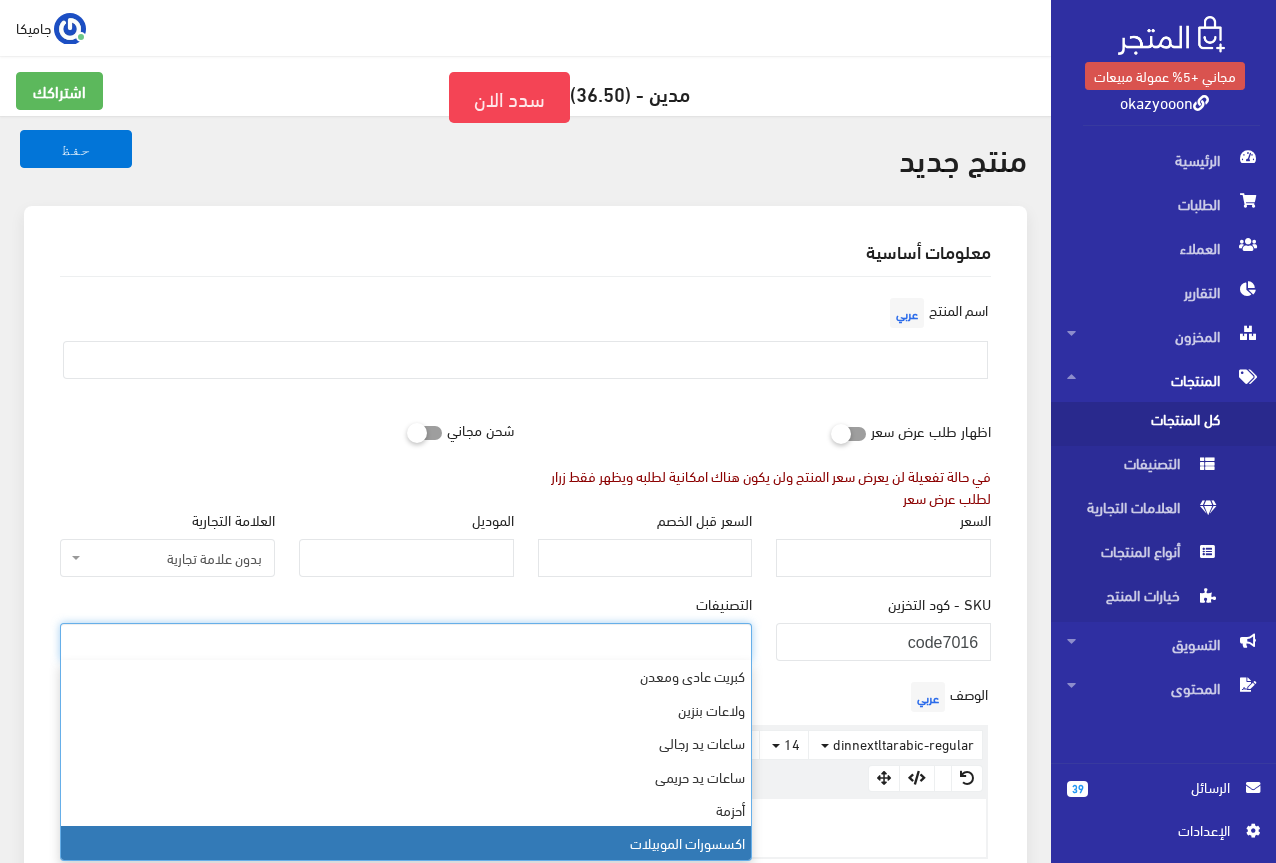 select on "26" 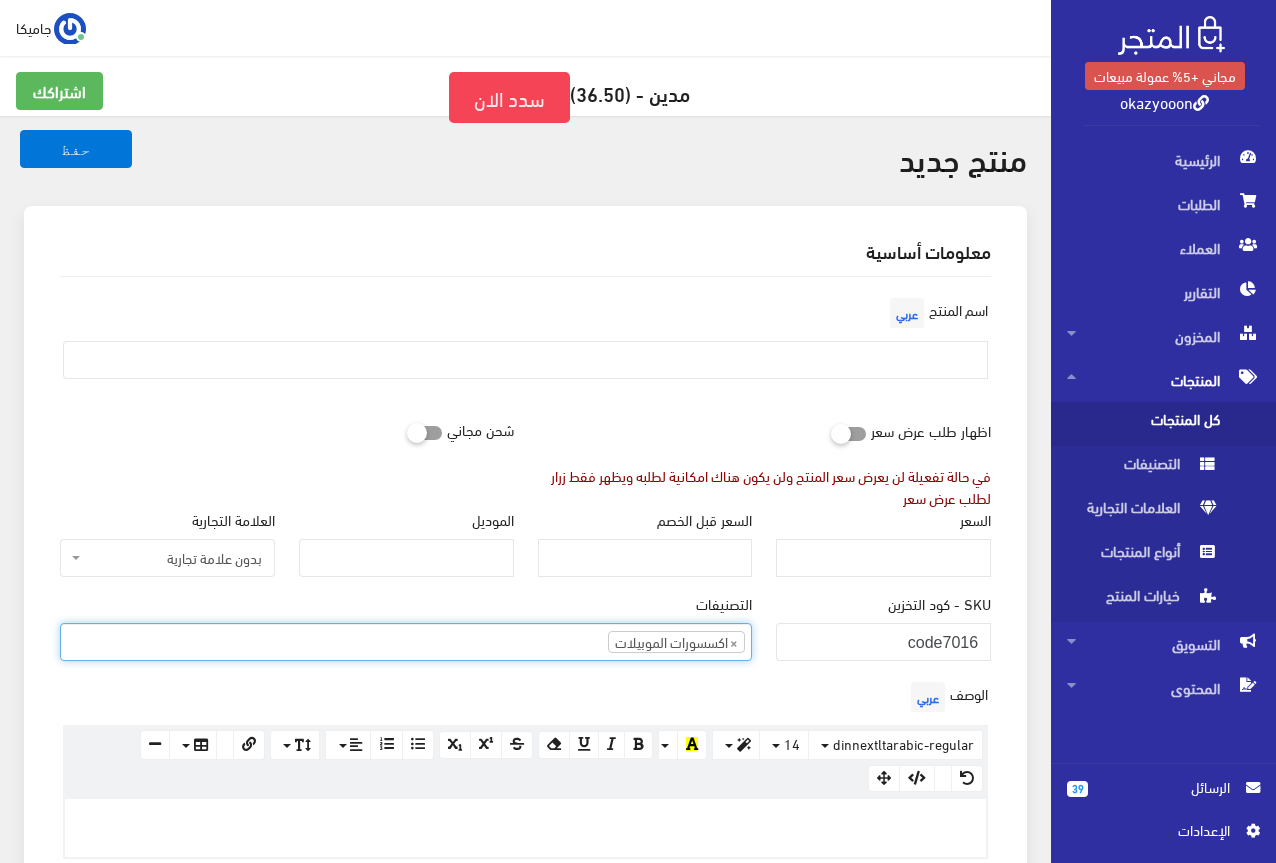 scroll, scrollTop: 528, scrollLeft: 0, axis: vertical 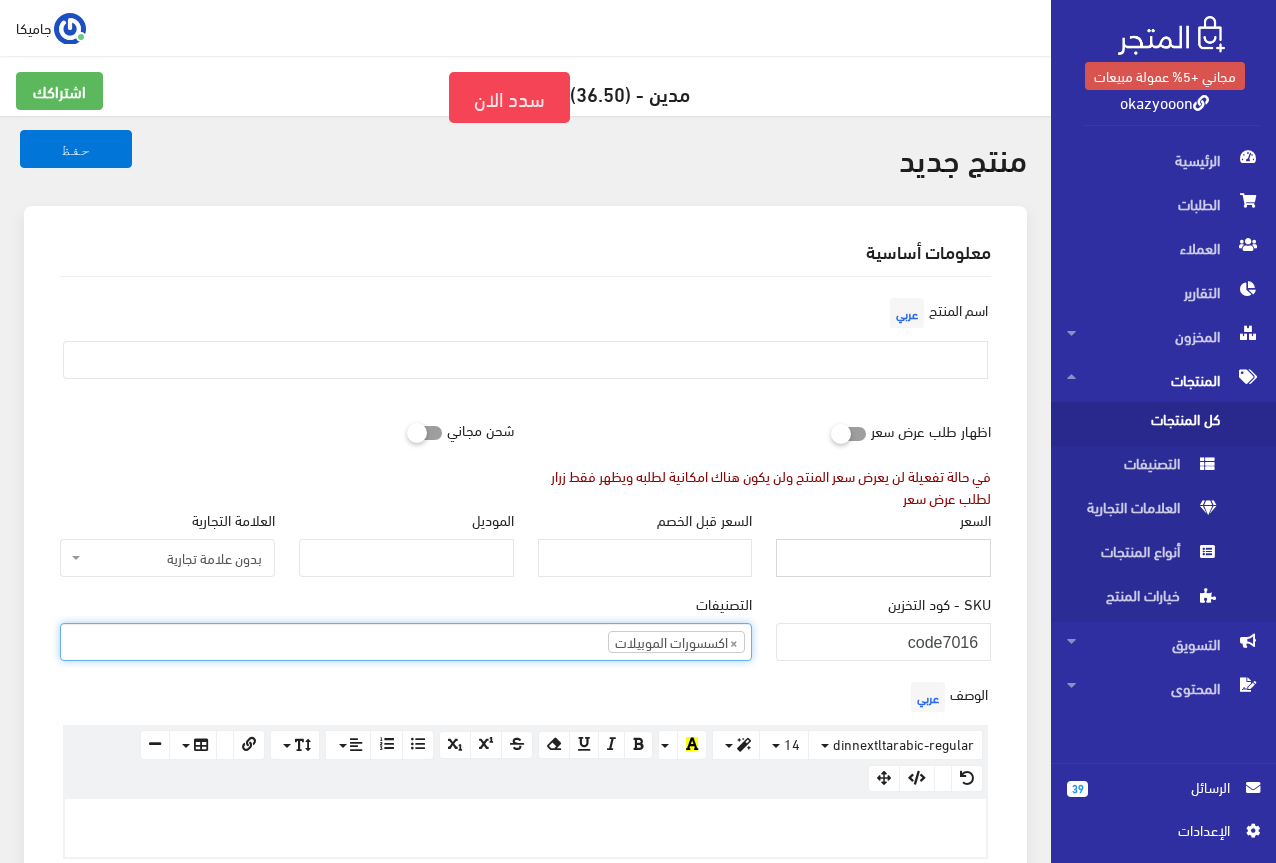 click on "السعر" at bounding box center [883, 558] 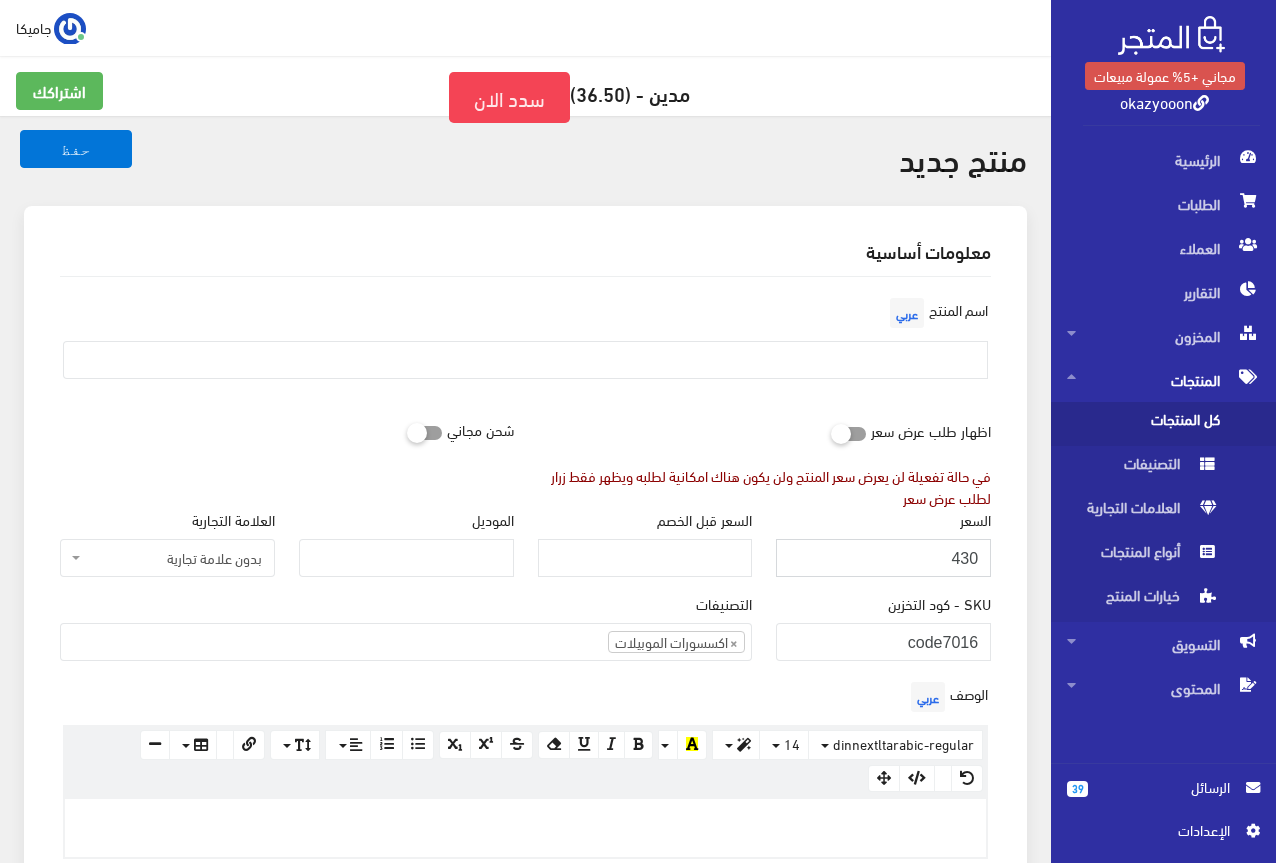 type on "430" 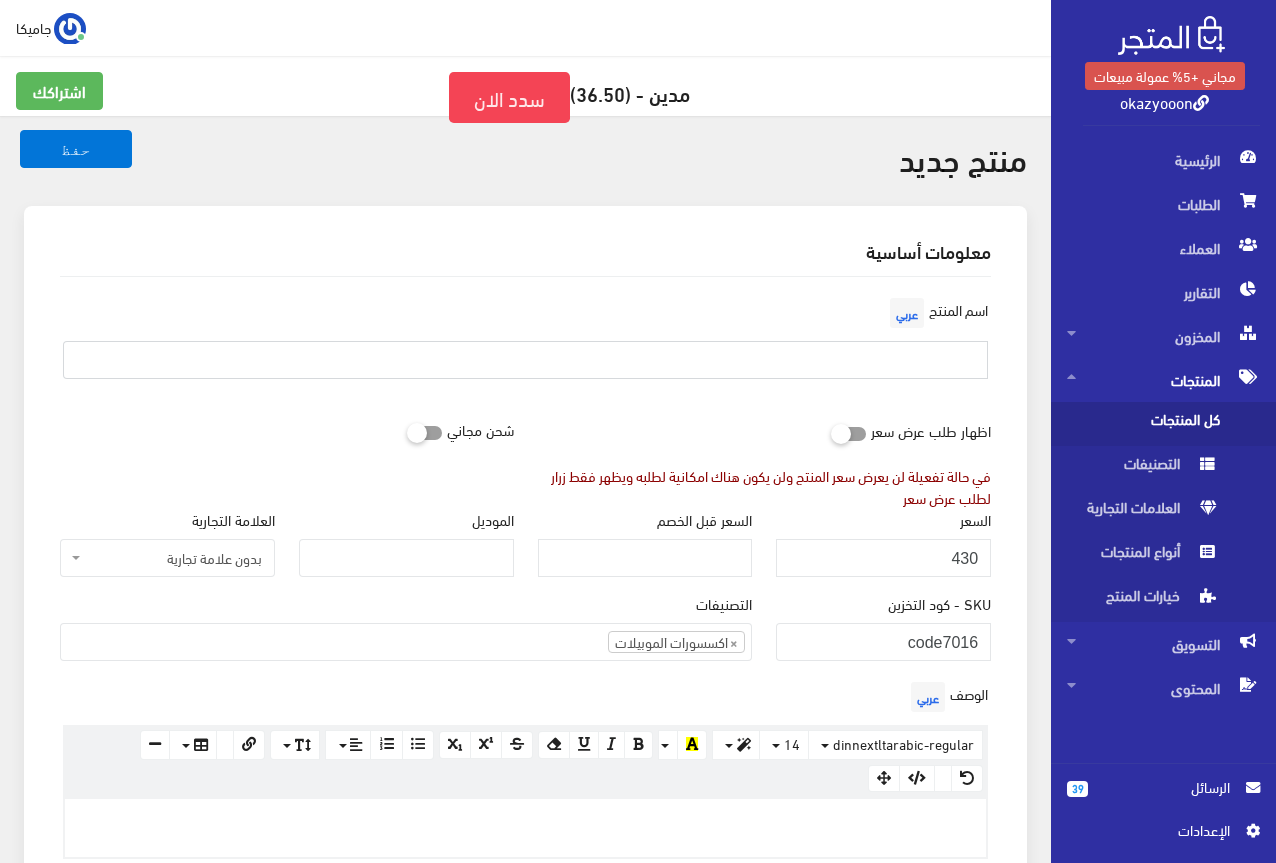 click at bounding box center (525, 360) 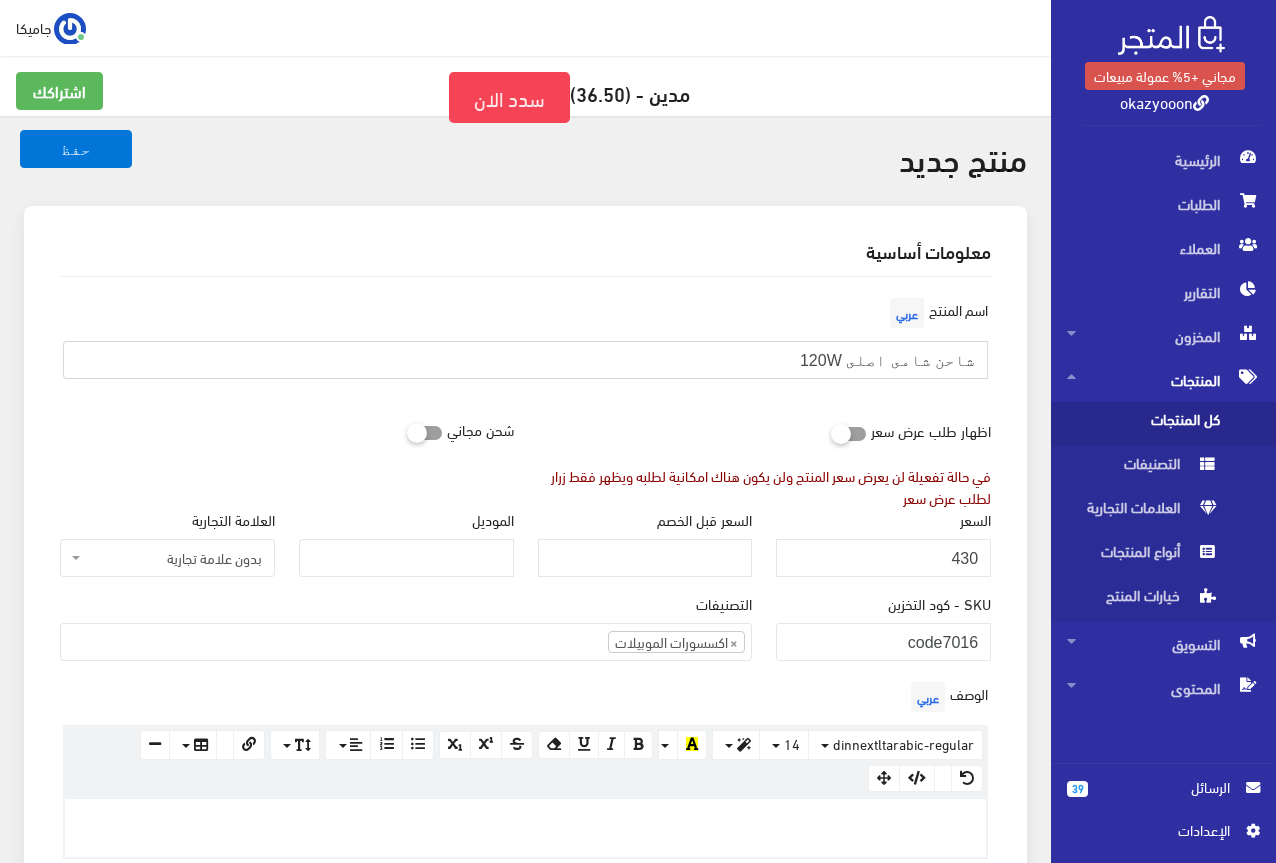 click on "شاحن شامى اصلى 120W" at bounding box center (525, 360) 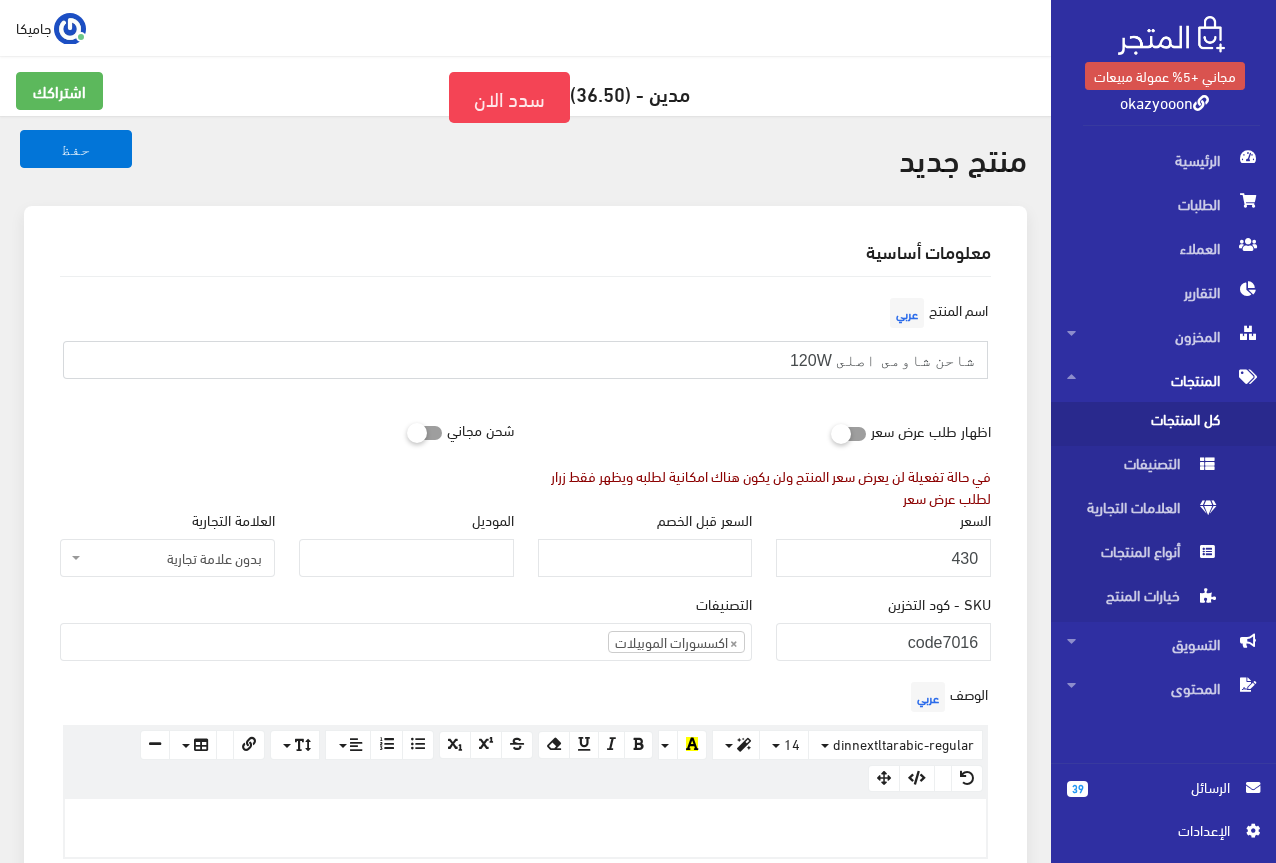 click on "شاحن شاومى اصلى 120W" at bounding box center (525, 360) 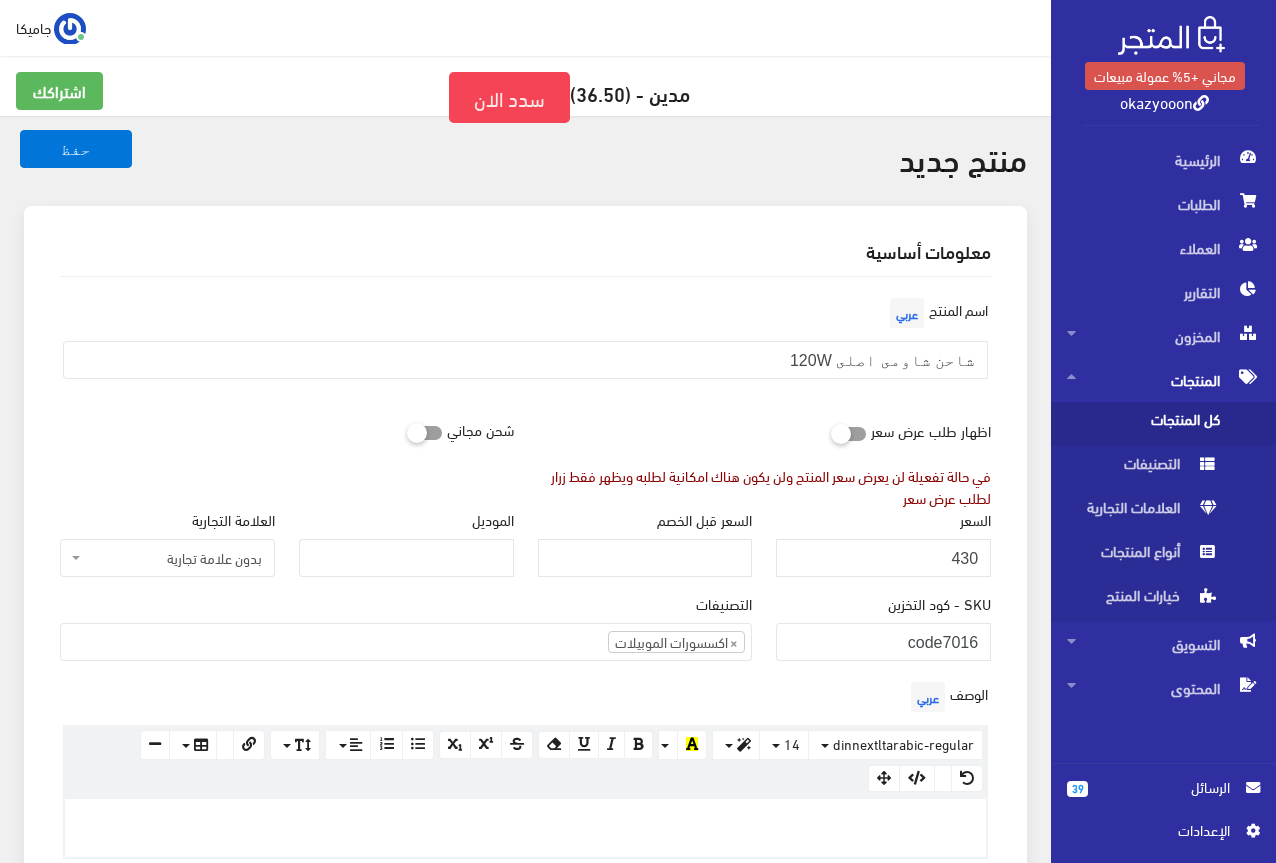 click on "اسم المنتج  عربي
شاحن شاومى اصلى 120W" at bounding box center [525, 344] 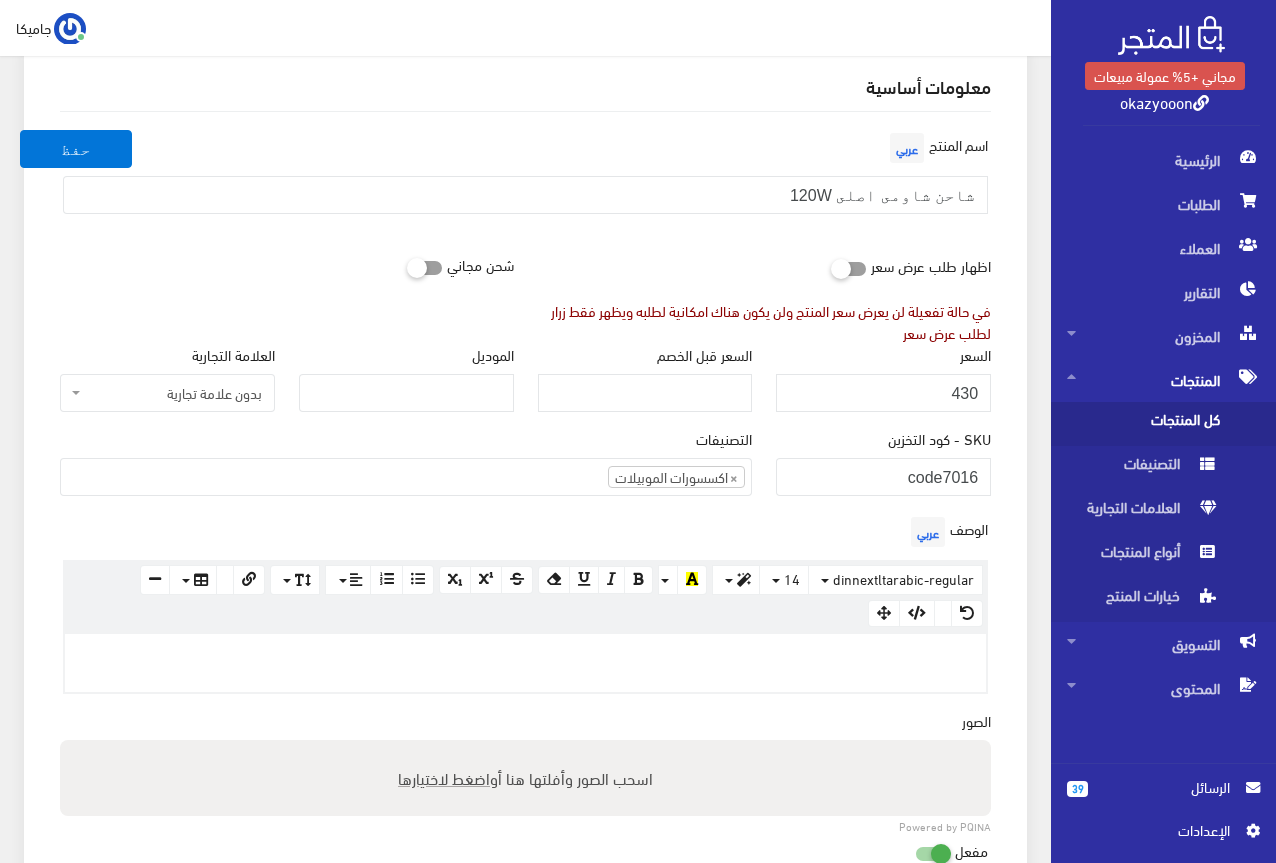 scroll, scrollTop: 200, scrollLeft: 0, axis: vertical 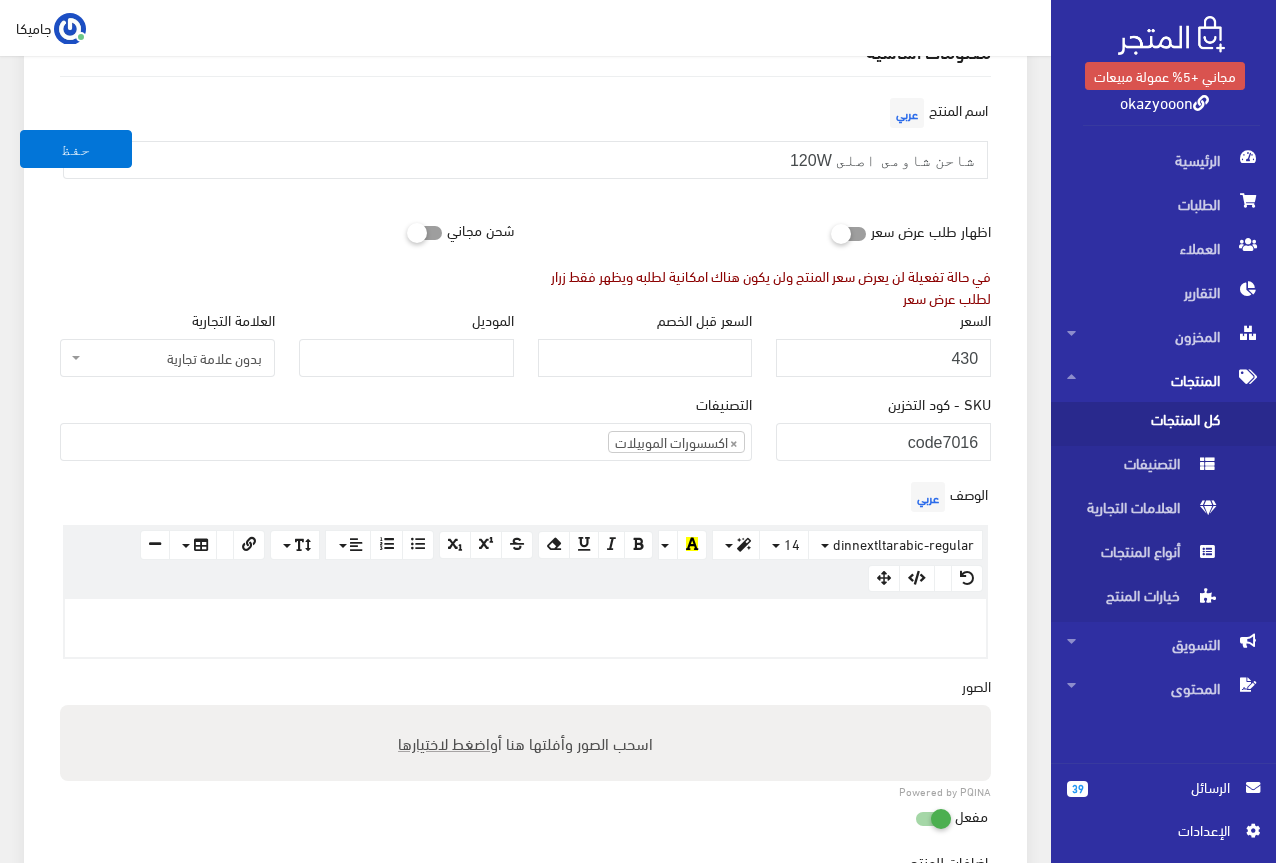 paste 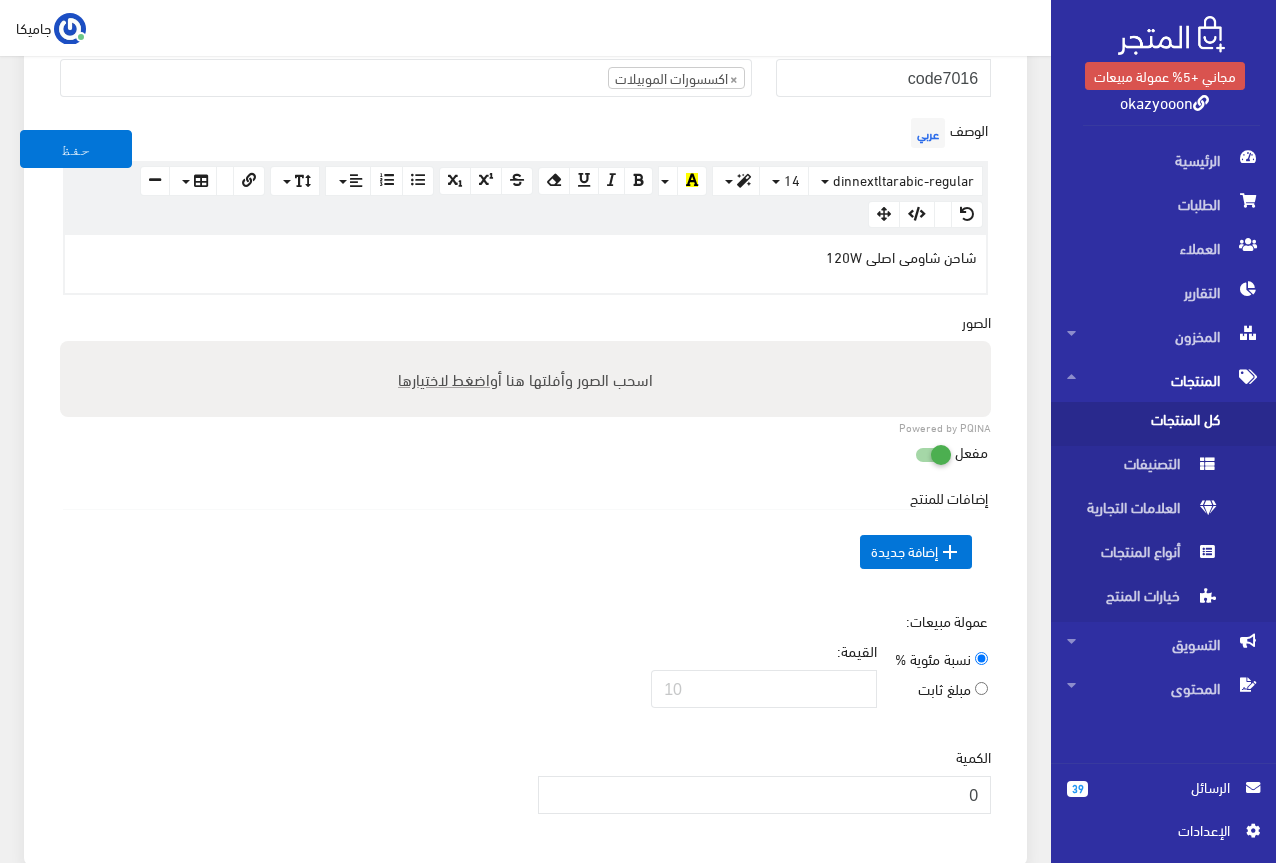 scroll, scrollTop: 600, scrollLeft: 0, axis: vertical 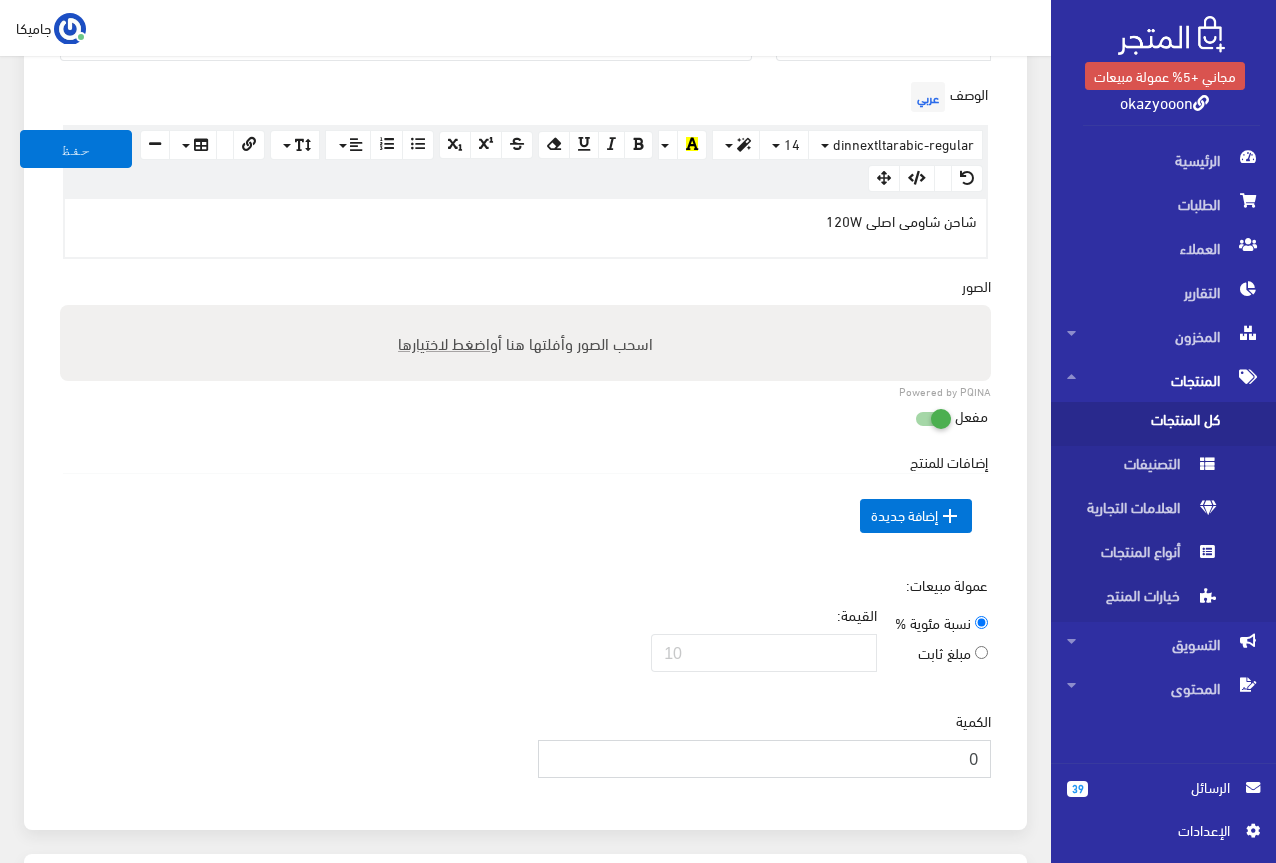click on "0" at bounding box center (765, 759) 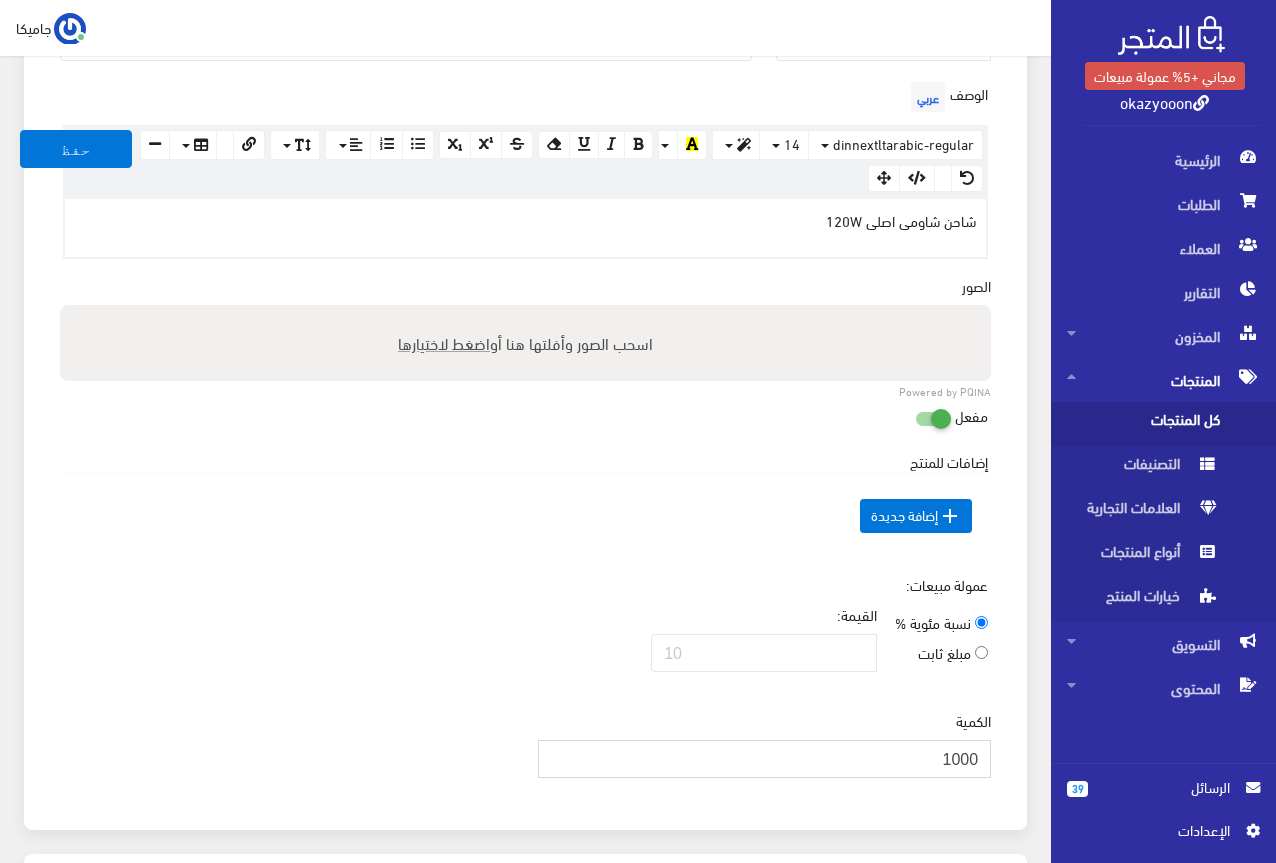 type on "1000" 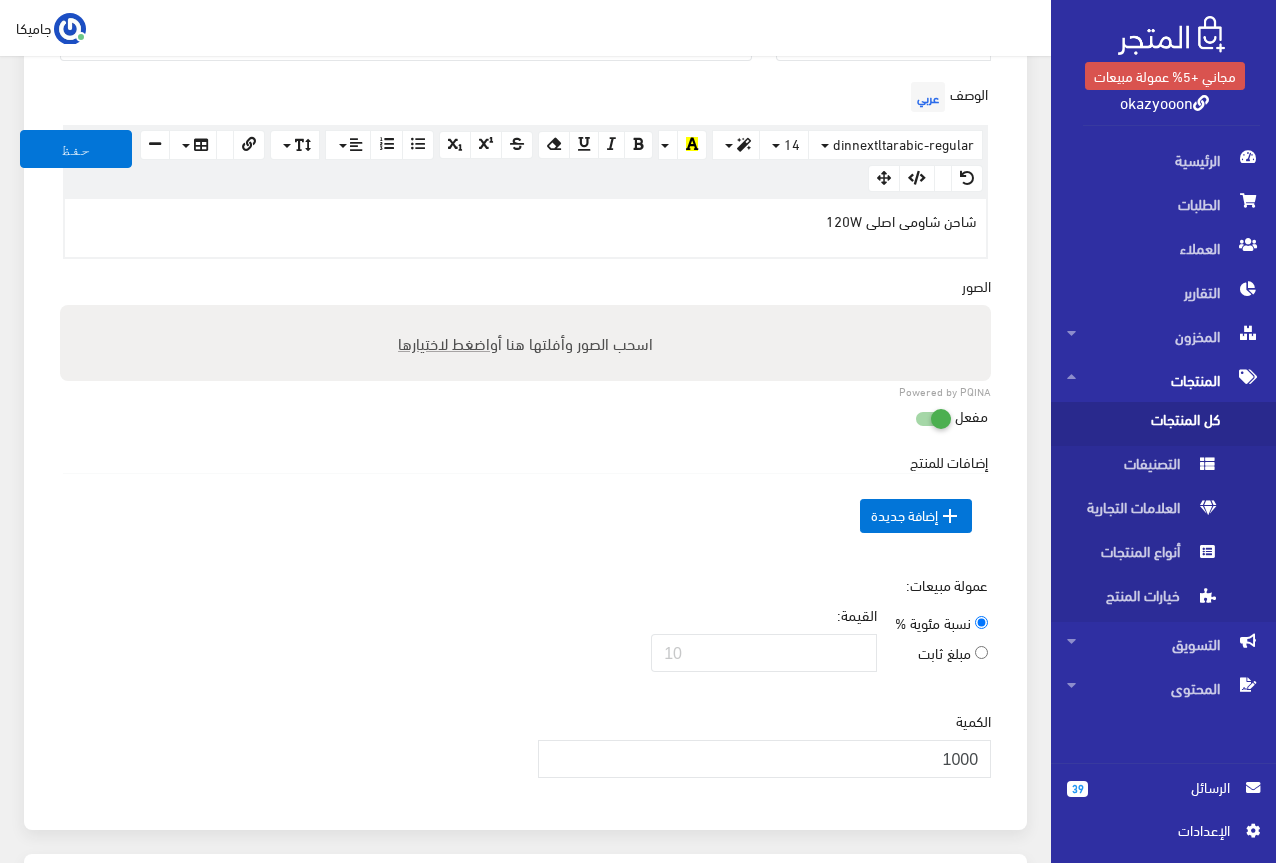 click on " إضافة جديدة" at bounding box center (525, 516) 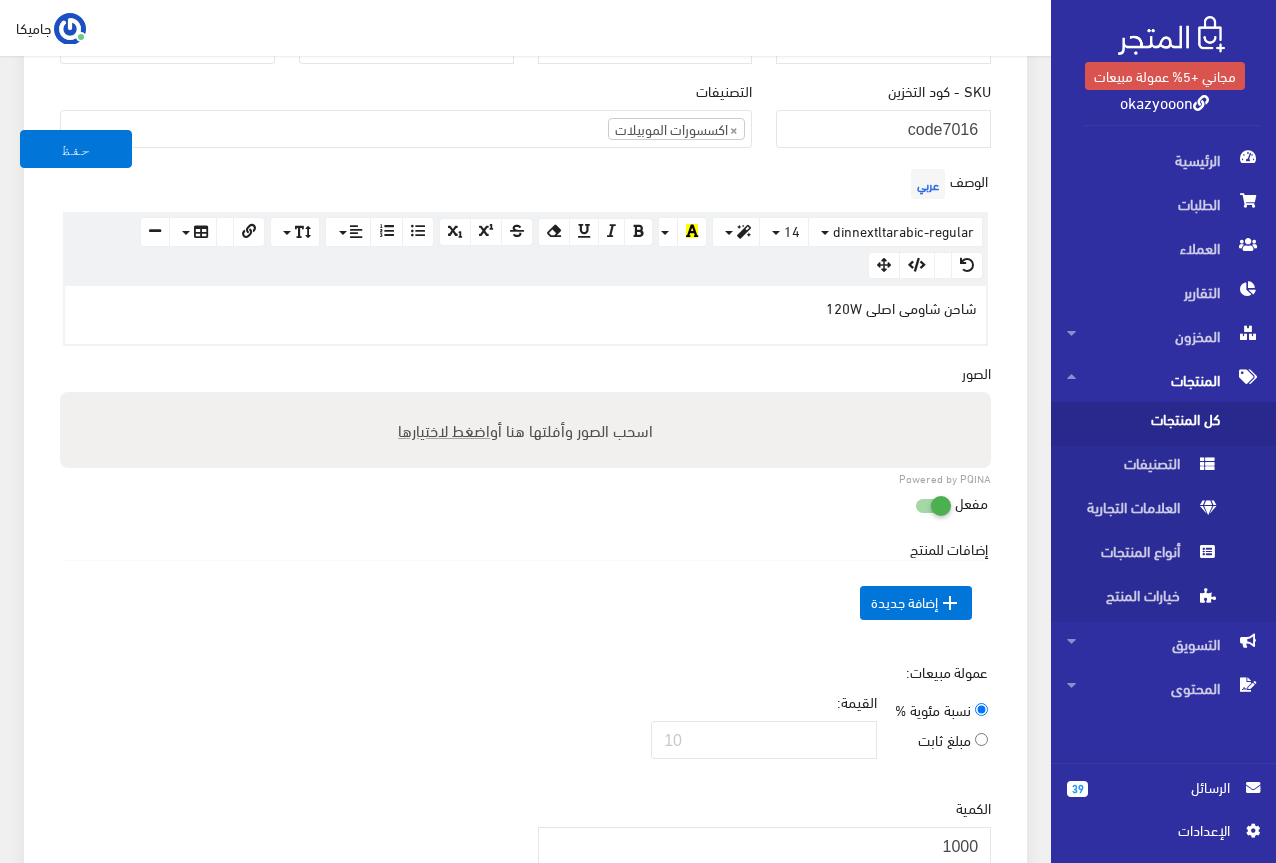 scroll, scrollTop: 400, scrollLeft: 0, axis: vertical 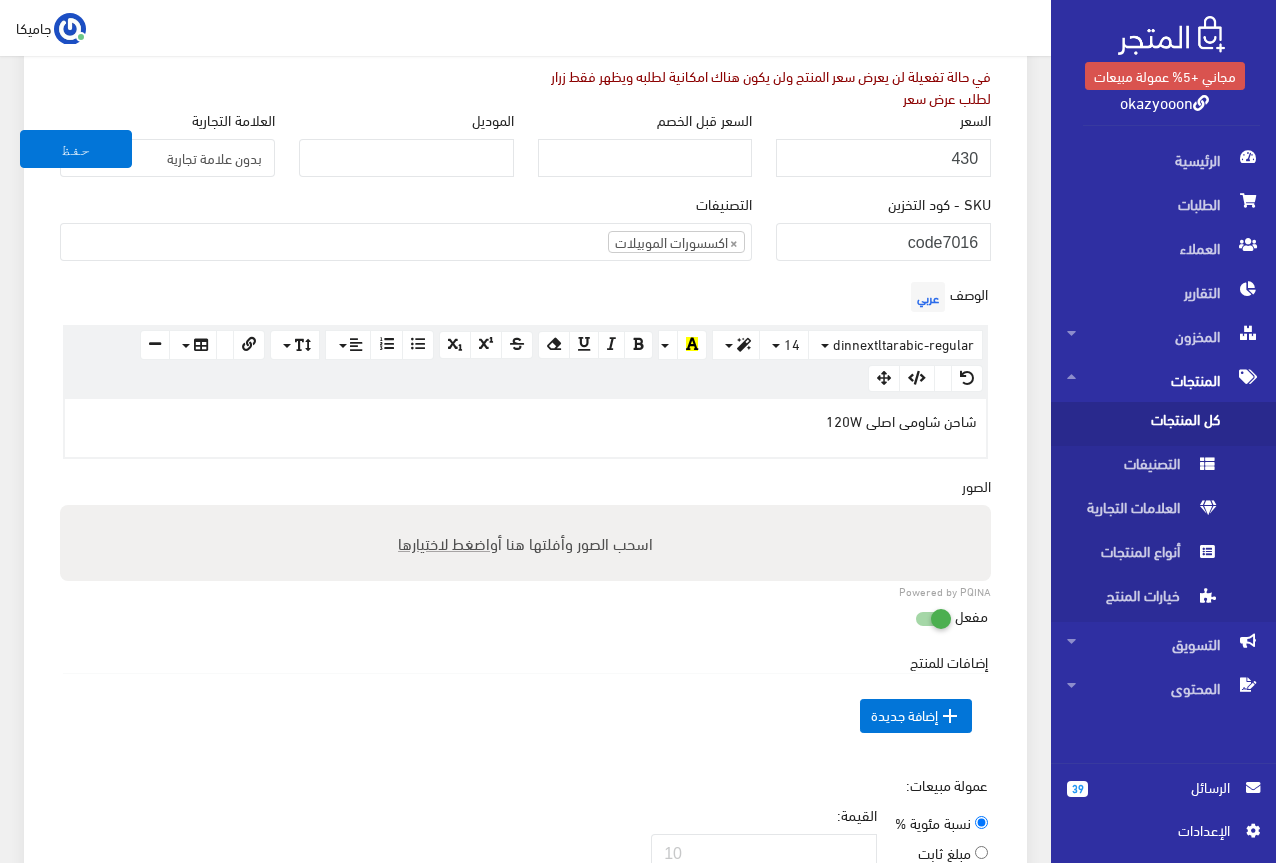 click on "اضغط لاختيارها" at bounding box center (444, 542) 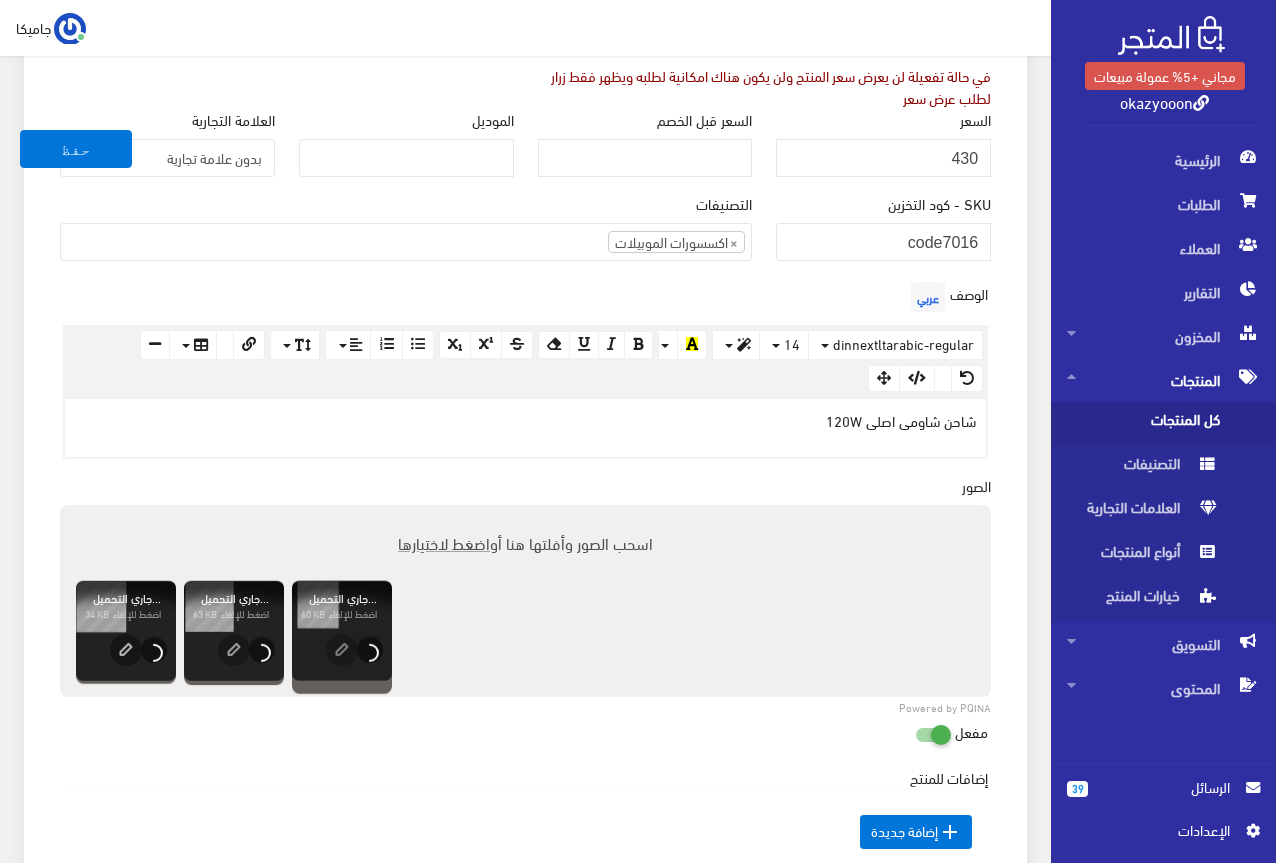 click on "اضغط لاختيارها" at bounding box center [444, 542] 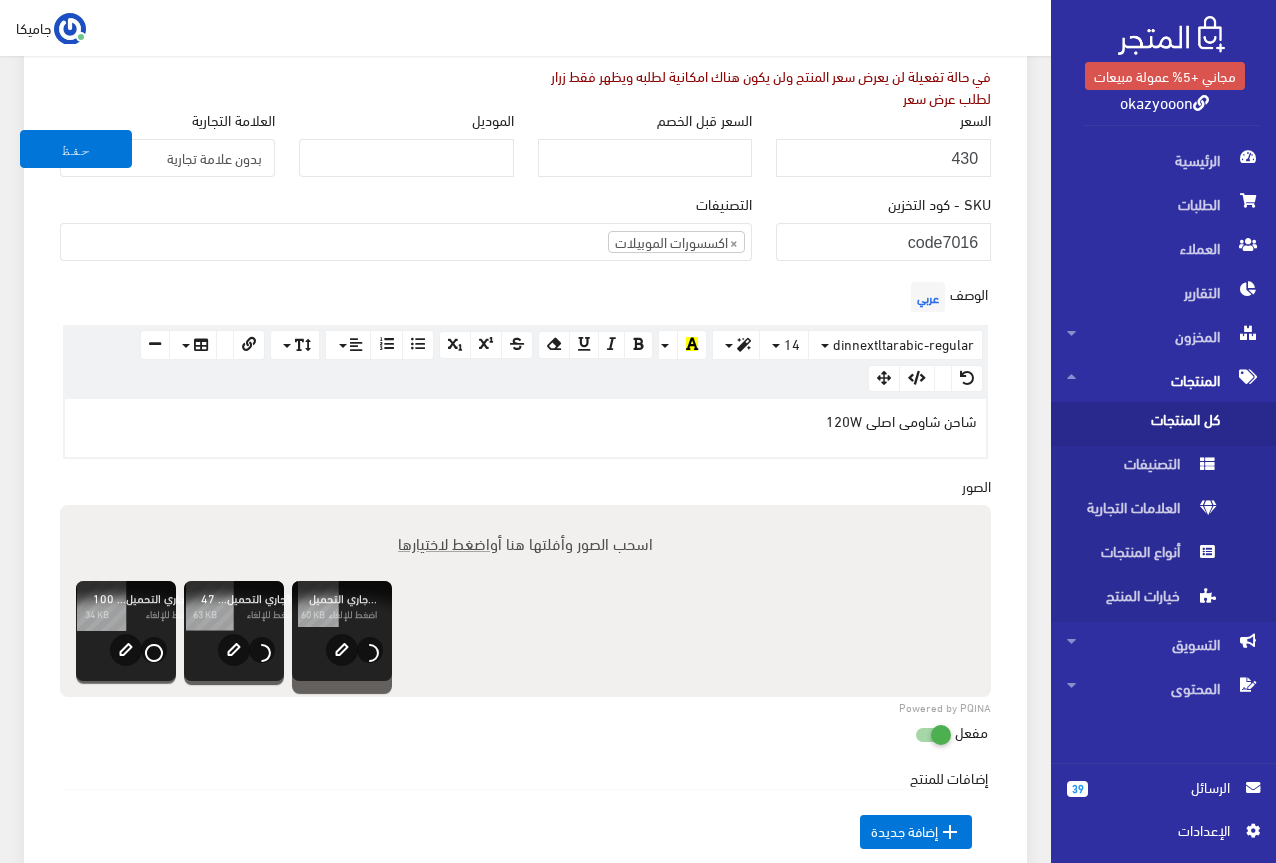type on "C:\fakepath\[FILENAME].jpg" 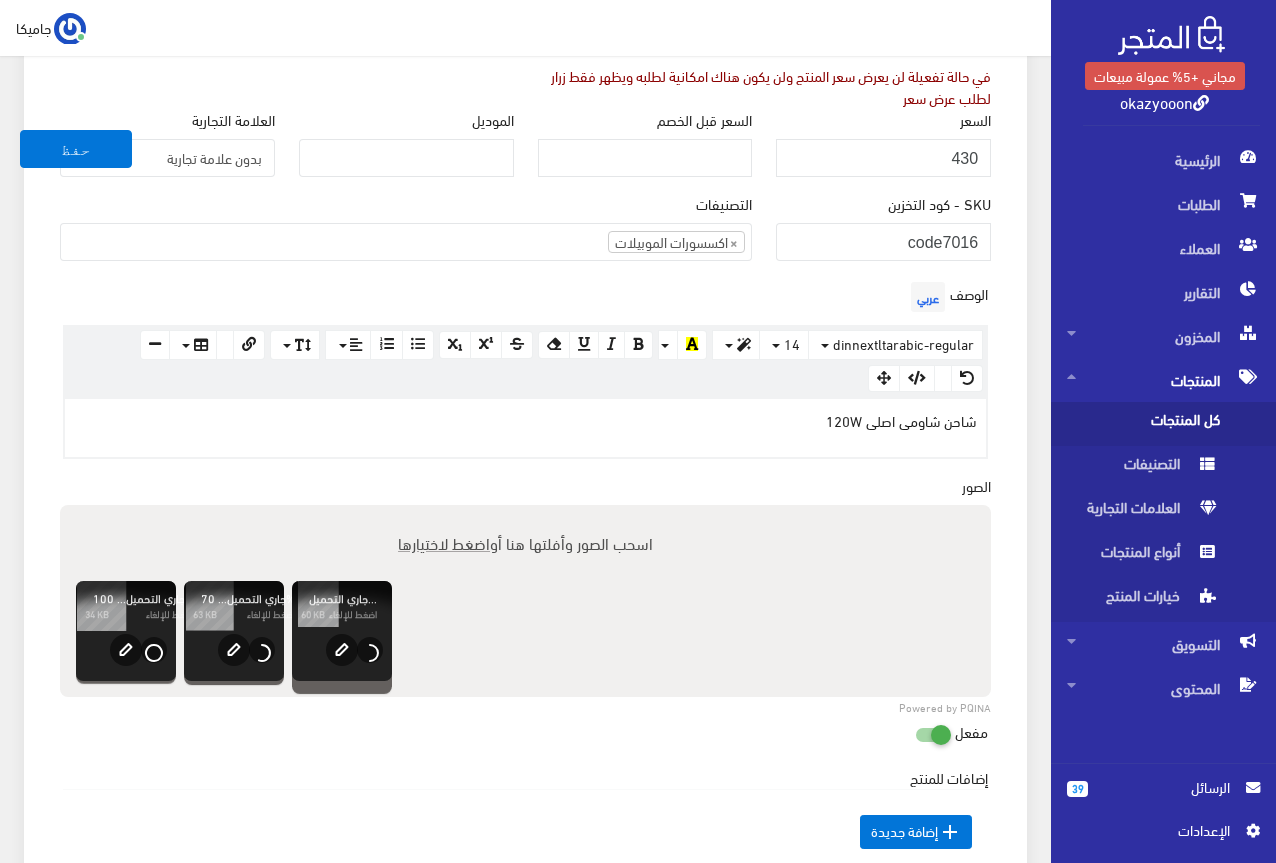 type 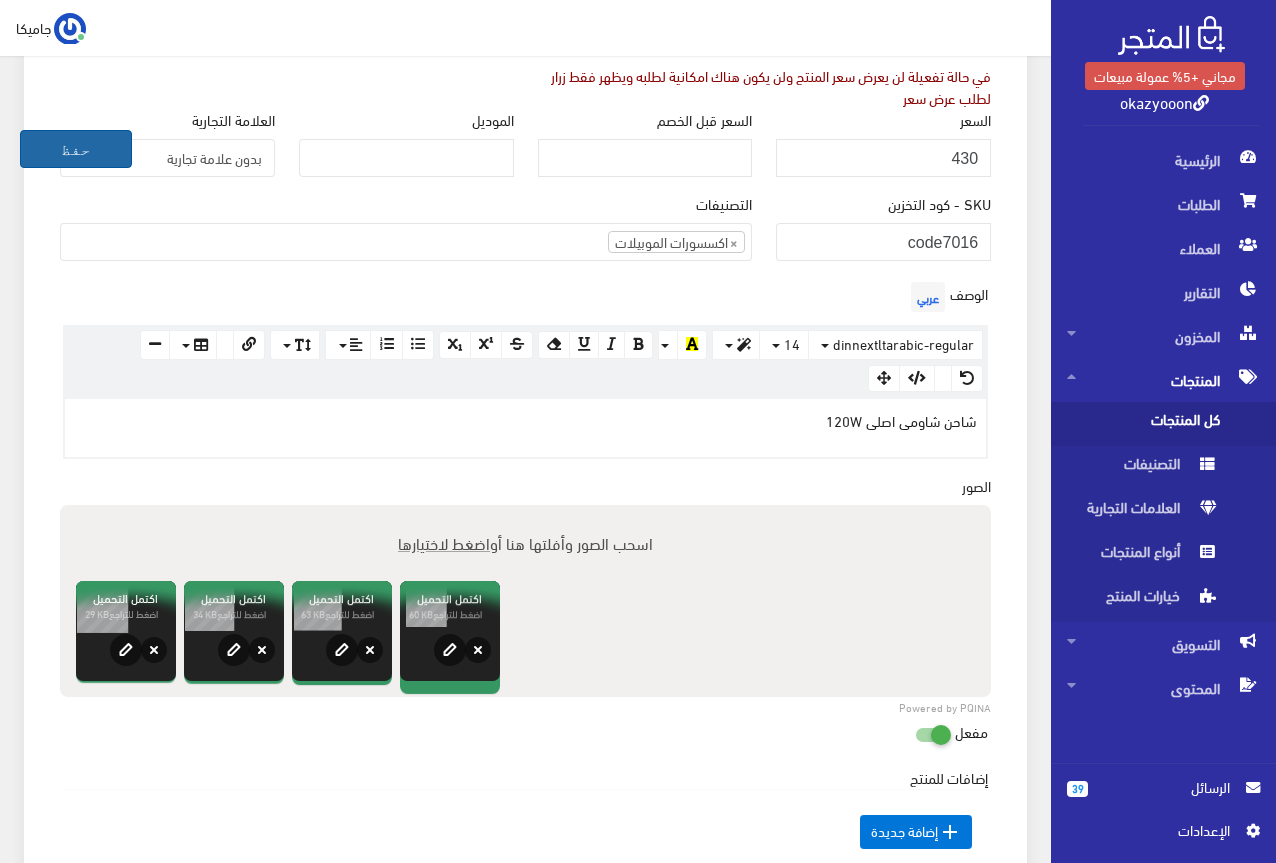 click on "حفظ" at bounding box center [76, 149] 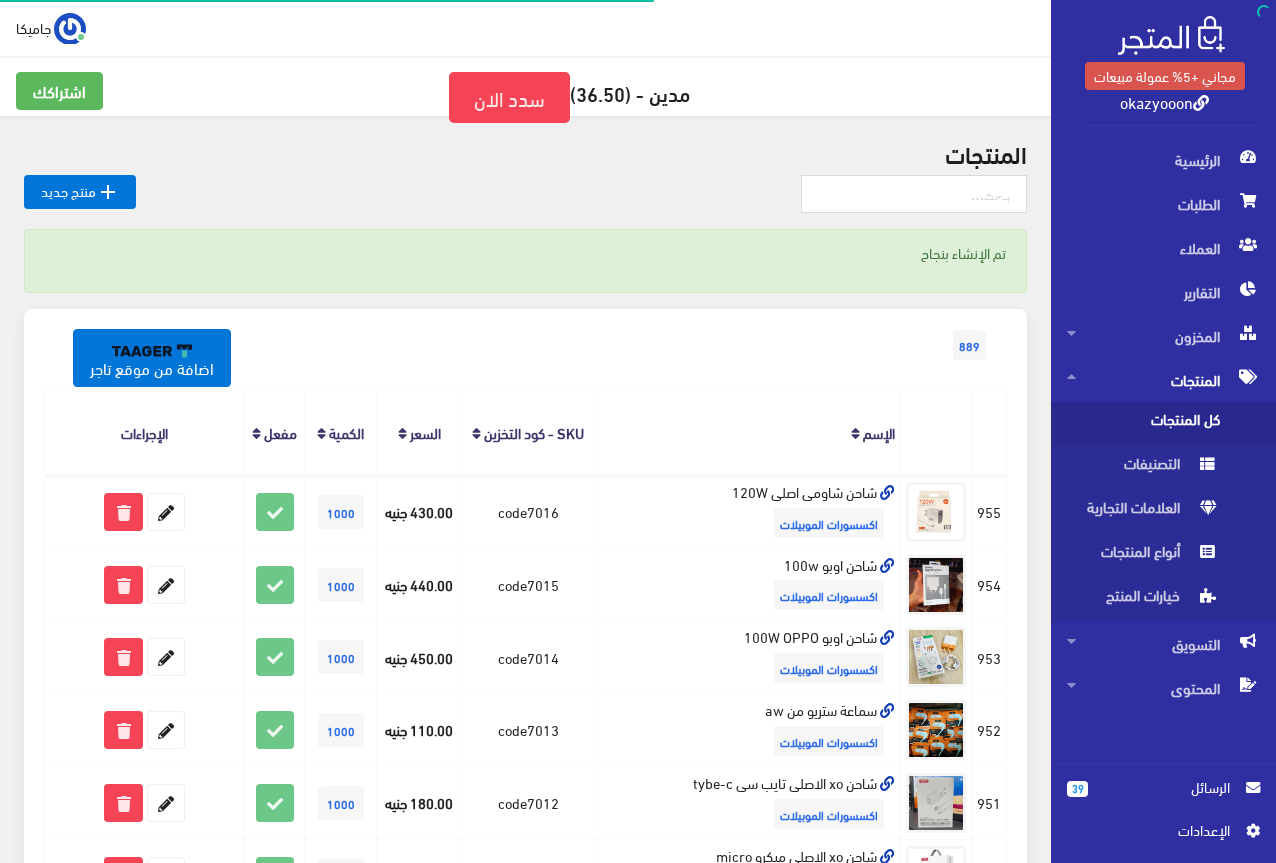 scroll, scrollTop: 0, scrollLeft: 0, axis: both 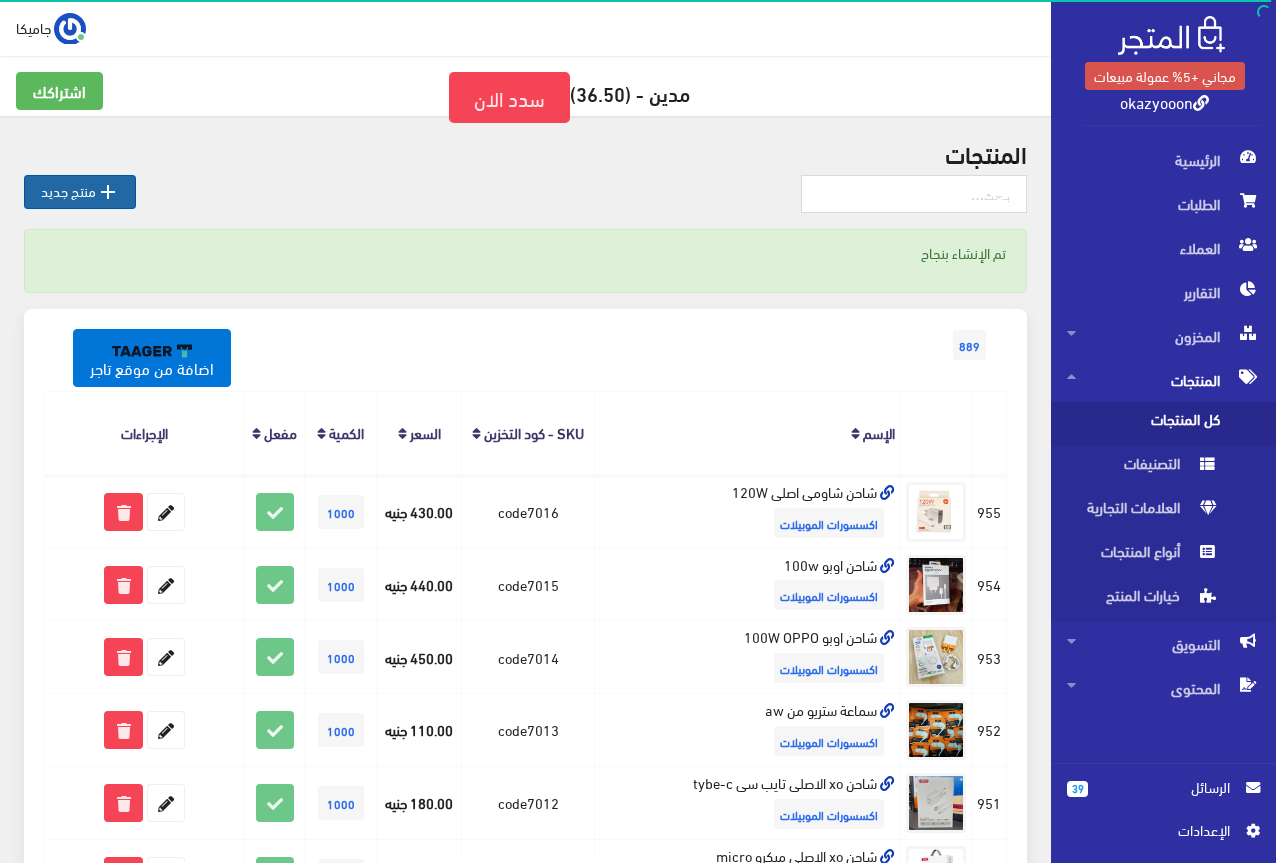 click on "  منتج جديد" at bounding box center [80, 192] 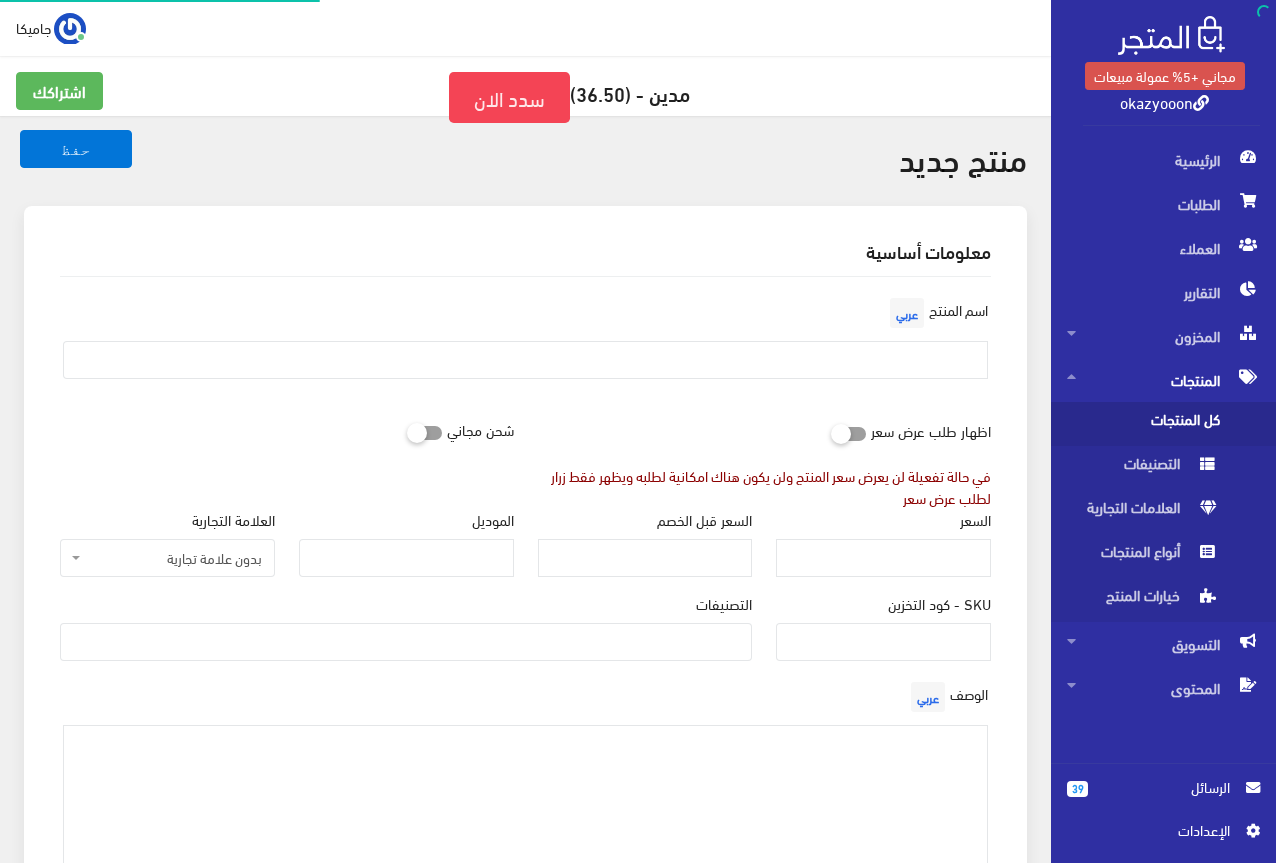 select 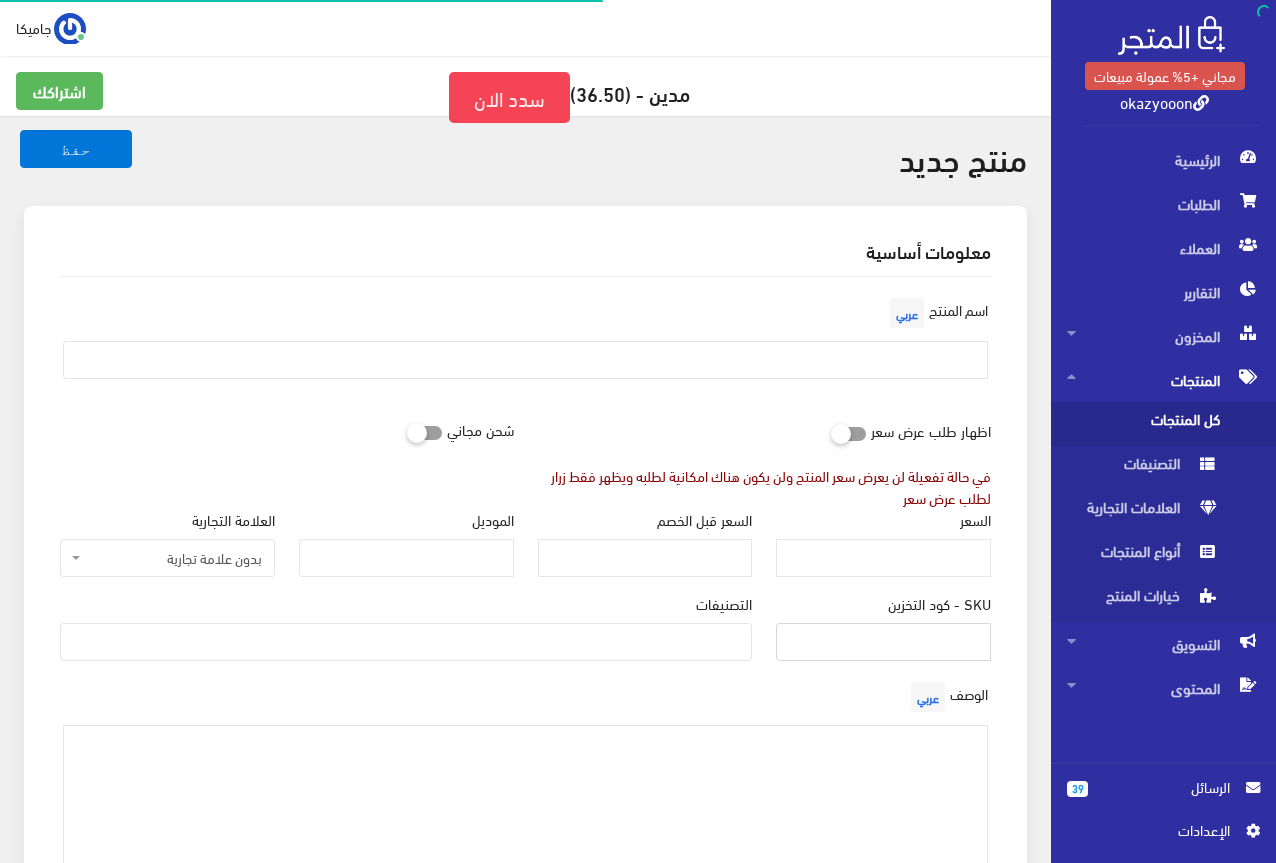 click on "SKU - كود التخزين" at bounding box center (883, 642) 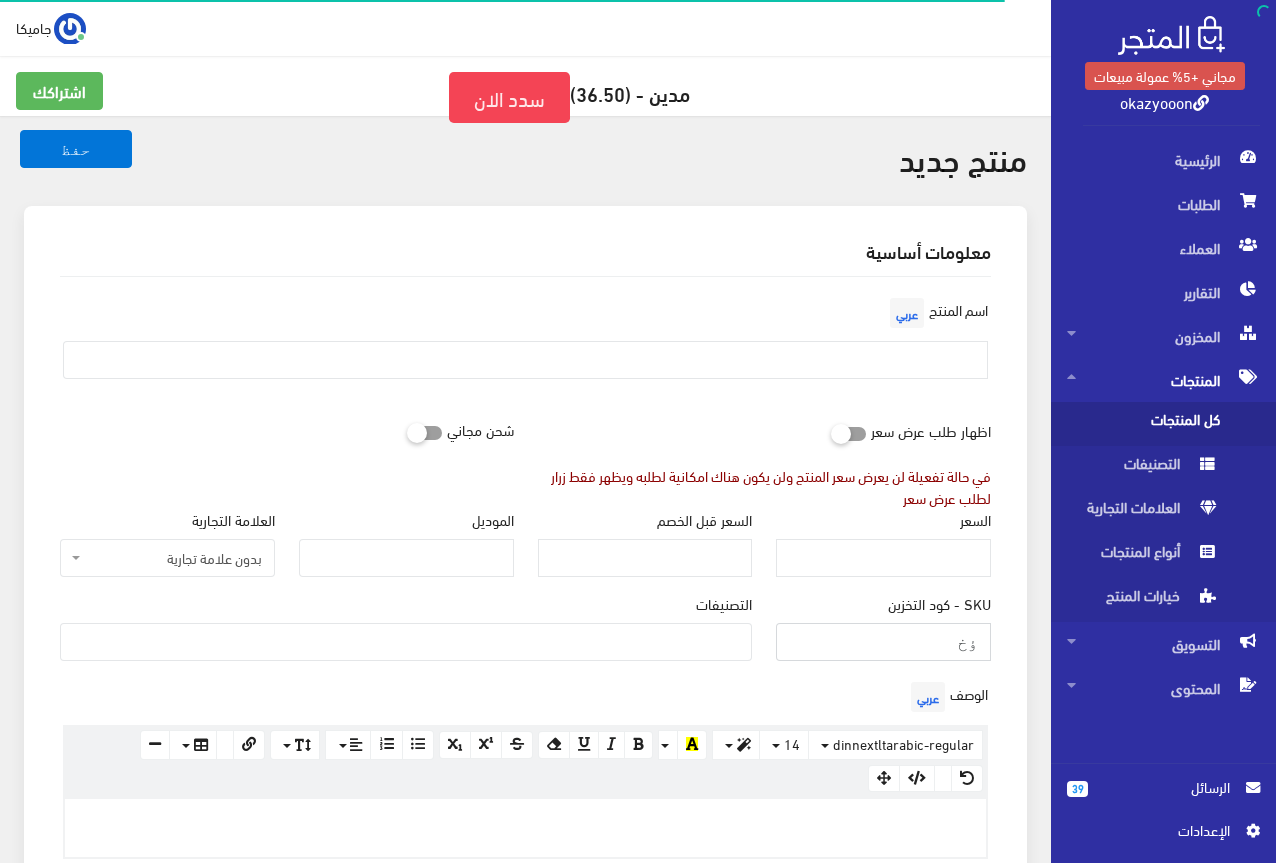 type on "ؤ" 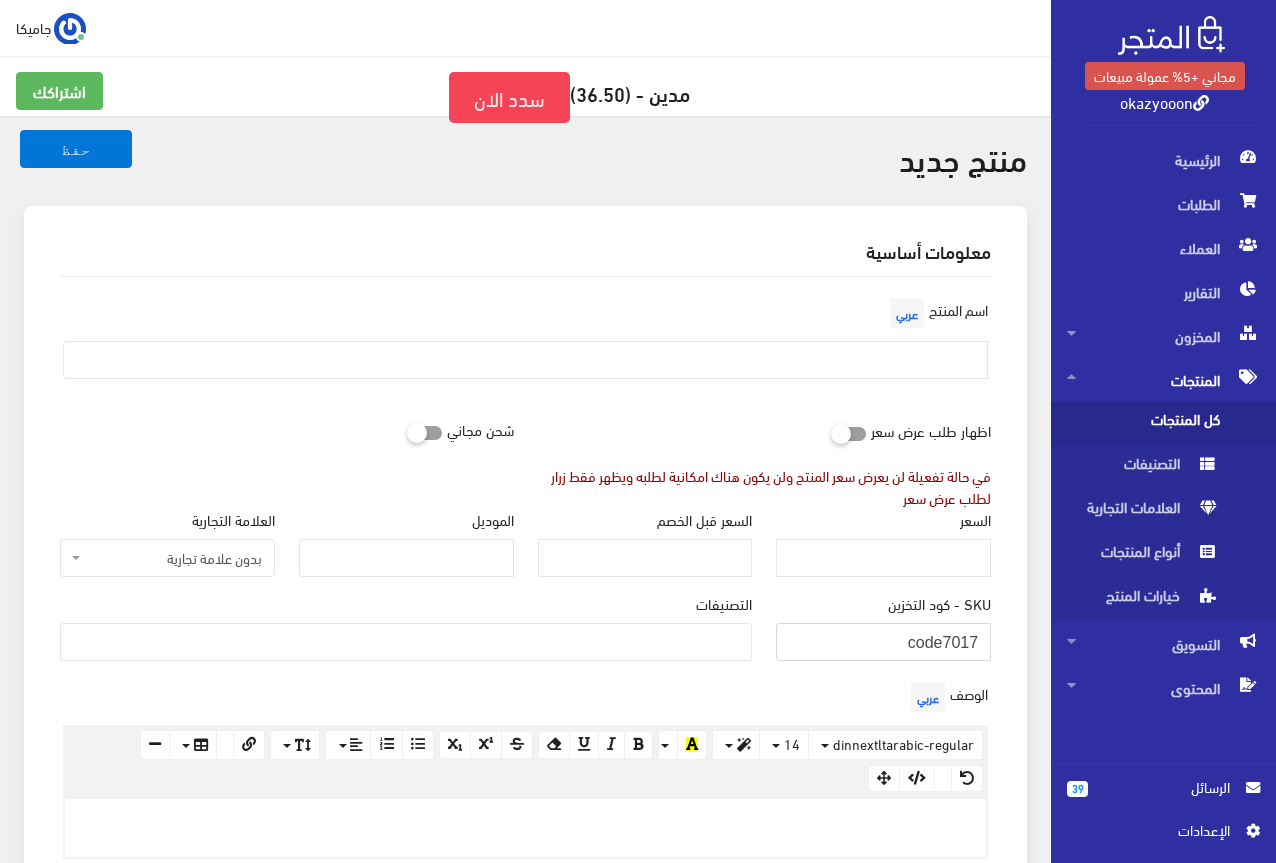 type on "code7017" 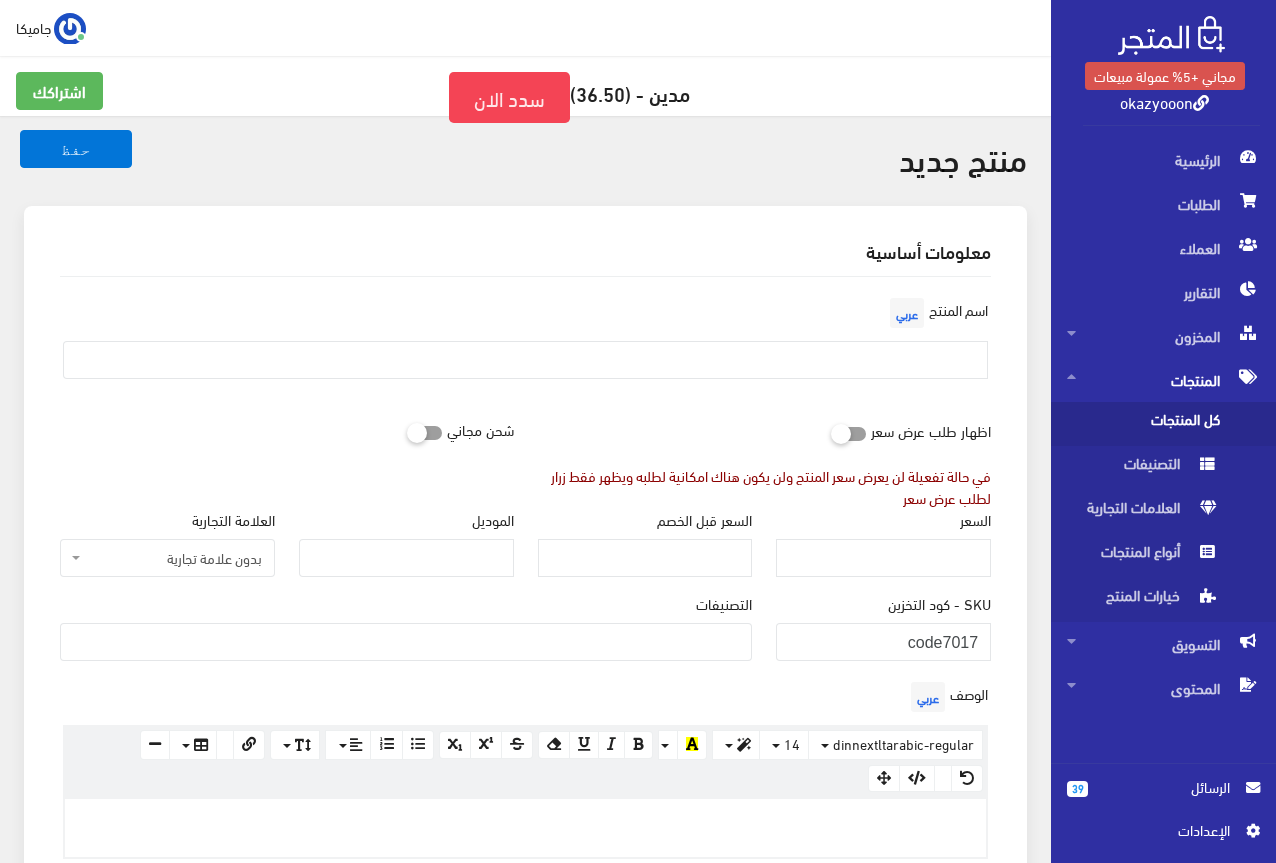 click at bounding box center (406, 640) 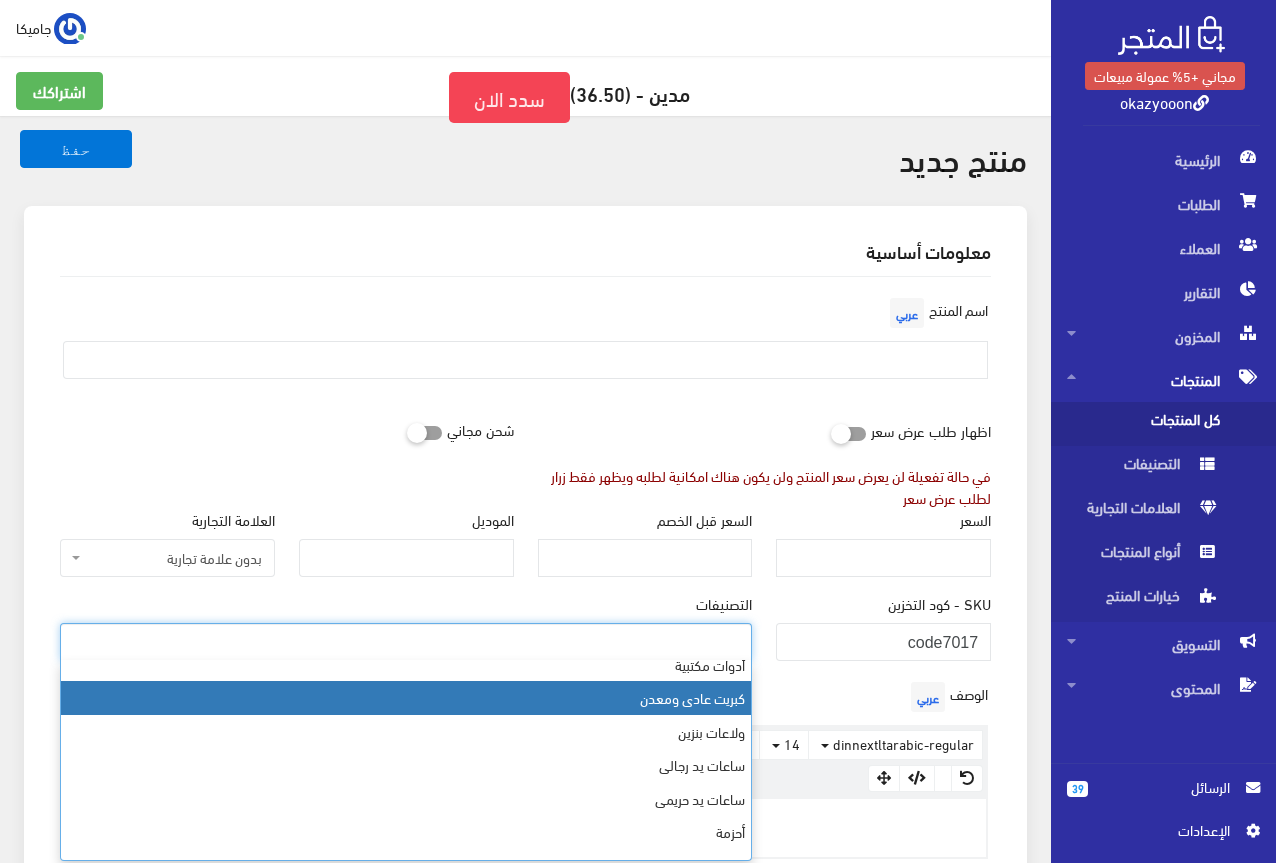 scroll, scrollTop: 568, scrollLeft: 0, axis: vertical 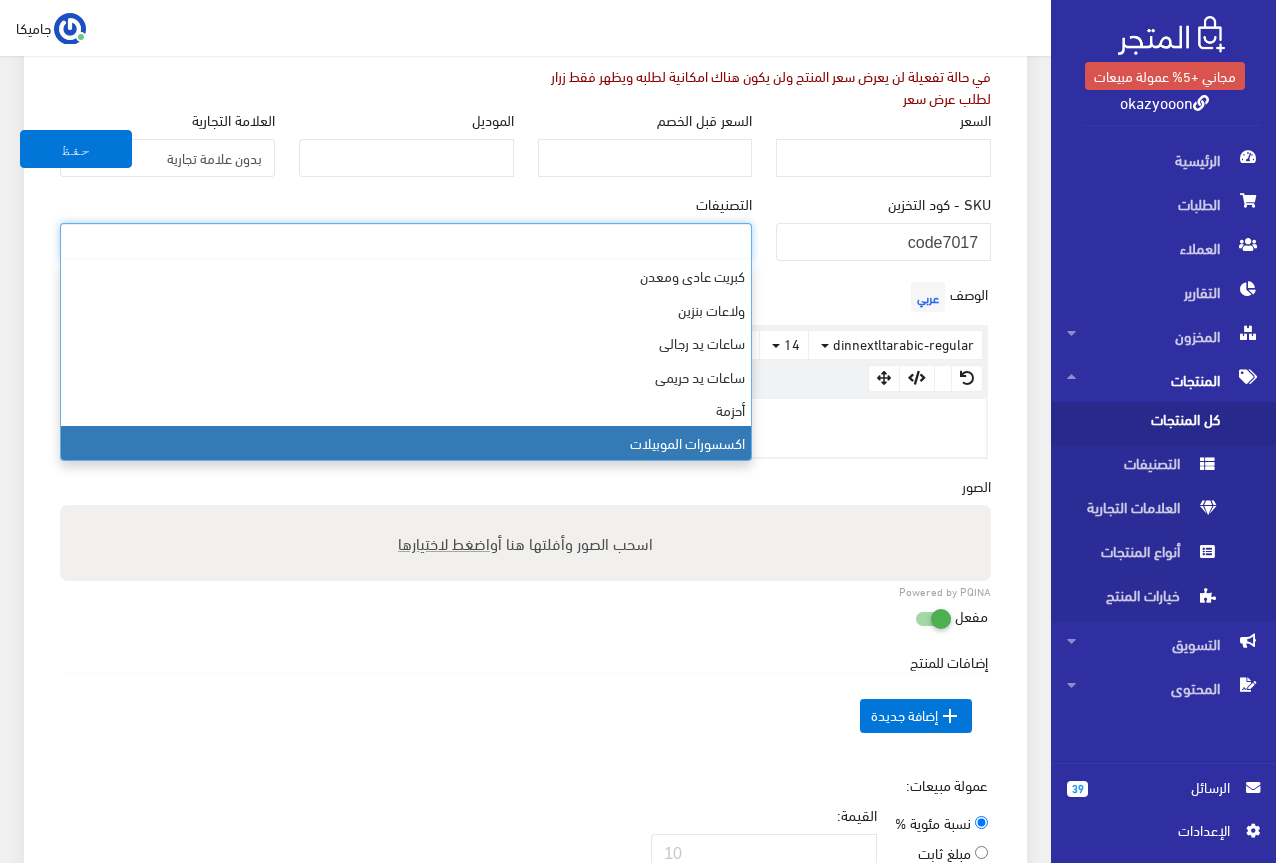 select on "26" 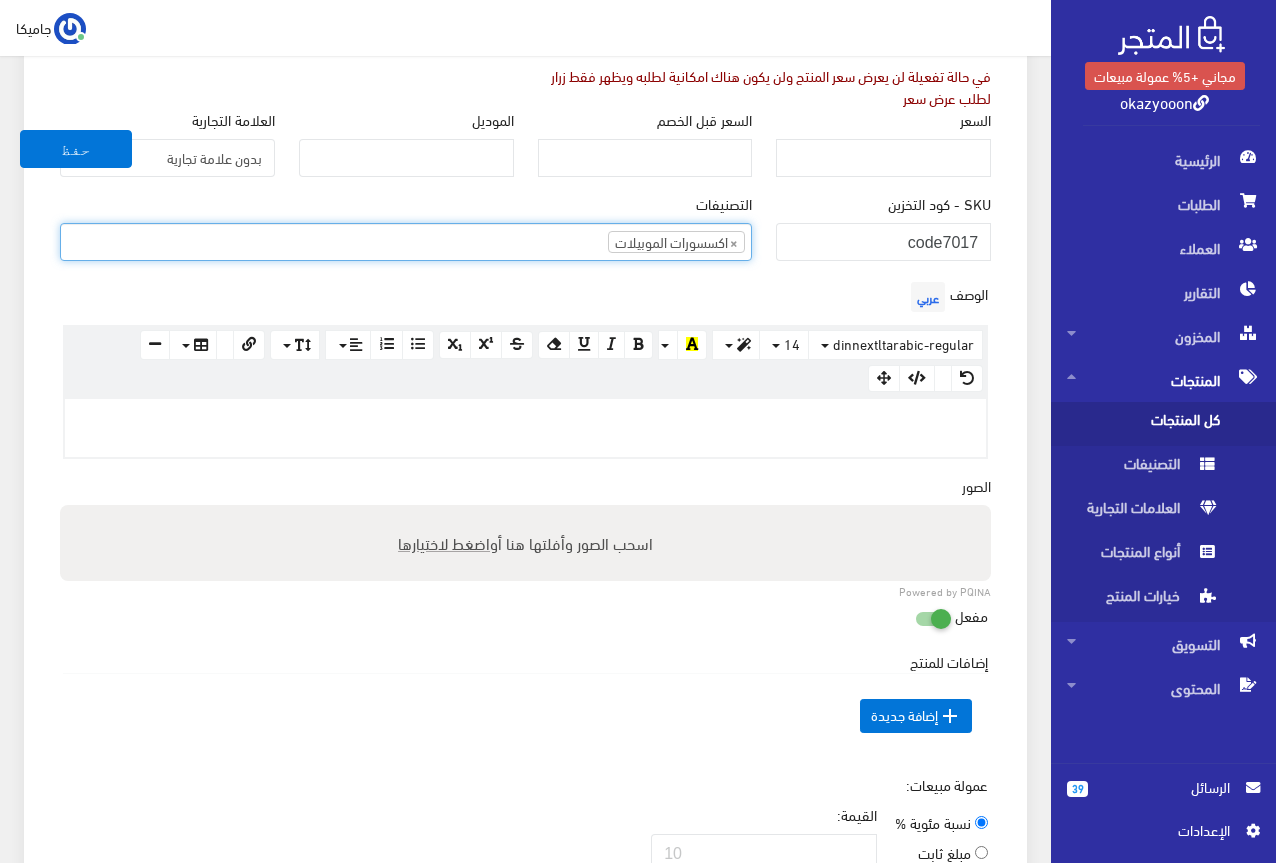 scroll, scrollTop: 528, scrollLeft: 0, axis: vertical 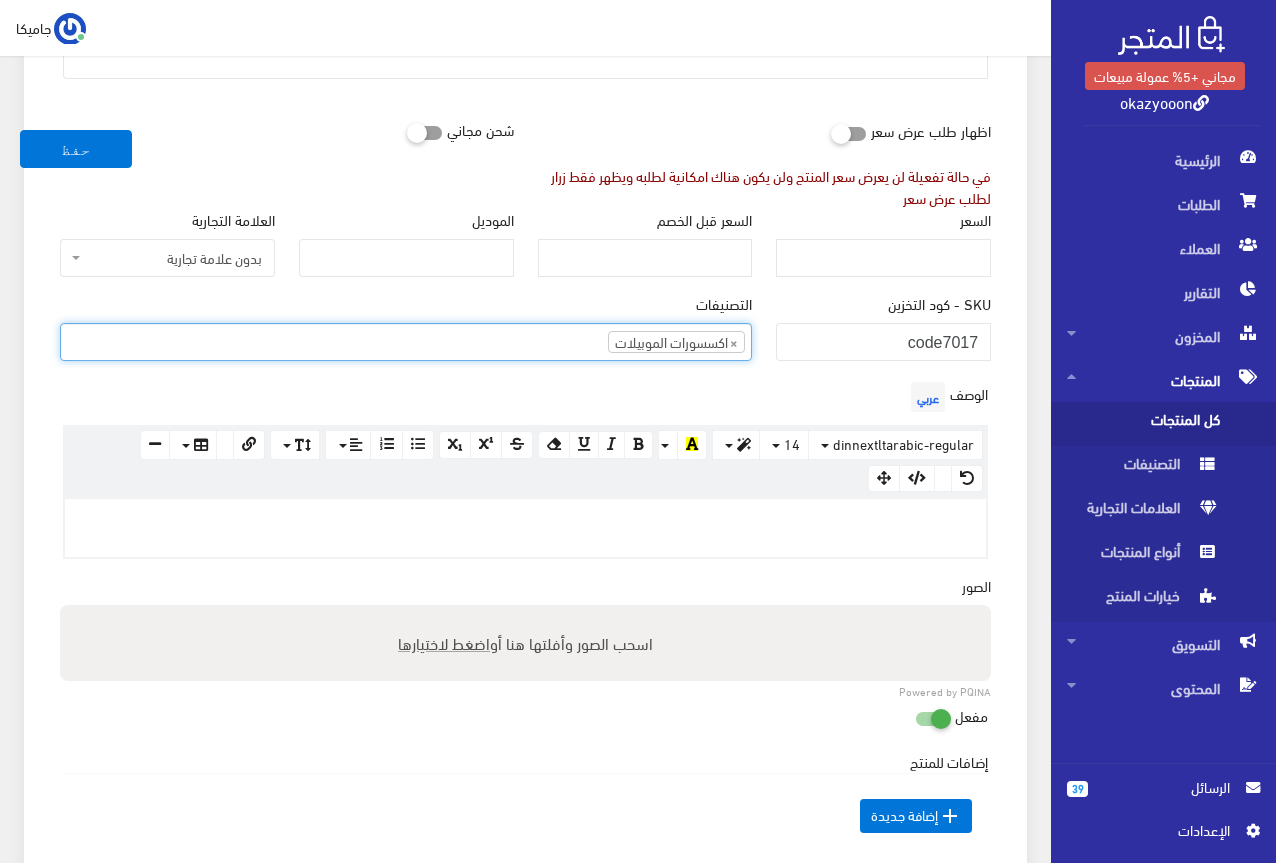 click on "الوصف  عربي
× Insert Image Select from files Image URL Insert Image × Insert Link Text to display To what URL should this link go? http://  Open in new window Insert Link Close Keyboard shortcuts Action Ctrl + Z Undo Ctrl + Shift + Z Redo Ctrl + ] Indent Ctrl + [ Outdent Ctrl + ENTER Insert Horizontal Rule Text formatting Ctrl + B Bold Ctrl + I Italic Ctrl + U Underline Ctrl + \ Remove Font Style Document Style Ctrl + NUM0 Normal Ctrl + NUM1 Header 1 Ctrl + NUM2 Header 2 Ctrl + NUM3 Header 3 Ctrl + NUM4 Header 4 Ctrl + NUM5 Header 5 Ctrl + NUM6 Header 6 Paragraph formatting Ctrl + Shift + L Align left Ctrl + Shift + E Align center Ctrl + Shift + R Align right Ctrl + Shift + J Justify full Ctrl + Shift + NUM7 Ordered list Ctrl + Shift + NUM8 Unordered list Summernote 0.6.16  ·  Project  ·  Issues dinnextltarabic-regular    Arial  Arial Black  Comic Sans MS  Courier New  Helvetica  Impact  Tahoma  Times New Roman  Verdana 14    8  9  10  11  12  14  18  24  36" at bounding box center [525, 468] 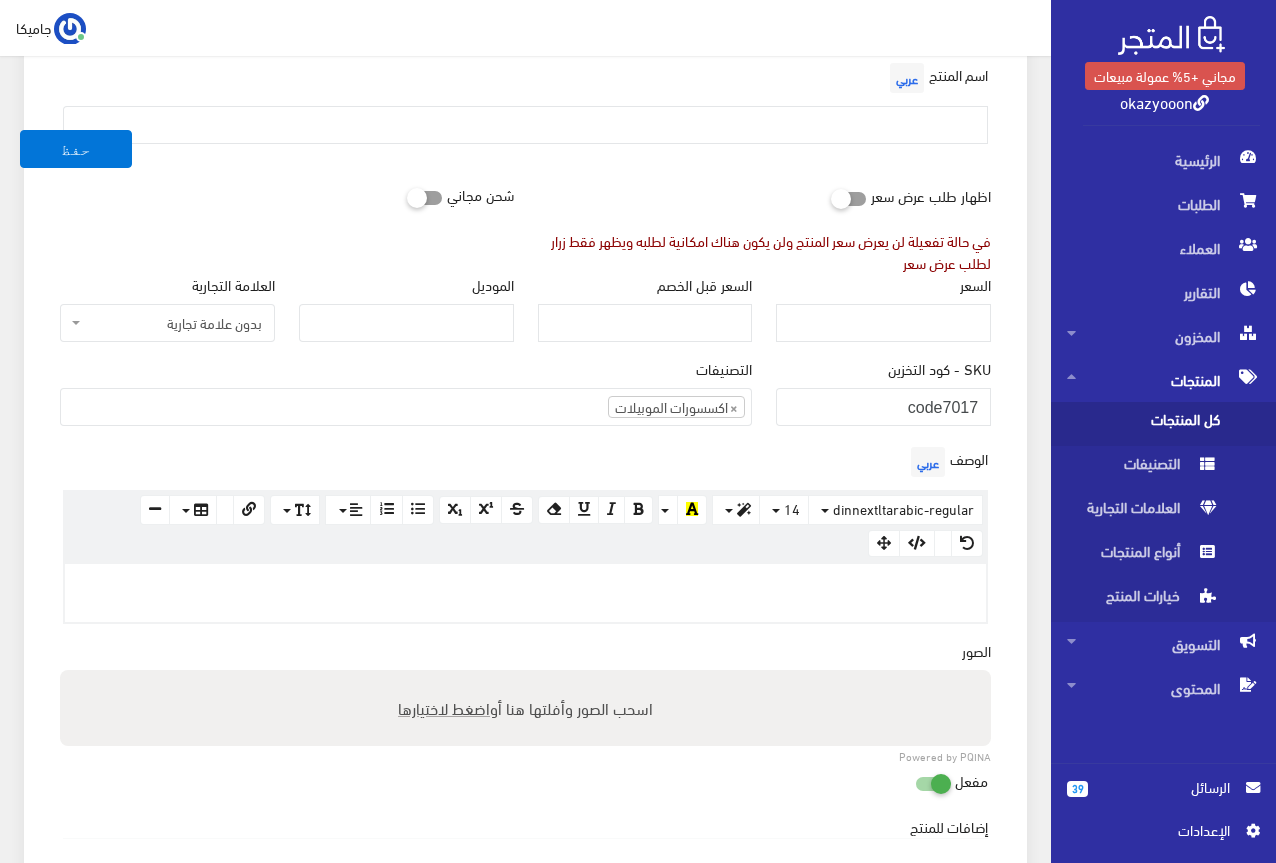 scroll, scrollTop: 200, scrollLeft: 0, axis: vertical 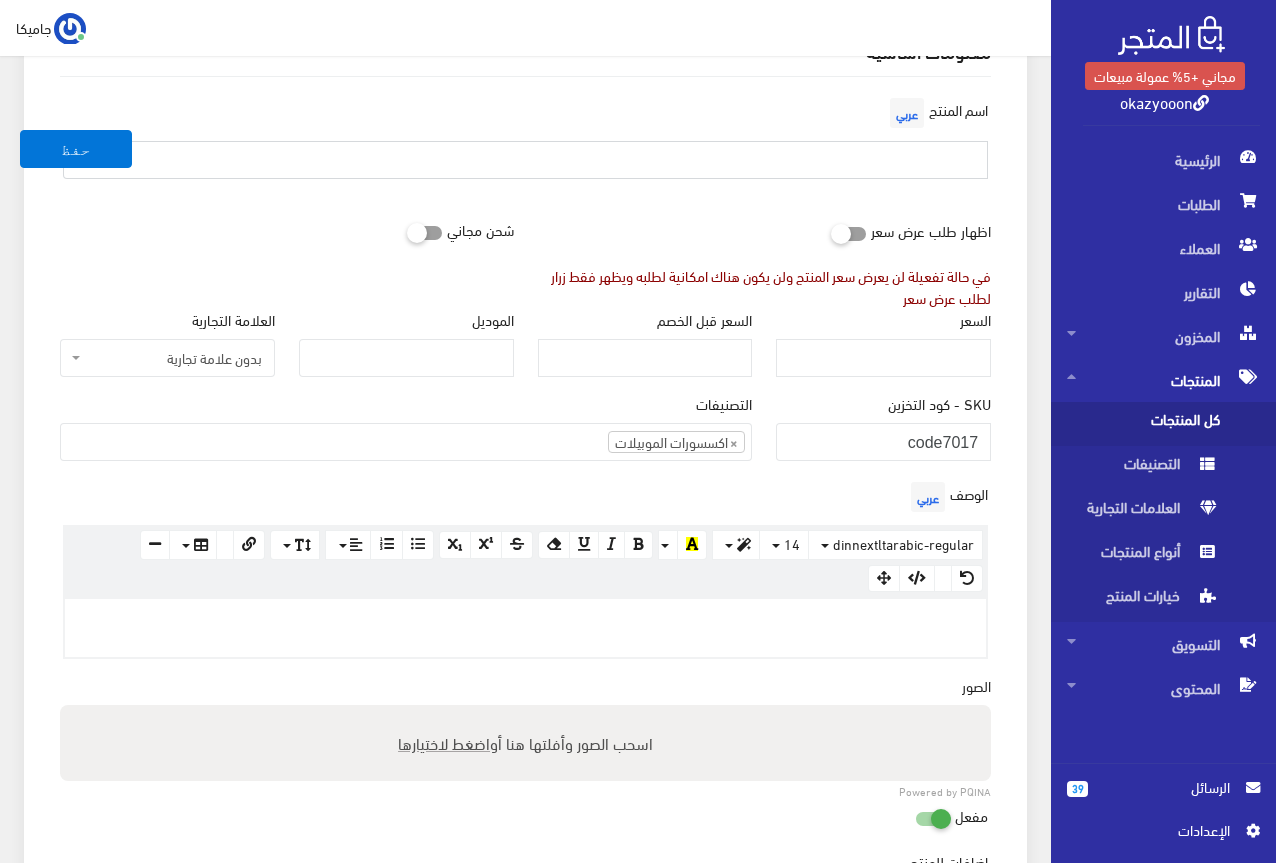 click at bounding box center [525, 160] 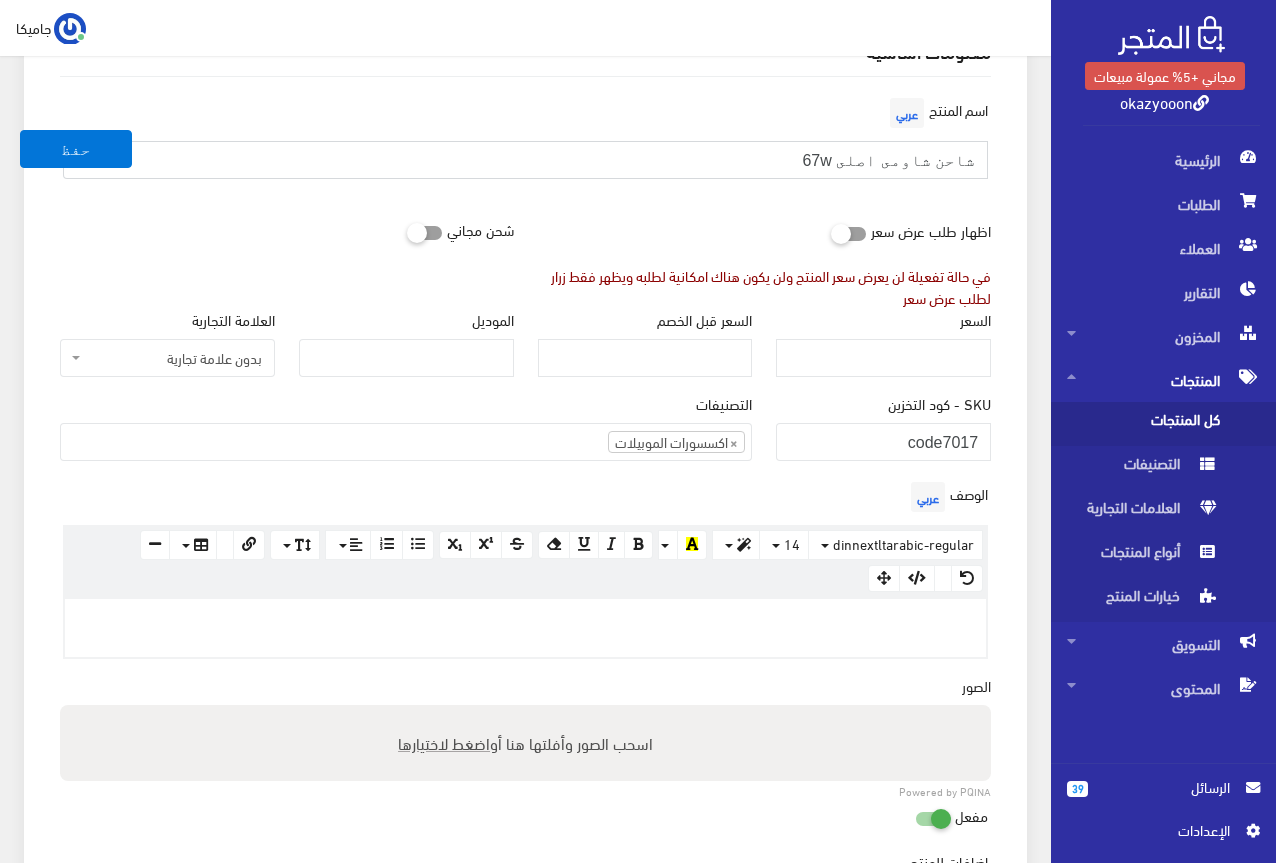 type on "شاحن شاومى اصلى 67w" 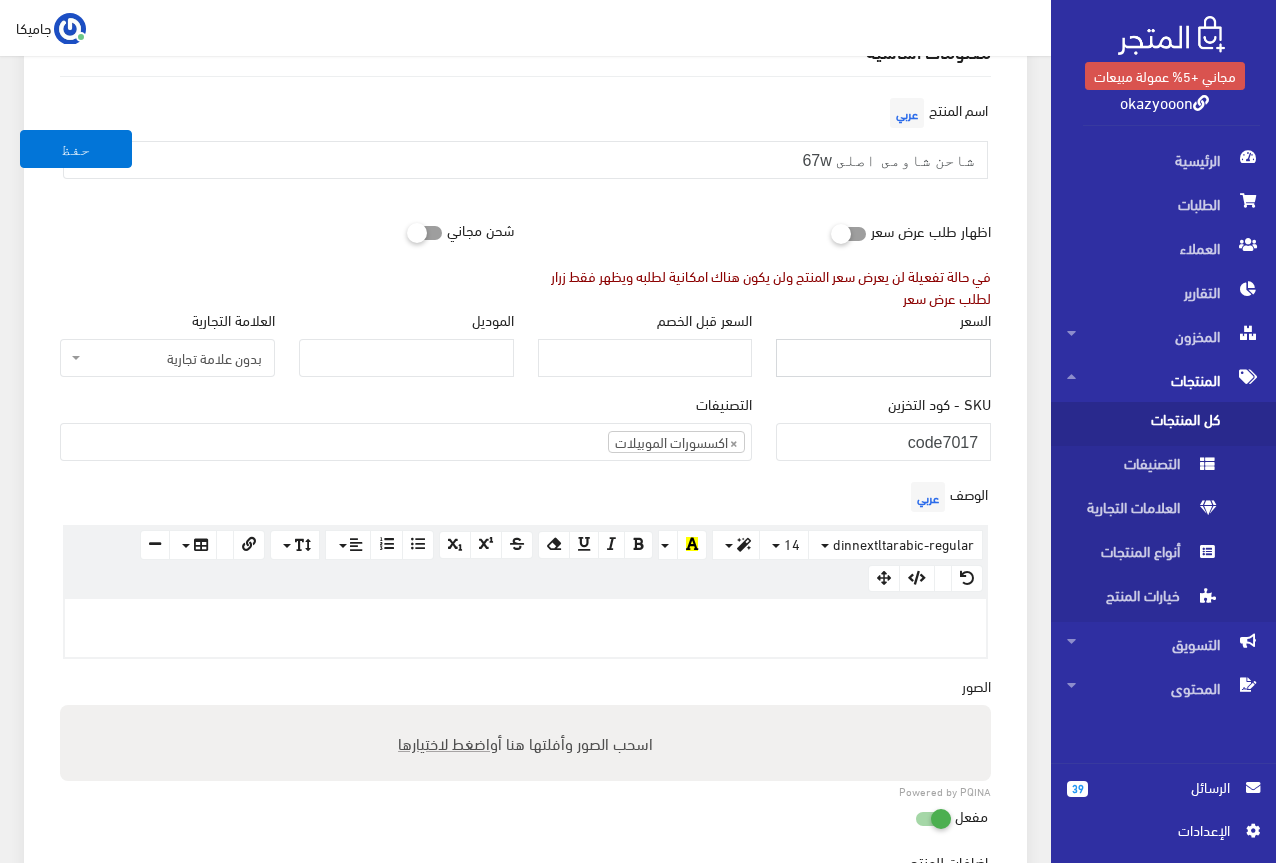 click on "السعر" at bounding box center (883, 358) 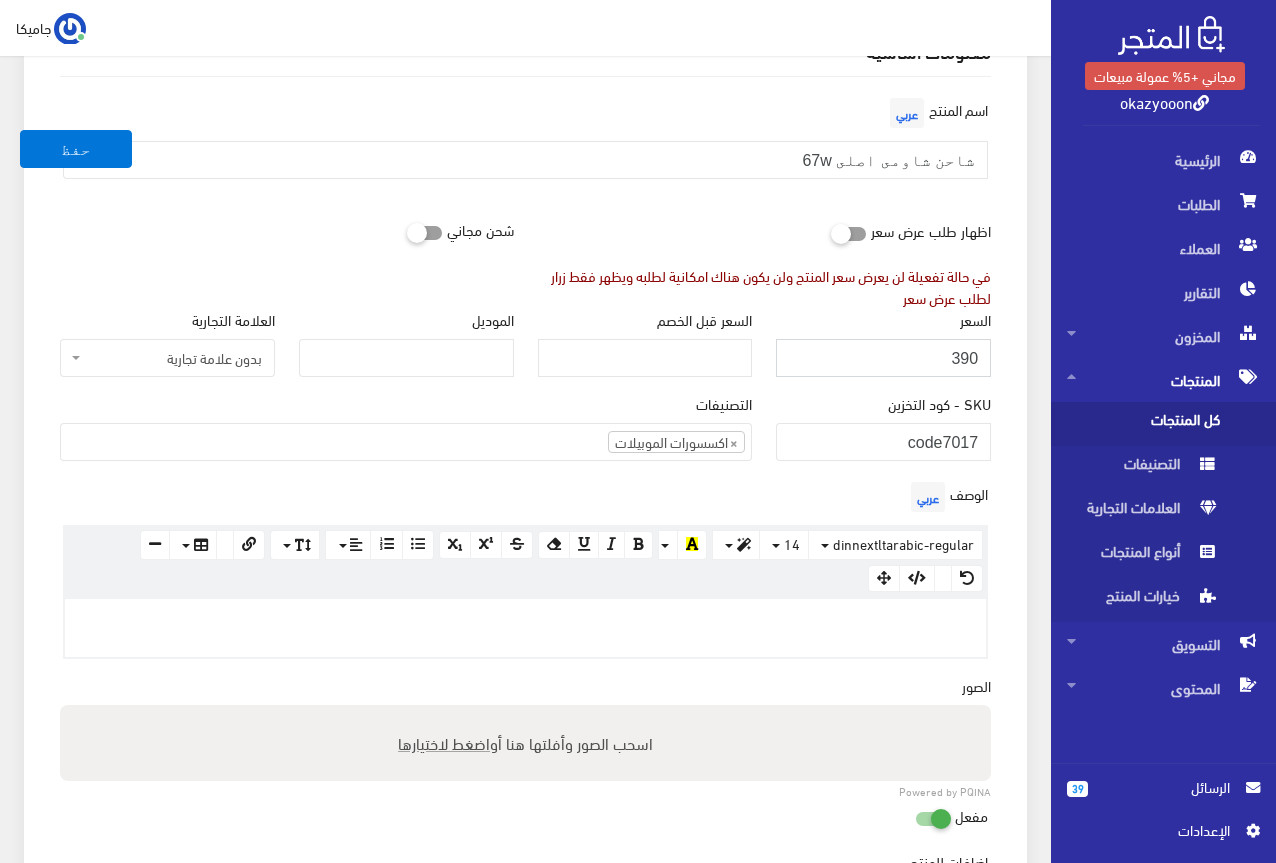 type on "390" 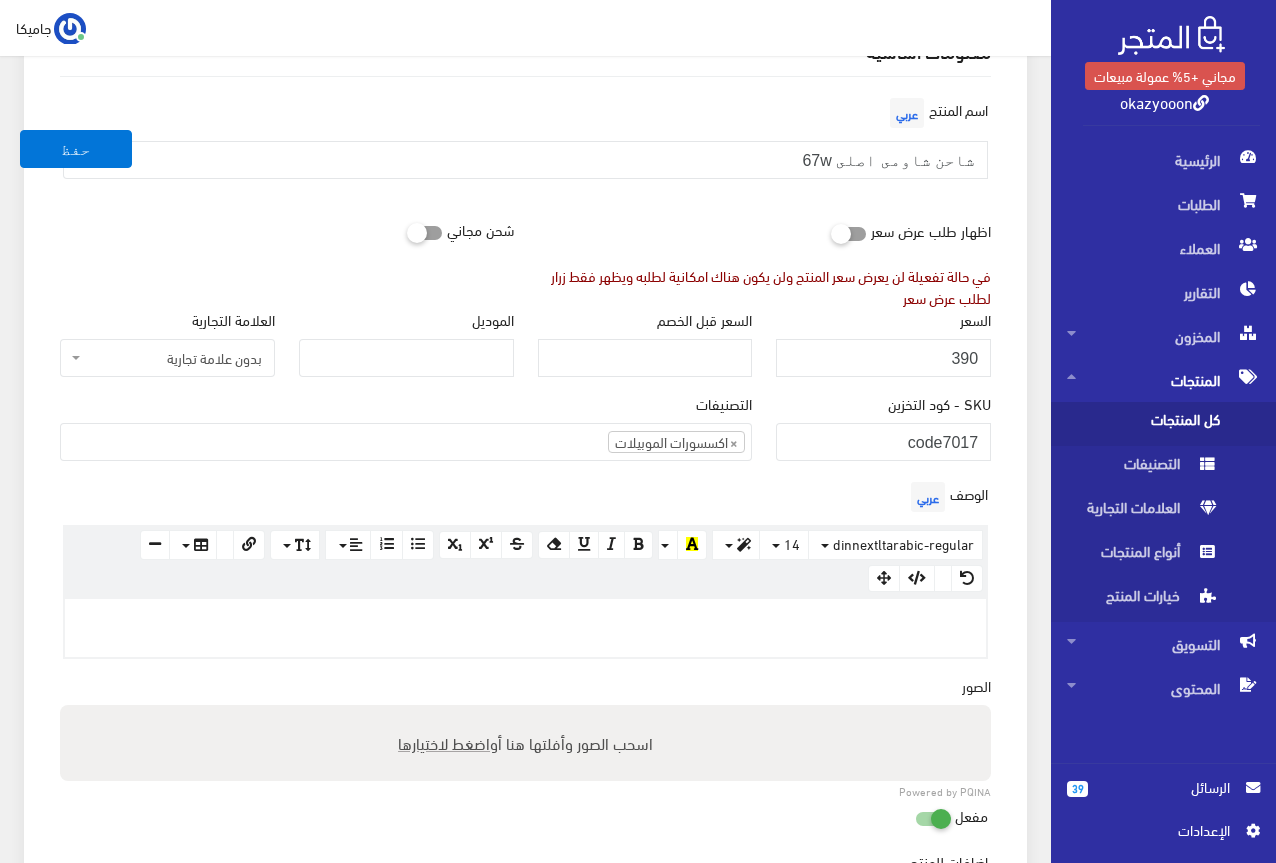 click on "SKU - كود التخزين
code7017" at bounding box center (883, 427) 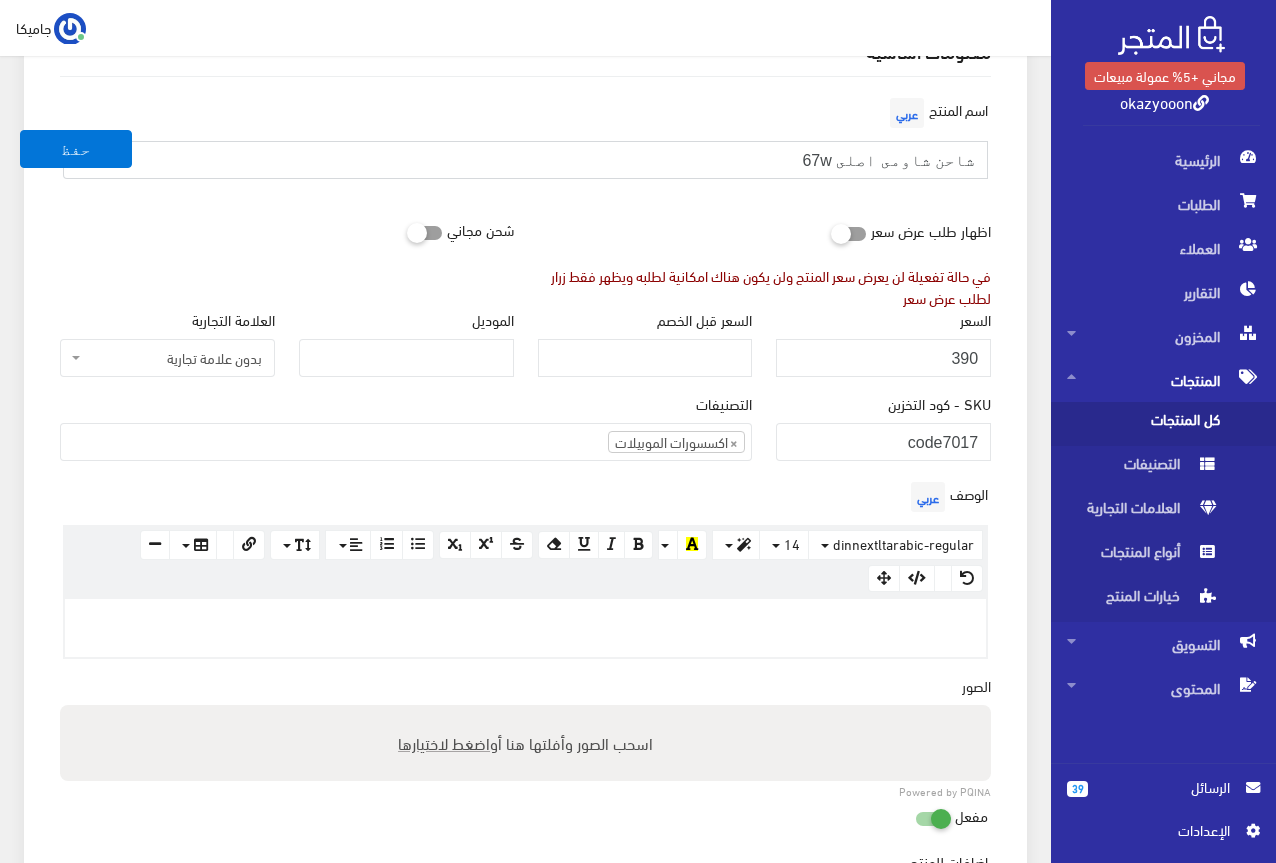 click on "شاحن شاومى اصلى 67w" at bounding box center [525, 160] 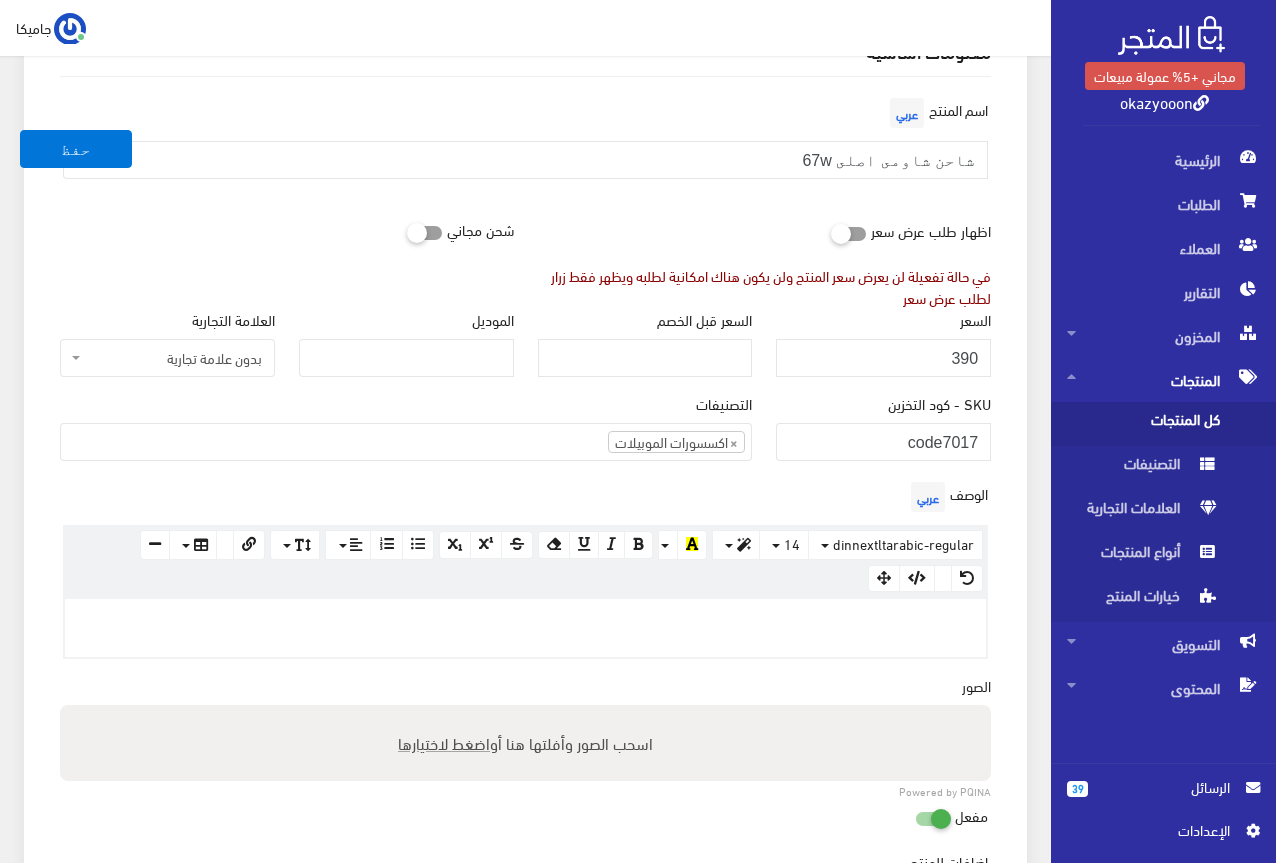 click on "اظهار طلب عرض سعر
في حالة تفعيلة لن يعرض سعر المنتج ولن يكون هناك امكانية لطلبه ويظهر فقط زرار لطلب عرض سعر" at bounding box center (765, 260) 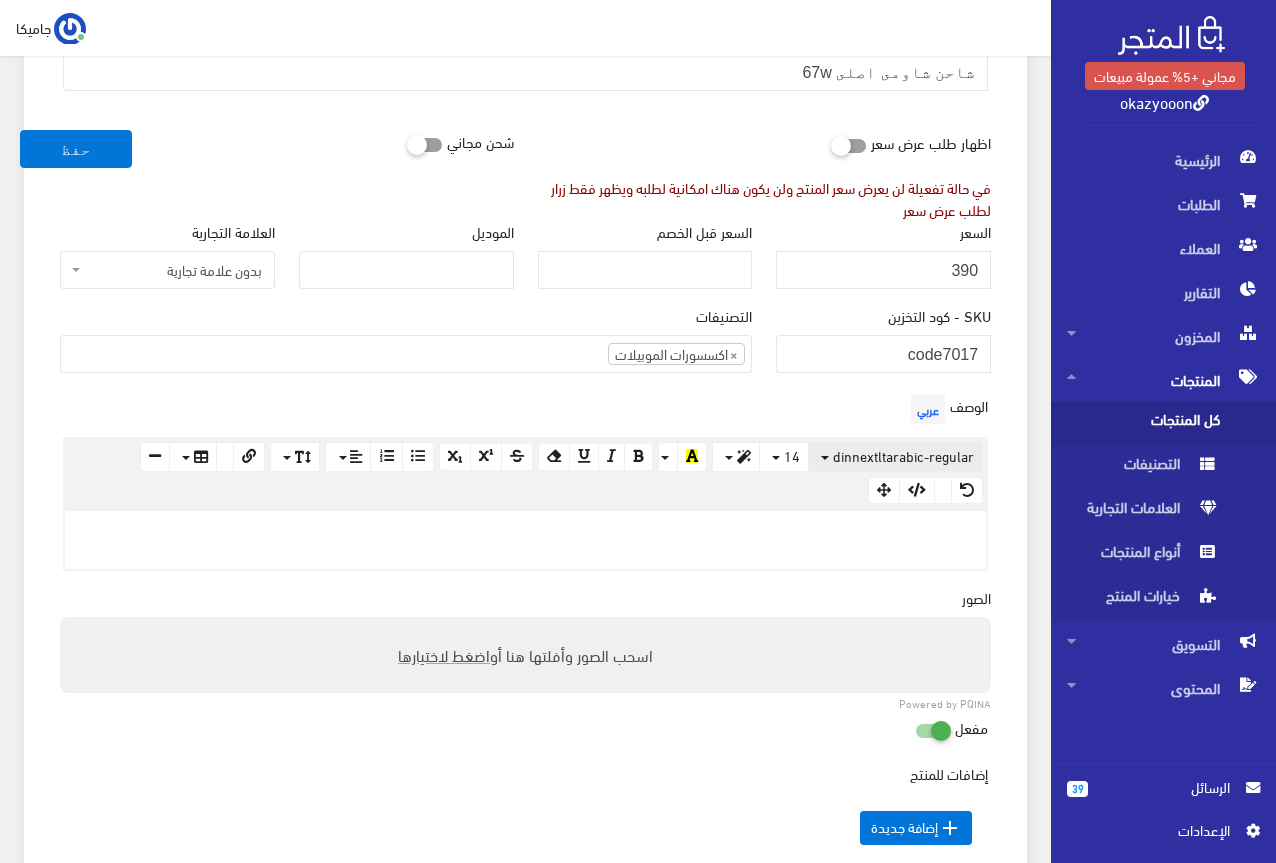scroll, scrollTop: 400, scrollLeft: 0, axis: vertical 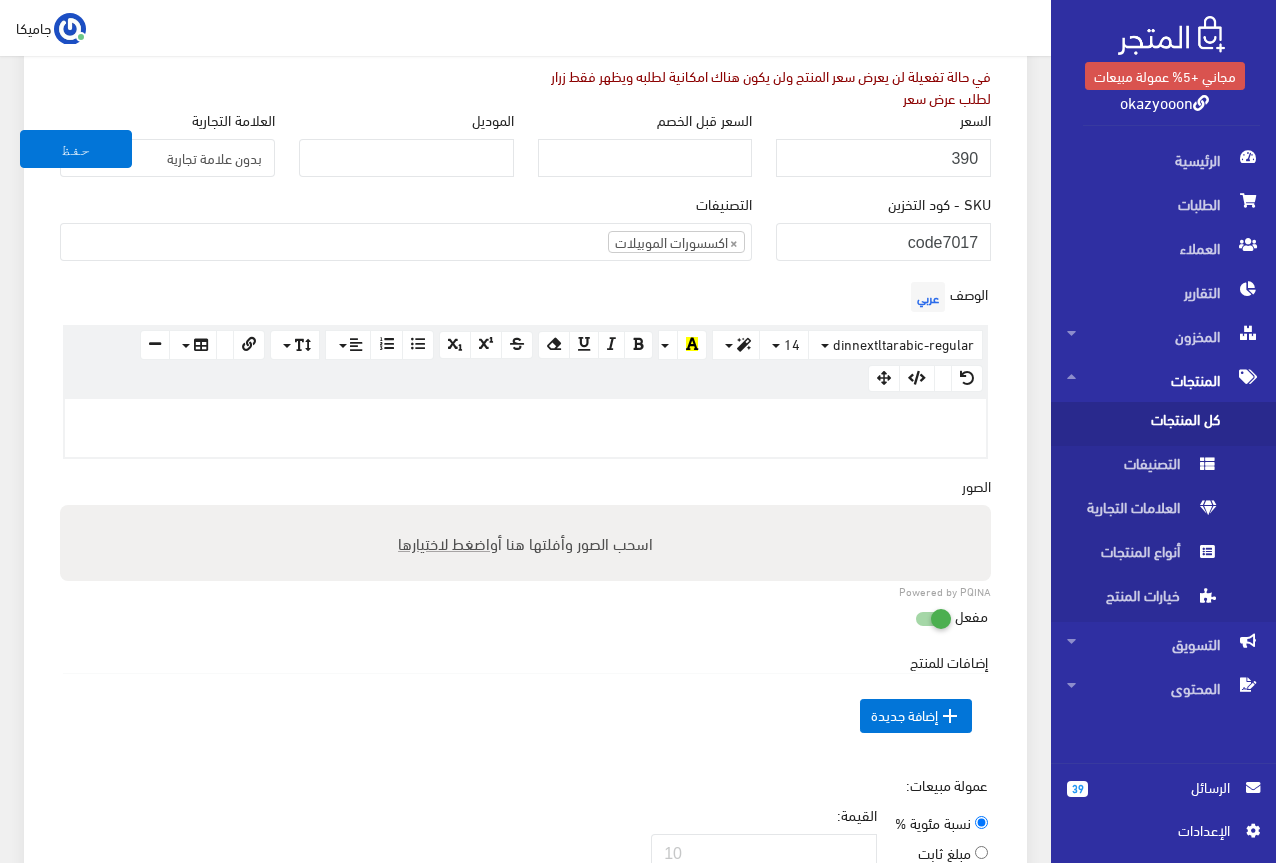 paste 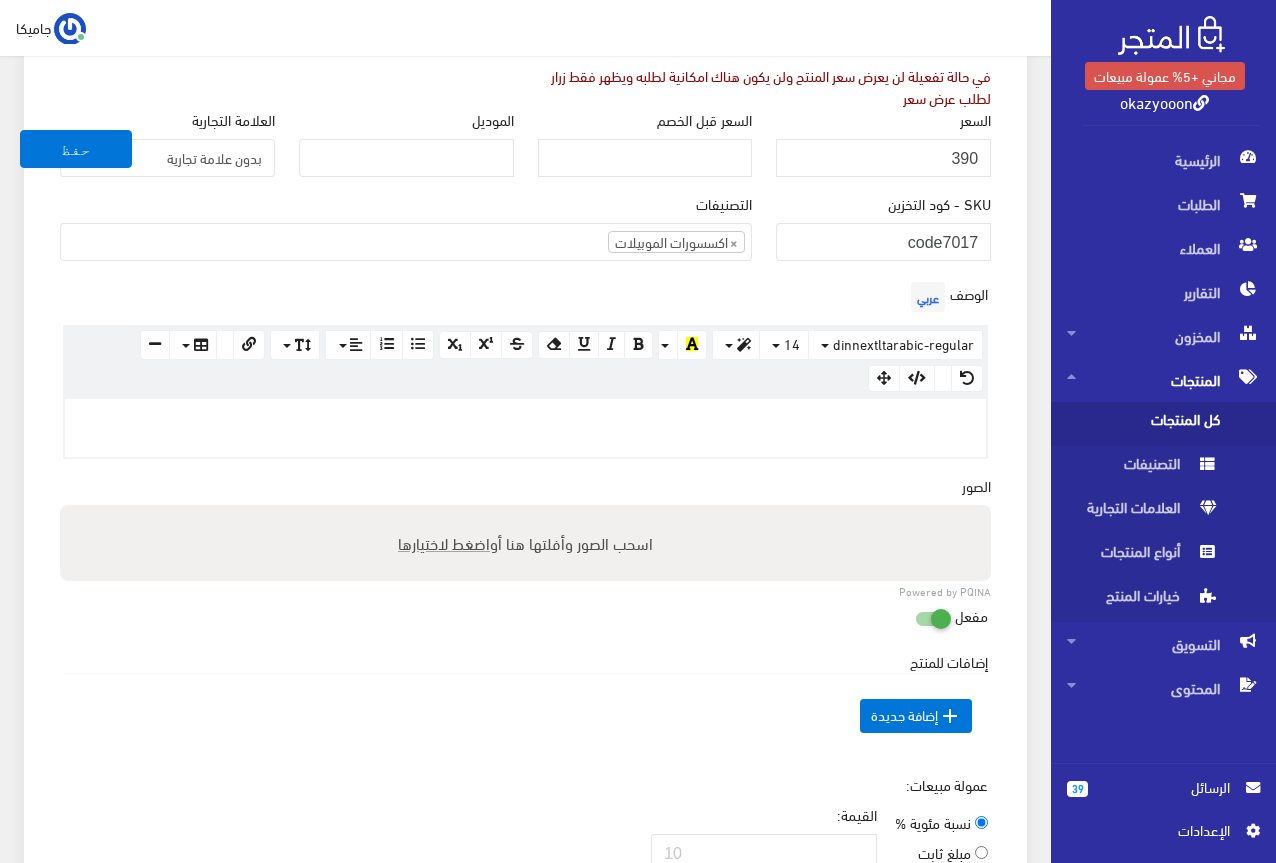 type 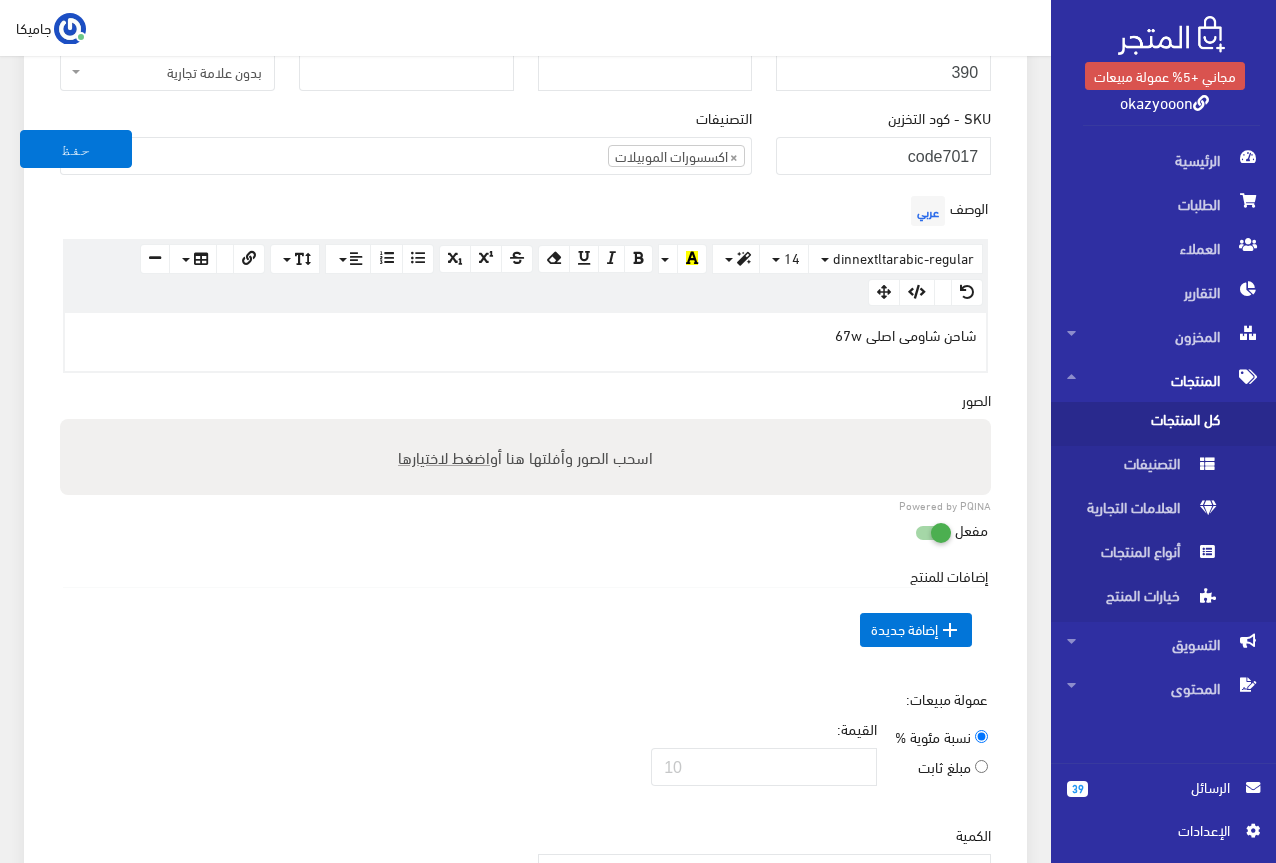 scroll, scrollTop: 600, scrollLeft: 0, axis: vertical 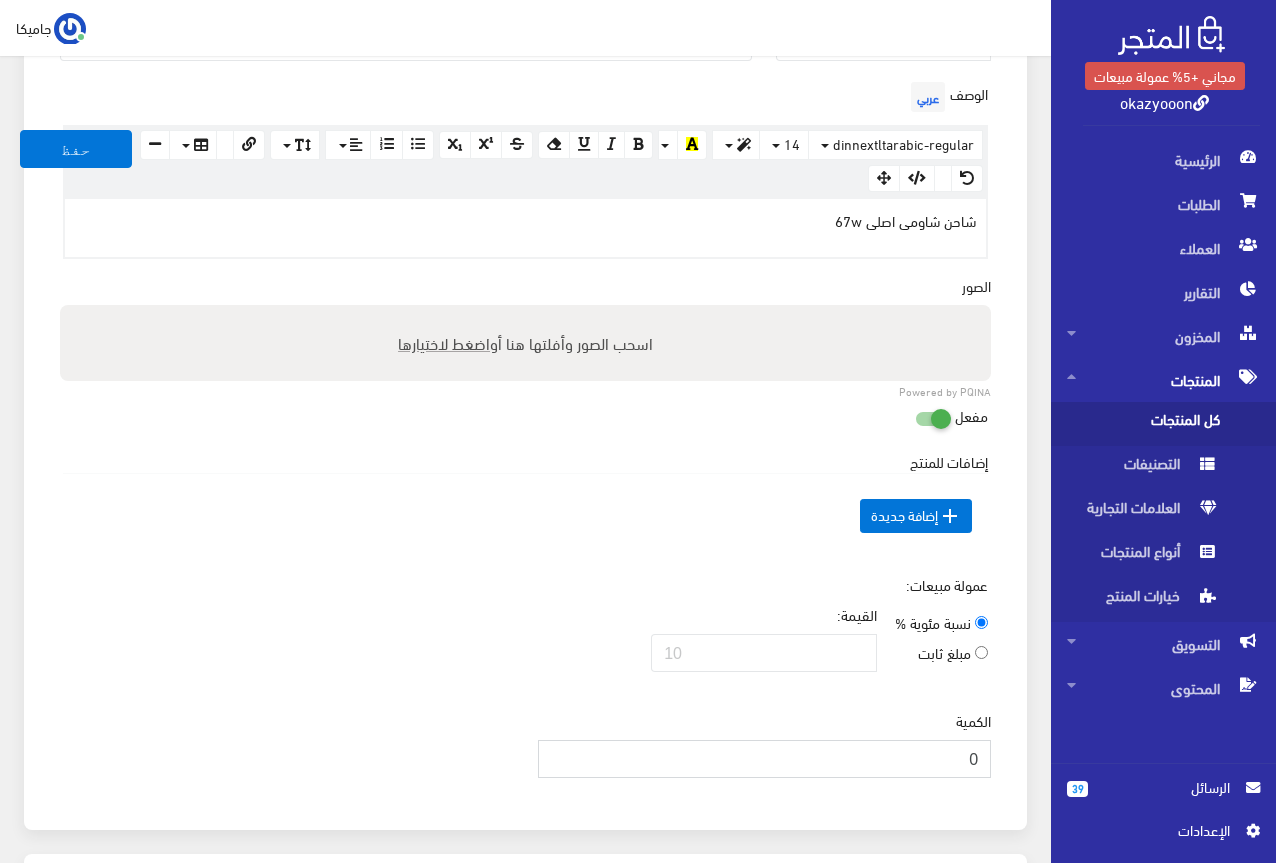 click on "0" at bounding box center [765, 759] 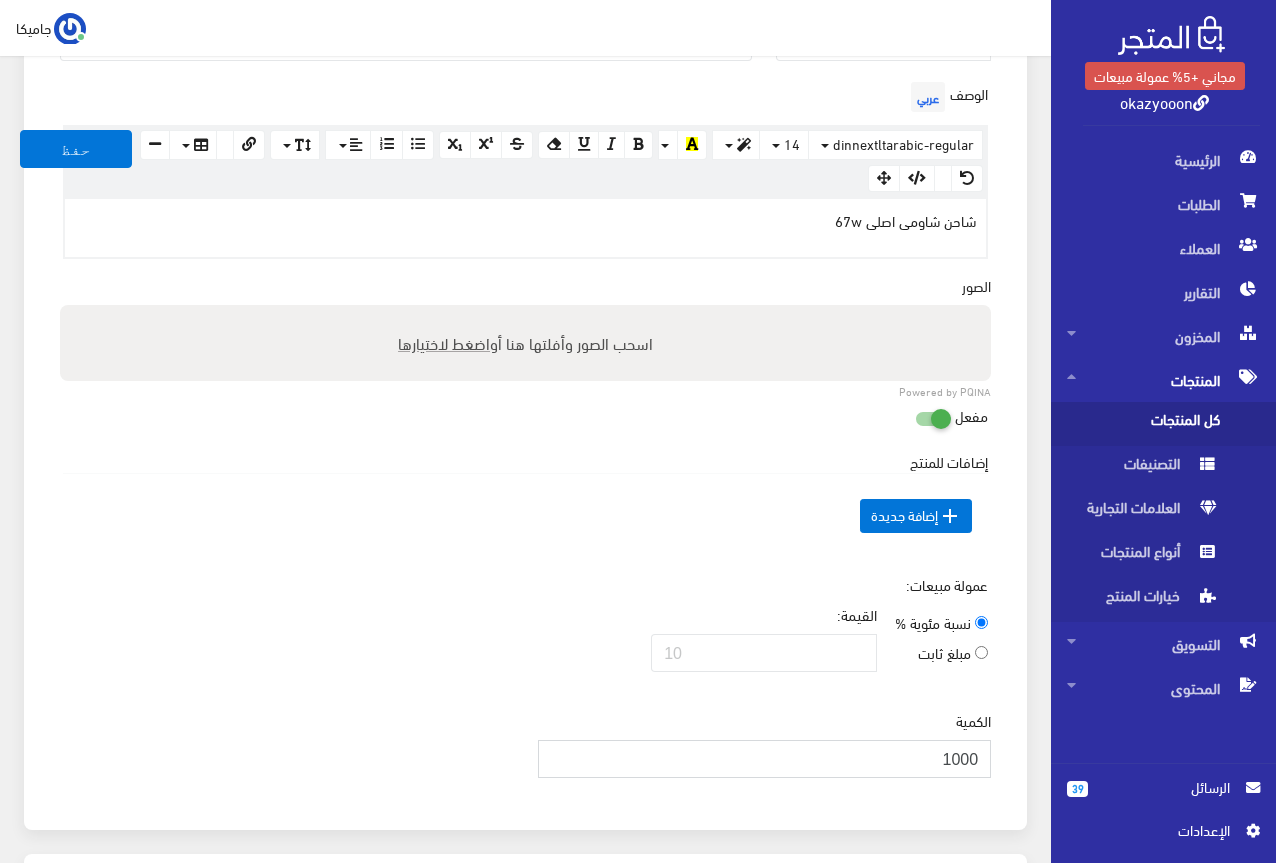 type on "1000" 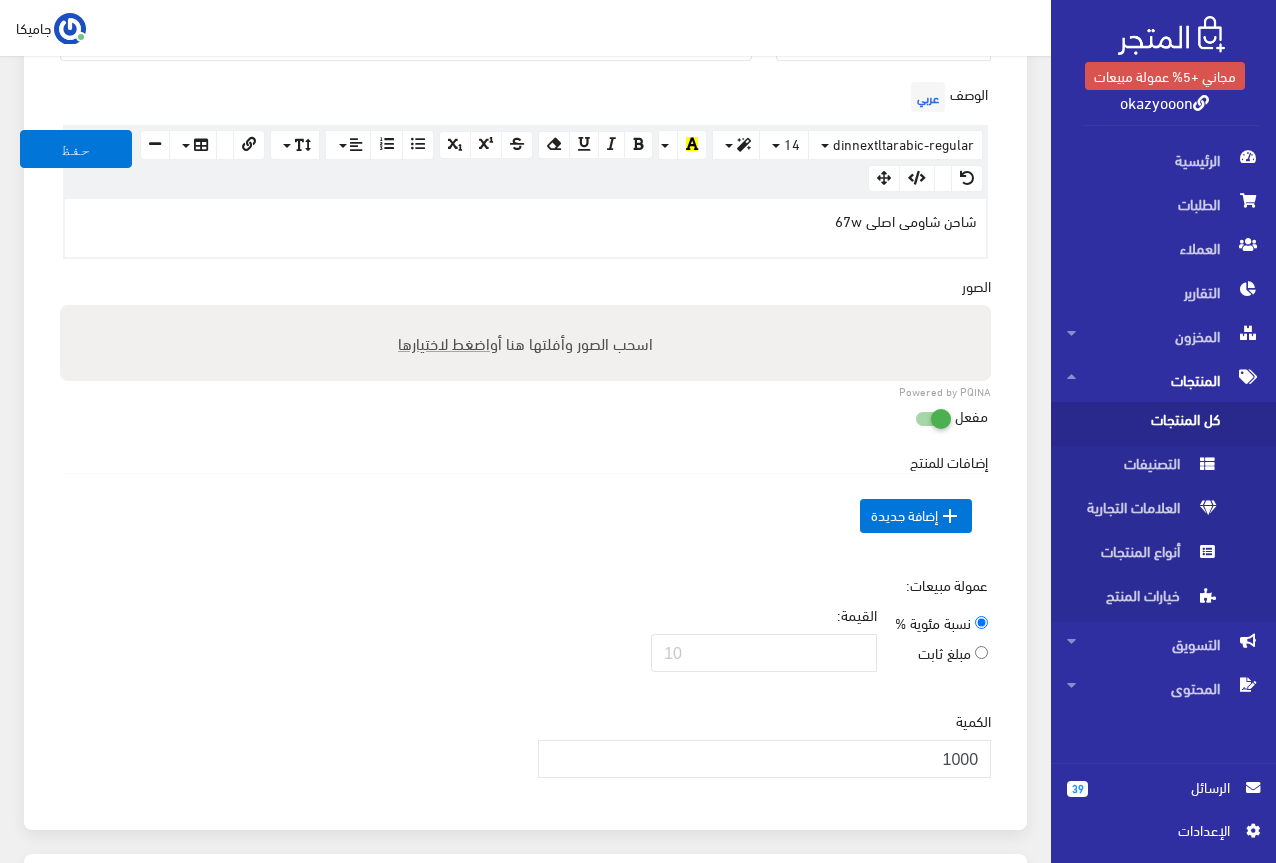click on "عمولة مبيعات:
نسبة مئوية %
مبلغ ثابت
القيمة:" at bounding box center [525, 631] 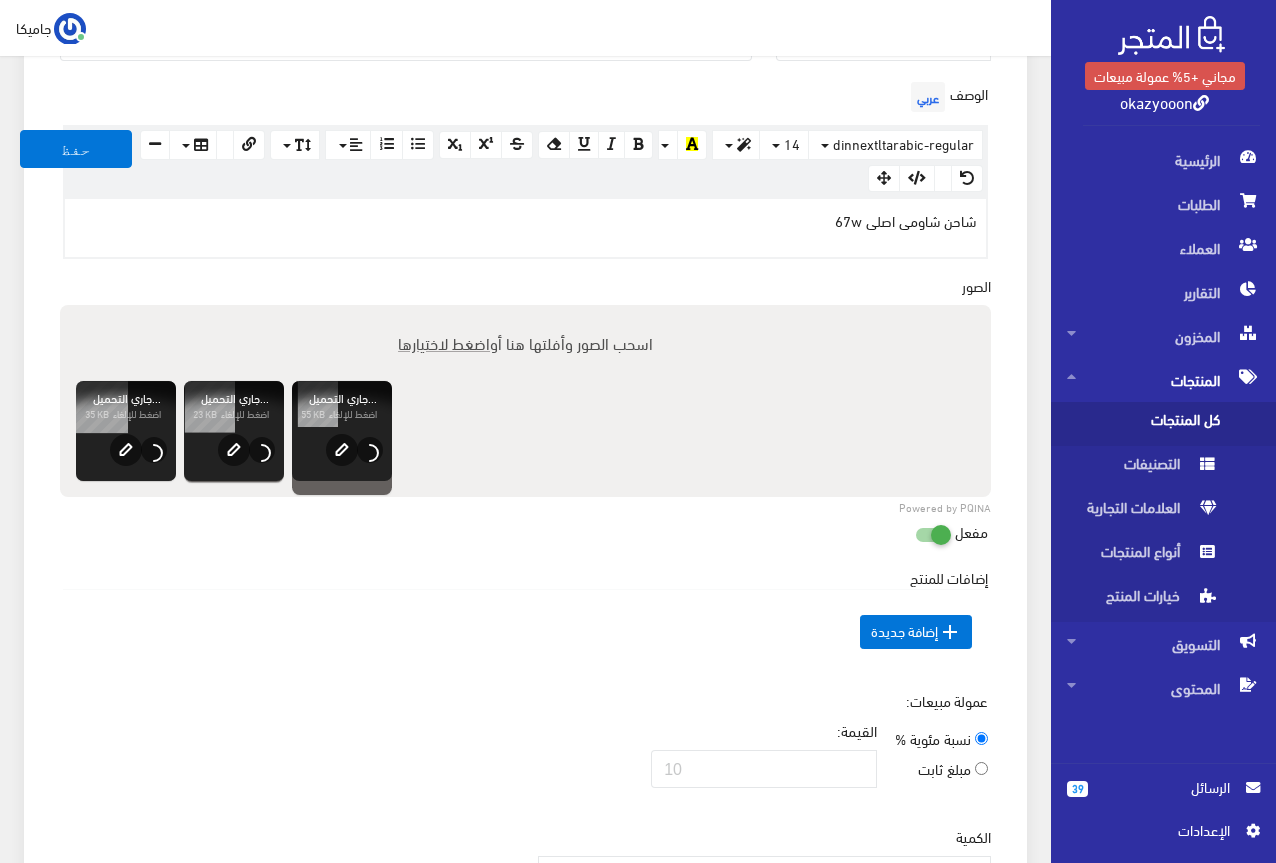 click on "اضغط لاختيارها" at bounding box center (444, 342) 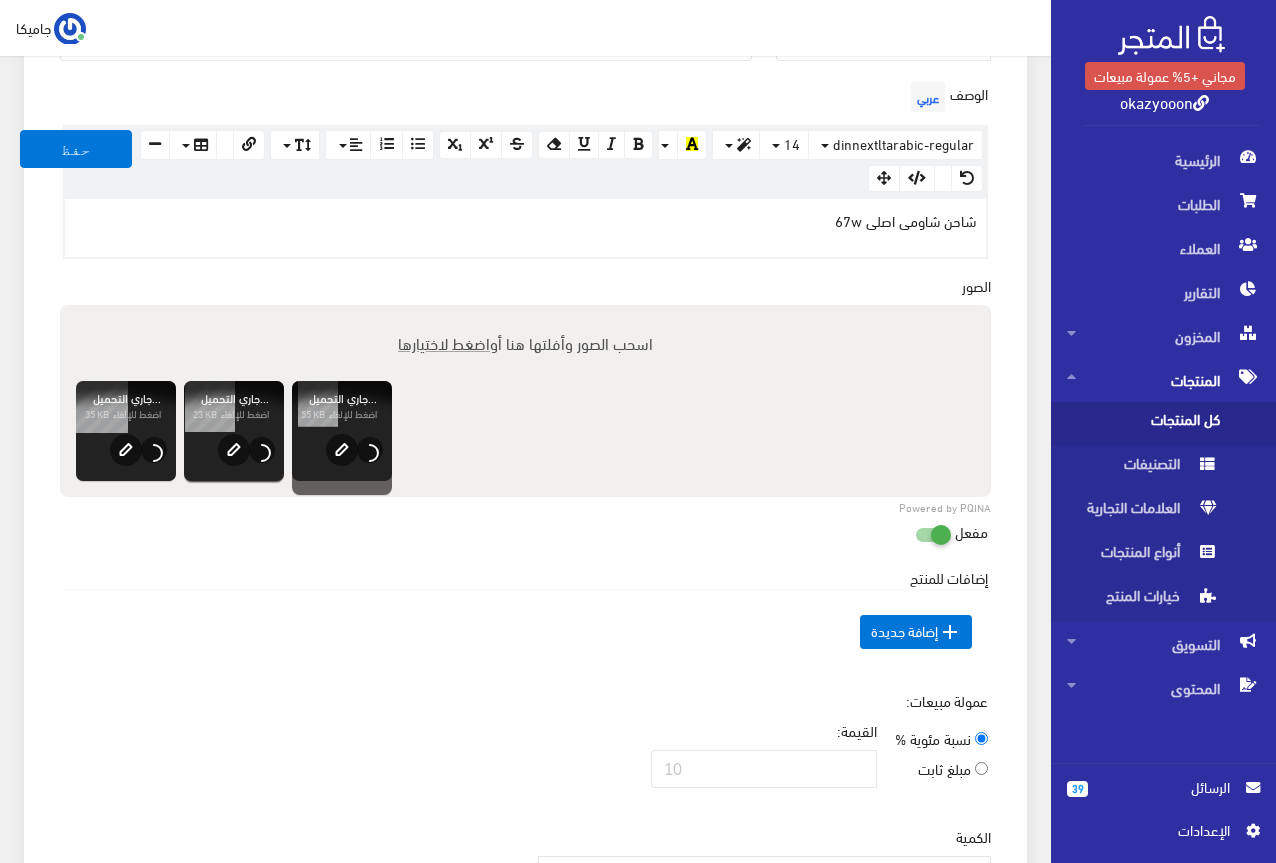 type on "C:\fakepath\5807455616178964523.jpg" 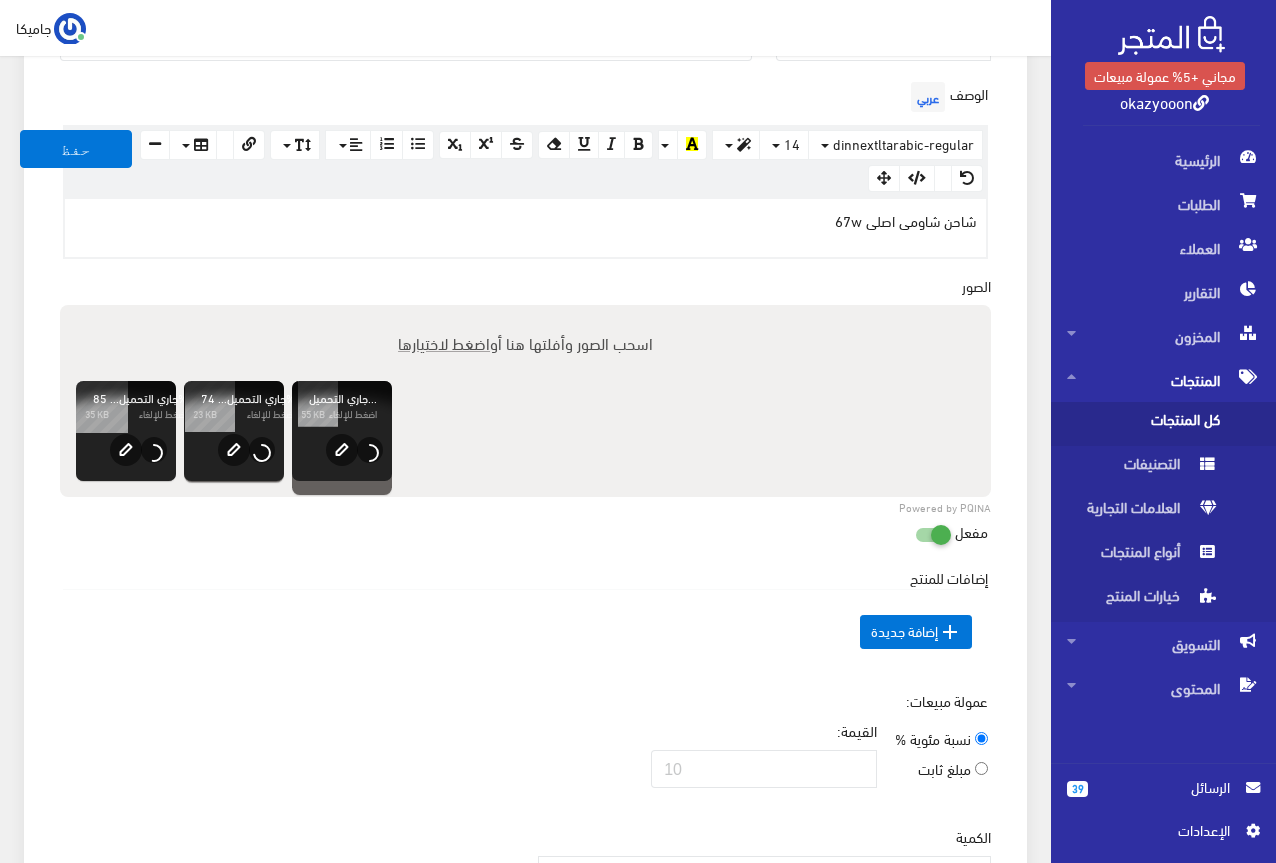 type 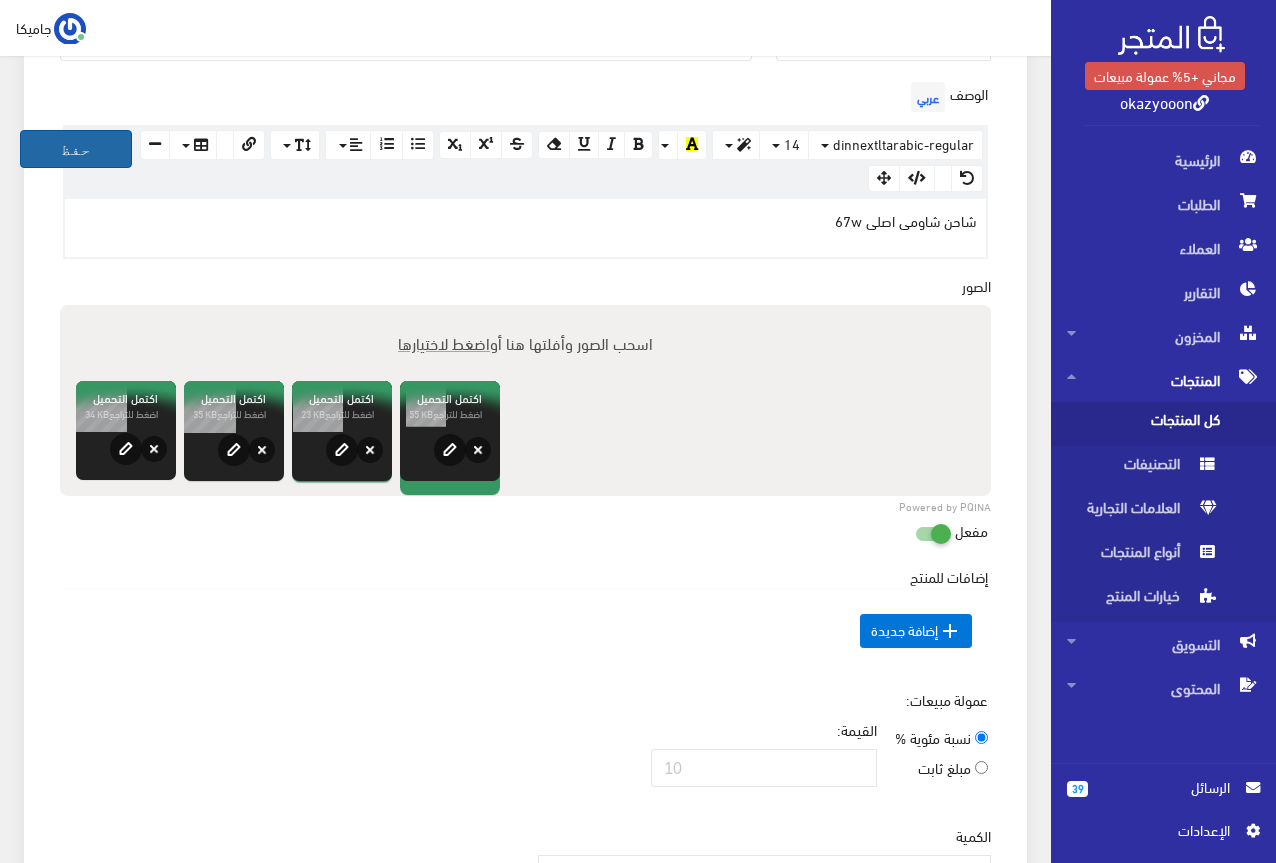 click on "حفظ" at bounding box center [76, 149] 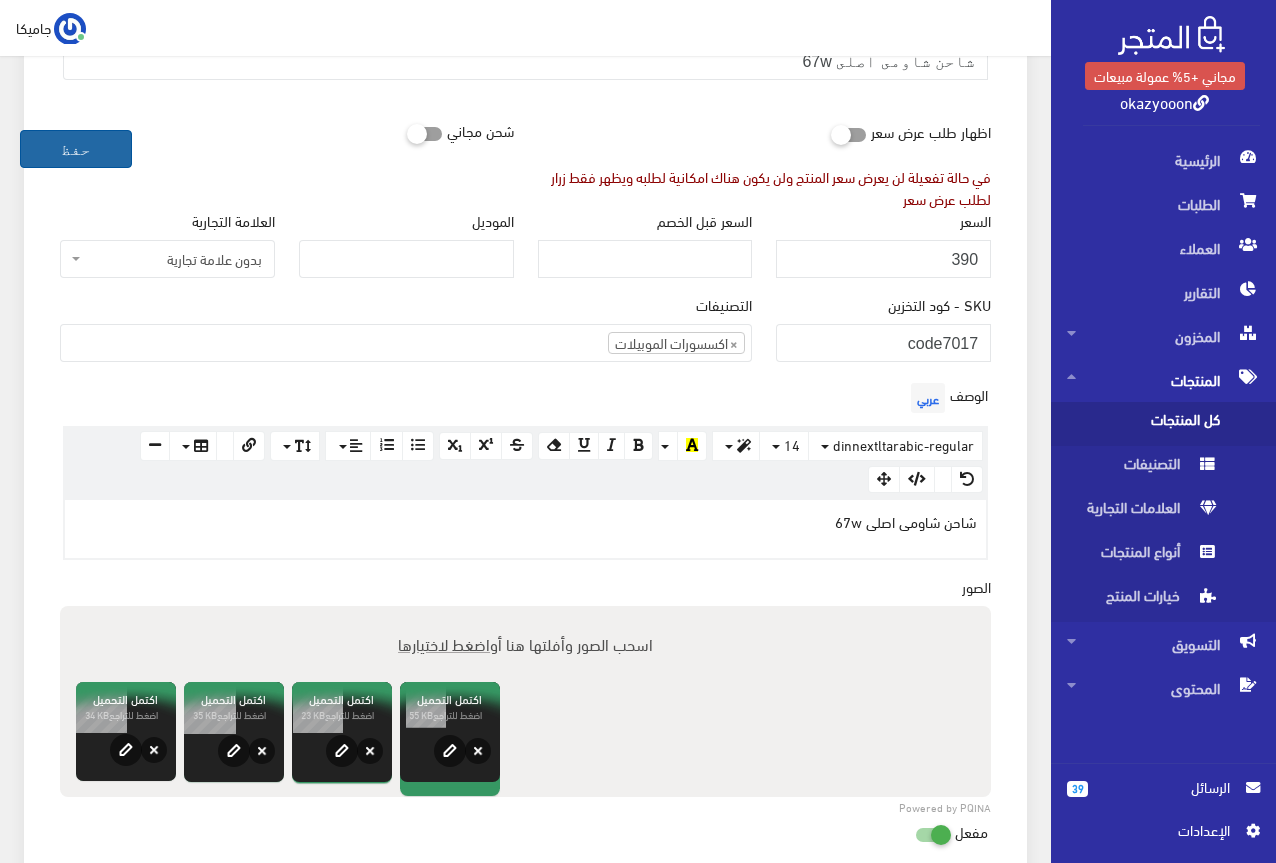 scroll, scrollTop: 100, scrollLeft: 0, axis: vertical 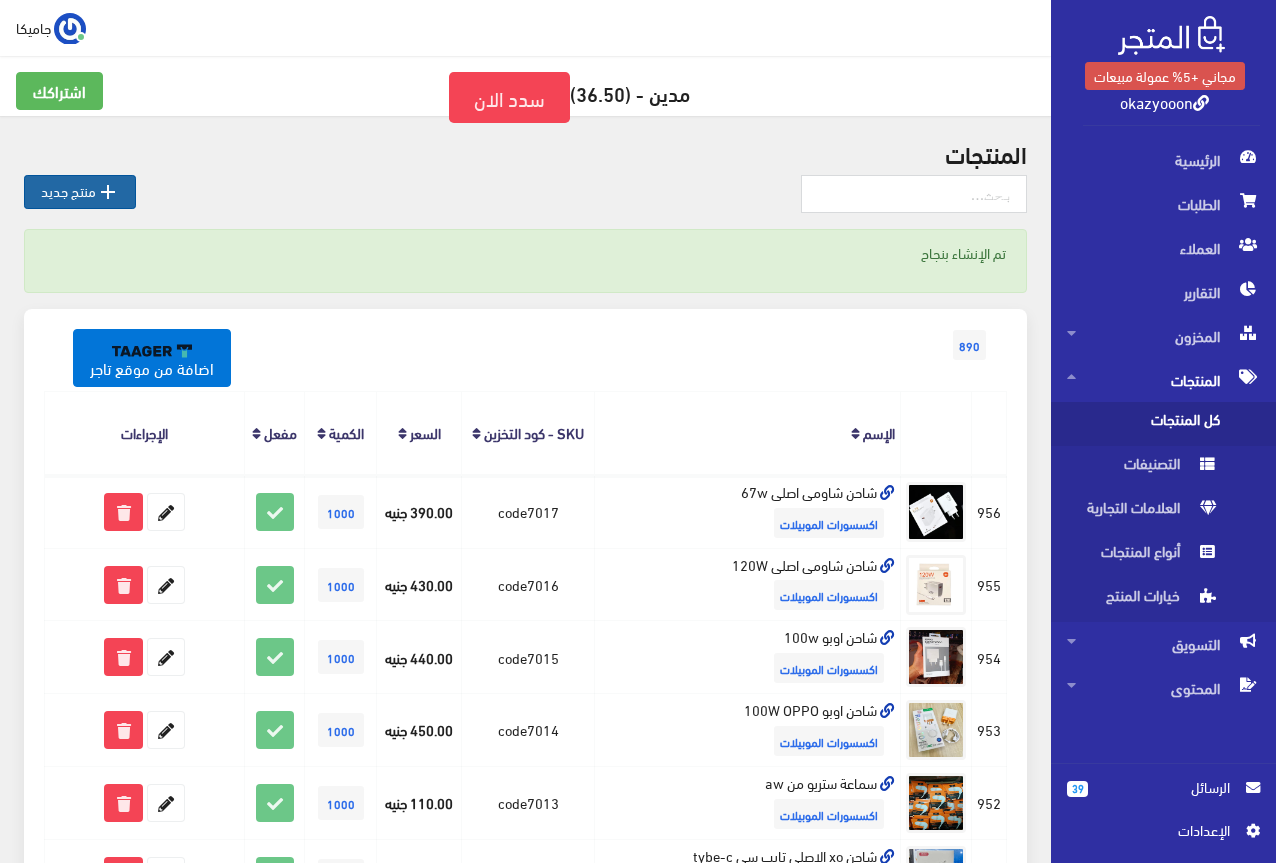 click on "" at bounding box center [108, 192] 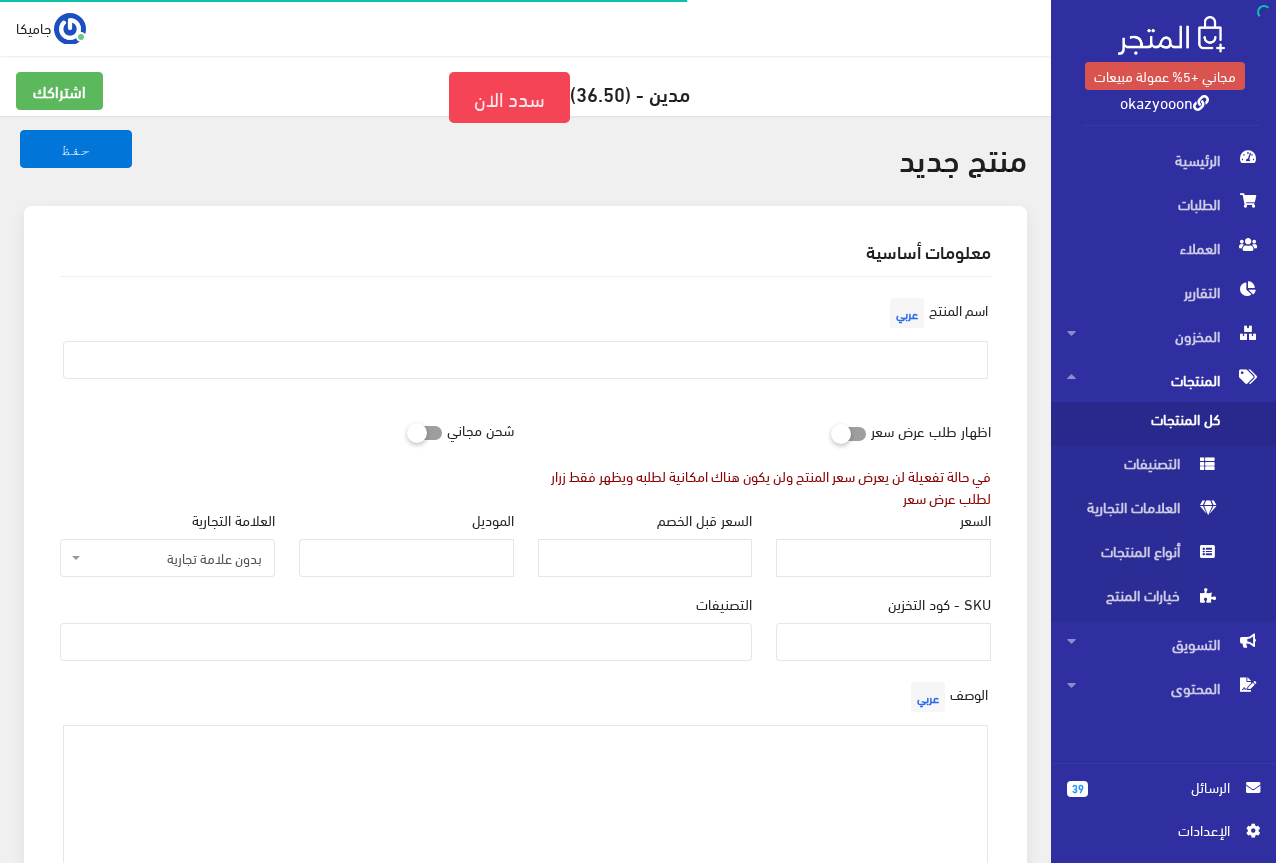 select 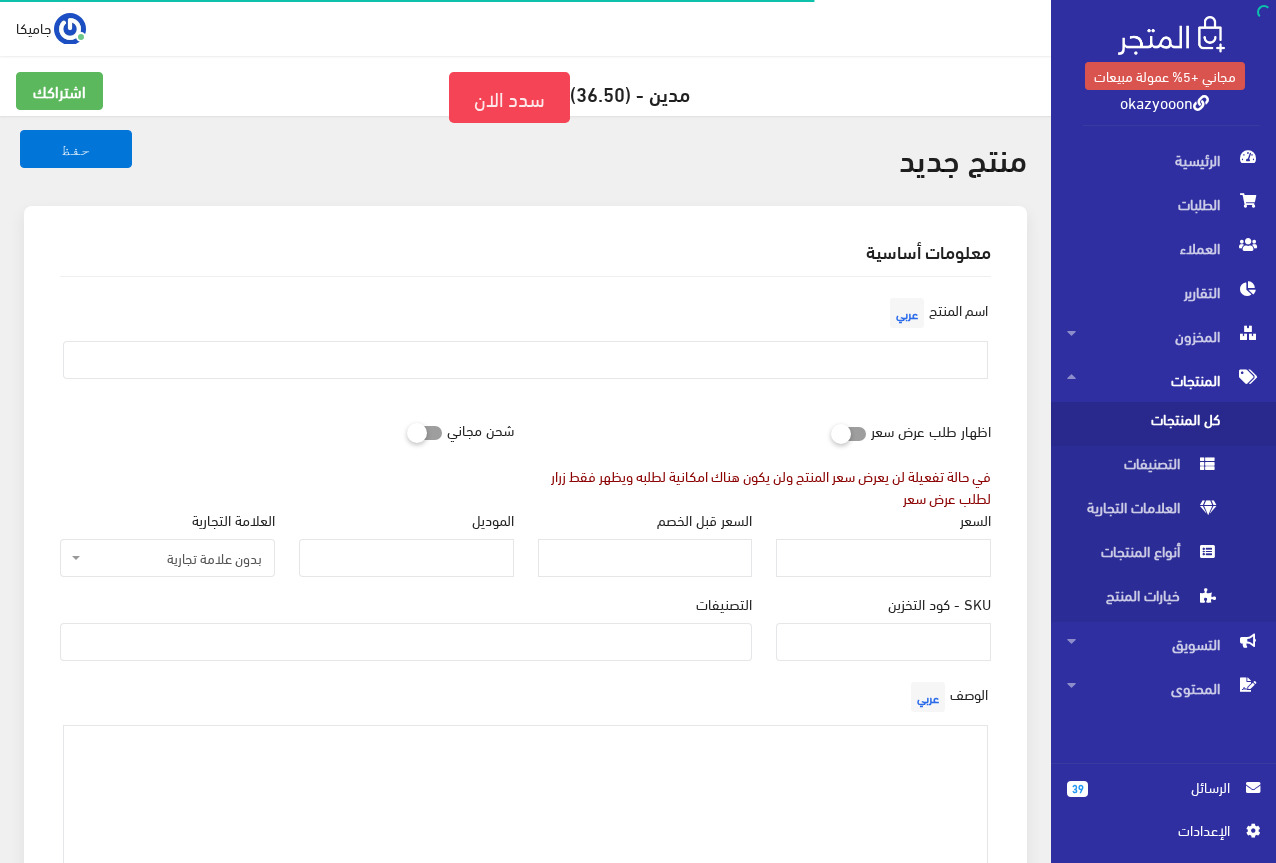type on "c" 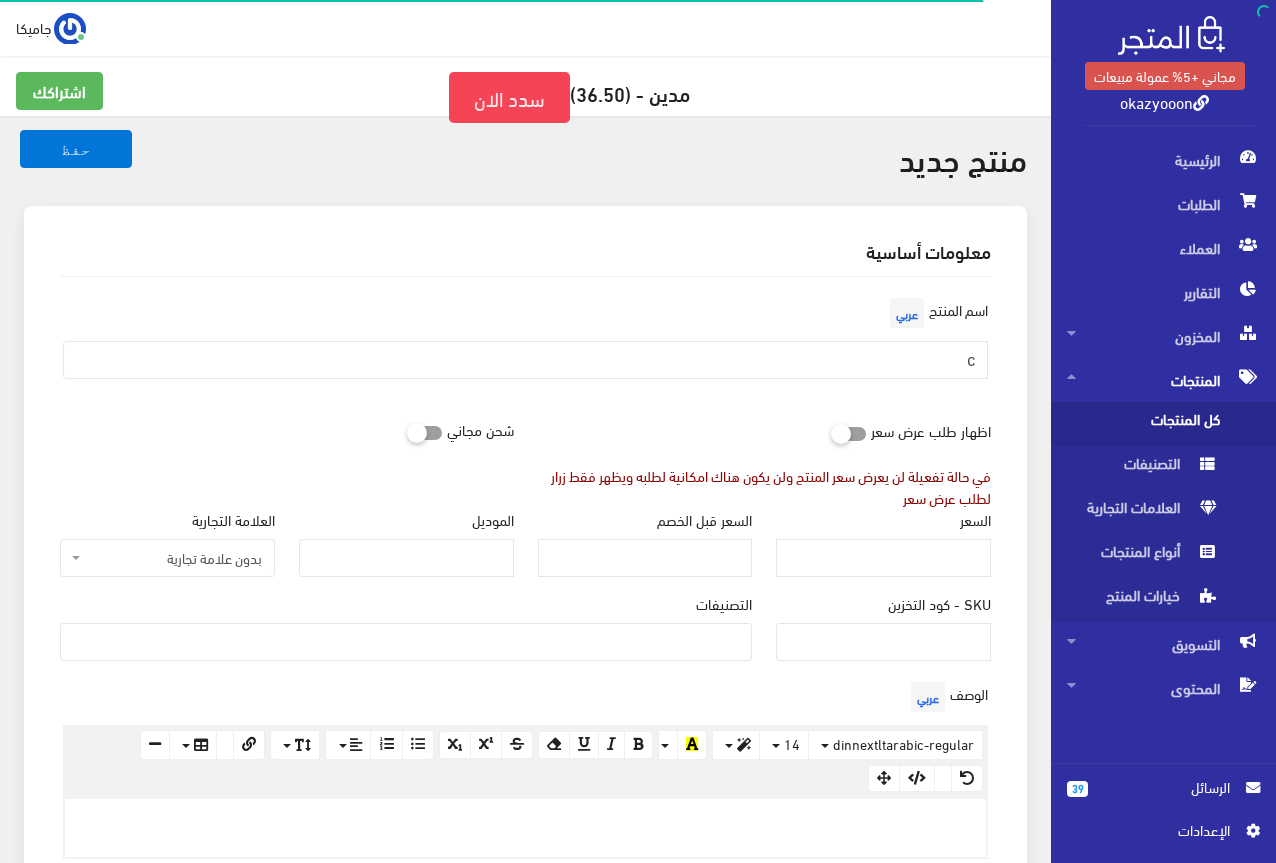 type 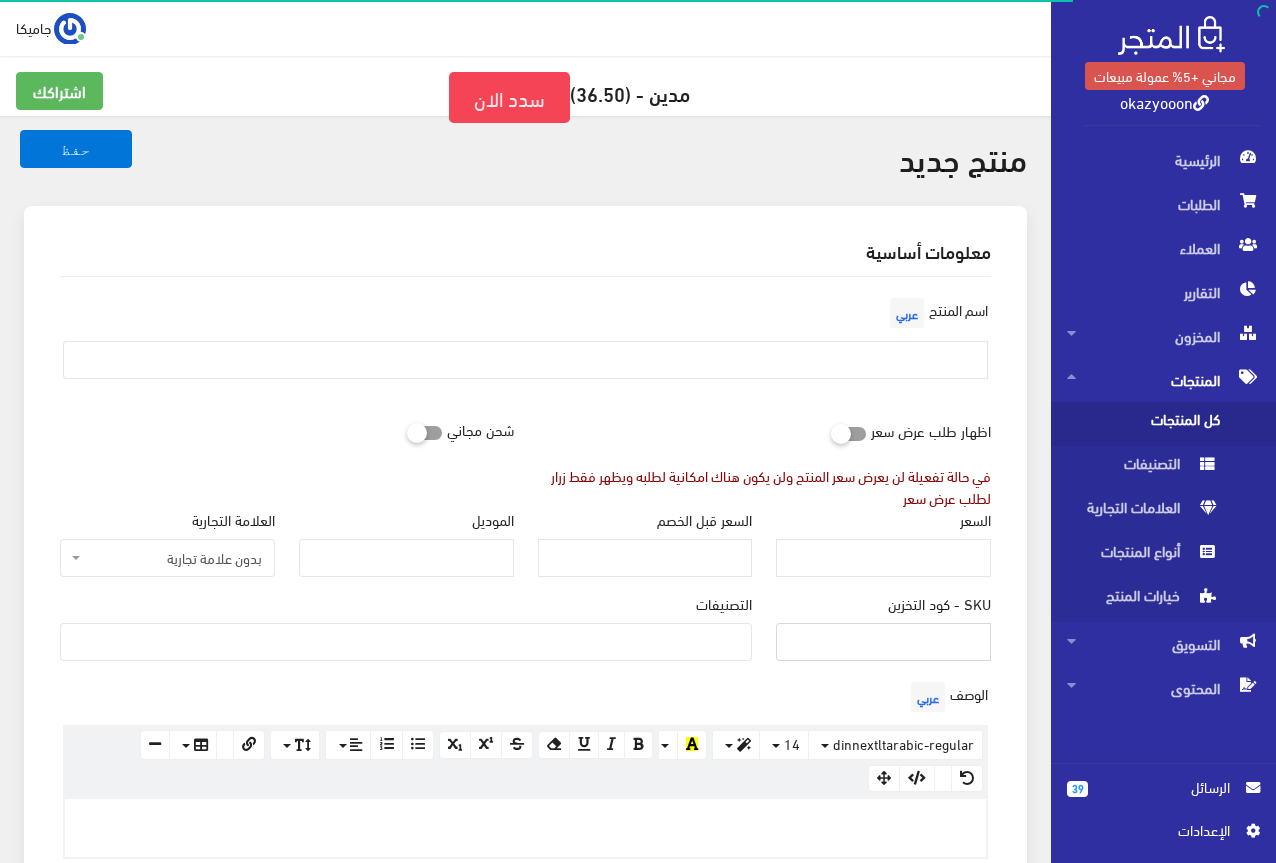 click on "SKU - كود التخزين" at bounding box center (883, 642) 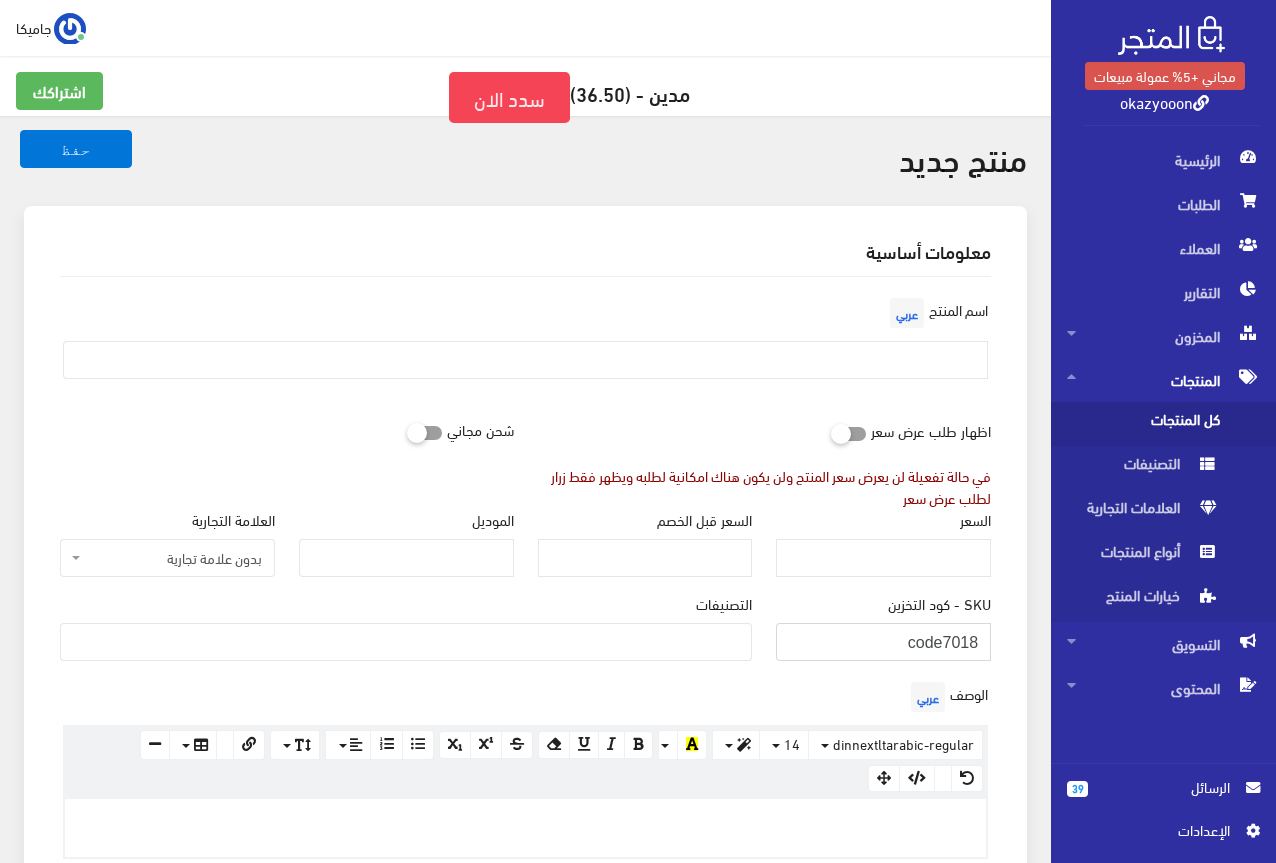 type on "code7018" 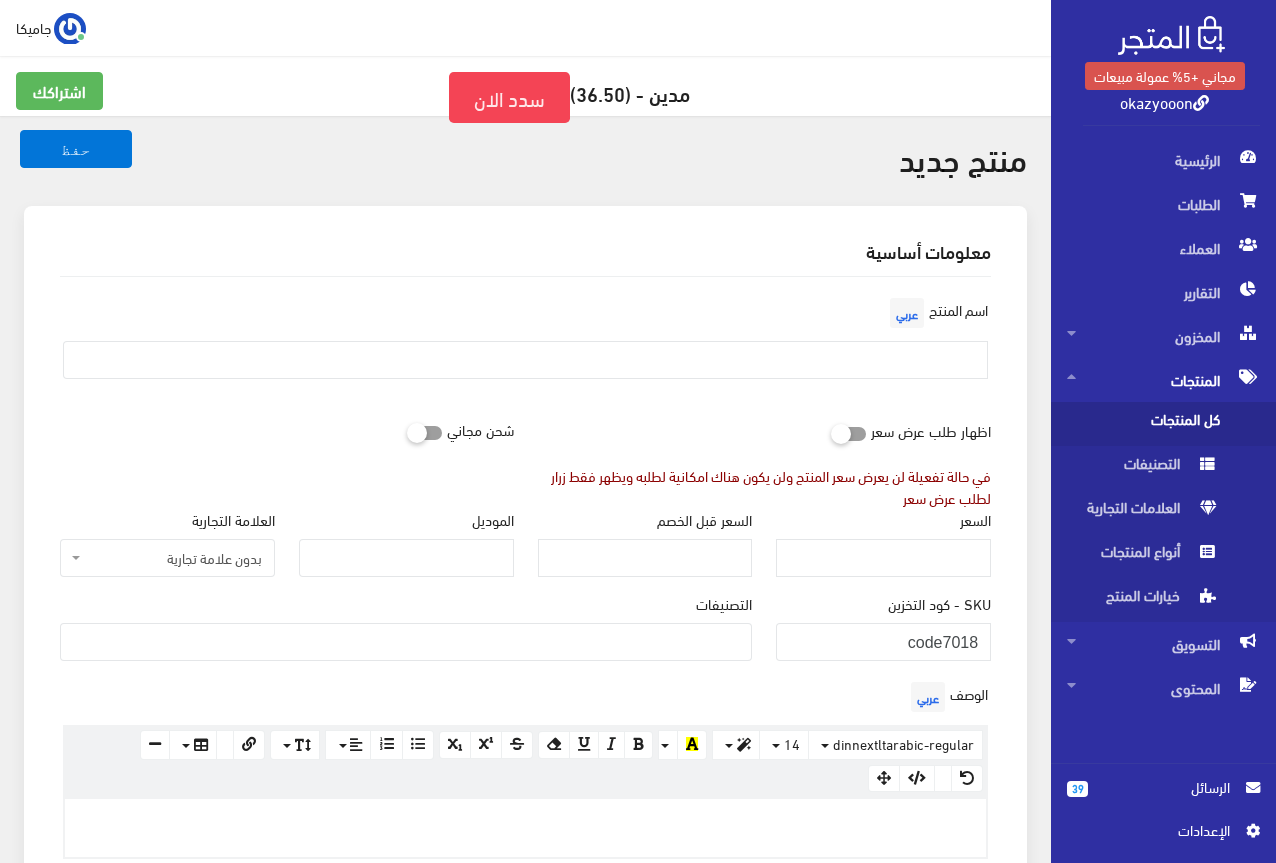 click at bounding box center [406, 640] 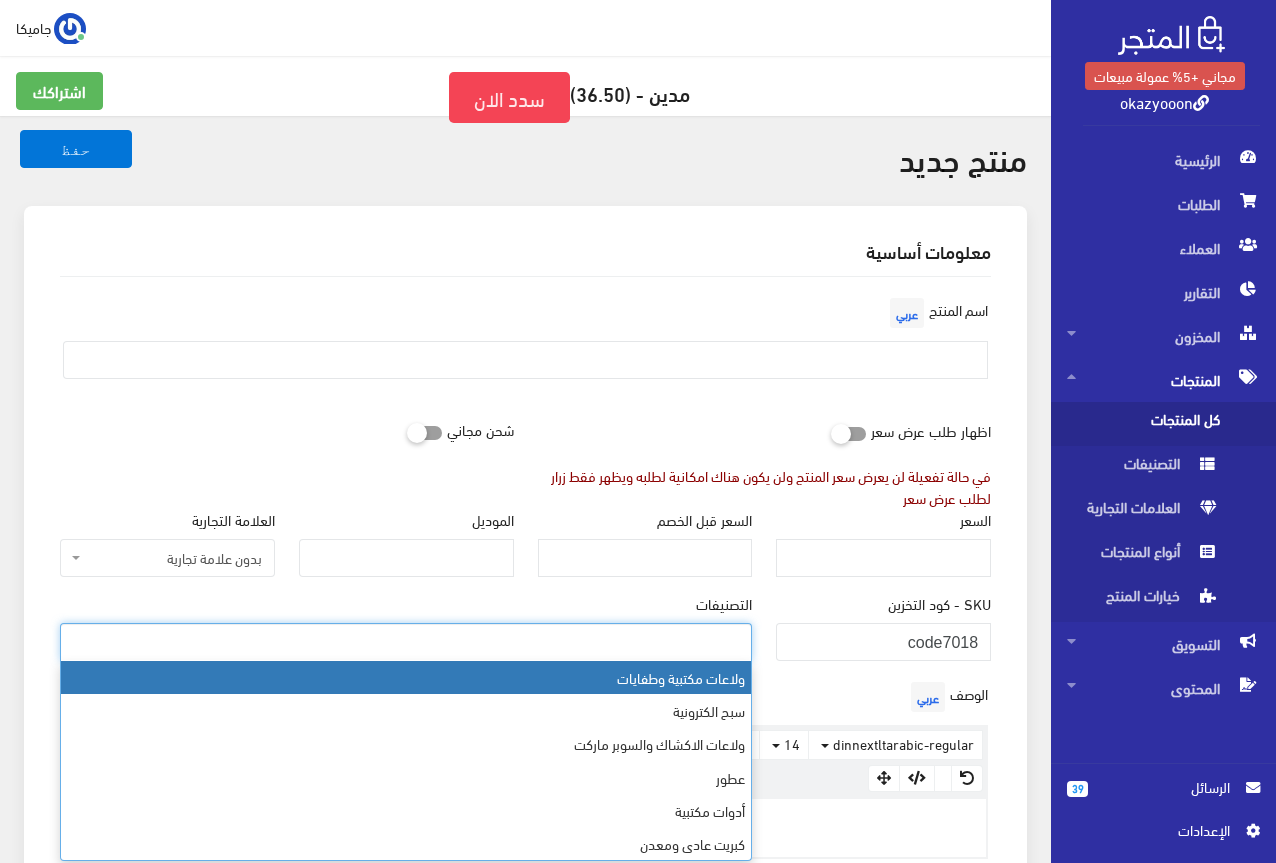 scroll, scrollTop: 568, scrollLeft: 0, axis: vertical 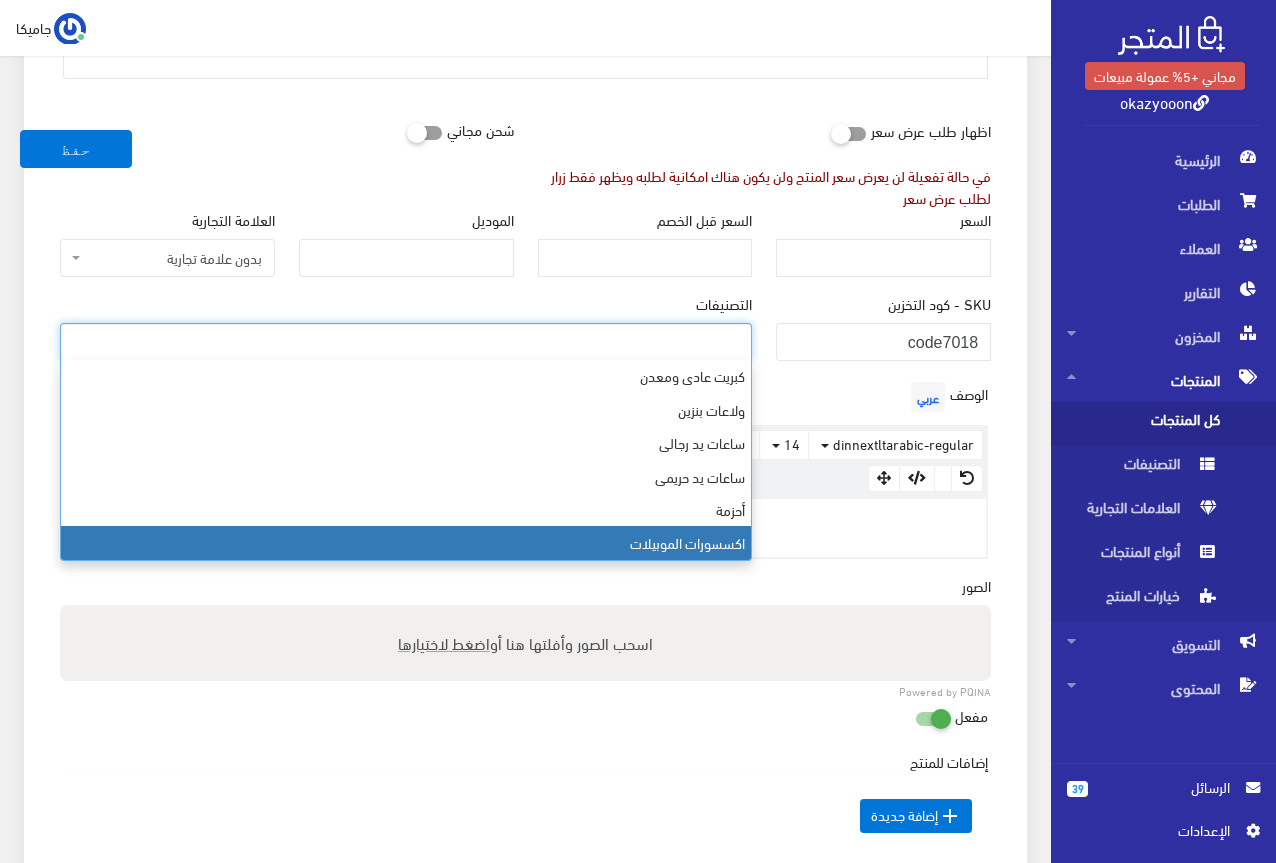 select on "26" 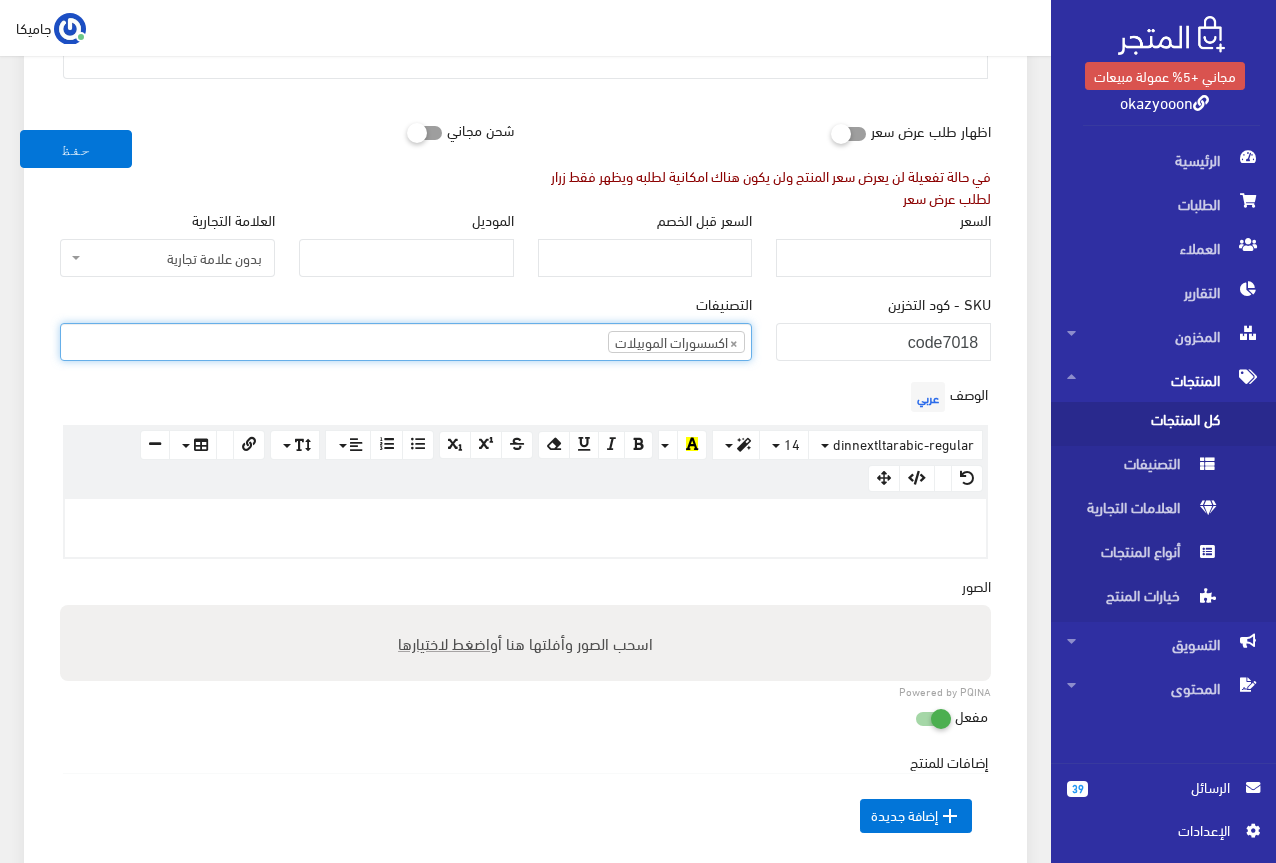 scroll, scrollTop: 528, scrollLeft: 0, axis: vertical 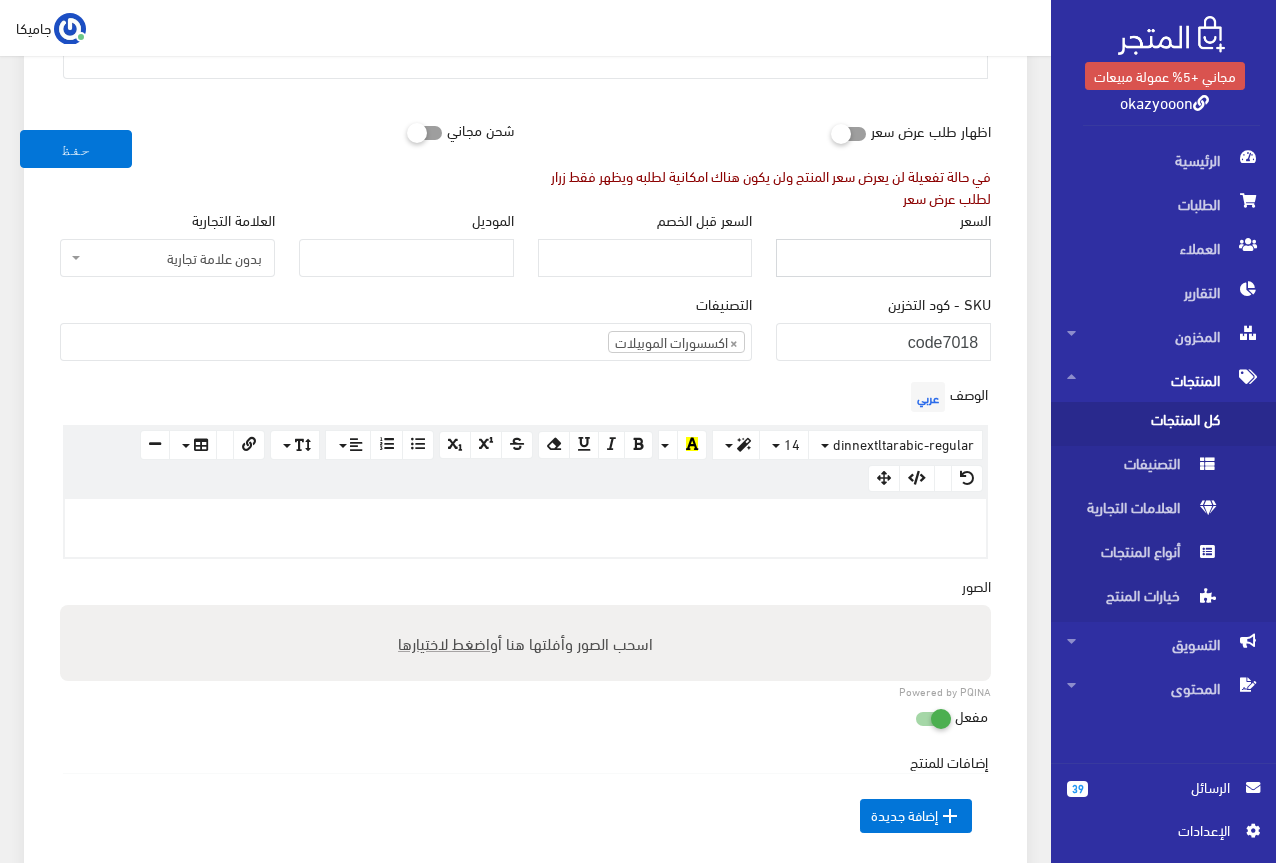 click on "السعر" at bounding box center [883, 258] 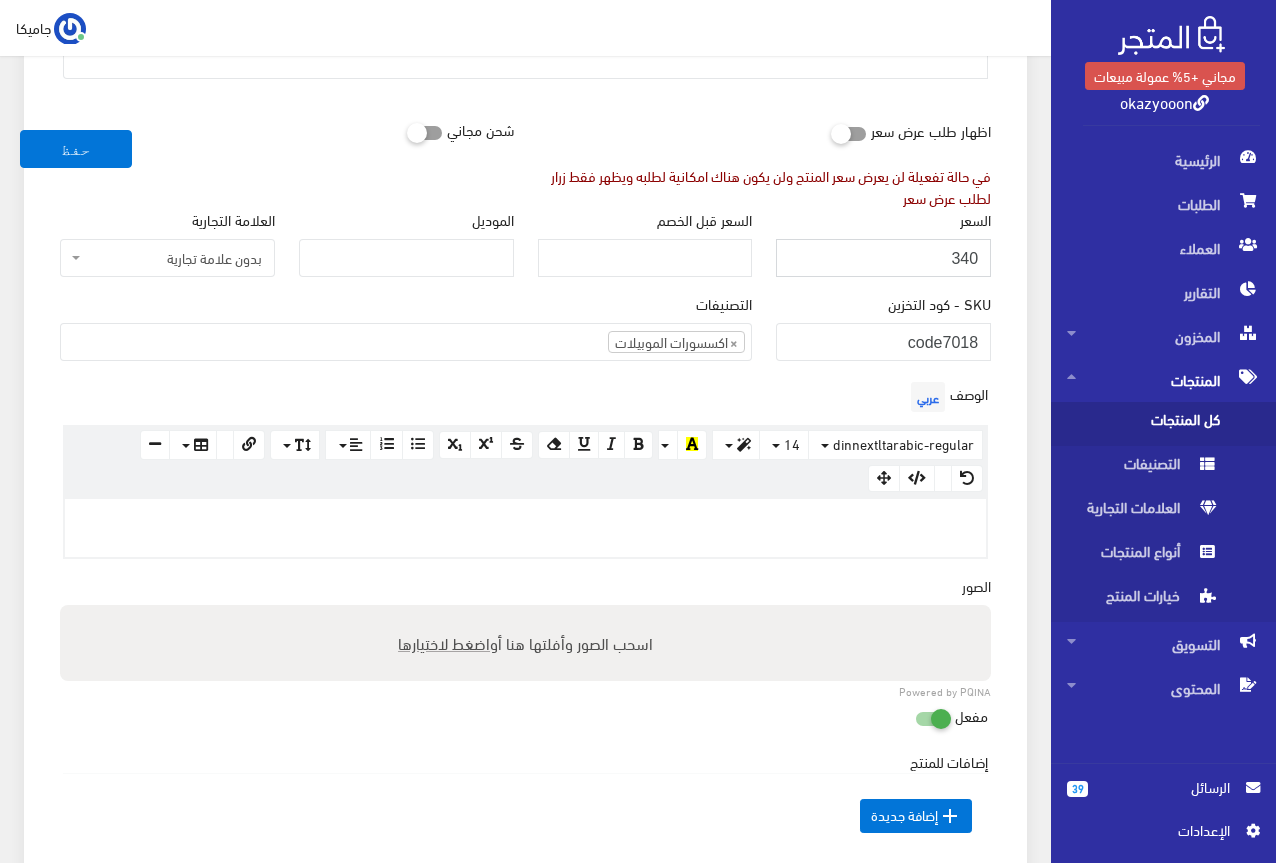 type on "340" 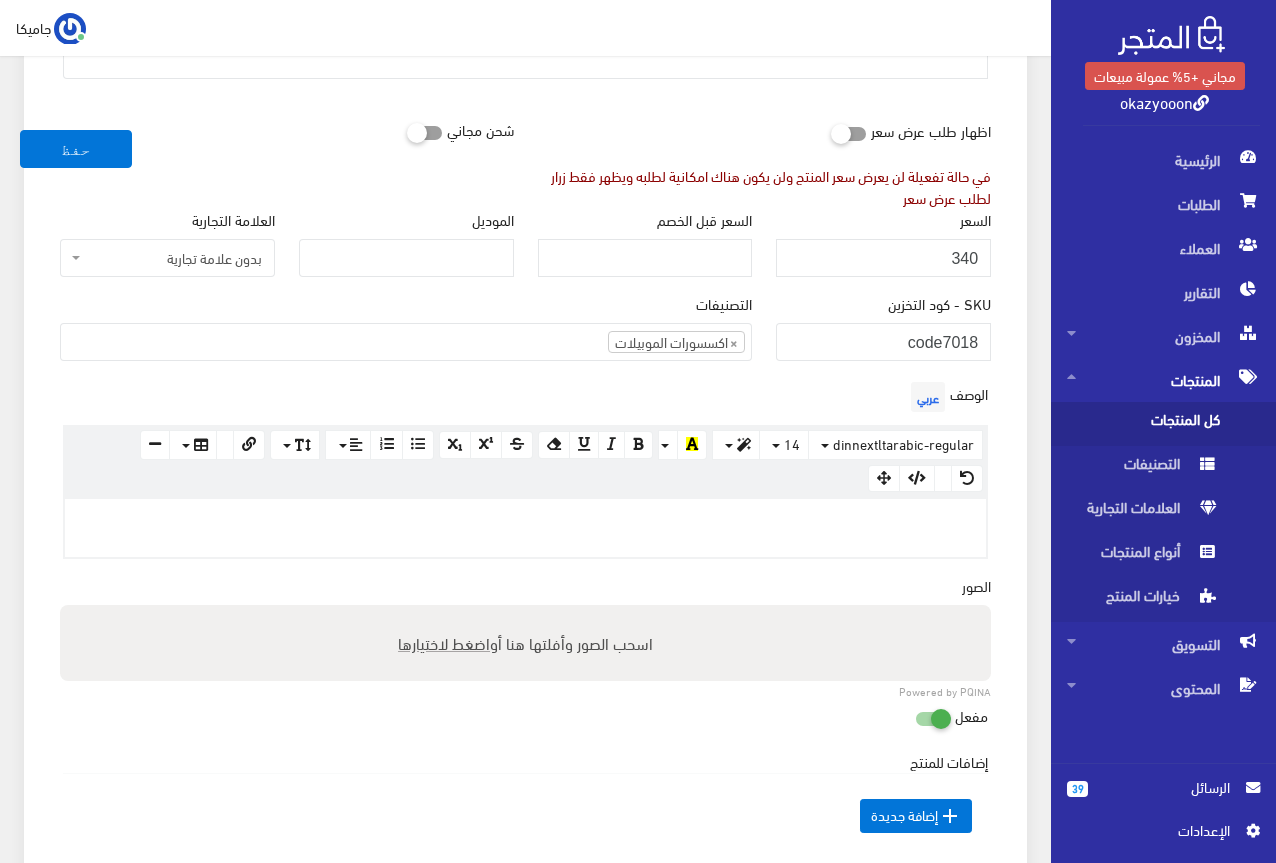 click on "SKU - كود التخزين
code7018" at bounding box center [883, 335] 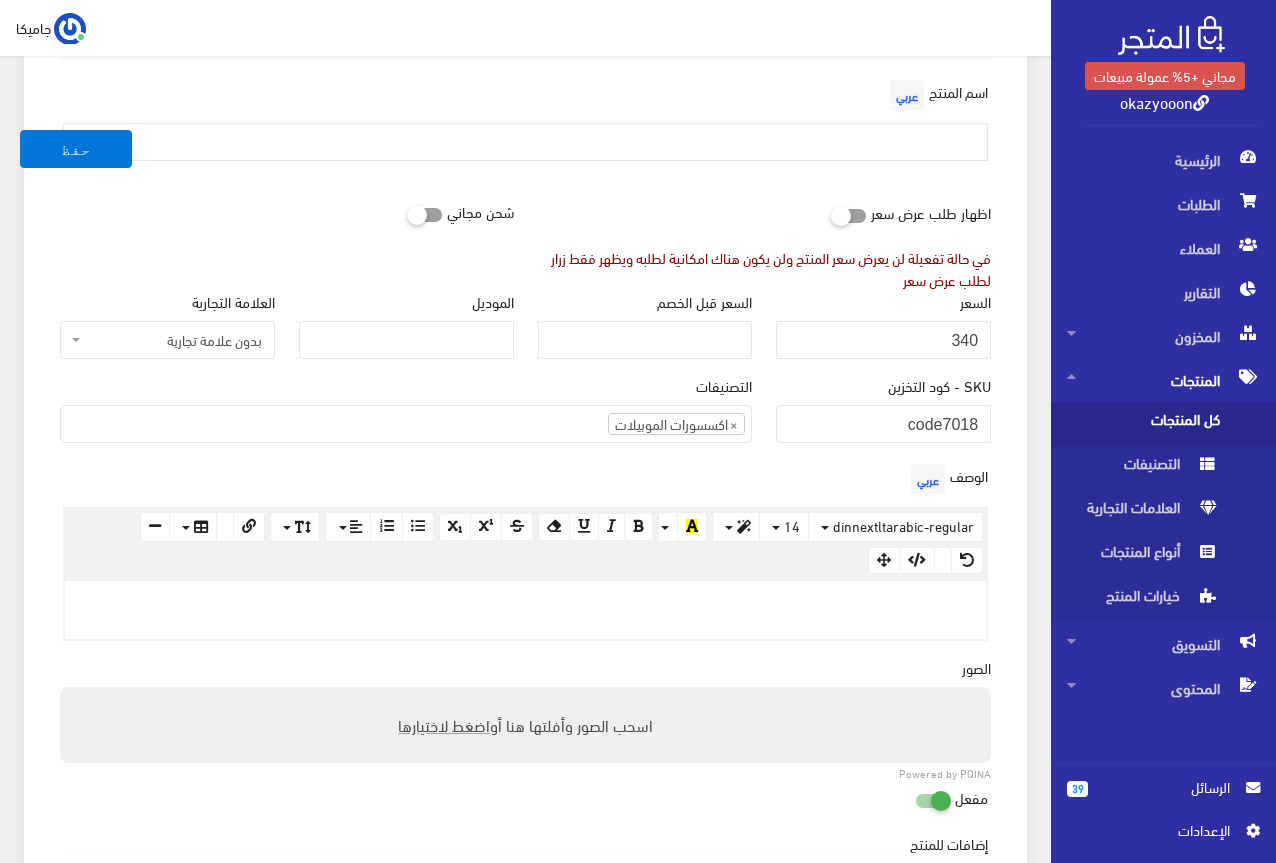 scroll, scrollTop: 100, scrollLeft: 0, axis: vertical 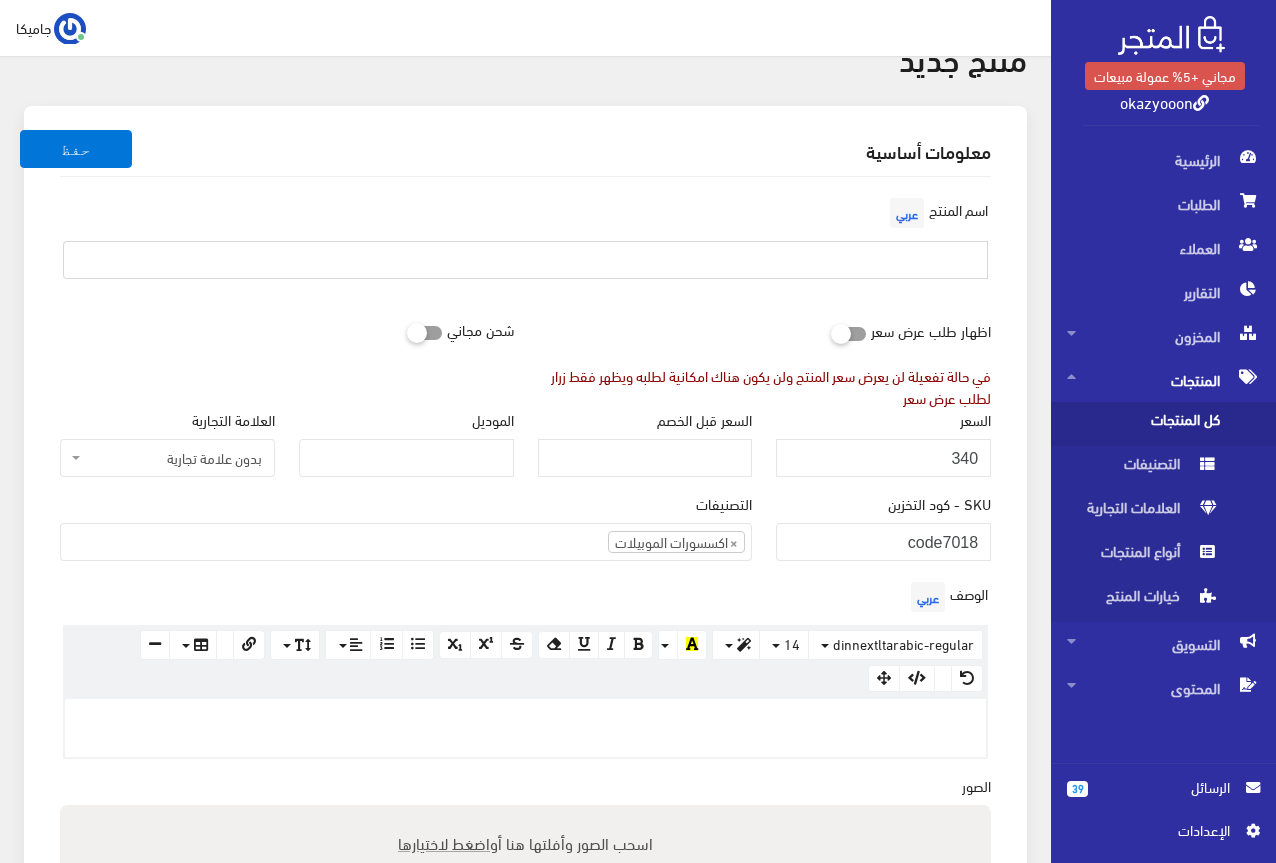 click at bounding box center [525, 260] 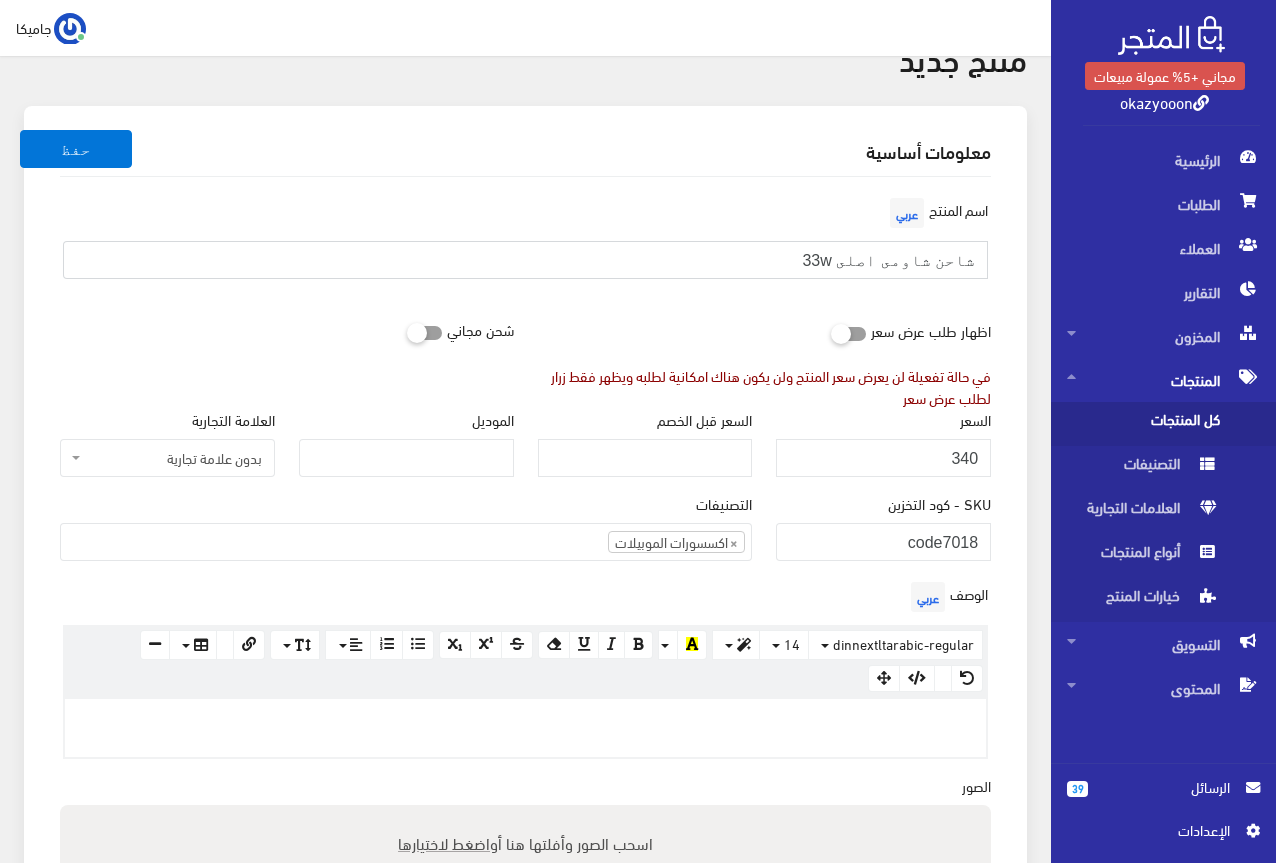type on "شاحن شاومى اصلى 33w" 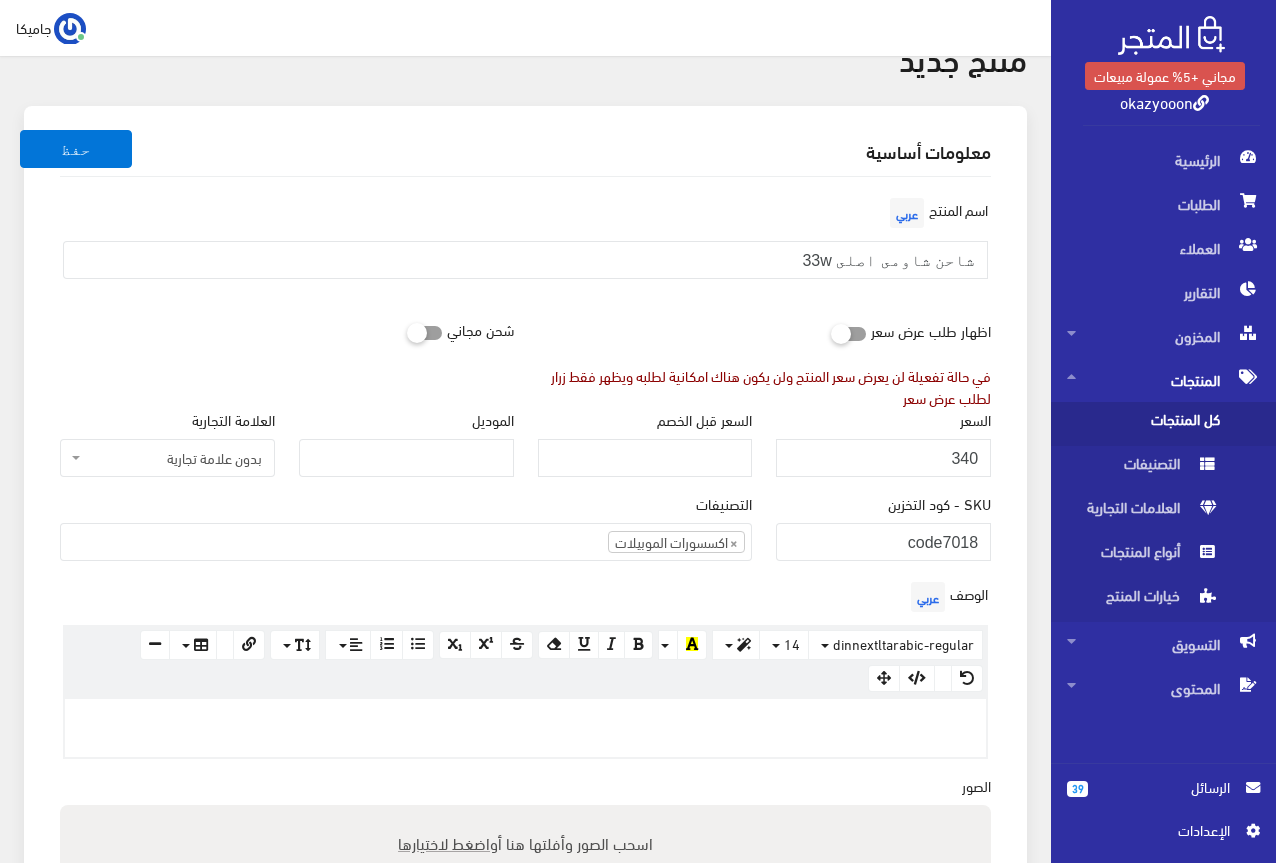 click on "اظهار طلب عرض سعر
في حالة تفعيلة لن يعرض سعر المنتج ولن يكون هناك امكانية لطلبه ويظهر فقط زرار لطلب عرض سعر" at bounding box center (765, 360) 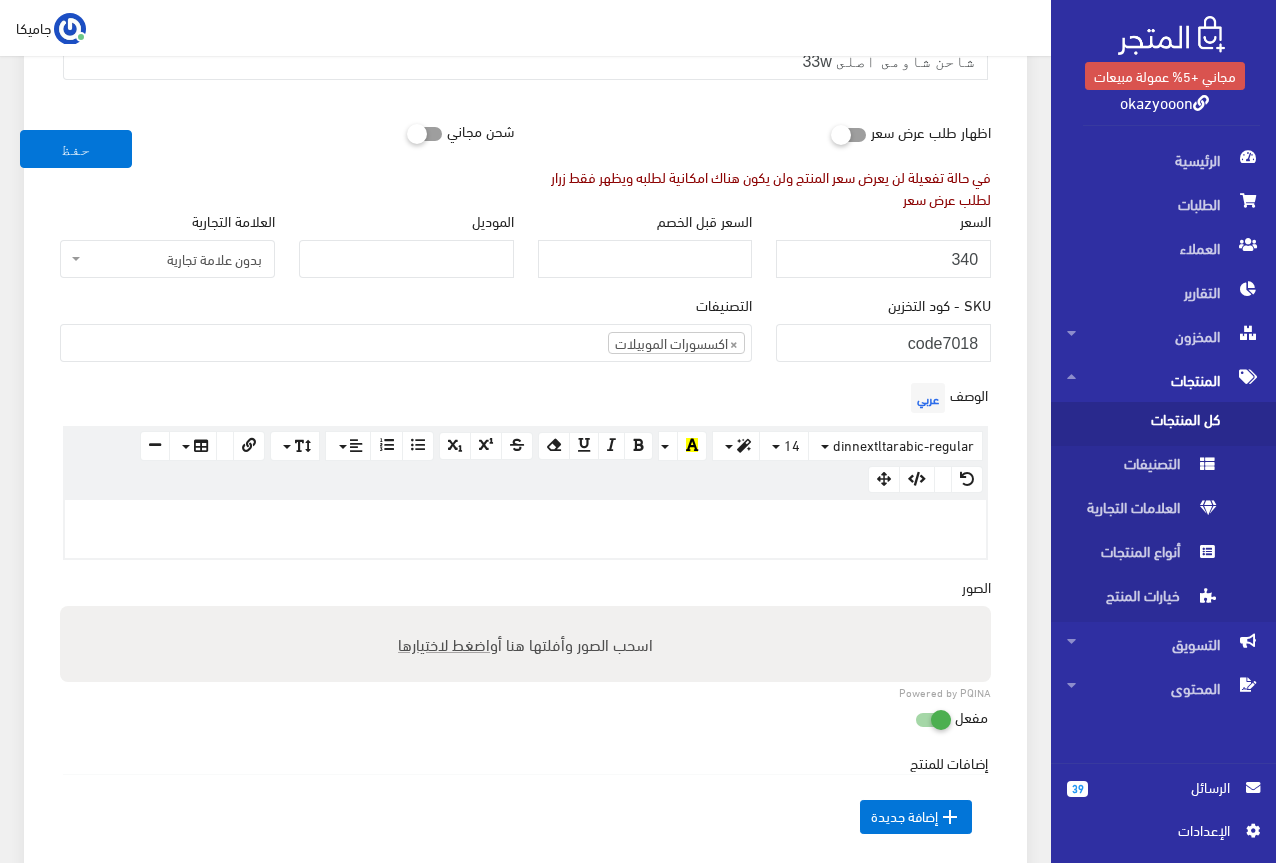 scroll, scrollTop: 300, scrollLeft: 0, axis: vertical 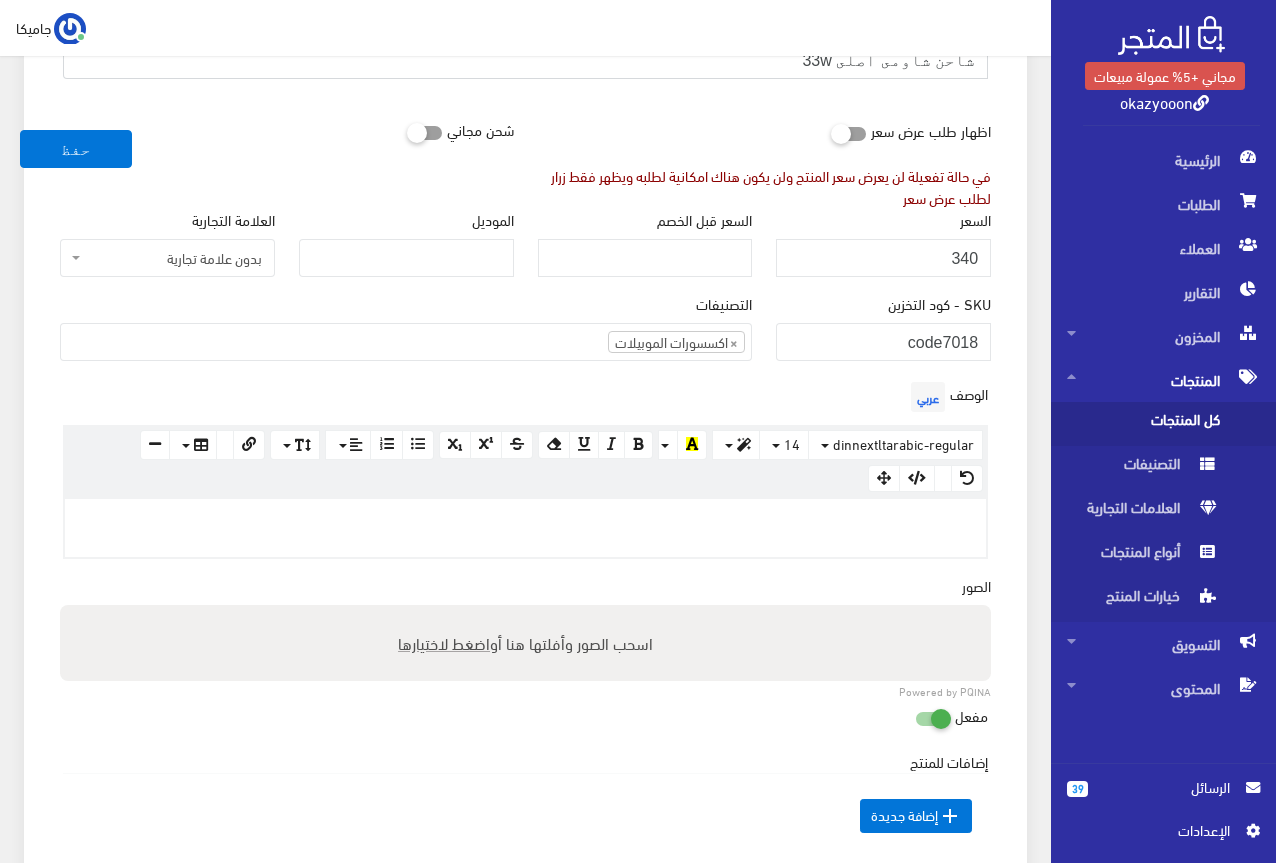 click on "شاحن شاومى اصلى 33w" at bounding box center (525, 60) 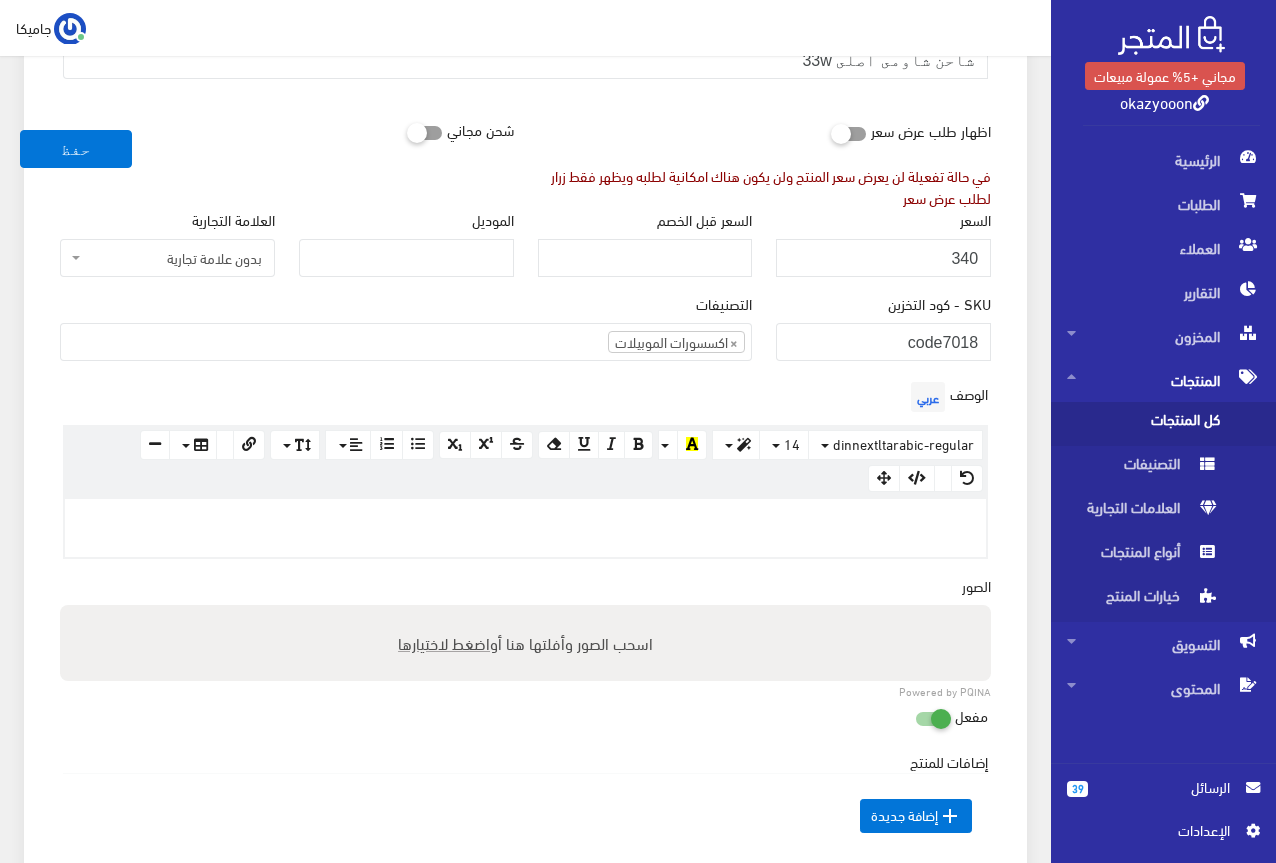 paste 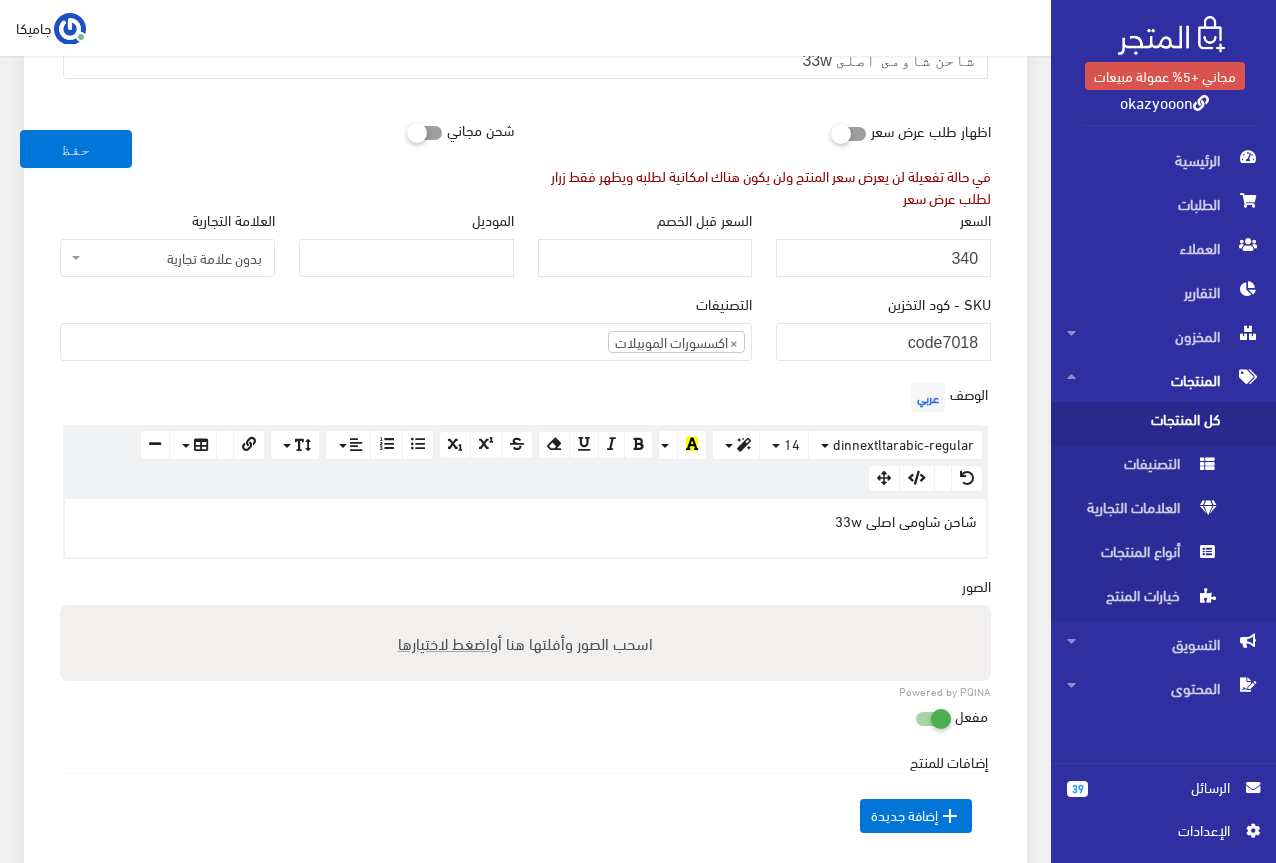 click on "الوصف  عربي
<p>شاحن شاومى اصلى 33w</p> × Insert Image Select from files Image URL Insert Image × Insert Link Text to display To what URL should this link go? http://  Open in new window Insert Link Close Keyboard shortcuts Action Ctrl + Z Undo Ctrl + Shift + Z Redo Ctrl + ] Indent Ctrl + [ Outdent Ctrl + ENTER Insert Horizontal Rule Text formatting Ctrl + B Bold Ctrl + I Italic Ctrl + U Underline Ctrl + \ Remove Font Style Document Style Ctrl + NUM0 Normal Ctrl + NUM1 Header 1 Ctrl + NUM2 Header 2 Ctrl + NUM3 Header 3 Ctrl + NUM4 Header 4 Ctrl + NUM5 Header 5 Ctrl + NUM6 Header 6 Paragraph formatting Ctrl + Shift + L Align left Ctrl + Shift + E Align center Ctrl + Shift + R Align right Ctrl + Shift + J Justify full Ctrl + Shift + NUM7 Ordered list Ctrl + Shift + NUM8 Unordered list Summernote 0.6.16  ·  Project  ·  Issues dinnextltarabic-regular    Arial  Arial Black  Comic Sans MS  Courier New  Helvetica  Impact  Tahoma  Times New Roman  Verdana" at bounding box center (525, 468) 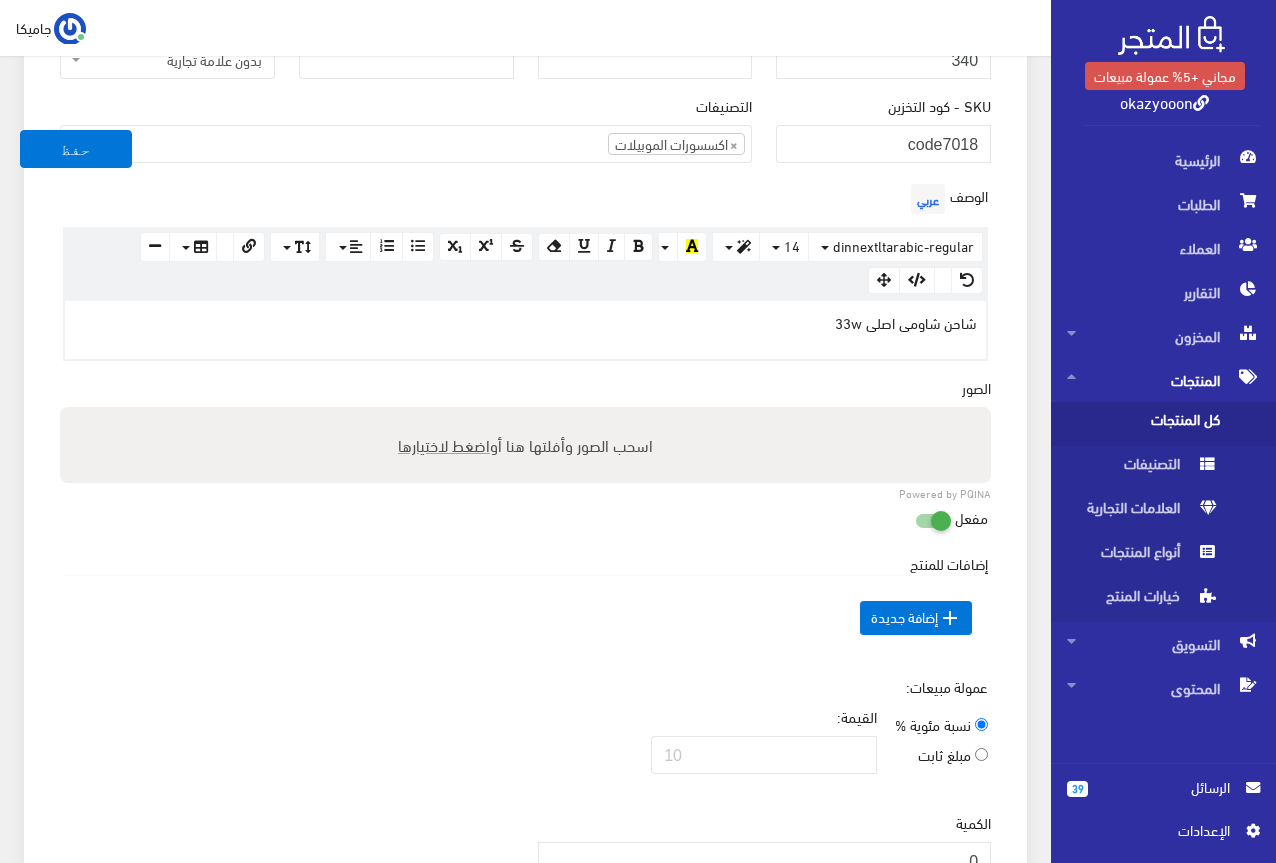 scroll, scrollTop: 500, scrollLeft: 0, axis: vertical 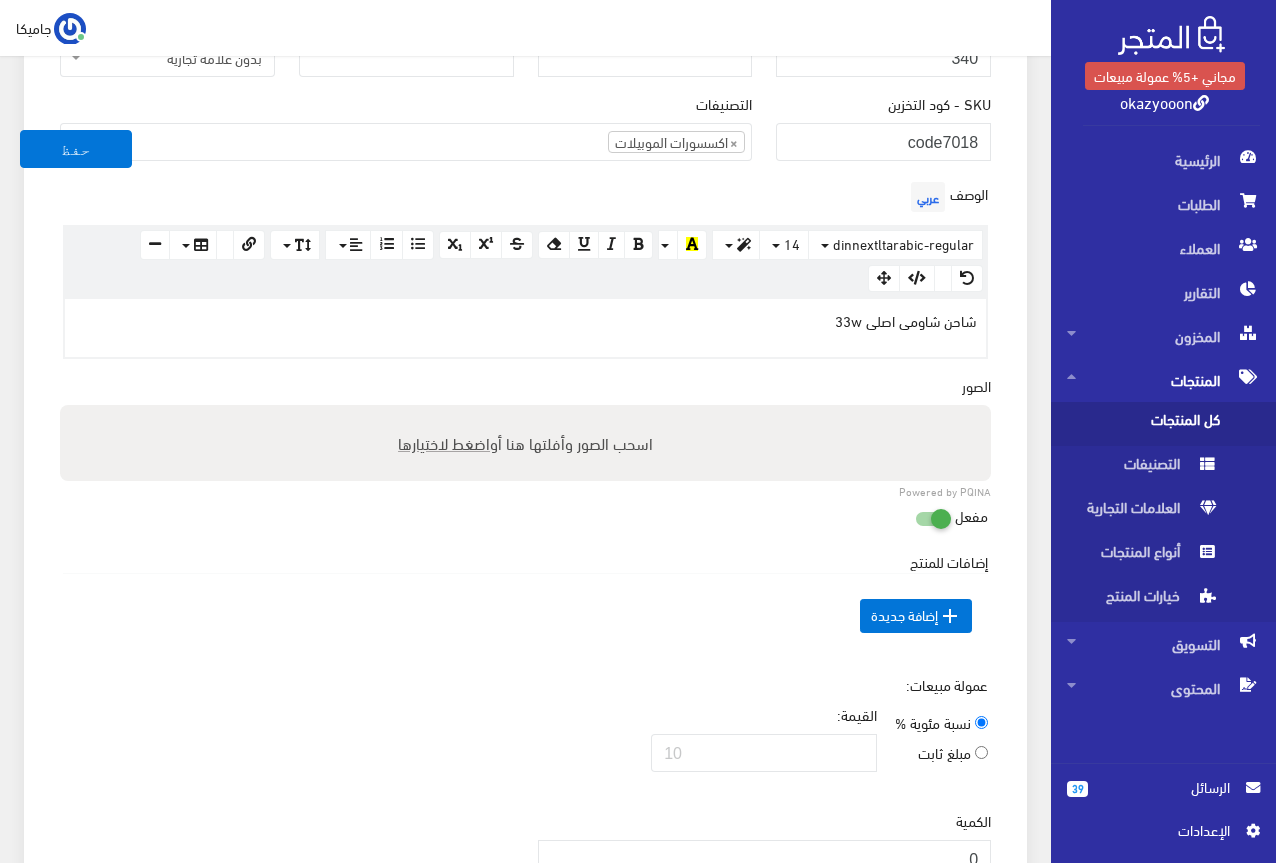 click on "اضغط لاختيارها" at bounding box center (444, 442) 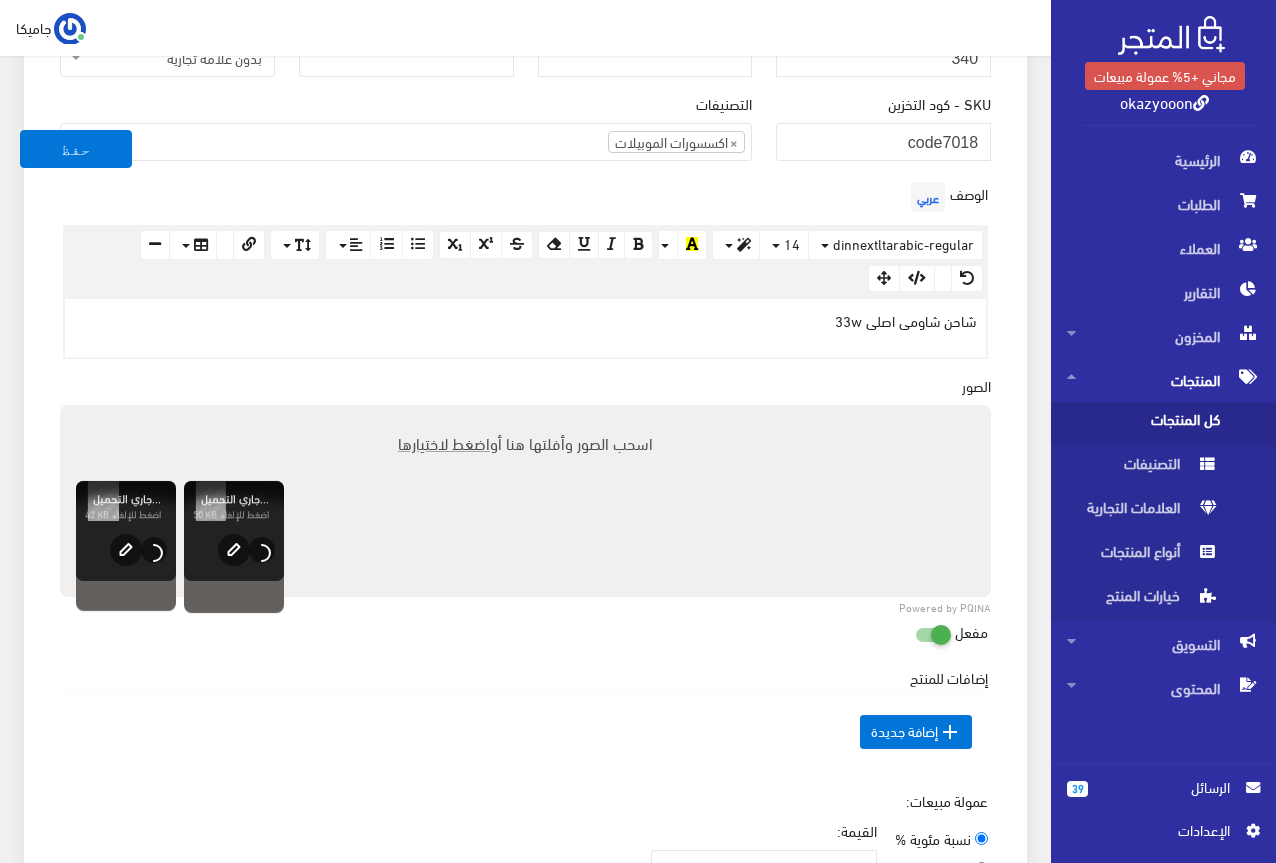 click on "اضغط لاختيارها" at bounding box center (444, 442) 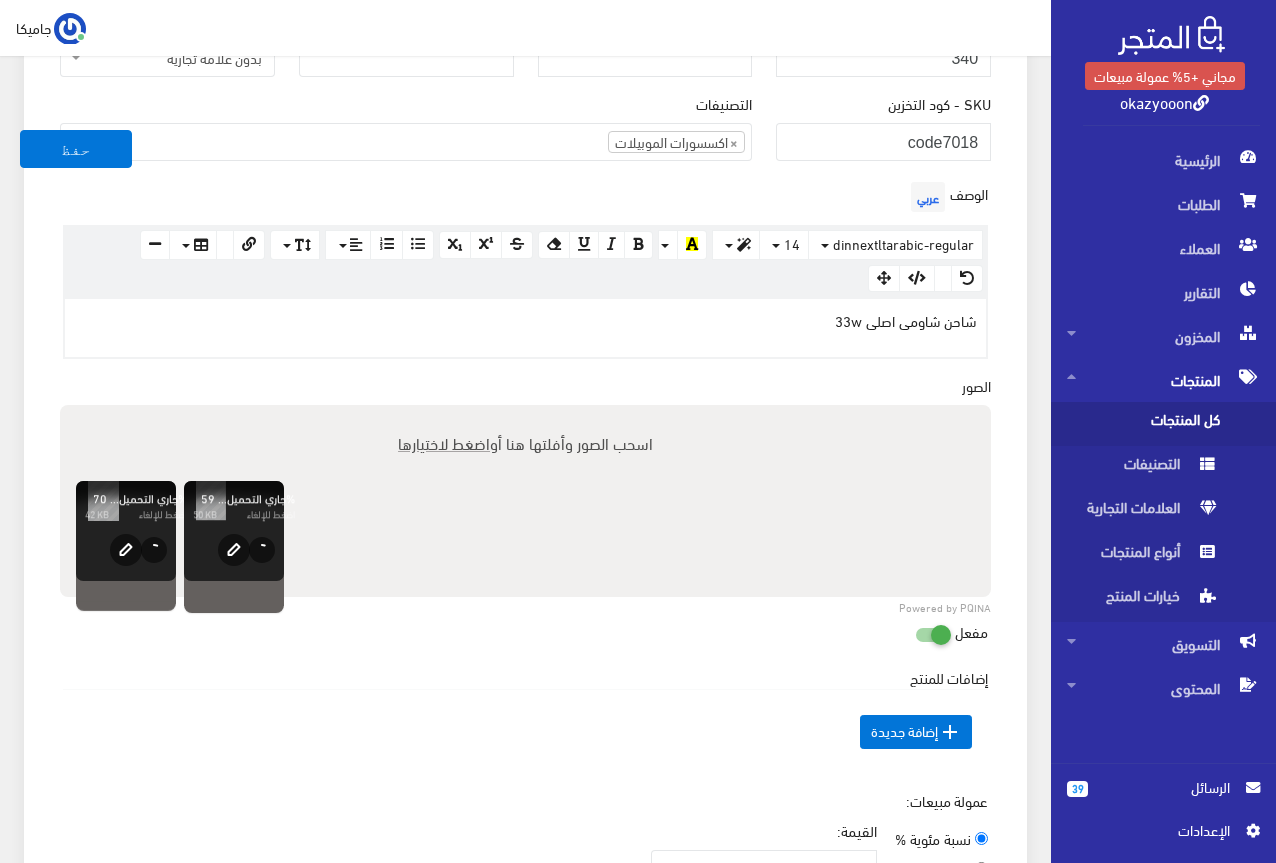 type on "C:\fakepath\5807455616178964528.jpg" 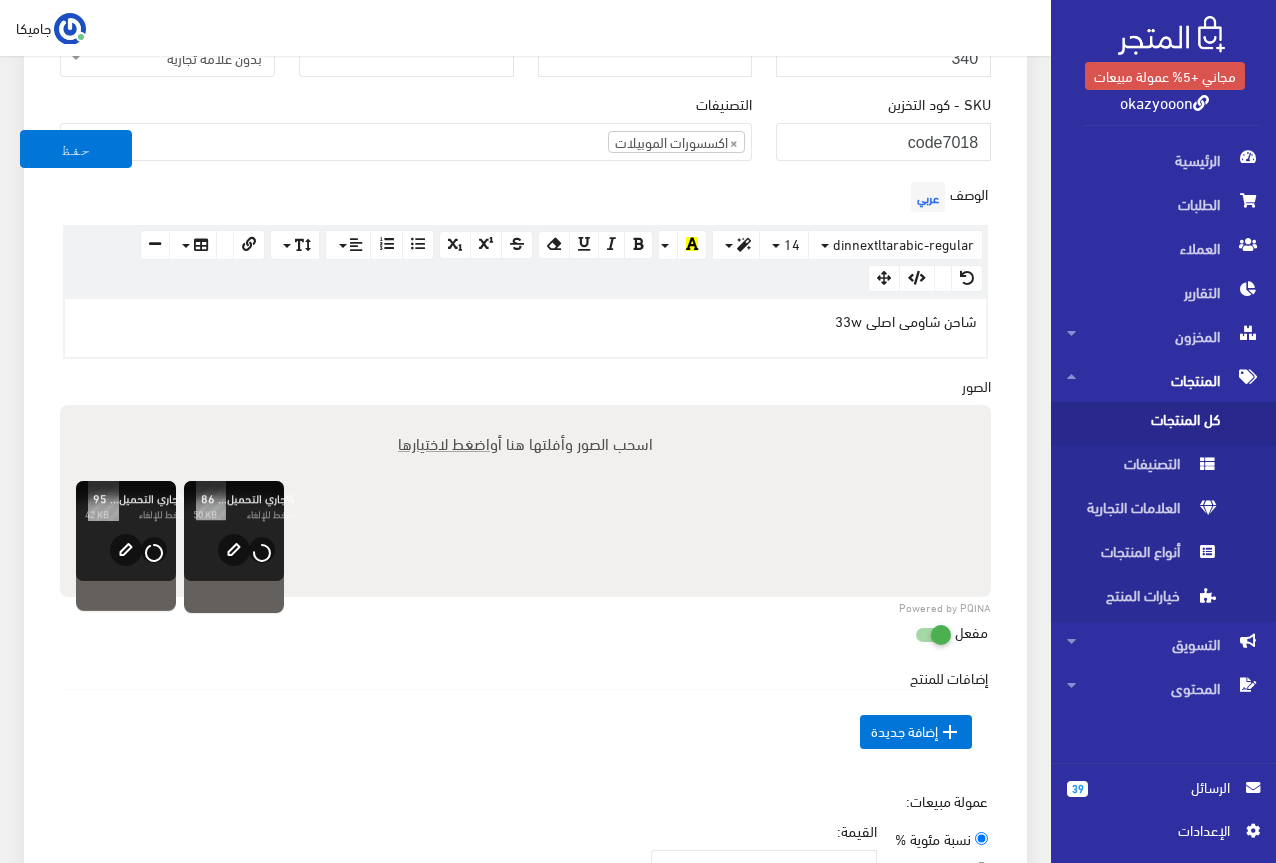 type 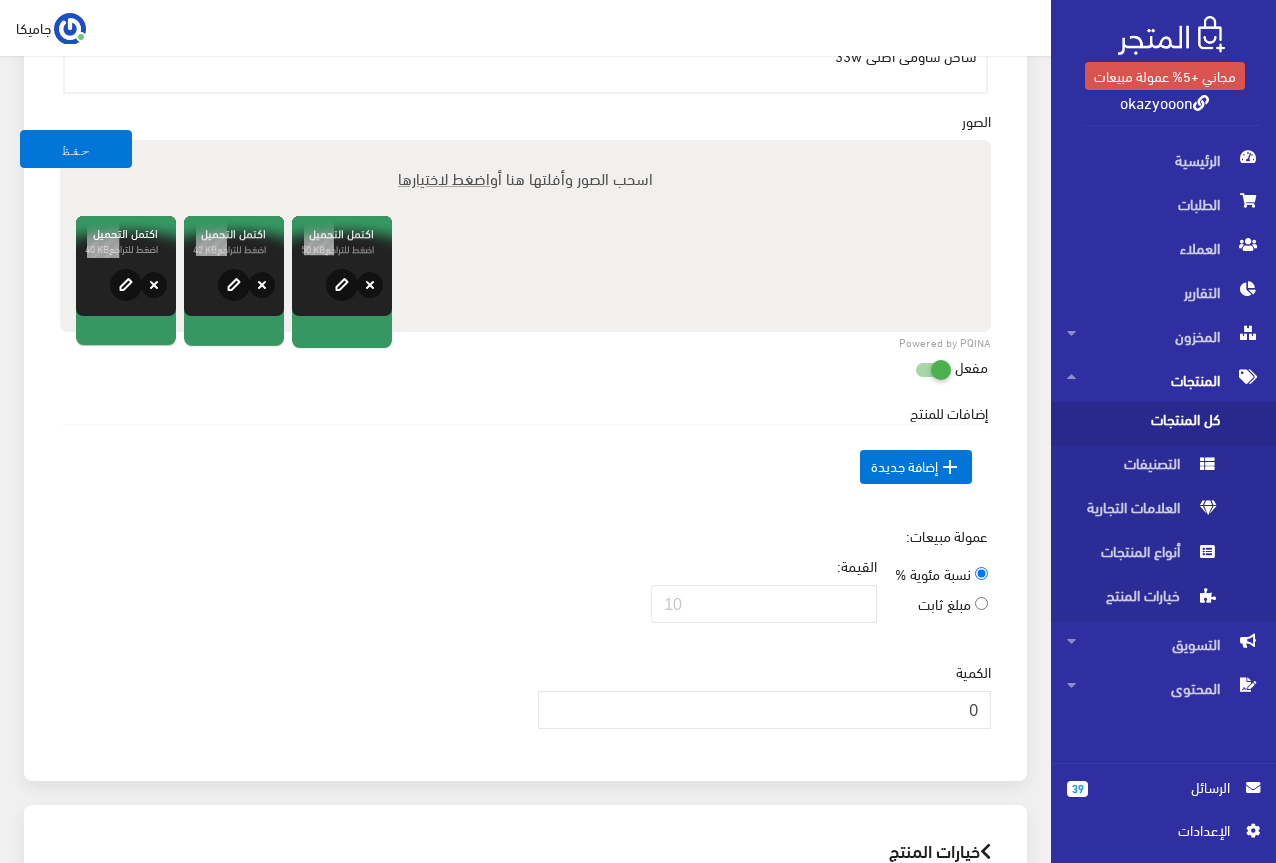 scroll, scrollTop: 800, scrollLeft: 0, axis: vertical 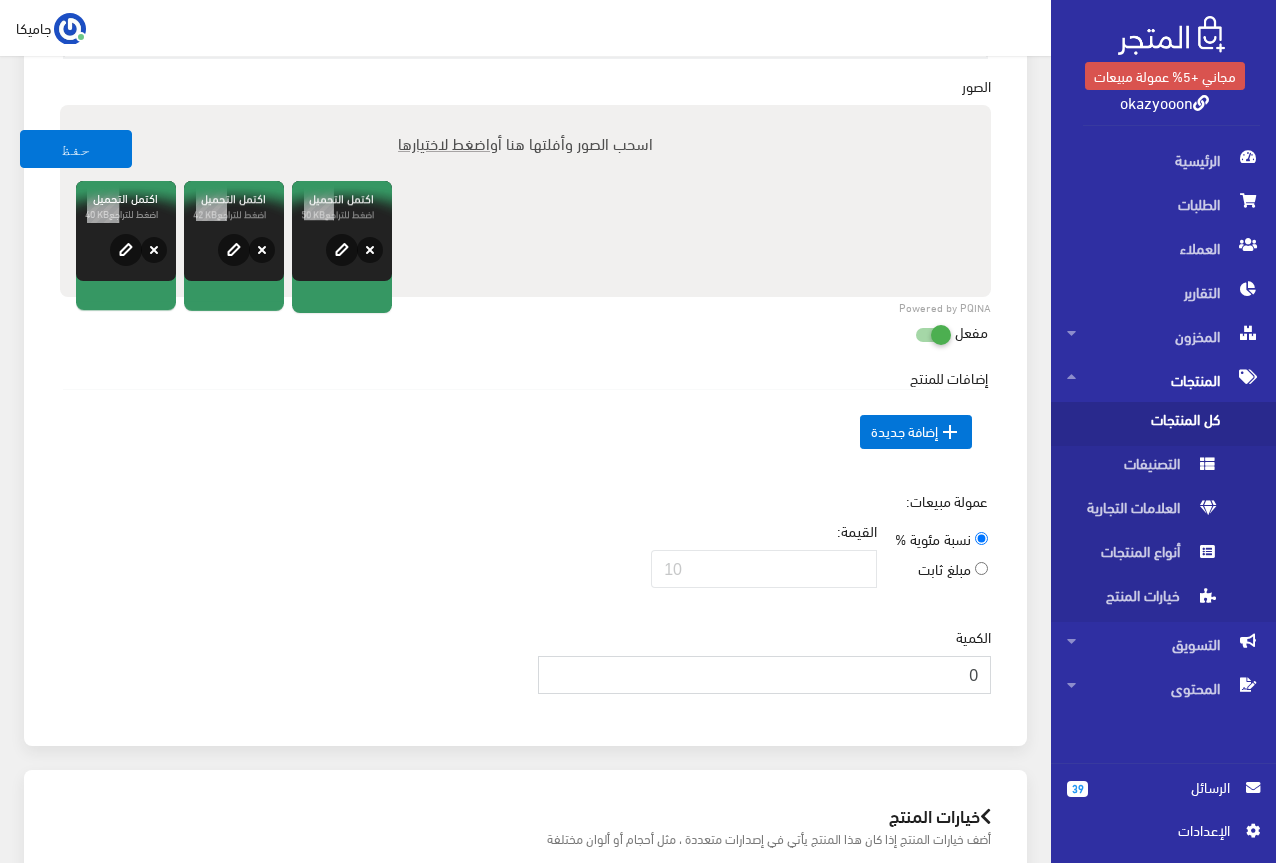click on "0" at bounding box center (765, 675) 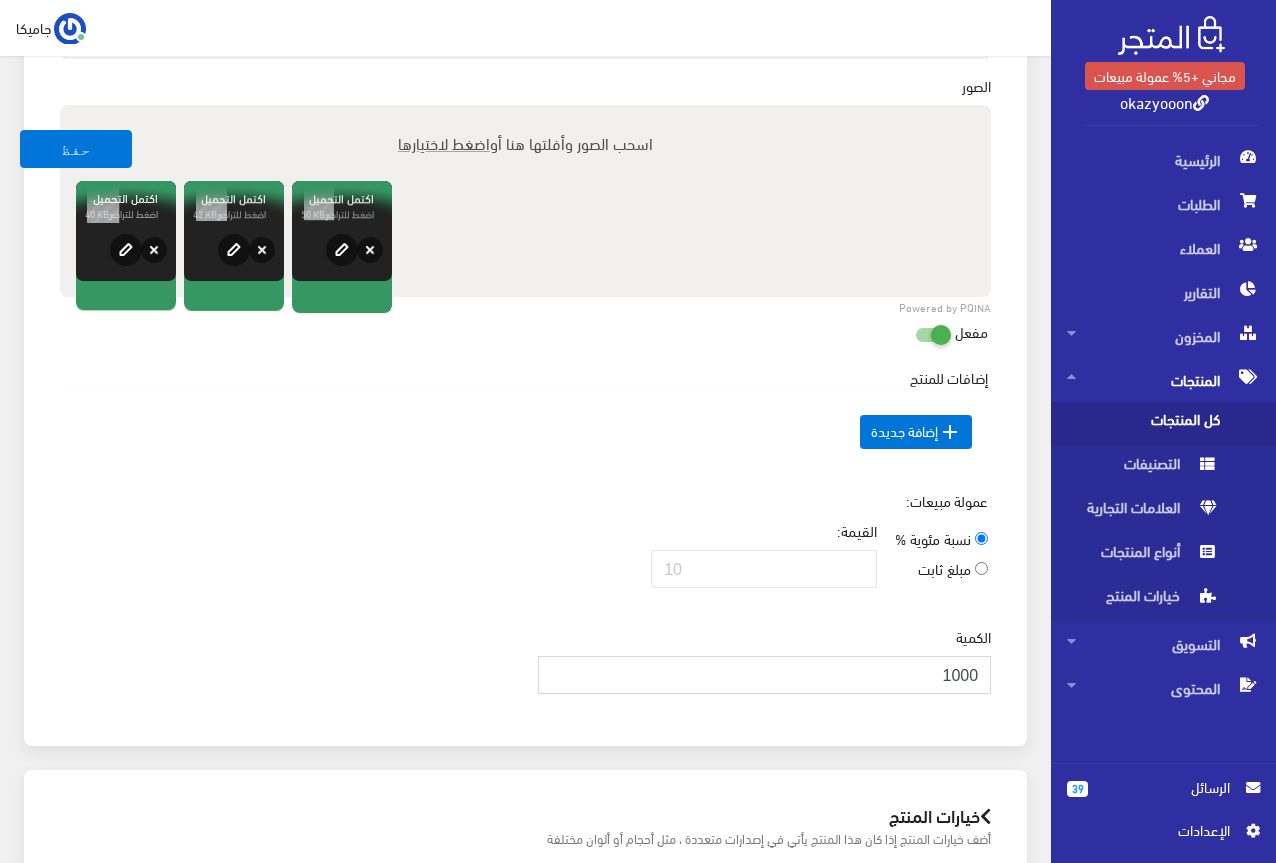 type on "1000" 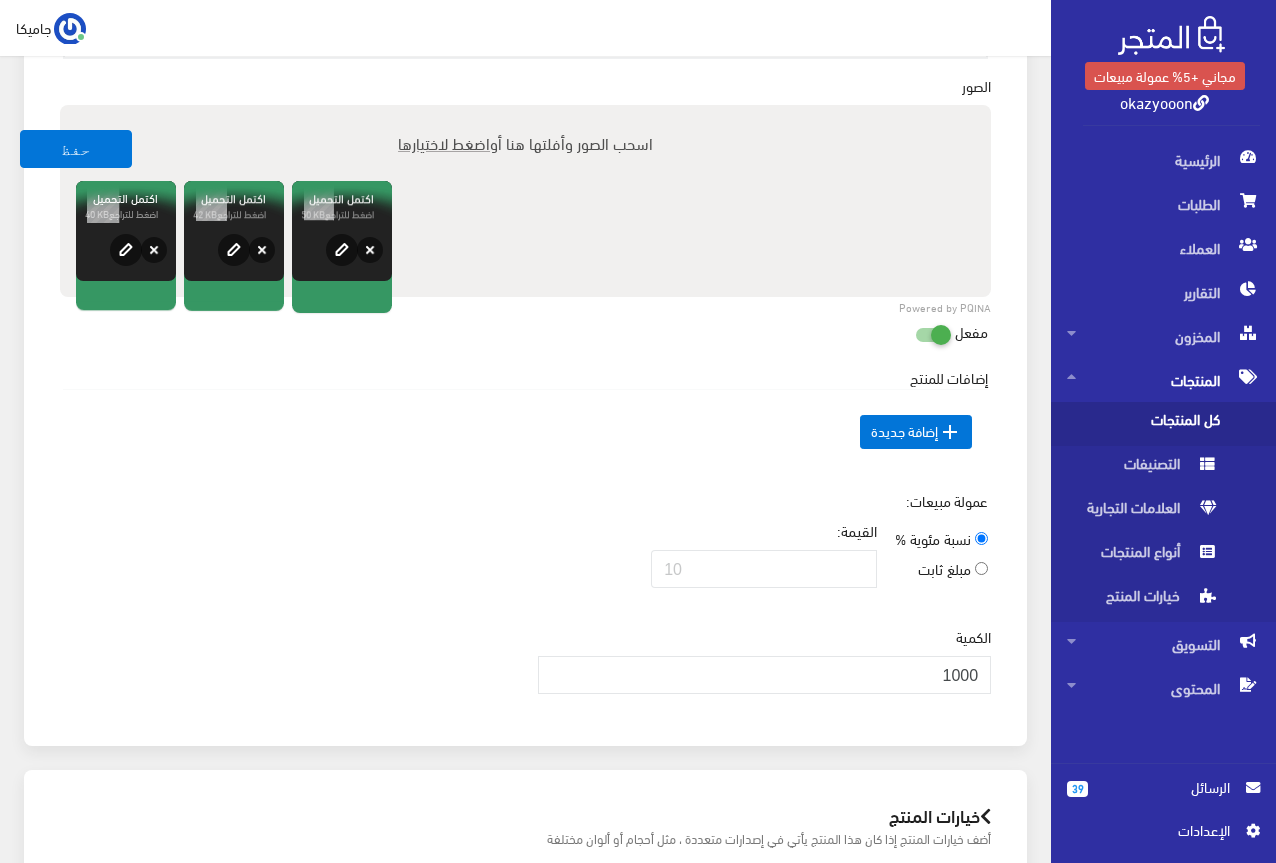 click on "عمولة مبيعات:
نسبة مئوية %
مبلغ ثابت
القيمة:" at bounding box center [525, 547] 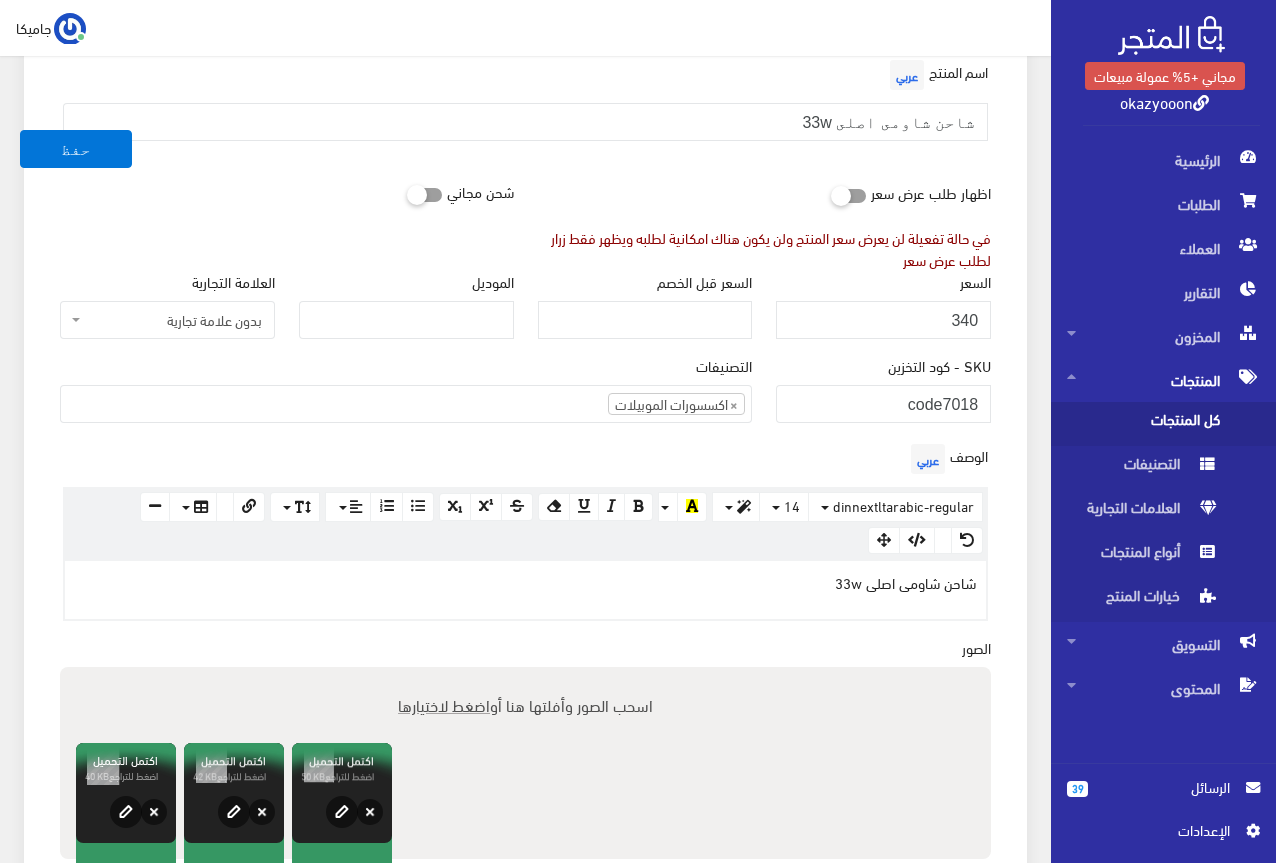 scroll, scrollTop: 100, scrollLeft: 0, axis: vertical 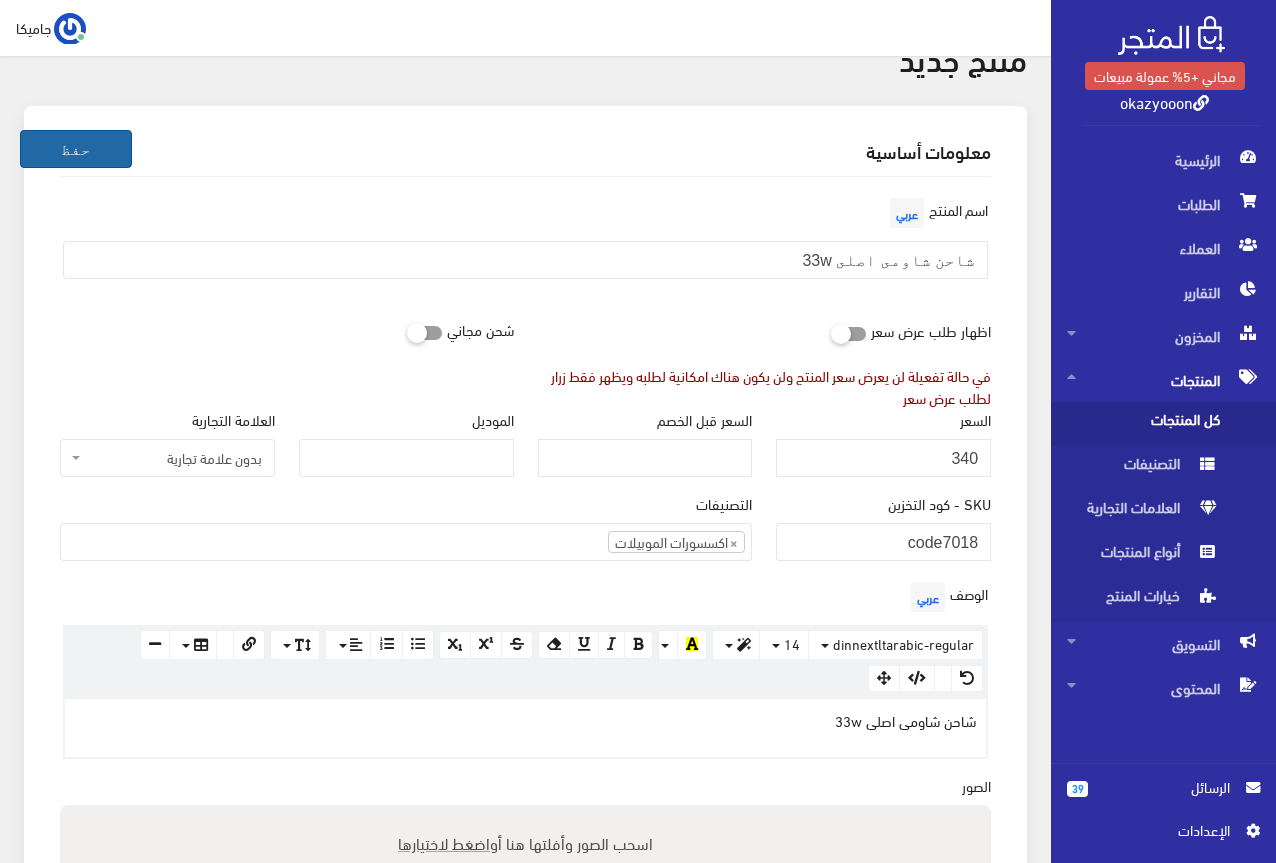 click on "حفظ" at bounding box center (76, 149) 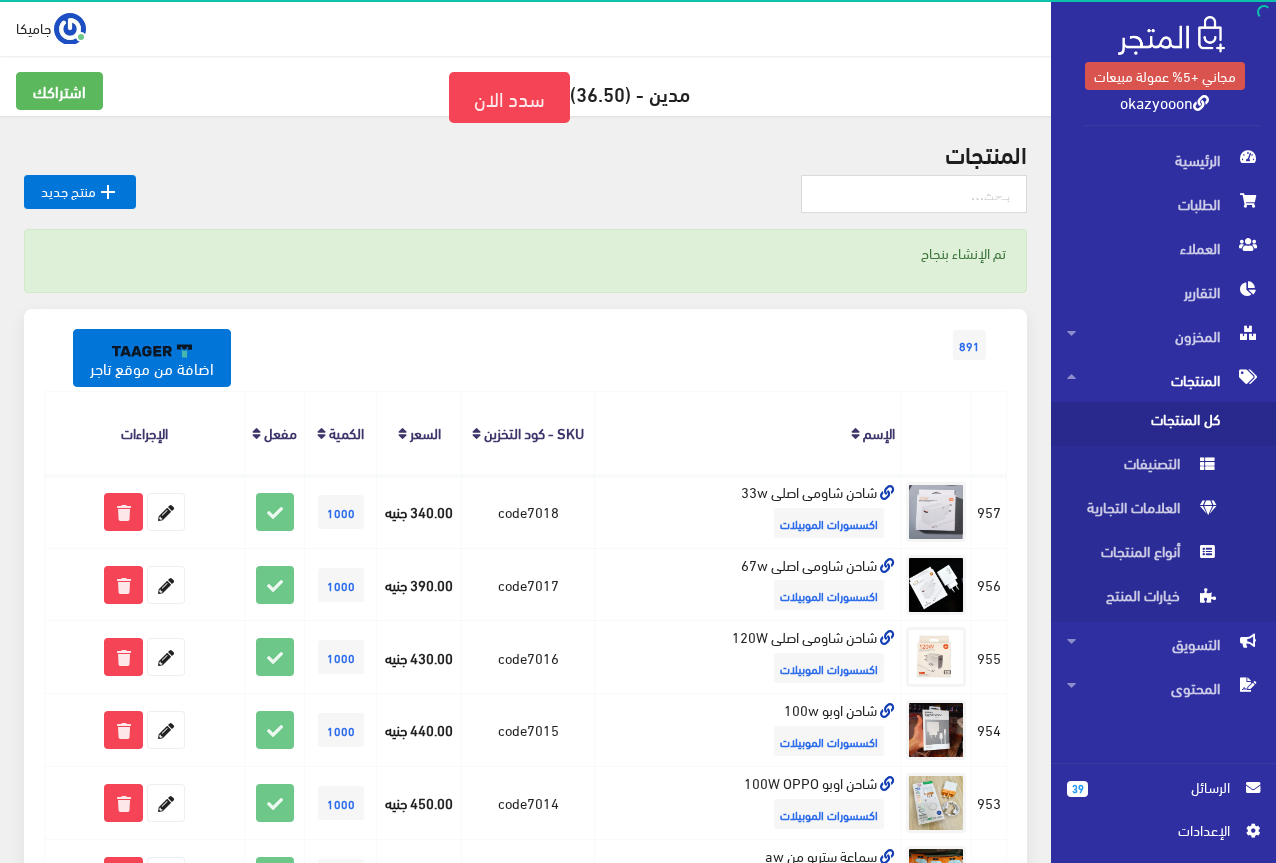 scroll, scrollTop: 0, scrollLeft: 0, axis: both 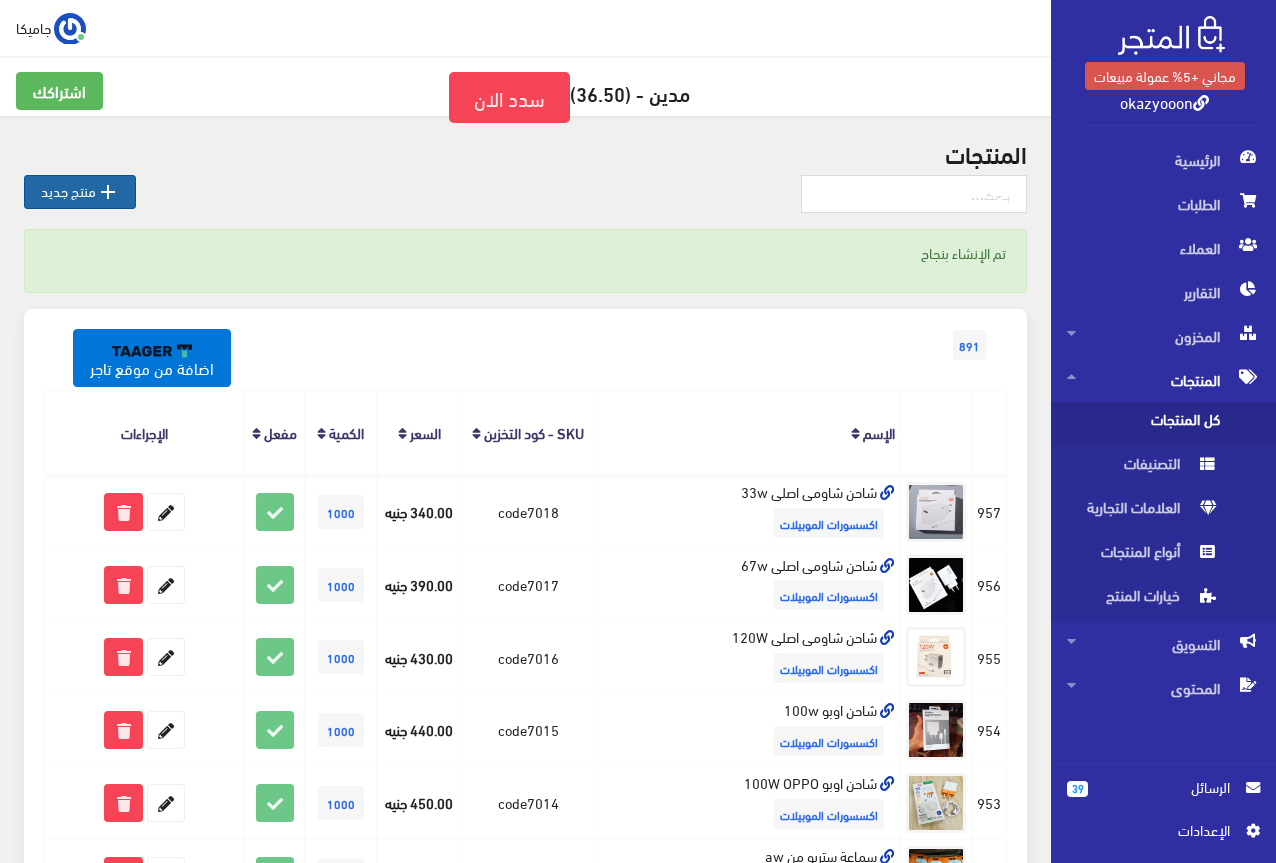 click on "  منتج جديد" at bounding box center [80, 192] 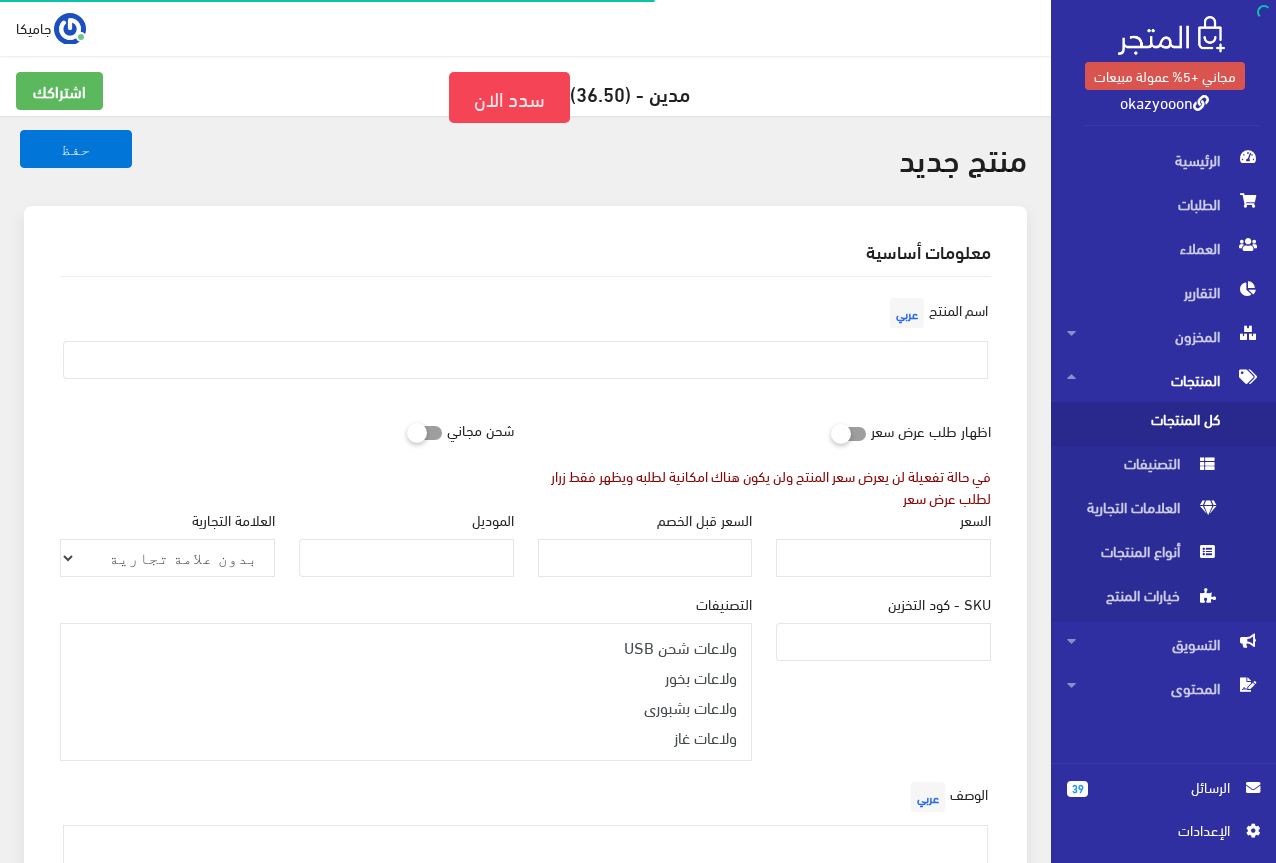 select 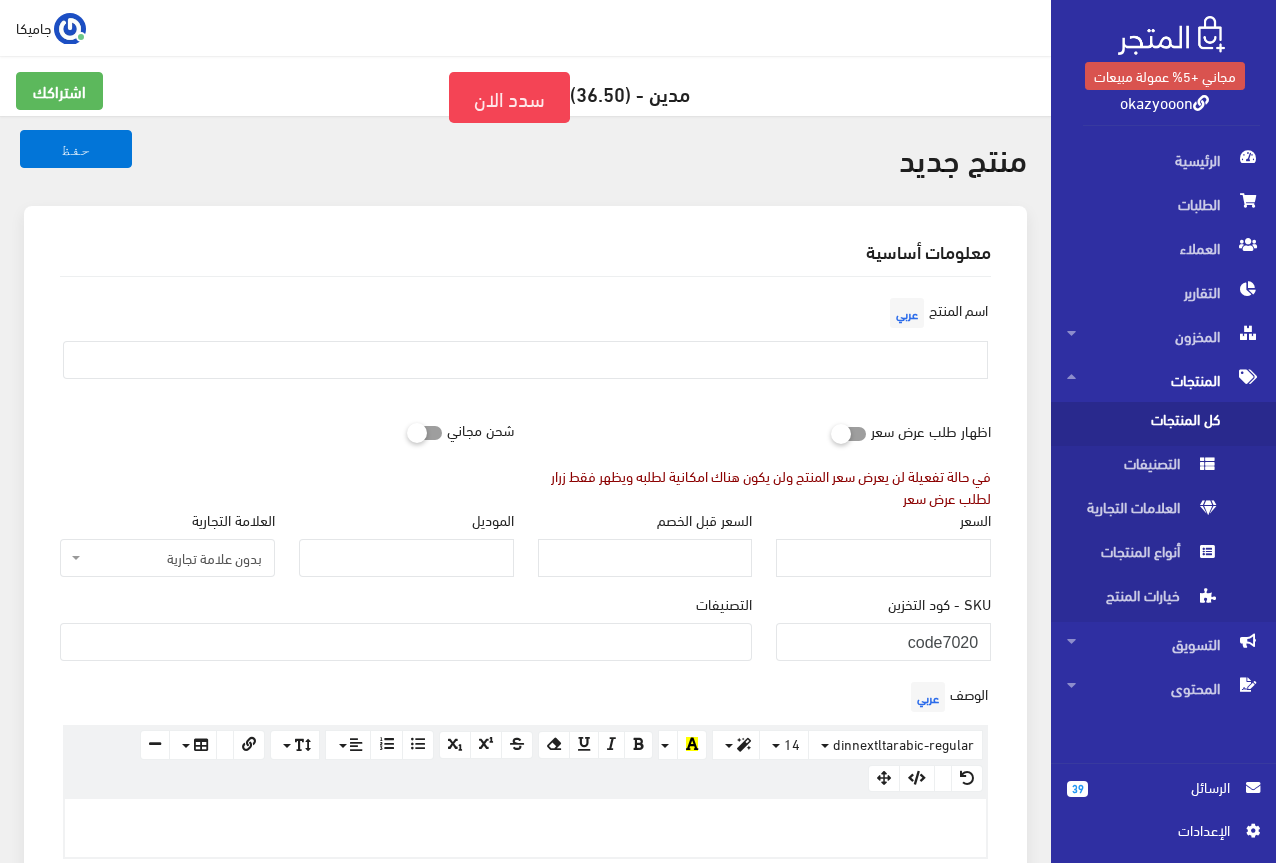type on "code7020" 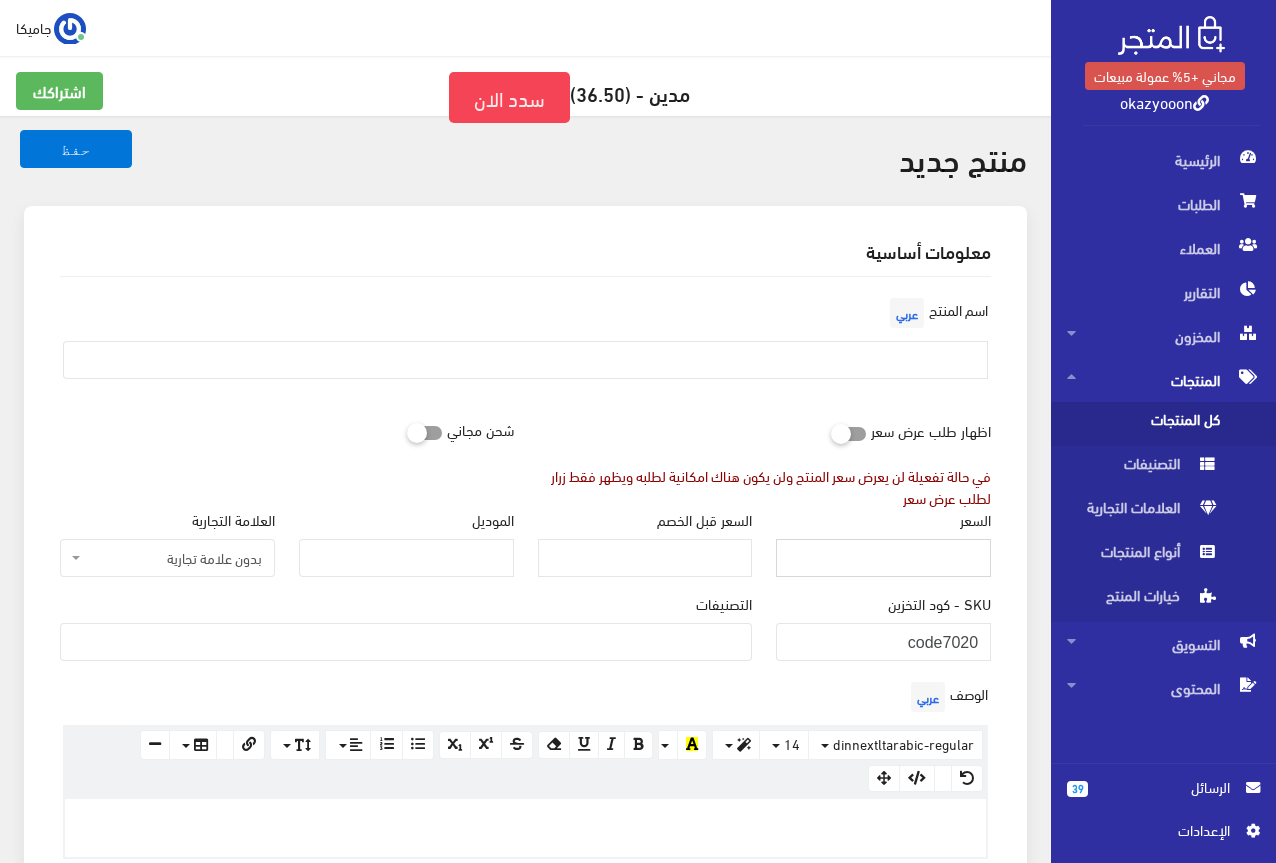 click on "السعر" at bounding box center [883, 558] 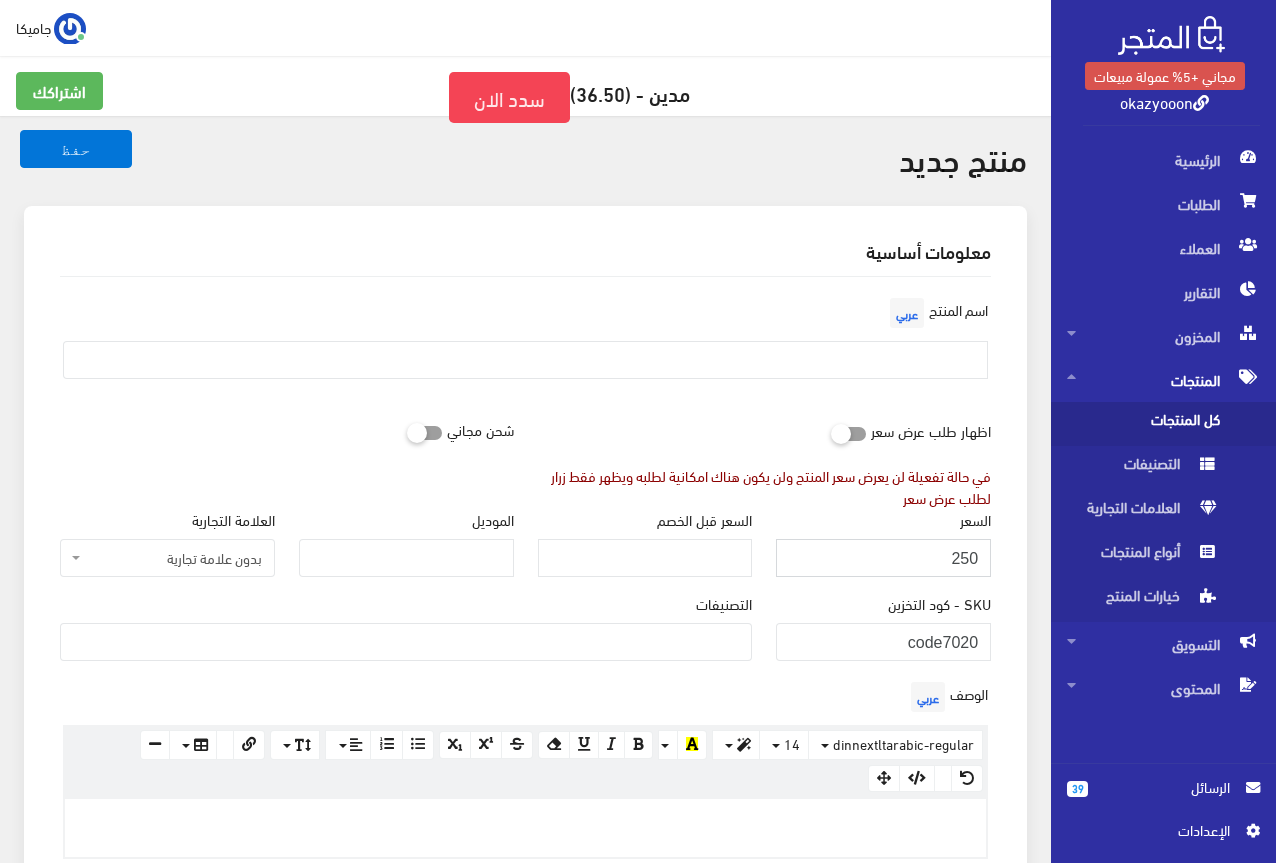 type on "250" 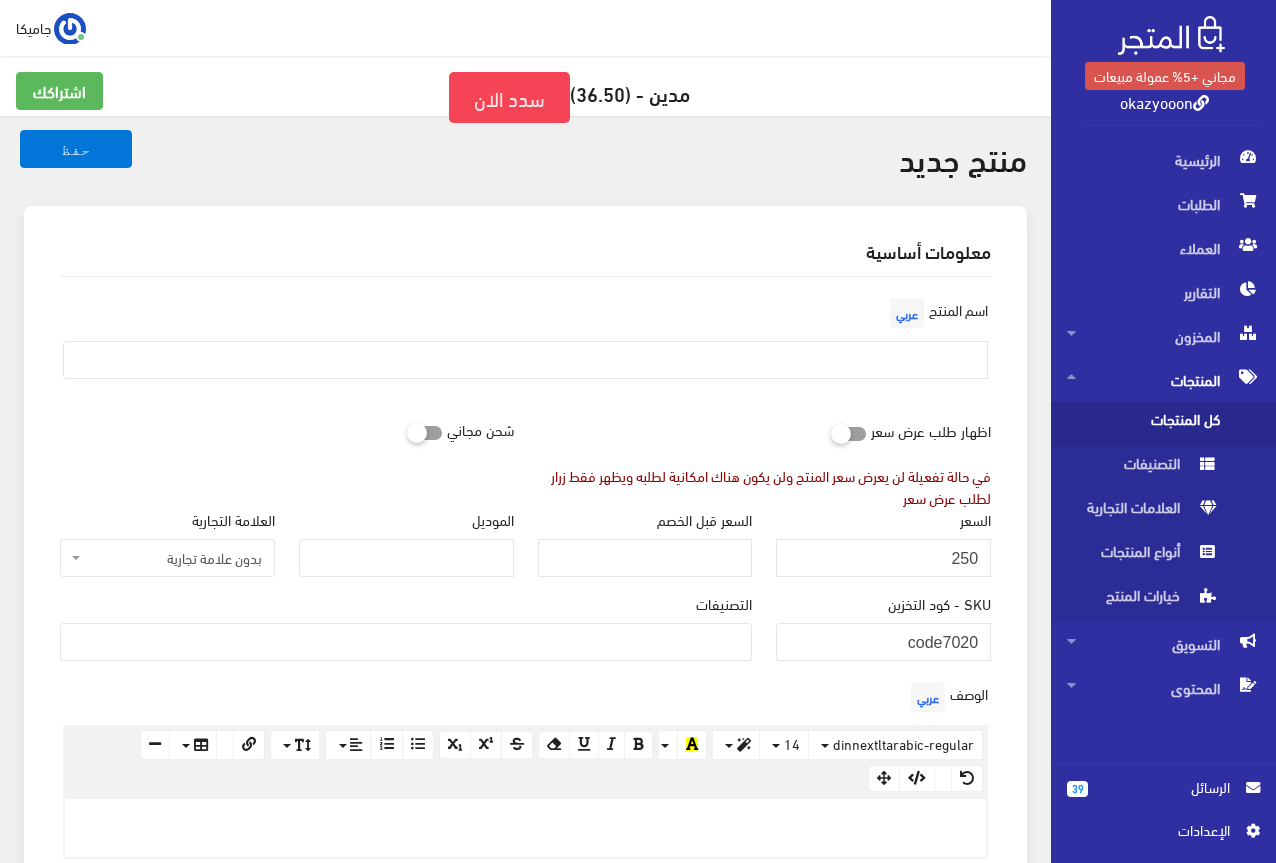 click at bounding box center [406, 640] 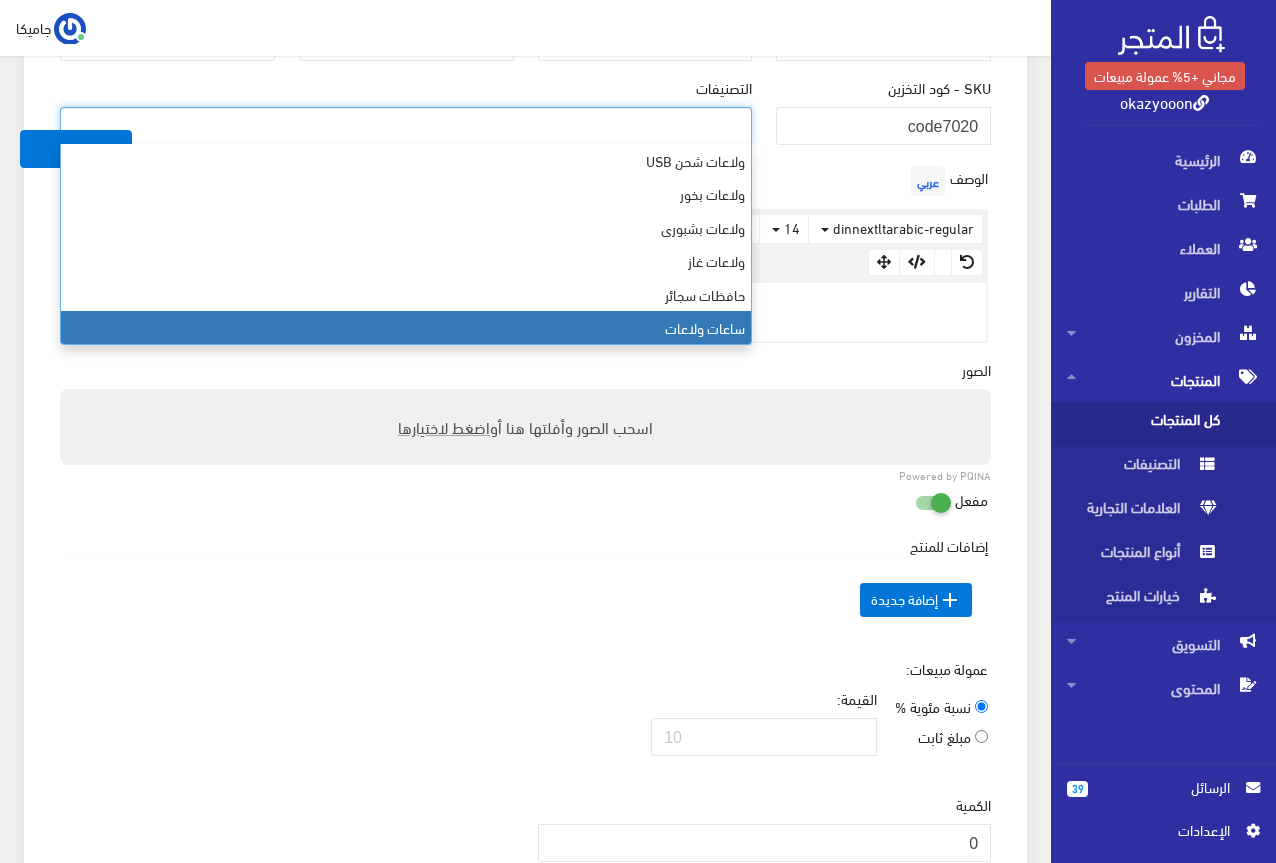 scroll, scrollTop: 600, scrollLeft: 0, axis: vertical 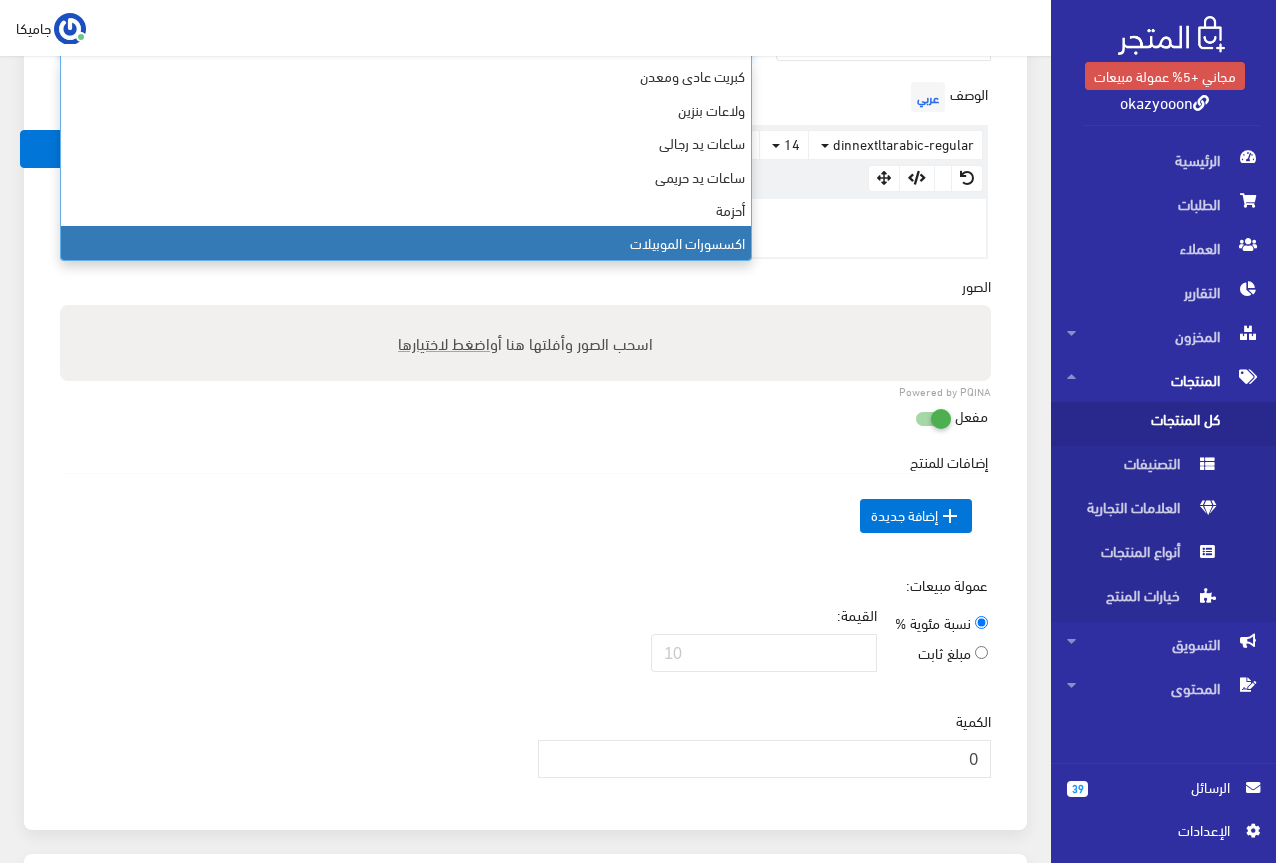 select on "26" 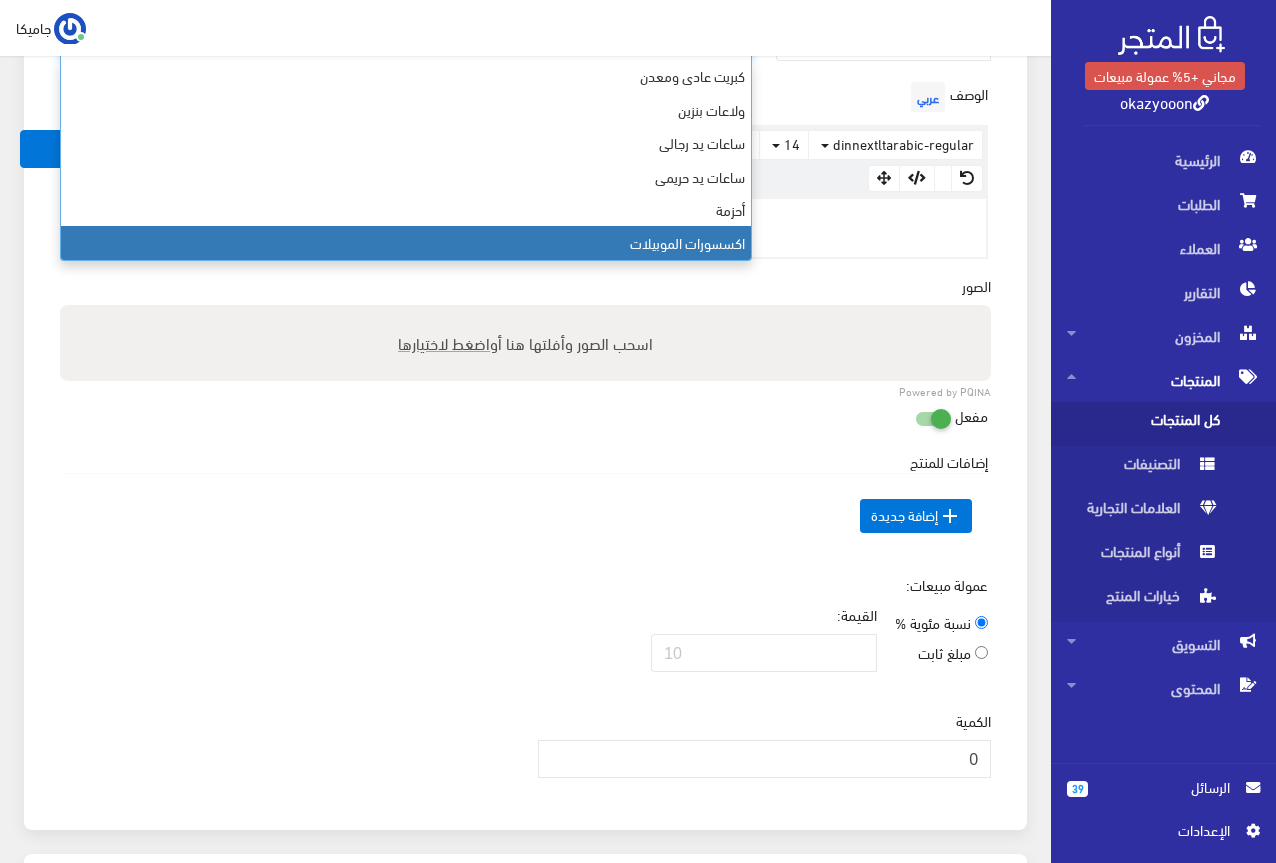 scroll, scrollTop: 528, scrollLeft: 0, axis: vertical 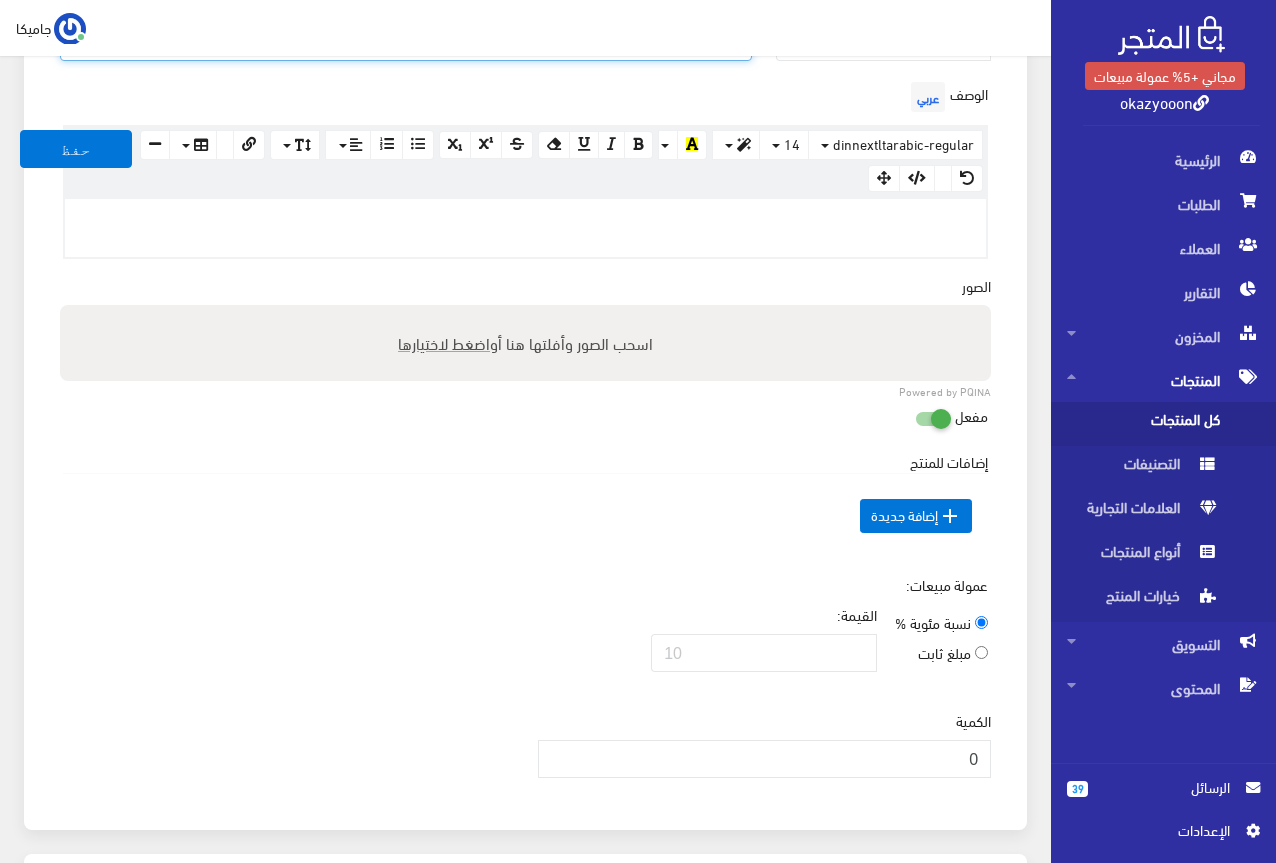 click on "إضافات للمنتج
السعر الإضافي
الإسم  عربي" at bounding box center (525, 504) 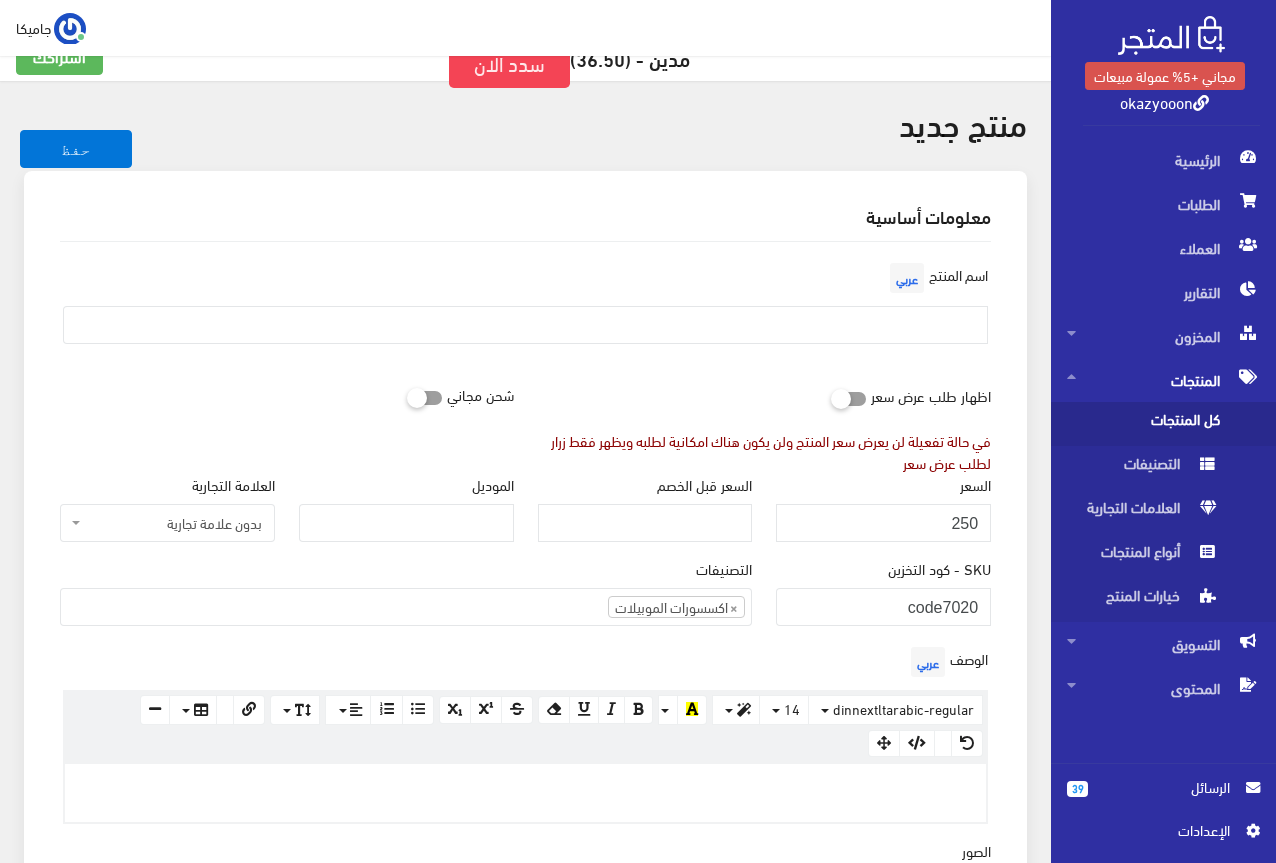 scroll, scrollTop: 0, scrollLeft: 0, axis: both 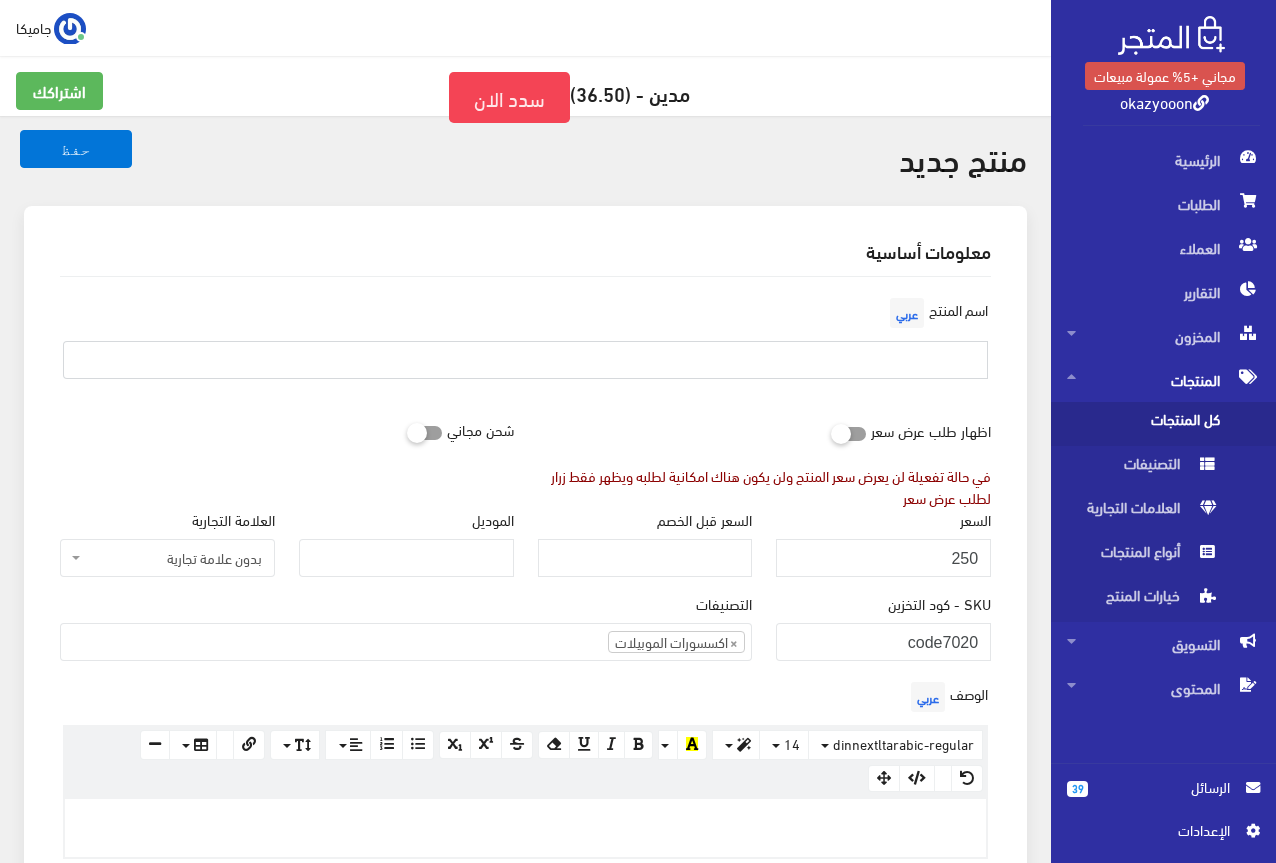 click at bounding box center [525, 360] 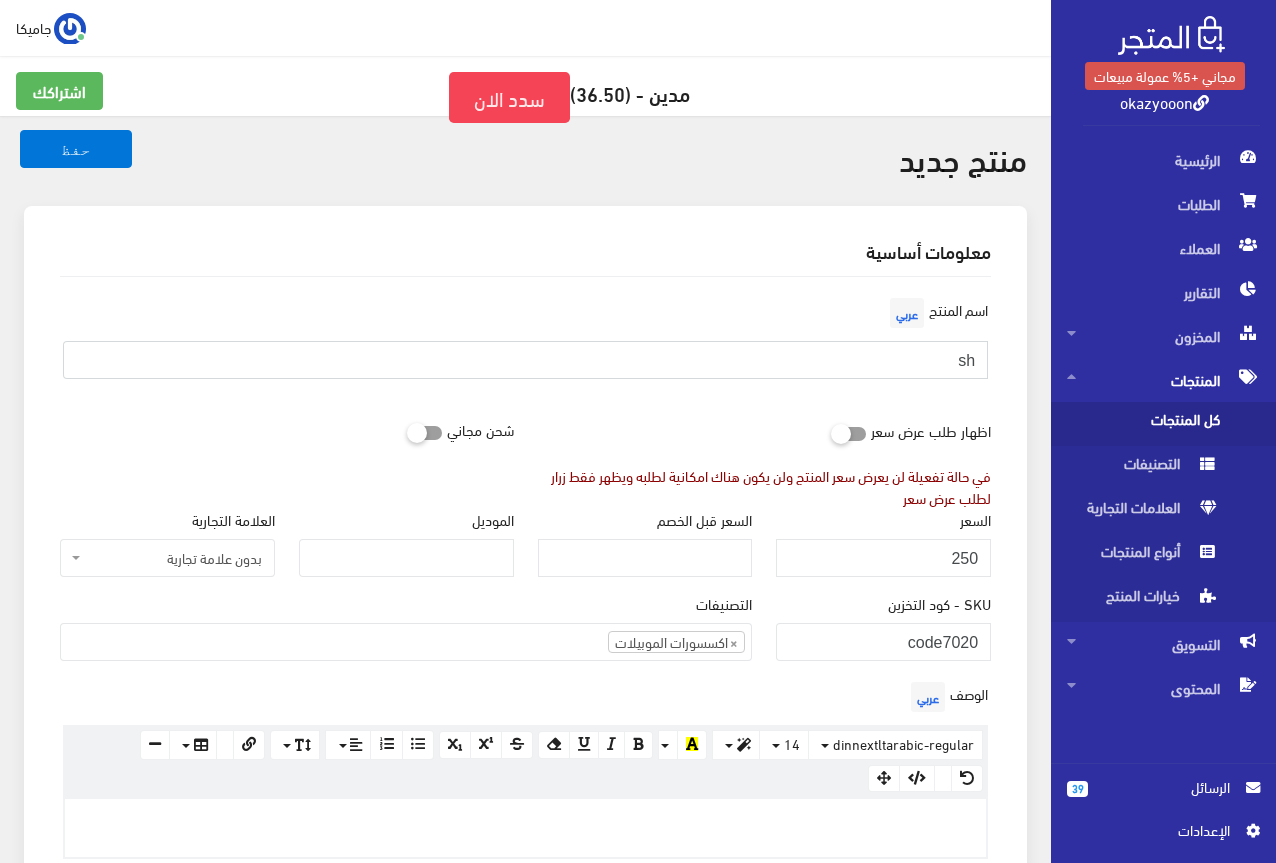 type on "s" 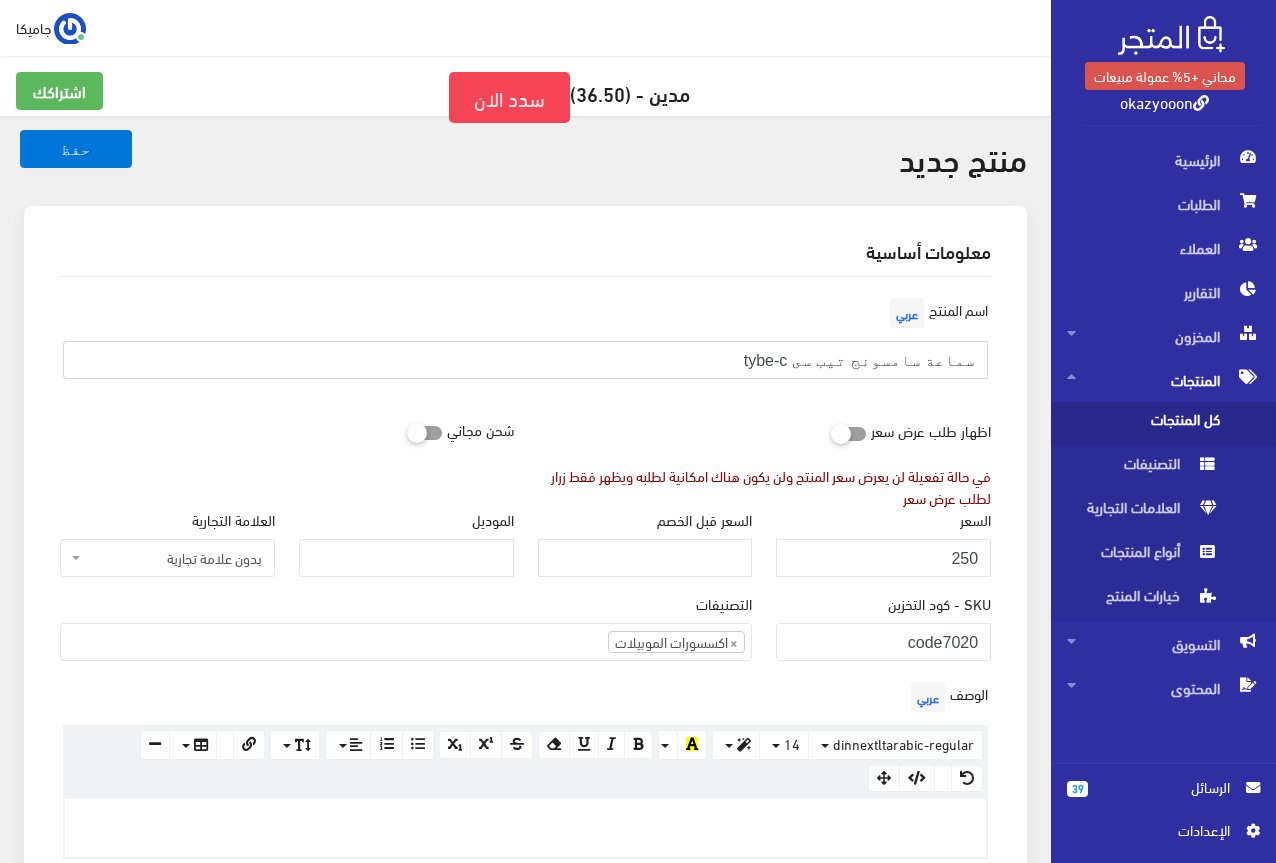 click on "سماعة سامسونج تيب سى tybe-c" at bounding box center (525, 360) 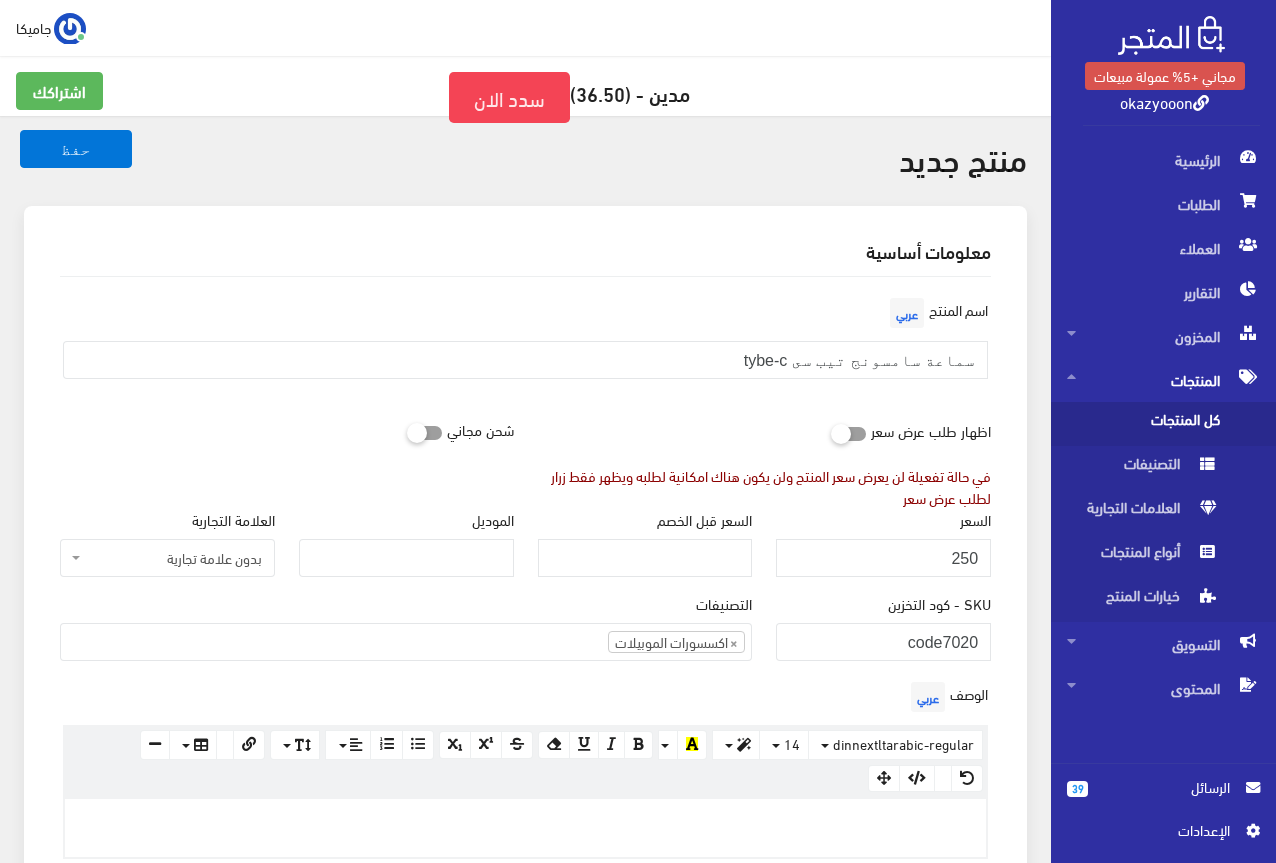click on "اسم المنتج  عربي
سماعة سامسونج تيب سى tybe-c" at bounding box center [525, 352] 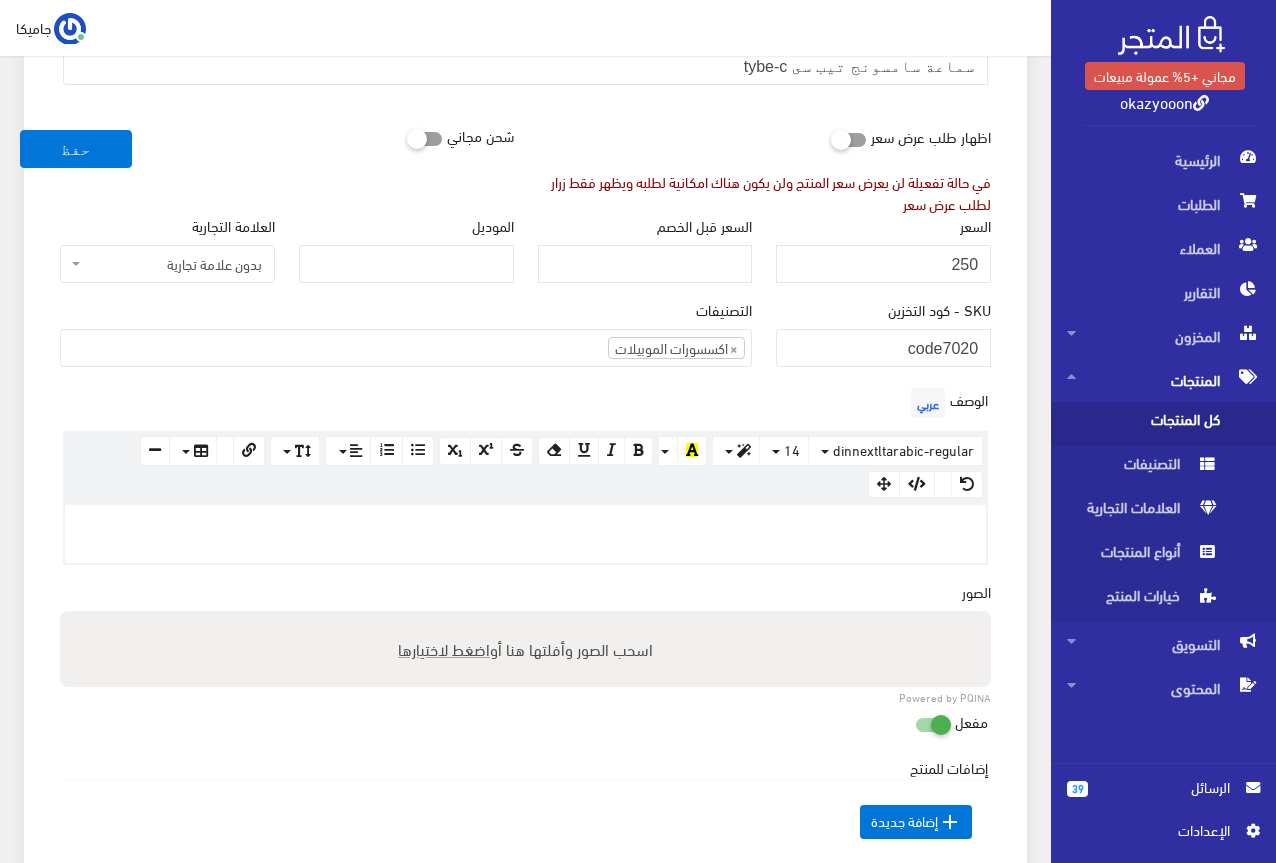 scroll, scrollTop: 300, scrollLeft: 0, axis: vertical 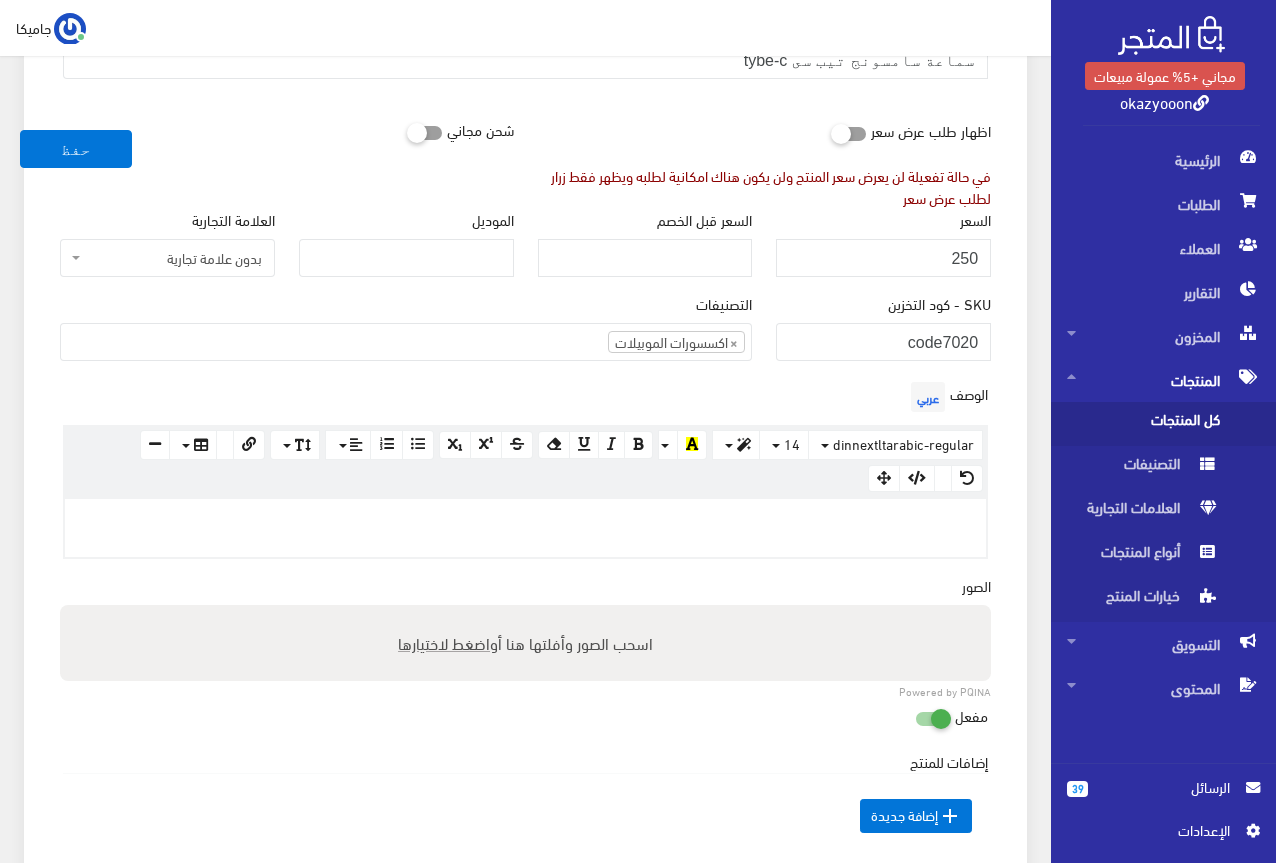 paste 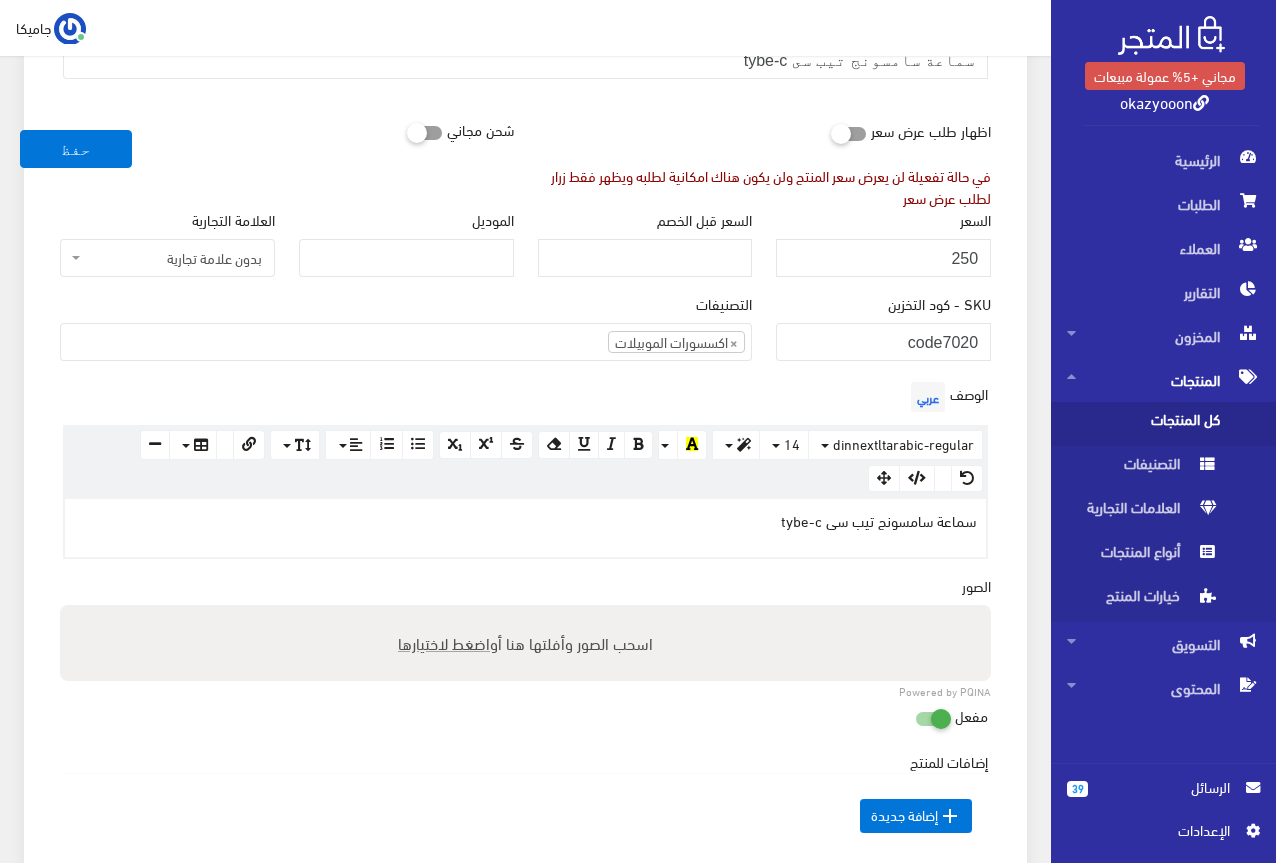 click on "مفعل" at bounding box center (525, 716) 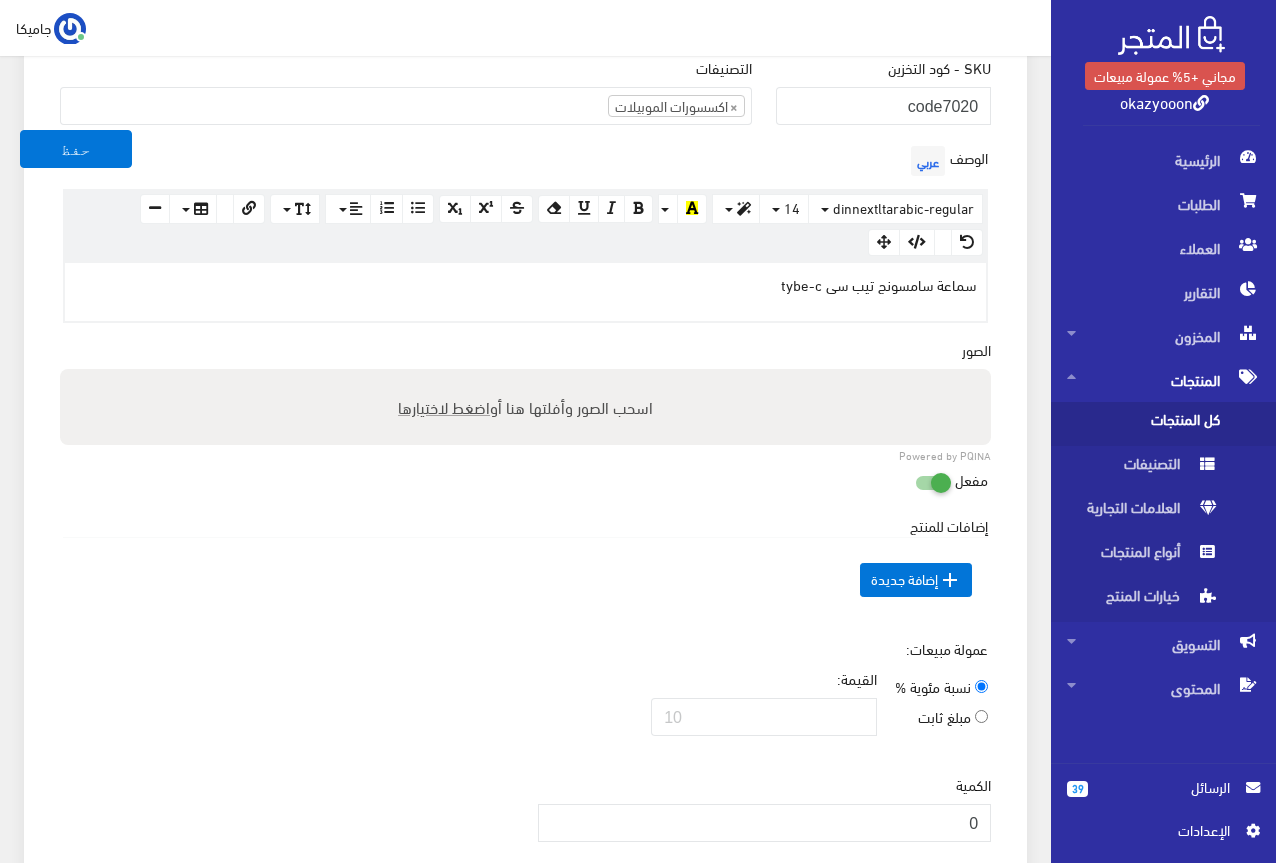 scroll, scrollTop: 600, scrollLeft: 0, axis: vertical 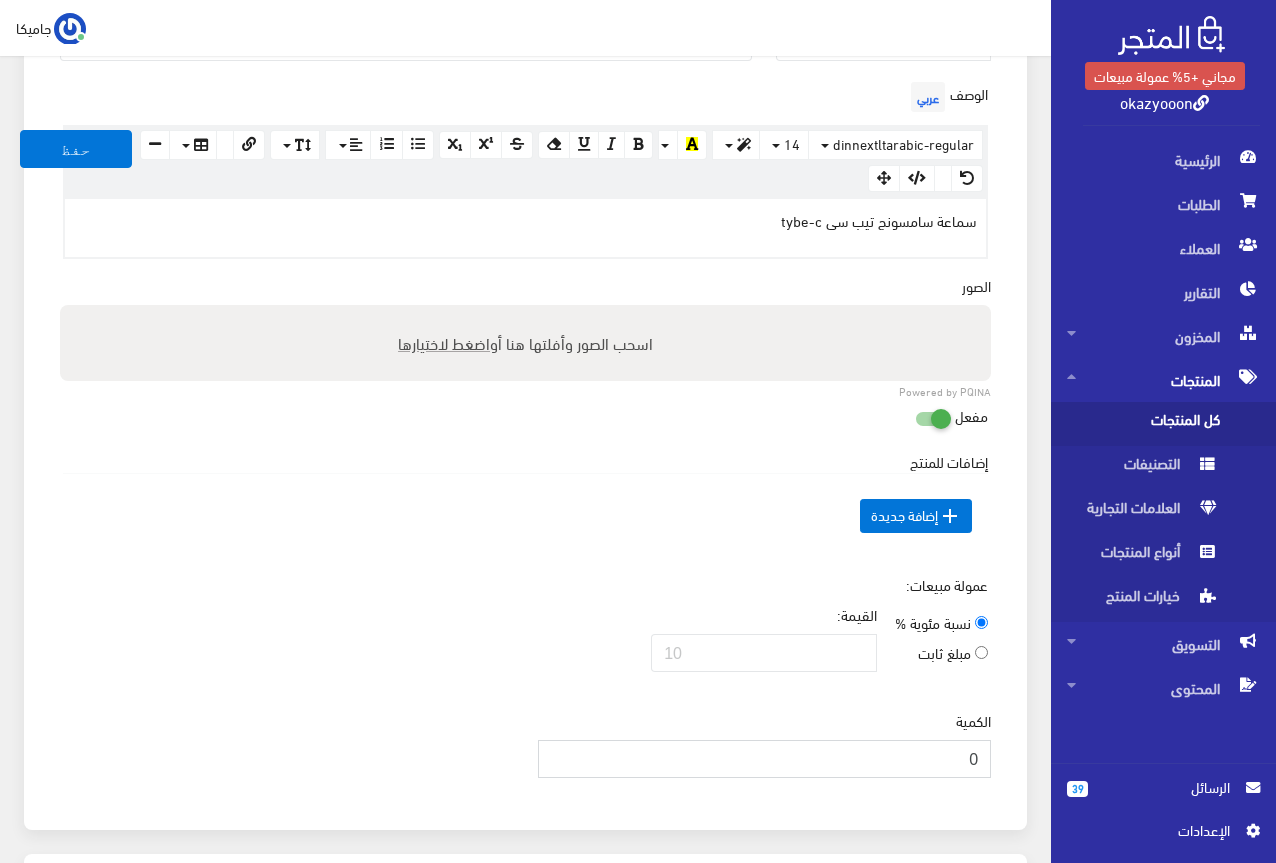 click on "0" at bounding box center (765, 759) 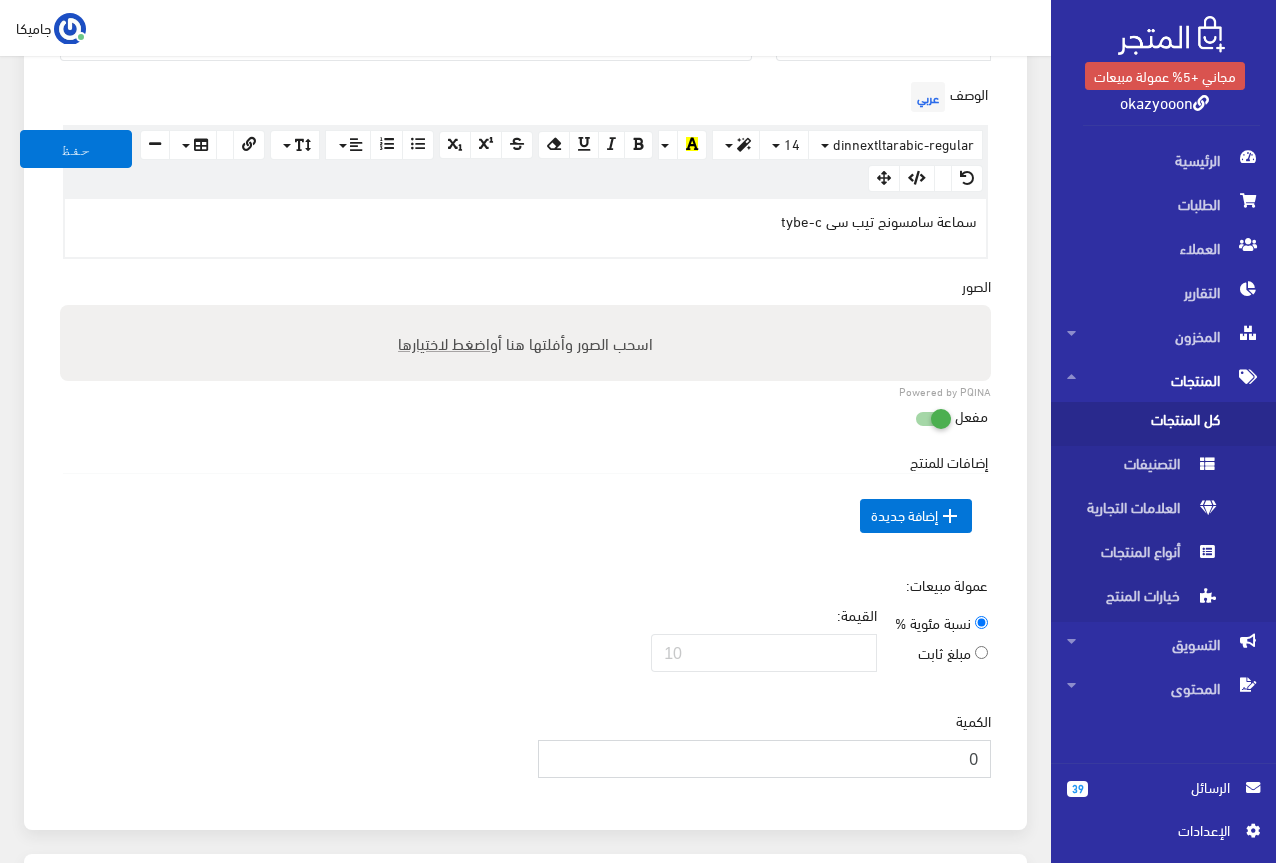 click on "0" at bounding box center (765, 759) 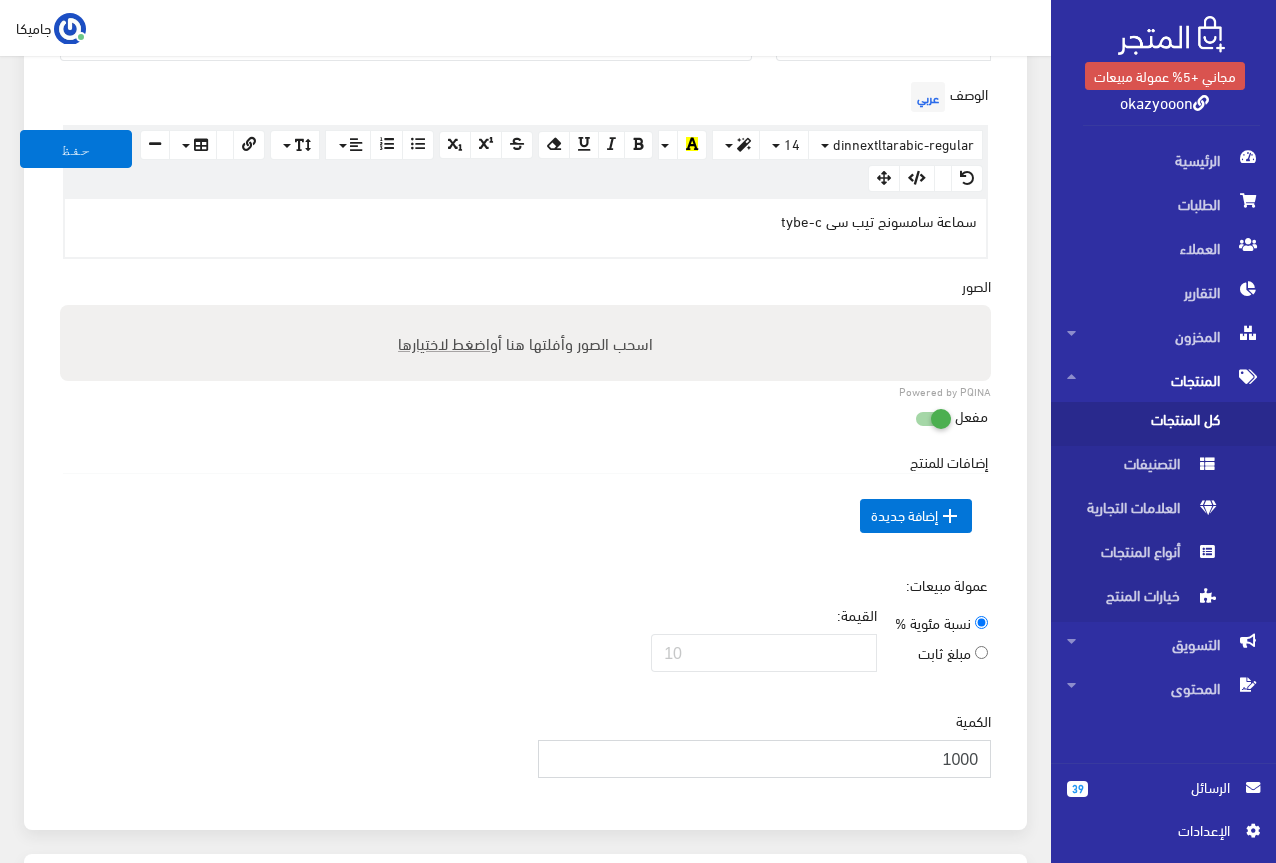 type on "1000" 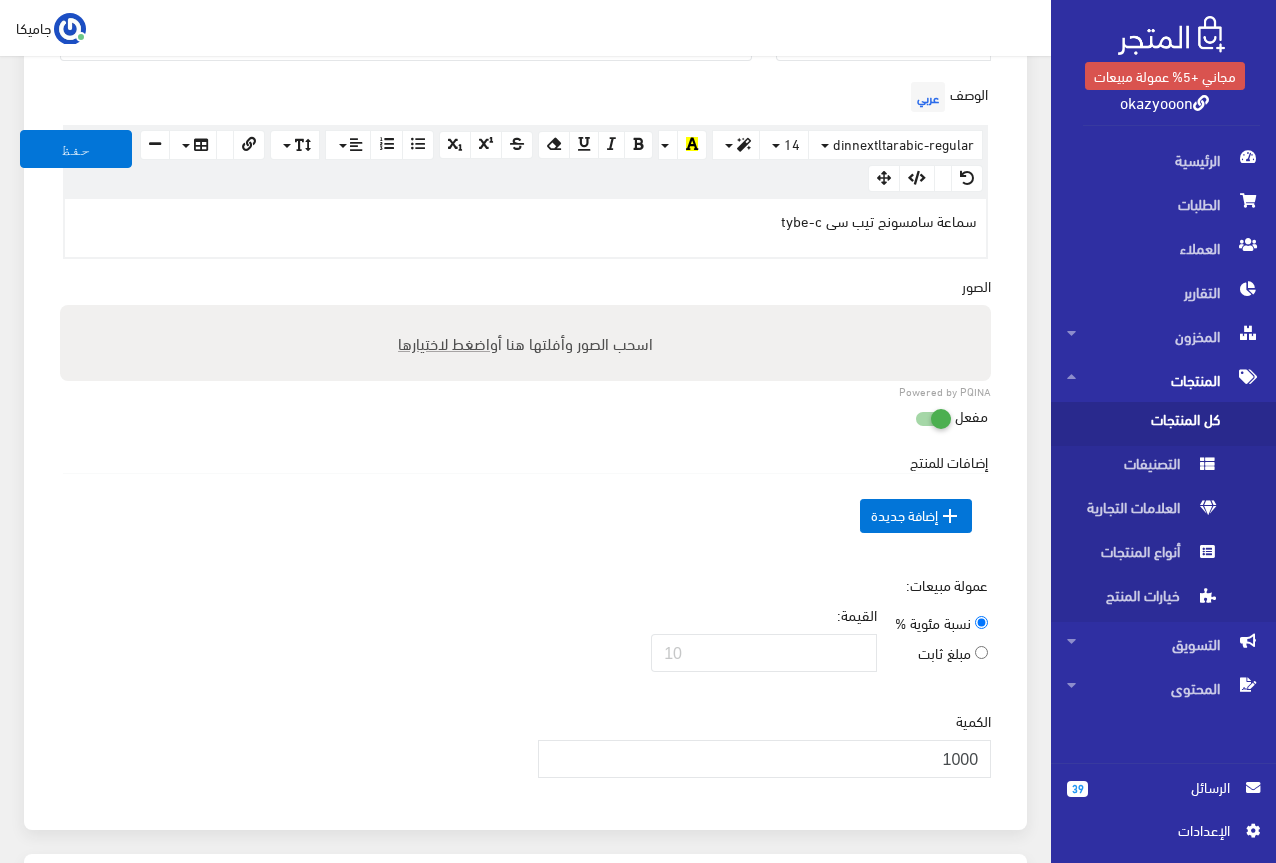 click on "عمولة مبيعات:
نسبة مئوية %
مبلغ ثابت
القيمة:" at bounding box center [525, 631] 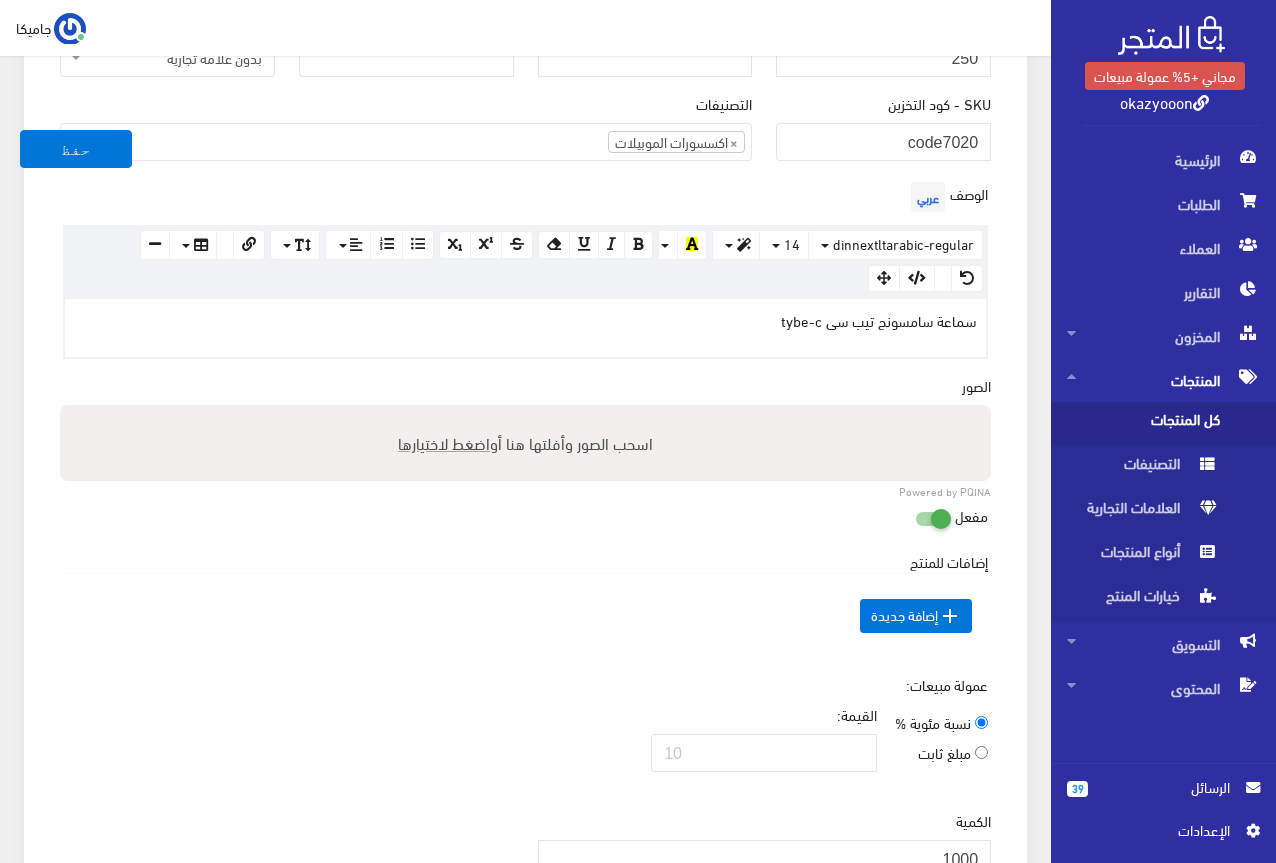 click on "اضغط لاختيارها" at bounding box center [444, 442] 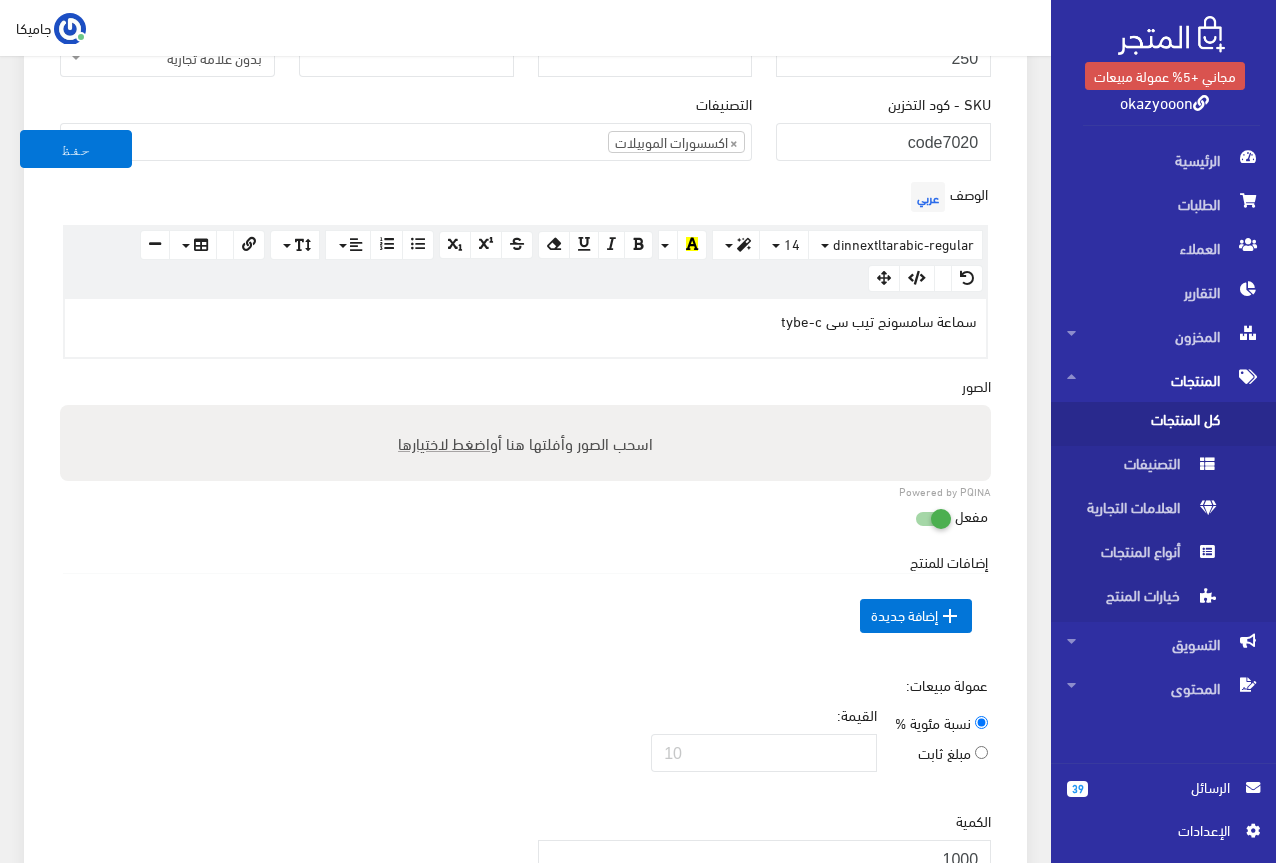 type on "C:\fakepath\5807455616178964534.jpg" 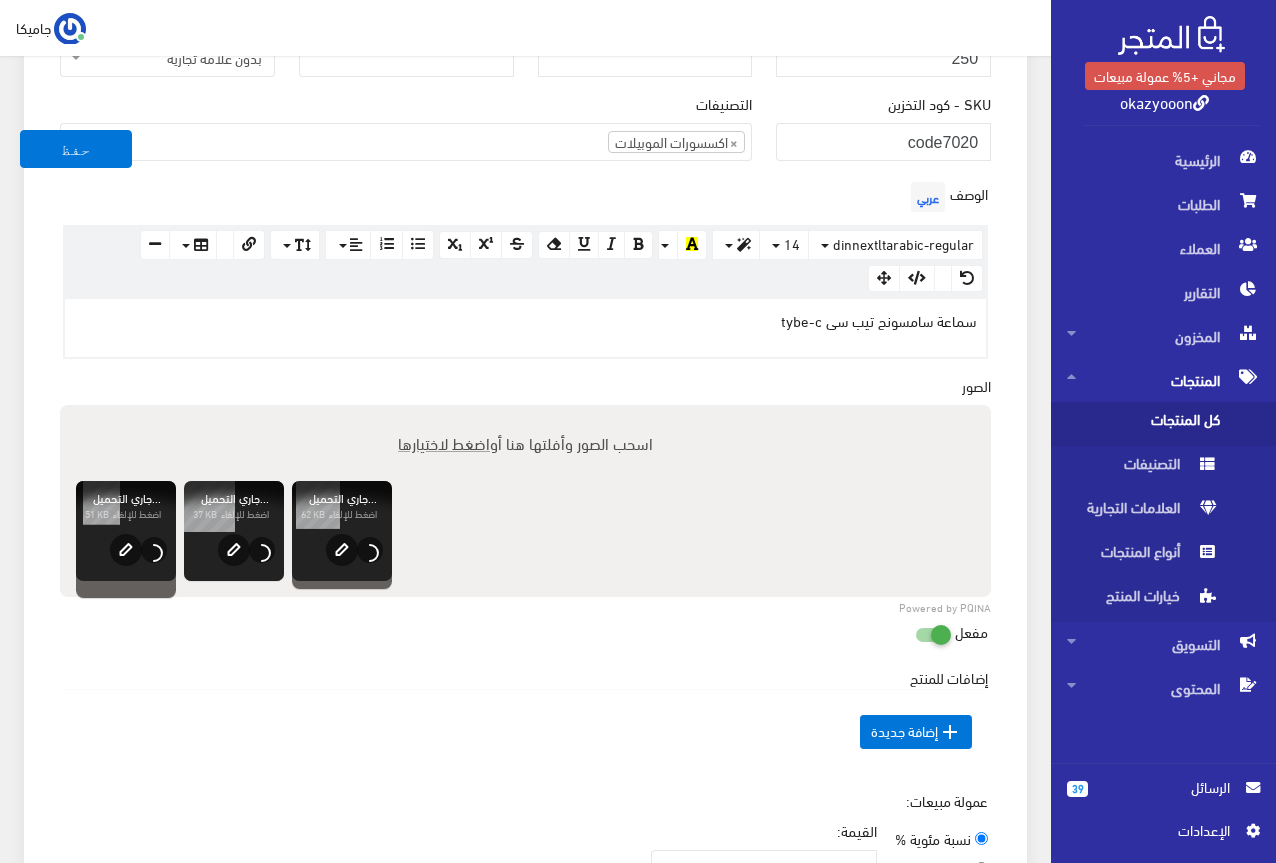 click on "اضغط لاختيارها" at bounding box center [444, 442] 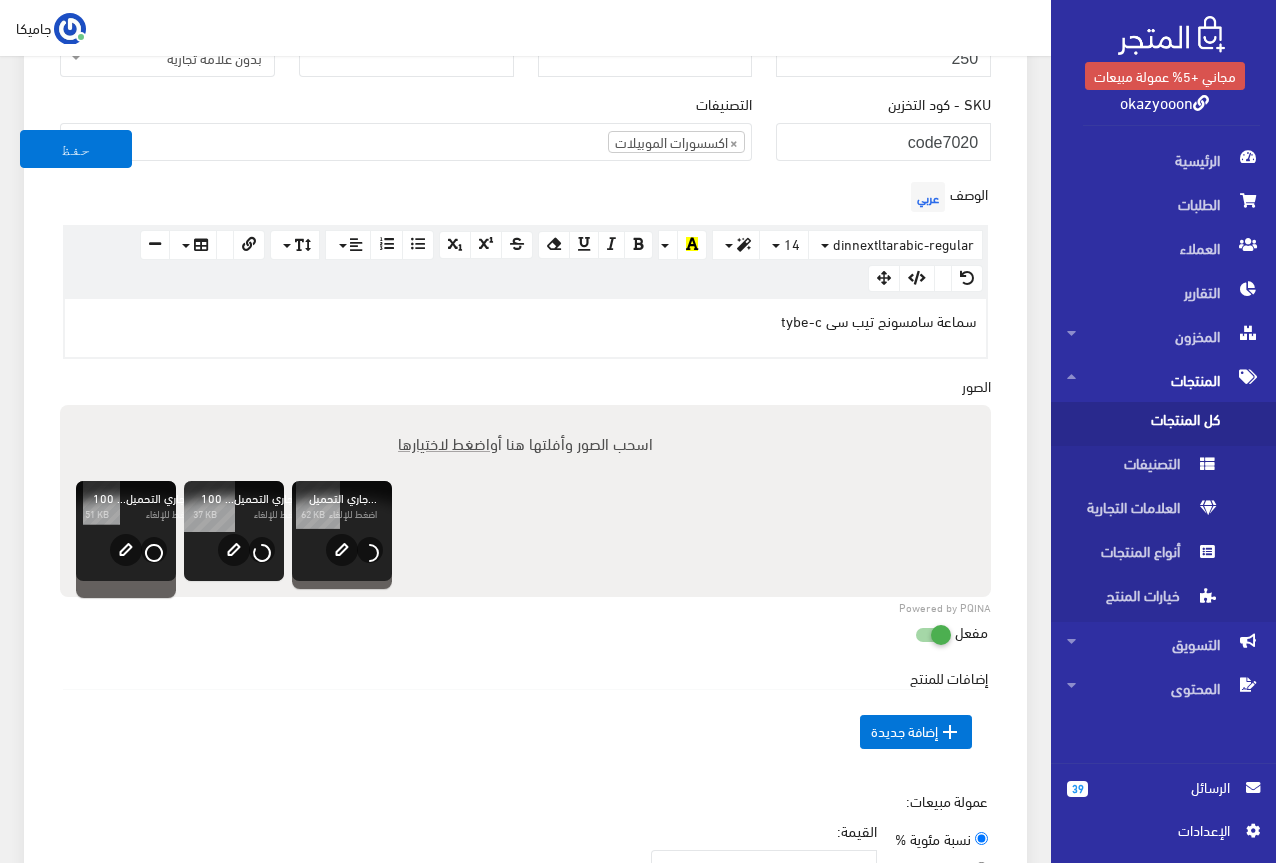 type on "C:\fakepath\5807455616178964536.jpg" 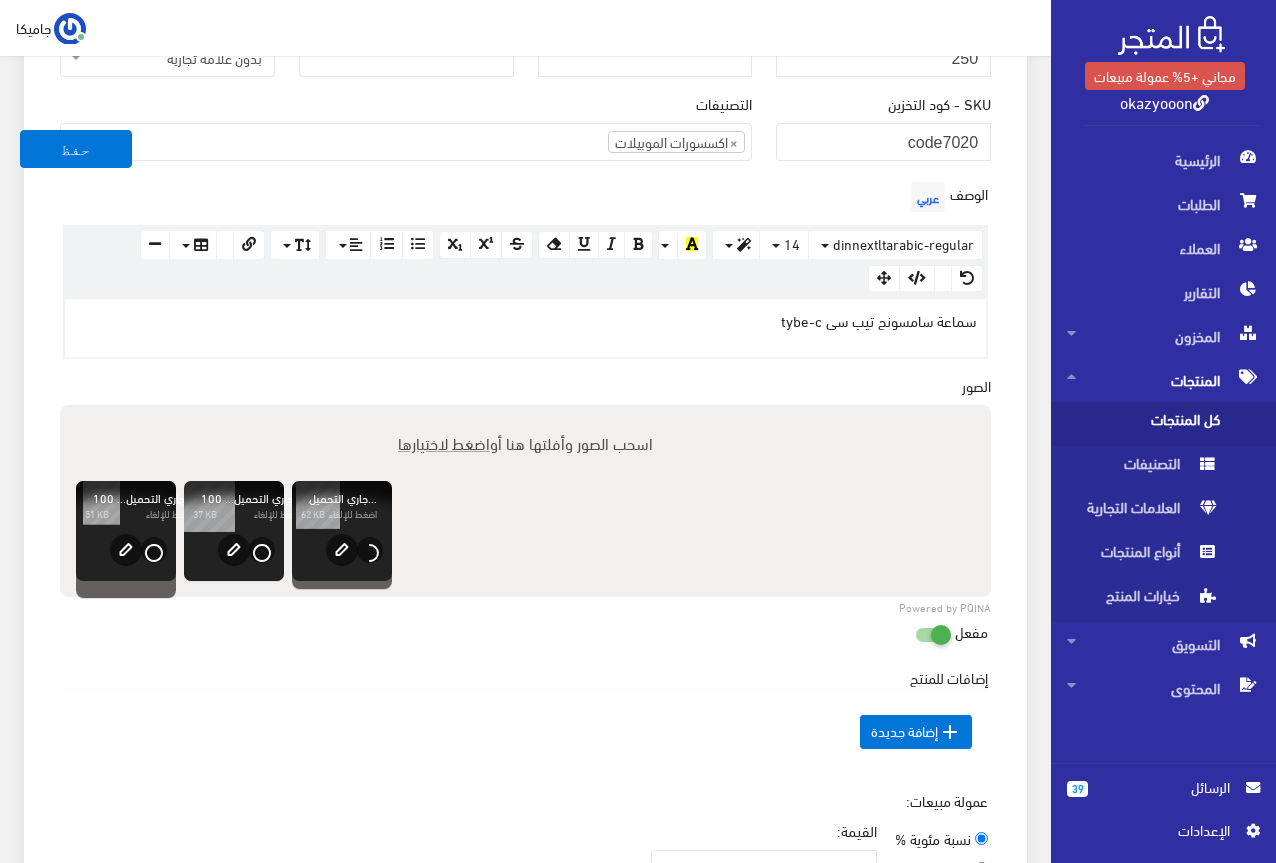 type 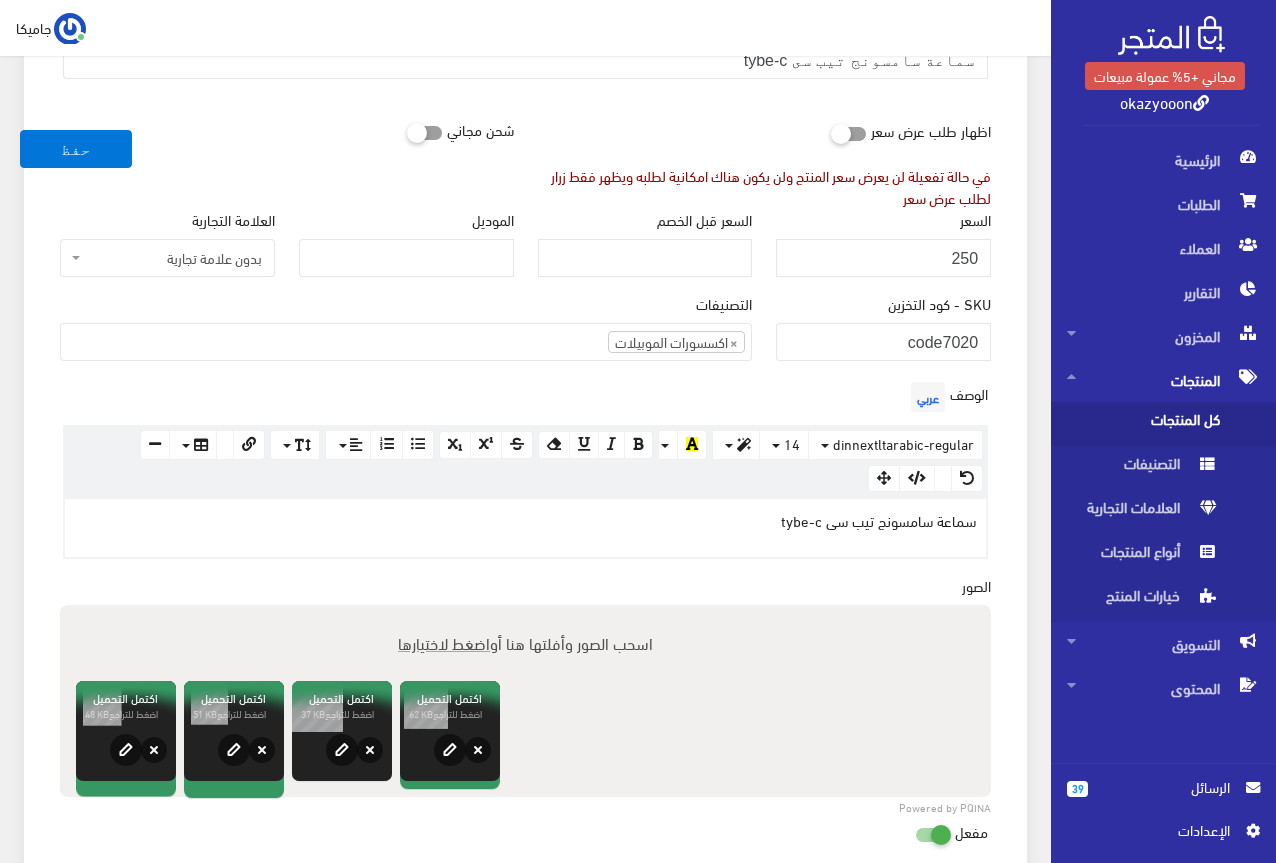 scroll, scrollTop: 0, scrollLeft: 0, axis: both 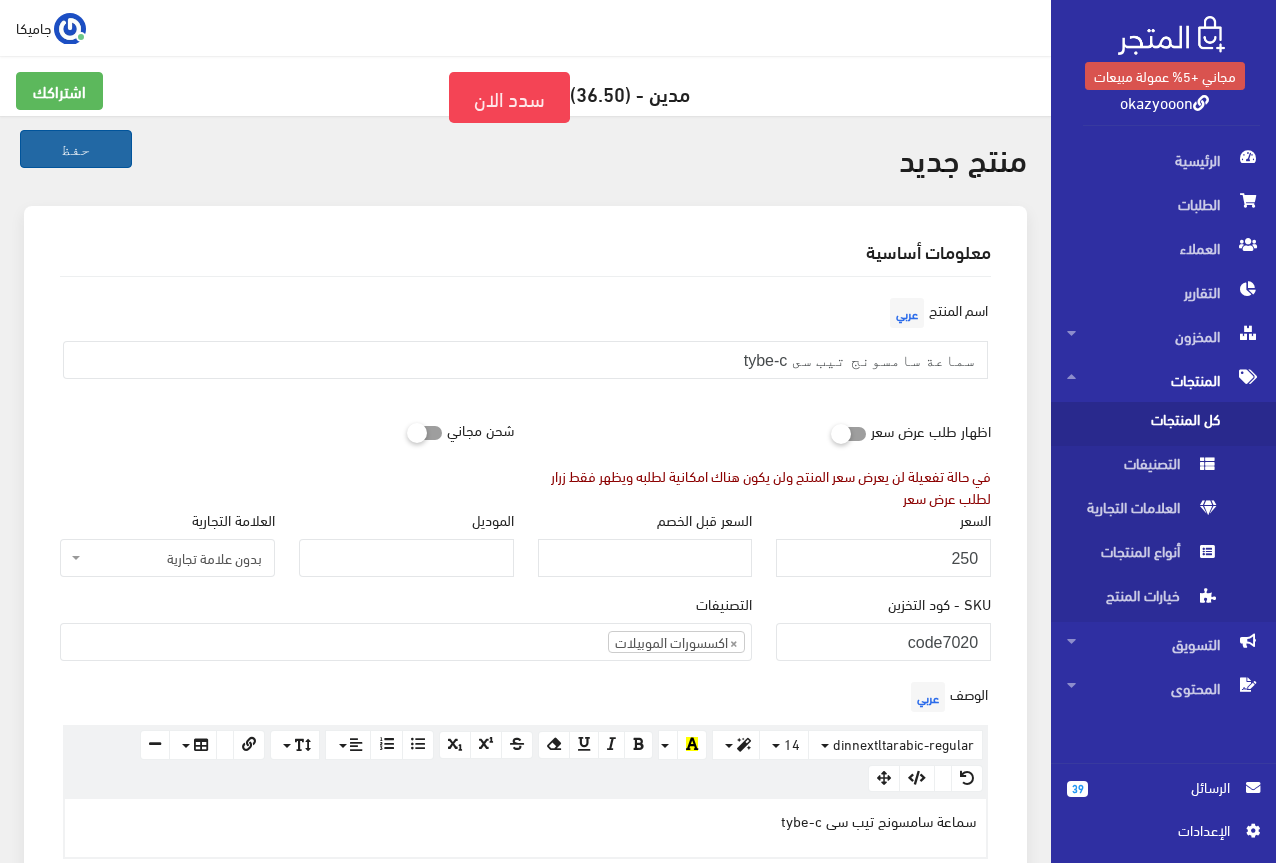 click on "حفظ" at bounding box center [76, 149] 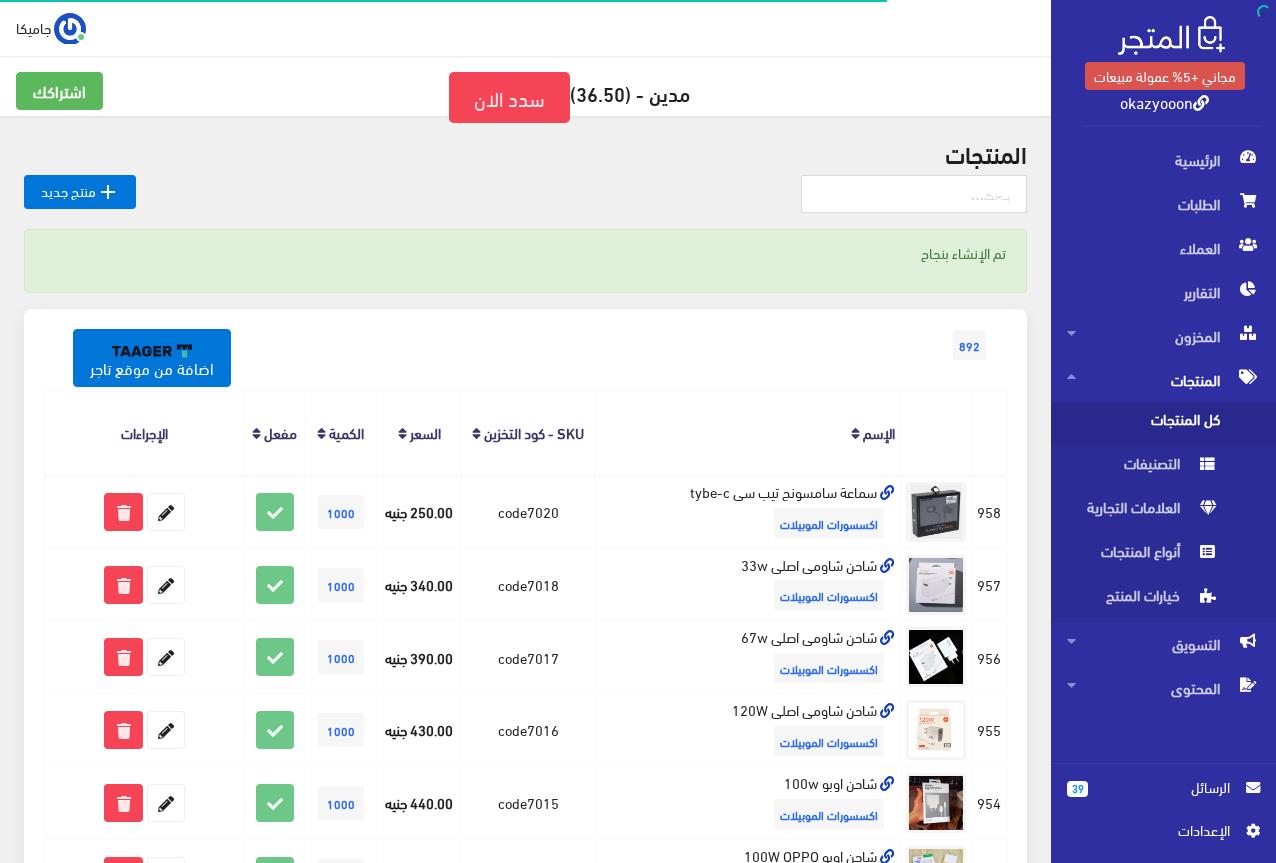 scroll, scrollTop: 0, scrollLeft: 0, axis: both 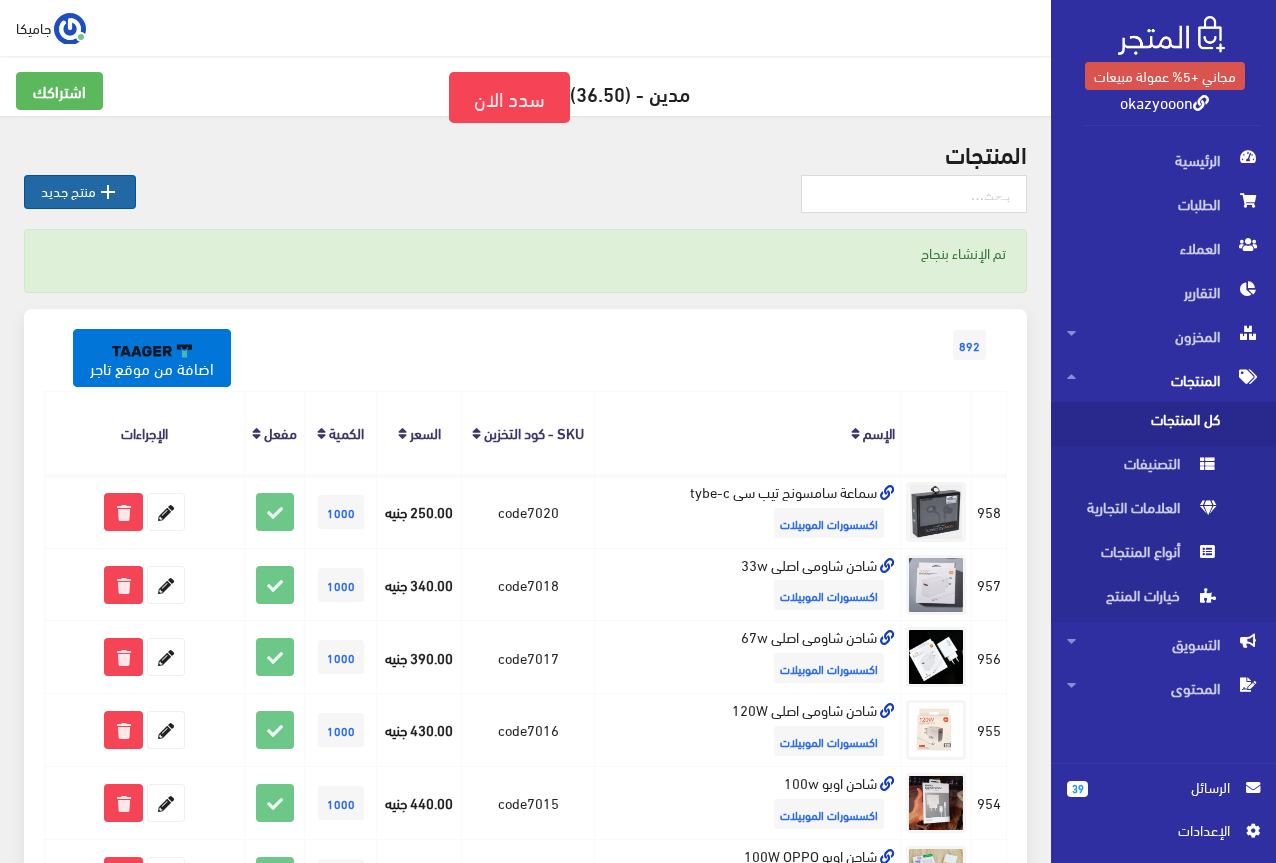 click on "  منتج جديد" at bounding box center [80, 192] 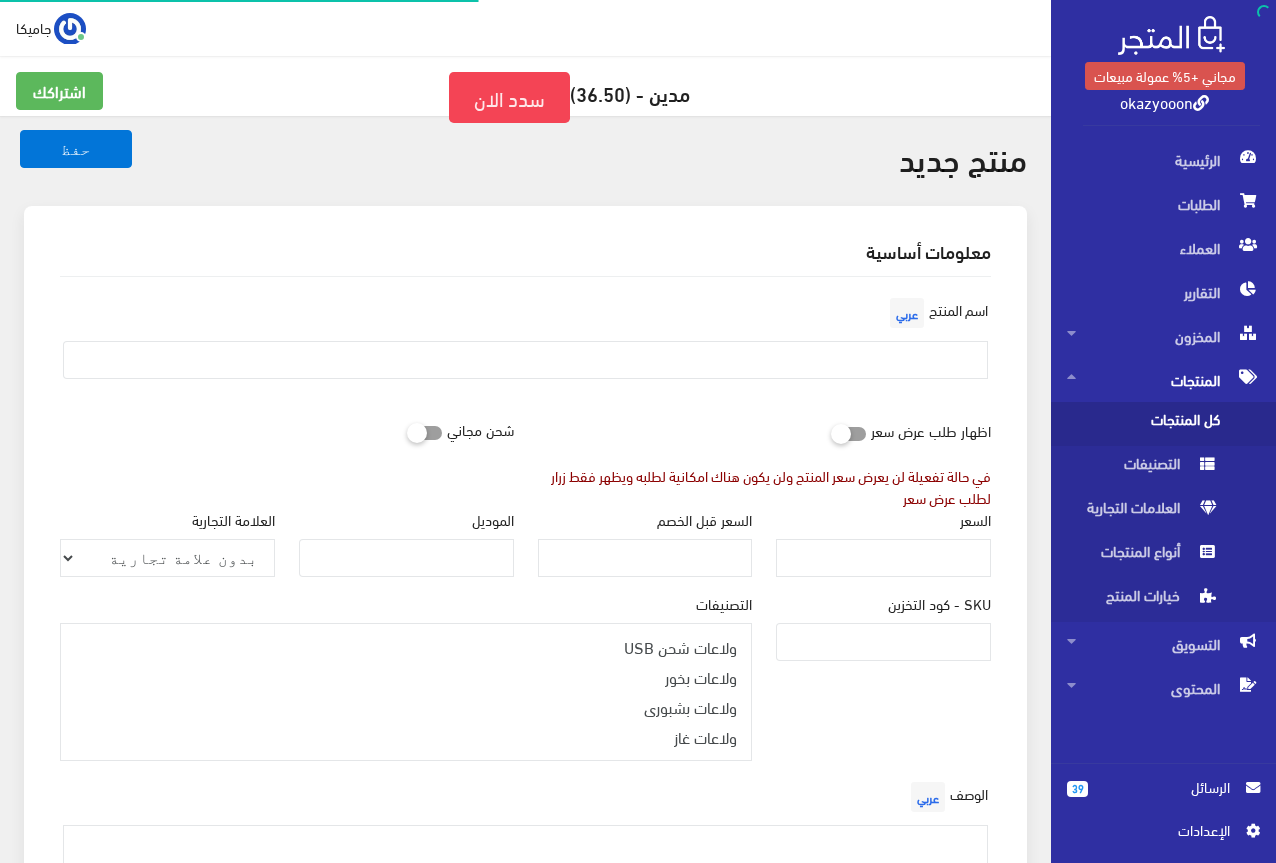 select 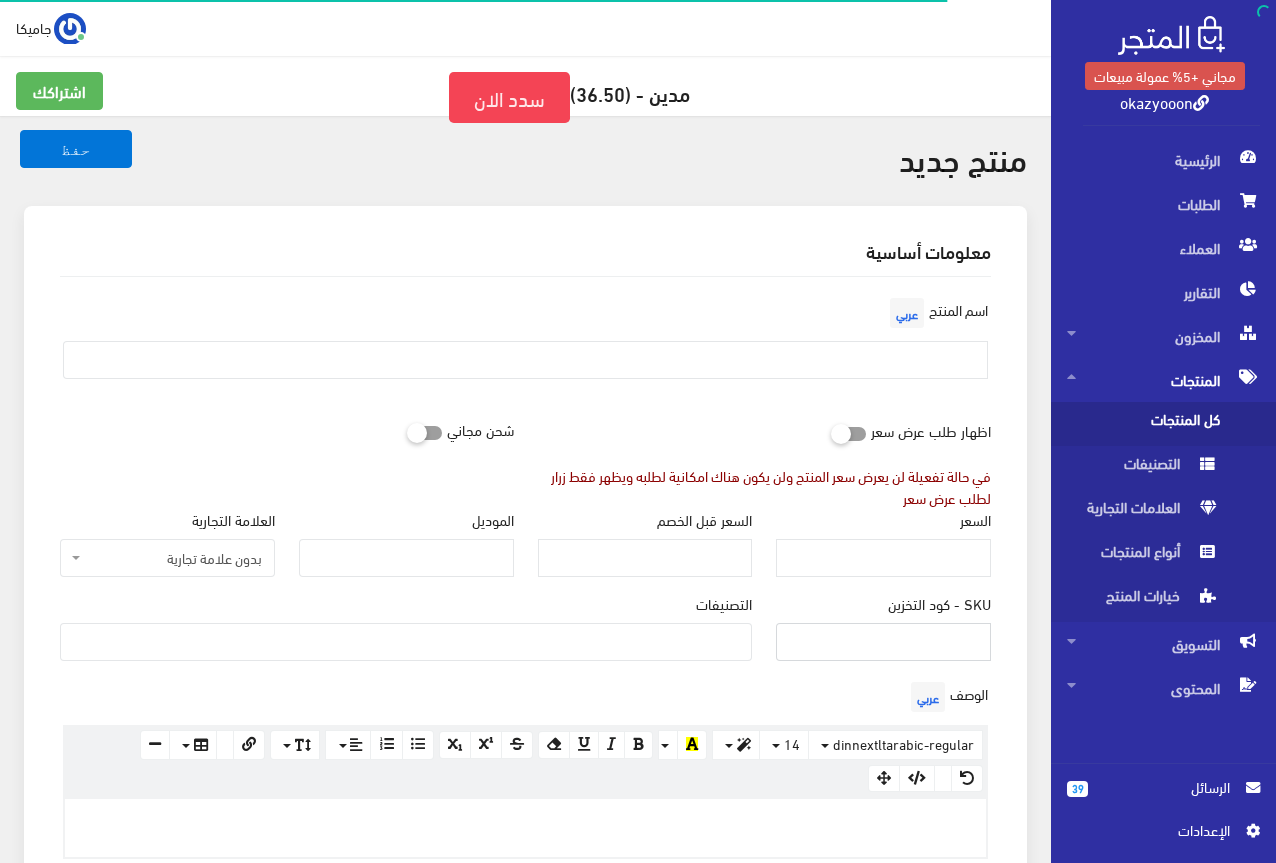 click on "SKU - كود التخزين" at bounding box center (883, 642) 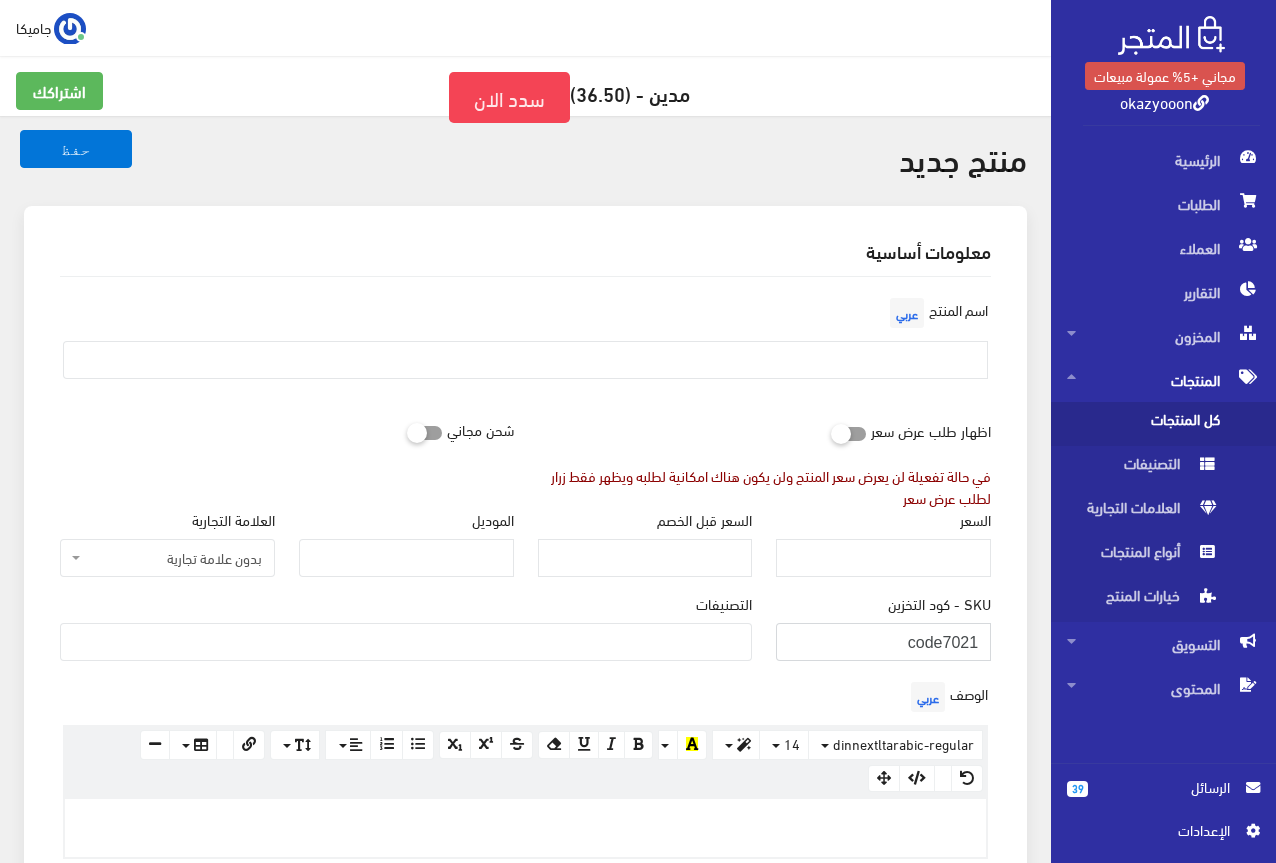 type on "code7021" 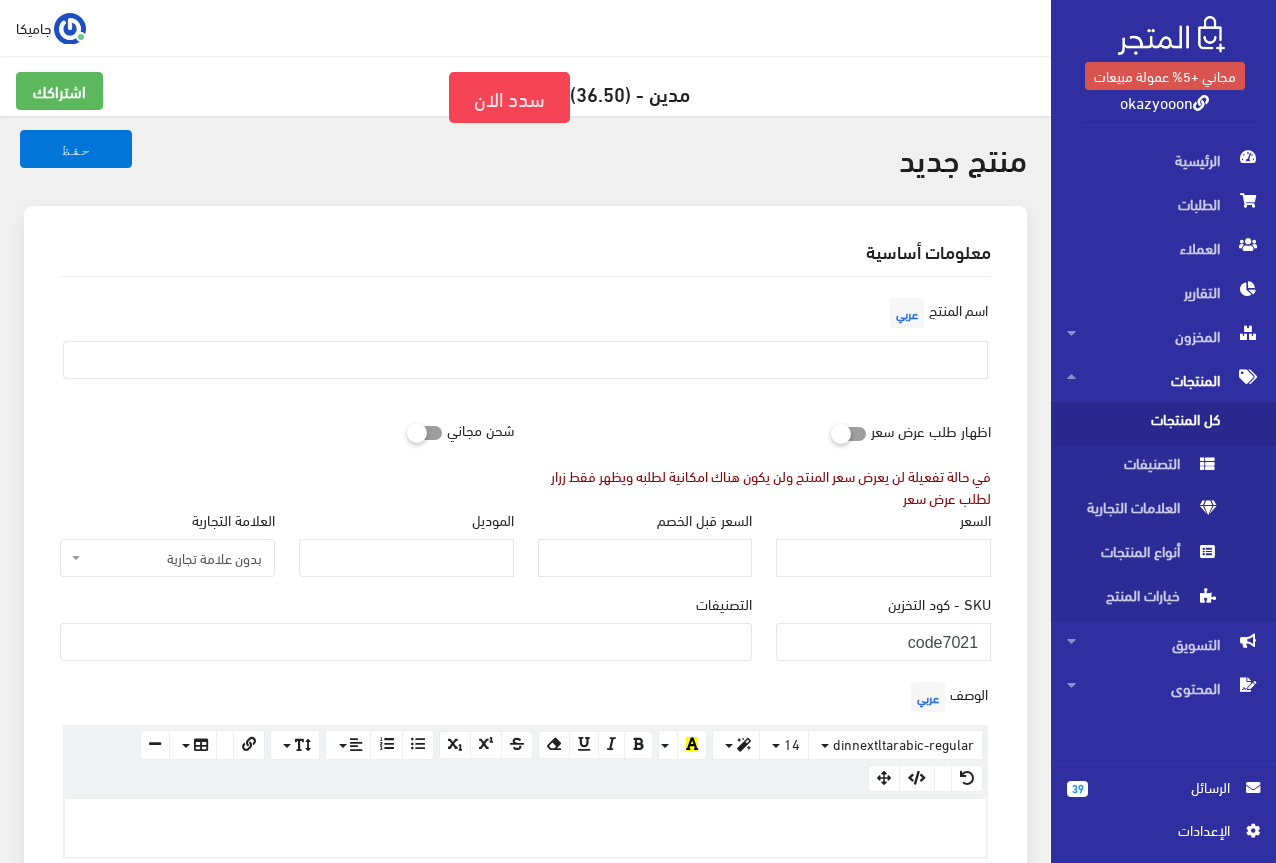 click at bounding box center (406, 640) 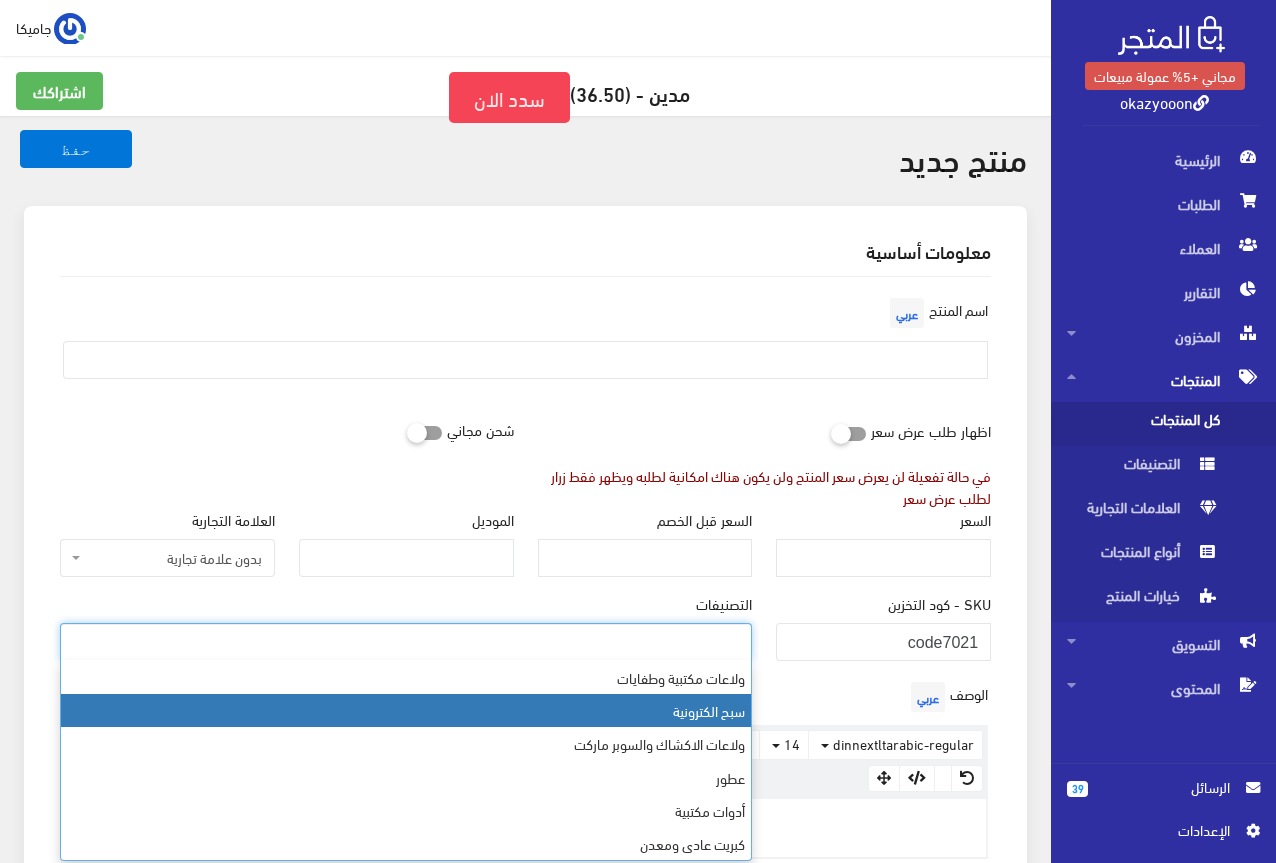 scroll, scrollTop: 568, scrollLeft: 0, axis: vertical 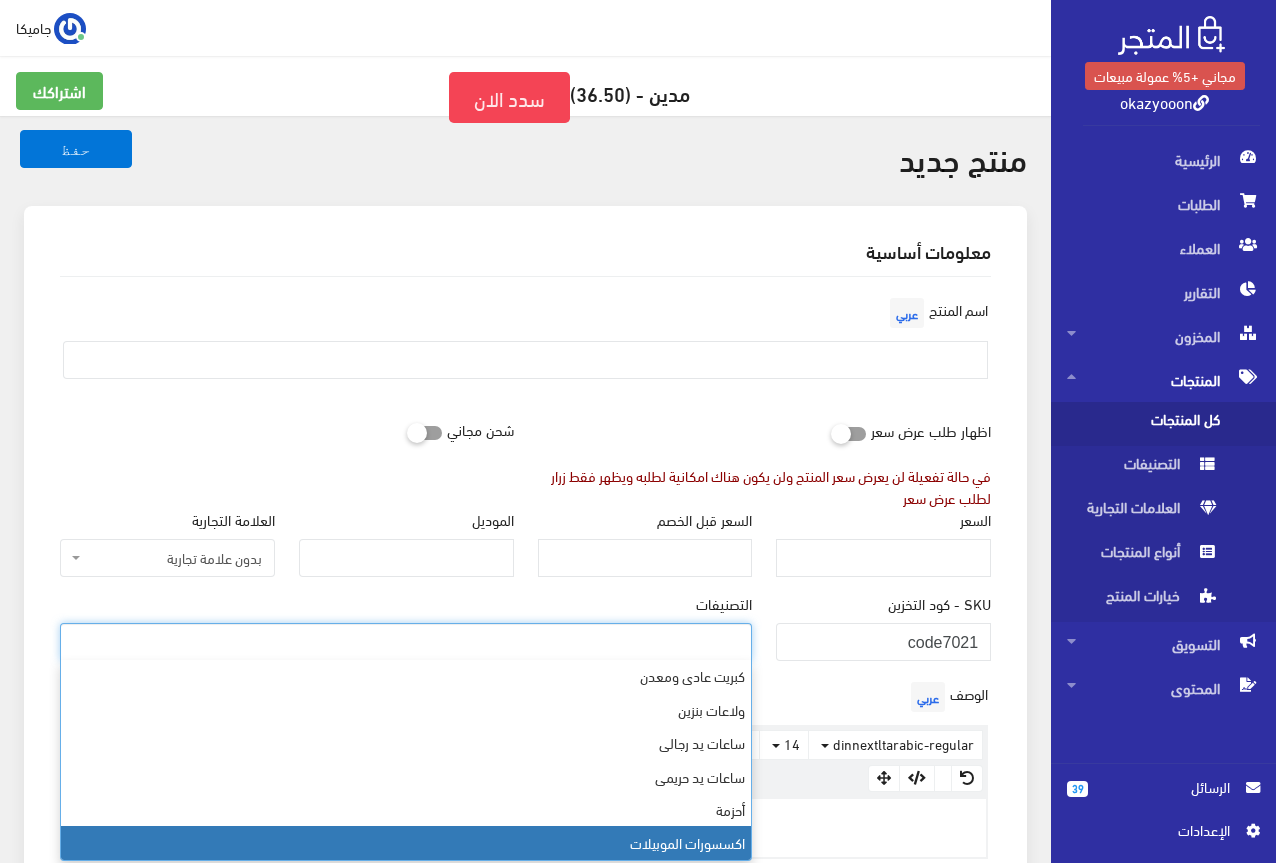 select on "26" 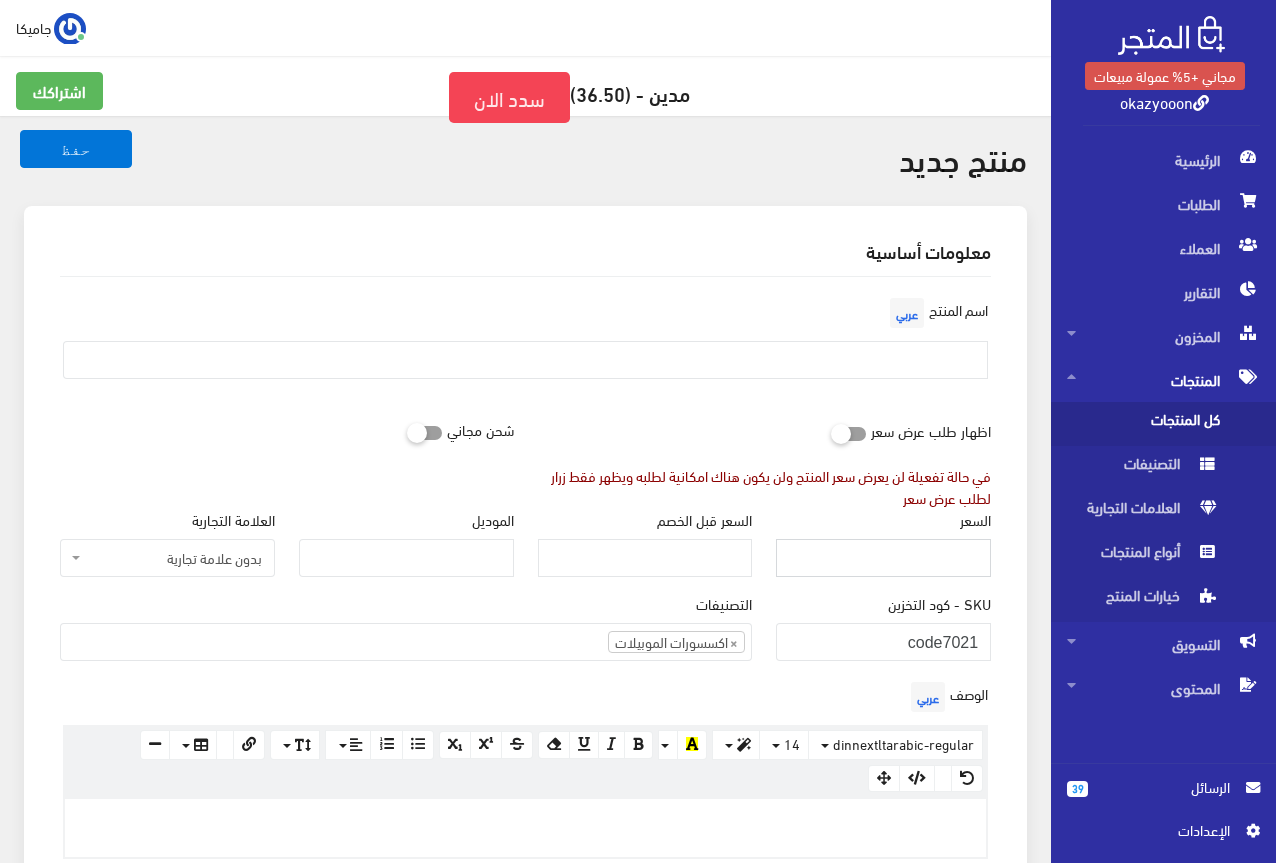 click on "السعر" at bounding box center (883, 558) 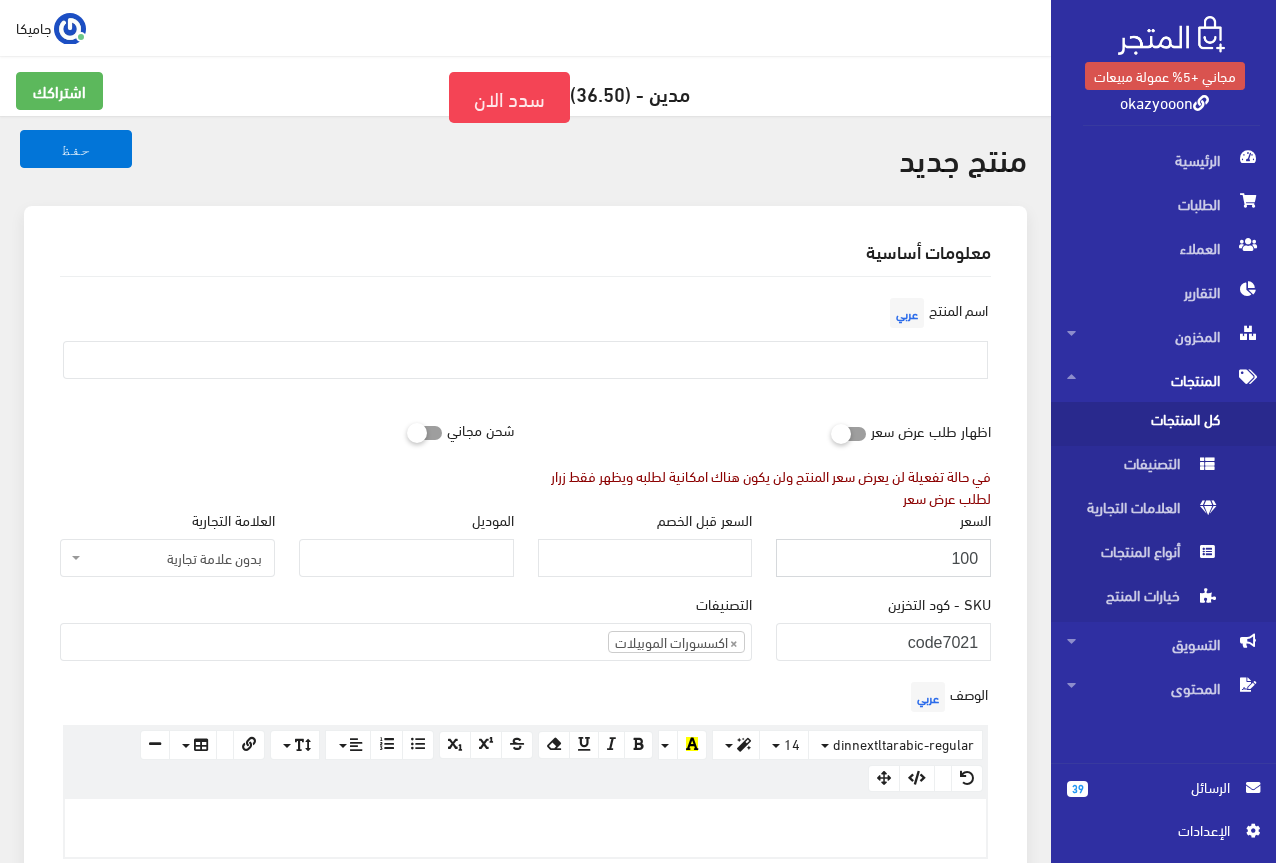 type on "100" 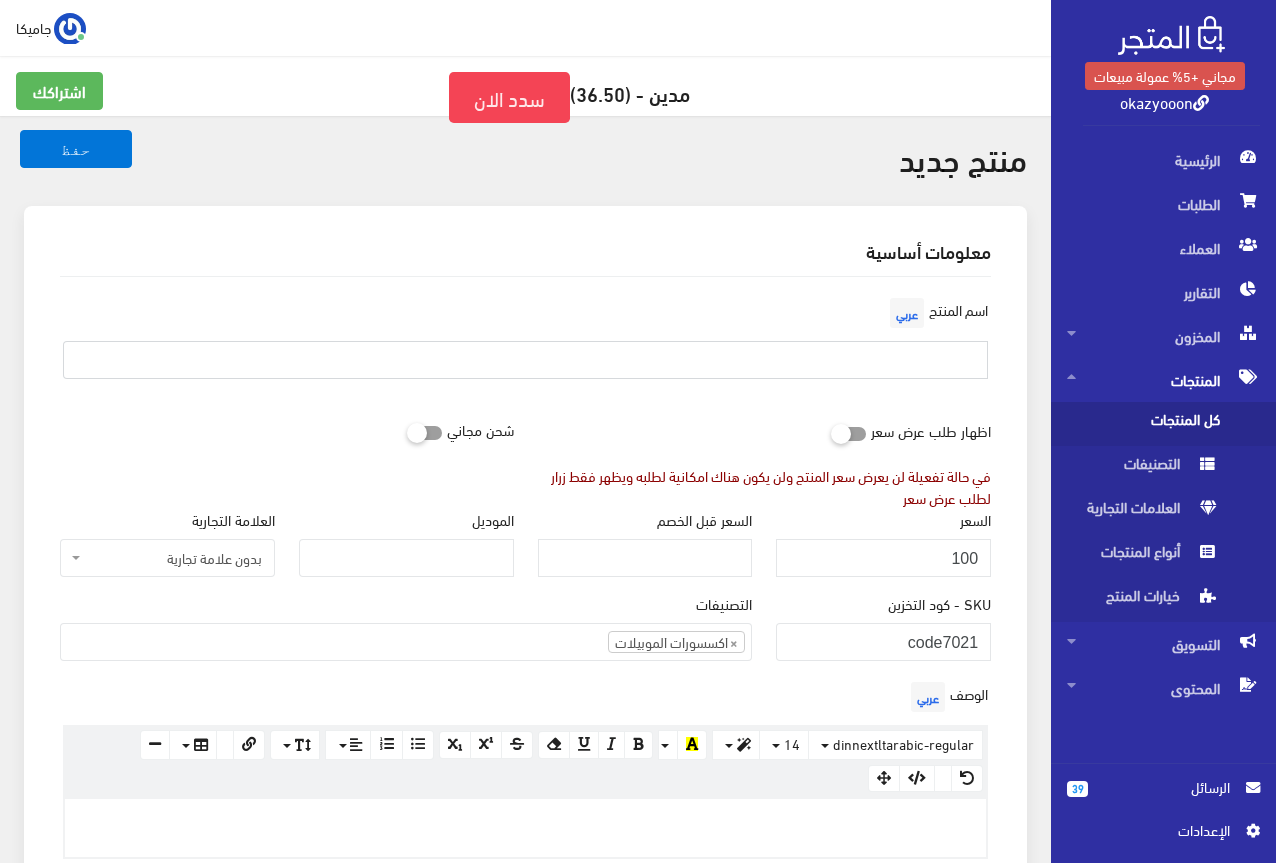 click at bounding box center (525, 360) 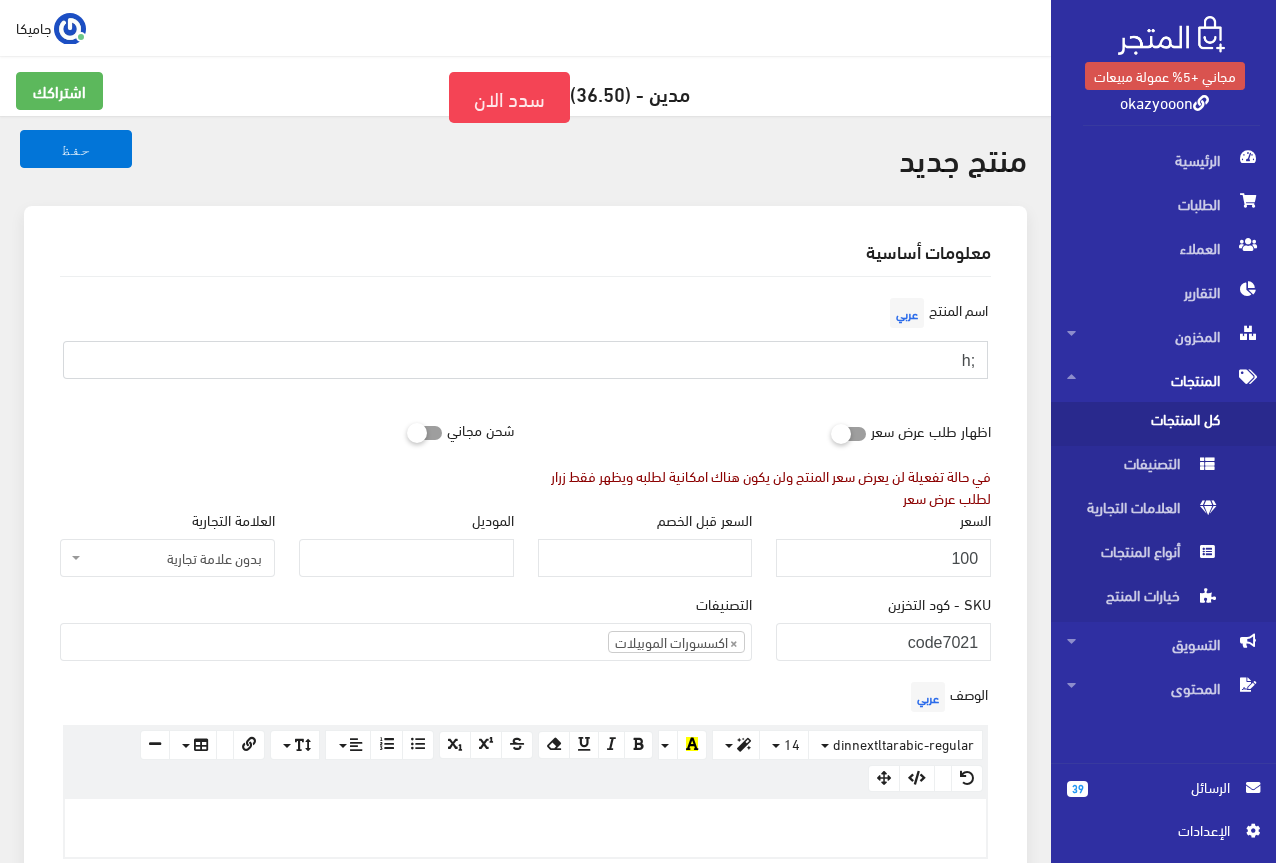 type on ";" 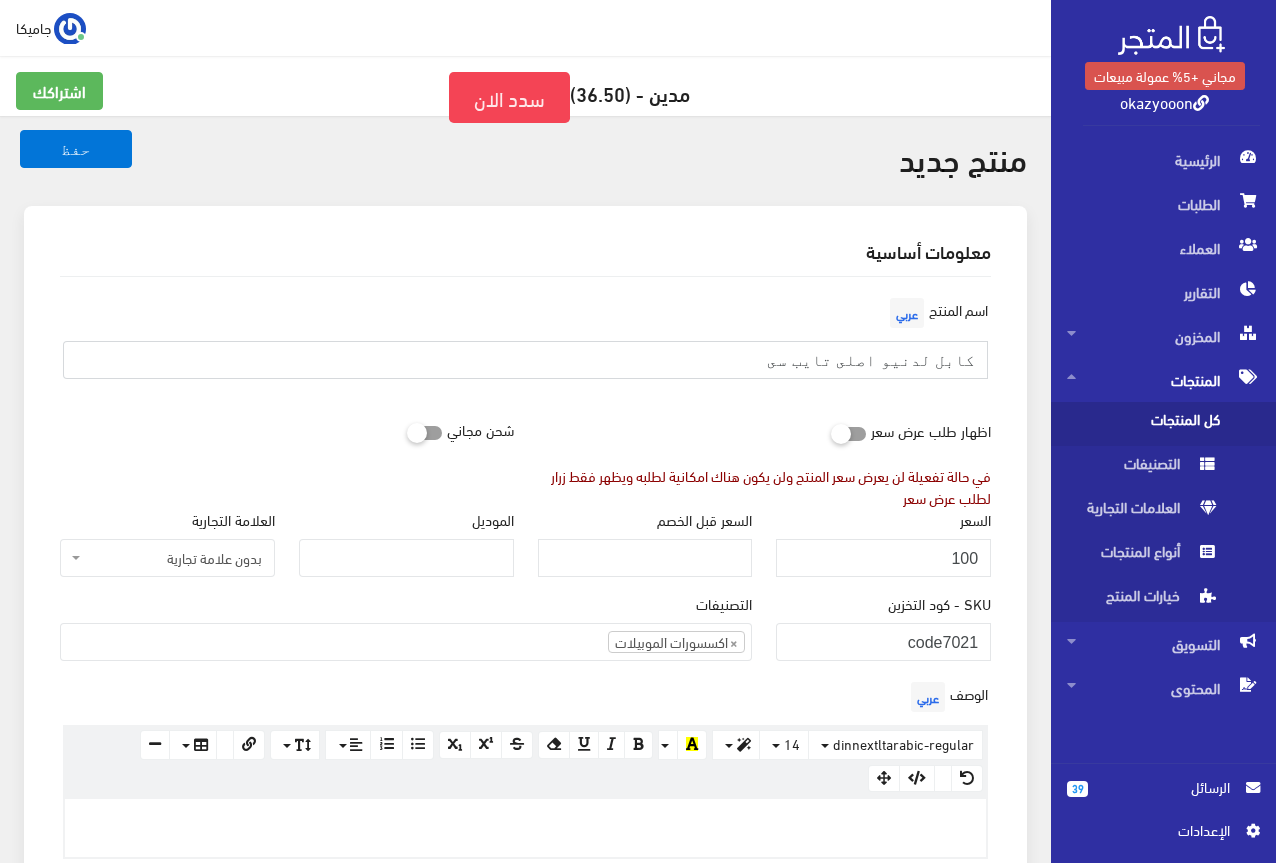type on "كابل لدنيو اصلى تايب سى" 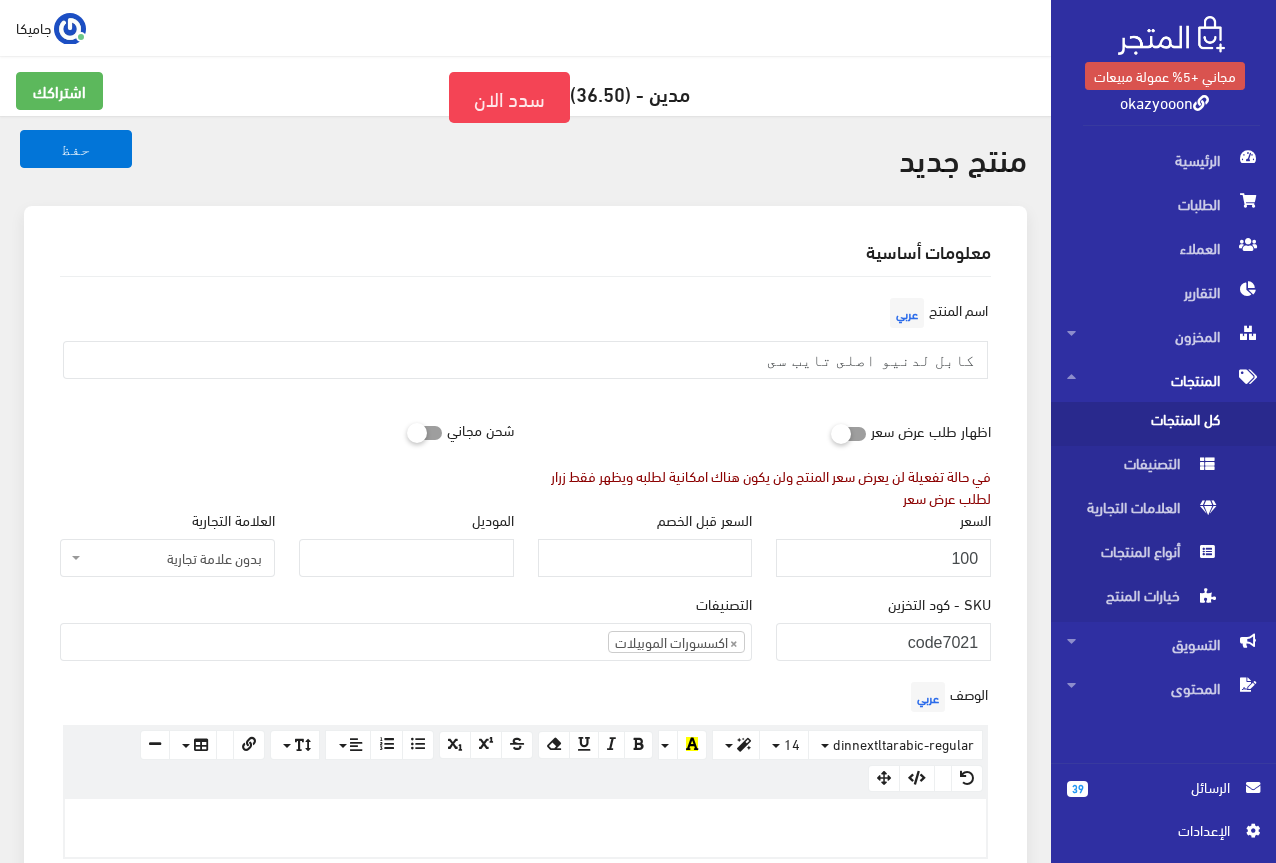 click on "اسم المنتج  عربي
كابل لدنيو اصلى تايب سى" at bounding box center (525, 344) 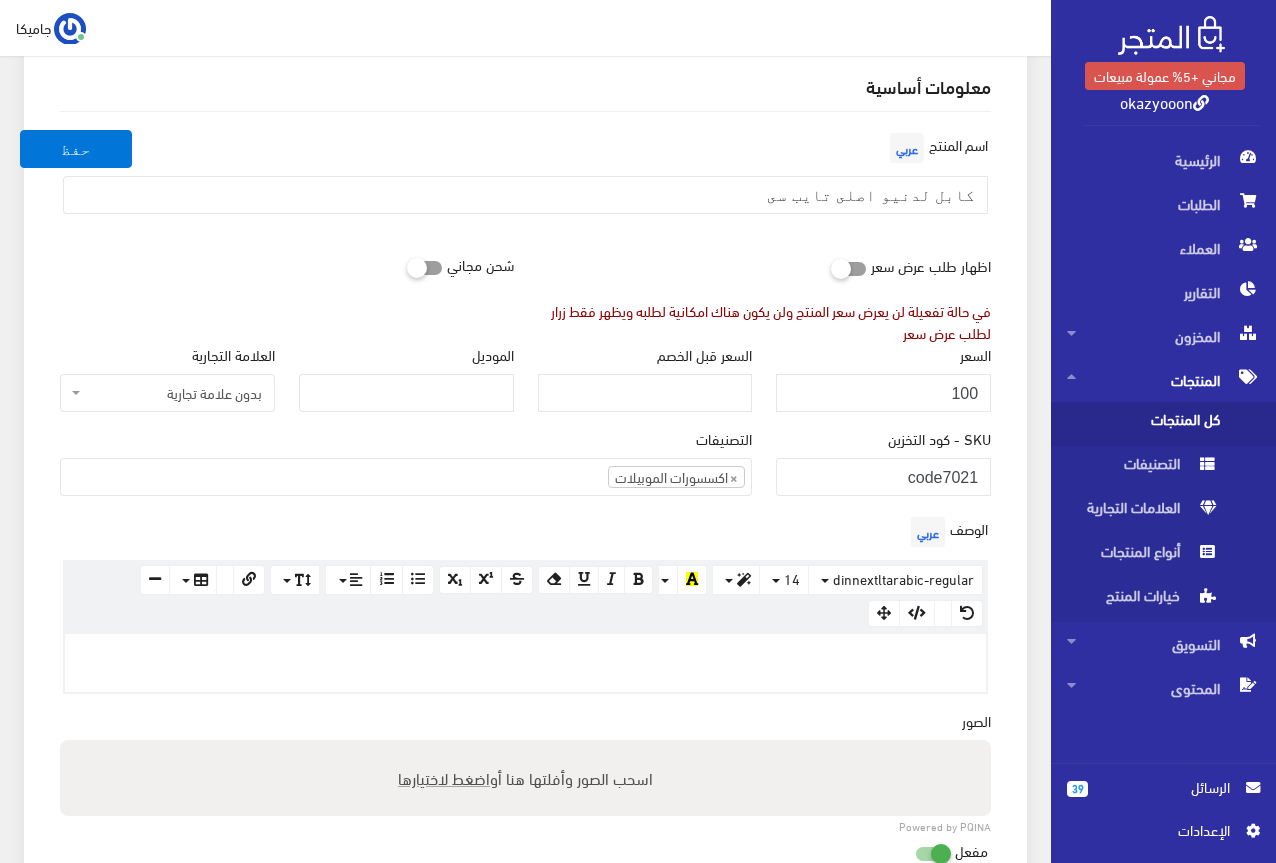 scroll, scrollTop: 200, scrollLeft: 0, axis: vertical 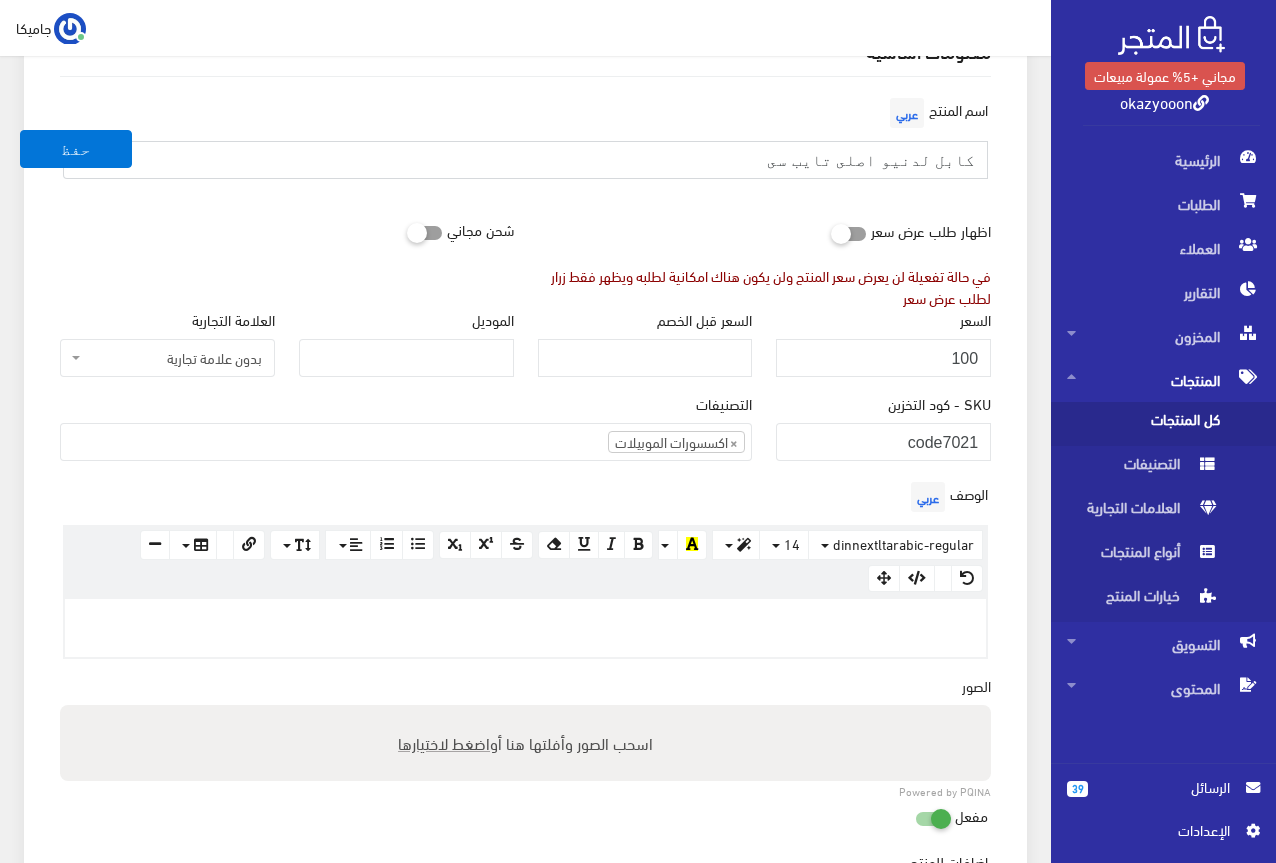 click on "كابل لدنيو اصلى تايب سى" at bounding box center [525, 160] 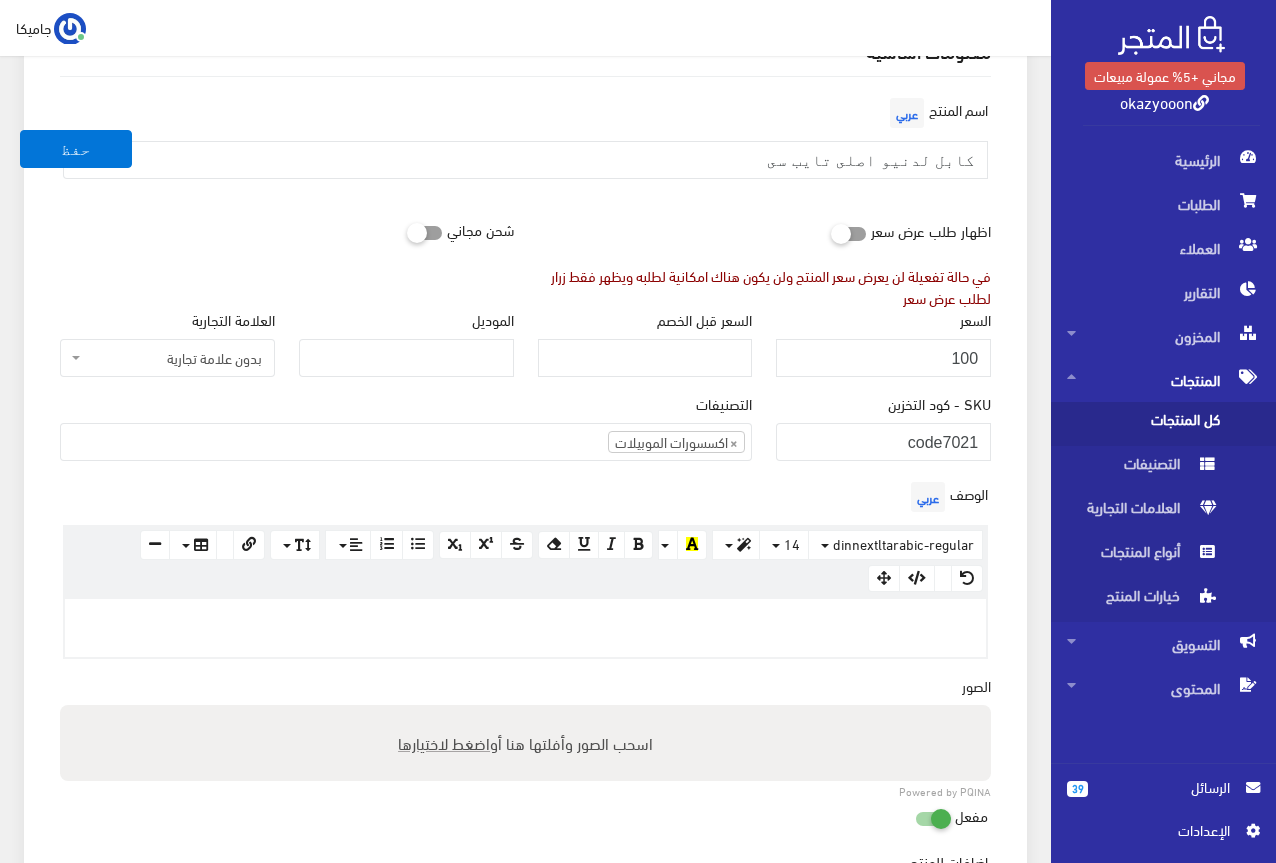 paste 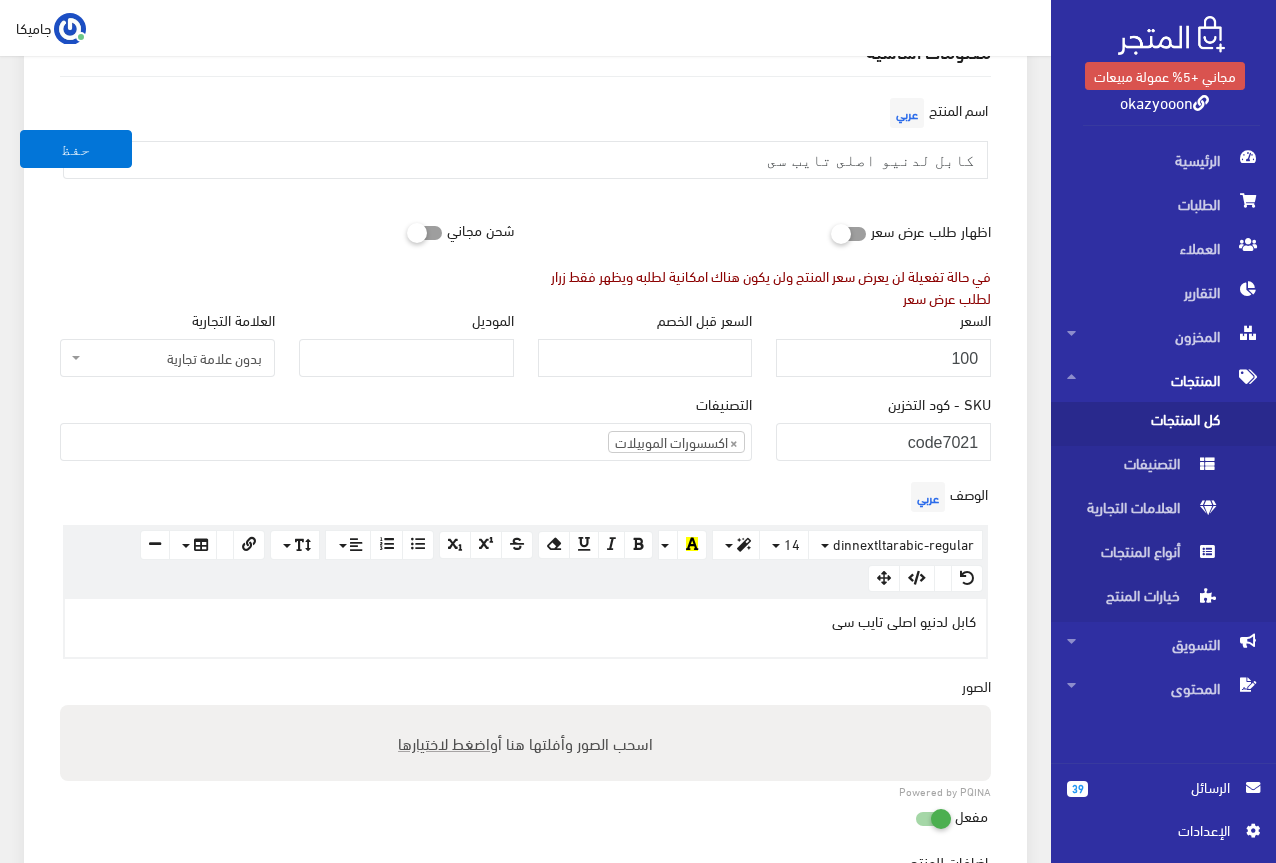 click on "SKU - كود التخزين
code7021" at bounding box center (883, 435) 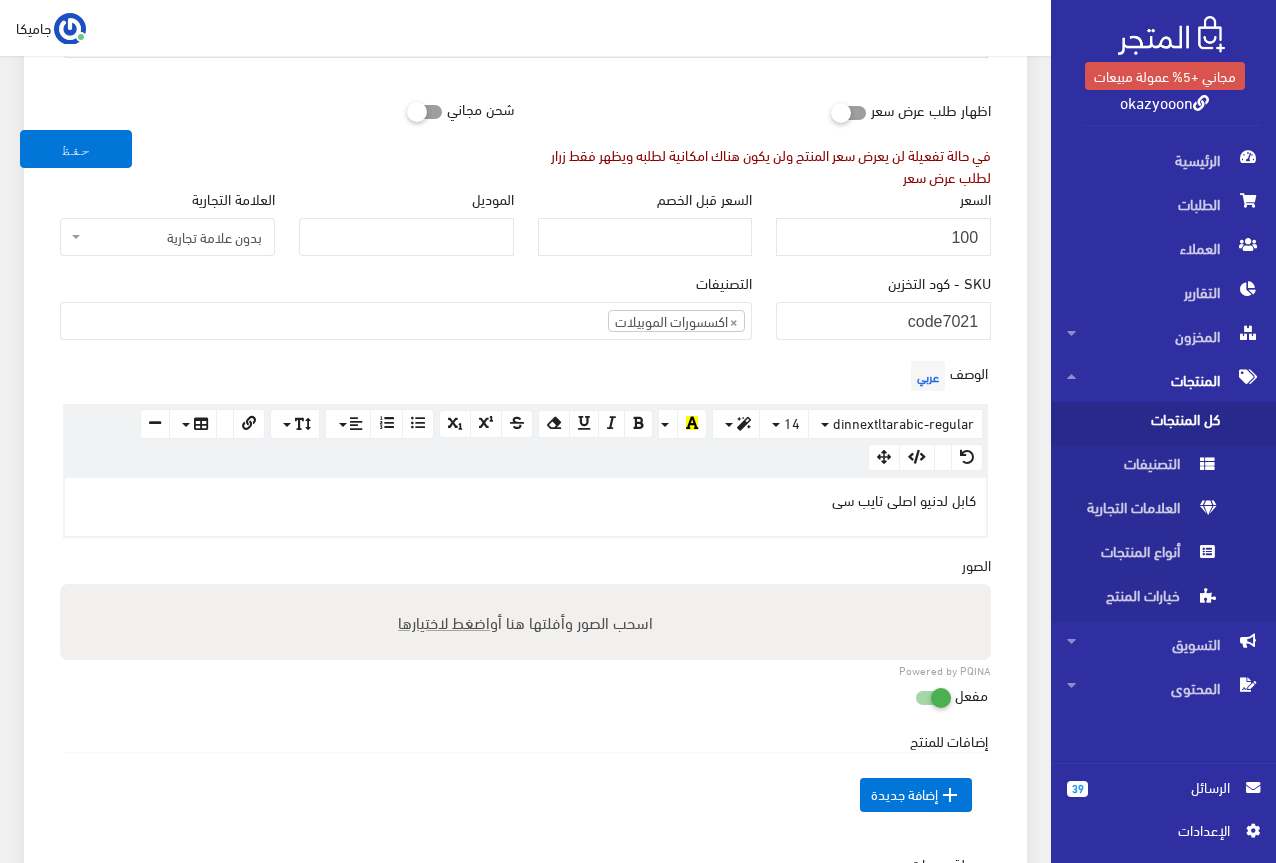 scroll, scrollTop: 600, scrollLeft: 0, axis: vertical 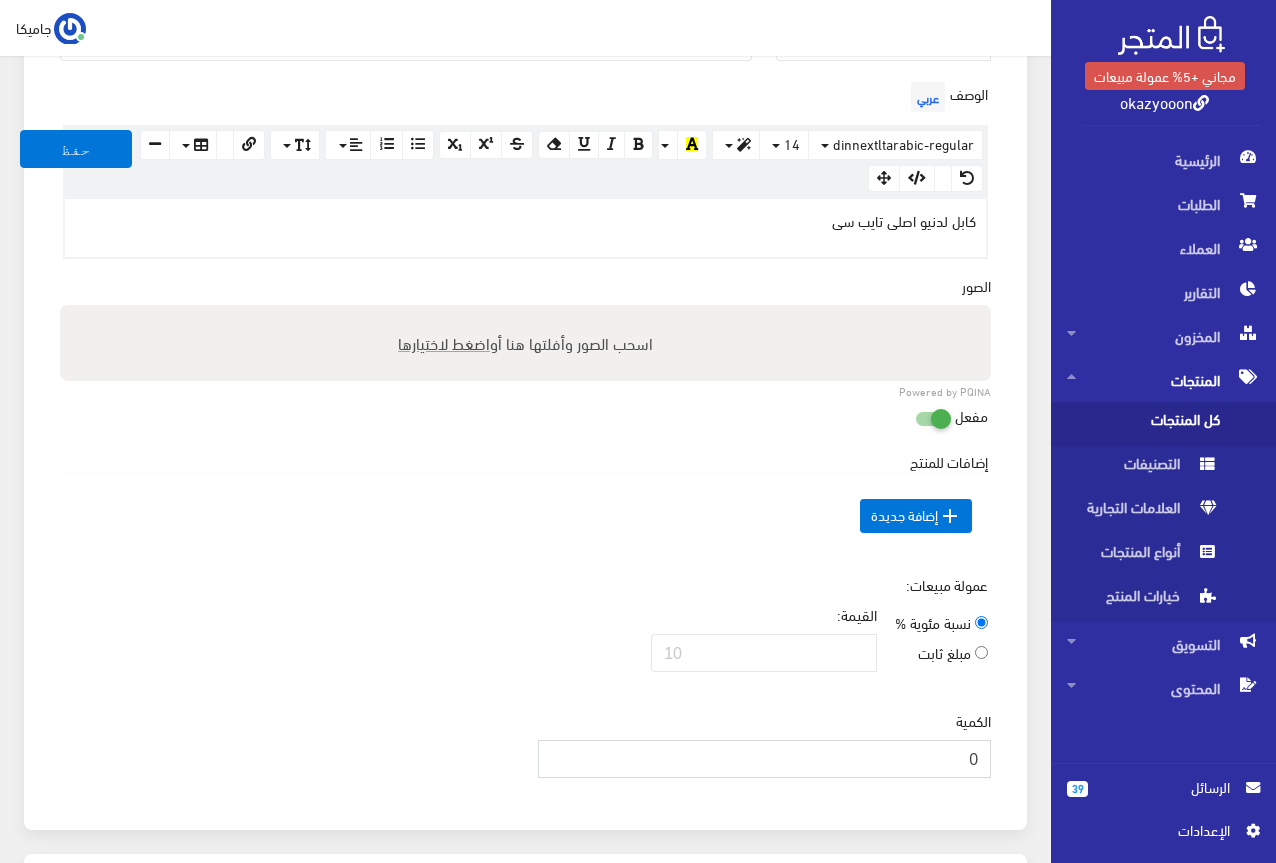 click on "0" at bounding box center [765, 759] 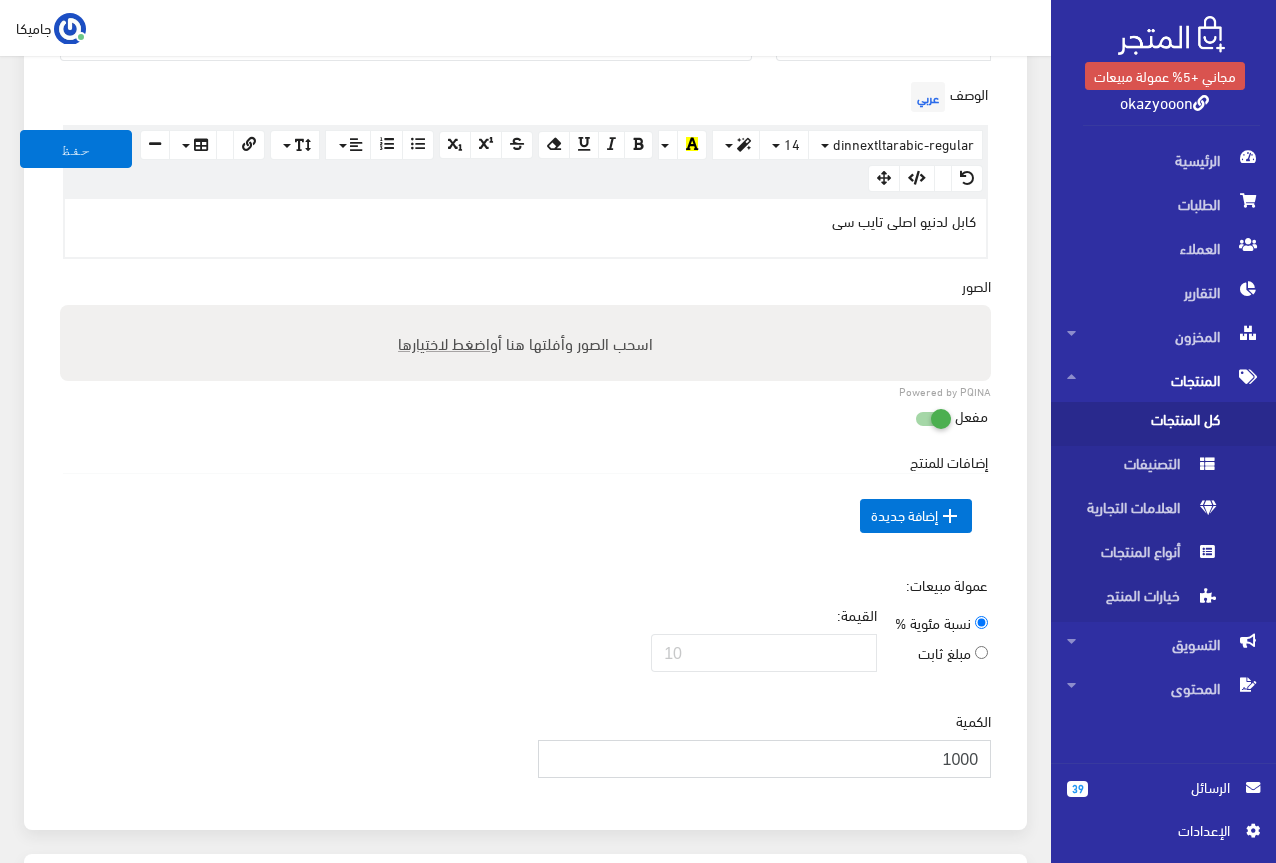type on "1000" 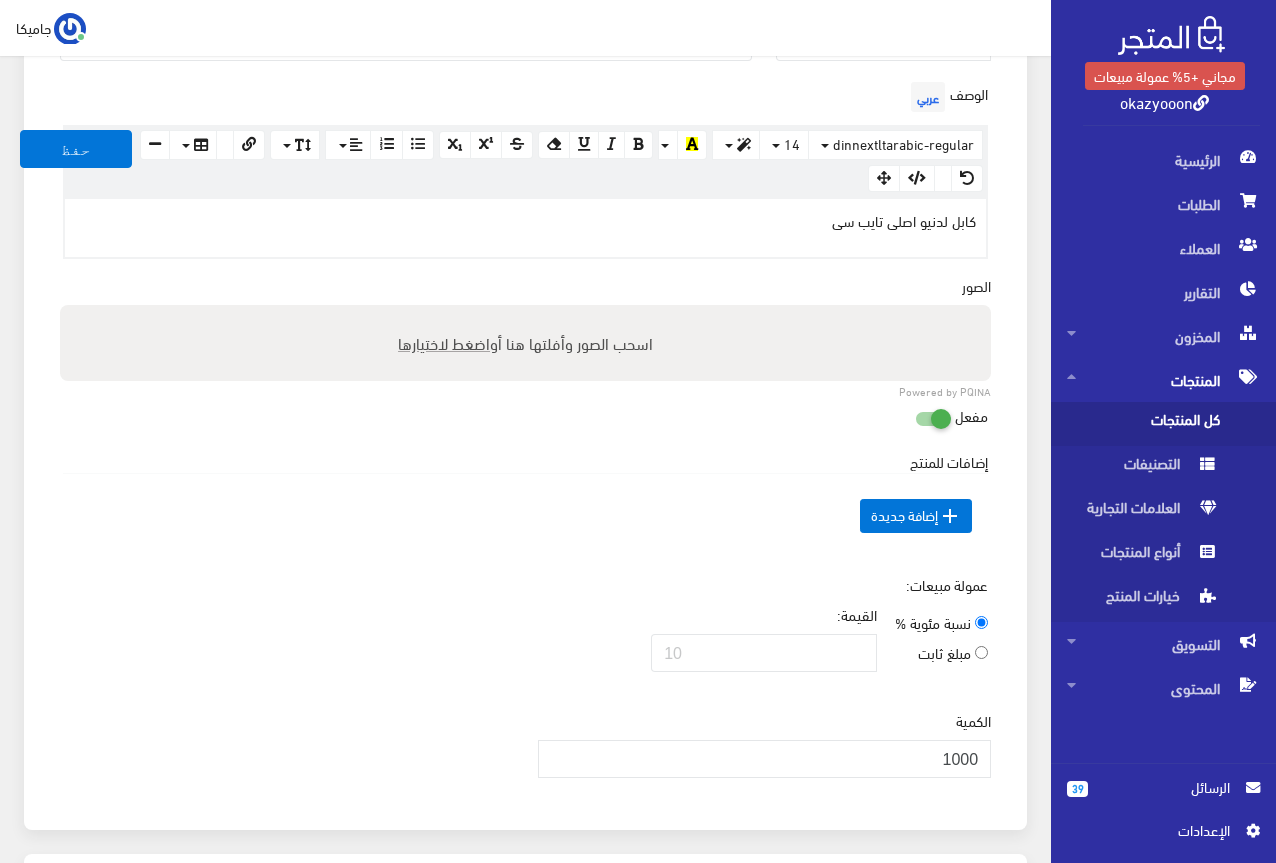 click on " إضافة جديدة" at bounding box center (525, 516) 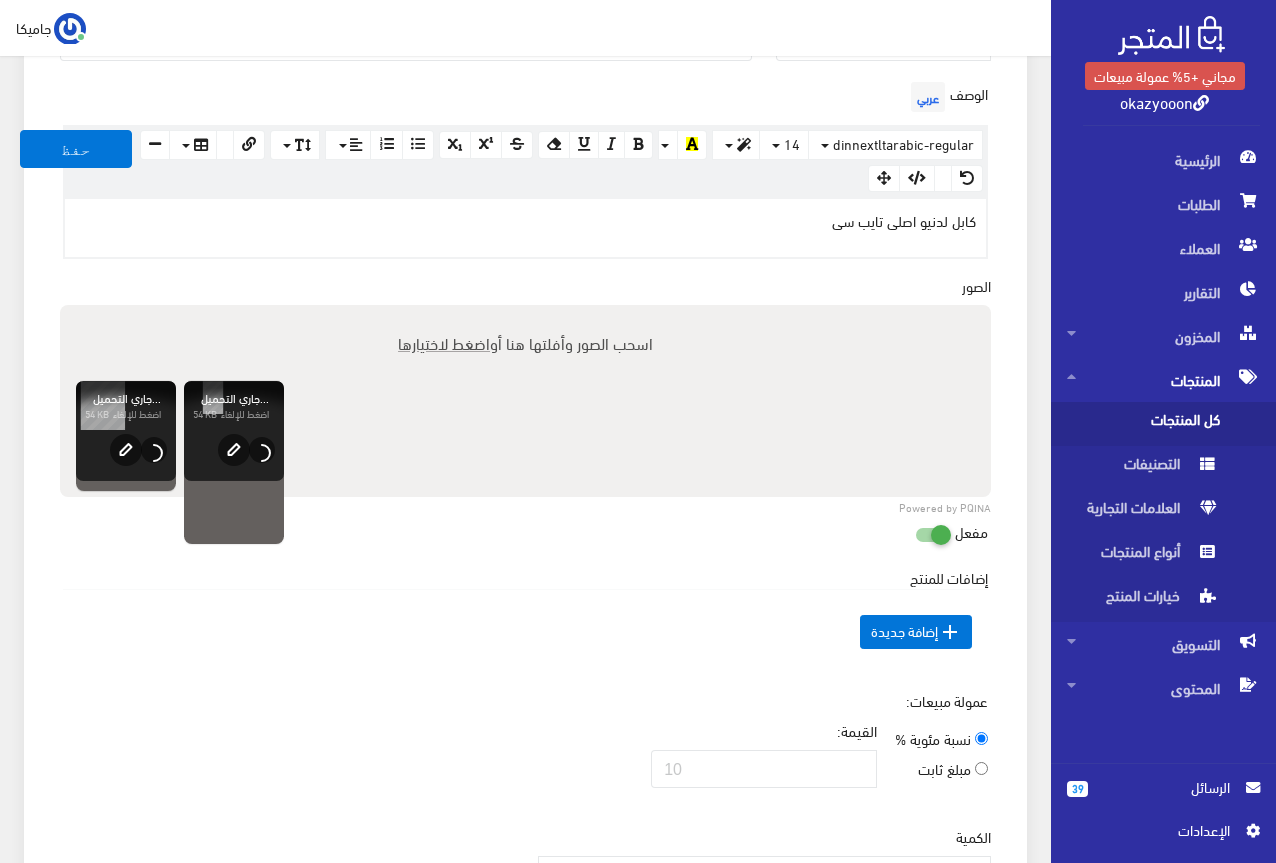 click on "اضغط لاختيارها" at bounding box center (444, 342) 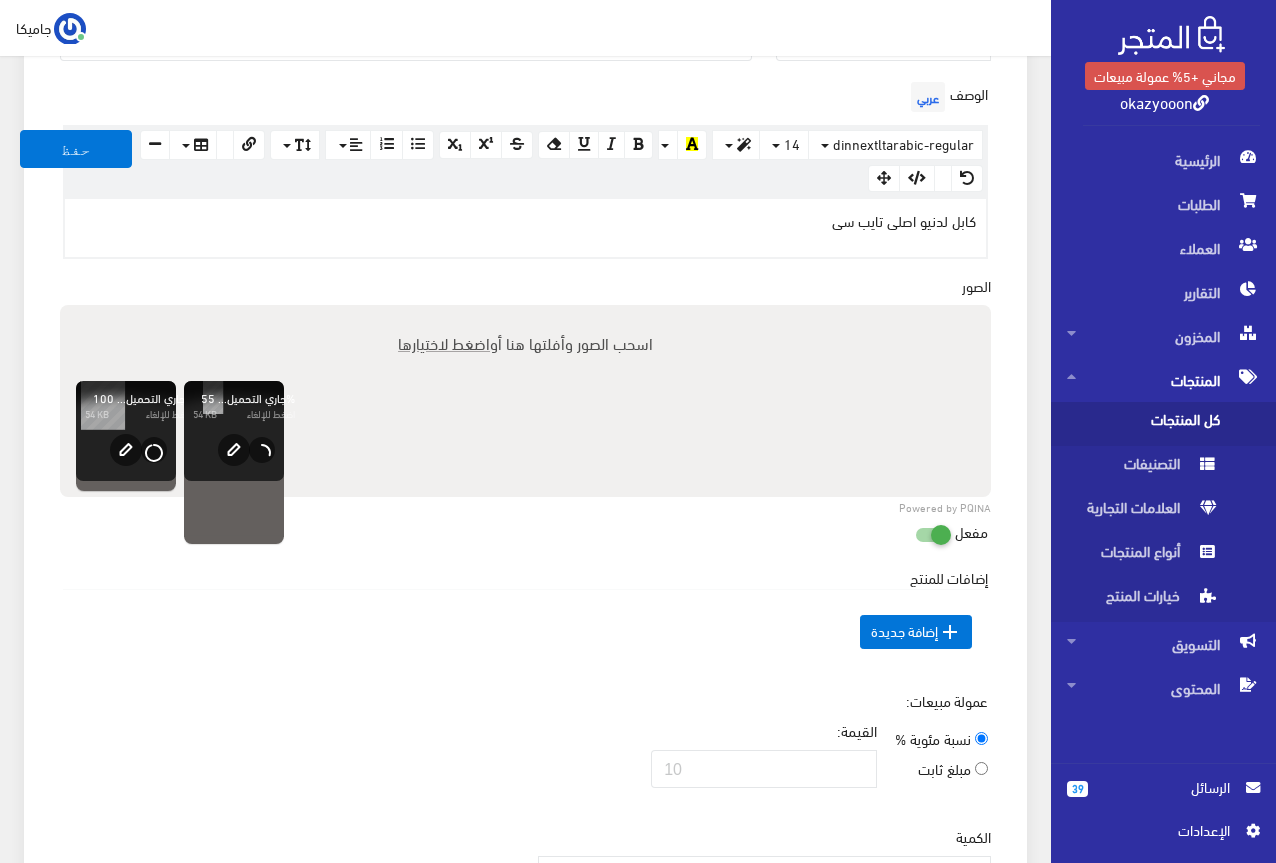 type on "C:\fakepath\[FILENAME].jpg" 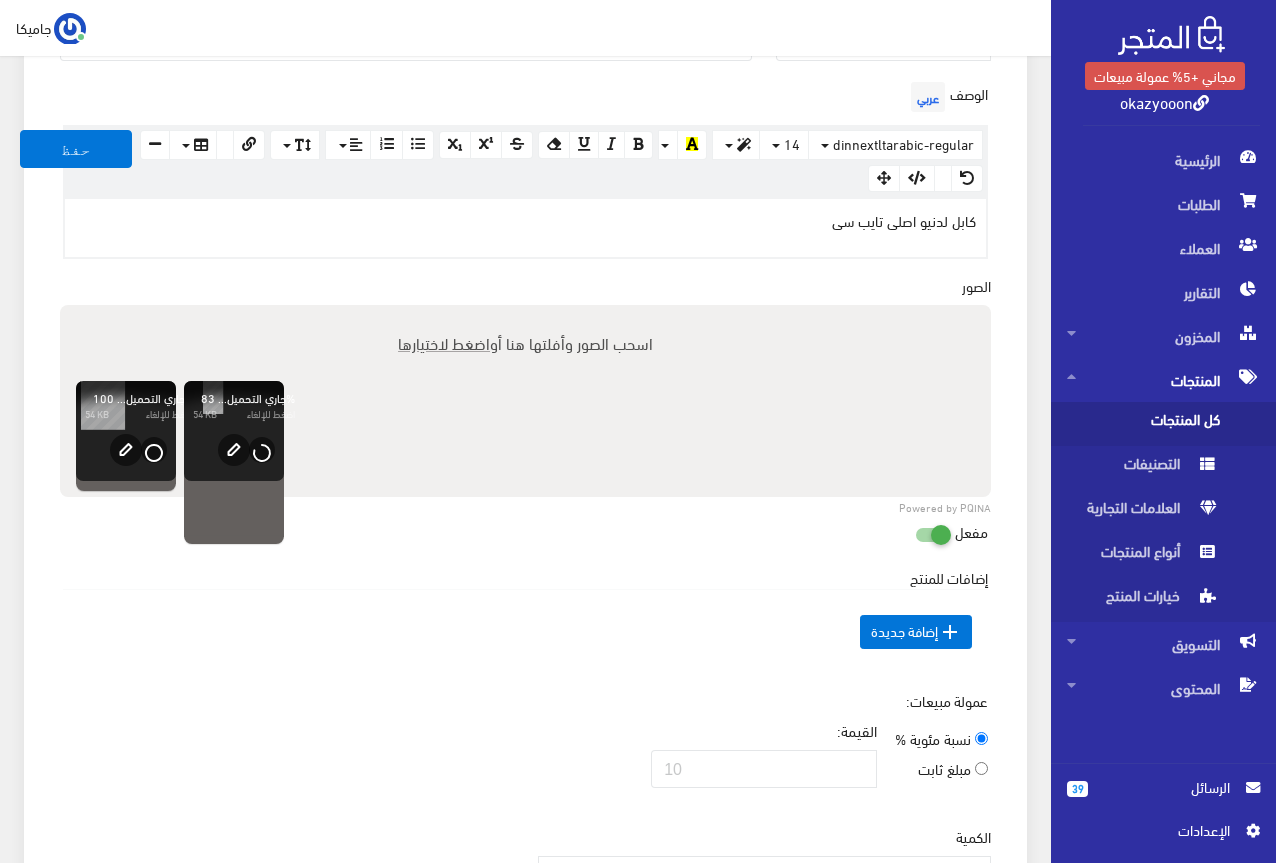 type 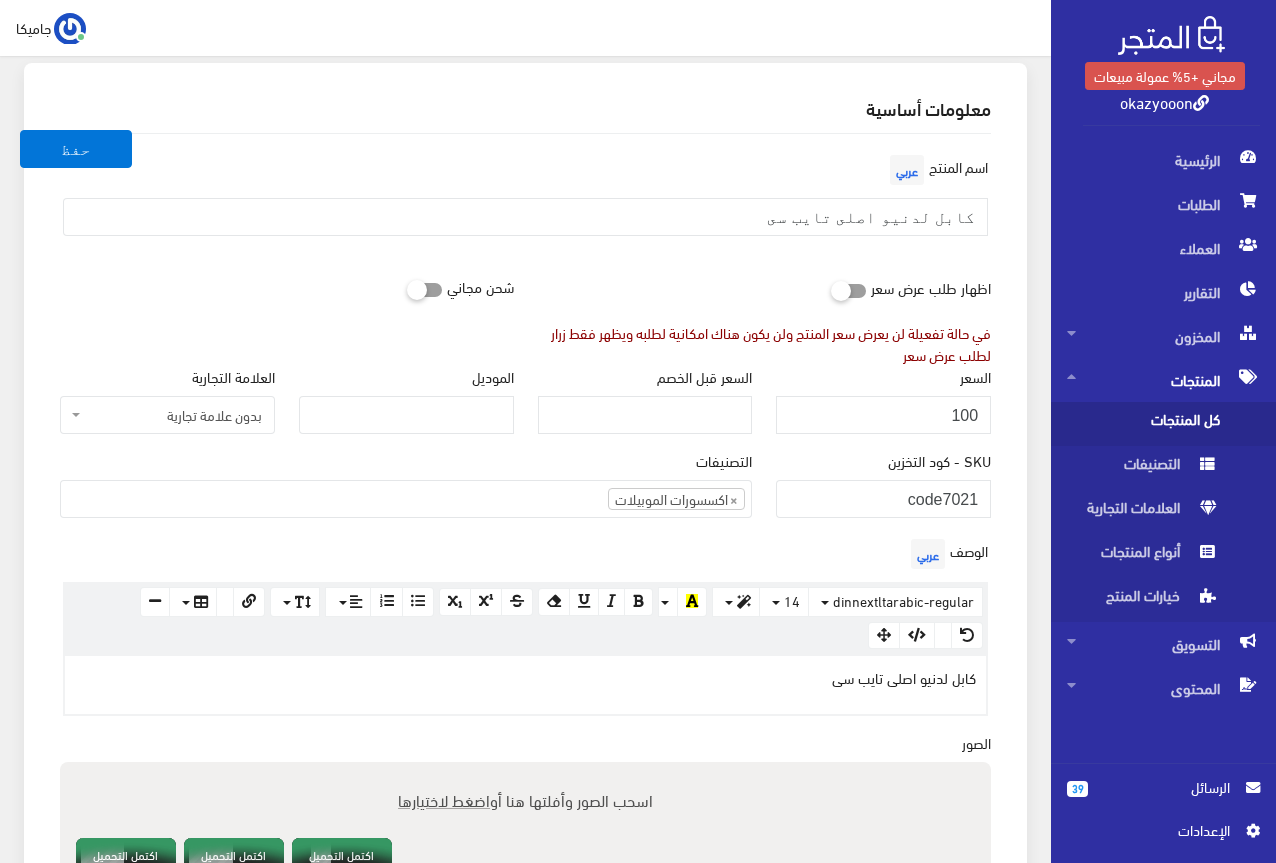 scroll, scrollTop: 0, scrollLeft: 0, axis: both 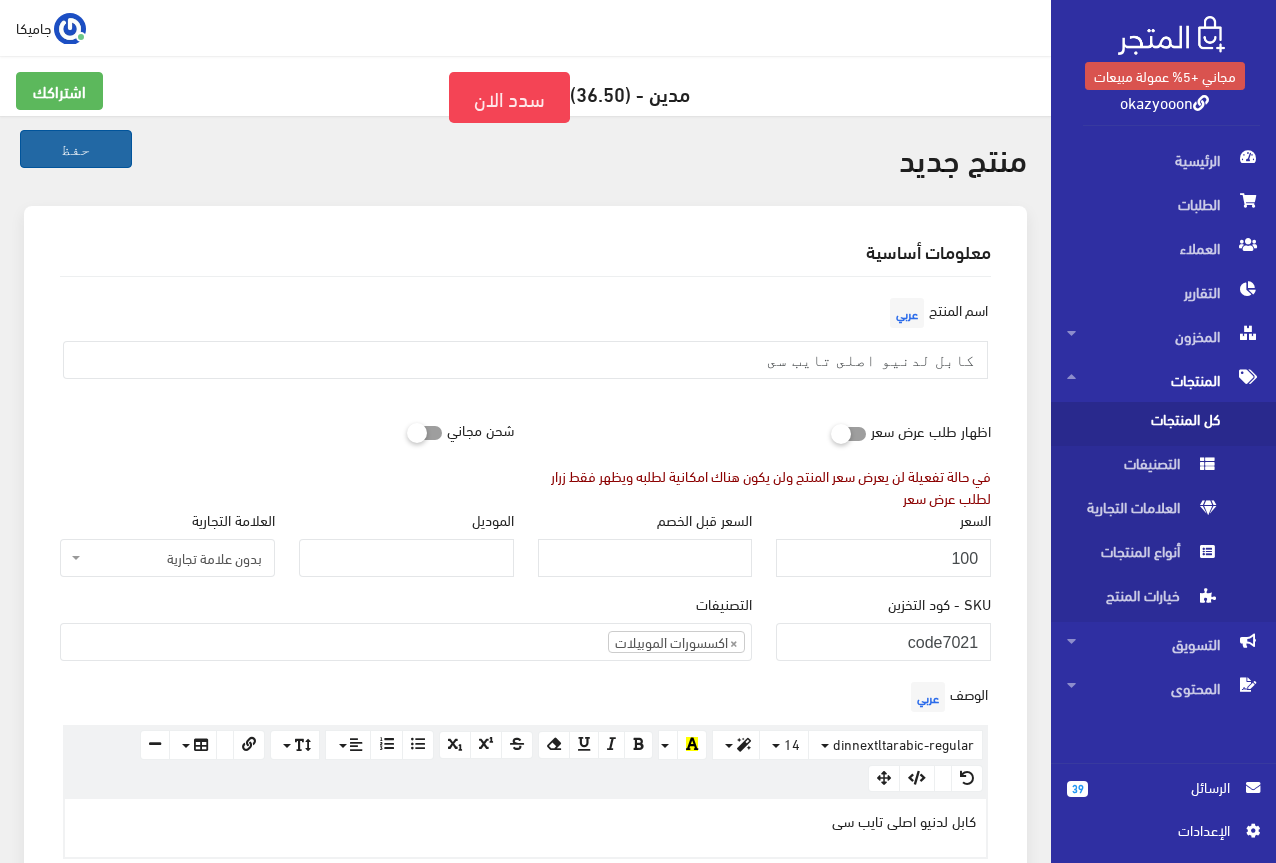 click on "حفظ" at bounding box center (76, 149) 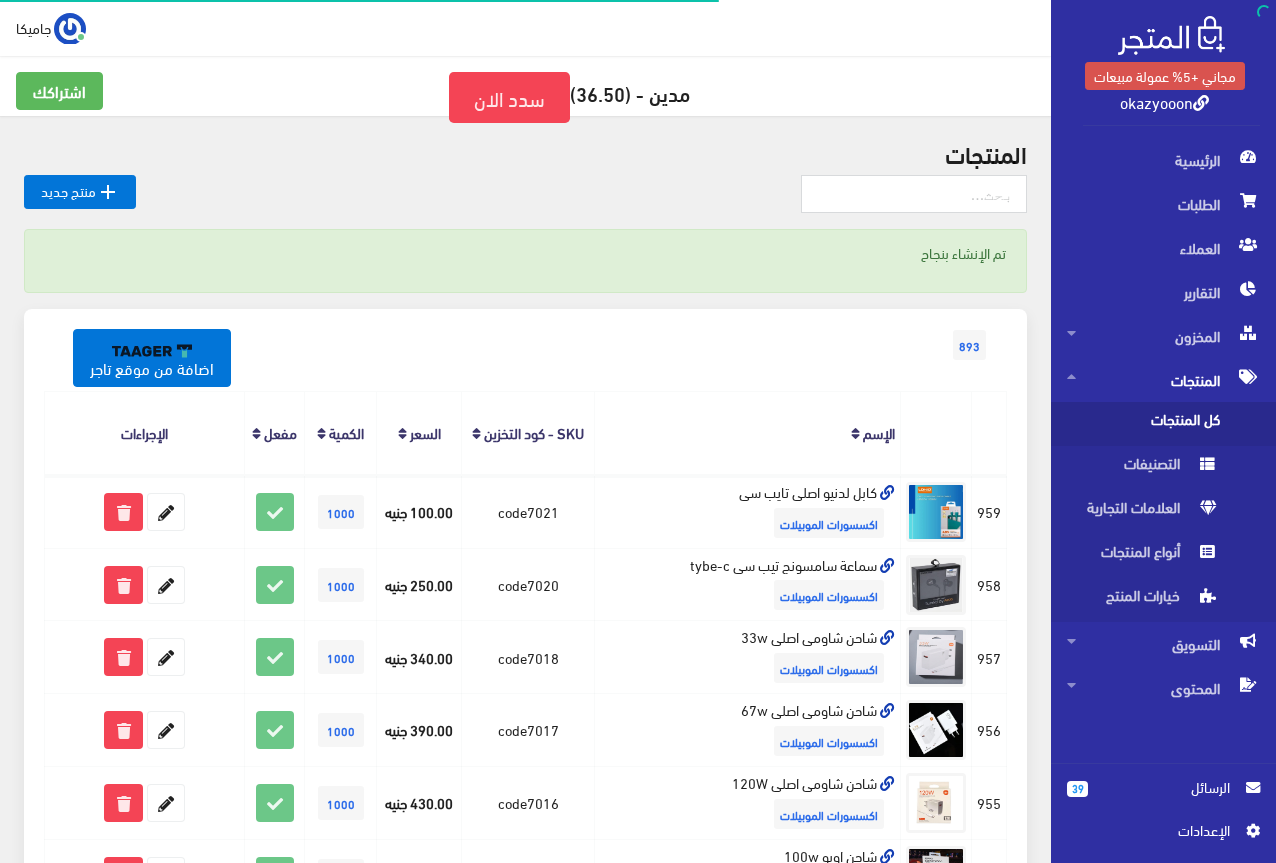 scroll, scrollTop: 0, scrollLeft: 0, axis: both 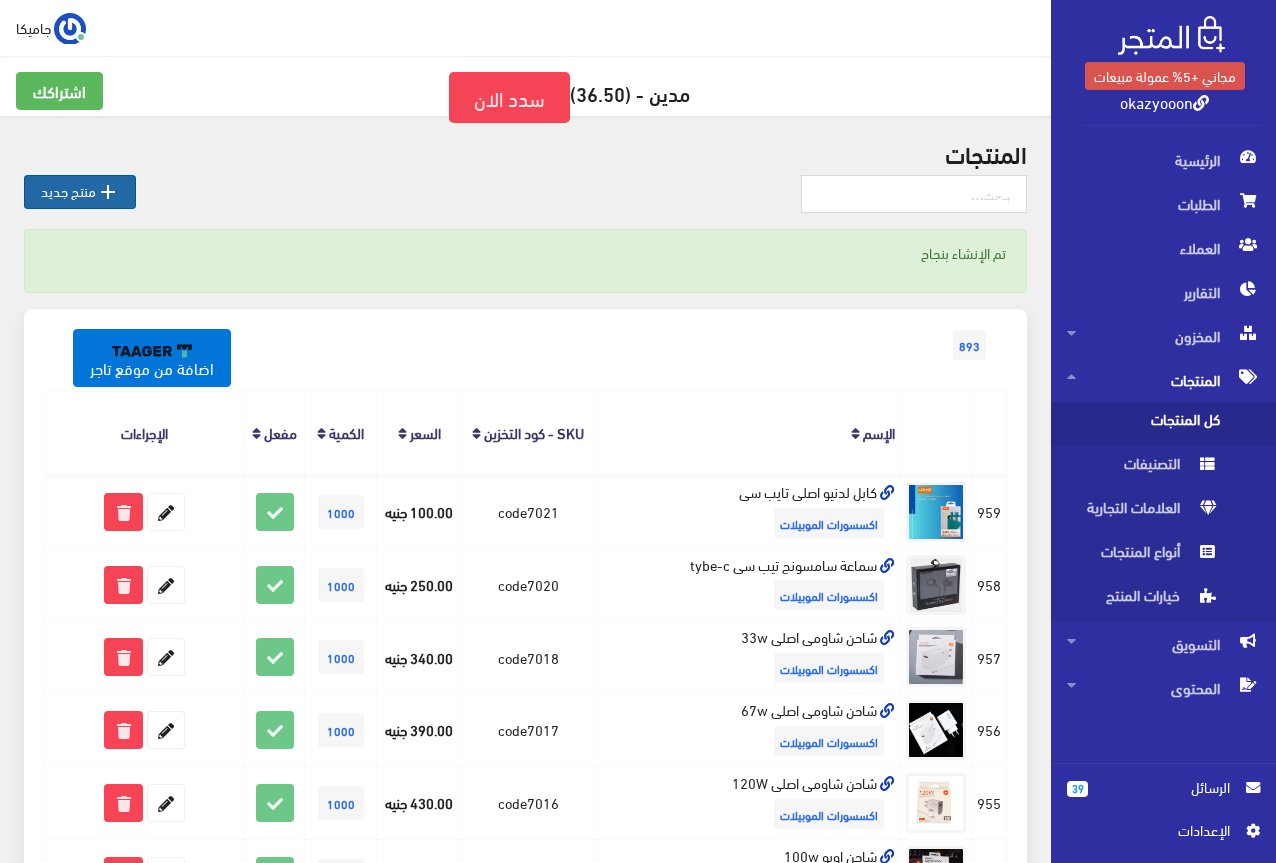 click on "  منتج جديد" at bounding box center (80, 192) 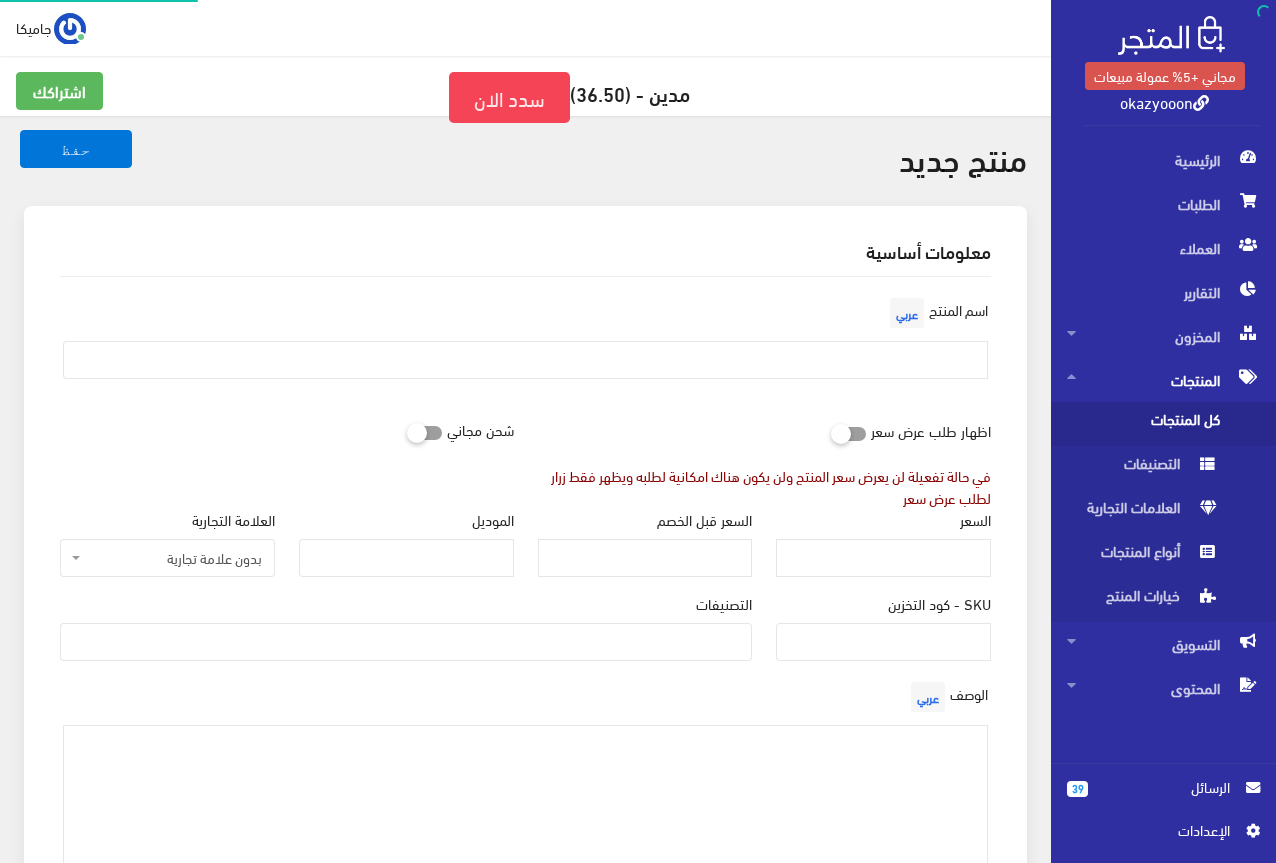 select 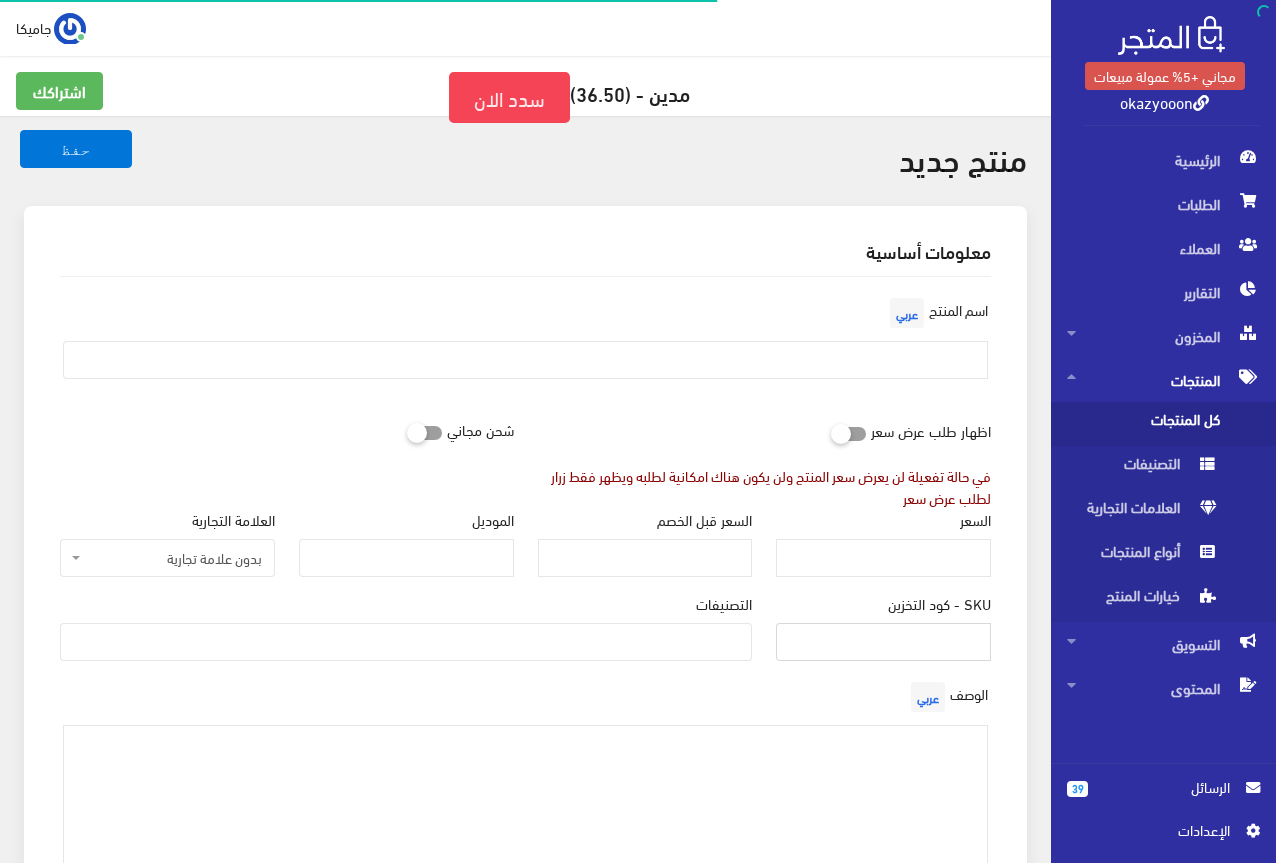 click on "SKU - كود التخزين" at bounding box center [883, 642] 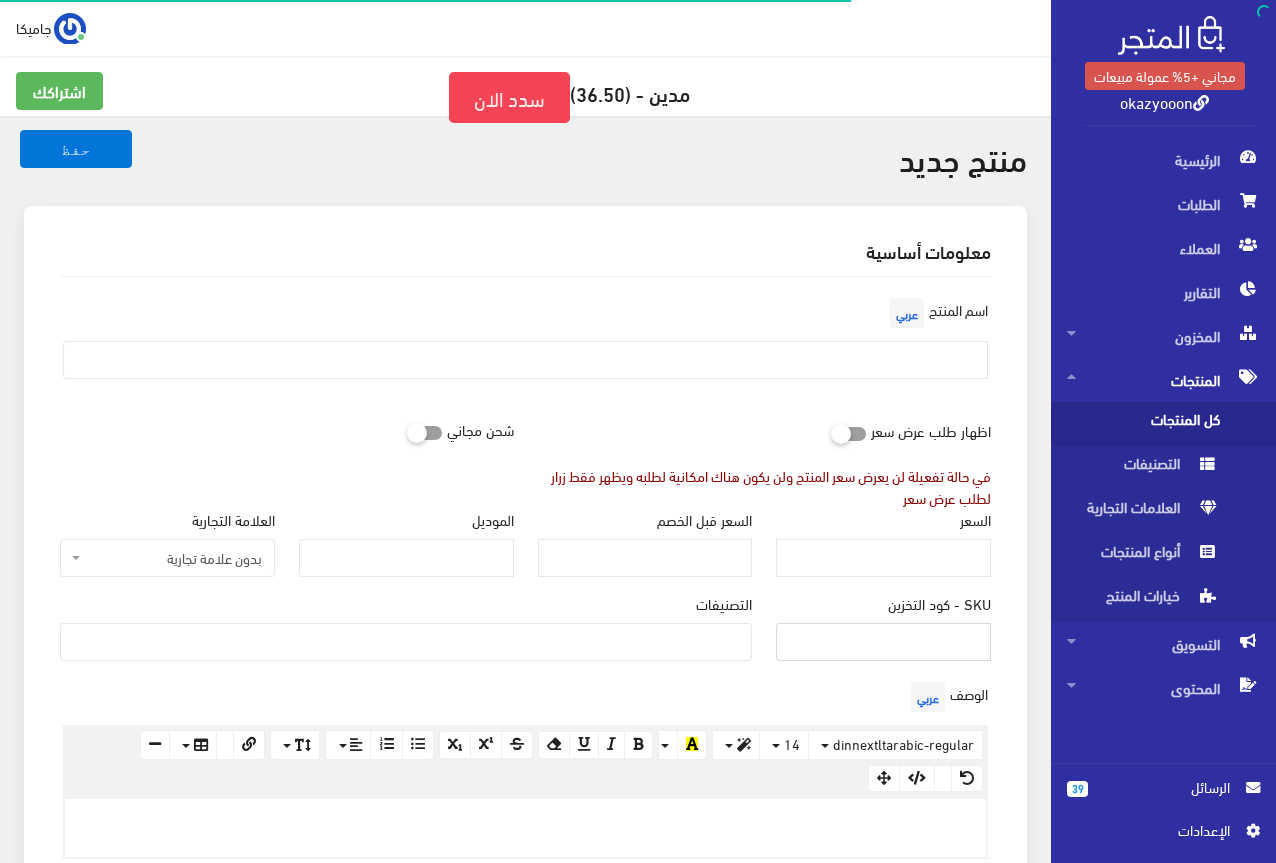 type on "ؤ" 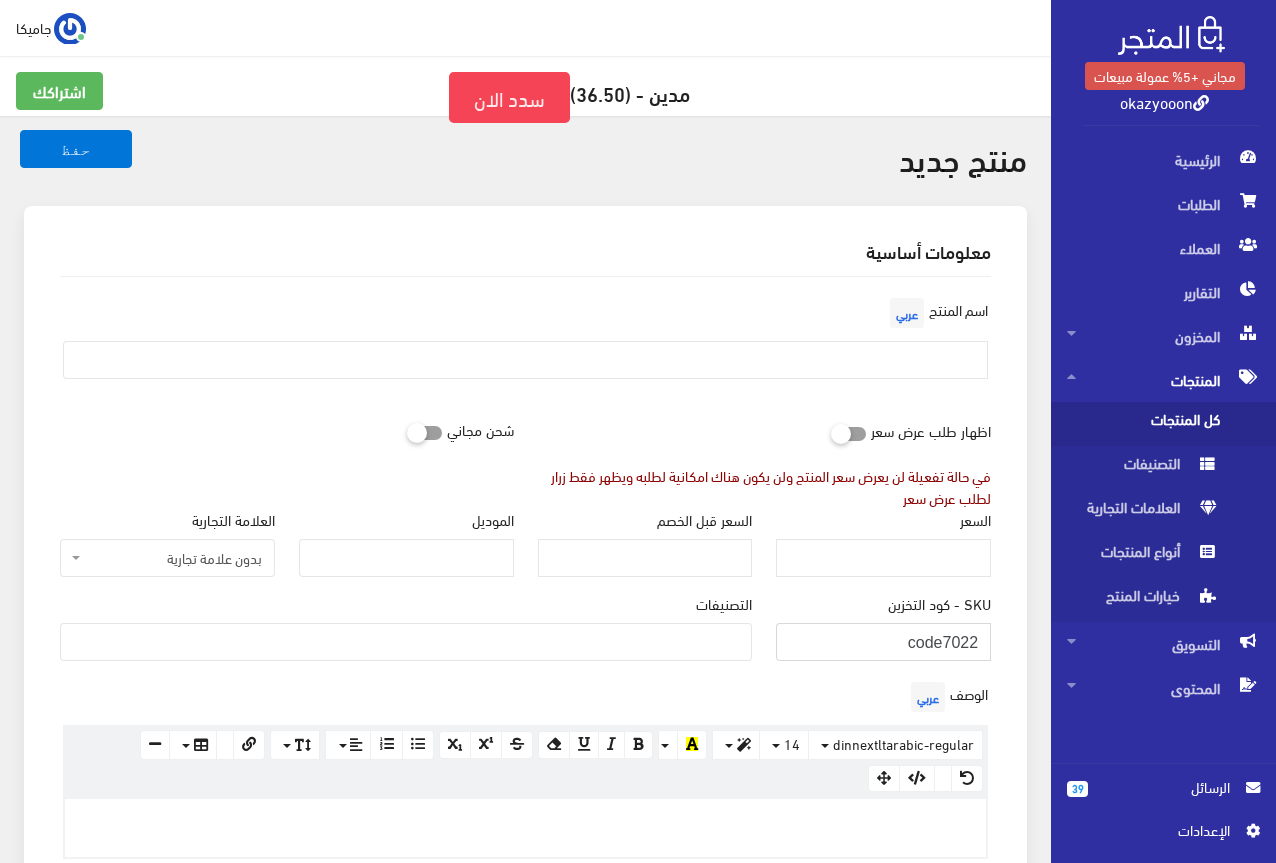 type on "code7022" 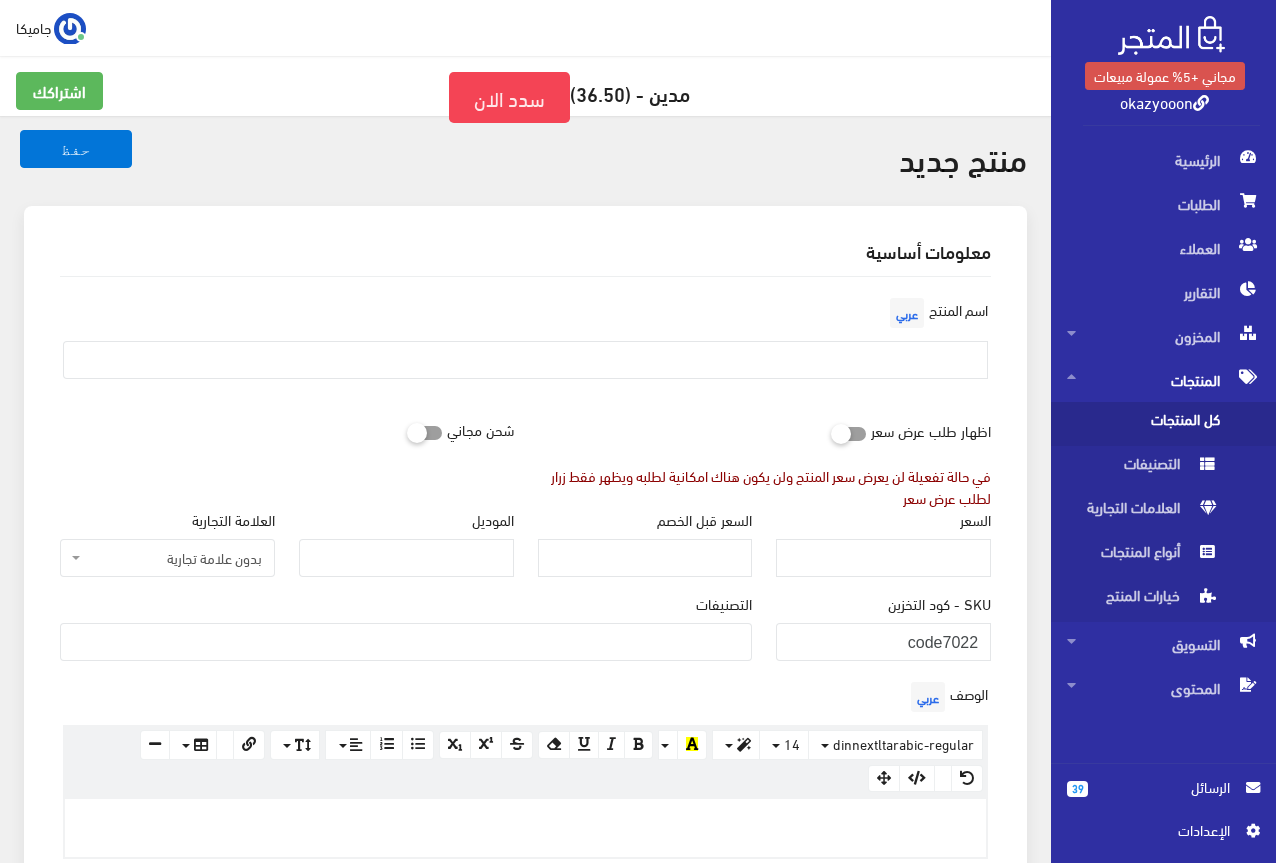 click at bounding box center [406, 640] 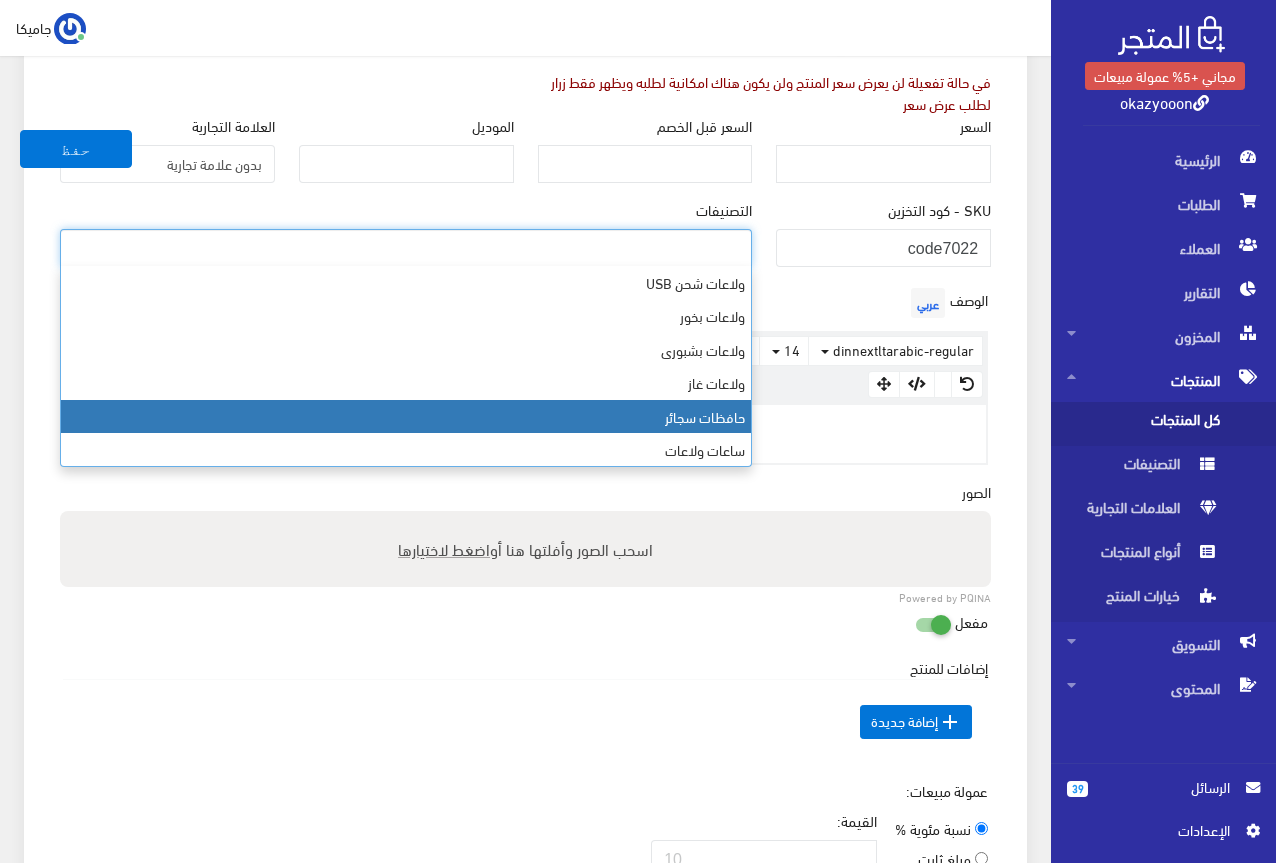 scroll, scrollTop: 400, scrollLeft: 0, axis: vertical 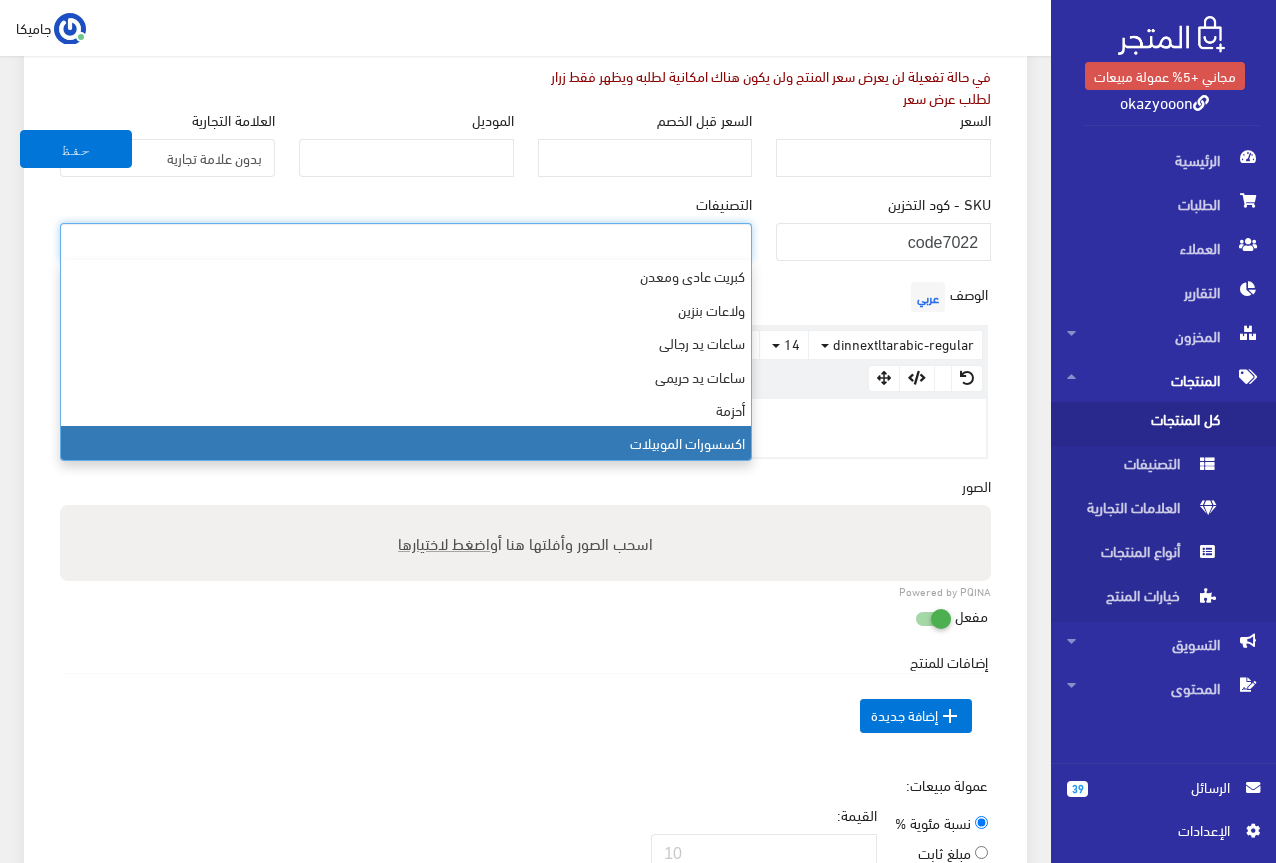 select on "26" 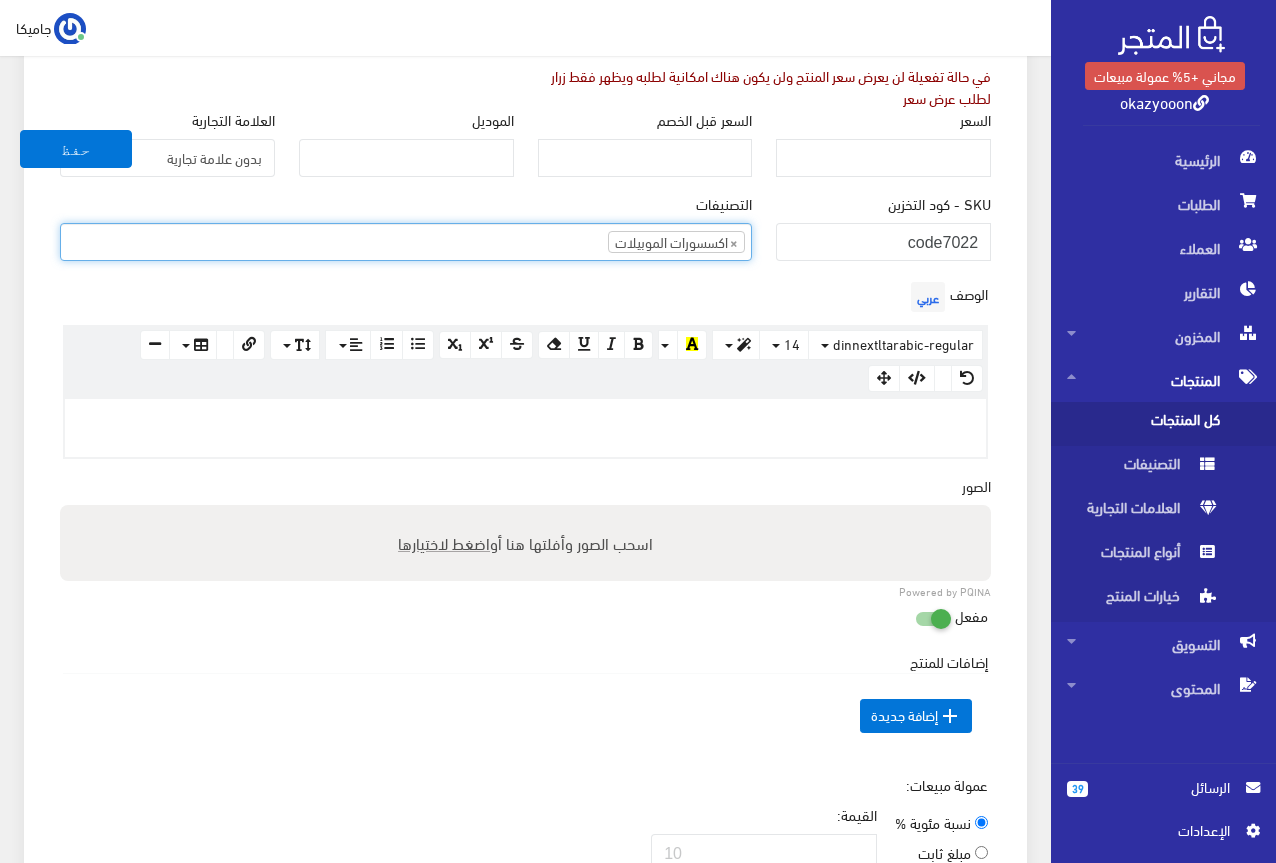 click on "الوصف  عربي
× Insert Image Select from files Image URL Insert Image × Insert Link Text to display To what URL should this link go? http://  Open in new window Insert Link Close Keyboard shortcuts Action Ctrl + Z Undo Ctrl + Shift + Z Redo Ctrl + ] Indent Ctrl + [ Outdent Ctrl + ENTER Insert Horizontal Rule Text formatting Ctrl + B Bold Ctrl + I Italic Ctrl + U Underline Ctrl + \ Remove Font Style Document Style Ctrl + NUM0 Normal Ctrl + NUM1 Header 1 Ctrl + NUM2 Header 2 Ctrl + NUM3 Header 3 Ctrl + NUM4 Header 4 Ctrl + NUM5 Header 5 Ctrl + NUM6 Header 6 Paragraph formatting Ctrl + Shift + L Align left Ctrl + Shift + E Align center Ctrl + Shift + R Align right Ctrl + Shift + J Justify full Ctrl + Shift + NUM7 Ordered list Ctrl + Shift + NUM8 Unordered list Summernote 0.6.16  ·  Project  ·  Issues dinnextltarabic-regular    Arial  Arial Black  Comic Sans MS  Courier New  Helvetica  Impact  Tahoma  Times New Roman  Verdana 14    8  9  10  11  12  14  18  24  36" at bounding box center [525, 368] 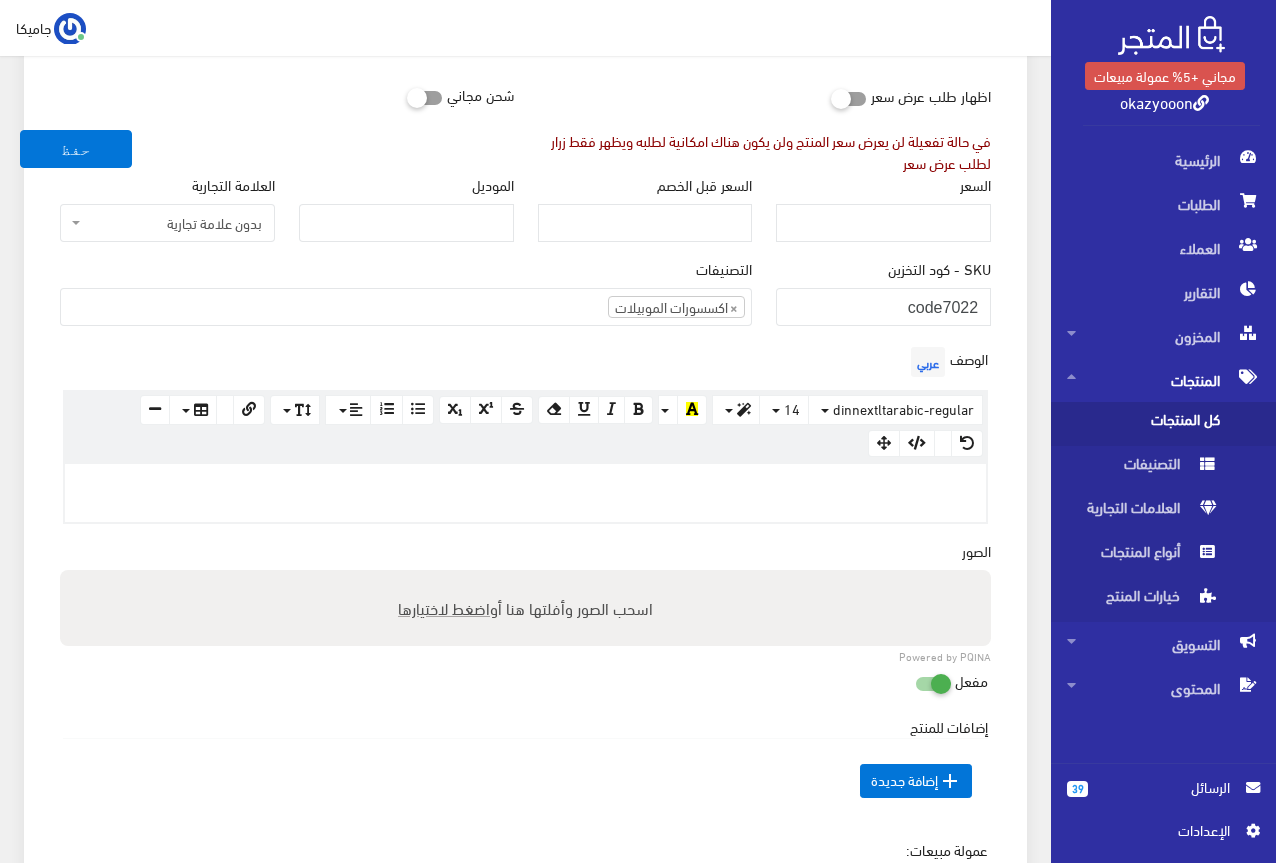 scroll, scrollTop: 300, scrollLeft: 0, axis: vertical 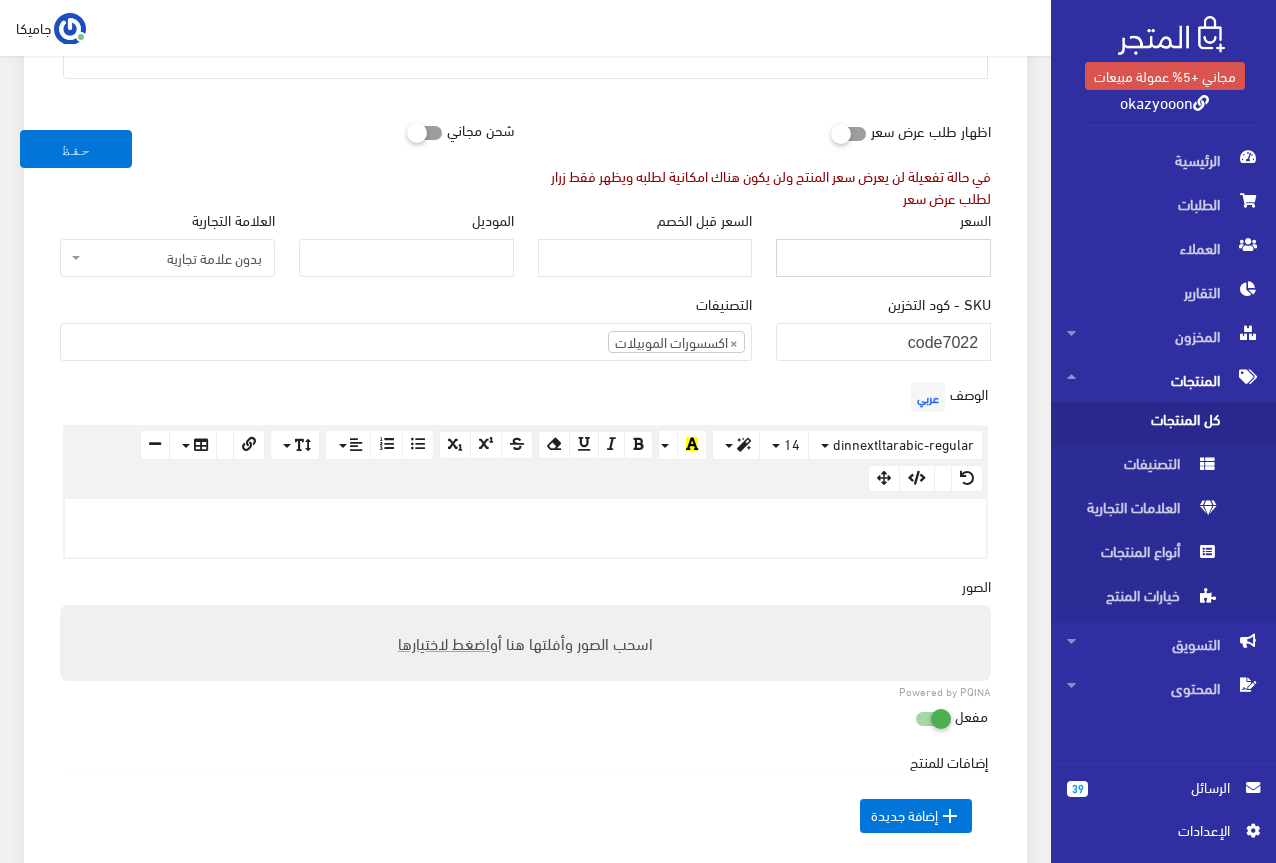 click on "السعر" at bounding box center (883, 258) 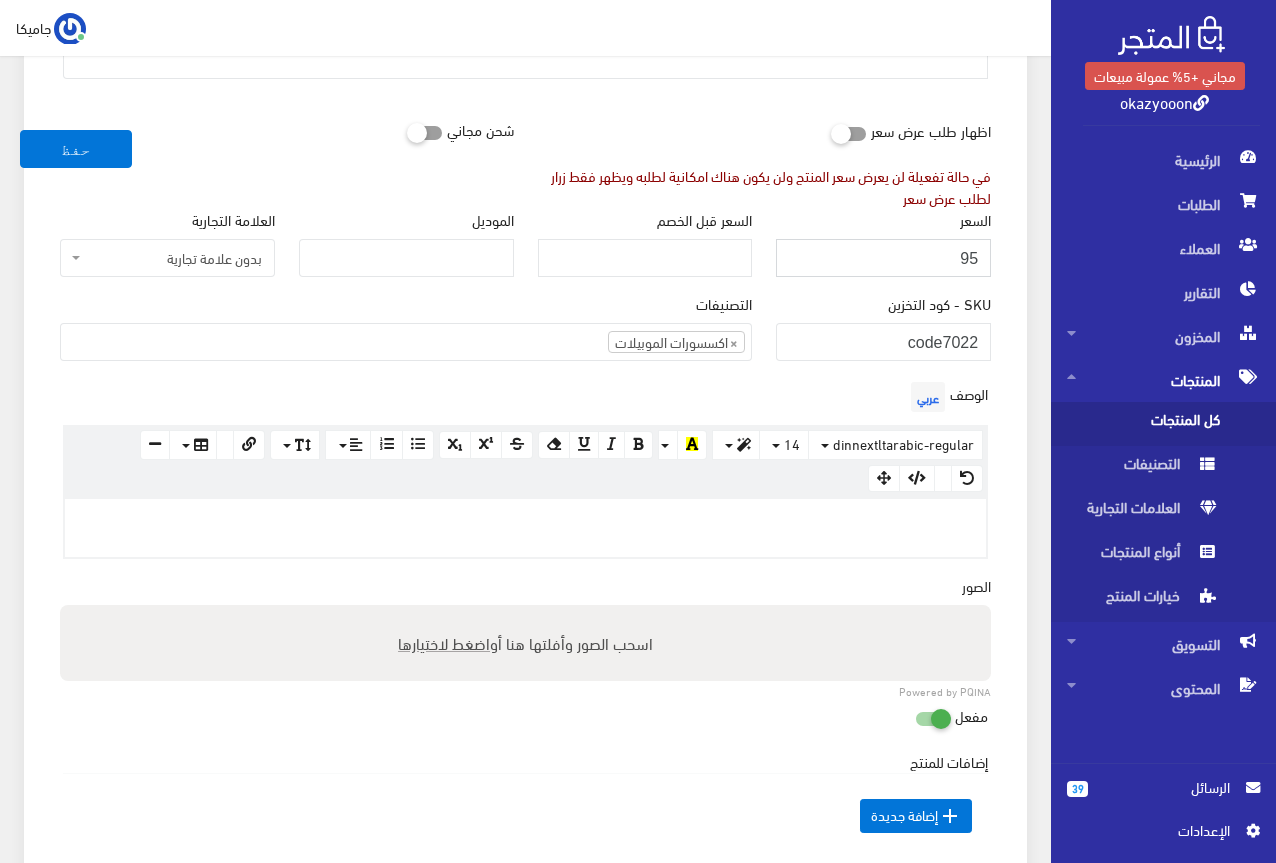 type on "95" 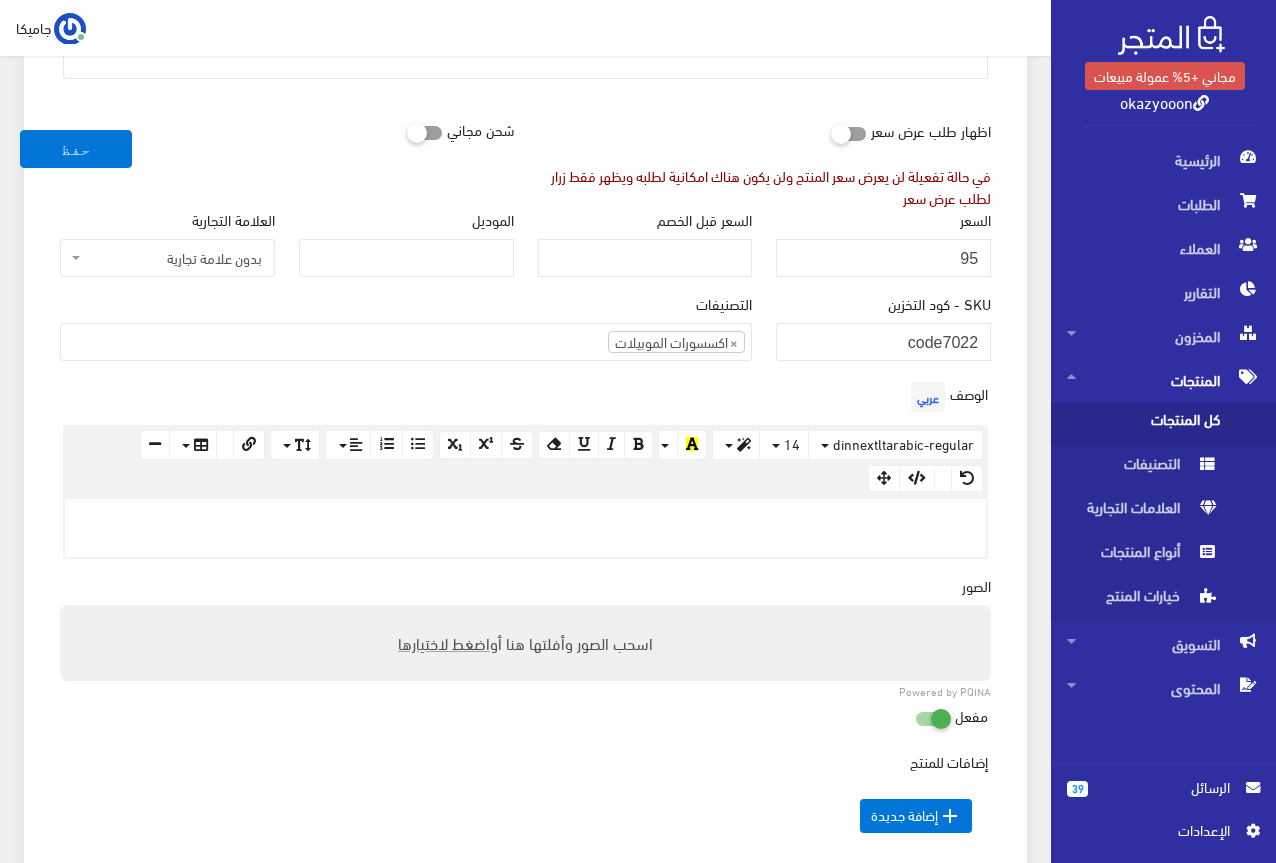 click on "السعر
95" at bounding box center (883, 251) 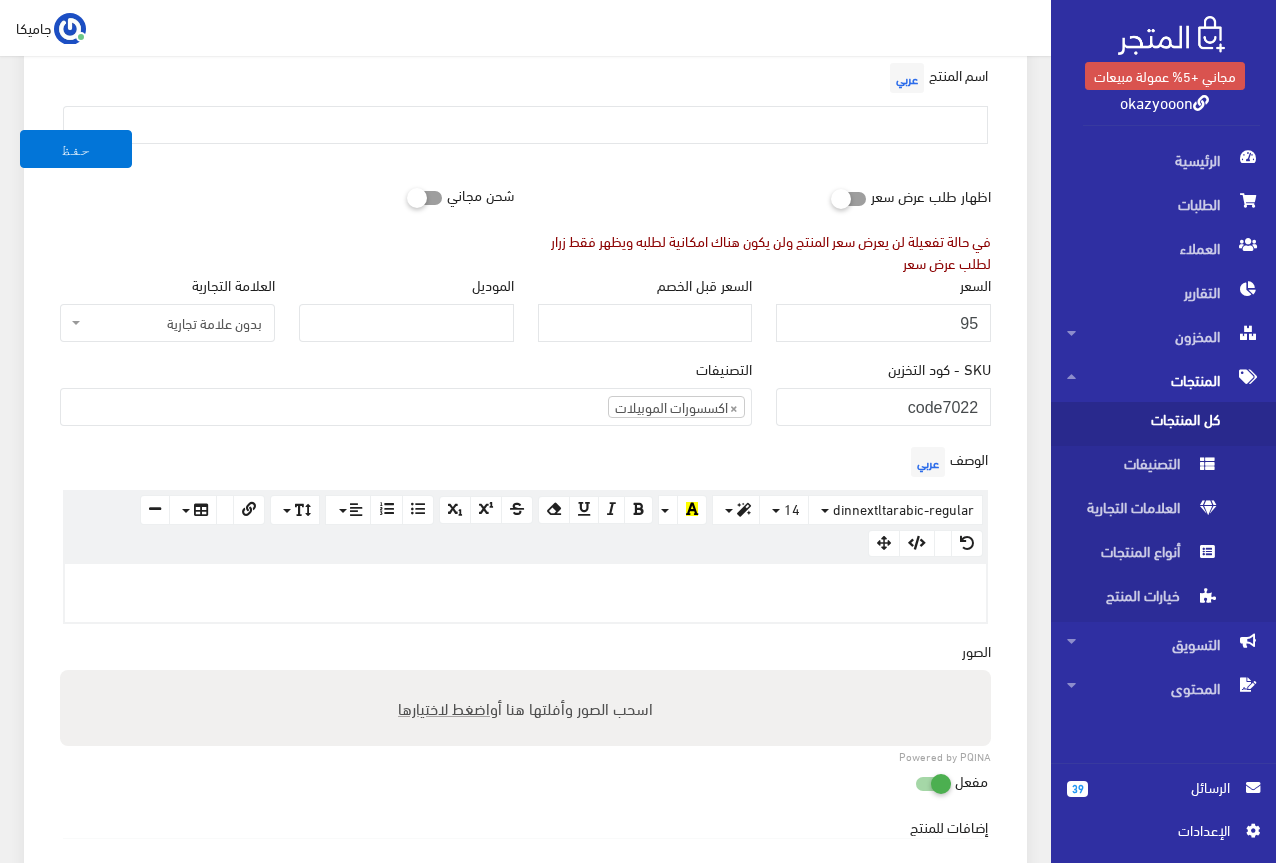 scroll, scrollTop: 200, scrollLeft: 0, axis: vertical 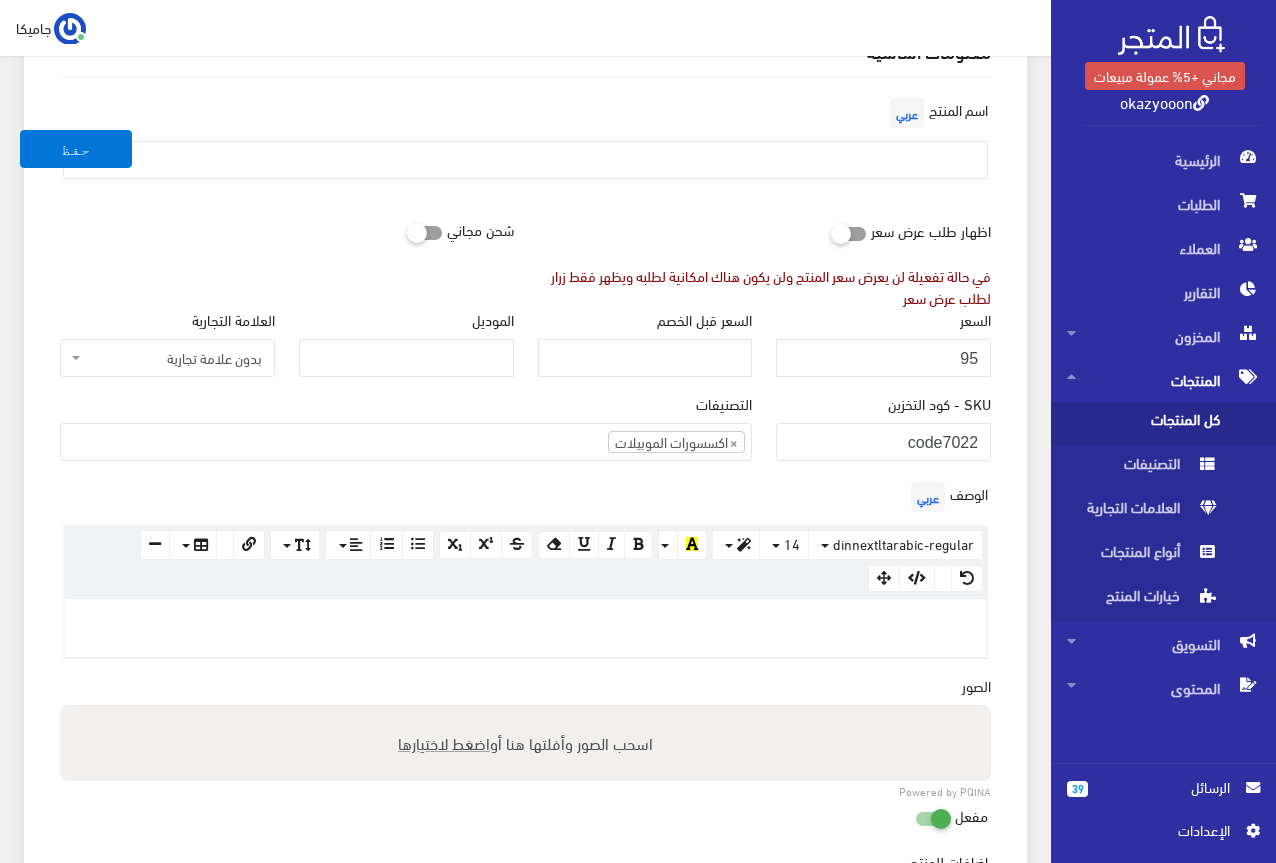 click on "معلومات أساسية
اسم المنتج  عربي
اظهار طلب عرض سعر
في حالة تفعيلة لن يعرض سعر المنتج ولن يكون هناك امكانية لطلبه ويظهر فقط زرار لطلب عرض سعر
شحن مجاني" at bounding box center [525, 618] 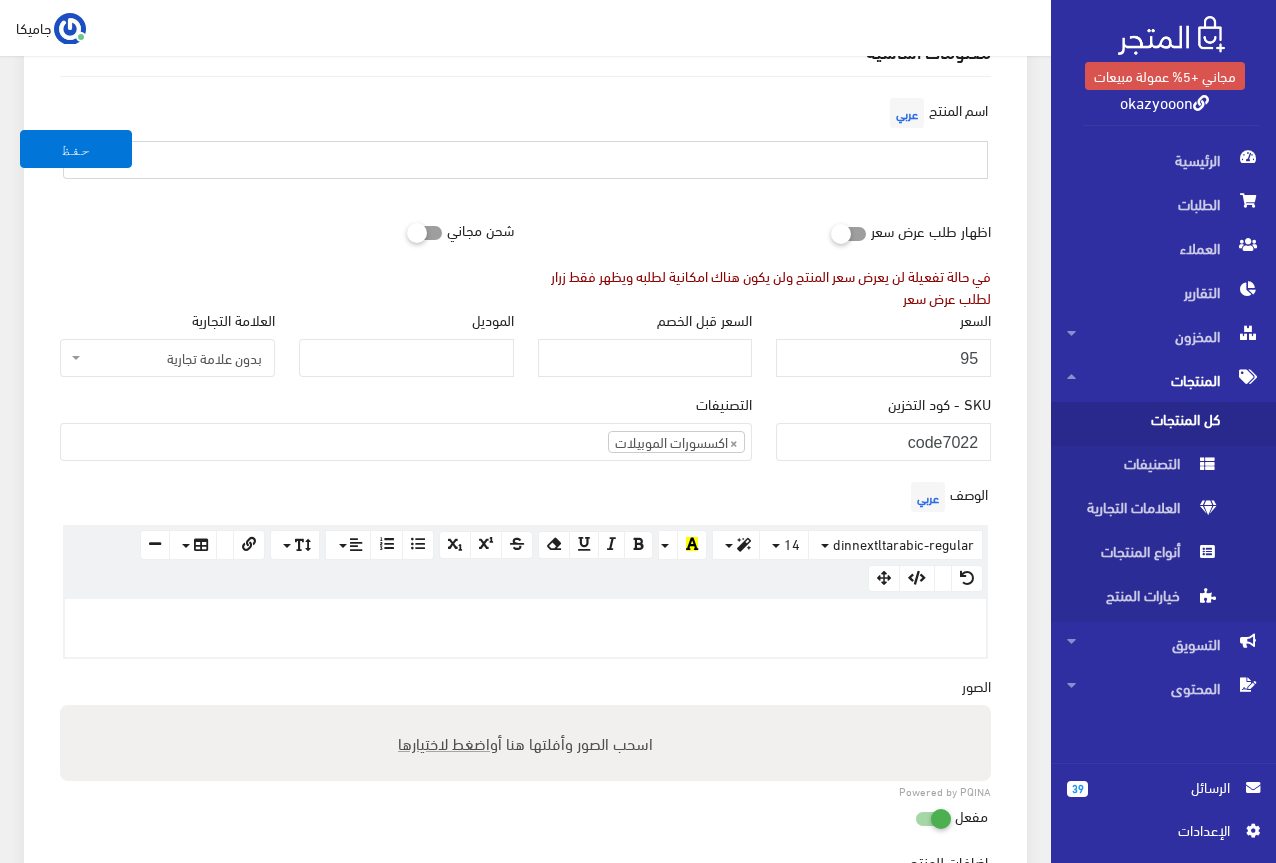 click at bounding box center [525, 160] 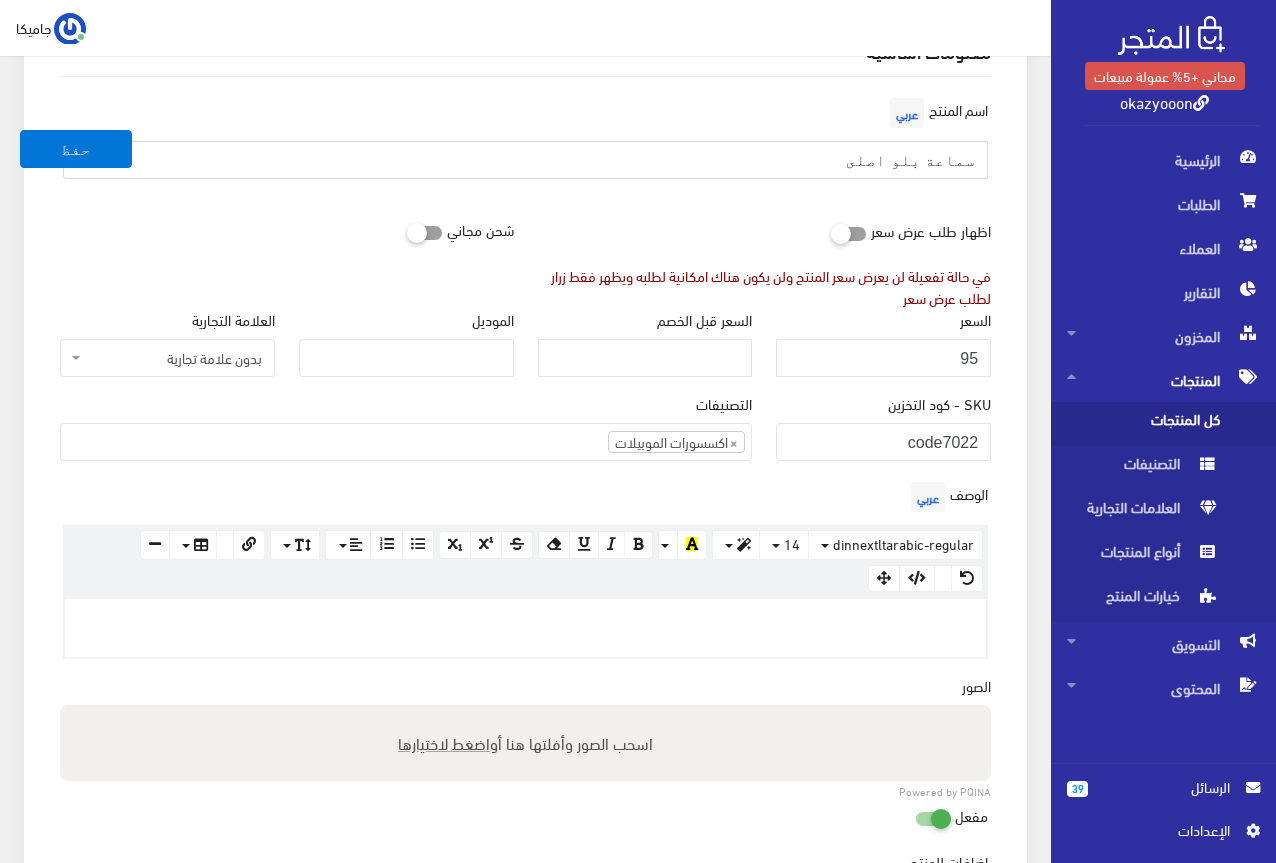 click on "سماعة بلو اصلى" at bounding box center (525, 160) 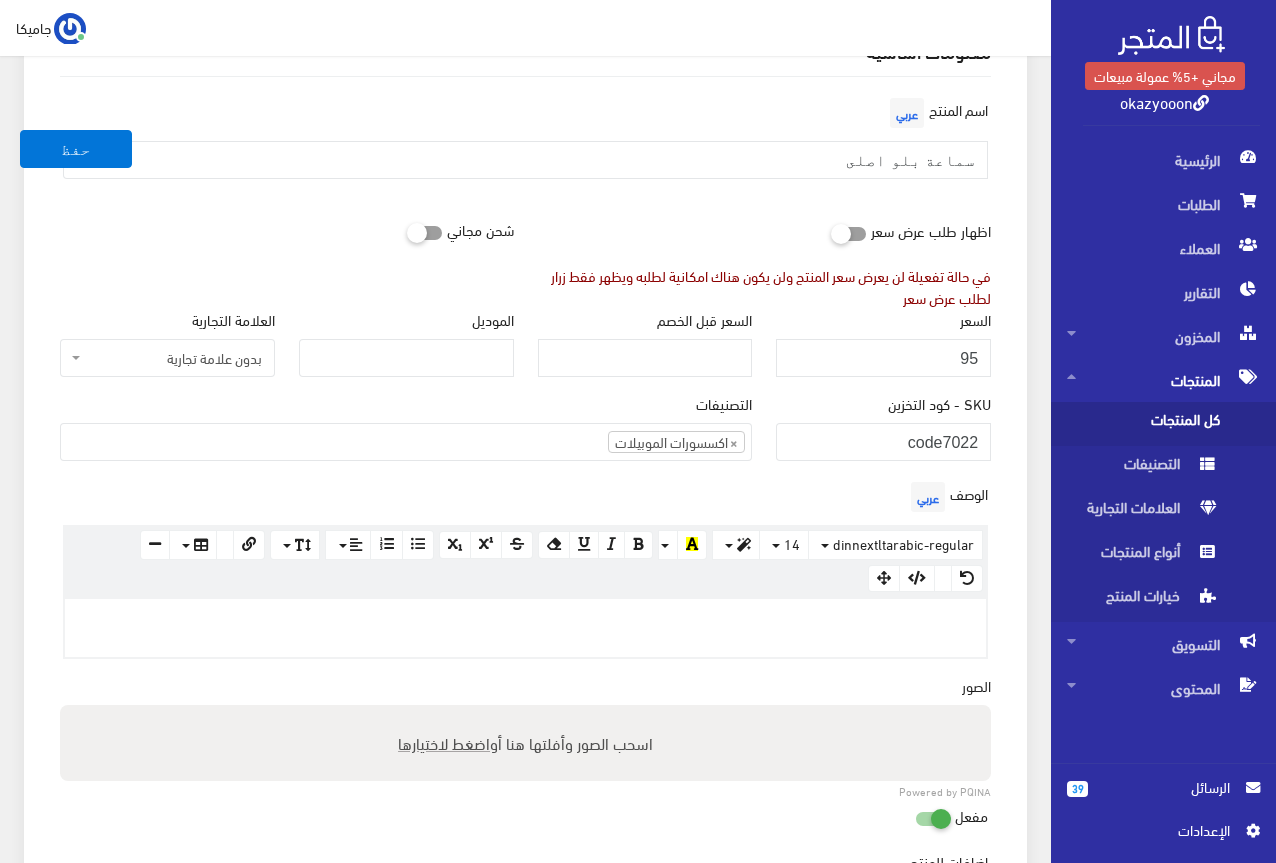 paste 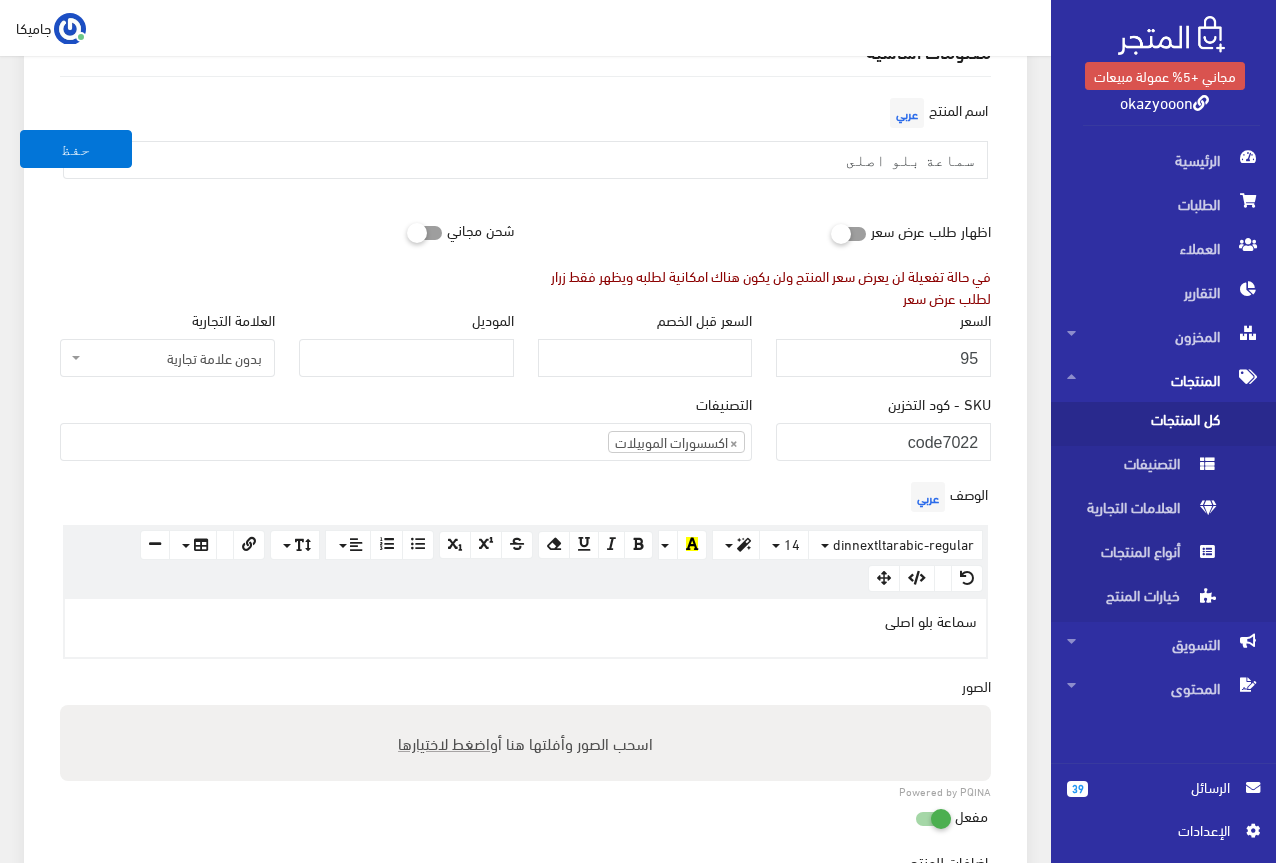 click on "معلومات أساسية
اسم المنتج  عربي
سماعة بلو اصلى
اظهار طلب عرض سعر
في حالة تفعيلة لن يعرض سعر المنتج ولن يكون هناك امكانية لطلبه ويظهر فقط زرار لطلب عرض سعر" at bounding box center (525, 618) 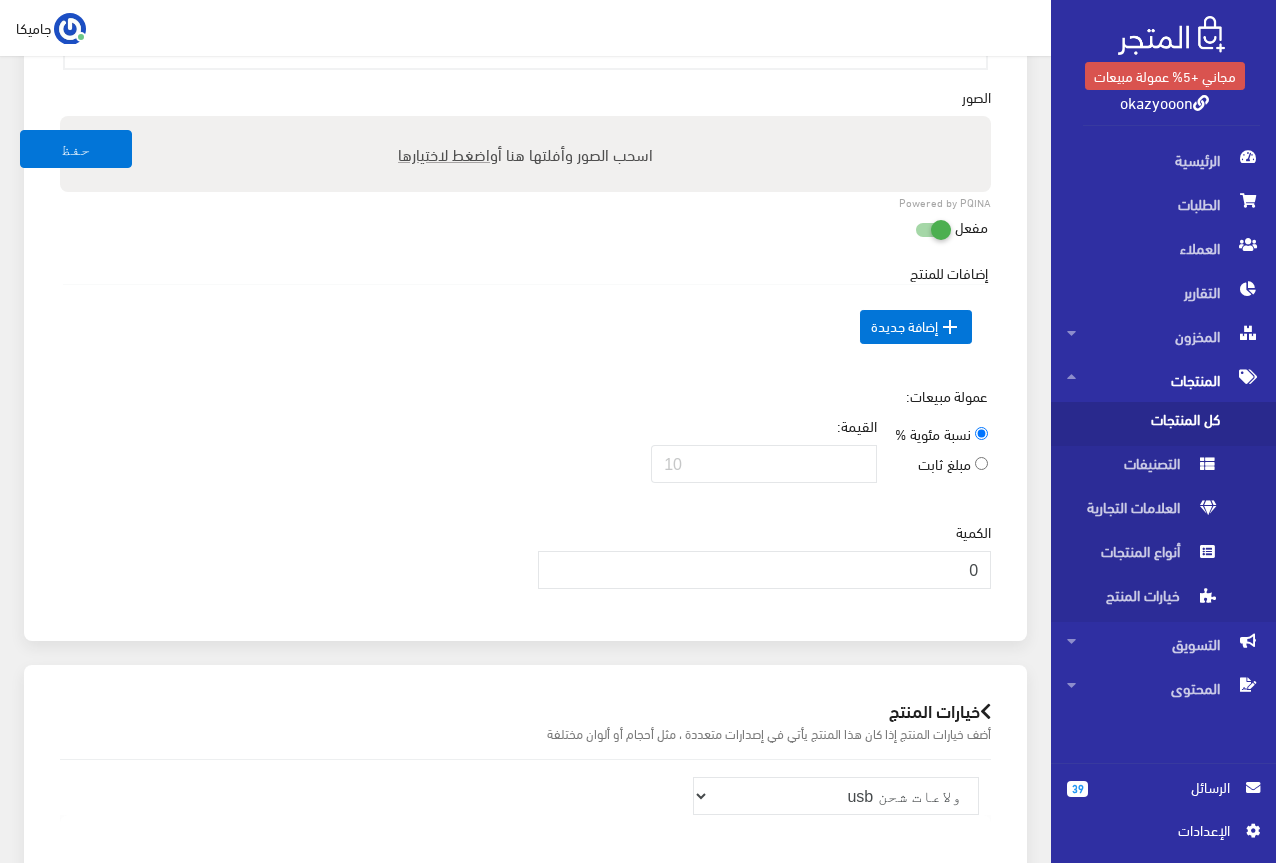 scroll, scrollTop: 800, scrollLeft: 0, axis: vertical 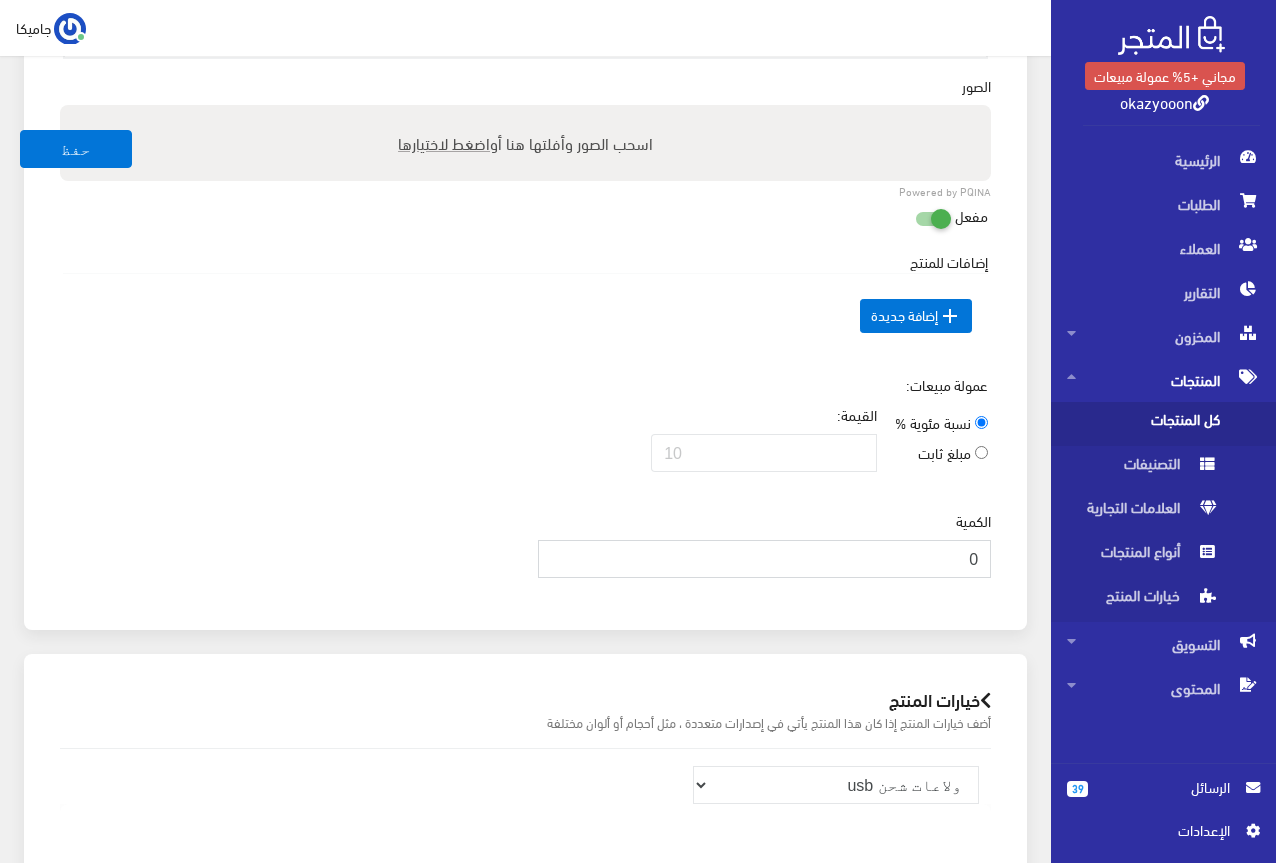 click on "0" at bounding box center [765, 559] 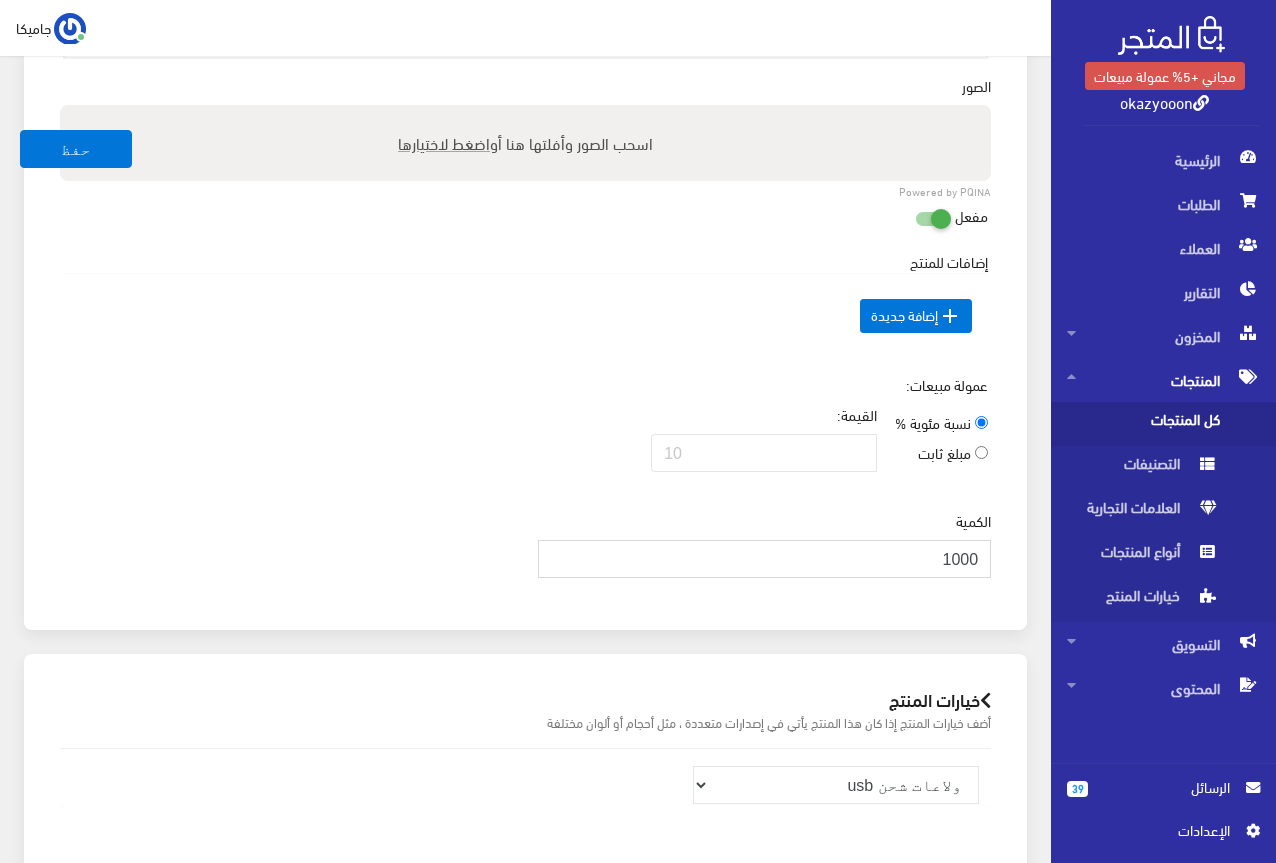 type on "1000" 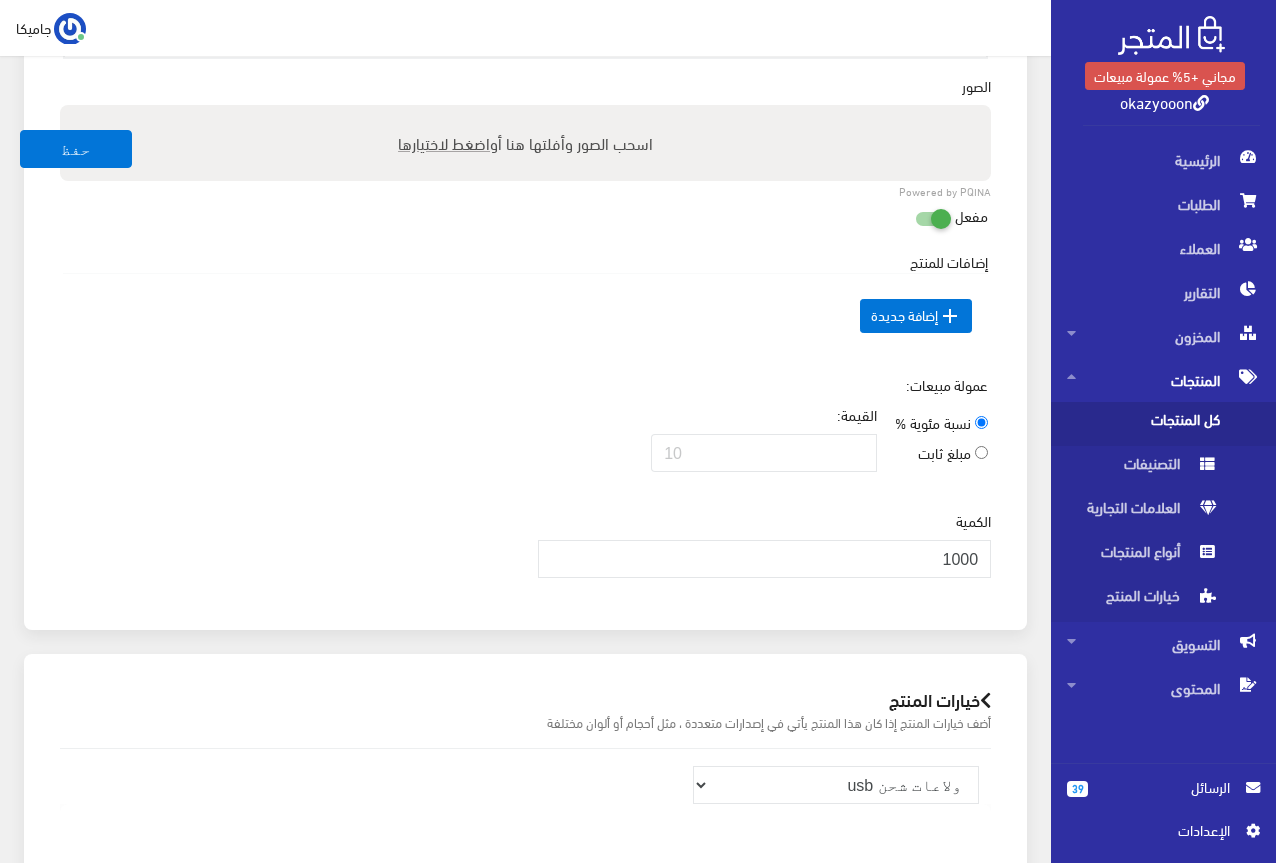 click on "عمولة مبيعات:
نسبة مئوية %
مبلغ ثابت
القيمة:" at bounding box center (525, 431) 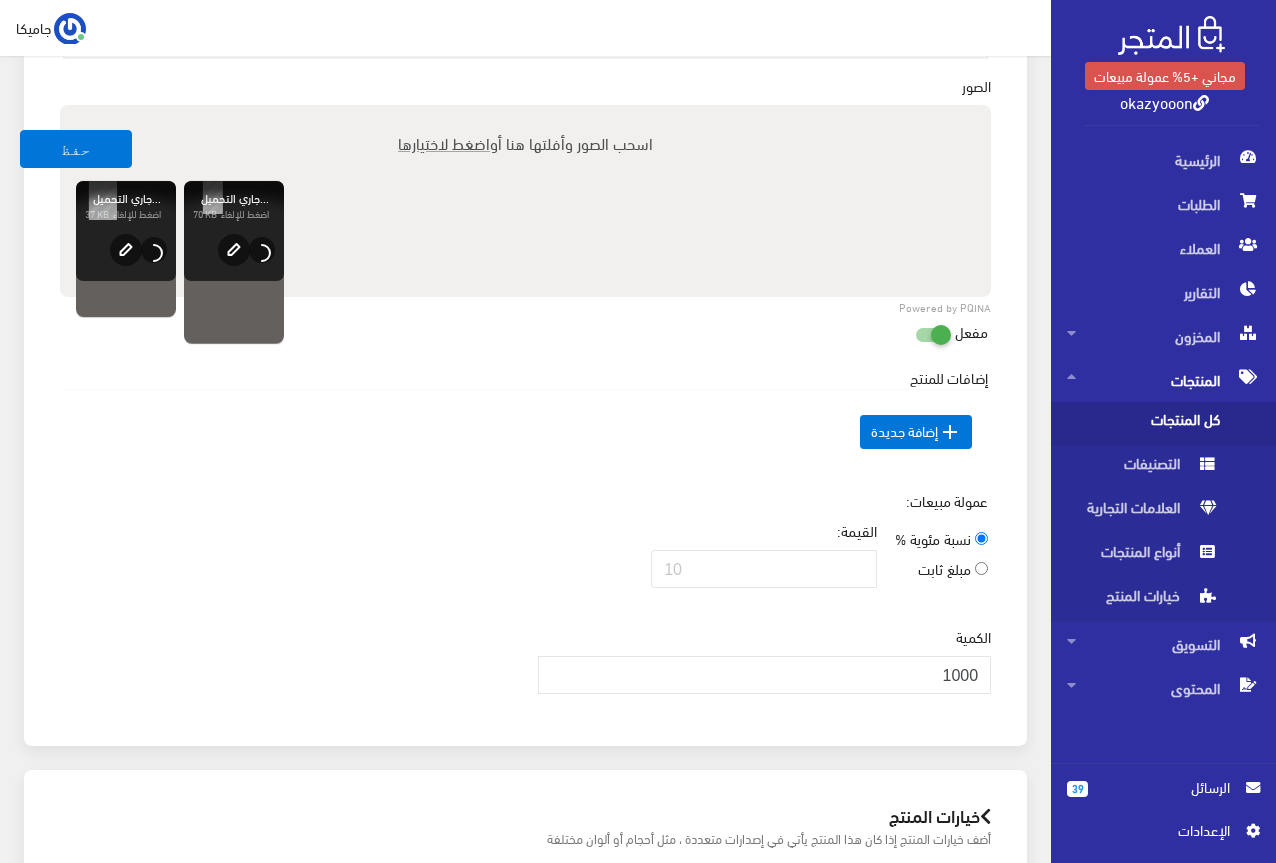 click on "اضغط لاختيارها" at bounding box center (444, 142) 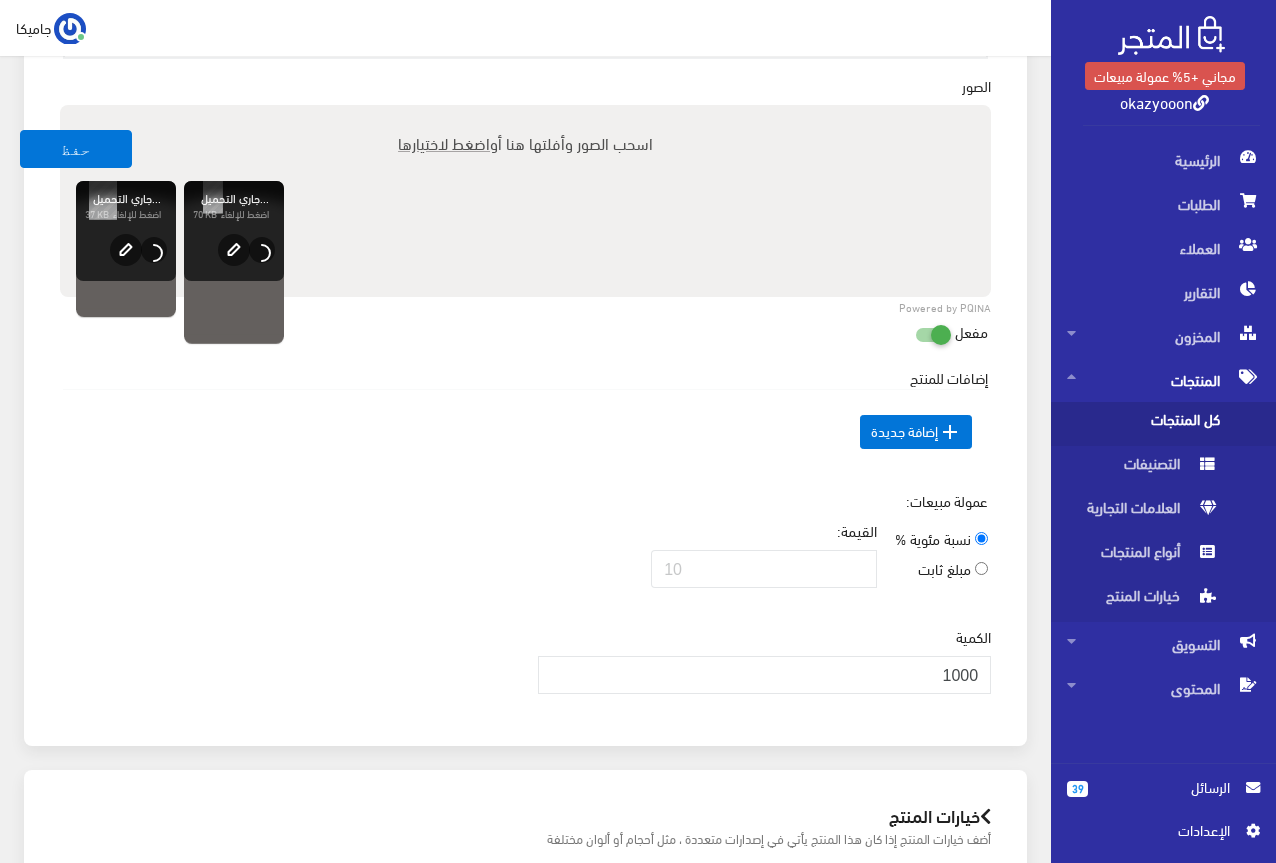 type on "C:\fakepath\5807455616178964544.jpg" 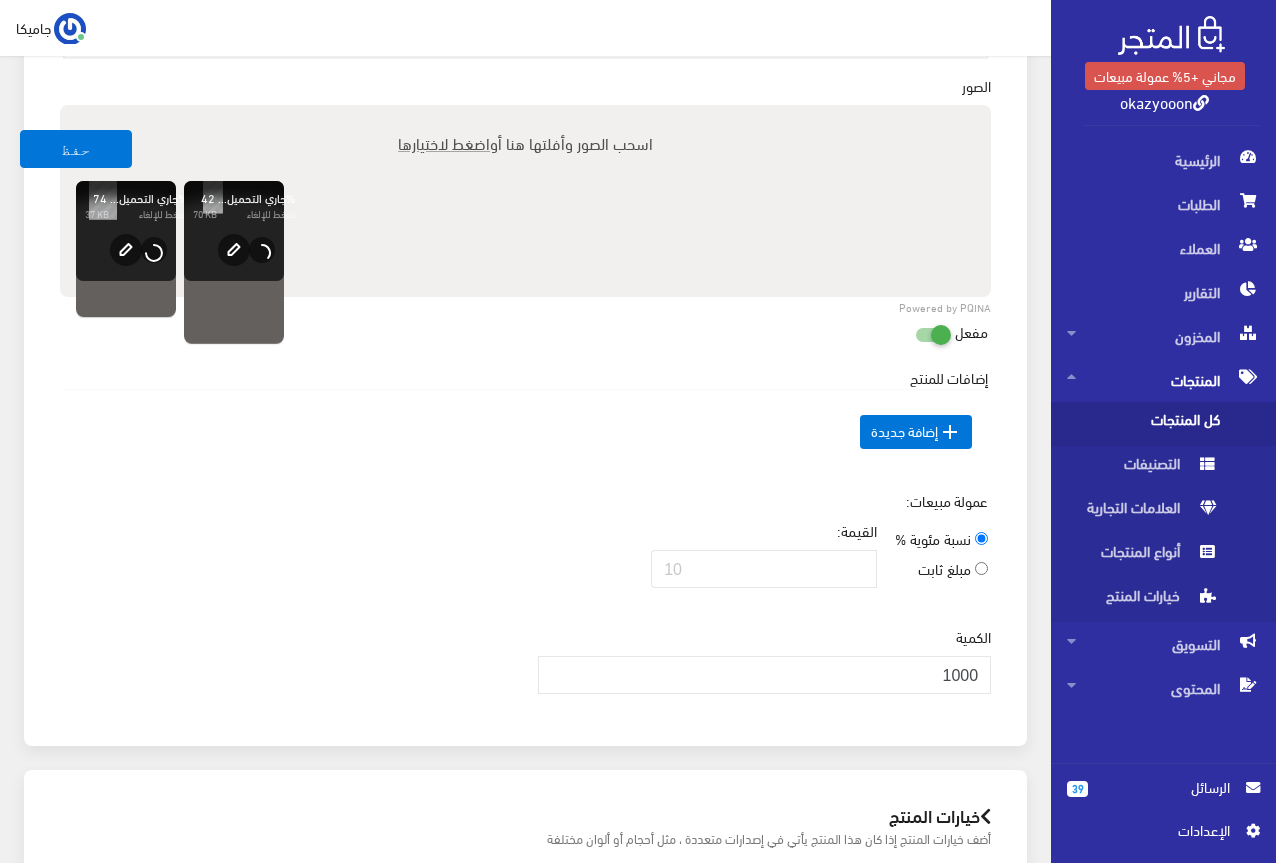 type 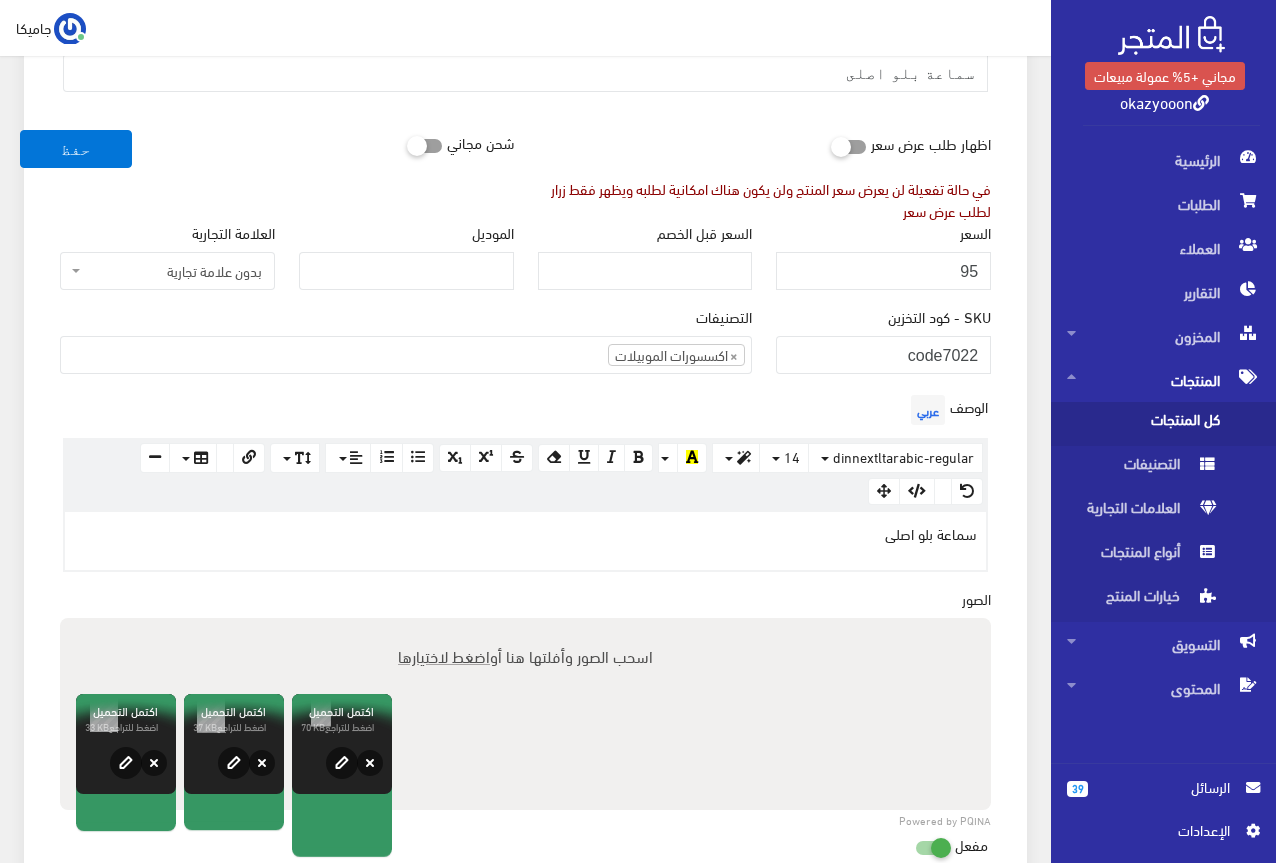 scroll, scrollTop: 0, scrollLeft: 0, axis: both 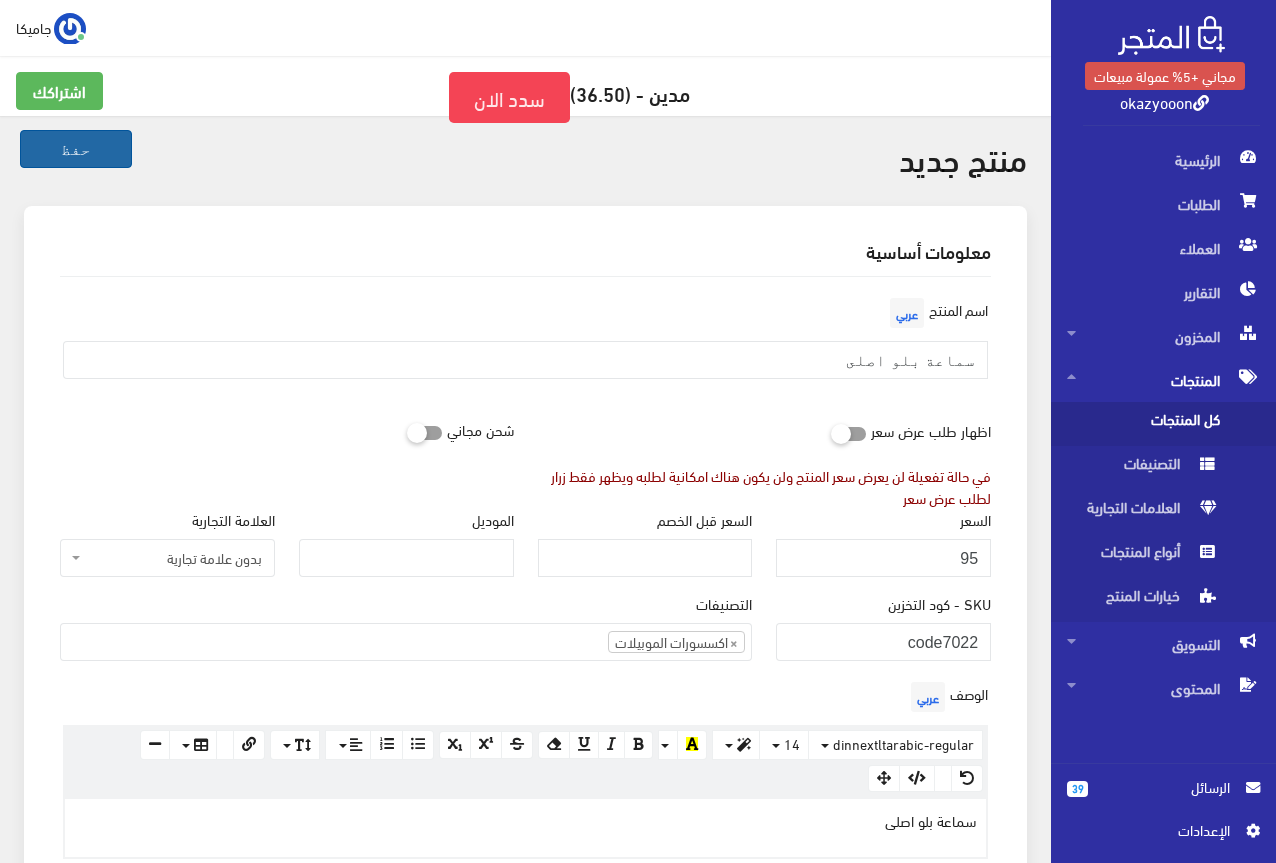 click on "حفظ" at bounding box center [76, 149] 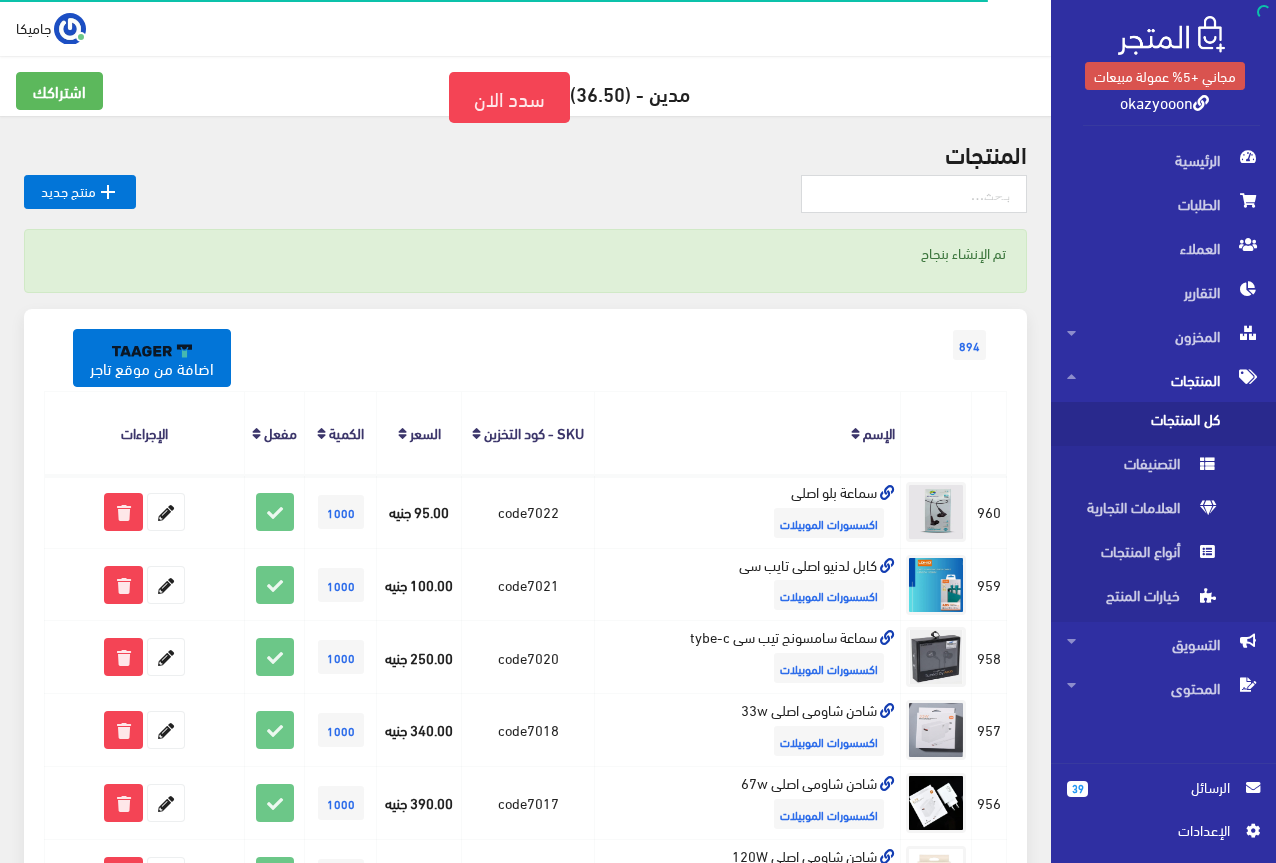 scroll, scrollTop: 0, scrollLeft: 0, axis: both 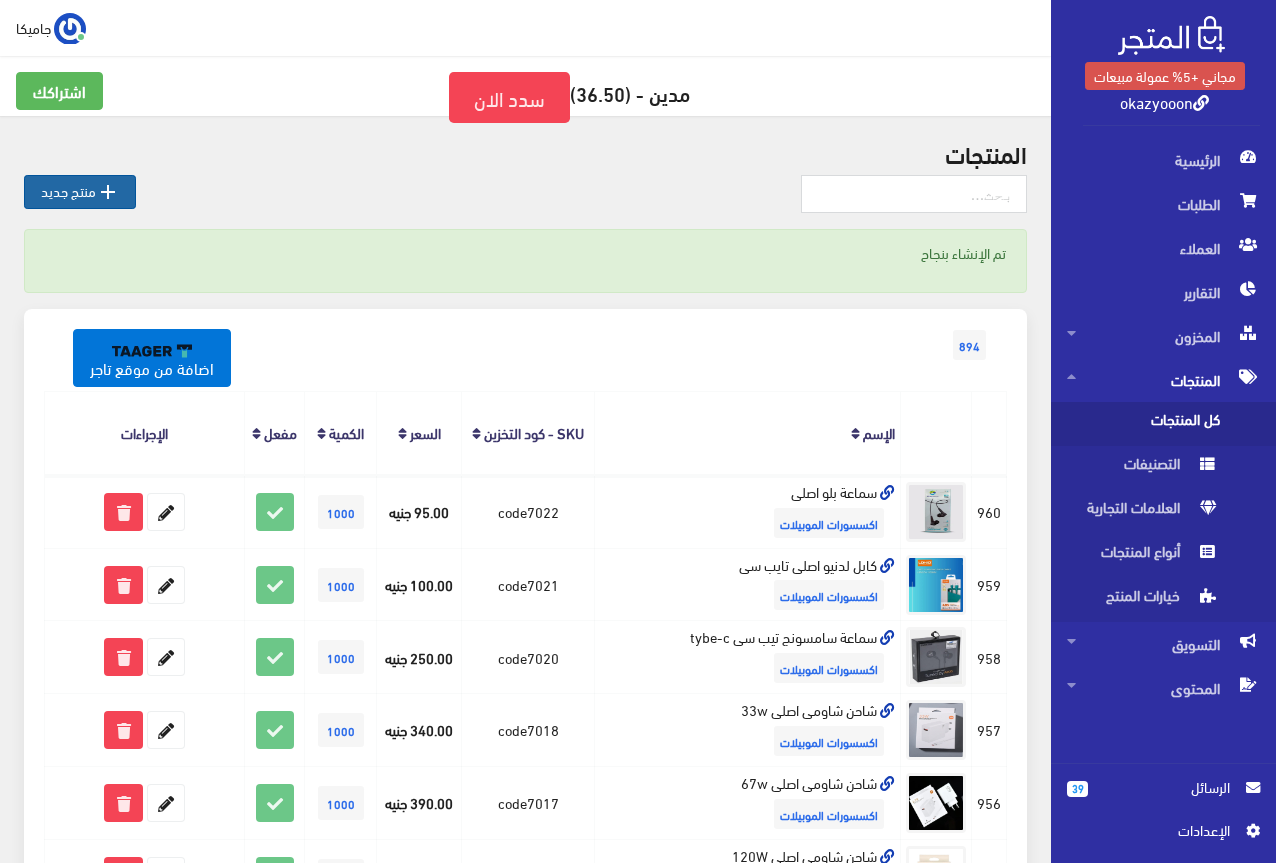 click on "" at bounding box center (108, 192) 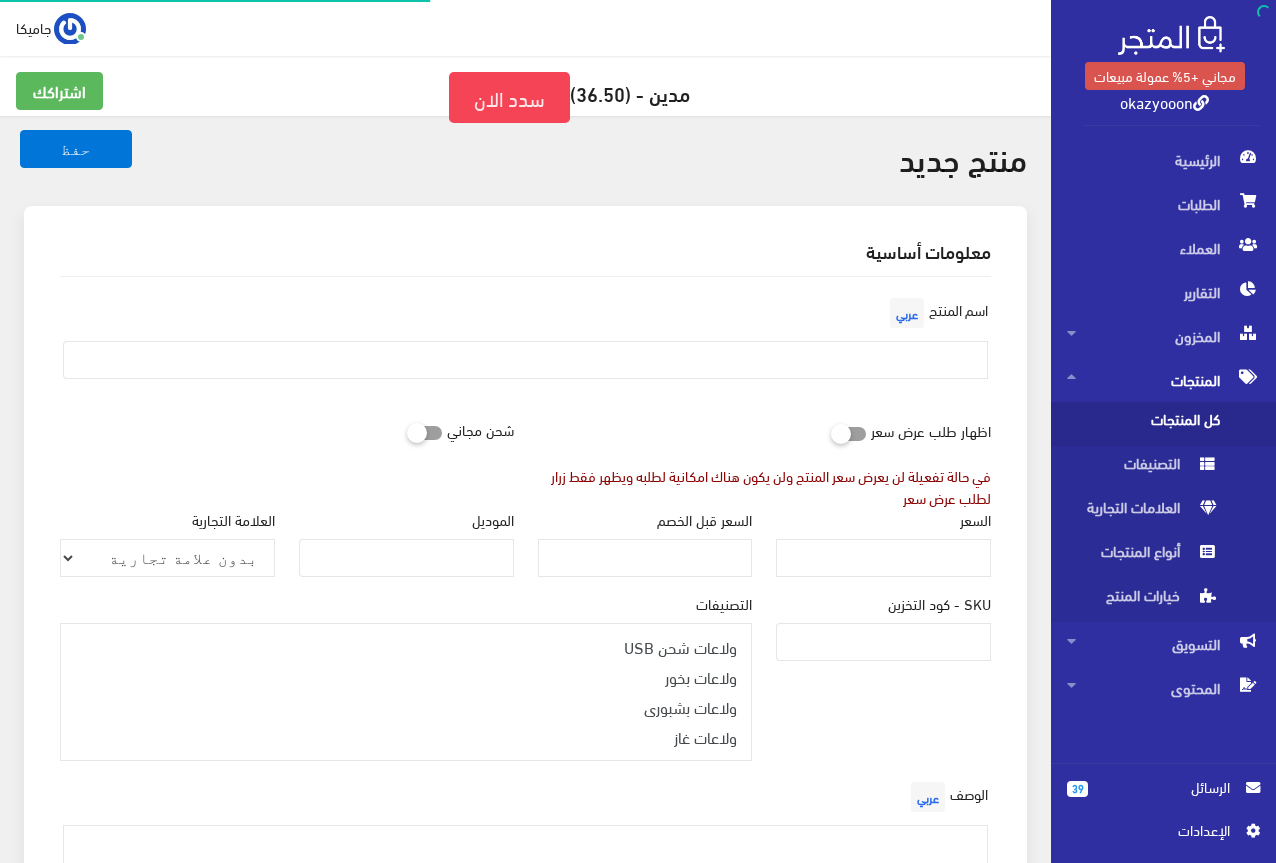 select 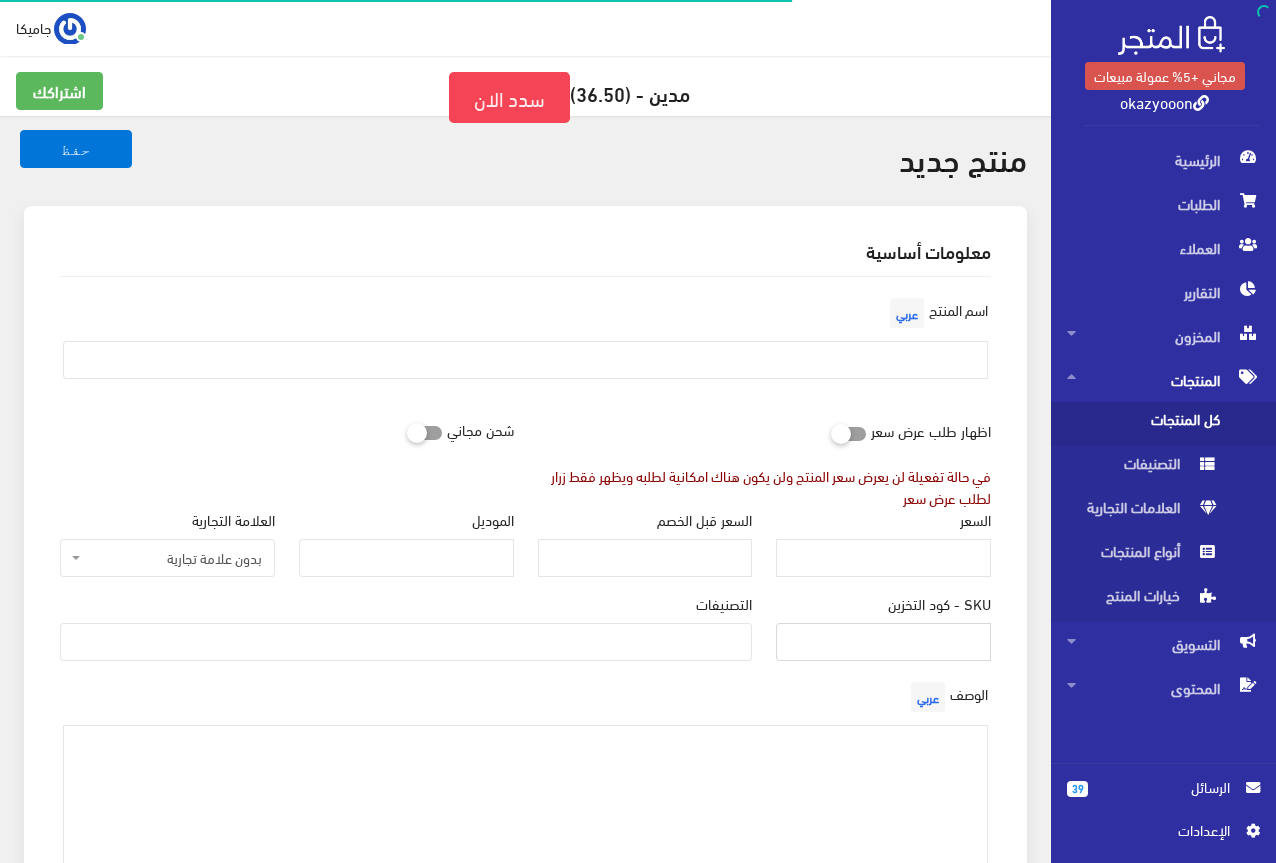 click on "SKU - كود التخزين" at bounding box center (883, 642) 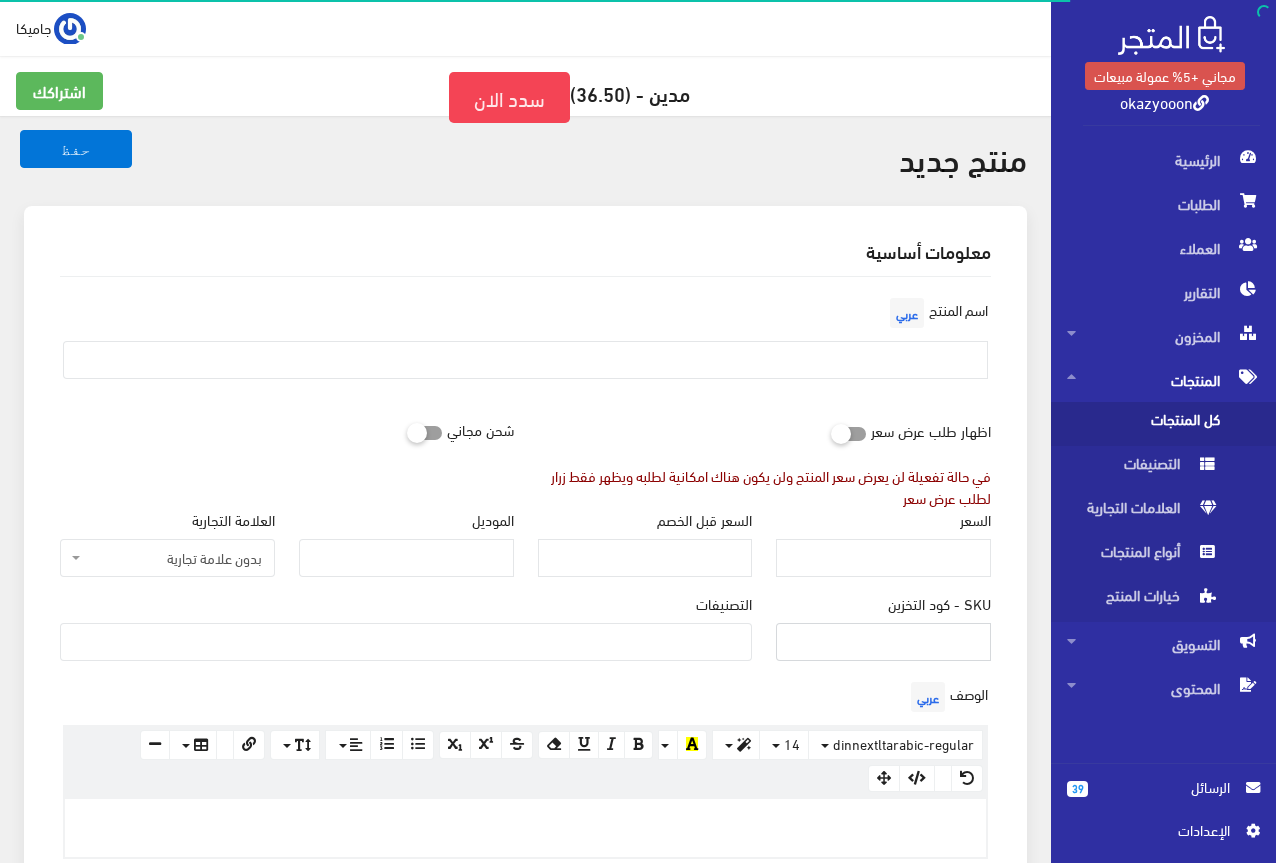 type on "ؤ" 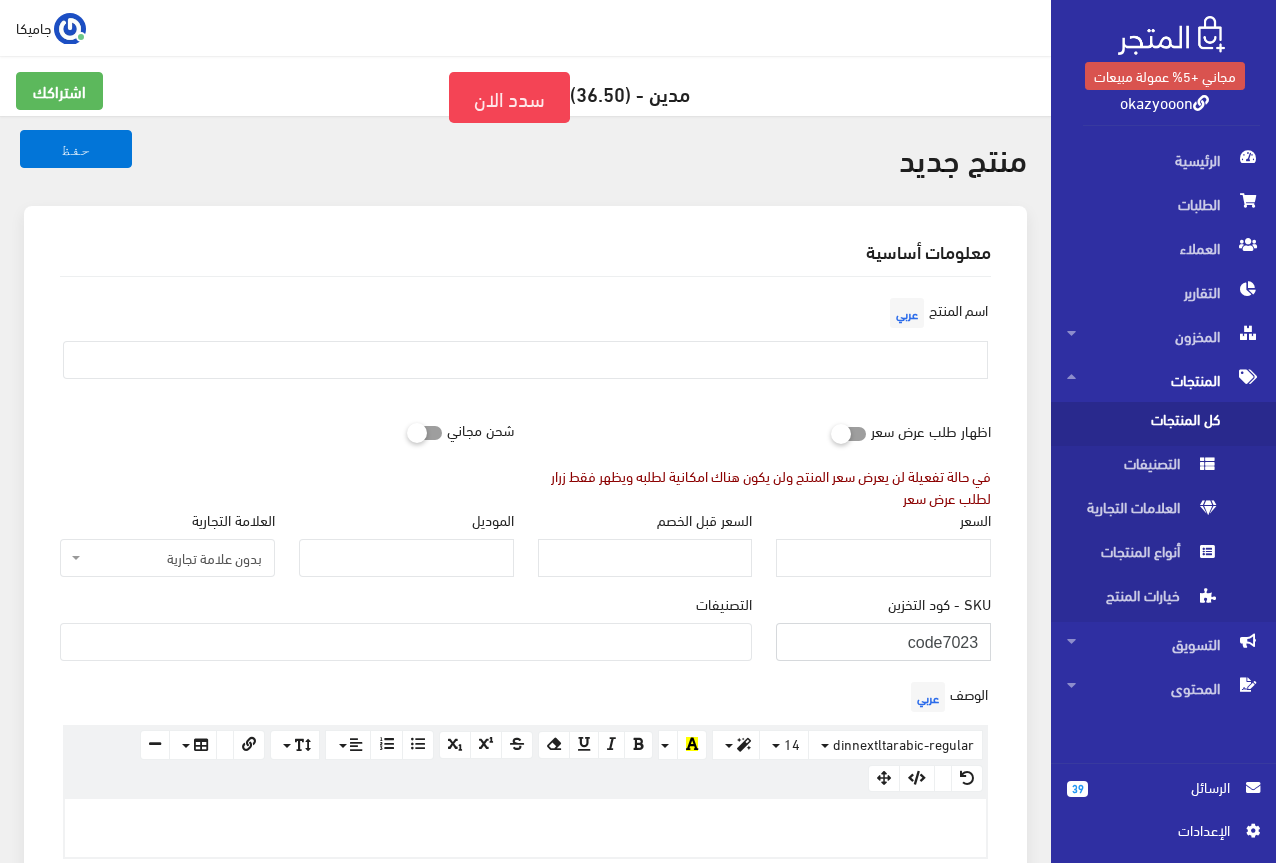 type on "code7023" 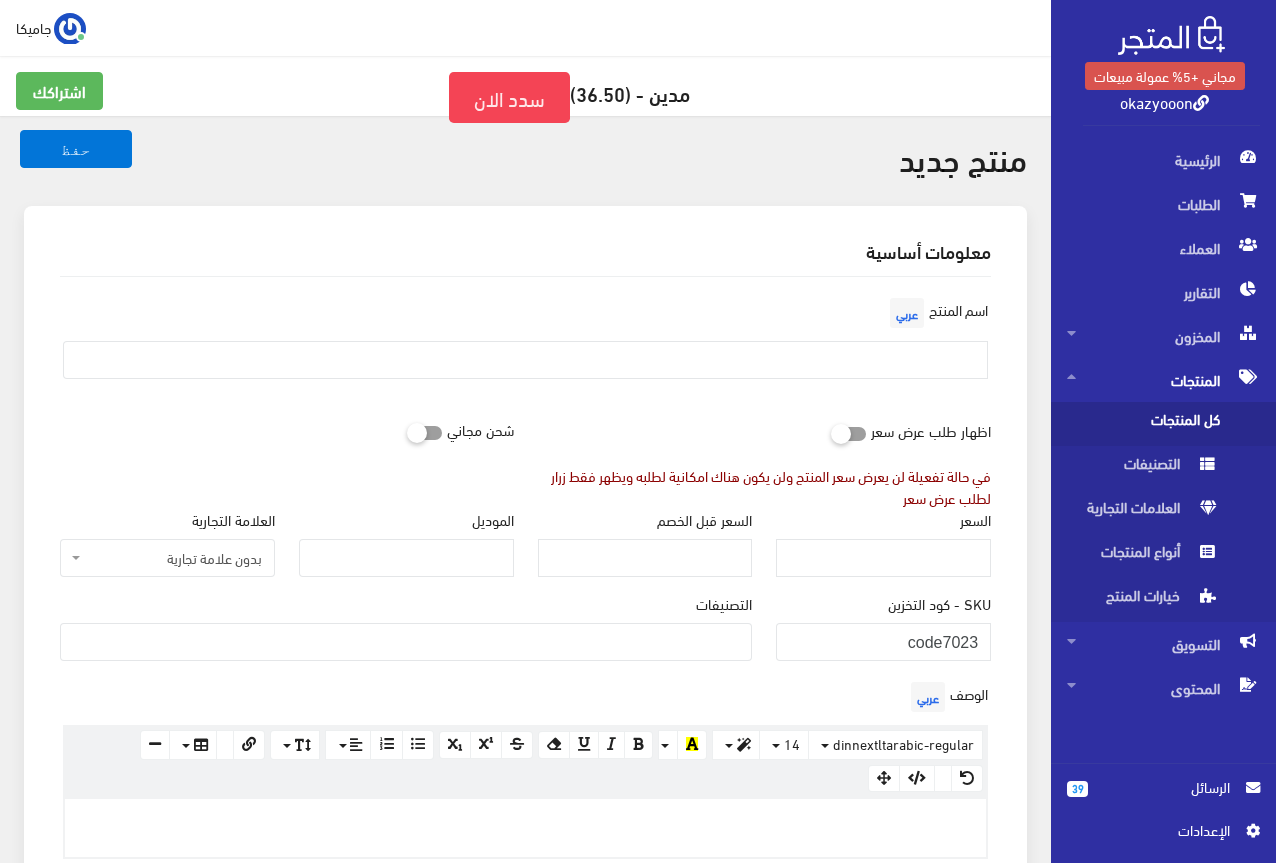 click at bounding box center [406, 640] 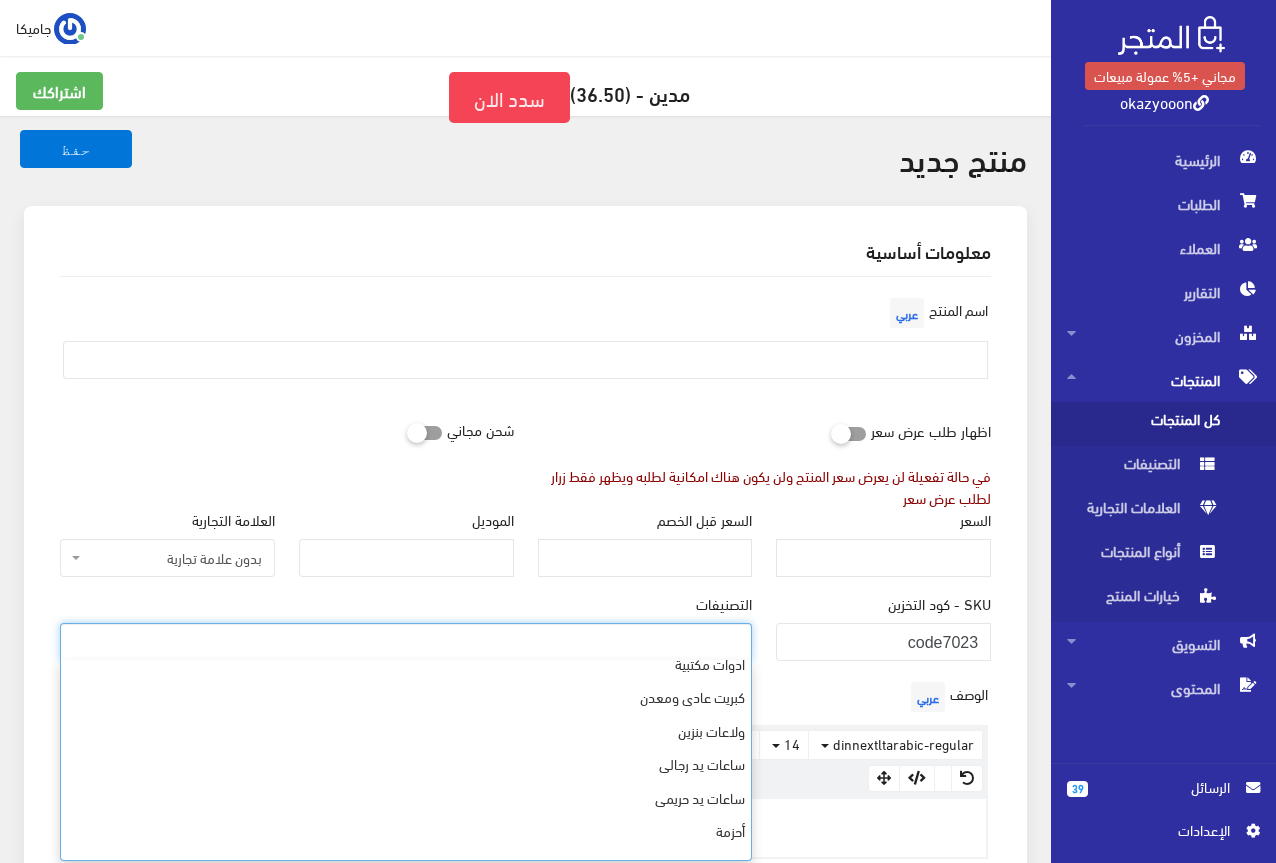 scroll, scrollTop: 568, scrollLeft: 0, axis: vertical 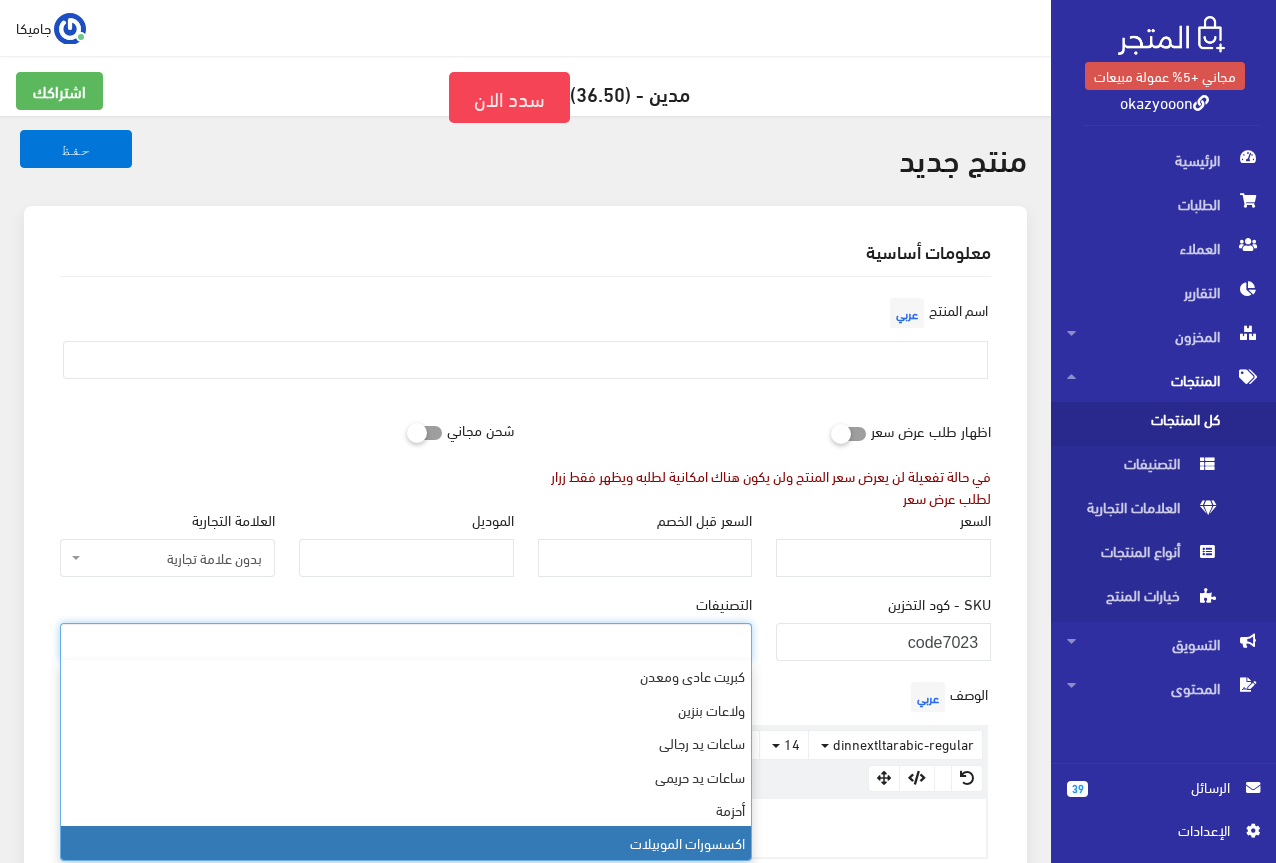 select on "26" 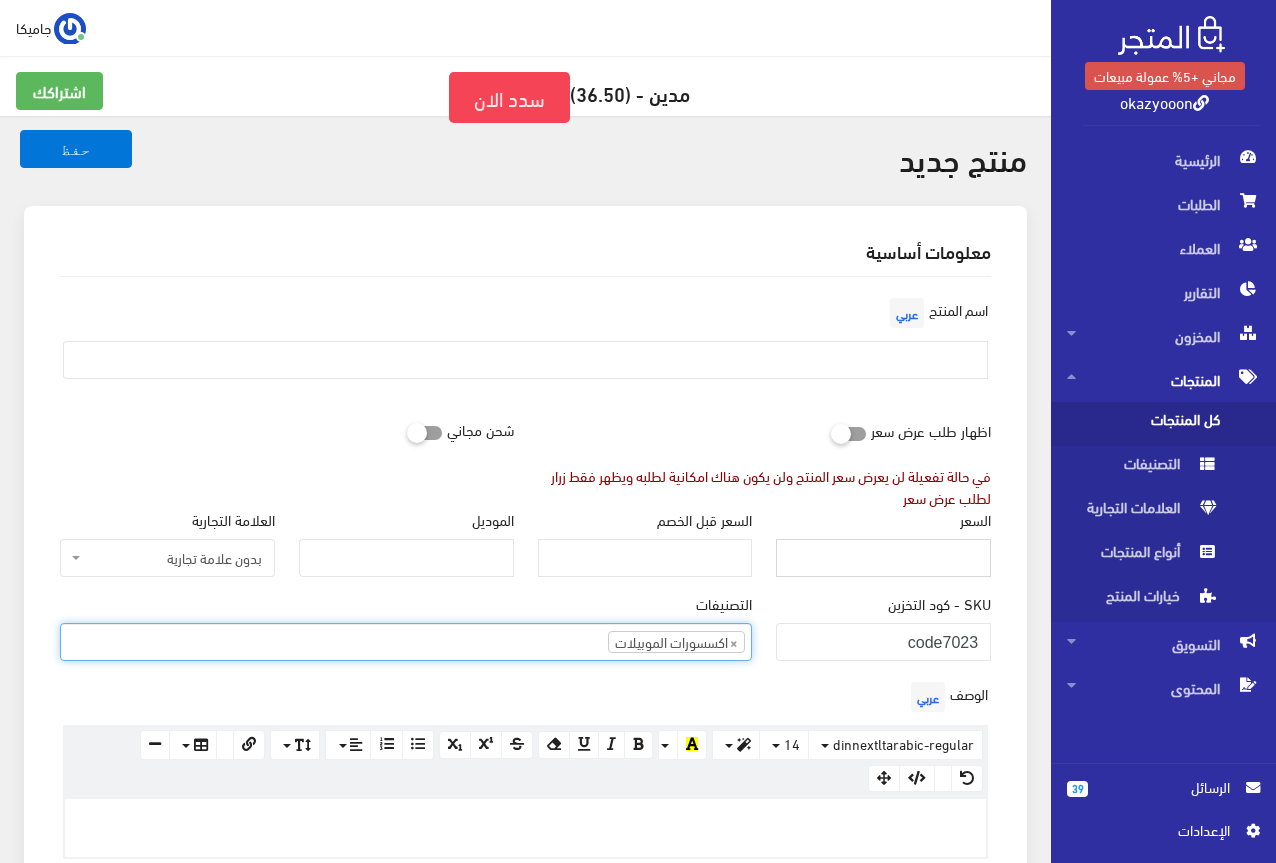 click on "السعر" at bounding box center (883, 558) 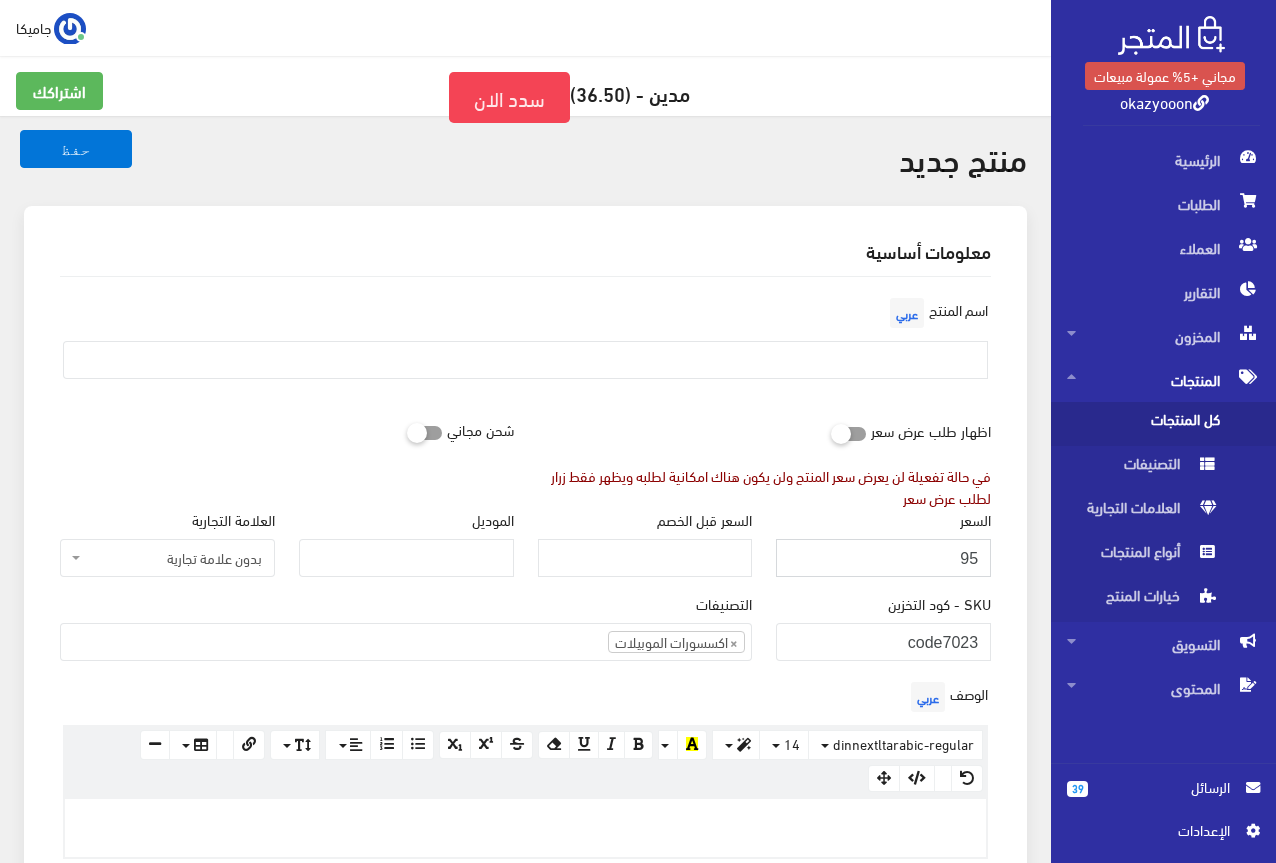 type on "95" 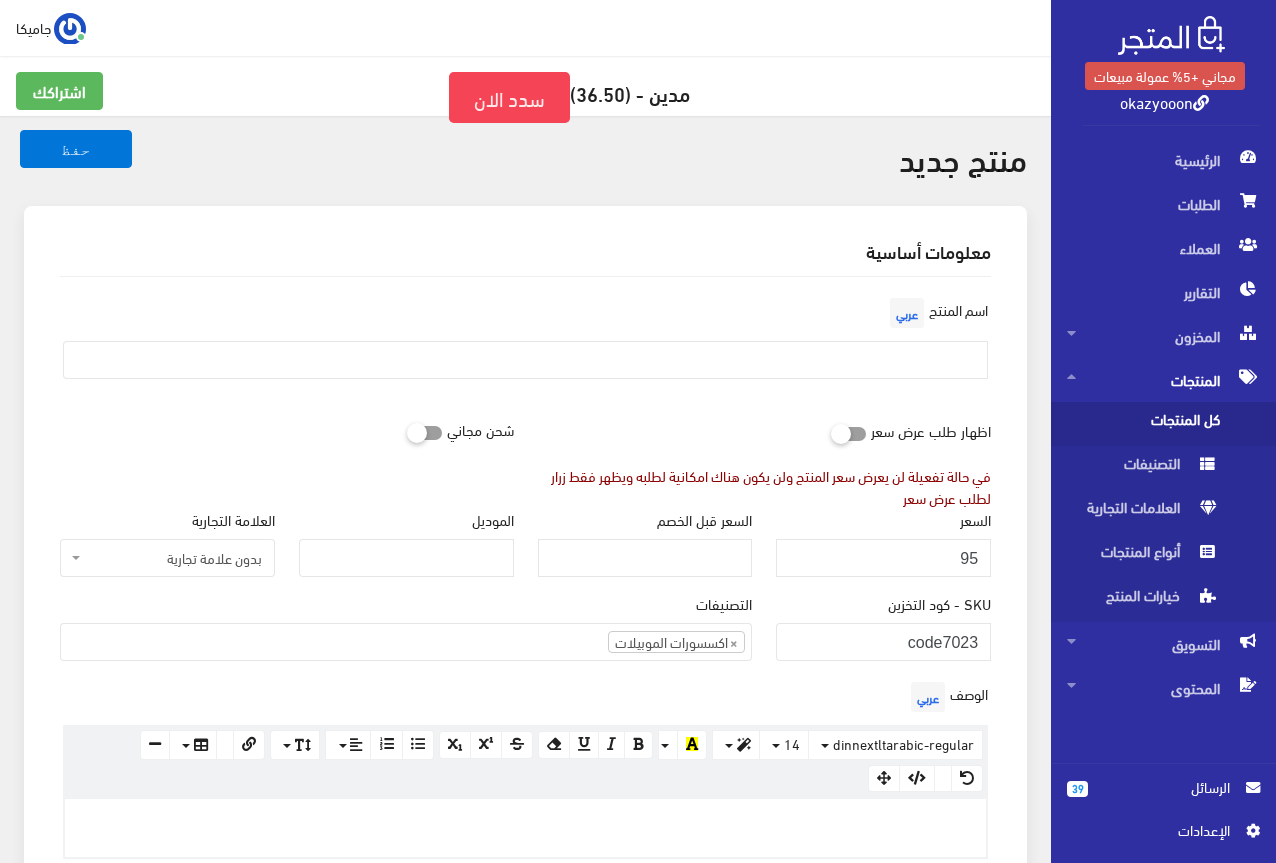 click on "عربي" at bounding box center [907, 313] 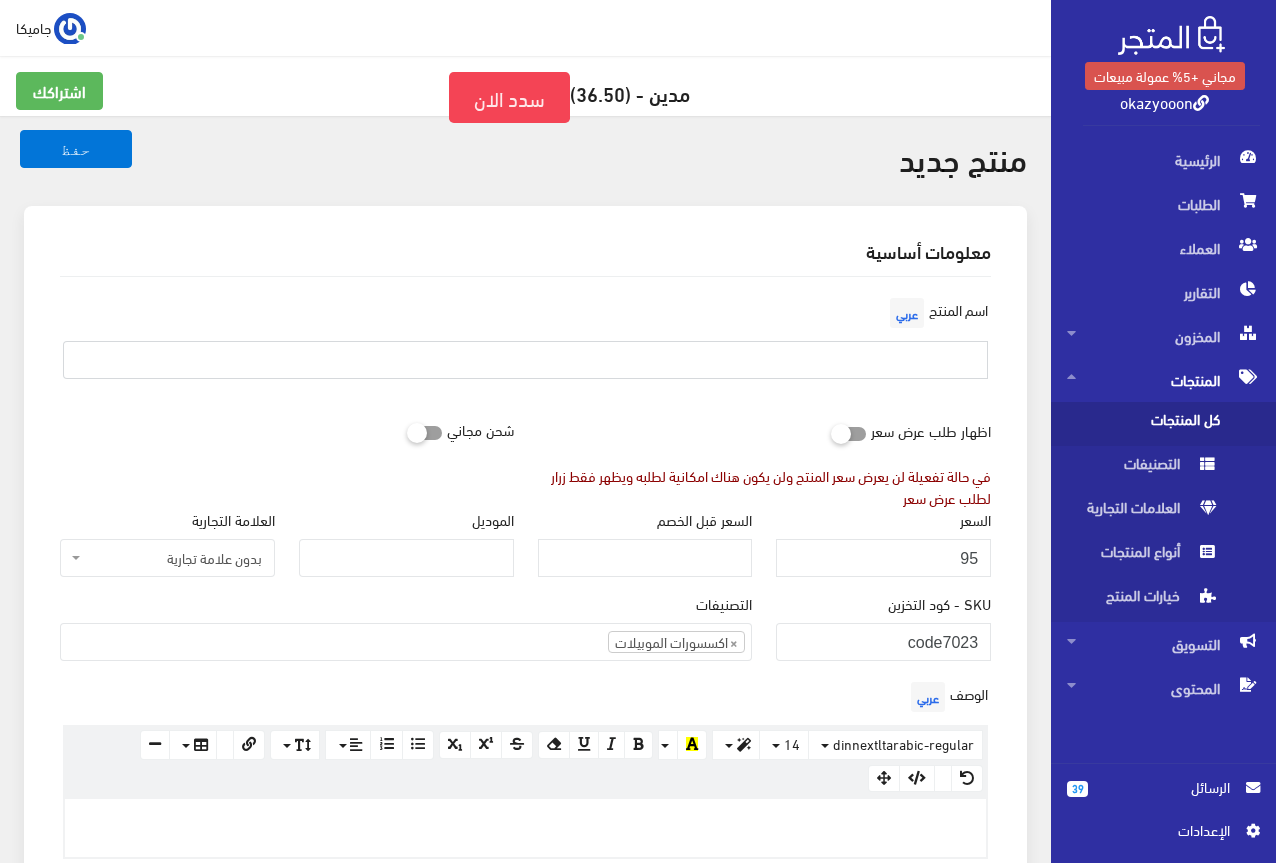 click at bounding box center (525, 360) 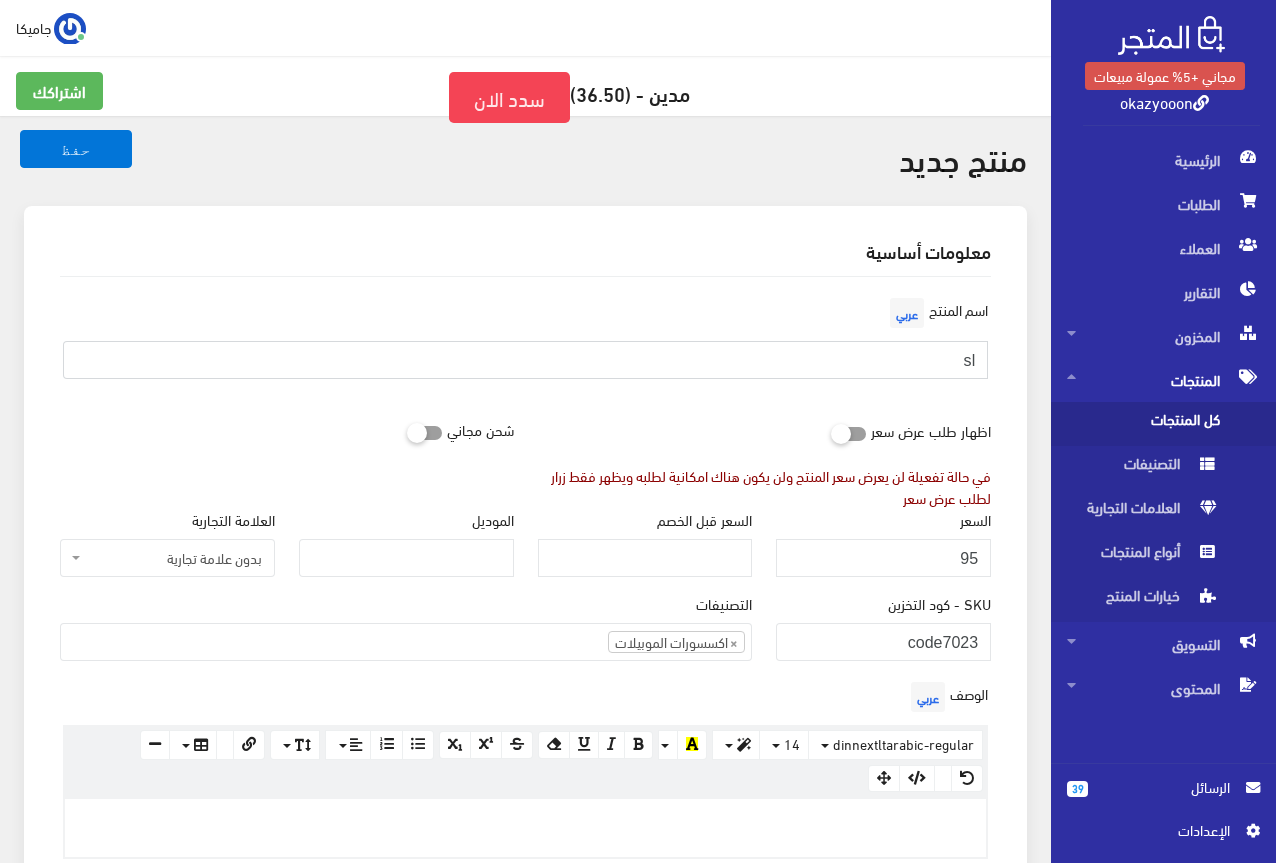 type on "s" 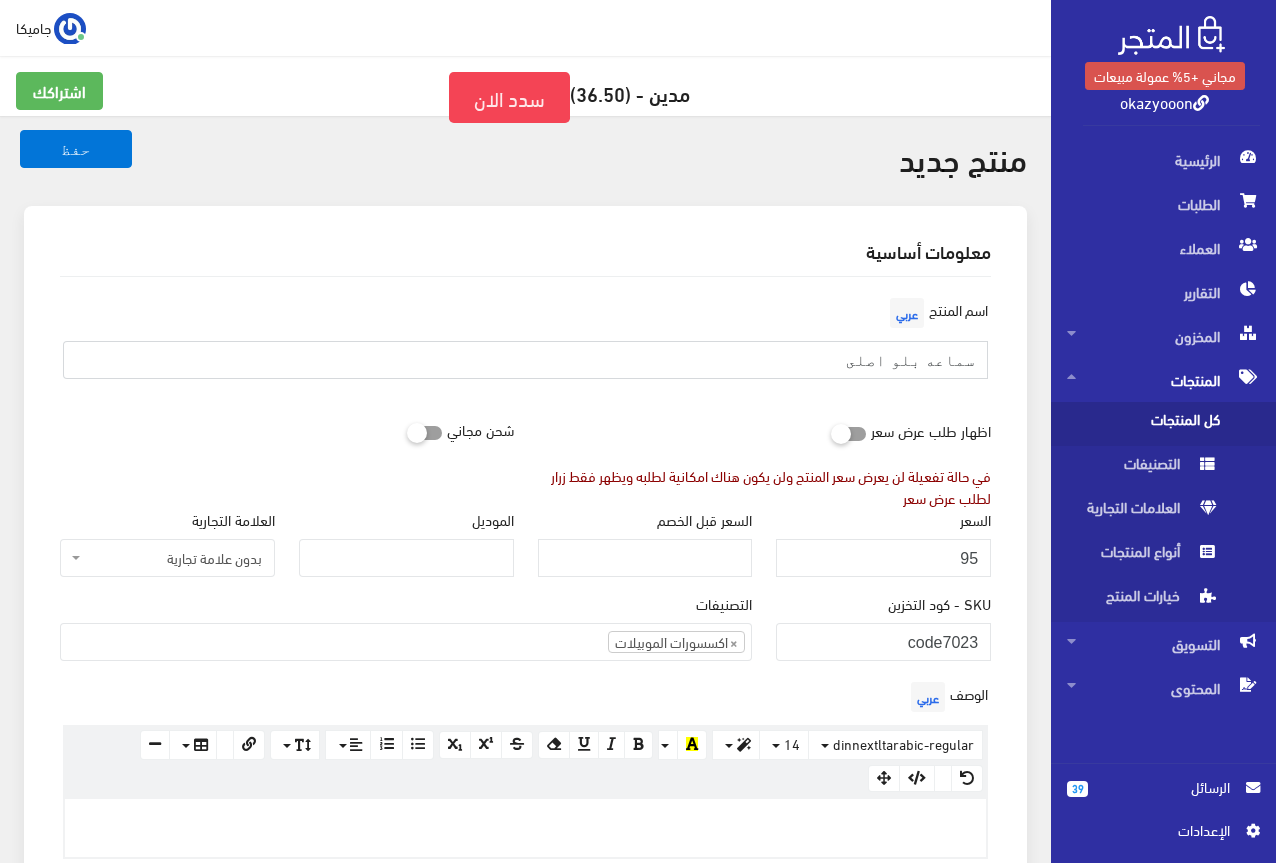 click on "سماعه بلو اصلى" at bounding box center [525, 360] 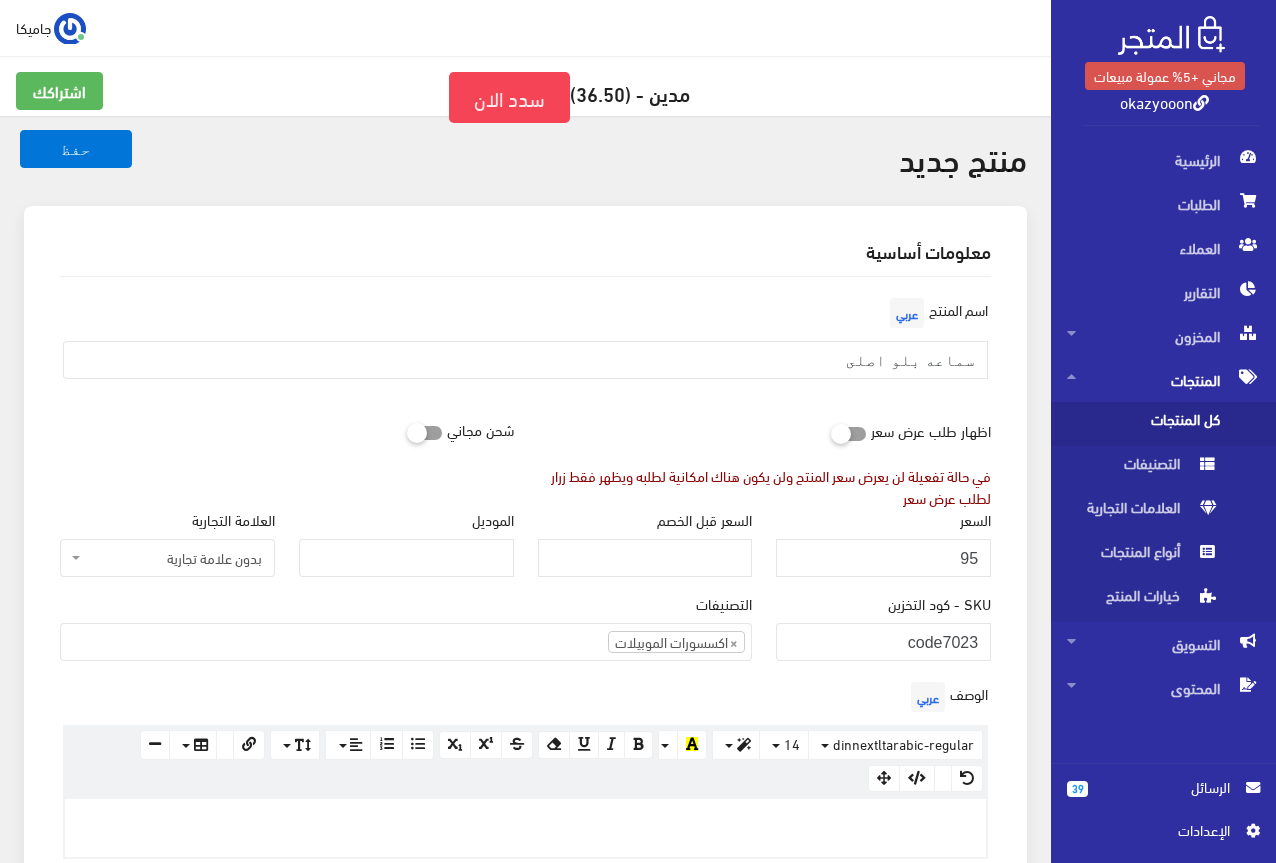 click on "اسم المنتج  عربي
سماعه بلو اصلى" at bounding box center [525, 352] 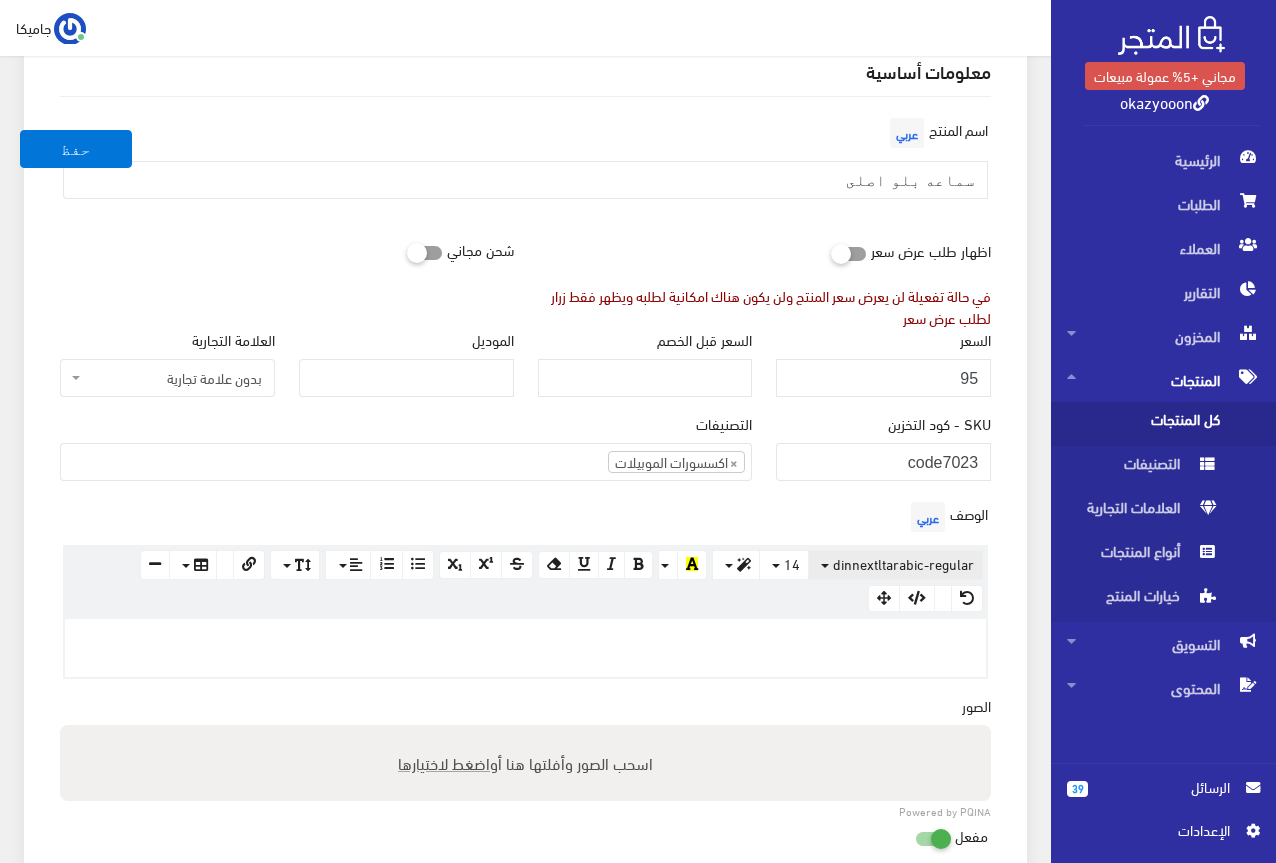 scroll, scrollTop: 200, scrollLeft: 0, axis: vertical 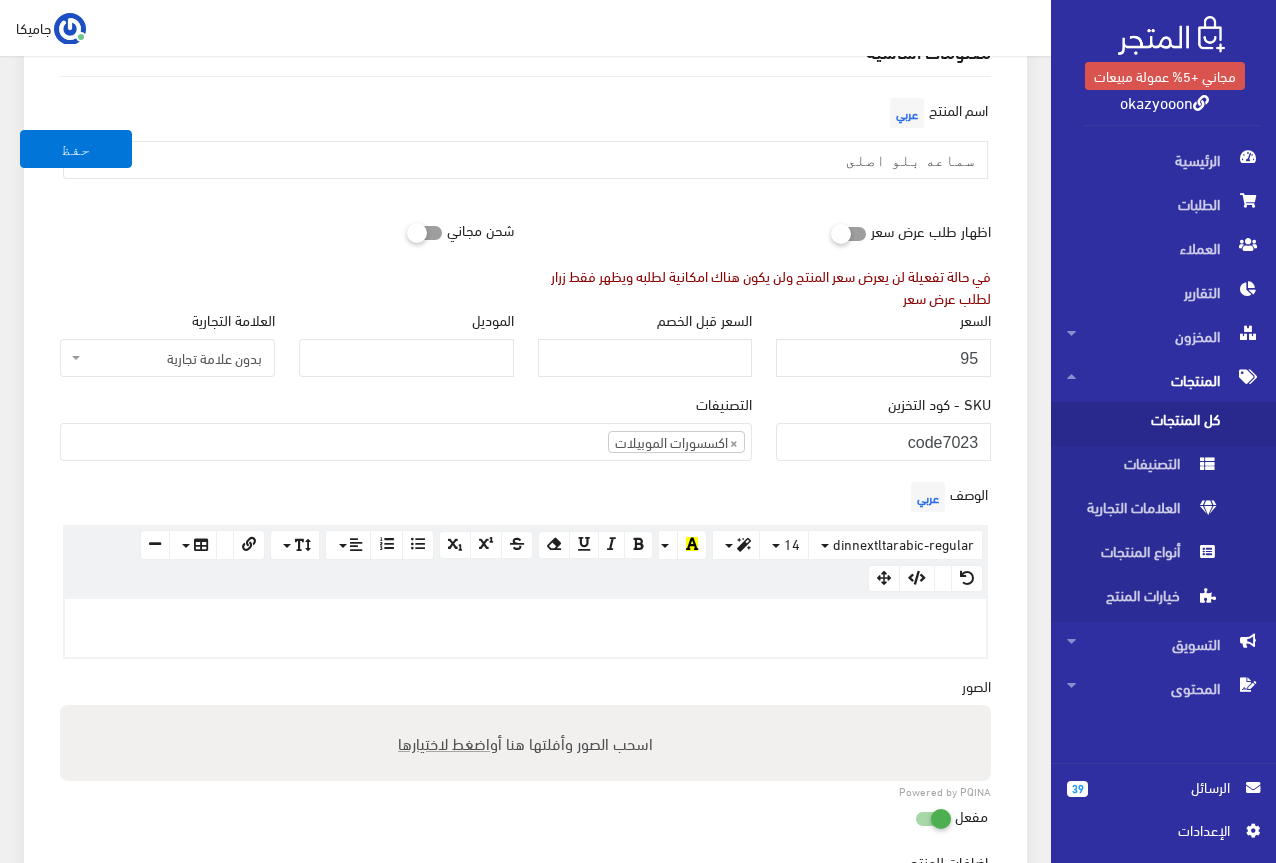 paste 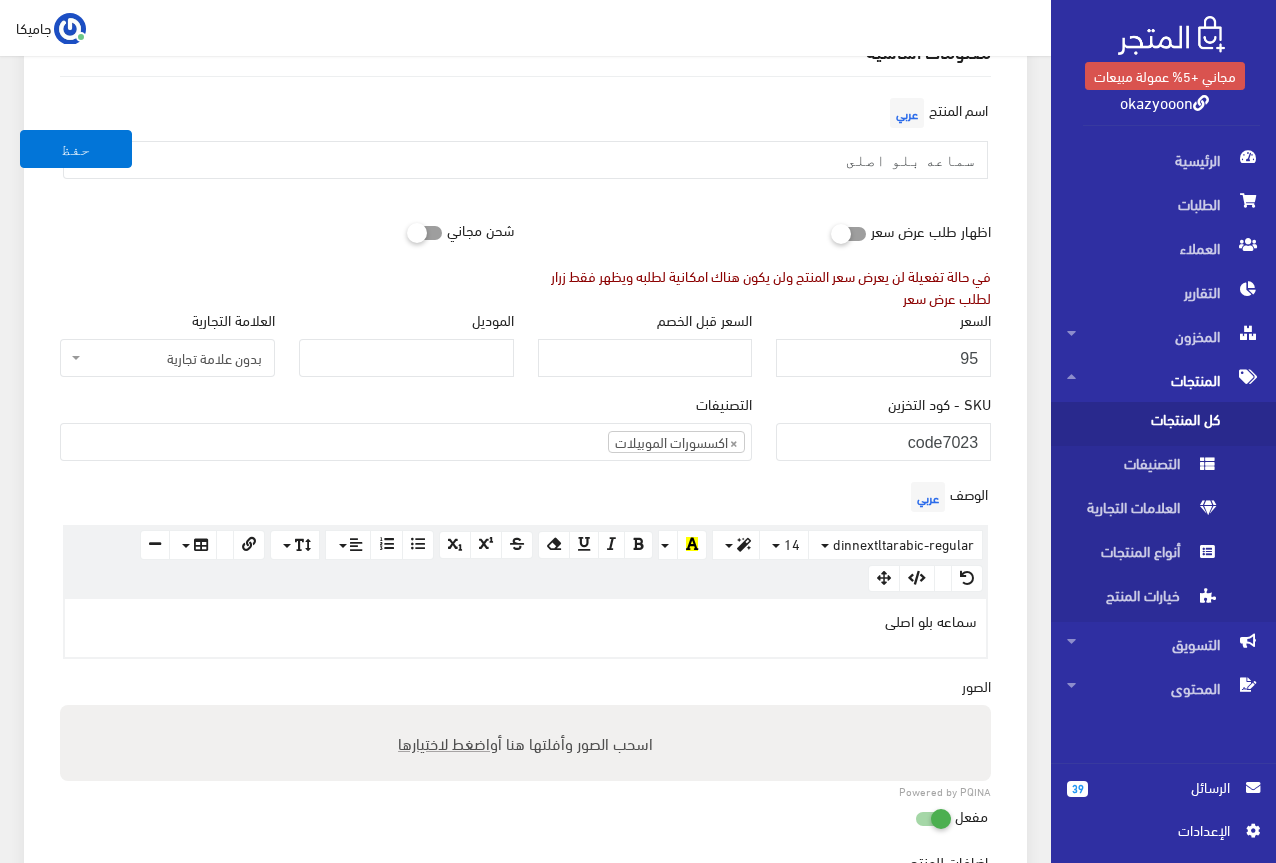 click on "معلومات أساسية
اسم المنتج  عربي
سماعه بلو اصلى
اظهار طلب عرض سعر
في حالة تفعيلة لن يعرض سعر المنتج ولن يكون هناك امكانية لطلبه ويظهر فقط زرار لطلب عرض سعر" at bounding box center (525, 618) 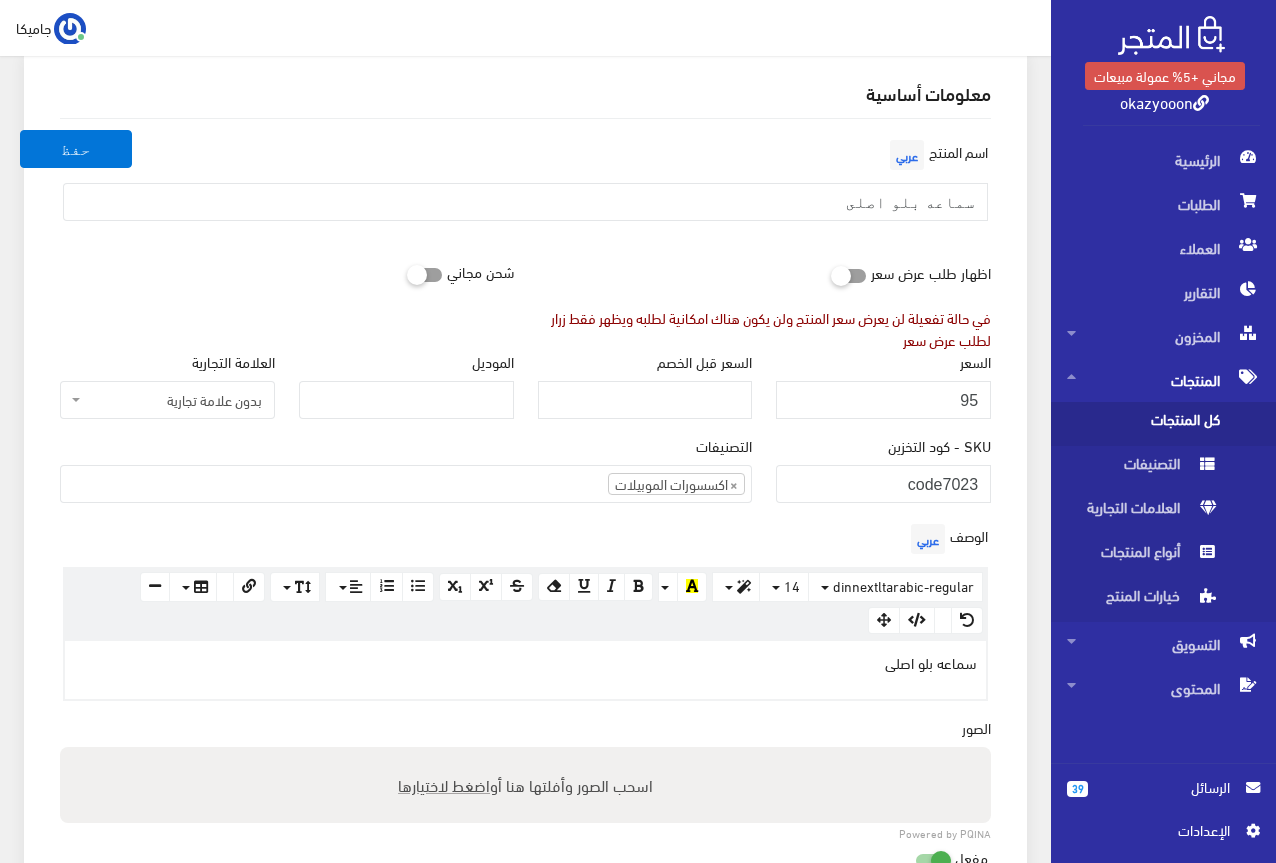 scroll, scrollTop: 400, scrollLeft: 0, axis: vertical 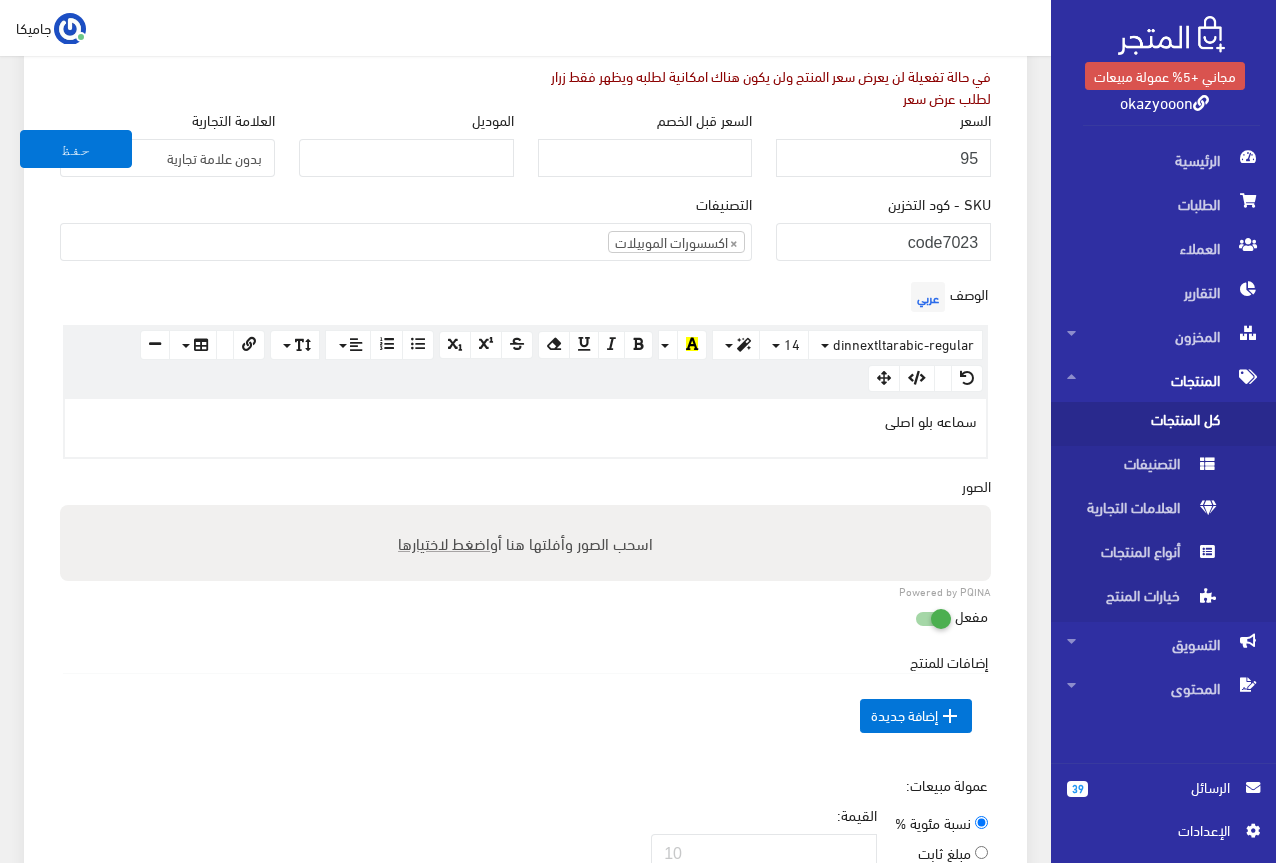 click on "اضغط لاختيارها" at bounding box center [444, 542] 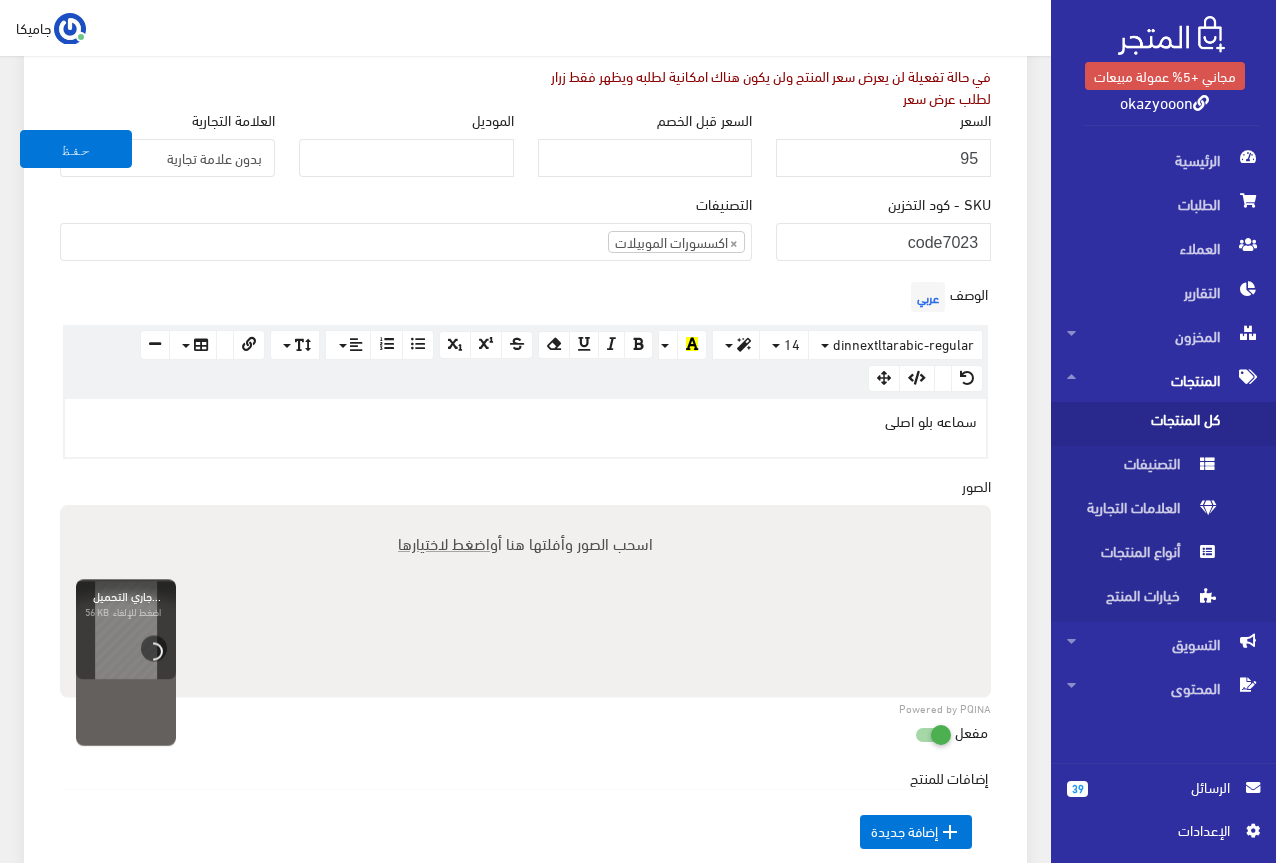 click on "اضغط لاختيارها" at bounding box center (444, 542) 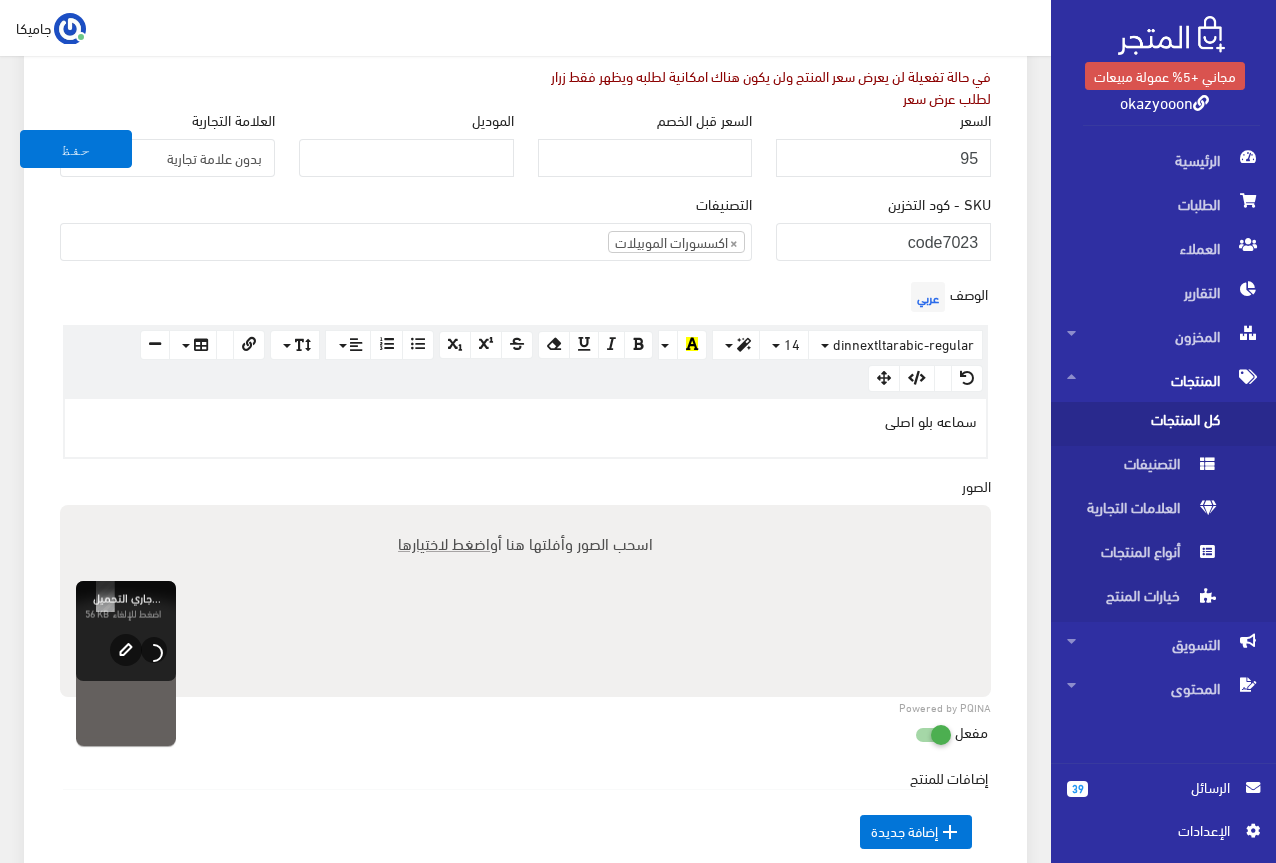 type on "C:\fakepath\[FILENAME]" 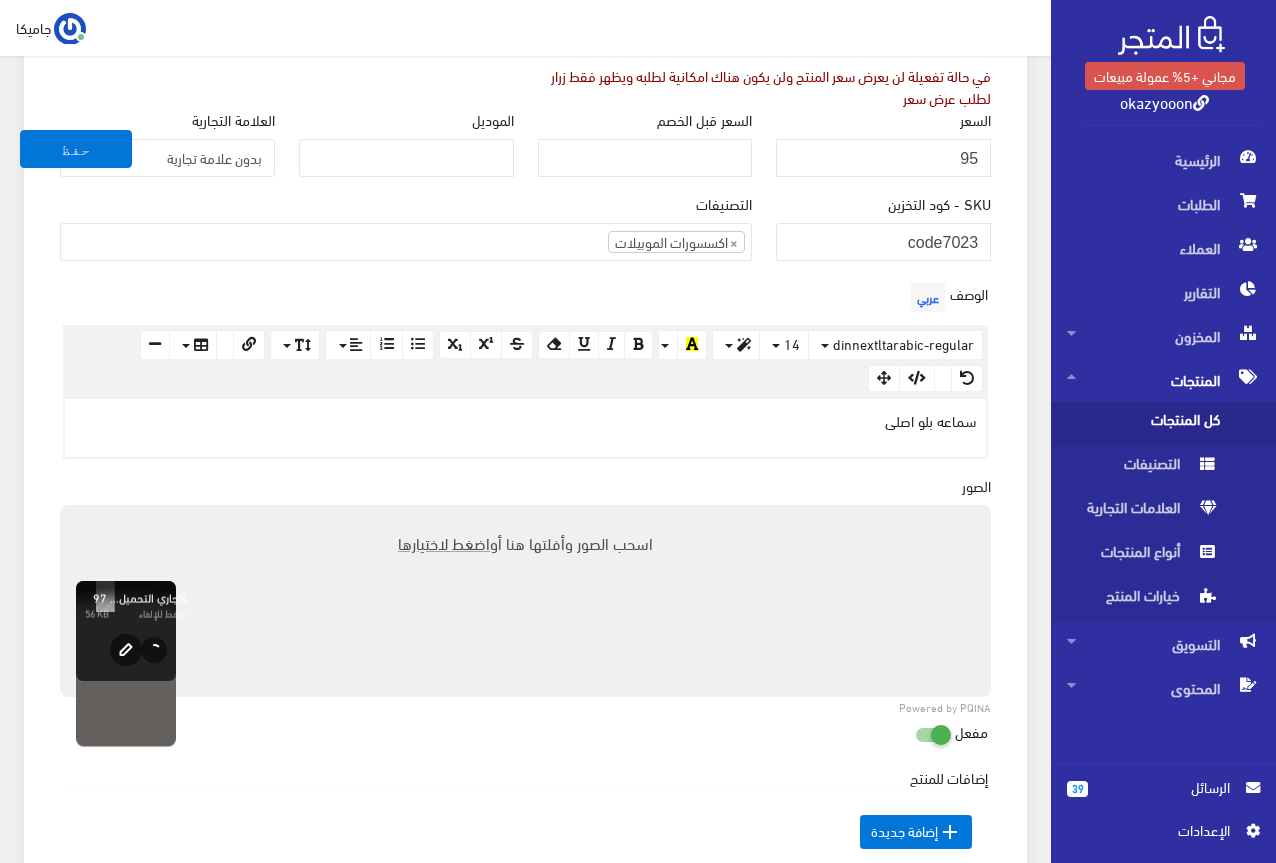 type 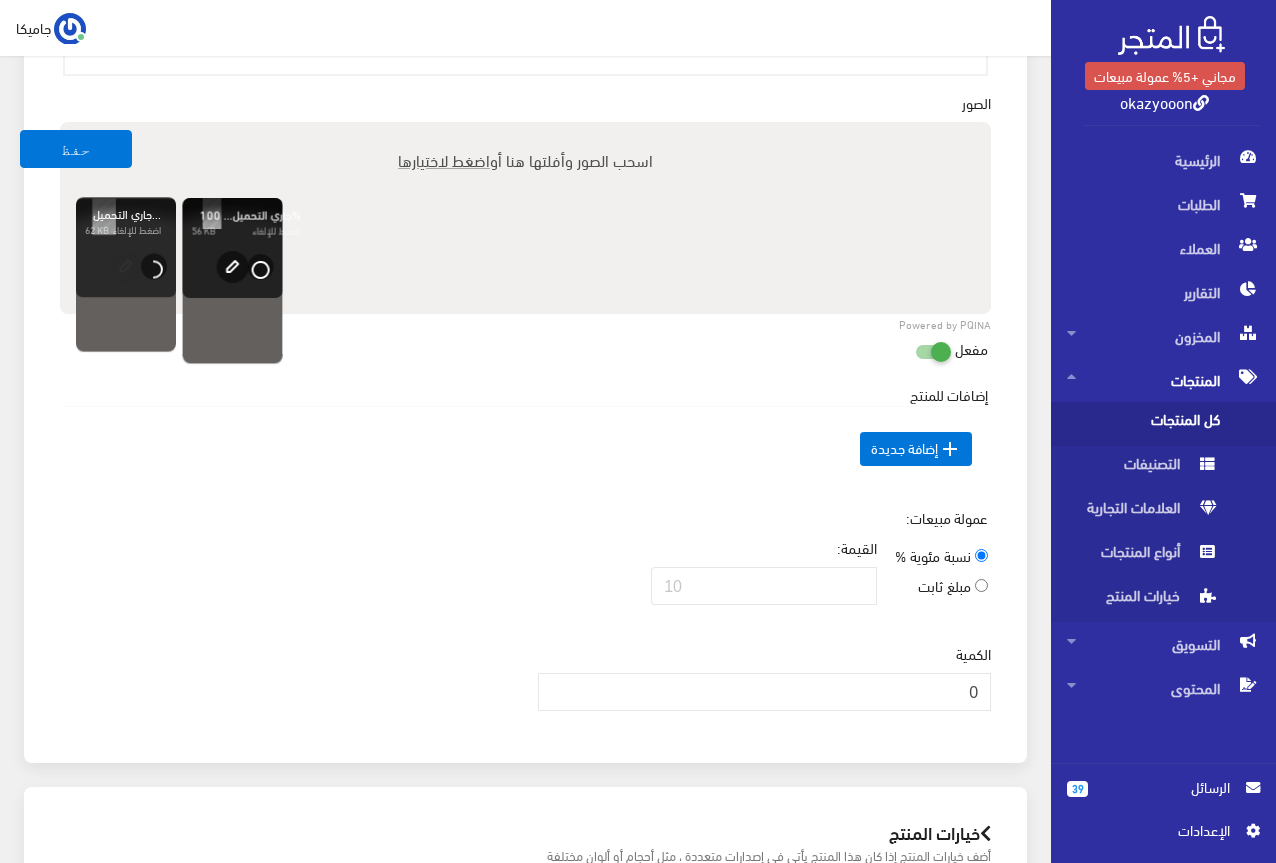 scroll, scrollTop: 800, scrollLeft: 0, axis: vertical 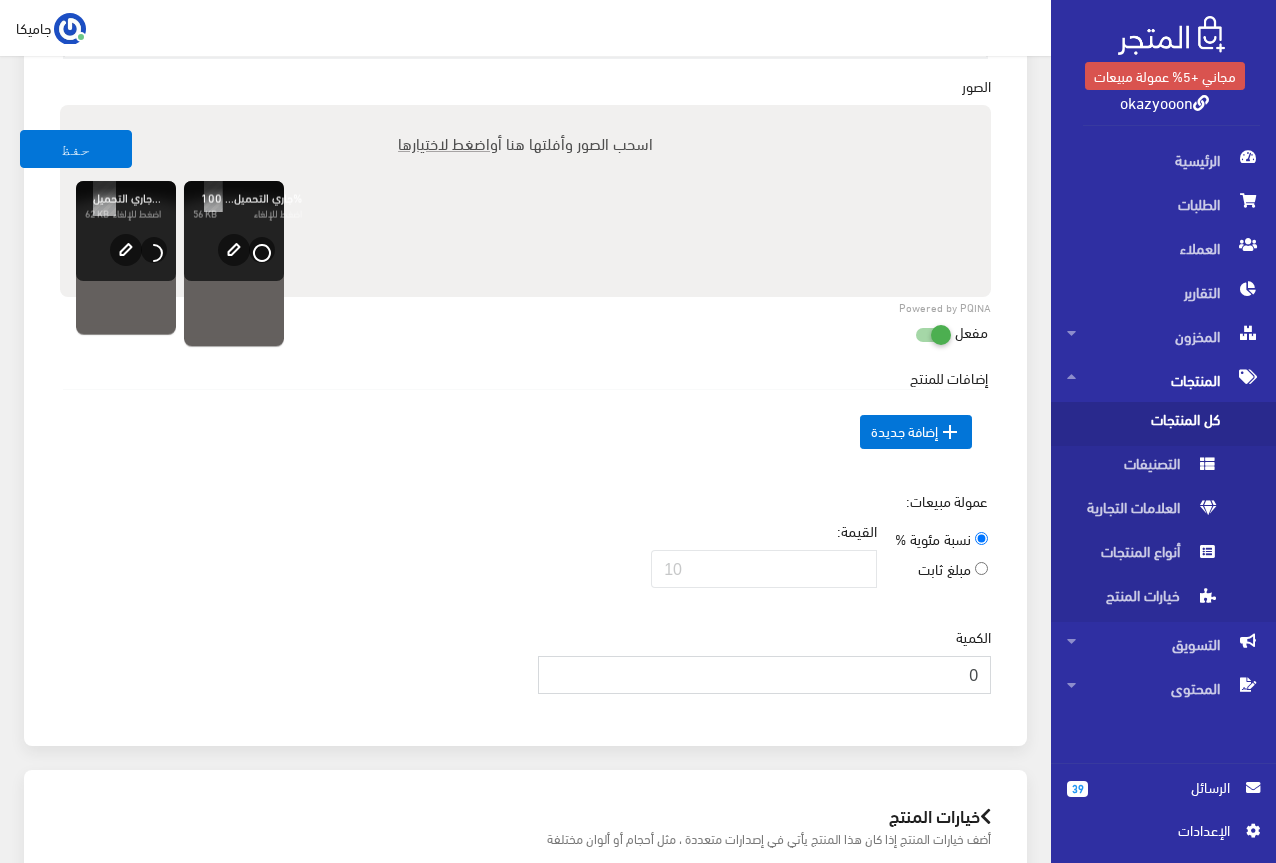 click on "0" at bounding box center [765, 675] 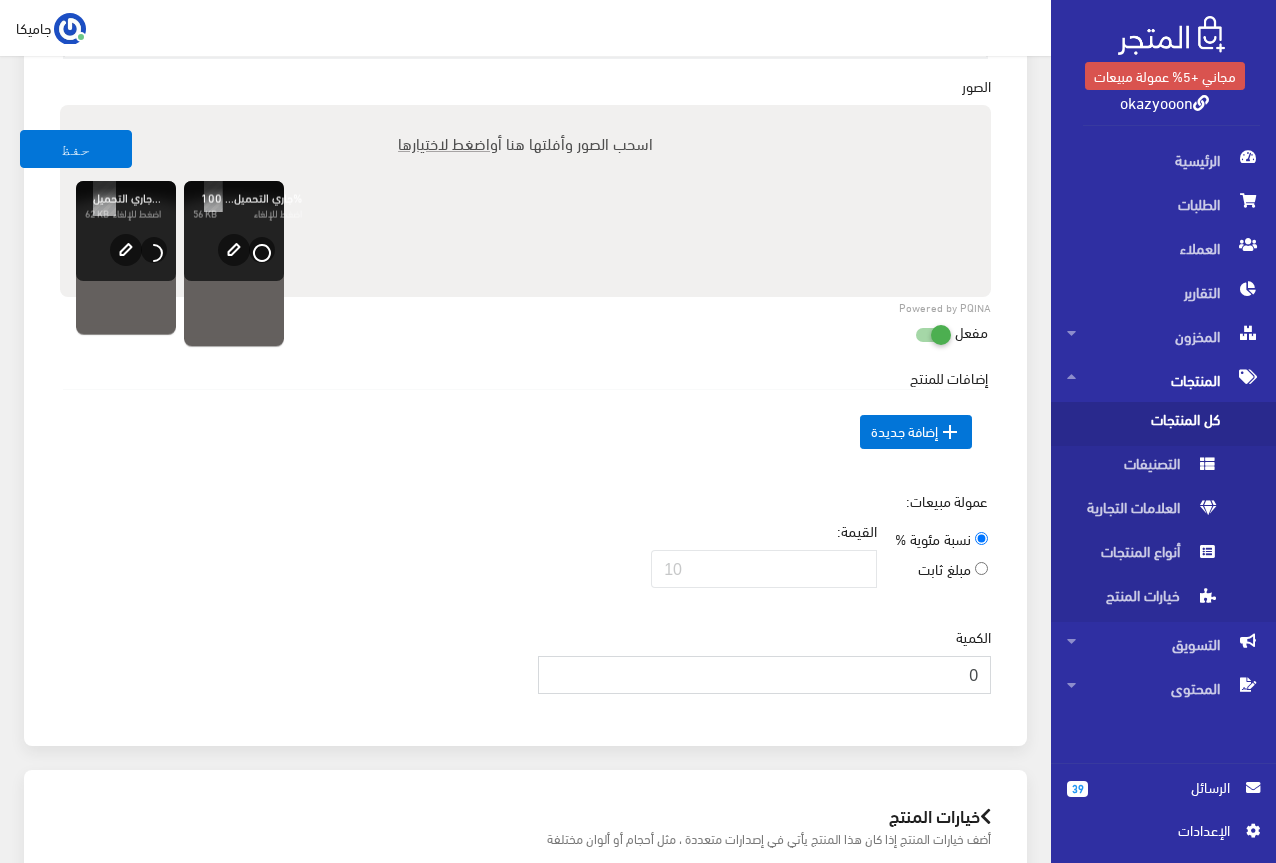 click on "0" at bounding box center [765, 675] 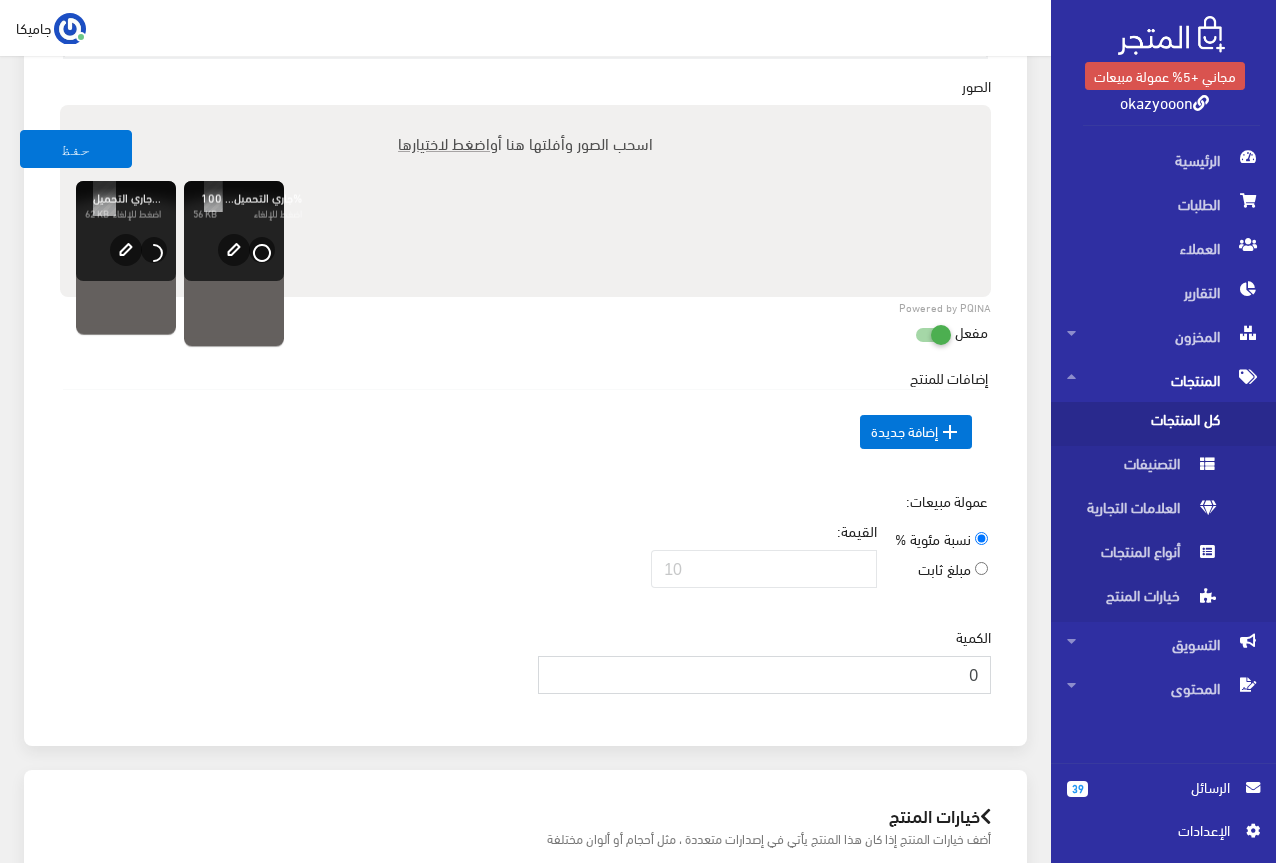 click on "0" at bounding box center [765, 675] 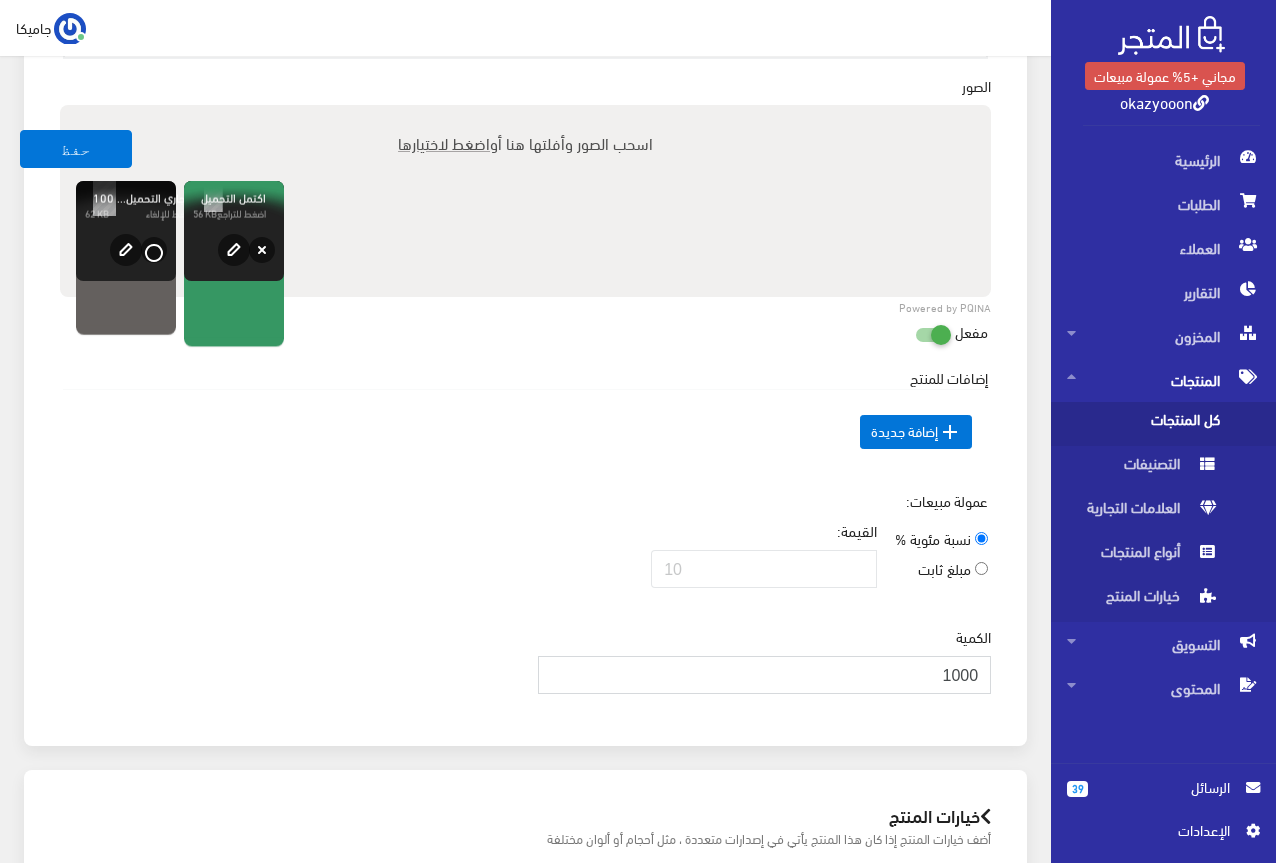 type on "1000" 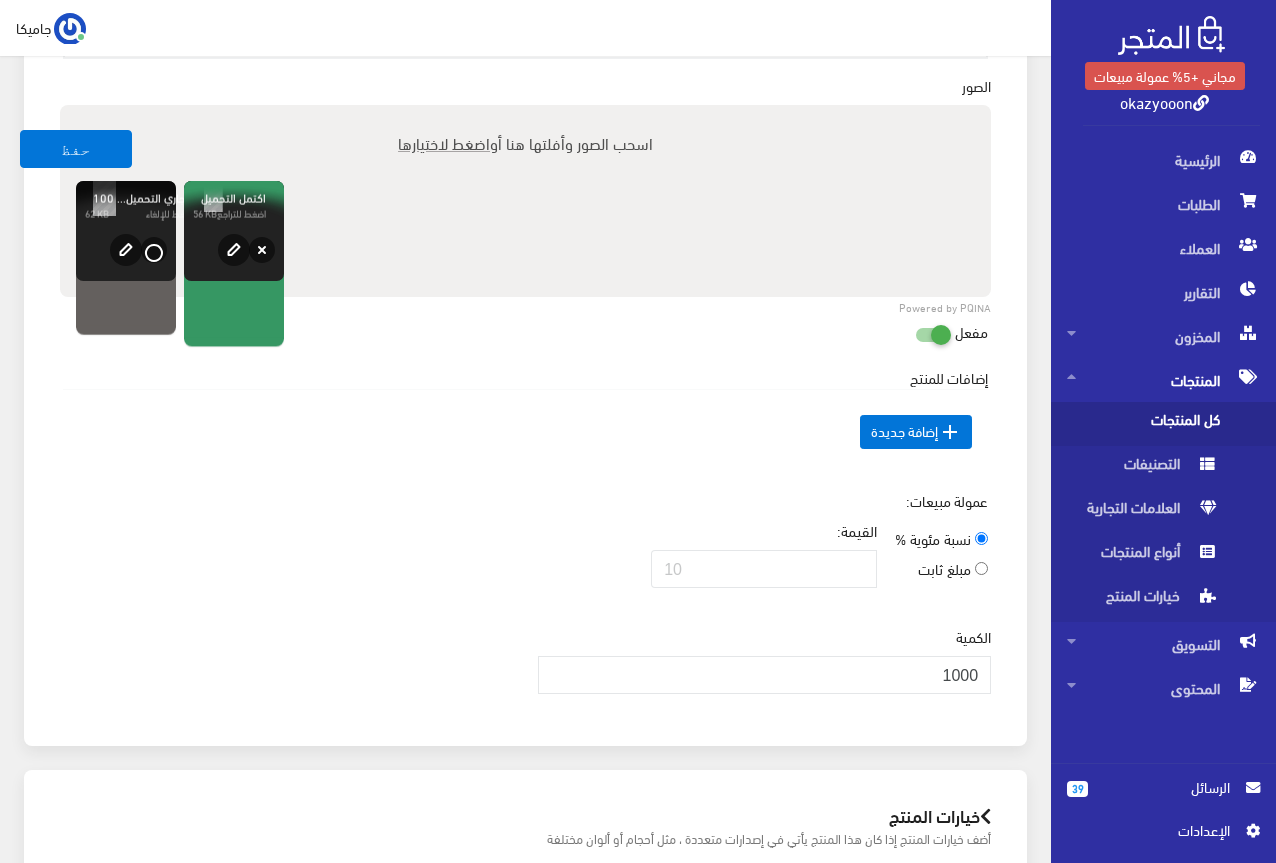 click on "عمولة مبيعات:
نسبة مئوية %
مبلغ ثابت
القيمة:" at bounding box center (525, 547) 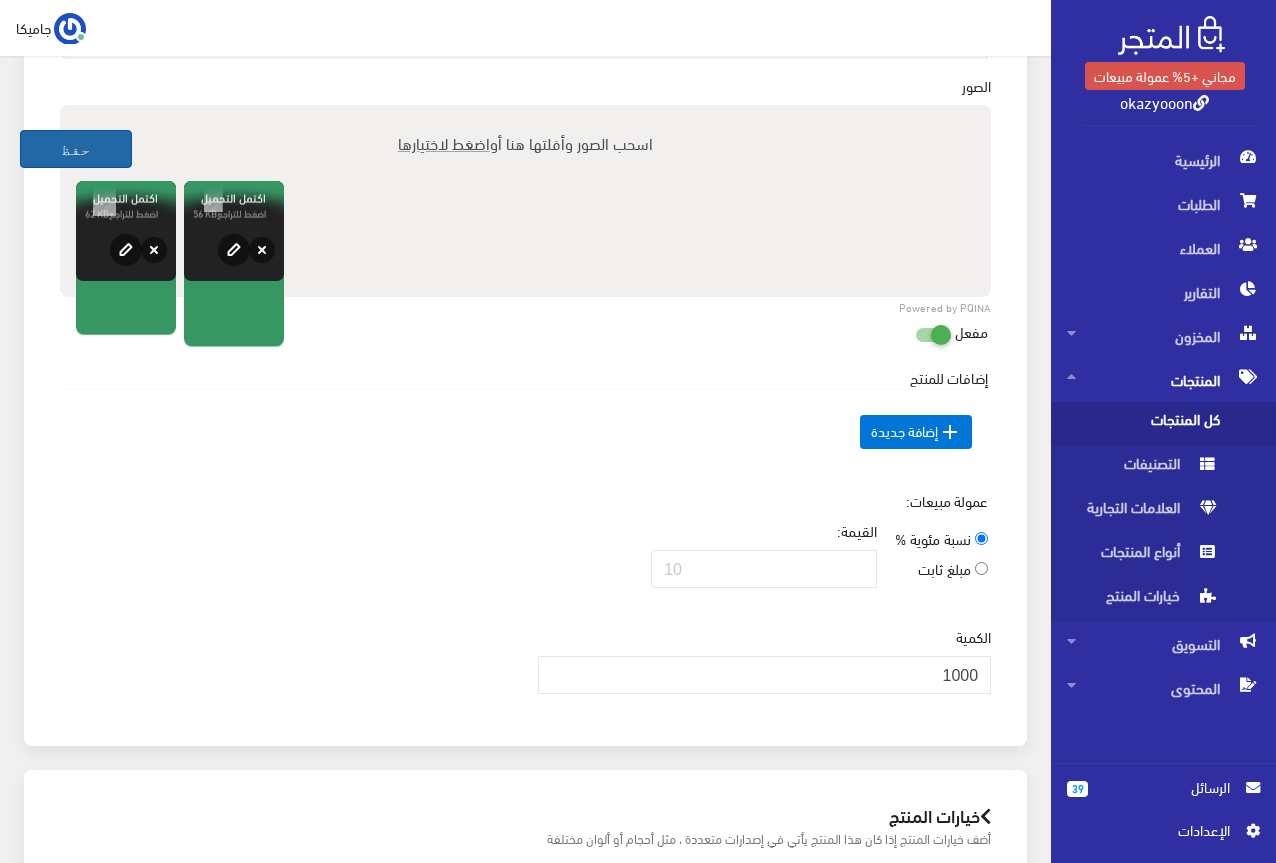 click on "حفظ" at bounding box center [76, 149] 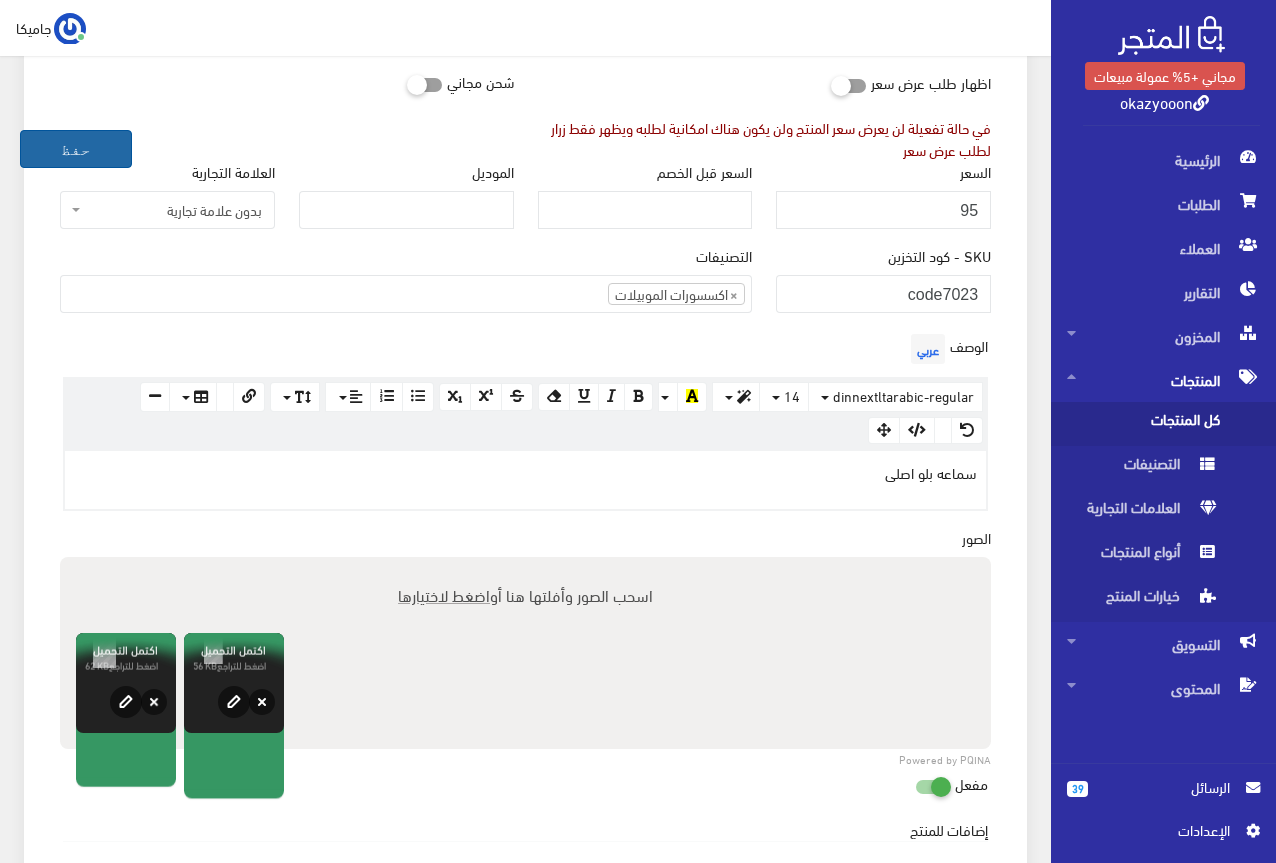 scroll, scrollTop: 300, scrollLeft: 0, axis: vertical 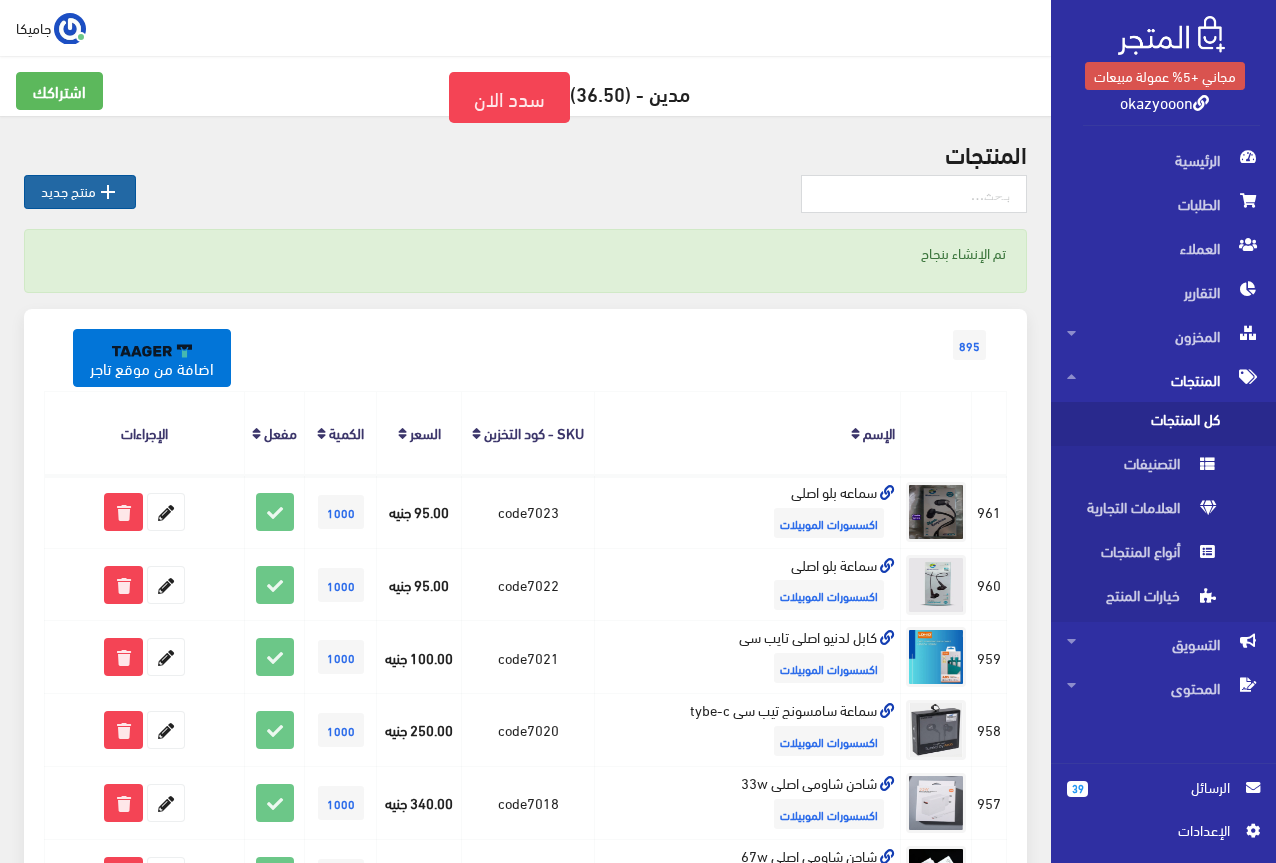 click on "  منتج جديد" at bounding box center (80, 192) 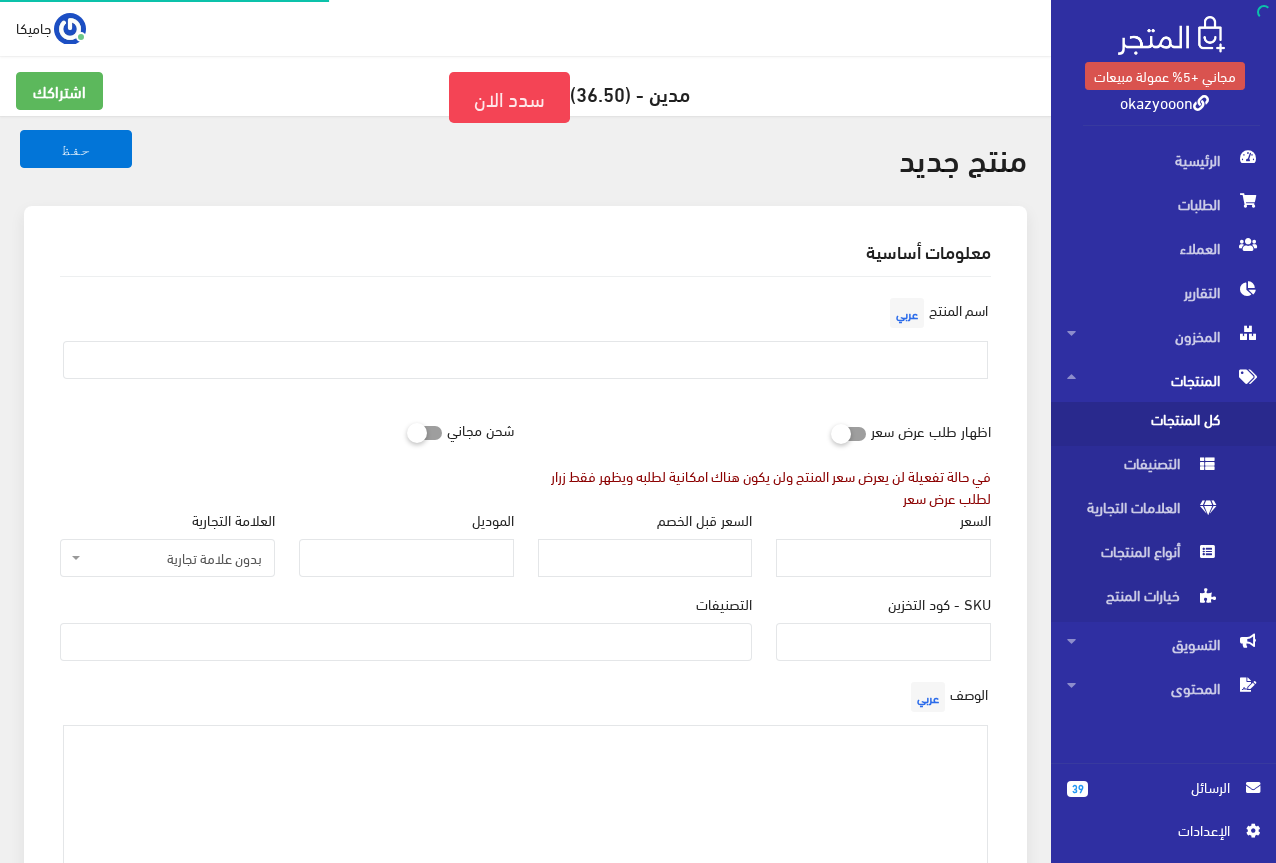 select 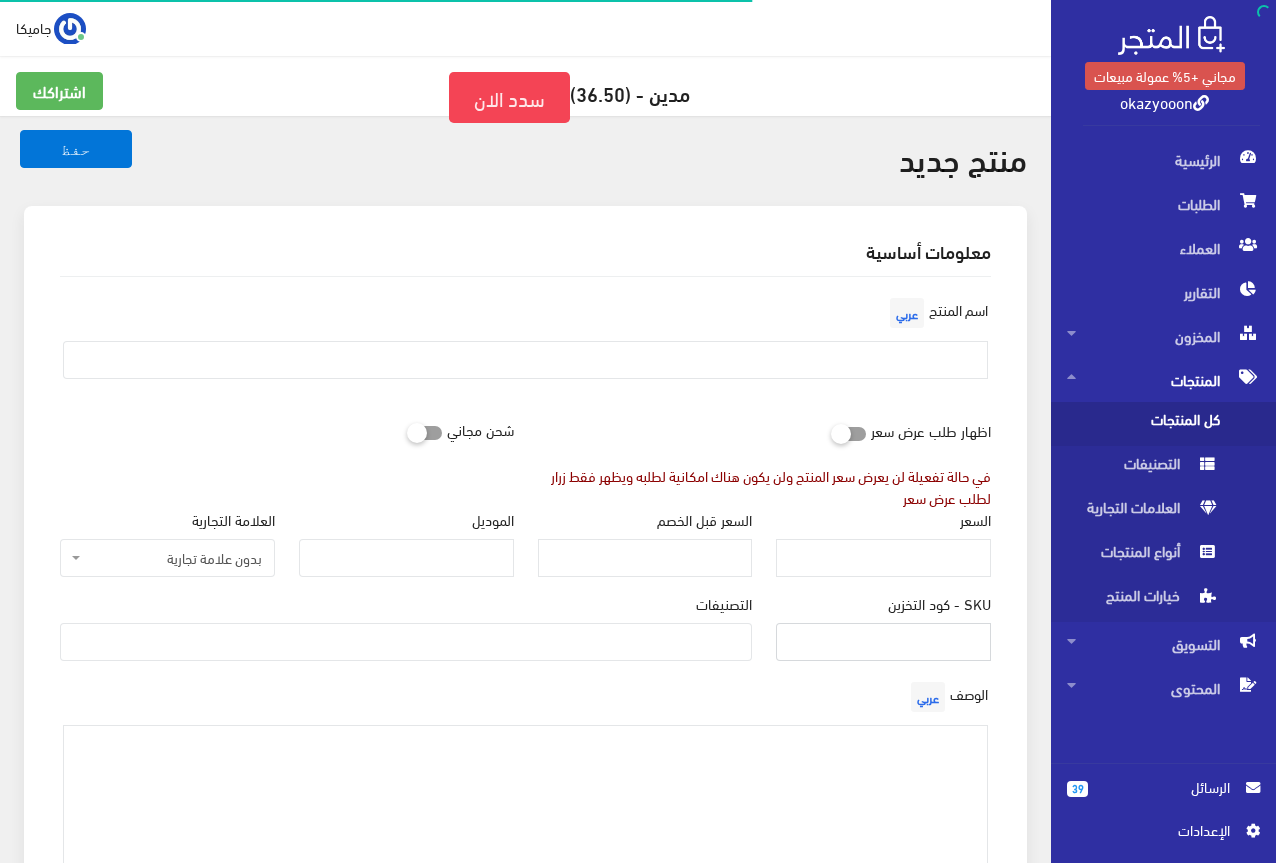 click on "SKU - كود التخزين" at bounding box center [883, 642] 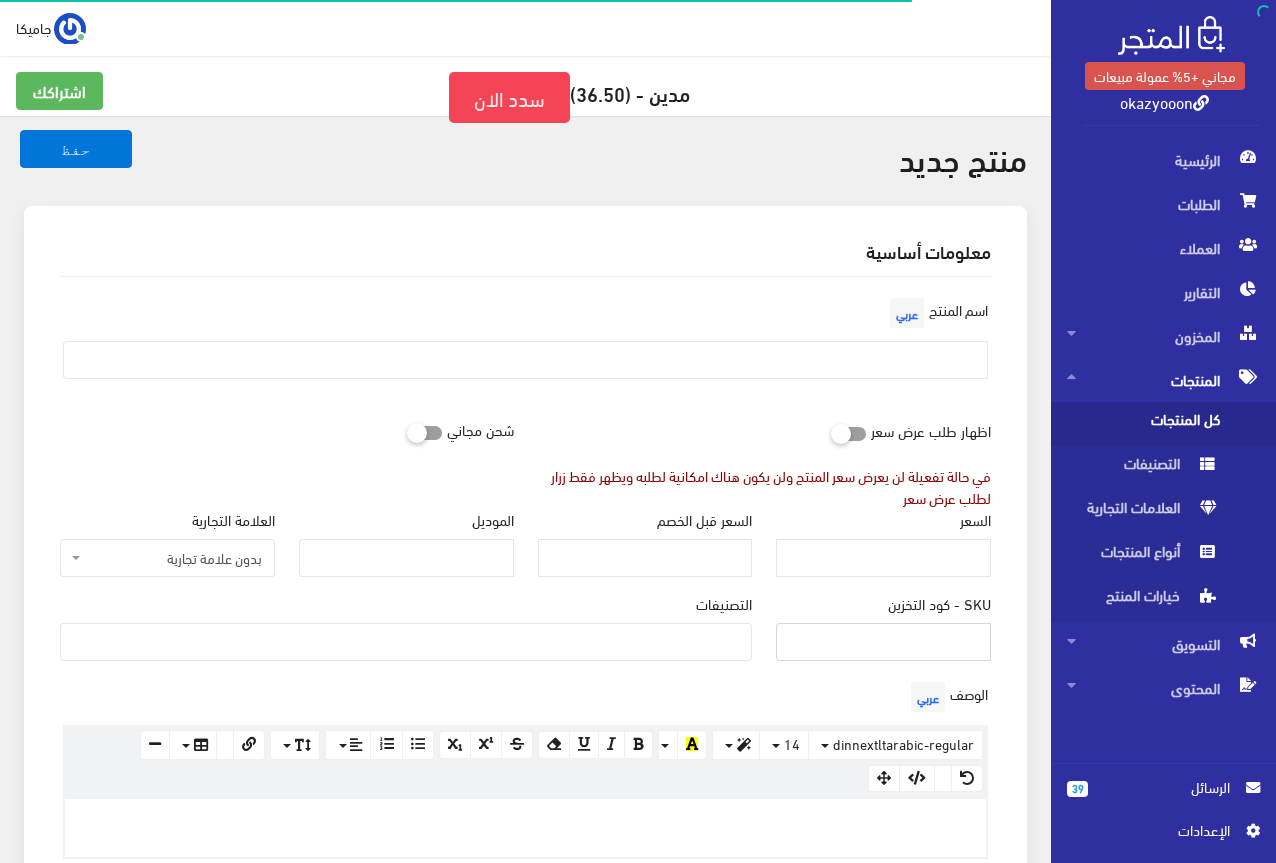 type on "ؤ" 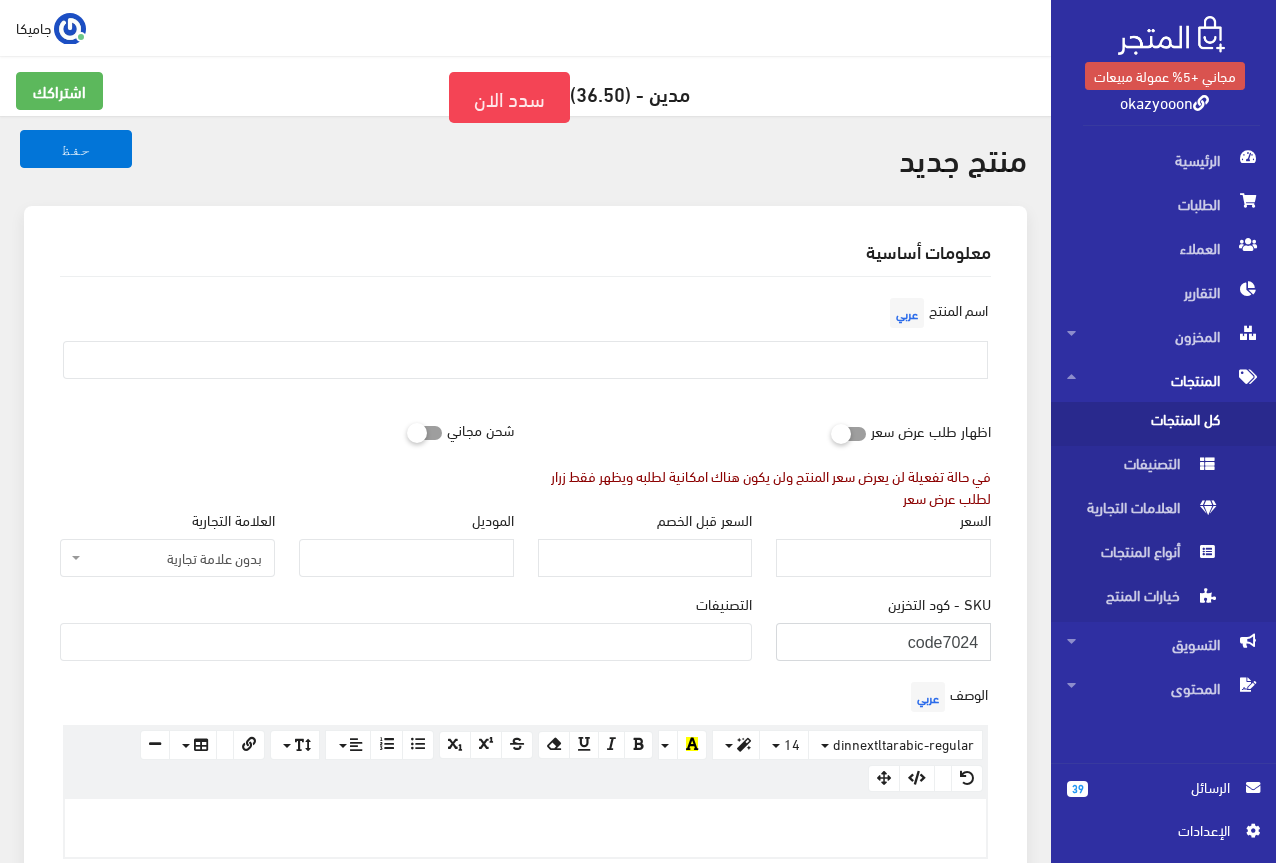 type on "code7024" 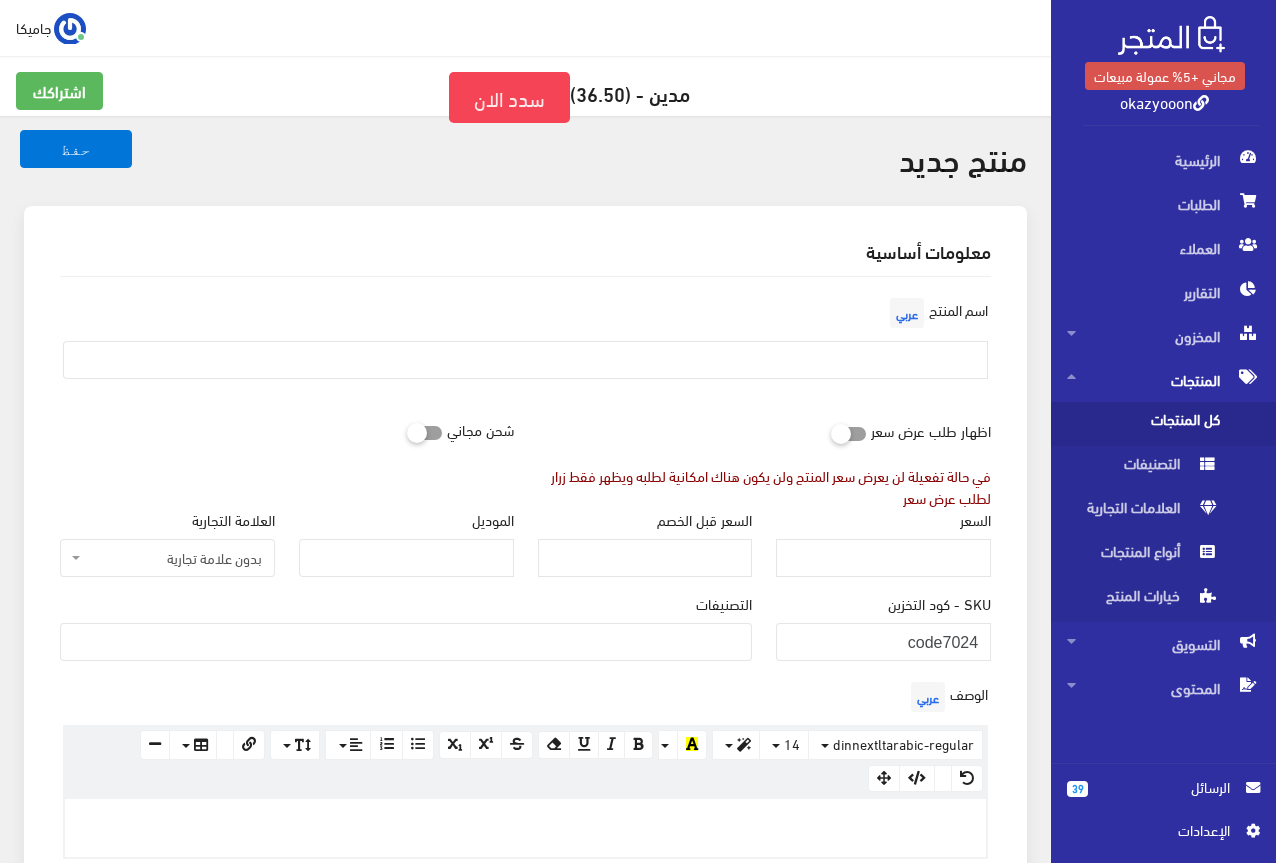 click at bounding box center [406, 640] 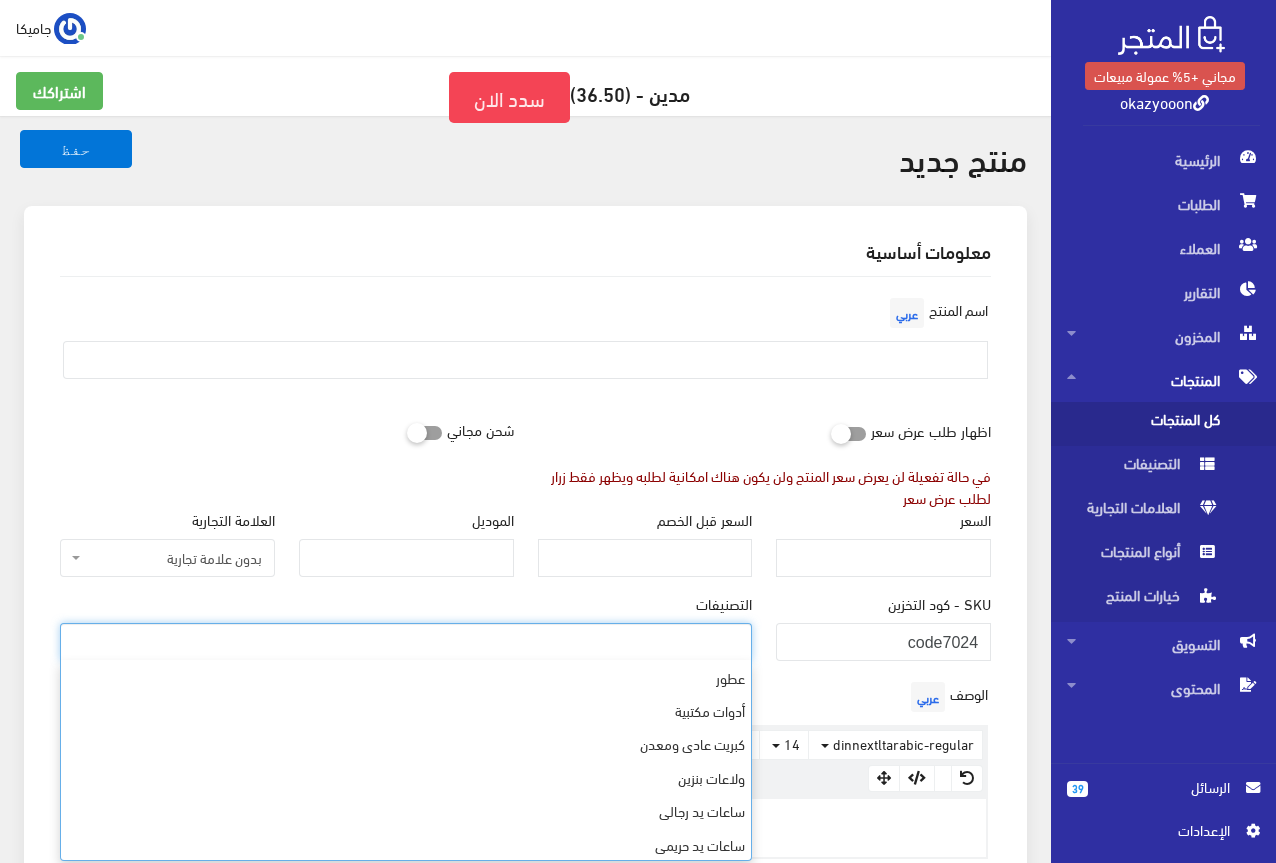scroll, scrollTop: 568, scrollLeft: 0, axis: vertical 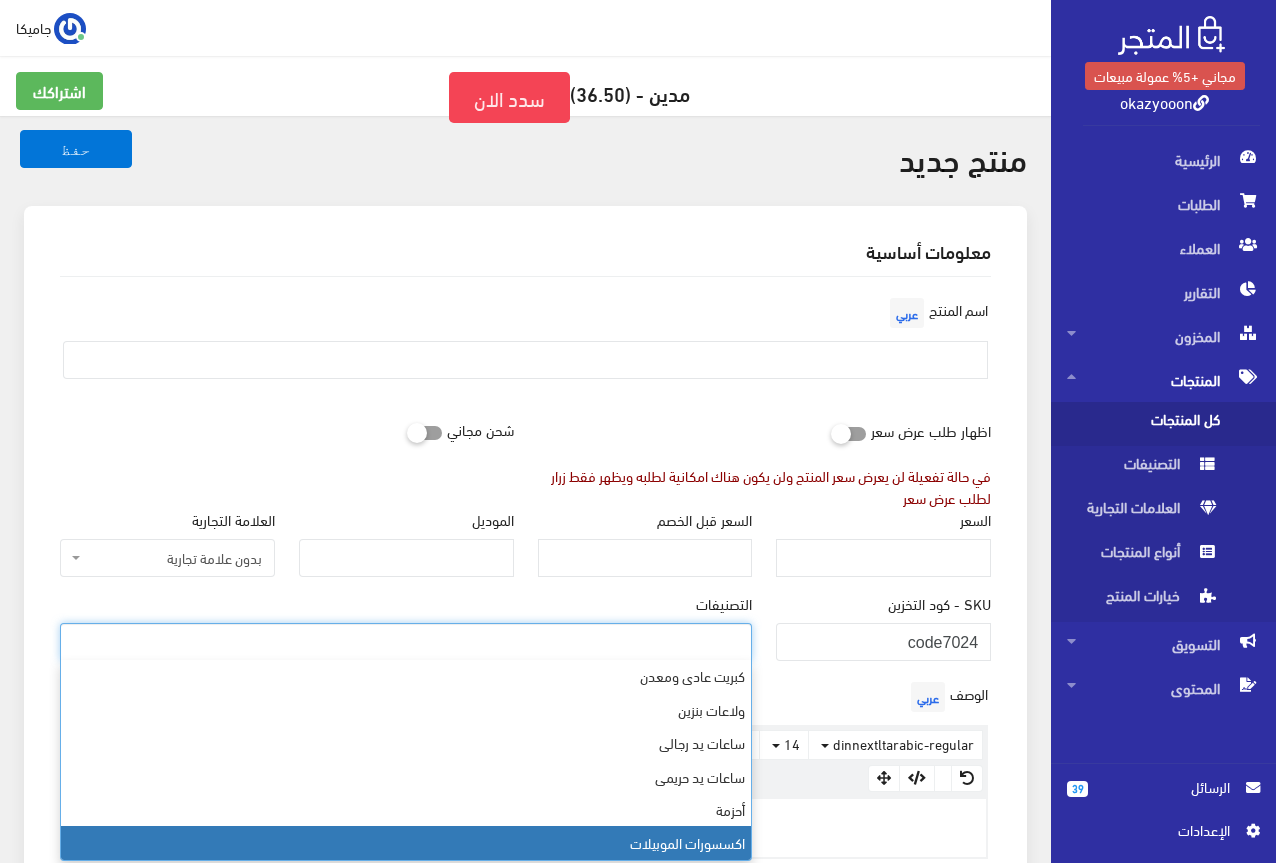 select on "26" 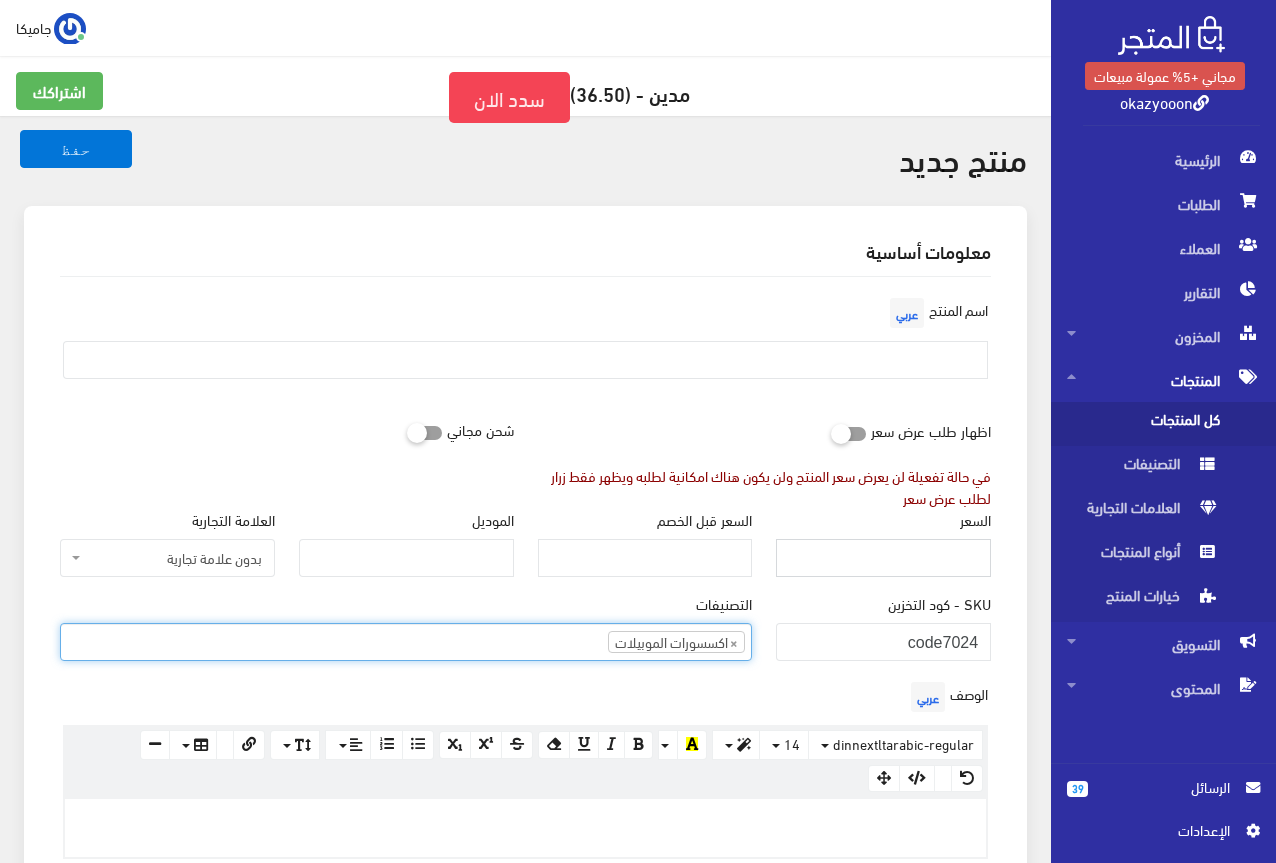 click on "السعر" at bounding box center [883, 558] 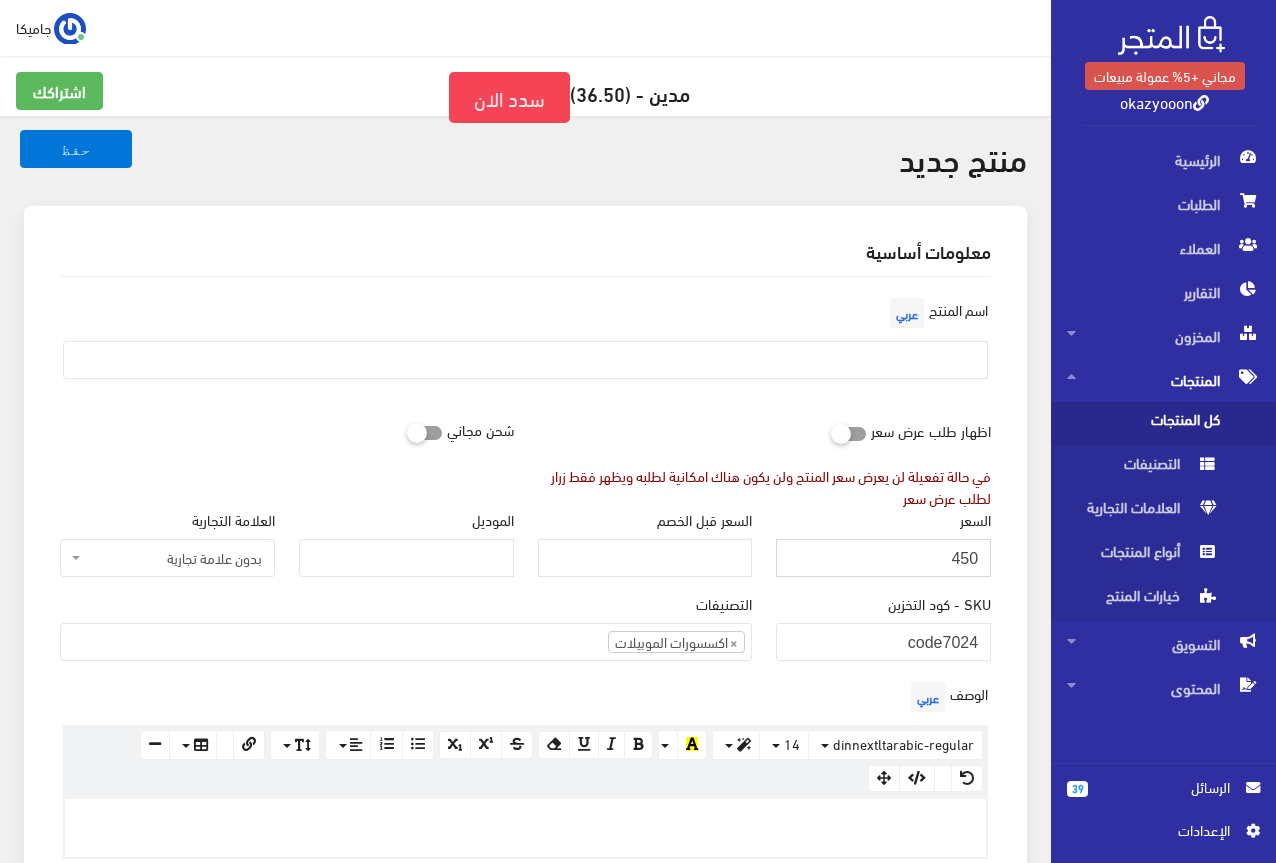type on "450" 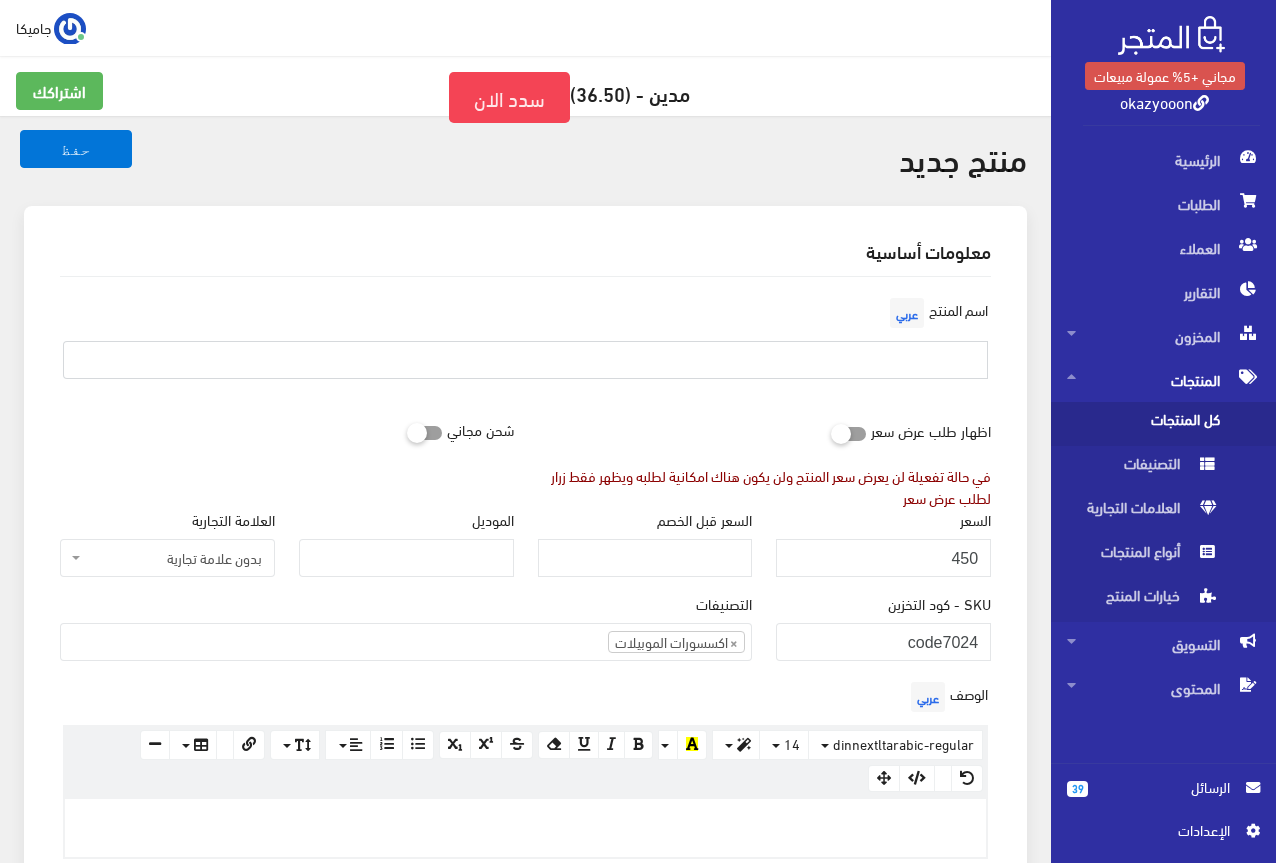 click at bounding box center [525, 360] 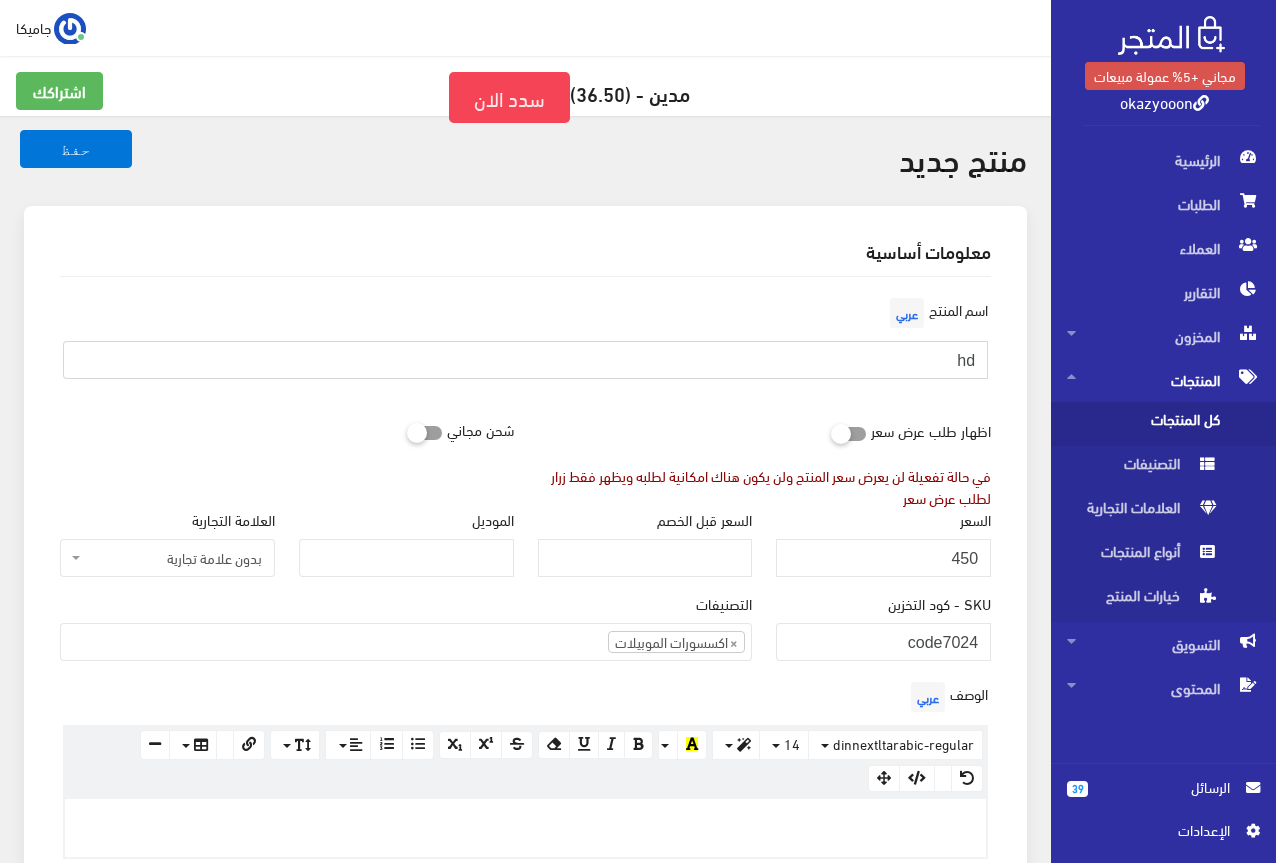 type on "h" 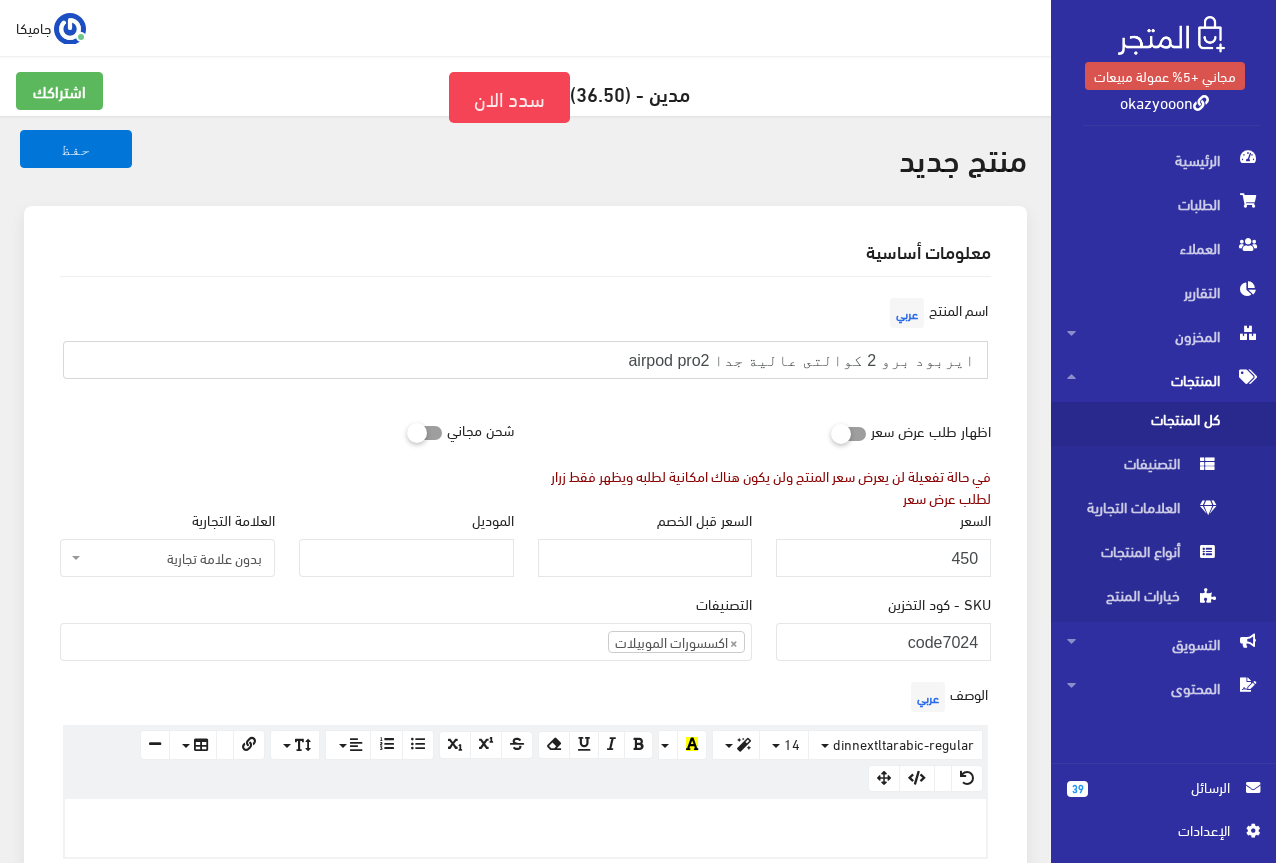 click on "ايربود برو 2 كوالتى عالية جدا airpod pro2" at bounding box center (525, 360) 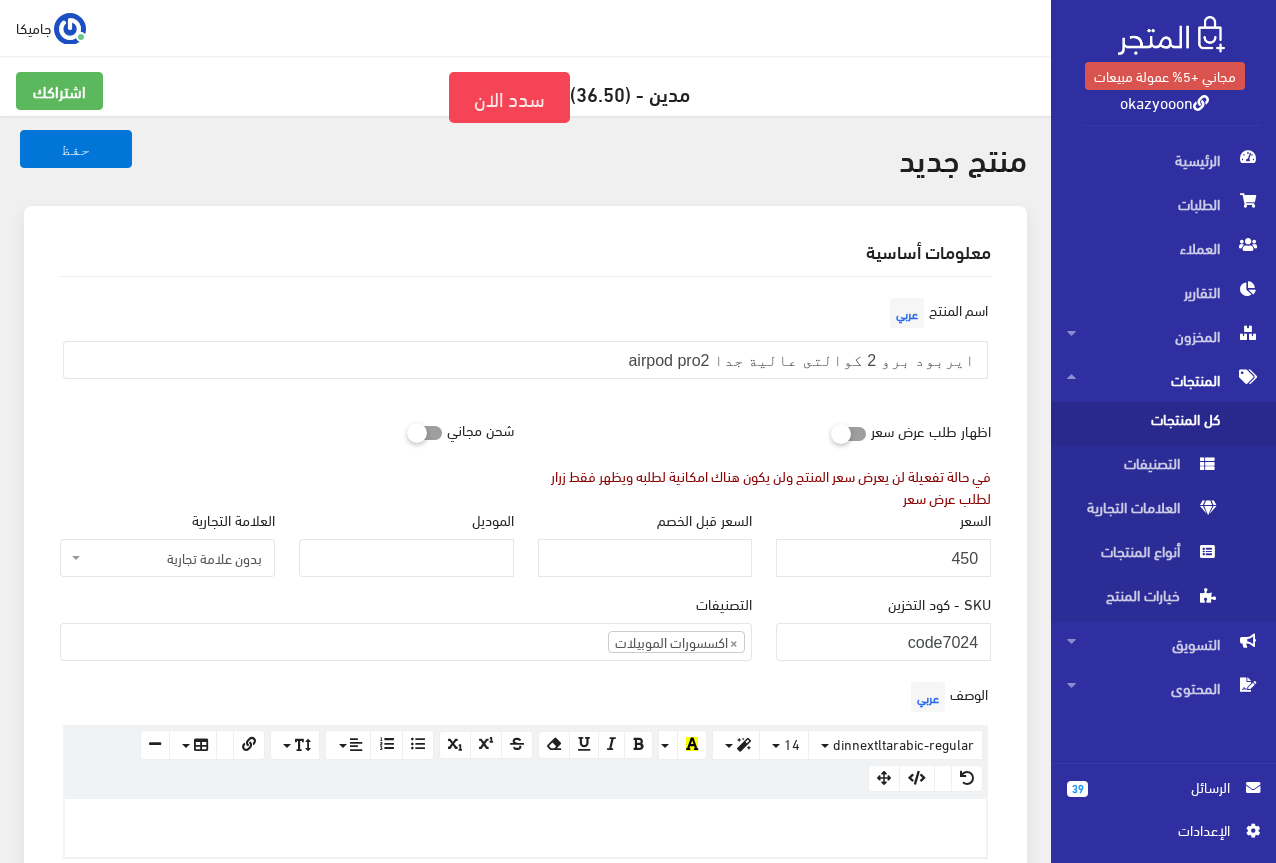 click on "اظهار طلب عرض سعر
في حالة تفعيلة لن يعرض سعر المنتج ولن يكون هناك امكانية لطلبه ويظهر فقط زرار لطلب عرض سعر" at bounding box center (765, 460) 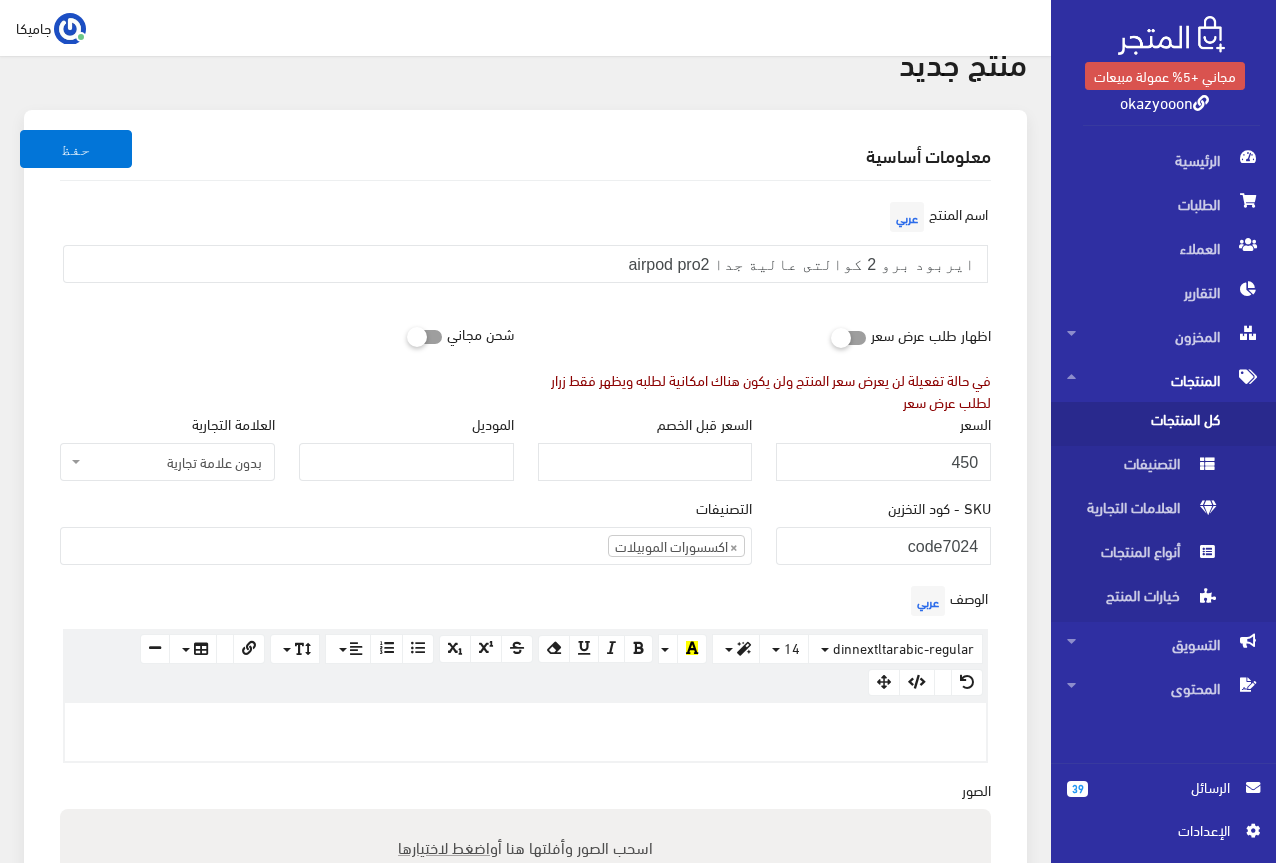 scroll, scrollTop: 200, scrollLeft: 0, axis: vertical 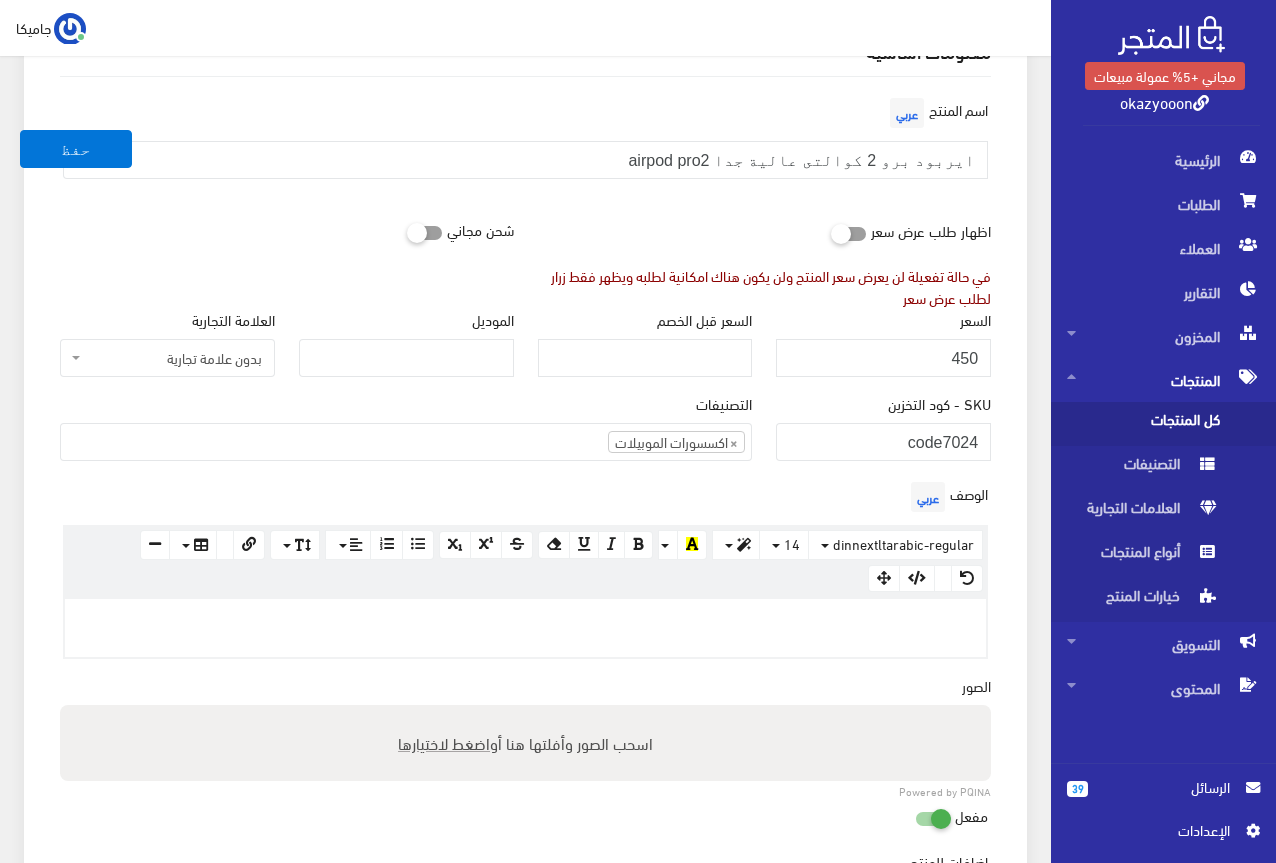 paste 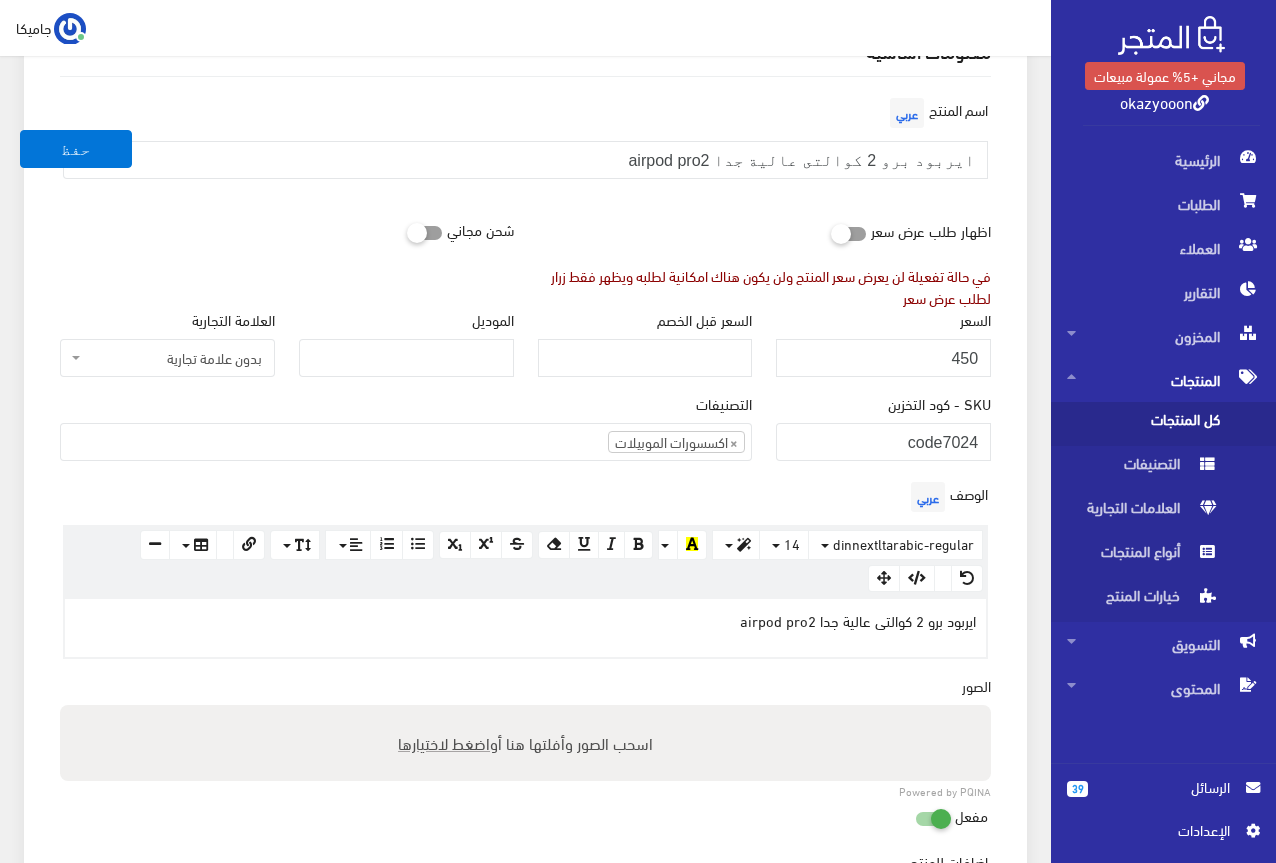 click on "اسم المنتج  عربي
ايربود برو 2 كوالتى عالية جدا airpod pro2
اظهار طلب عرض سعر
في حالة تفعيلة لن يعرض سعر المنتج ولن يكون هناك امكانية لطلبه ويظهر فقط زرار لطلب عرض سعر
شحن مجاني" at bounding box center (525, 643) 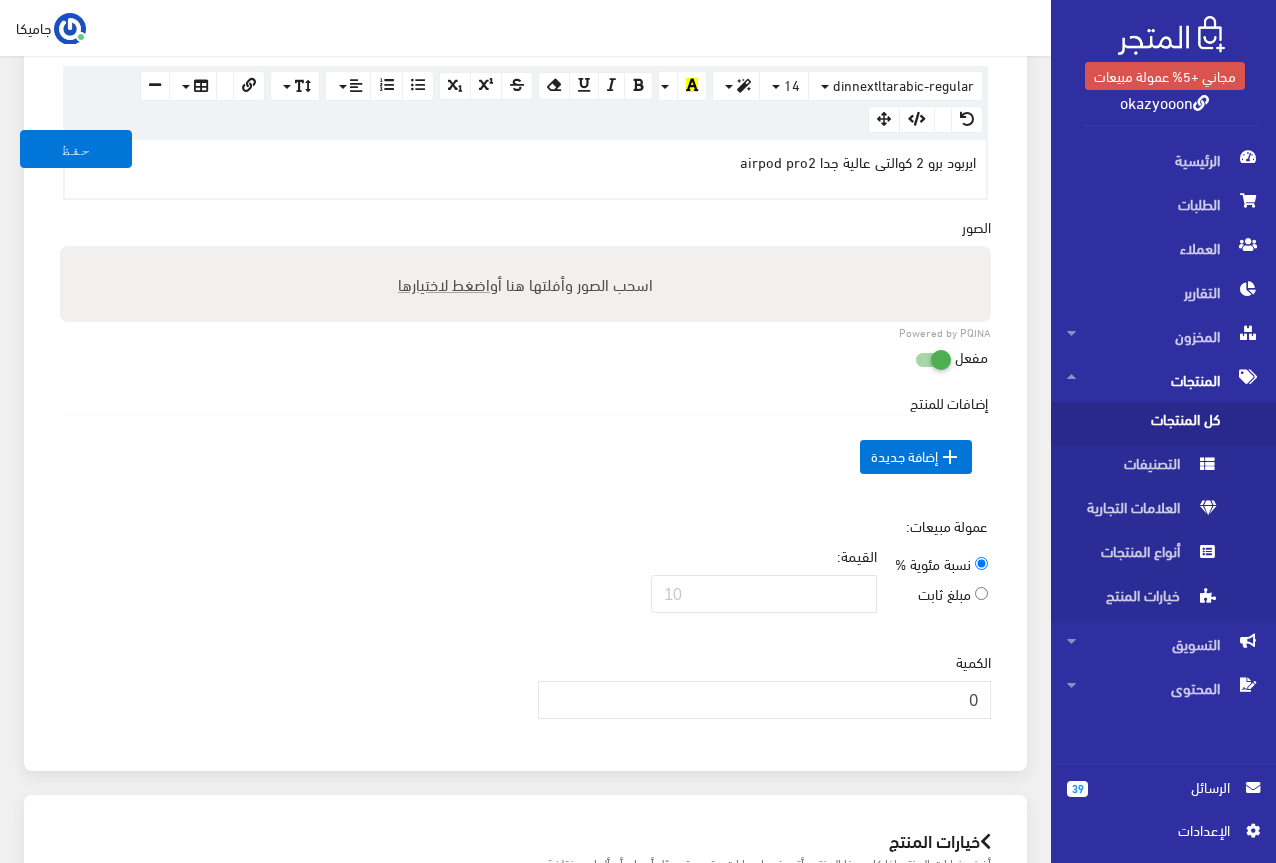 scroll, scrollTop: 700, scrollLeft: 0, axis: vertical 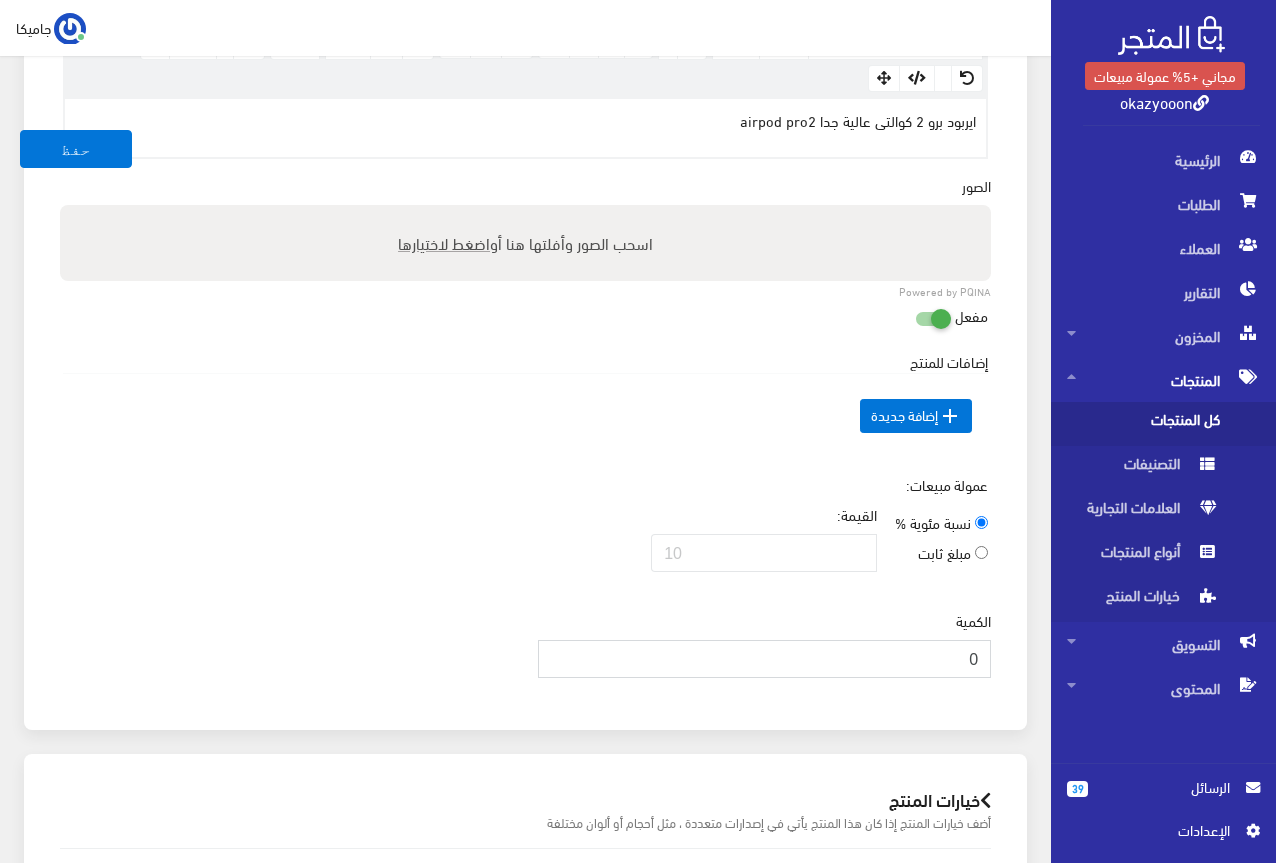 click on "0" at bounding box center [765, 659] 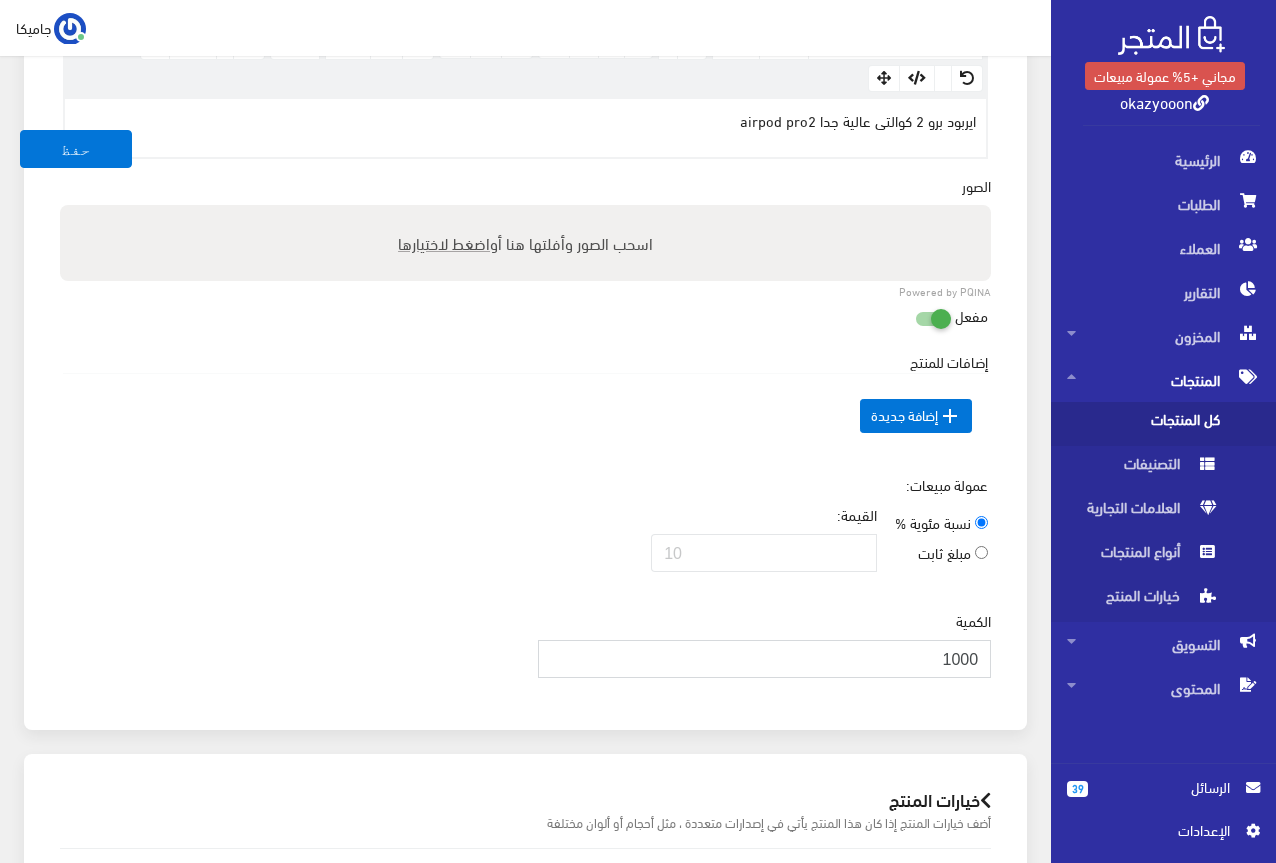 type on "1000" 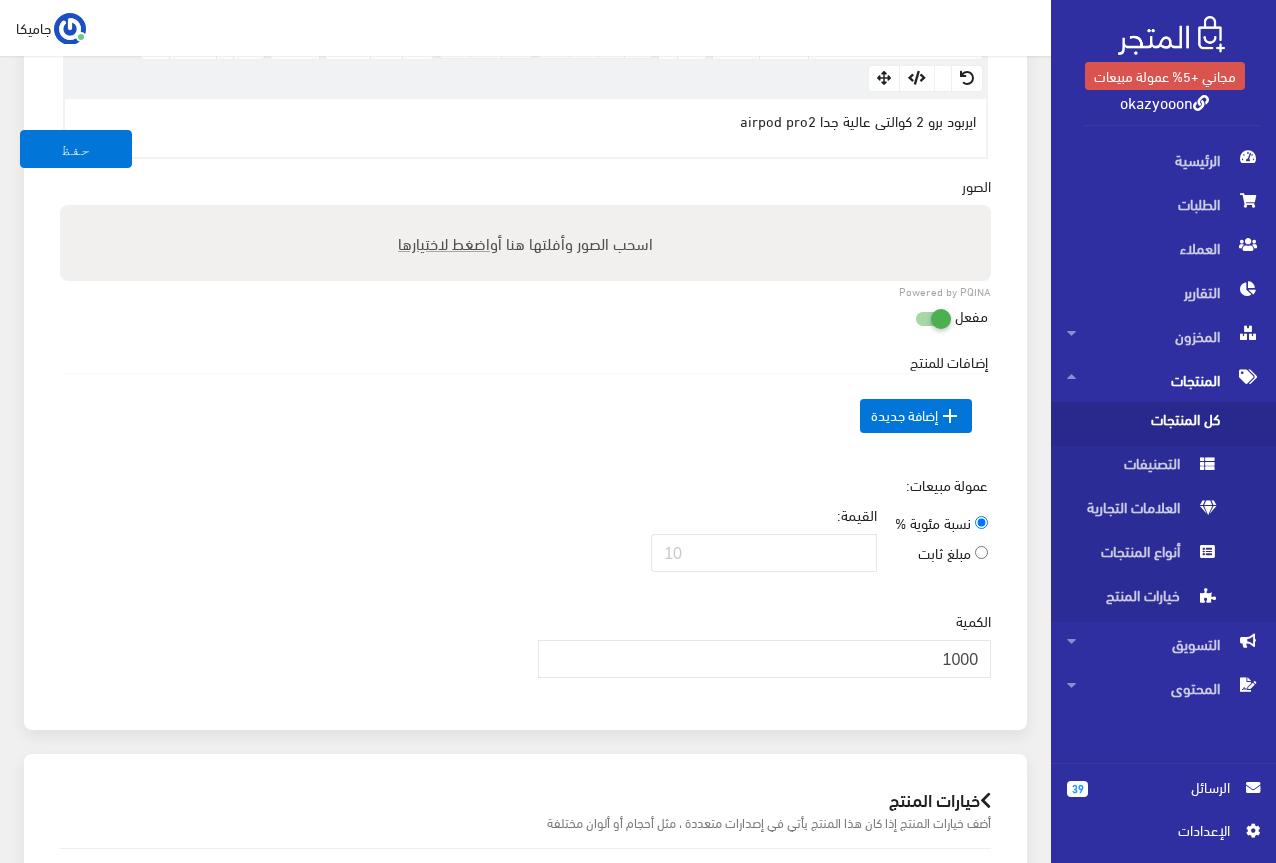 click on "إضافات للمنتج
السعر الإضافي
الإسم  عربي" at bounding box center (525, 412) 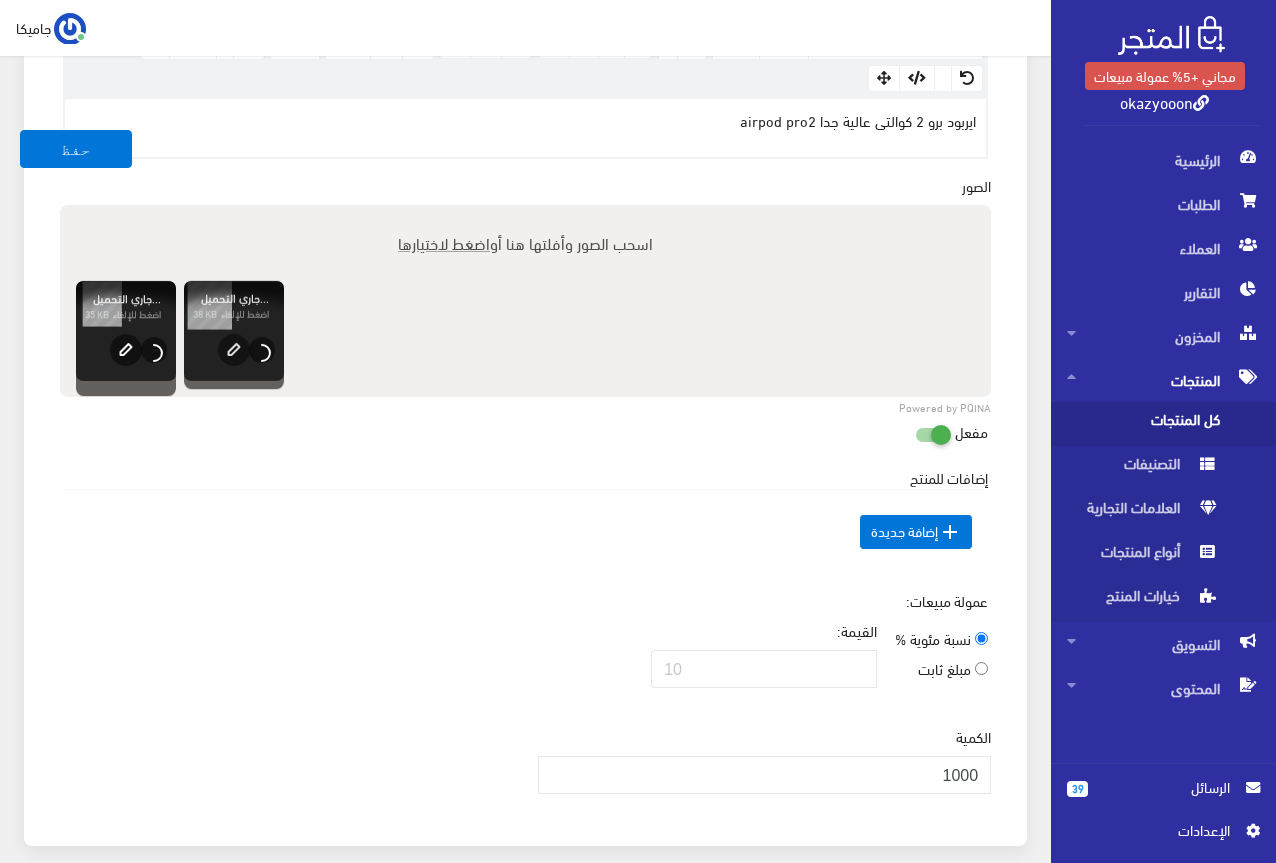 click on "اضغط لاختيارها" at bounding box center (444, 242) 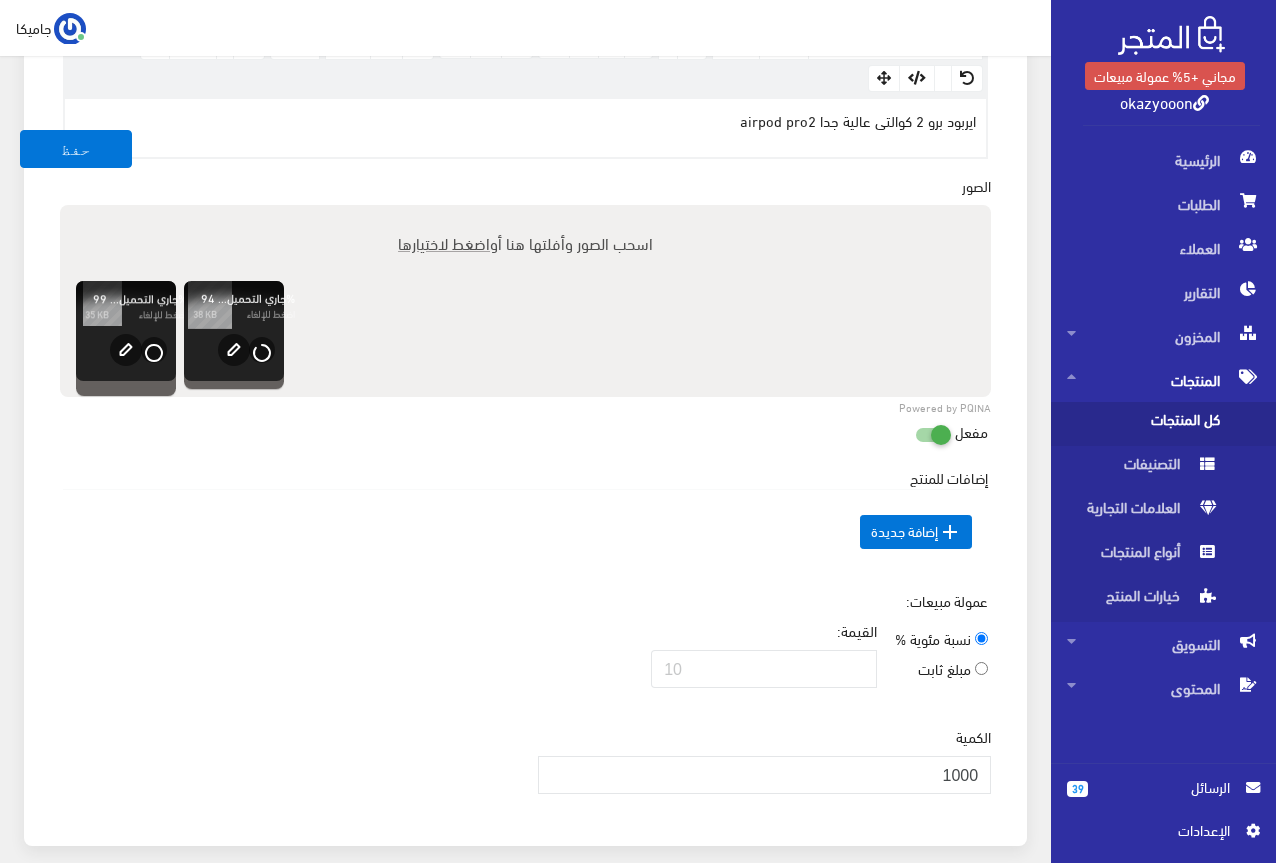 type on "C:\fakepath\5807455616178964549.jpg" 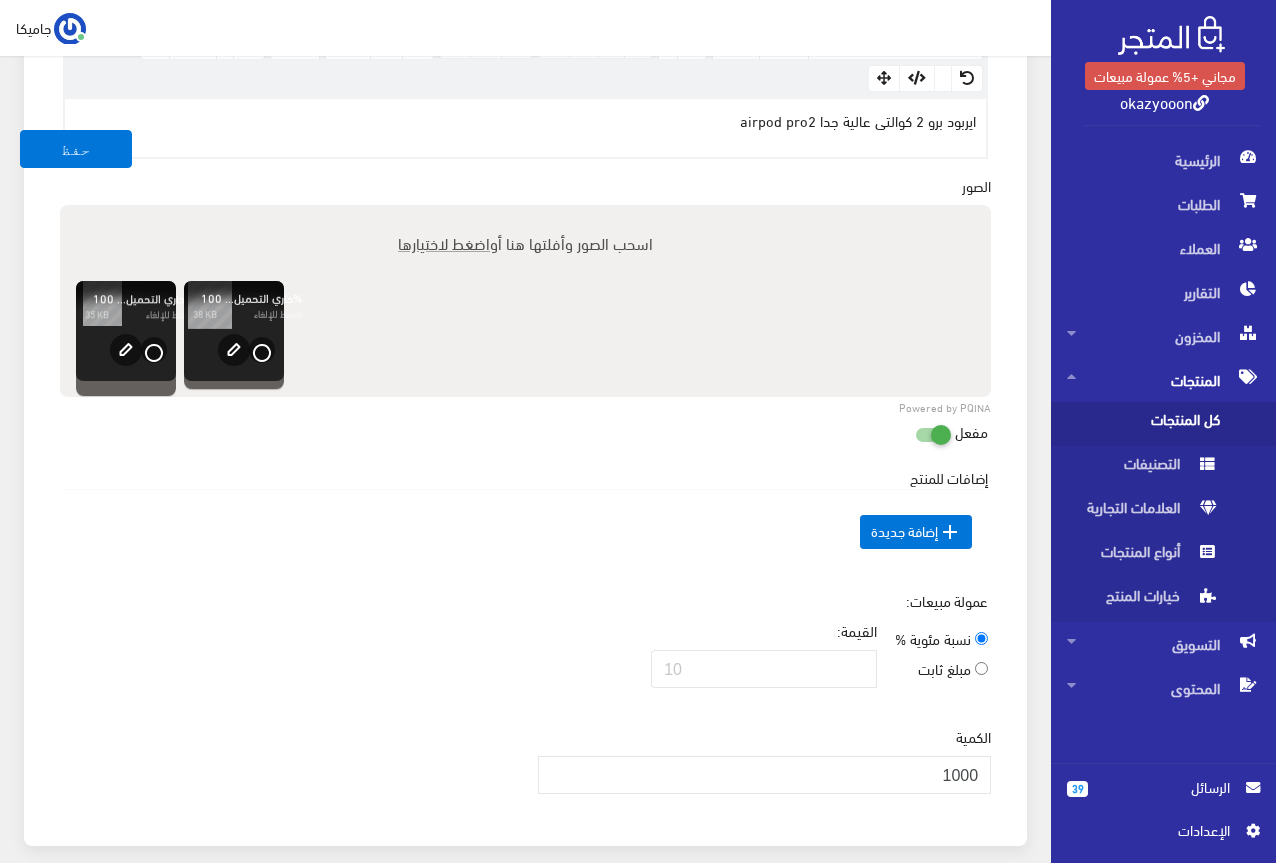 type 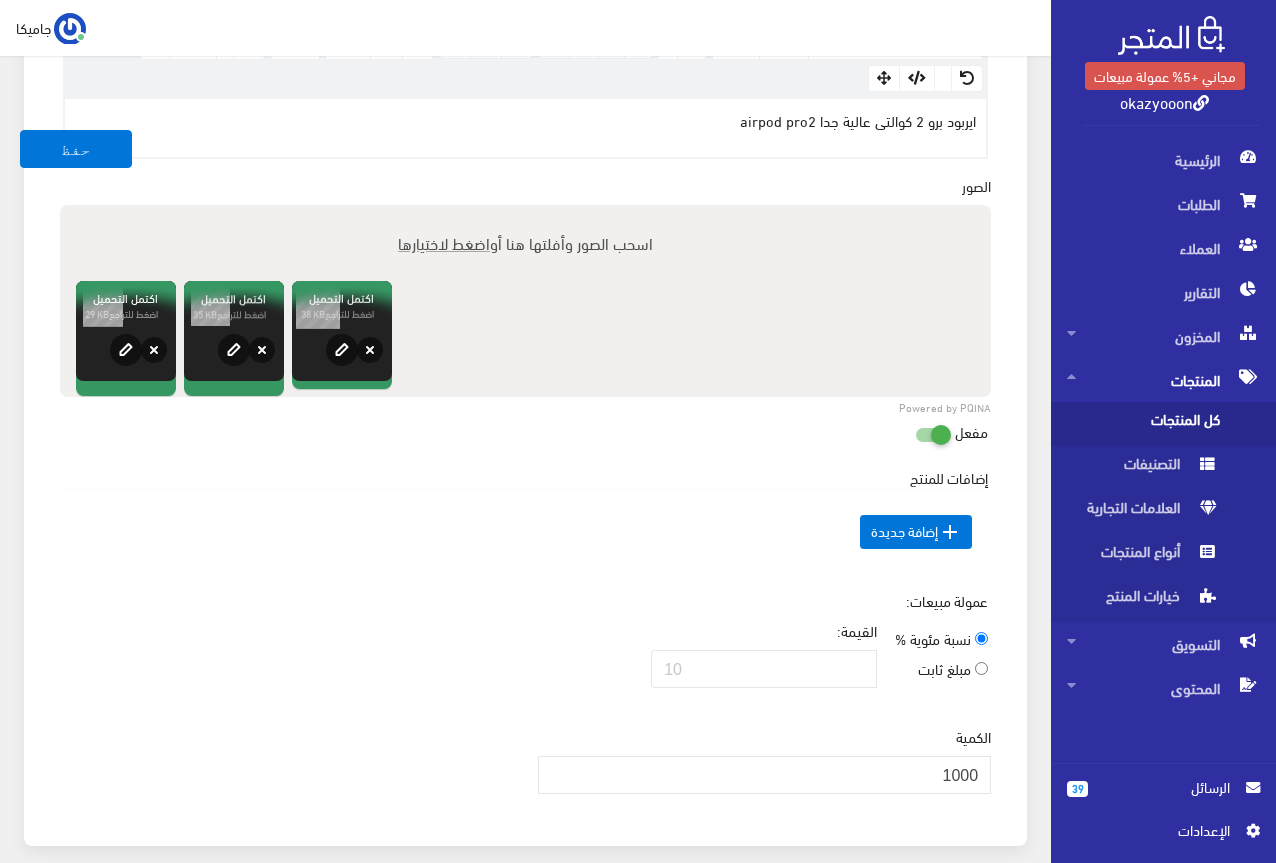 scroll, scrollTop: 400, scrollLeft: 0, axis: vertical 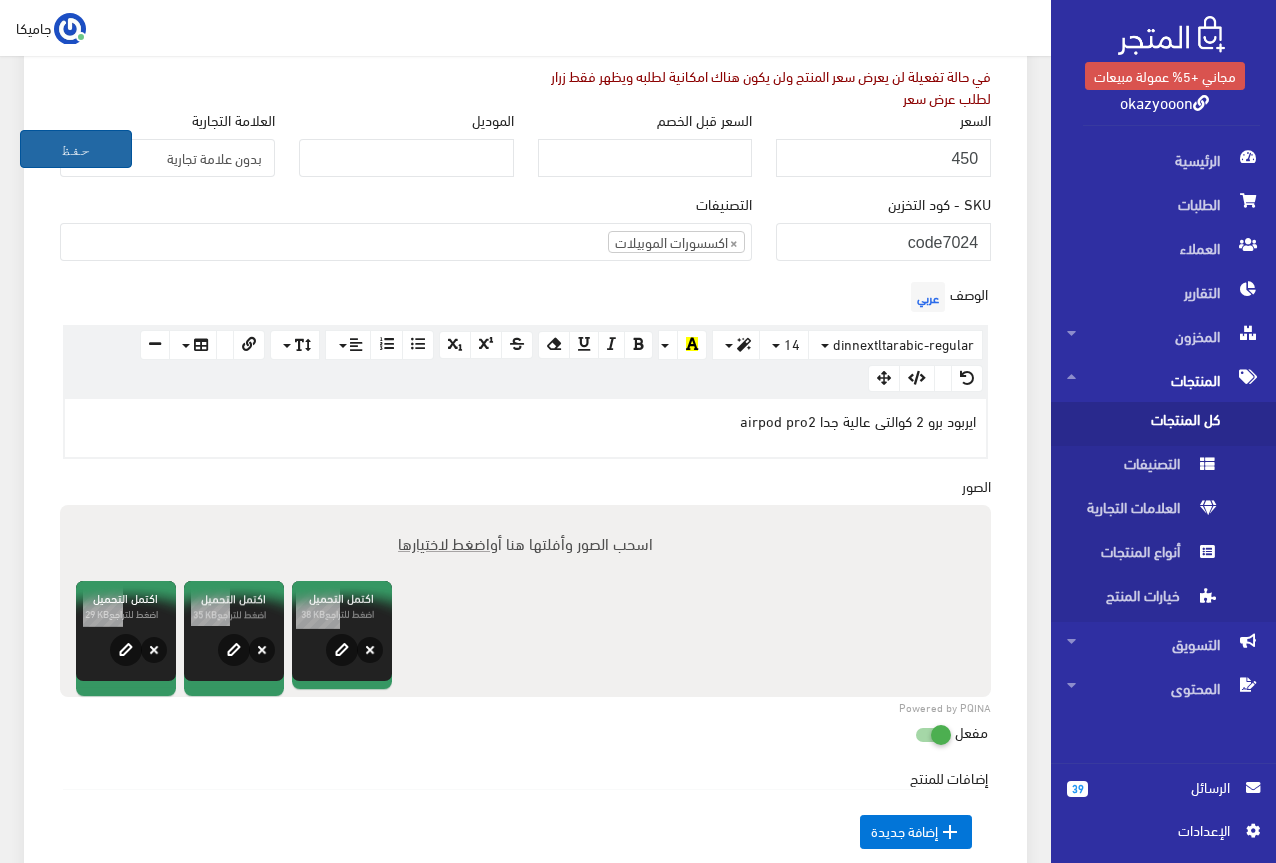 click on "حفظ" at bounding box center [76, 149] 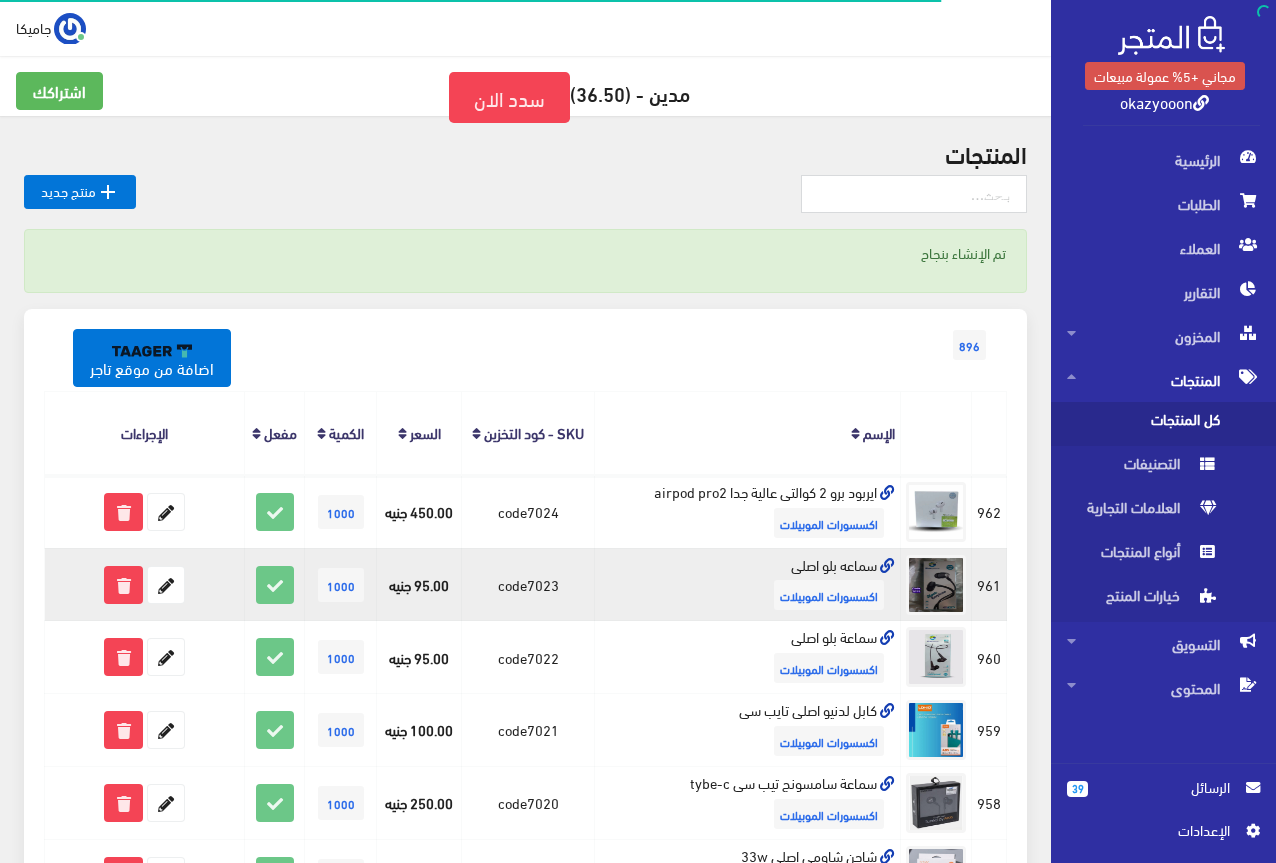 scroll, scrollTop: 0, scrollLeft: 0, axis: both 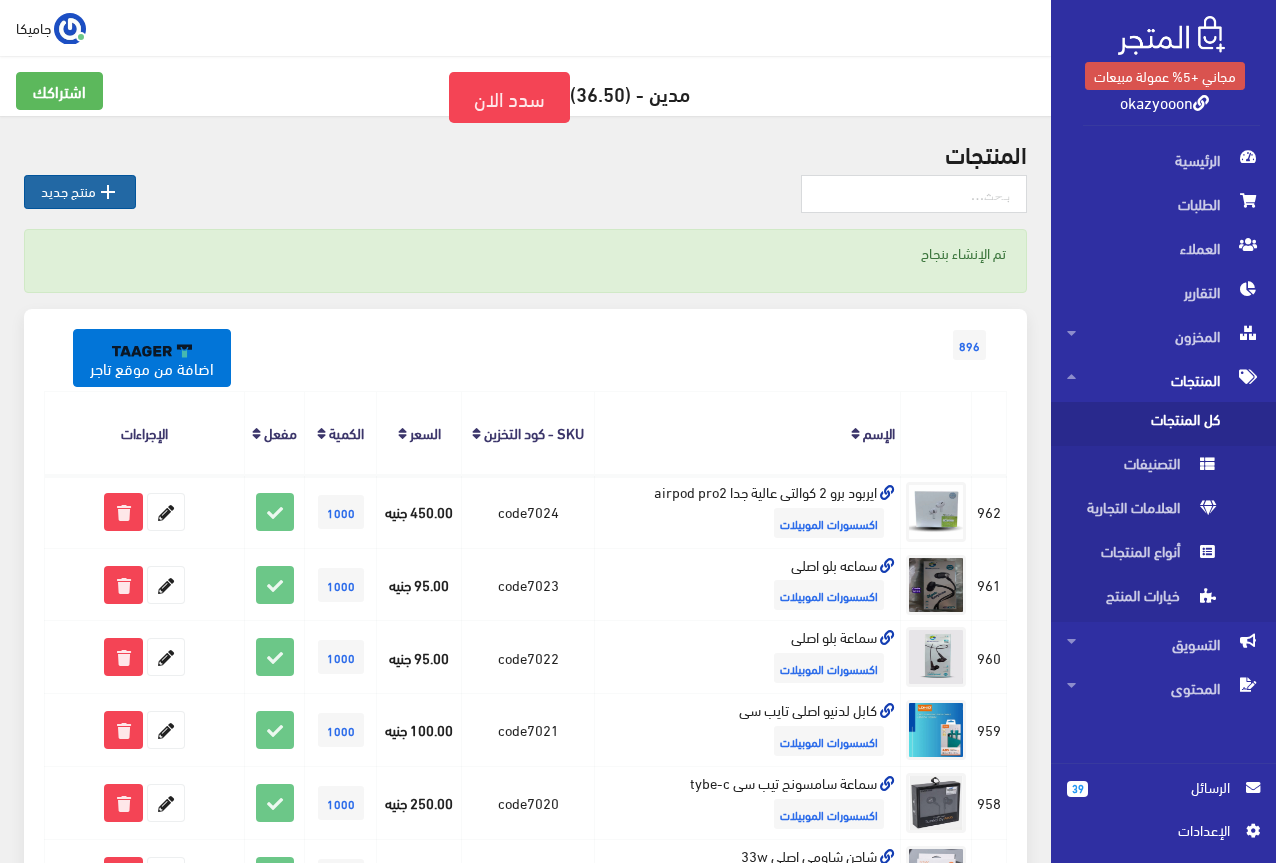 click on "  منتج جديد" at bounding box center (80, 192) 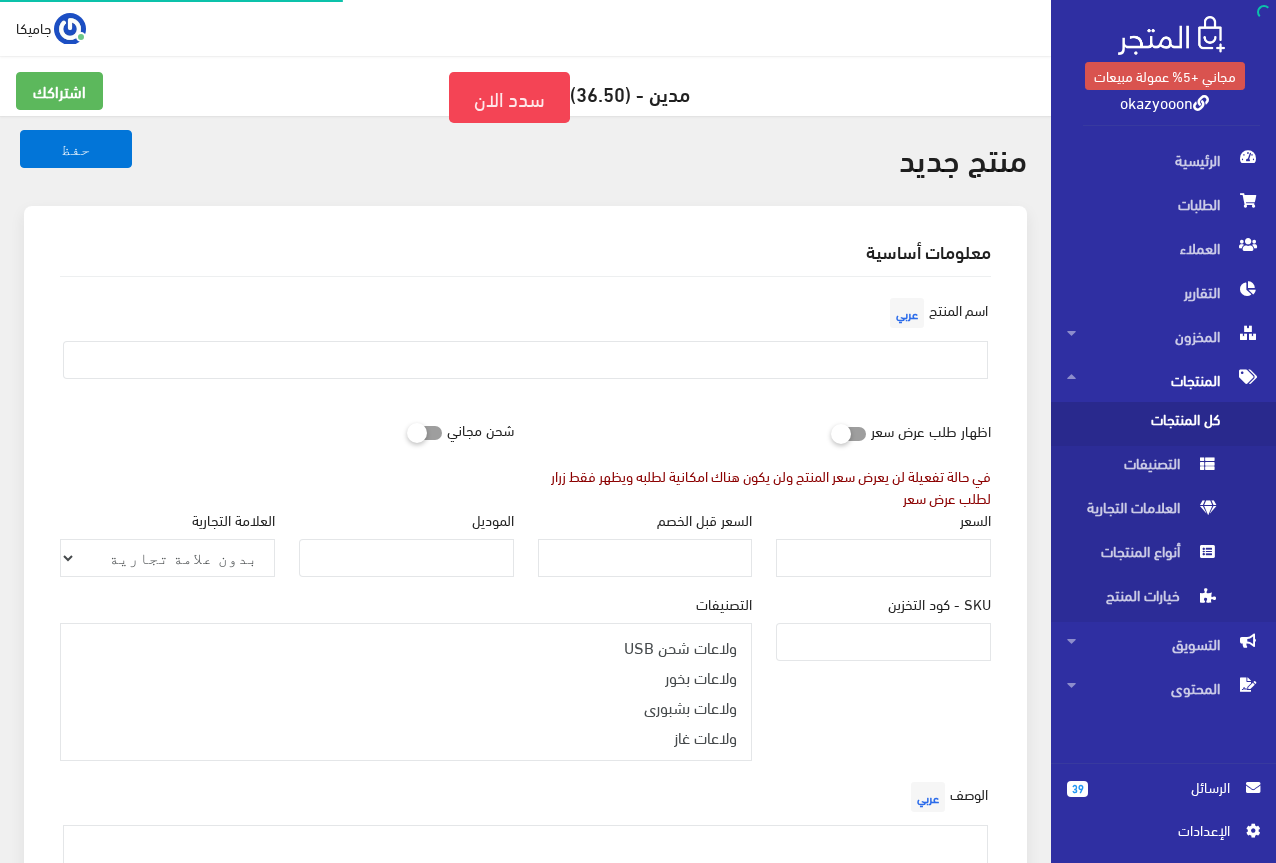 select 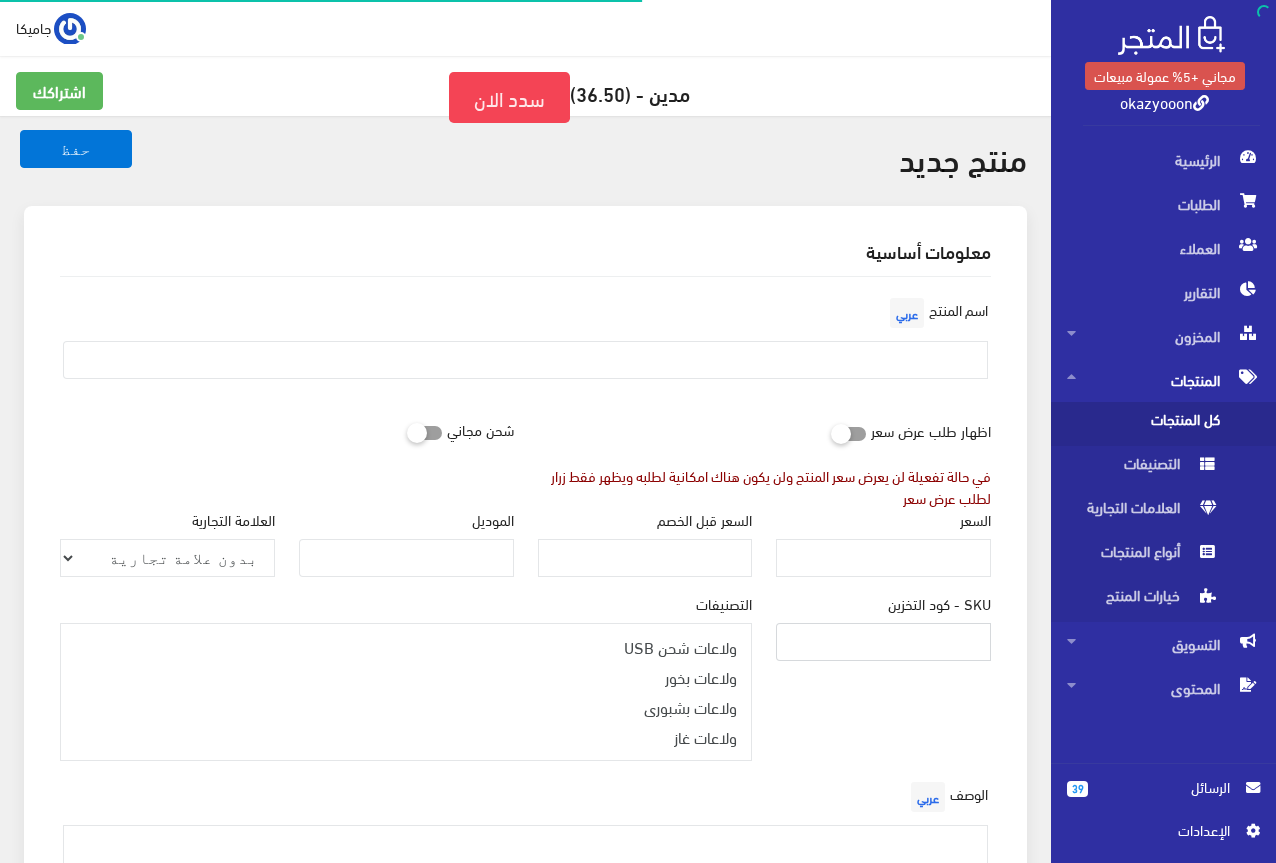 click on "SKU - كود التخزين" at bounding box center [883, 642] 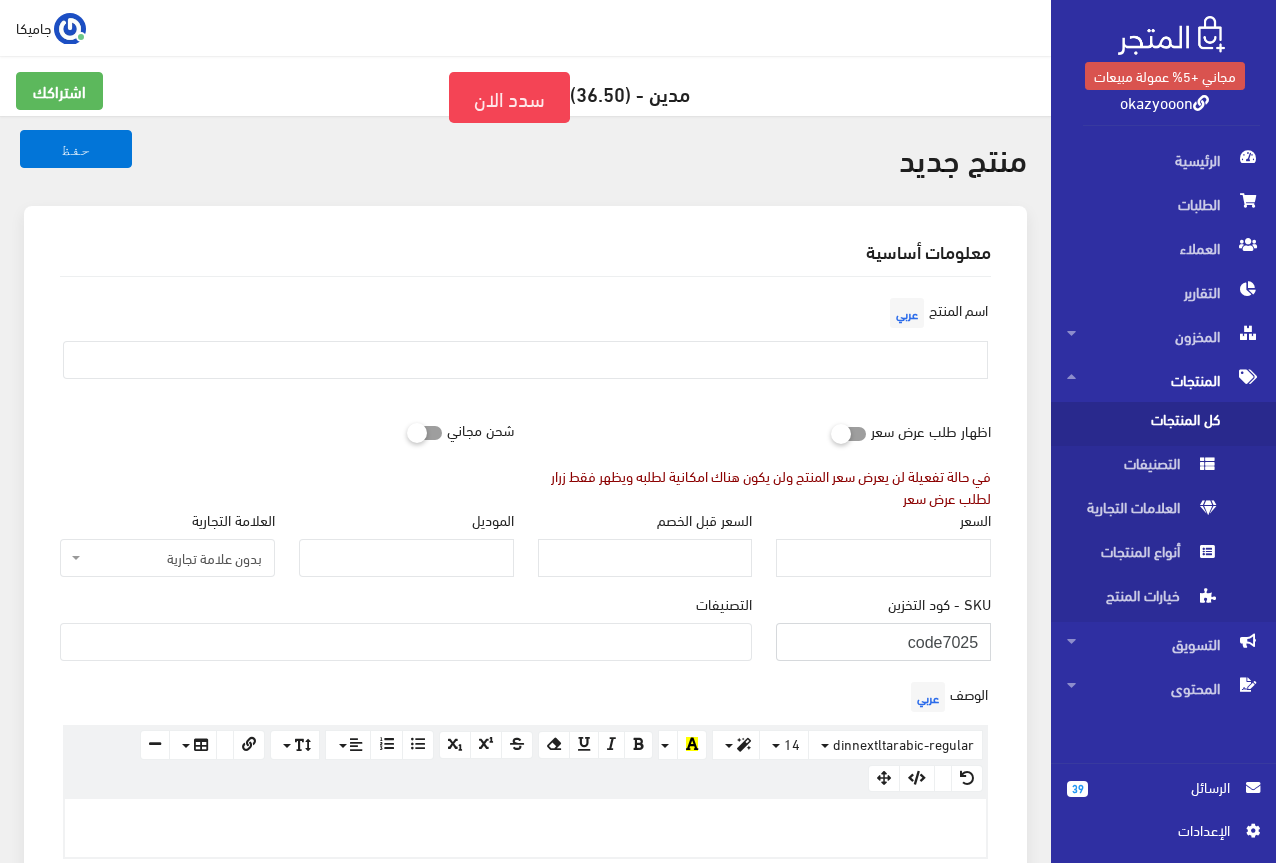 type on "code7025" 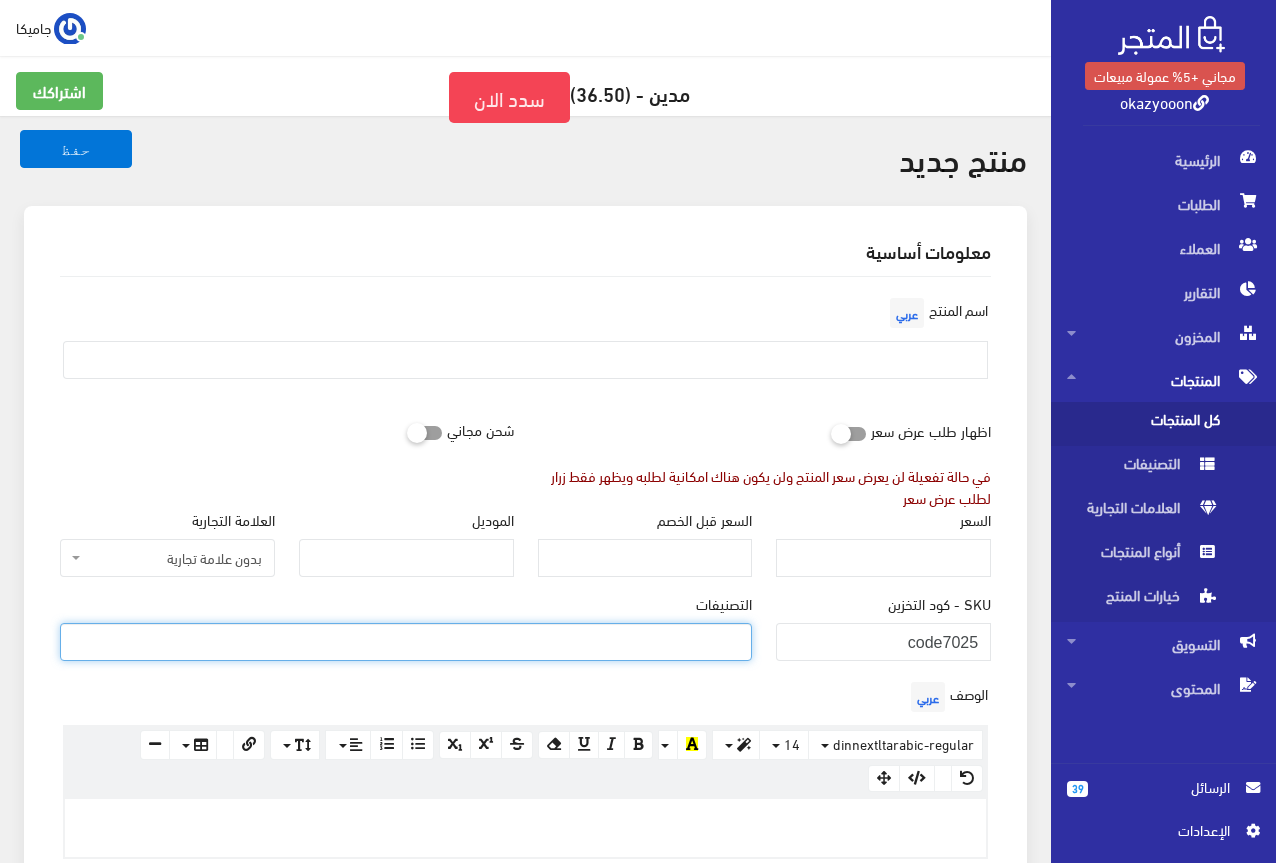 click at bounding box center (406, 640) 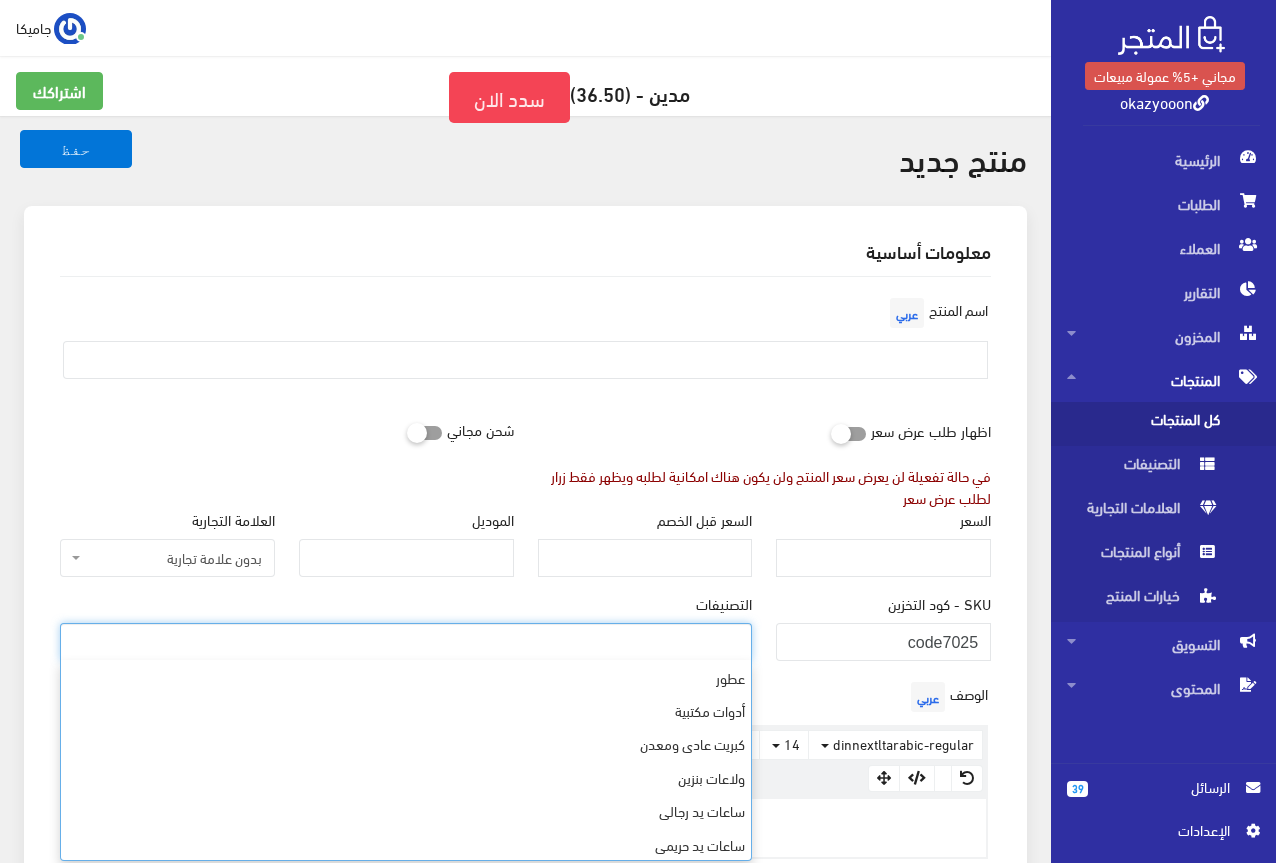 scroll, scrollTop: 568, scrollLeft: 0, axis: vertical 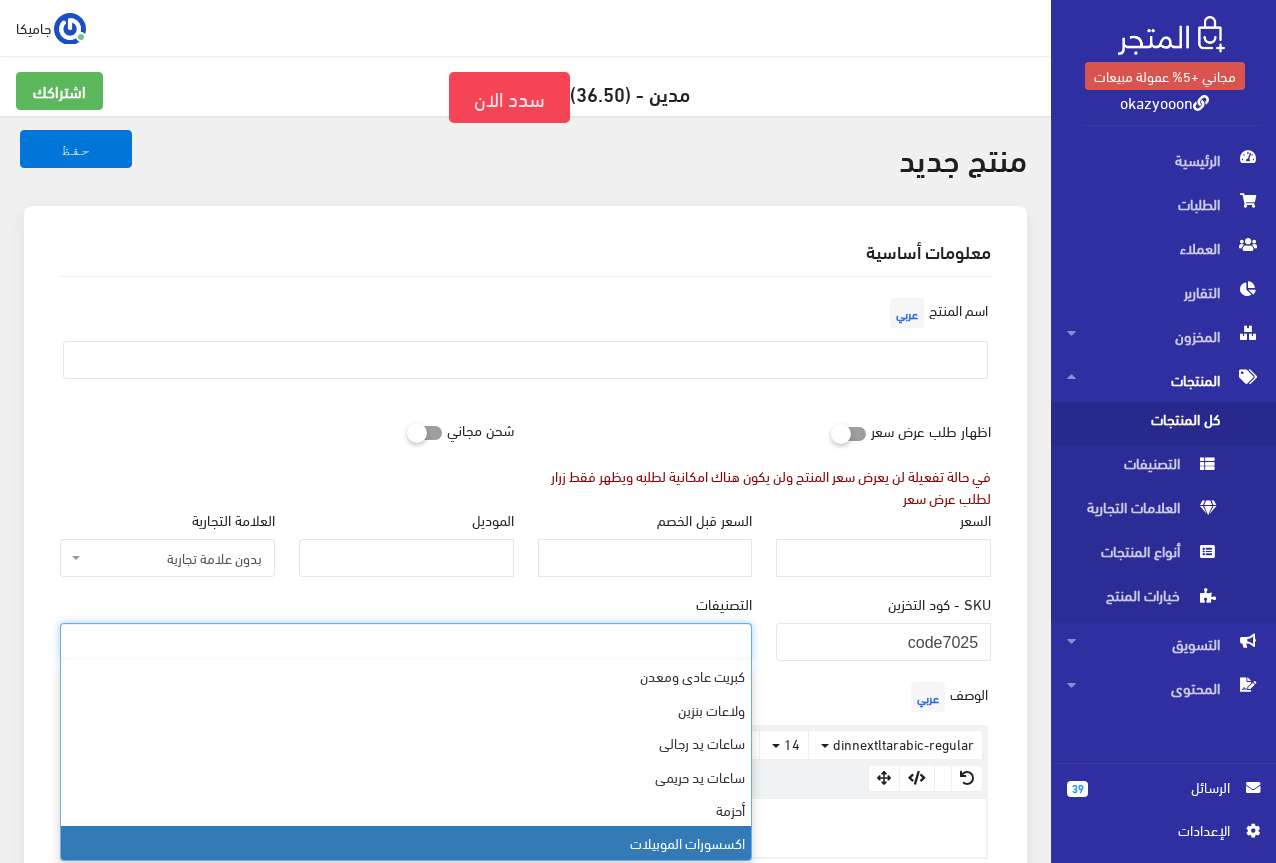 select on "26" 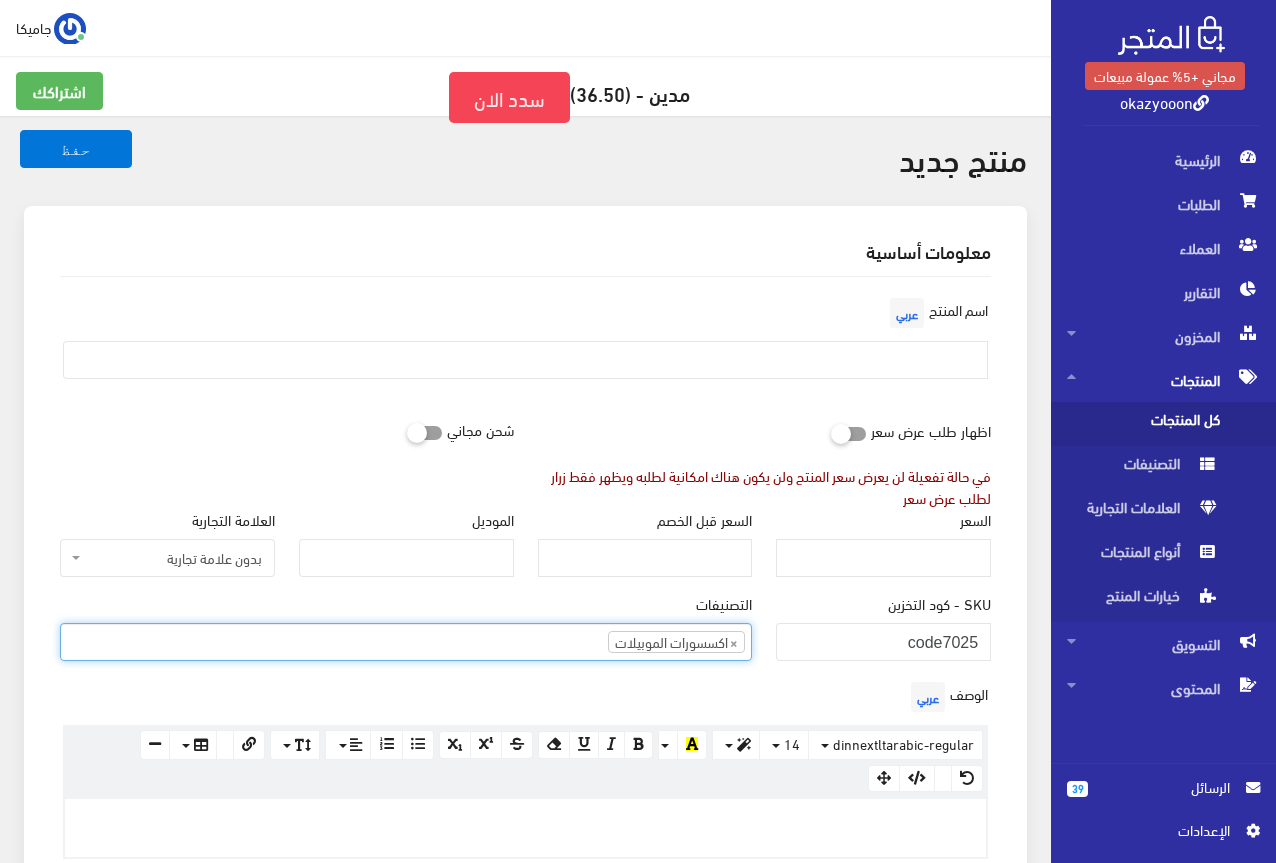 scroll, scrollTop: 528, scrollLeft: 0, axis: vertical 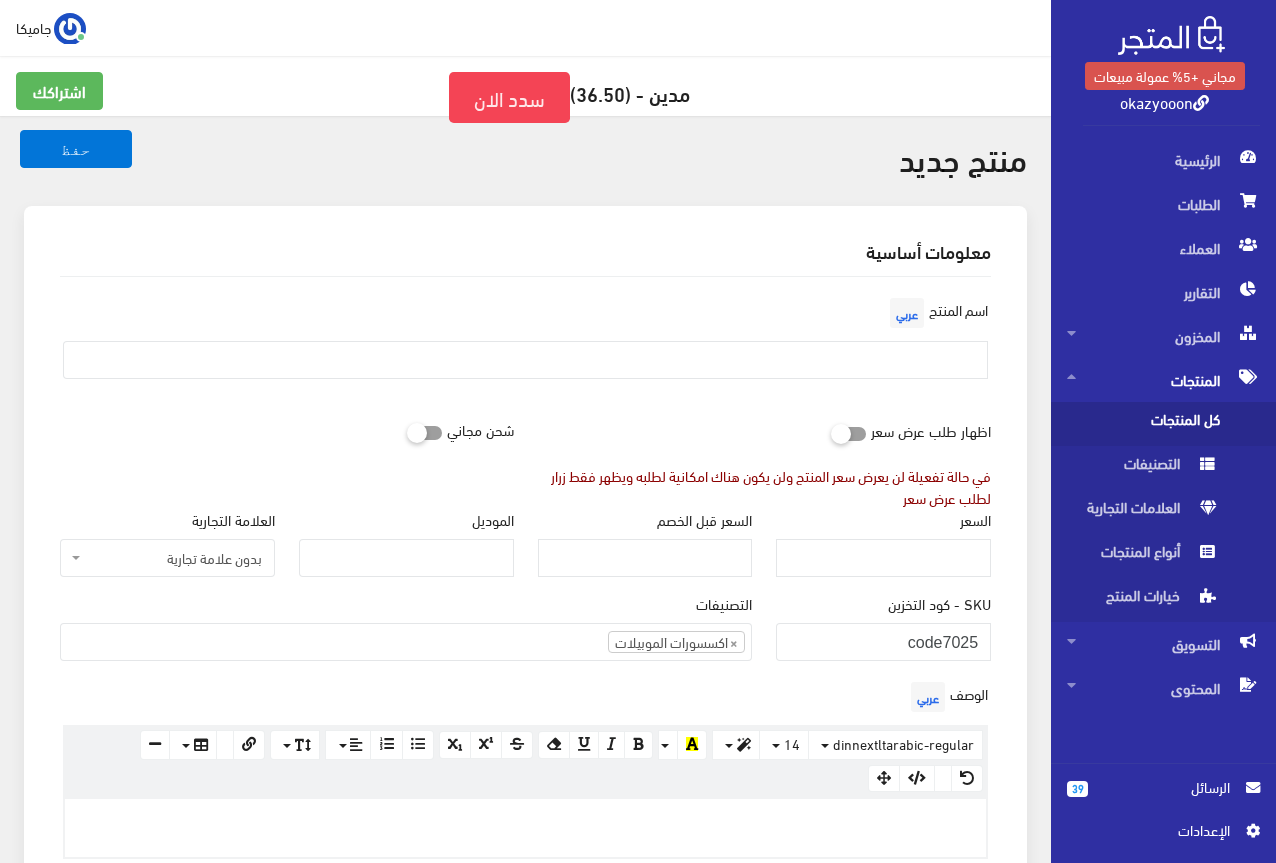 click on "الوصف  عربي
× Insert Image Select from files Image URL Insert Image × Insert Link Text to display To what URL should this link go? http://  Open in new window Insert Link Close Keyboard shortcuts Action Ctrl + Z Undo Ctrl + Shift + Z Redo Ctrl + ] Indent Ctrl + [ Outdent Ctrl + ENTER Insert Horizontal Rule Text formatting Ctrl + B Bold Ctrl + I Italic Ctrl + U Underline Ctrl + \ Remove Font Style Document Style Ctrl + NUM0 Normal Ctrl + NUM1 Header 1 Ctrl + NUM2 Header 2 Ctrl + NUM3 Header 3 Ctrl + NUM4 Header 4 Ctrl + NUM5 Header 5 Ctrl + NUM6 Header 6 Paragraph formatting Ctrl + Shift + L Align left Ctrl + Shift + E Align center Ctrl + Shift + R Align right Ctrl + Shift + J Justify full Ctrl + Shift + NUM7 Ordered list Ctrl + Shift + NUM8 Unordered list Summernote 0.6.16  ·  Project  ·  Issues dinnextltarabic-regular    Arial  Arial Black  Comic Sans MS  Courier New  Helvetica  Impact  Tahoma  Times New Roman  Verdana 14    8  9  10  11  12  14  18  24  36" at bounding box center [525, 768] 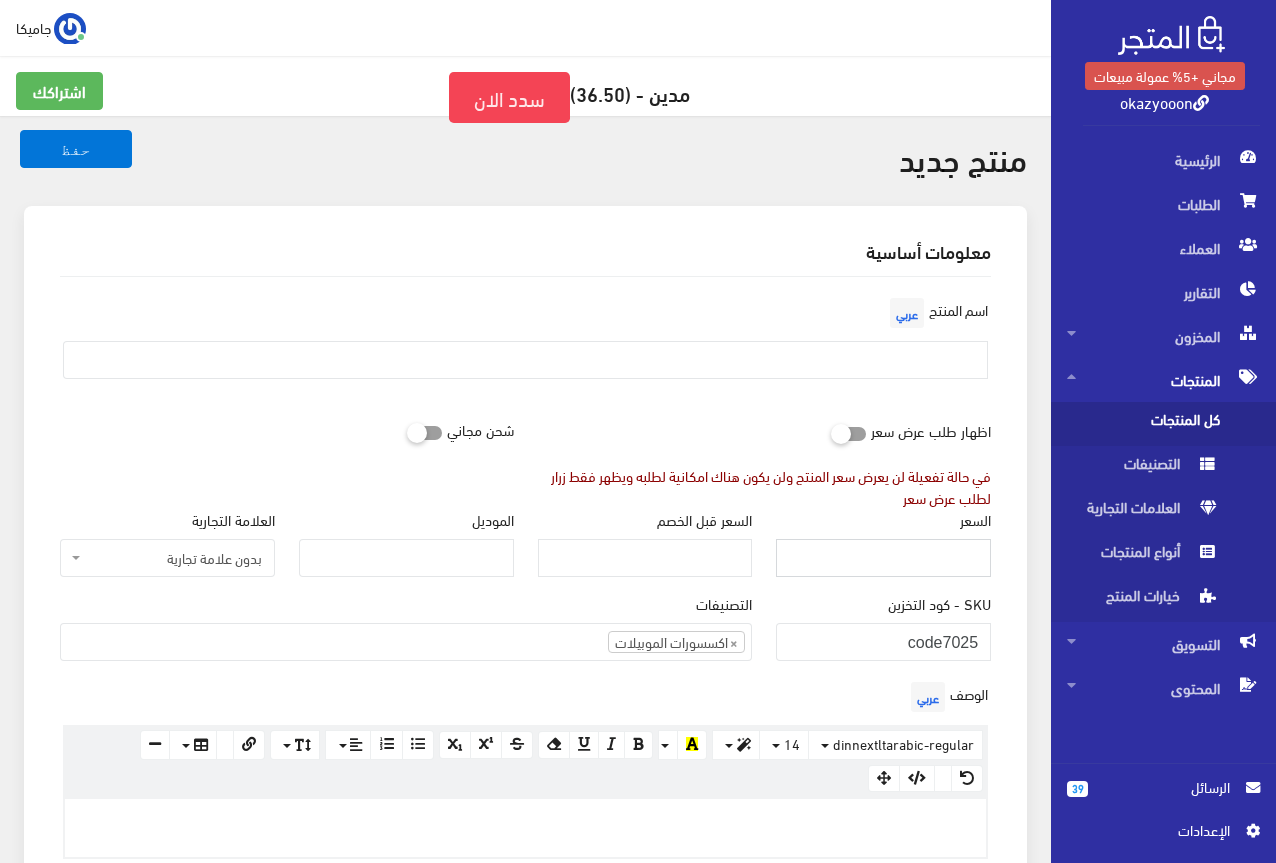 click on "السعر" at bounding box center [883, 558] 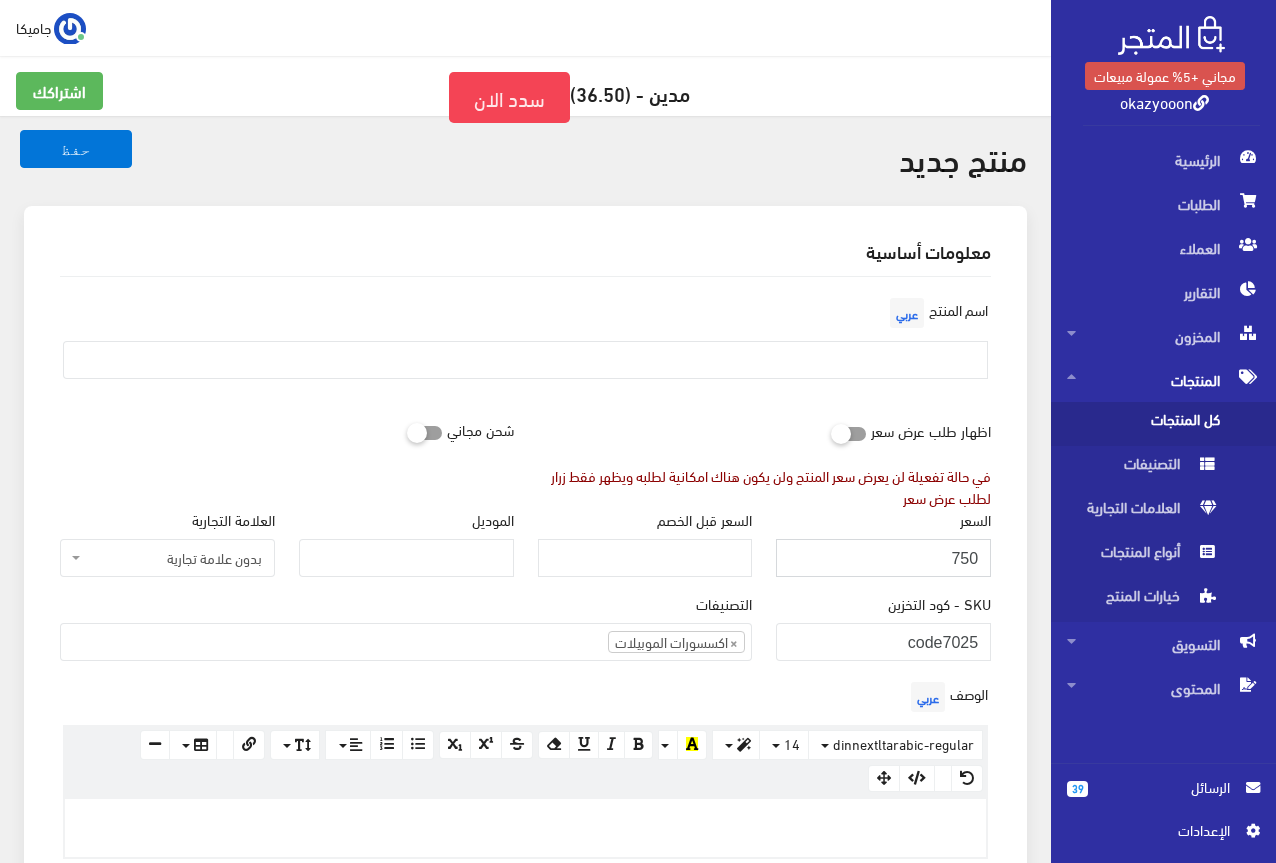 type on "750" 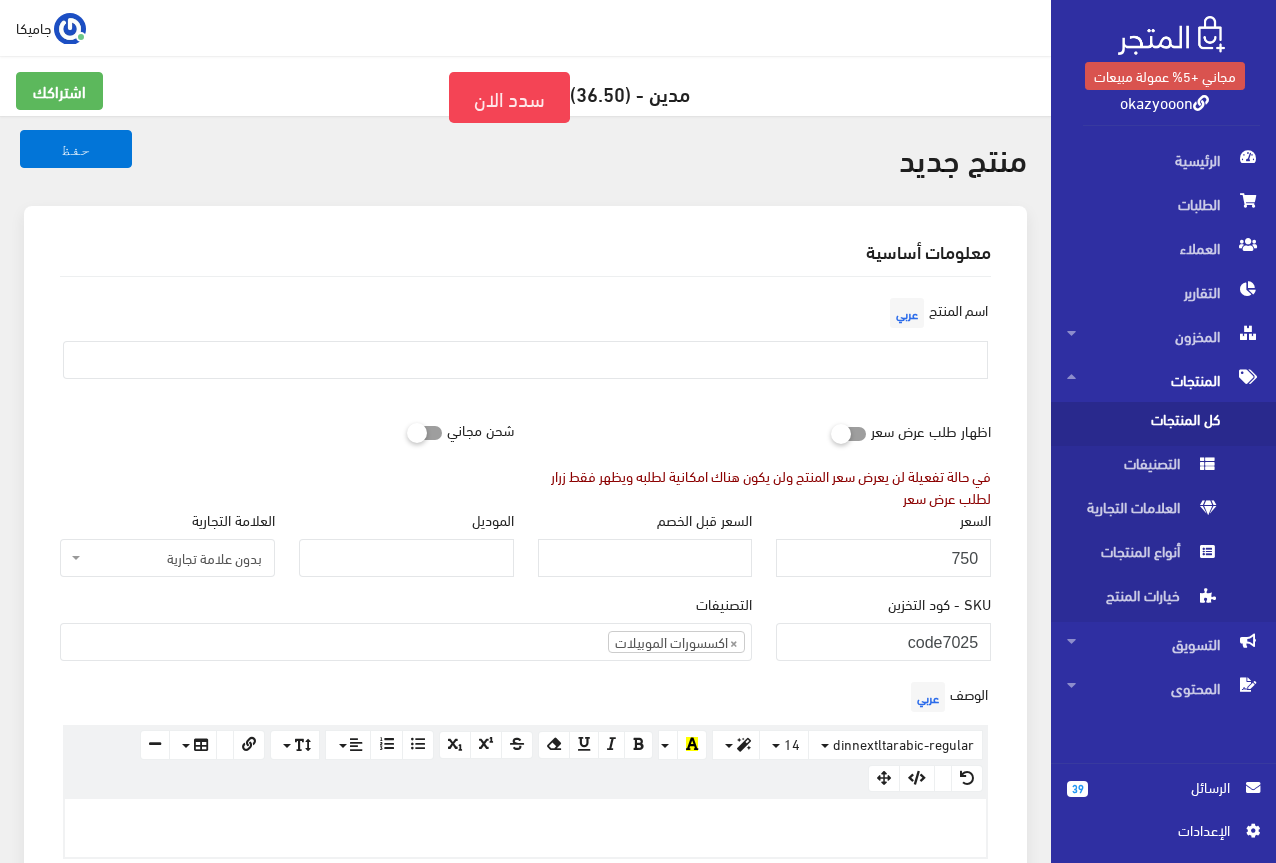 click on "معلومات أساسية
اسم المنتج  عربي
اظهار طلب عرض سعر
في حالة تفعيلة لن يعرض سعر المنتج ولن يكون هناك امكانية لطلبه ويظهر فقط زرار لطلب عرض سعر
شحن مجاني" at bounding box center [525, 818] 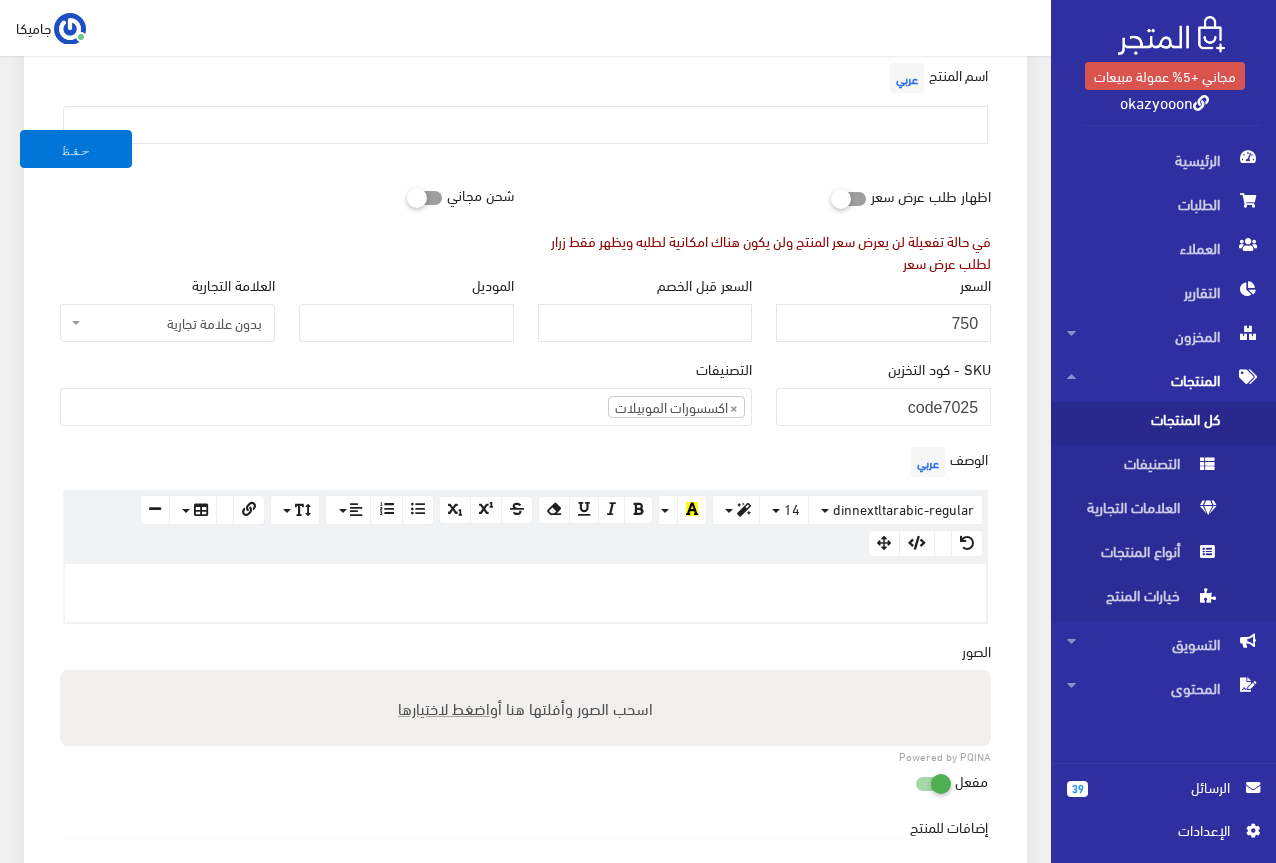 scroll, scrollTop: 200, scrollLeft: 0, axis: vertical 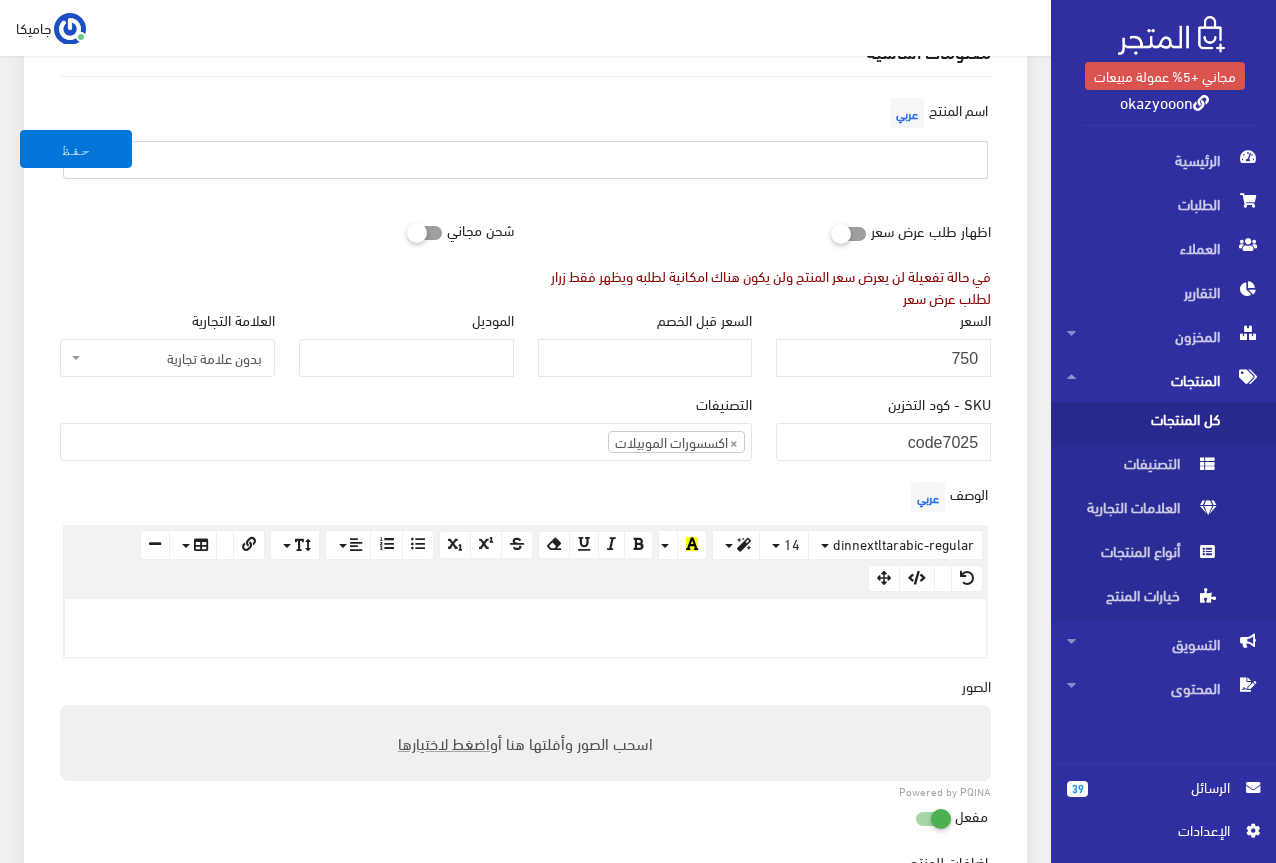 click at bounding box center (525, 160) 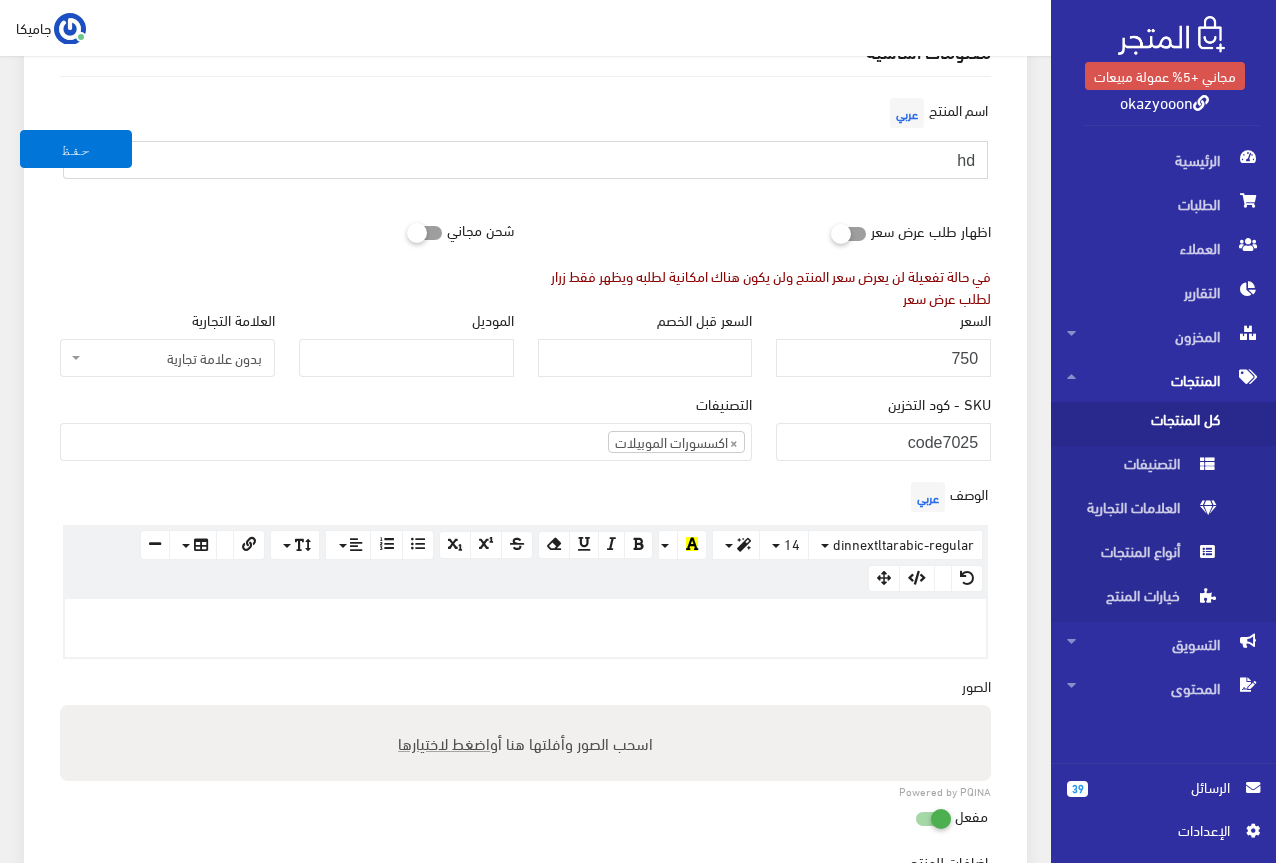 type on "h" 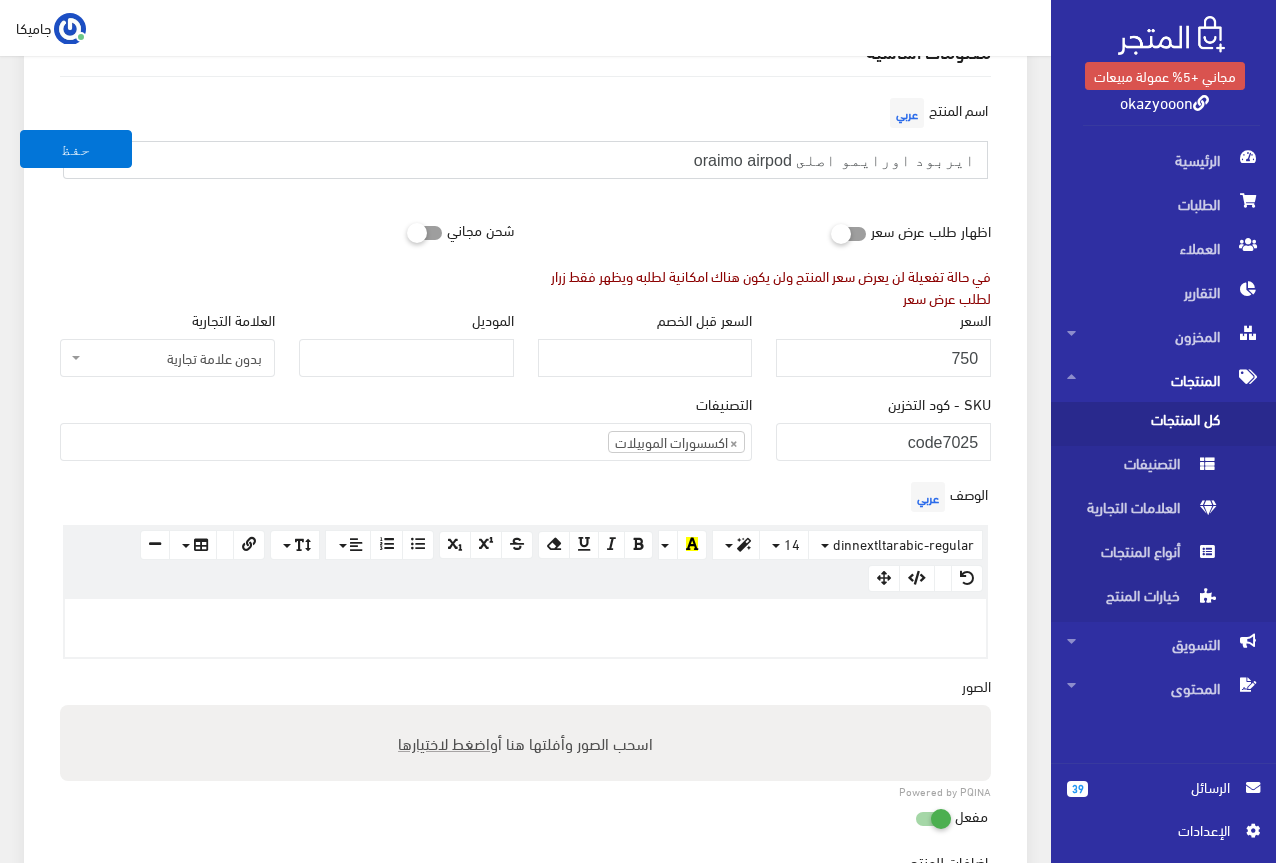 click on "ايربود اورايمو اصلى oraimo airpod" at bounding box center (525, 160) 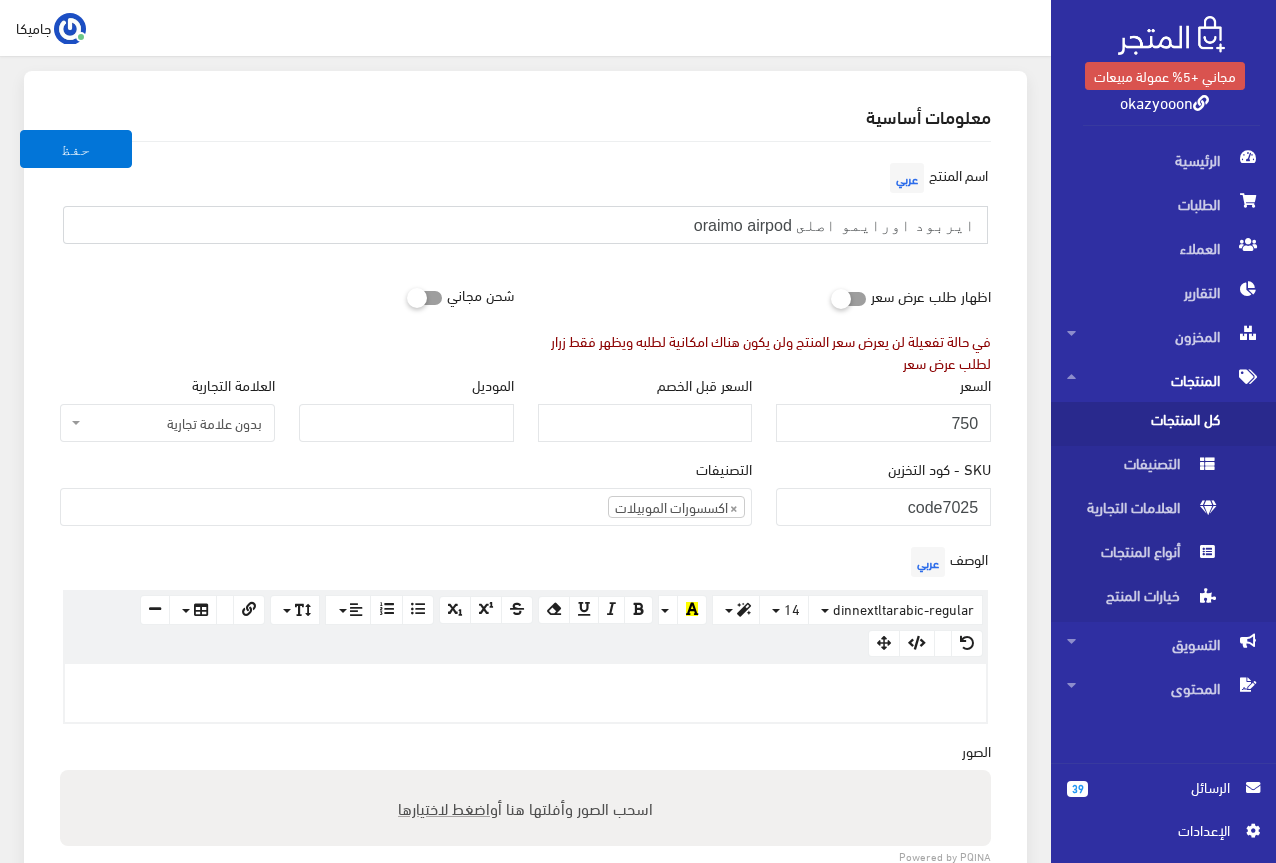 scroll, scrollTop: 100, scrollLeft: 0, axis: vertical 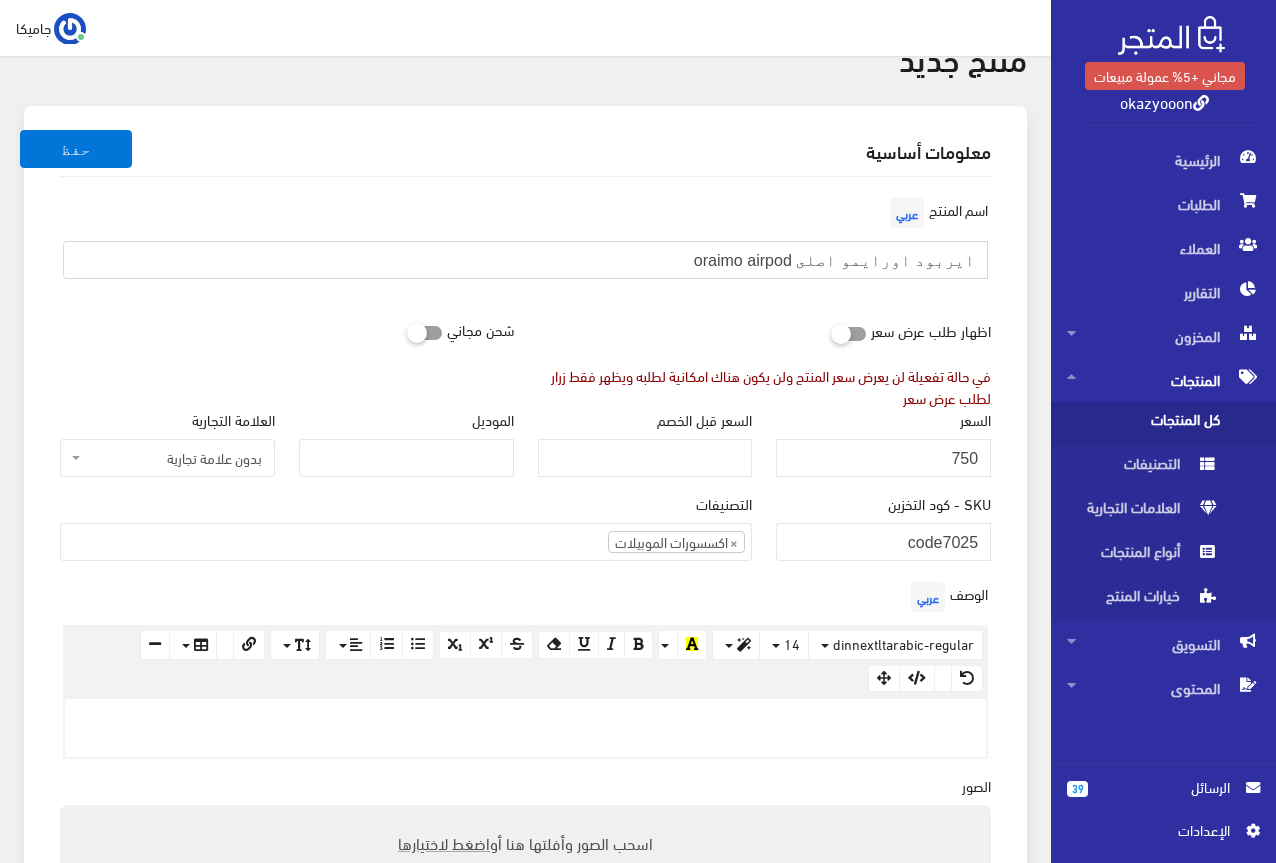 drag, startPoint x: 917, startPoint y: 163, endPoint x: 830, endPoint y: 254, distance: 125.89678 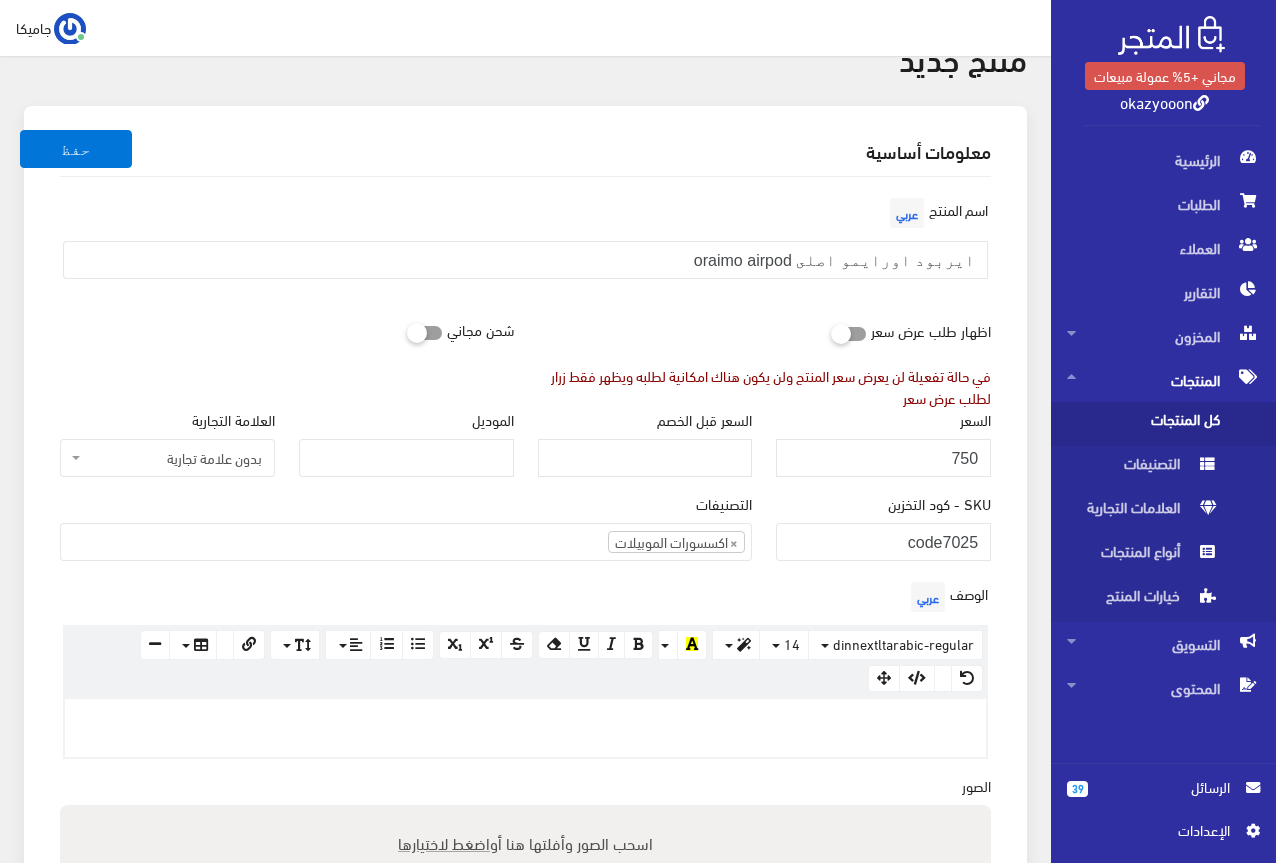 click on "اسم المنتج  عربي
ايربود اورايمو اصلى oraimo airpod" at bounding box center [525, 252] 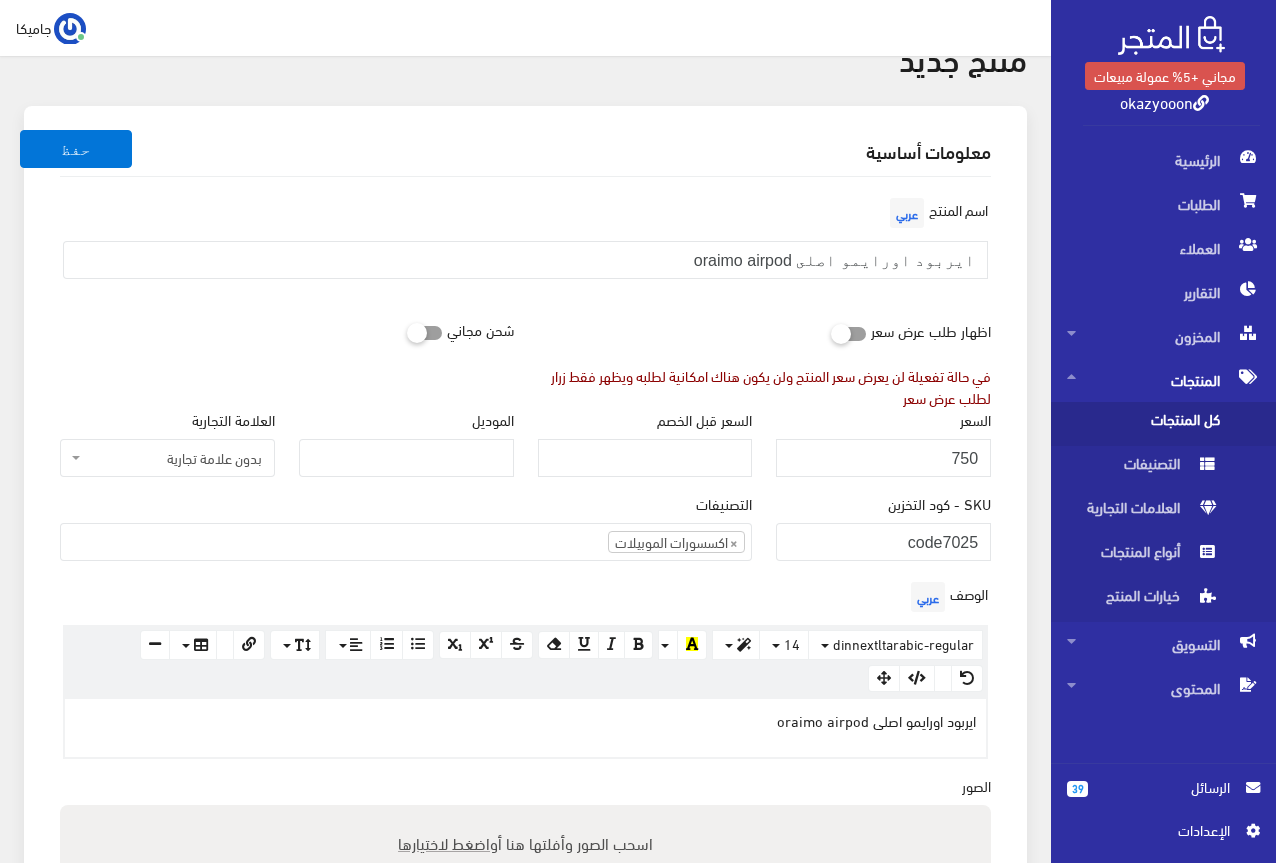 click on "SKU - كود التخزين
code7025" at bounding box center (883, 527) 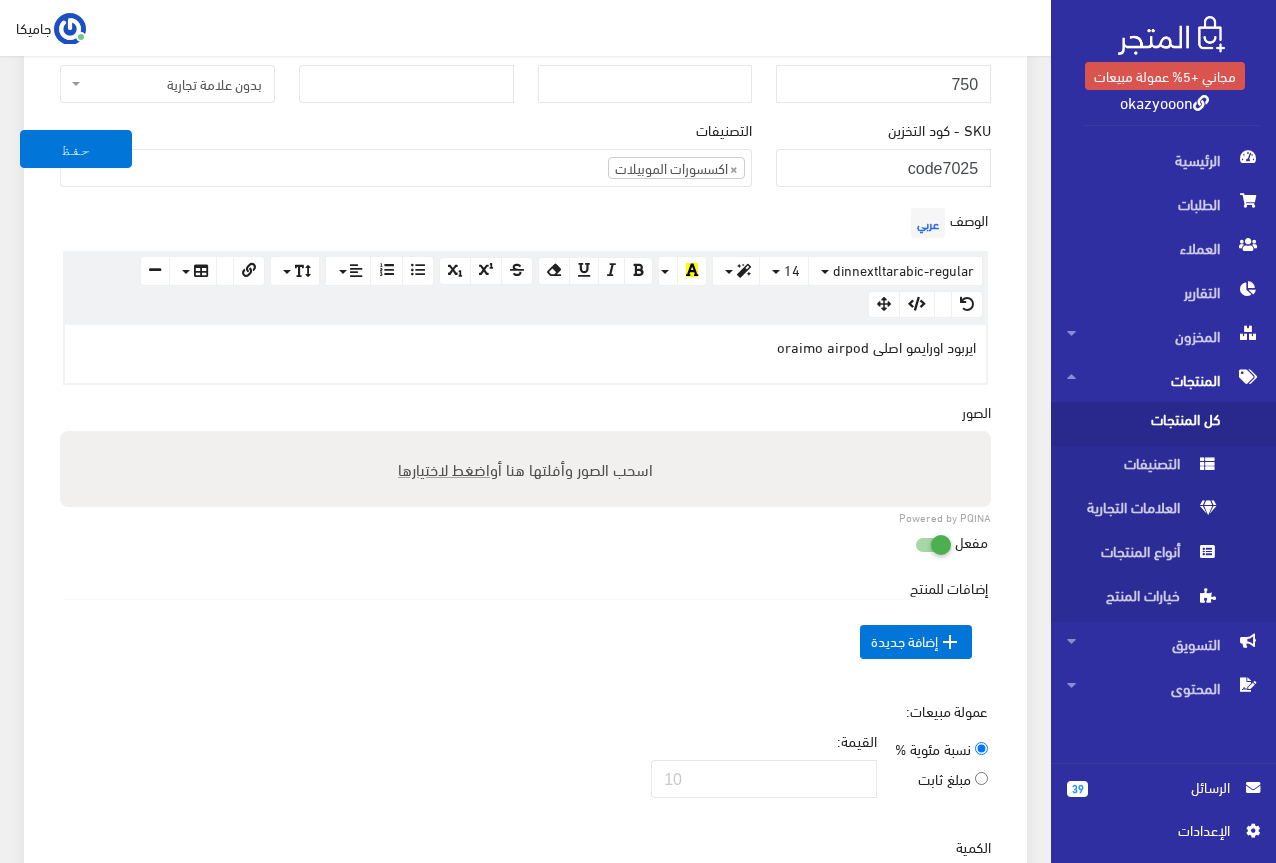 scroll, scrollTop: 600, scrollLeft: 0, axis: vertical 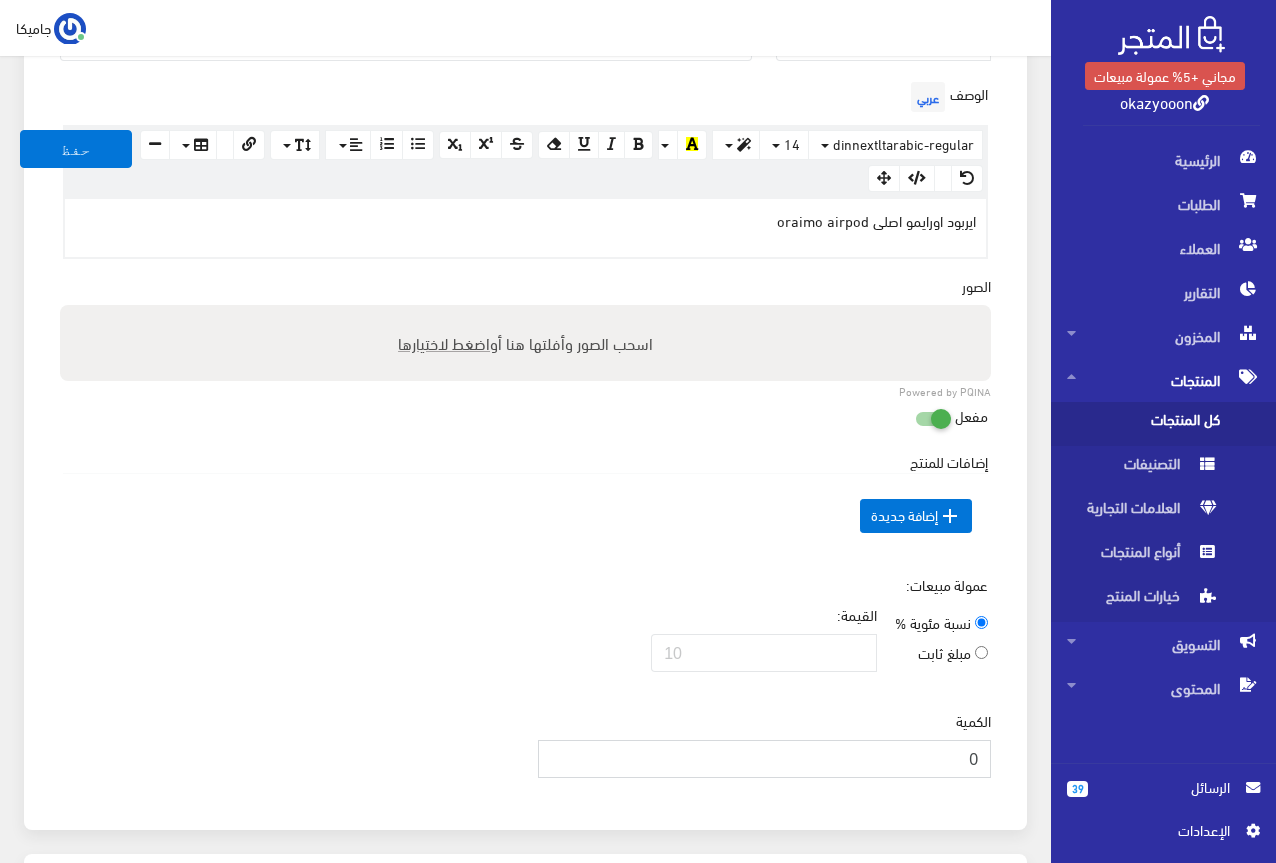 click on "0" at bounding box center (765, 759) 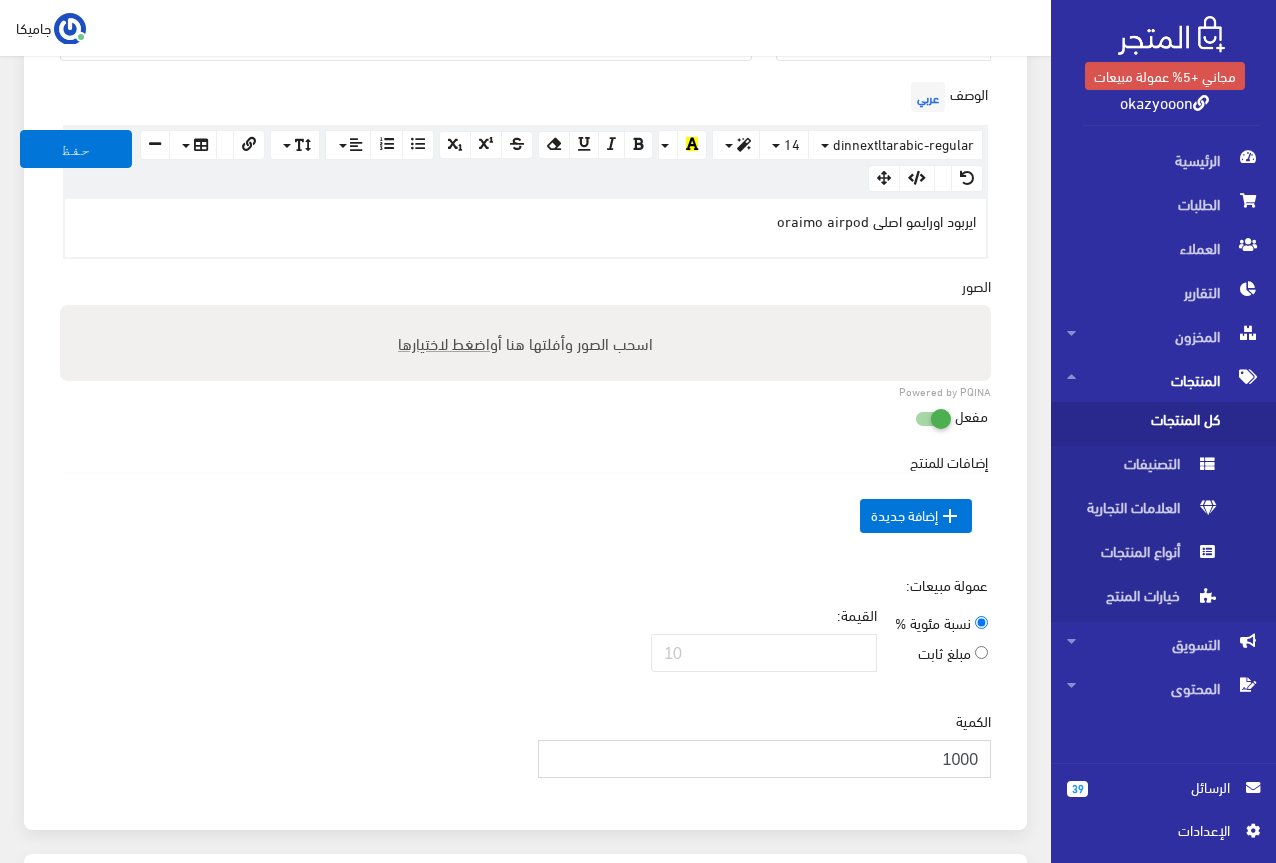 type on "1000" 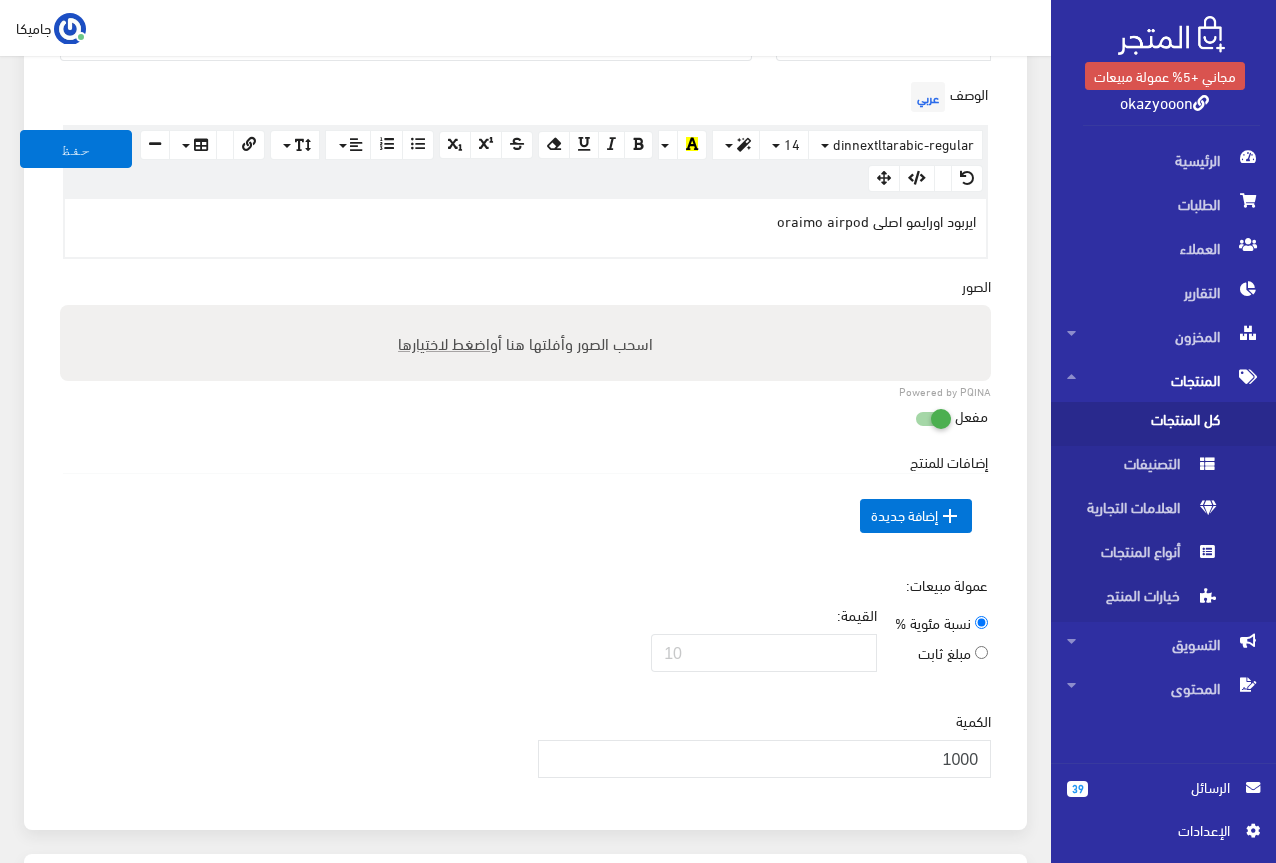 click on "إضافات للمنتج
السعر الإضافي
الإسم  عربي" at bounding box center [525, 504] 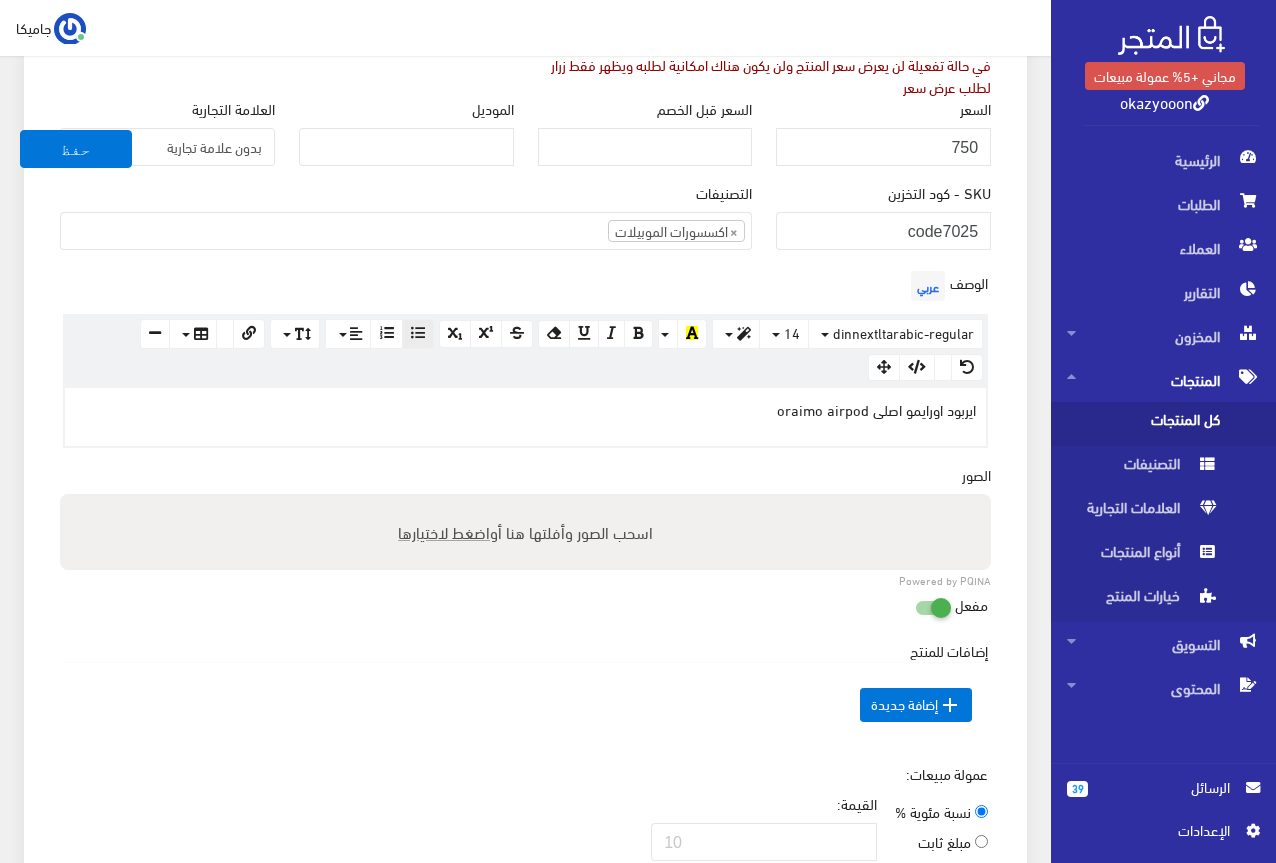 scroll, scrollTop: 400, scrollLeft: 0, axis: vertical 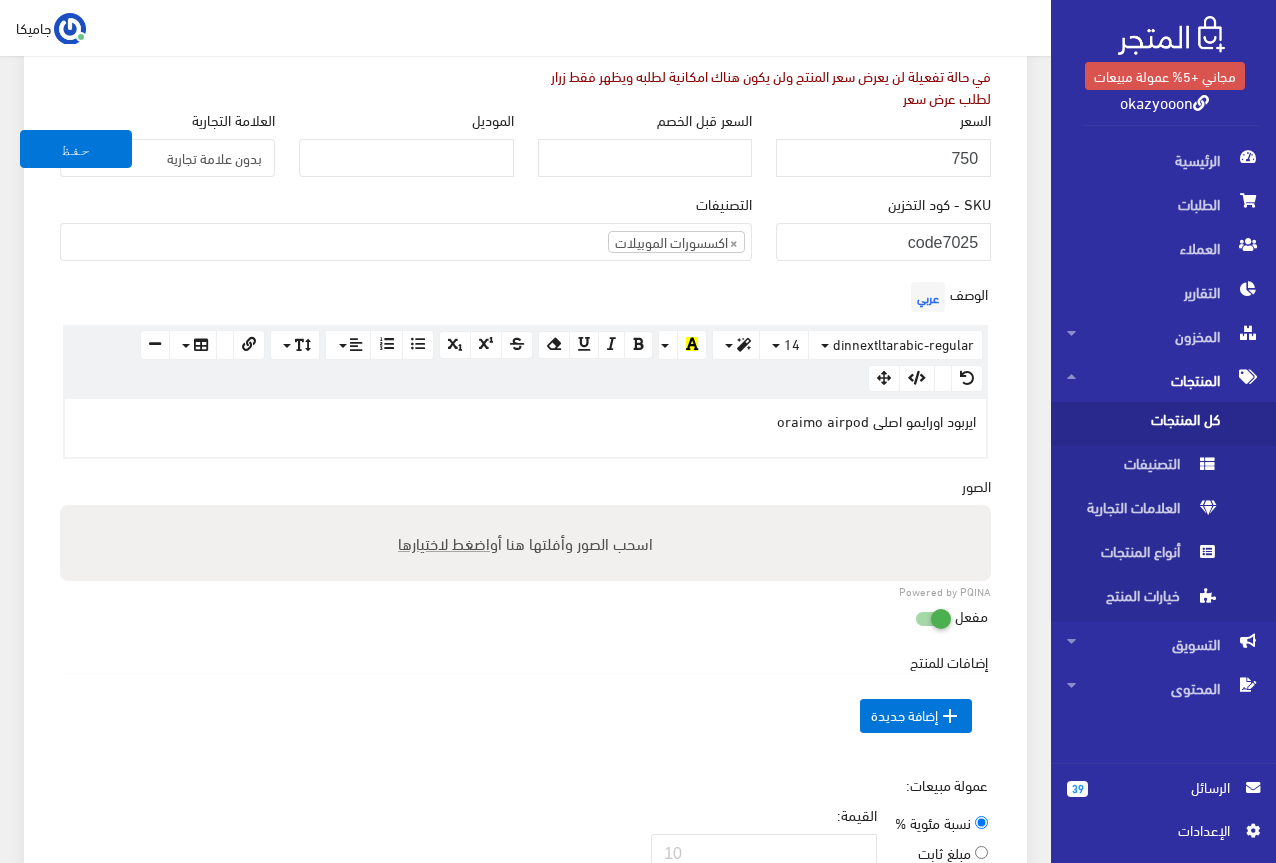 click on "اضغط لاختيارها" at bounding box center (444, 542) 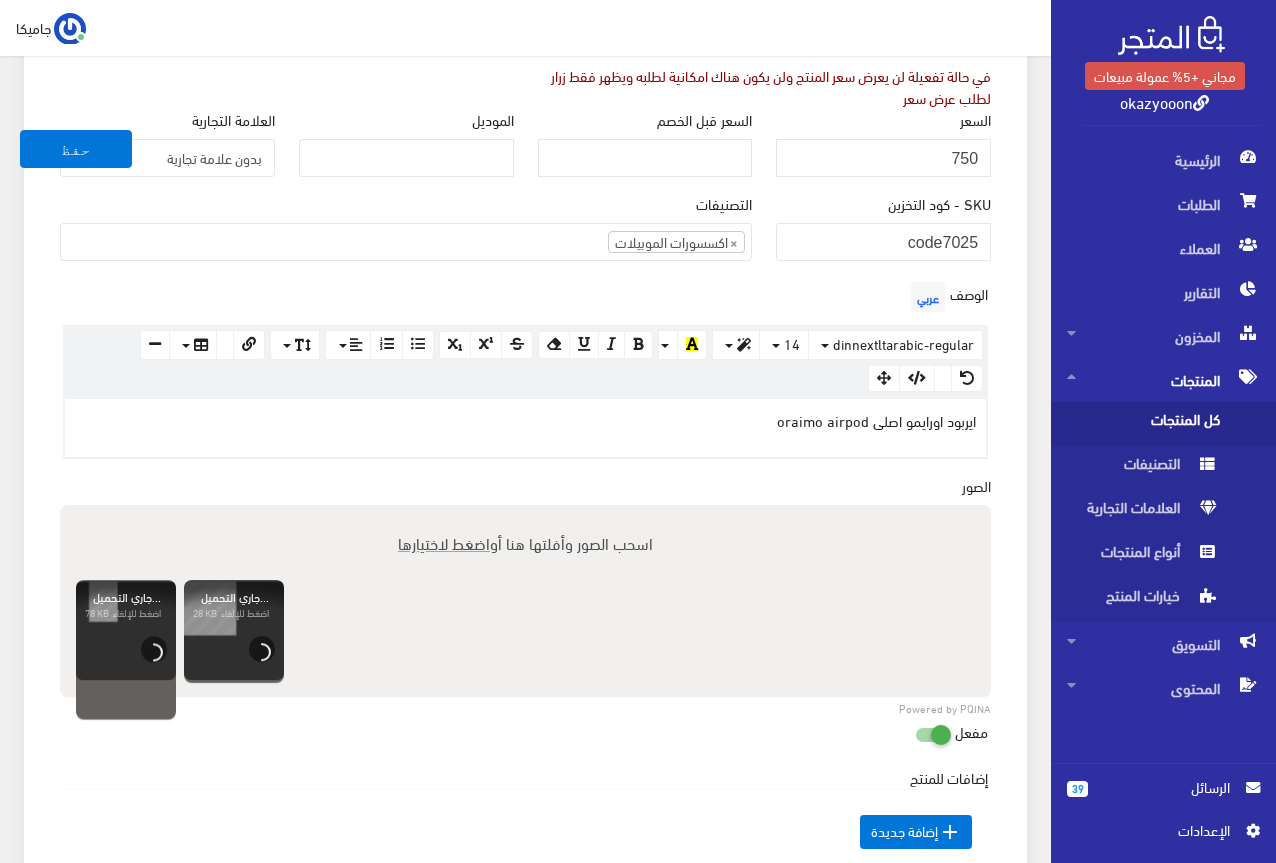 click on "اضغط لاختيارها" at bounding box center (444, 542) 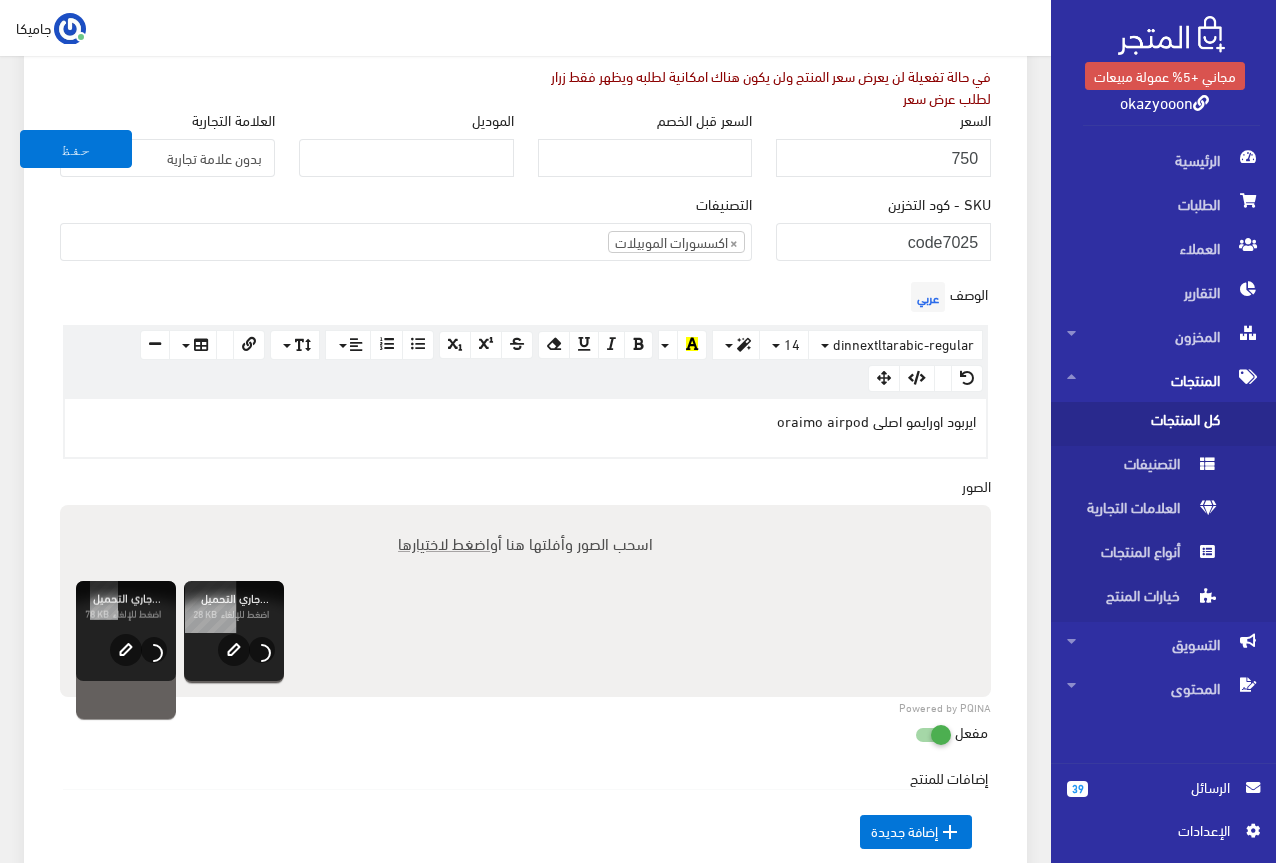 type on "C:\fakepath\5807455616178964552.jpg" 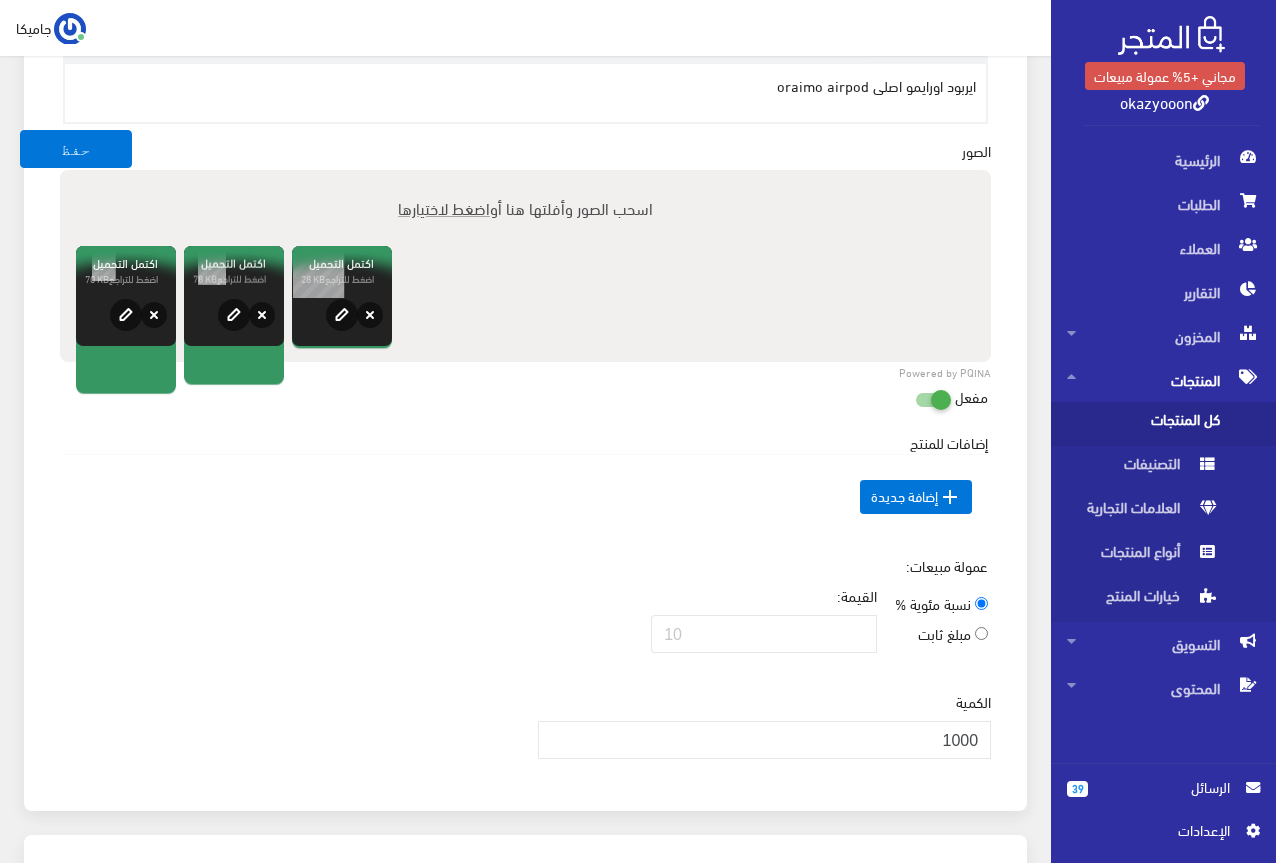 scroll, scrollTop: 700, scrollLeft: 0, axis: vertical 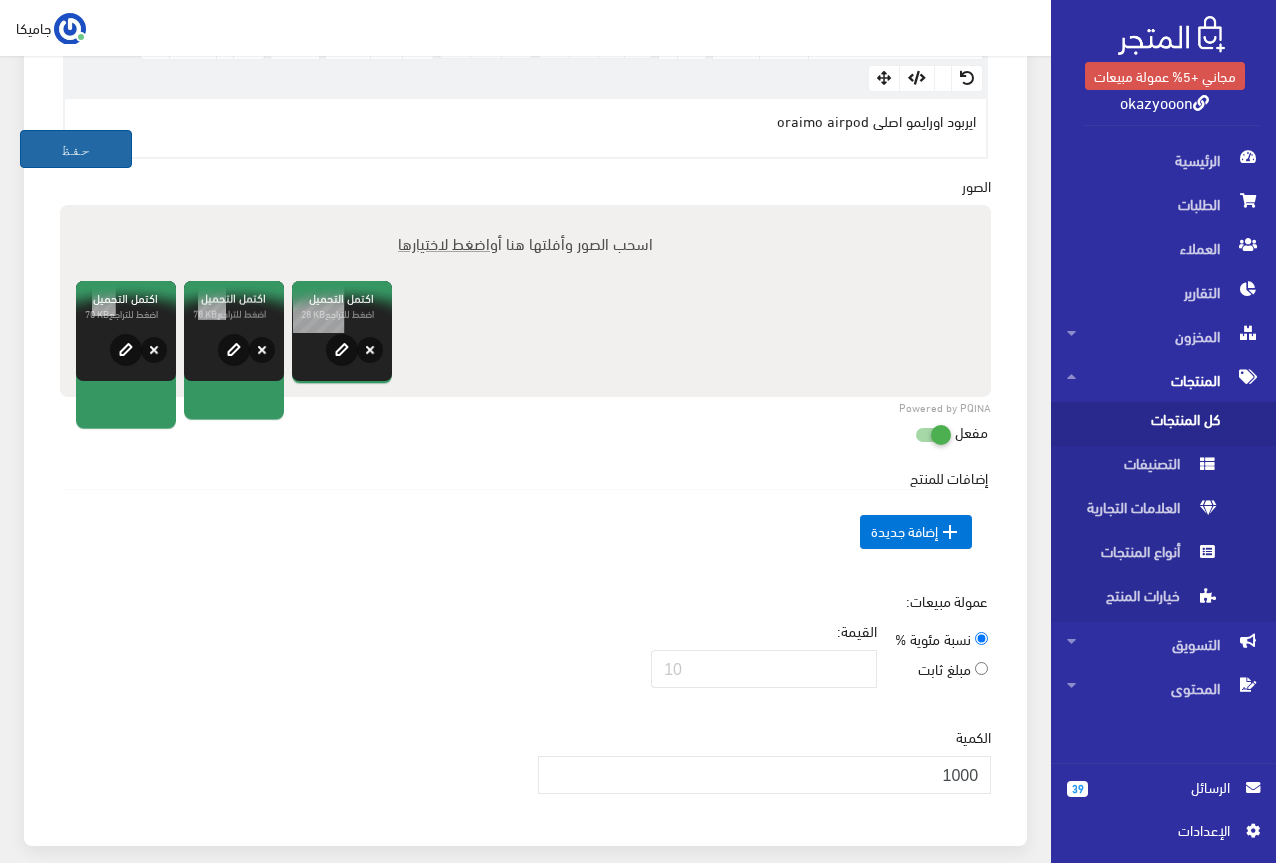 click on "حفظ" at bounding box center (76, 149) 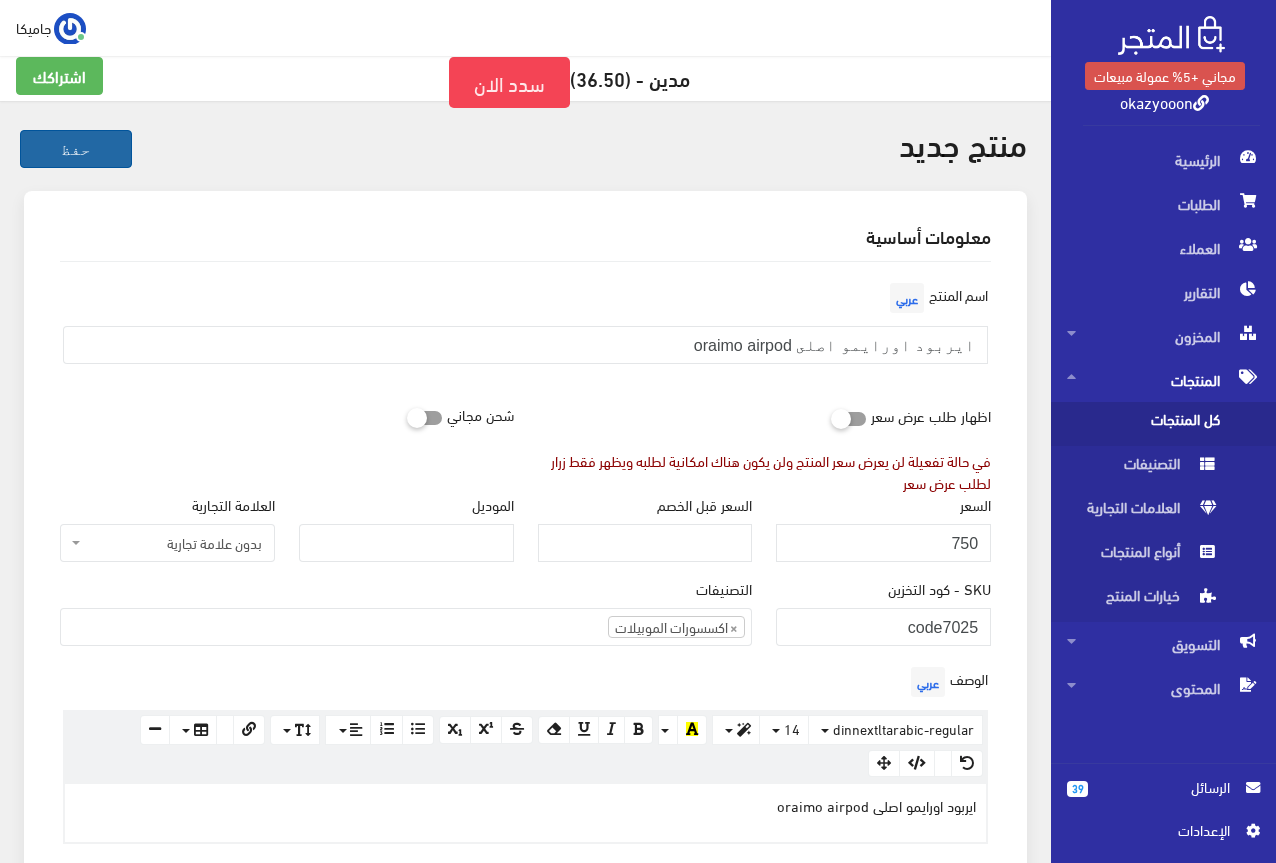 scroll, scrollTop: 0, scrollLeft: 0, axis: both 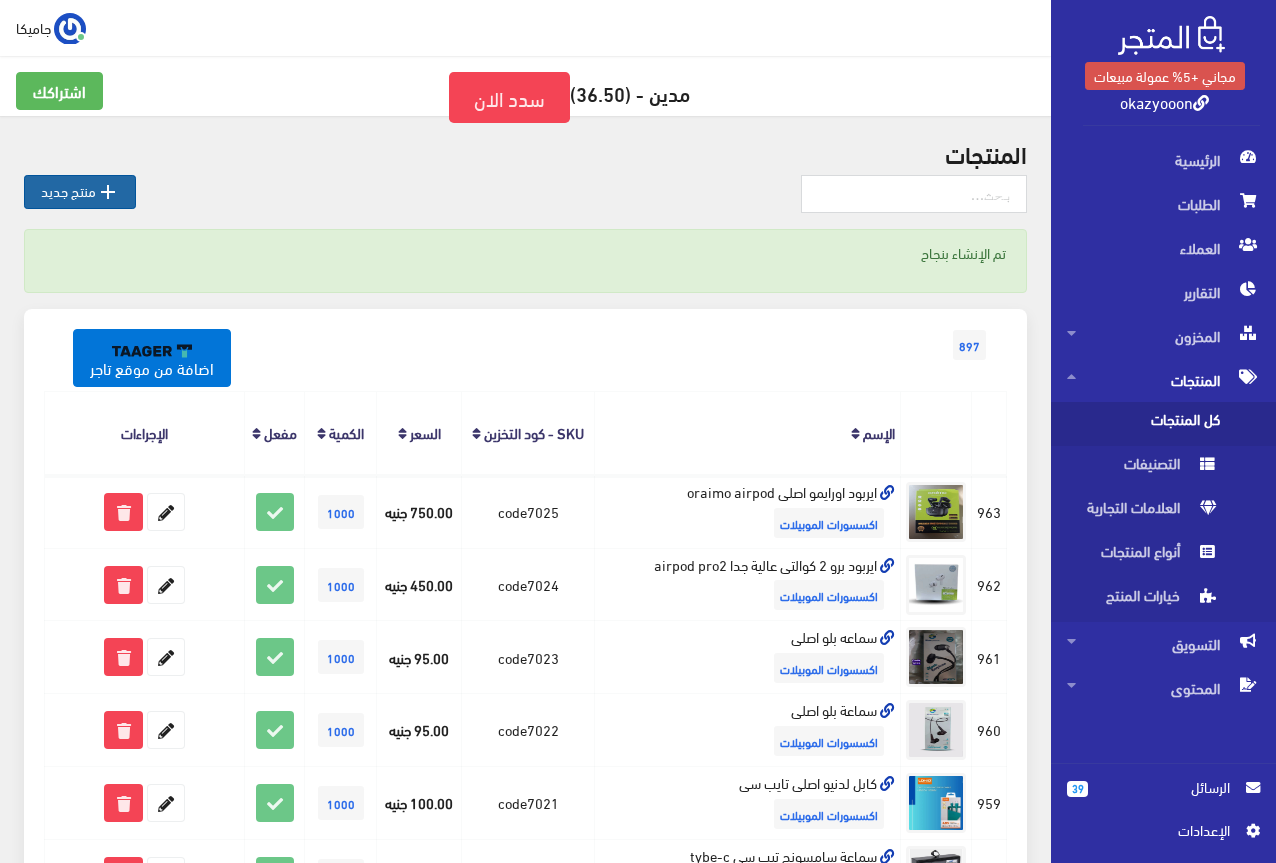 click on "  منتج جديد" at bounding box center (80, 192) 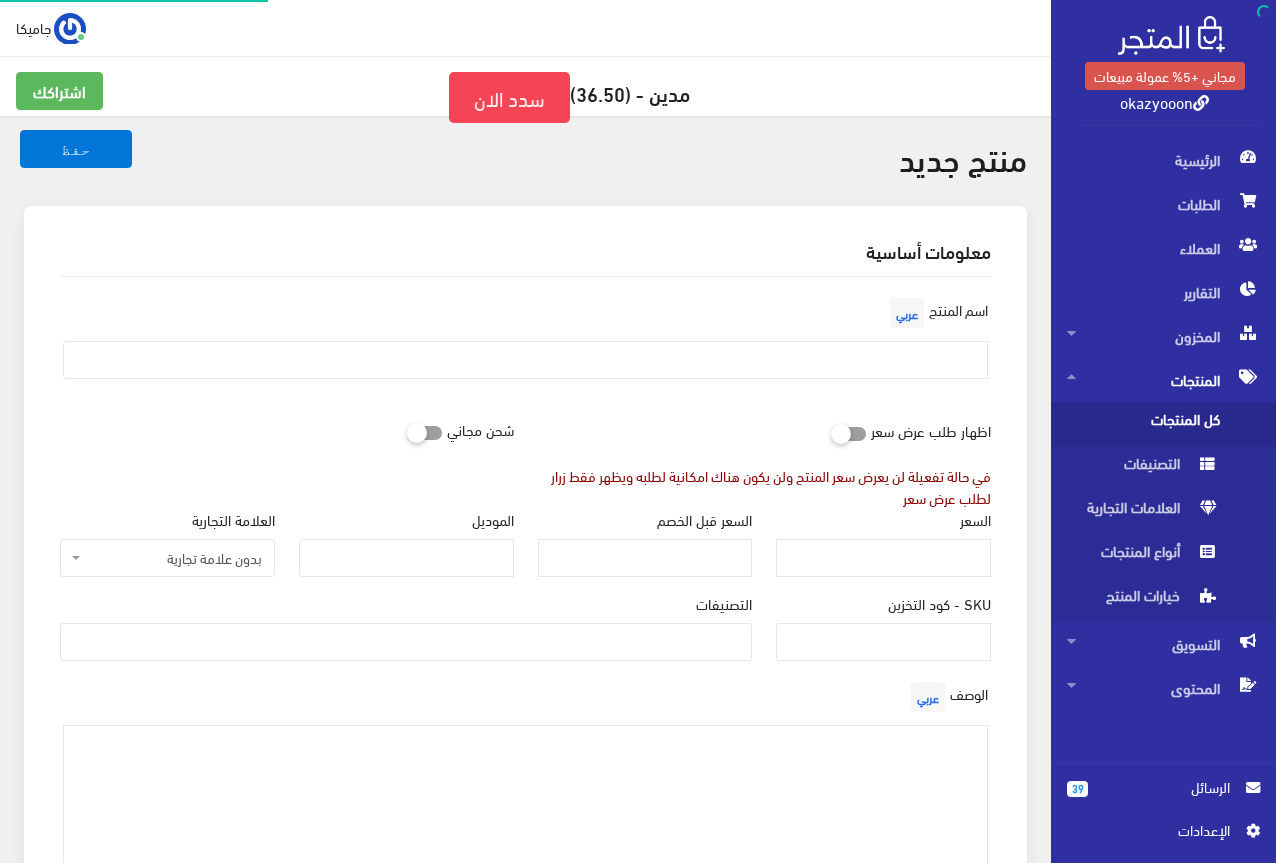 select 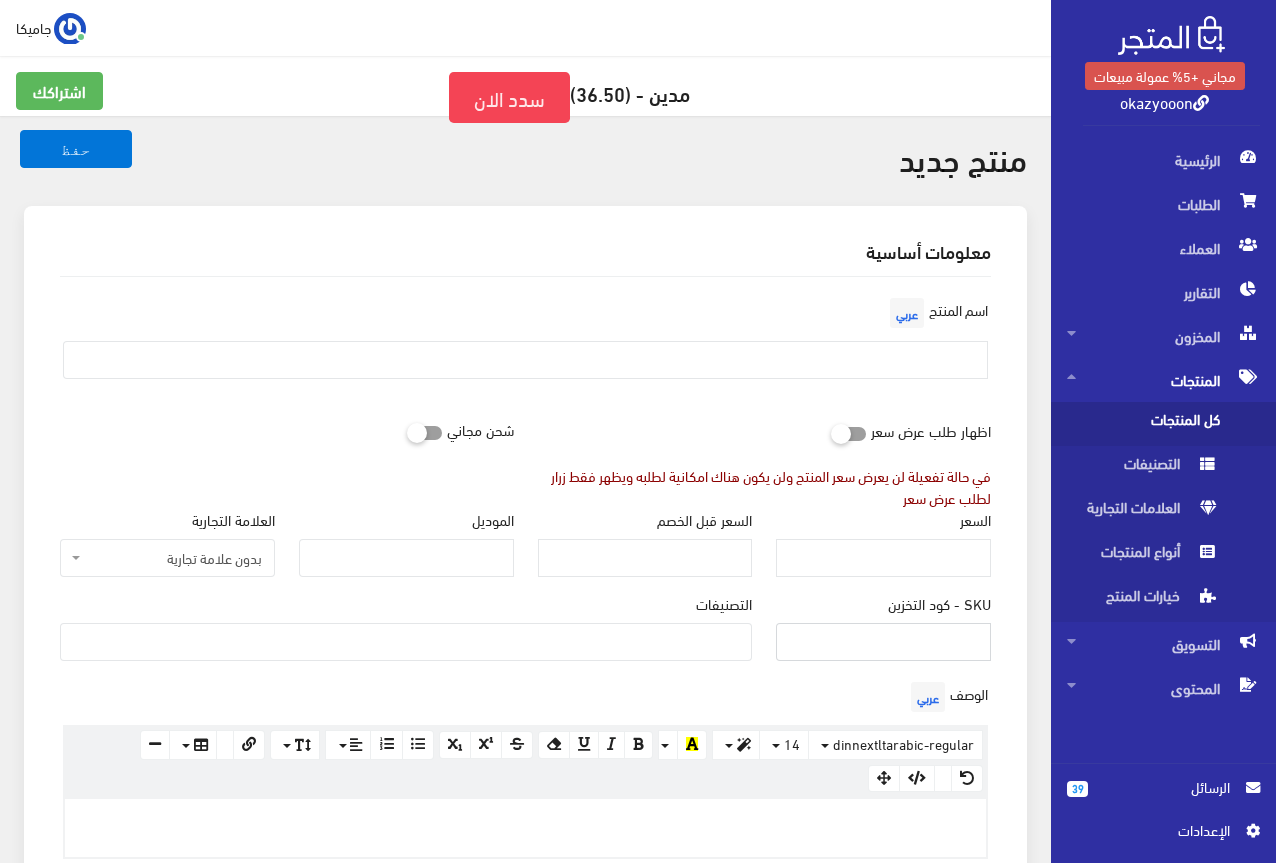 click on "SKU - كود التخزين" at bounding box center (883, 642) 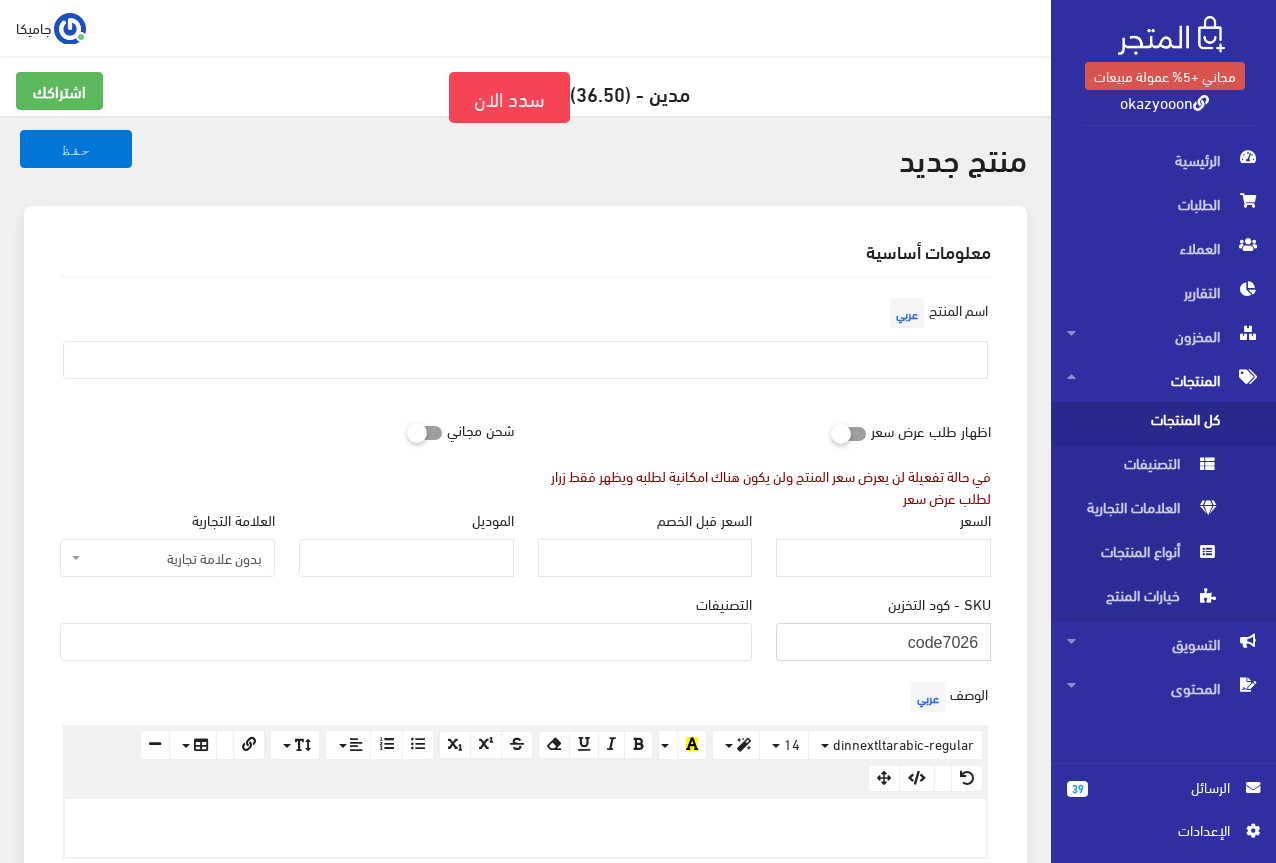 type on "code7026" 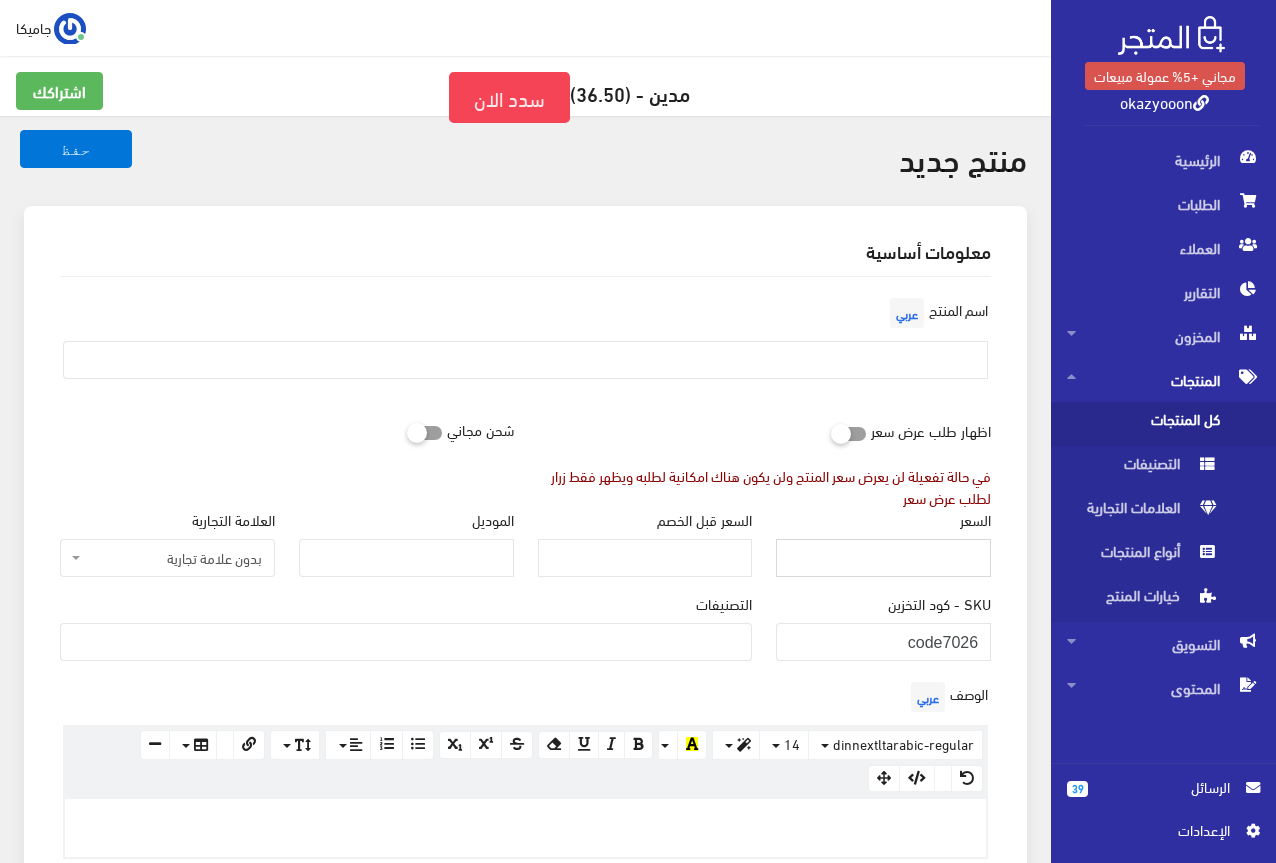 click on "السعر" at bounding box center (883, 558) 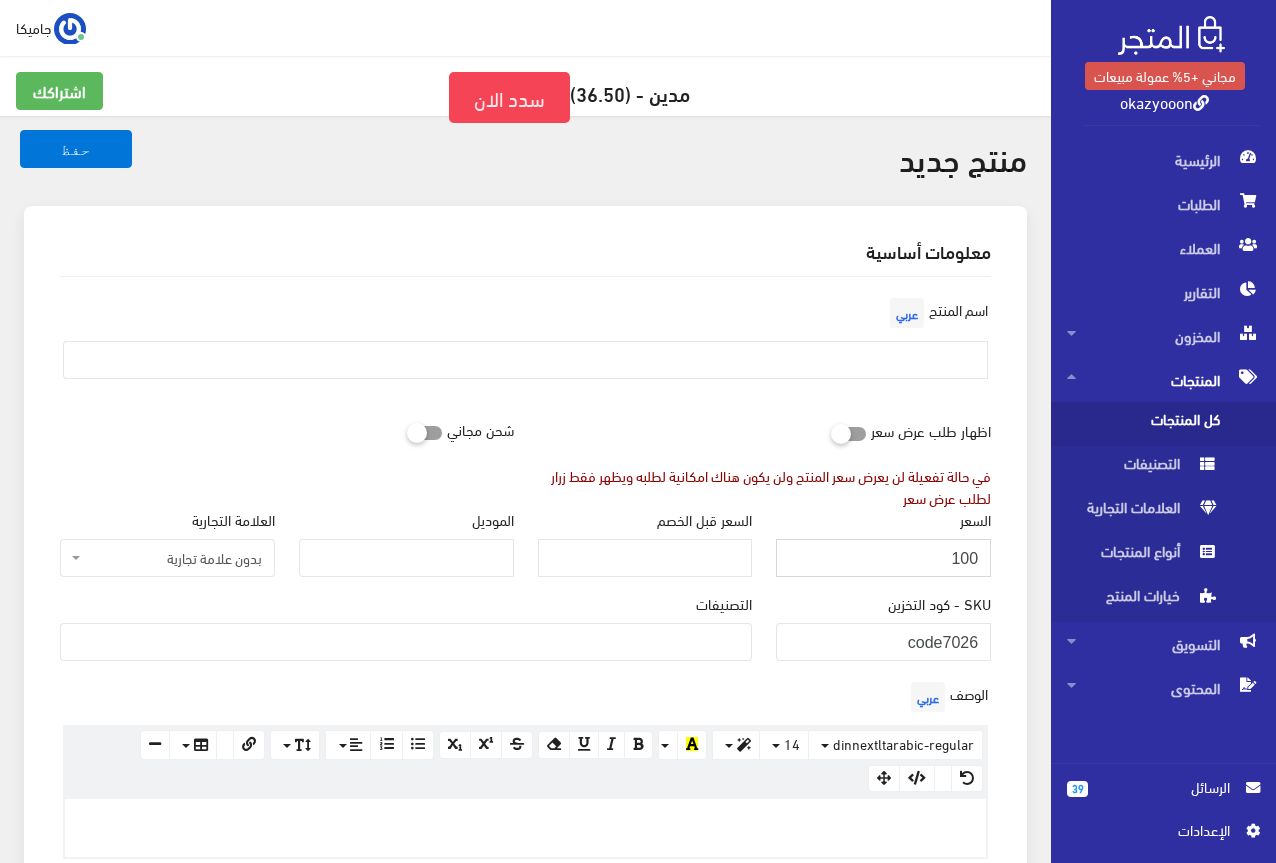 type on "100" 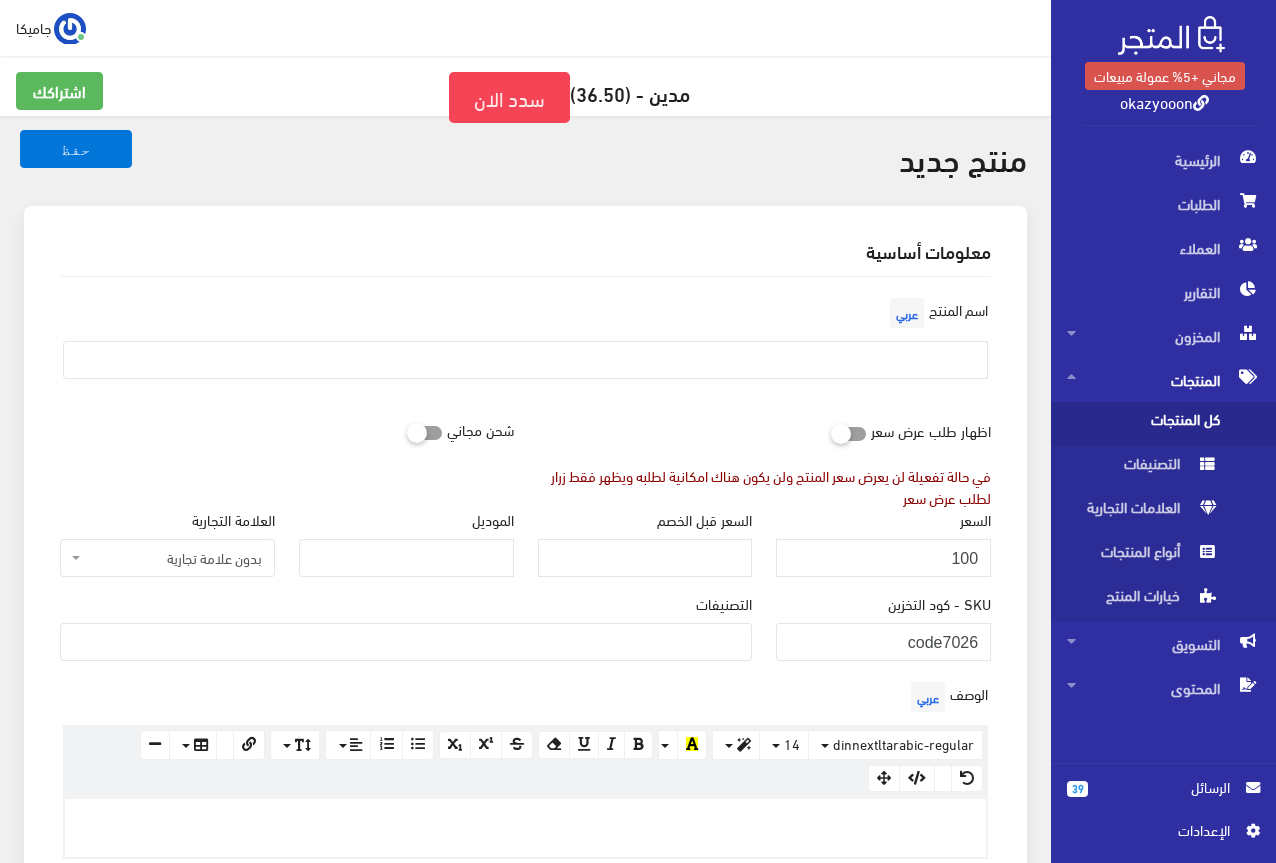 click at bounding box center [406, 640] 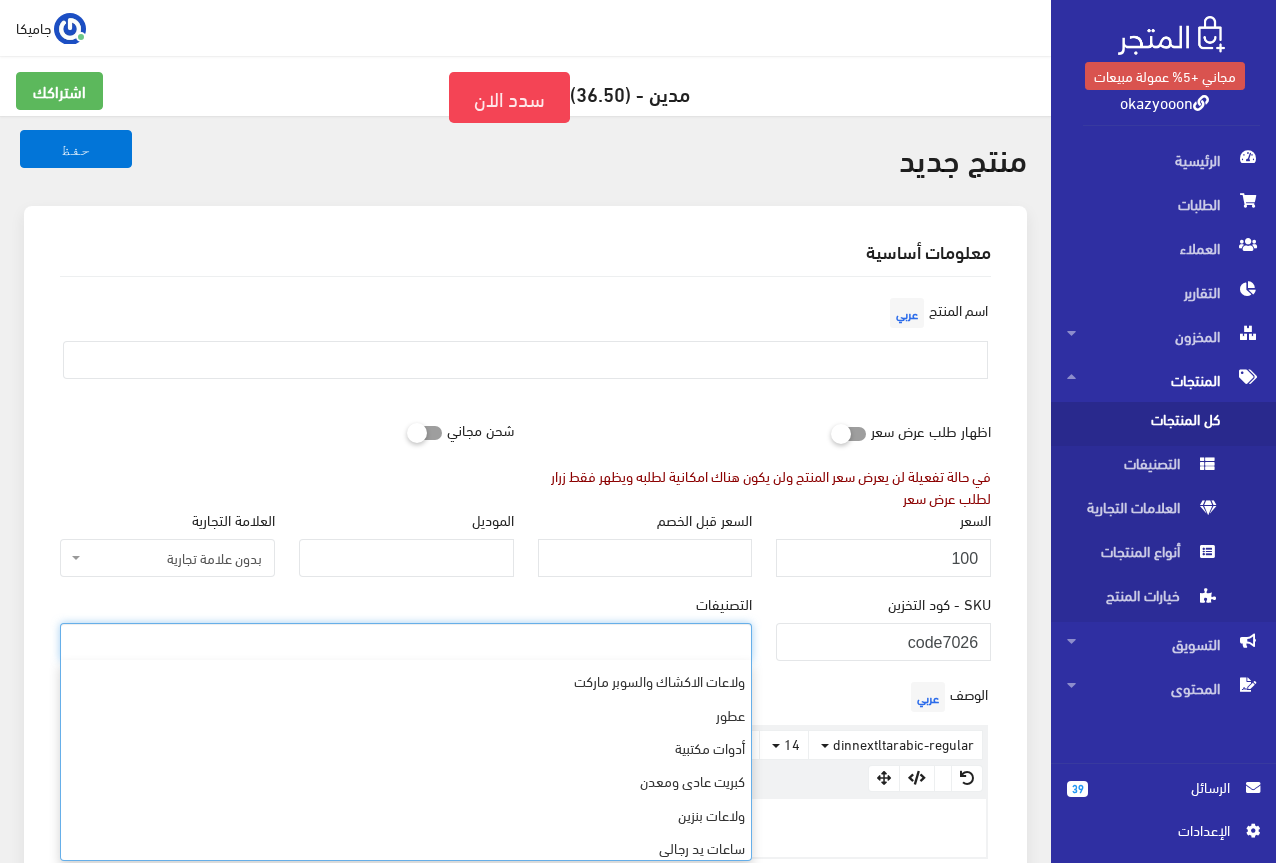 scroll, scrollTop: 568, scrollLeft: 0, axis: vertical 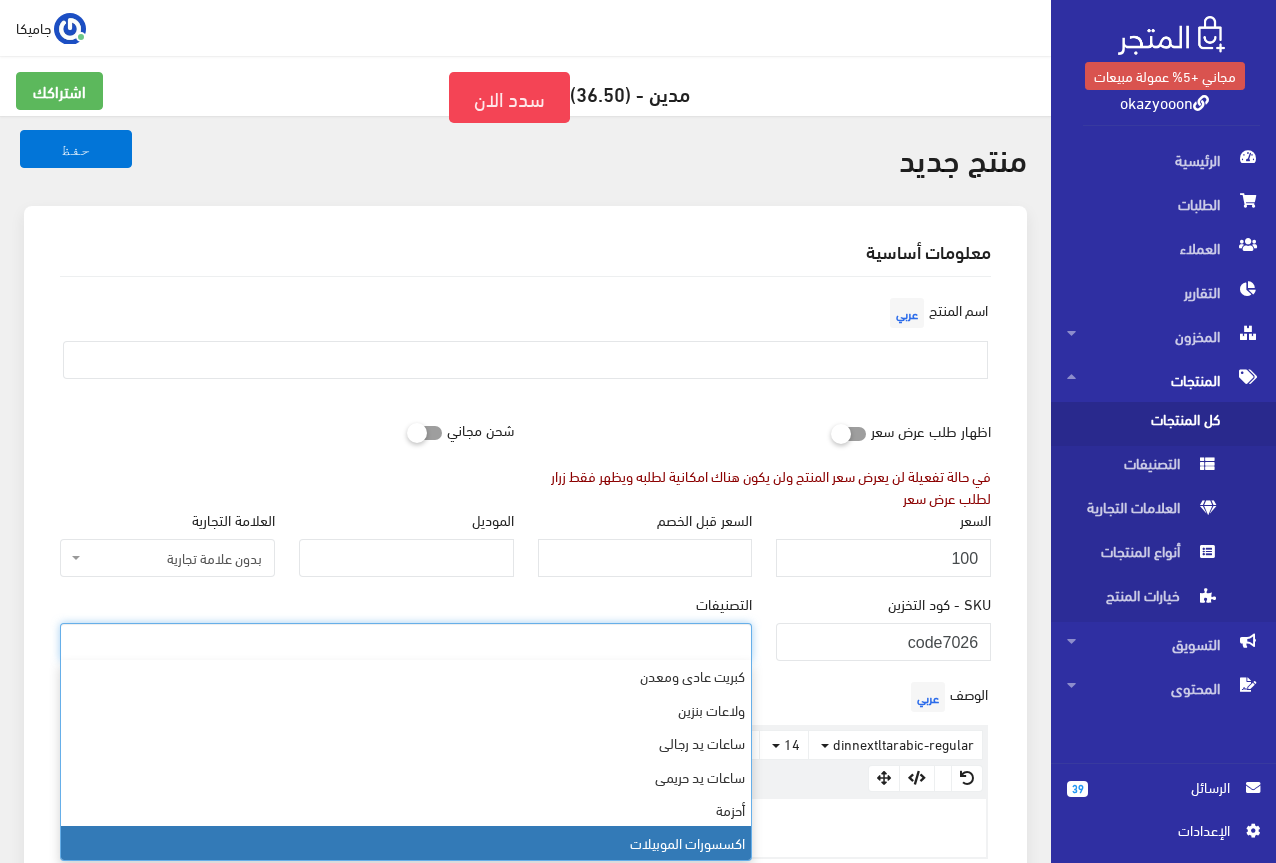 select on "26" 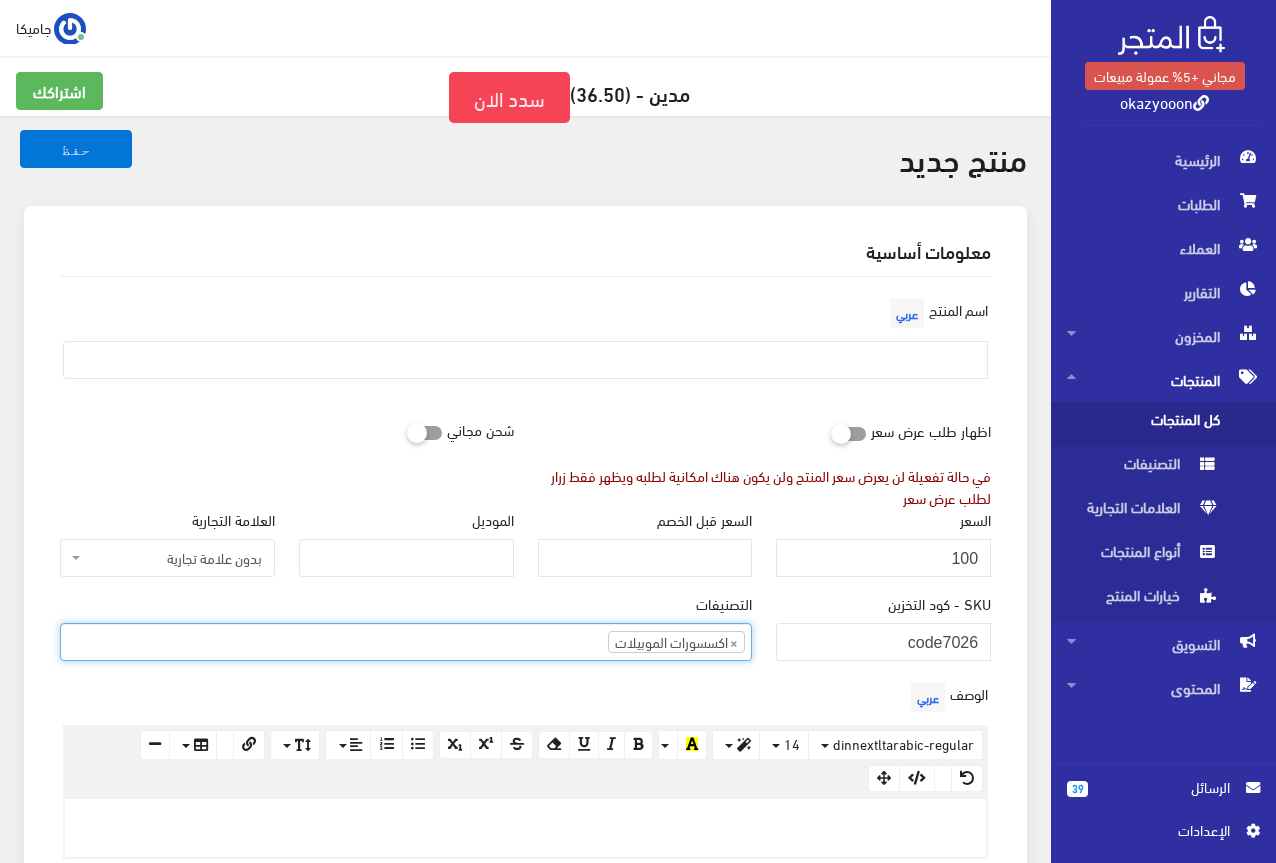 scroll, scrollTop: 528, scrollLeft: 0, axis: vertical 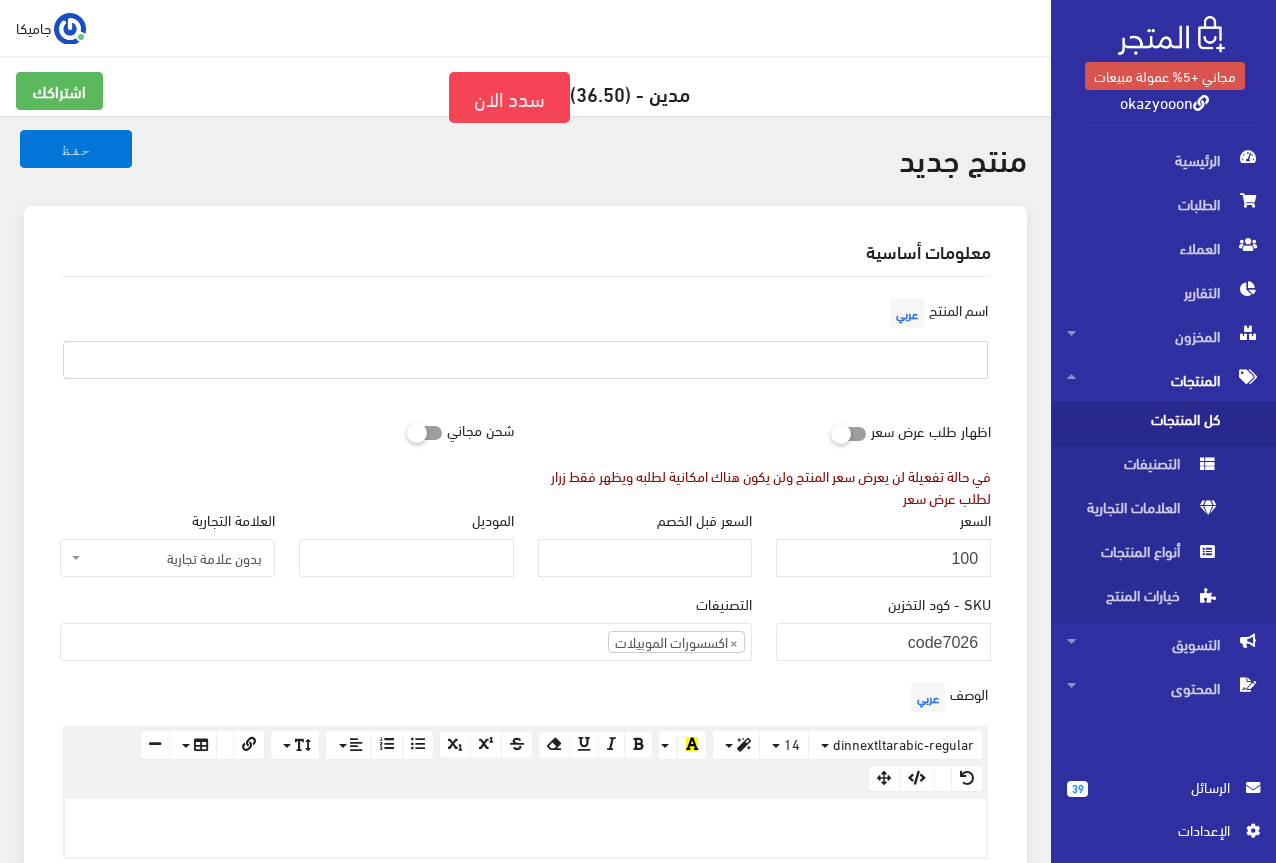 click at bounding box center [525, 360] 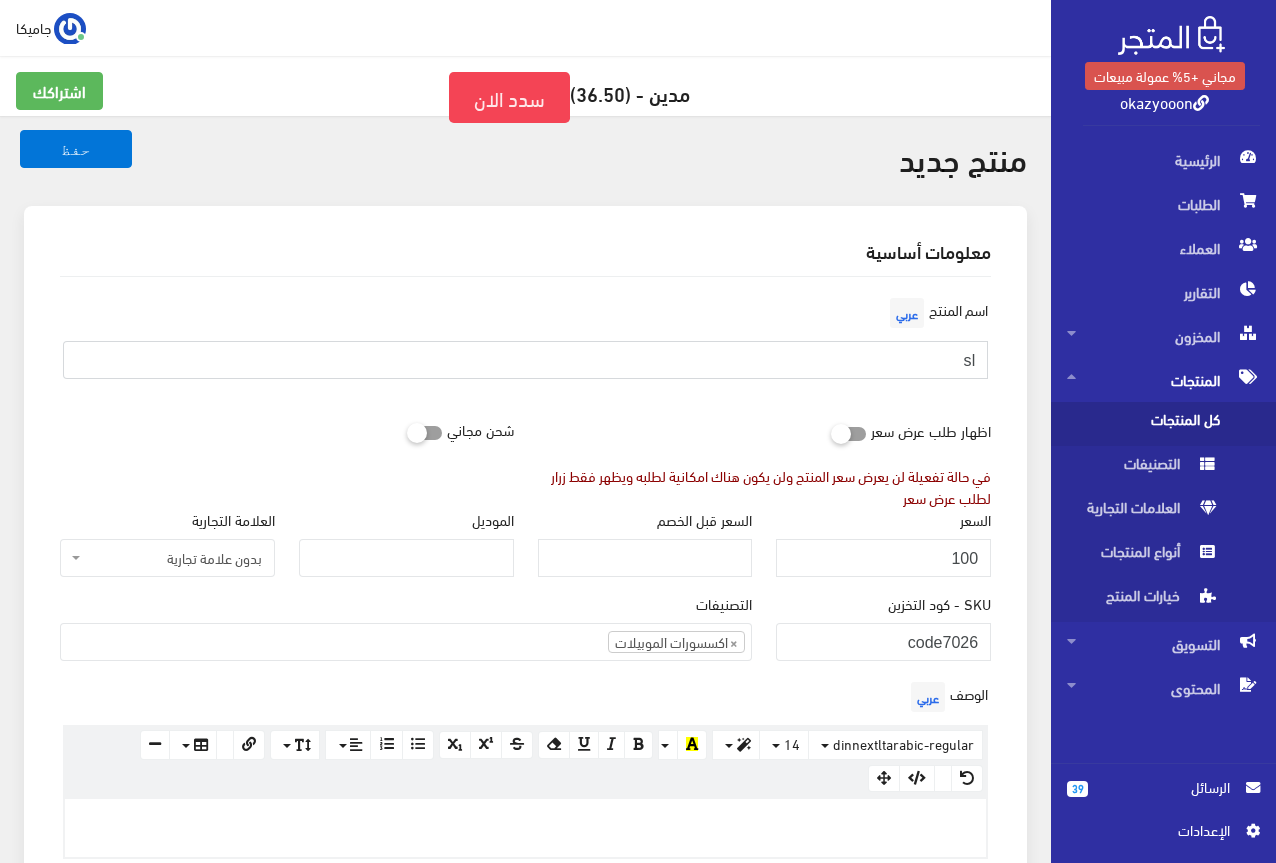 type on "s" 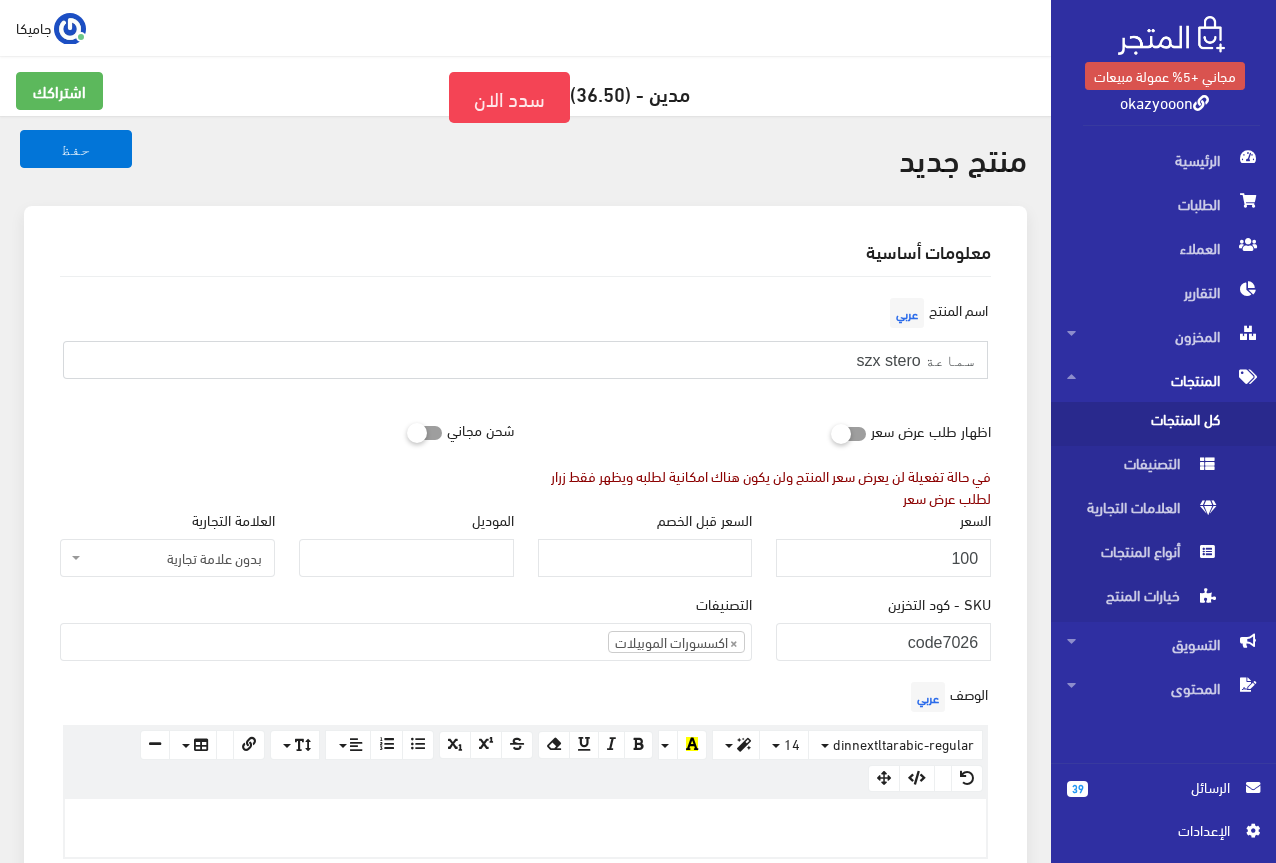 drag, startPoint x: 889, startPoint y: 360, endPoint x: 922, endPoint y: 373, distance: 35.468296 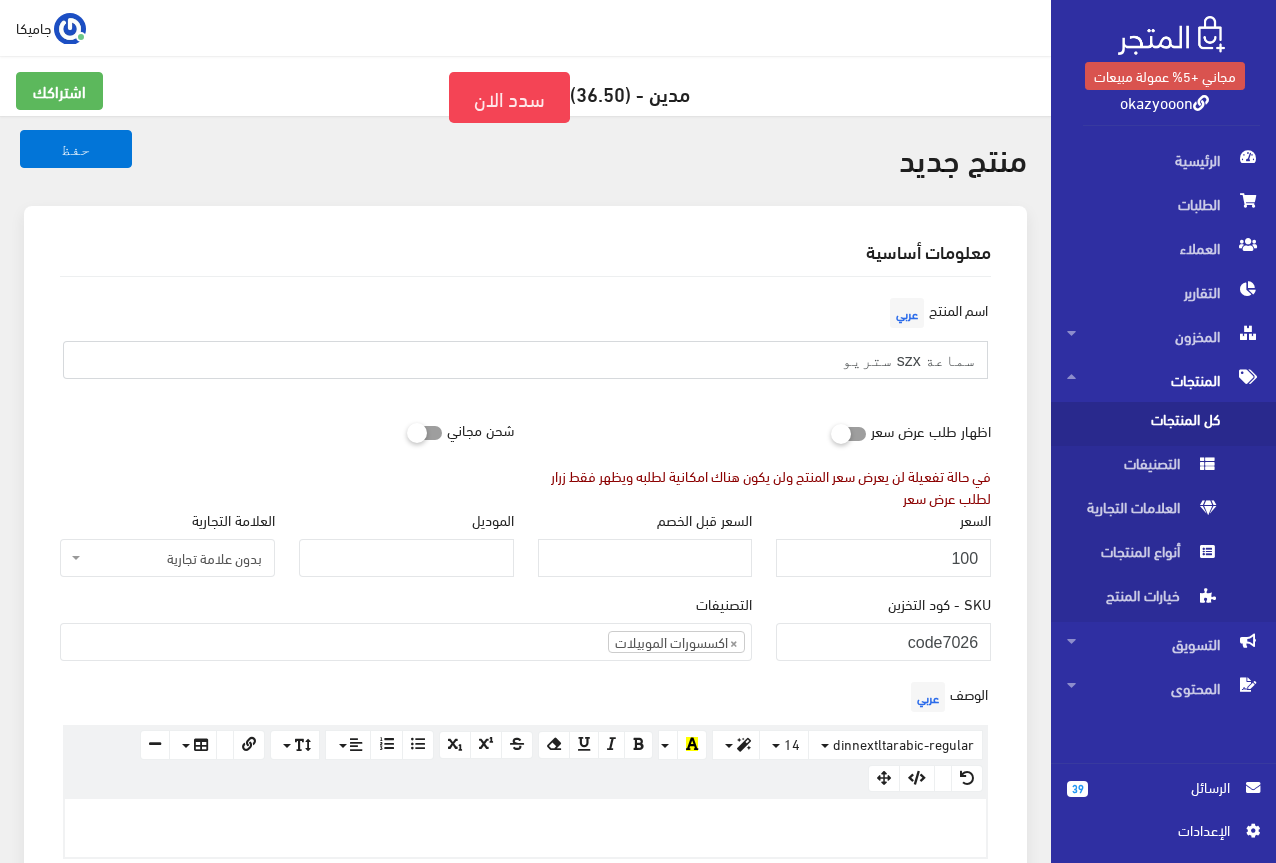 type on "سماعة szx ستريو" 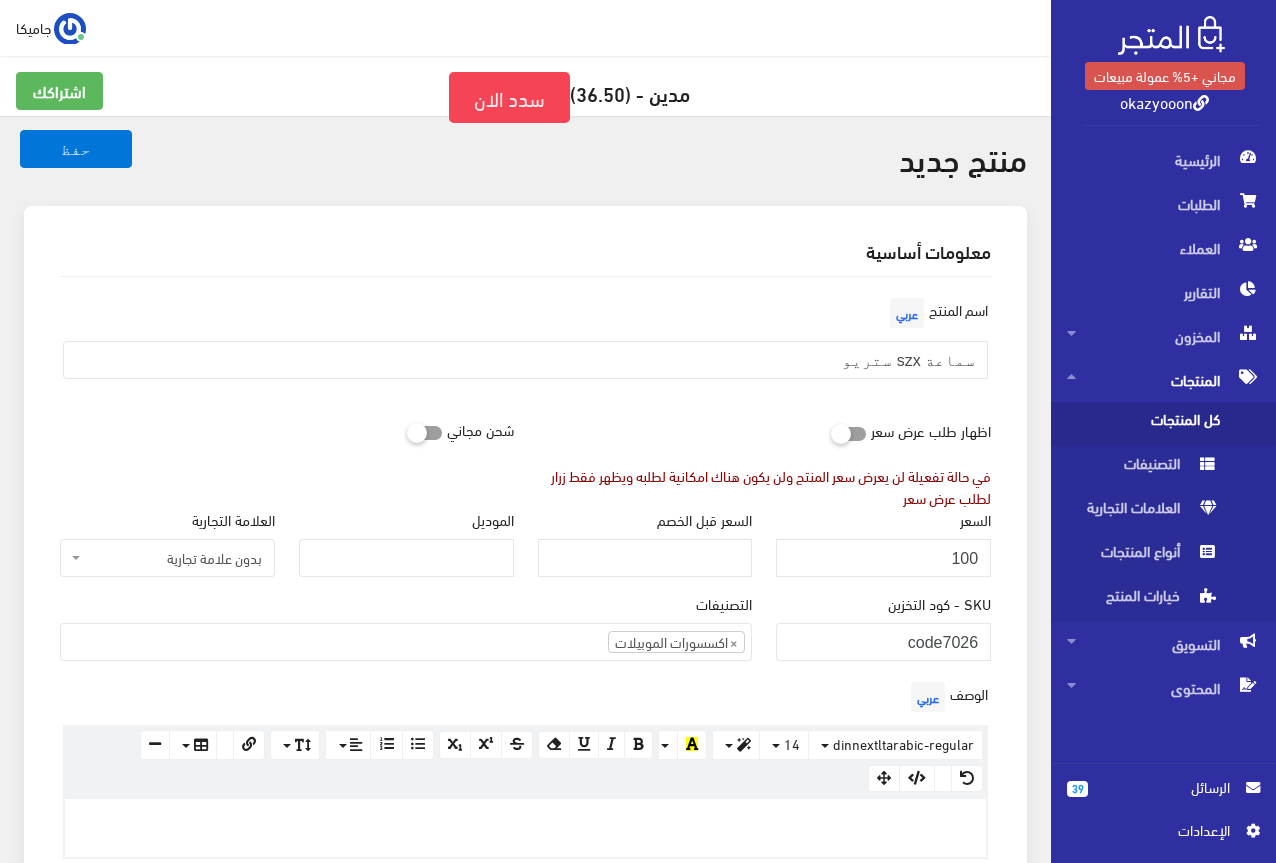 click on "اسم المنتج  عربي
سماعة szx ستريو" at bounding box center (525, 344) 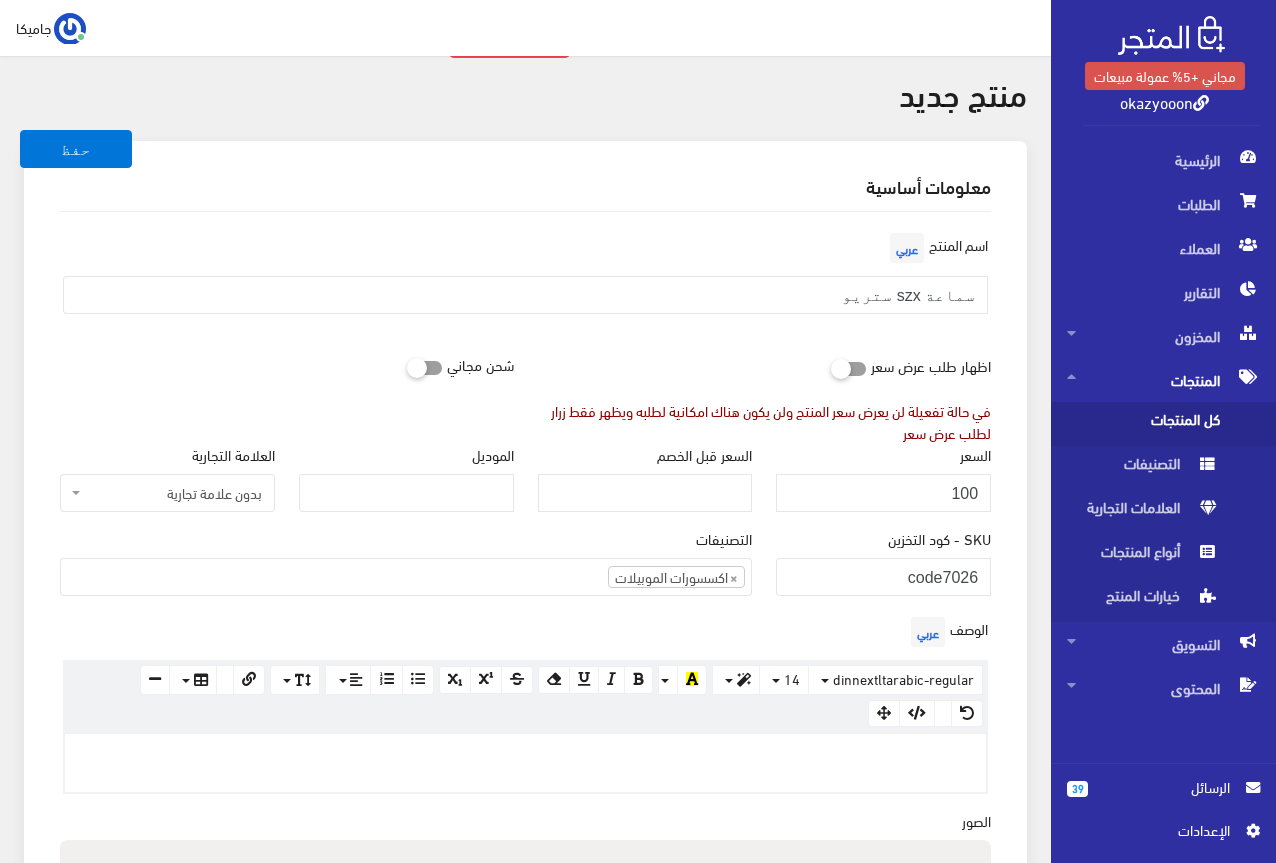 scroll, scrollTop: 100, scrollLeft: 0, axis: vertical 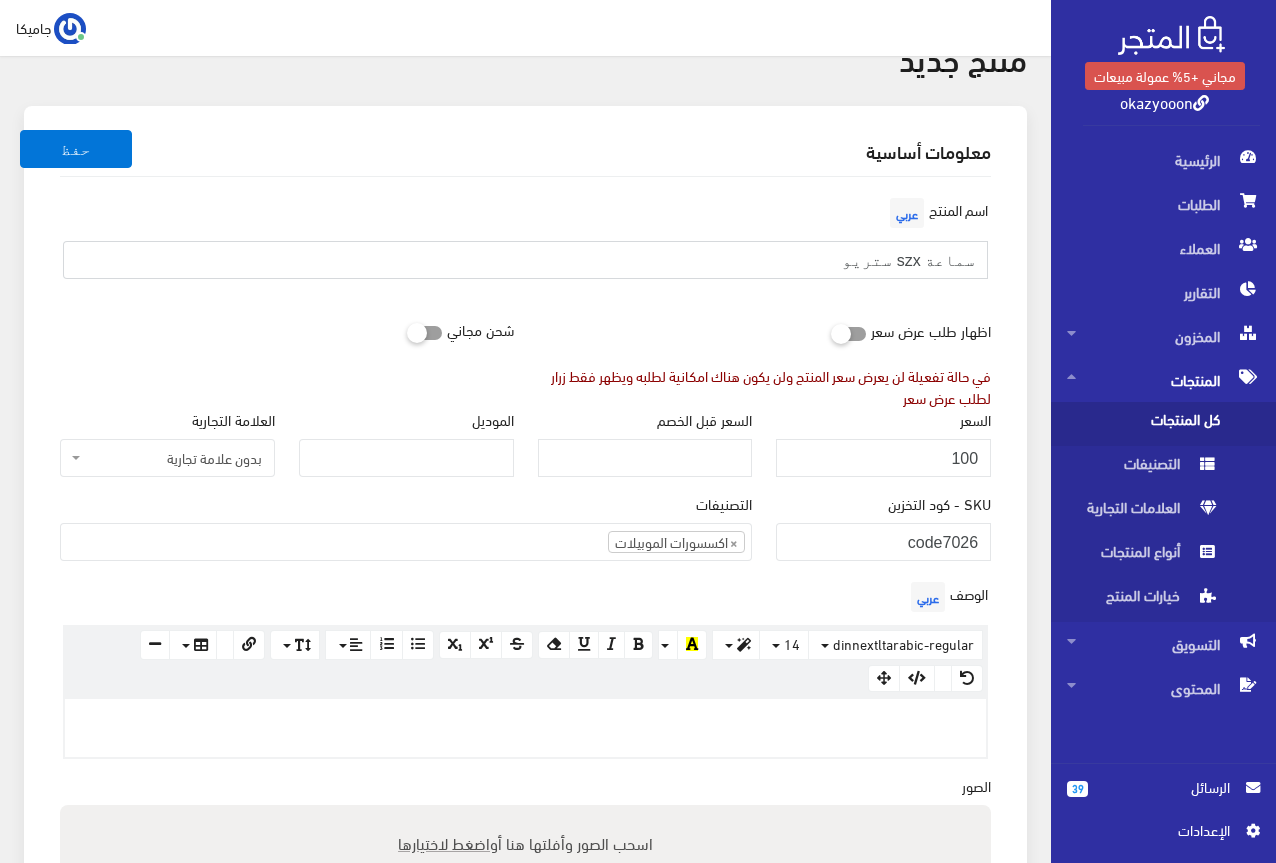 click on "سماعة szx ستريو" at bounding box center [525, 260] 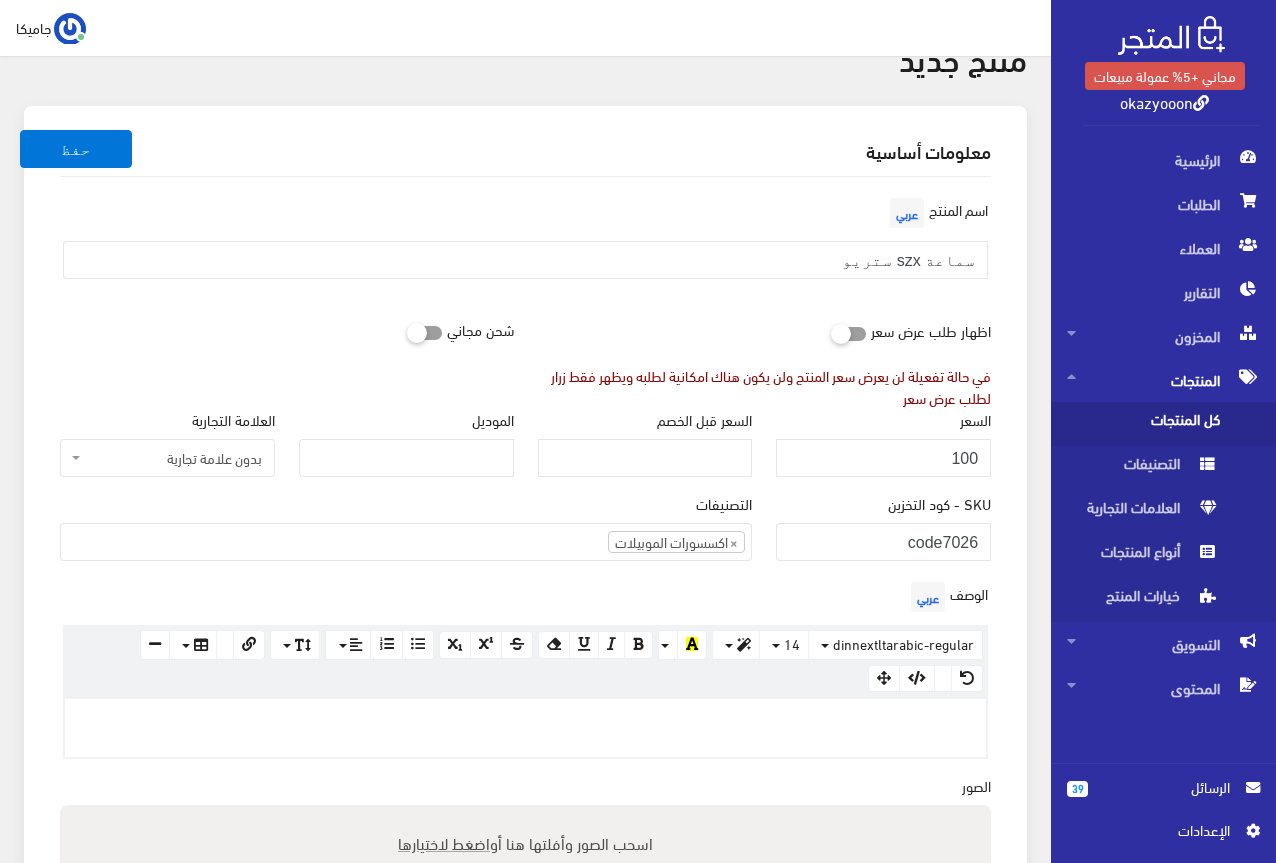 click on "اسم المنتج  عربي
سماعة szx ستريو" at bounding box center (525, 244) 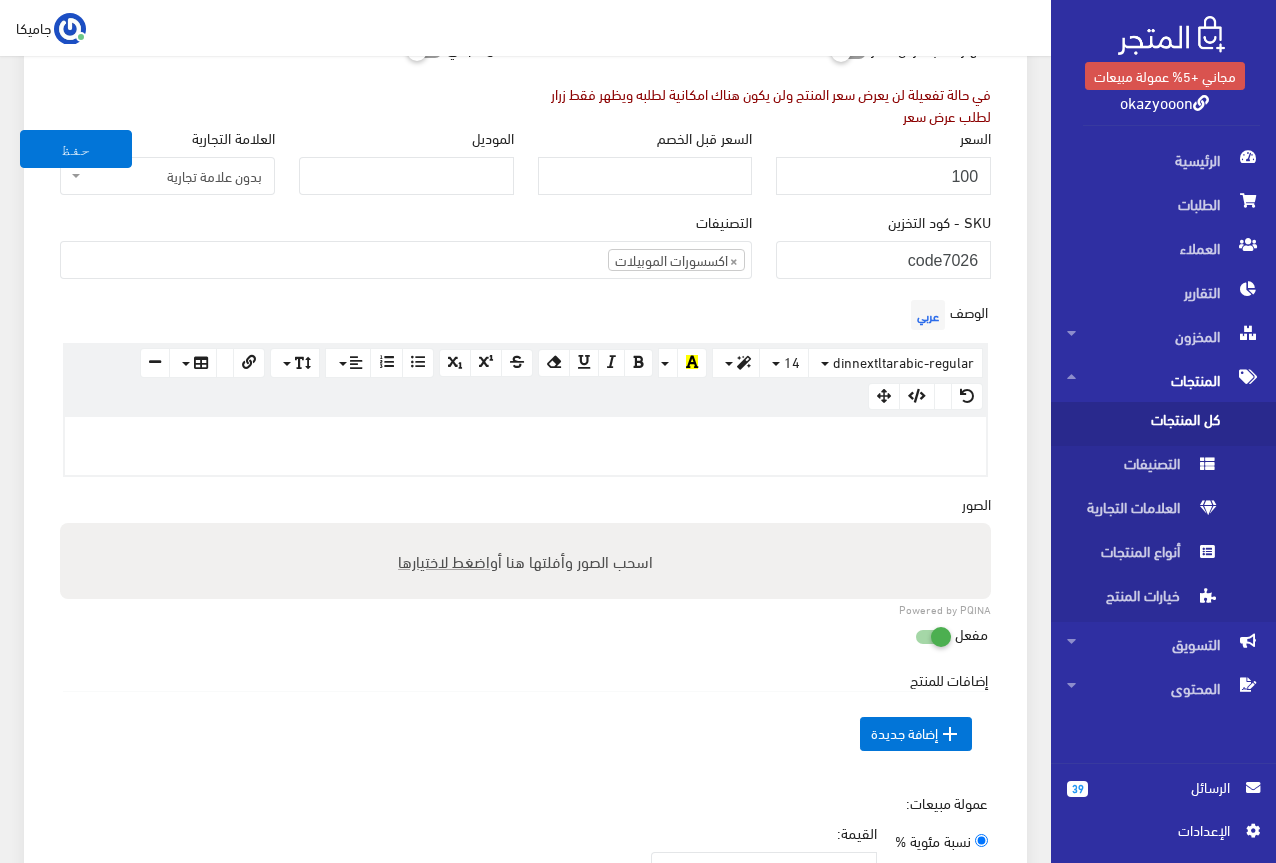 scroll, scrollTop: 400, scrollLeft: 0, axis: vertical 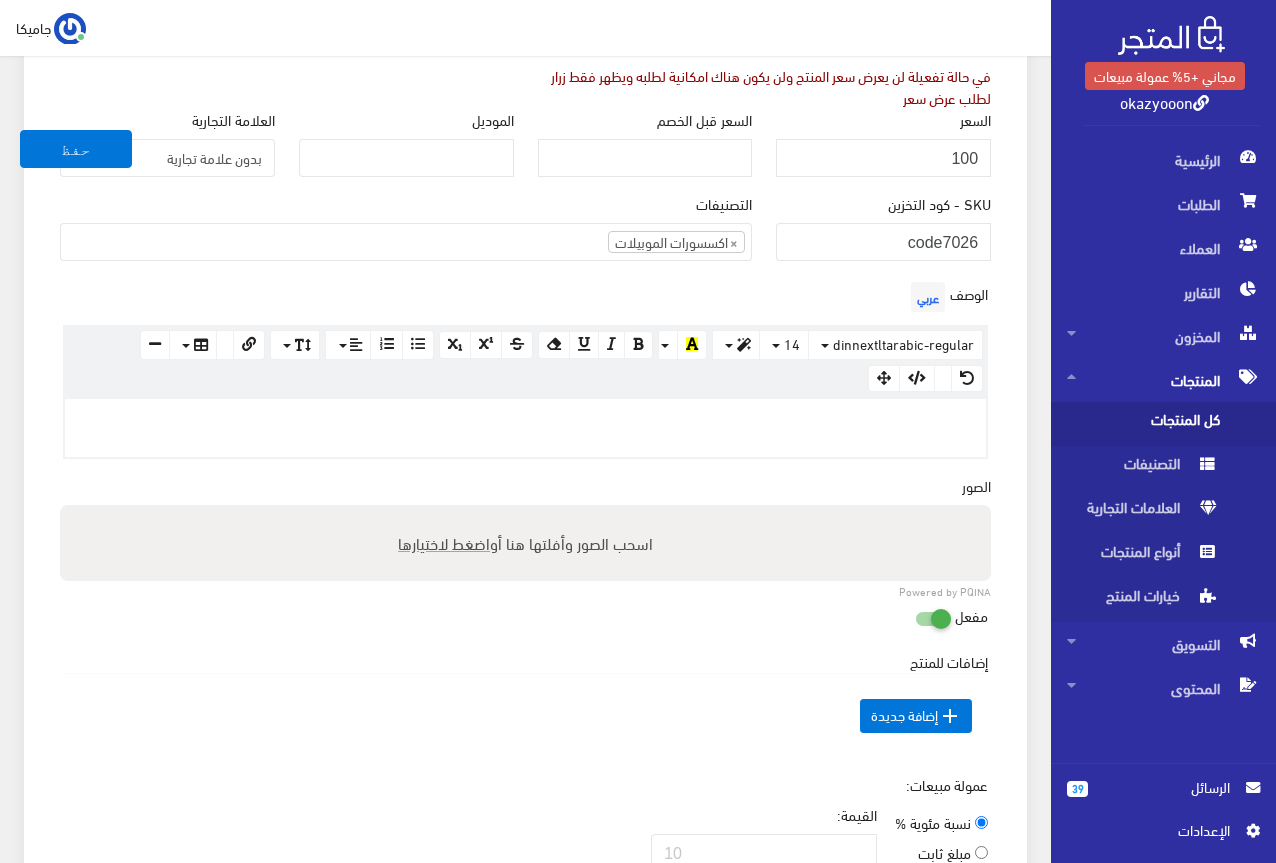 paste 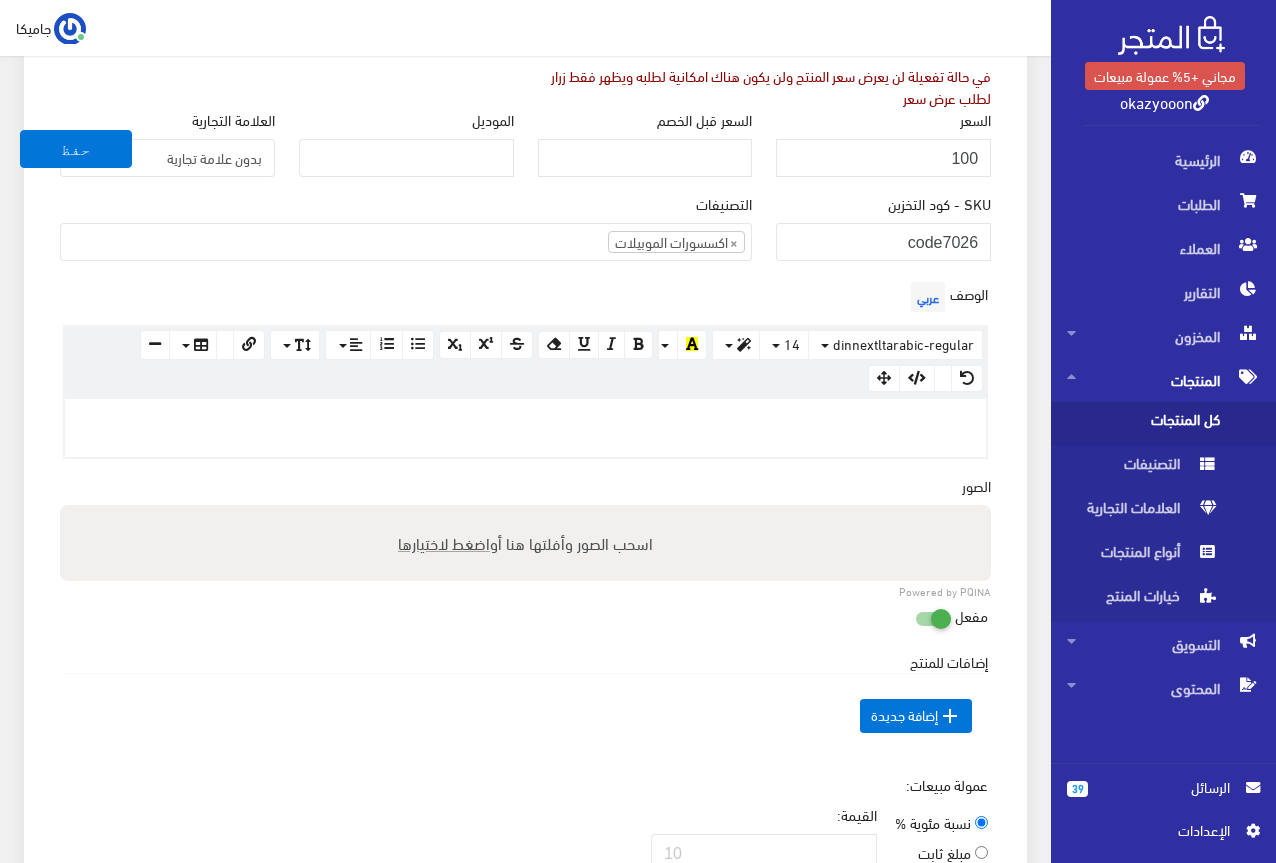 type 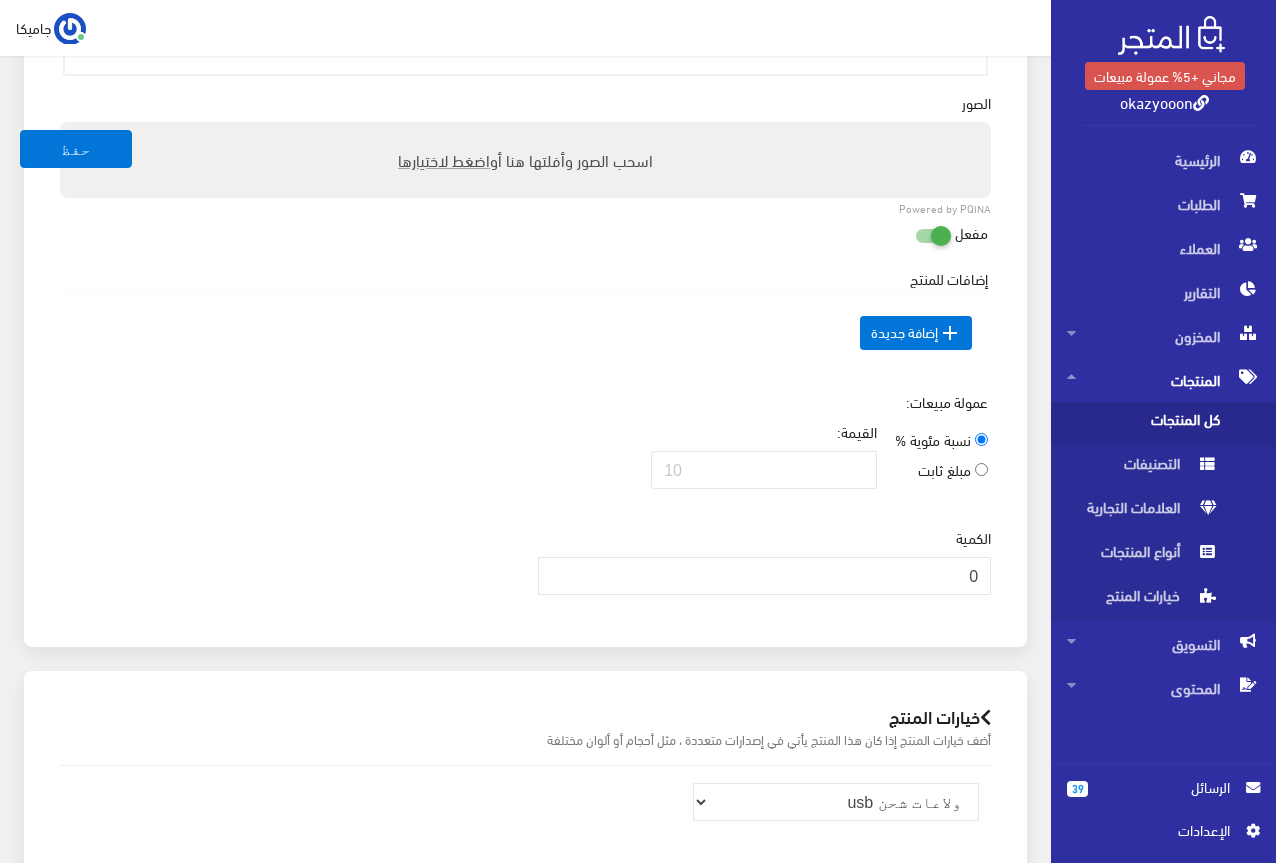 scroll, scrollTop: 800, scrollLeft: 0, axis: vertical 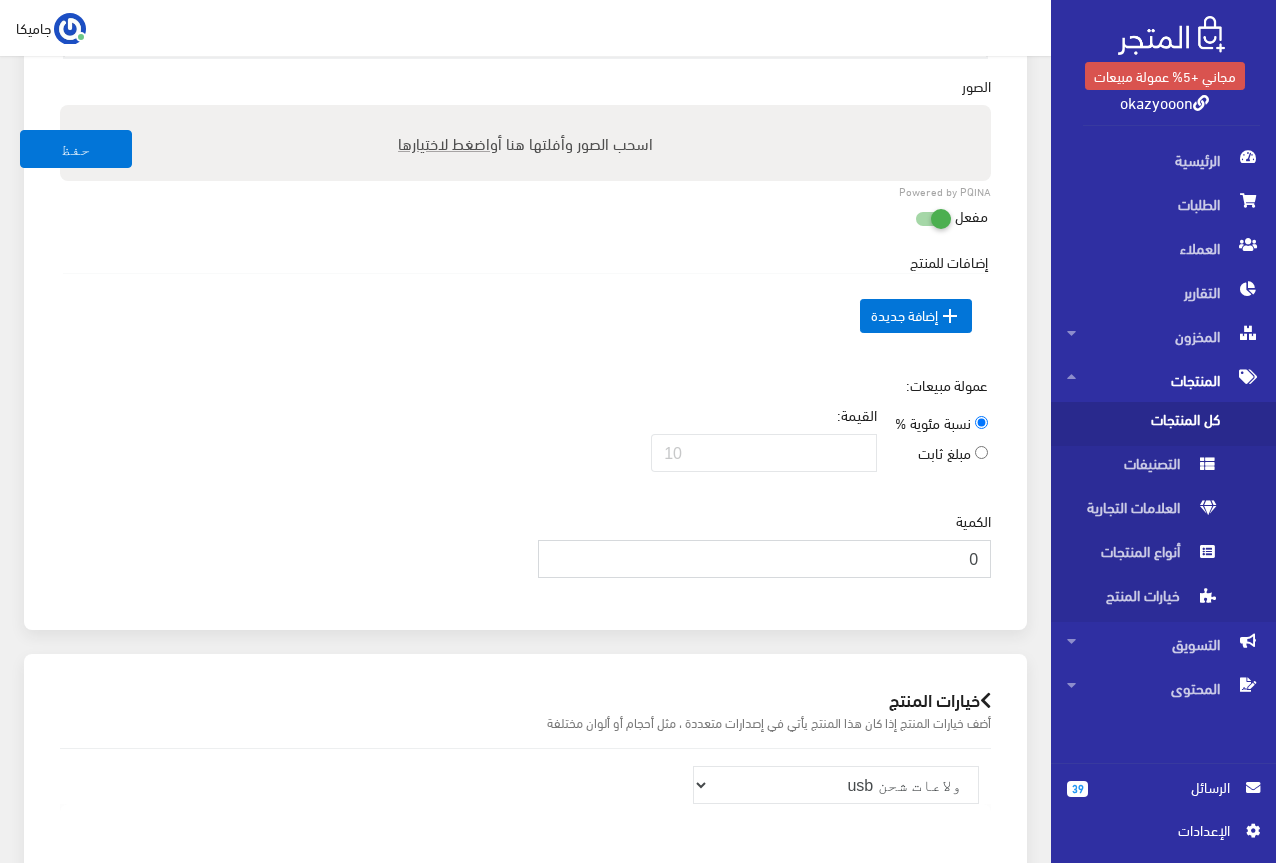 click on "0" at bounding box center [765, 559] 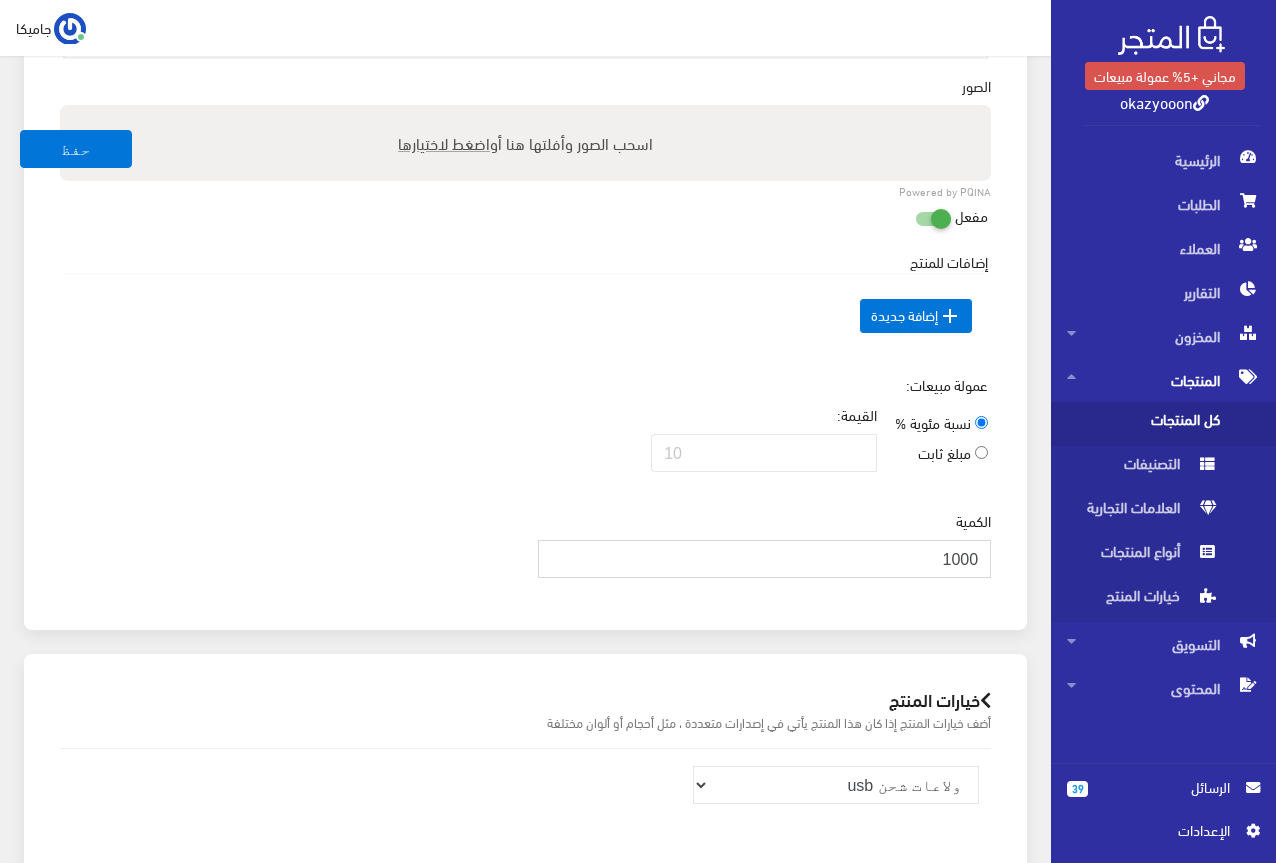 type on "1000" 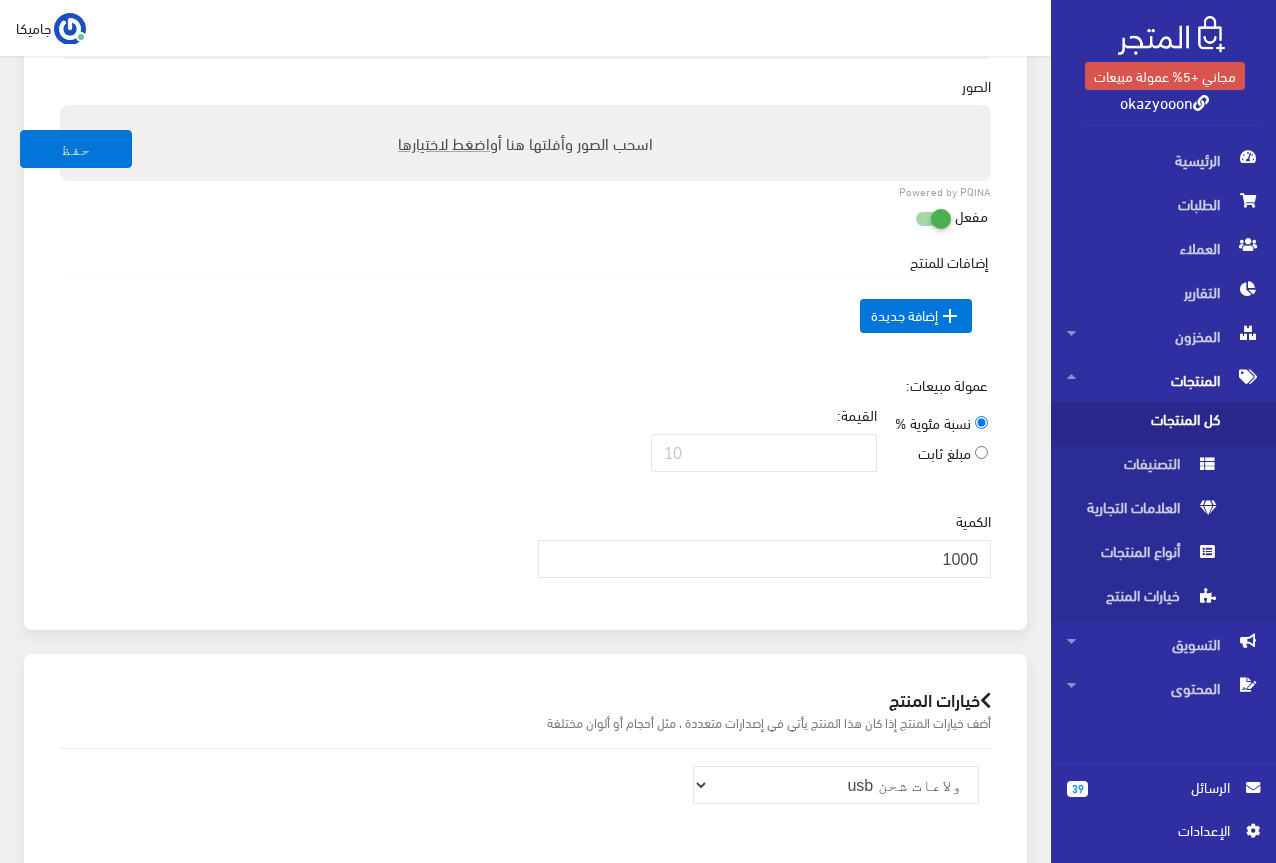 click on "عمولة مبيعات:
نسبة مئوية %
مبلغ ثابت
القيمة:" at bounding box center (525, 431) 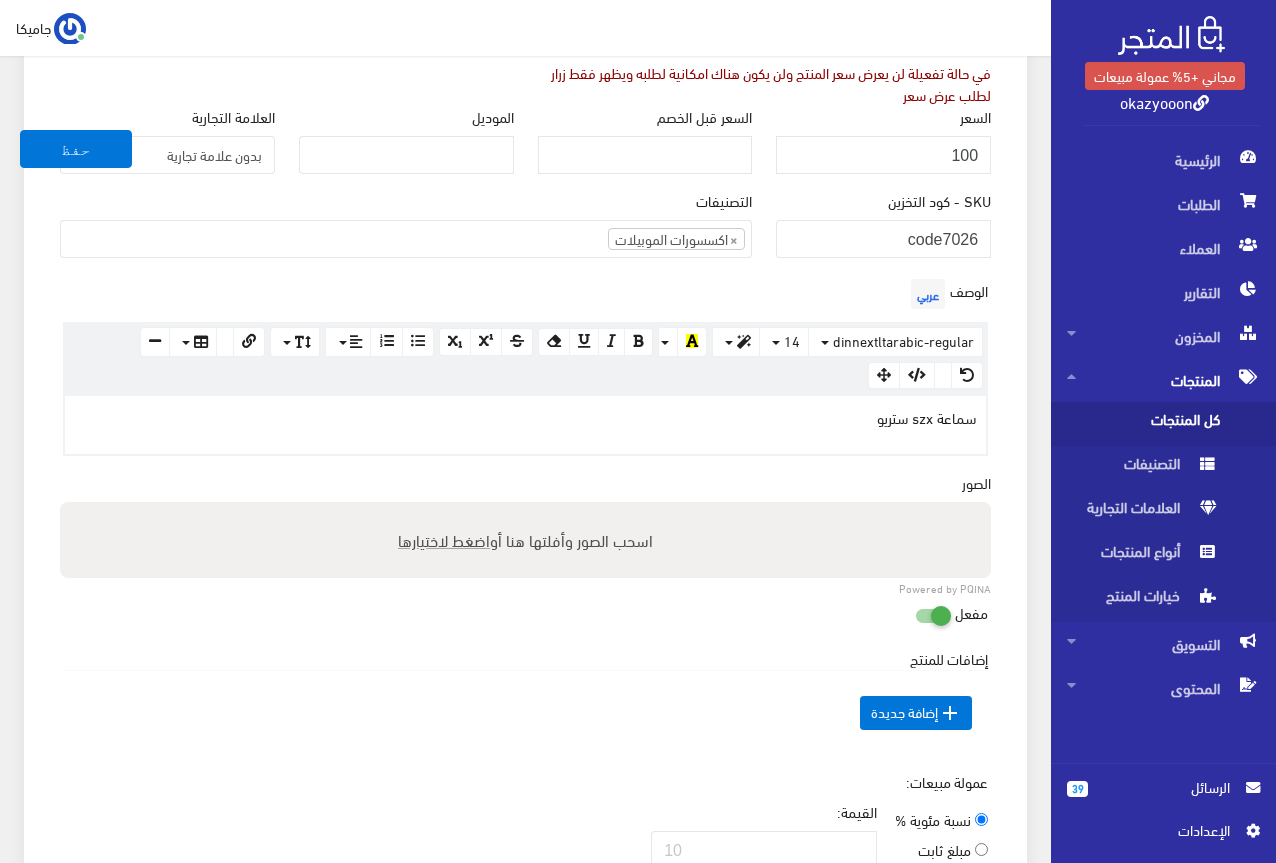 scroll, scrollTop: 400, scrollLeft: 0, axis: vertical 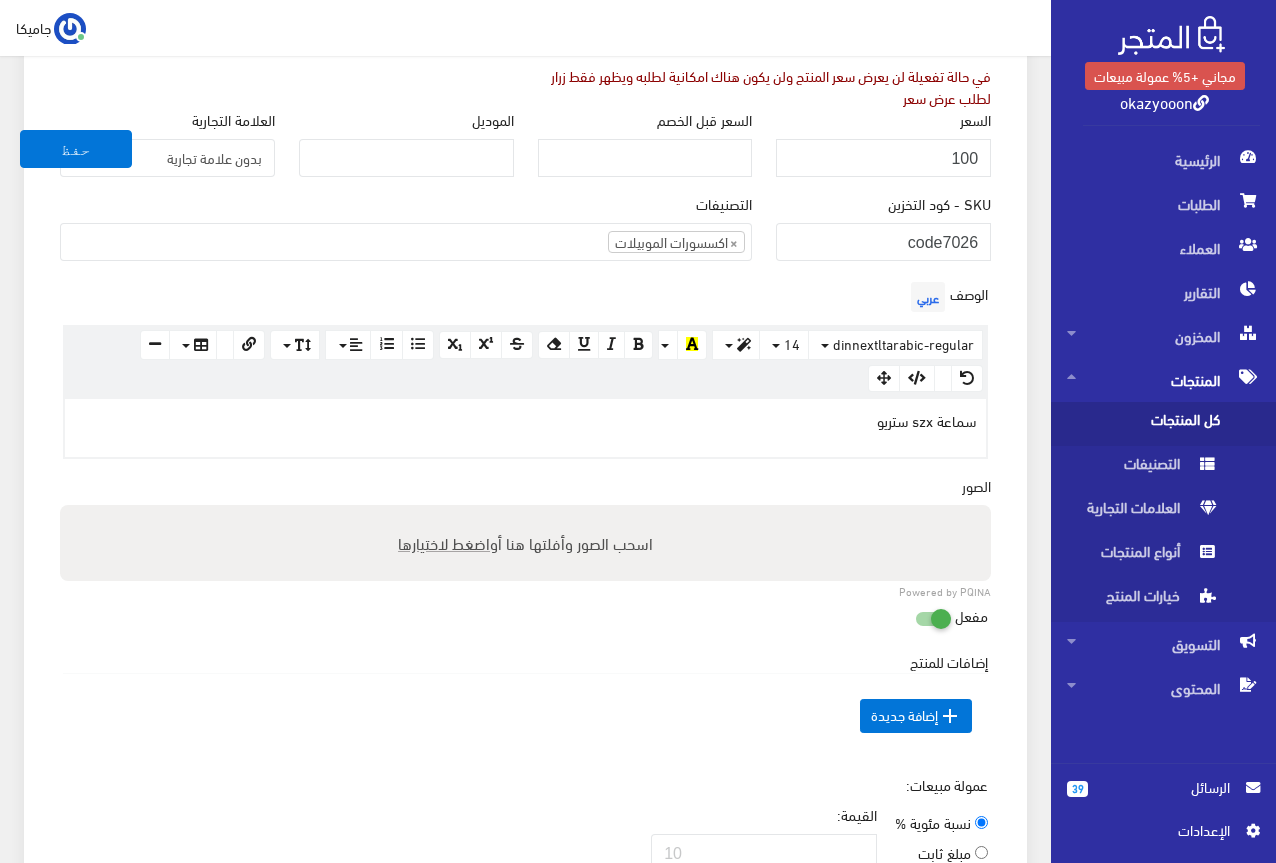 click on "اضغط لاختيارها" at bounding box center (444, 542) 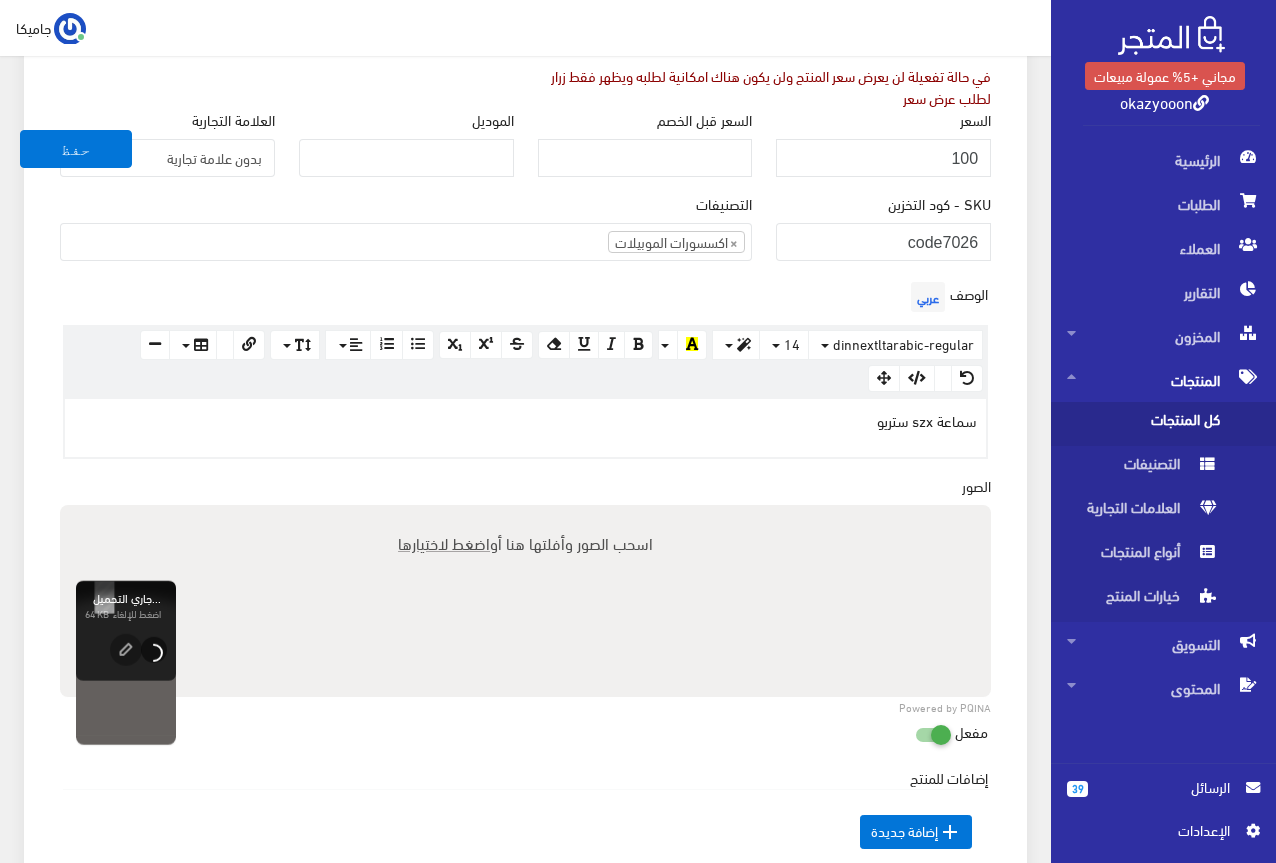 click on "اضغط لاختيارها" at bounding box center [444, 542] 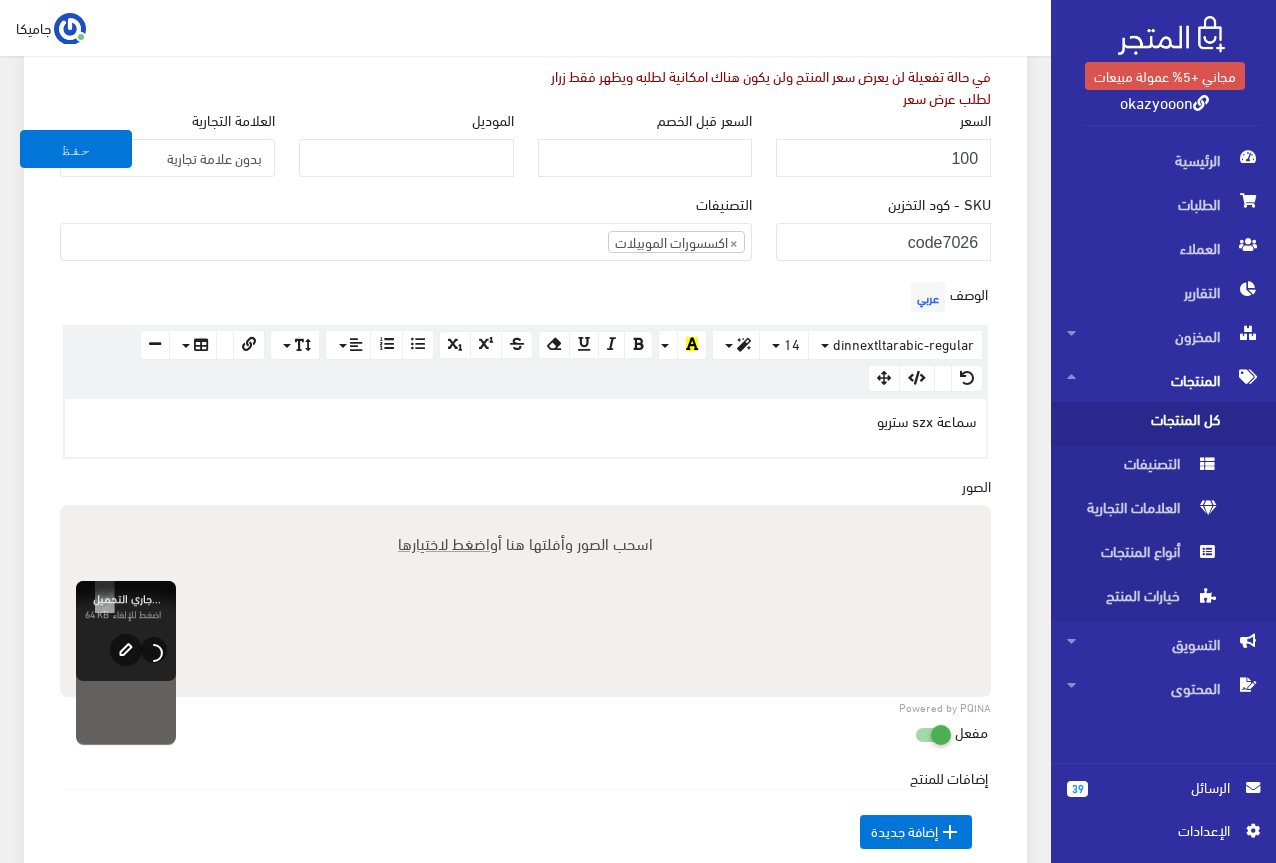 type on "C:\fakepath\5807455616178964555.jpg" 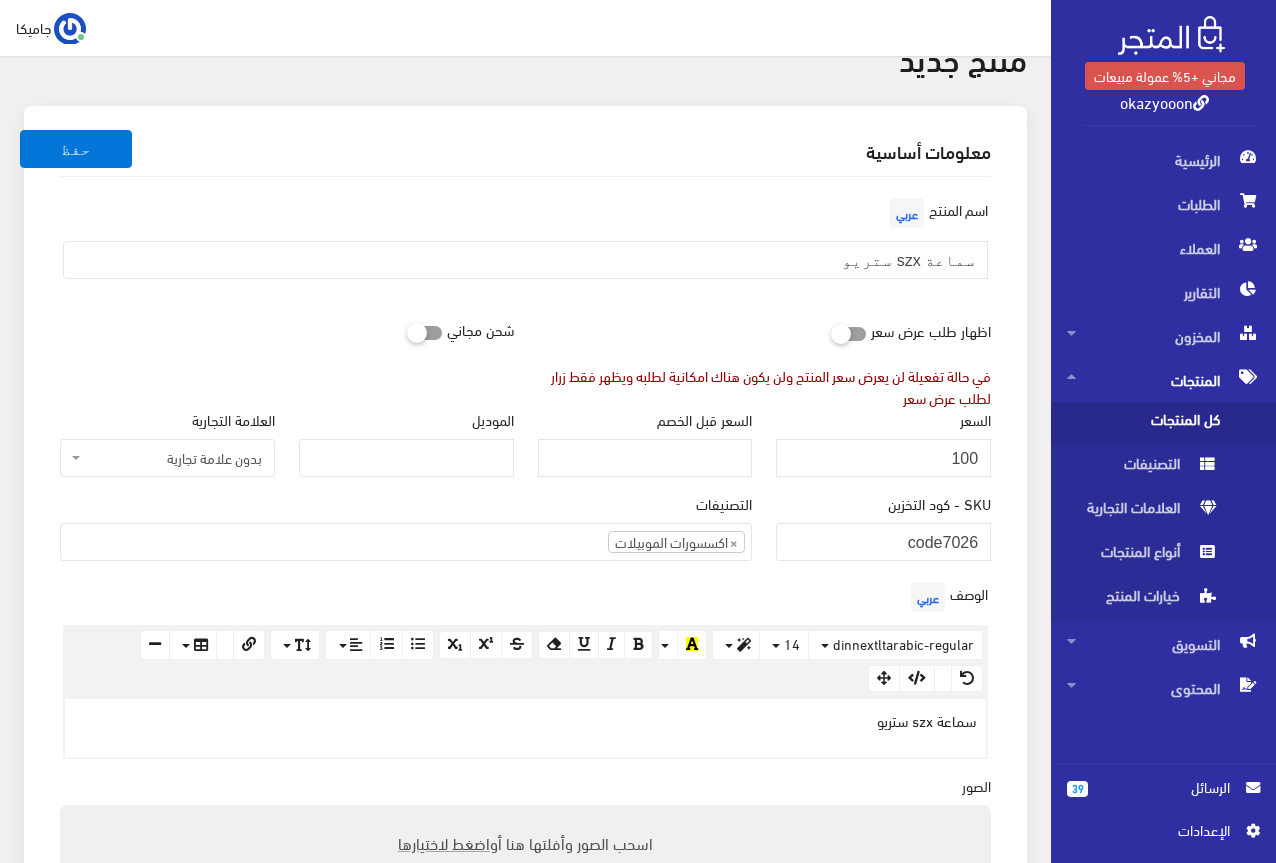 scroll, scrollTop: 0, scrollLeft: 0, axis: both 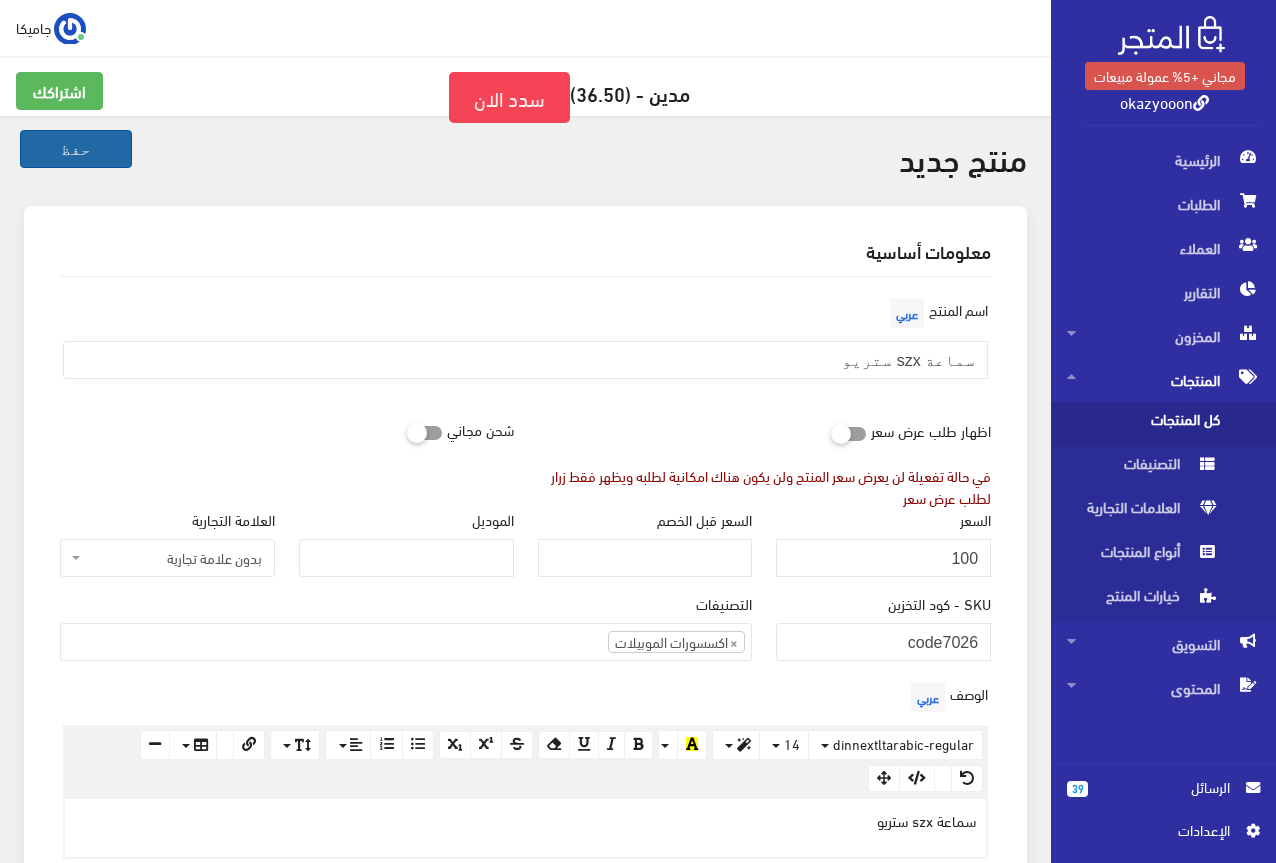 click on "حفظ" at bounding box center [76, 149] 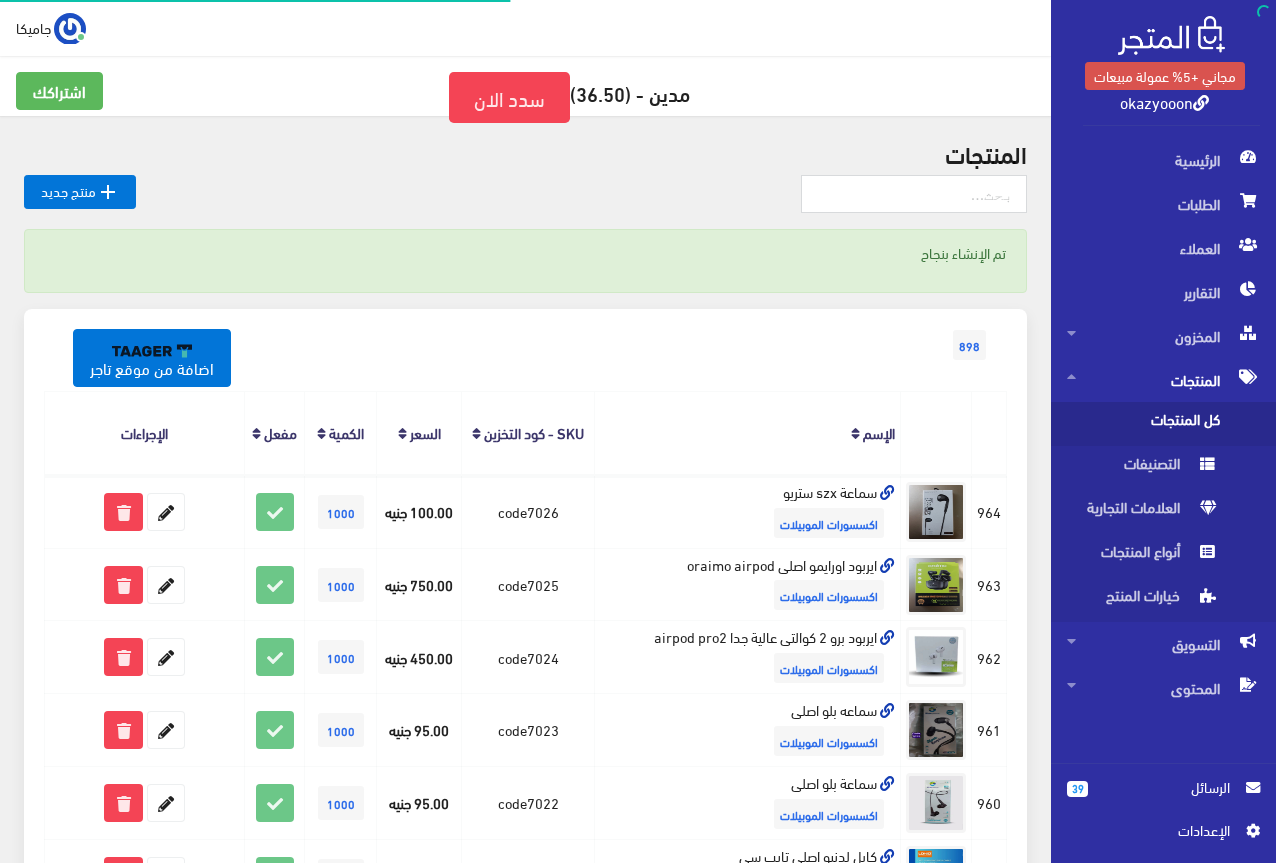 scroll, scrollTop: 0, scrollLeft: 0, axis: both 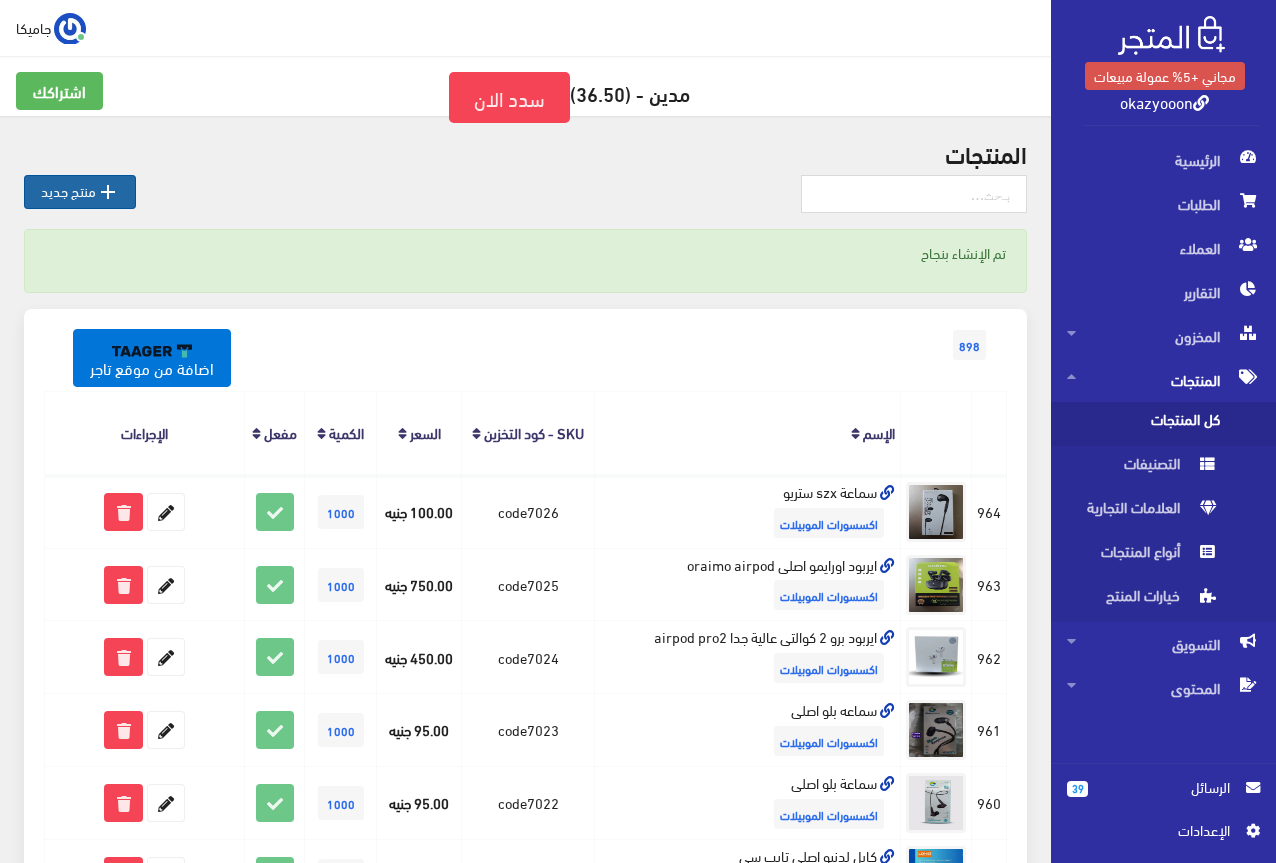 click on "  منتج جديد" at bounding box center (80, 192) 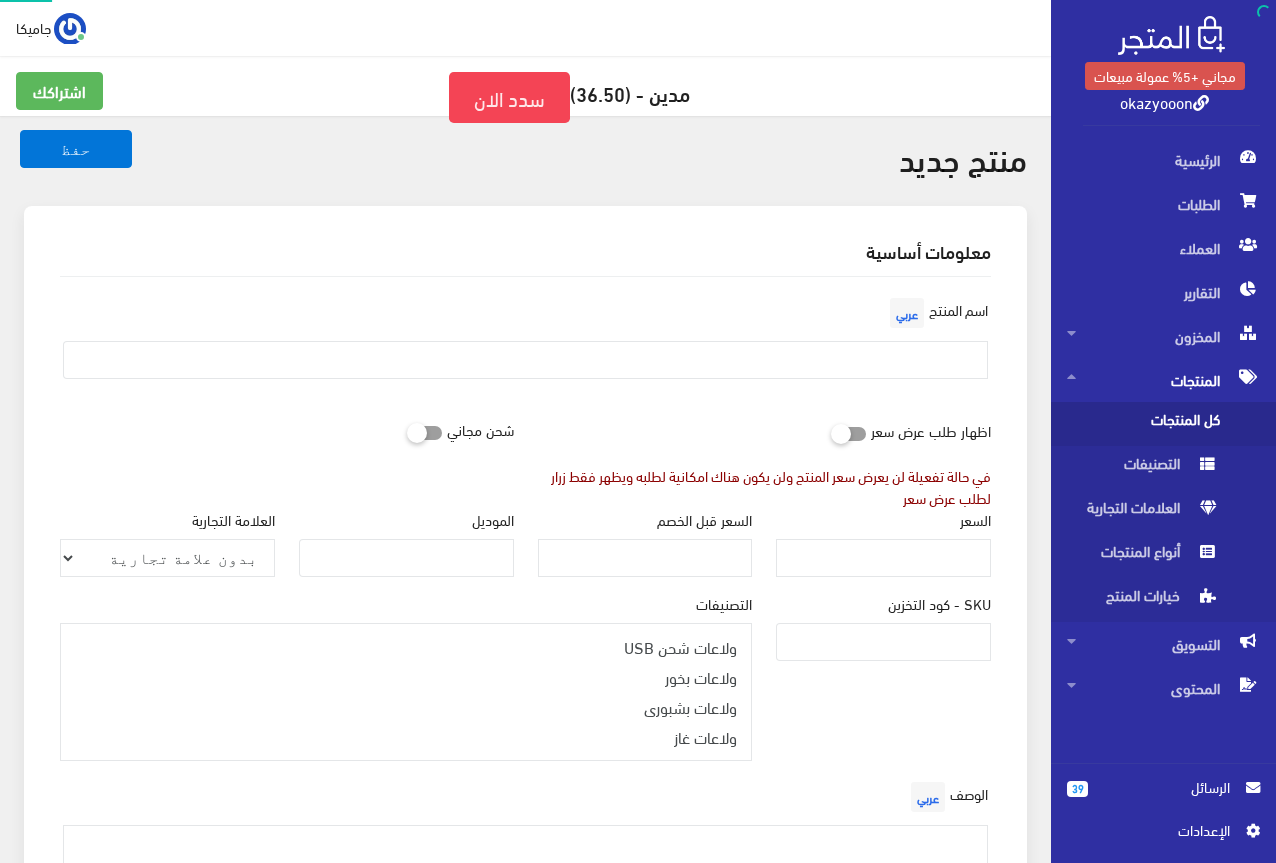select 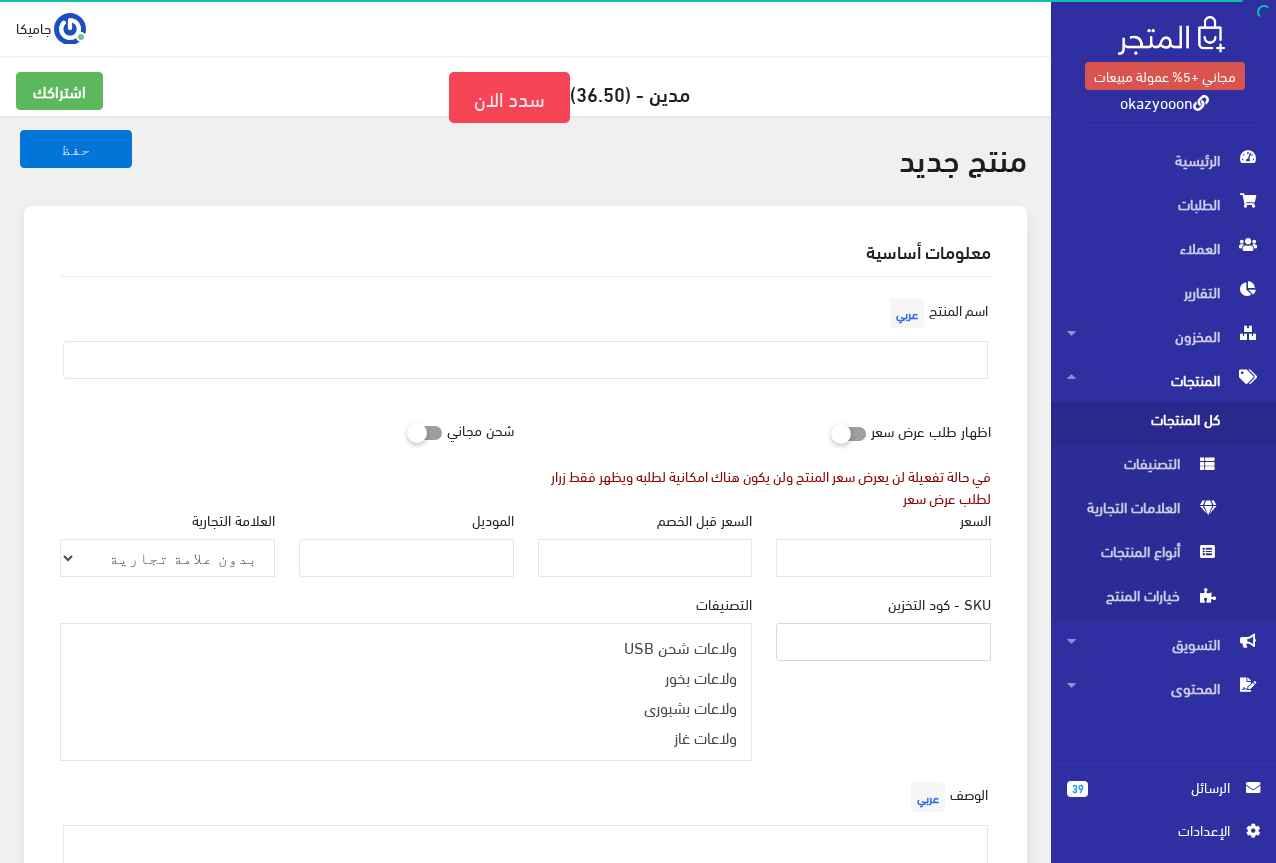 click on "SKU - كود التخزين" at bounding box center [883, 642] 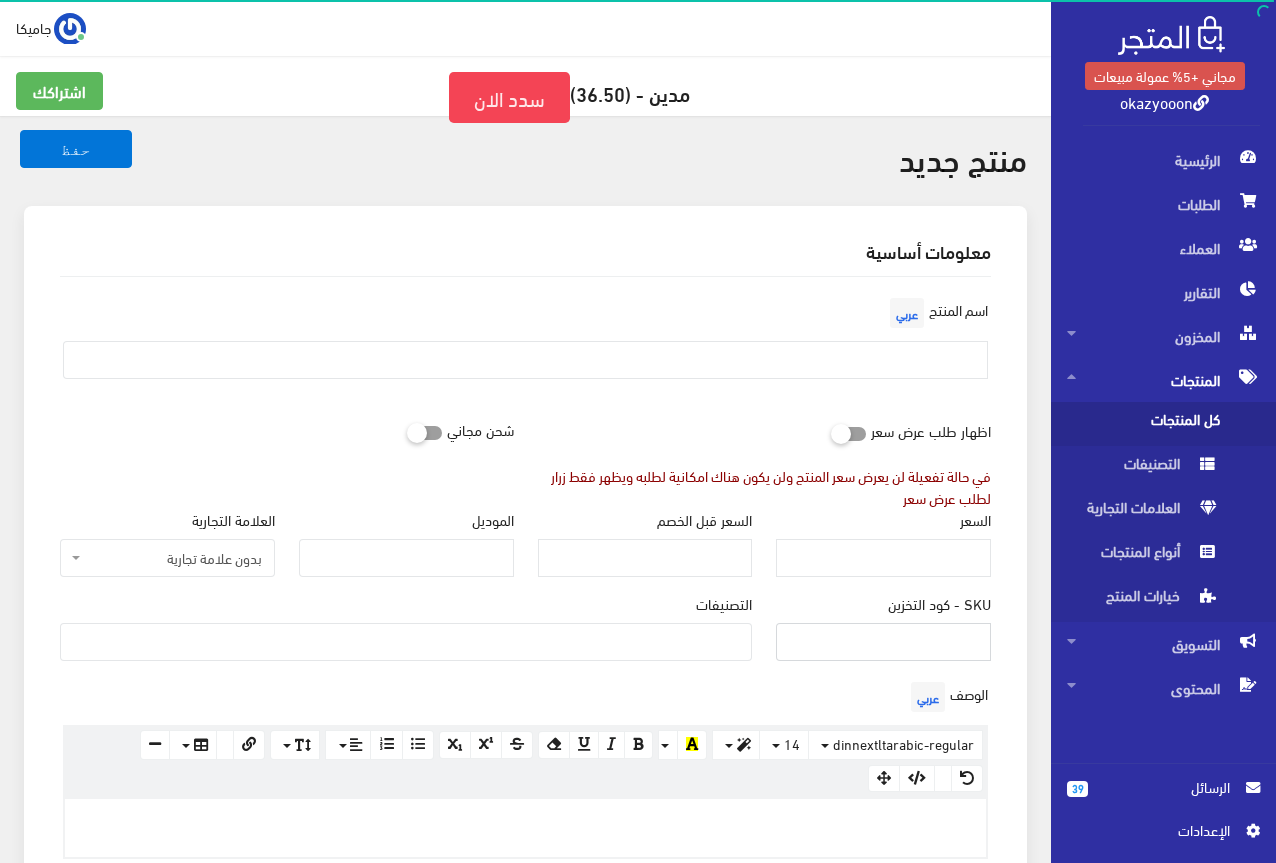 type on "ؤ" 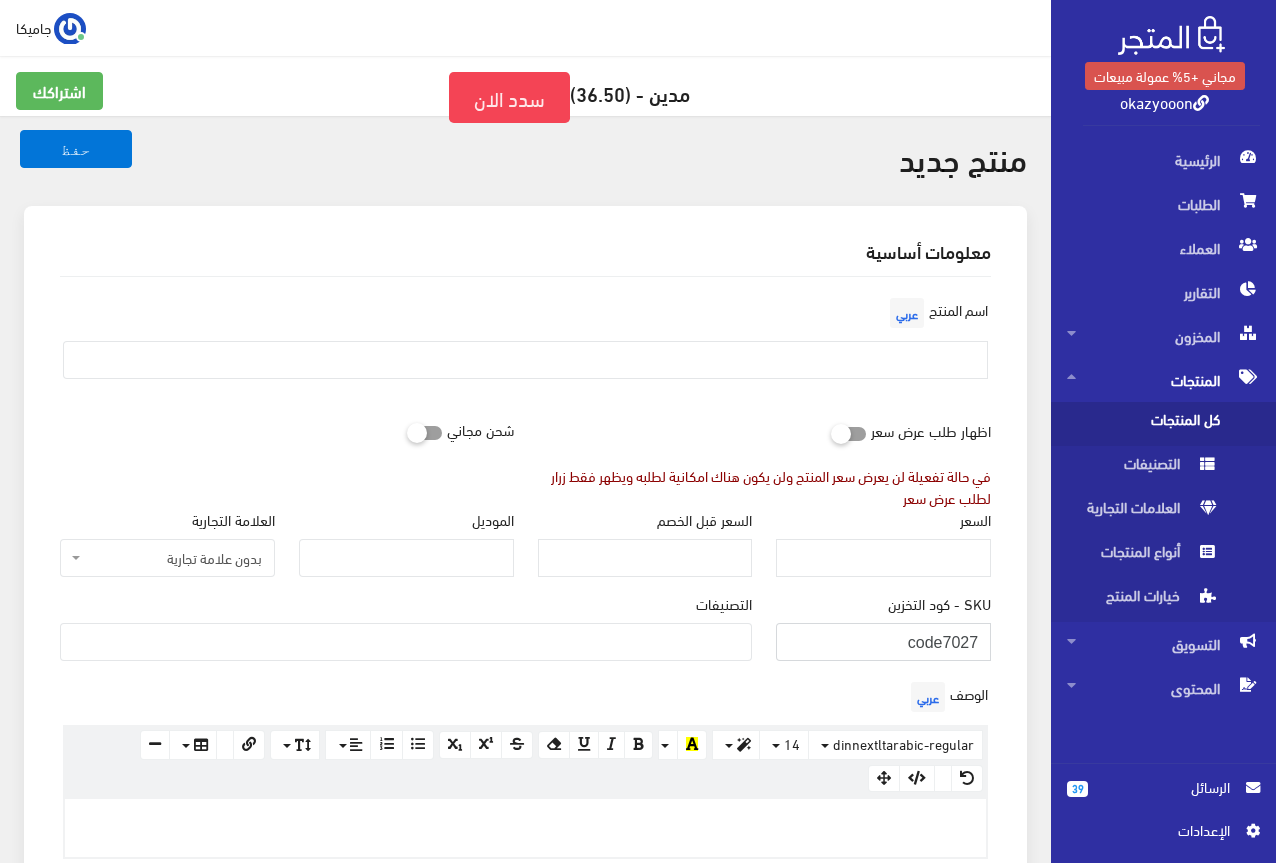 type on "code7027" 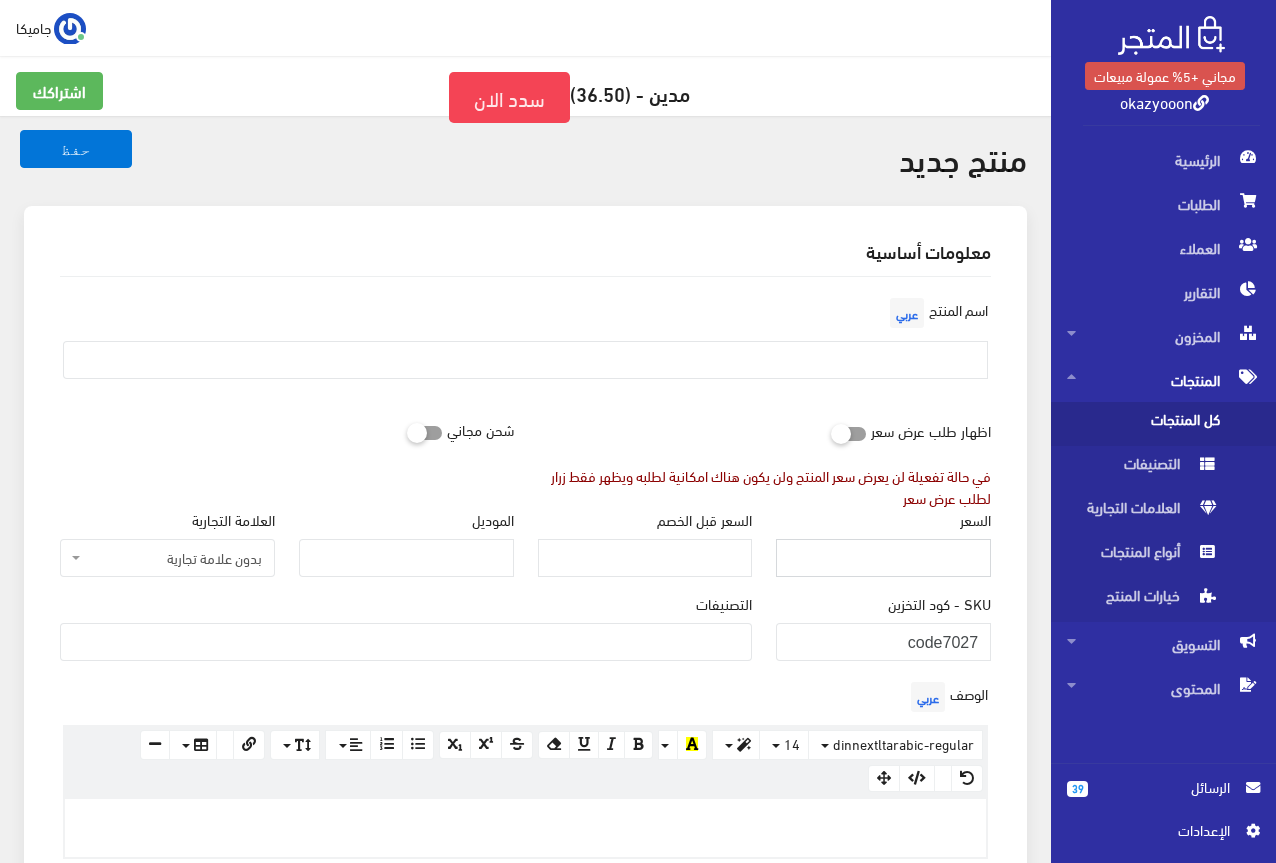 click on "السعر" at bounding box center [883, 558] 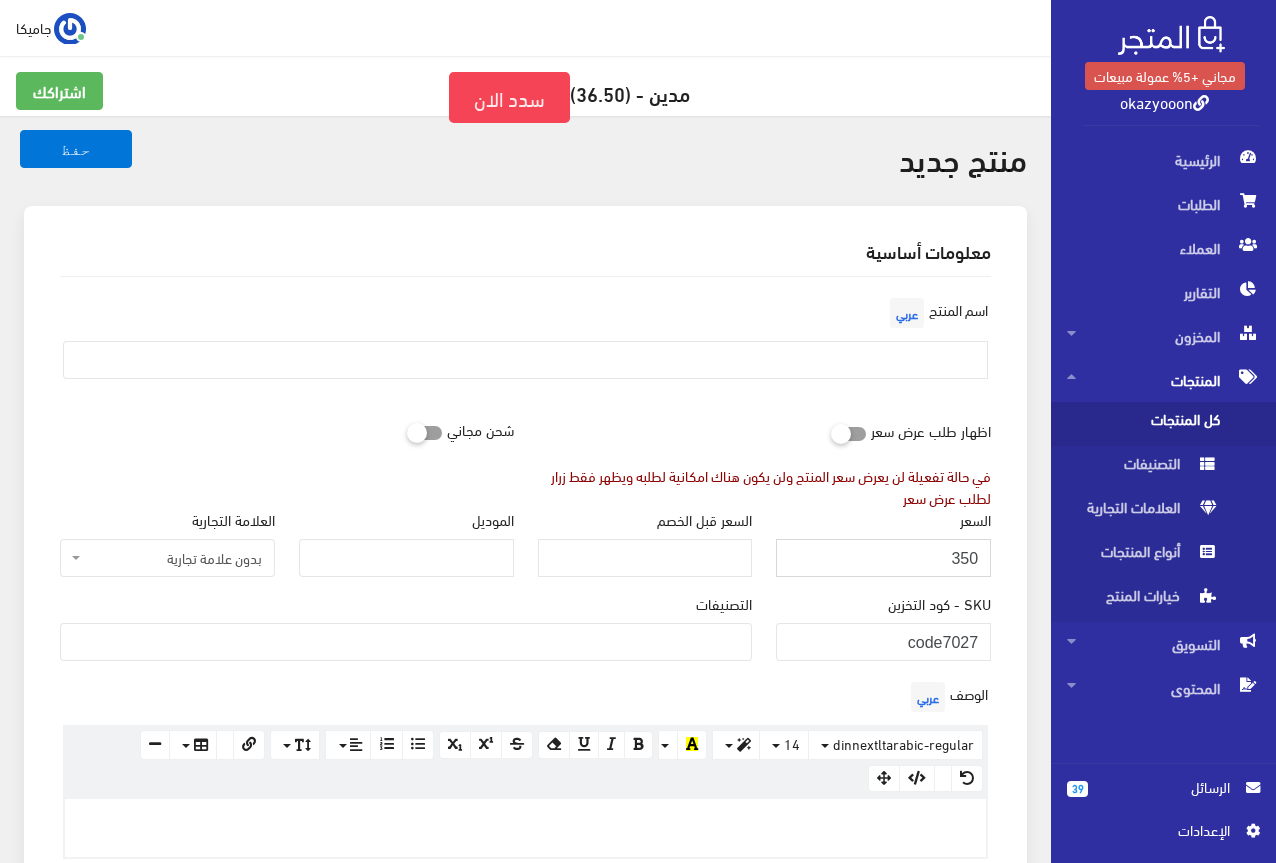 type on "350" 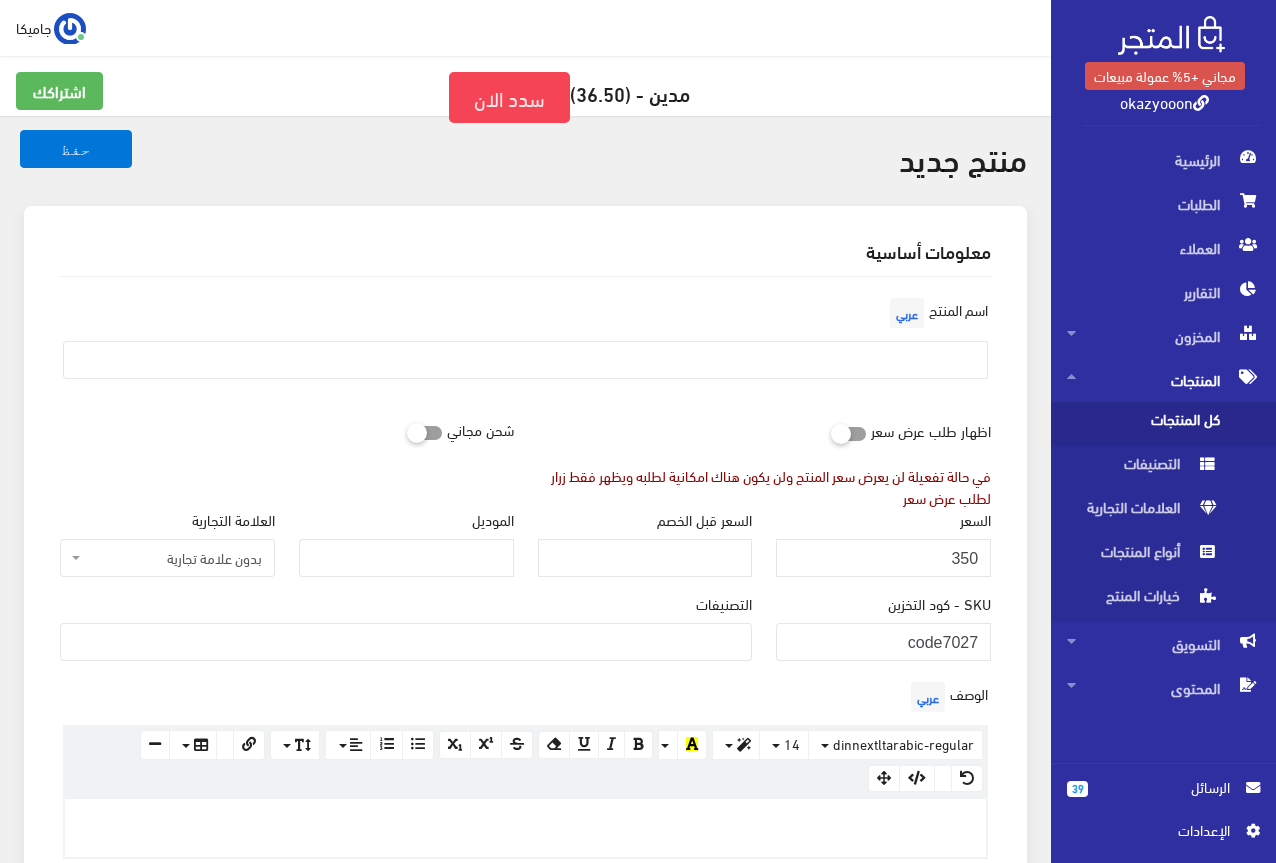 click at bounding box center (406, 640) 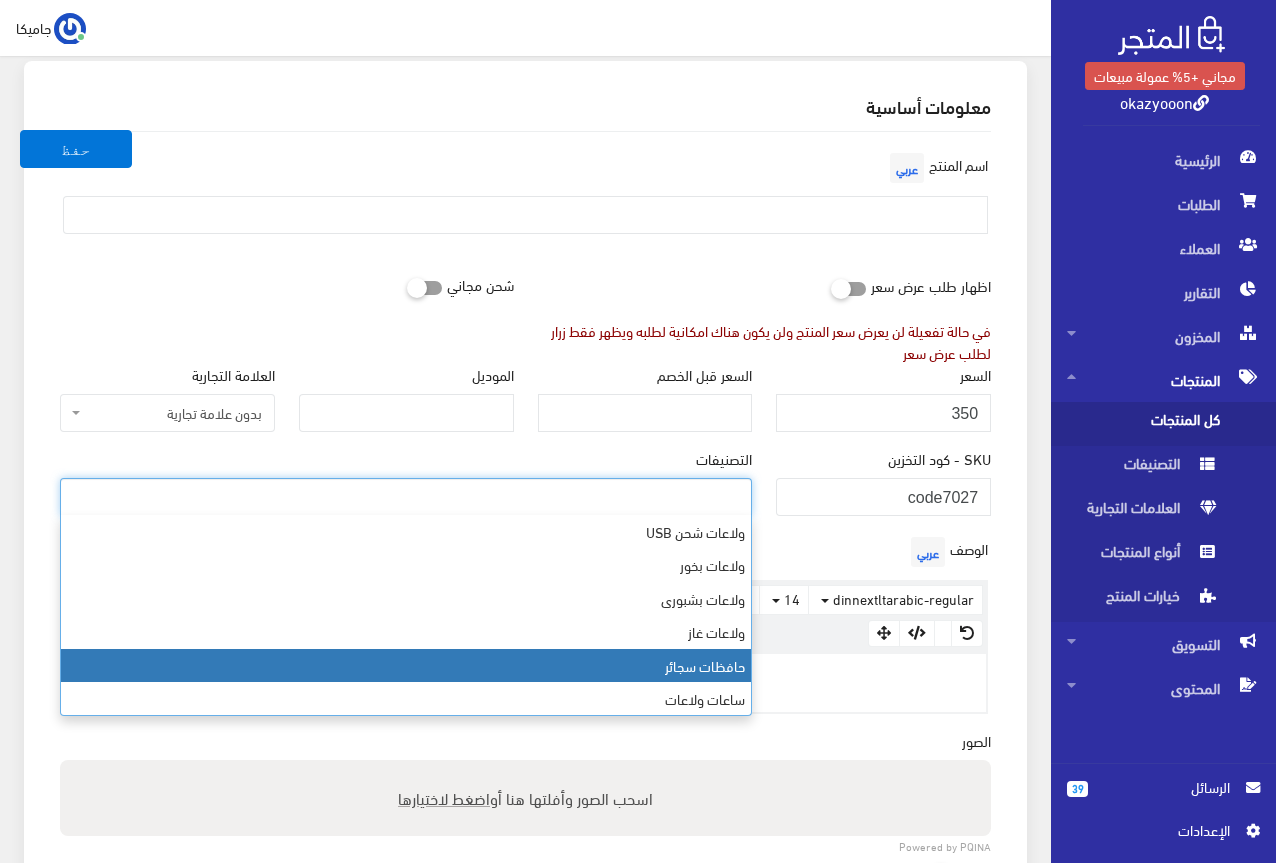 scroll, scrollTop: 600, scrollLeft: 0, axis: vertical 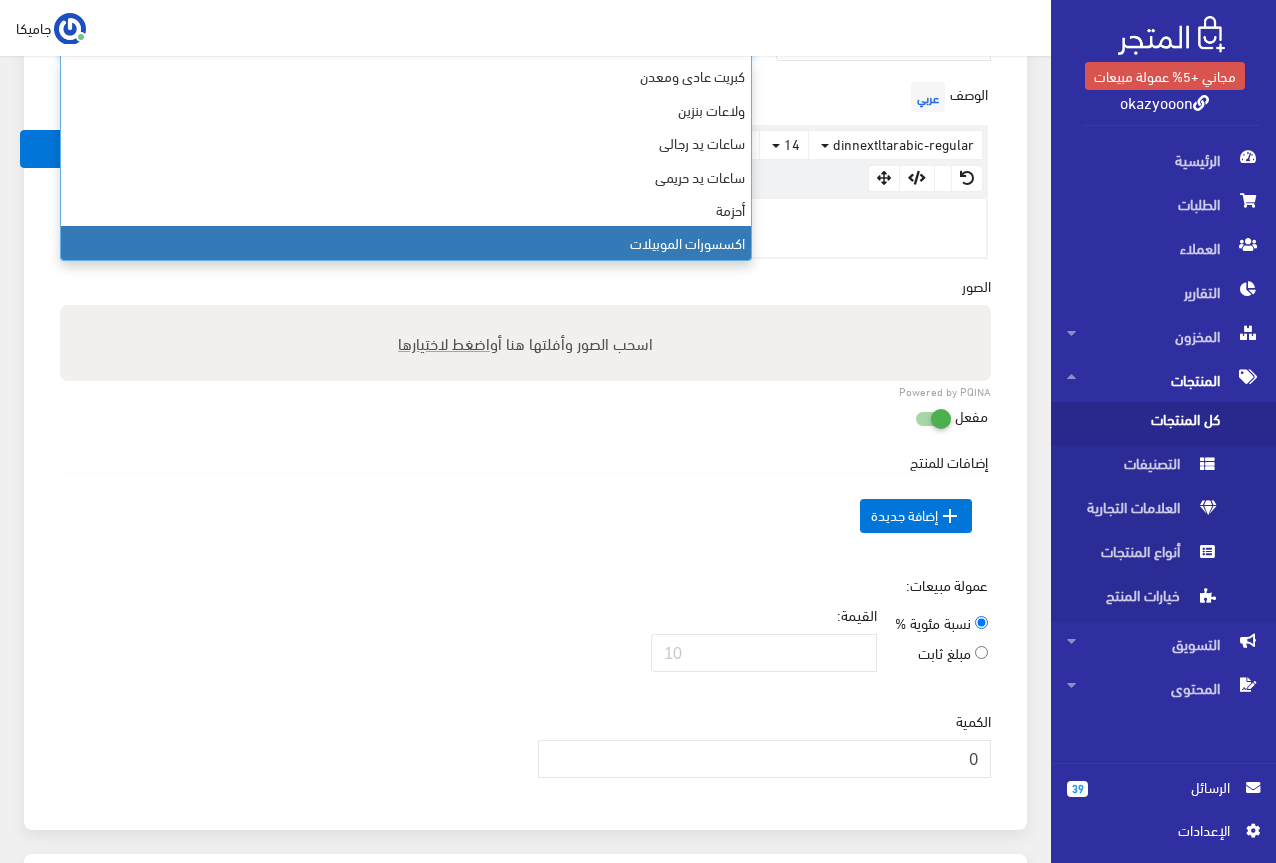 select on "26" 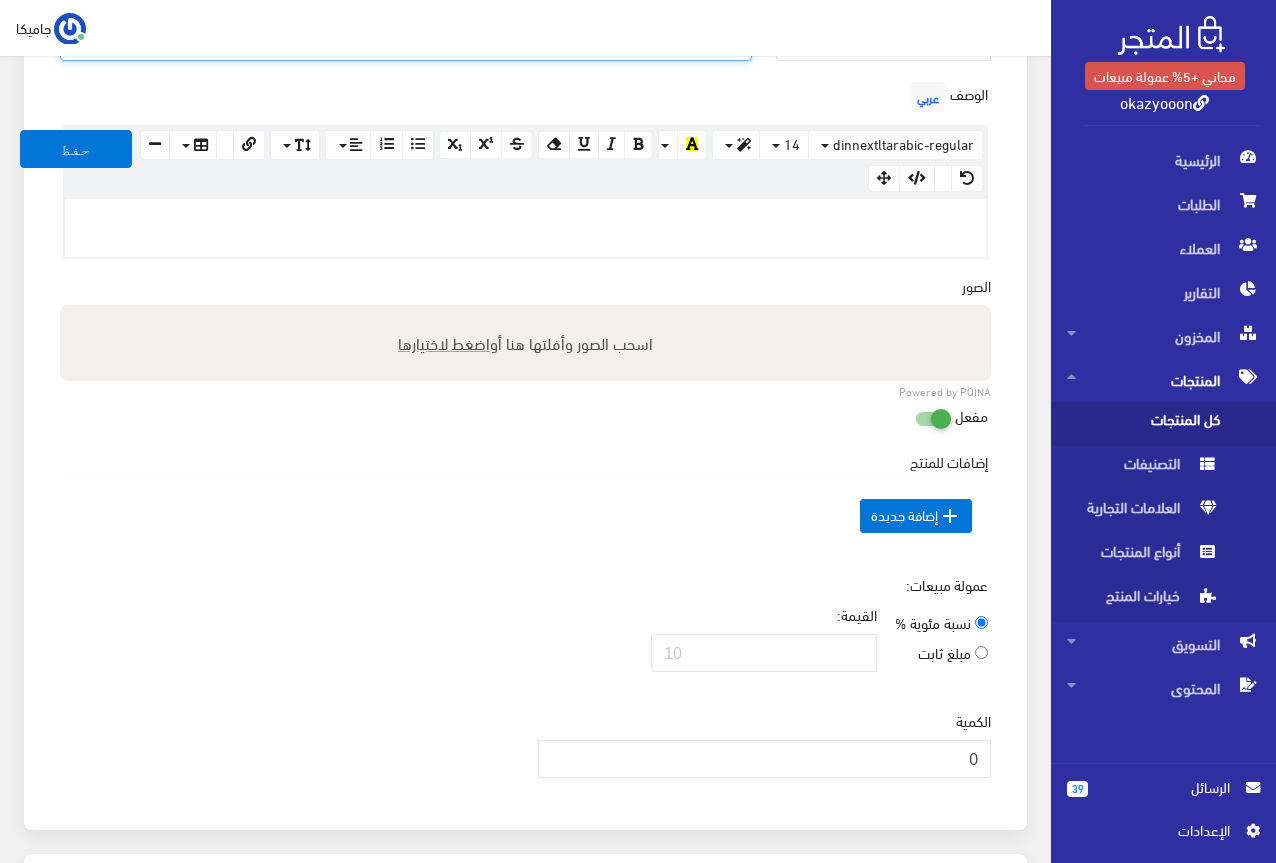 scroll, scrollTop: 528, scrollLeft: 0, axis: vertical 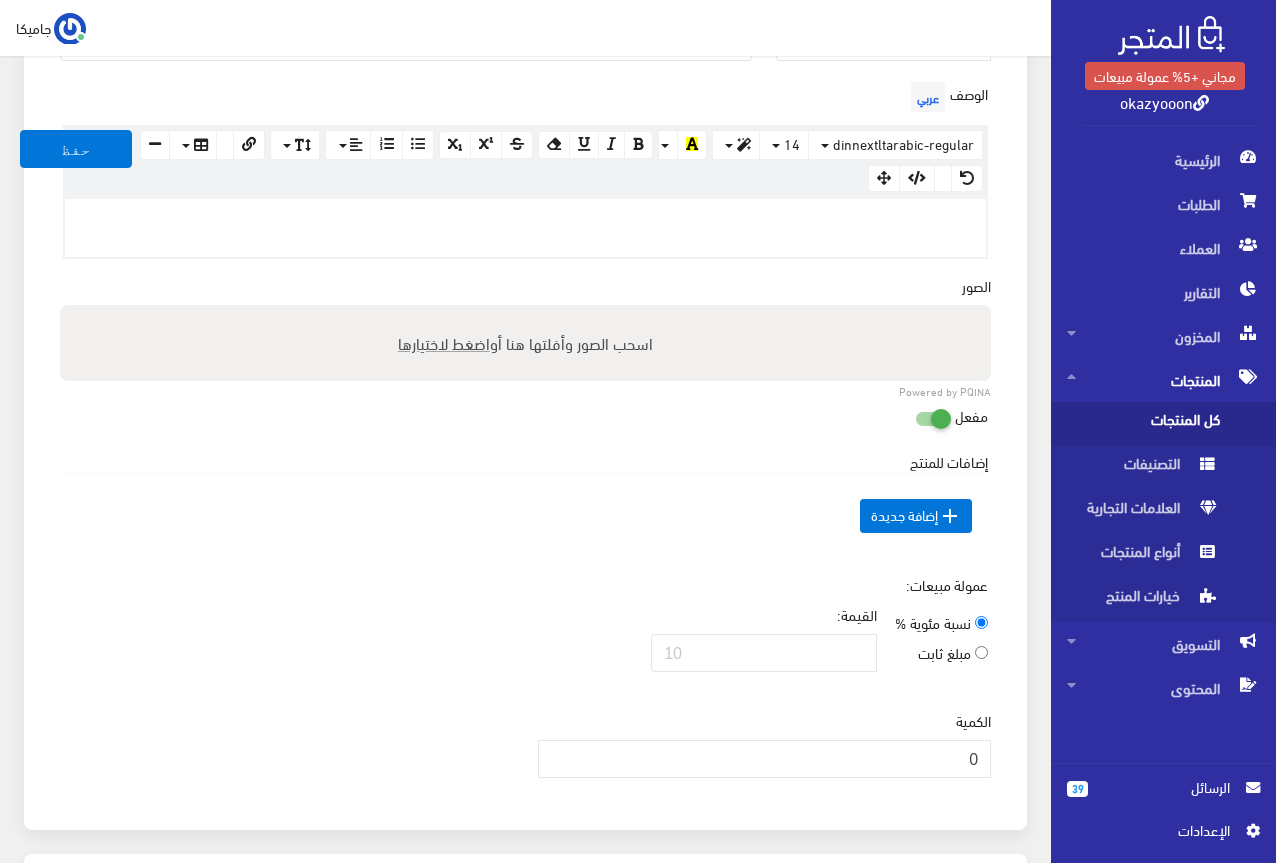 click on "اسم المنتج  عربي
اظهار طلب عرض سعر
في حالة تفعيلة لن يعرض سعر المنتج ولن يكون هناك امكانية لطلبه ويظهر فقط زرار لطلب عرض سعر
شحن مجاني" at bounding box center [525, 243] 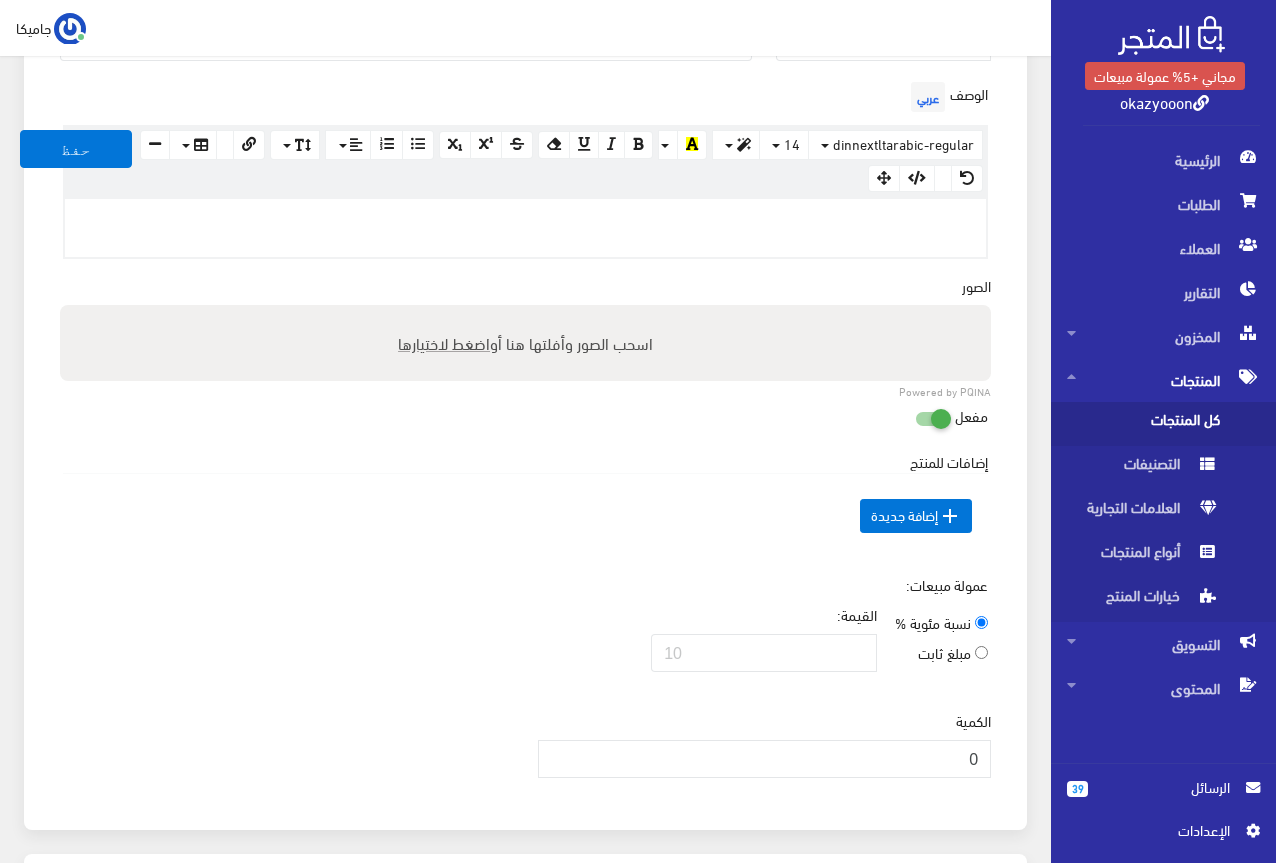 paste 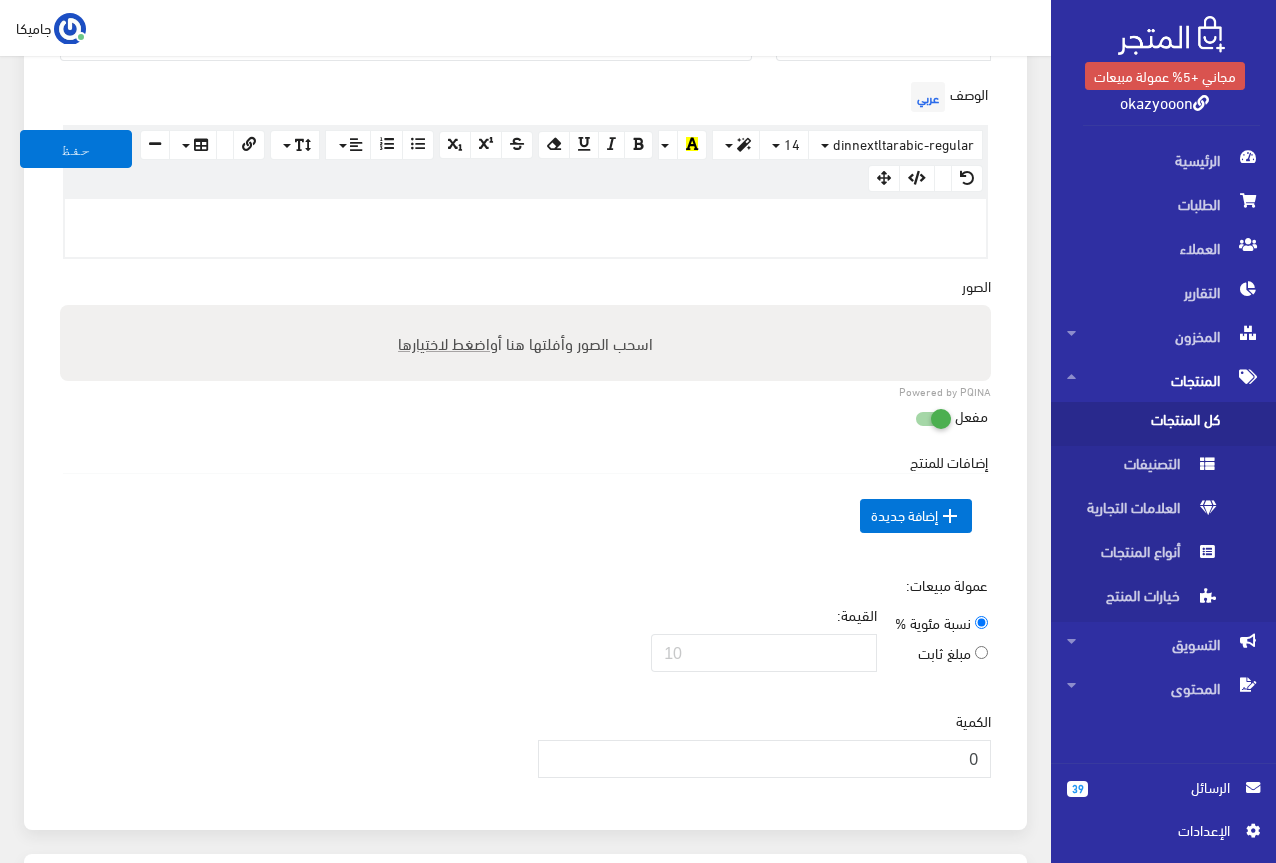 type 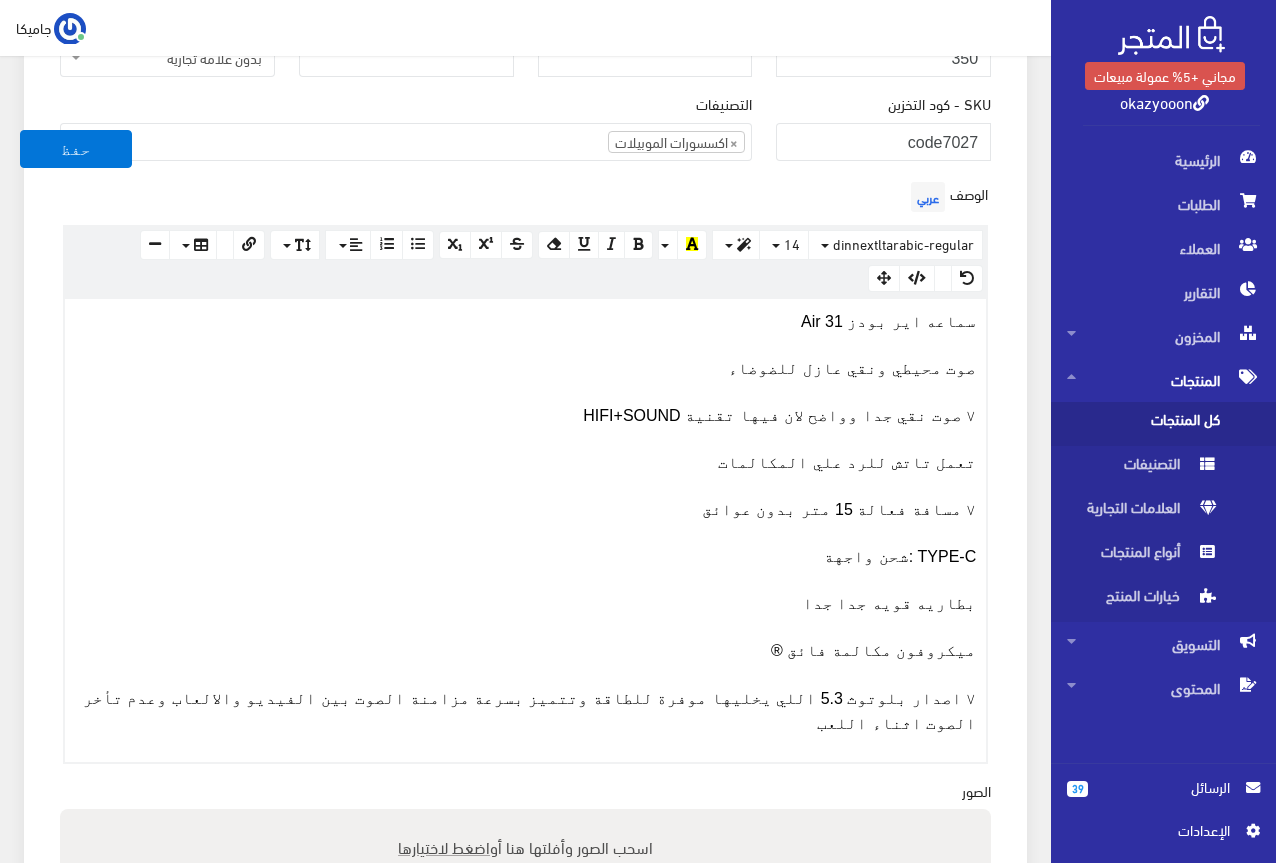 click on "سماعه اير بودز Air 31" at bounding box center [888, 321] 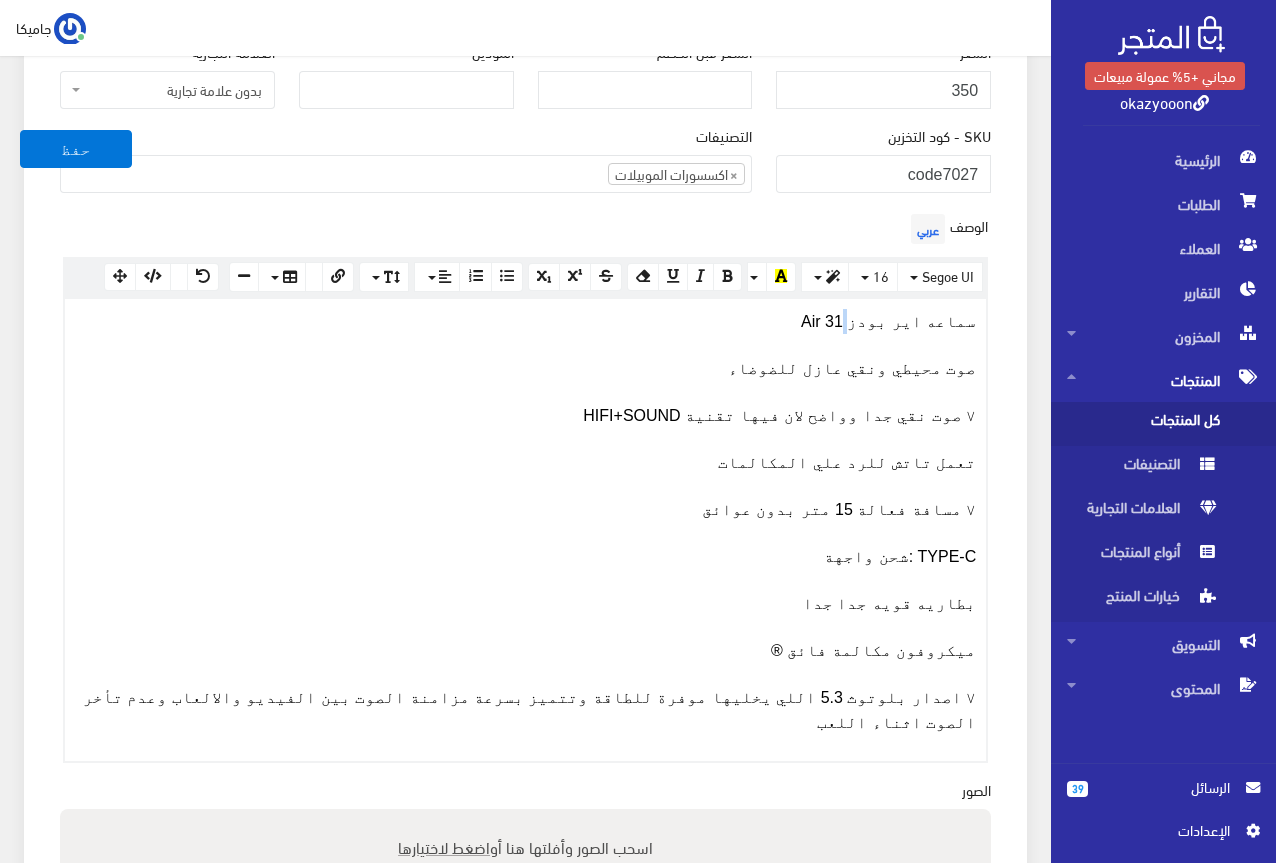 click on "سماعه اير بودز Air 31" at bounding box center [888, 321] 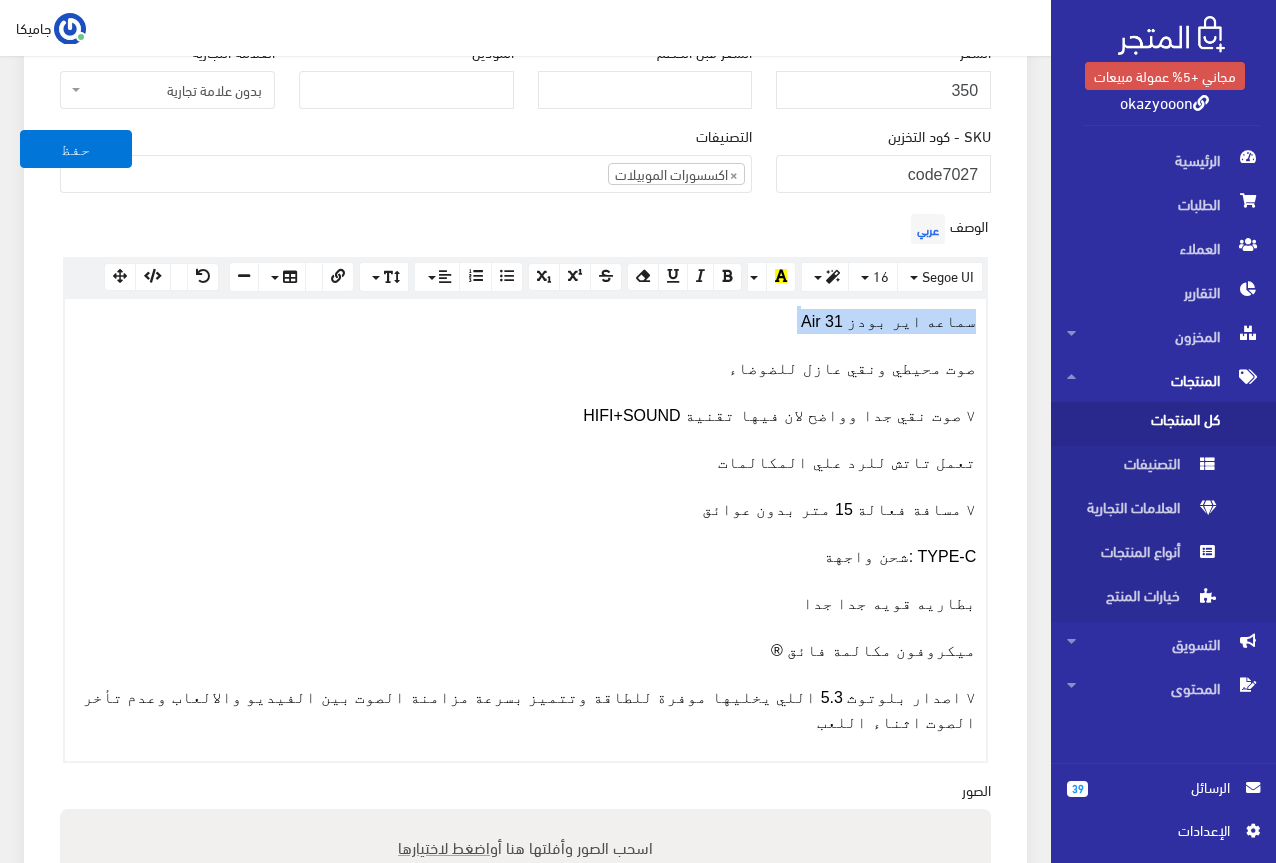 click on "سماعه اير بودز Air 31" at bounding box center [888, 321] 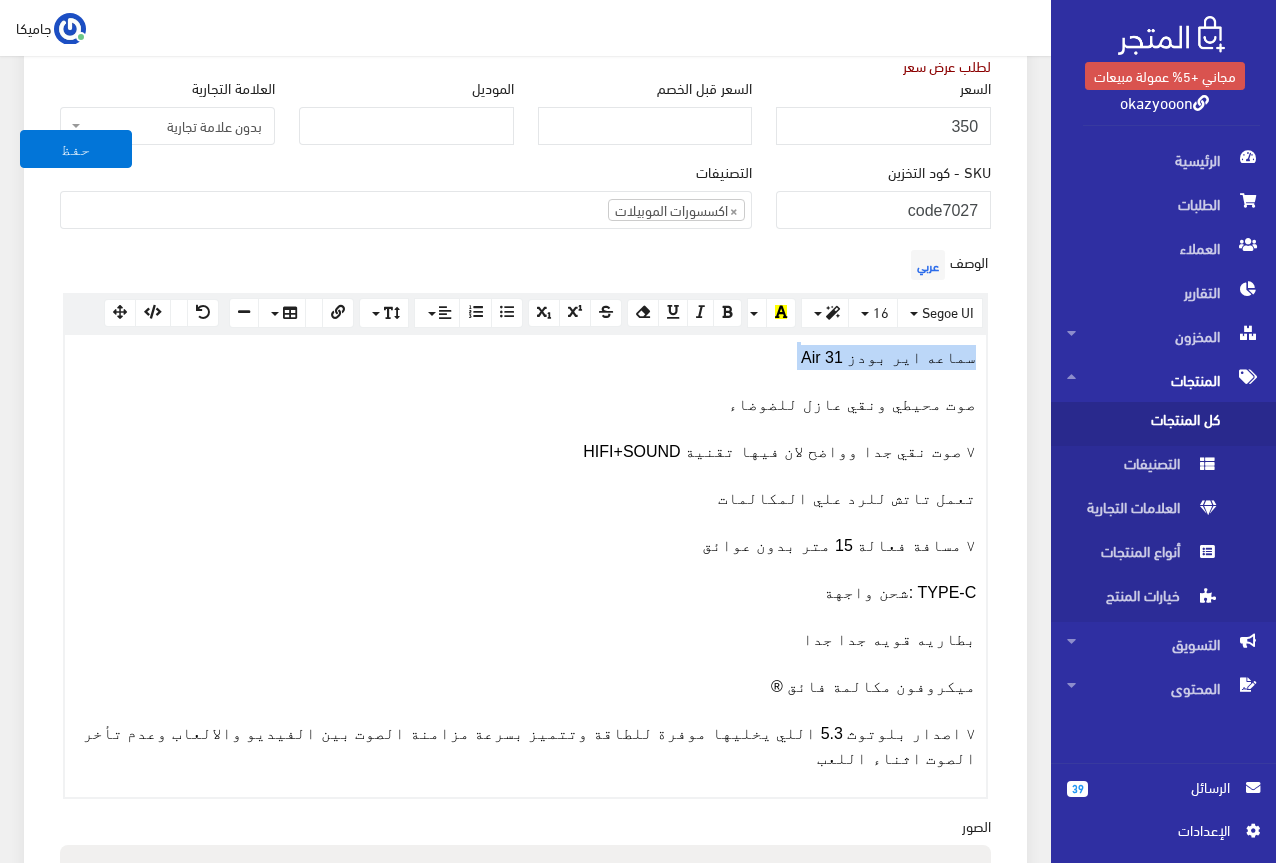 scroll, scrollTop: 368, scrollLeft: 0, axis: vertical 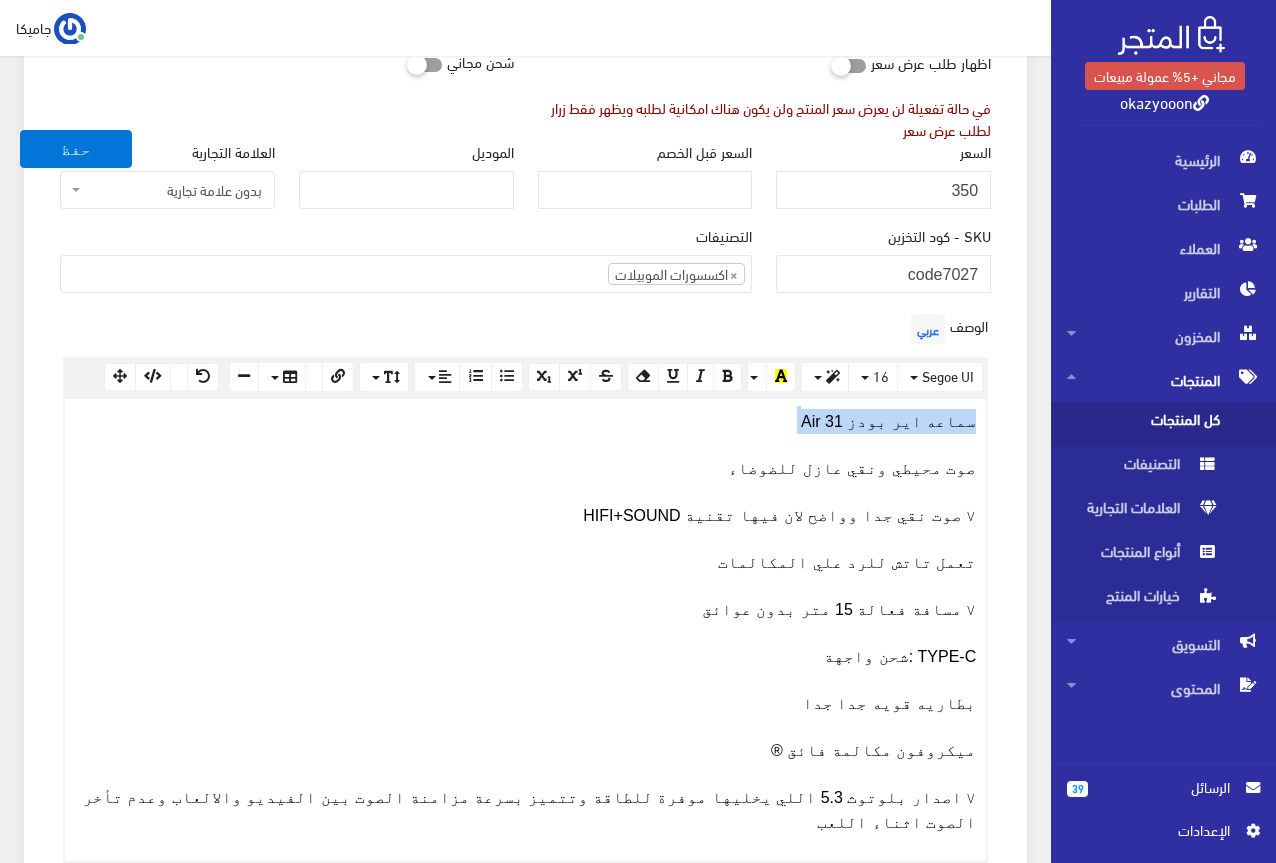 drag, startPoint x: 880, startPoint y: 320, endPoint x: 856, endPoint y: 422, distance: 104.78549 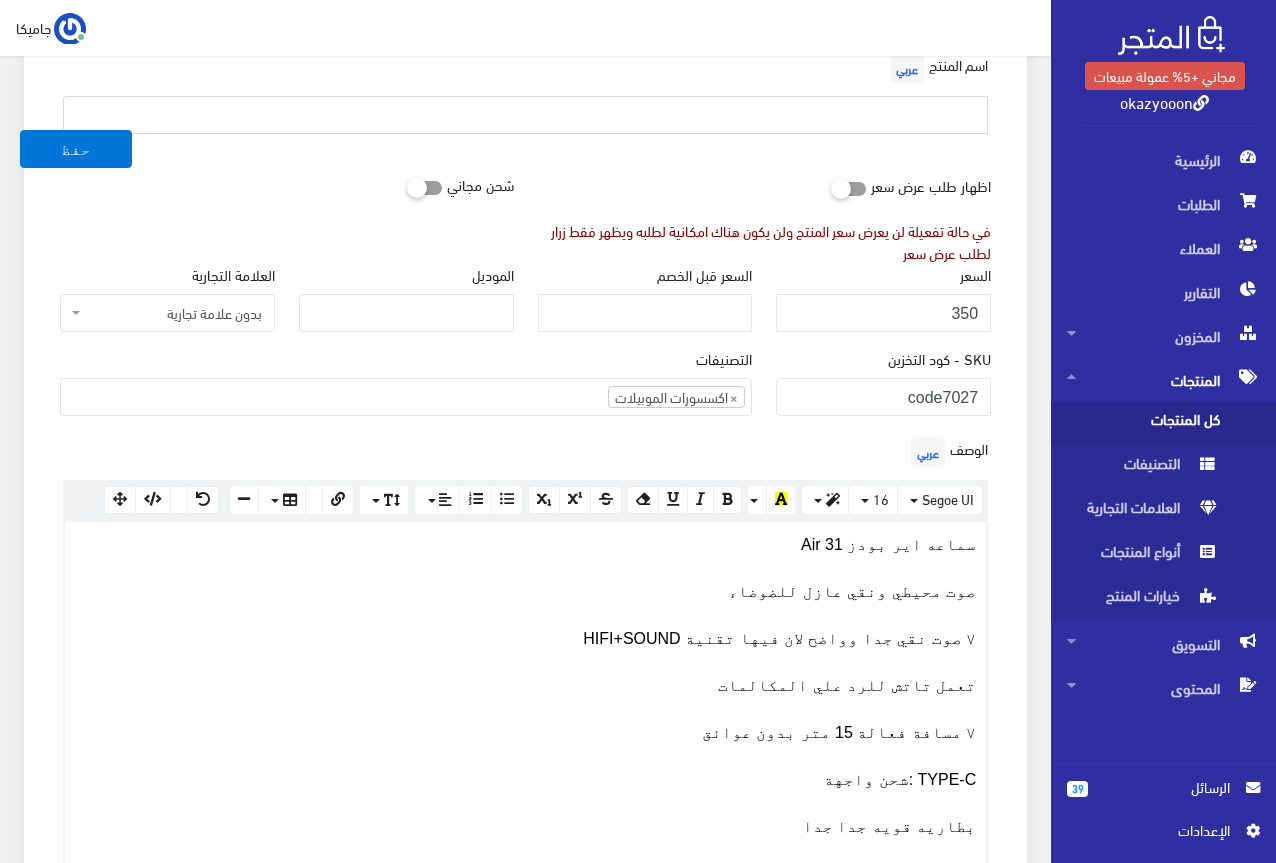 scroll, scrollTop: 168, scrollLeft: 0, axis: vertical 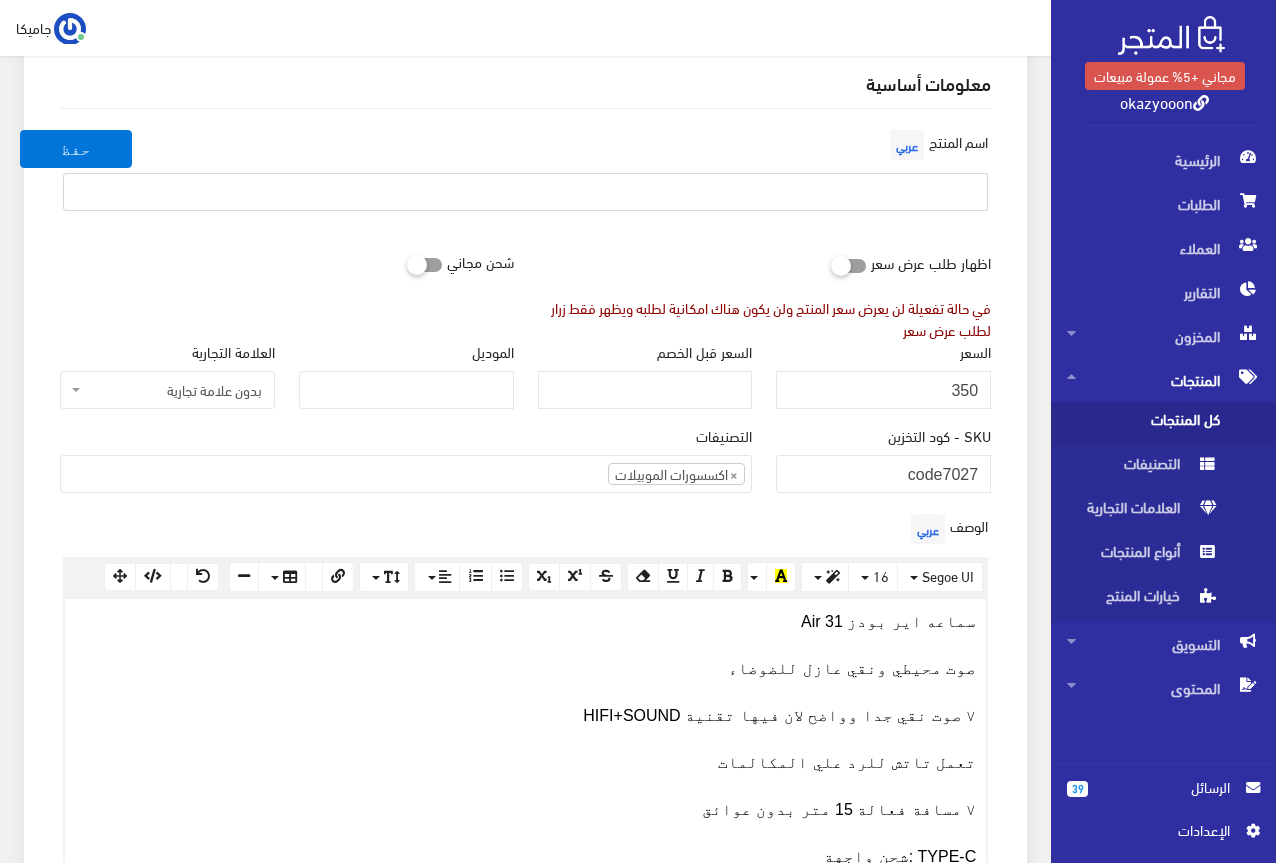 drag, startPoint x: 898, startPoint y: 98, endPoint x: 867, endPoint y: 200, distance: 106.60675 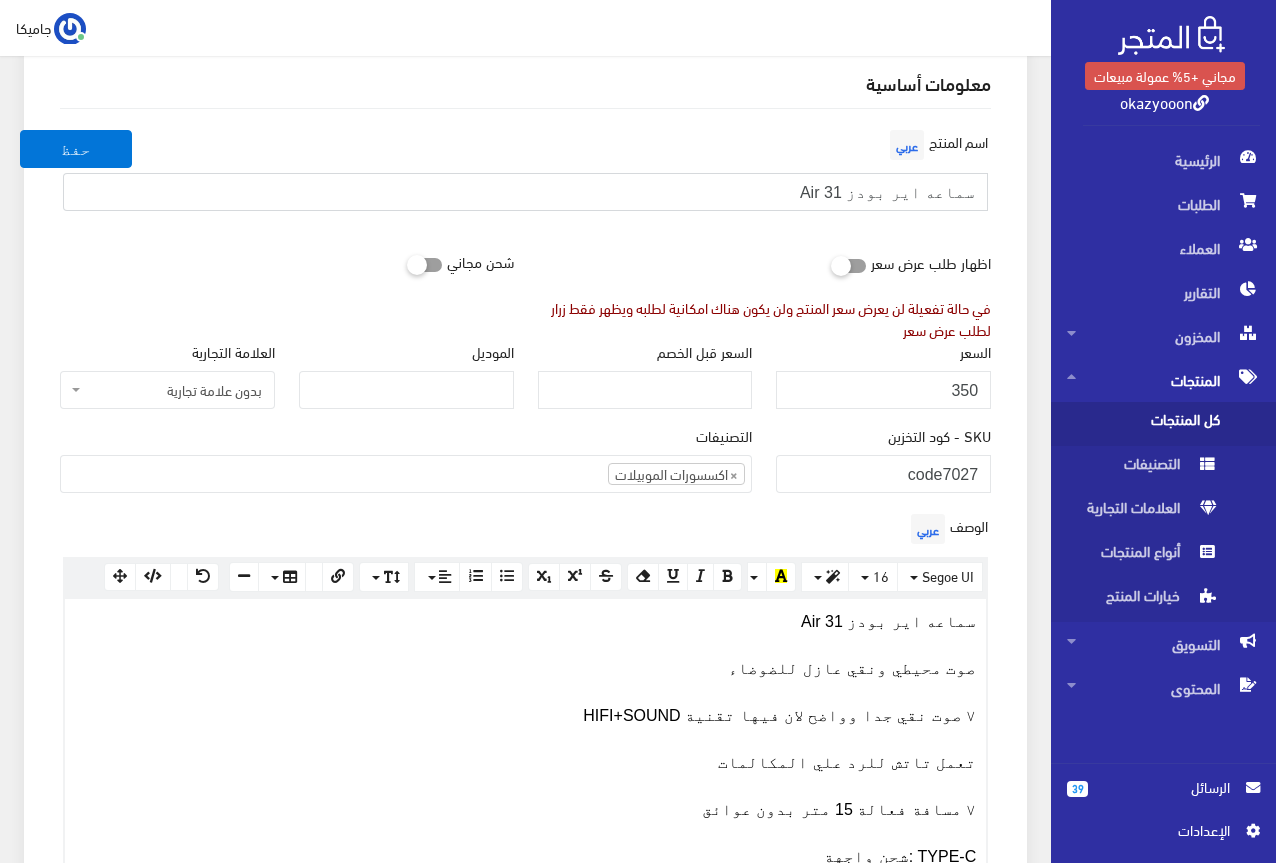 type on "سماعه اير بودز Air 31" 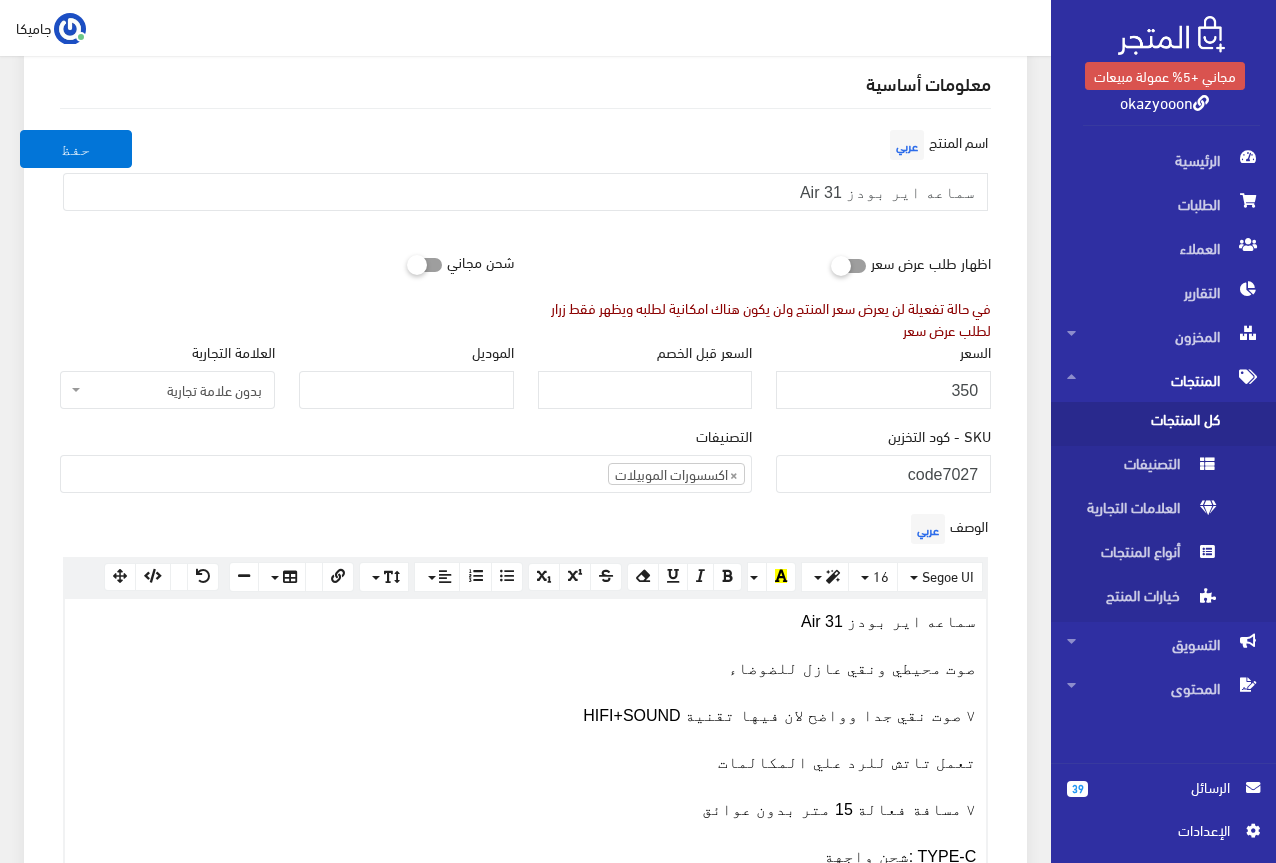 click on "معلومات أساسية
اسم المنتج  عربي
سماعه اير بودز Air 31
اظهار طلب عرض سعر
في حالة تفعيلة لن يعرض سعر المنتج ولن يكون هناك امكانية لطلبه ويظهر فقط زرار لطلب عرض سعر" at bounding box center (525, 836) 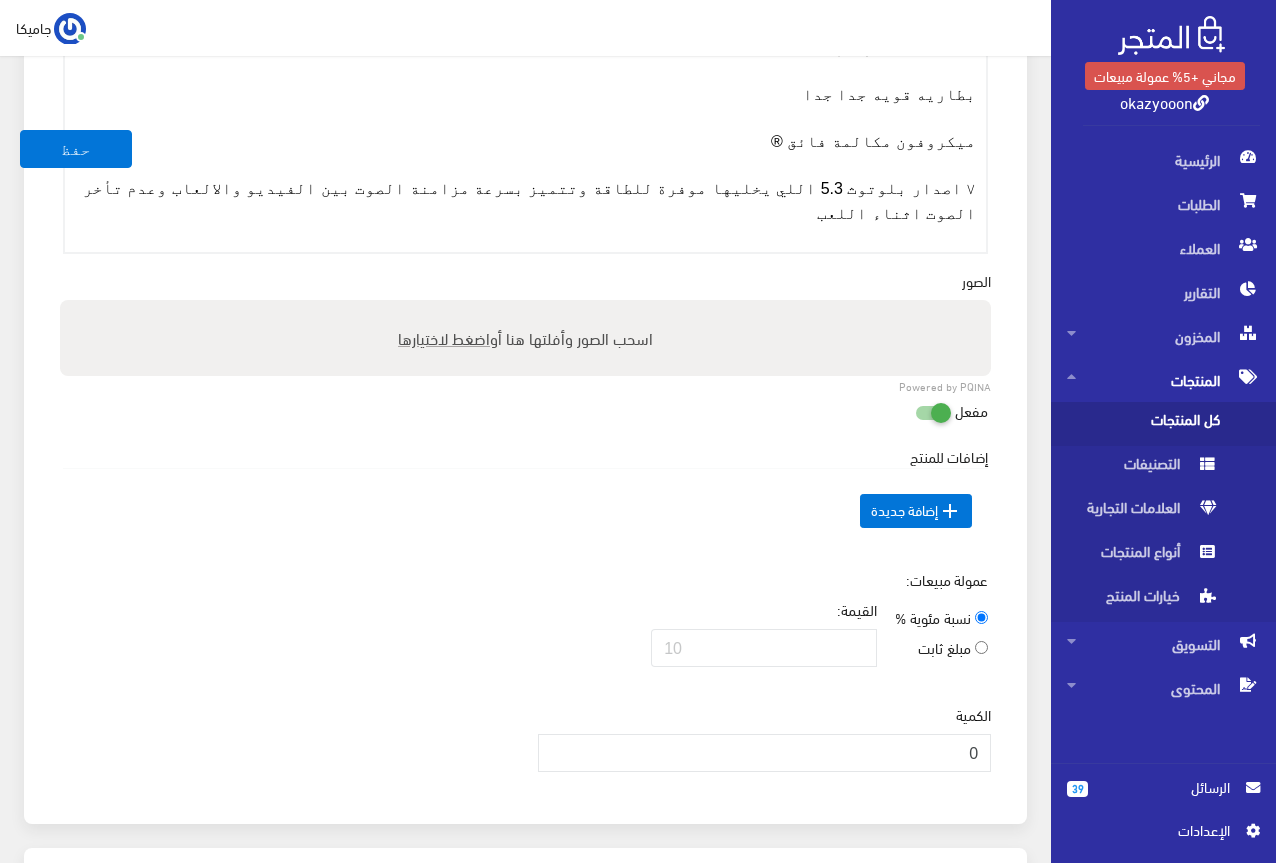 scroll, scrollTop: 1168, scrollLeft: 0, axis: vertical 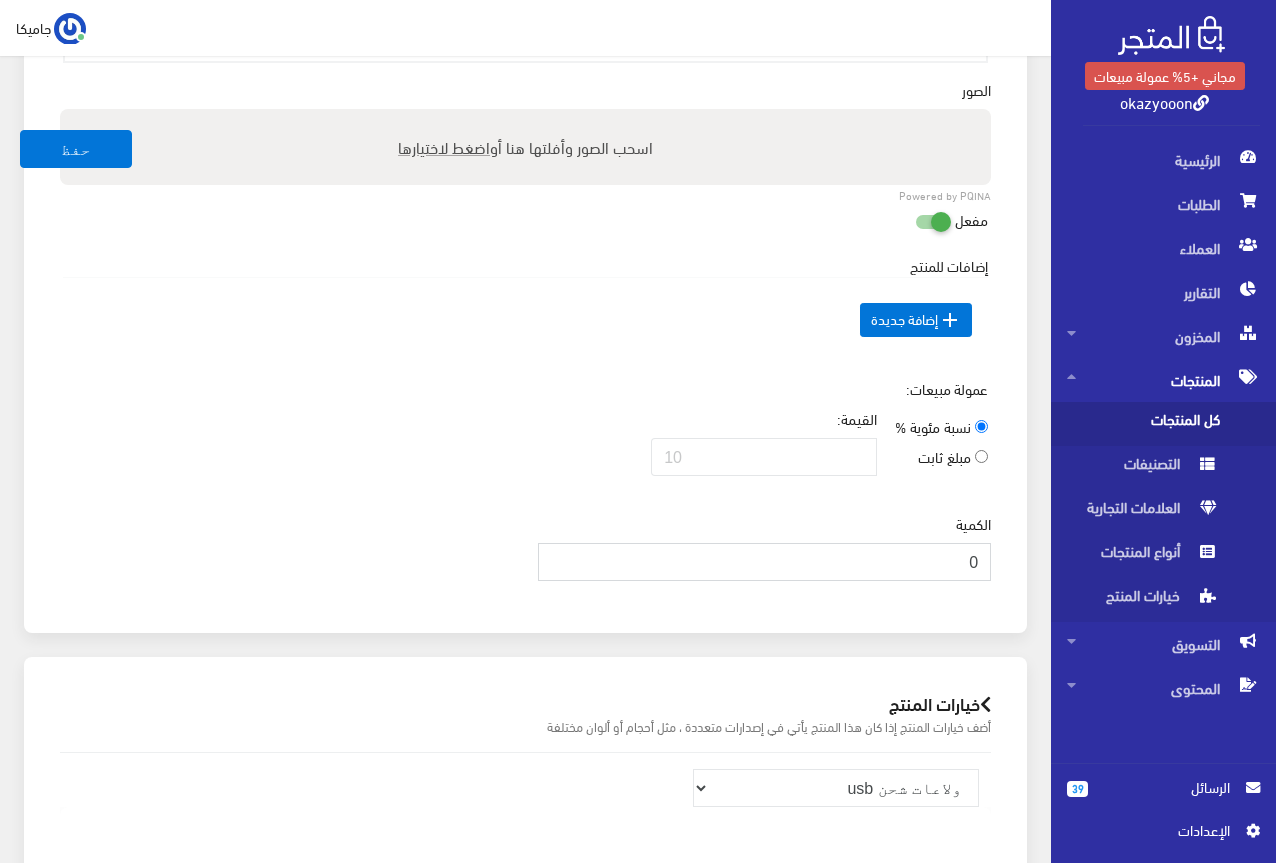 click on "0" at bounding box center (765, 562) 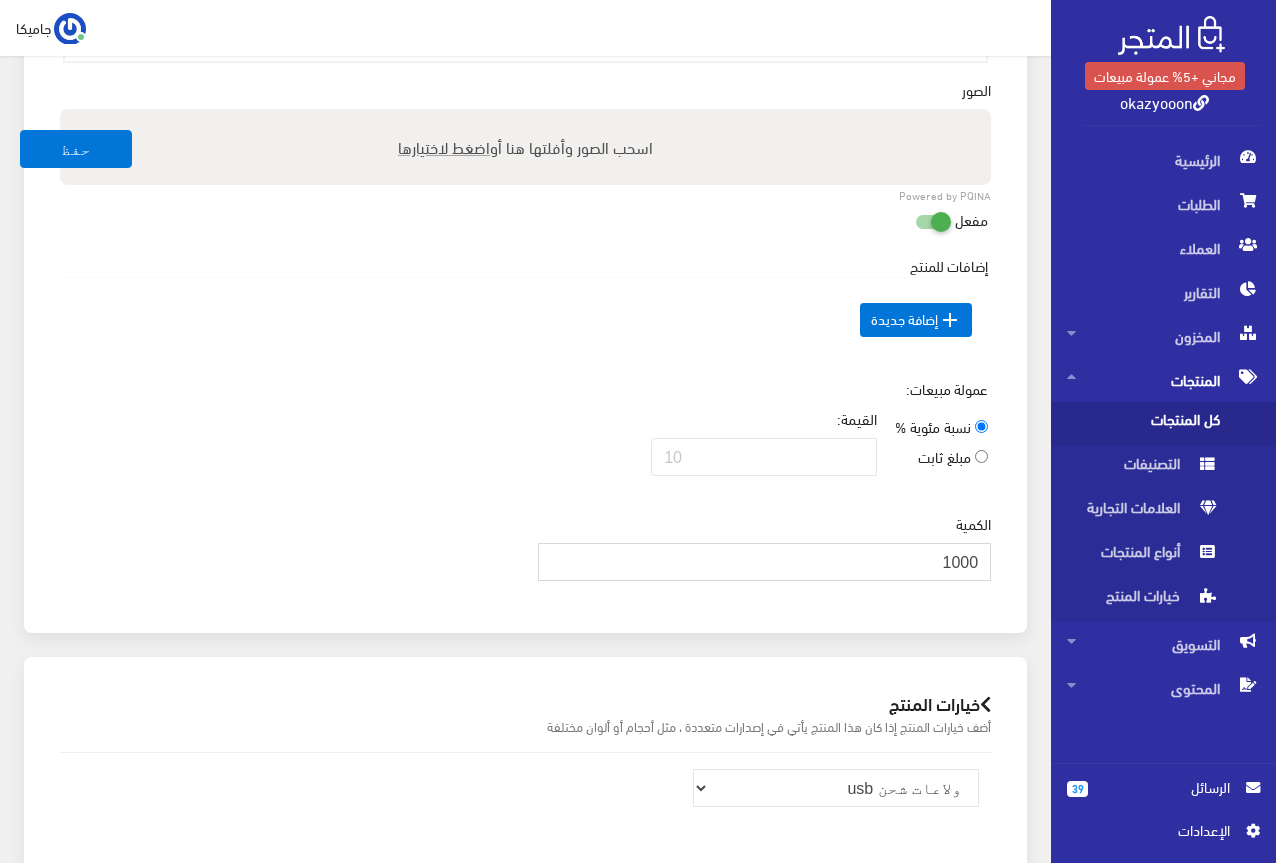 type on "1000" 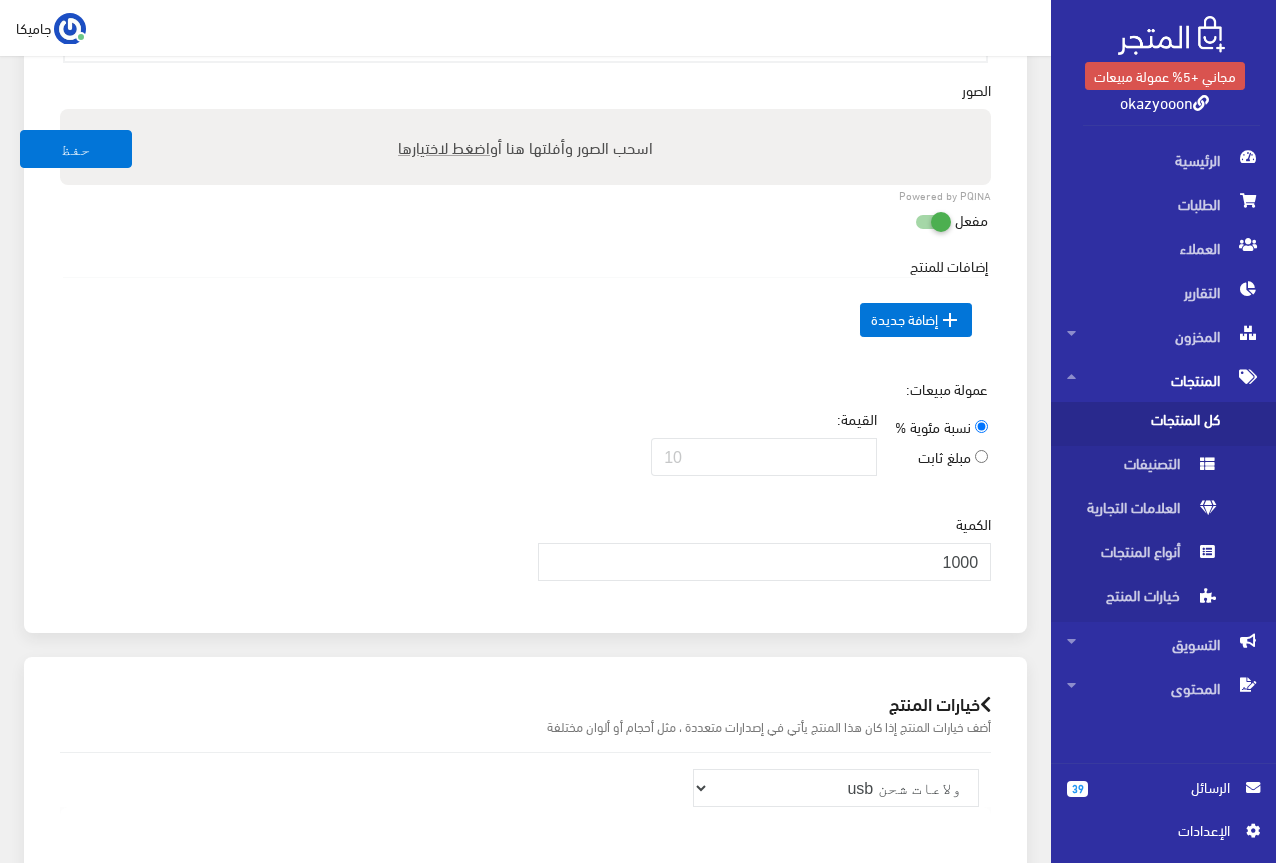 click on "عمولة مبيعات:
نسبة مئوية %
مبلغ ثابت
القيمة:" at bounding box center (525, 435) 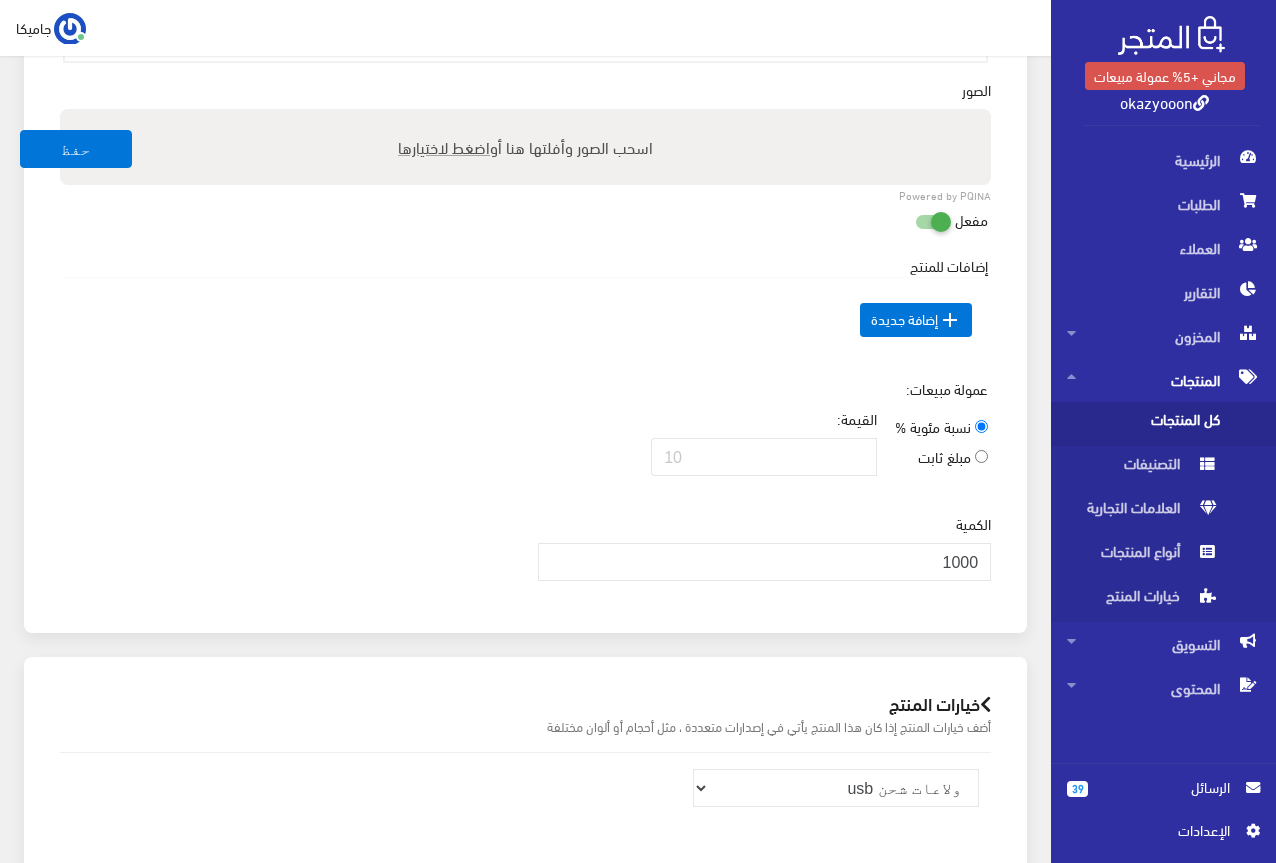 click on "اضغط لاختيارها" at bounding box center (444, 146) 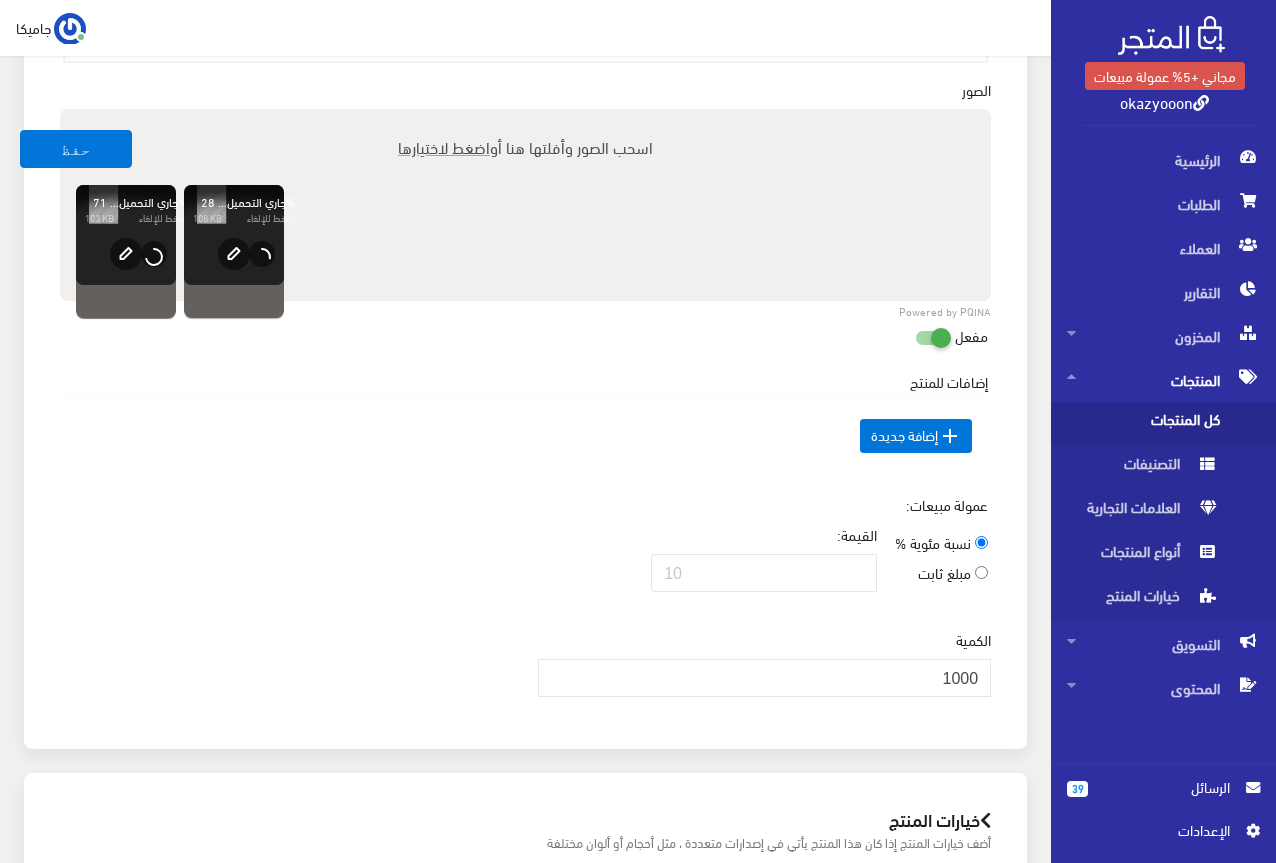 click on "اضغط لاختيارها" at bounding box center [444, 146] 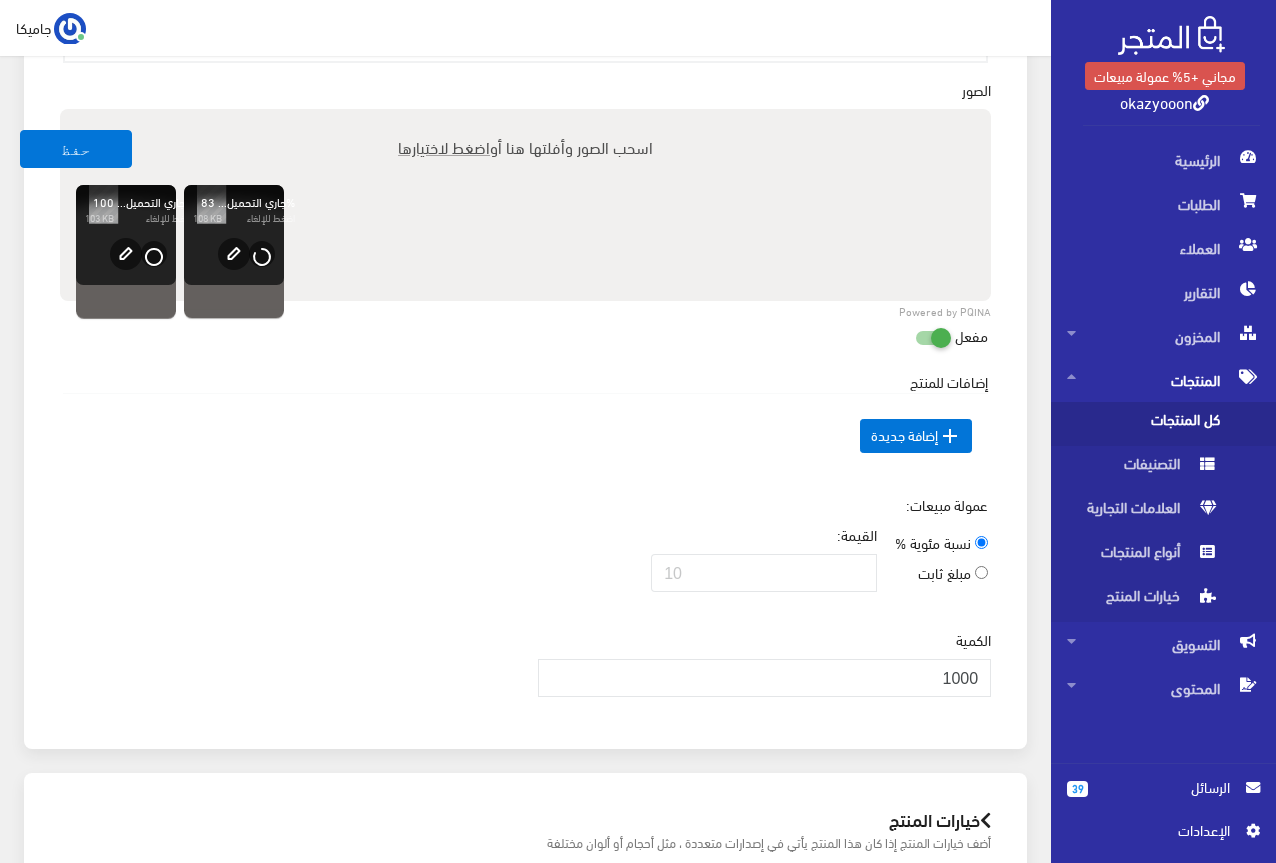type on "C:\fakepath\5807455616178964562.jpg" 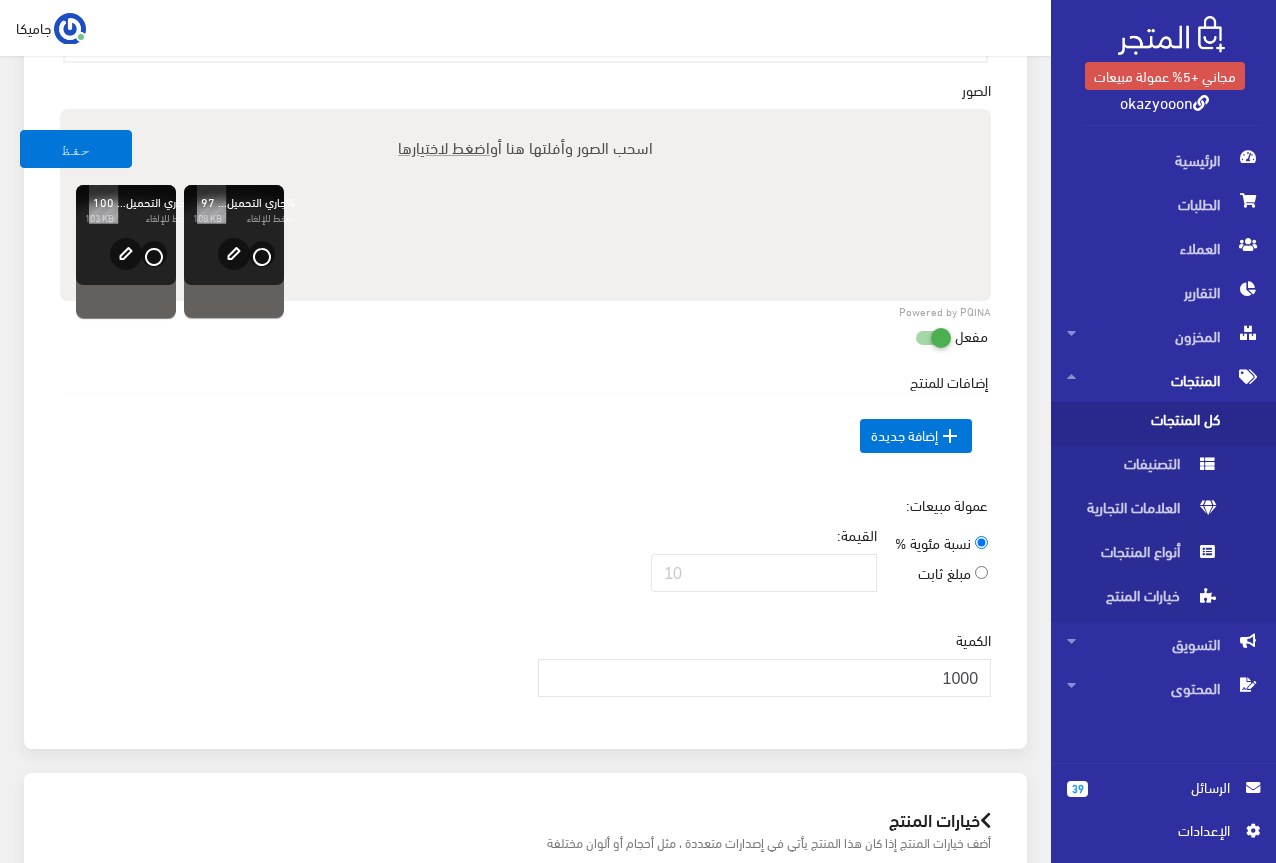 type 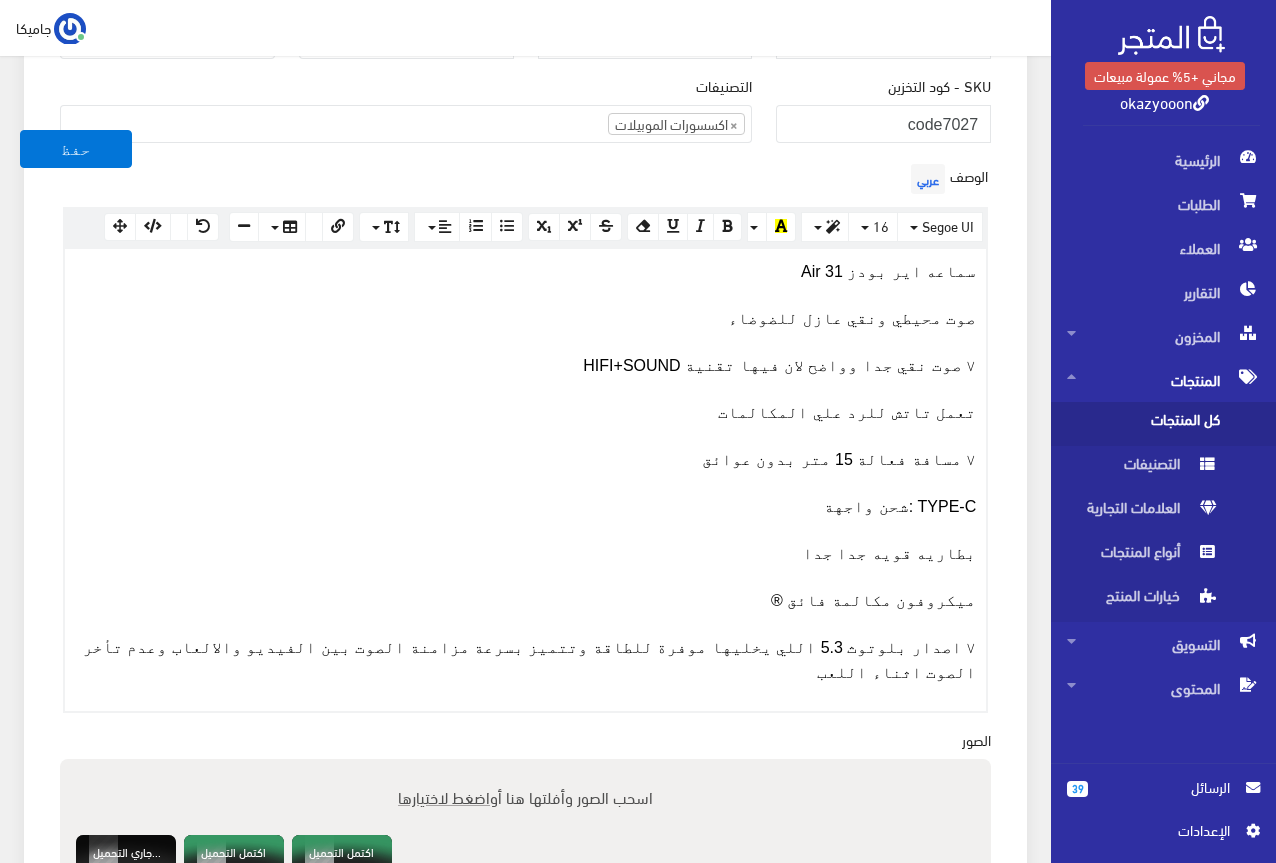 scroll, scrollTop: 268, scrollLeft: 0, axis: vertical 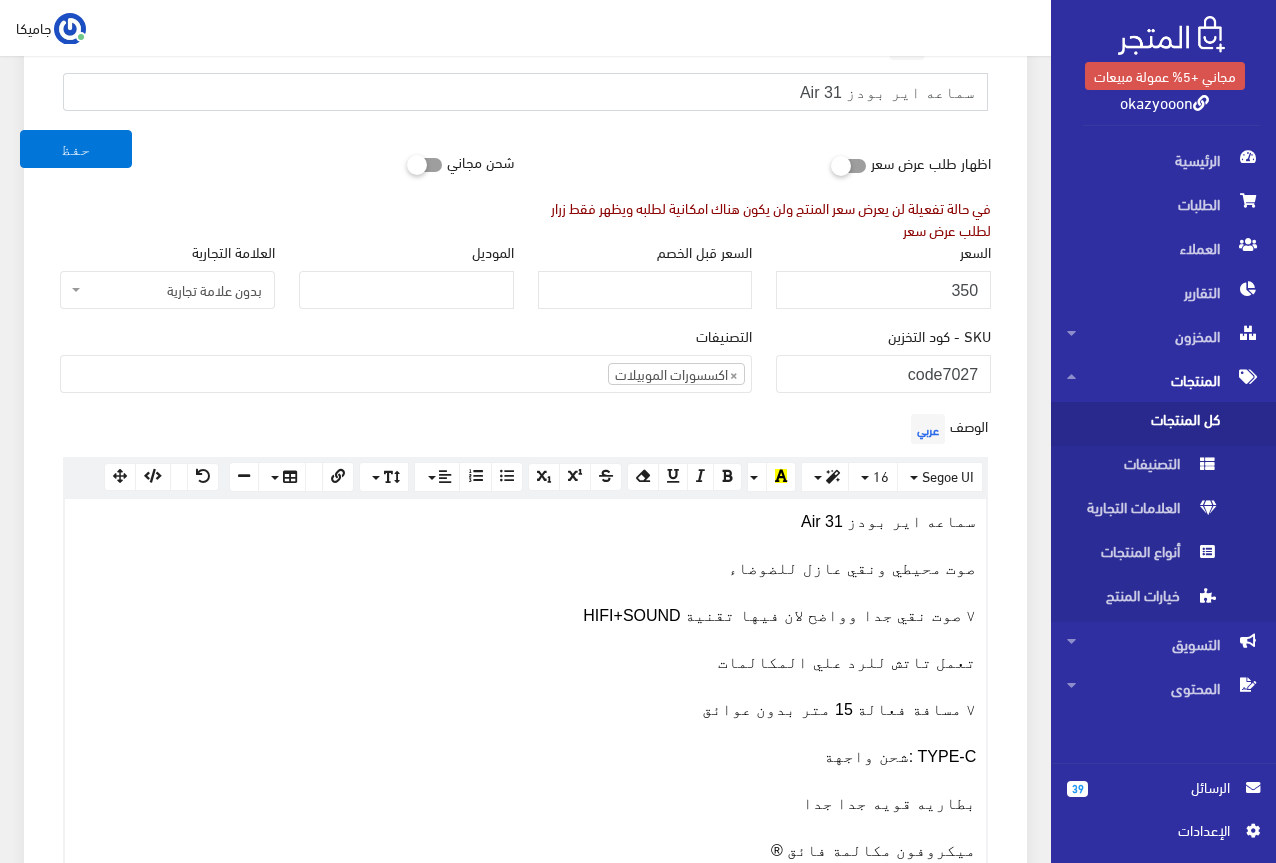 click on "سماعه اير بودز Air 31" at bounding box center (525, 92) 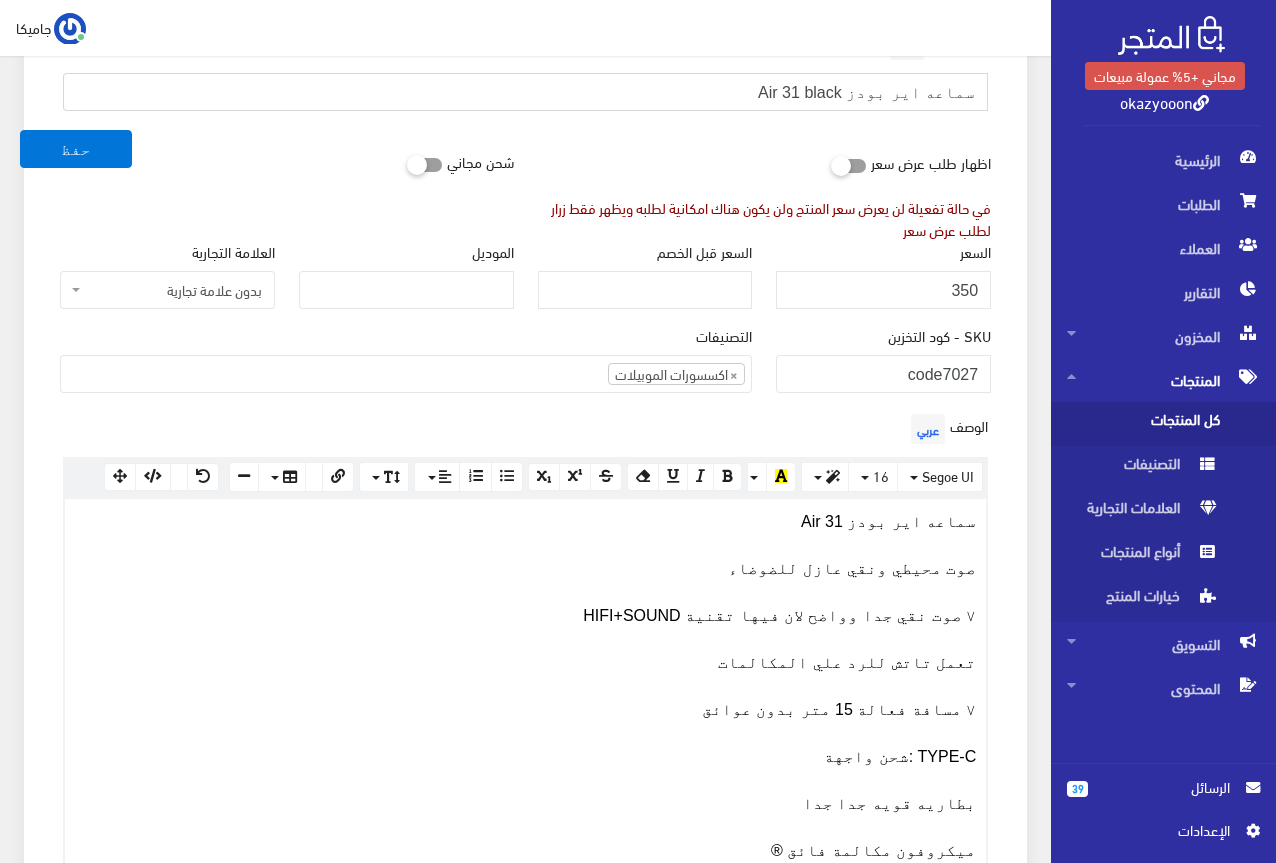 type on "سماعه اير بودز Air 31 black" 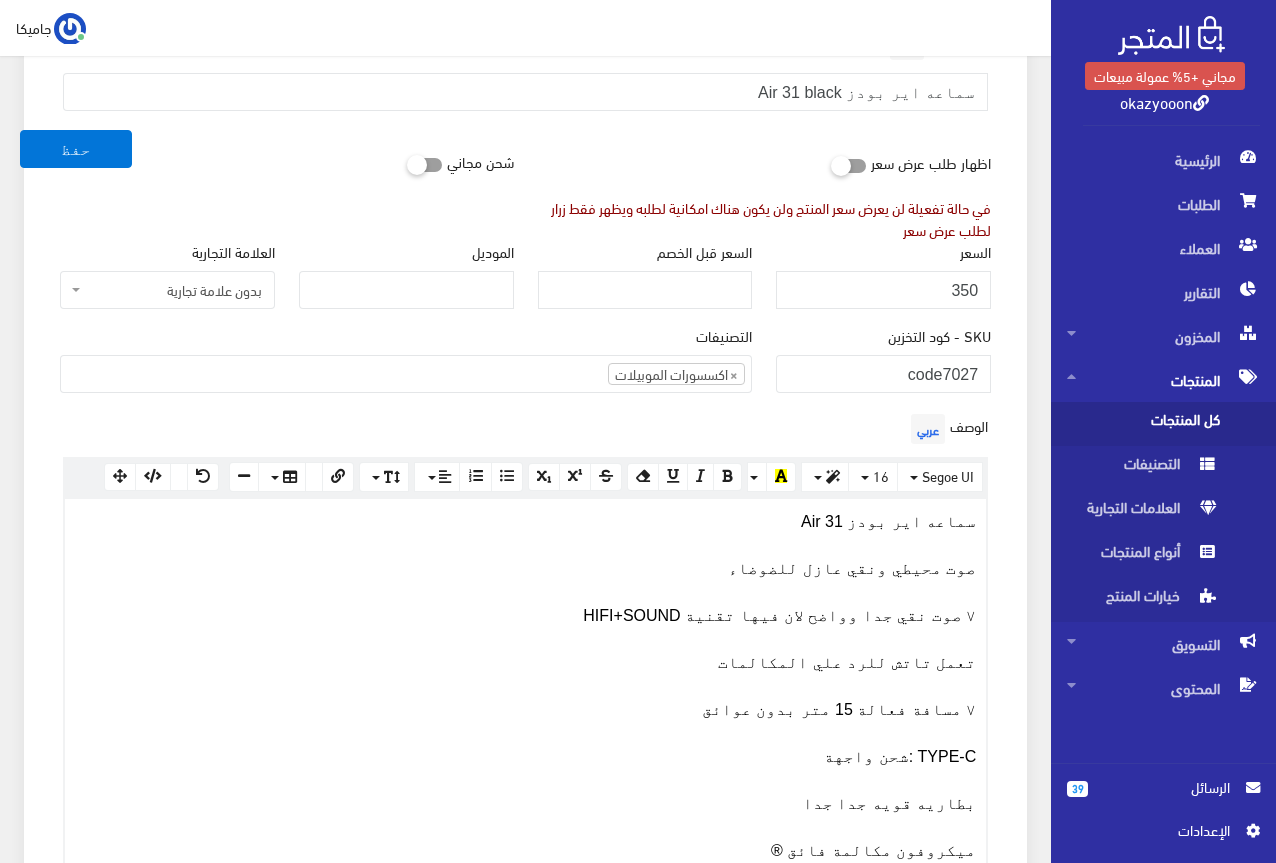 click on "اسم المنتج  عربي
سماعه اير بودز Air 31 black" at bounding box center [525, 76] 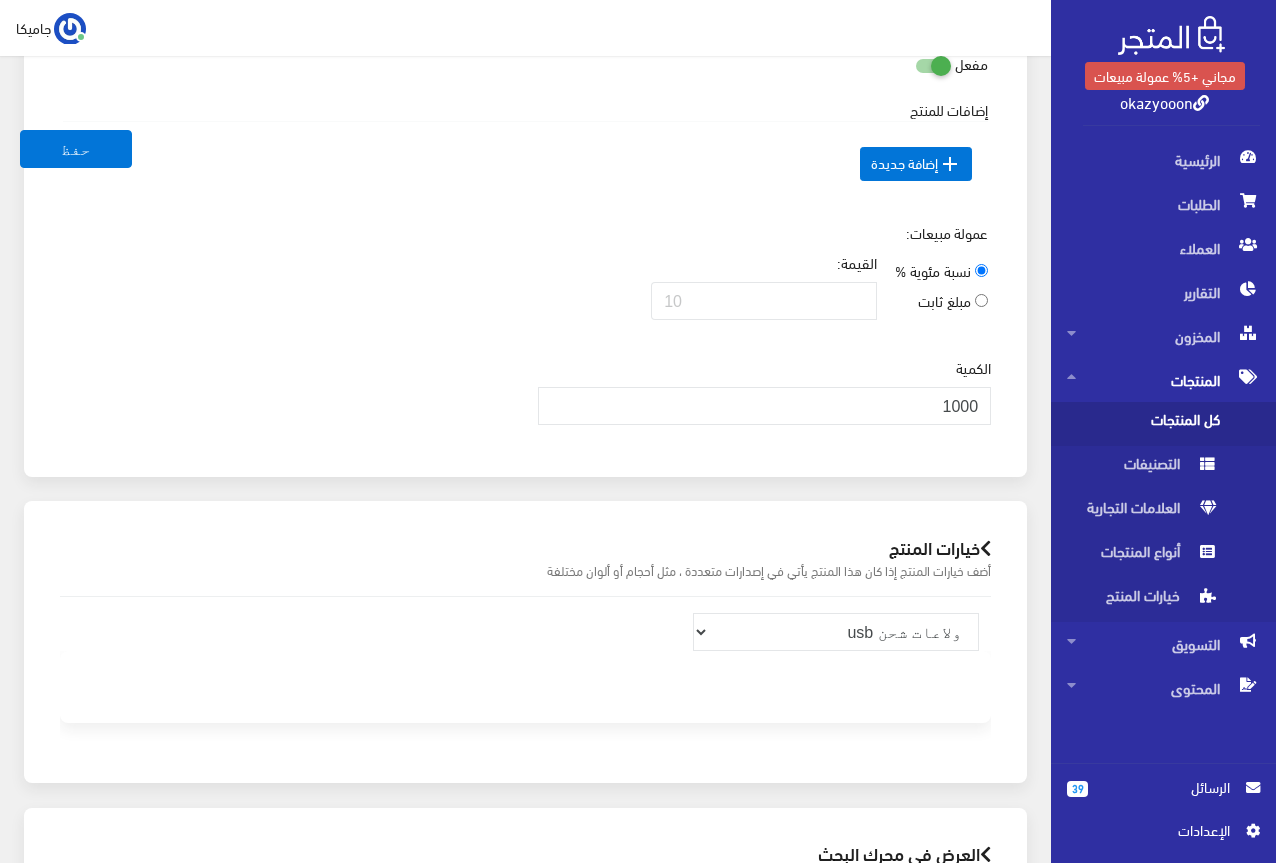 scroll, scrollTop: 1468, scrollLeft: 0, axis: vertical 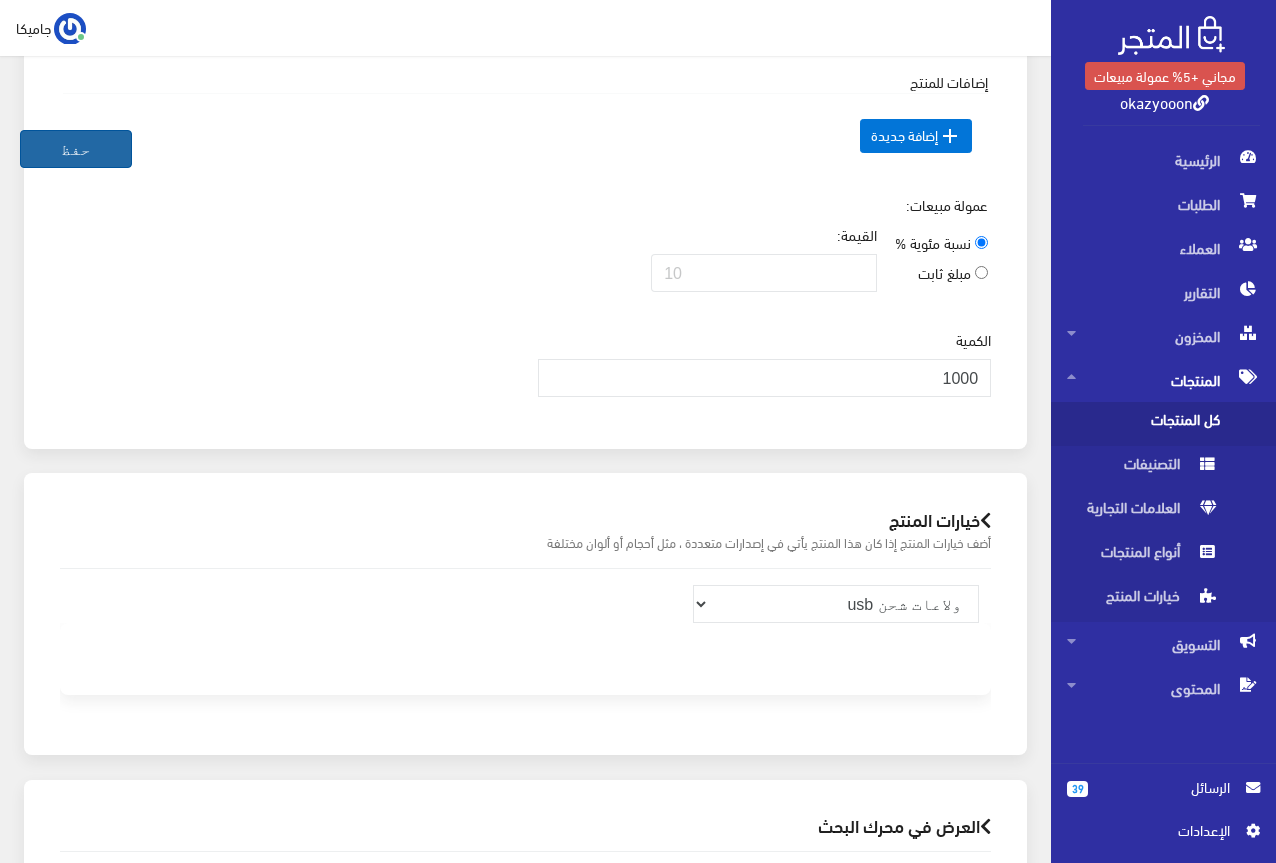 click on "حفظ" at bounding box center [76, 149] 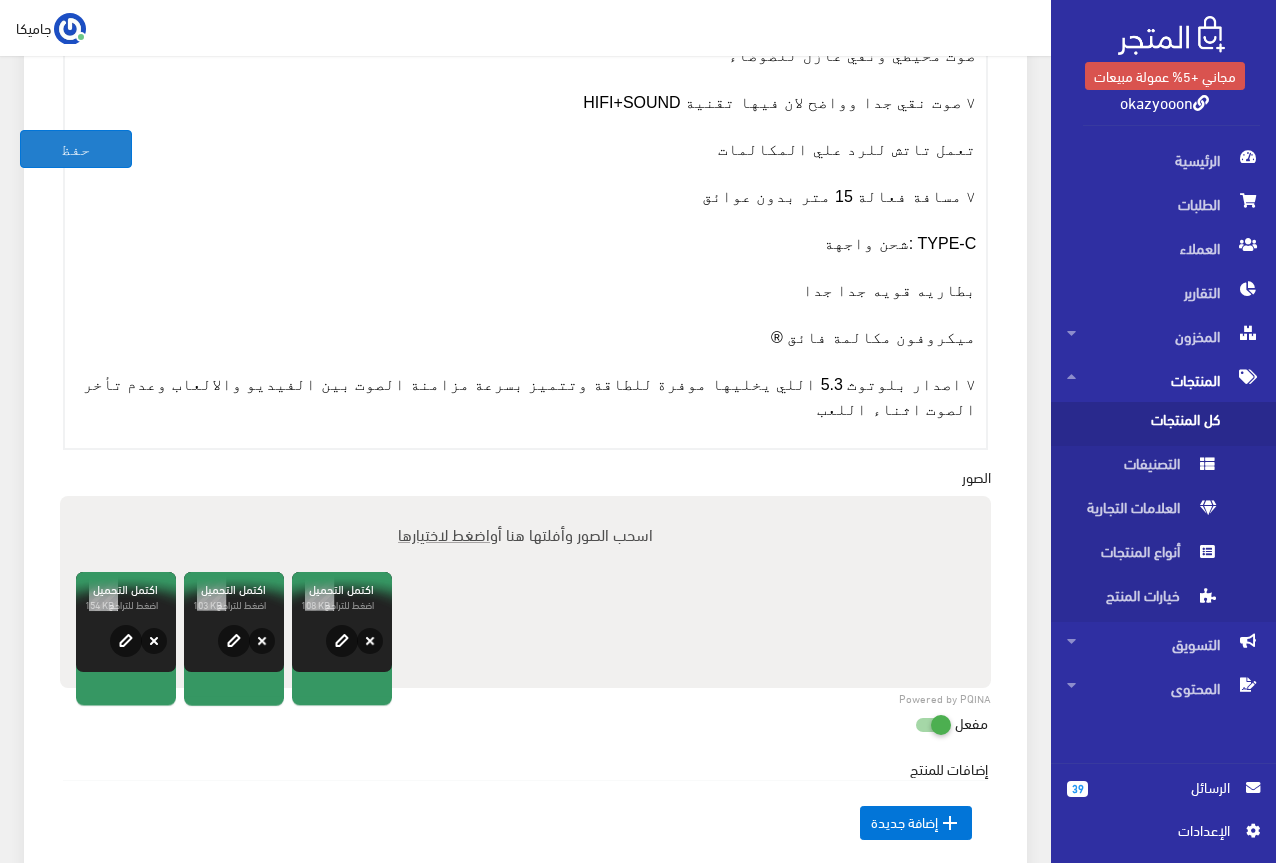 scroll, scrollTop: 368, scrollLeft: 0, axis: vertical 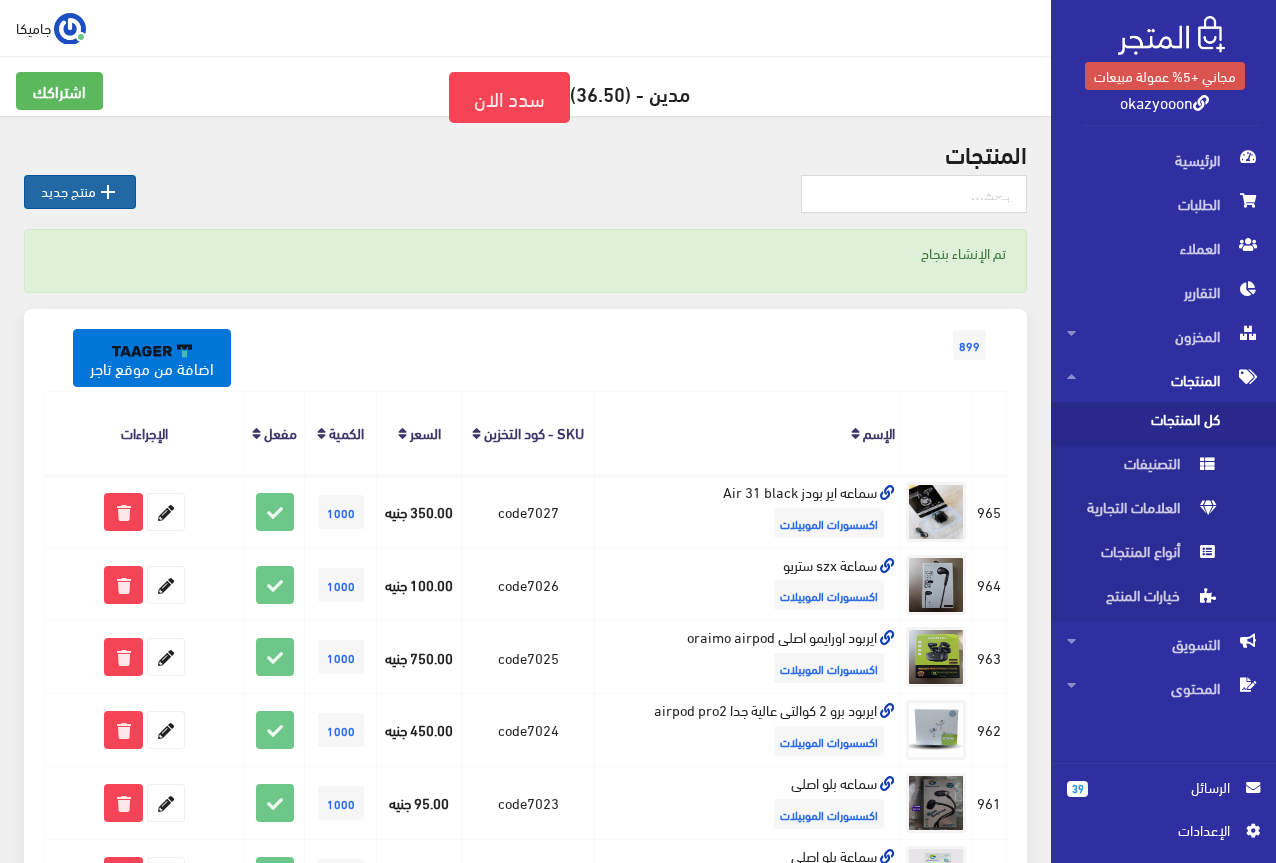 click on "  منتج جديد" at bounding box center (80, 192) 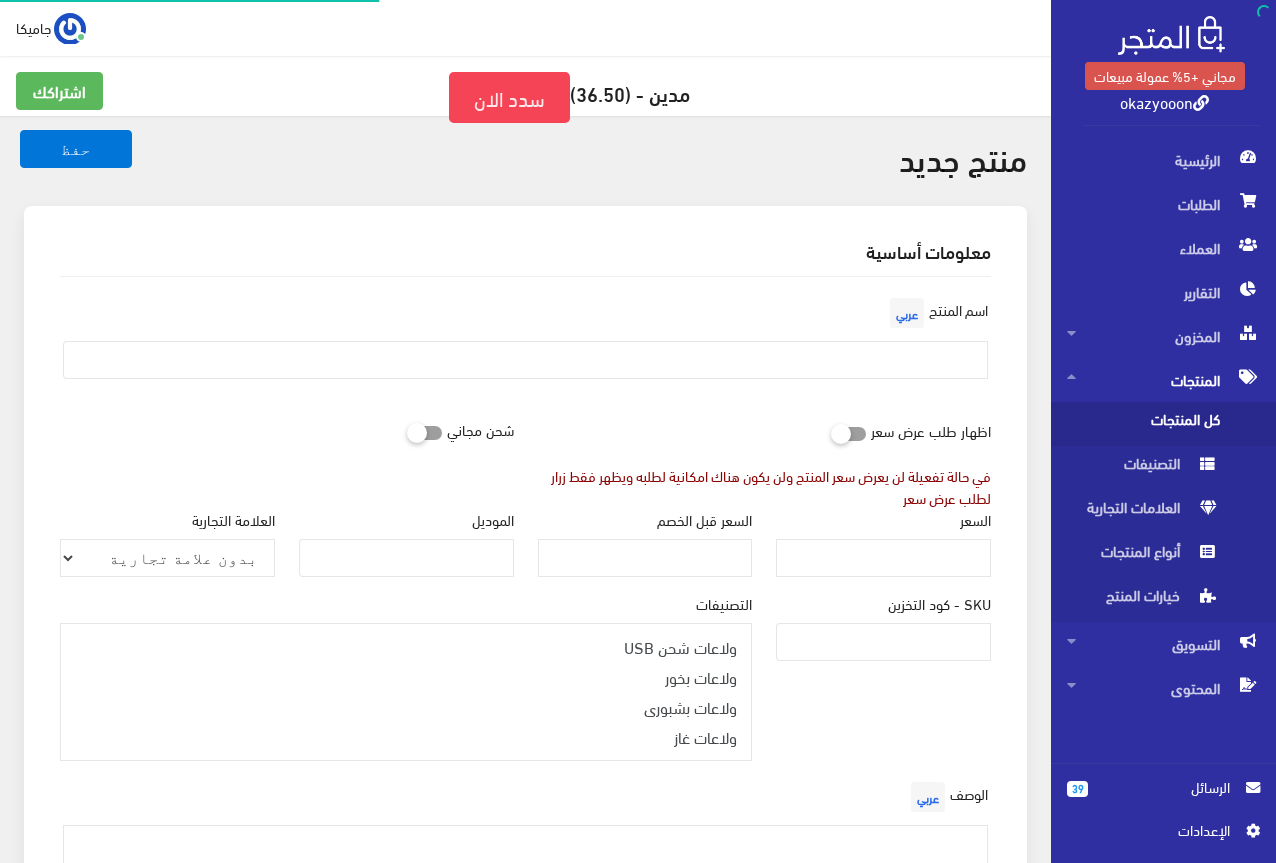 select 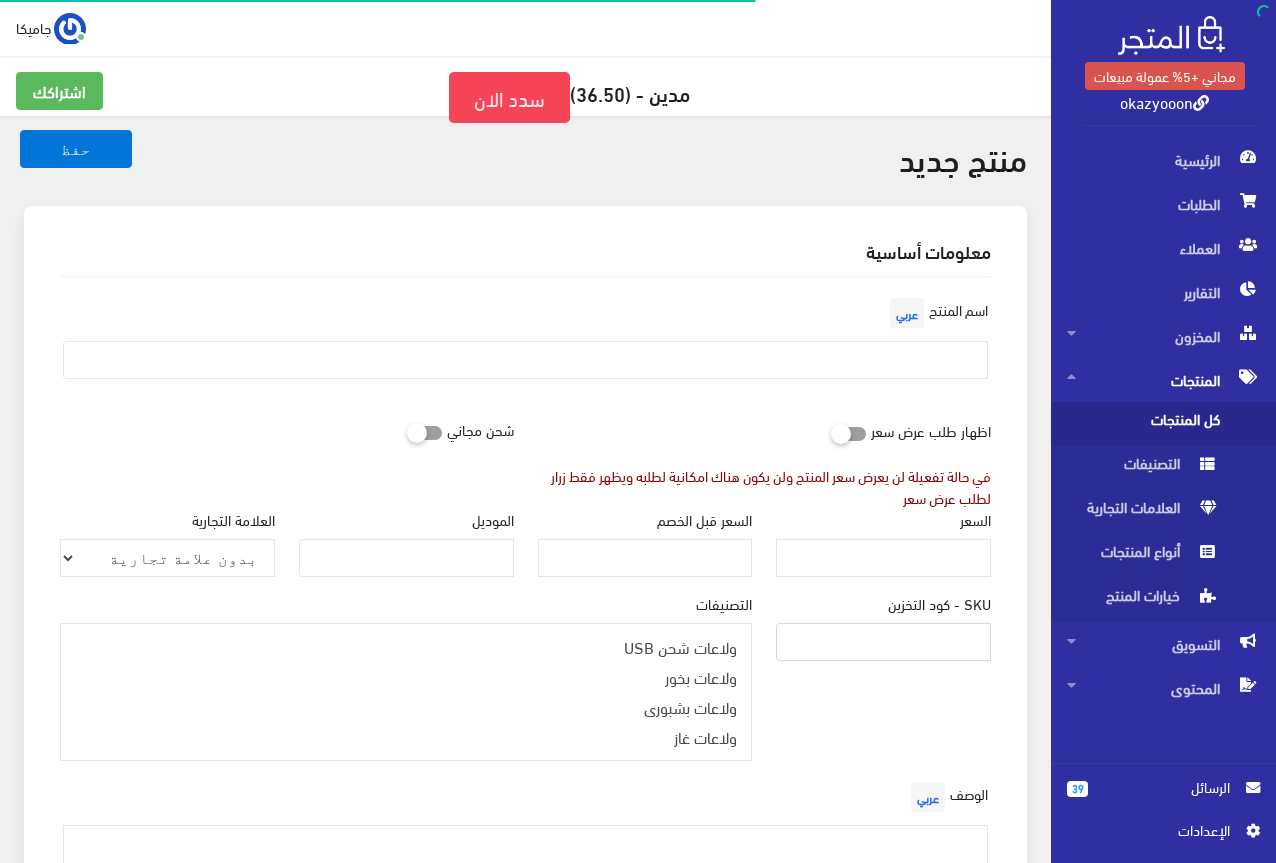 click on "SKU - كود التخزين" at bounding box center (883, 642) 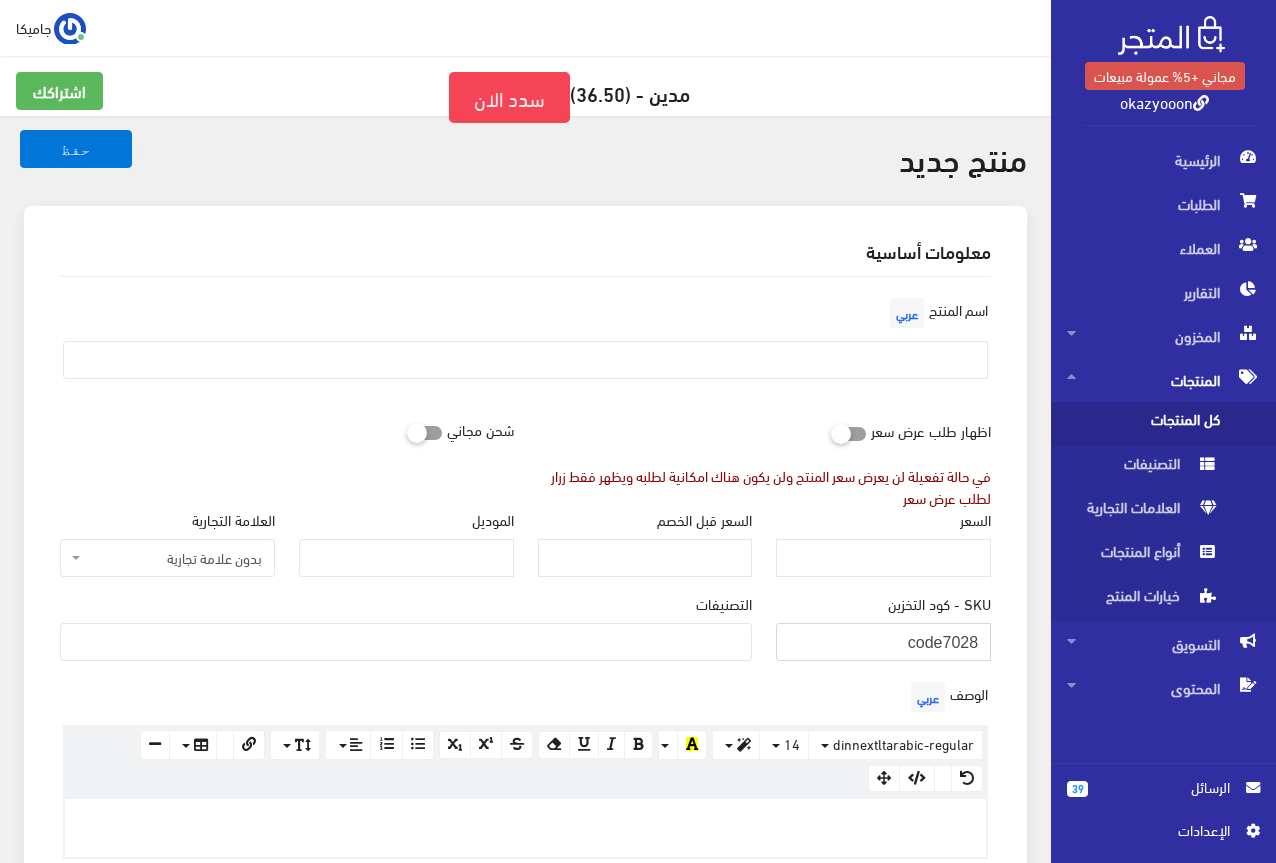 type on "code7028" 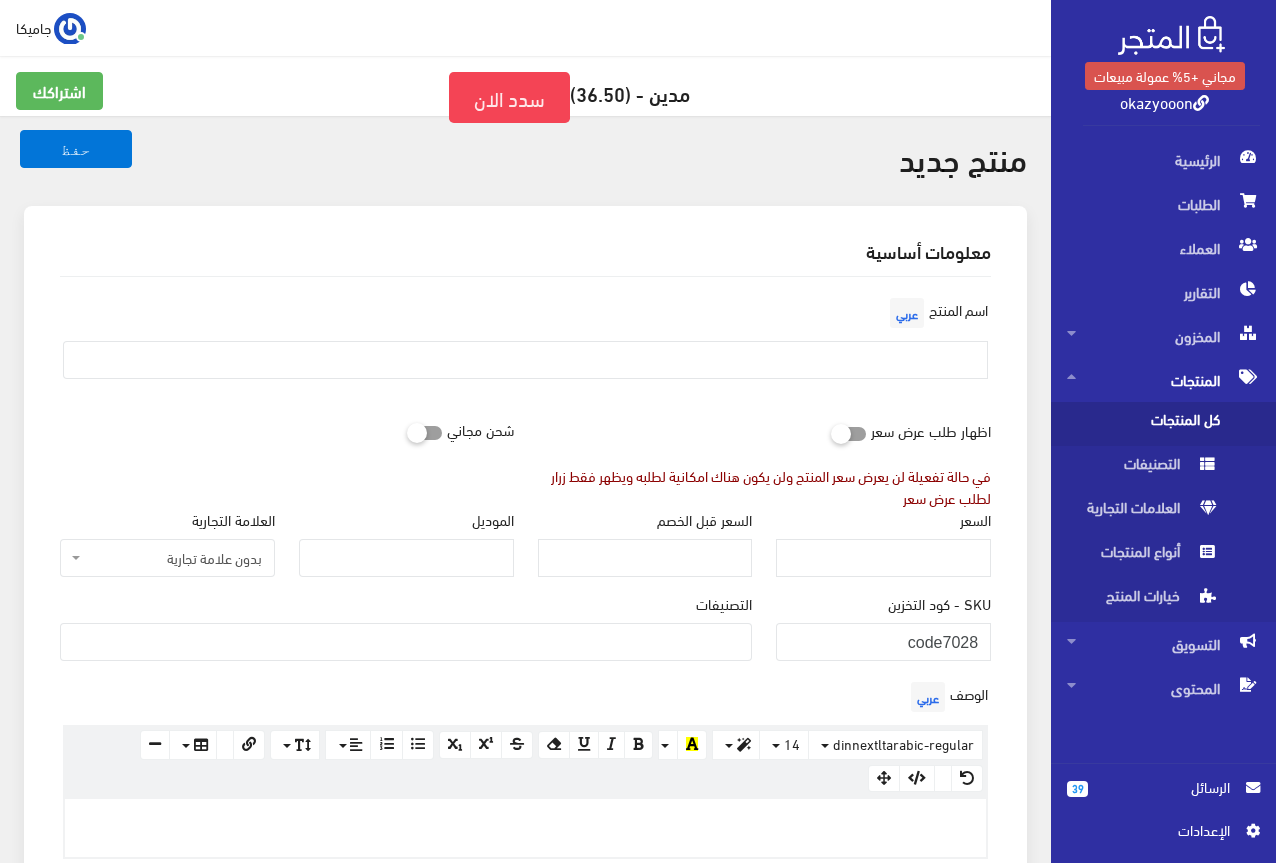 click at bounding box center (406, 640) 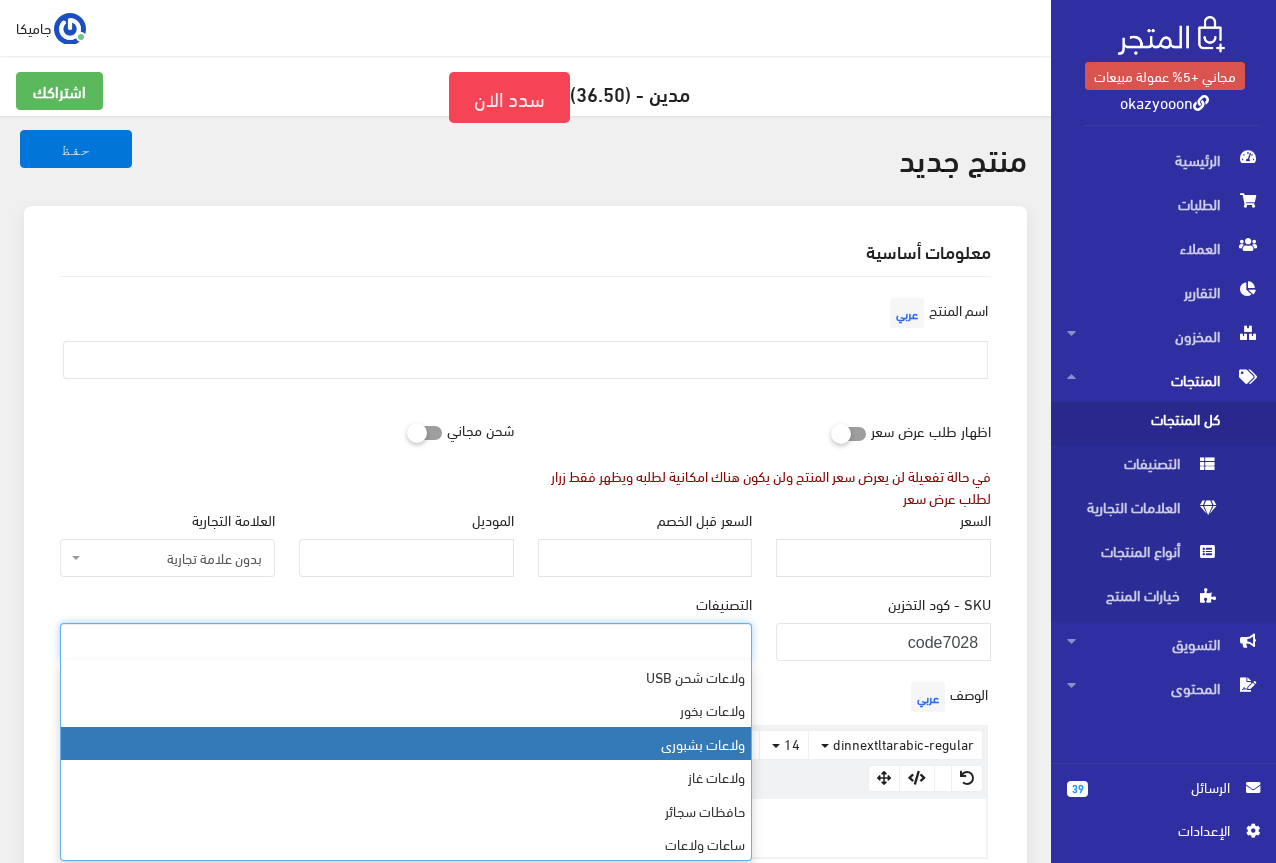 scroll, scrollTop: 568, scrollLeft: 0, axis: vertical 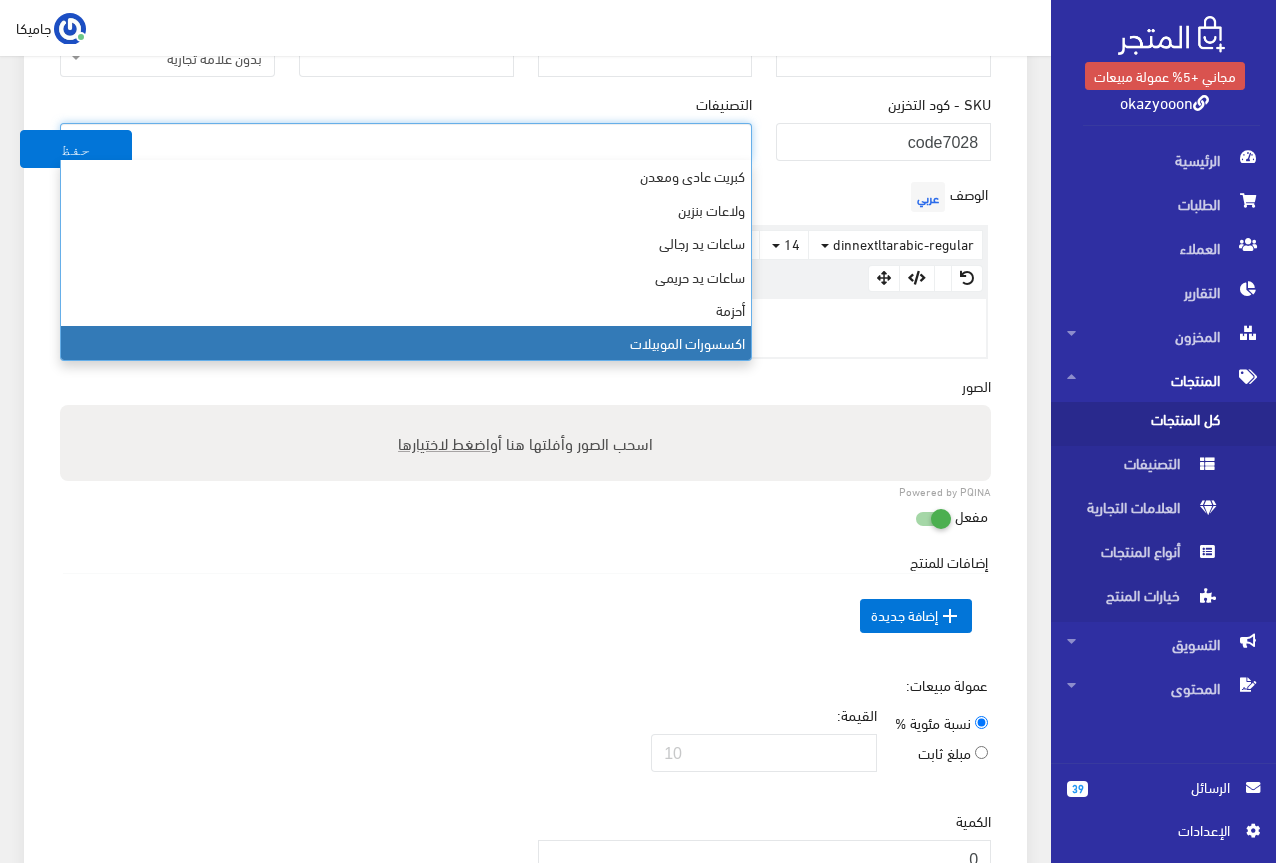 select on "26" 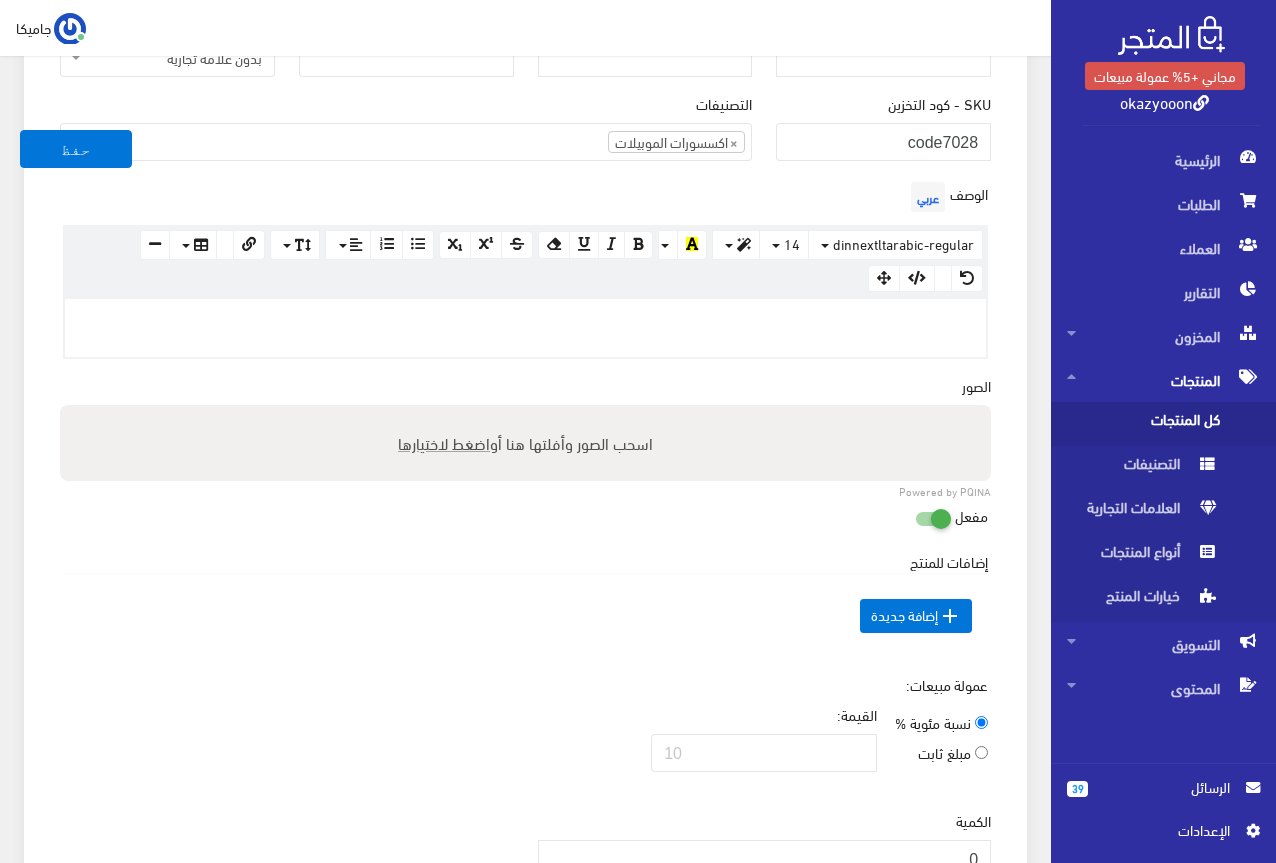 paste 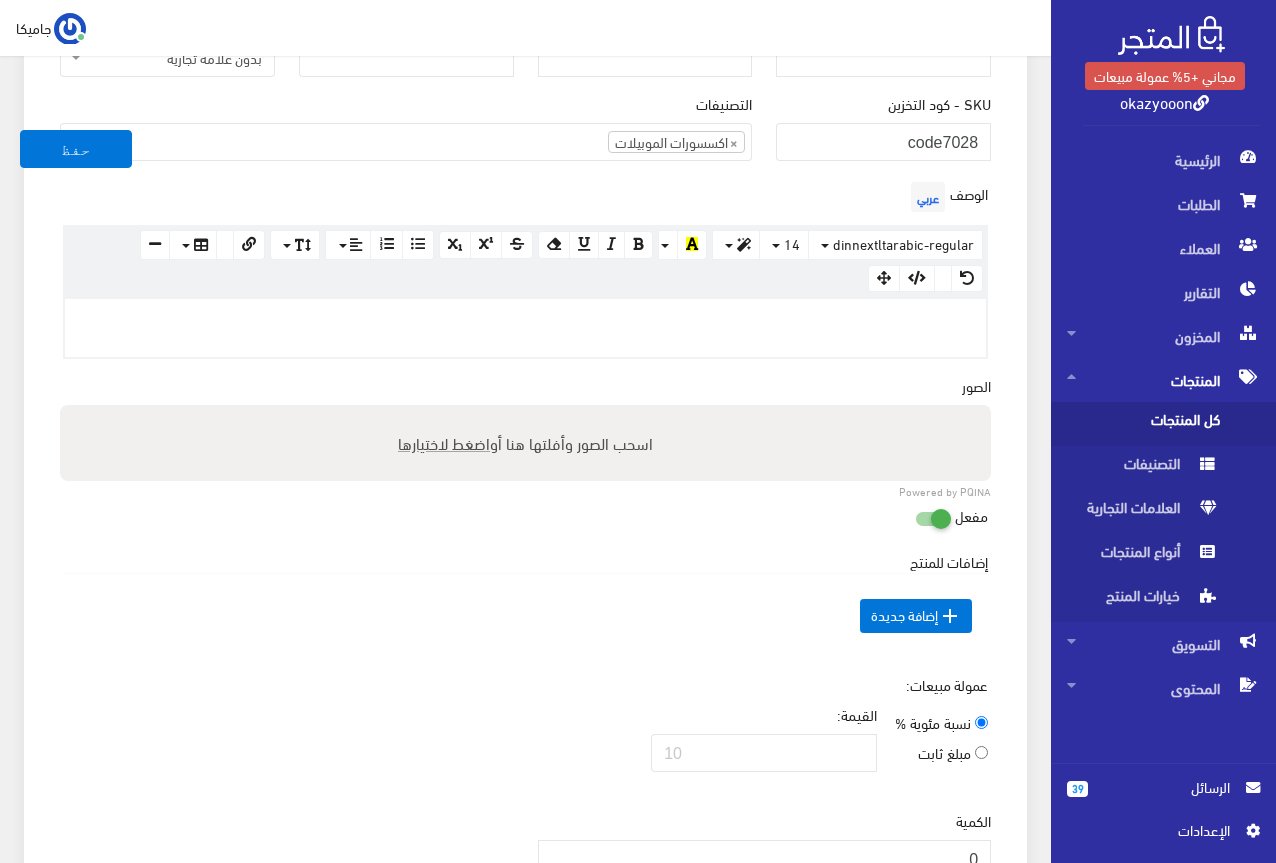 type 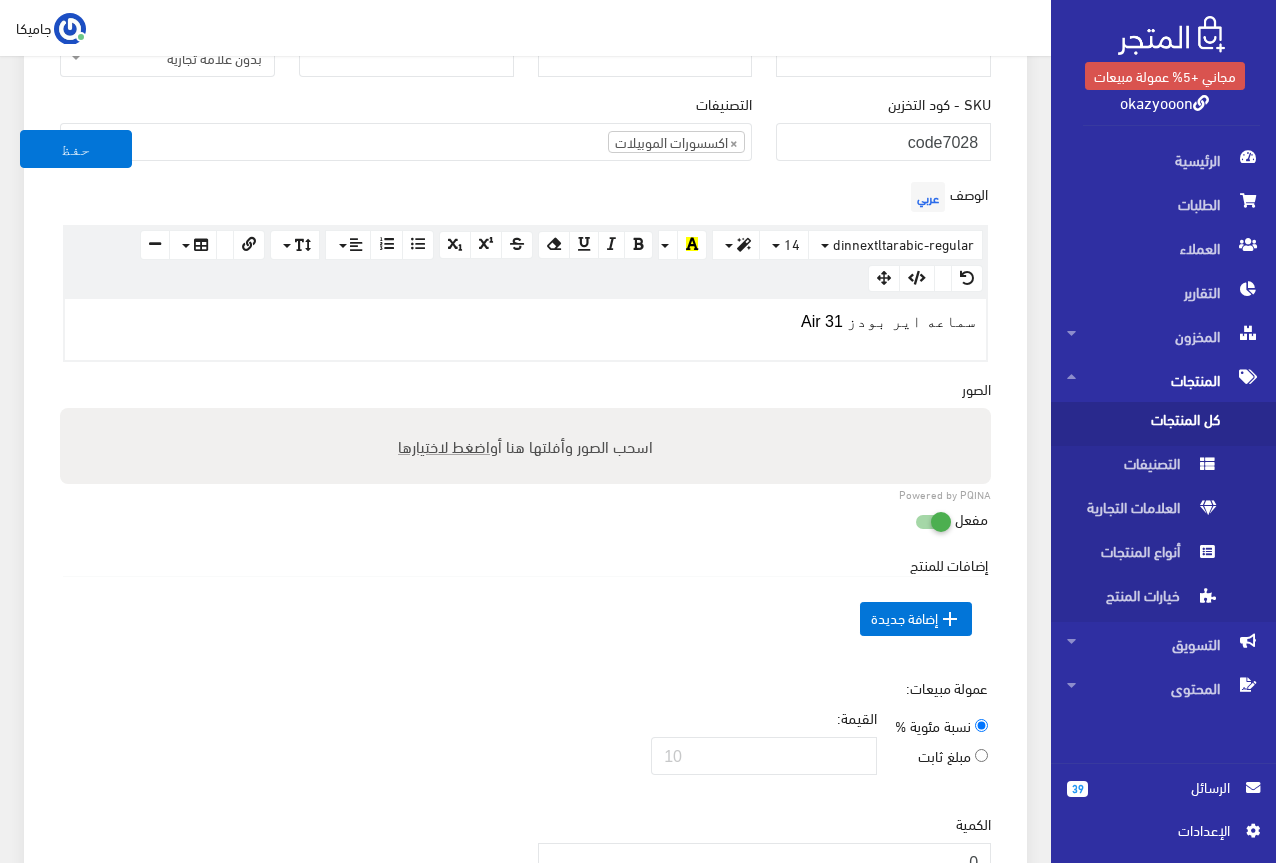 click on "سماعه اير بودز Air 31" at bounding box center (888, 321) 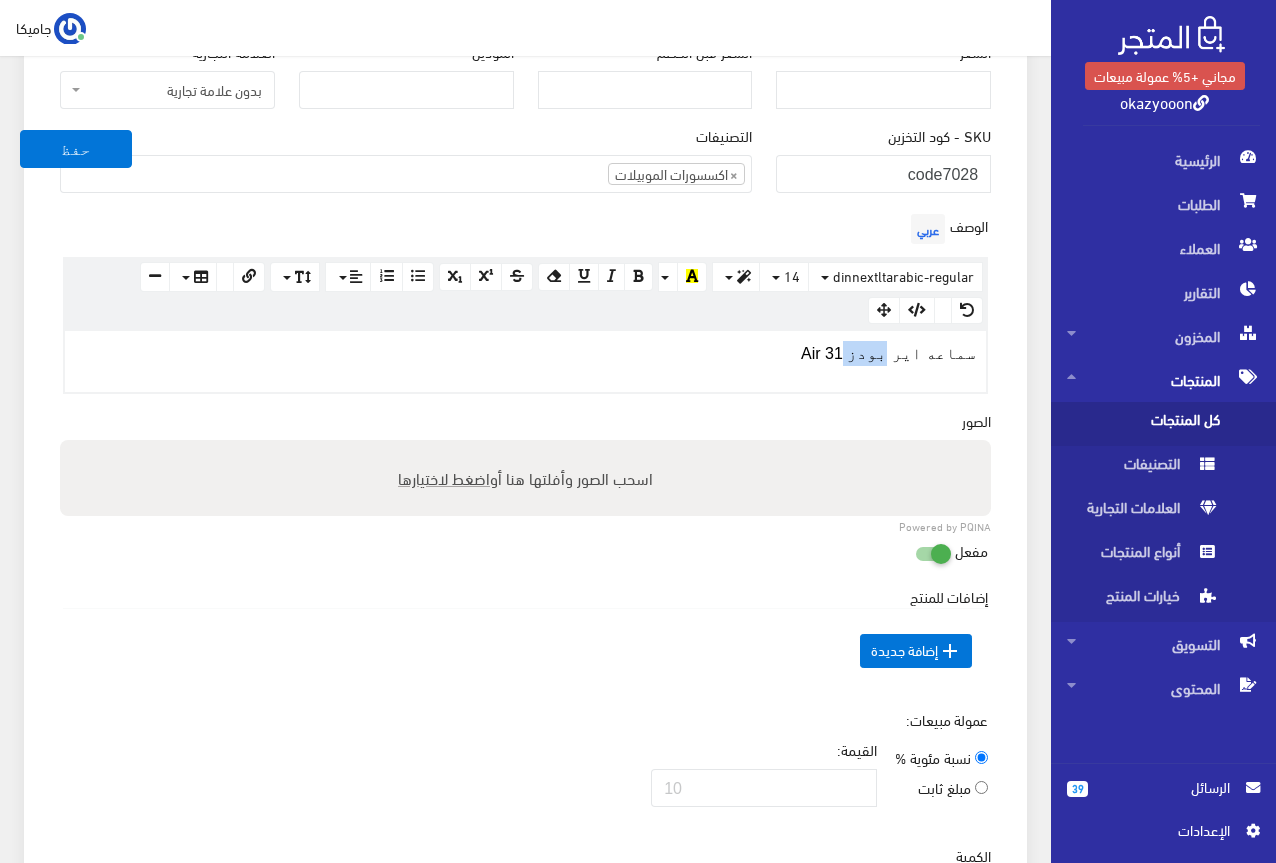 click on "سماعه اير بودز Air 31" at bounding box center [888, 353] 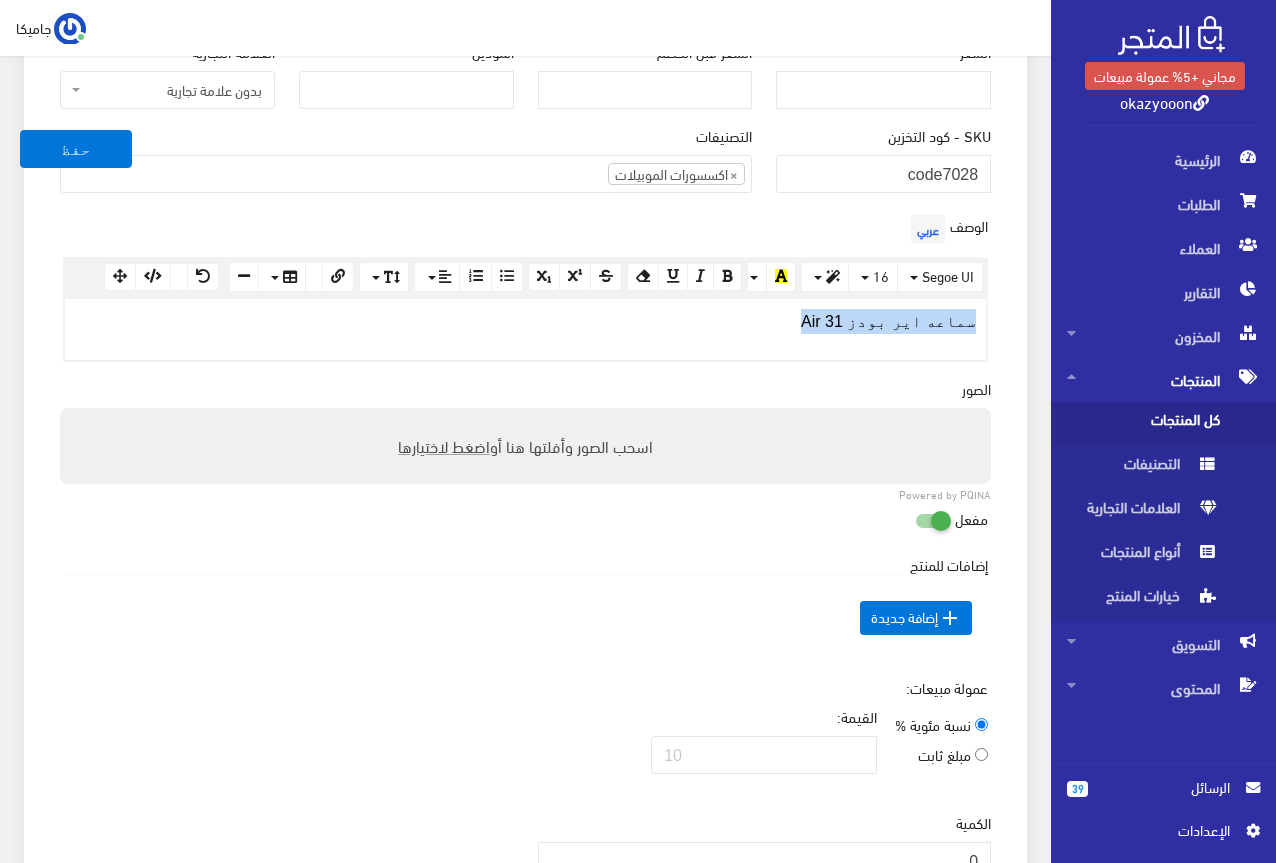 click on "سماعه اير بودز Air 31" at bounding box center (888, 321) 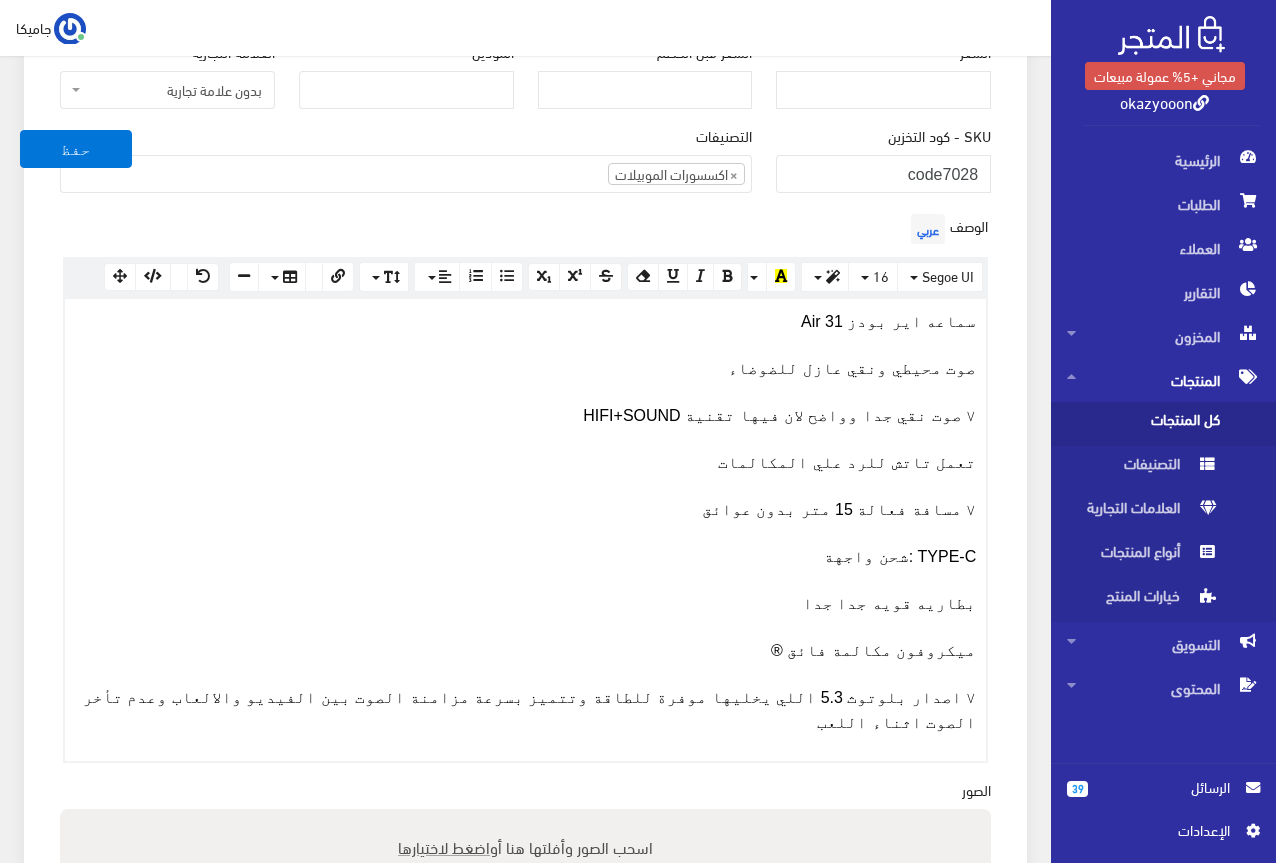 click on "سماعه اير بودز Air 31" at bounding box center [888, 321] 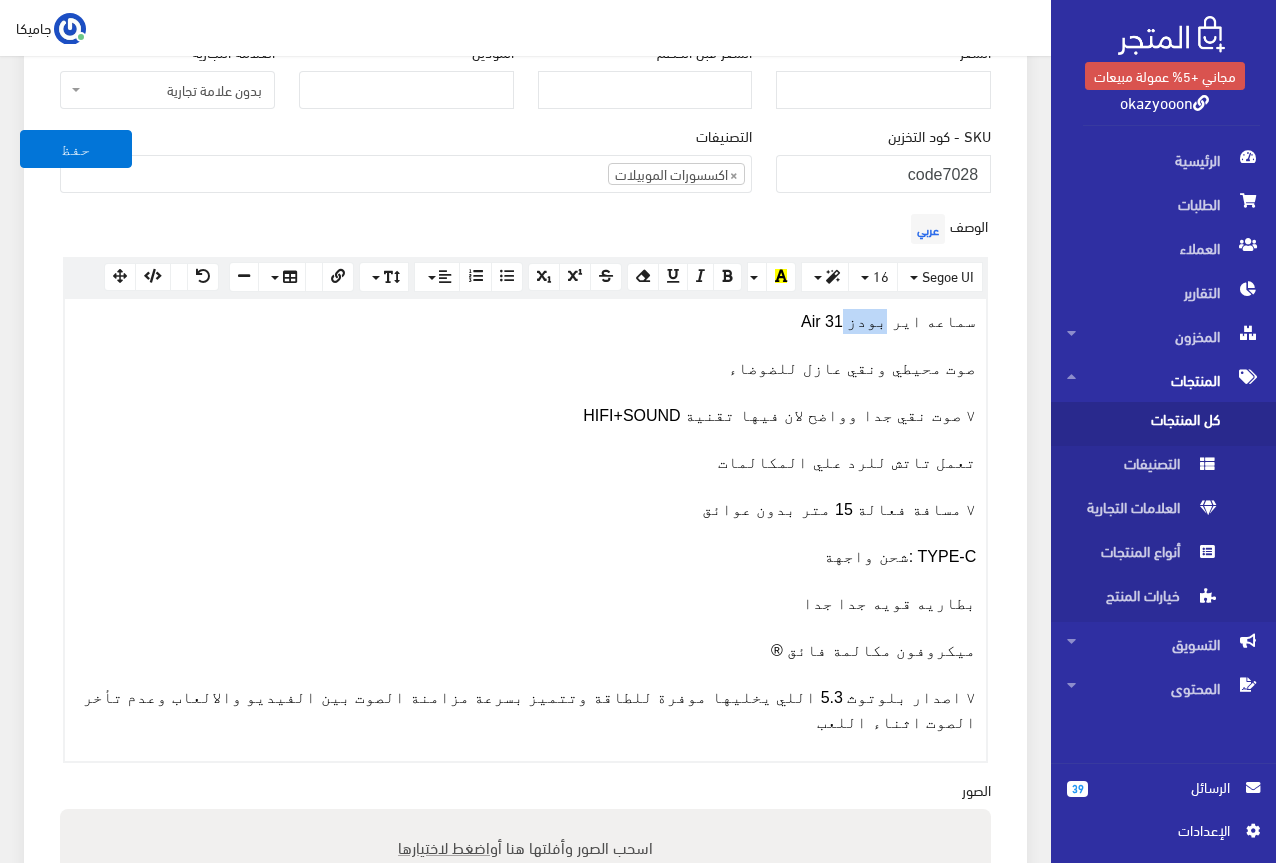 click on "سماعه اير بودز Air 31" at bounding box center [888, 321] 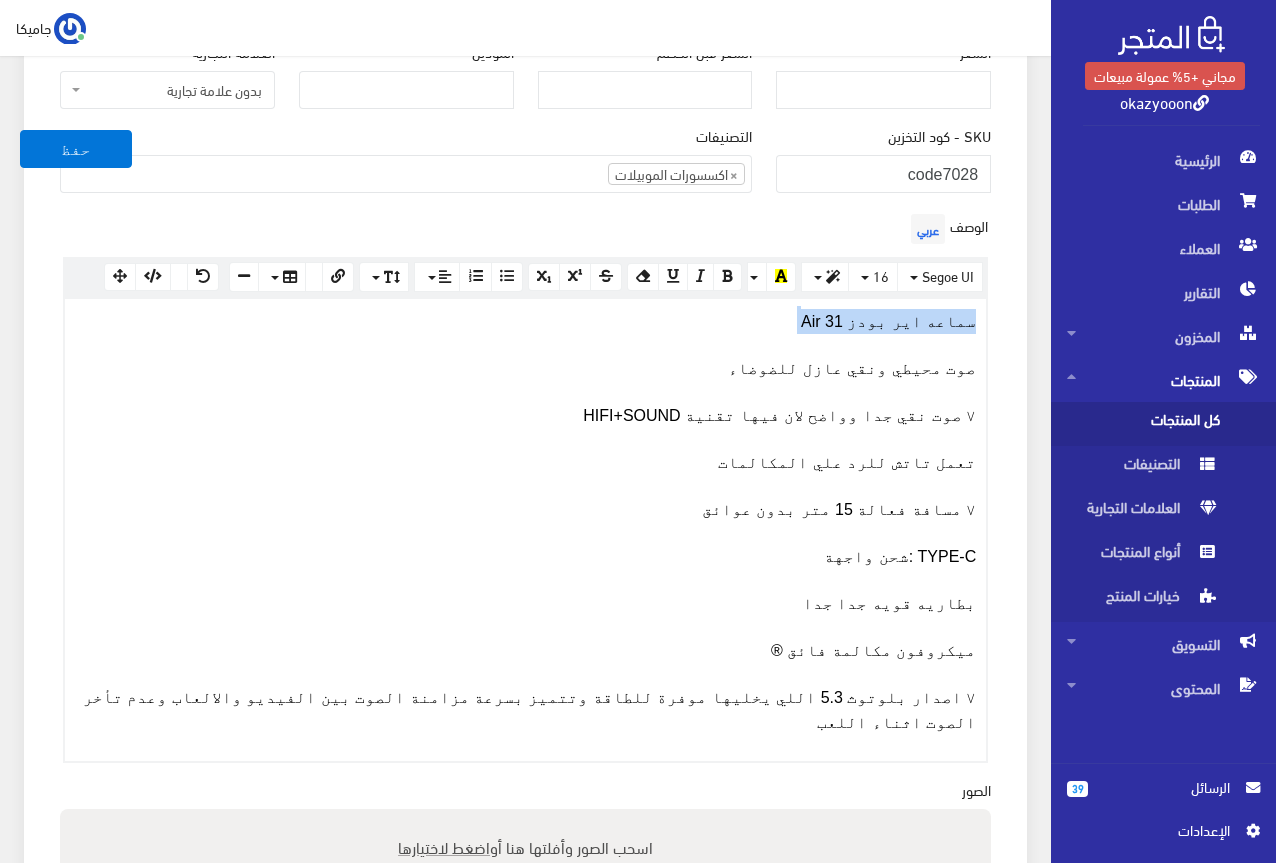 click on "سماعه اير بودز Air 31" at bounding box center [888, 321] 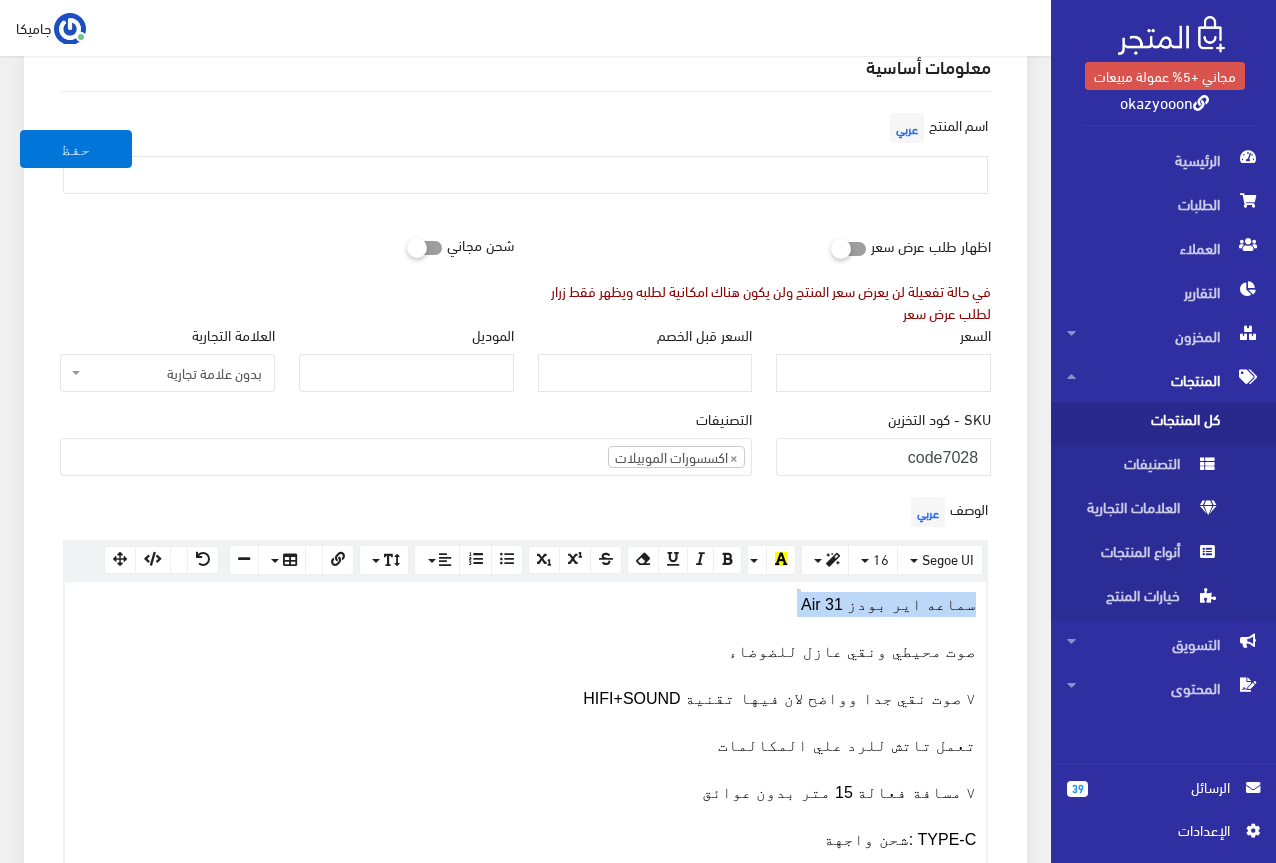 scroll, scrollTop: 168, scrollLeft: 0, axis: vertical 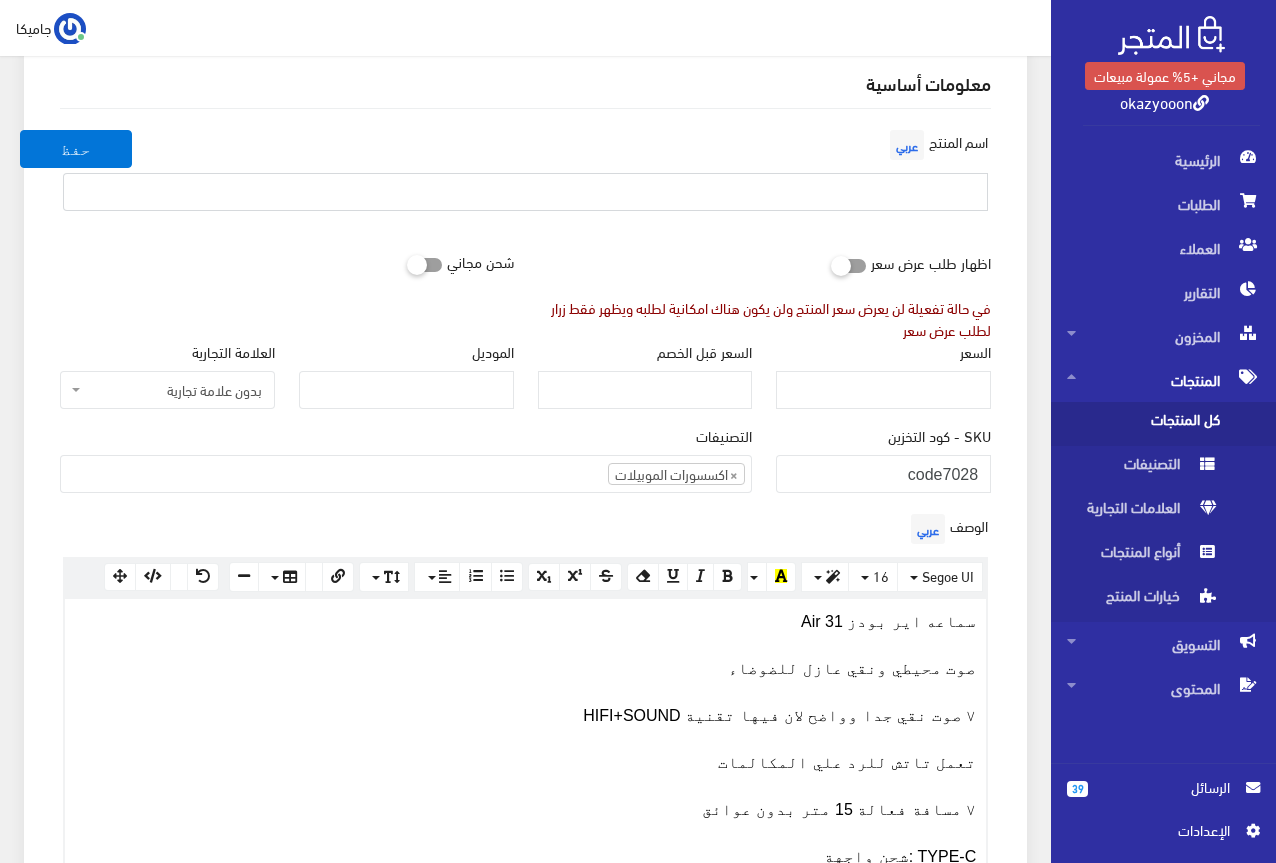 paste on "سماعه اير بودز Air 31" 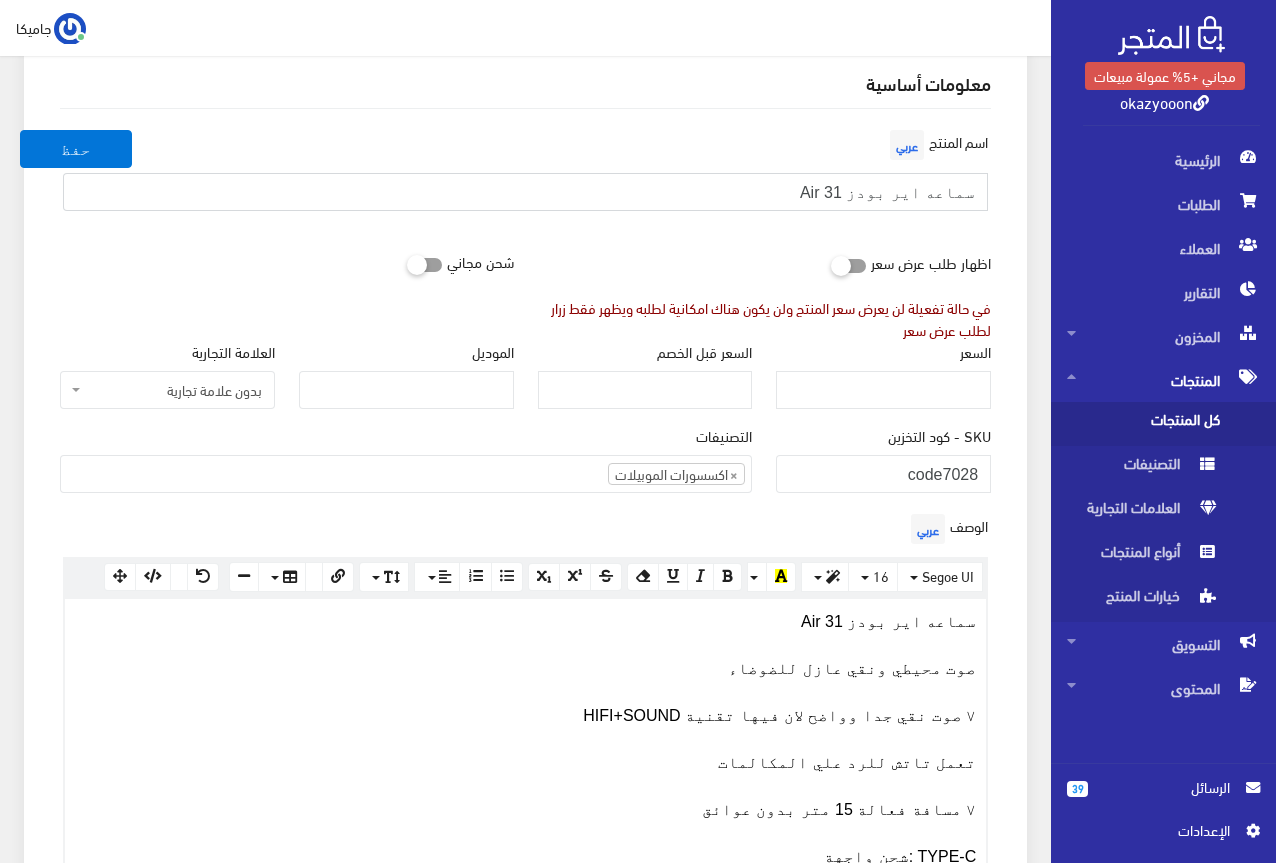 type on "سماعه اير بودز Air 31" 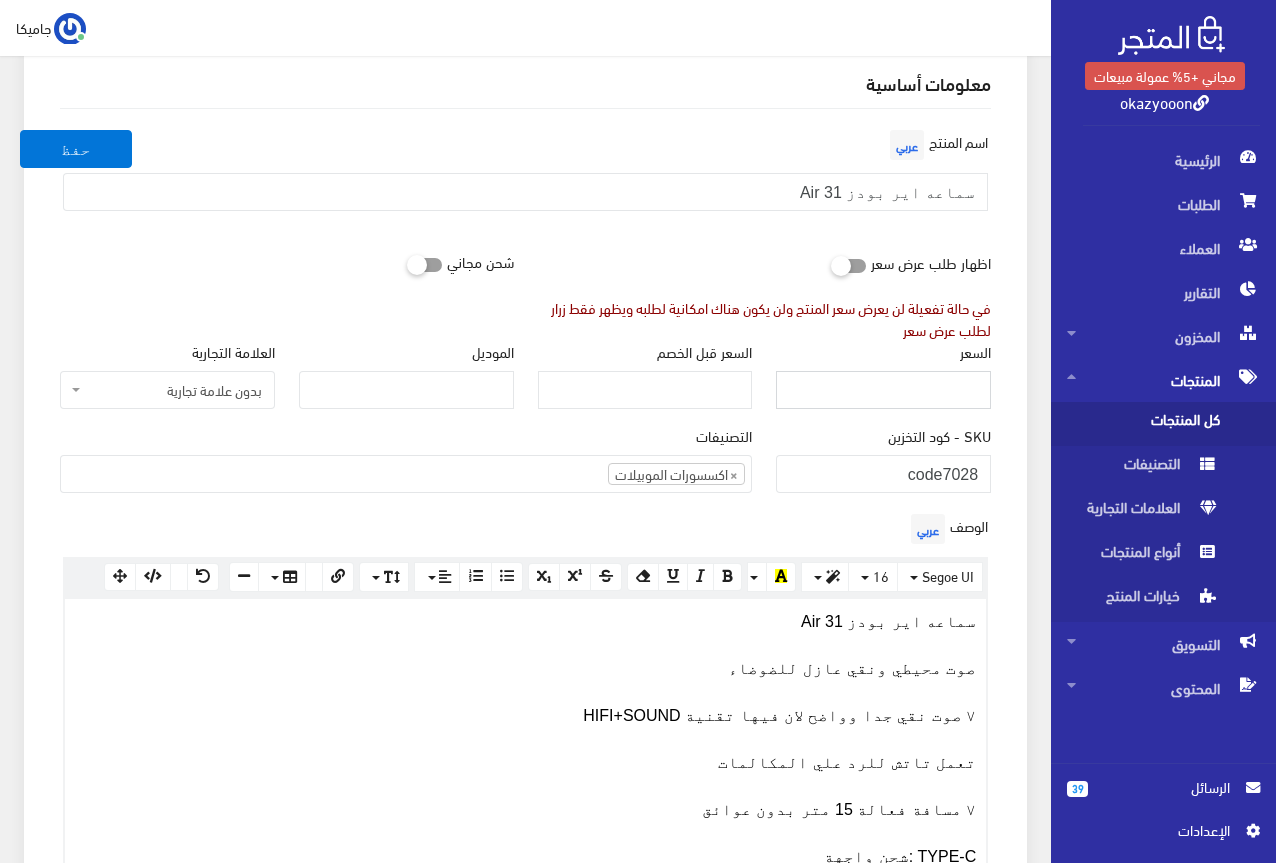 click on "السعر" at bounding box center (883, 390) 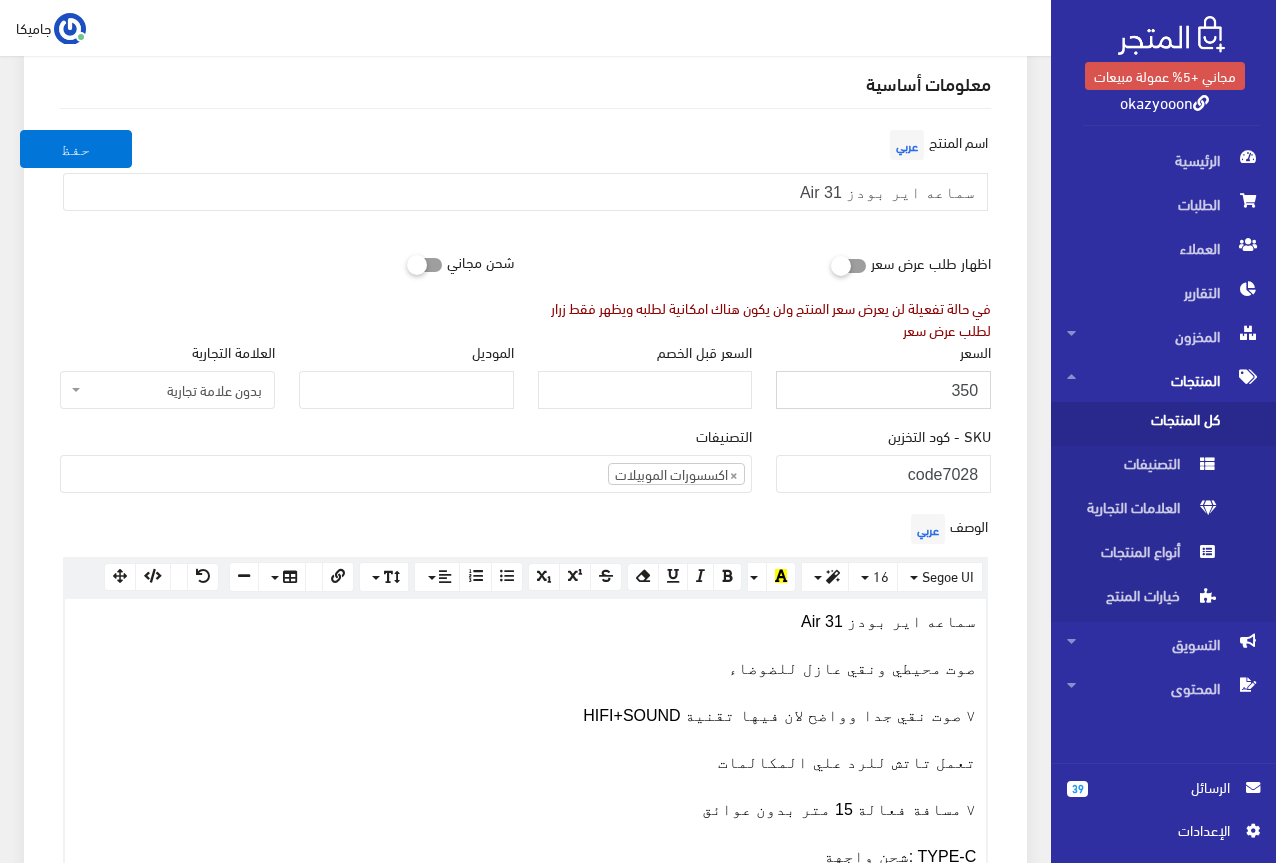 type on "350" 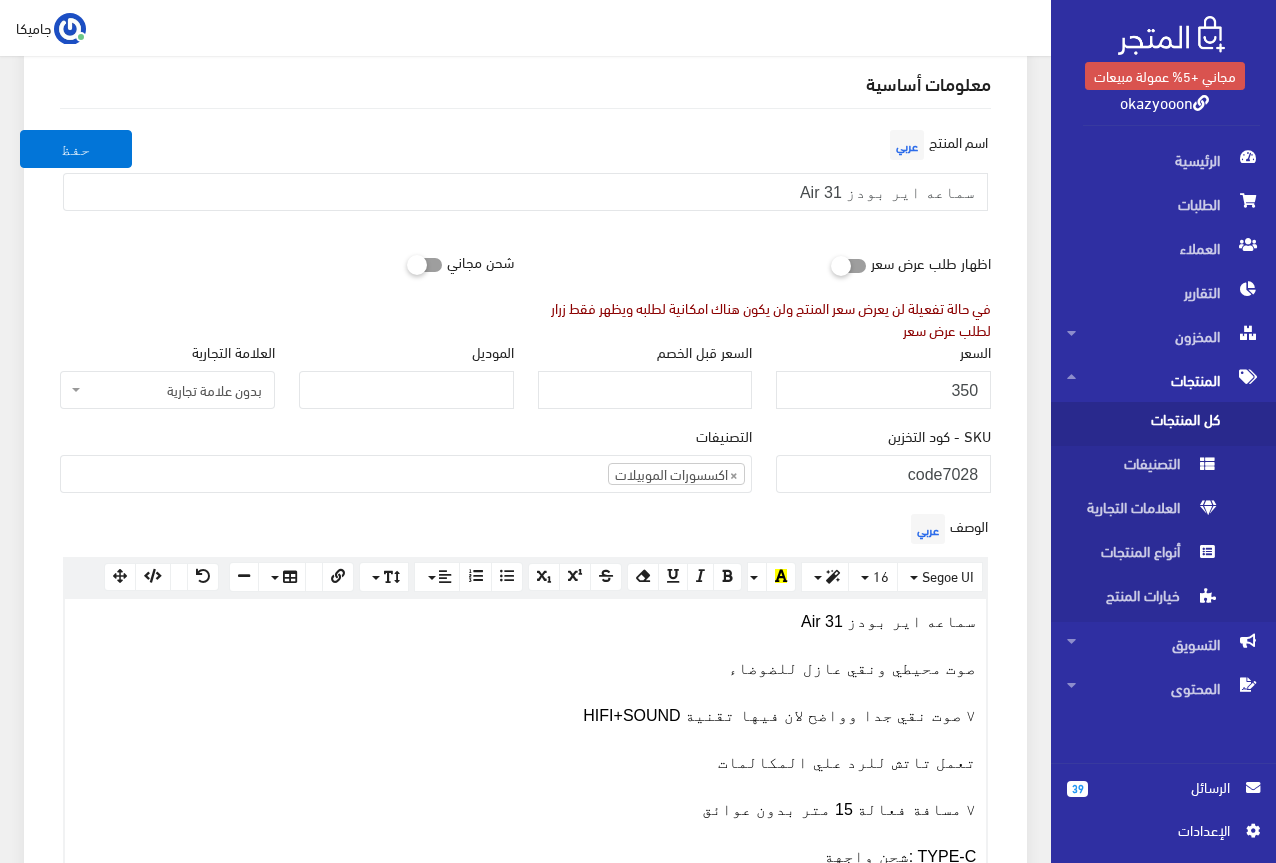 click on "الوصف  عربي
× Insert Image Select from files Image URL Insert Image × Insert Link Text to display To what URL should this link go? http://  Open in new window Insert Link Close Keyboard shortcuts Action Ctrl + Z Undo Ctrl + Shift + Z Redo Ctrl + ] Indent Ctrl + [ Outdent Ctrl + ENTER Insert Horizontal Rule Text formatting Ctrl + B Bold Ctrl + I Italic Ctrl + U Underline Ctrl + \ Remove Font Style Document Style Ctrl + NUM0 Normal Ctrl + NUM1 Header 1 Ctrl + NUM2 Header 2 Ctrl + NUM3 Header 3 Ctrl + NUM4 Header 4 Ctrl + NUM5 Header 5 Ctrl + NUM6 Header 6 Paragraph formatting Ctrl + Shift + L Align left Ctrl + Shift + E Align center Ctrl + Shift + R Align right Ctrl + Shift + J Justify full Ctrl + Shift + NUM7 Ordered list Ctrl + Shift + NUM8 Unordered list Summernote 0.6.16  ·  Project  ·  Issues Segoe UI    Arial  Arial Black  Comic Sans MS  Courier New  Helvetica  Impact  Tahoma  Times New Roman  Verdana 16    8  9  10  11  12  14  18  24  36   Normal Quote" at bounding box center [525, 786] 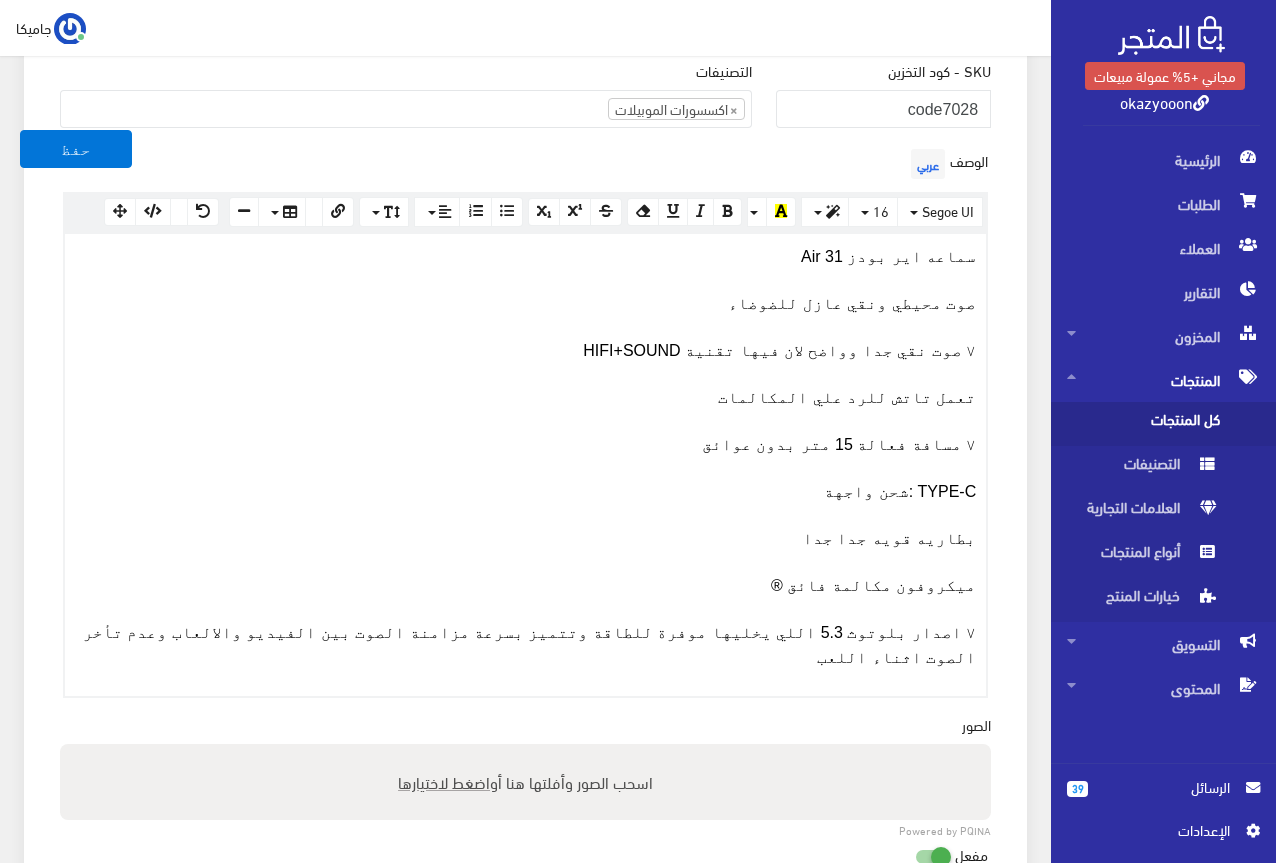 scroll, scrollTop: 568, scrollLeft: 0, axis: vertical 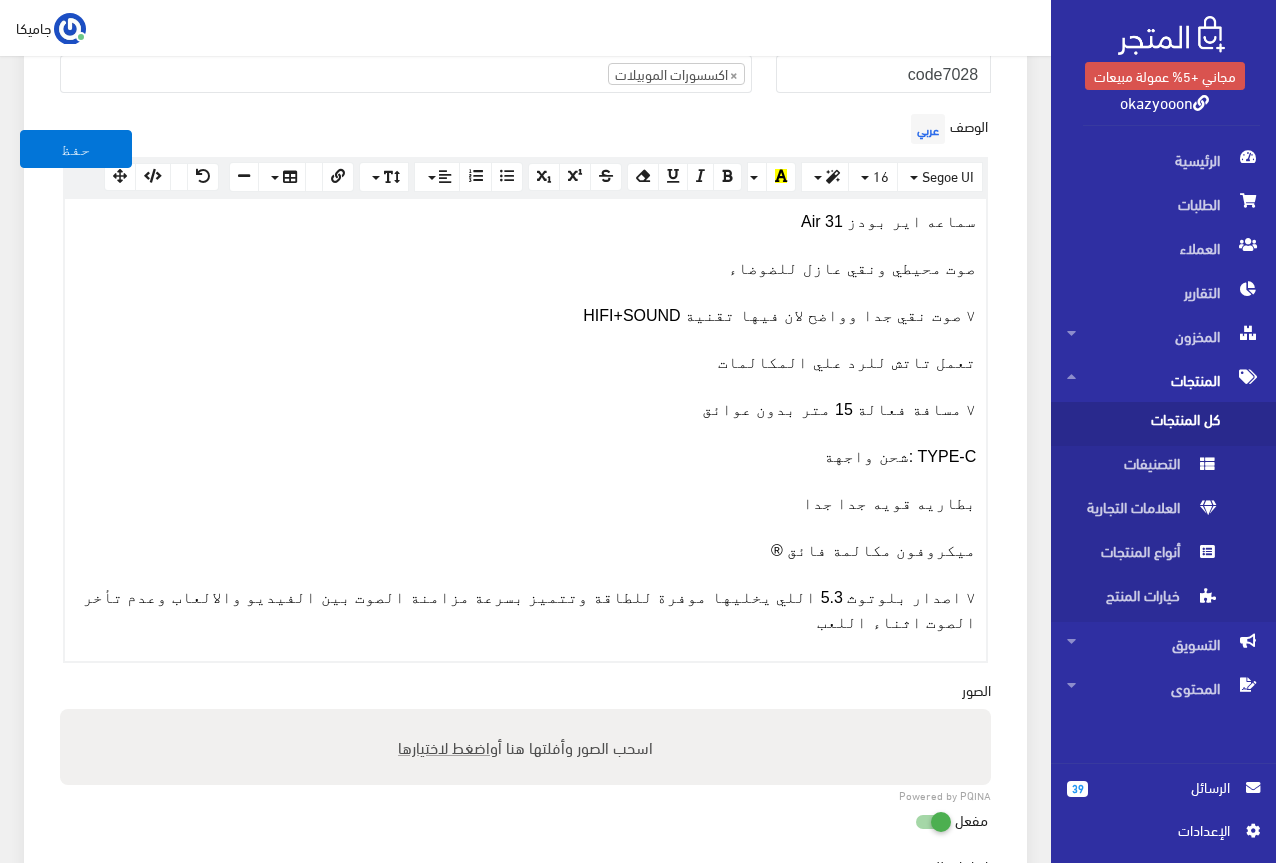 click on "اضغط لاختيارها" at bounding box center [444, 746] 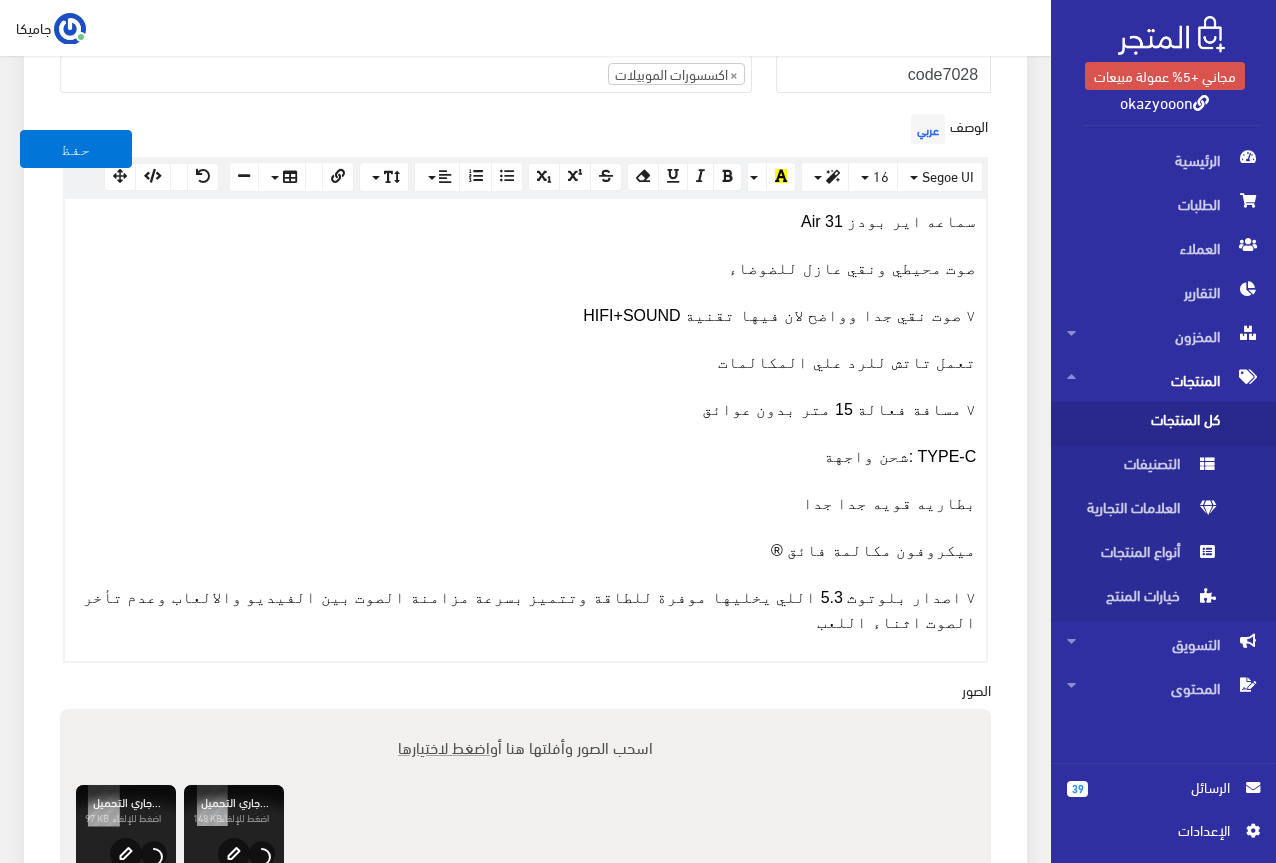 click on "اضغط لاختيارها" at bounding box center (444, 746) 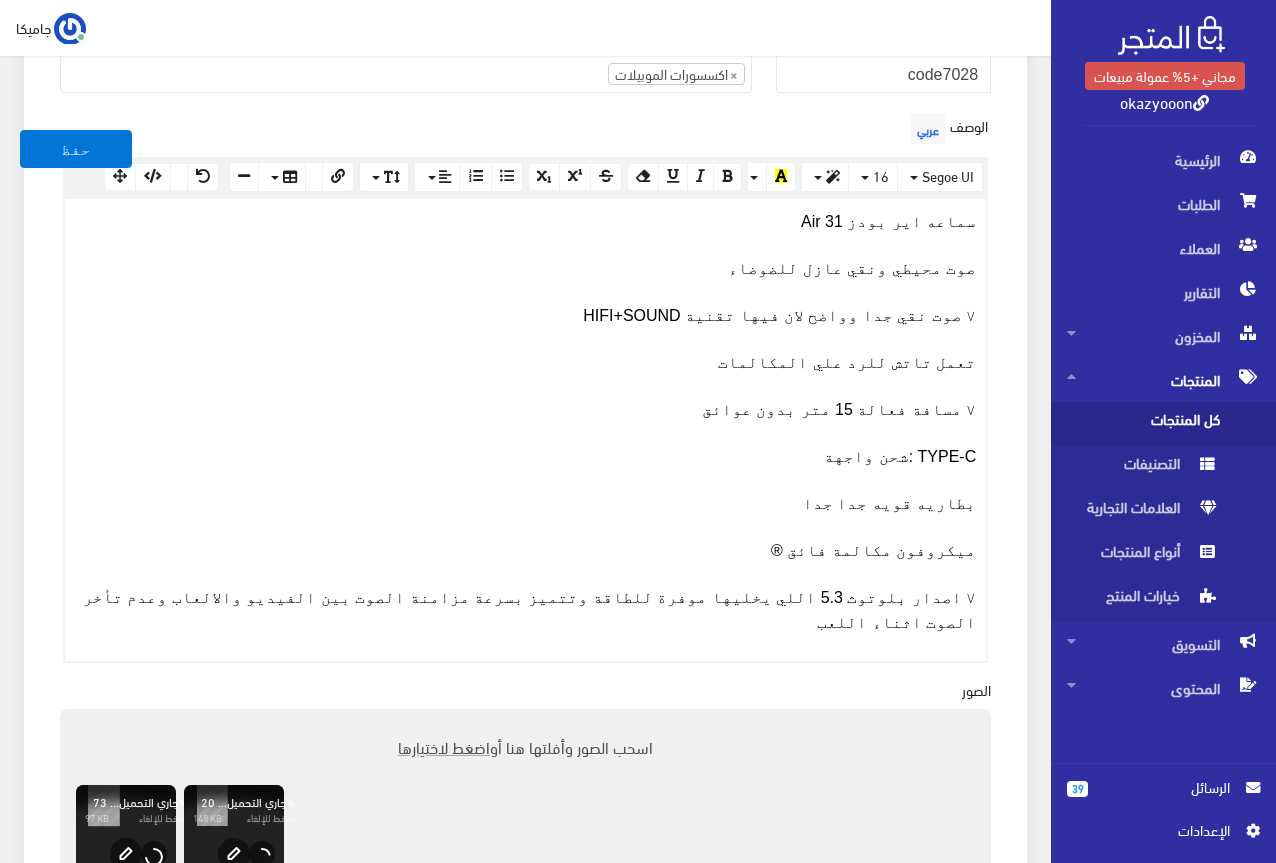 type on "C:\fakepath\[FILENAME]" 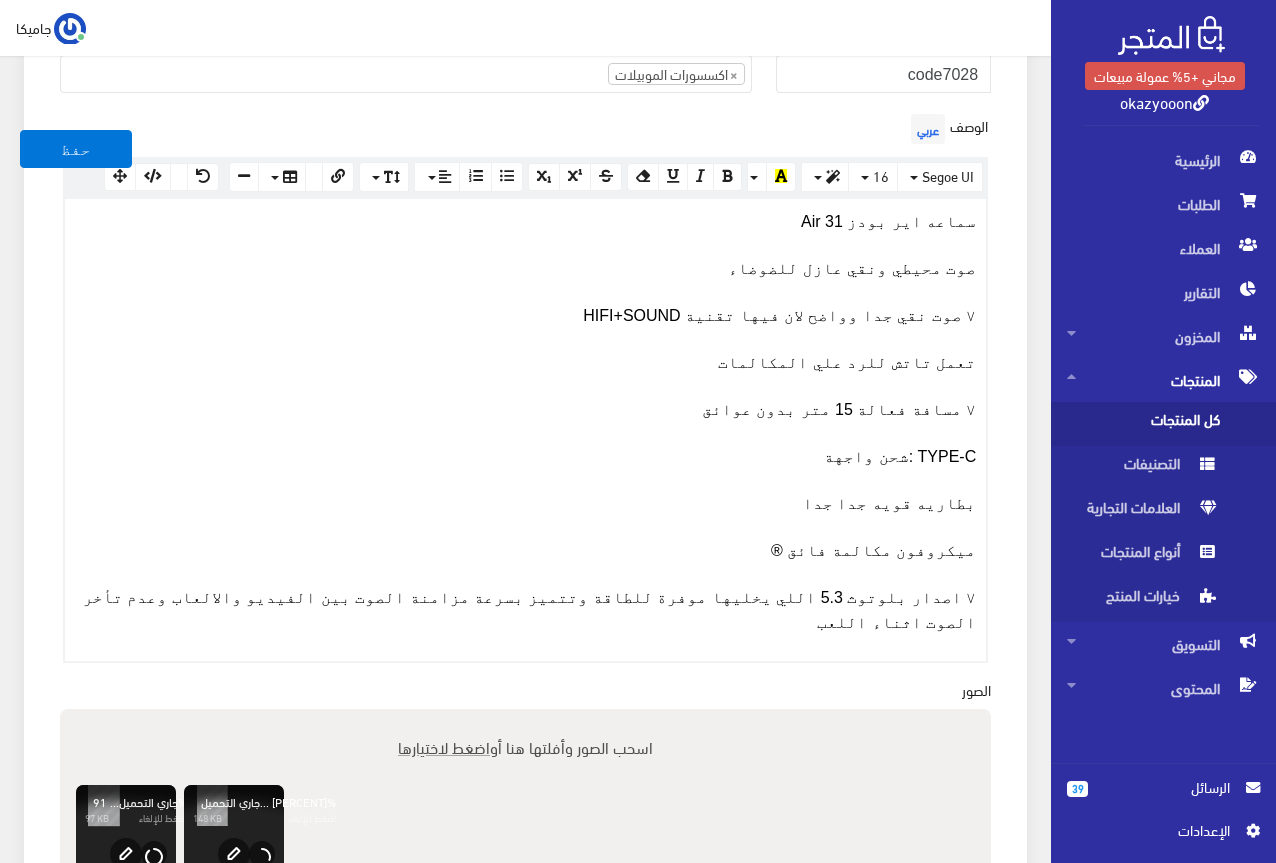 type 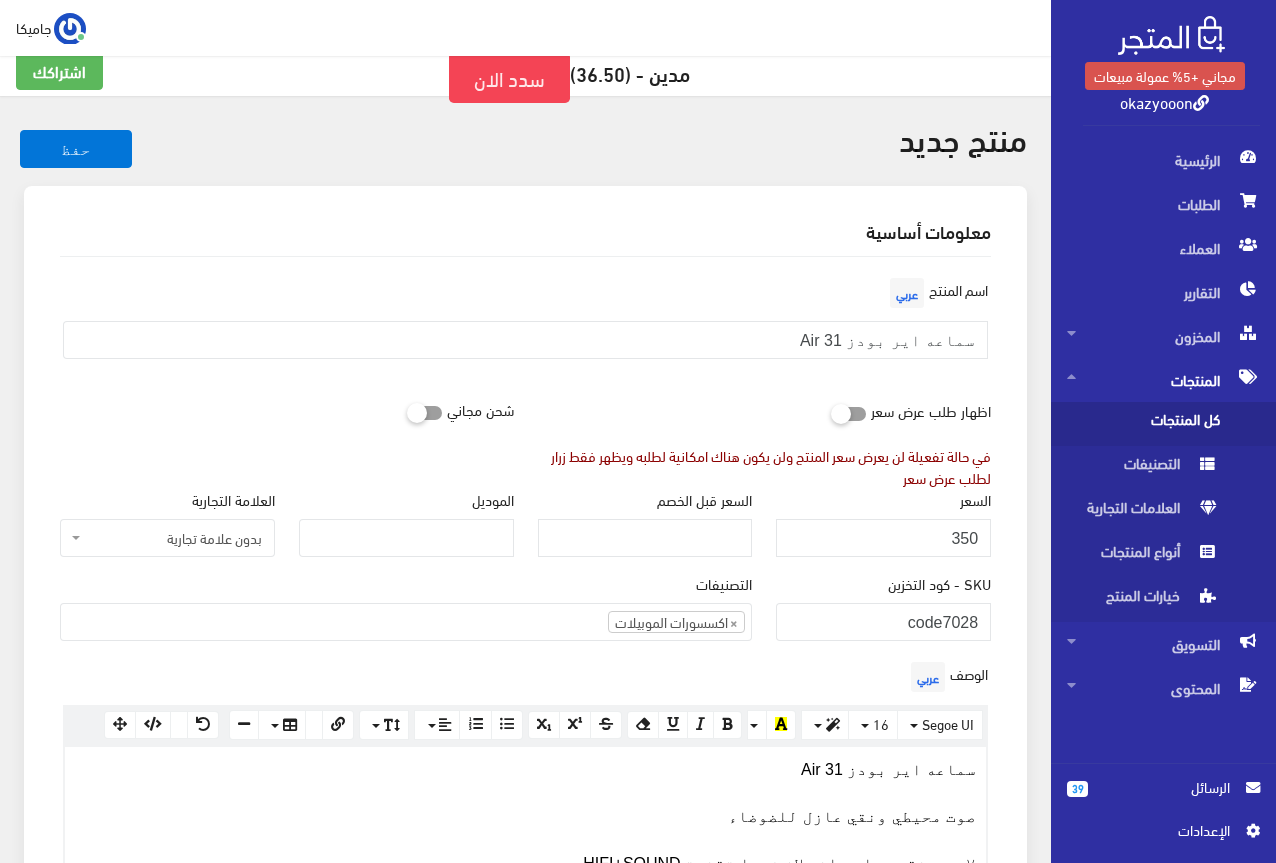 scroll, scrollTop: 0, scrollLeft: 0, axis: both 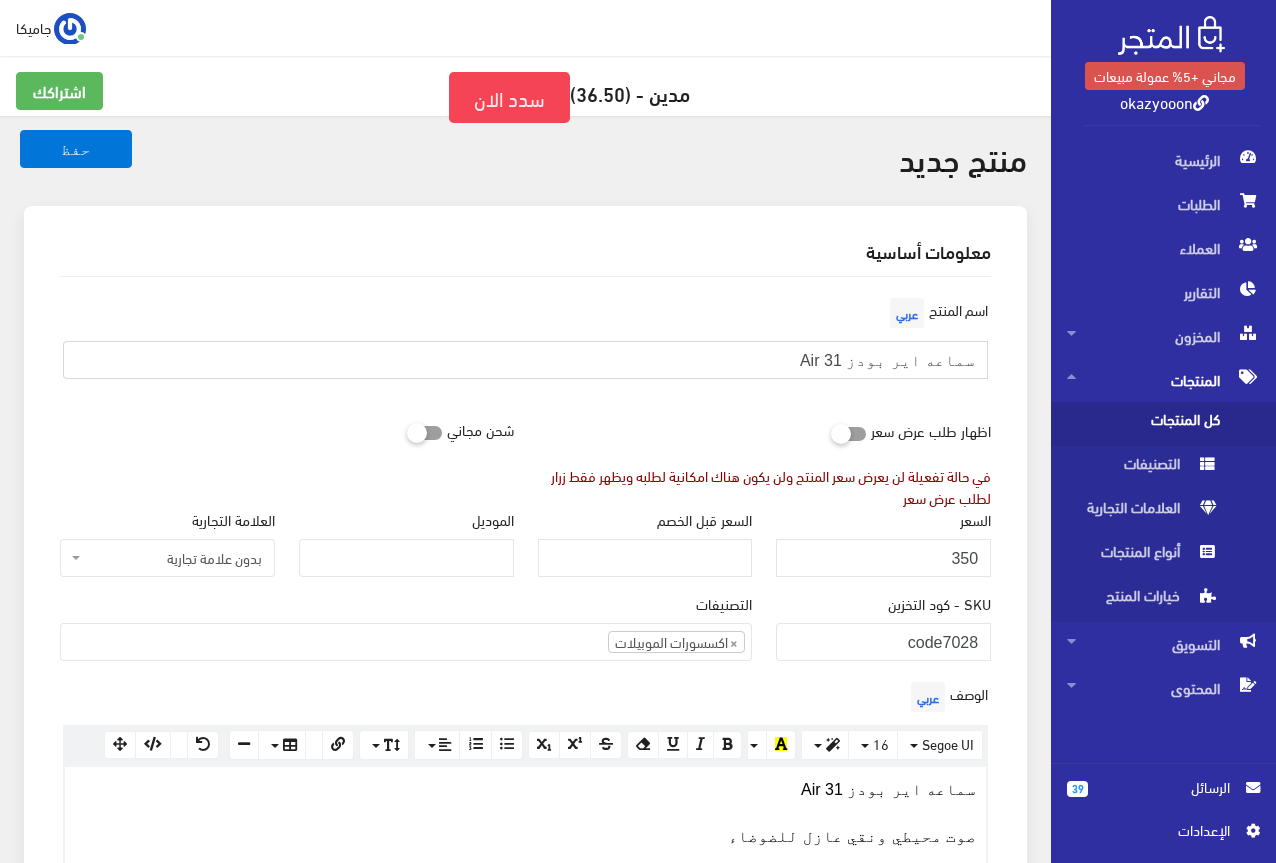 click on "سماعه اير بودز Air 31" at bounding box center [525, 360] 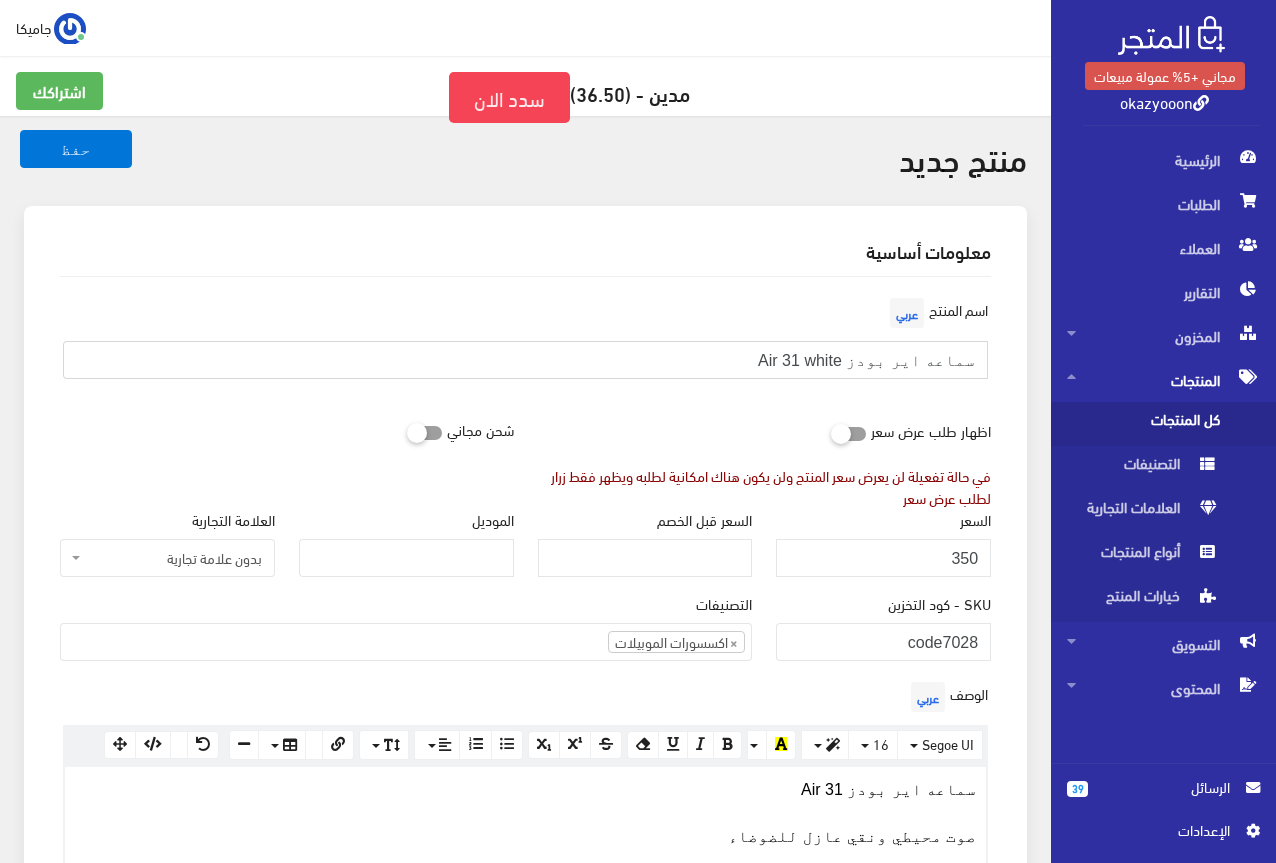 type on "سماعه اير بودز Air 31 white" 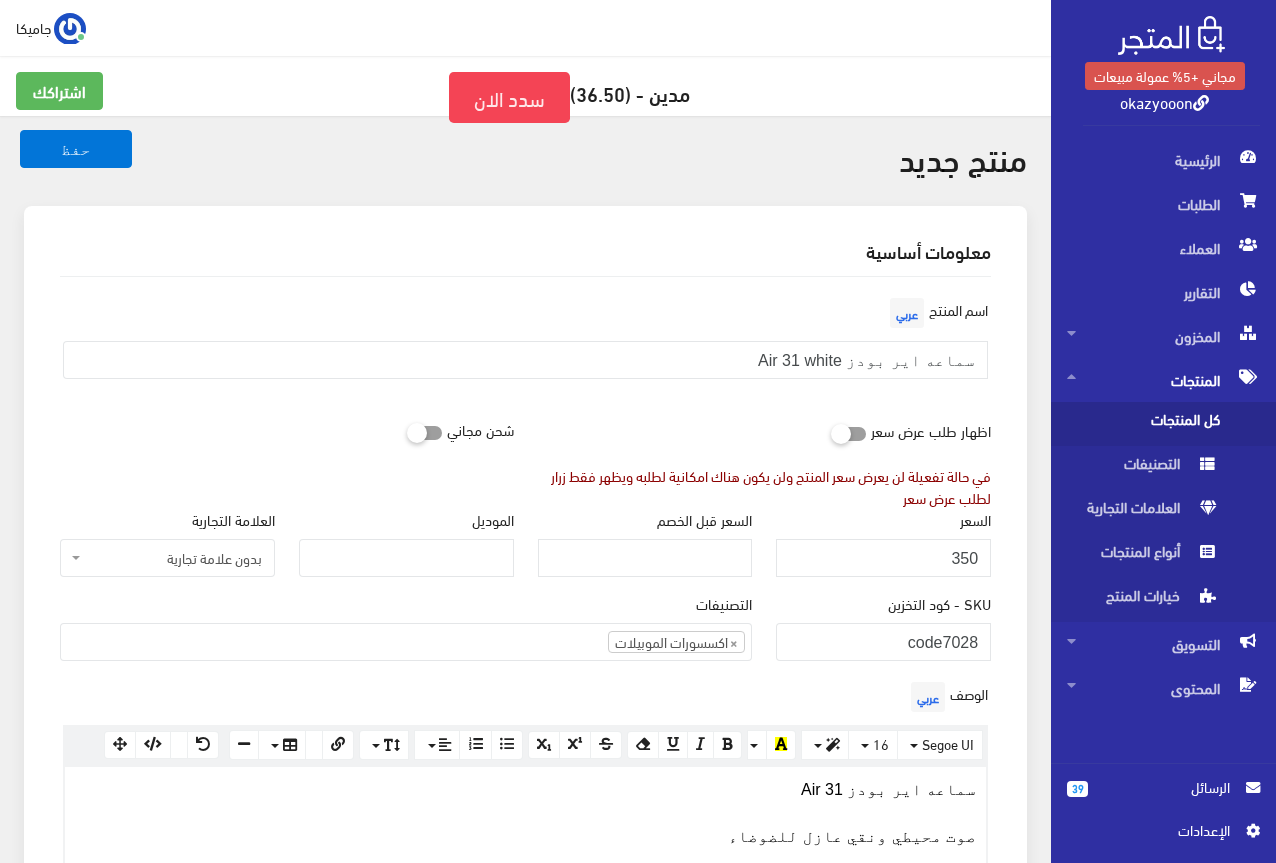 click on "اسم المنتج  عربي
سماعه اير بودز Air 31 white" at bounding box center (525, 344) 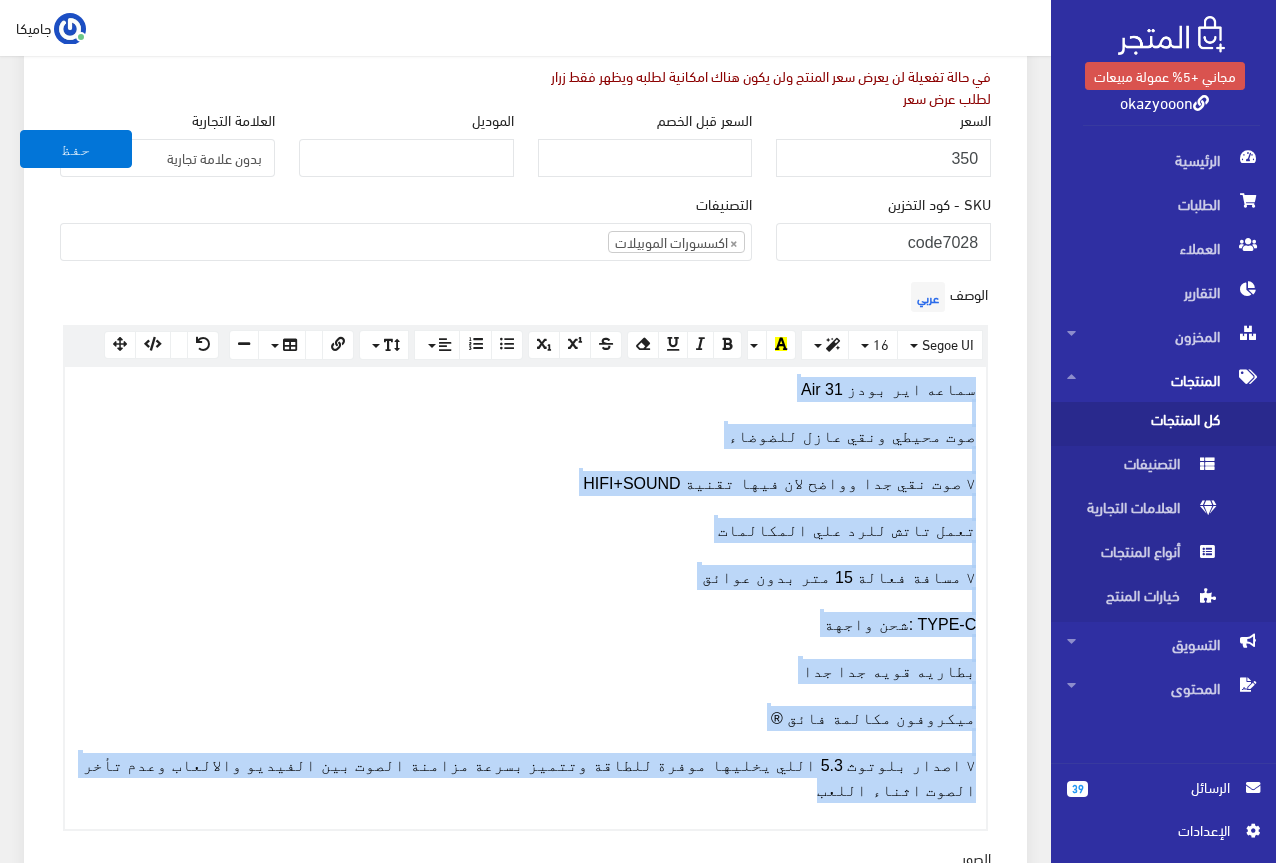 drag, startPoint x: 846, startPoint y: 784, endPoint x: 983, endPoint y: 394, distance: 413.36304 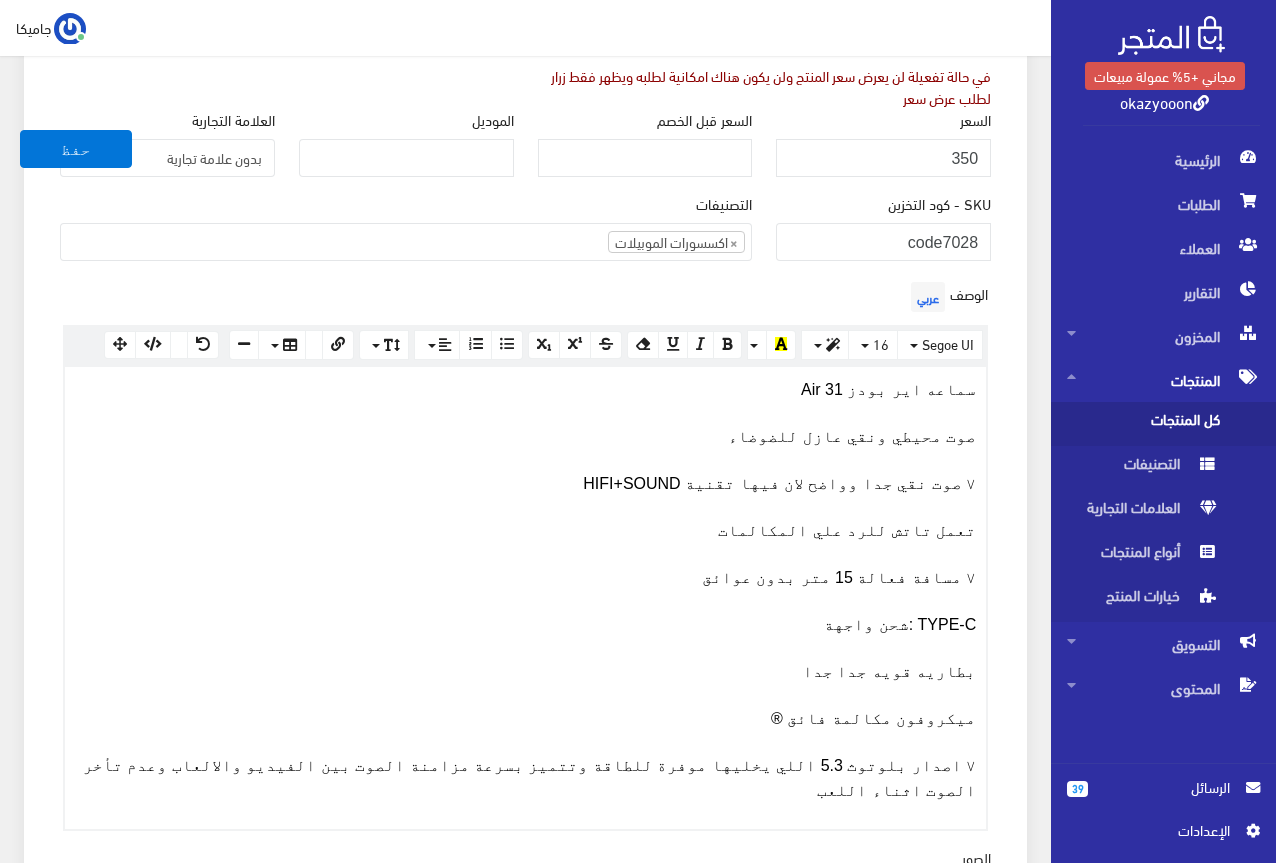 click on "الوصف  عربي
× Insert Image Select from files Image URL Insert Image × Insert Link Text to display To what URL should this link go? http://  Open in new window Insert Link Close Keyboard shortcuts Action Ctrl + Z Undo Ctrl + Shift + Z Redo Ctrl + ] Indent Ctrl + [ Outdent Ctrl + ENTER Insert Horizontal Rule Text formatting Ctrl + B Bold Ctrl + I Italic Ctrl + U Underline Ctrl + \ Remove Font Style Document Style Ctrl + NUM0 Normal Ctrl + NUM1 Header 1 Ctrl + NUM2 Header 2 Ctrl + NUM3 Header 3 Ctrl + NUM4 Header 4 Ctrl + NUM5 Header 5 Ctrl + NUM6 Header 6 Paragraph formatting Ctrl + Shift + L Align left Ctrl + Shift + E Align center Ctrl + Shift + R Align right Ctrl + Shift + J Justify full Ctrl + Shift + NUM7 Ordered list Ctrl + Shift + NUM8 Unordered list Summernote 0.6.16  ·  Project  ·  Issues Segoe UI    Arial  Arial Black  Comic Sans MS  Courier New  Helvetica  Impact  Tahoma  Times New Roman  Verdana 16    8  9  10  11  12  14  18  24  36   Normal Quote" at bounding box center [525, 554] 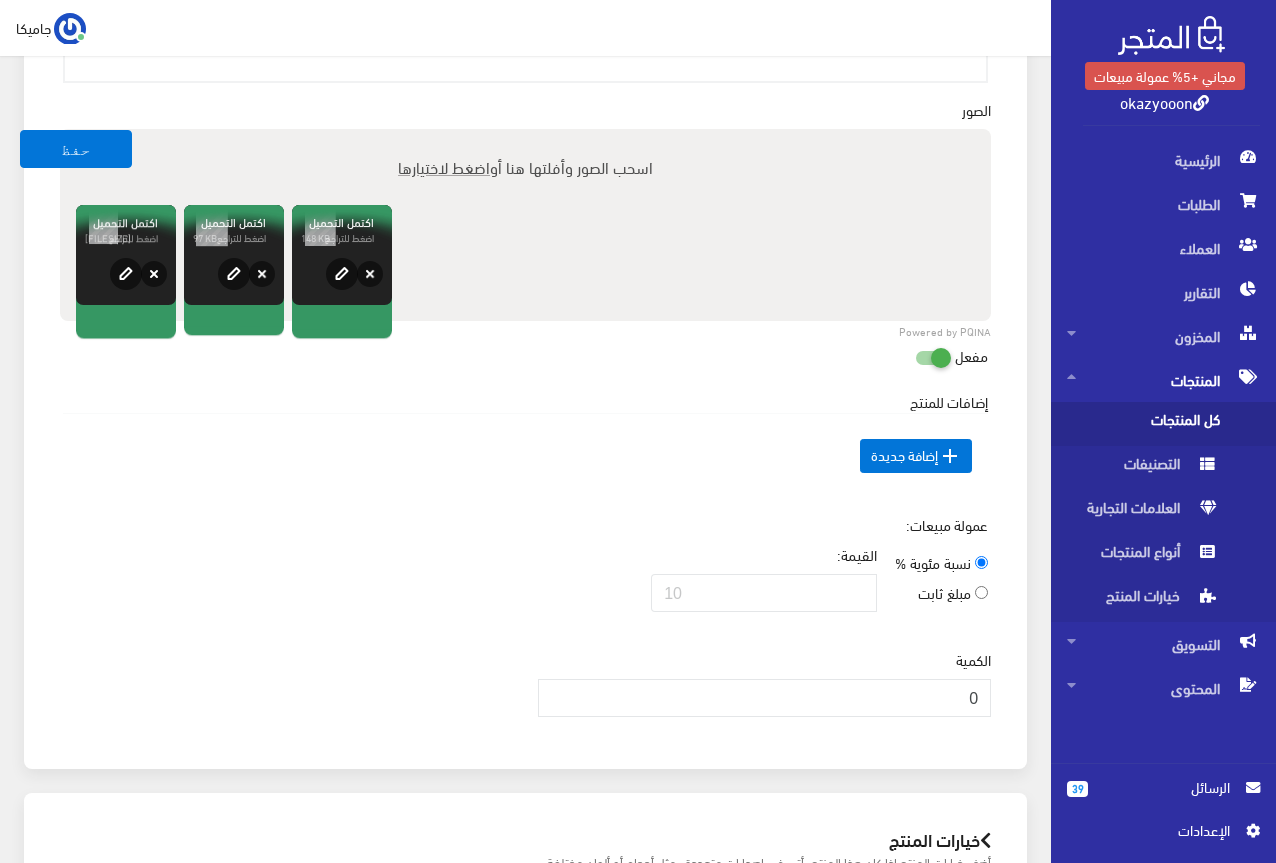 scroll, scrollTop: 1200, scrollLeft: 0, axis: vertical 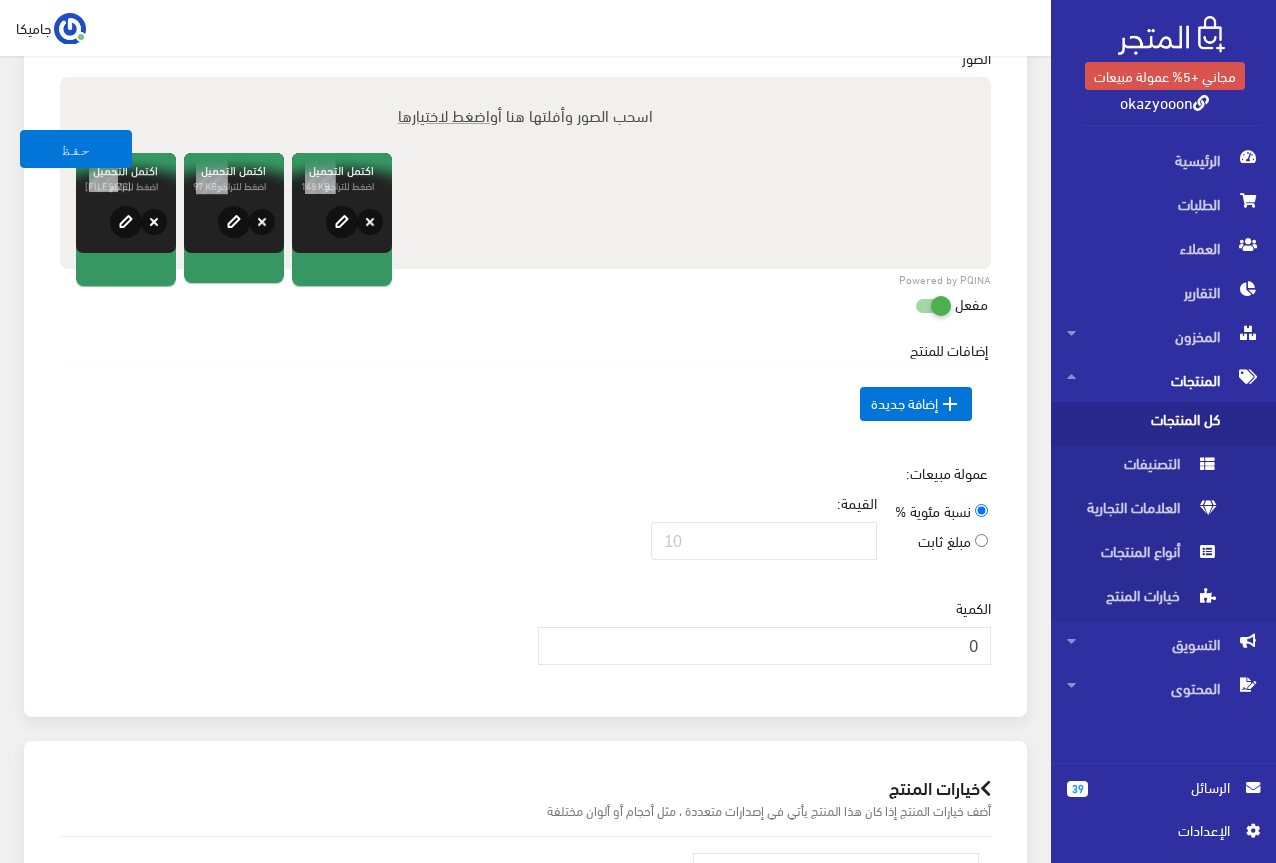 click on "الكمية
0" at bounding box center (765, 631) 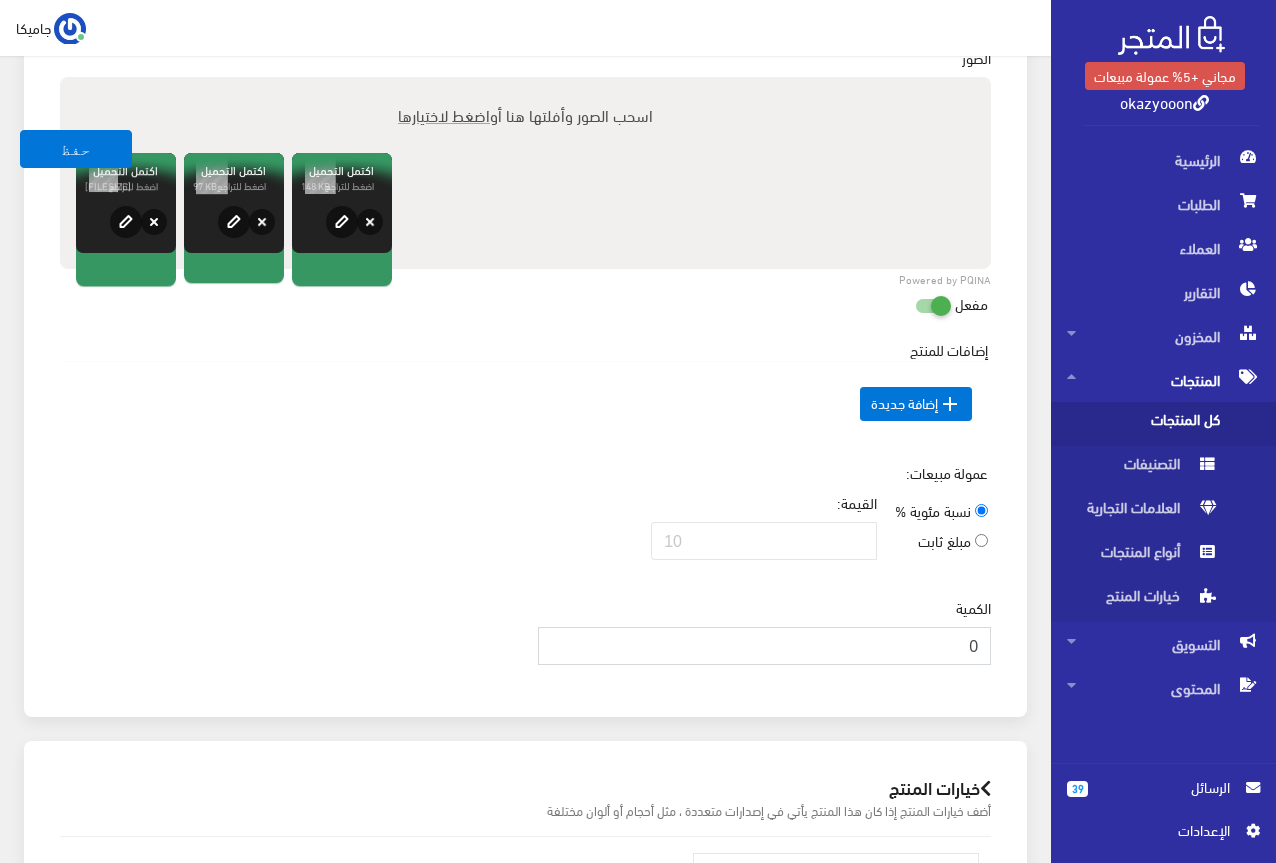 click on "0" at bounding box center (765, 646) 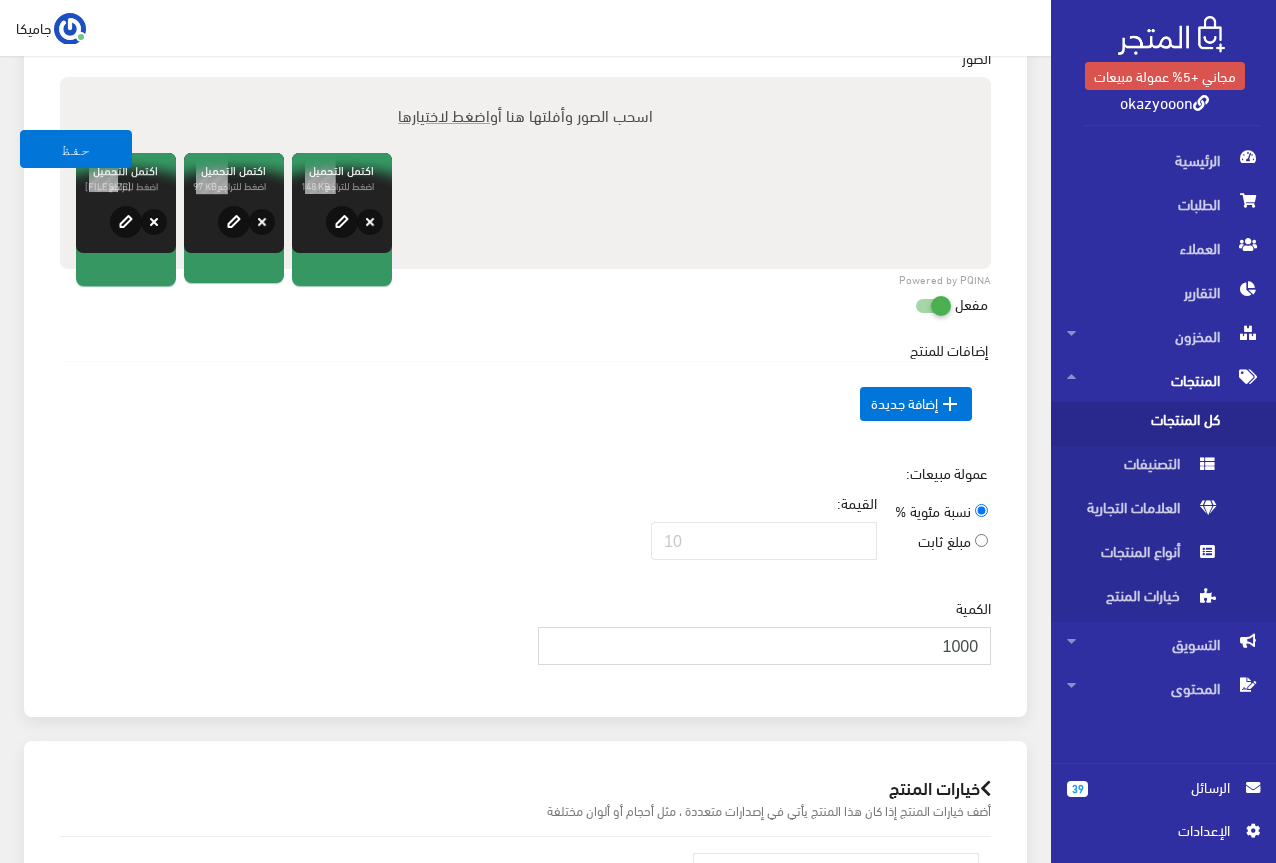 type on "1000" 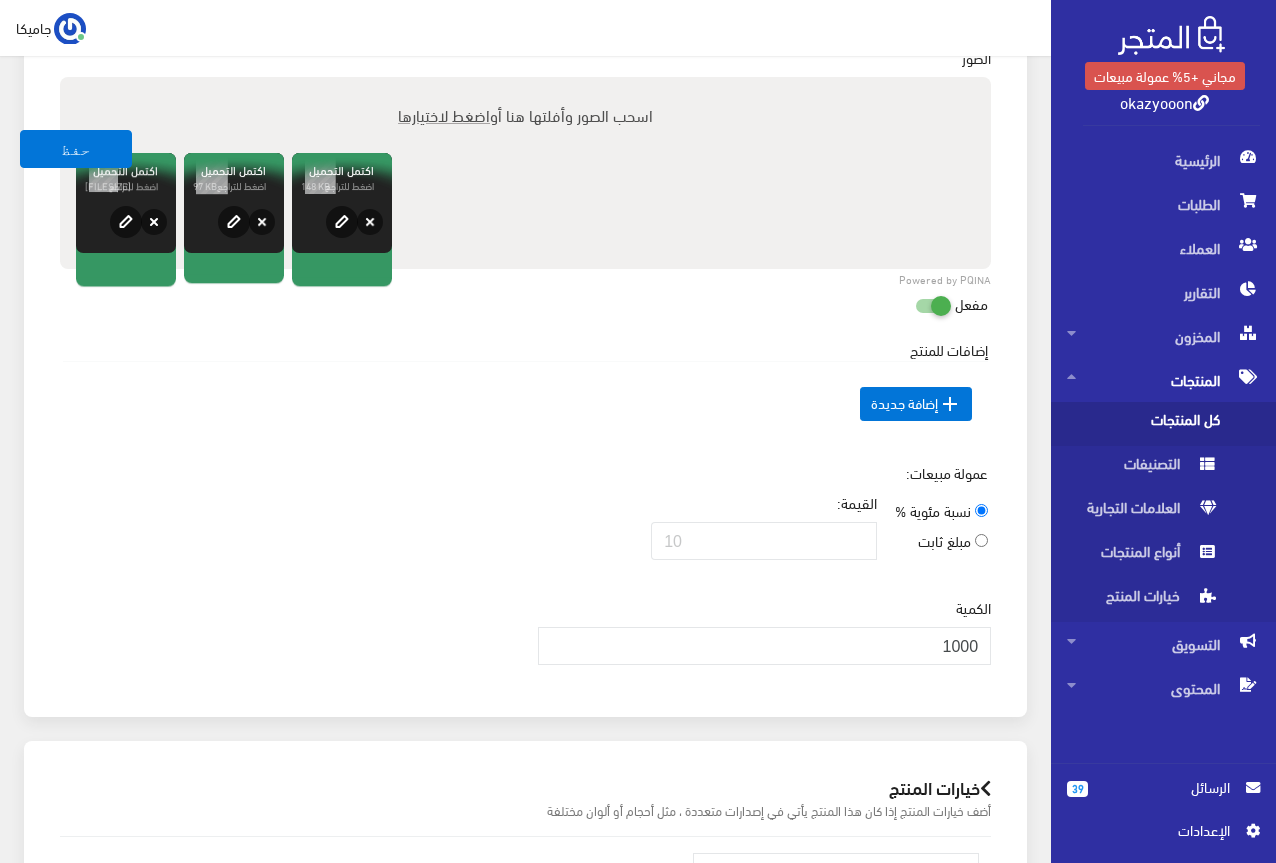 click on "عمولة مبيعات:
نسبة مئوية %
مبلغ ثابت
القيمة:" at bounding box center (525, 519) 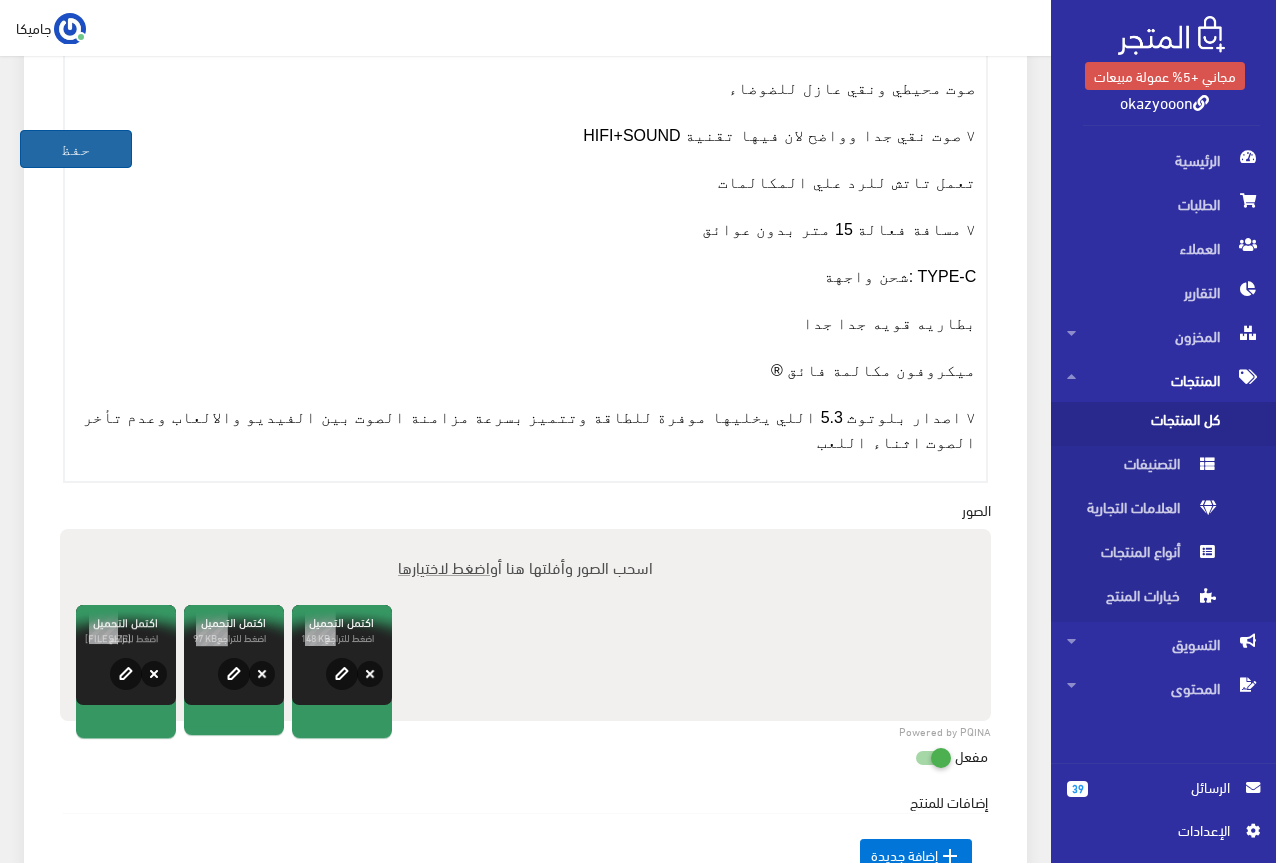 scroll, scrollTop: 400, scrollLeft: 0, axis: vertical 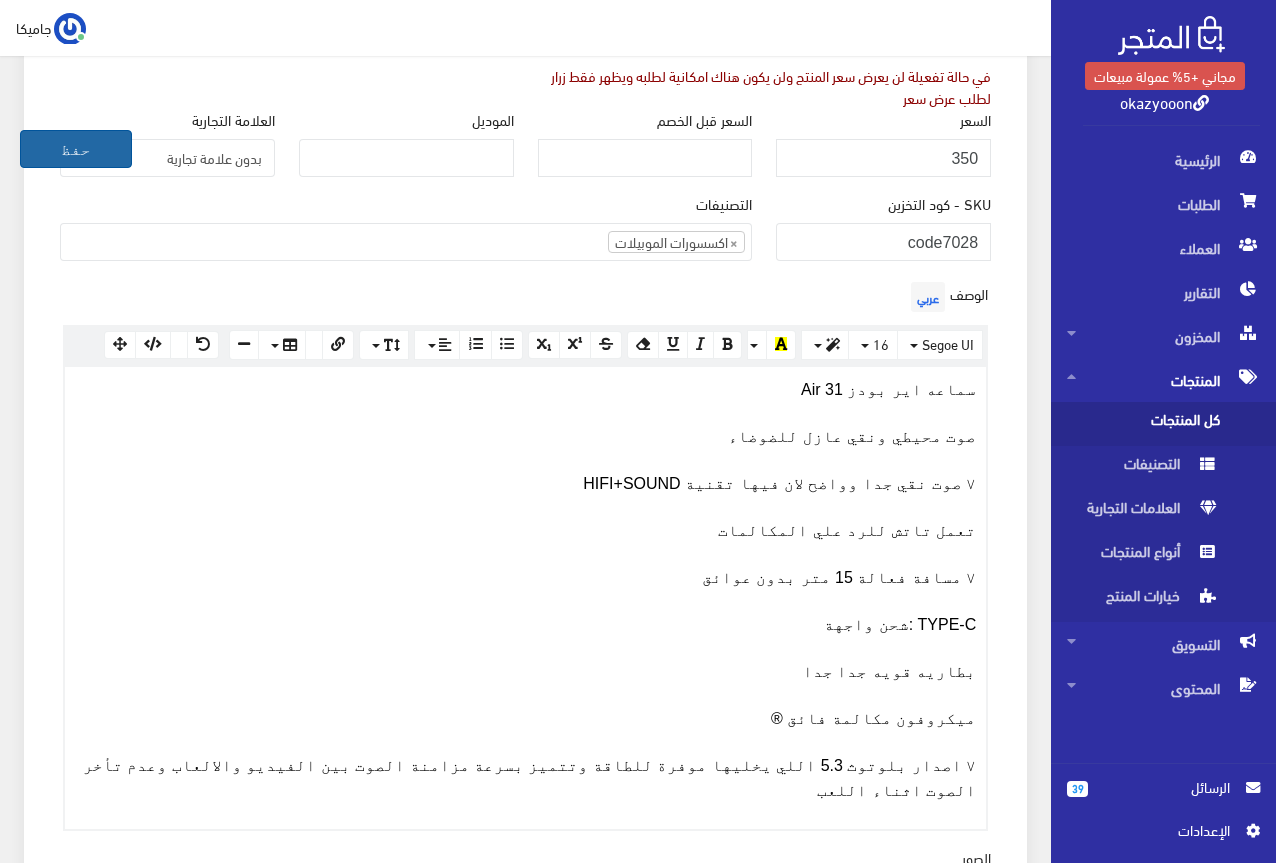 click on "حفظ" at bounding box center [76, 149] 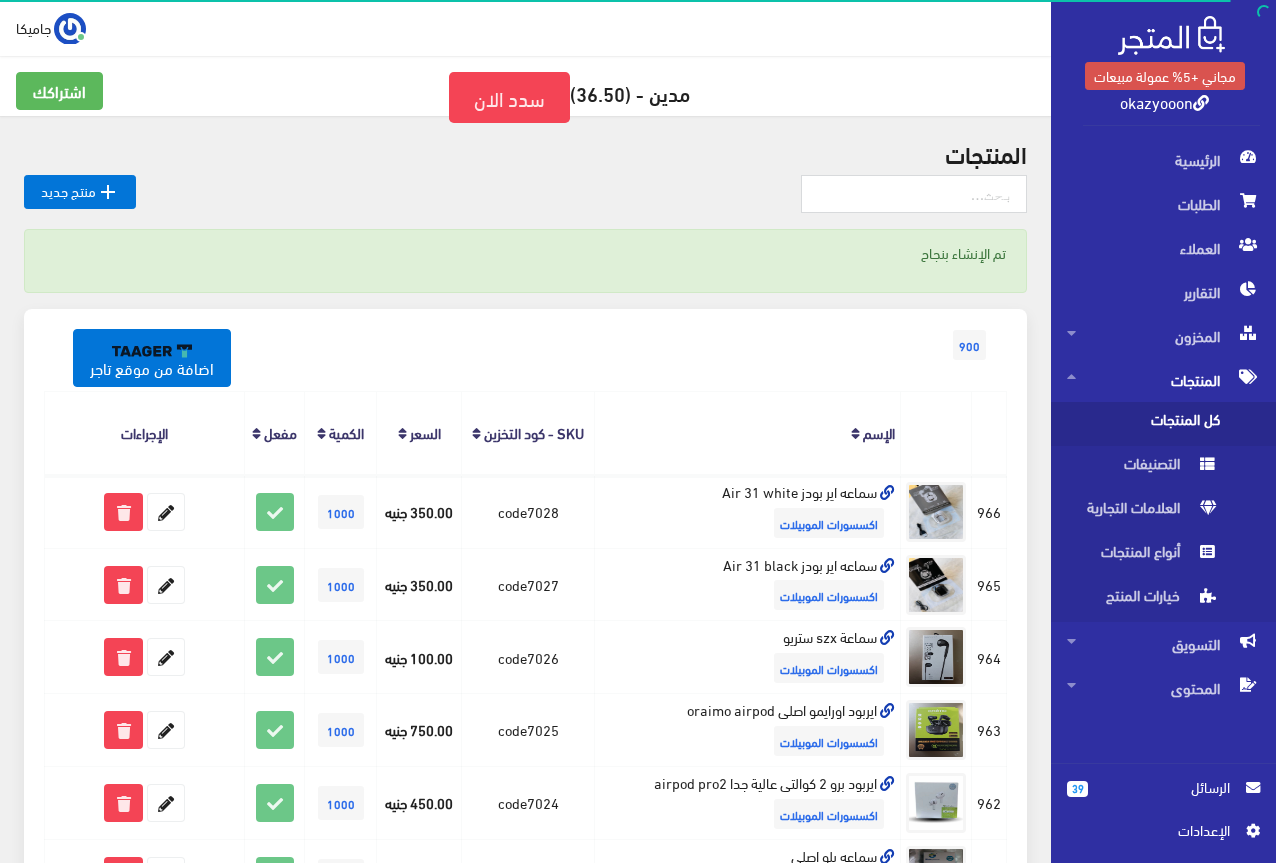 scroll, scrollTop: 0, scrollLeft: 0, axis: both 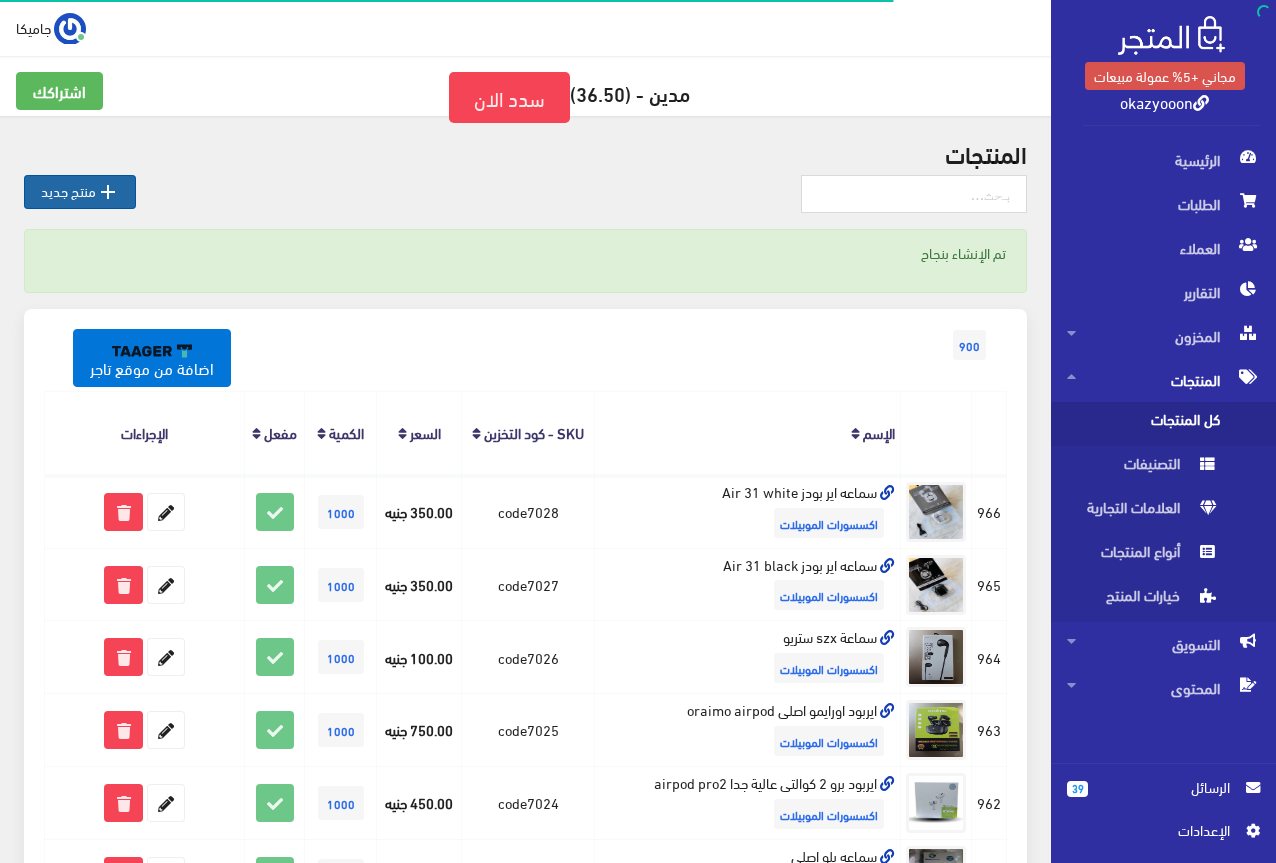 click on "  منتج جديد" at bounding box center [80, 192] 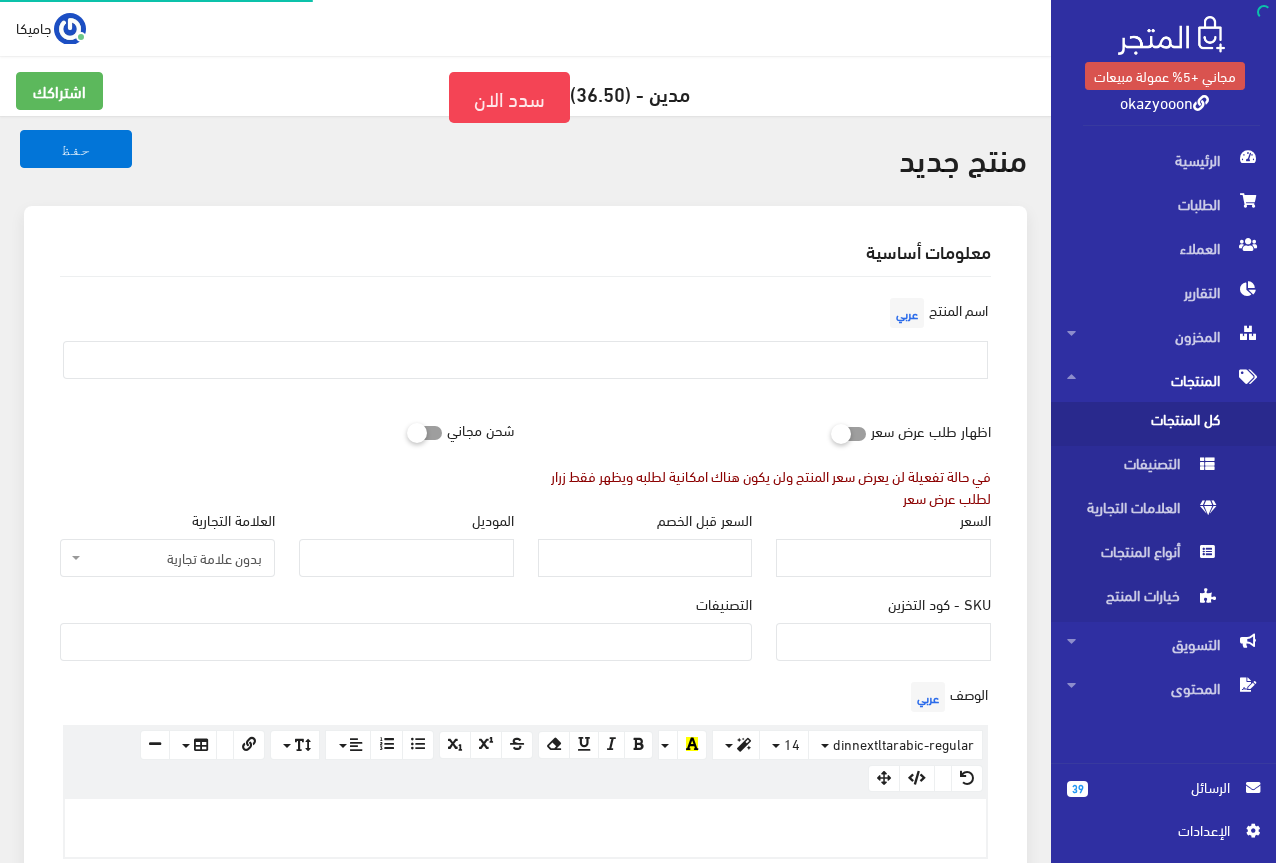 select 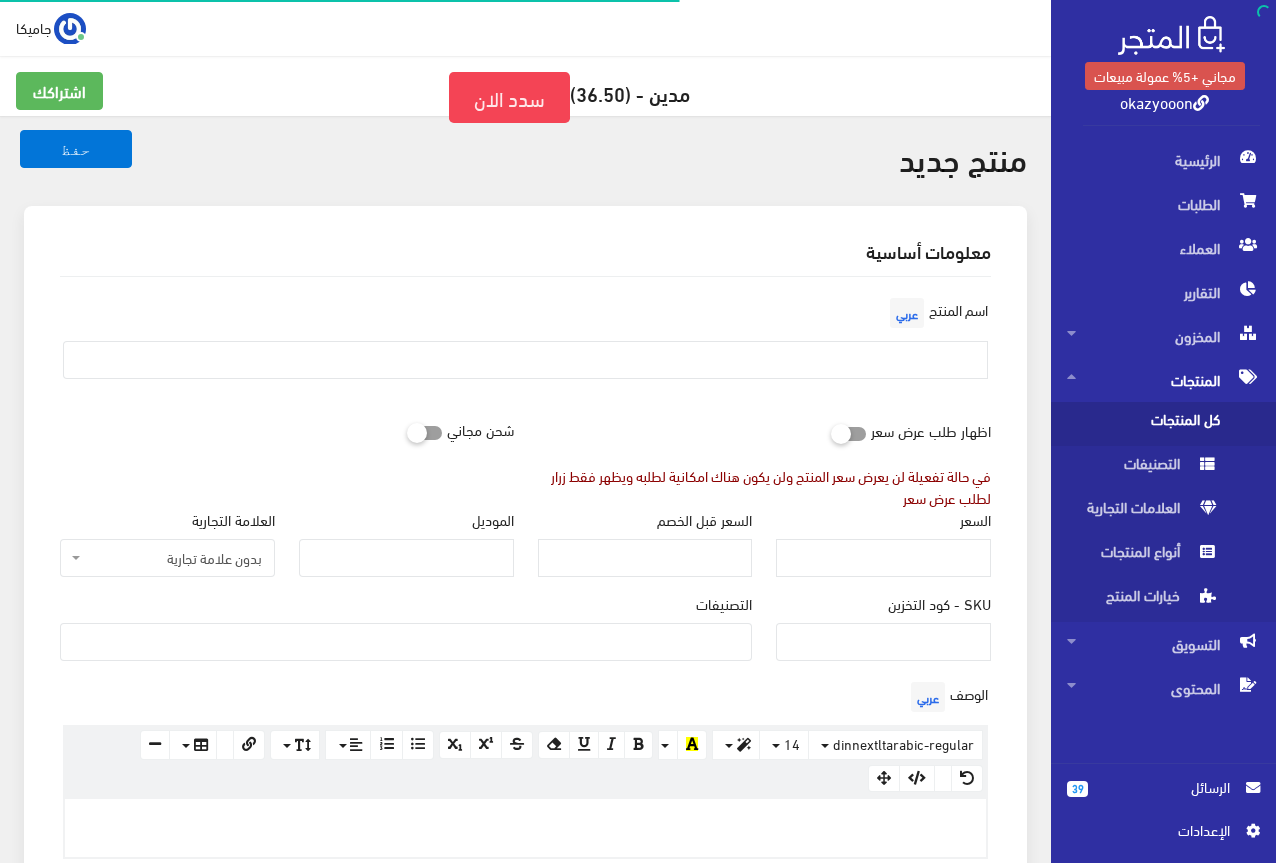 scroll, scrollTop: 200, scrollLeft: 0, axis: vertical 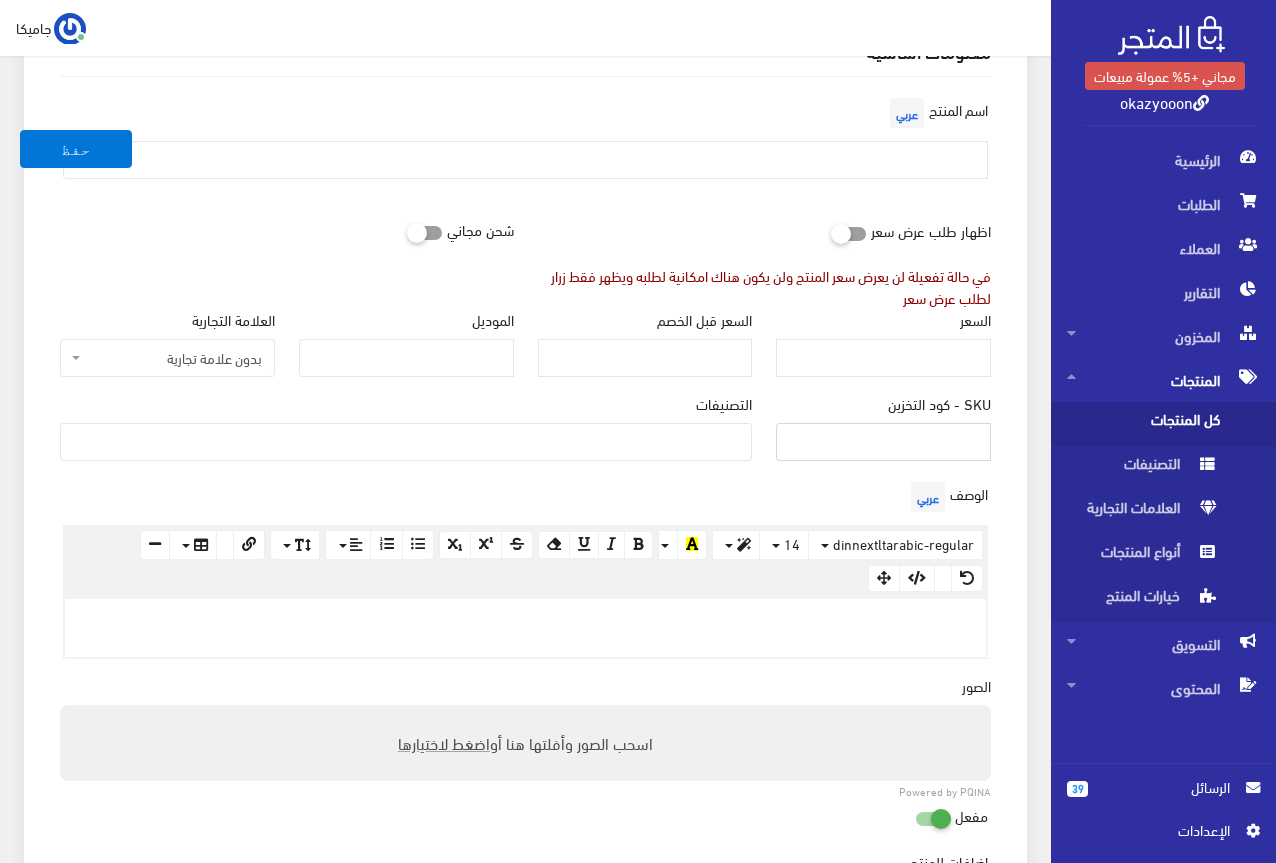 click on "SKU - كود التخزين" at bounding box center [883, 442] 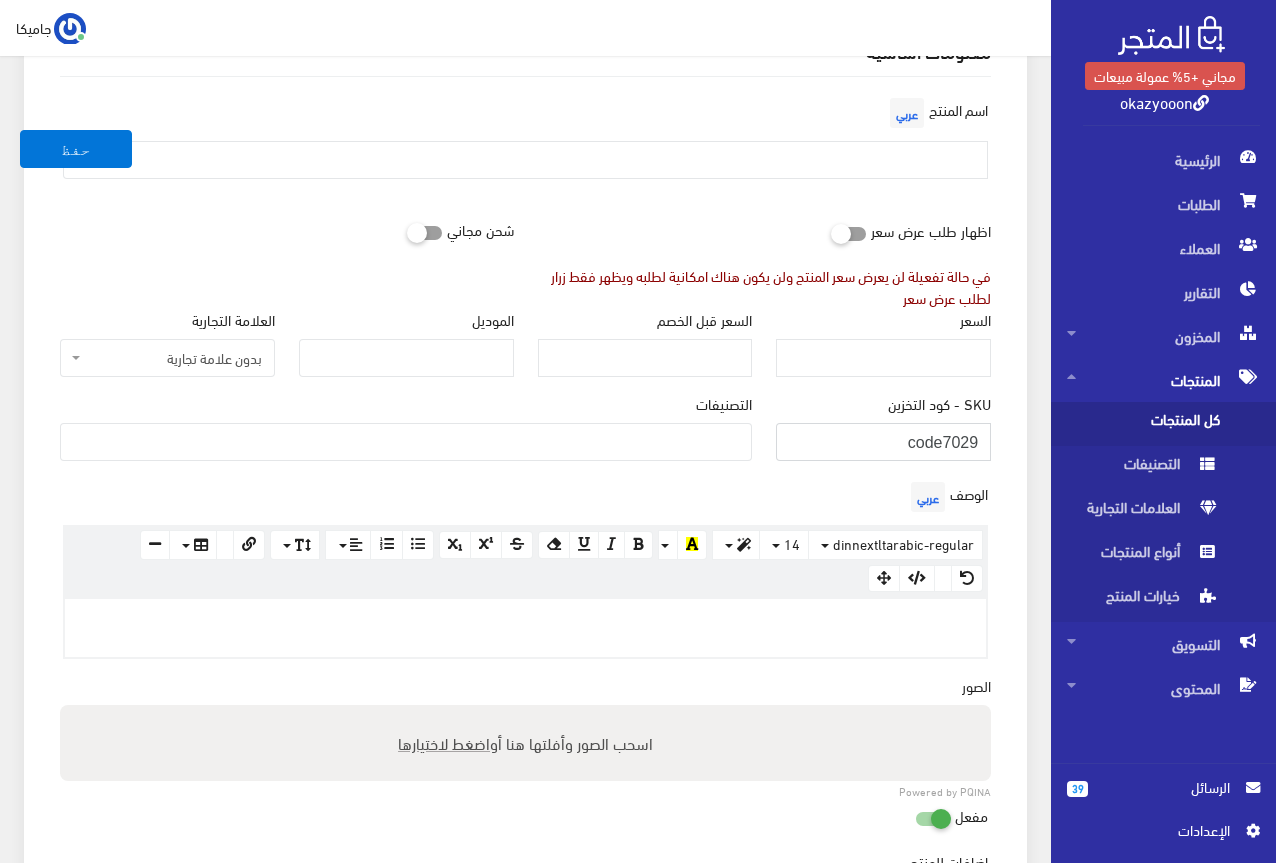 type on "code7029" 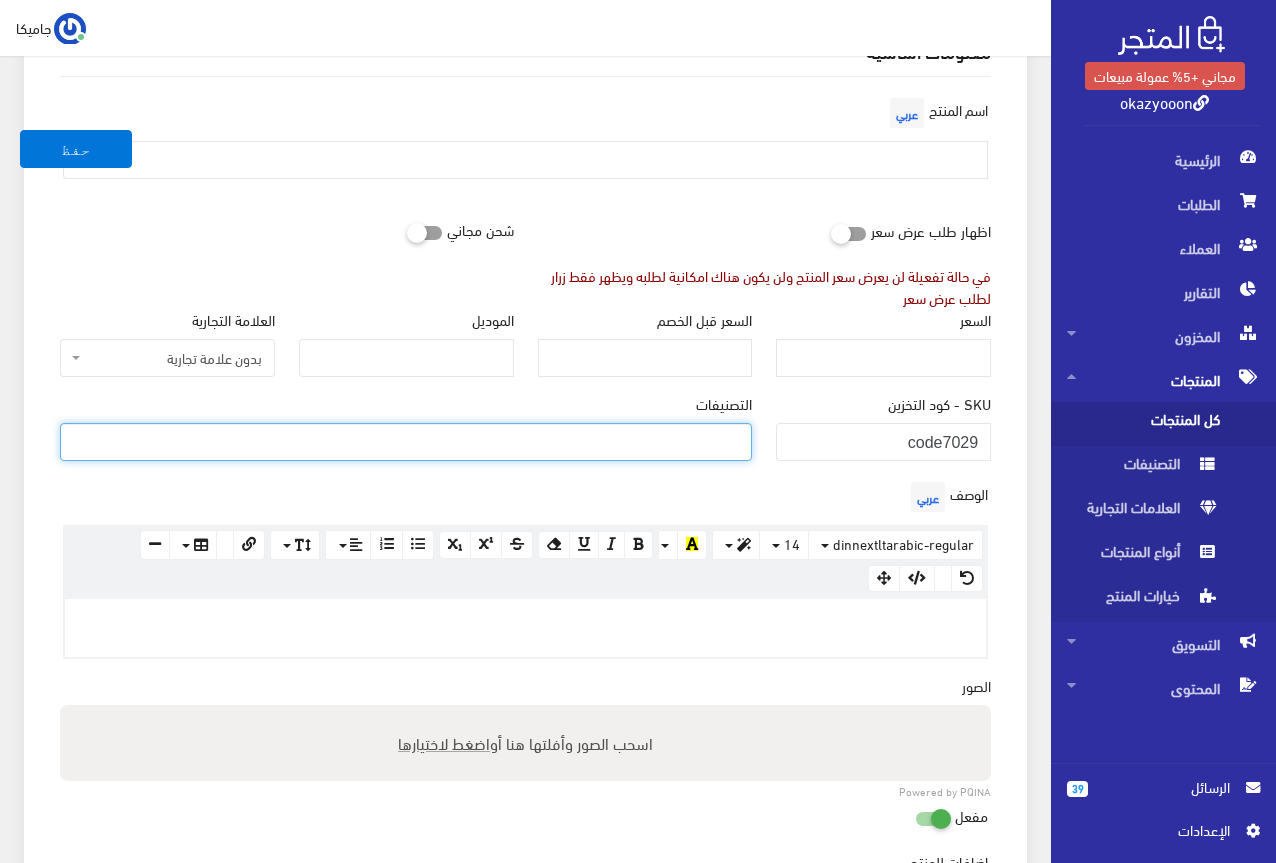click at bounding box center [406, 440] 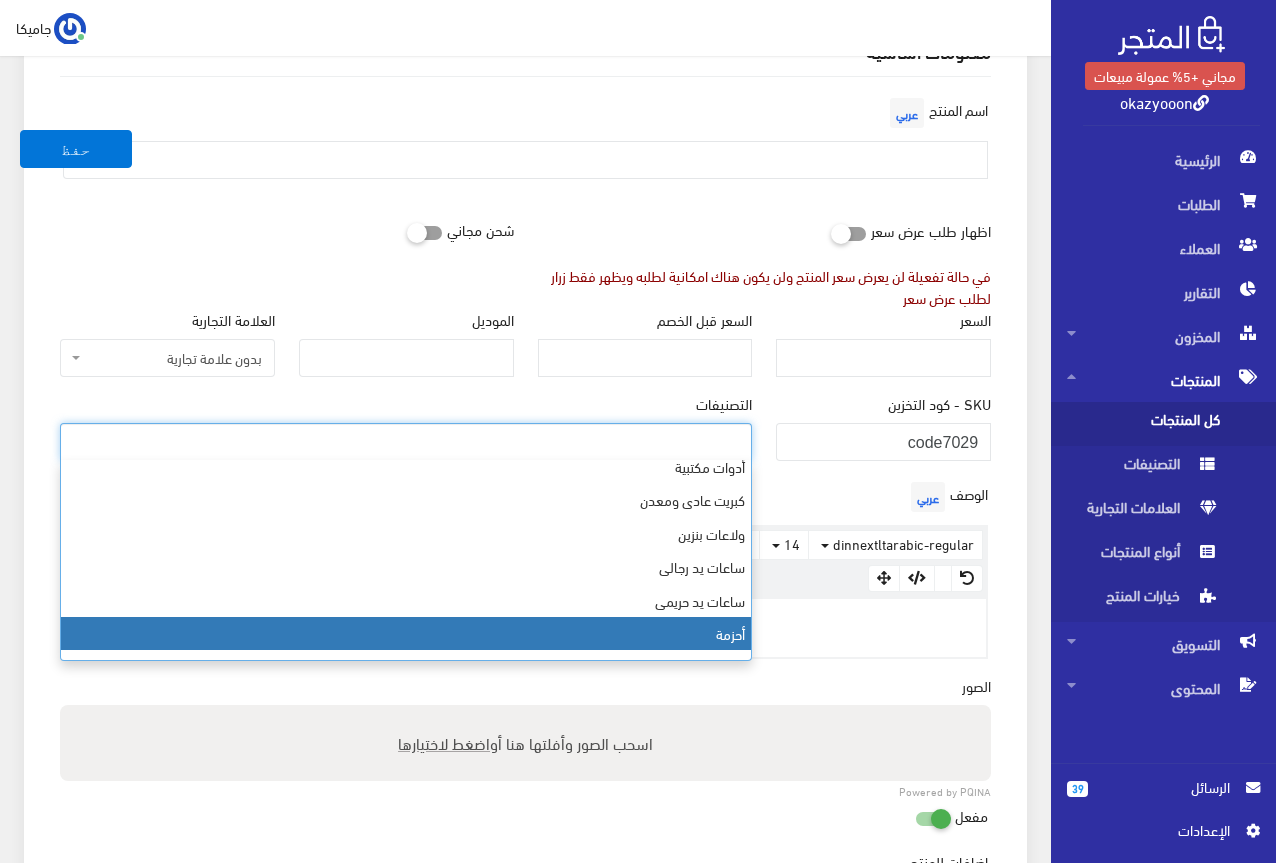 scroll, scrollTop: 568, scrollLeft: 0, axis: vertical 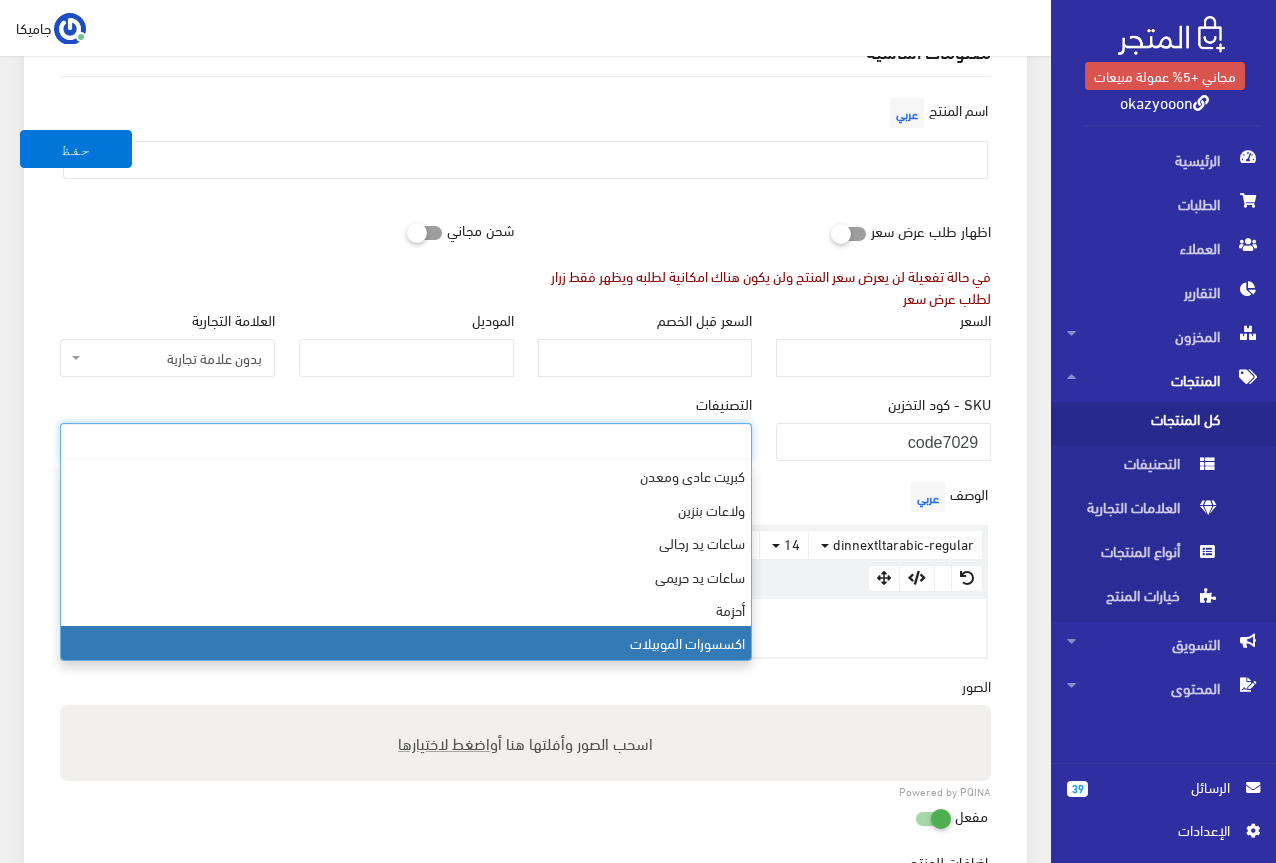 select on "26" 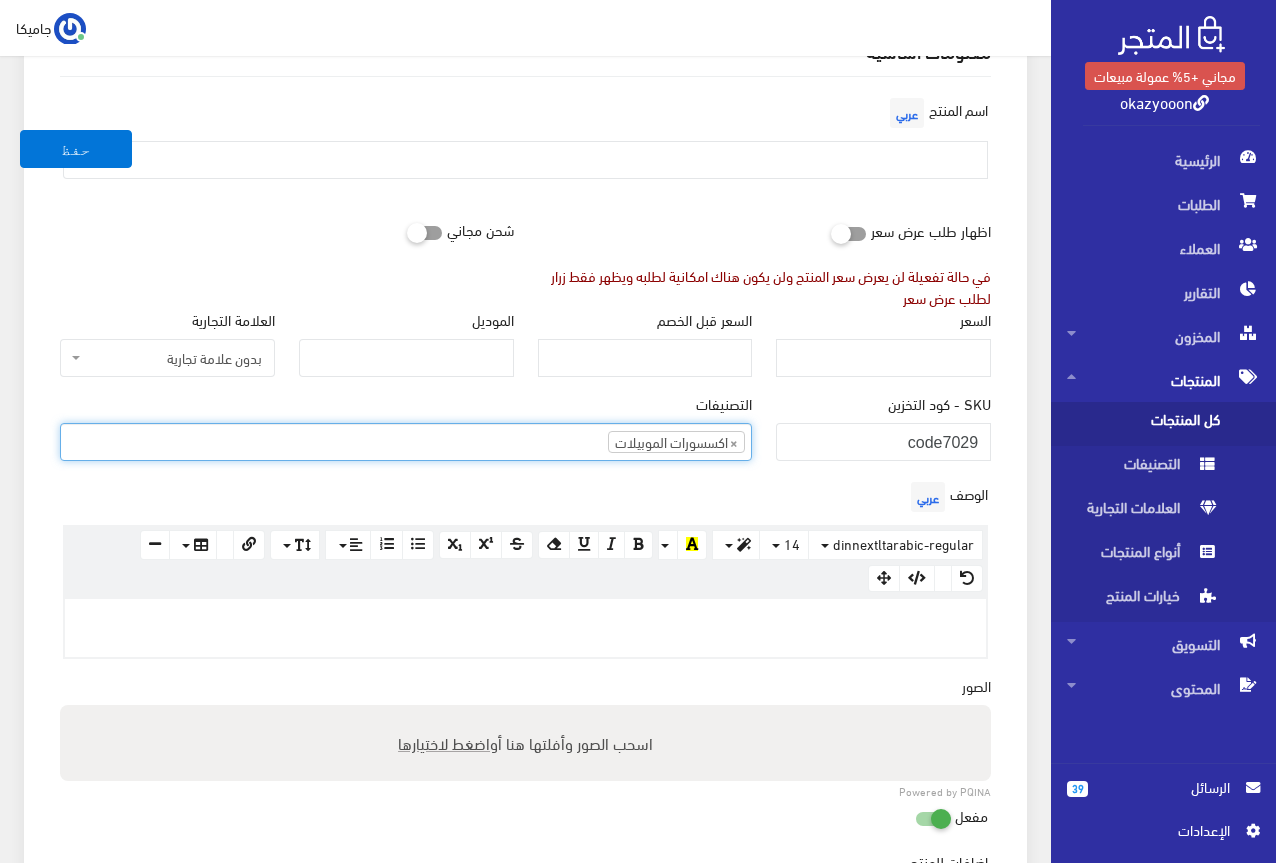 scroll, scrollTop: 528, scrollLeft: 0, axis: vertical 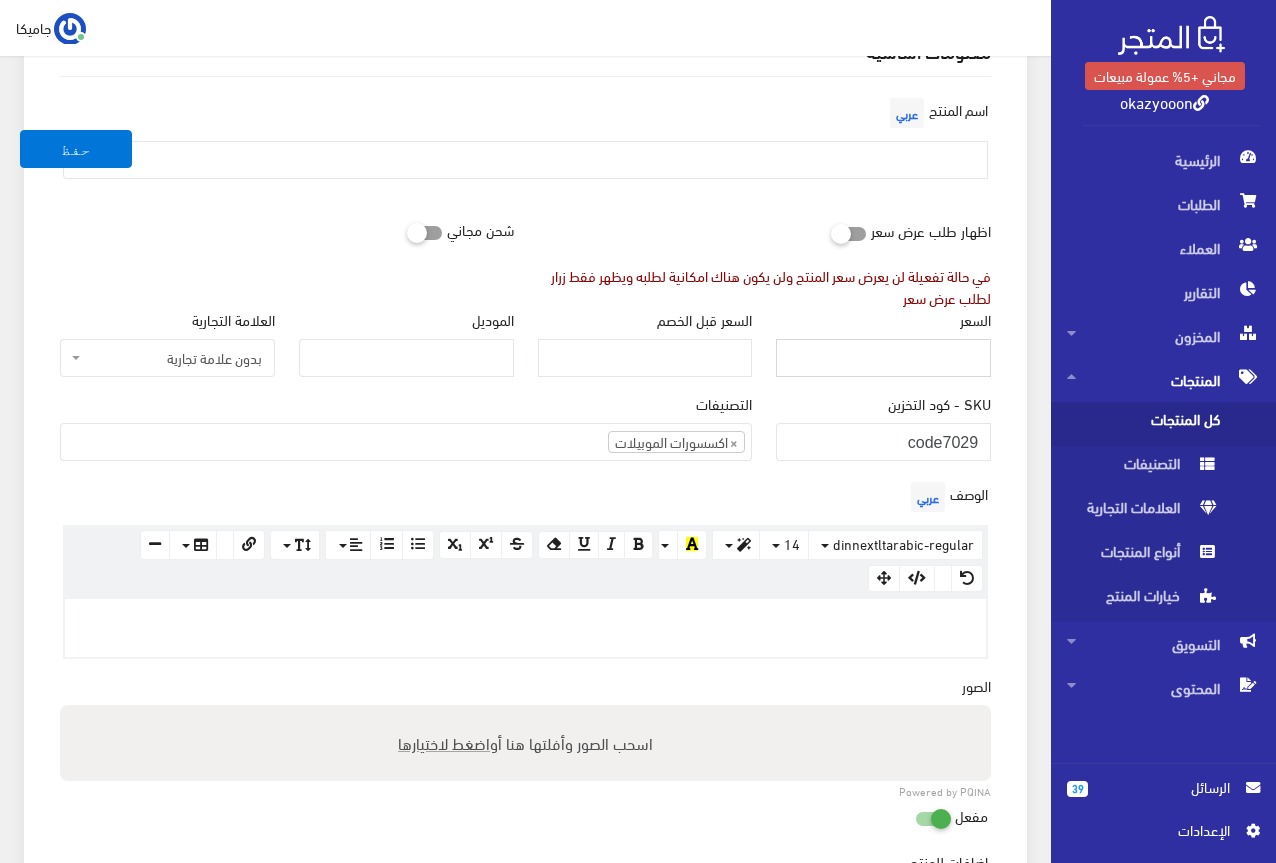 click on "السعر" at bounding box center [883, 358] 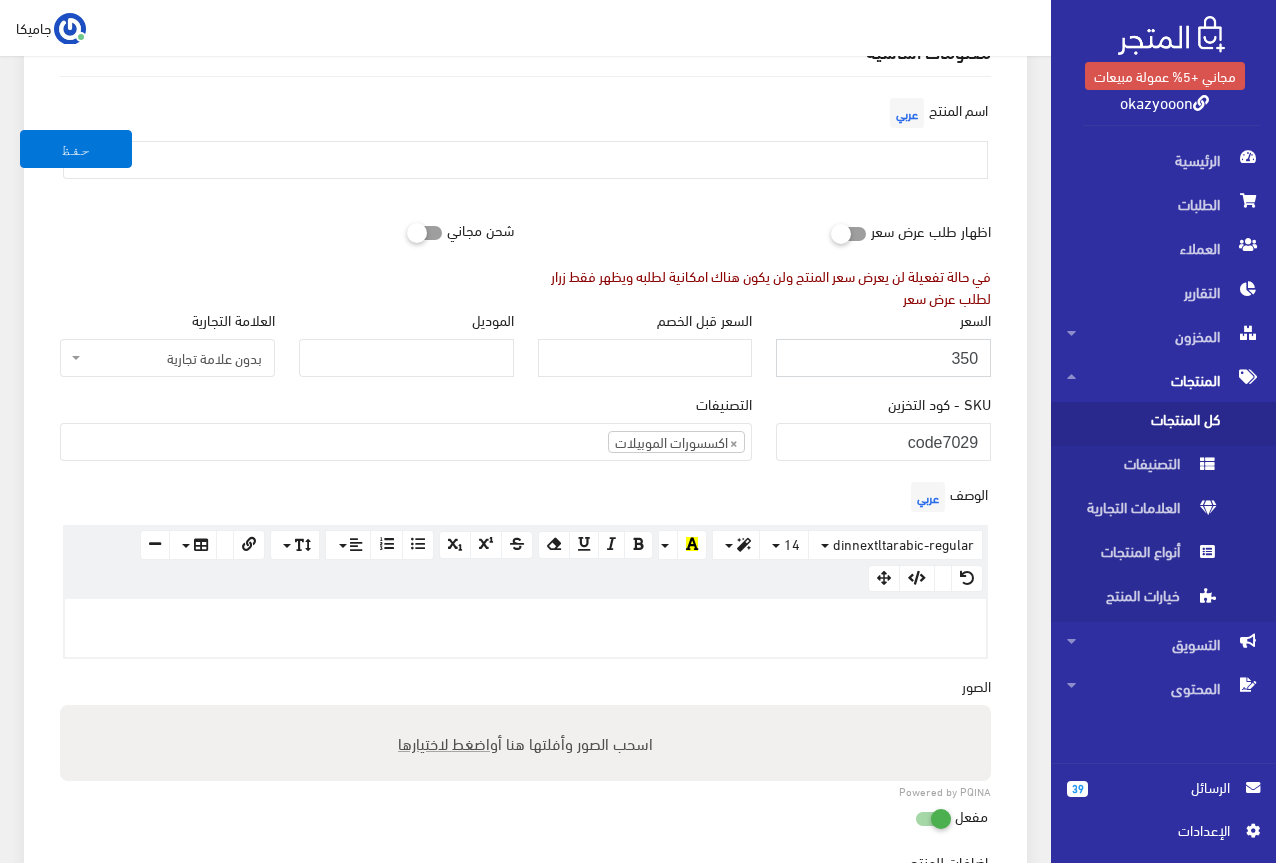 type on "350" 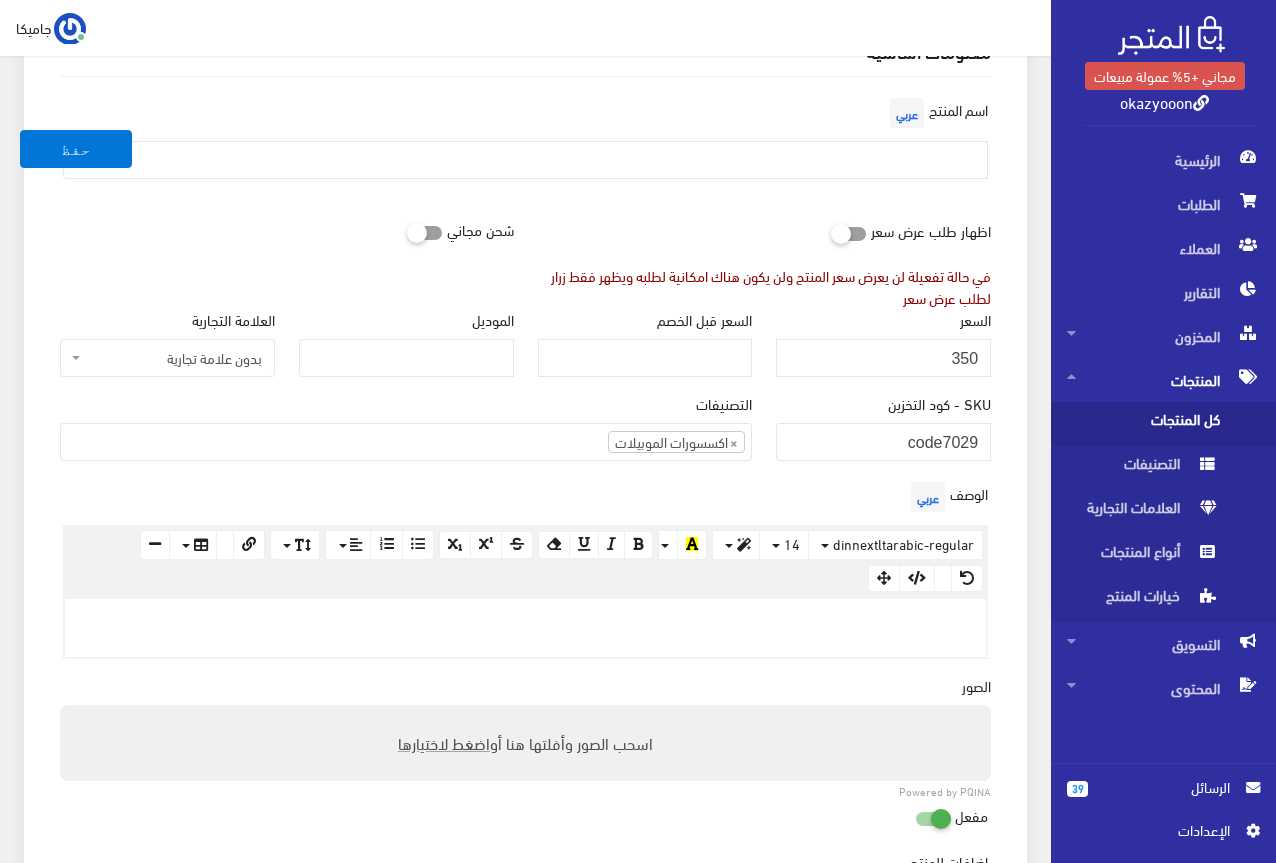 click on "الوصف  عربي
× Insert Image Select from files Image URL Insert Image × Insert Link Text to display To what URL should this link go? http://  Open in new window Insert Link Close Keyboard shortcuts Action Ctrl + Z Undo Ctrl + Shift + Z Redo Ctrl + ] Indent Ctrl + [ Outdent Ctrl + ENTER Insert Horizontal Rule Text formatting Ctrl + B Bold Ctrl + I Italic Ctrl + U Underline Ctrl + \ Remove Font Style Document Style Ctrl + NUM0 Normal Ctrl + NUM1 Header 1 Ctrl + NUM2 Header 2 Ctrl + NUM3 Header 3 Ctrl + NUM4 Header 4 Ctrl + NUM5 Header 5 Ctrl + NUM6 Header 6 Paragraph formatting Ctrl + Shift + L Align left Ctrl + Shift + E Align center Ctrl + Shift + R Align right Ctrl + Shift + J Justify full Ctrl + Shift + NUM7 Ordered list Ctrl + Shift + NUM8 Unordered list Summernote 0.6.16  ·  Project  ·  Issues dinnextltarabic-regular    Arial  Arial Black  Comic Sans MS  Courier New  Helvetica  Impact  Tahoma  Times New Roman  Verdana 14    8  9  10  11  12  14  18  24  36" at bounding box center [525, 568] 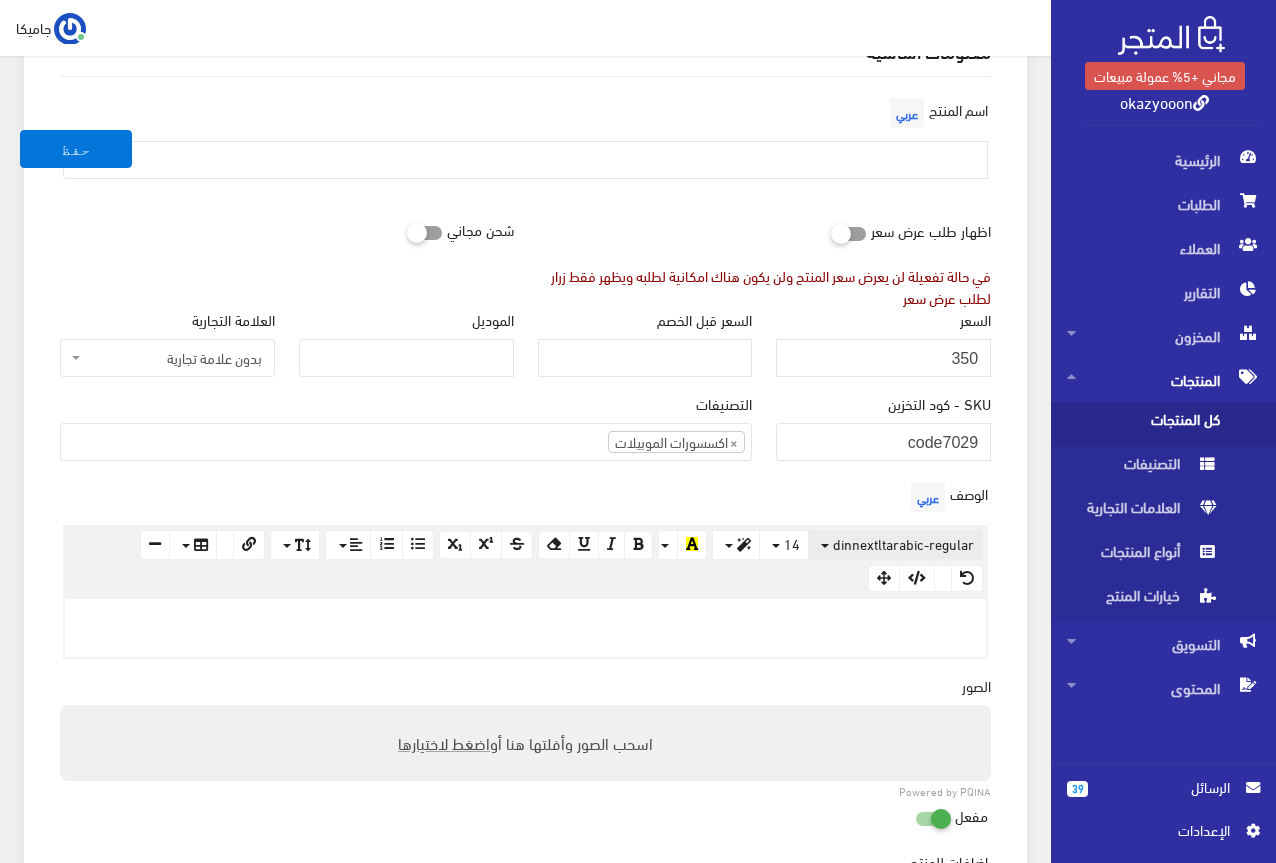 type 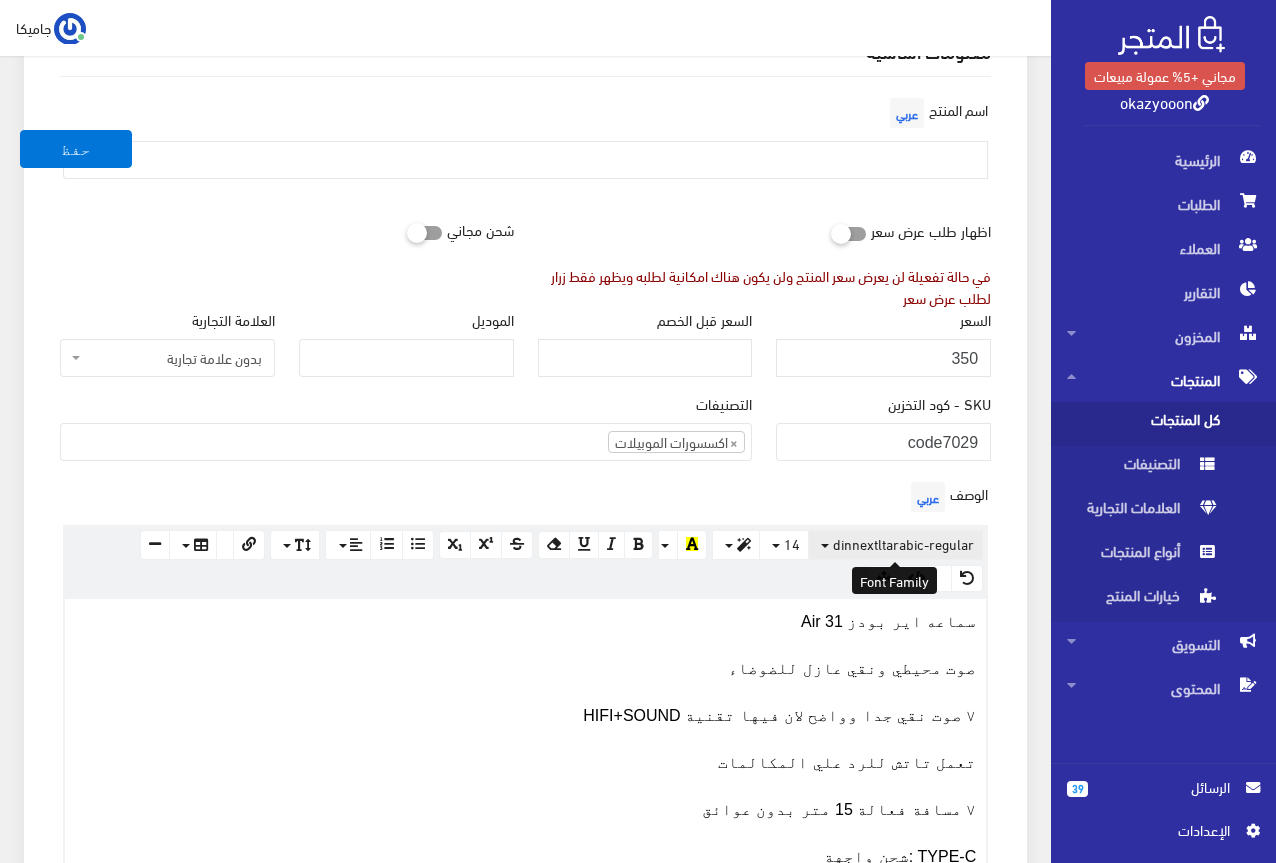 scroll, scrollTop: 360, scrollLeft: 0, axis: vertical 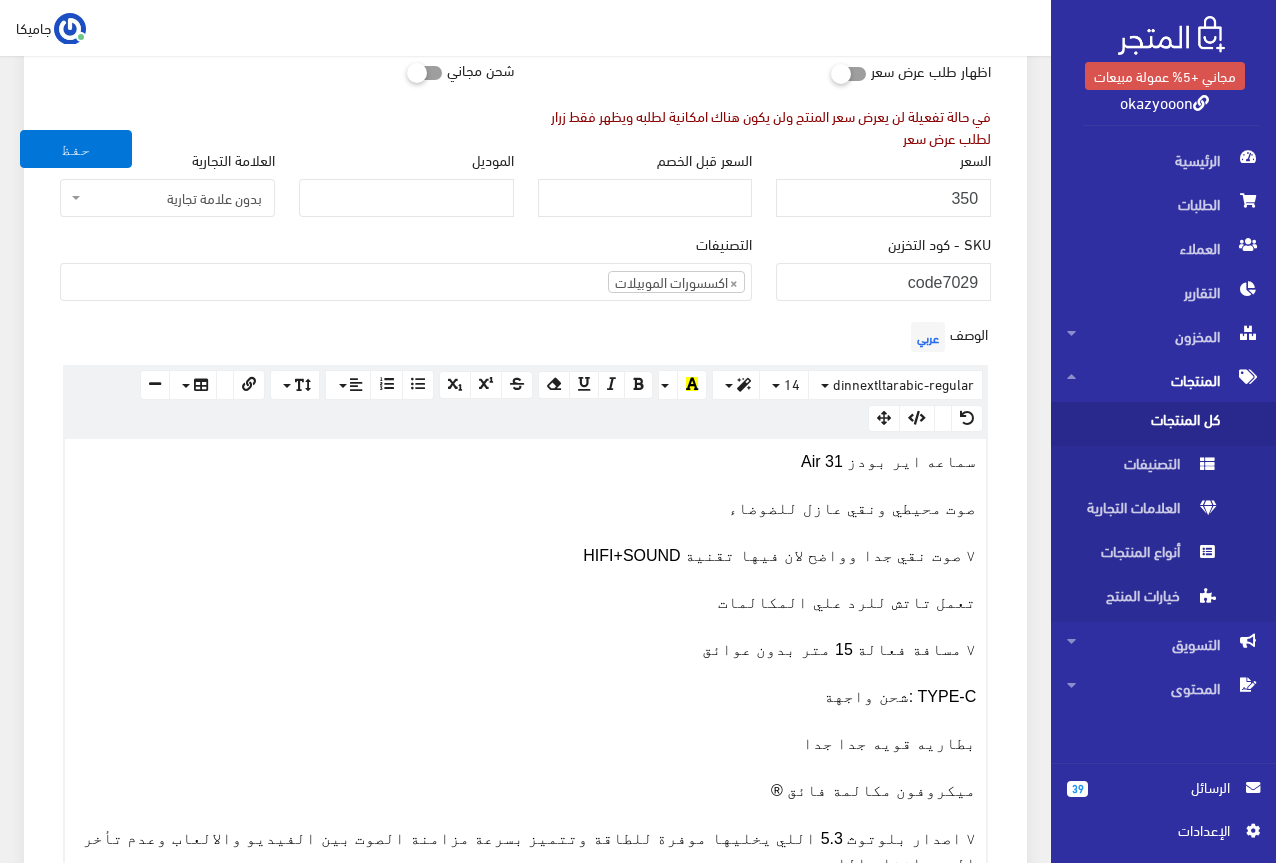 click on "سماعه اير بودز Air 31" at bounding box center [888, 461] 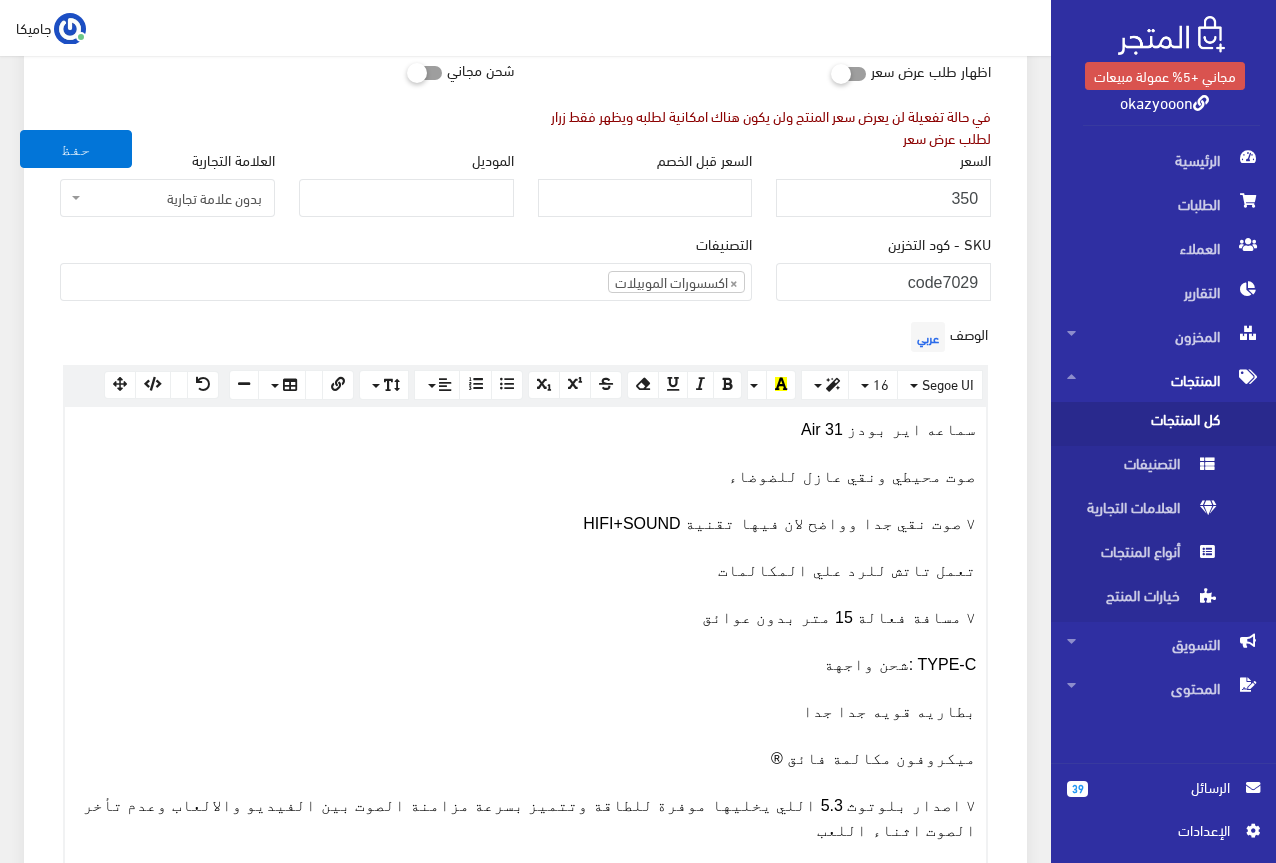 scroll, scrollTop: 328, scrollLeft: 0, axis: vertical 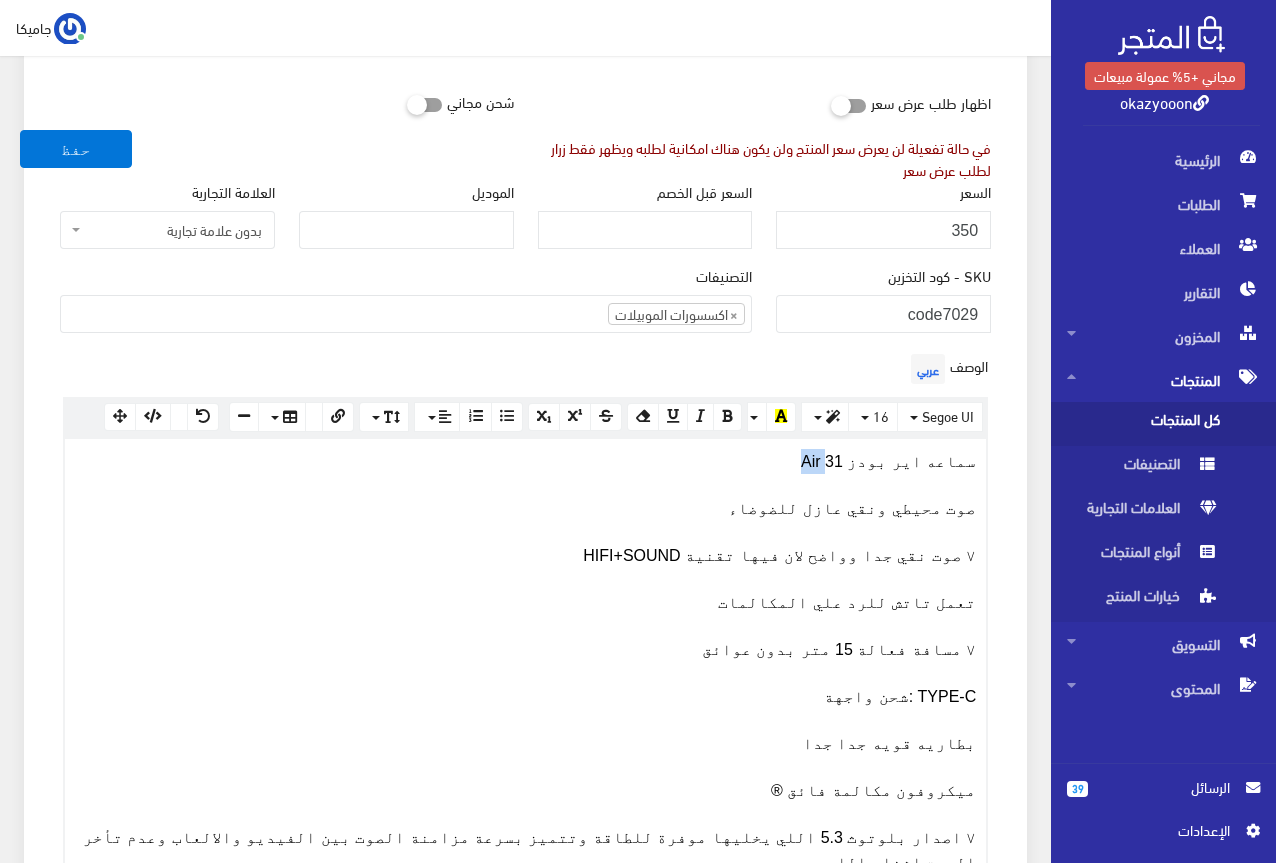 click on "سماعه اير بودز Air 31" at bounding box center (888, 461) 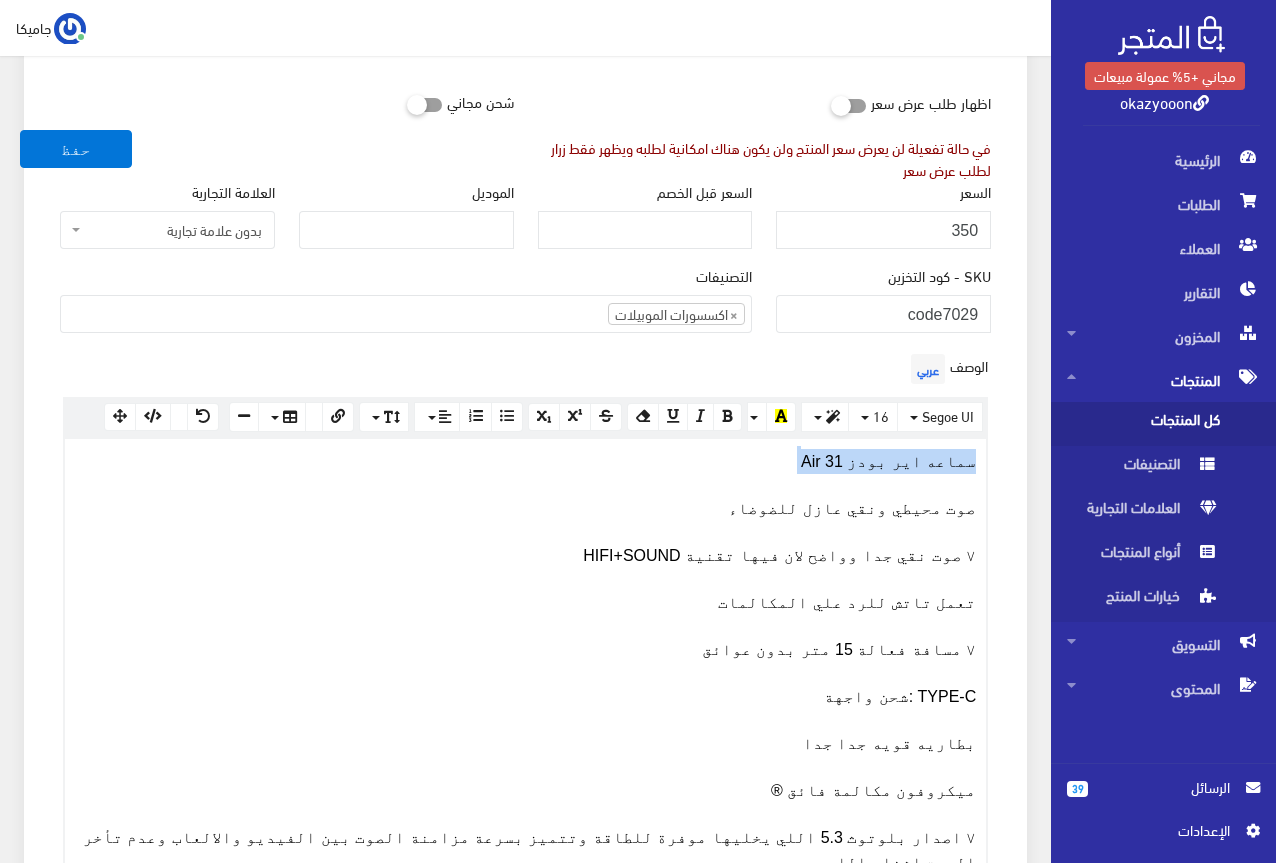 click on "سماعه اير بودز Air 31" at bounding box center (888, 461) 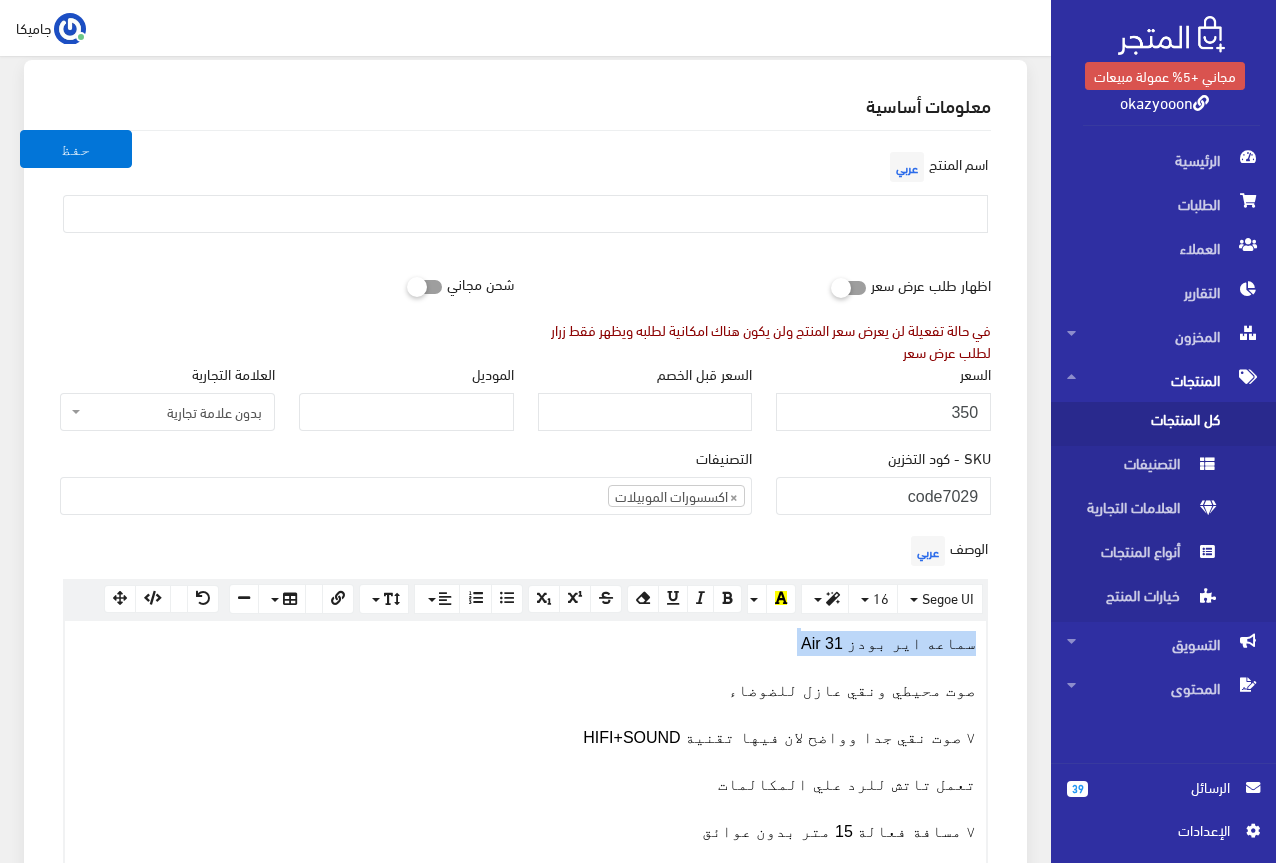 scroll, scrollTop: 128, scrollLeft: 0, axis: vertical 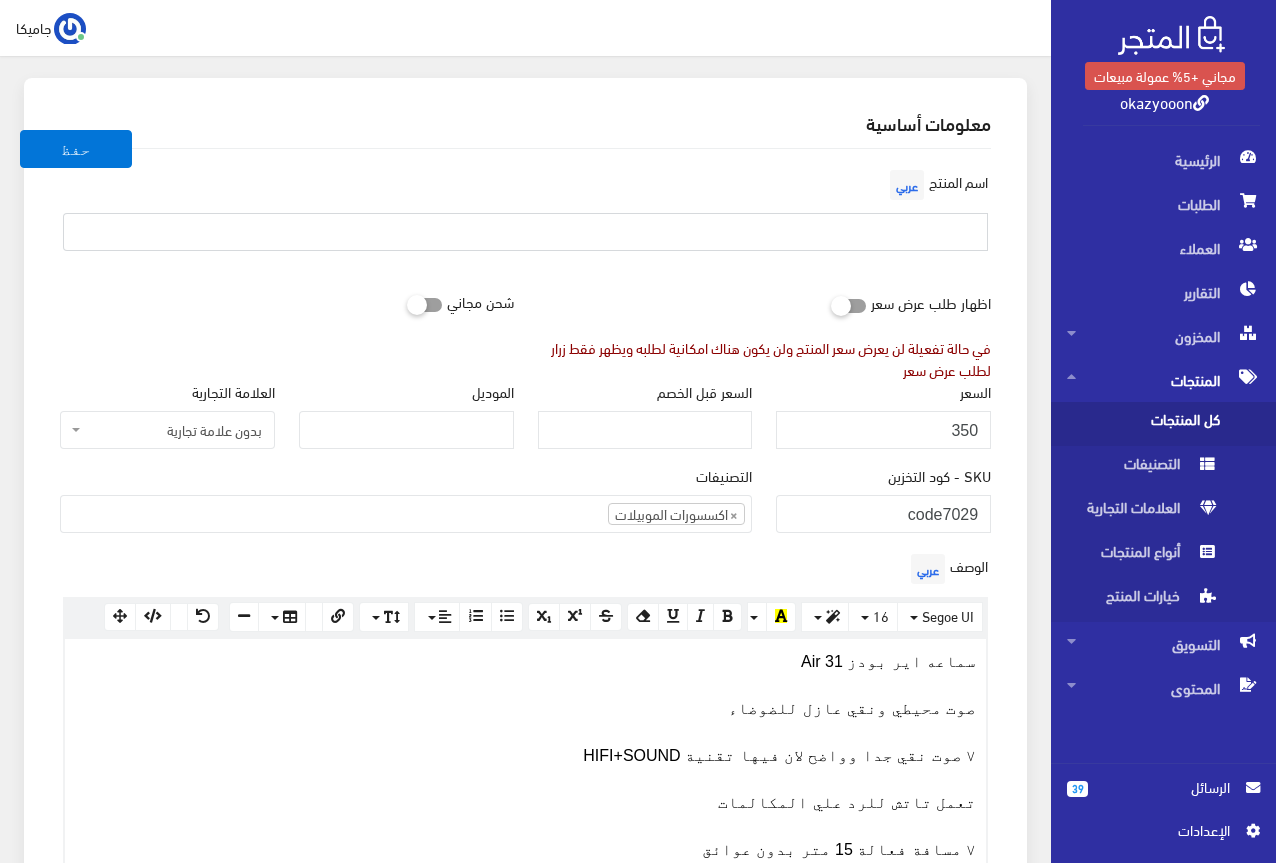 paste on "سماعه اير بودز Air 31" 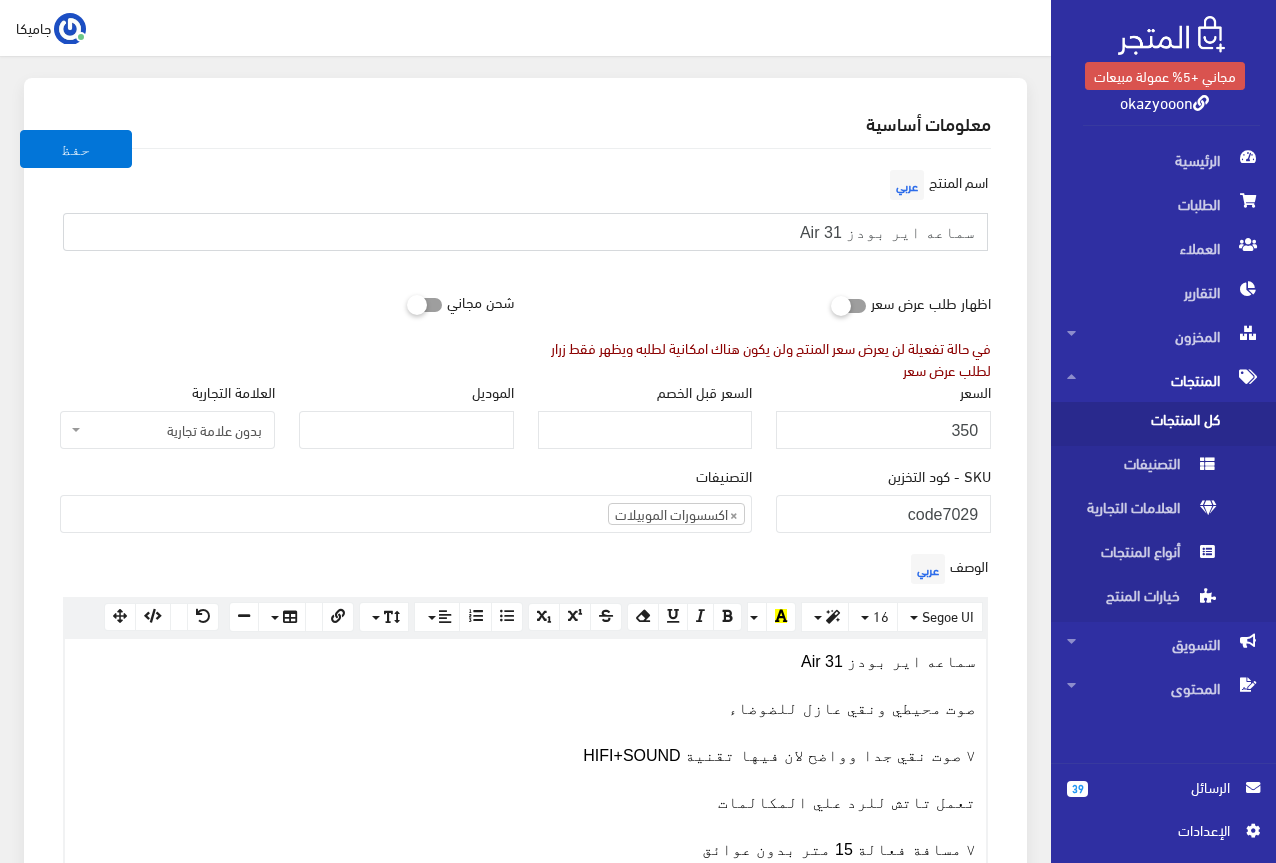 type on "سماعه اير بودز Air 31" 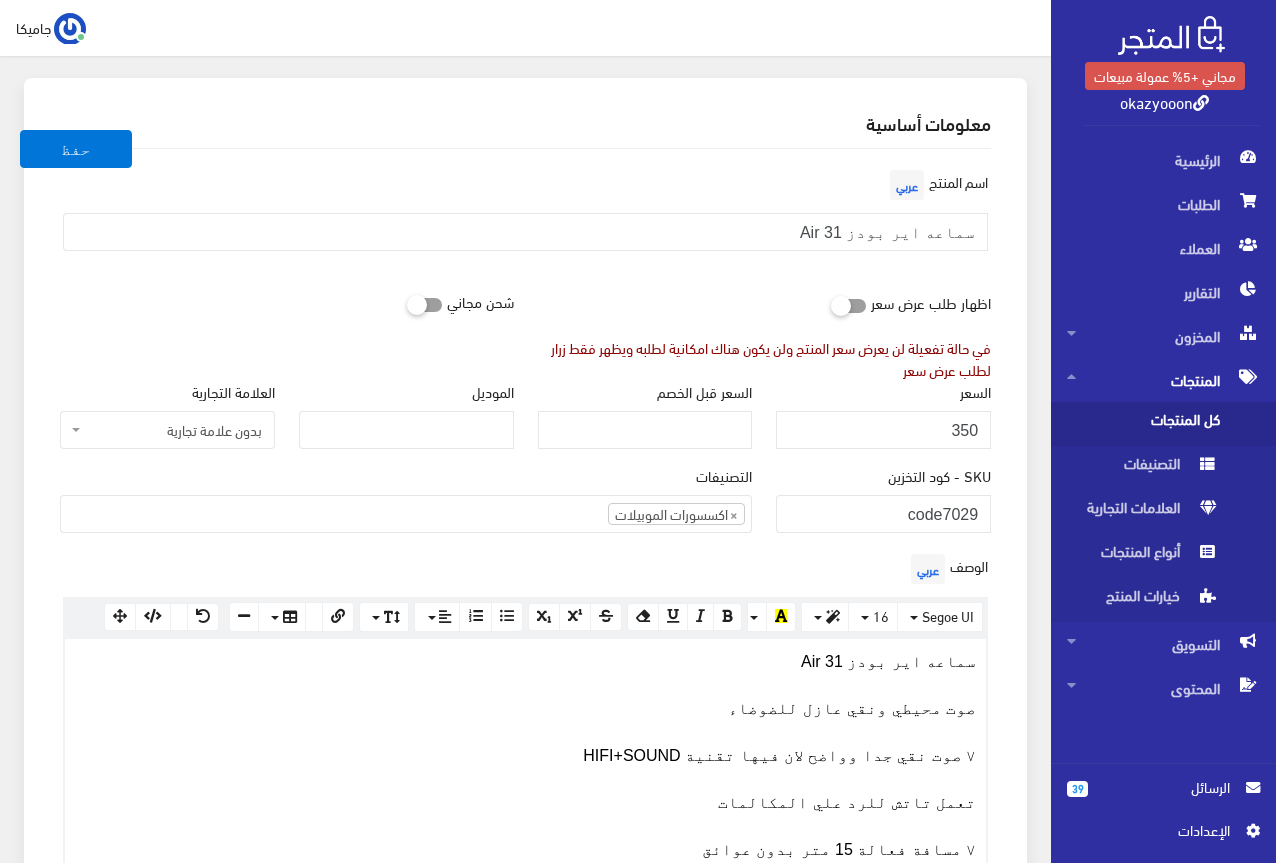 click on "معلومات أساسية
اسم المنتج  عربي
سماعه اير بودز Air 31
اظهار طلب عرض سعر
في حالة تفعيلة لن يعرض سعر المنتج ولن يكون هناك امكانية لطلبه ويظهر فقط زرار لطلب عرض سعر" at bounding box center (525, 876) 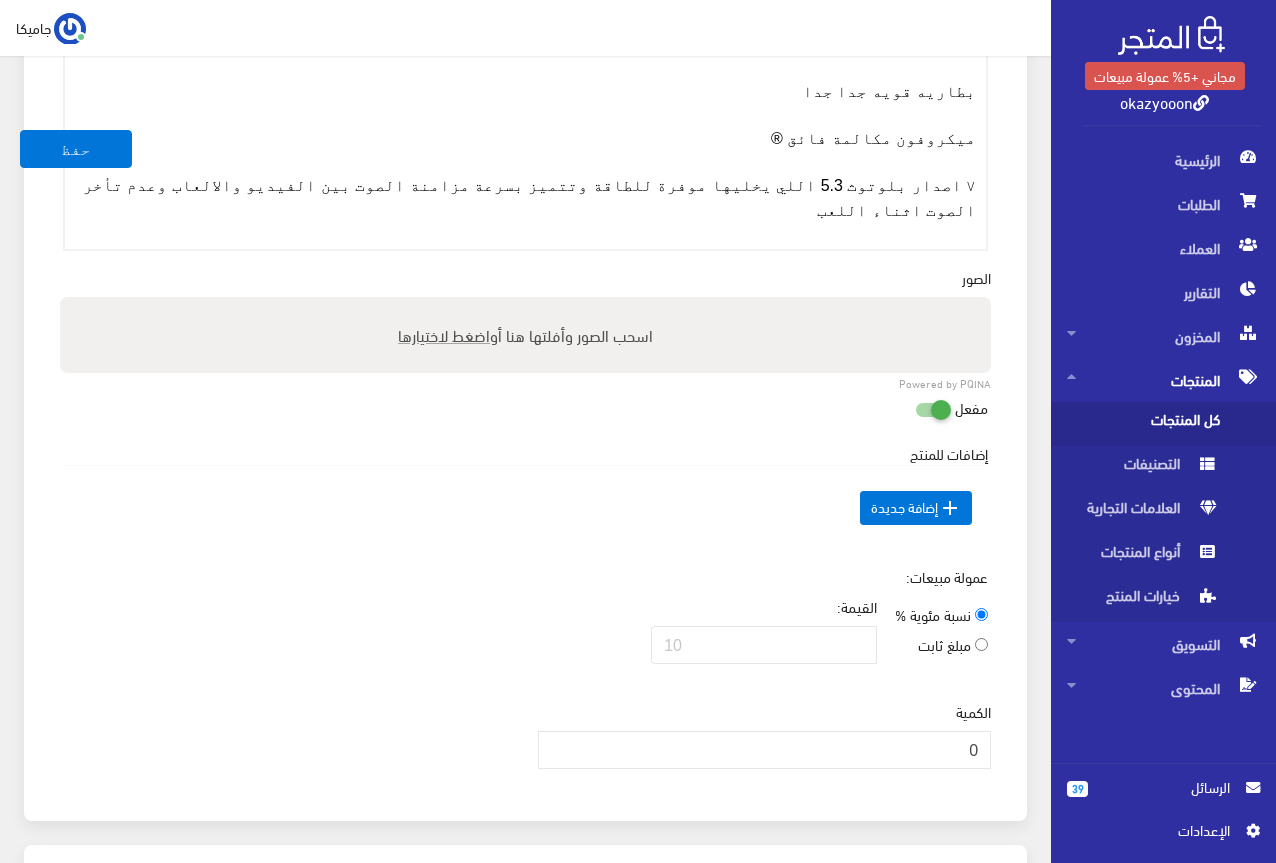scroll, scrollTop: 1228, scrollLeft: 0, axis: vertical 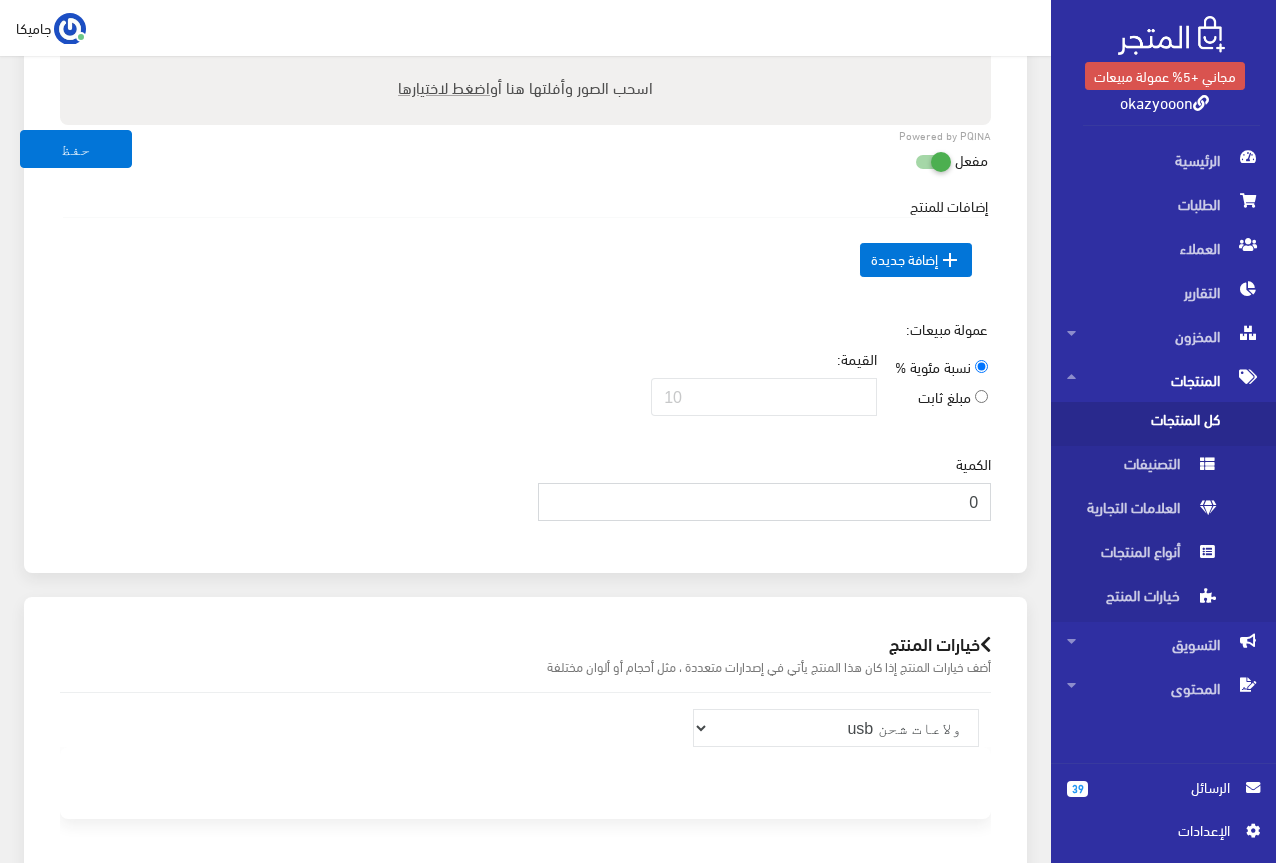 click on "0" at bounding box center (765, 502) 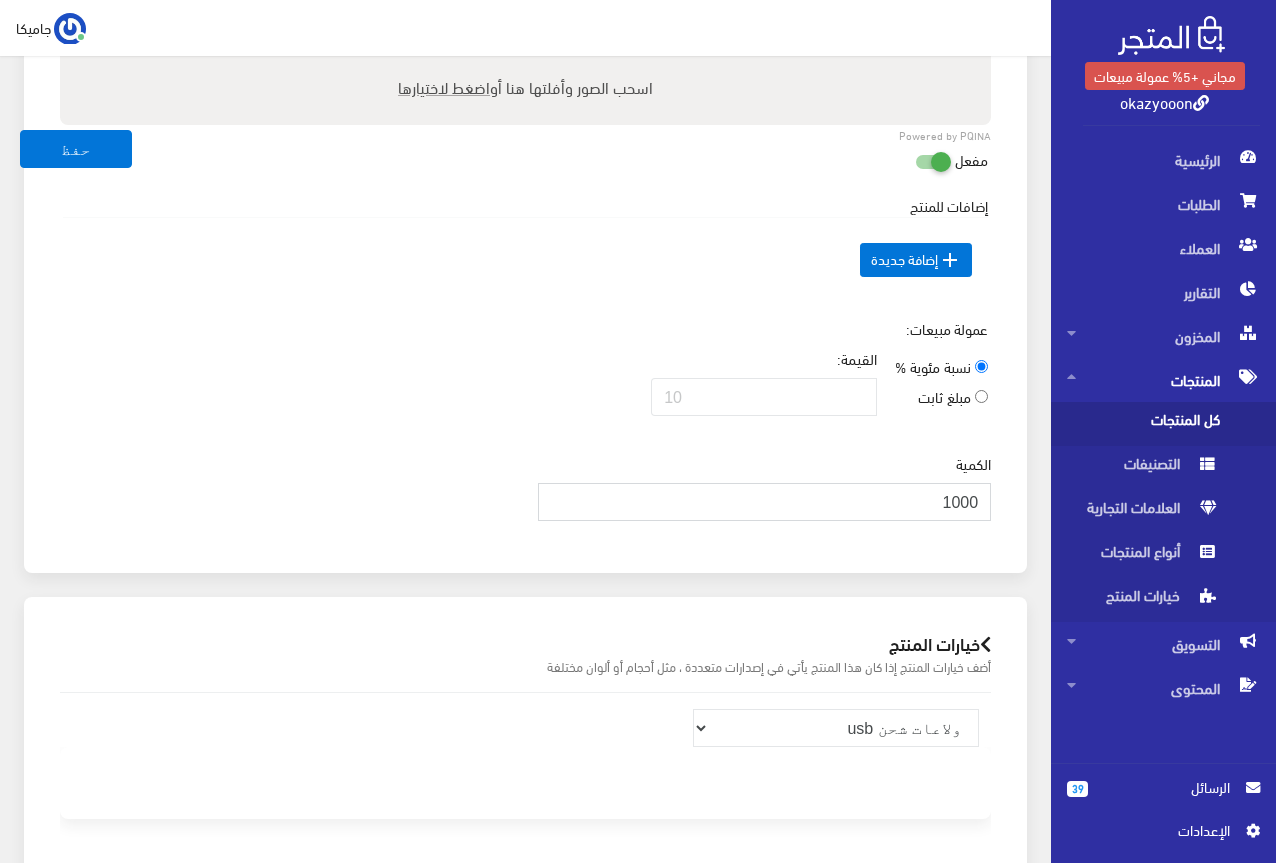 type on "1000" 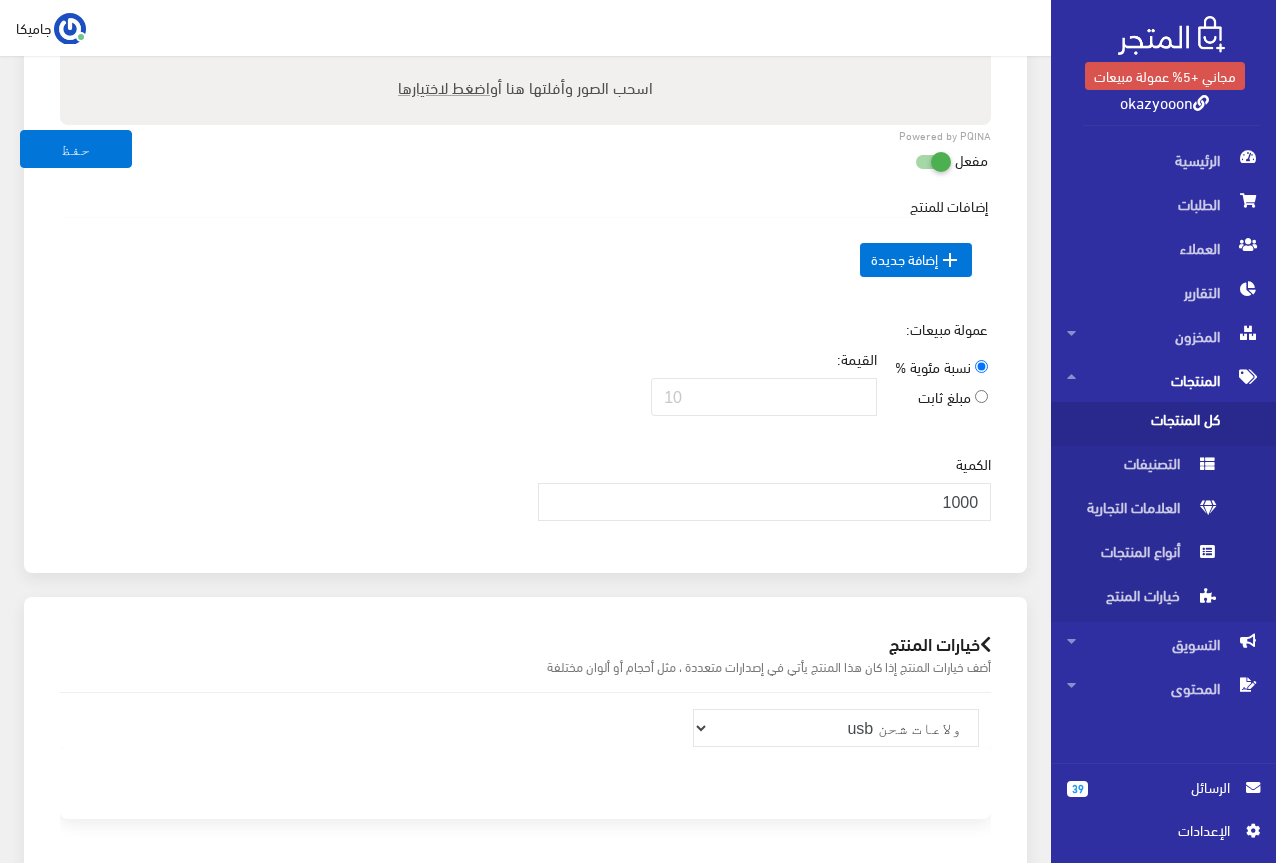 click on "عمولة مبيعات:
نسبة مئوية %
مبلغ ثابت
القيمة:" at bounding box center [525, 375] 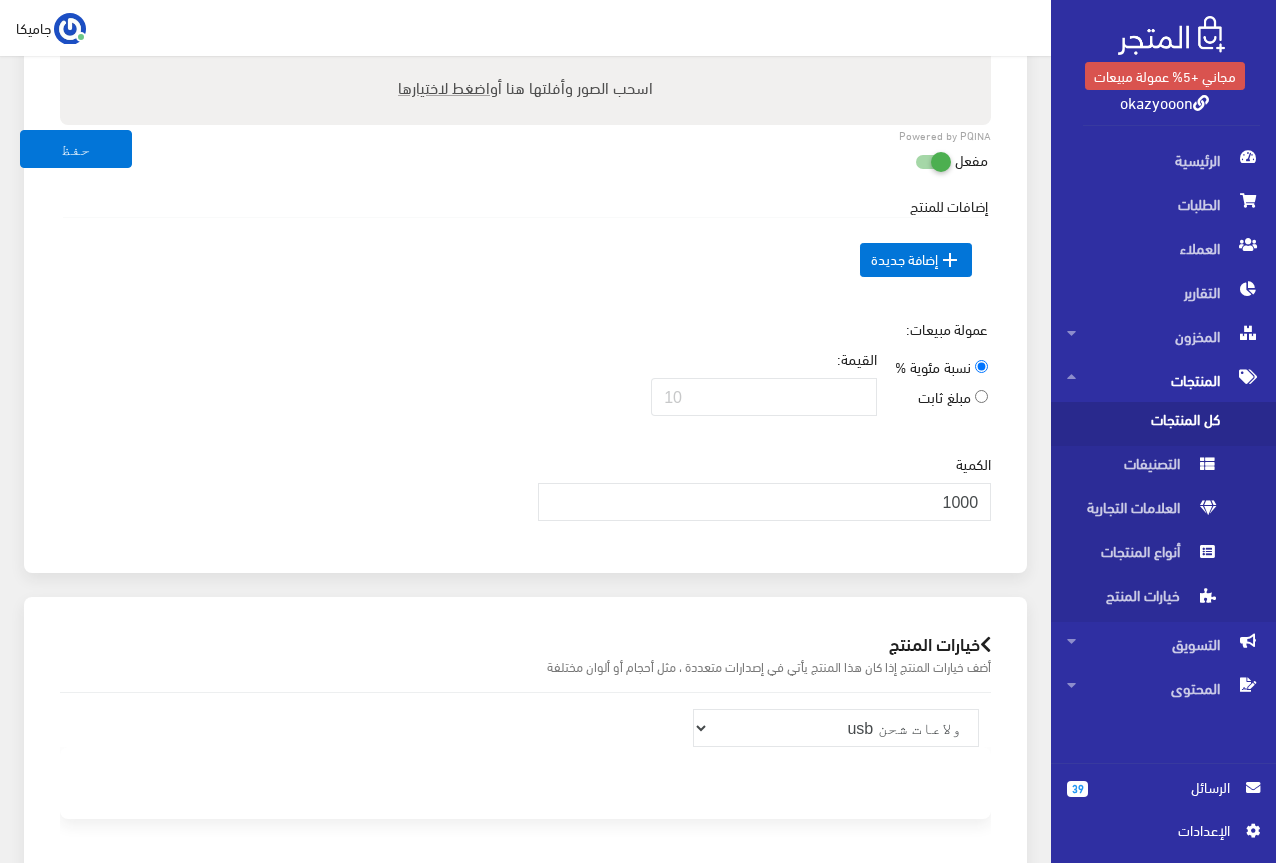 click on "اضغط لاختيارها" at bounding box center [444, 86] 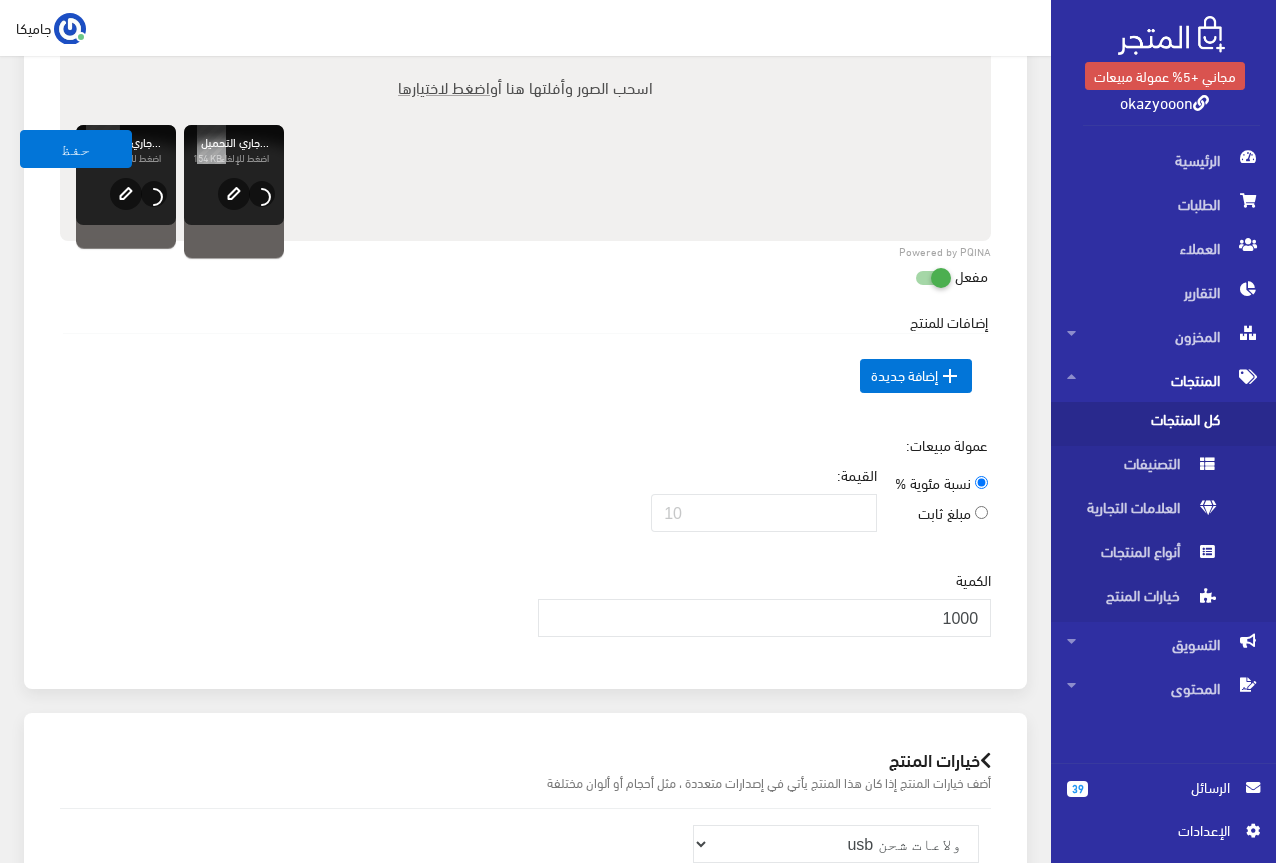 click on "اضغط لاختيارها" at bounding box center [444, 86] 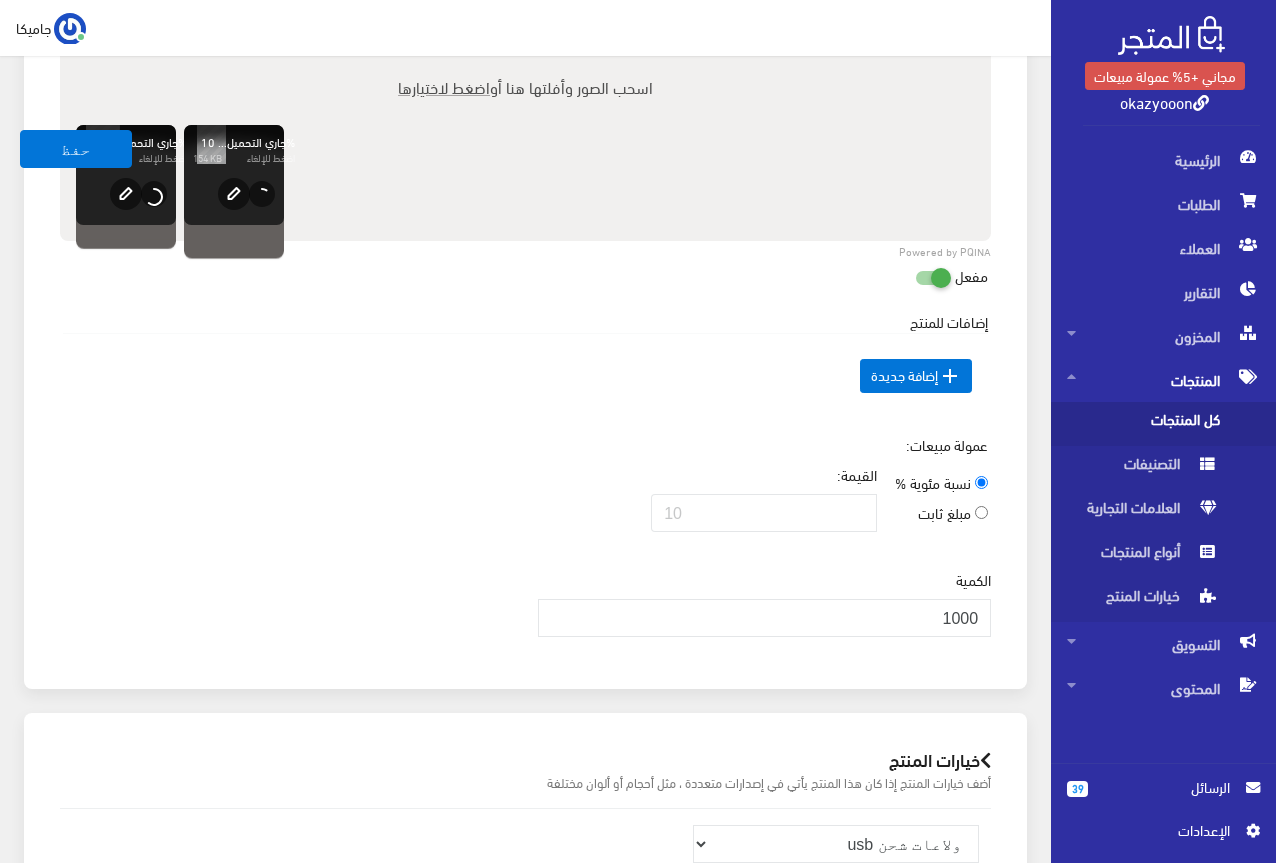 type on "C:\fakepath\5807455616178964567.jpg" 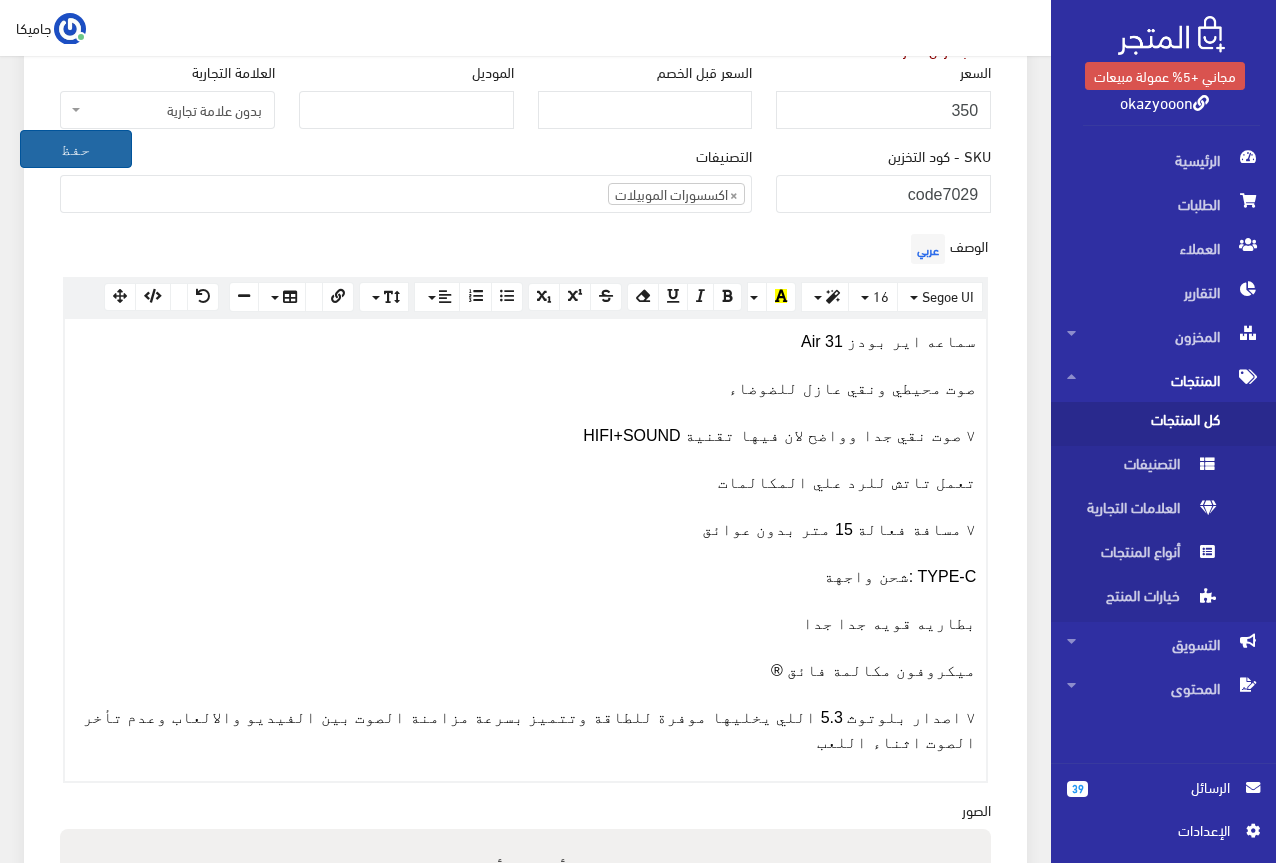 scroll, scrollTop: 428, scrollLeft: 0, axis: vertical 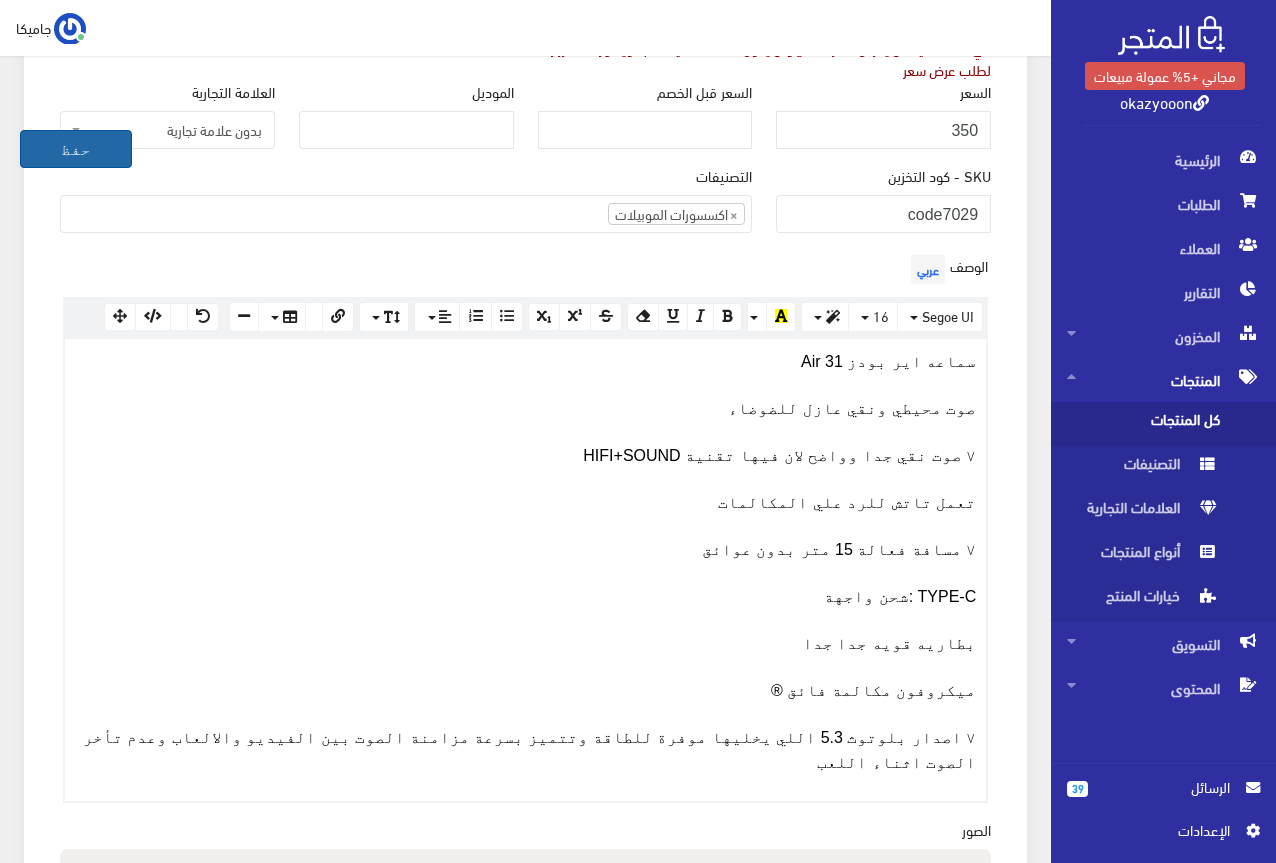 click on "حفظ" at bounding box center [76, 149] 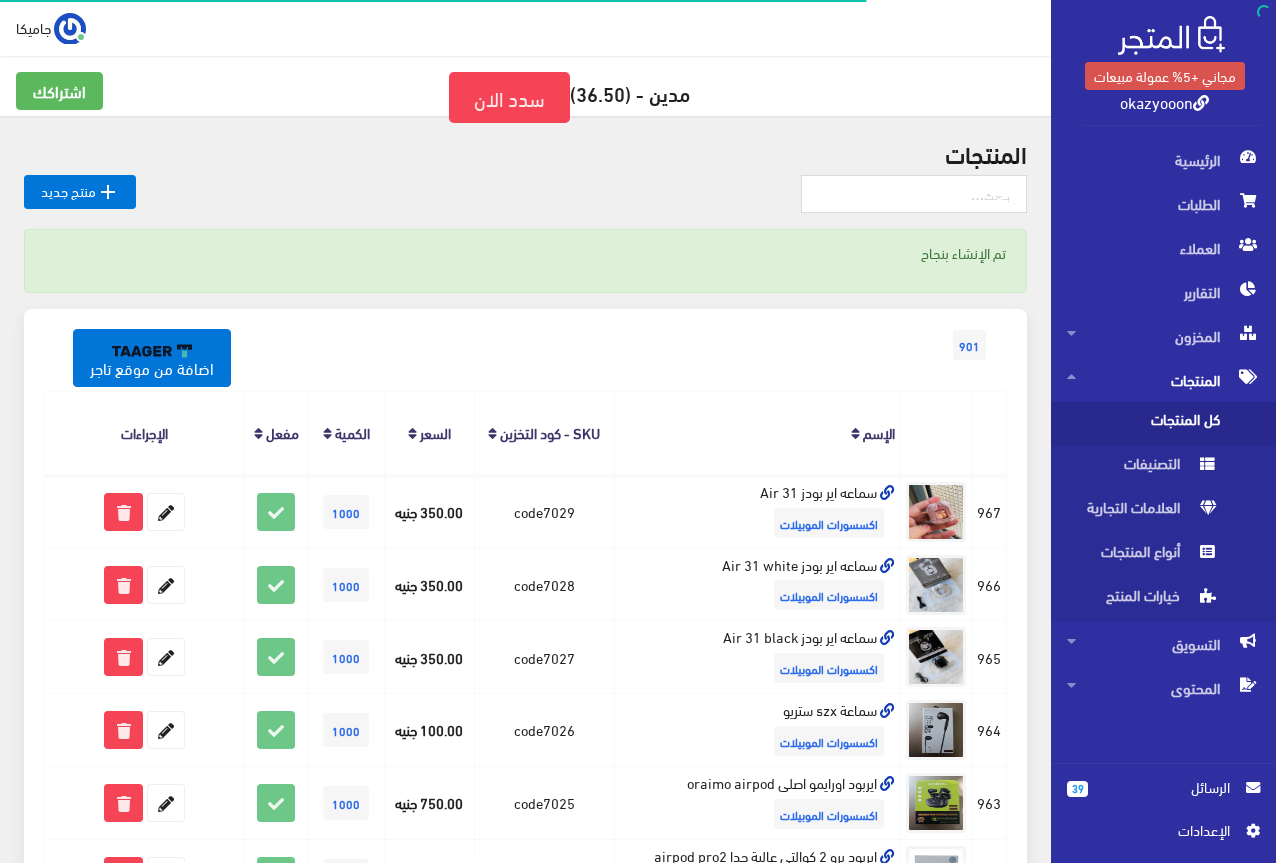 scroll, scrollTop: 0, scrollLeft: 0, axis: both 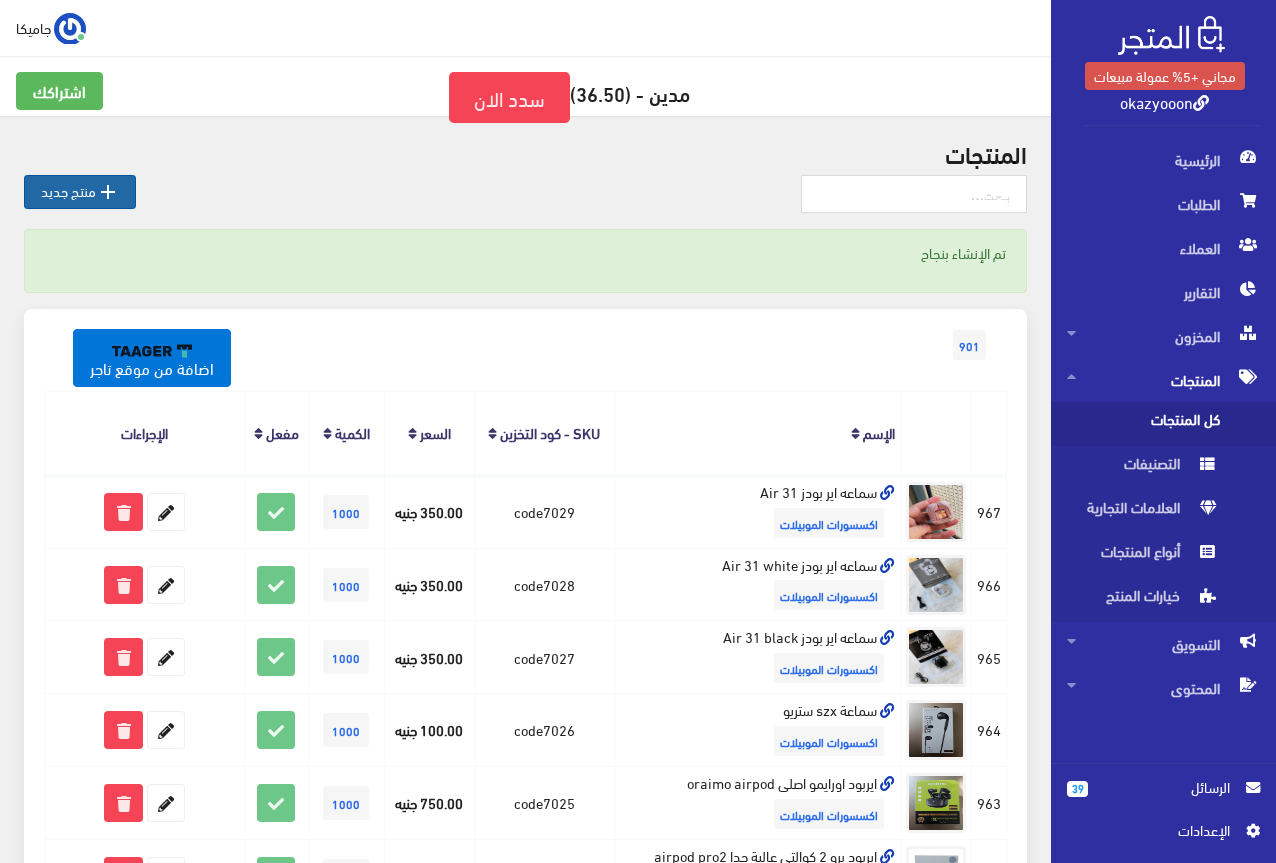 click on "  منتج جديد" at bounding box center (80, 192) 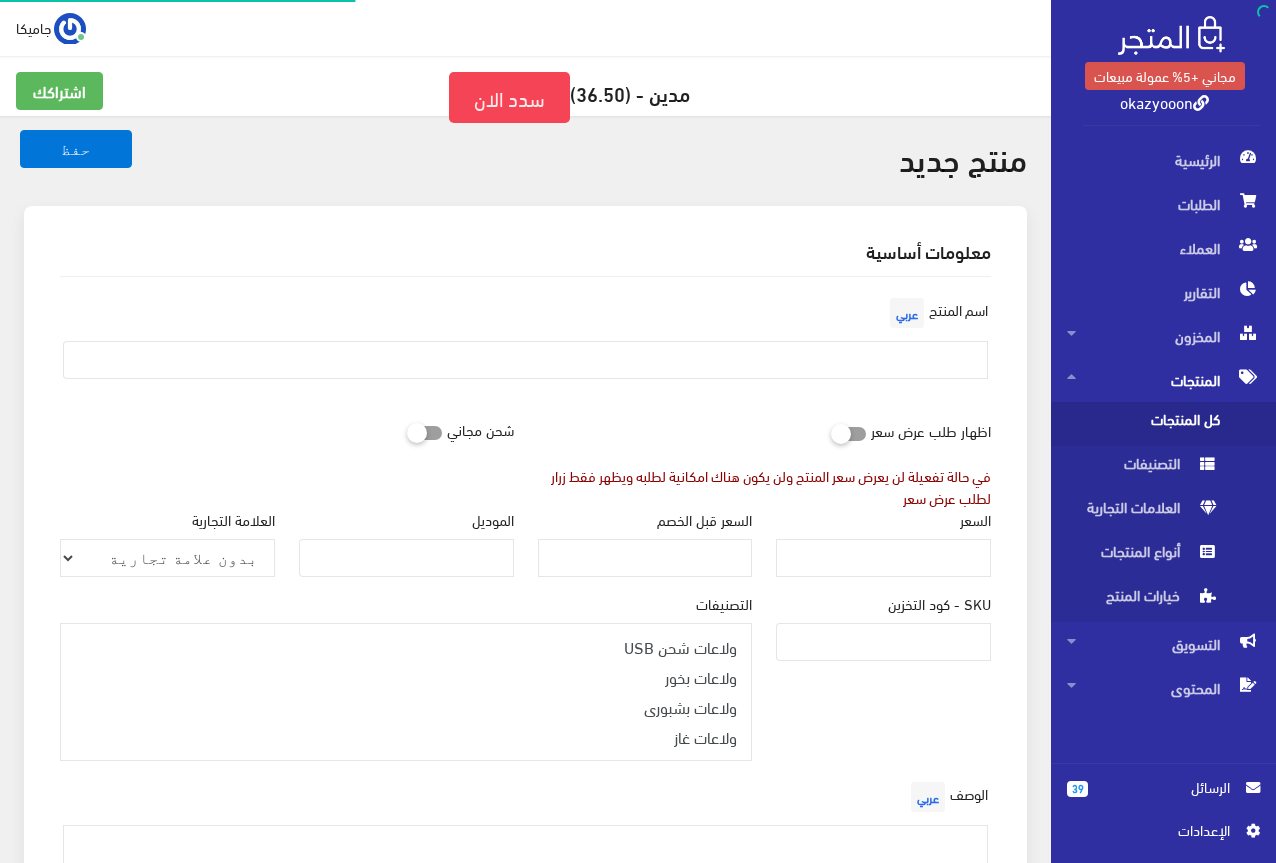 select 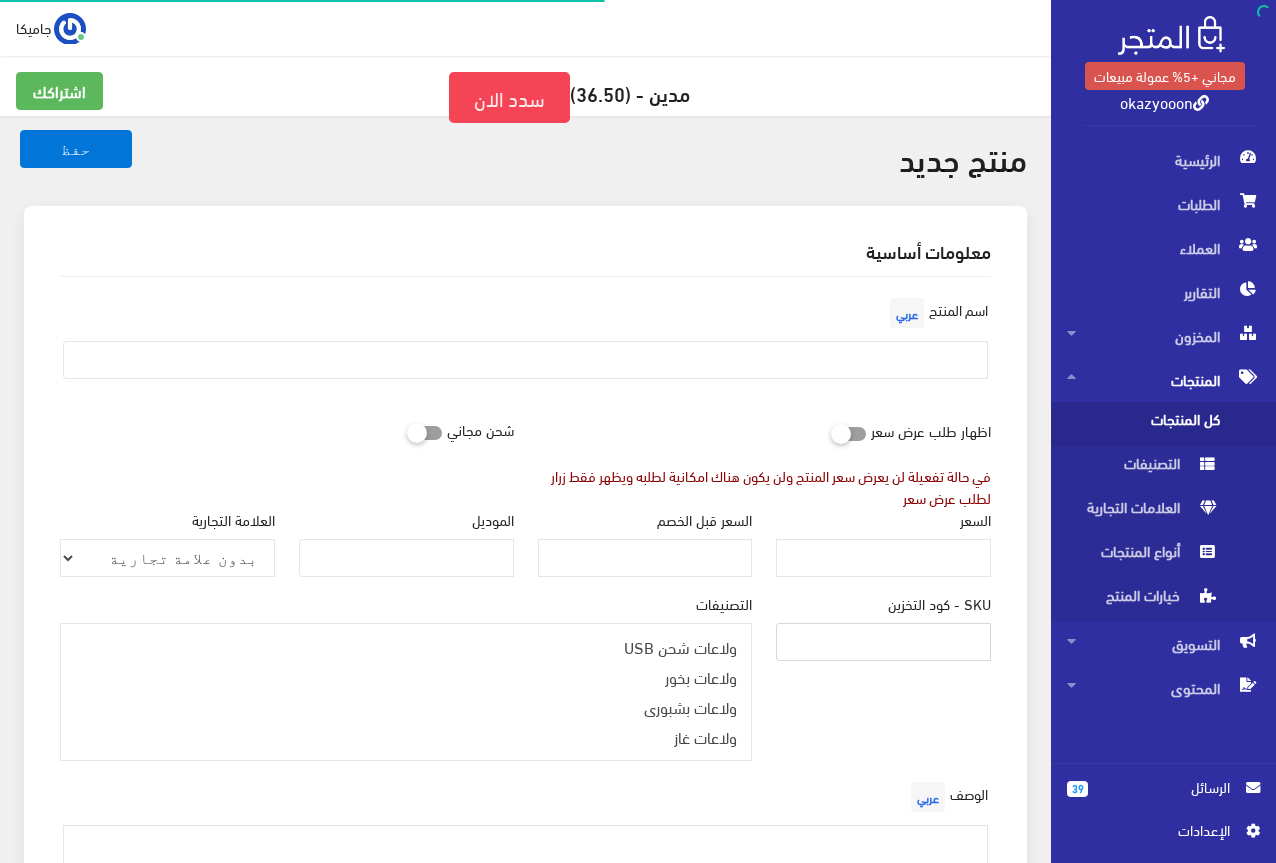 click on "SKU - كود التخزين" at bounding box center (883, 642) 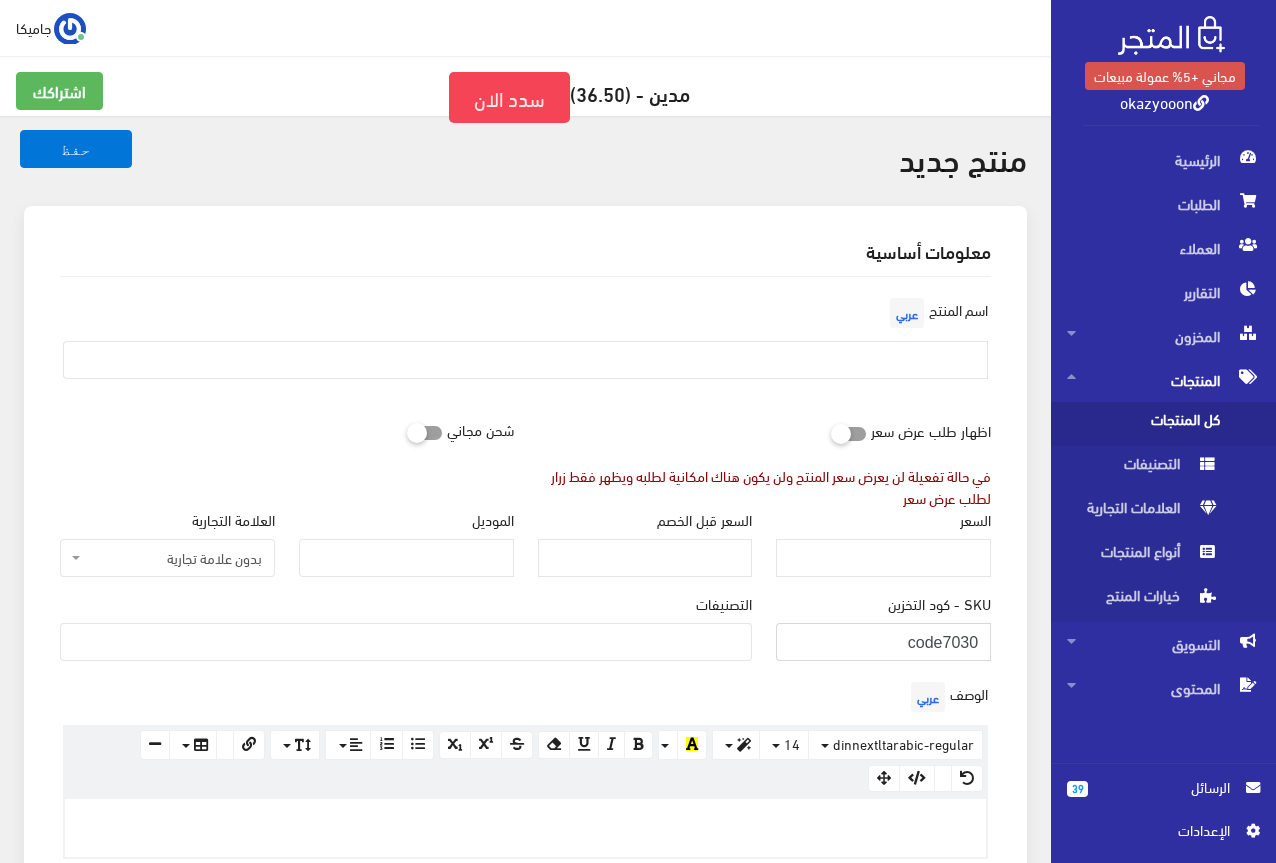 type on "code7030" 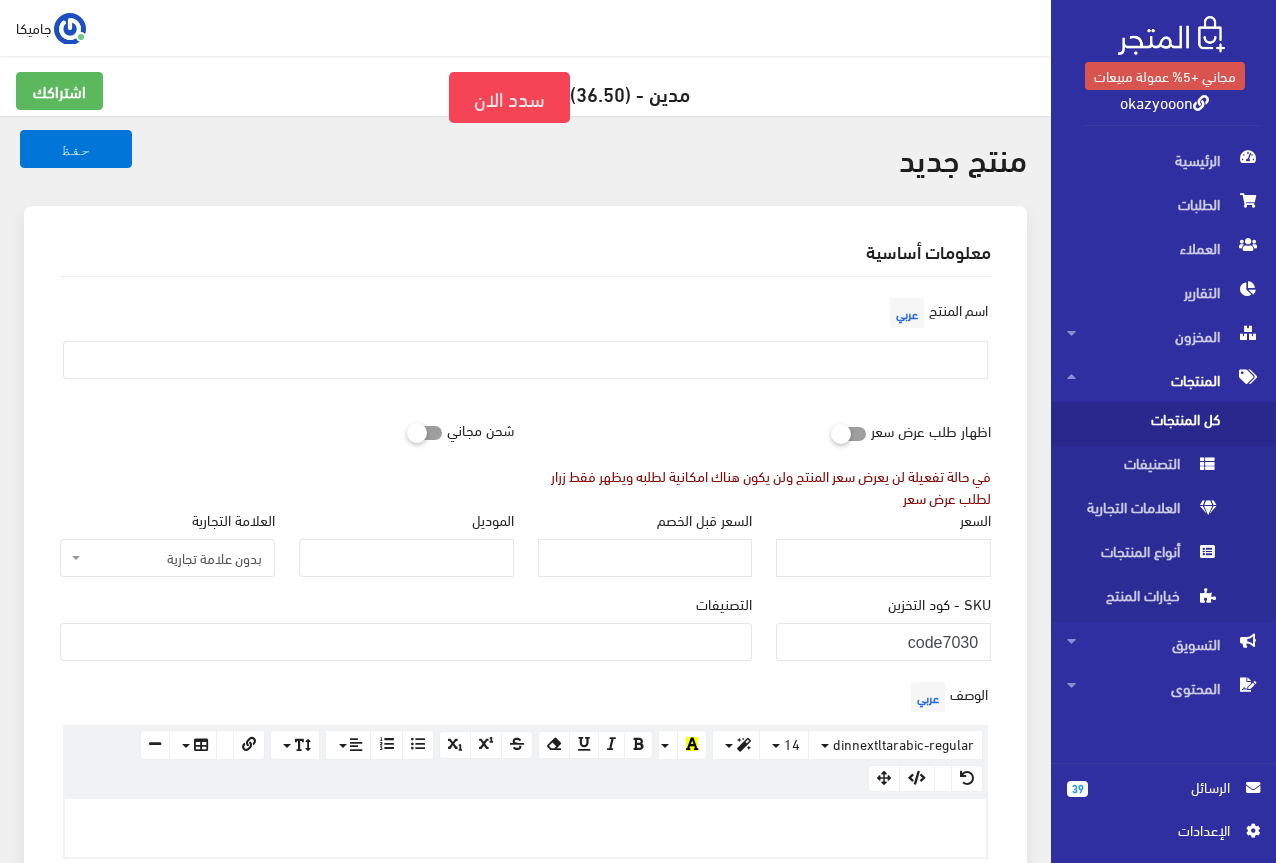 click at bounding box center [406, 640] 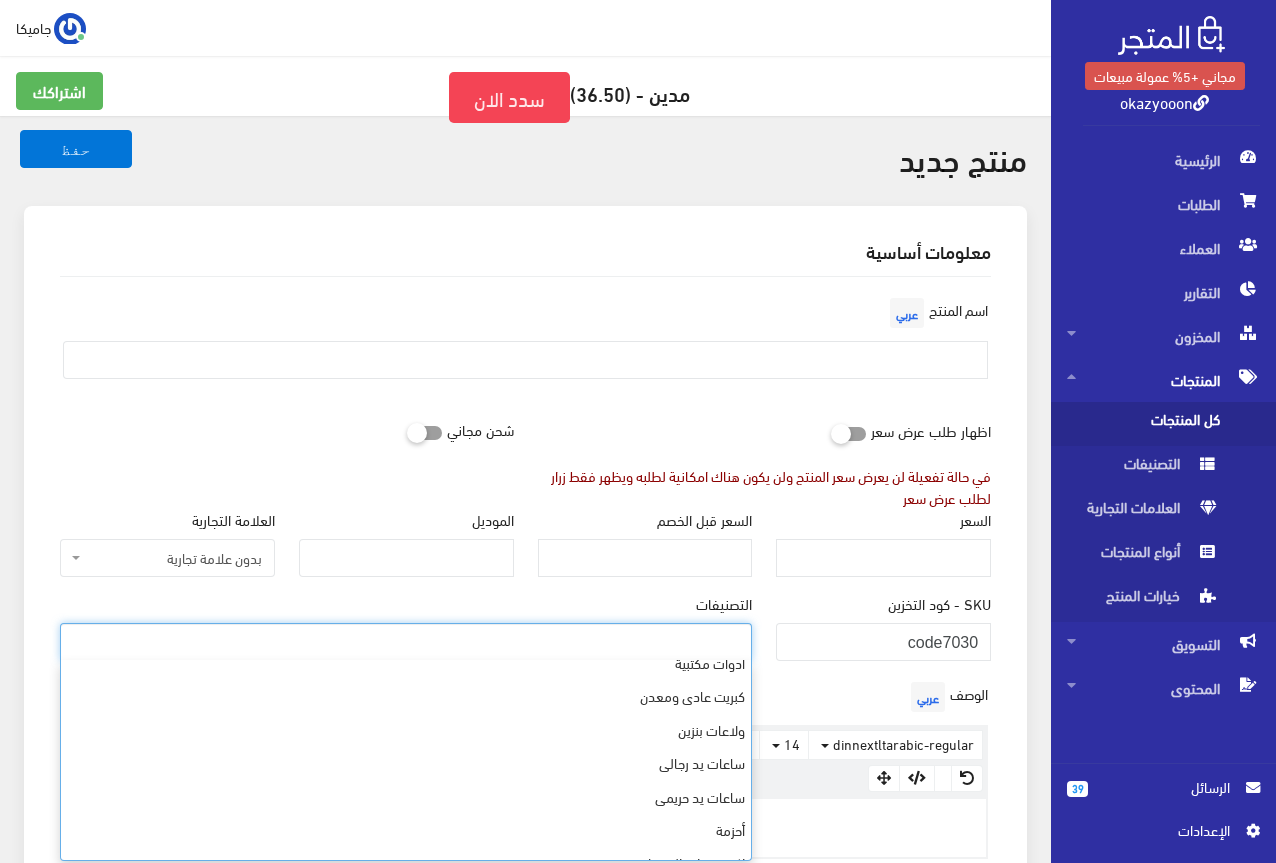 scroll, scrollTop: 568, scrollLeft: 0, axis: vertical 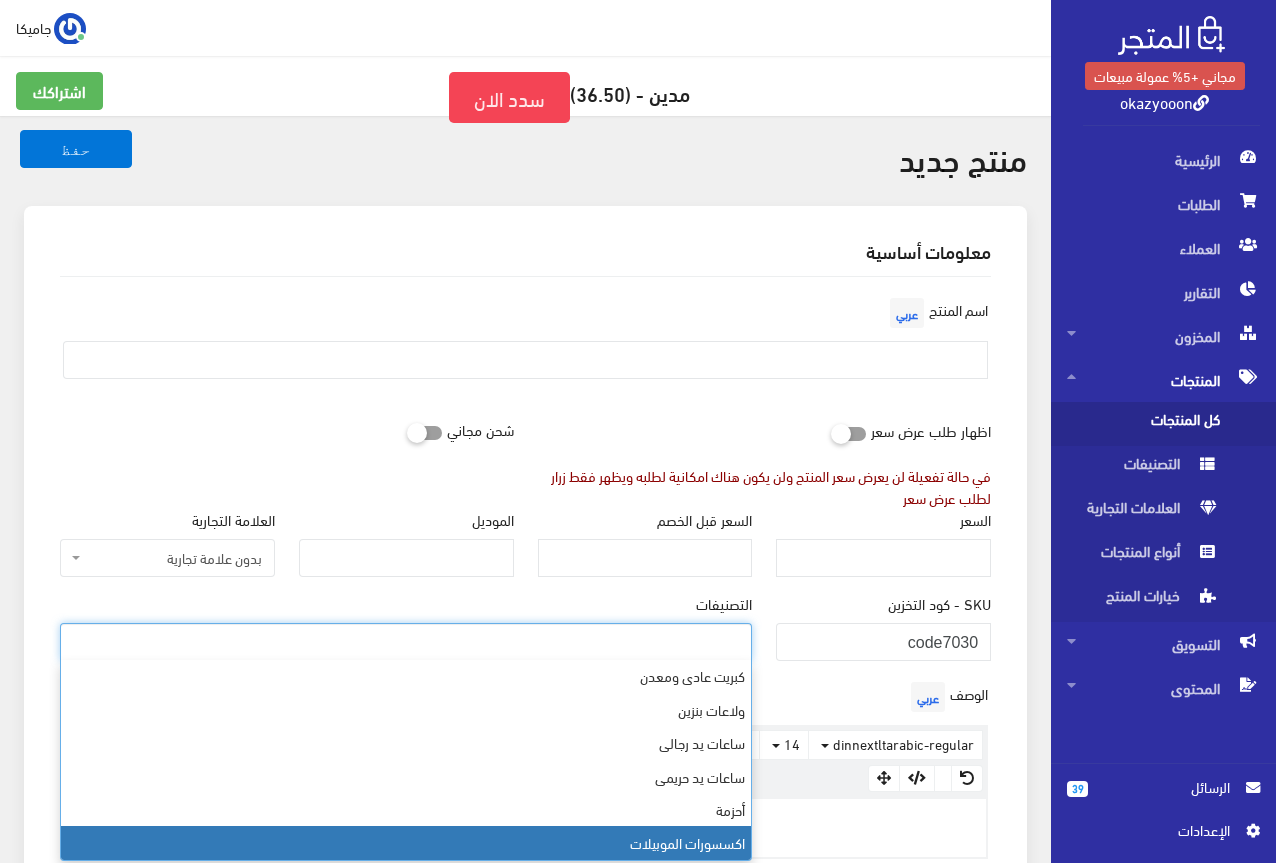 select on "26" 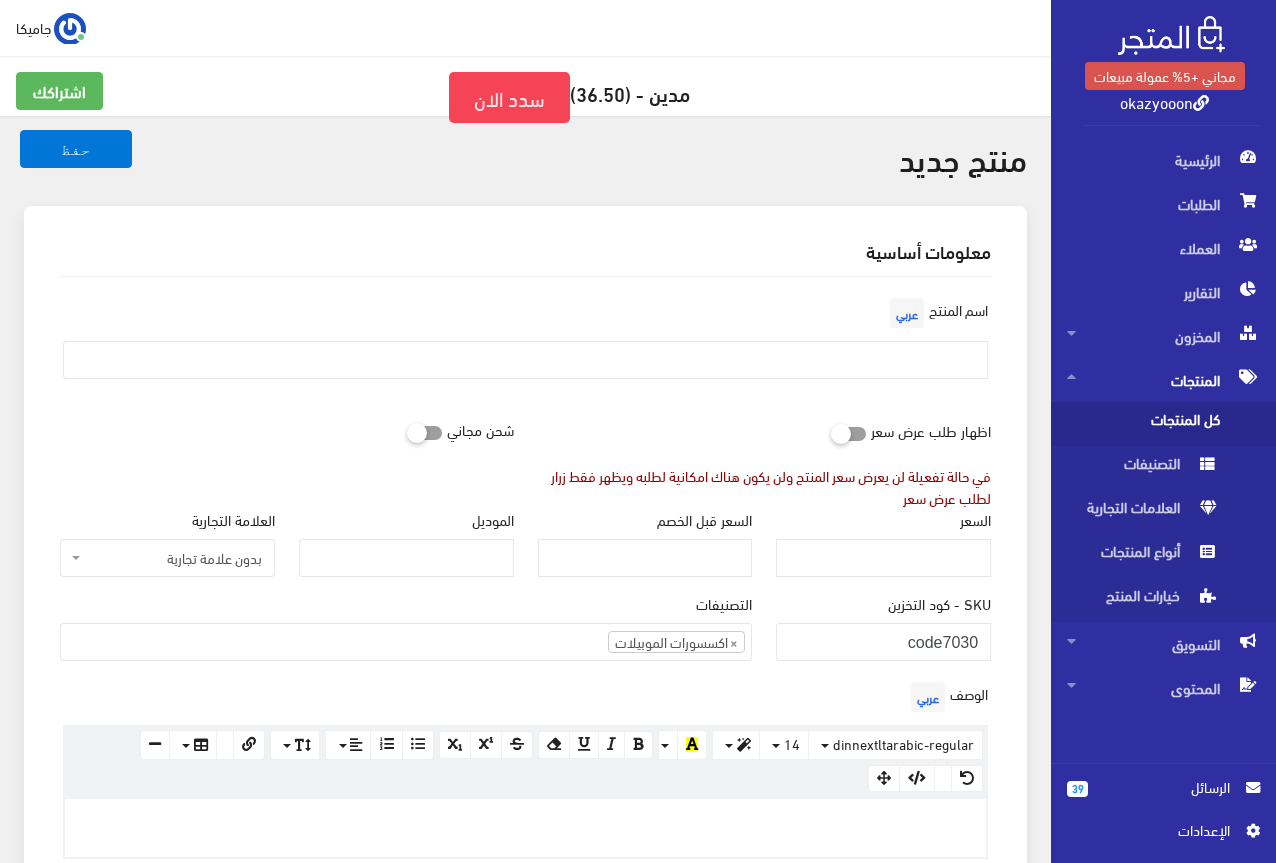 click on "الوصف  عربي
× Insert Image Select from files Image URL Insert Image × Insert Link Text to display To what URL should this link go? http://  Open in new window Insert Link Close Keyboard shortcuts Action Ctrl + Z Undo Ctrl + Shift + Z Redo Ctrl + ] Indent Ctrl + [ Outdent Ctrl + ENTER Insert Horizontal Rule Text formatting Ctrl + B Bold Ctrl + I Italic Ctrl + U Underline Ctrl + \ Remove Font Style Document Style Ctrl + NUM0 Normal Ctrl + NUM1 Header 1 Ctrl + NUM2 Header 2 Ctrl + NUM3 Header 3 Ctrl + NUM4 Header 4 Ctrl + NUM5 Header 5 Ctrl + NUM6 Header 6 Paragraph formatting Ctrl + Shift + L Align left Ctrl + Shift + E Align center Ctrl + Shift + R Align right Ctrl + Shift + J Justify full Ctrl + Shift + NUM7 Ordered list Ctrl + Shift + NUM8 Unordered list Summernote 0.6.16  ·  Project  ·  Issues dinnextltarabic-regular    Arial  Arial Black  Comic Sans MS  Courier New  Helvetica  Impact  Tahoma  Times New Roman  Verdana 14    8  9  10  11  12  14  18  24  36" at bounding box center (525, 768) 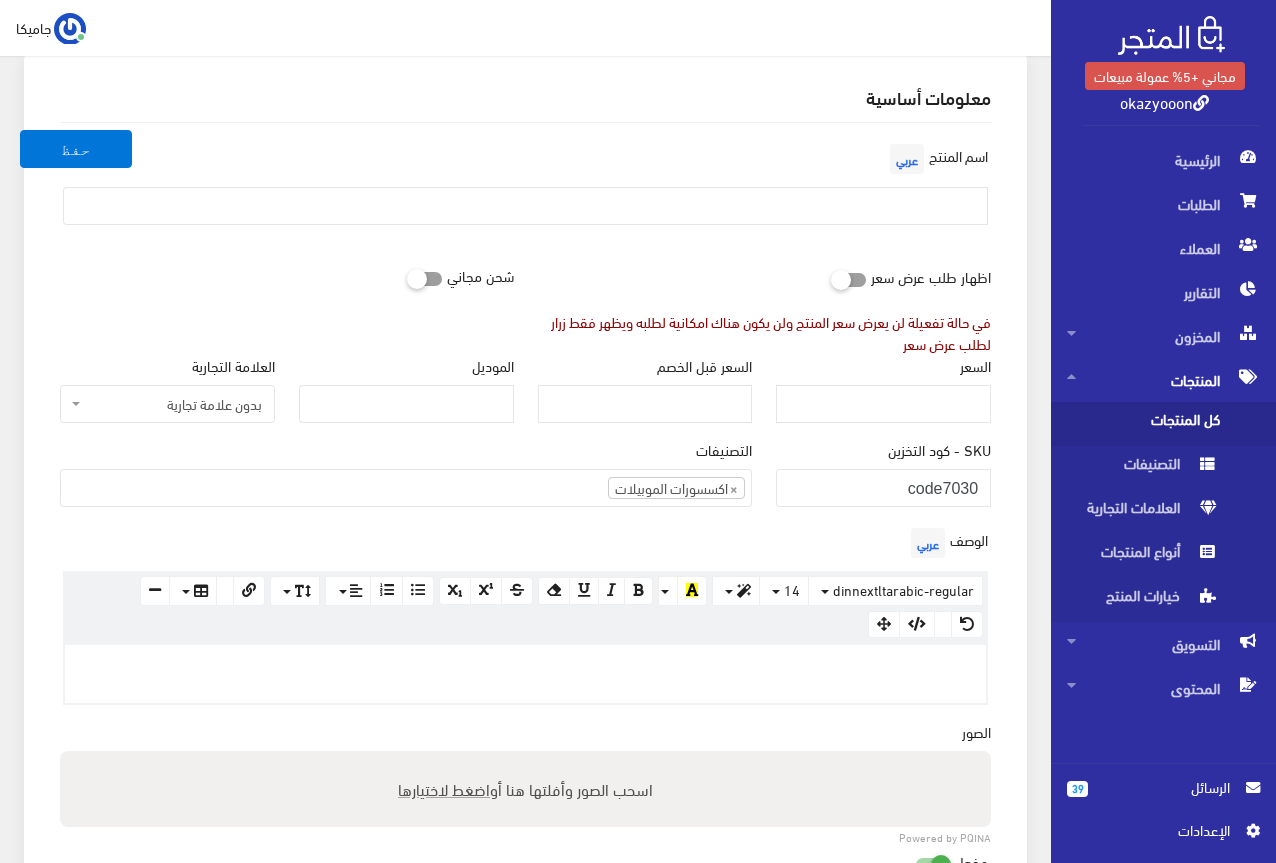 scroll, scrollTop: 200, scrollLeft: 0, axis: vertical 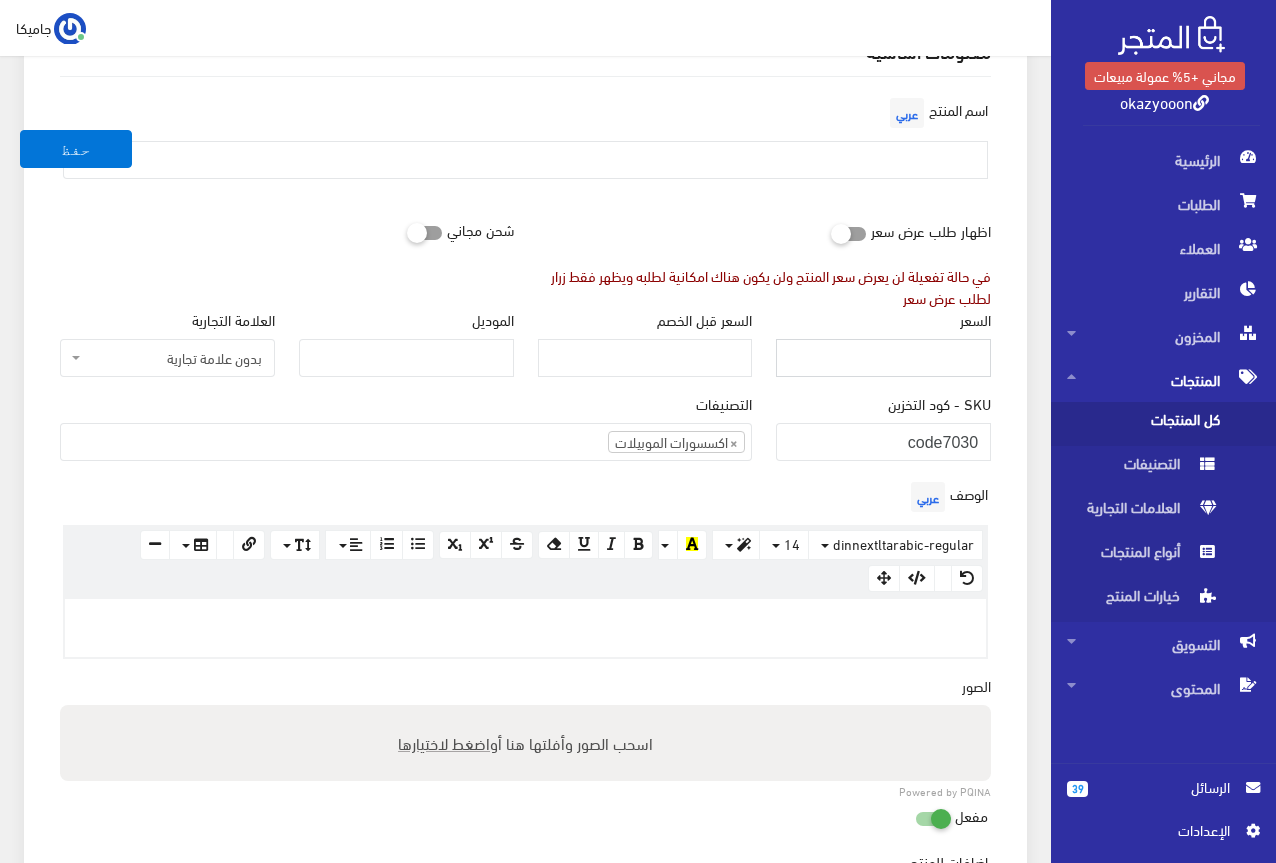 click on "السعر" at bounding box center (883, 358) 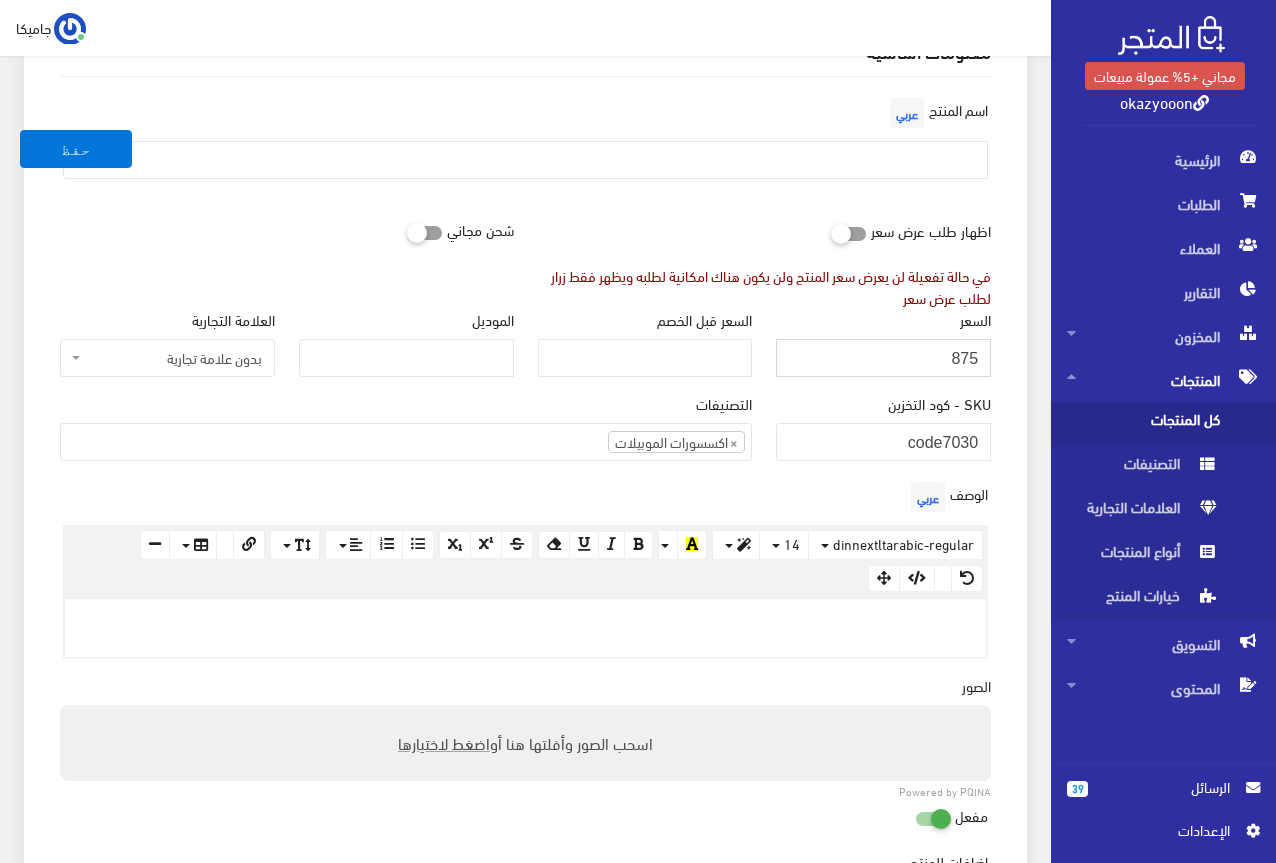 type on "875" 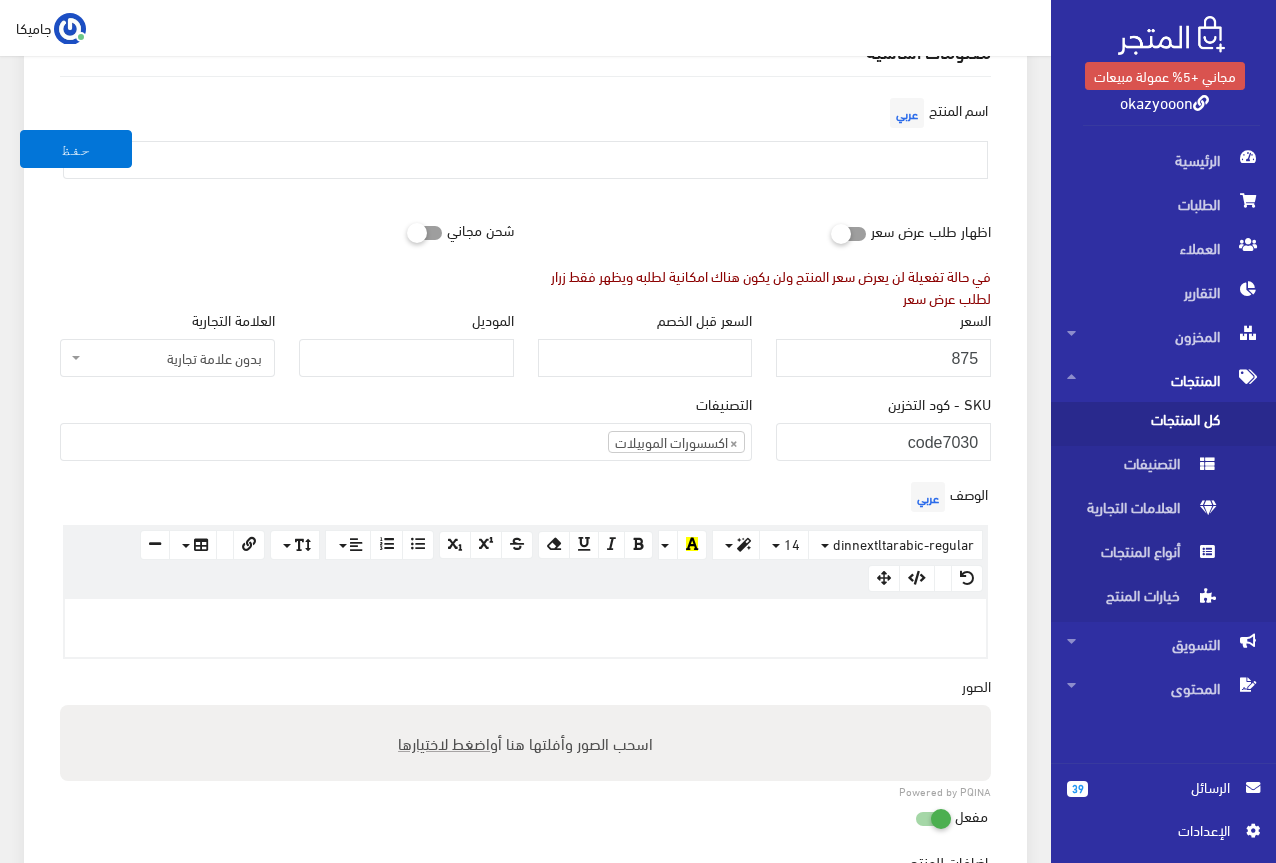 drag, startPoint x: 778, startPoint y: 596, endPoint x: 786, endPoint y: 611, distance: 17 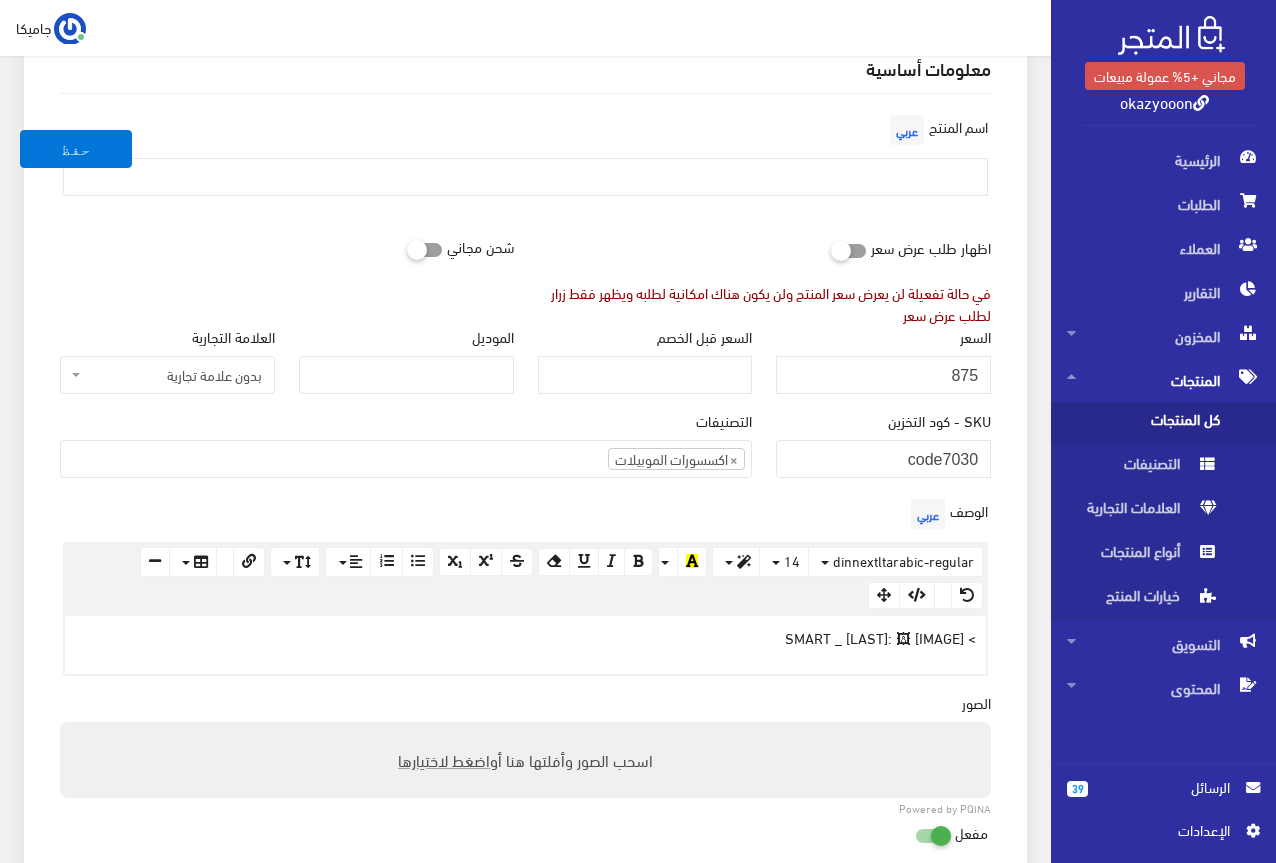 scroll, scrollTop: 300, scrollLeft: 0, axis: vertical 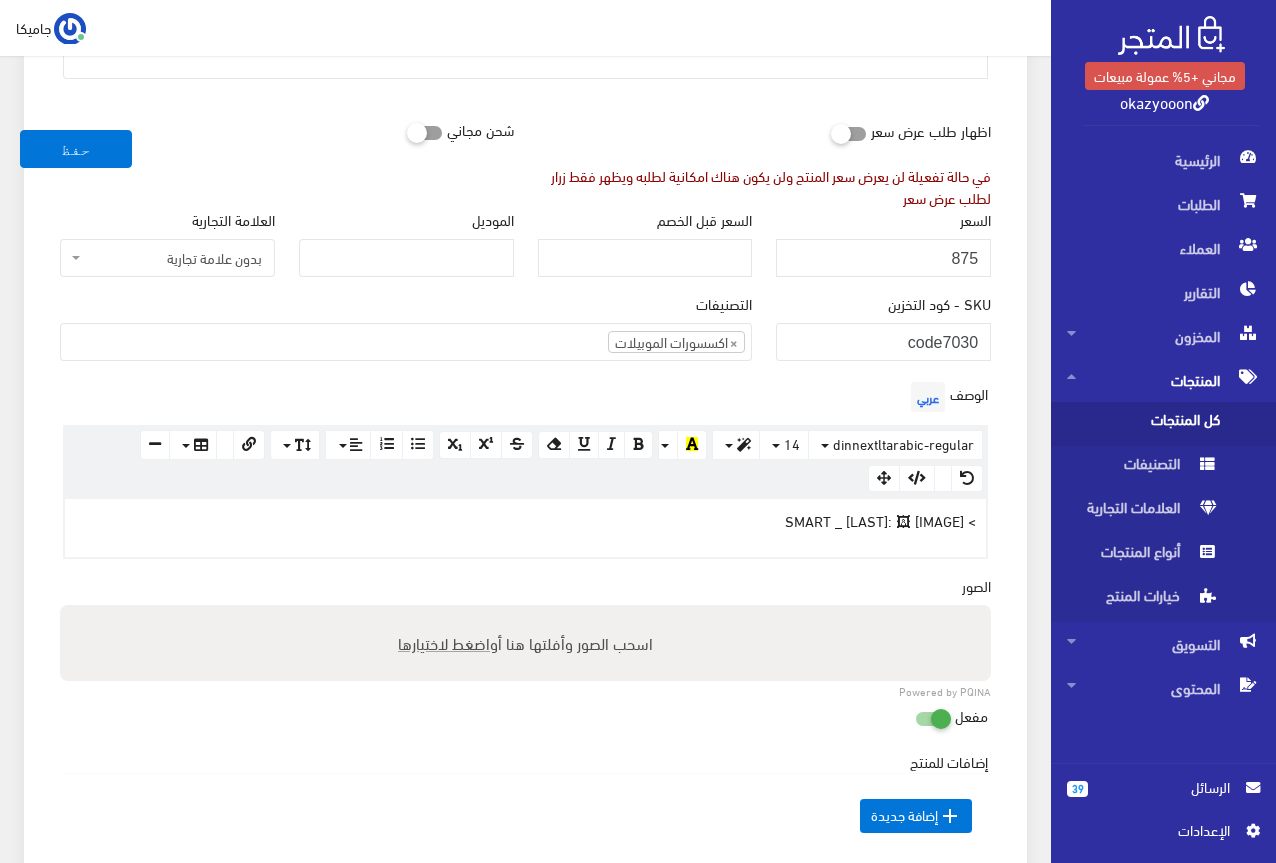 click on "> SMART _ El-Husseiny:
🖼 صورة" at bounding box center [525, 520] 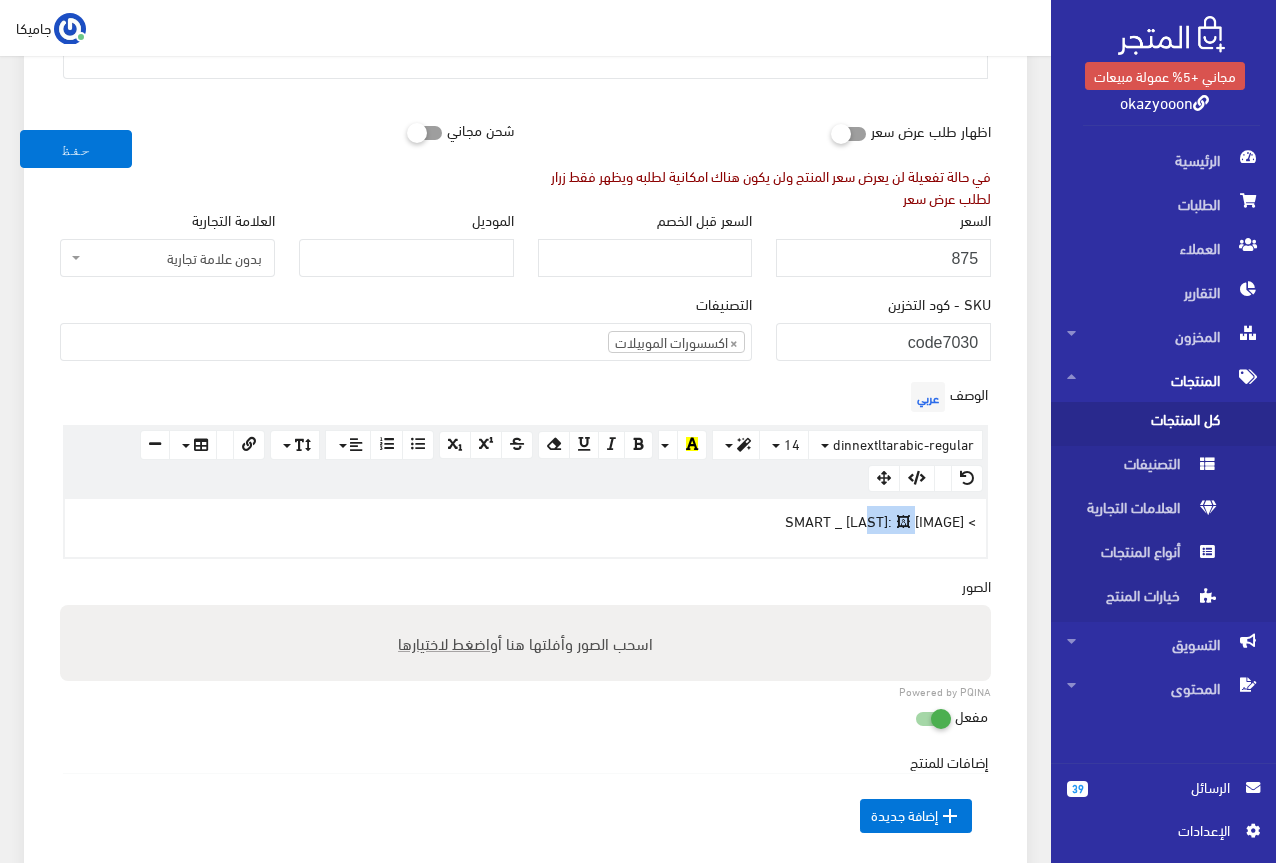 click on "> SMART _ El-Husseiny:
🖼 صورة" at bounding box center [525, 520] 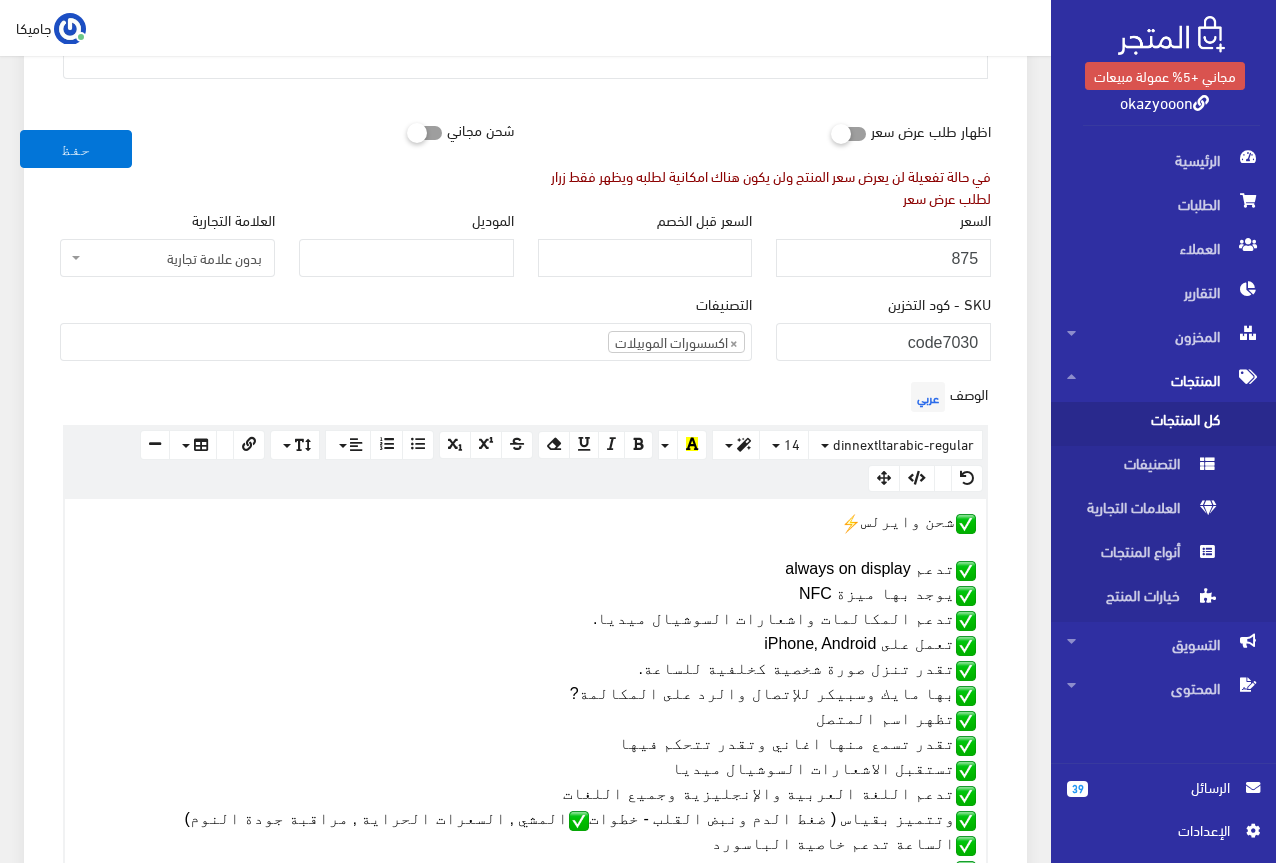 scroll, scrollTop: 302, scrollLeft: 0, axis: vertical 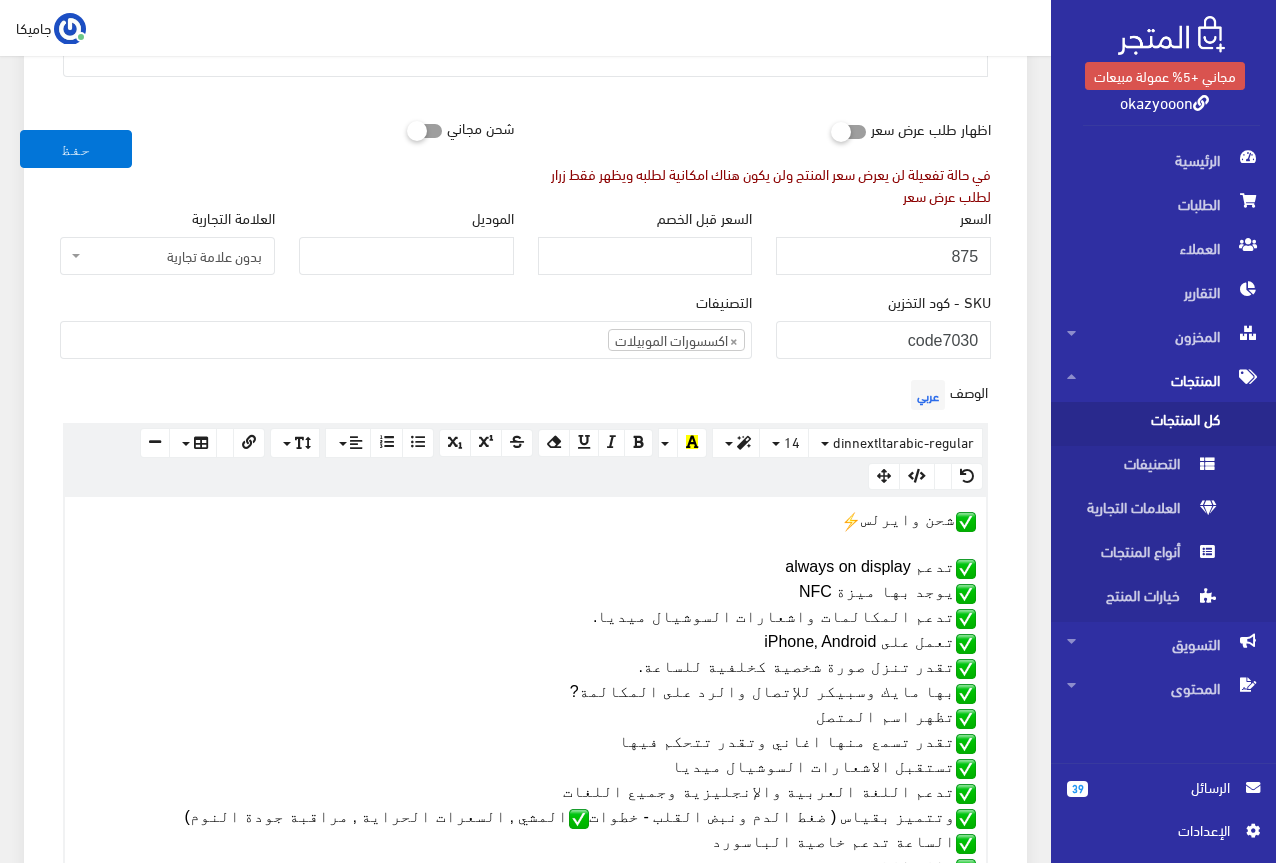 click on "شحن وايرلس  تدعم always on display يوجد بها ميزة NFC تدعم المكالمات واشعارات السوشيال ميديا. تعمل على iPhone‚ Android تقدر تنزل صورة شخصية كخلفية للساعة. بها مايك وسبيكر للإتصال والرد على المكالمة?  تظهر اسم المتصل تقدر تسمع منها اغاني وتقدر تتحكم فيها  تستقبل الاشعارات السوشيال ميديا تدعم اللغة العربية والإنجليزية وجميع اللغات وتتميز بقياس ( ضغط الدم ونبض القلب - خطوات  المشي ‚ السعرات الحراية ‚ مراقبة جودة النوم) الساعة تدعم خاصية الباسورد حالة الطقس" at bounding box center [525, 693] 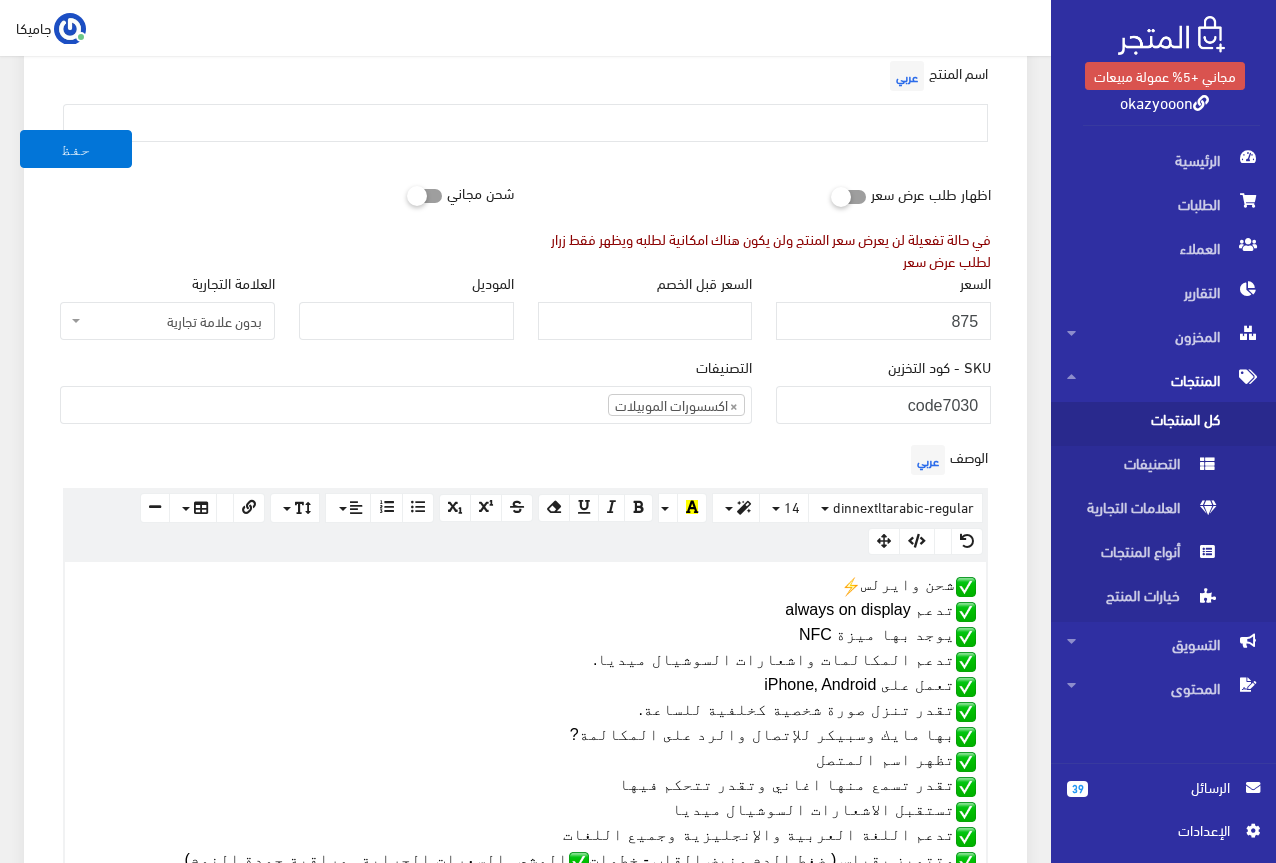 scroll, scrollTop: 202, scrollLeft: 0, axis: vertical 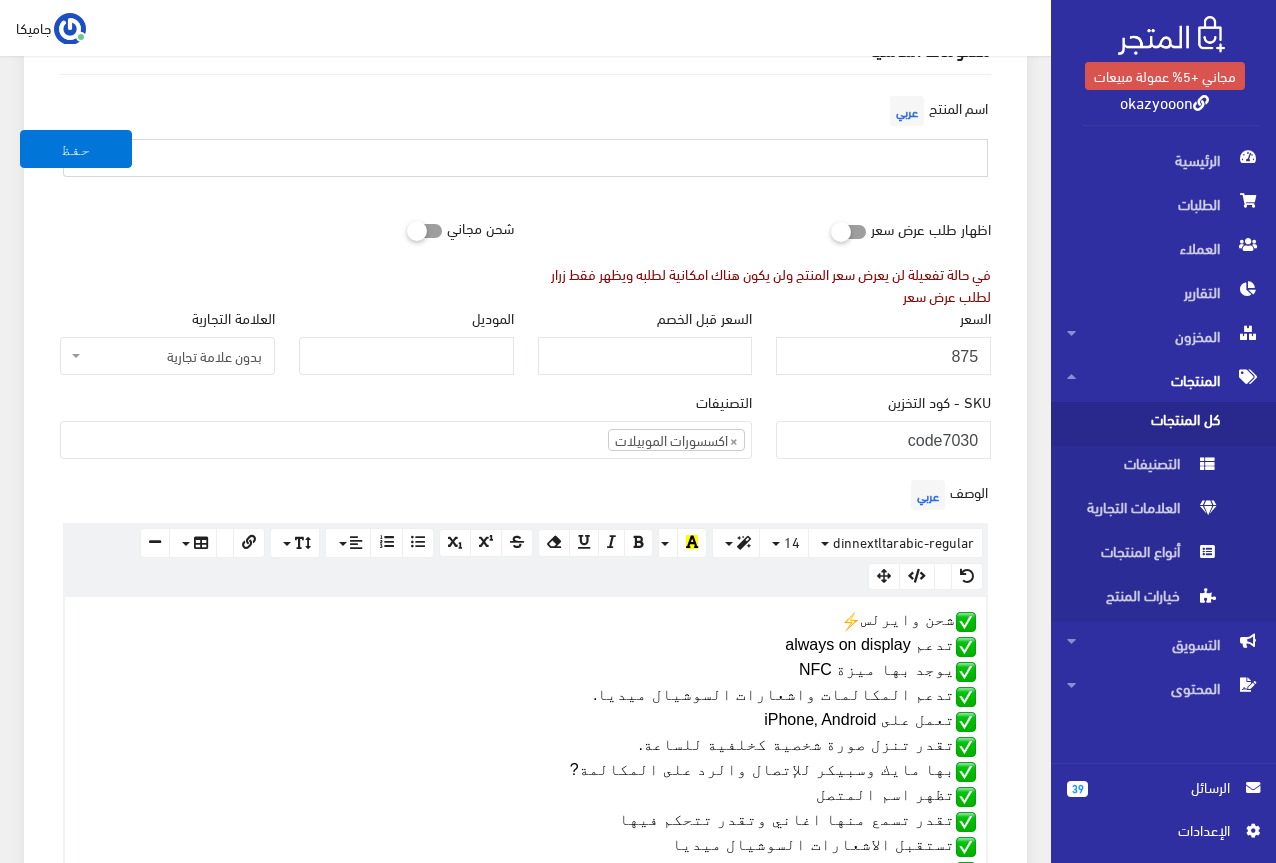 click at bounding box center (525, 158) 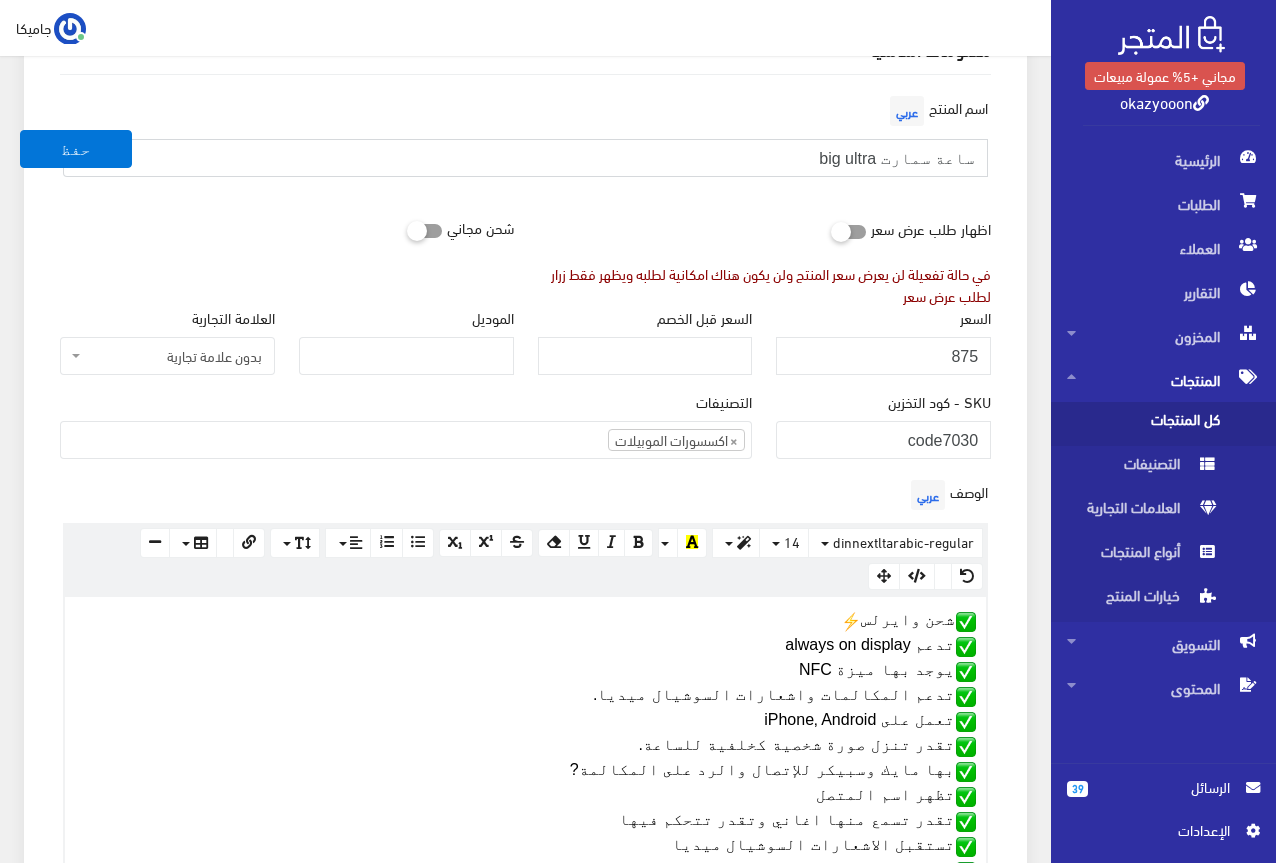 click on "ساعة سمارت big ultra" at bounding box center [525, 158] 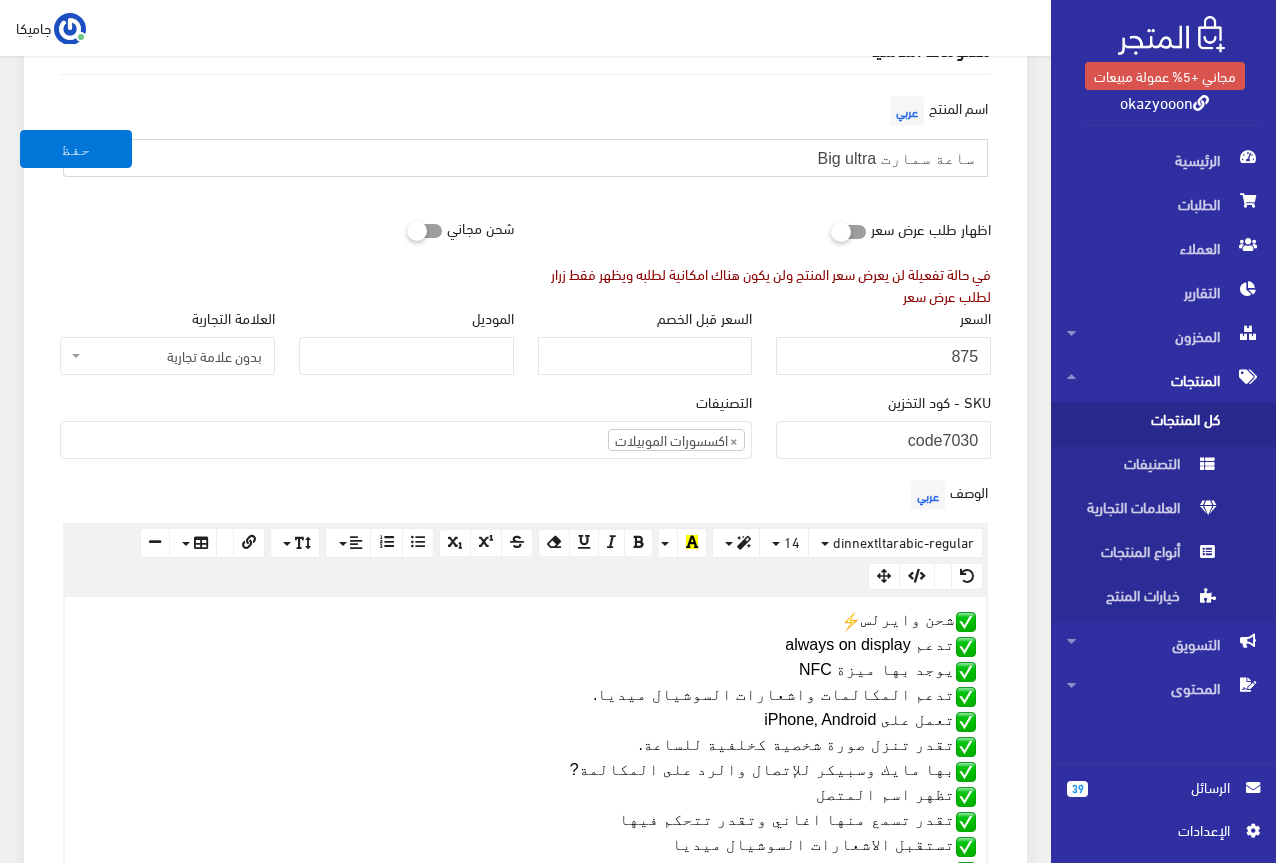 click on "ساعة سمارت Big ultra" at bounding box center [525, 158] 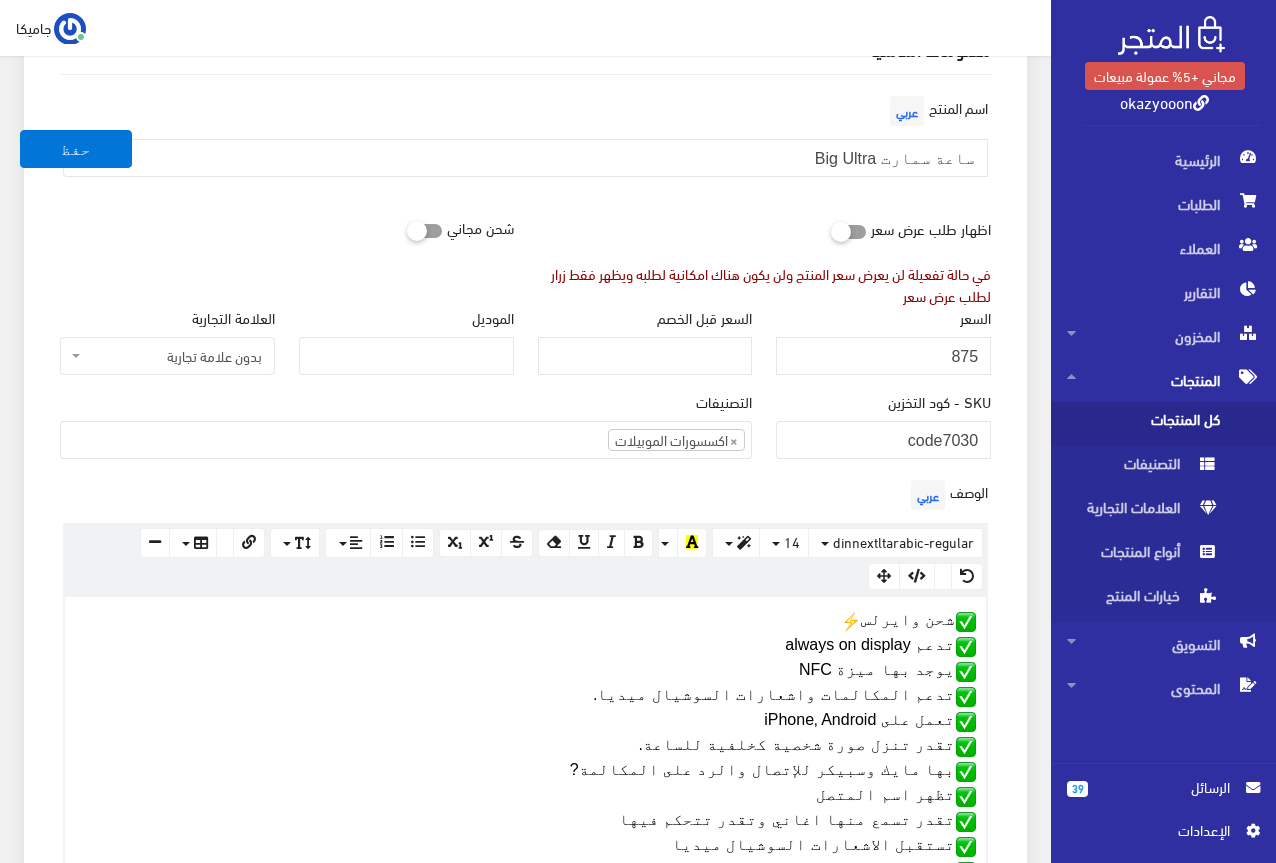 click on "اسم المنتج  عربي
ساعة سمارت Big Ultra" at bounding box center (525, 150) 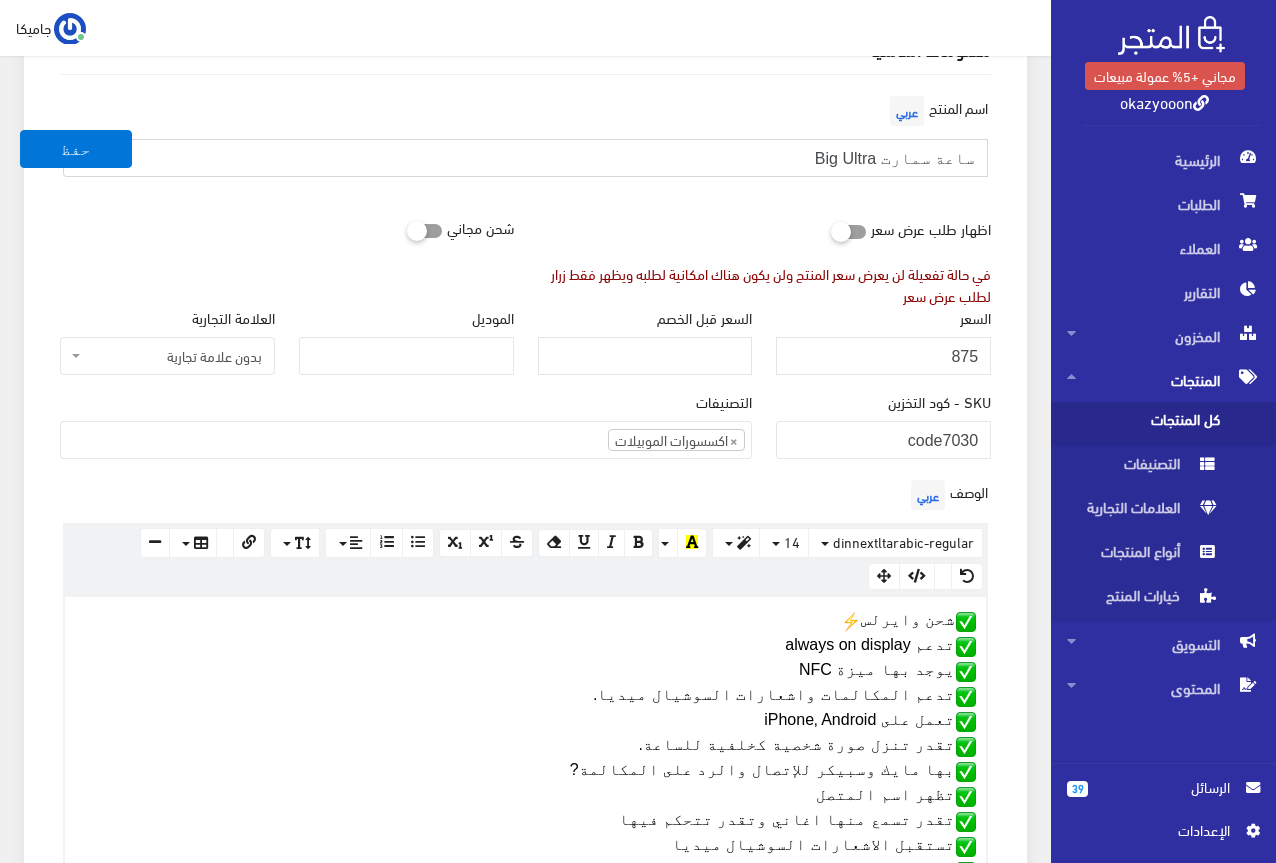 click on "ساعة سمارت Big Ultra" at bounding box center (525, 158) 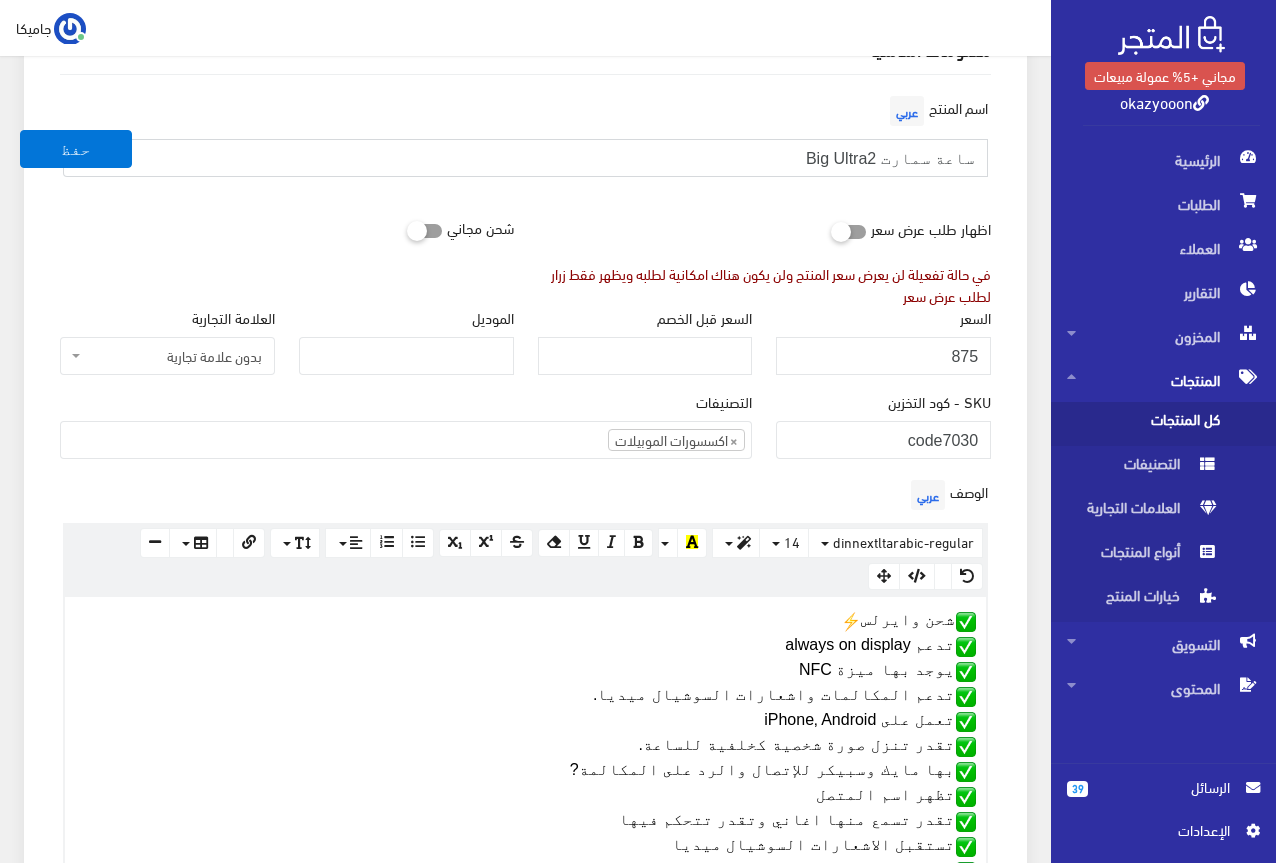 type on "ساعة سمارت Big Ultra2" 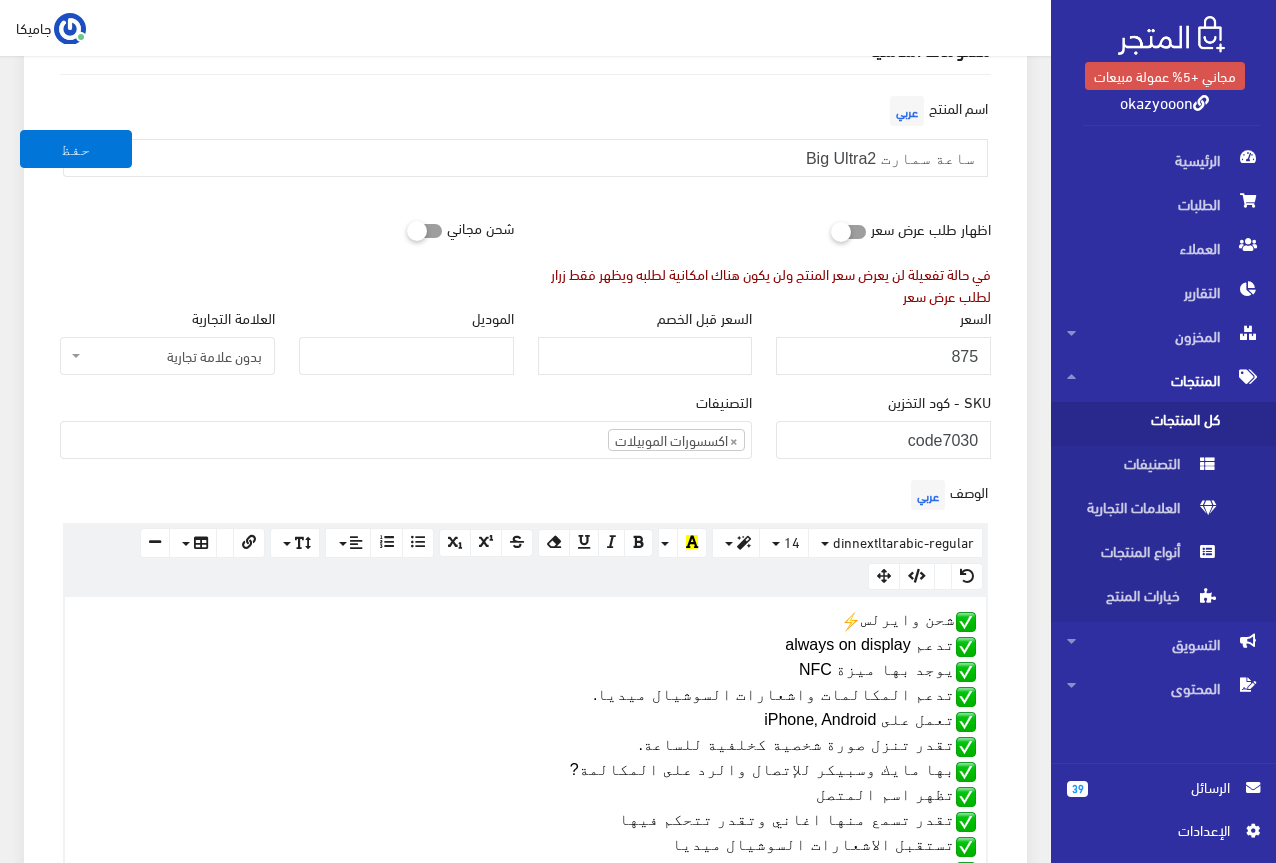 click on "اظهار طلب عرض سعر
في حالة تفعيلة لن يعرض سعر المنتج ولن يكون هناك امكانية لطلبه ويظهر فقط زرار لطلب عرض سعر" at bounding box center [765, 258] 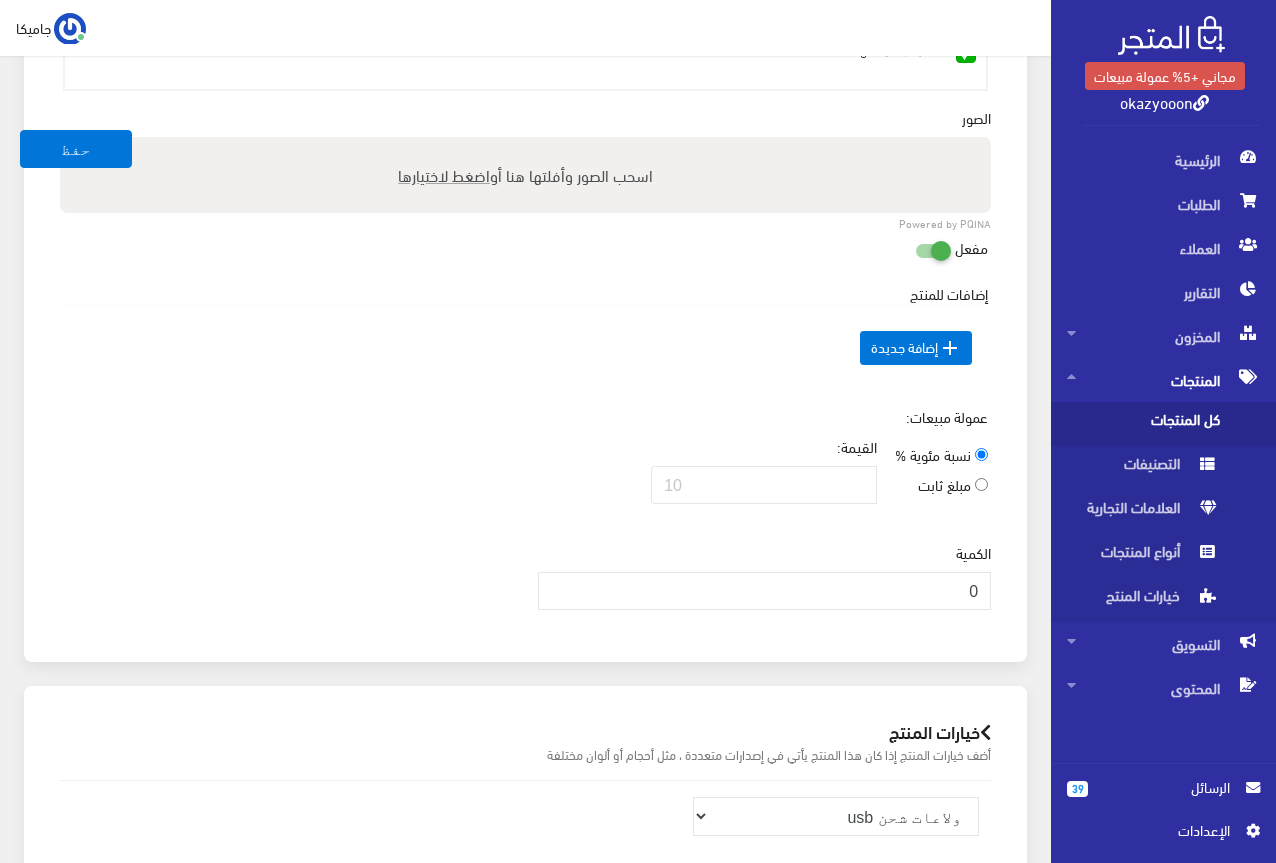 scroll, scrollTop: 1102, scrollLeft: 0, axis: vertical 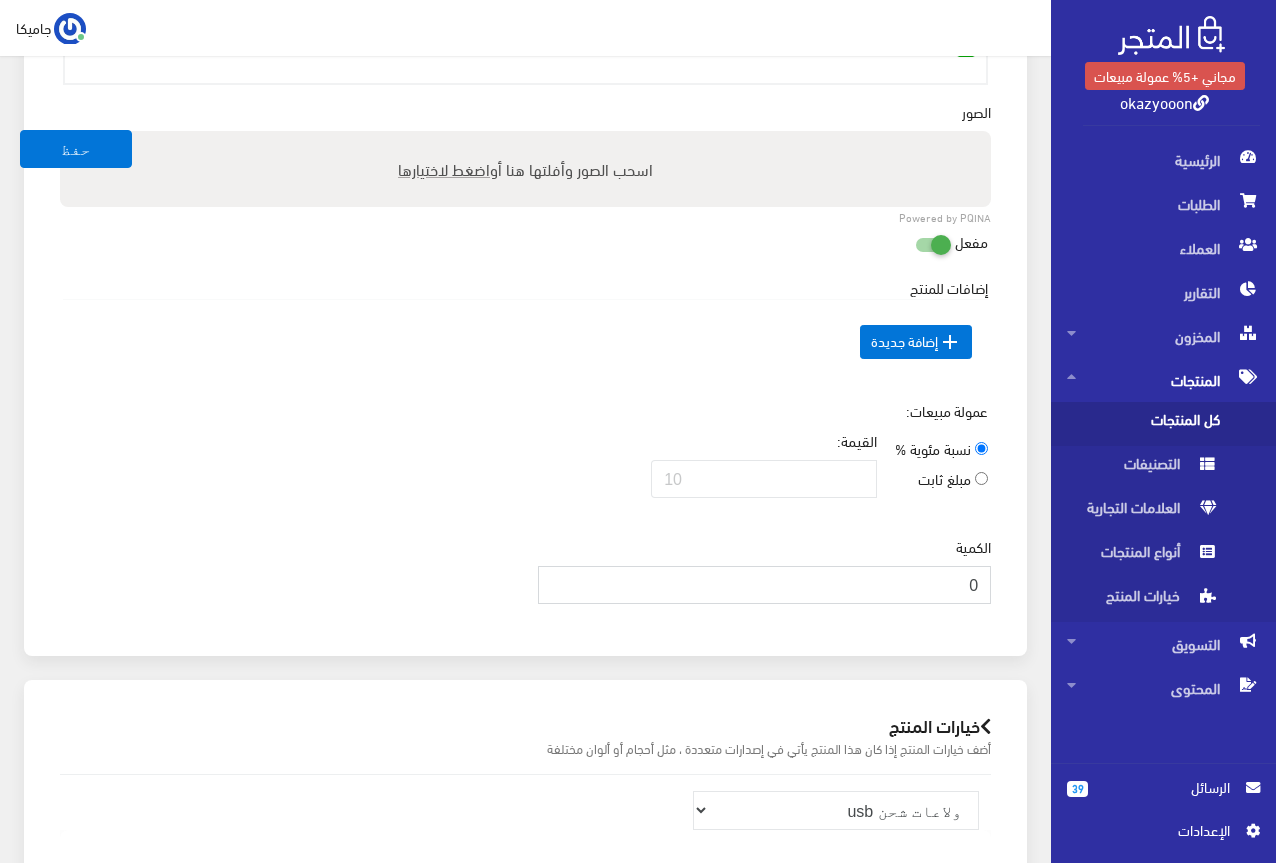 click on "0" at bounding box center [765, 585] 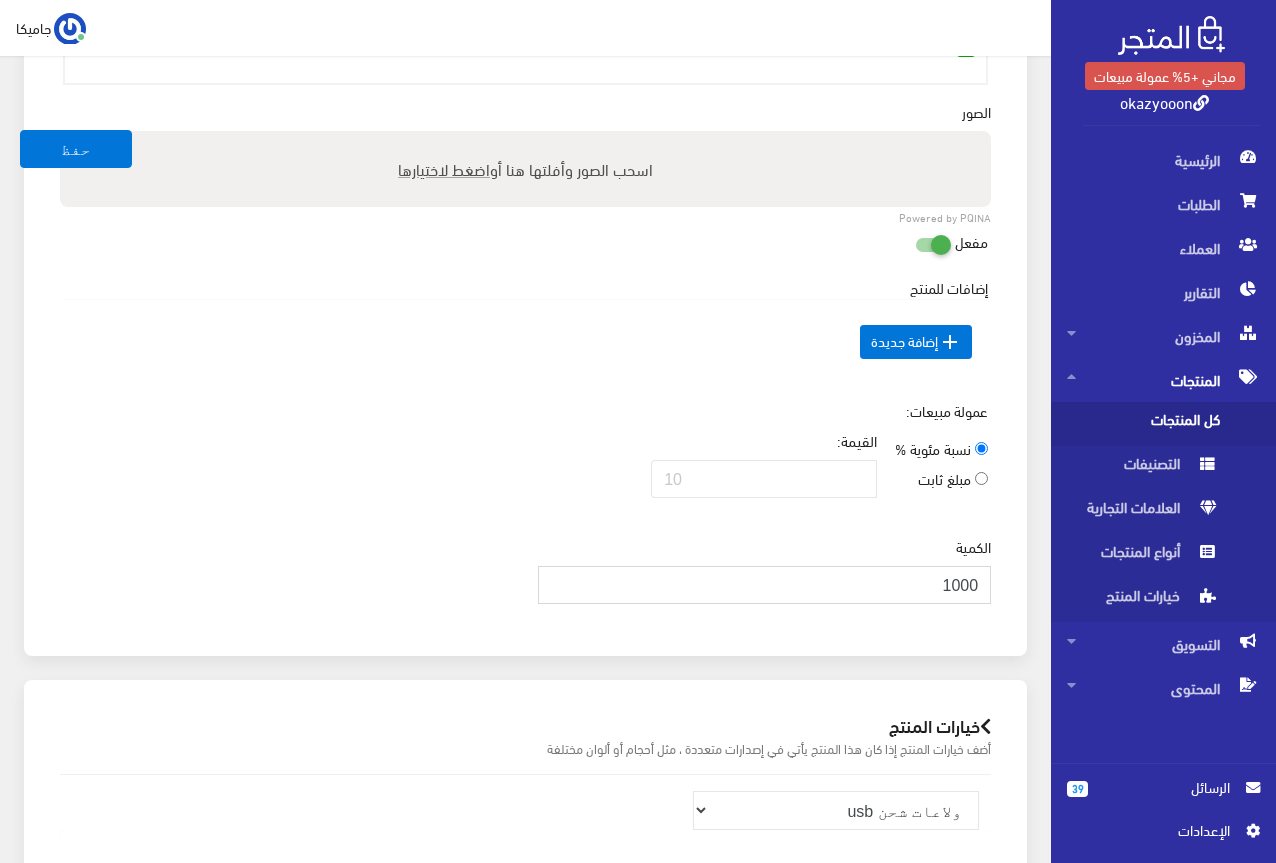 type on "1000" 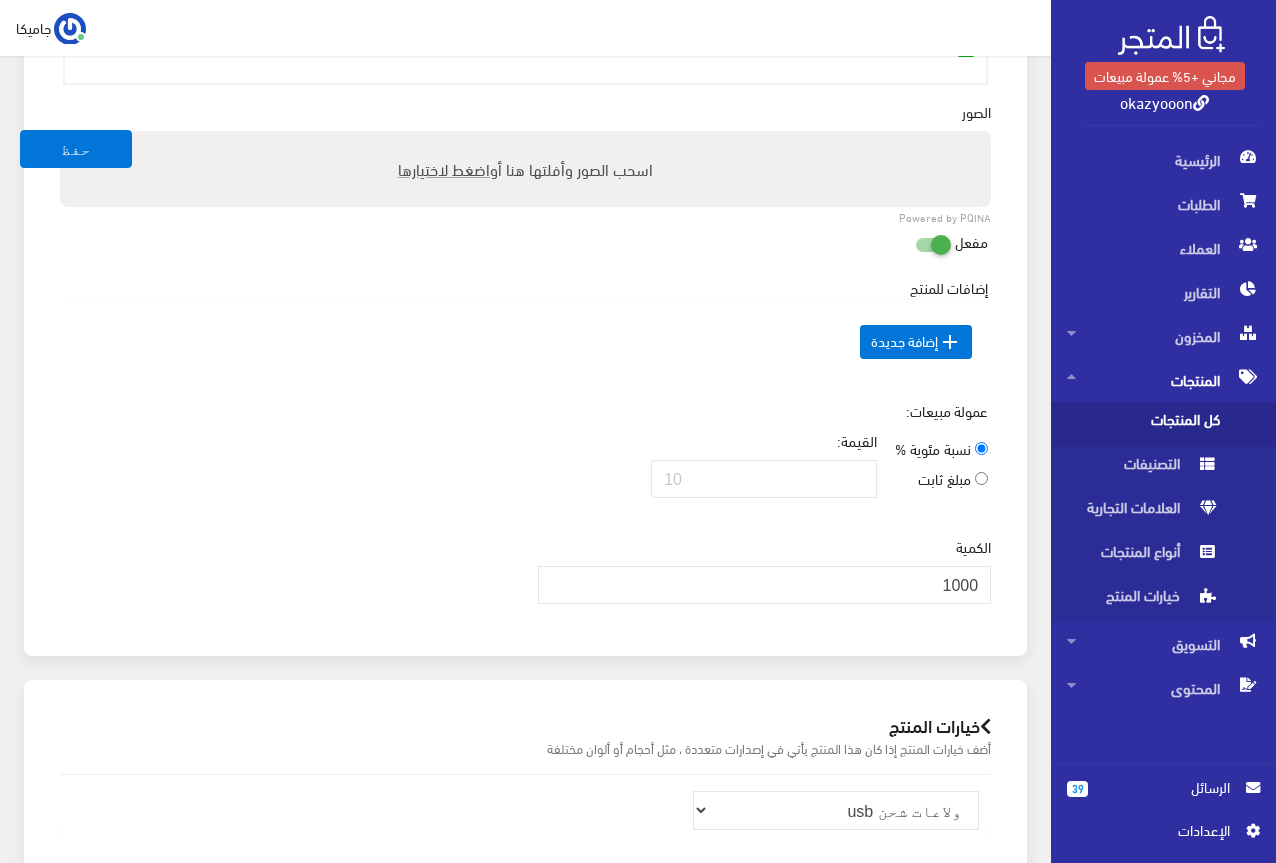 click on " إضافة جديدة" at bounding box center (525, 342) 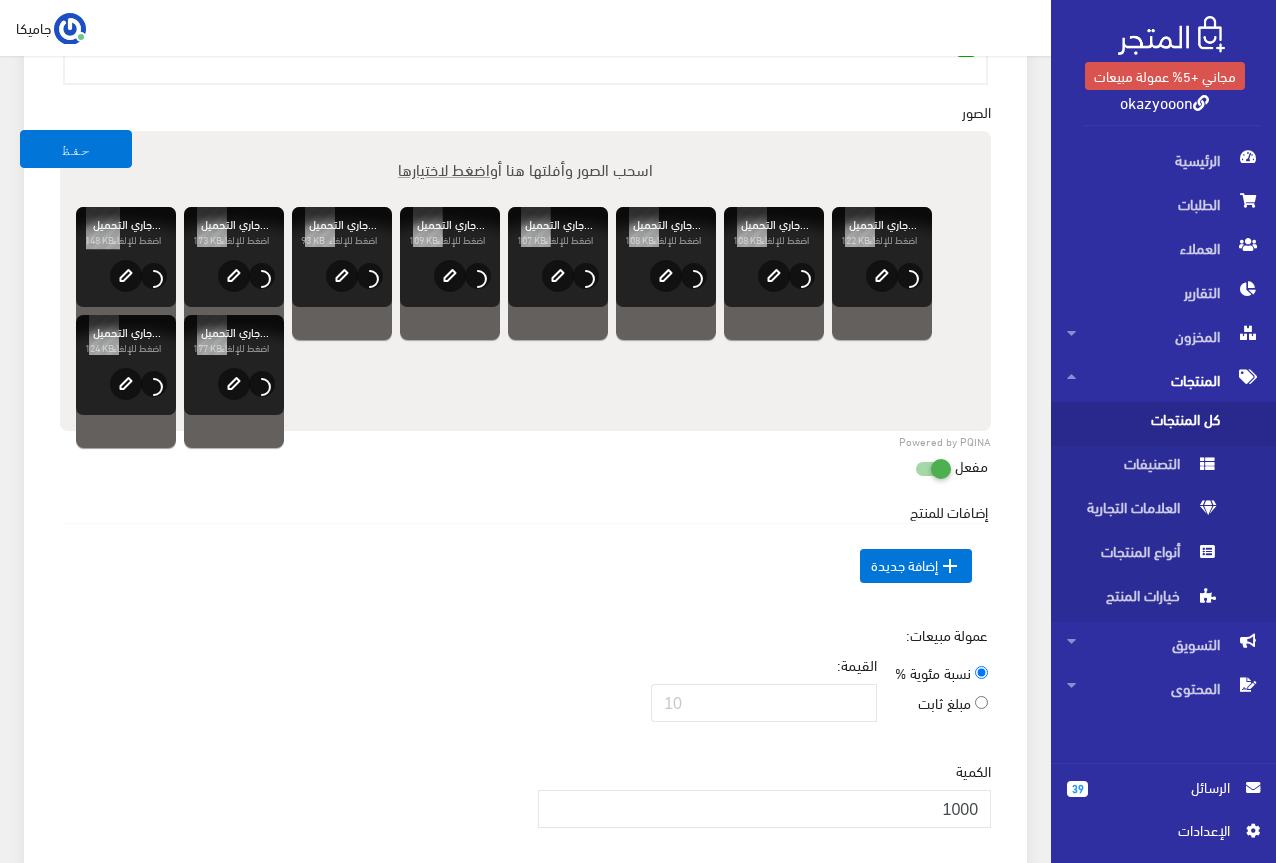 click on "اضغط لاختيارها" at bounding box center (444, 168) 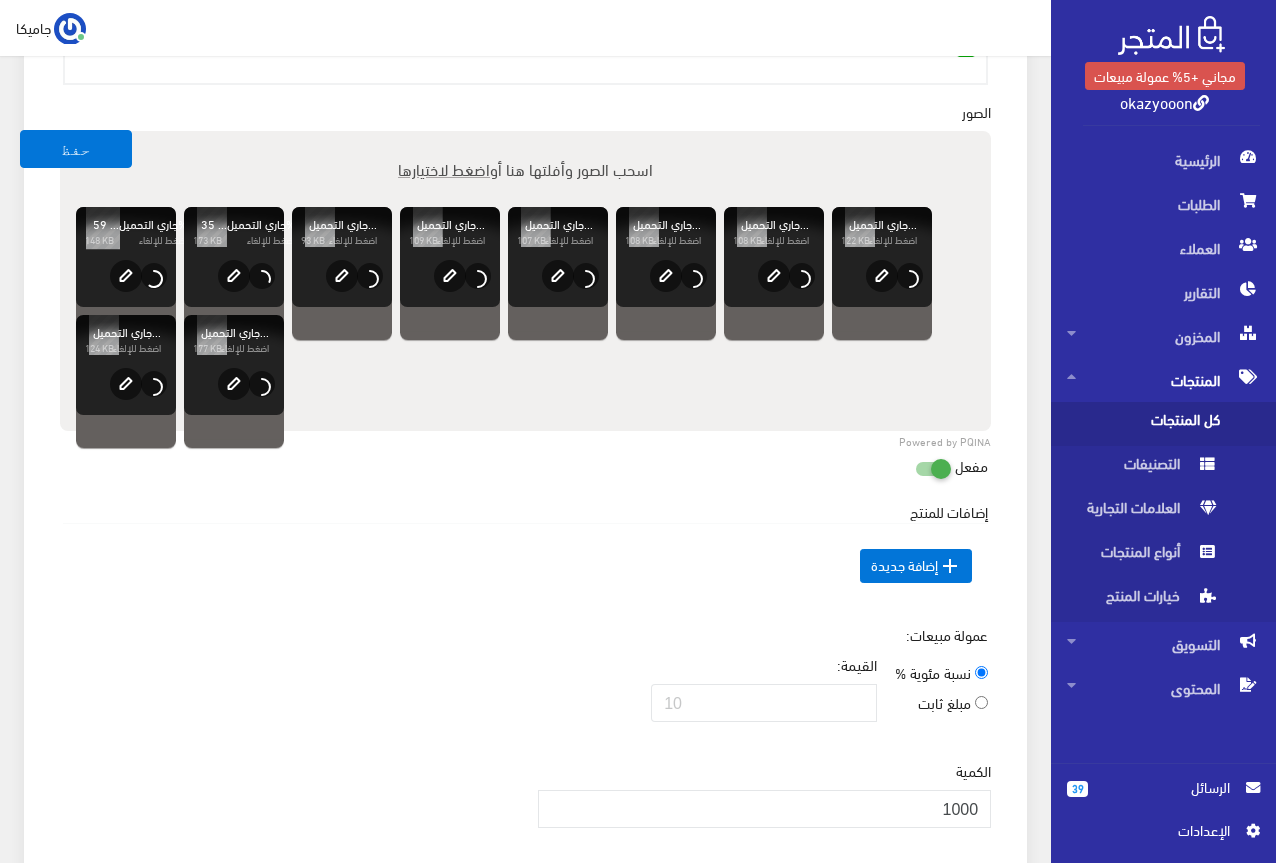 type on "C:\fakepath\5807455616178964571.jpg" 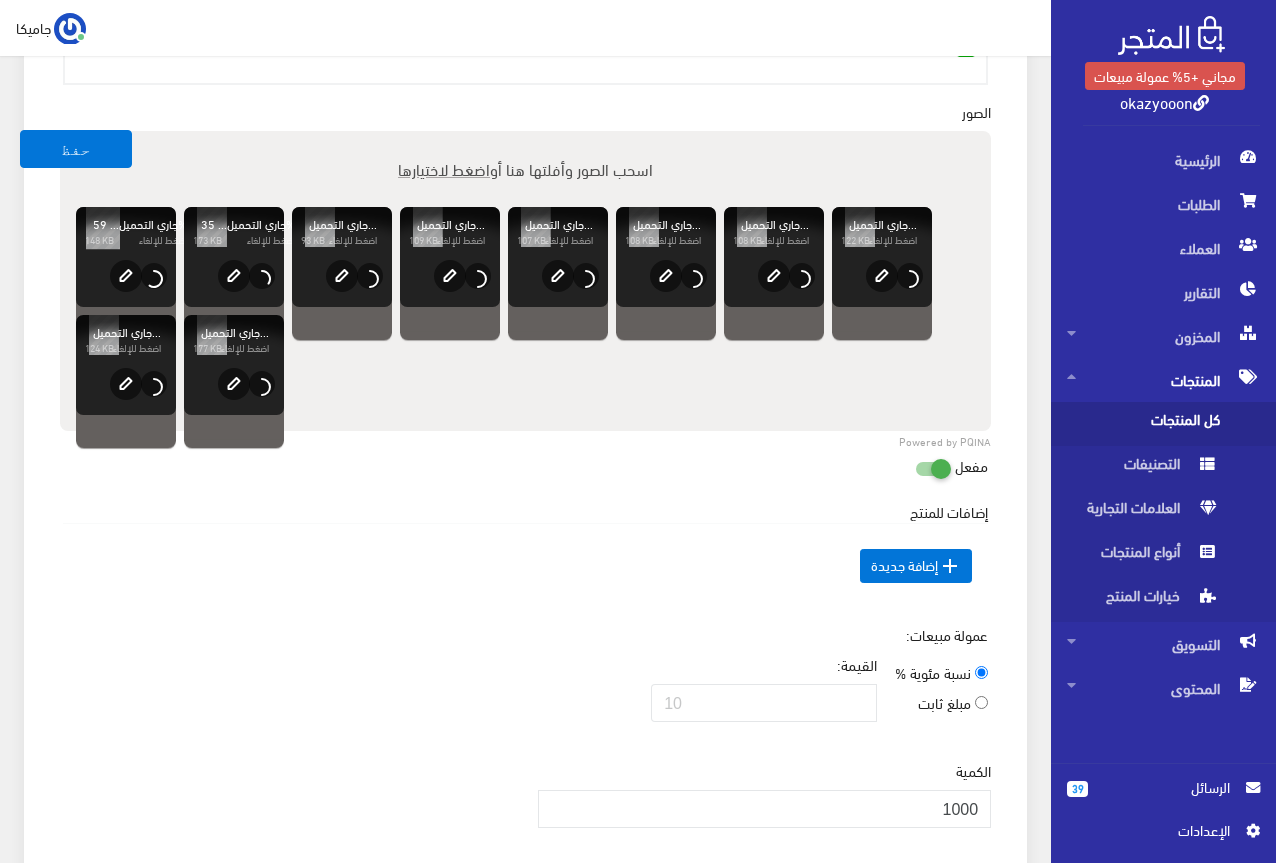 type 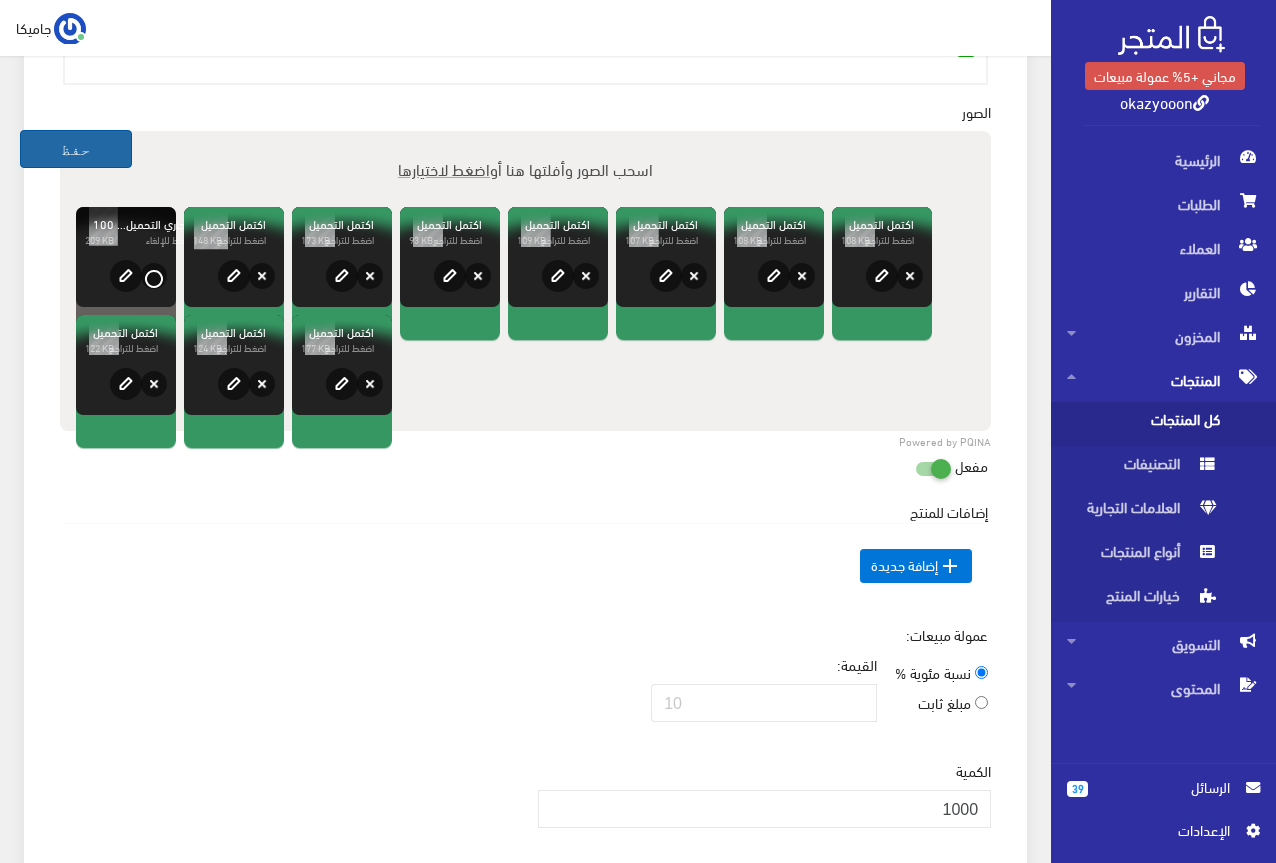 click on "حفظ" at bounding box center (76, 149) 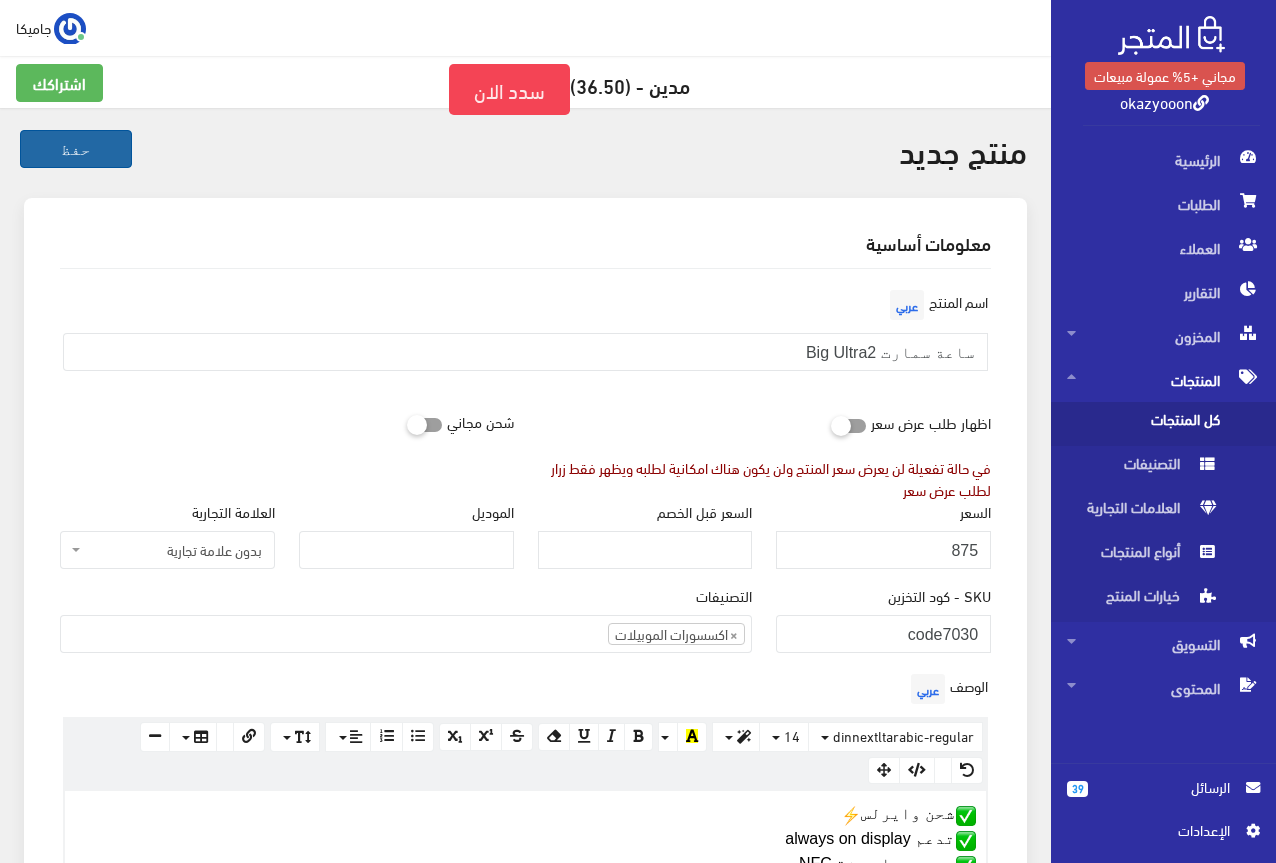 scroll, scrollTop: 2, scrollLeft: 0, axis: vertical 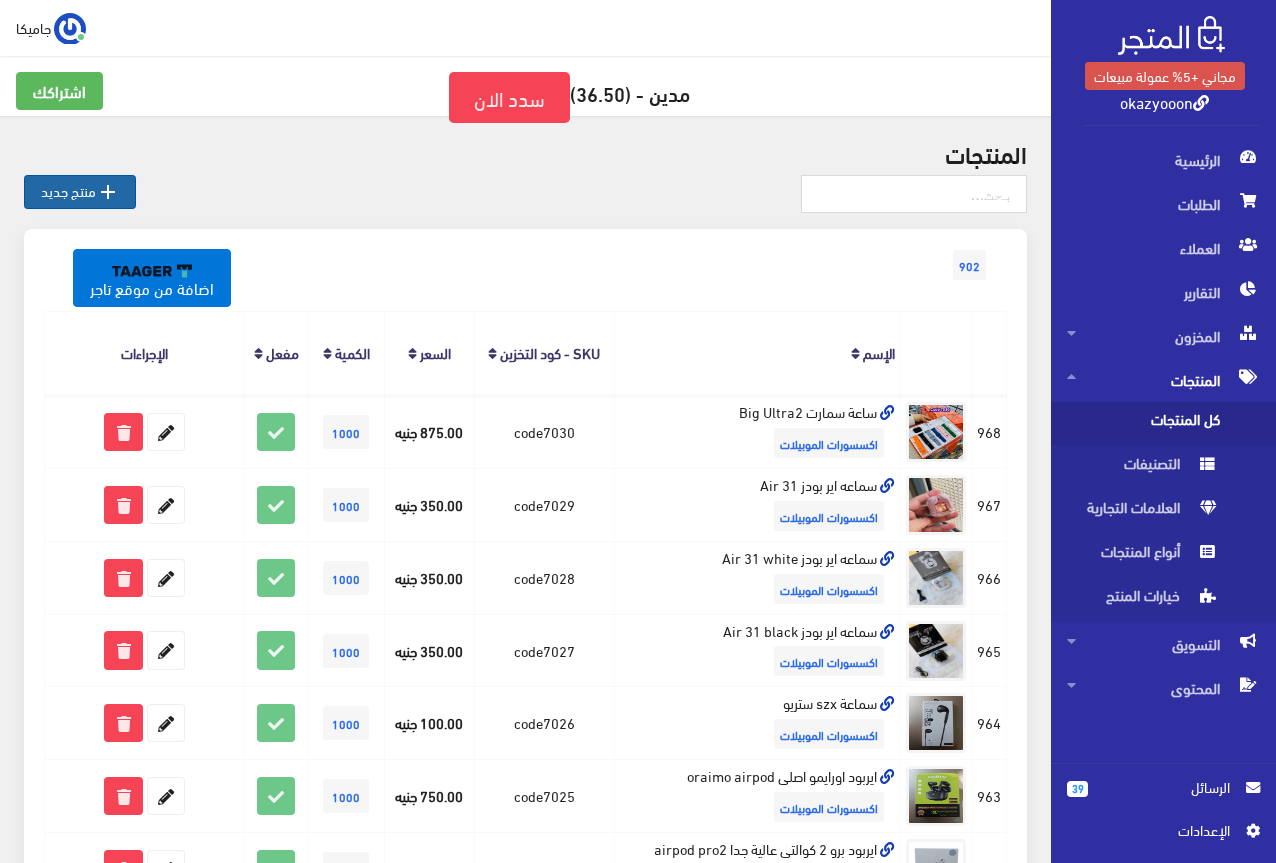 click on "  منتج جديد" at bounding box center (80, 192) 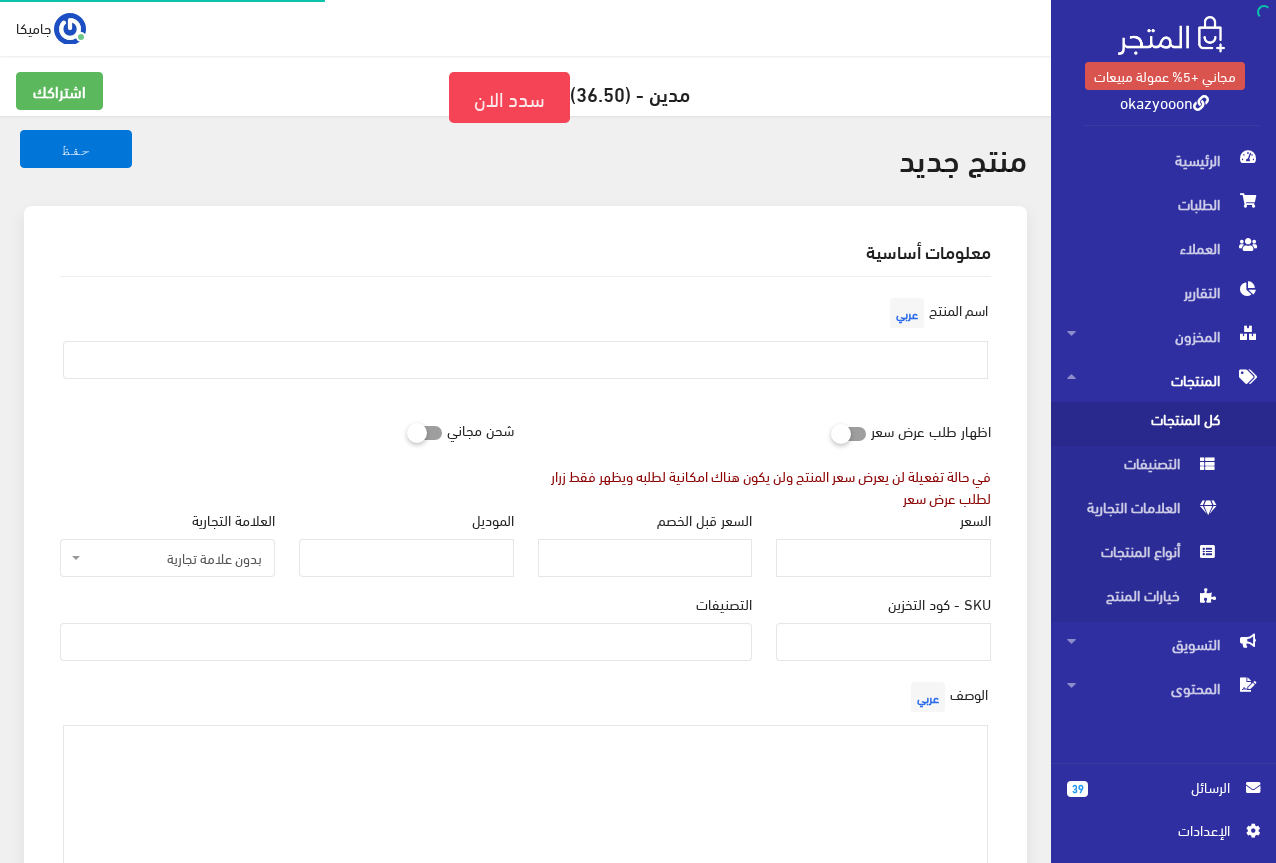 select 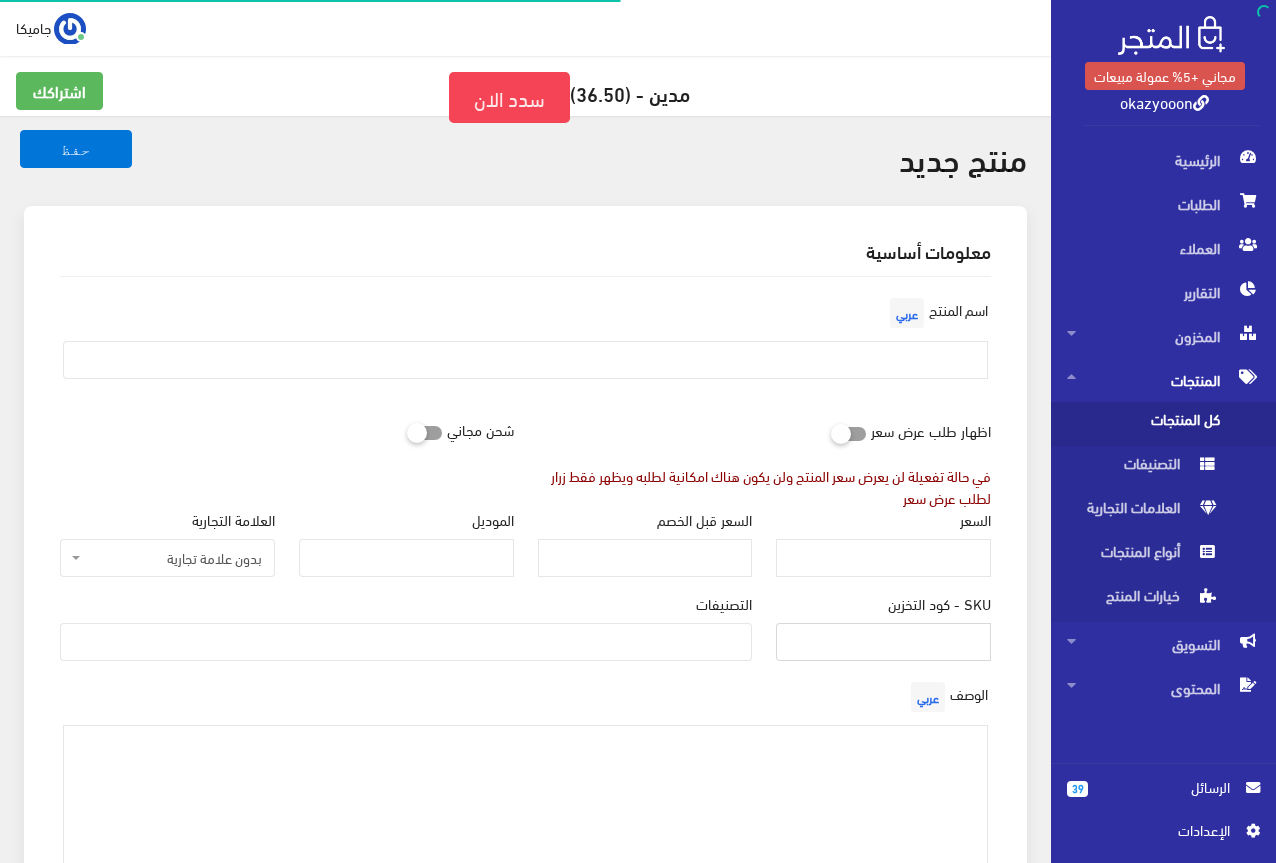 click on "SKU - كود التخزين" at bounding box center [883, 642] 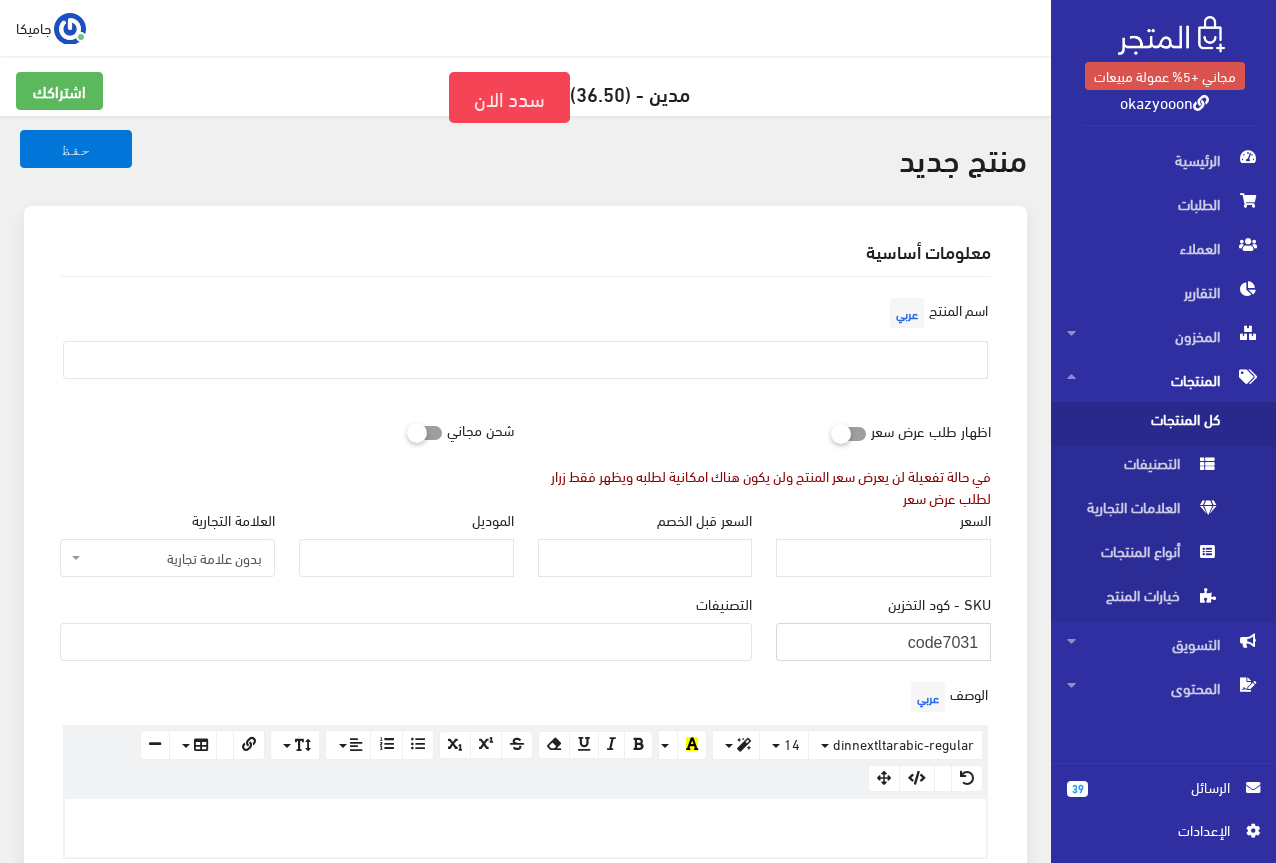 type on "code7031" 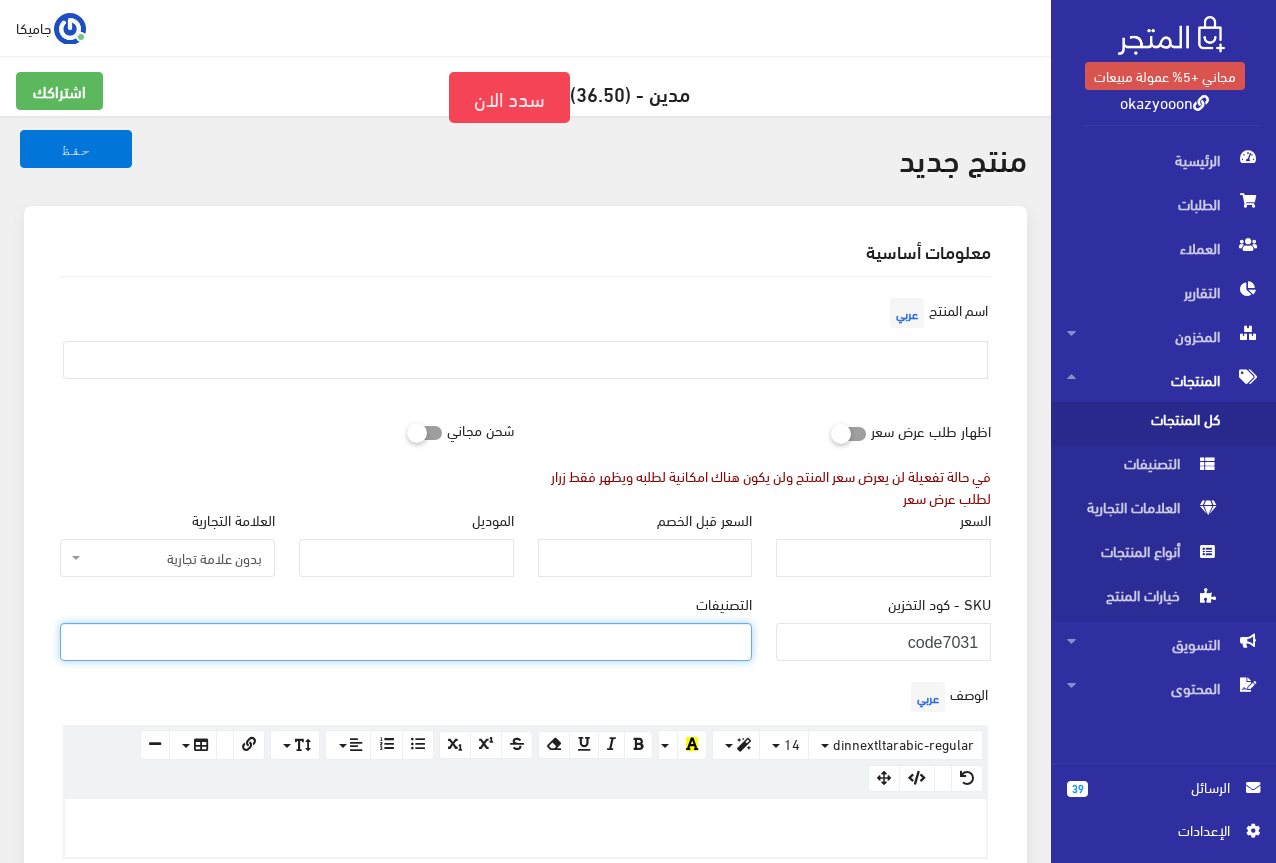 click at bounding box center (406, 640) 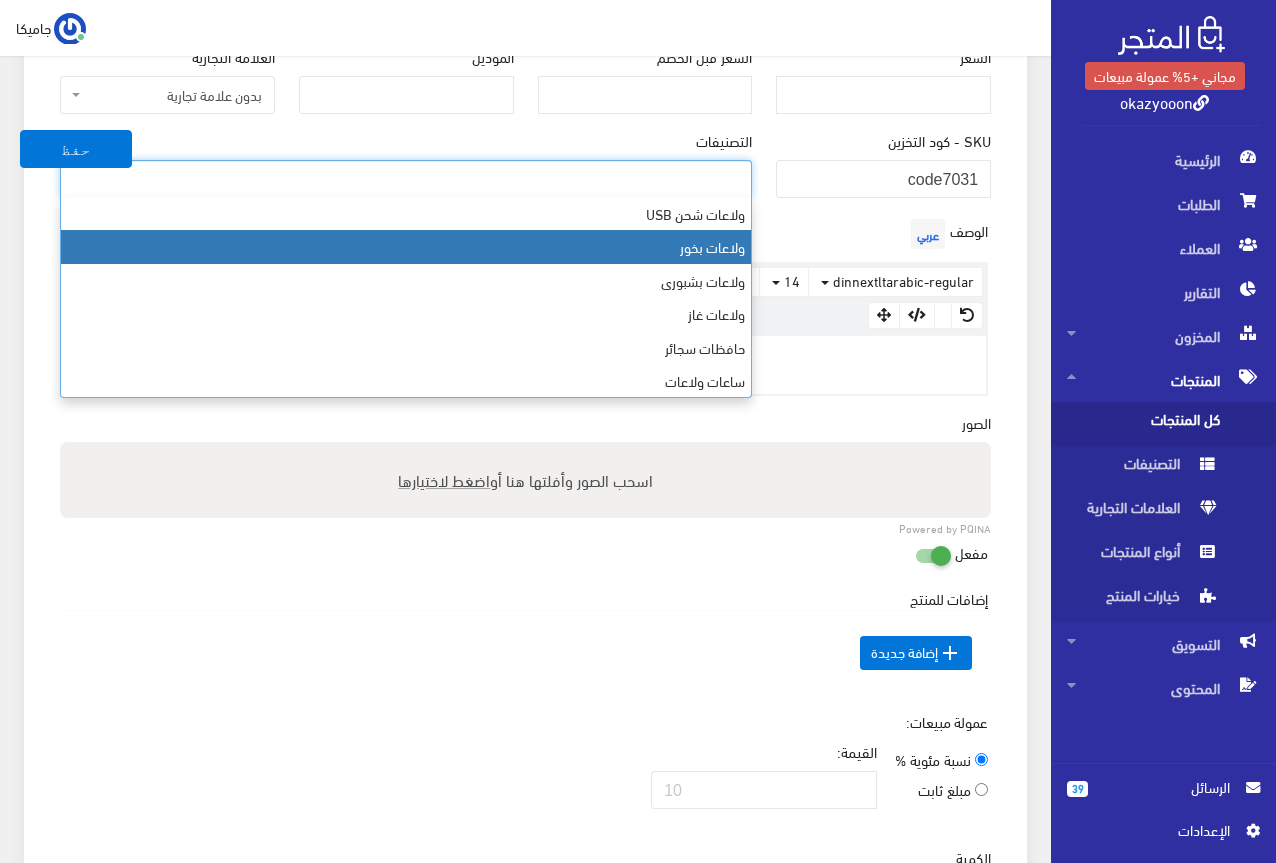 scroll, scrollTop: 500, scrollLeft: 0, axis: vertical 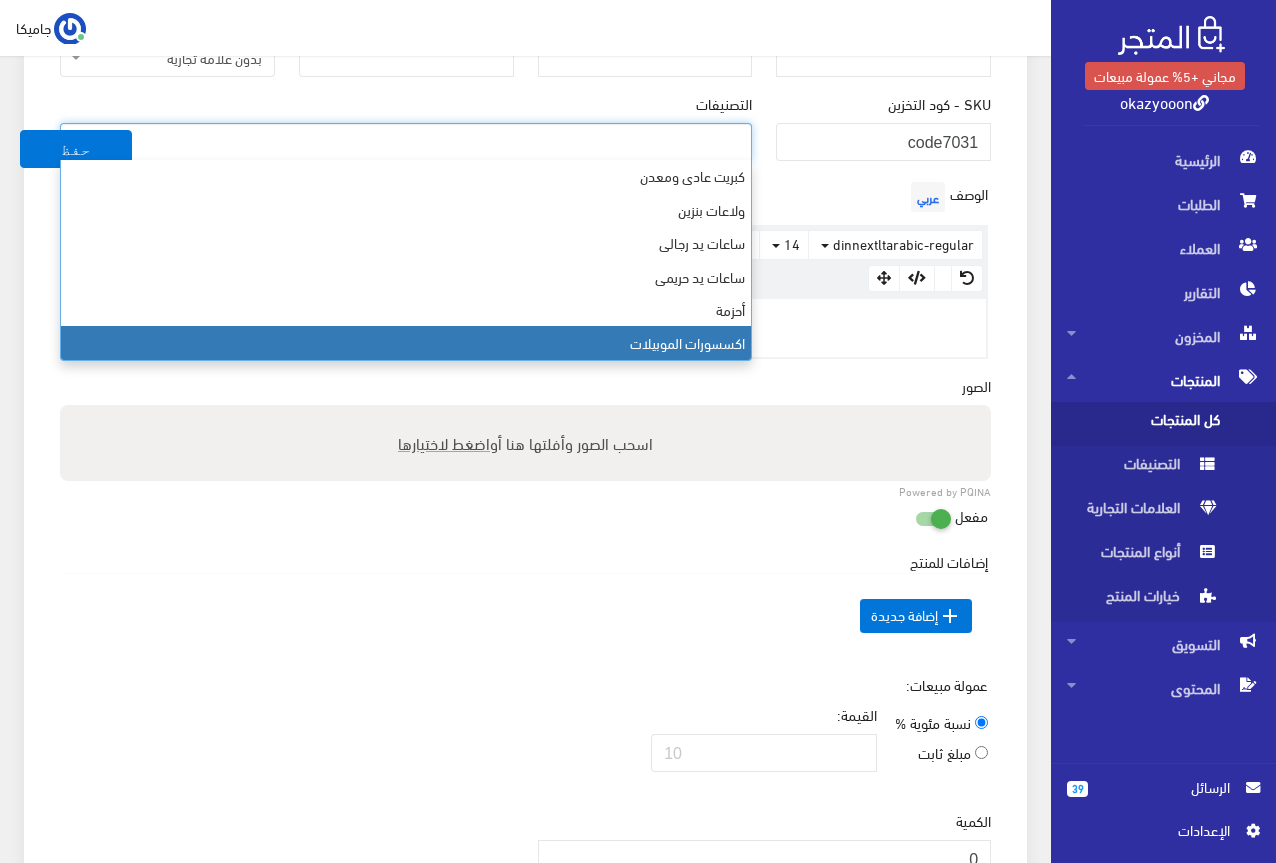 select on "26" 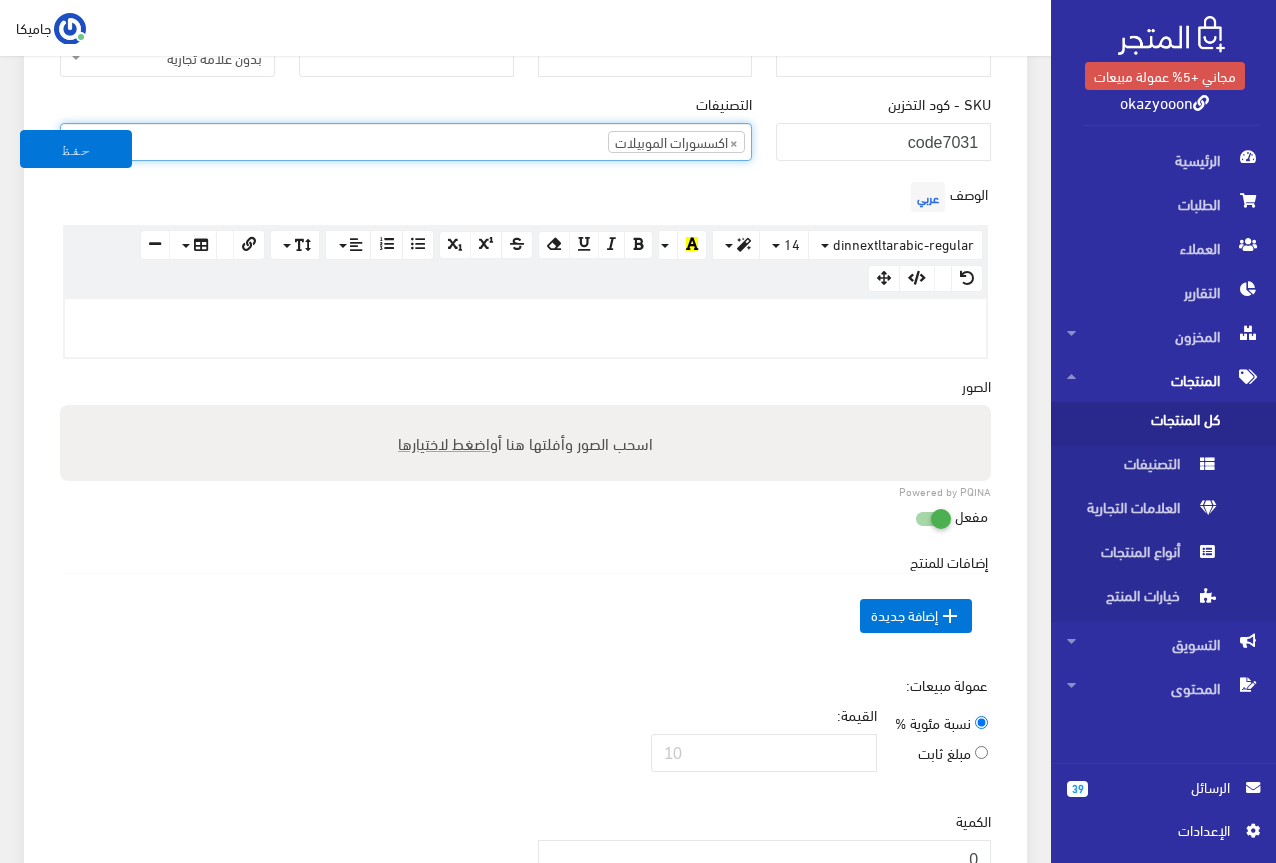 scroll, scrollTop: 528, scrollLeft: 0, axis: vertical 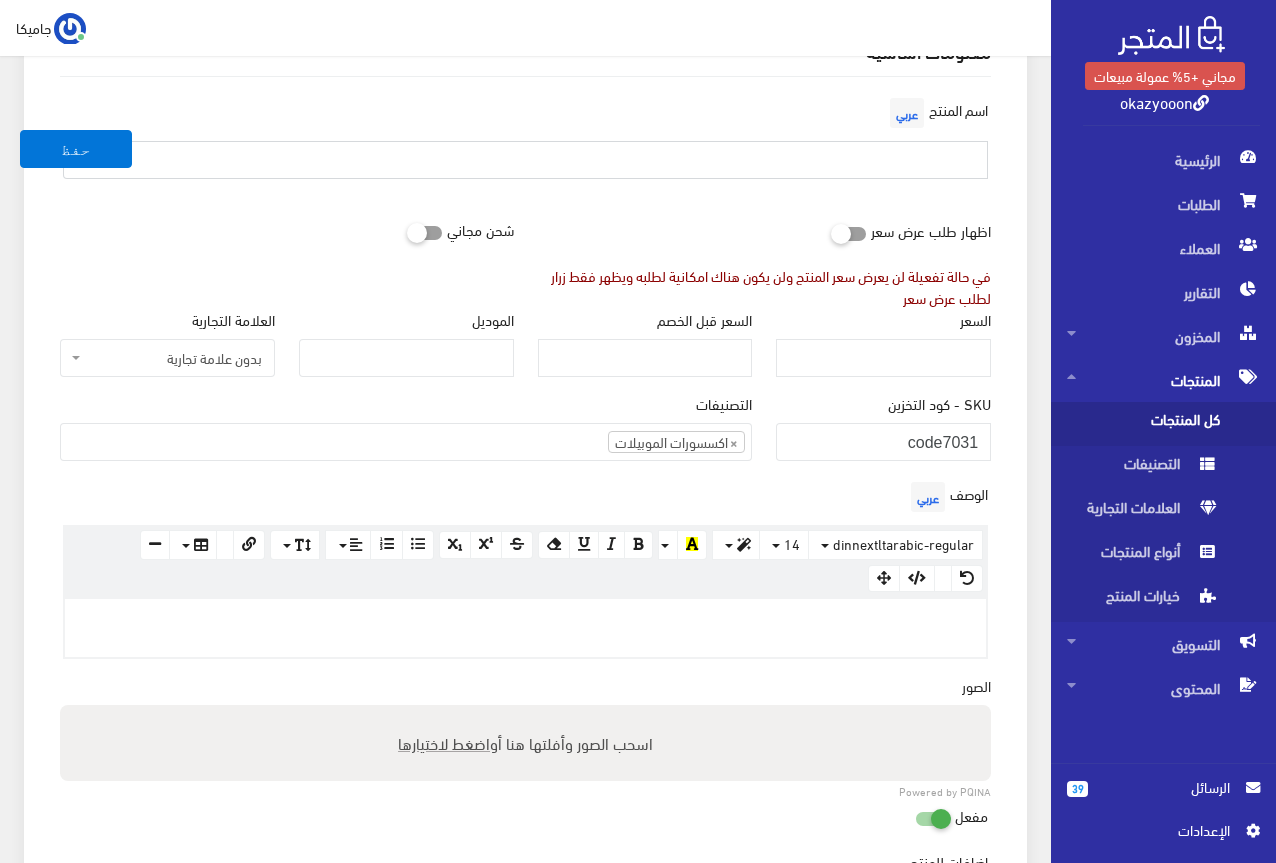 paste on "ساعة M59 Pro Max من JSYES" 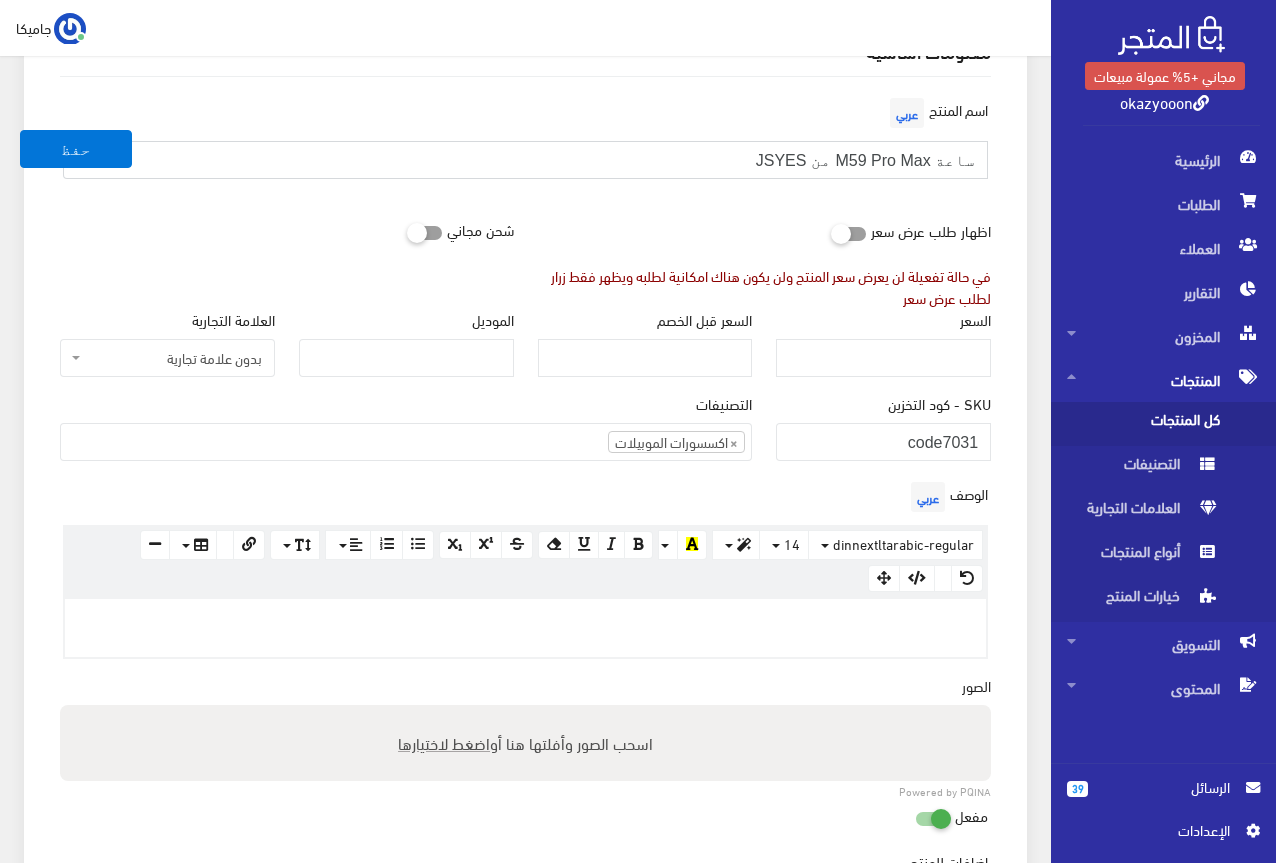 type on "ساعة M59 Pro Max من JSYES" 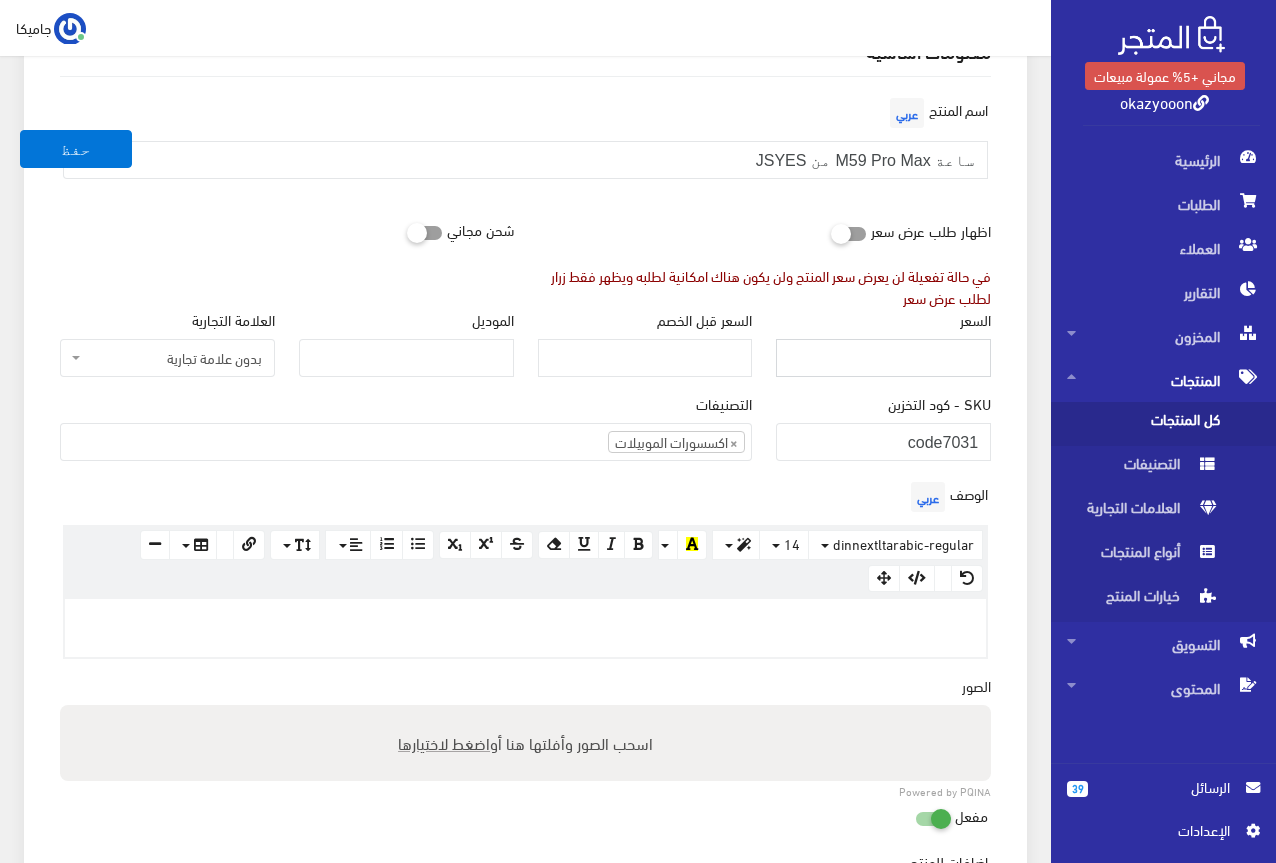 click on "السعر" at bounding box center [883, 358] 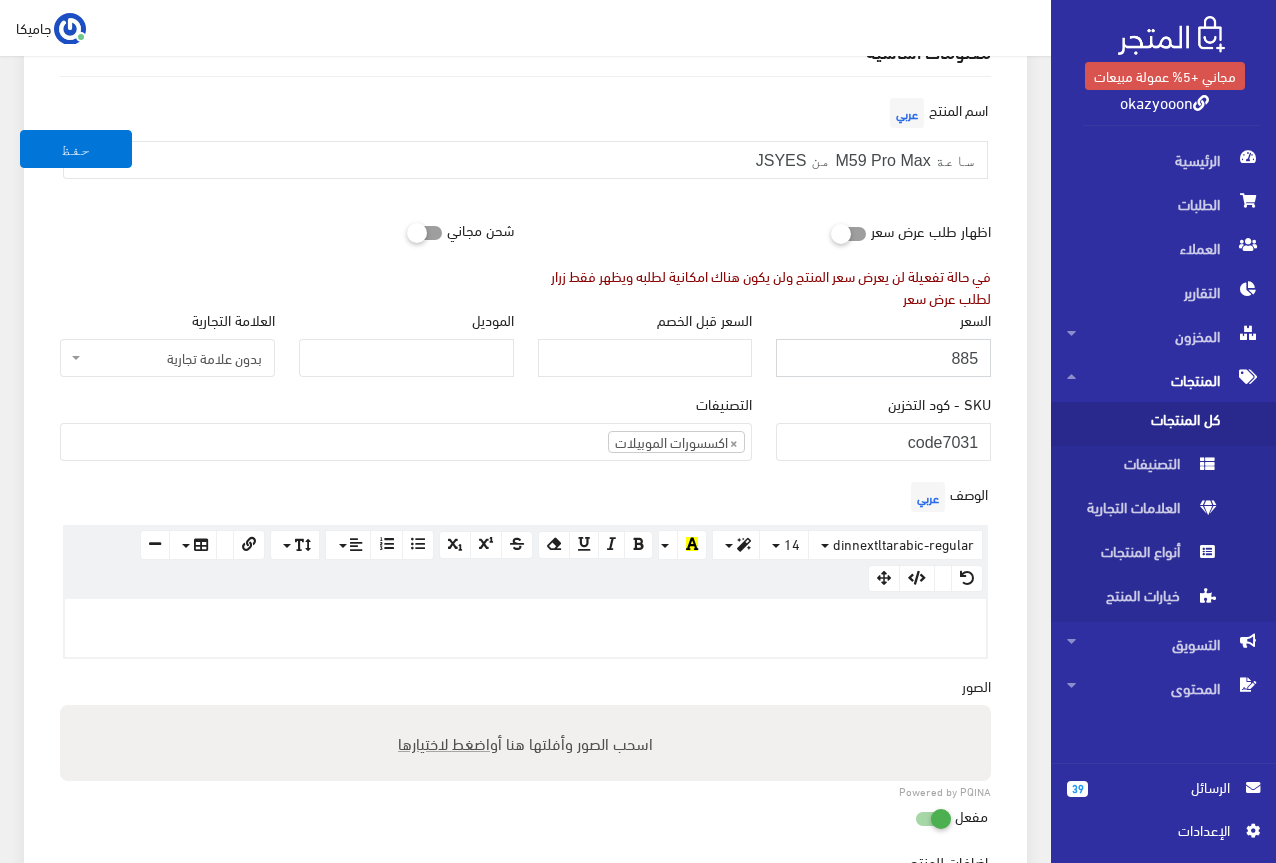 type on "885" 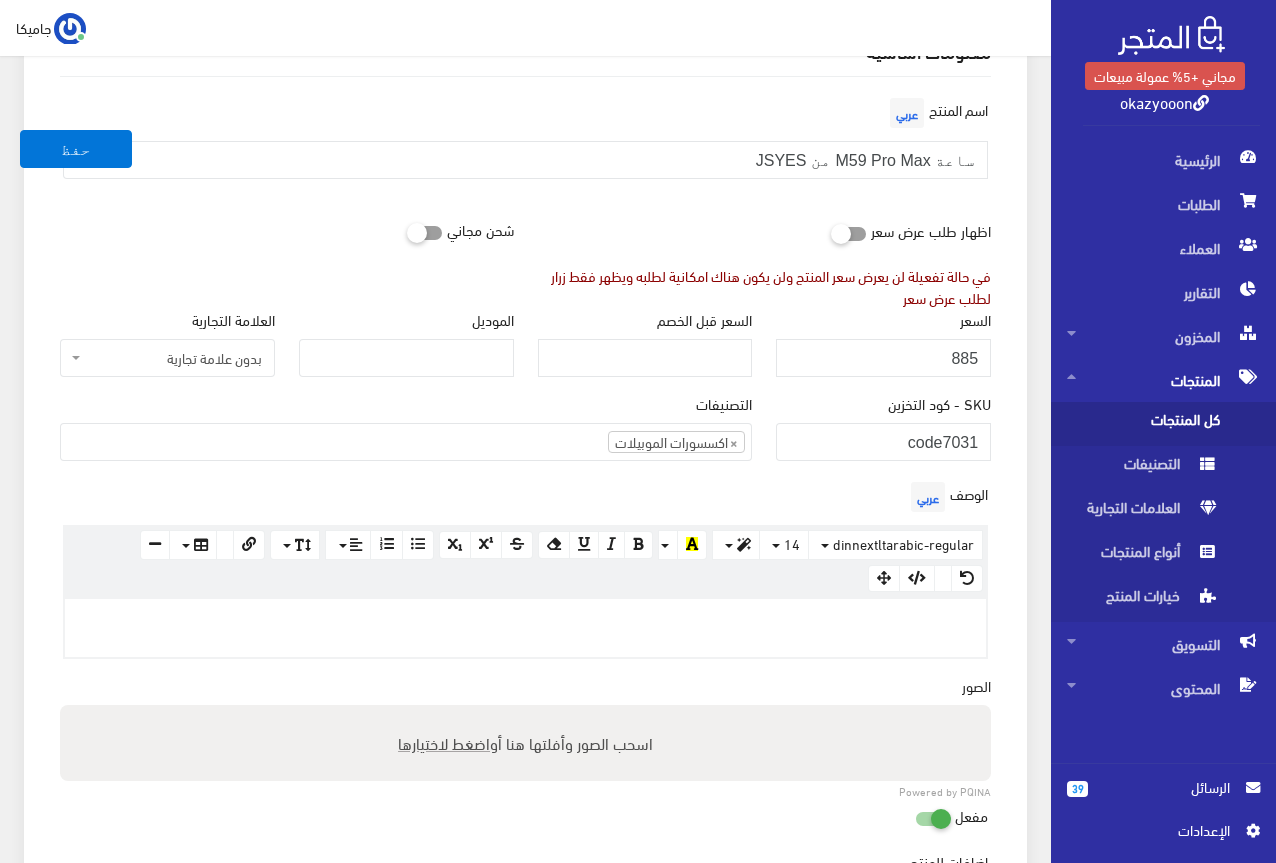 click on "معلومات أساسية
اسم المنتج  عربي
ساعة M59 Pro Max من JSYES
اظهار طلب عرض سعر
في حالة تفعيلة لن يعرض سعر المنتج ولن يكون هناك امكانية لطلبه ويظهر فقط زرار لطلب عرض سعر" at bounding box center [525, 618] 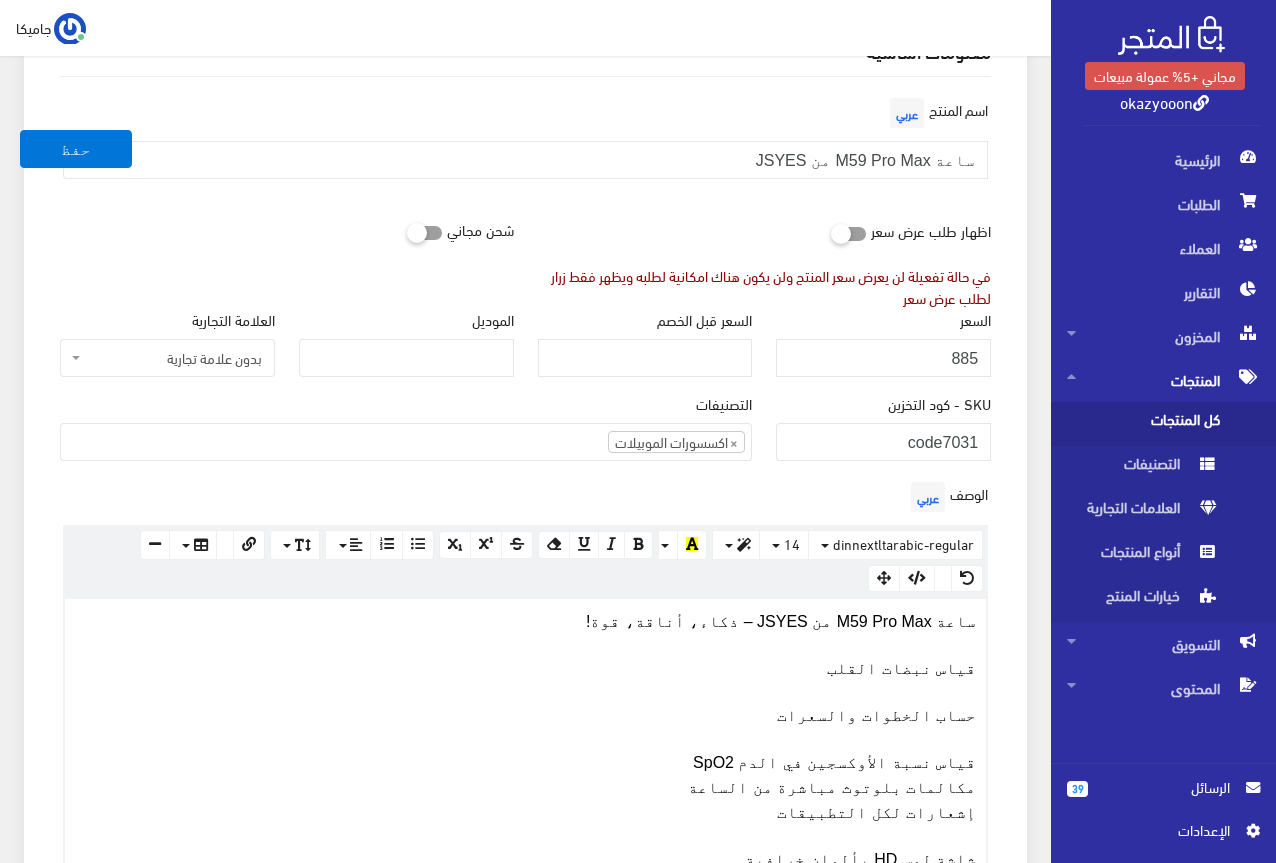 scroll, scrollTop: 452, scrollLeft: 0, axis: vertical 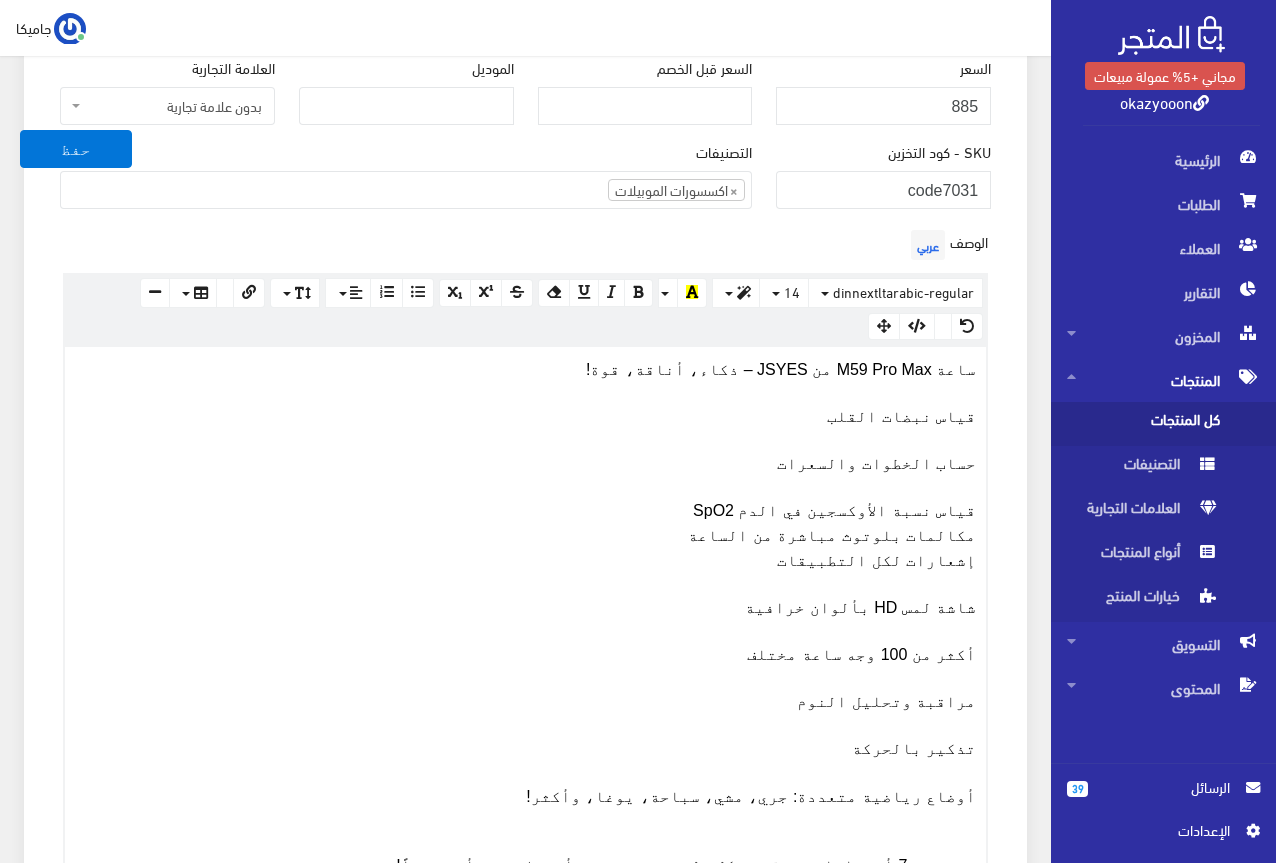 click on "ساعة M59 Pro Max من JSYES – ذكاء، أناقة، قوة!  قياس نبضات القلب  حساب الخطوات والسعرات  قياس نسبة الأوكسجين في الدم SpO2   مكالمات بلوتوث مباشرة من الساعة   إشعارات لكل التطبيقات شاشة لمس HD بألوان خرافية   أكثر من 100 وجه ساعة مختلف   مراقبة وتحليل النوم  تذكير بالحركة   أوضاع رياضية متعددة: جري، مشي، سباحة، يوغا، وأكثر!  تيجي مع 7 أسترابات متغيّرة شكل ولون – من ضمنهم أستيك معدن أنيق جداً!" at bounding box center [525, 617] 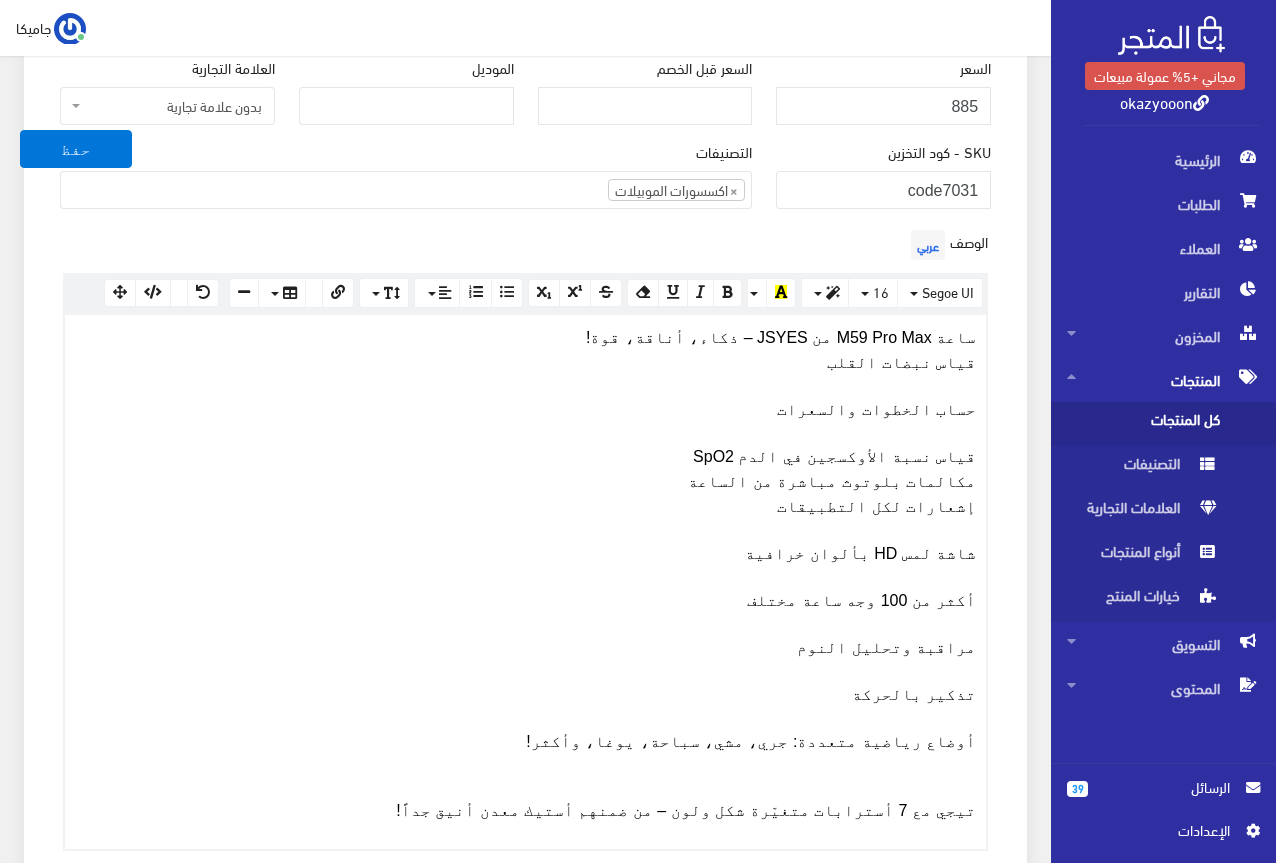 scroll, scrollTop: 420, scrollLeft: 0, axis: vertical 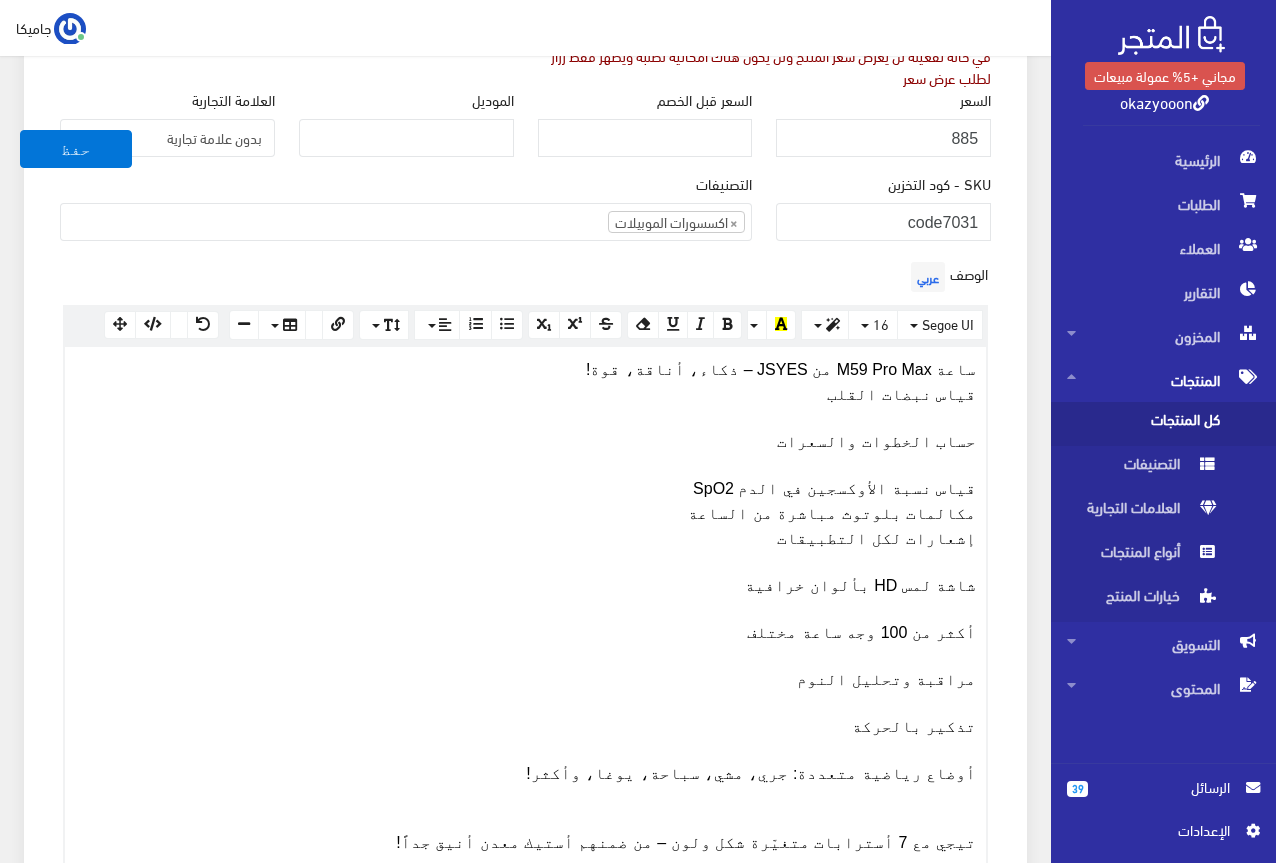 click on "ساعة M59 Pro Max من JSYES – ذكاء، أناقة، قوة!  قياس نبضات القلب  حساب الخطوات والسعرات  قياس نسبة الأوكسجين في الدم SpO2   مكالمات بلوتوث مباشرة من الساعة   إشعارات لكل التطبيقات شاشة لمس HD بألوان خرافية   أكثر من 100 وجه ساعة مختلف   مراقبة وتحليل النوم  تذكير بالحركة   أوضاع رياضية متعددة: جري، مشي، سباحة، يوغا، وأكثر!  تيجي مع 7 أسترابات متغيّرة شكل ولون – من ضمنهم أستيك معدن أنيق جداً!" at bounding box center [525, 606] 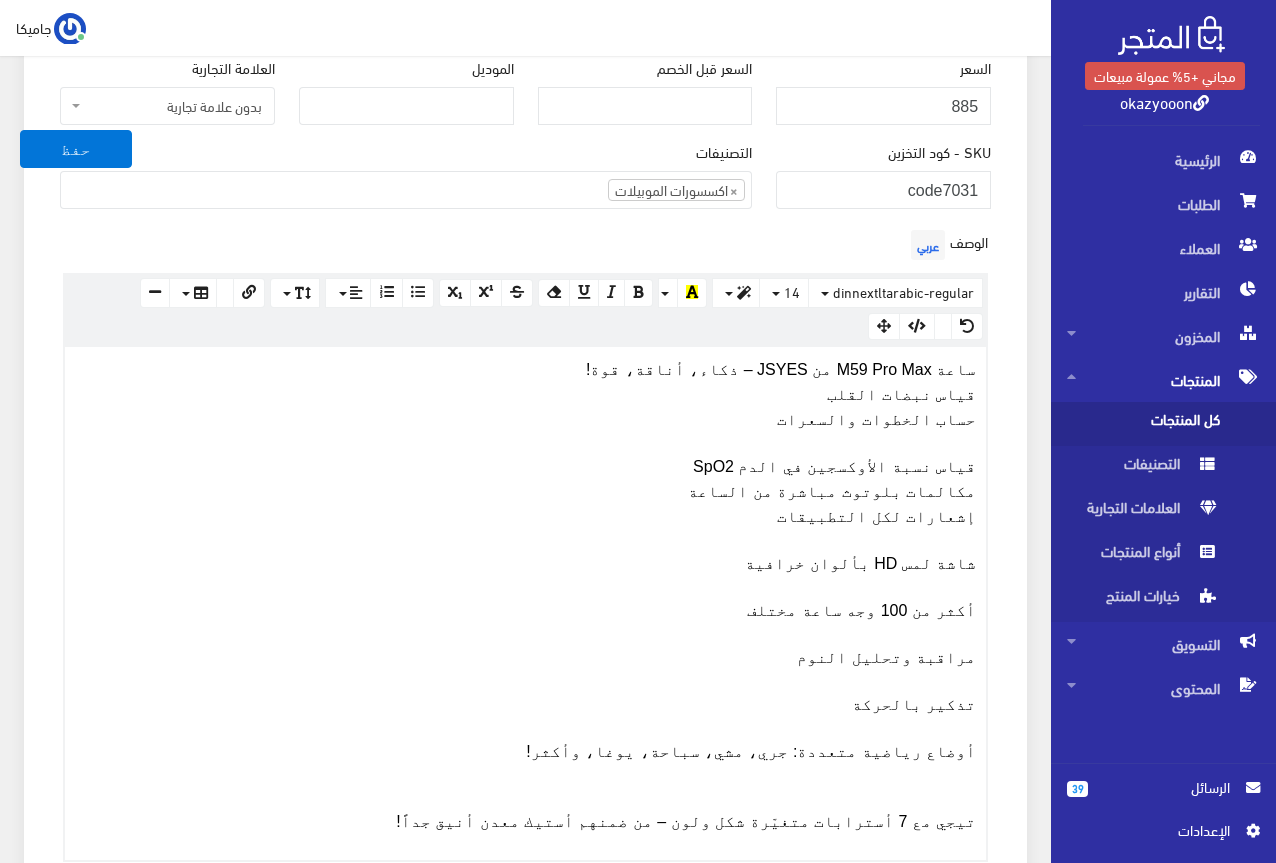 scroll, scrollTop: 420, scrollLeft: 0, axis: vertical 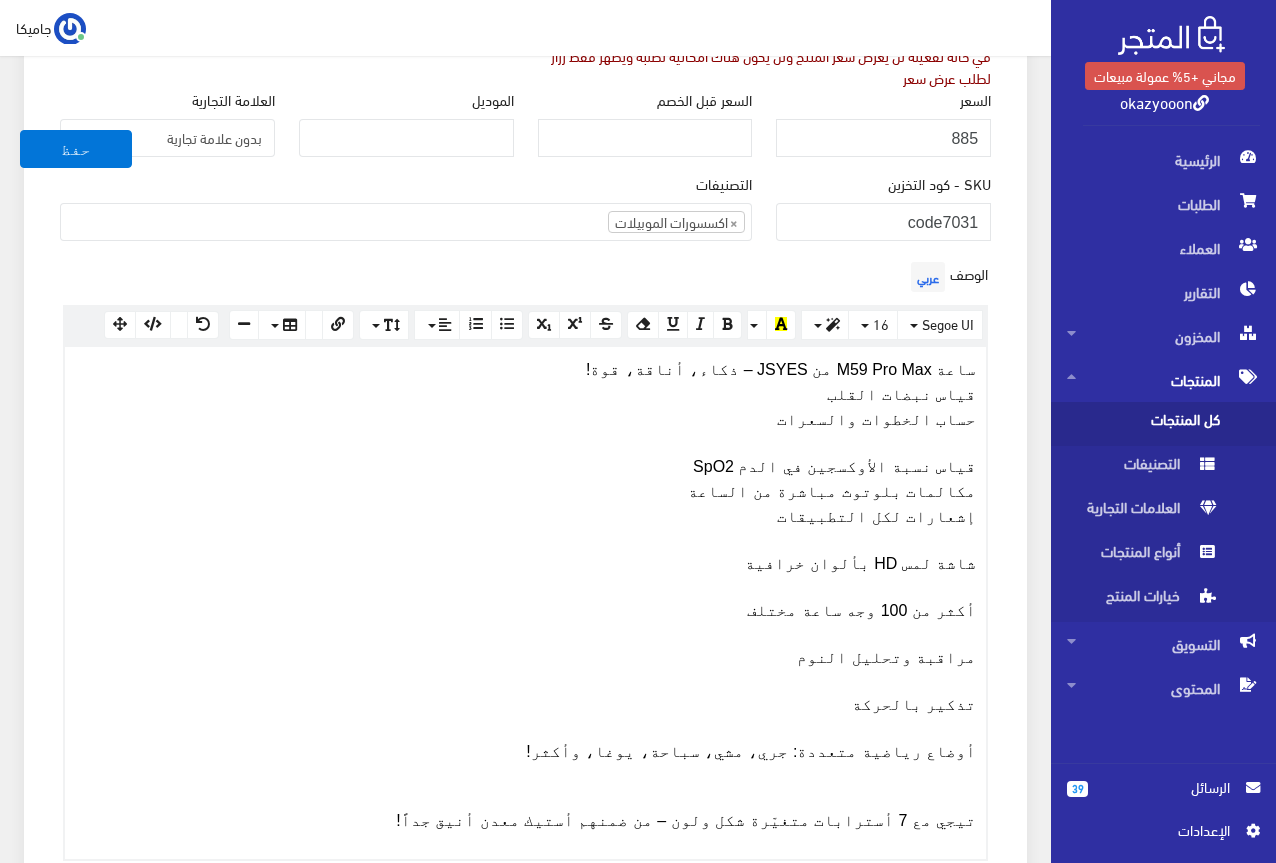 click on "ساعة M59 Pro Max من JSYES – ذكاء، أناقة، قوة!  قياس نبضات القلب  حساب الخطوات والسعرات  قياس نسبة الأوكسجين في الدم SpO2   مكالمات بلوتوث مباشرة من الساعة   إشعارات لكل التطبيقات شاشة لمس HD بألوان خرافية   أكثر من 100 وجه ساعة مختلف   مراقبة وتحليل النوم  تذكير بالحركة   أوضاع رياضية متعددة: جري، مشي، سباحة، يوغا، وأكثر!  تيجي مع 7 أسترابات متغيّرة شكل ولون – من ضمنهم أستيك معدن أنيق جداً!" at bounding box center [525, 595] 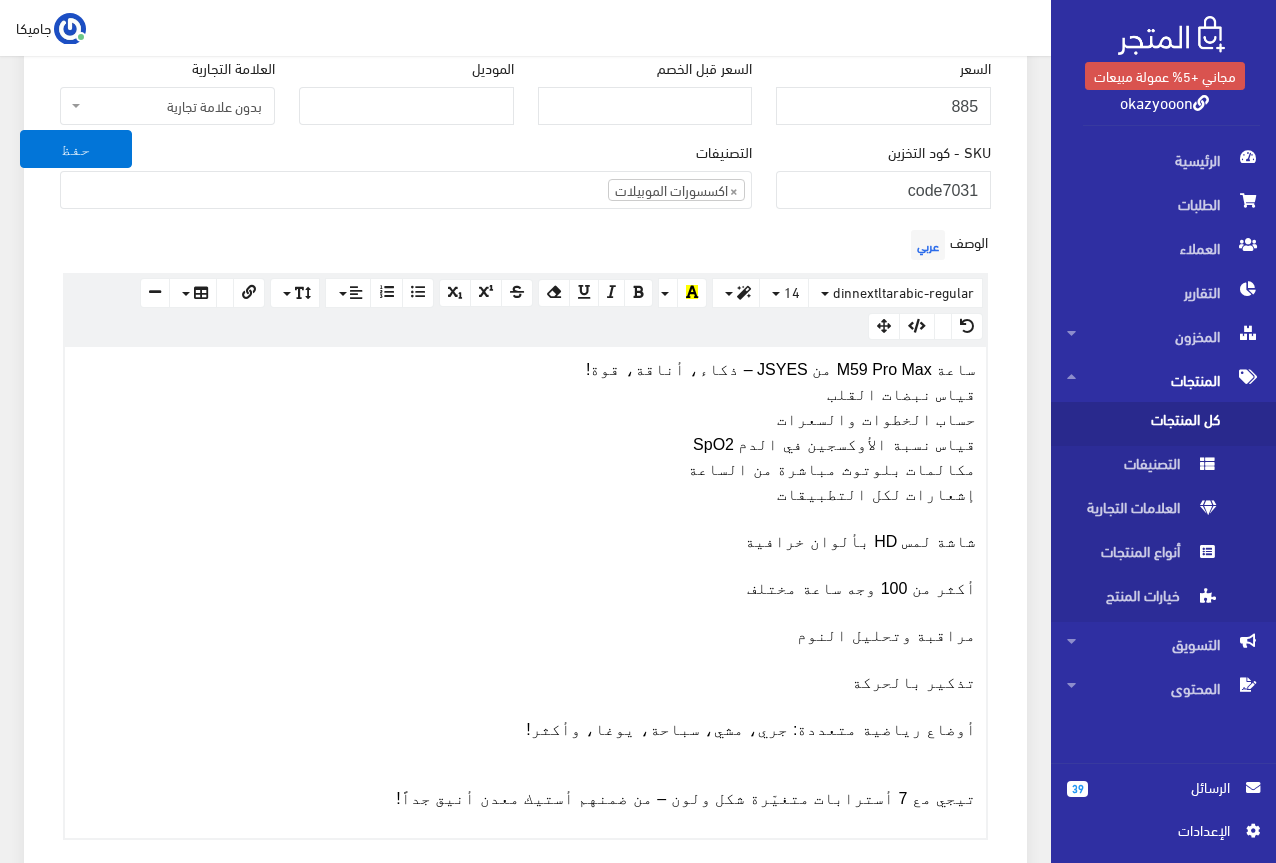 scroll, scrollTop: 420, scrollLeft: 0, axis: vertical 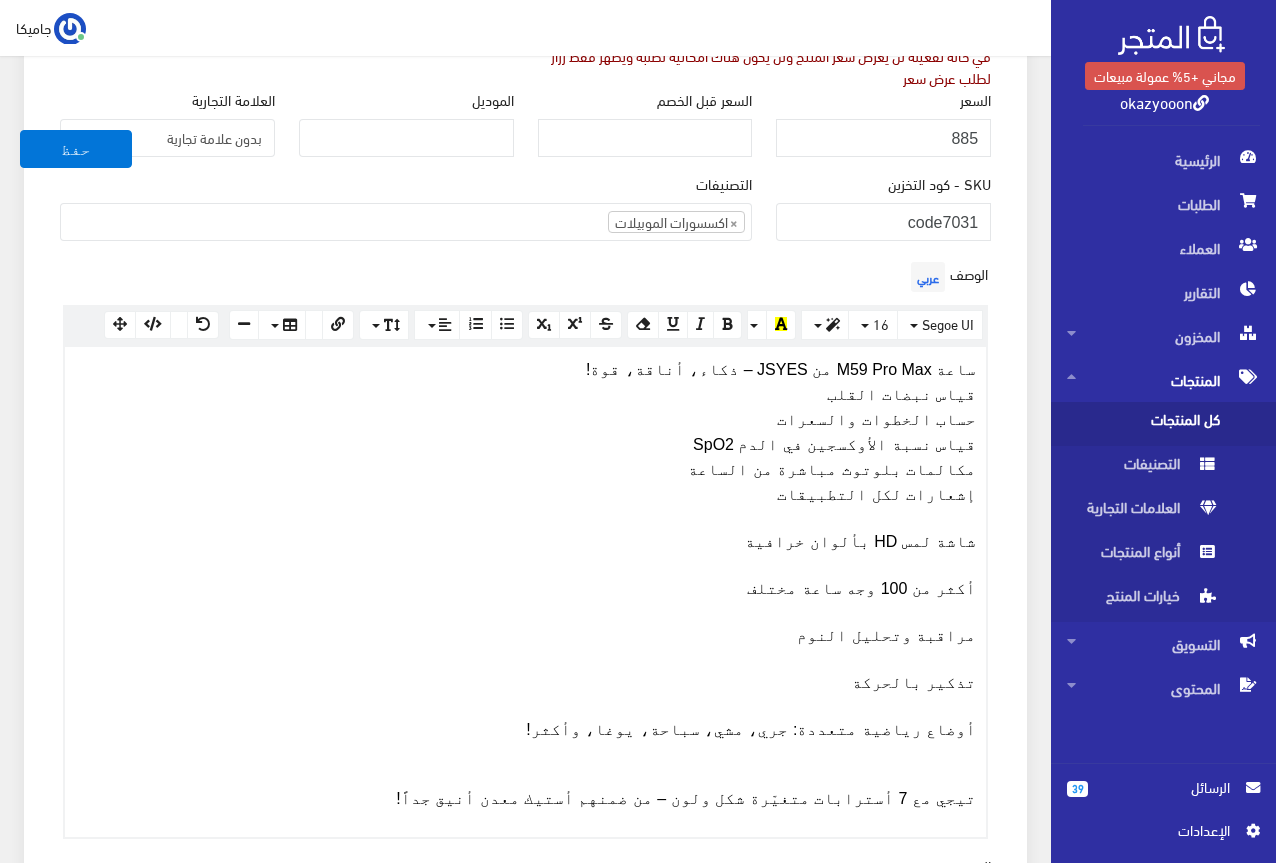 click on "ساعة M59 Pro Max من JSYES – ذكاء، أناقة، قوة!  قياس نبضات القلب  حساب الخطوات والسعرات  قياس نسبة الأوكسجين في الدم SpO2   مكالمات بلوتوث مباشرة من الساعة   إشعارات لكل التطبيقات شاشة لمس HD بألوان خرافية   أكثر من 100 وجه ساعة مختلف   مراقبة وتحليل النوم  تذكير بالحركة   أوضاع رياضية متعددة: جري، مشي، سباحة، يوغا، وأكثر!  تيجي مع 7 أسترابات متغيّرة شكل ولون – من ضمنهم أستيك معدن أنيق جداً!" at bounding box center [525, 584] 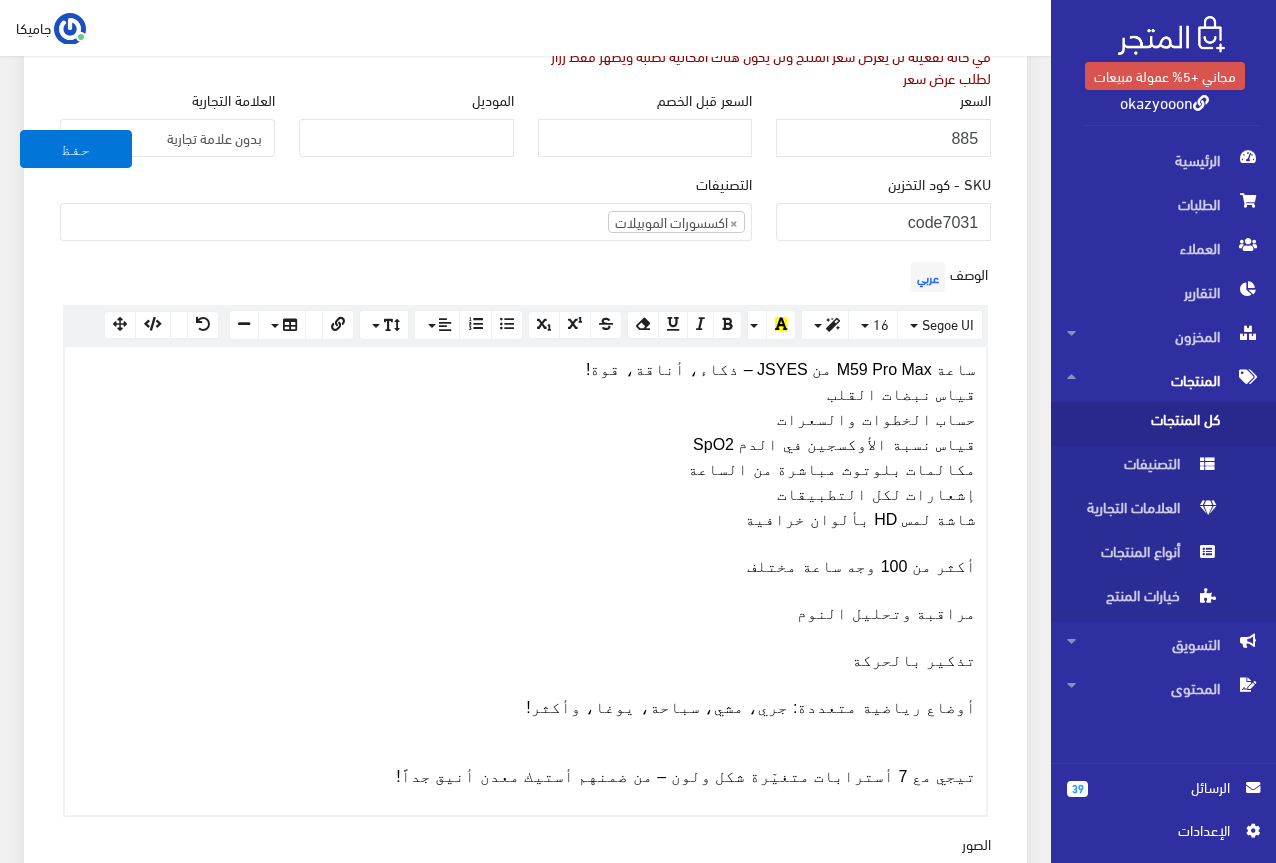 click on "ساعة M59 Pro Max من JSYES – ذكاء، أناقة، قوة!  قياس نبضات القلب  حساب الخطوات والسعرات  قياس نسبة الأوكسجين في الدم SpO2   مكالمات بلوتوث مباشرة من الساعة   إشعارات لكل التطبيقات شاشة لمس HD بألوان خرافية   أكثر من 100 وجه ساعة مختلف   مراقبة وتحليل النوم  تذكير بالحركة   أوضاع رياضية متعددة: جري، مشي، سباحة، يوغا، وأكثر!  تيجي مع 7 أسترابات متغيّرة شكل ولون – من ضمنهم أستيك معدن أنيق جداً!" at bounding box center (525, 573) 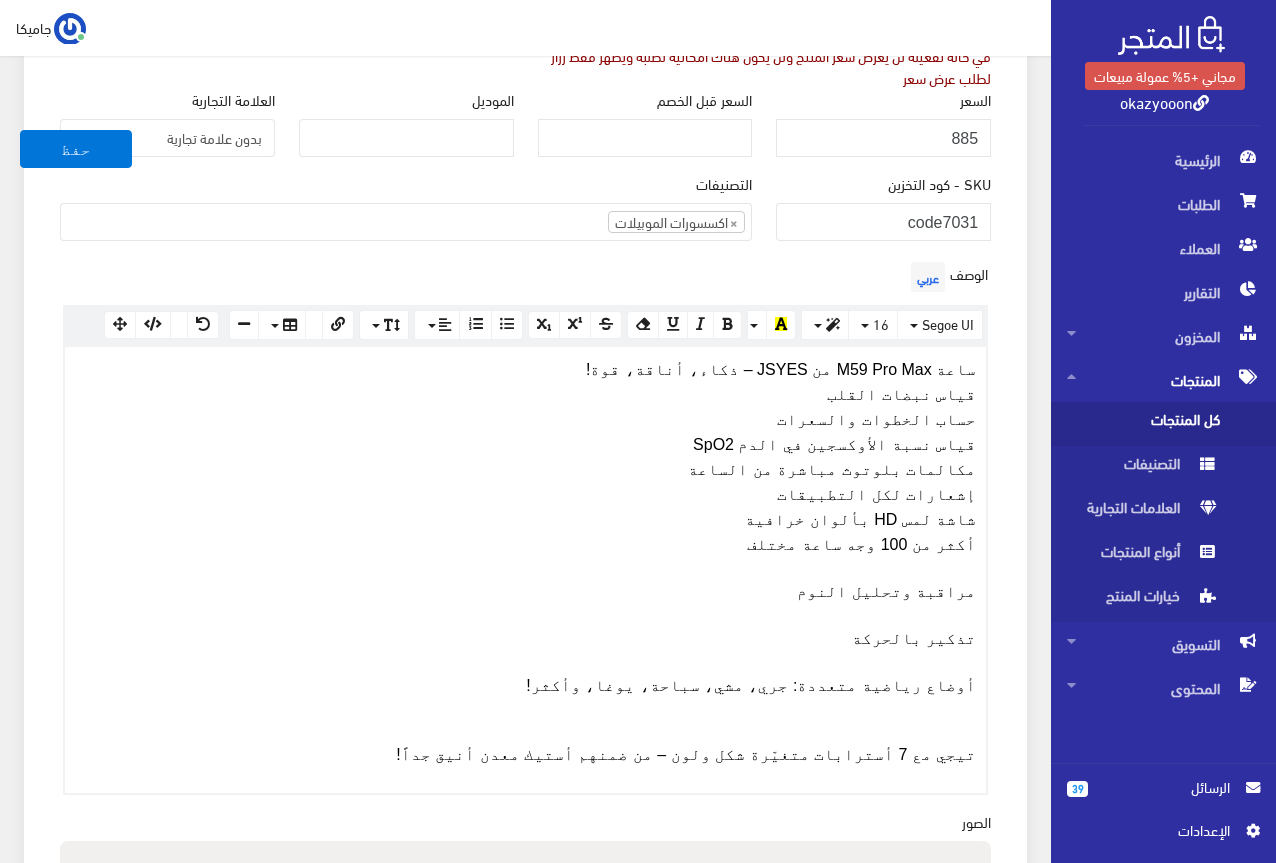 click on "ساعة M59 Pro Max من JSYES – ذكاء، أناقة، قوة!  قياس نبضات القلب  حساب الخطوات والسعرات  قياس نسبة الأوكسجين في الدم SpO2   مكالمات بلوتوث مباشرة من الساعة   إشعارات لكل التطبيقات شاشة لمس HD بألوان خرافية   أكثر من 100 وجه ساعة مختلف   مراقبة وتحليل النوم  تذكير بالحركة   أوضاع رياضية متعددة: جري، مشي، سباحة، يوغا، وأكثر!  تيجي مع 7 أسترابات متغيّرة شكل ولون – من ضمنهم أستيك معدن أنيق جداً!" at bounding box center (525, 562) 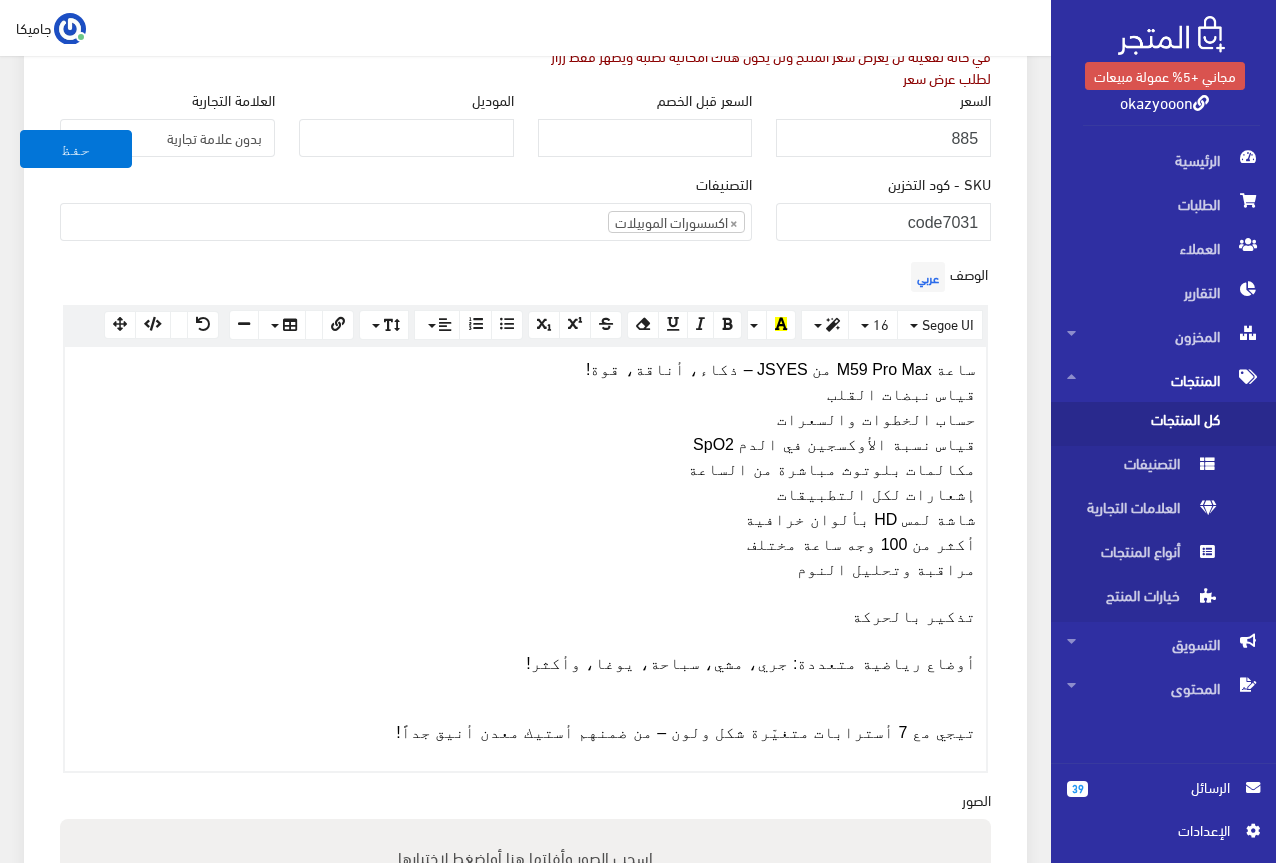 click on "ساعة M59 Pro Max من JSYES – ذكاء، أناقة، قوة!  قياس نبضات القلب  حساب الخطوات والسعرات  قياس نسبة الأوكسجين في الدم SpO2   مكالمات بلوتوث مباشرة من الساعة   إشعارات لكل التطبيقات شاشة لمس HD بألوان خرافية   أكثر من 100 وجه ساعة مختلف   مراقبة وتحليل النوم  تذكير بالحركة   أوضاع رياضية متعددة: جري، مشي، سباحة، يوغا، وأكثر!  تيجي مع 7 أسترابات متغيّرة شكل ولون – من ضمنهم أستيك معدن أنيق جداً!" at bounding box center [525, 551] 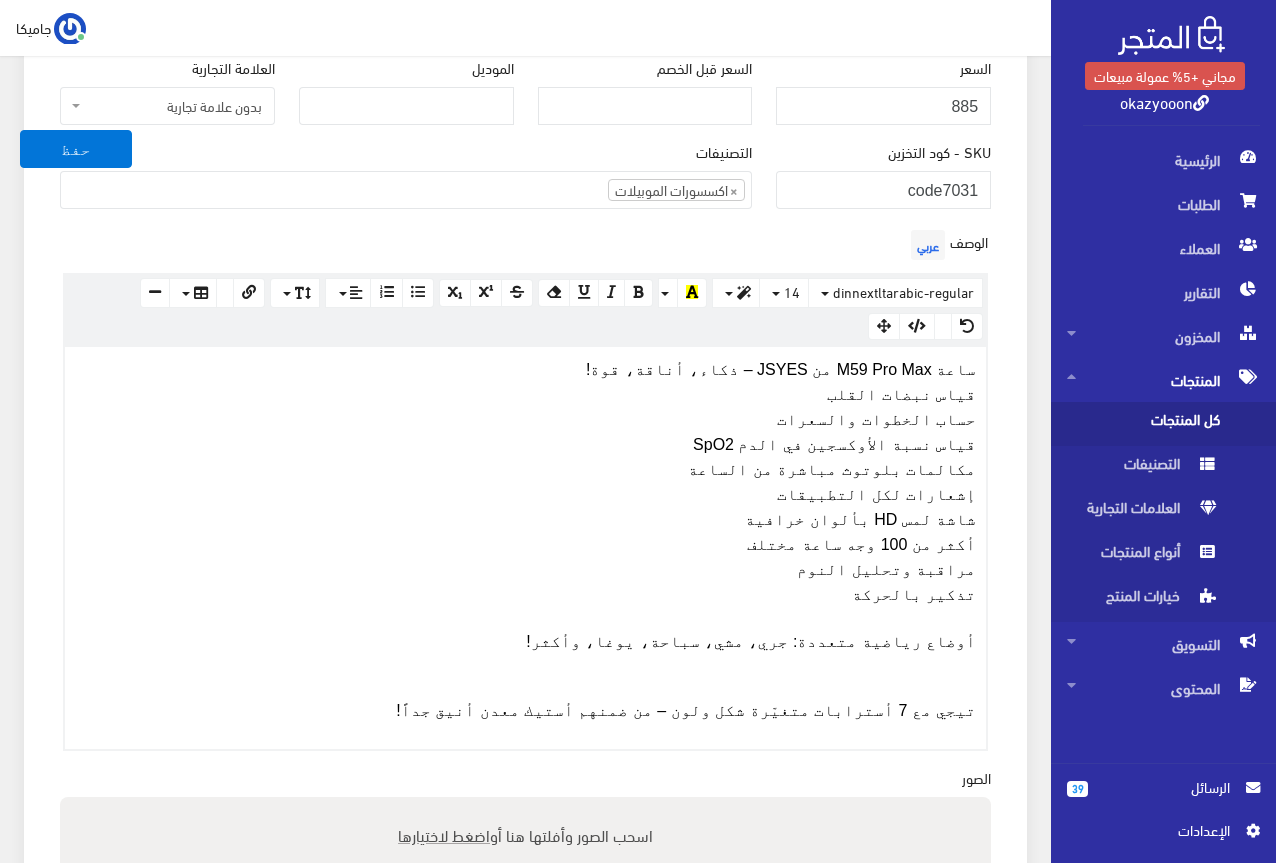 scroll, scrollTop: 420, scrollLeft: 0, axis: vertical 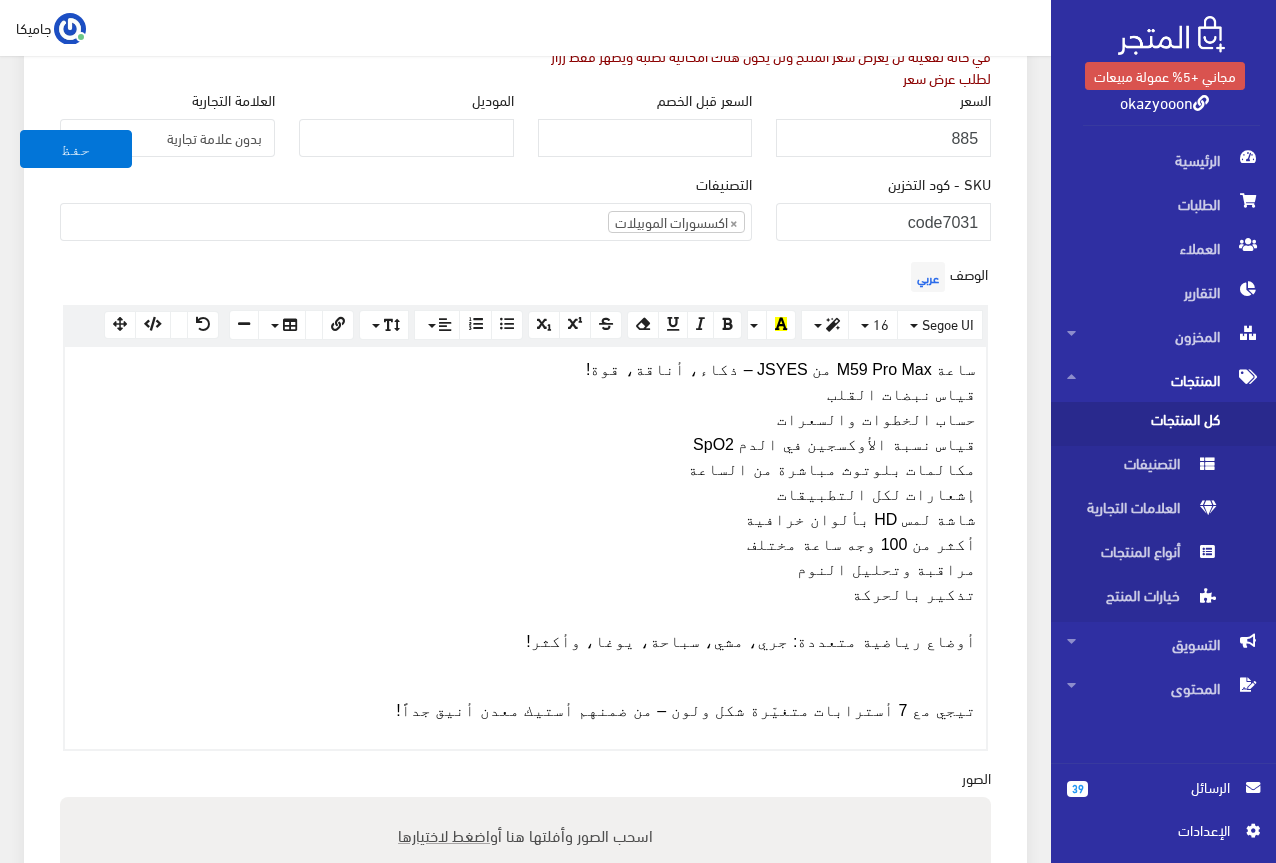 click on "ساعة M59 Pro Max من JSYES – ذكاء، أناقة، قوة!  قياس نبضات القلب  حساب الخطوات والسعرات  قياس نسبة الأوكسجين في الدم SpO2   مكالمات بلوتوث مباشرة من الساعة   إشعارات لكل التطبيقات شاشة لمس HD بألوان خرافية   أكثر من 100 وجه ساعة مختلف   مراقبة وتحليل النوم  تذكير بالحركة   أوضاع رياضية متعددة: جري، مشي، سباحة، يوغا، وأكثر!  تيجي مع 7 أسترابات متغيّرة شكل ولون – من ضمنهم أستيك معدن أنيق جداً!" at bounding box center [525, 540] 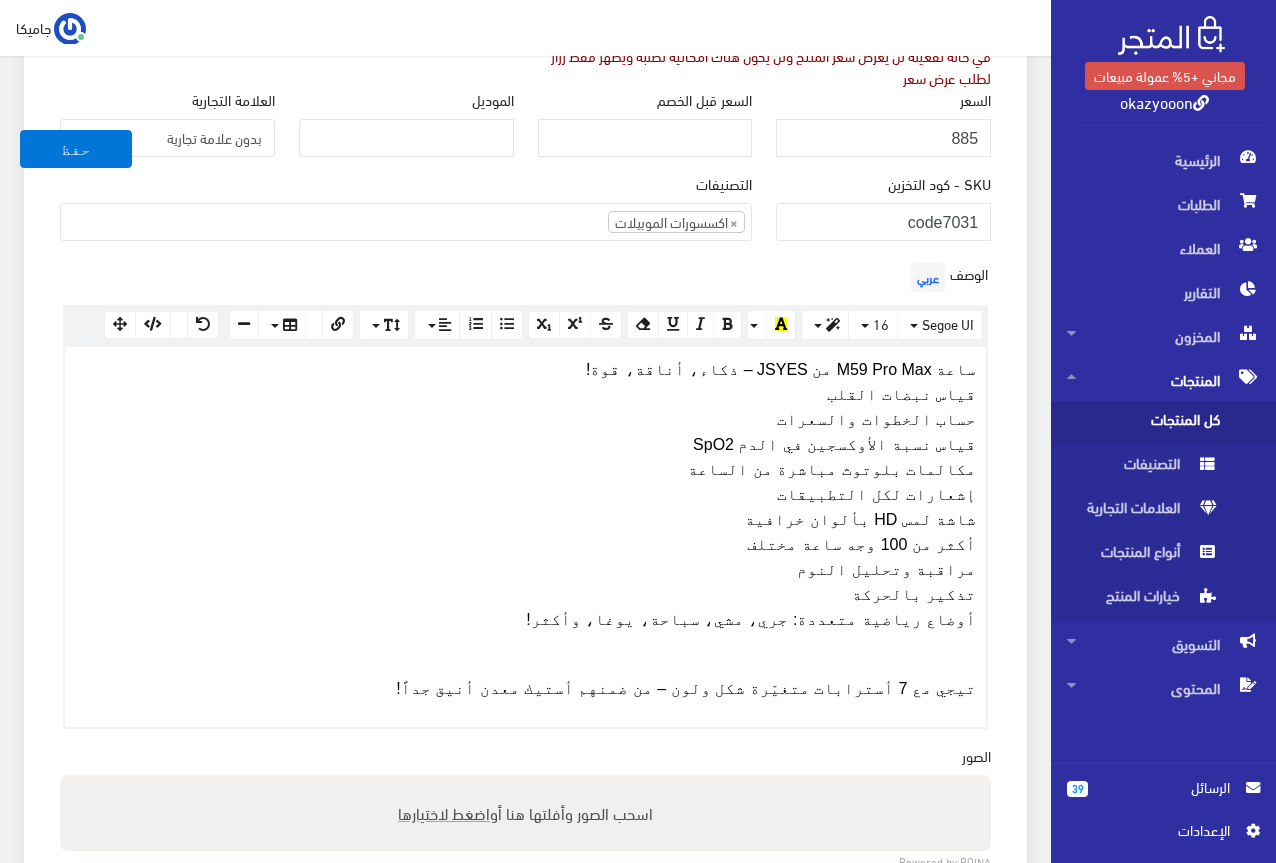 click on "ساعة M59 Pro Max من JSYES – ذكاء، أناقة، قوة!  قياس نبضات القلب  حساب الخطوات والسعرات  قياس نسبة الأوكسجين في الدم SpO2   مكالمات بلوتوث مباشرة من الساعة   إشعارات لكل التطبيقات شاشة لمس HD بألوان خرافية   أكثر من 100 وجه ساعة مختلف   مراقبة وتحليل النوم  تذكير بالحركة   أوضاع رياضية متعددة: جري، مشي، سباحة، يوغا، وأكثر!  تيجي مع 7 أسترابات متغيّرة شكل ولون – من ضمنهم أستيك معدن أنيق جداً!" at bounding box center [525, 529] 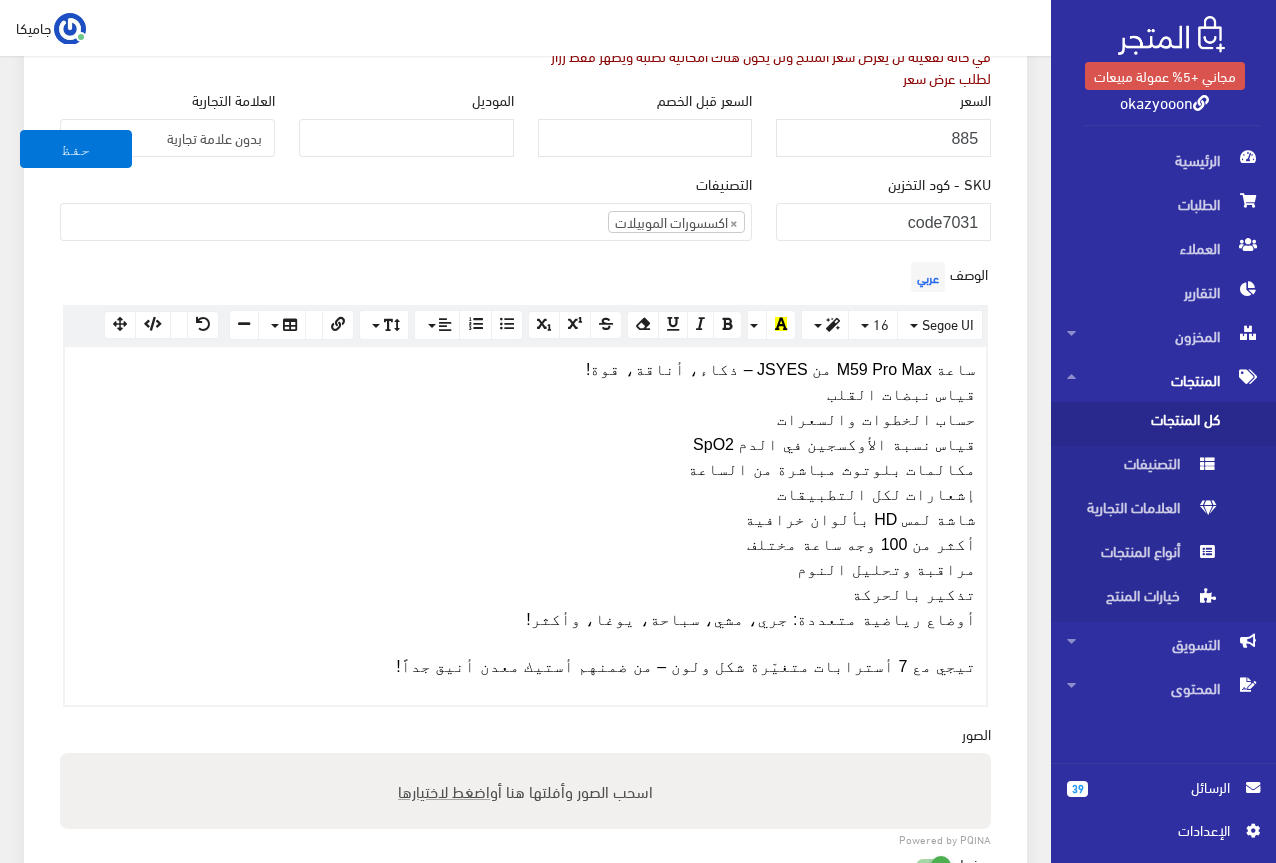 click on "ساعة M59 Pro Max من JSYES – ذكاء، أناقة، قوة!  قياس نبضات القلب  حساب الخطوات والسعرات  قياس نسبة الأوكسجين في الدم SpO2   مكالمات بلوتوث مباشرة من الساعة   إشعارات لكل التطبيقات شاشة لمس HD بألوان خرافية   أكثر من 100 وجه ساعة مختلف   مراقبة وتحليل النوم  تذكير بالحركة   أوضاع رياضية متعددة: جري، مشي، سباحة، يوغا، وأكثر!  تيجي مع 7 أسترابات متغيّرة شكل ولون – من ضمنهم أستيك معدن أنيق جداً!" at bounding box center [525, 518] 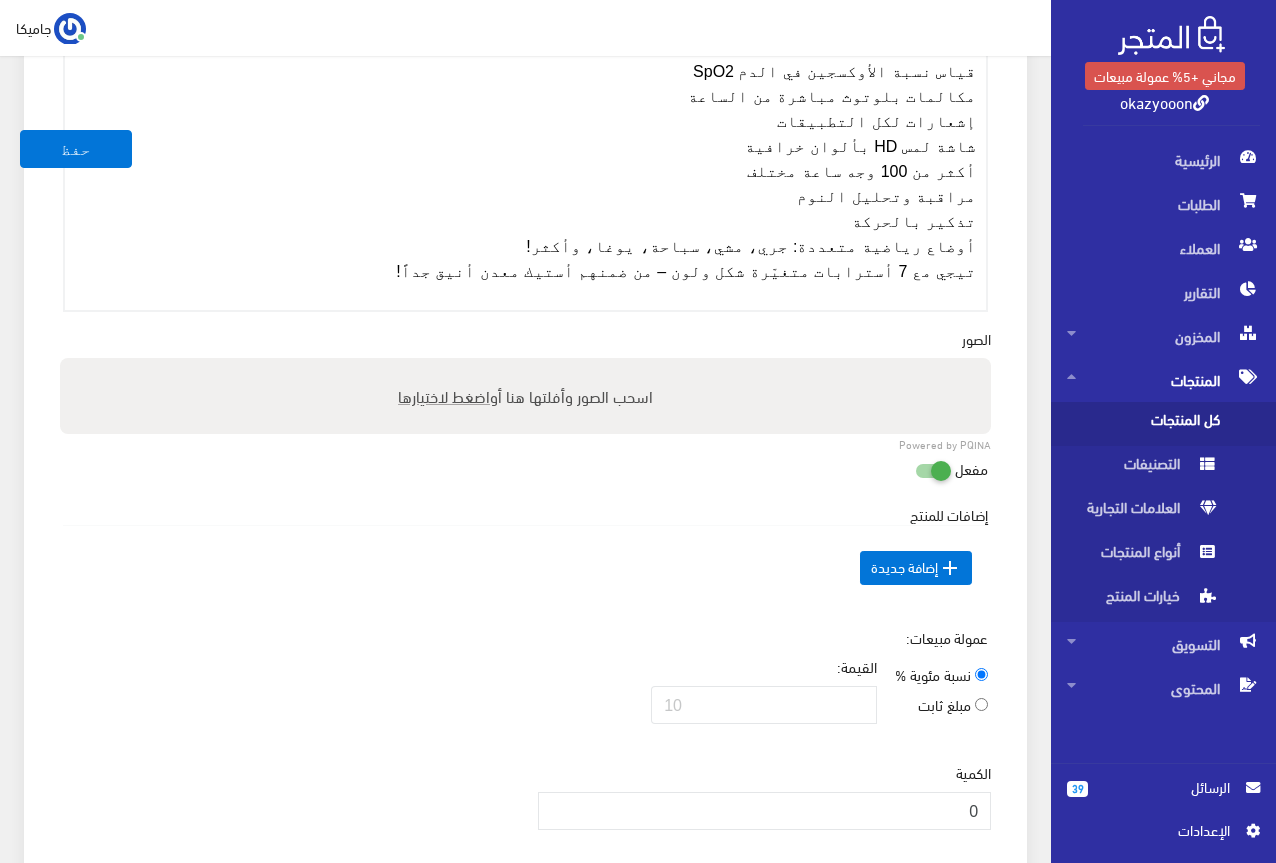 scroll, scrollTop: 800, scrollLeft: 0, axis: vertical 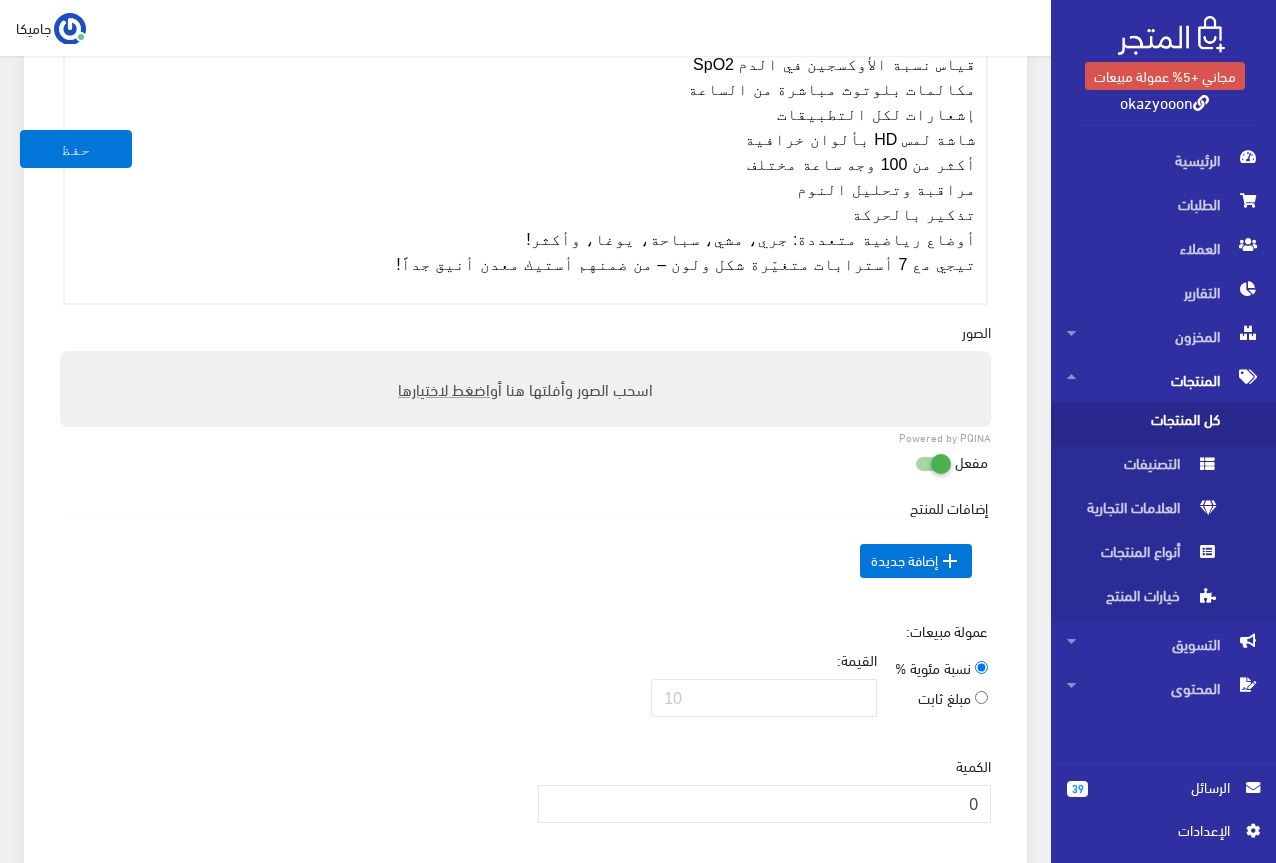 click on "اضغط لاختيارها" at bounding box center [444, 388] 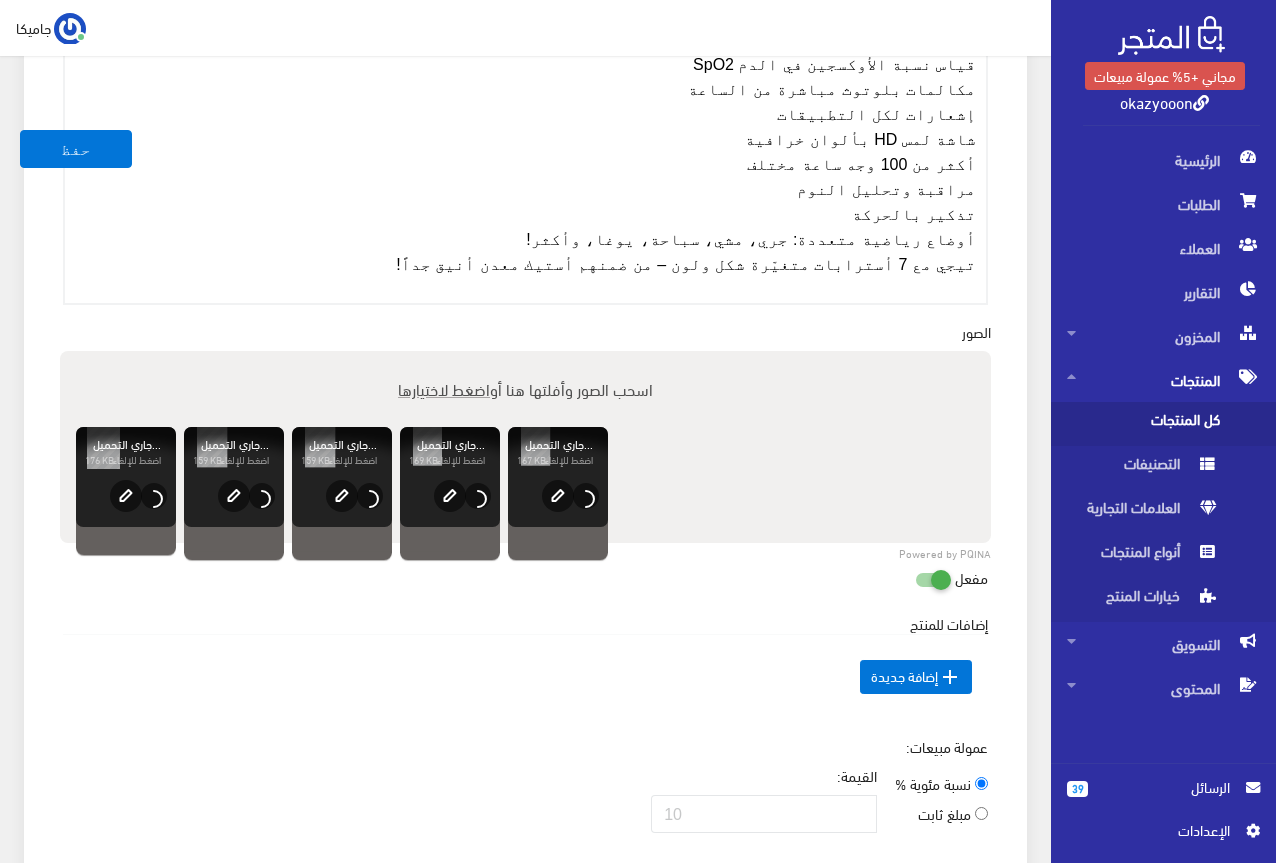click on "اضغط لاختيارها" at bounding box center (444, 388) 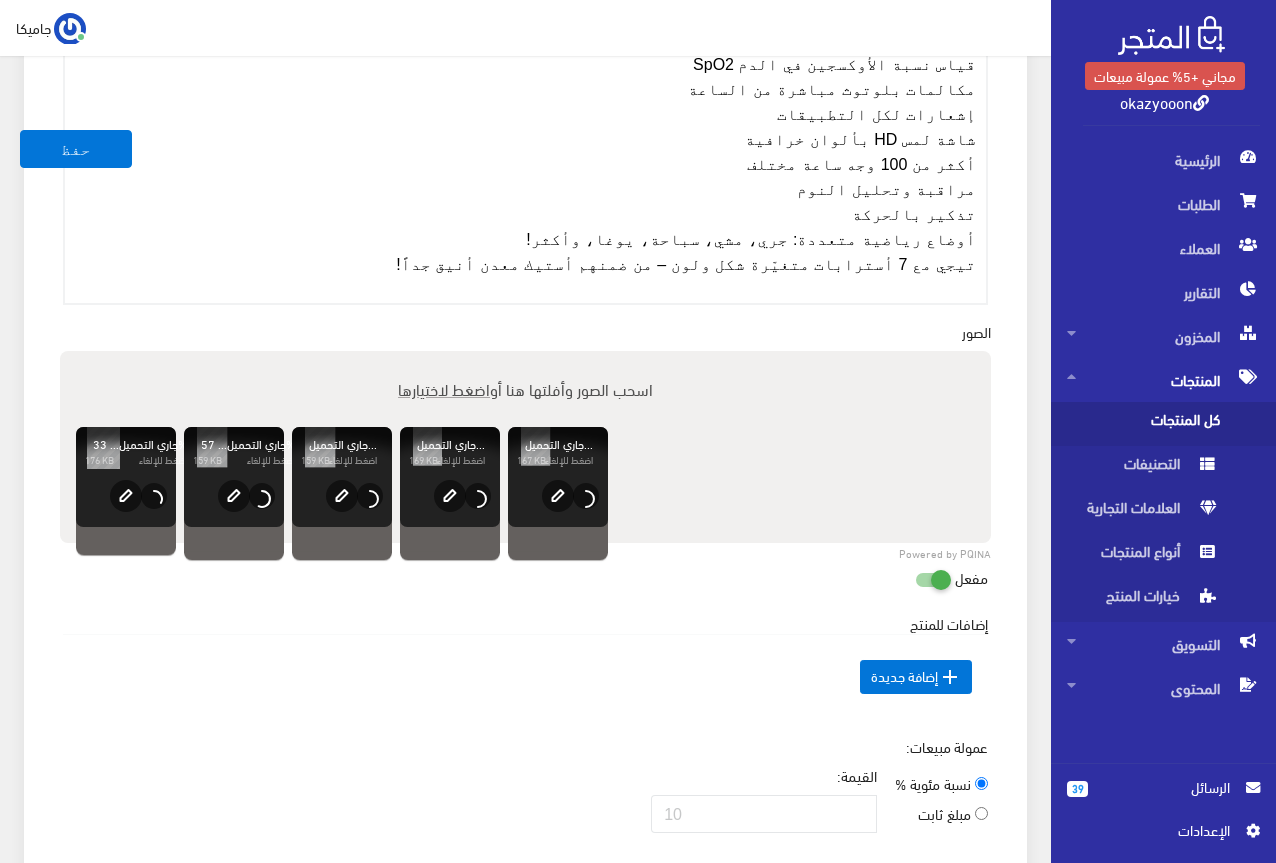 type on "C:\fakepath\[FILENAME].jpg" 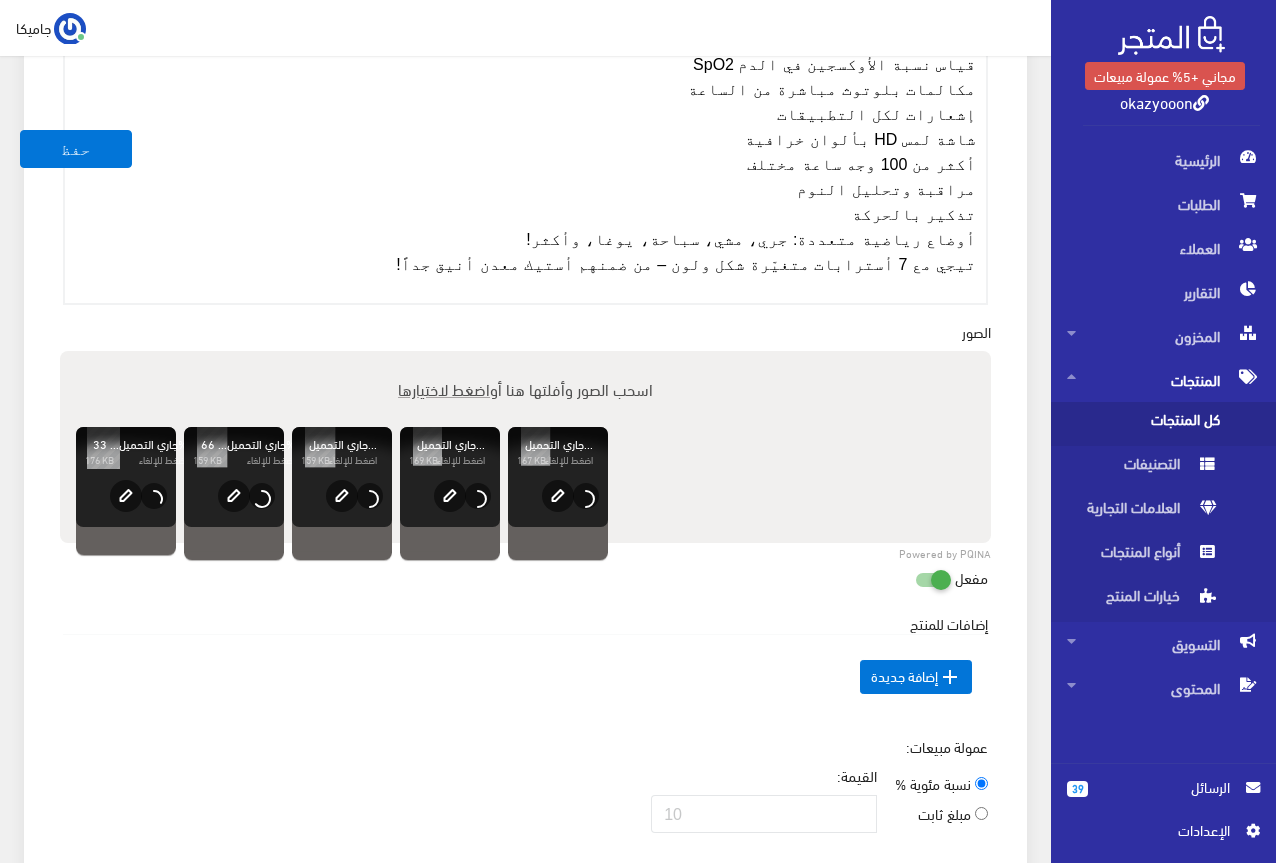 type 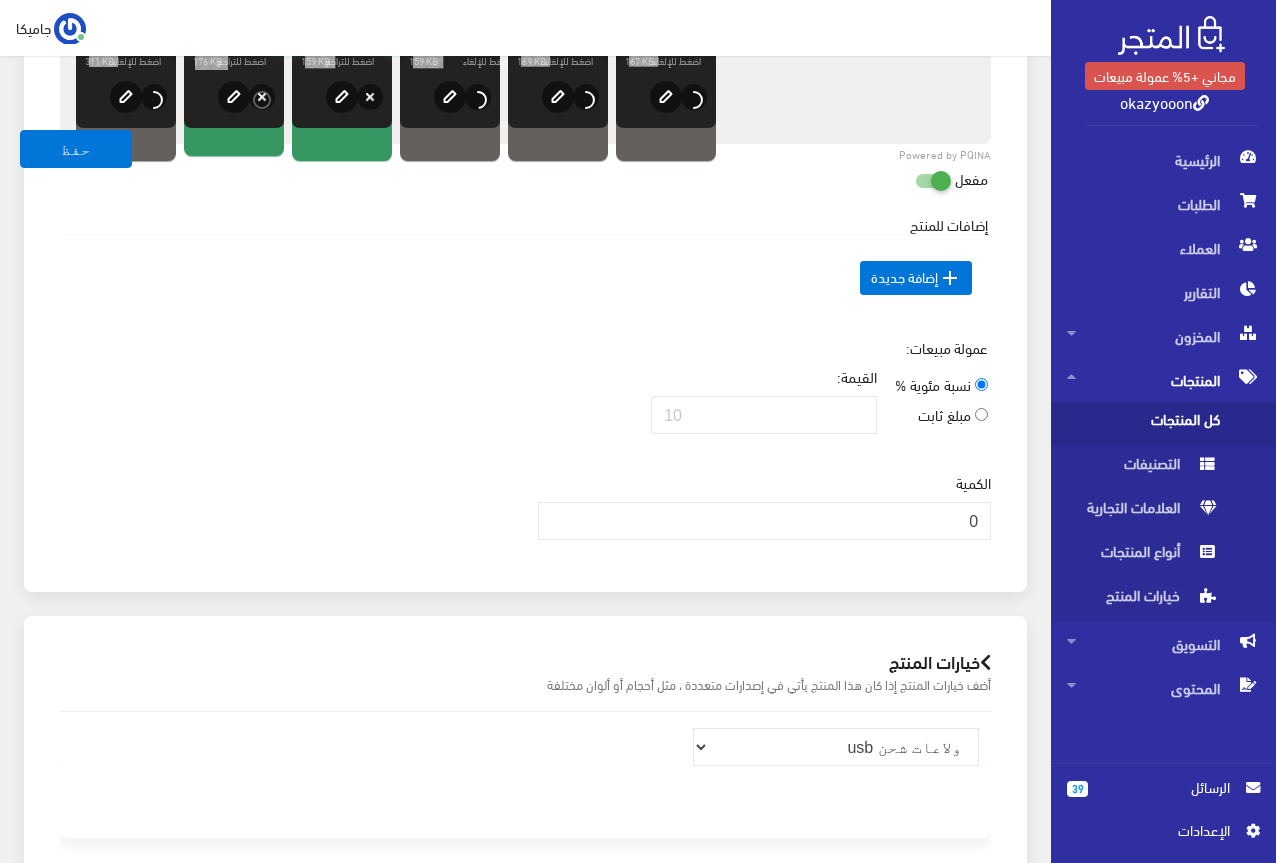 scroll, scrollTop: 1200, scrollLeft: 0, axis: vertical 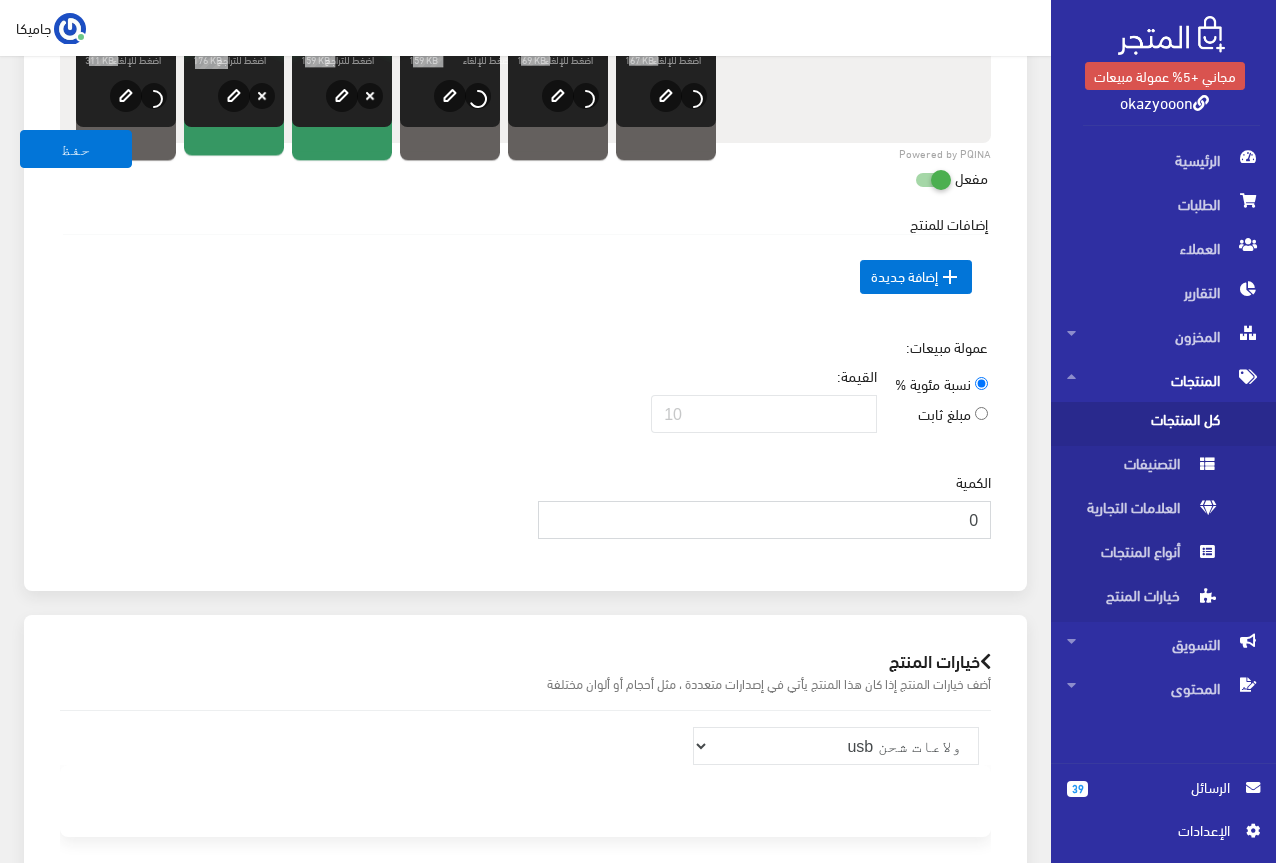 click on "0" at bounding box center (765, 520) 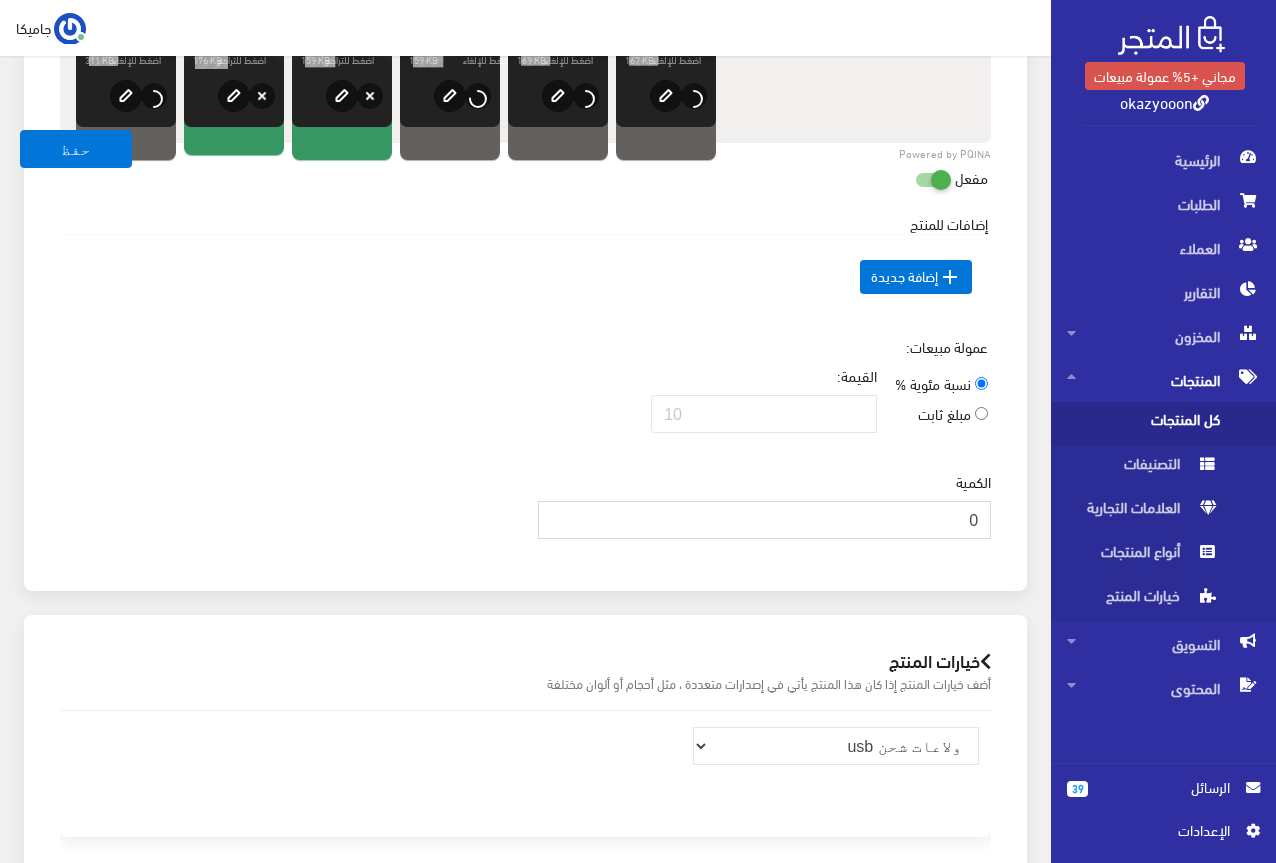 click on "0" at bounding box center (765, 520) 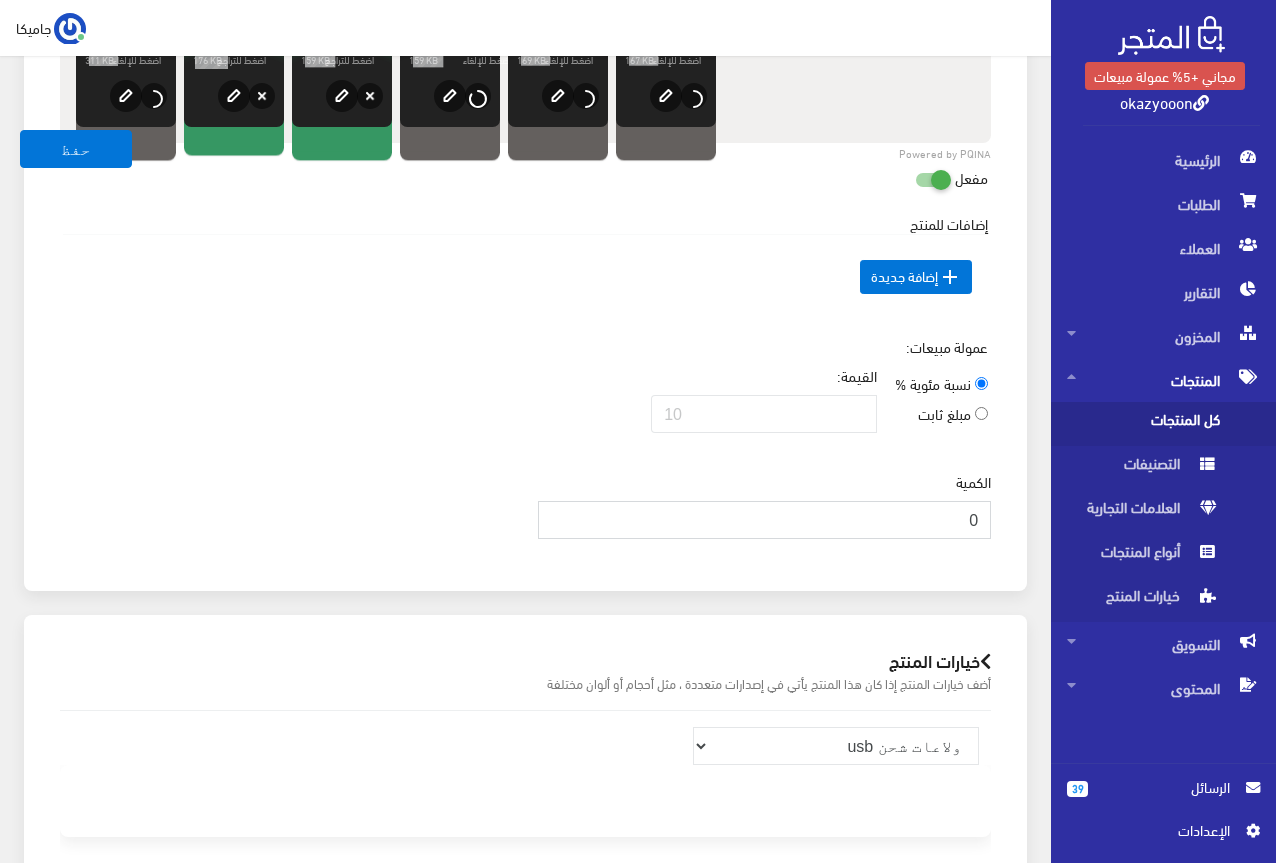 click on "0" at bounding box center [765, 520] 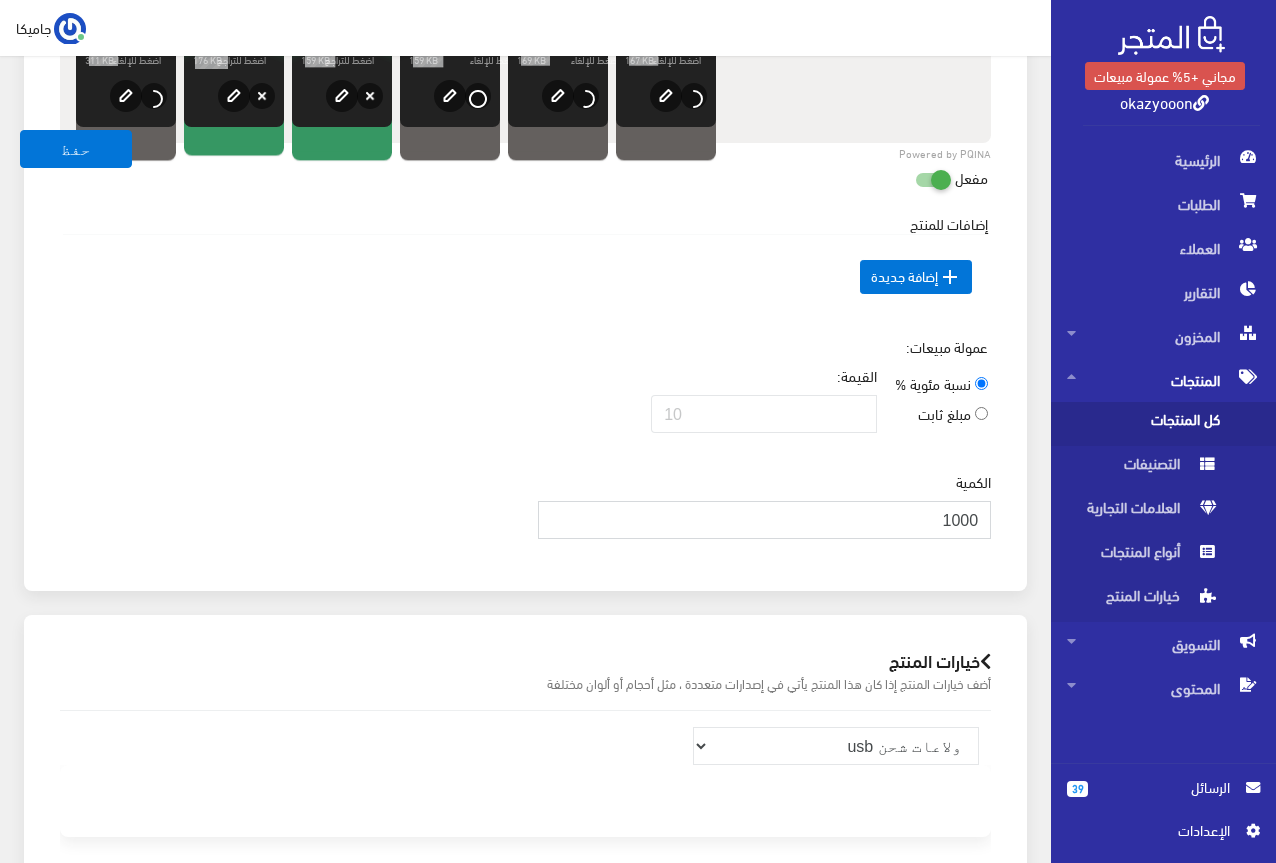 type on "1000" 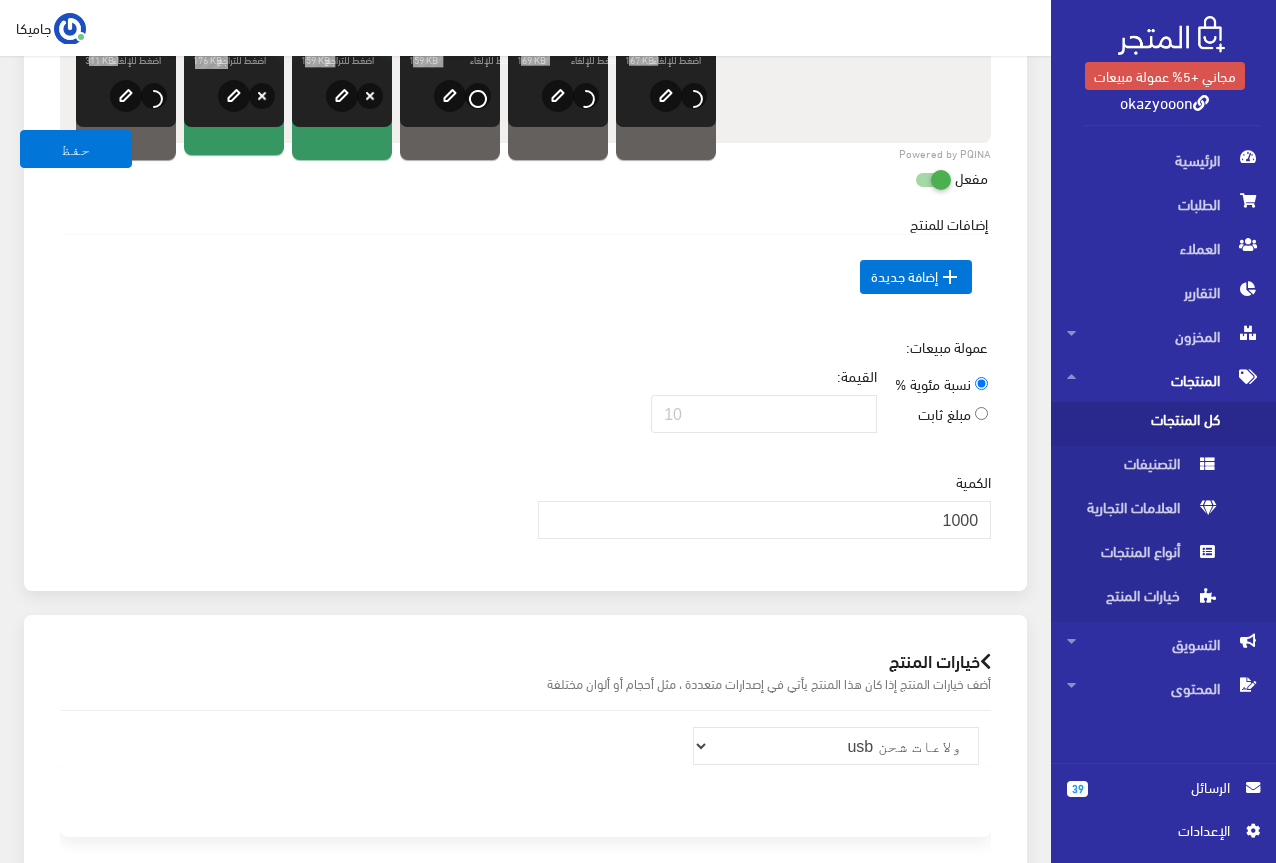 click on "عمولة مبيعات:
نسبة مئوية %
مبلغ ثابت
القيمة:" at bounding box center (525, 393) 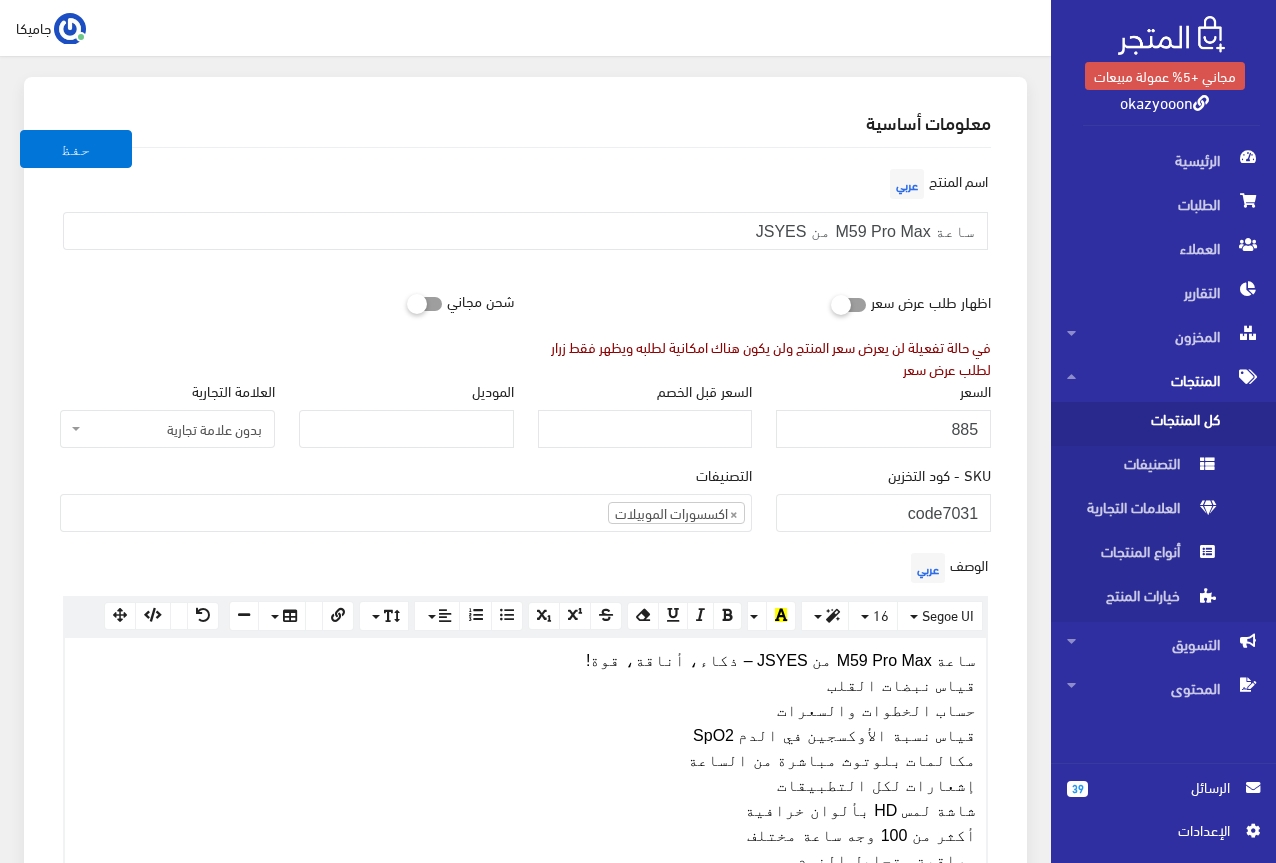 scroll, scrollTop: 100, scrollLeft: 0, axis: vertical 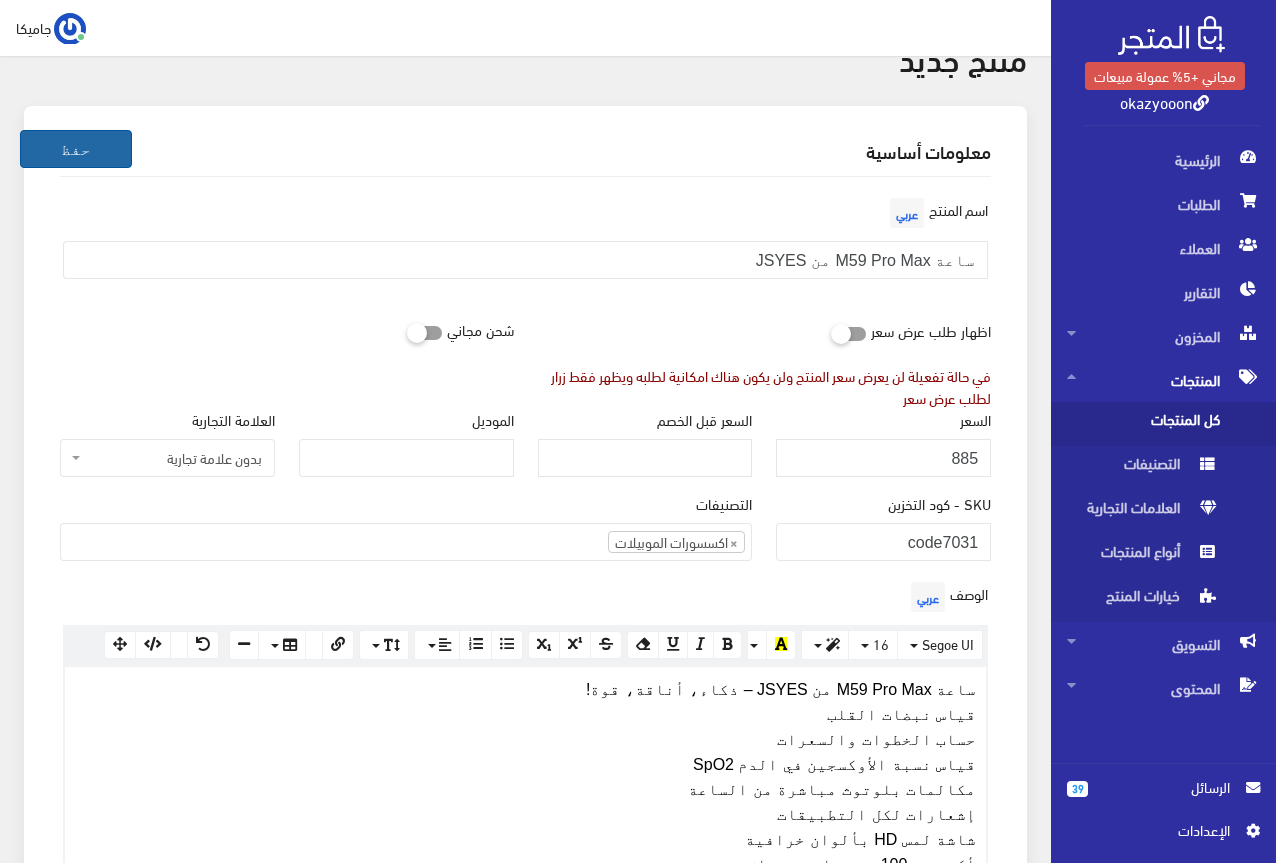 click on "حفظ" at bounding box center (76, 149) 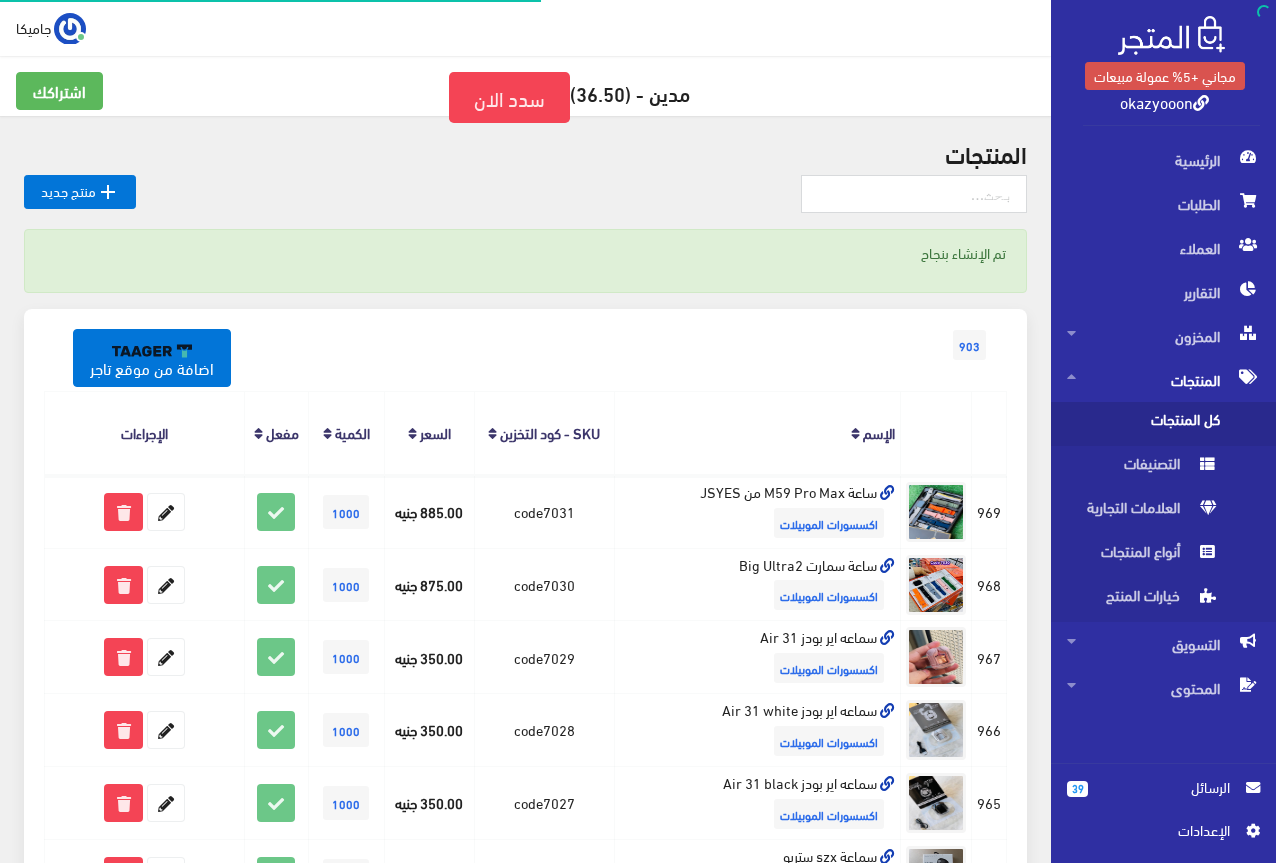 scroll, scrollTop: 0, scrollLeft: 0, axis: both 